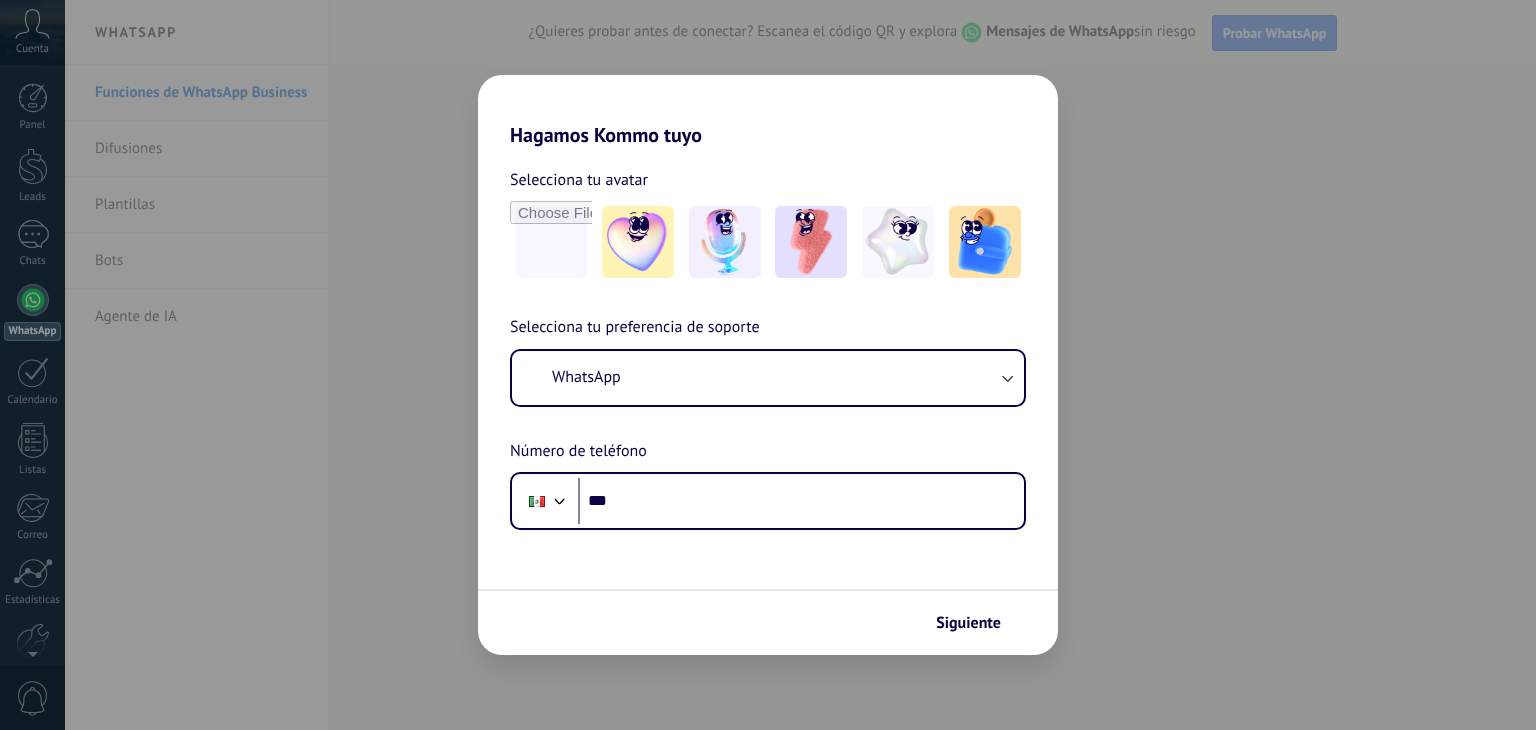 scroll, scrollTop: 0, scrollLeft: 0, axis: both 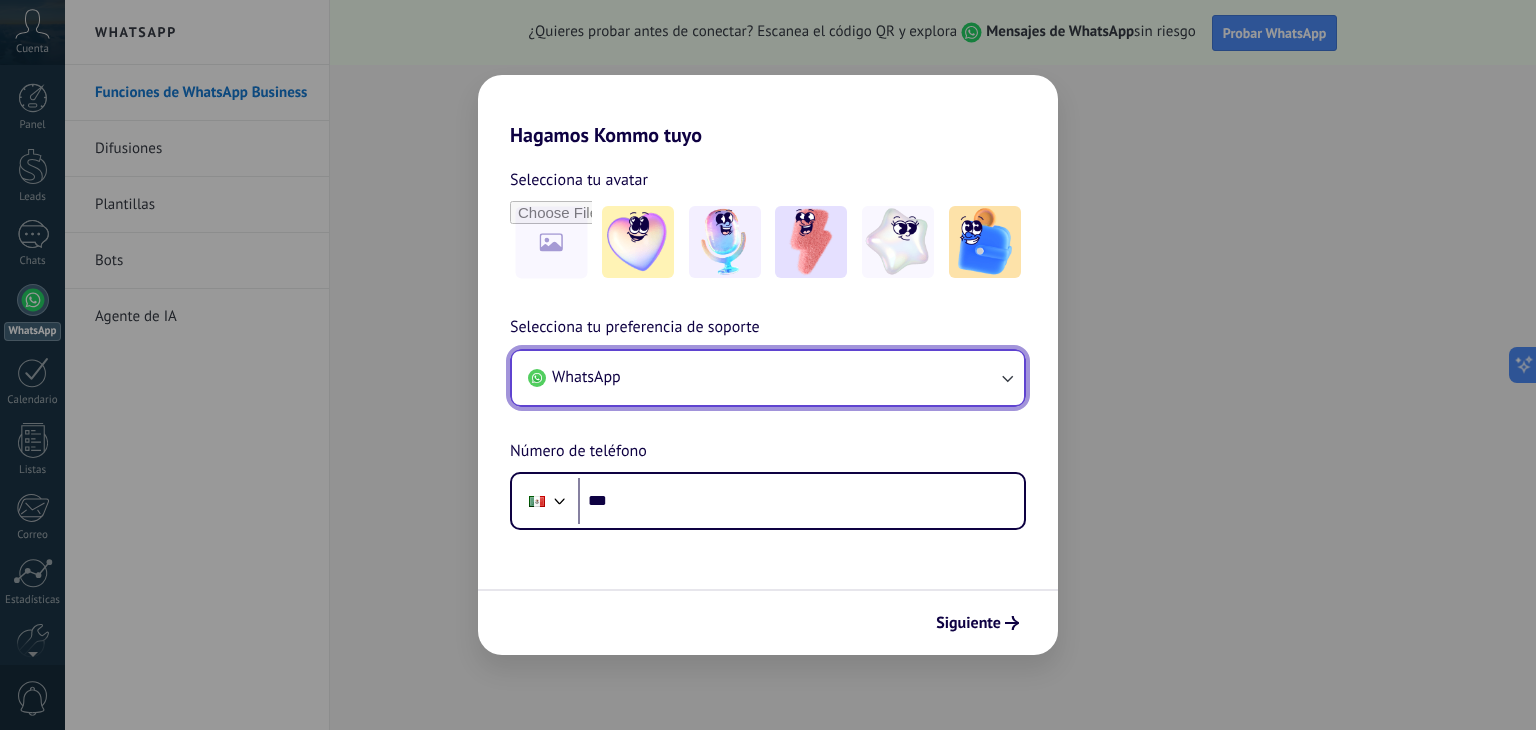 click on "WhatsApp" at bounding box center [586, 377] 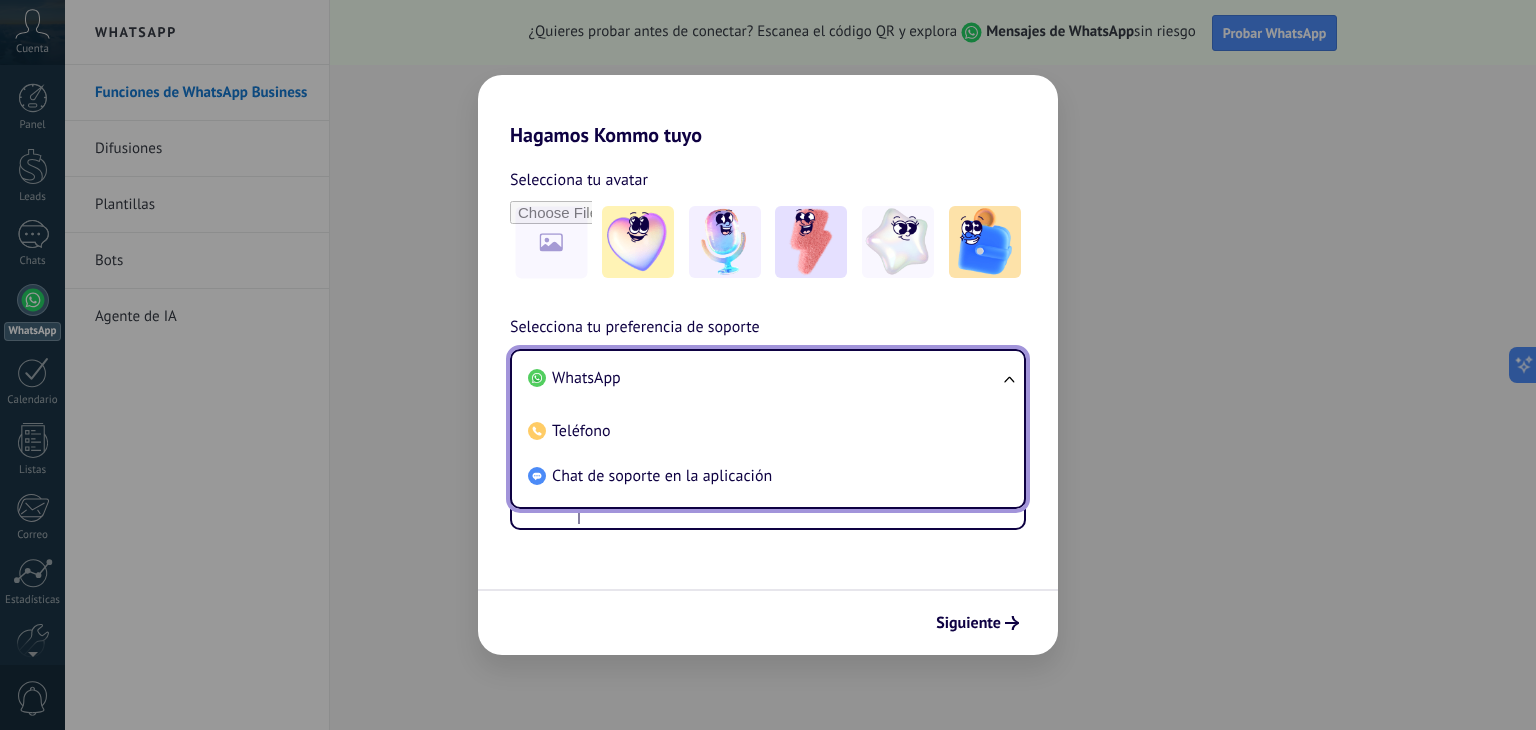 click on "WhatsApp" at bounding box center [586, 378] 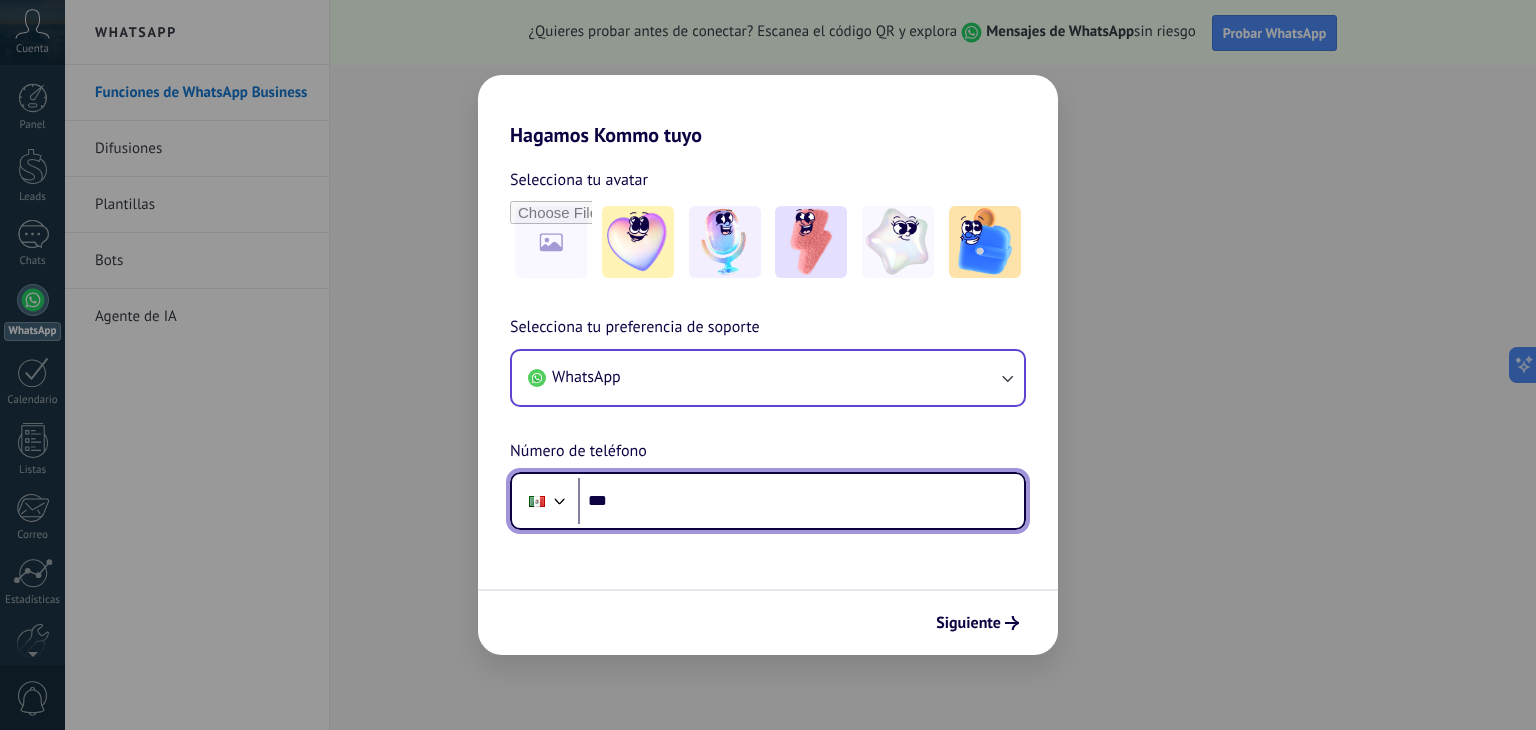 click on "***" at bounding box center [801, 501] 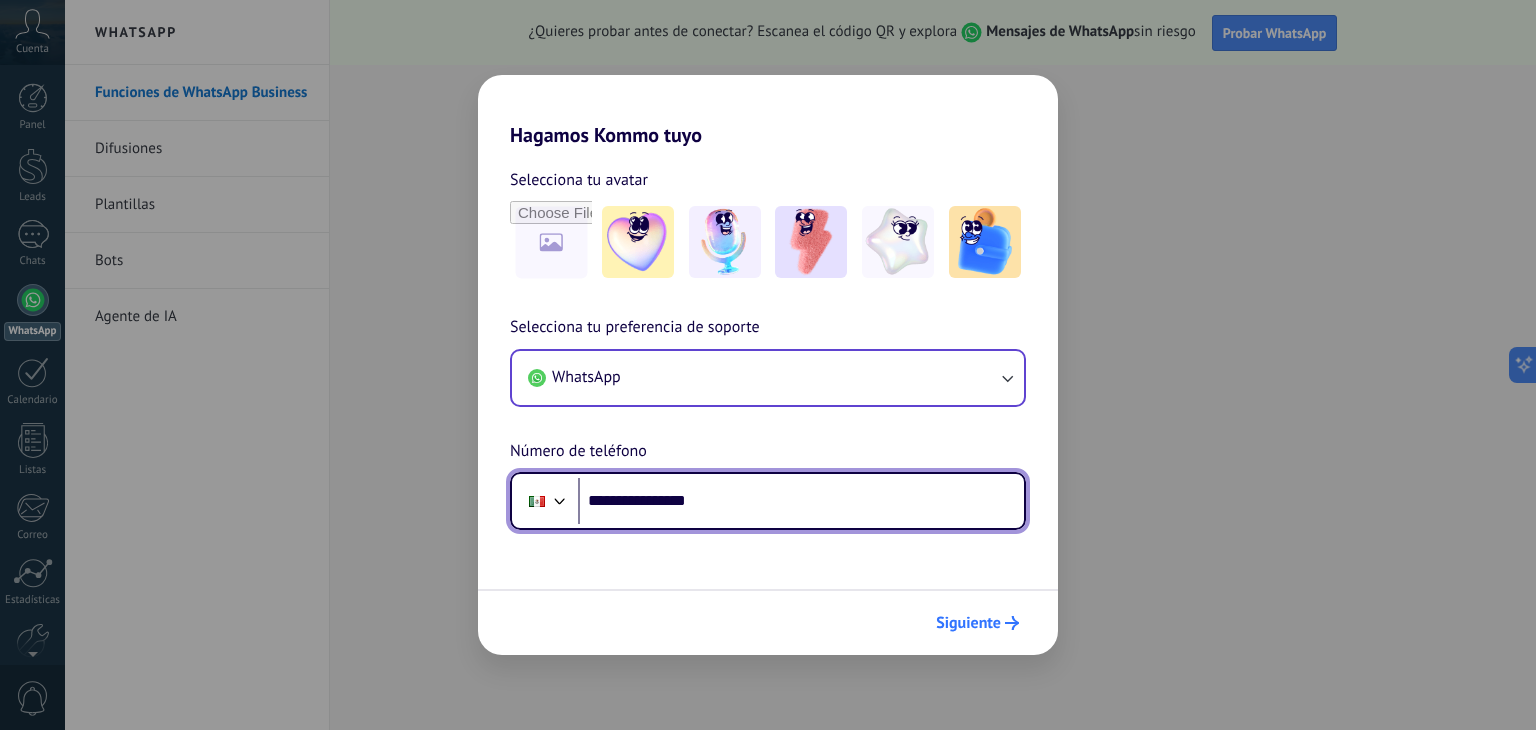 type on "**********" 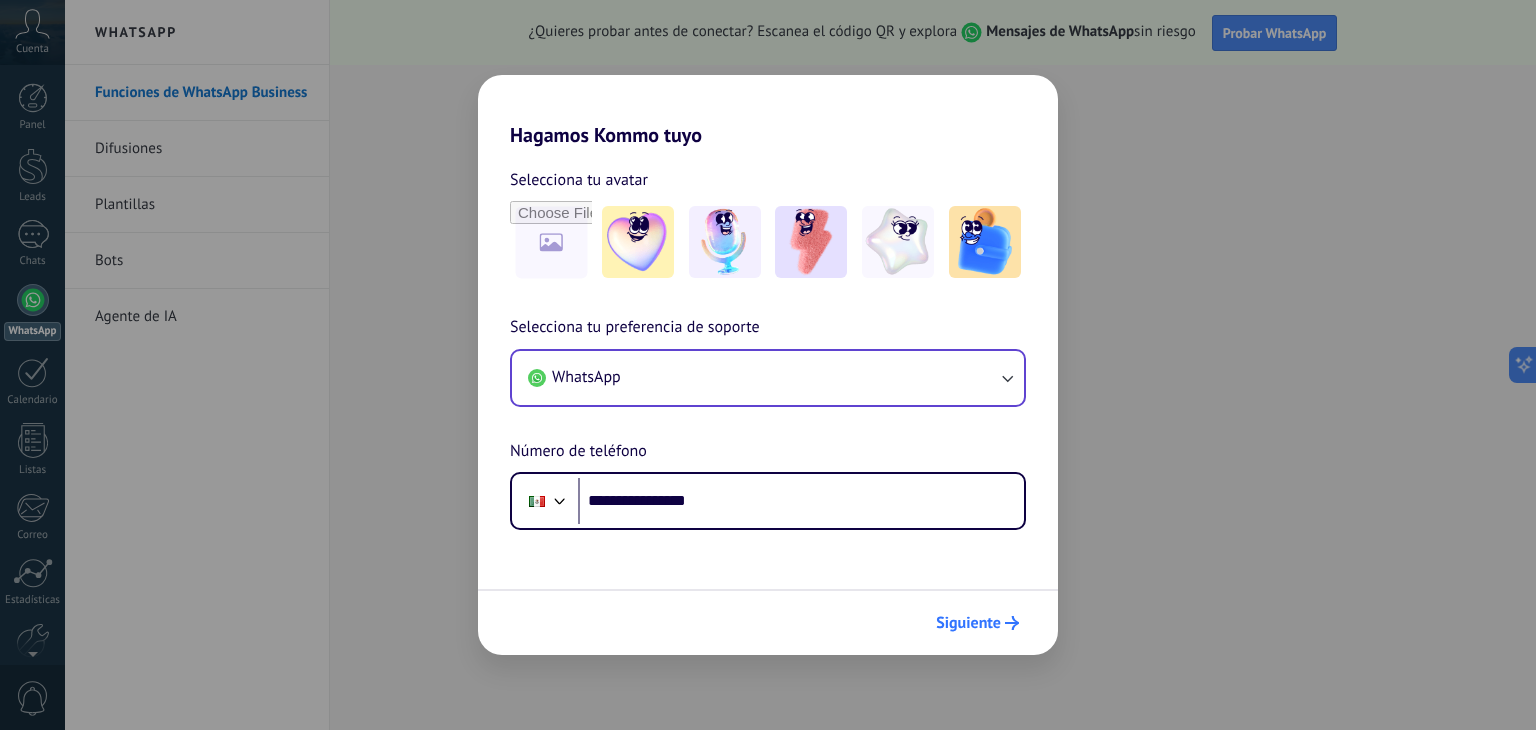 click on "Siguiente" at bounding box center (968, 623) 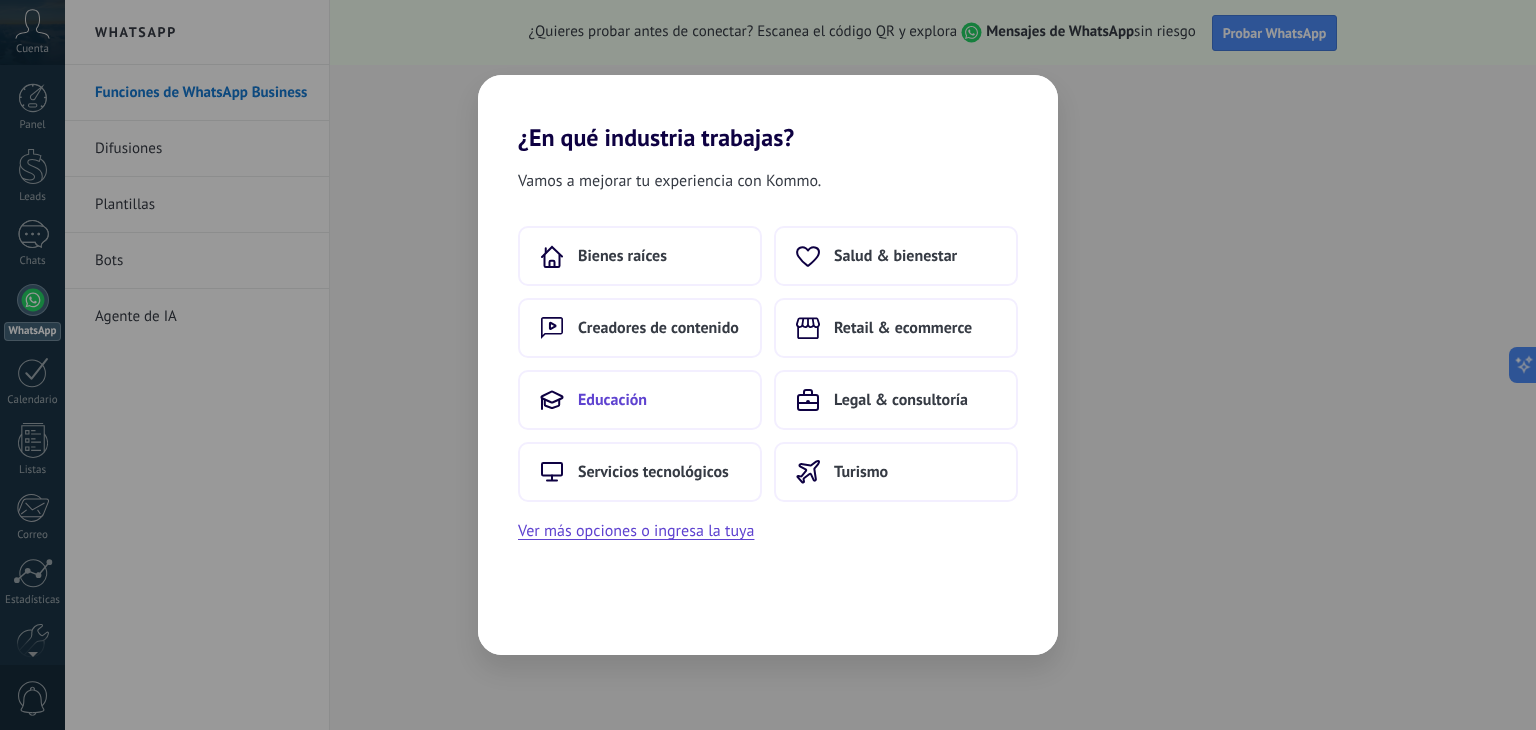 click on "Educación" at bounding box center [640, 400] 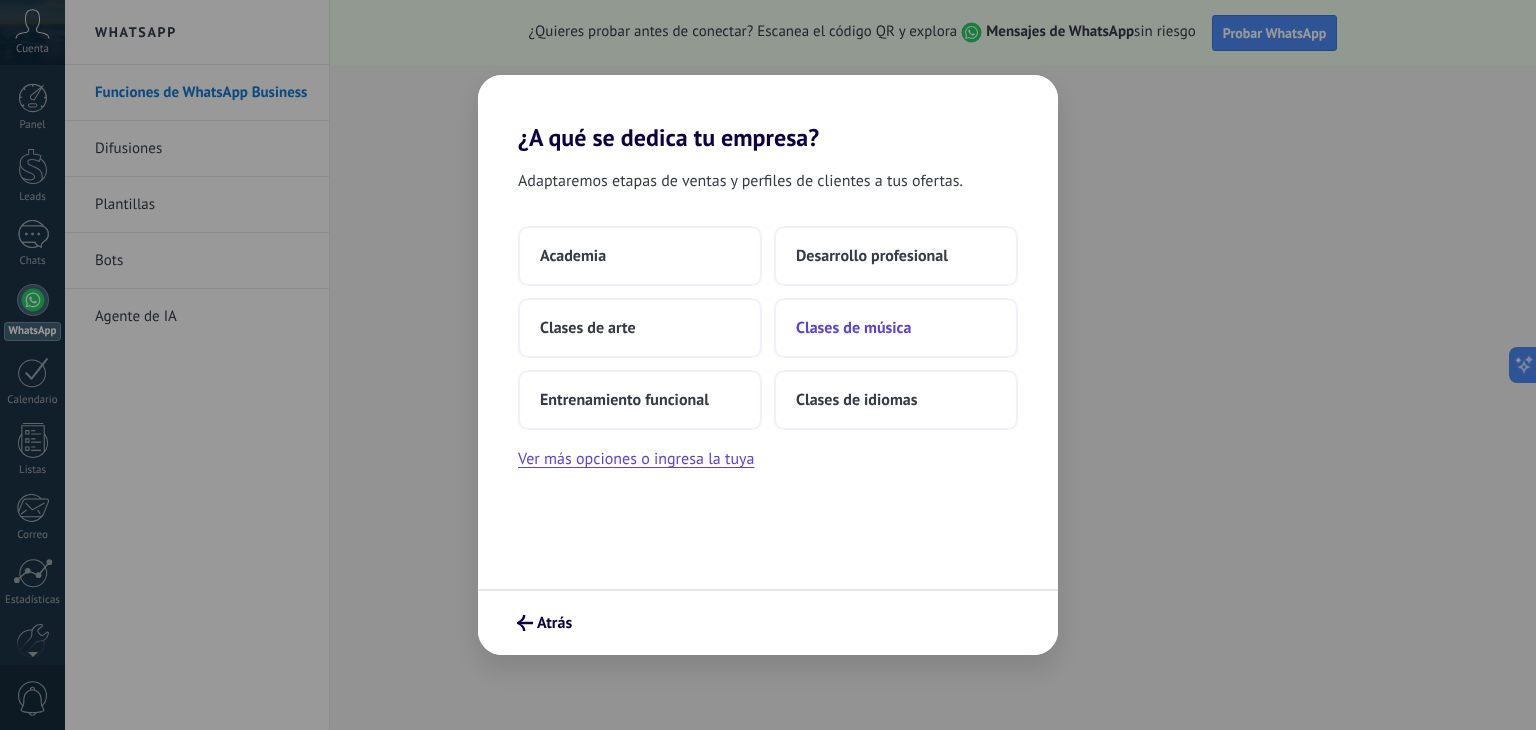 scroll, scrollTop: 0, scrollLeft: 0, axis: both 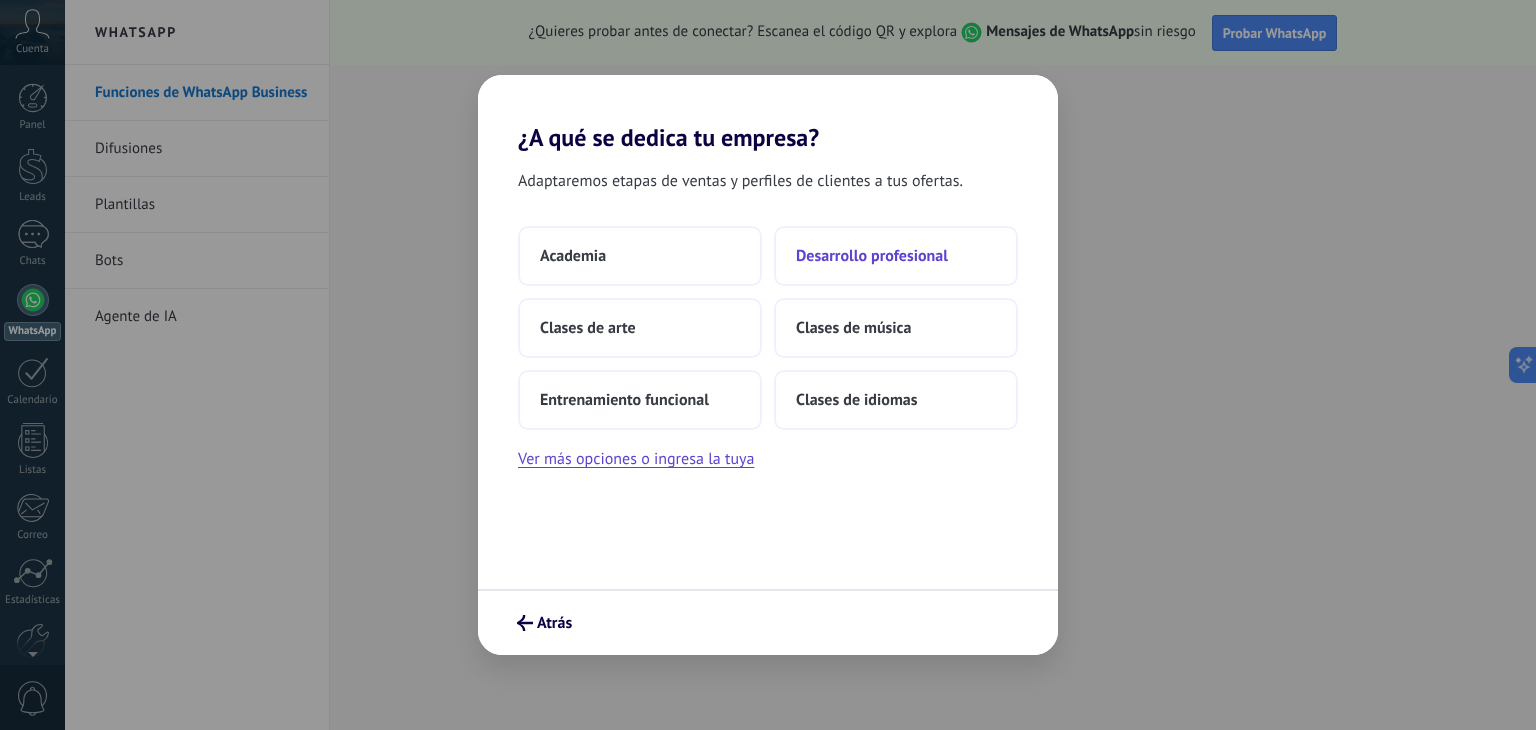 click on "Desarrollo profesional" at bounding box center (872, 256) 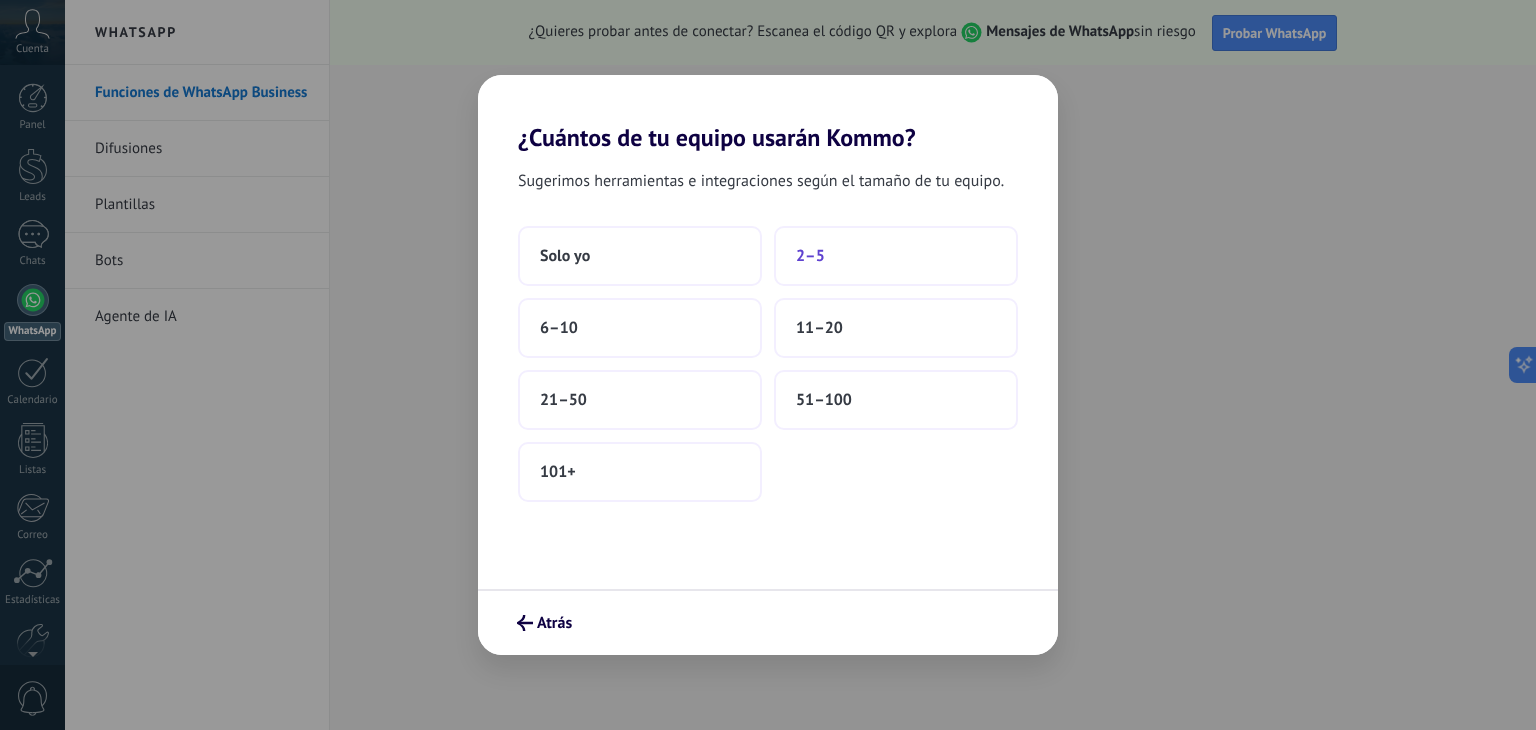 click on "2–5" at bounding box center (896, 256) 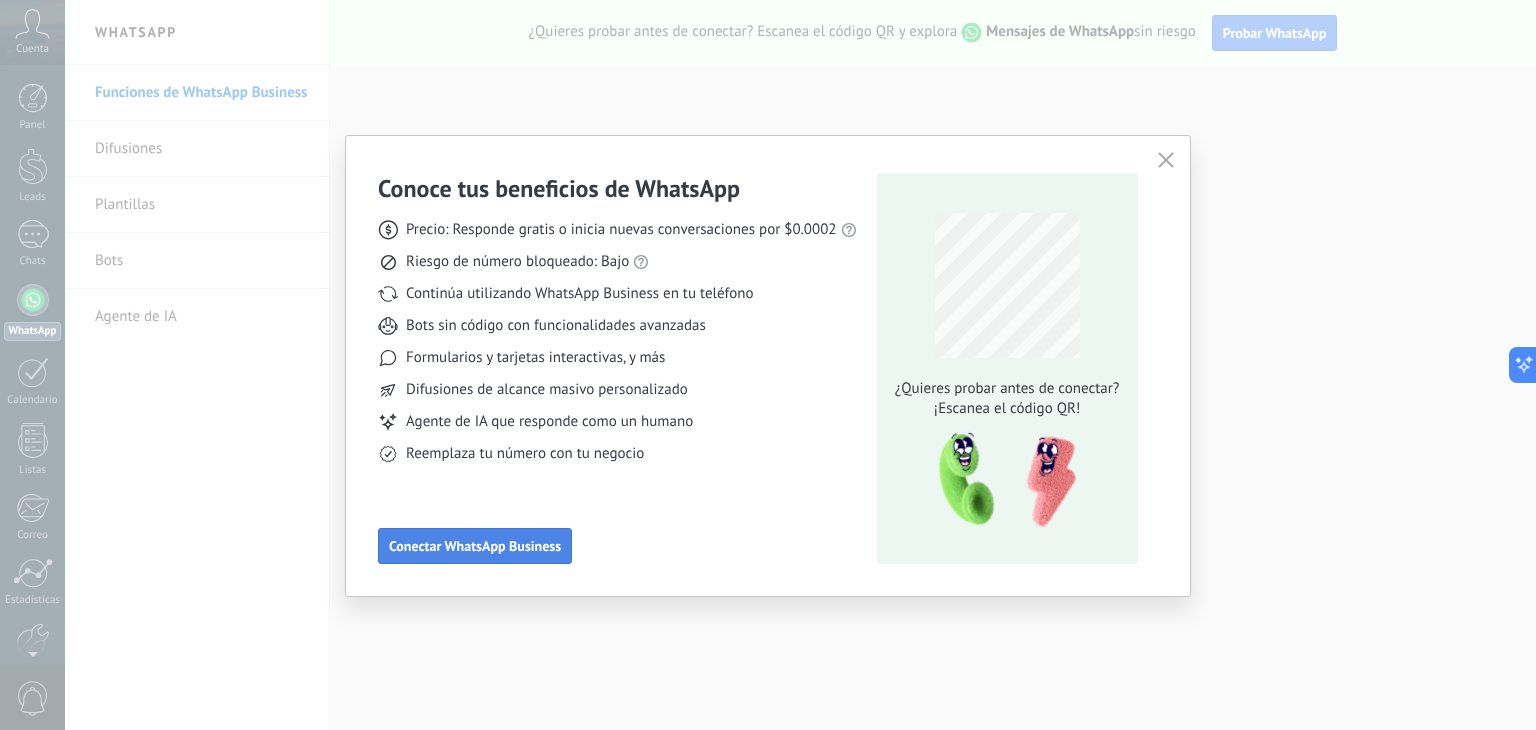 click on "Conectar WhatsApp Business" at bounding box center [475, 546] 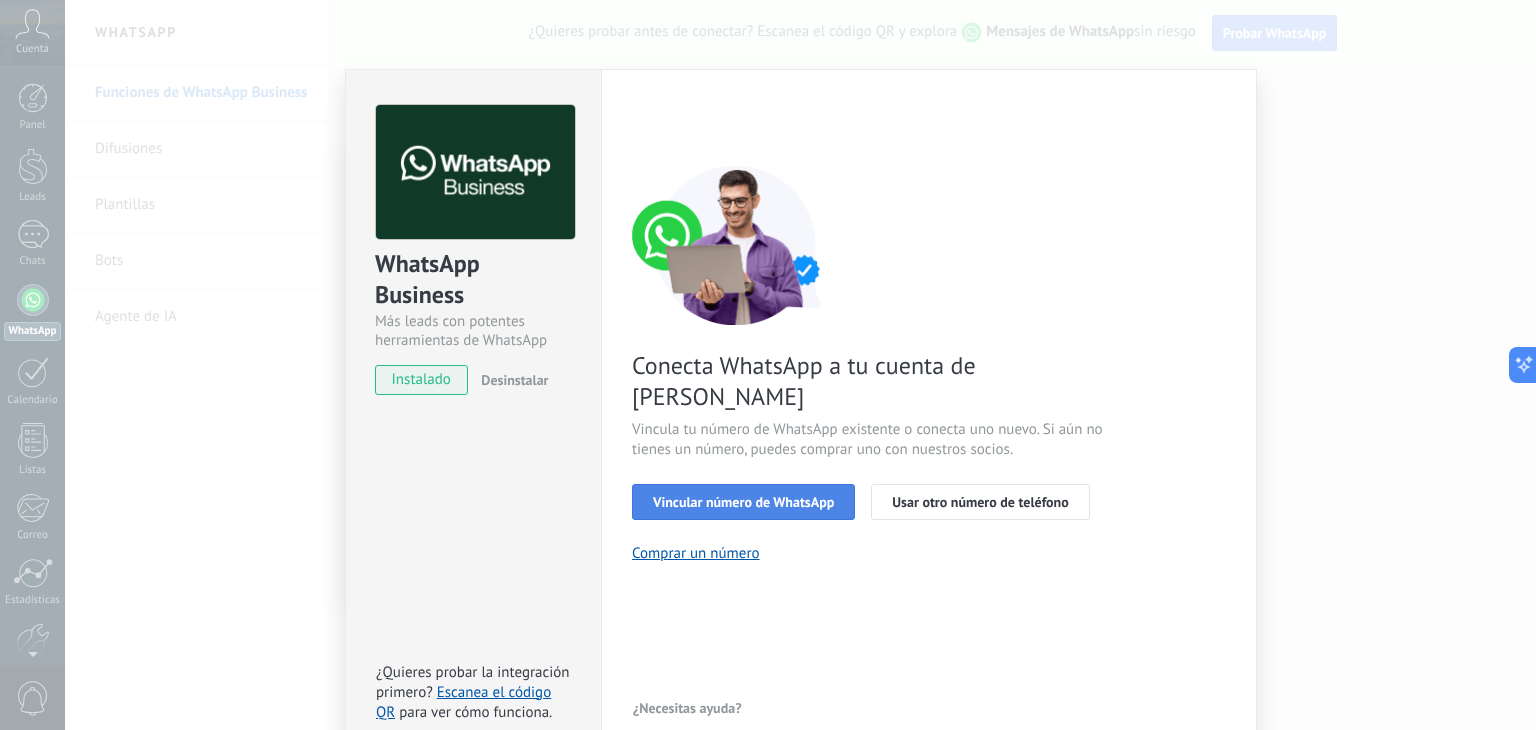 click on "Vincular número de WhatsApp" at bounding box center [743, 502] 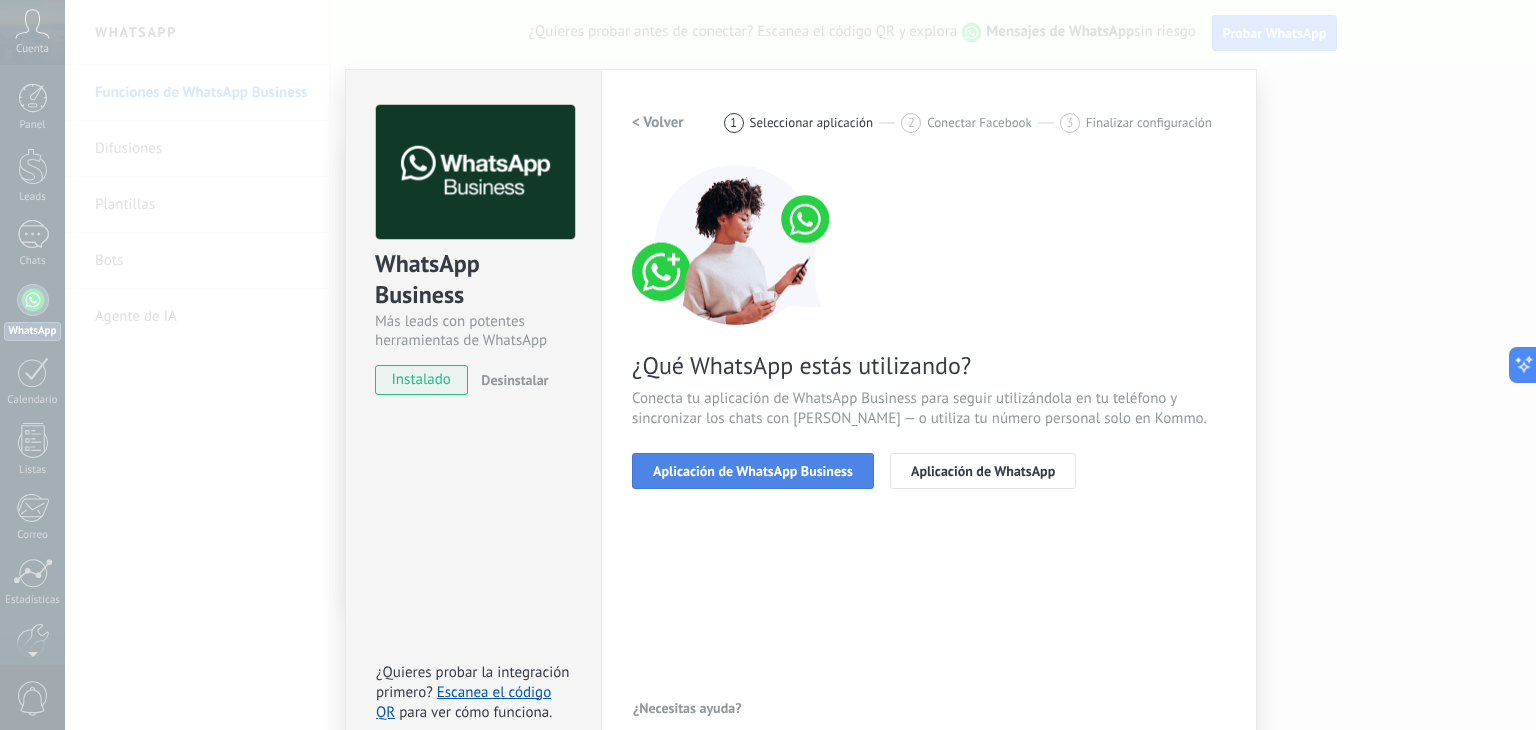 click on "Aplicación de WhatsApp Business" at bounding box center [753, 471] 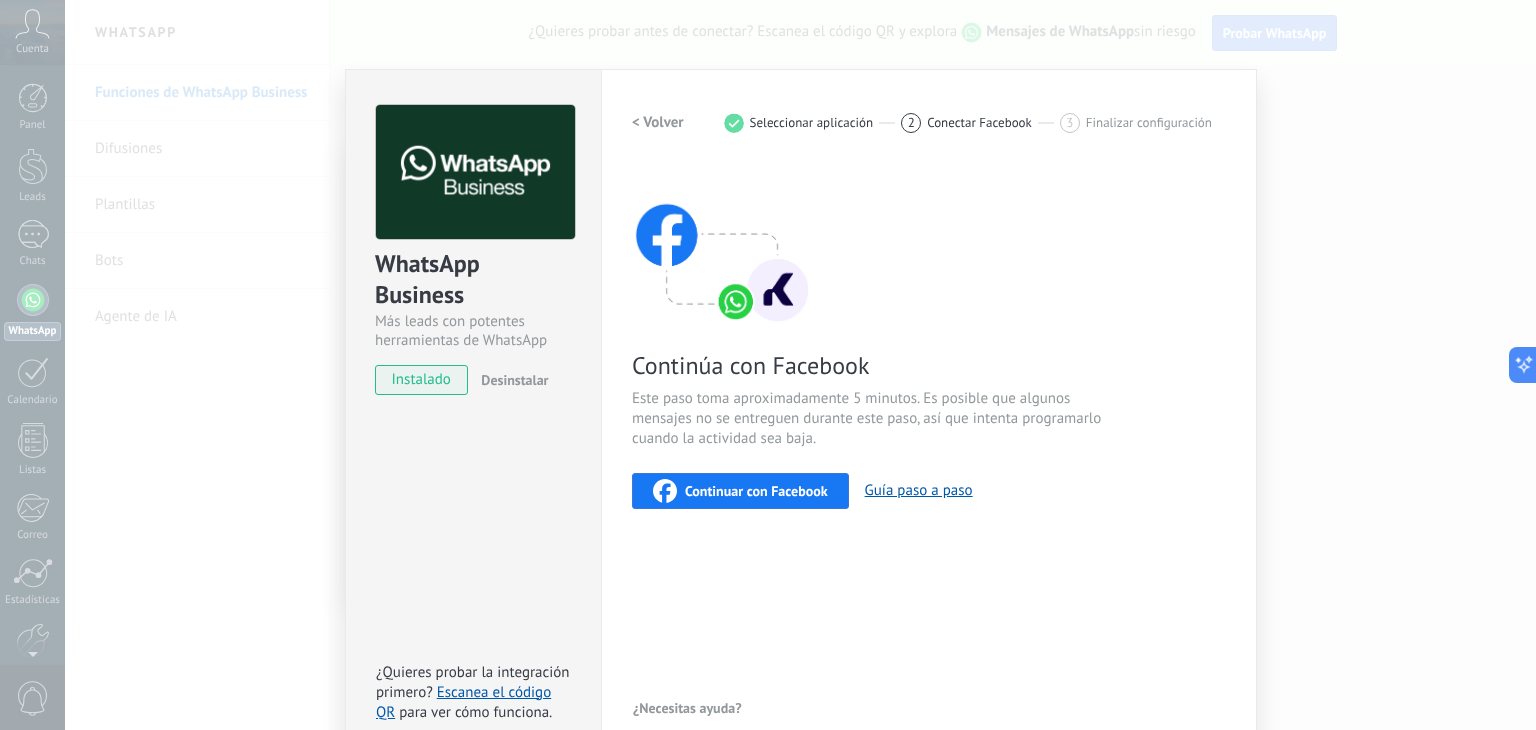 click on "Continuar con Facebook" at bounding box center (740, 491) 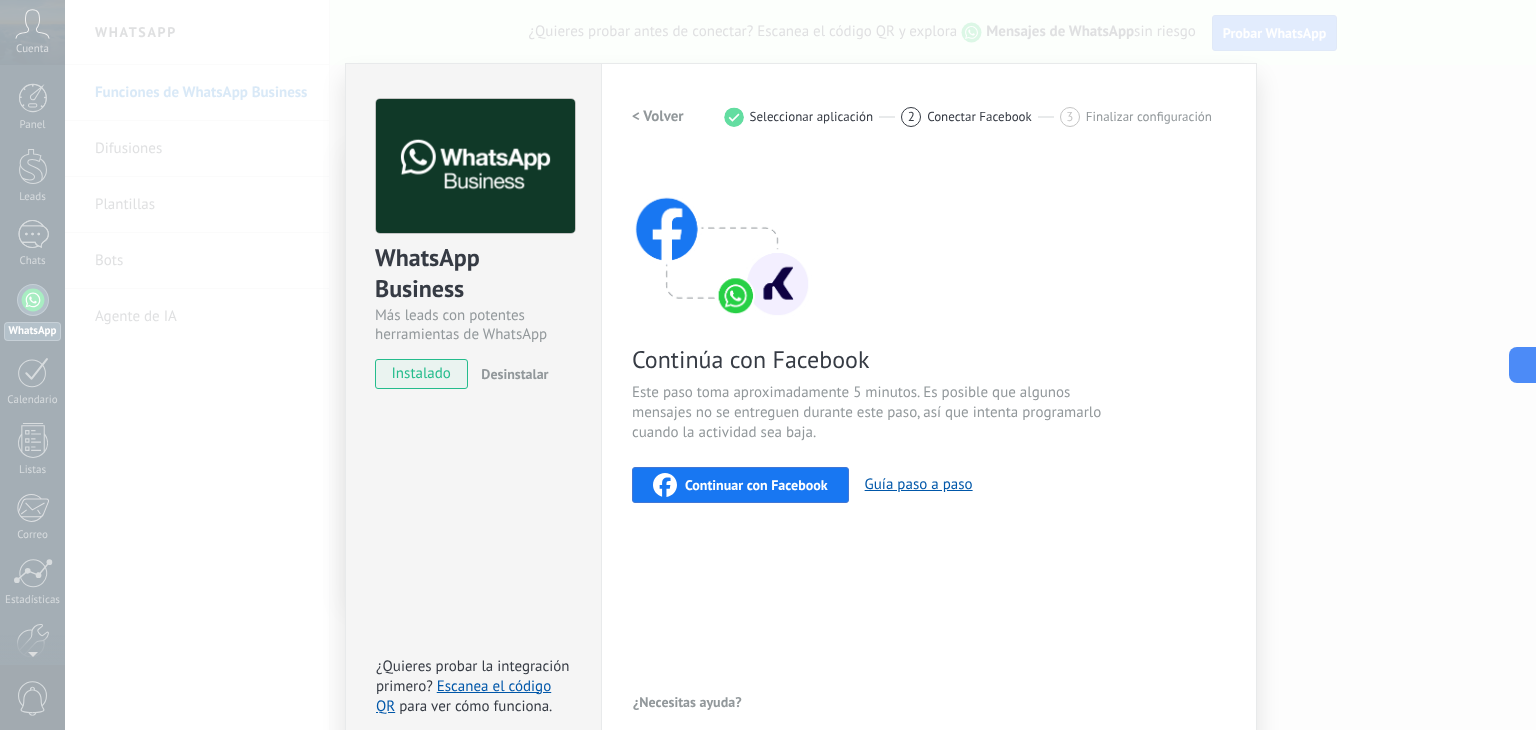 scroll, scrollTop: 0, scrollLeft: 0, axis: both 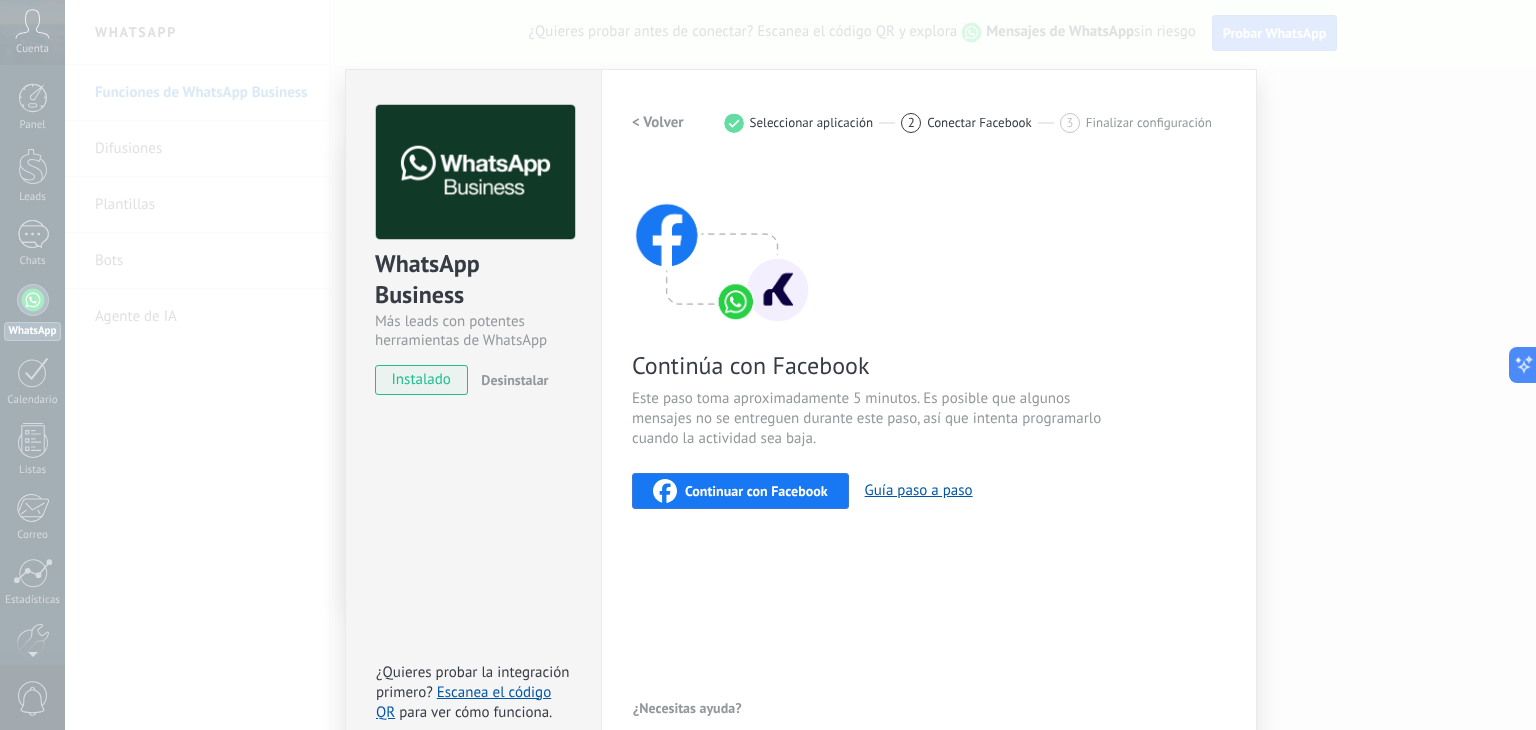 click on "Seleccionar aplicación" at bounding box center (812, 122) 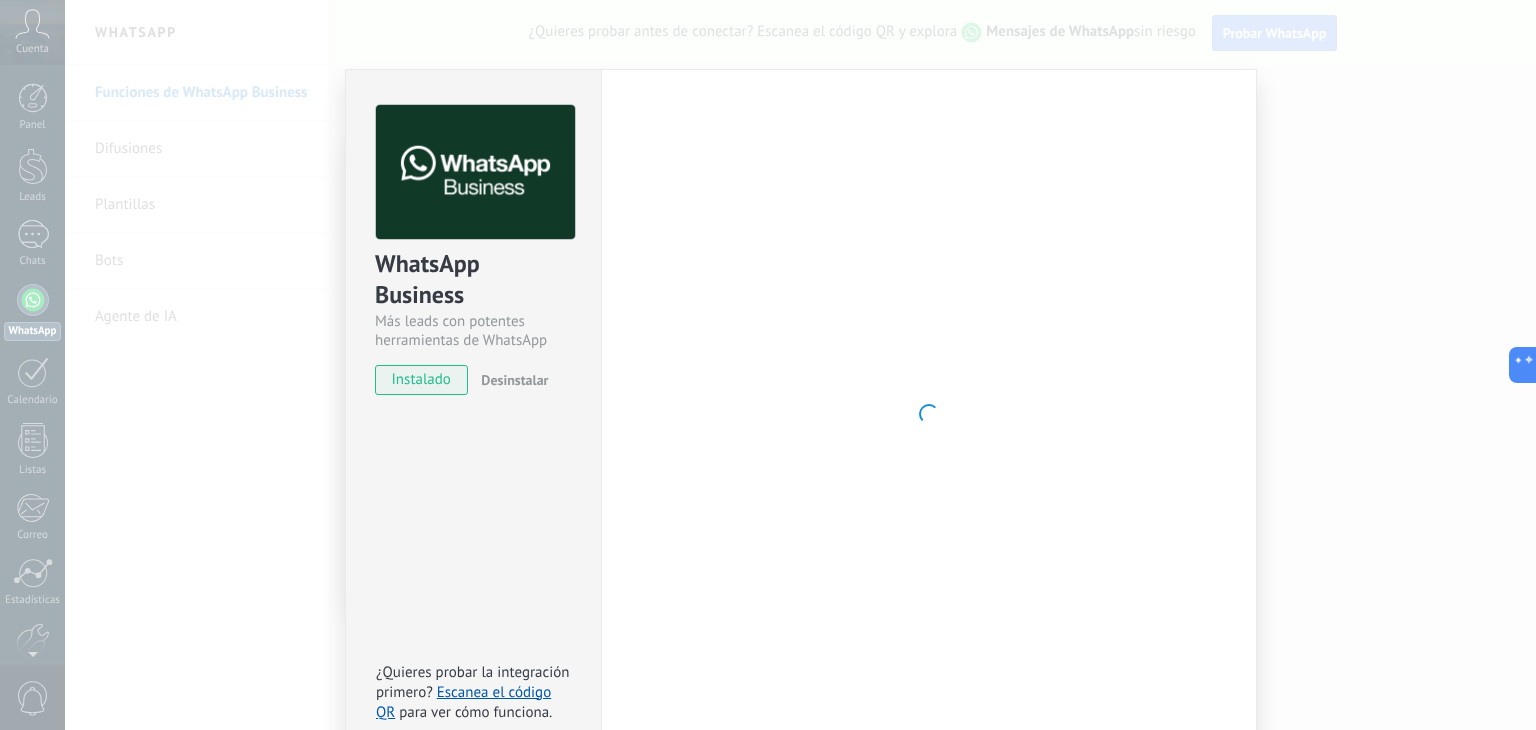 click at bounding box center (929, 414) 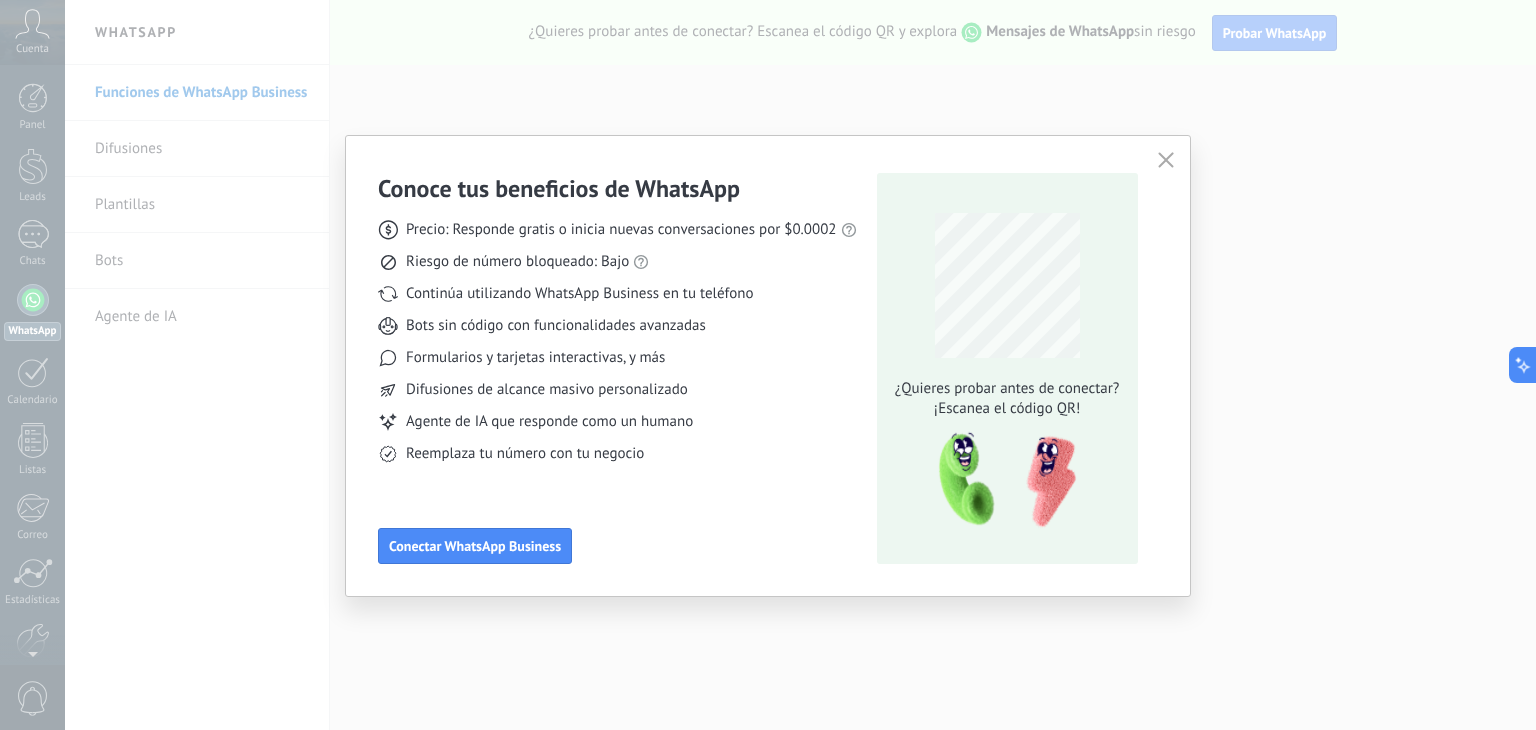 scroll, scrollTop: 0, scrollLeft: 0, axis: both 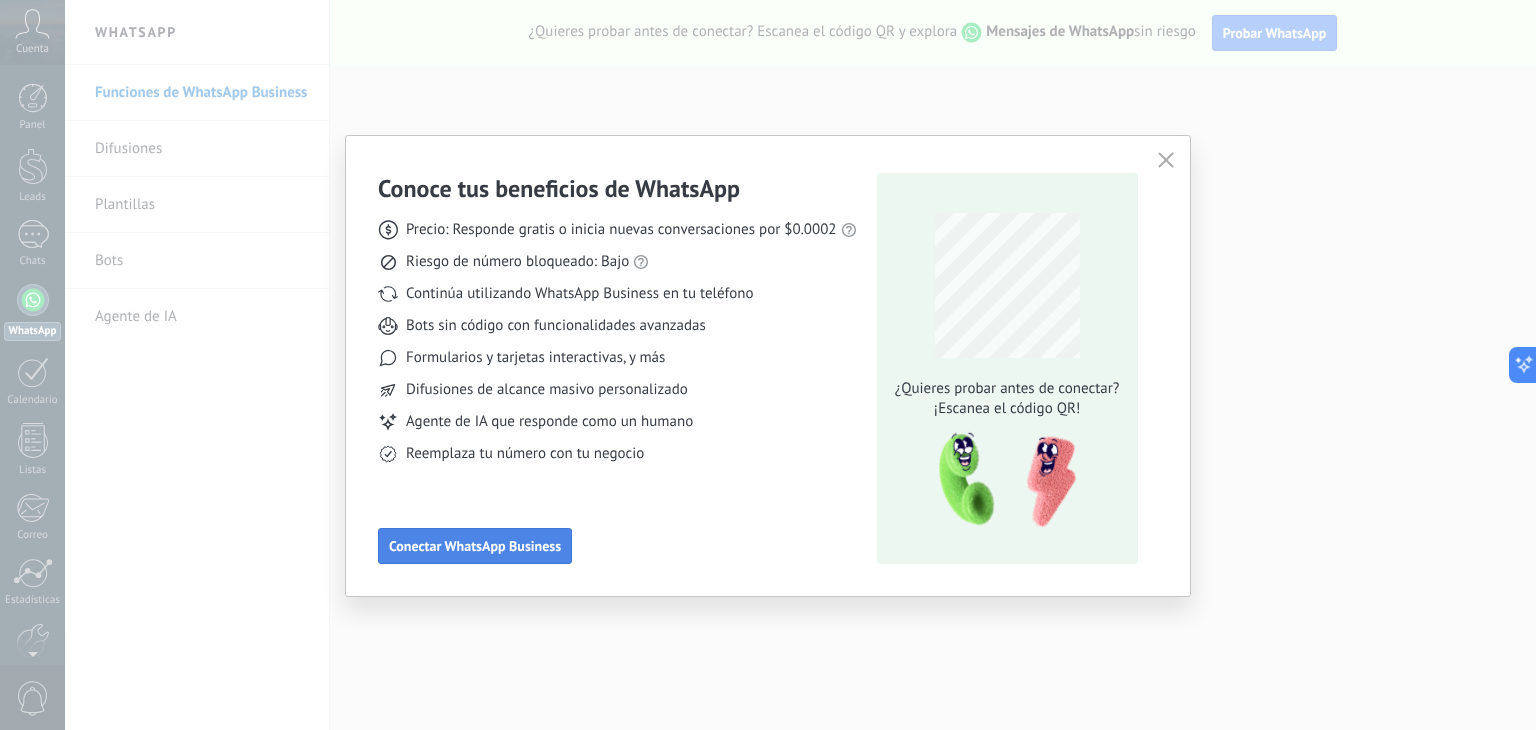 click on "Conectar WhatsApp Business" at bounding box center [475, 546] 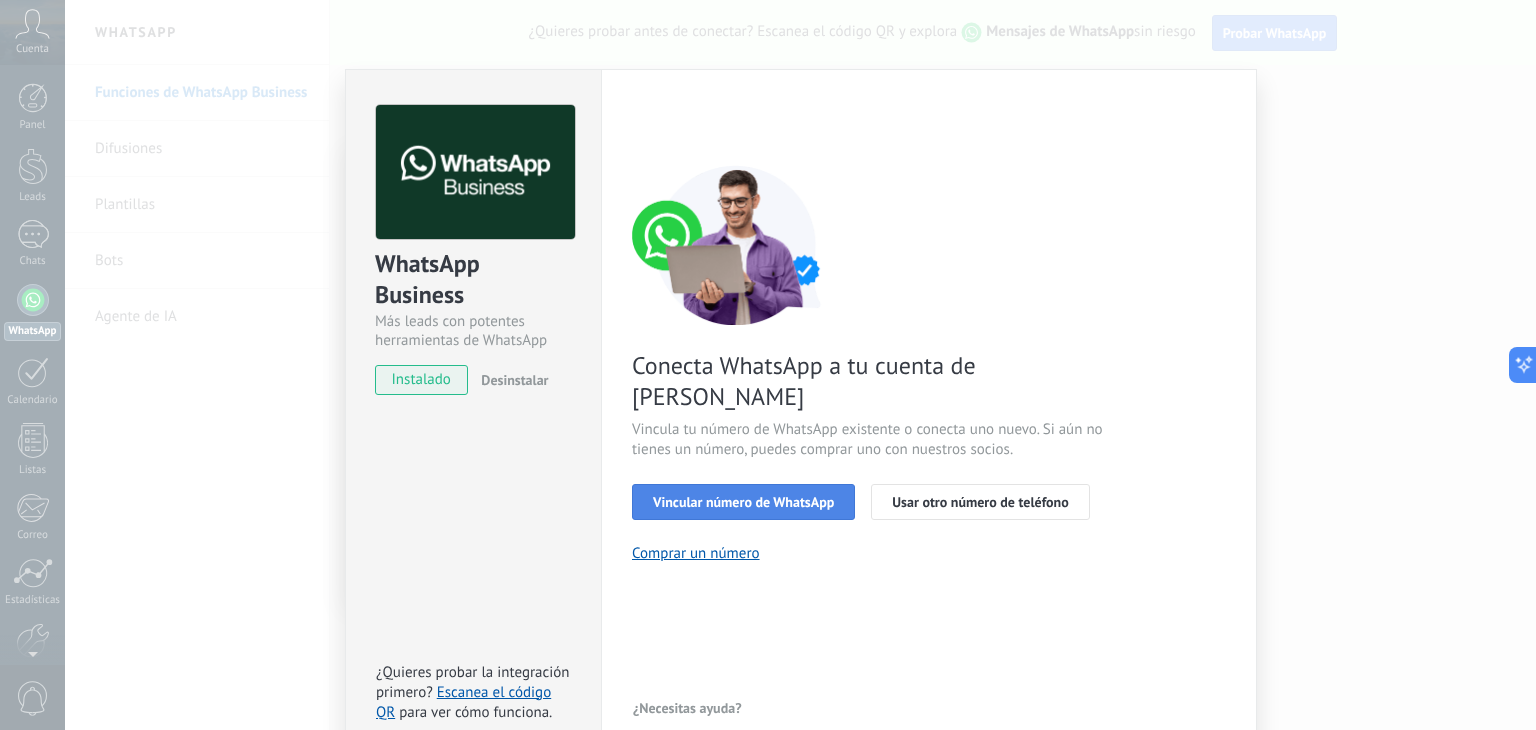 click on "Vincular número de WhatsApp" at bounding box center (743, 502) 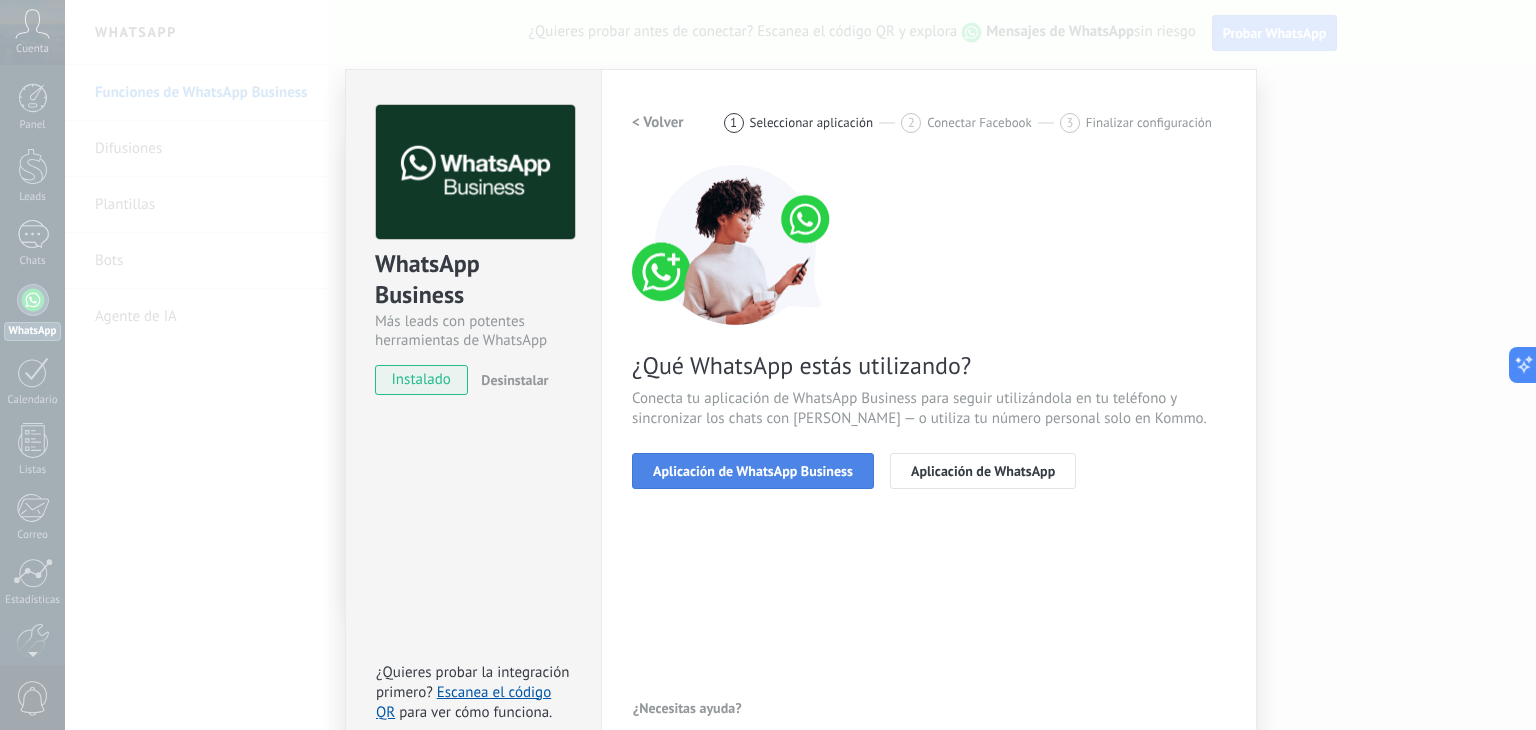 click on "Aplicación de WhatsApp Business" at bounding box center (753, 471) 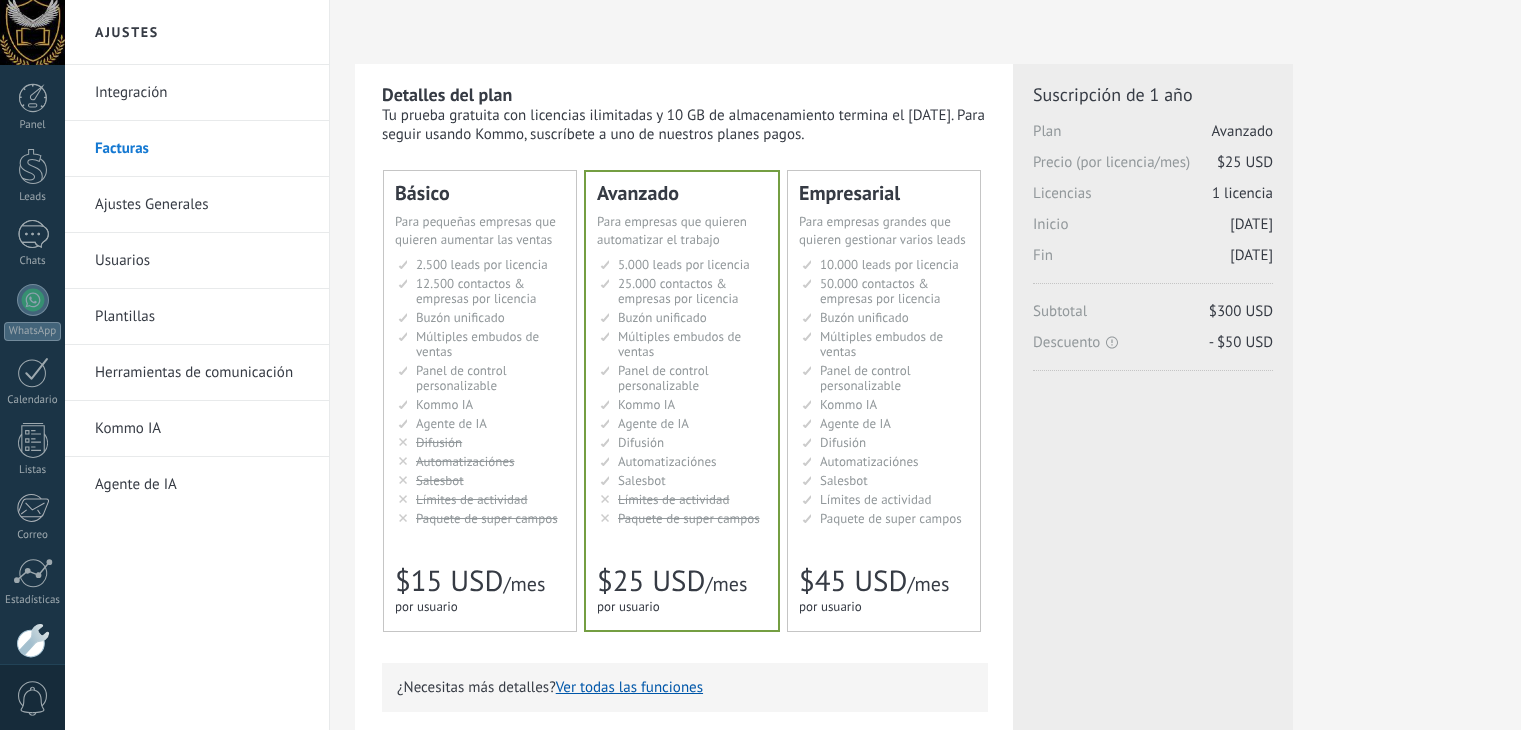 scroll, scrollTop: 0, scrollLeft: 0, axis: both 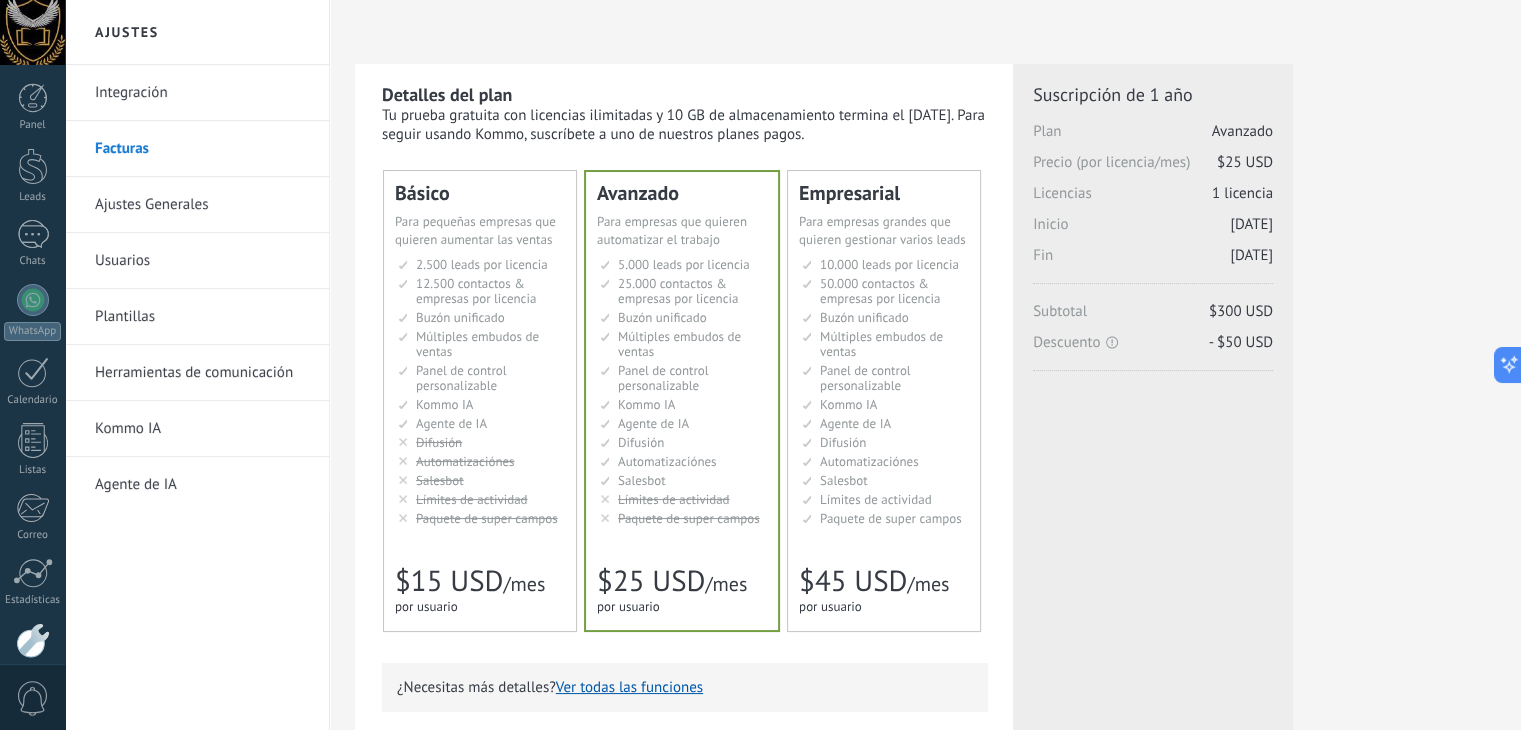 click on "Múltiples embudos de ventas" at bounding box center (477, 344) 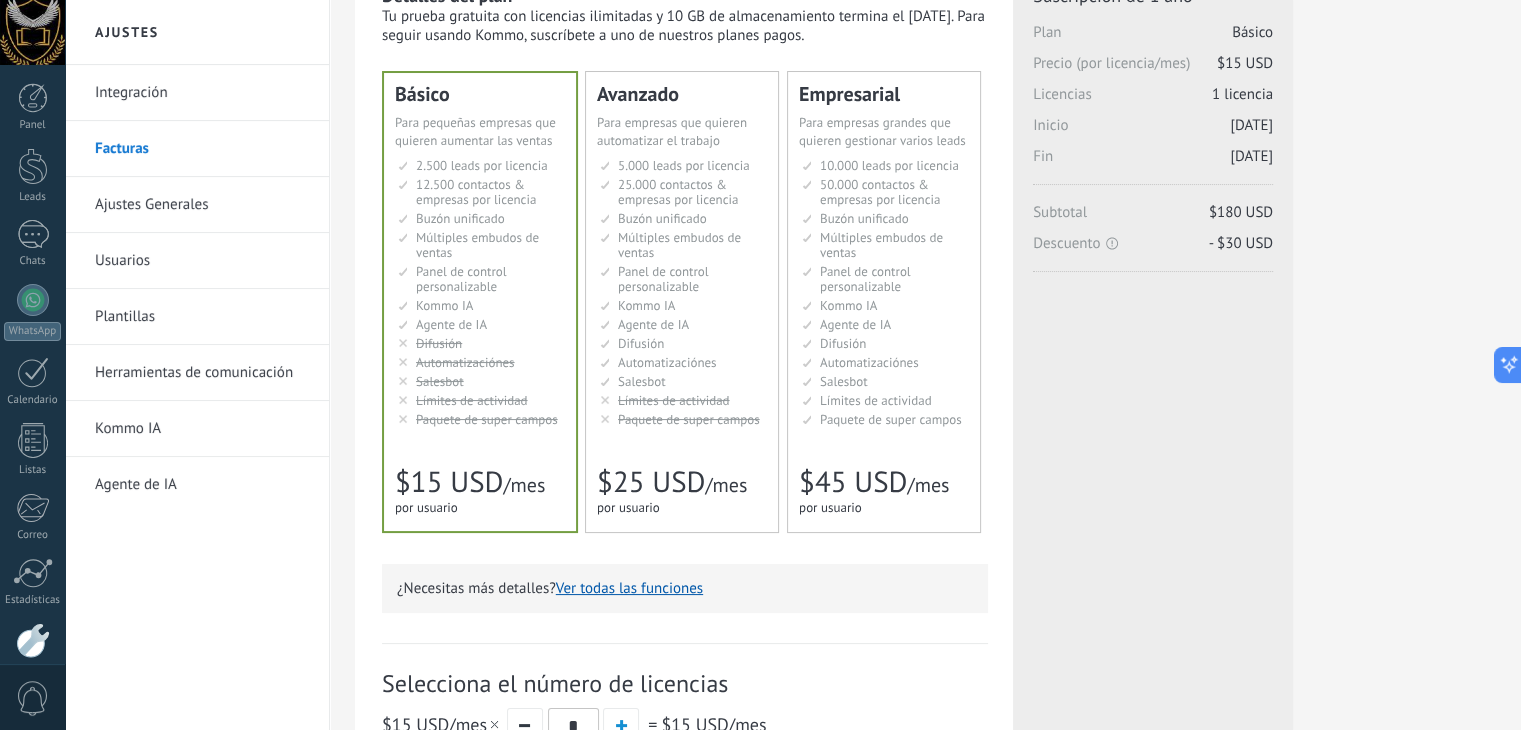 scroll, scrollTop: 400, scrollLeft: 0, axis: vertical 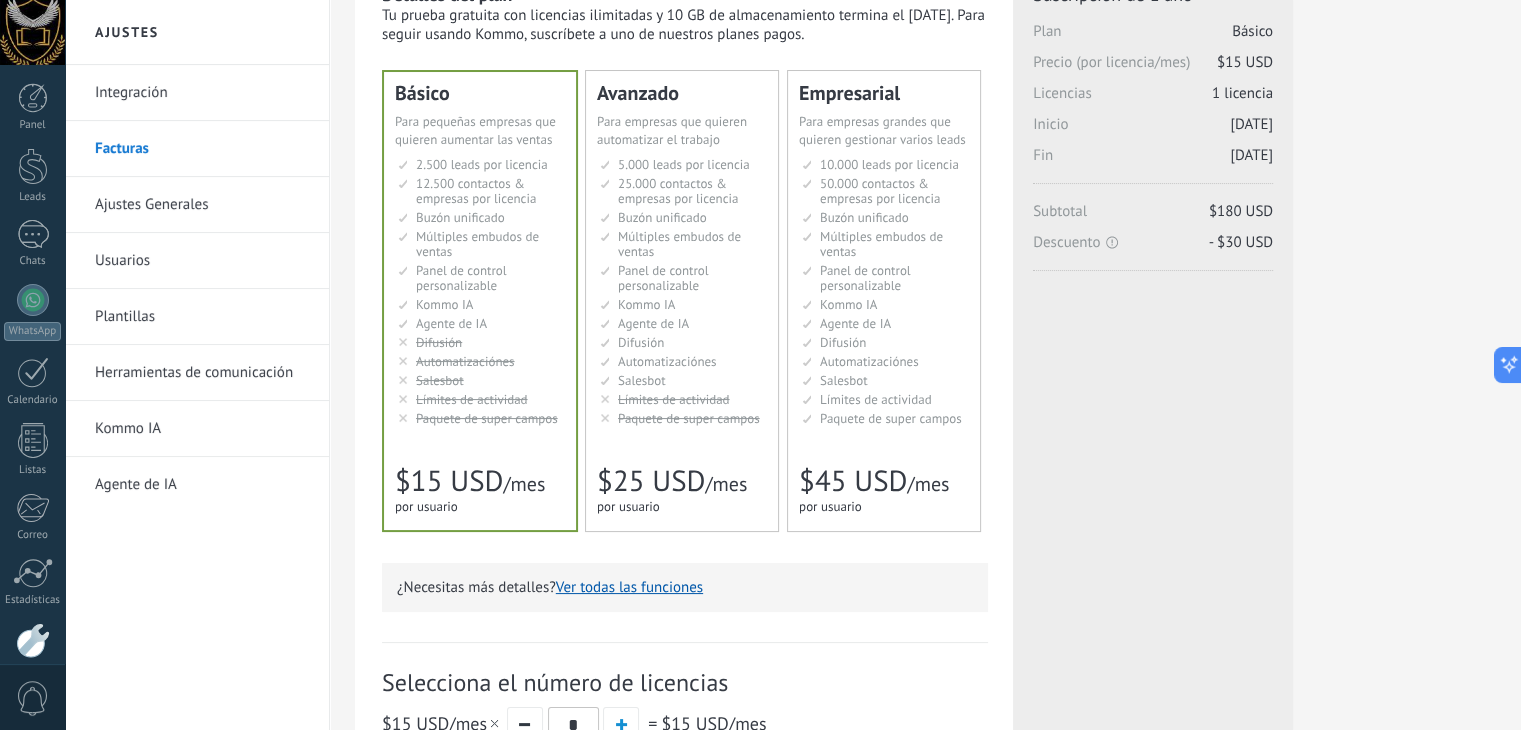 click on "Paquete de super campos" at bounding box center [689, 418] 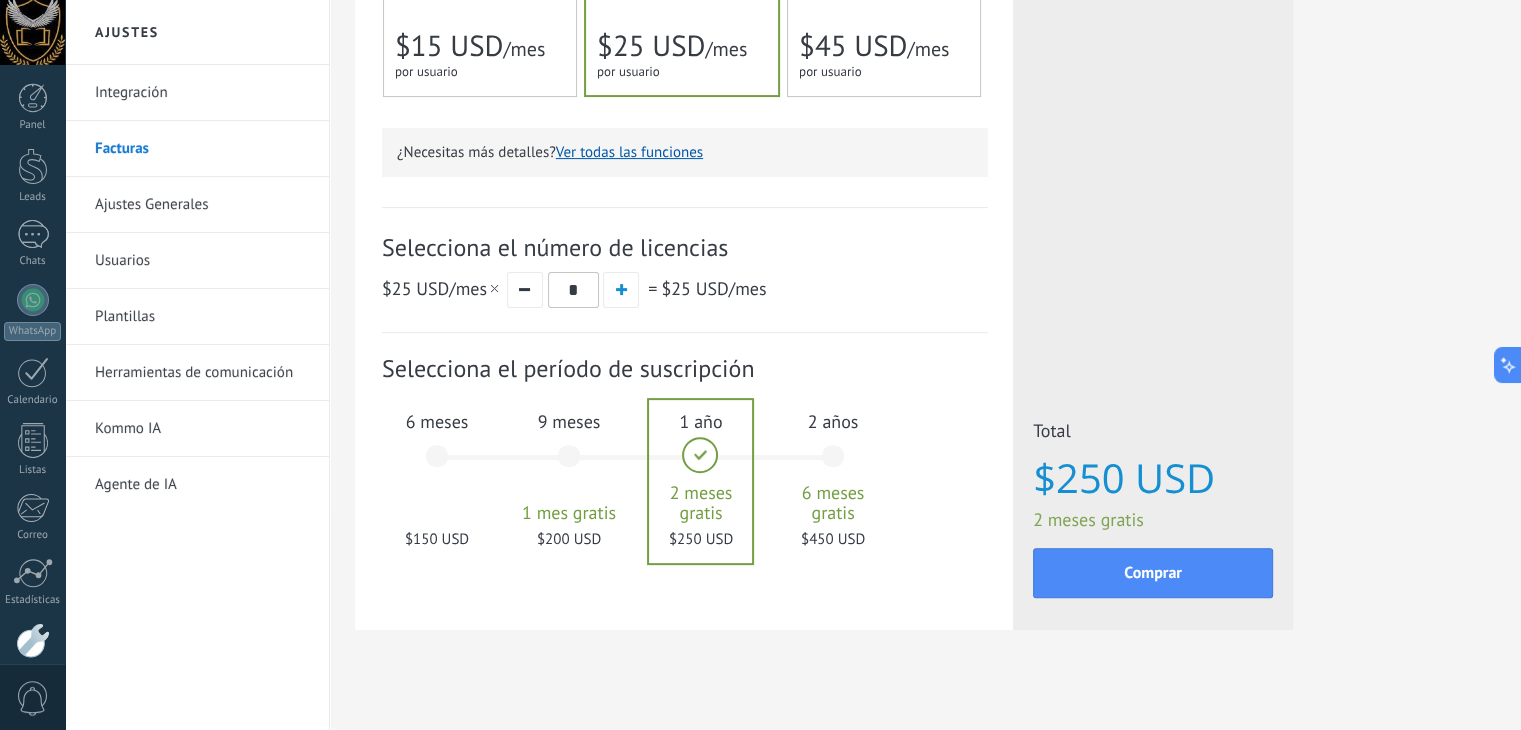 scroll, scrollTop: 552, scrollLeft: 0, axis: vertical 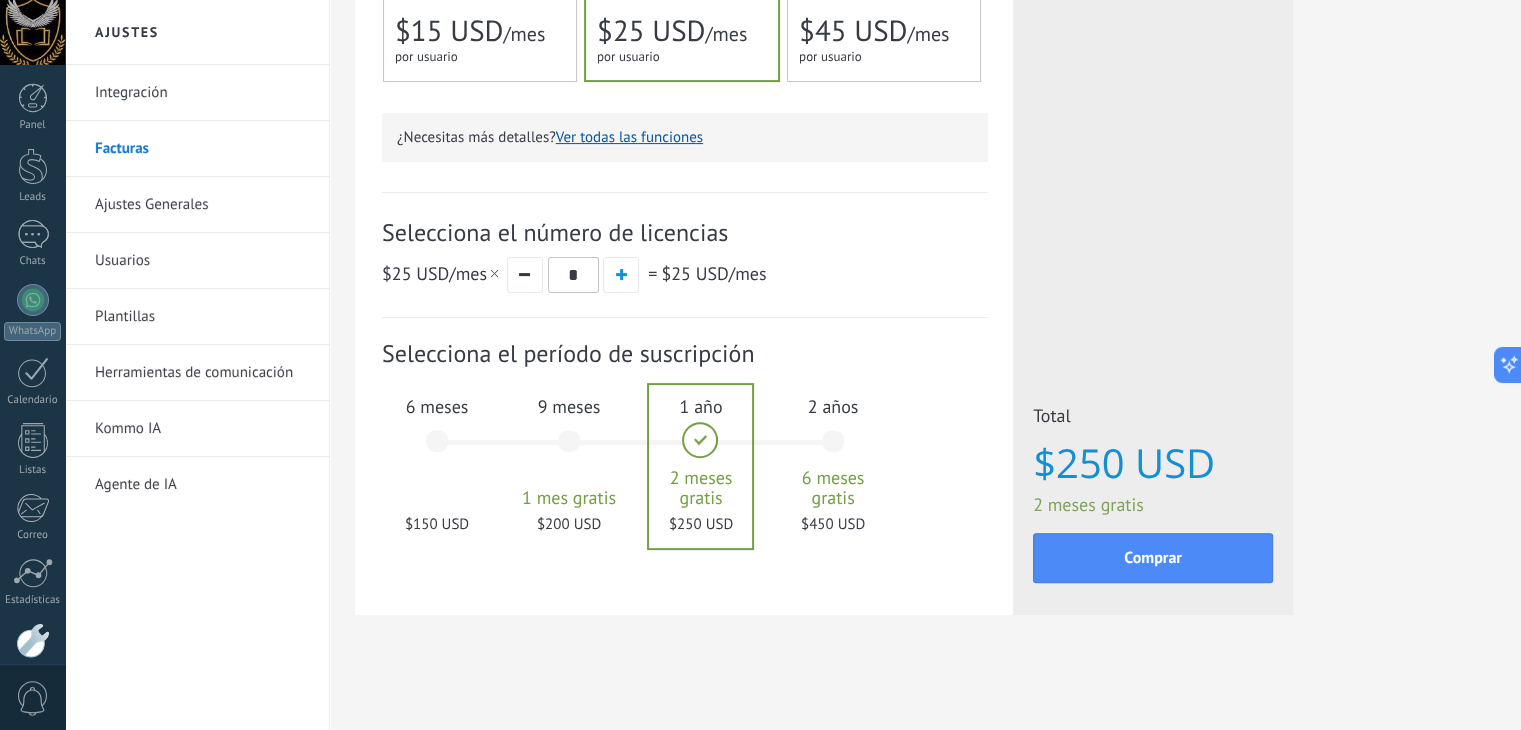 click on "Básico
Для увеличения продаж в малом бизнесе
For small businesses that want to boost sales quickly
Para pequeñas empresas que quieren aumentar las ventas
对于数量较少的小型销售团队
Para pequenos negócios que querem aumentar suas vendas
Untuk bisnis kecil yang ingin meningkatkan penjualan dengan cepat
Küçük işletmelerin satışlarını hızlandırması için
2.500 сделок на место
2.500 leads per seat
2.500 leads por licencia
添加线索和联系人
2.500 leads por licença
2.500 lead per slot
Lisans başına 2.500 müşteri
12.500 контактов & компаний на место
12.500 contacts & companies per seat
12.500 contactos & empresas por licencia" at bounding box center (480, -149) 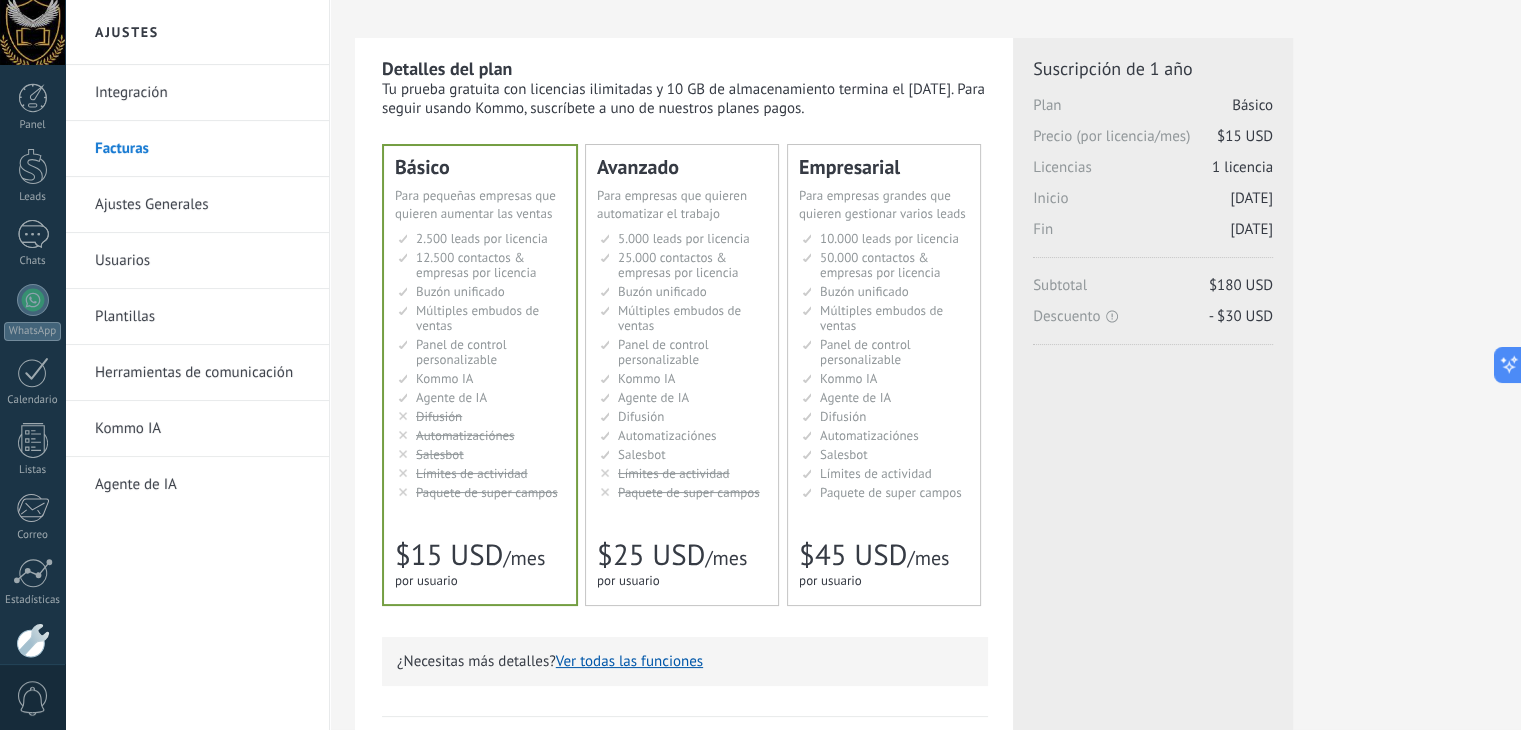 scroll, scrollTop: 0, scrollLeft: 0, axis: both 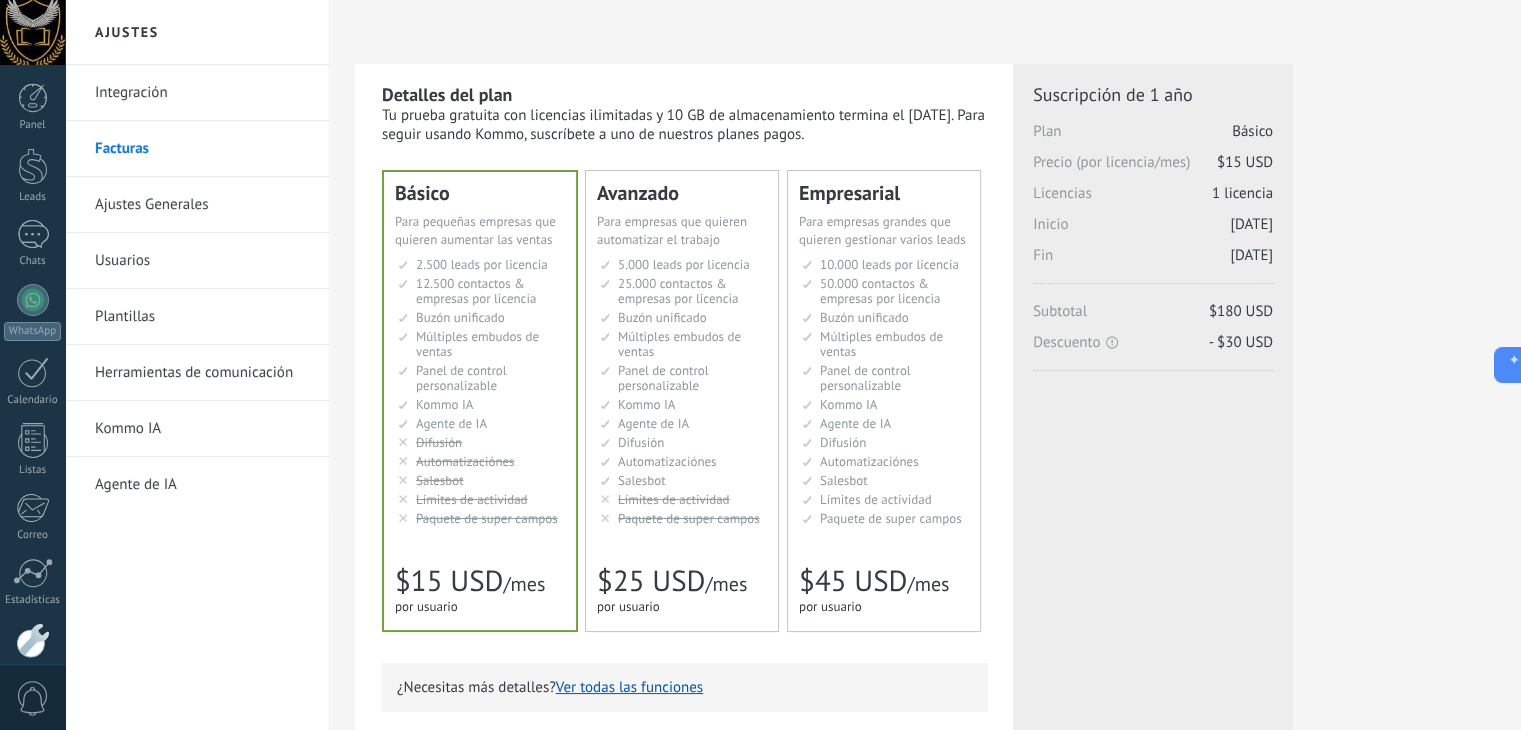 click on "Integración" at bounding box center (202, 93) 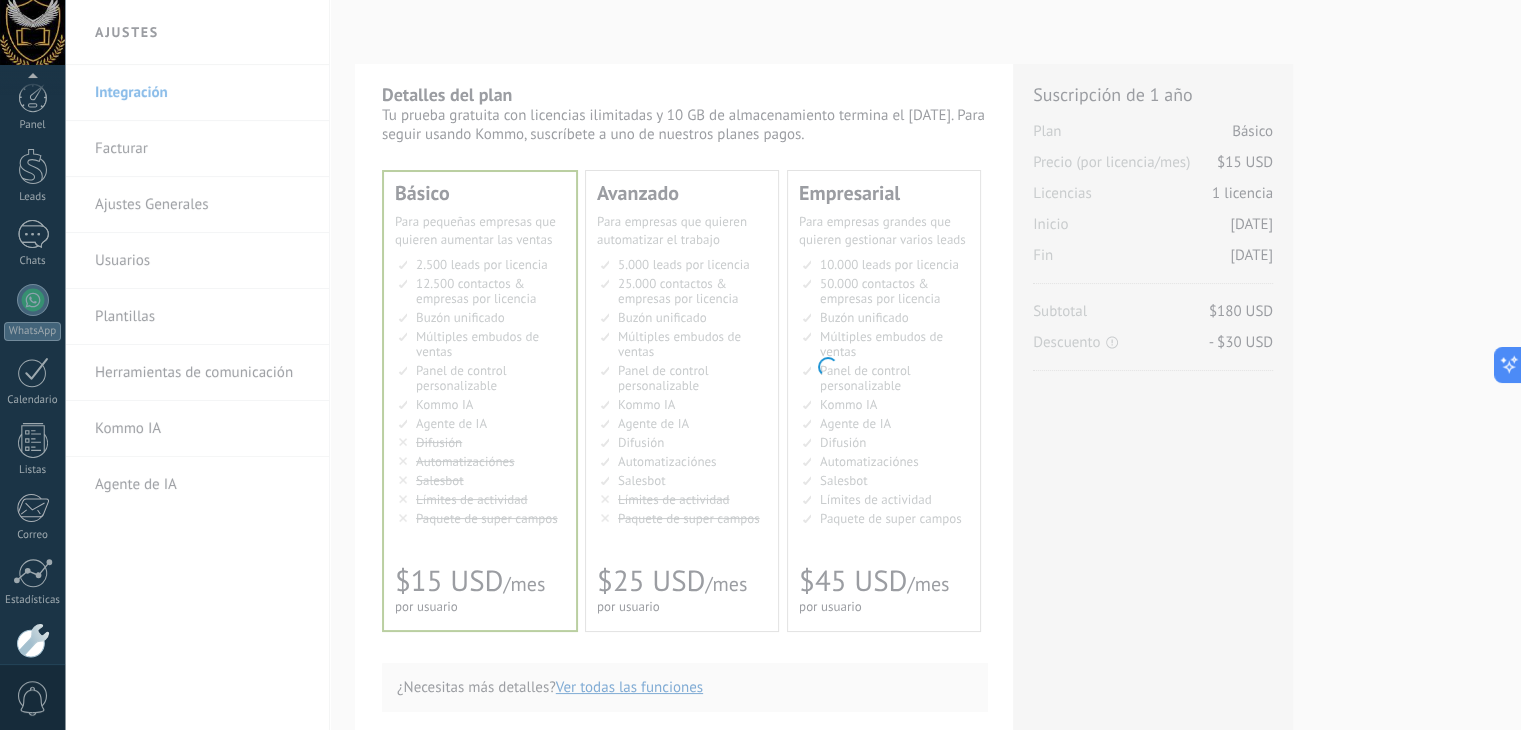 scroll, scrollTop: 101, scrollLeft: 0, axis: vertical 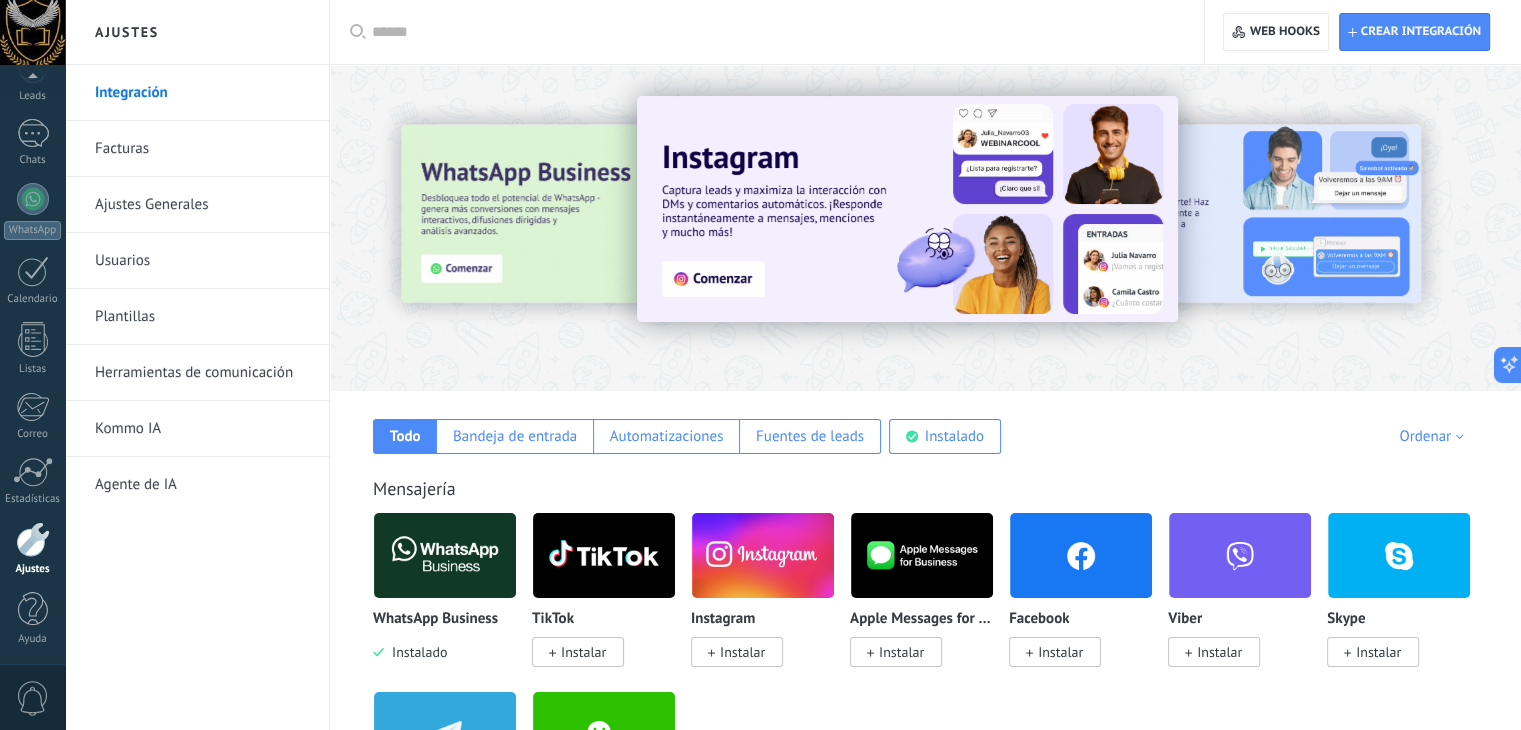 click on "Facturas" at bounding box center [202, 149] 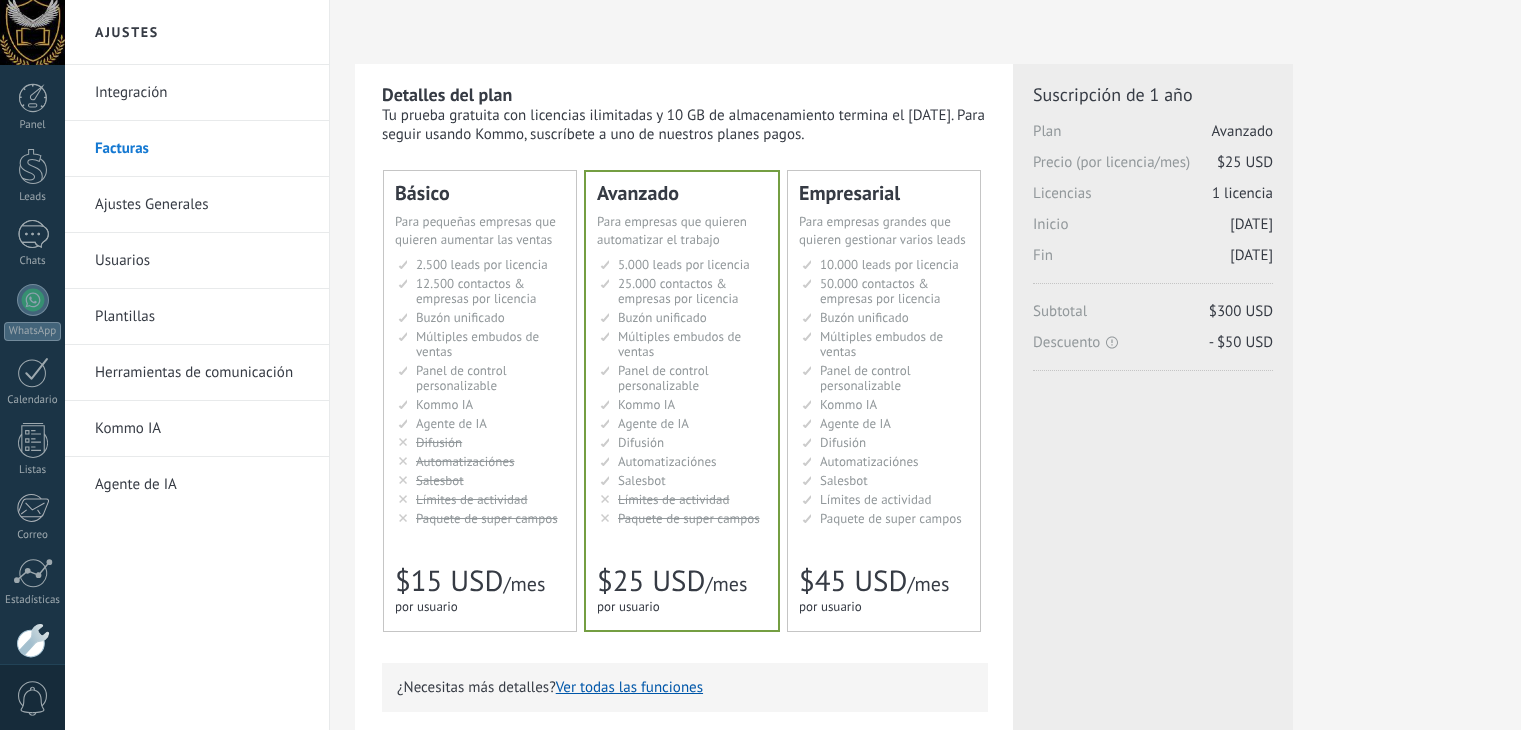 scroll, scrollTop: 0, scrollLeft: 0, axis: both 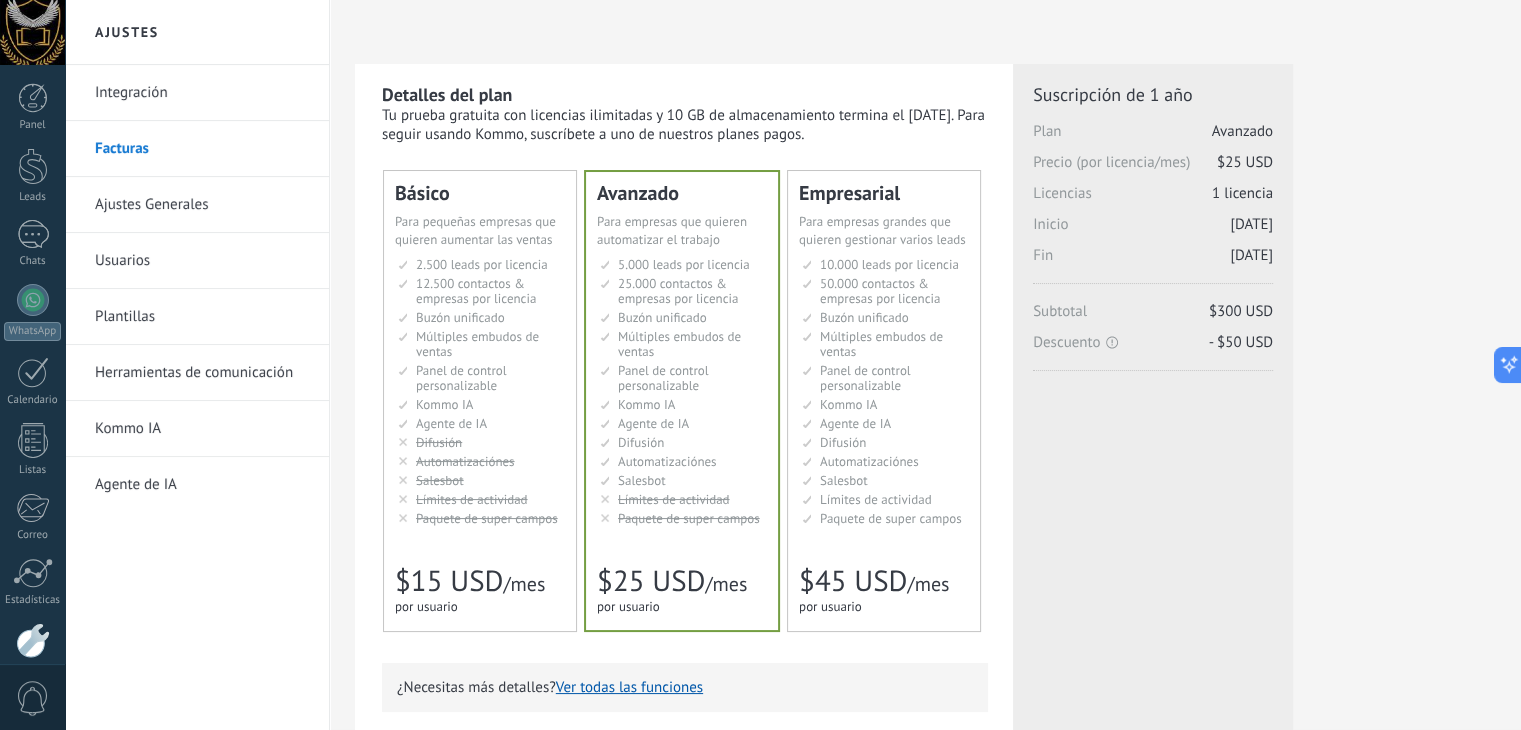 click on "Ajustes" at bounding box center (197, 32) 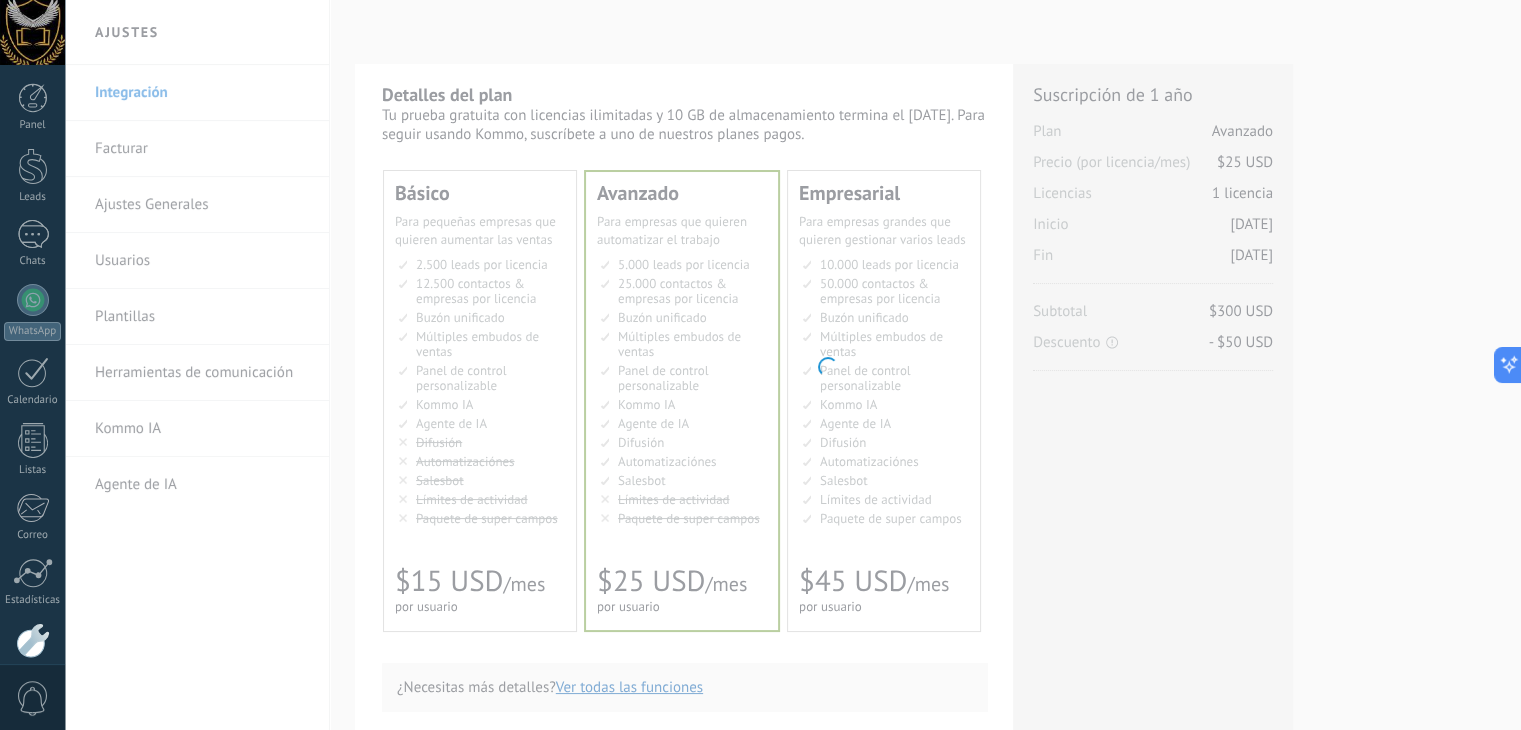 scroll, scrollTop: 101, scrollLeft: 0, axis: vertical 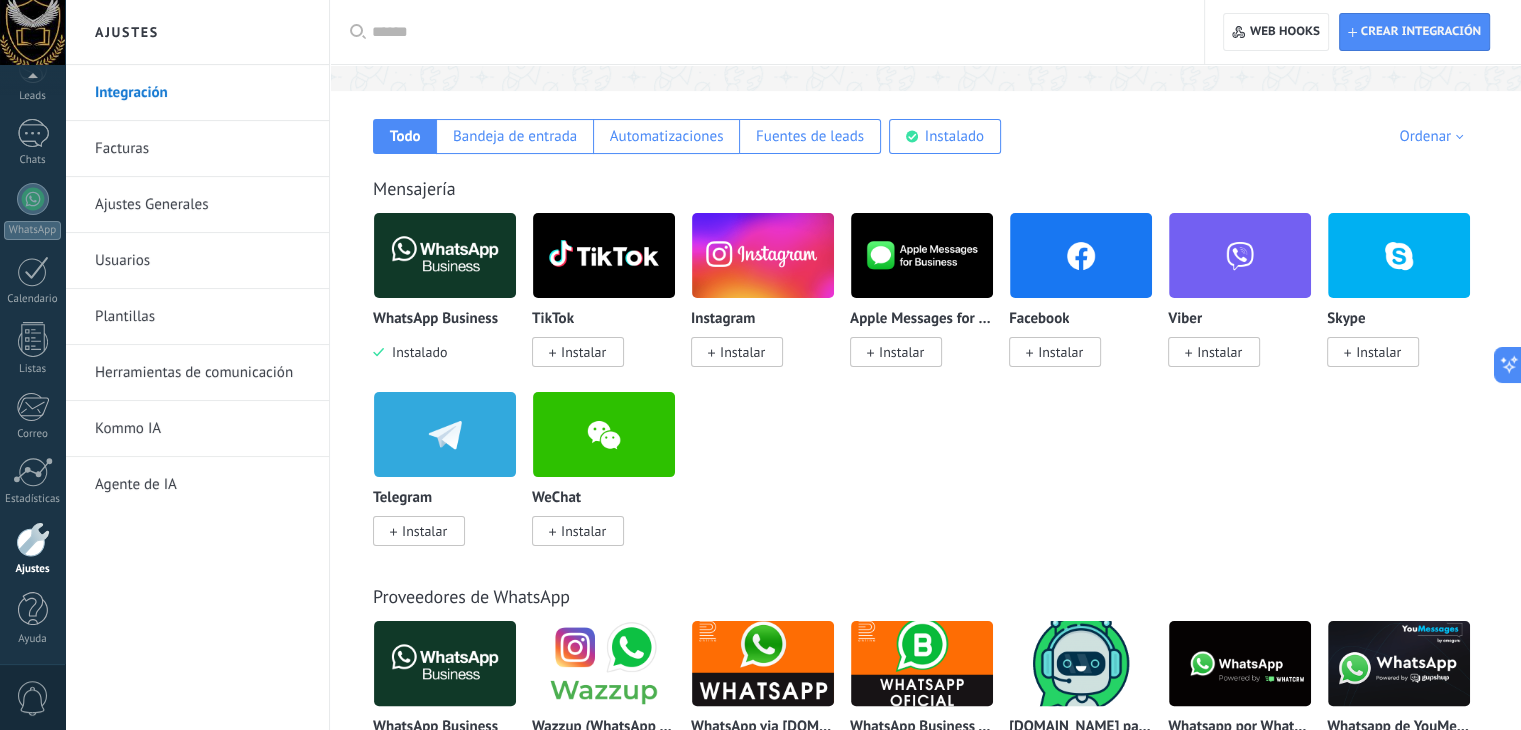 drag, startPoint x: 1028, startPoint y: 340, endPoint x: 1023, endPoint y: 357, distance: 17.720045 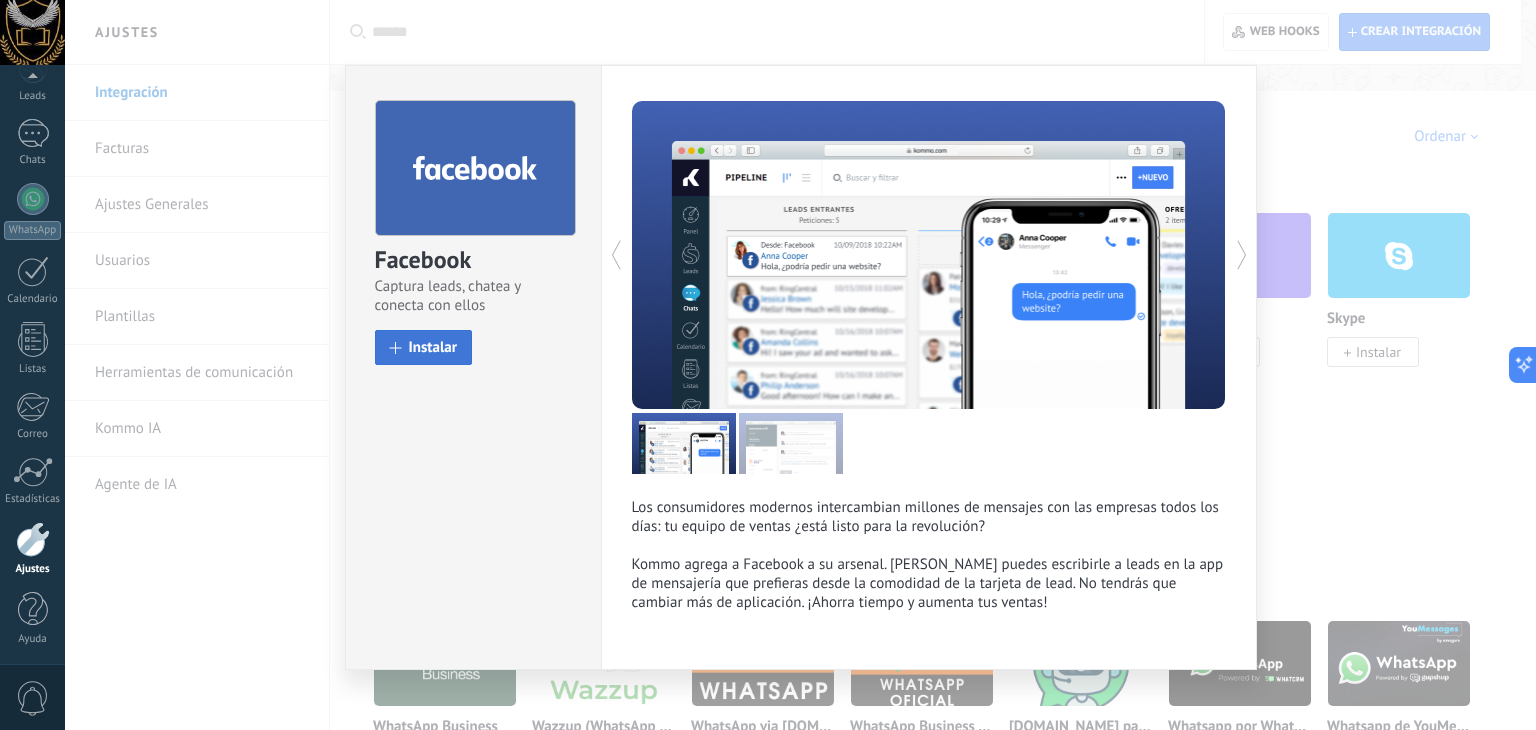 click on "Instalar" at bounding box center [433, 347] 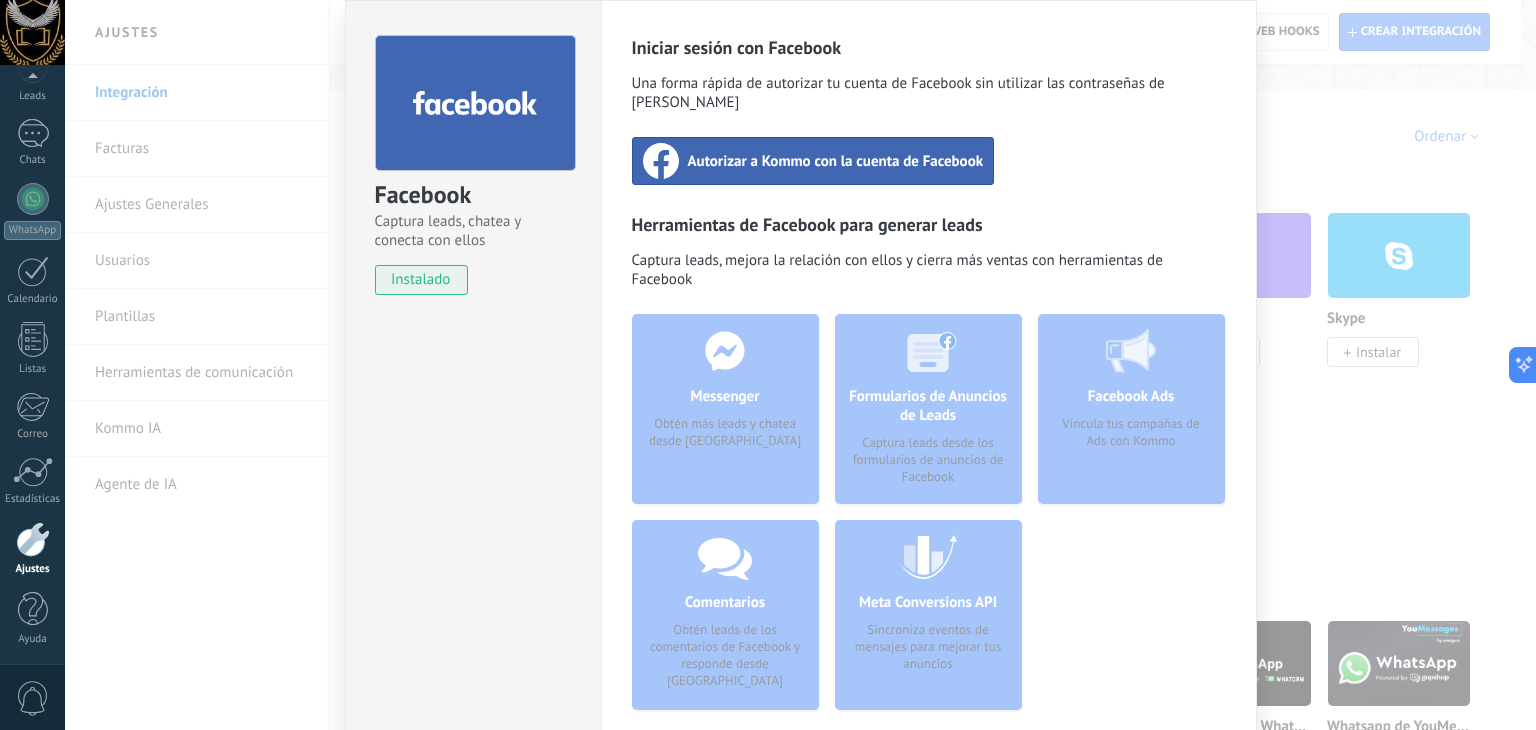scroll, scrollTop: 100, scrollLeft: 0, axis: vertical 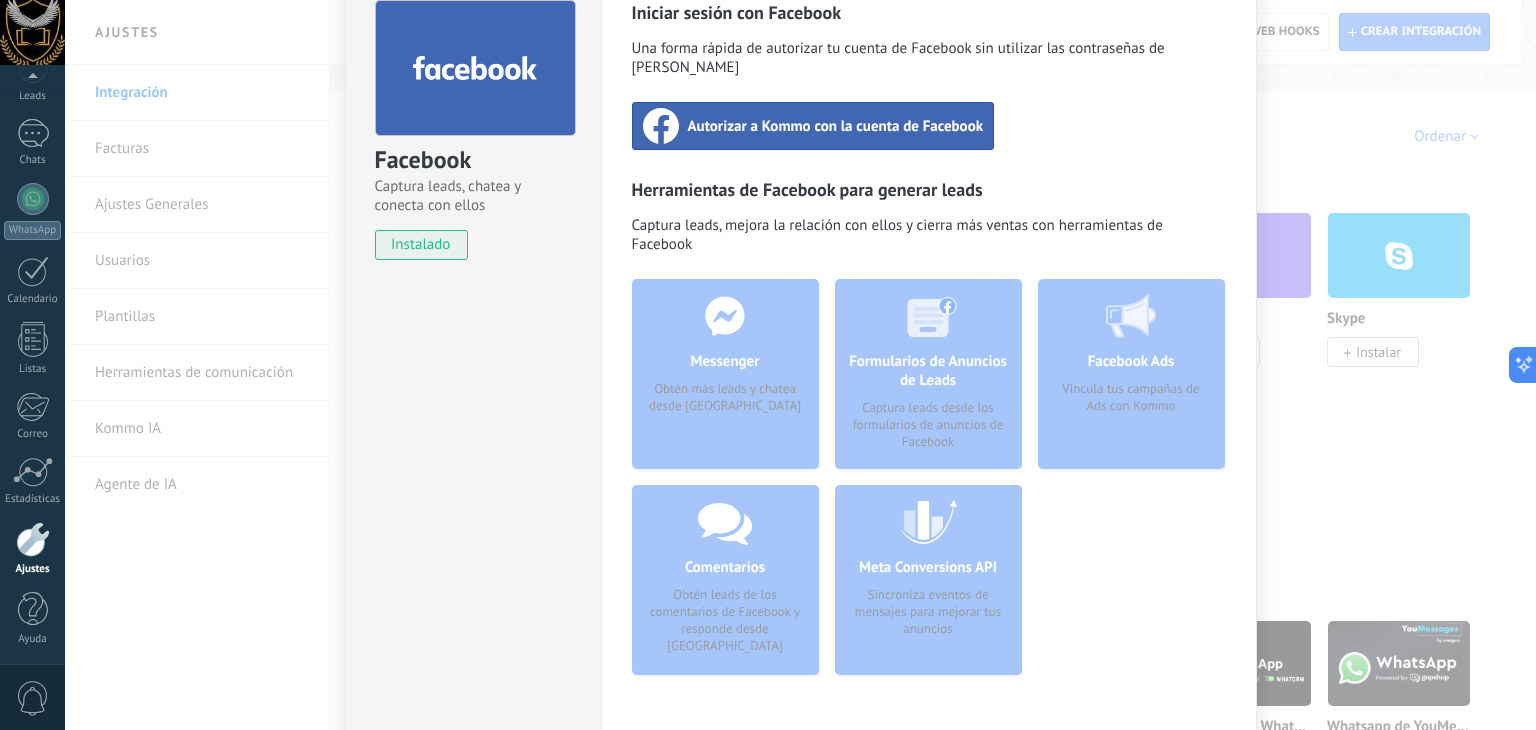 click on "Meta Conversions API Sincroniza eventos de mensajes para mejorar tus anuncios" at bounding box center (928, 580) 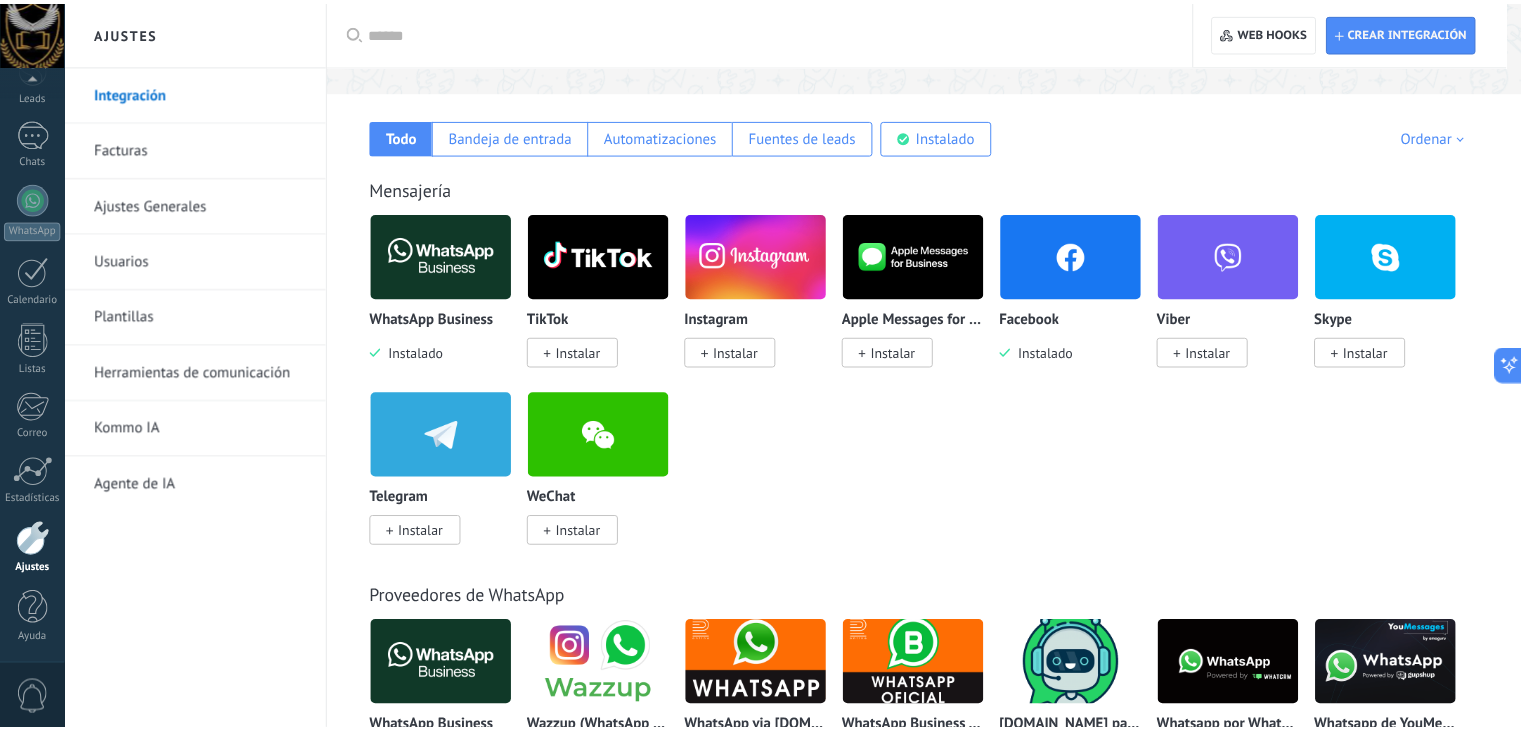 scroll, scrollTop: 0, scrollLeft: 0, axis: both 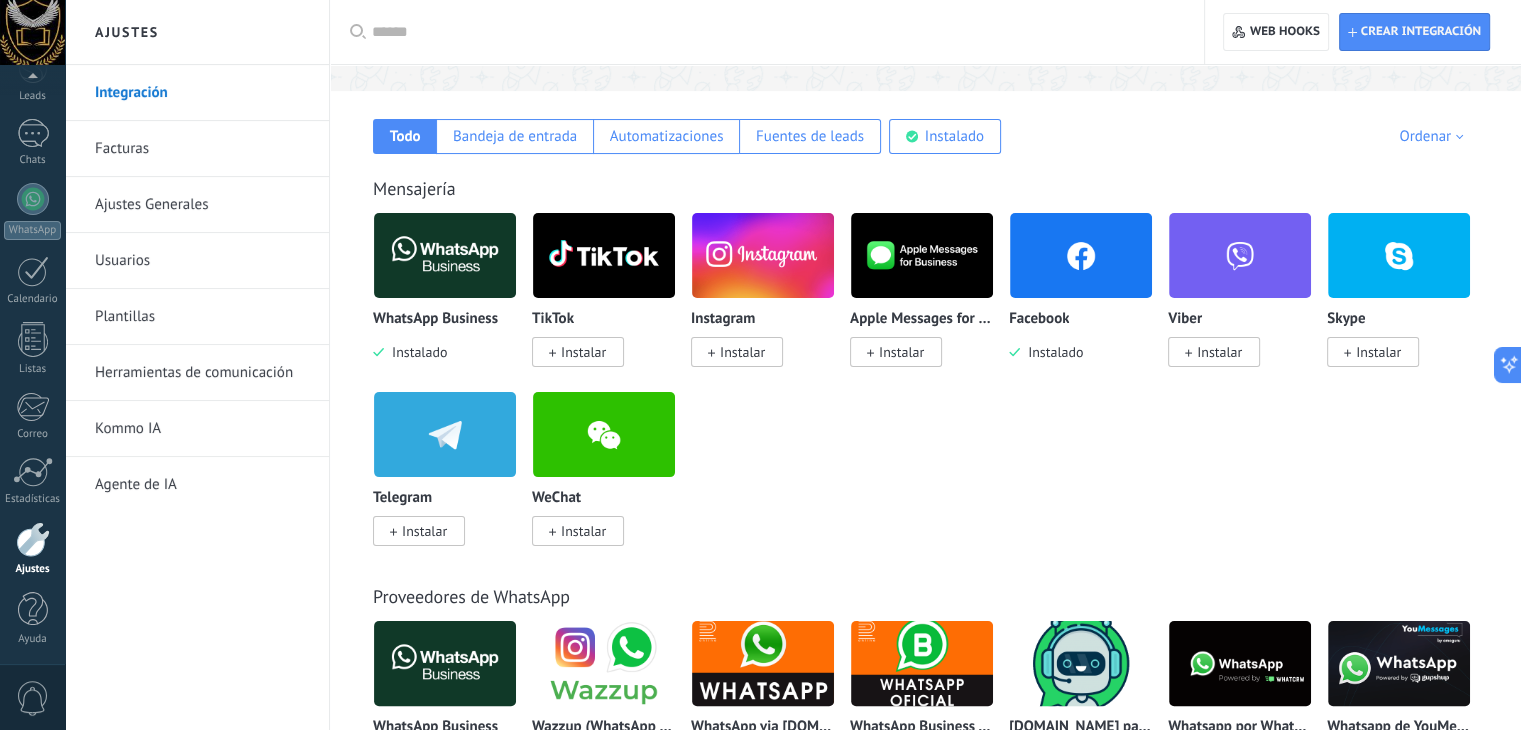 click on "TikTok Instalar" at bounding box center (604, 336) 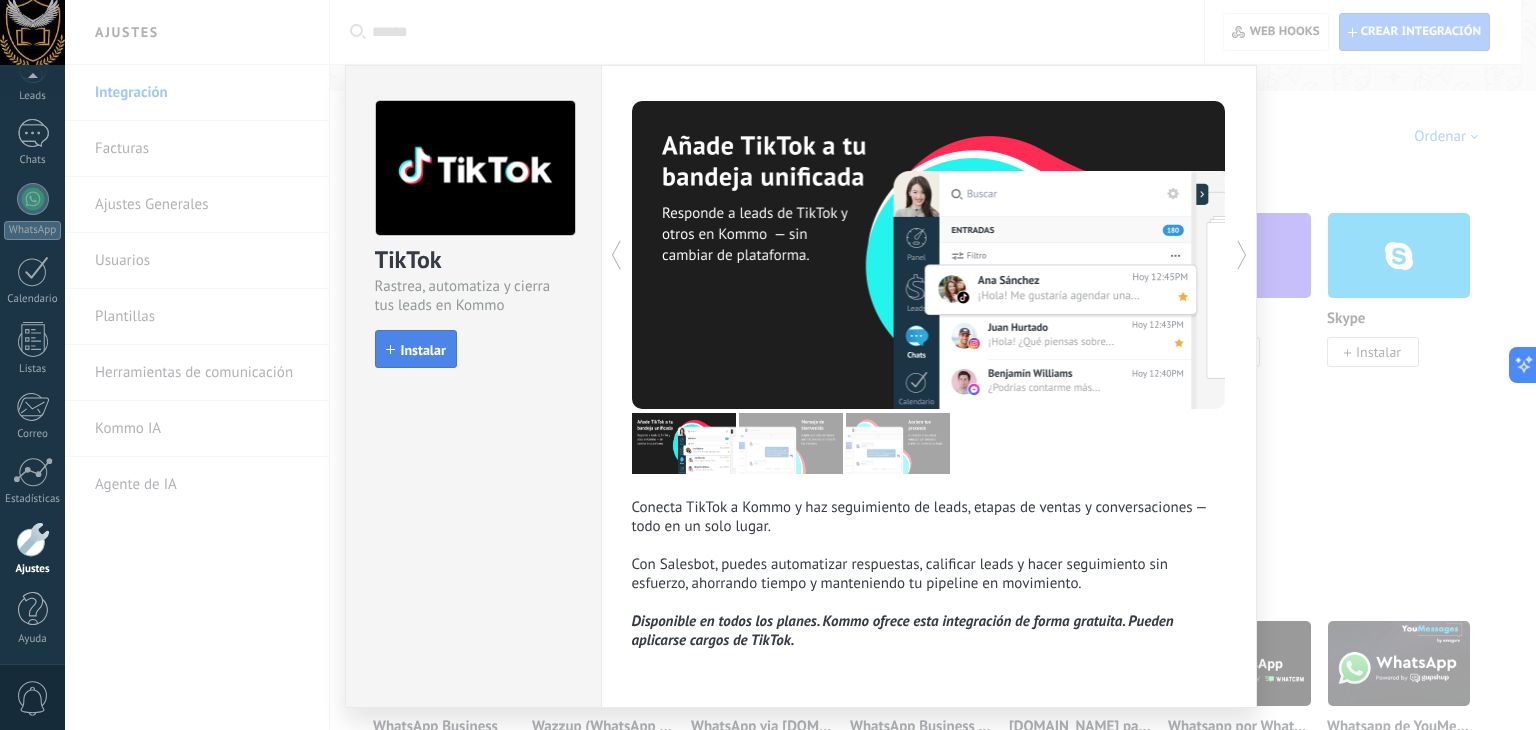 click on "Instalar" at bounding box center [416, 349] 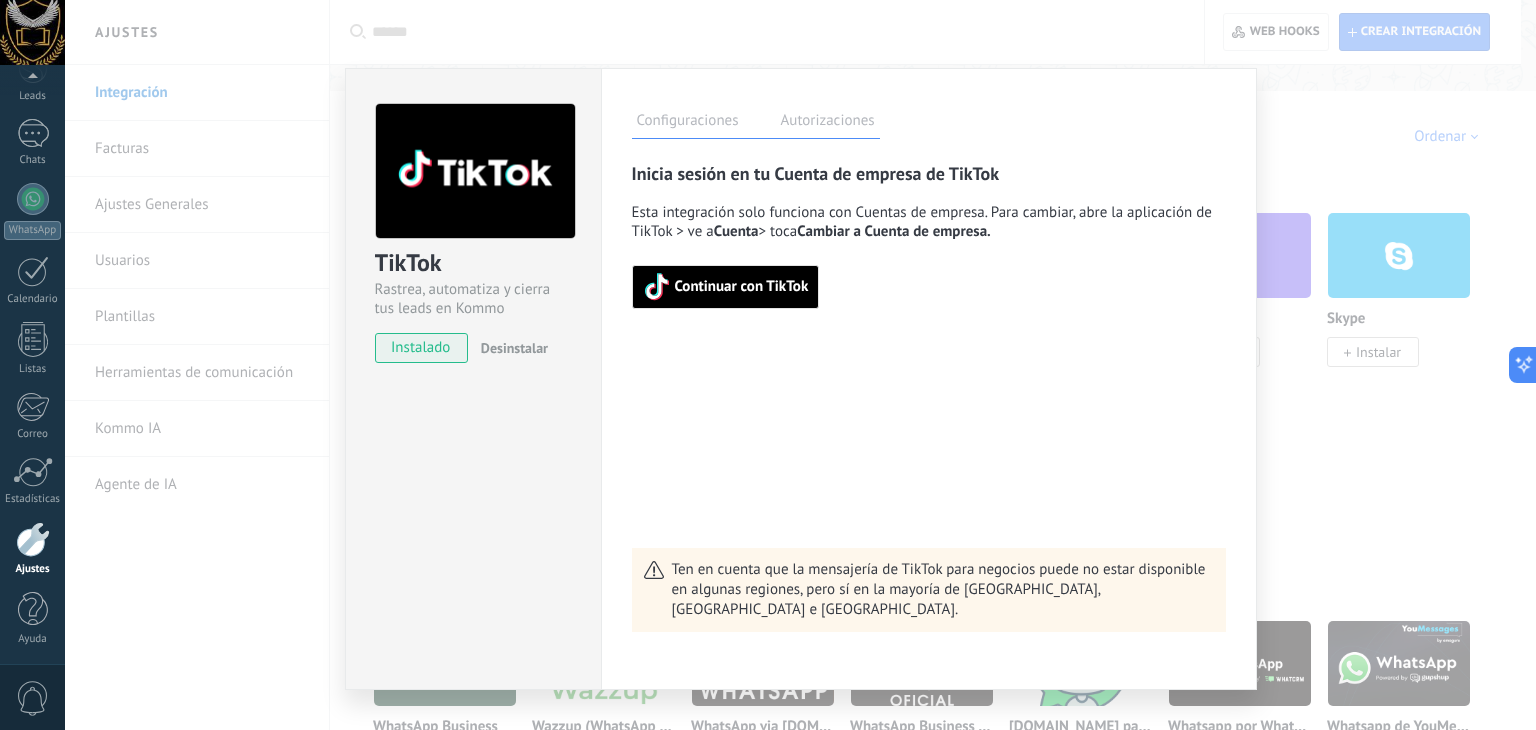 click on "Continuar con TikTok" at bounding box center [742, 287] 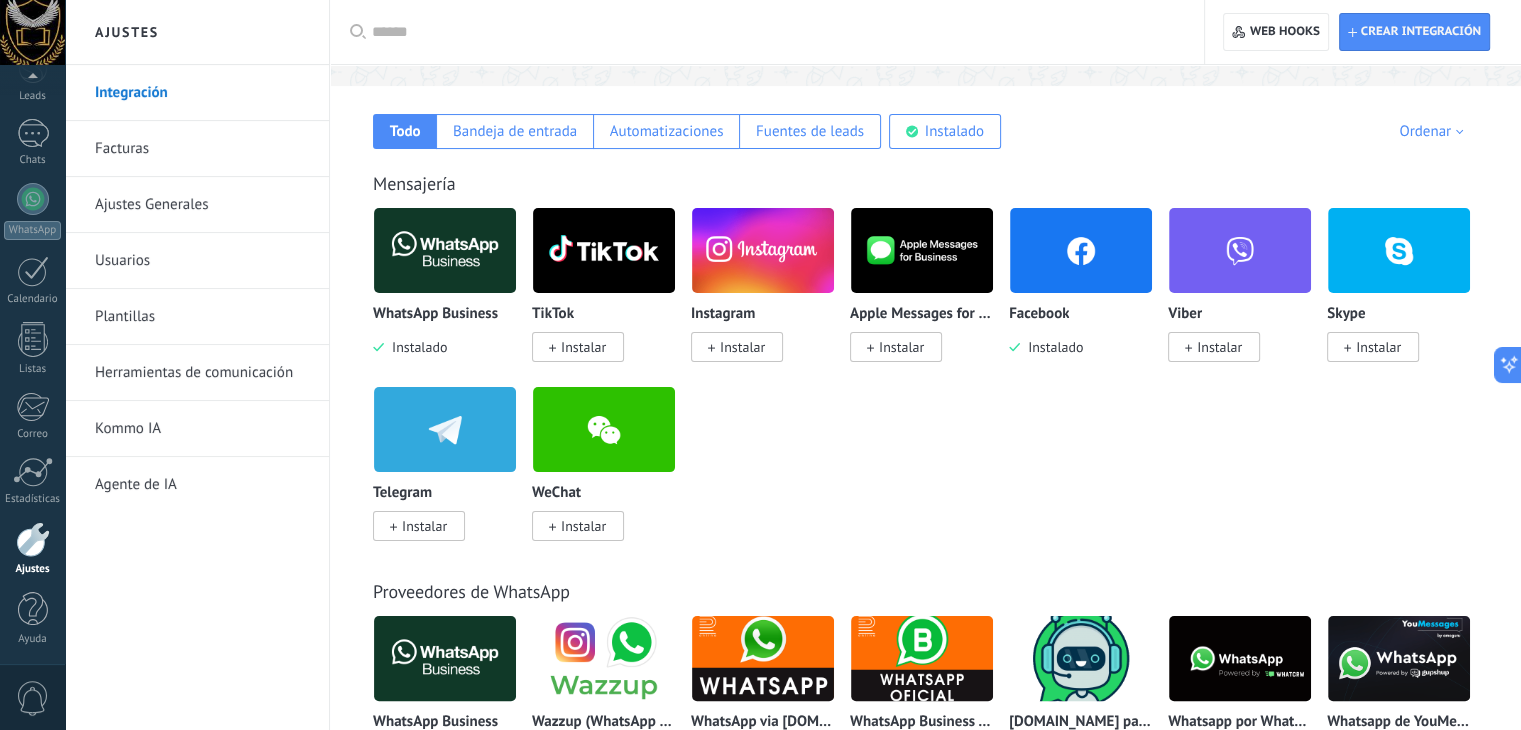 scroll, scrollTop: 200, scrollLeft: 0, axis: vertical 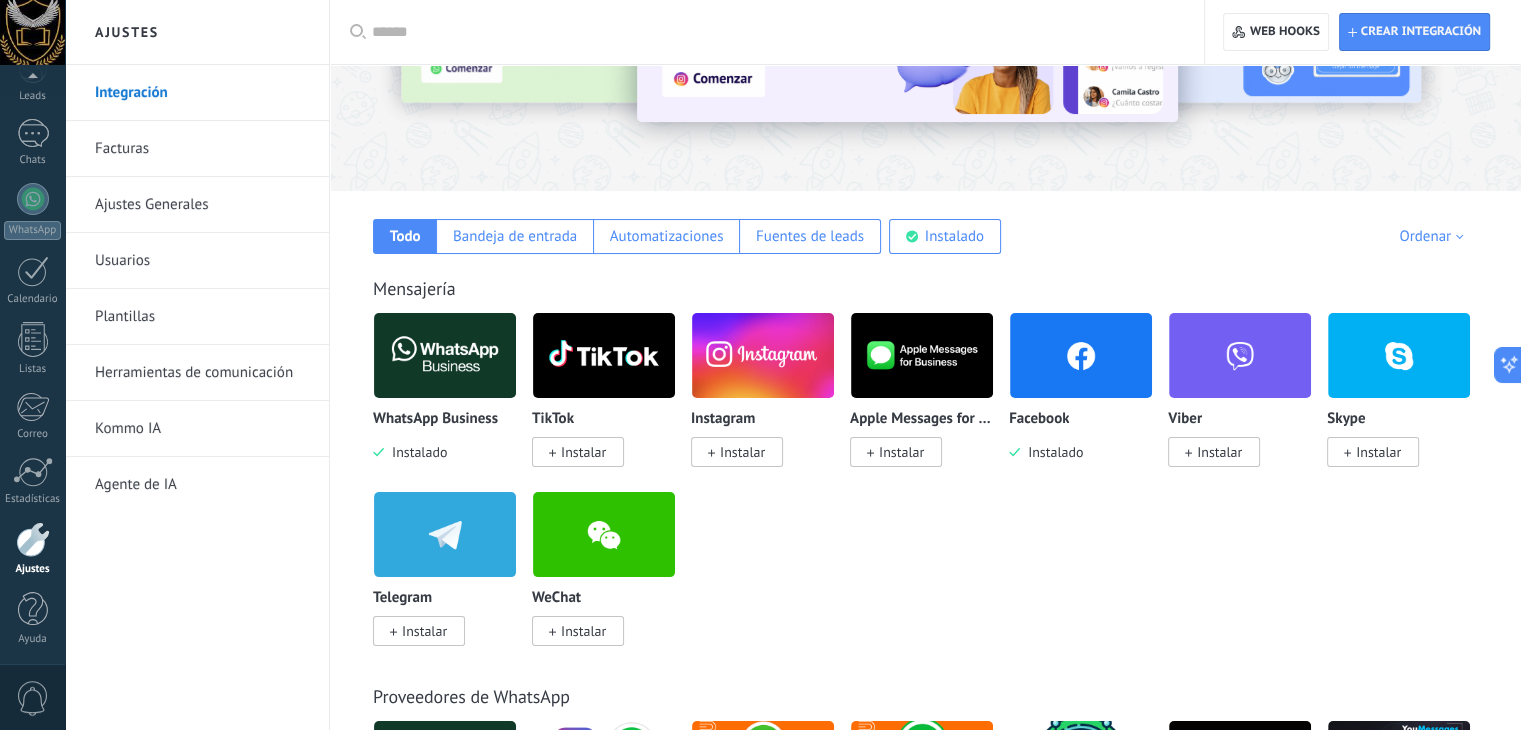 click on "Ajustes Generales" at bounding box center [202, 205] 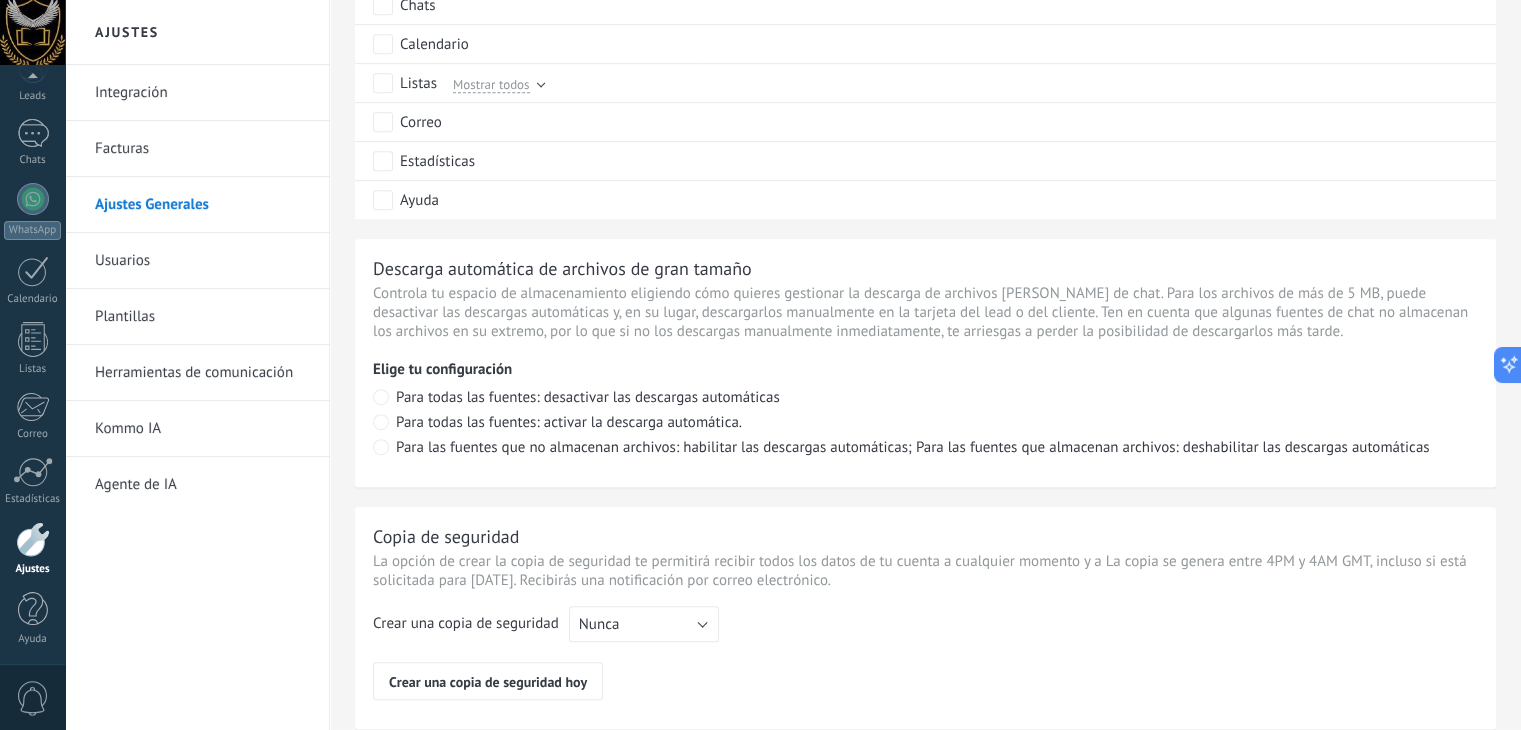 scroll, scrollTop: 1300, scrollLeft: 0, axis: vertical 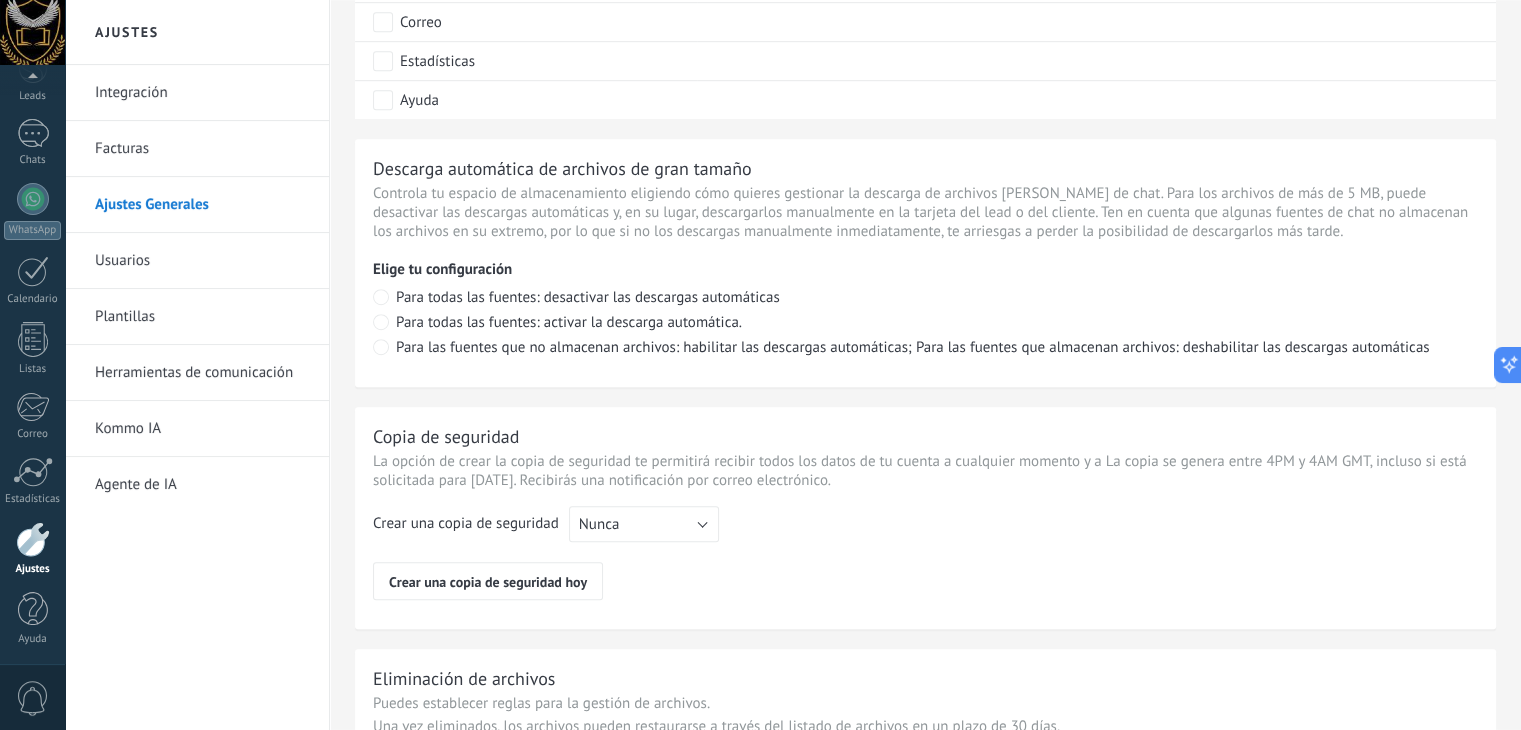 click on "Copia de seguridad La opción de crear la copia de seguridad te permitirá recibir todos los datos de tu cuenta a cualquier momento y a La copia se genera entre 4PM y 4AM GMT, incluso si está solicitada para hoy. Recibirás una notificación por correo electrónico. Crear una copia de seguridad Nunca Cada semana Cada mes Nunca Crear una copia de seguridad hoy" at bounding box center (925, 518) 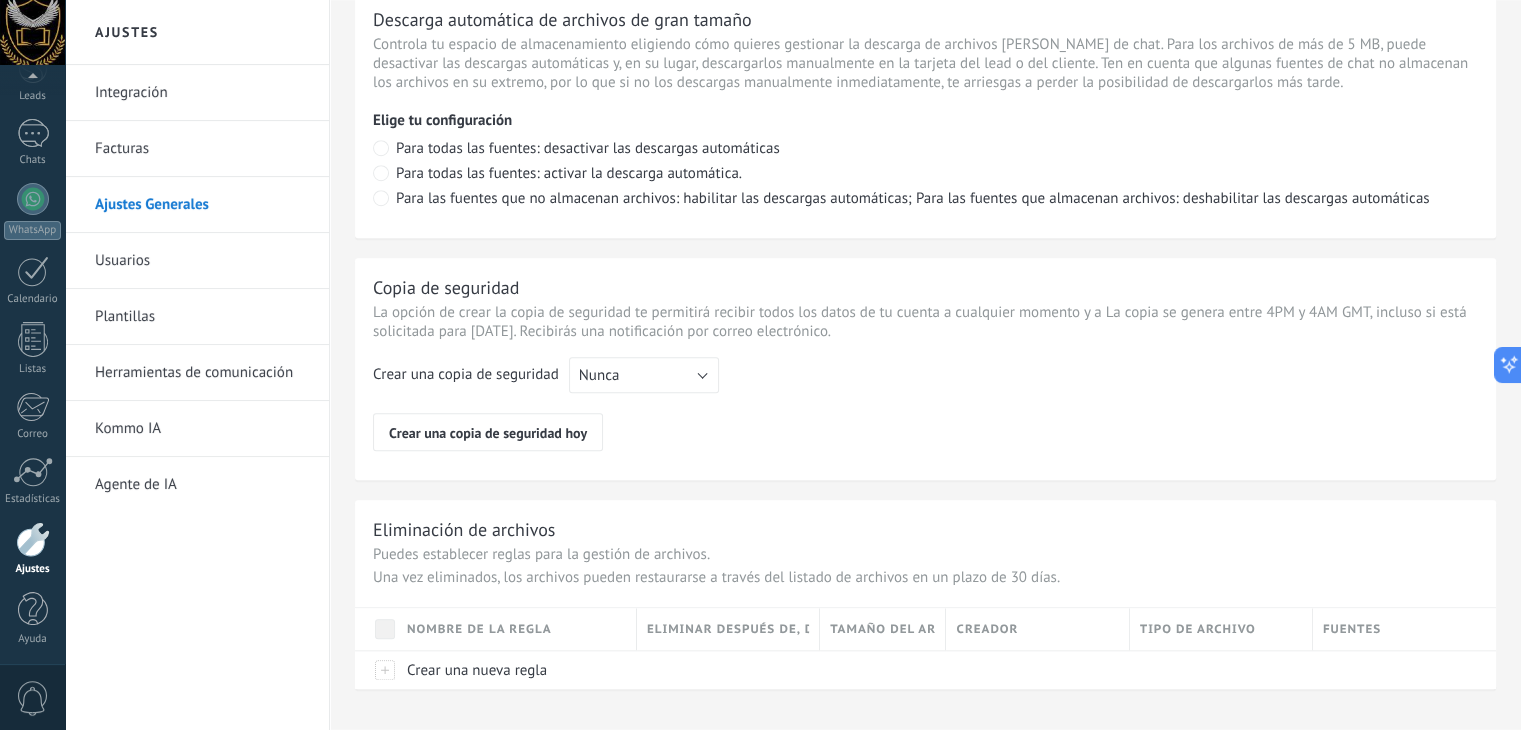 scroll, scrollTop: 1476, scrollLeft: 0, axis: vertical 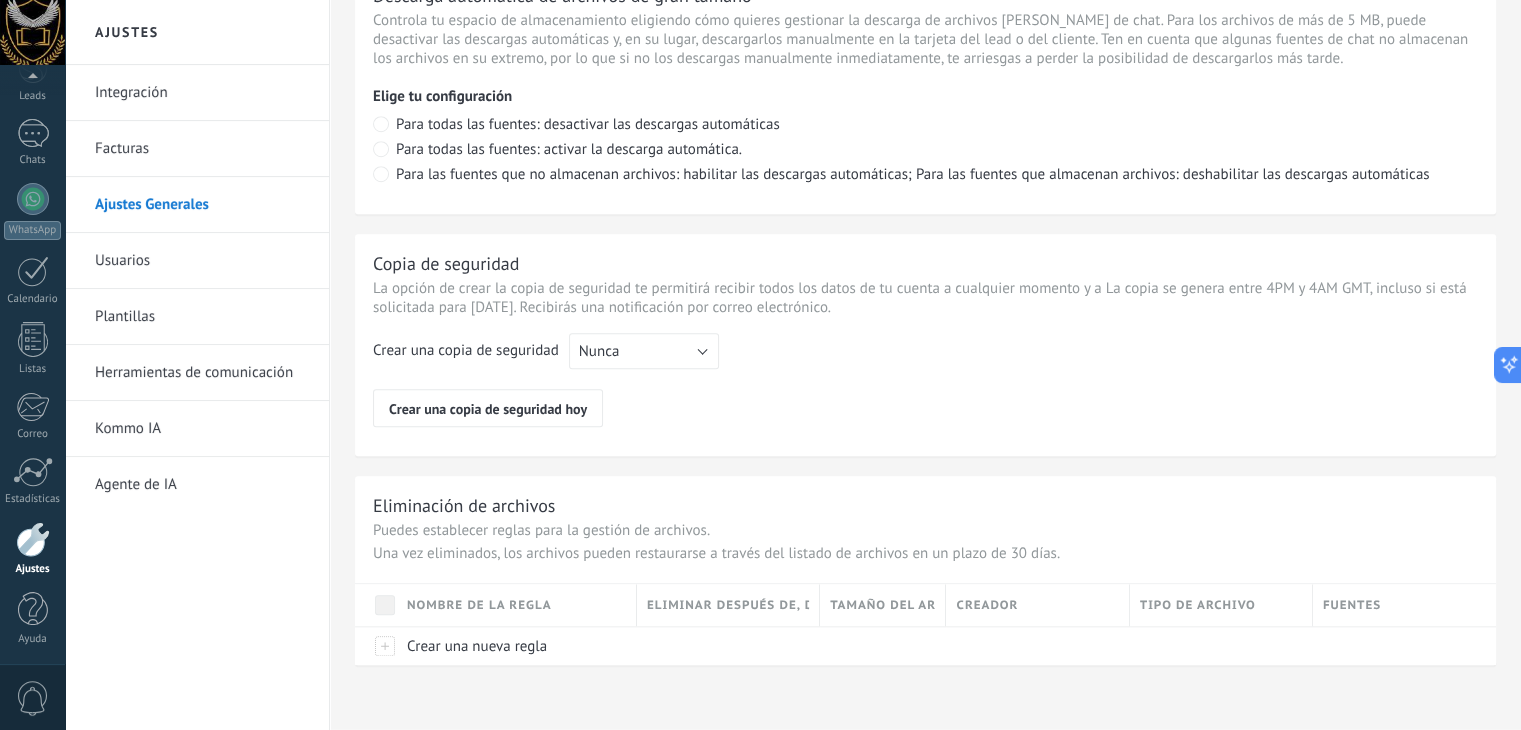 click on "Usuarios" at bounding box center [202, 261] 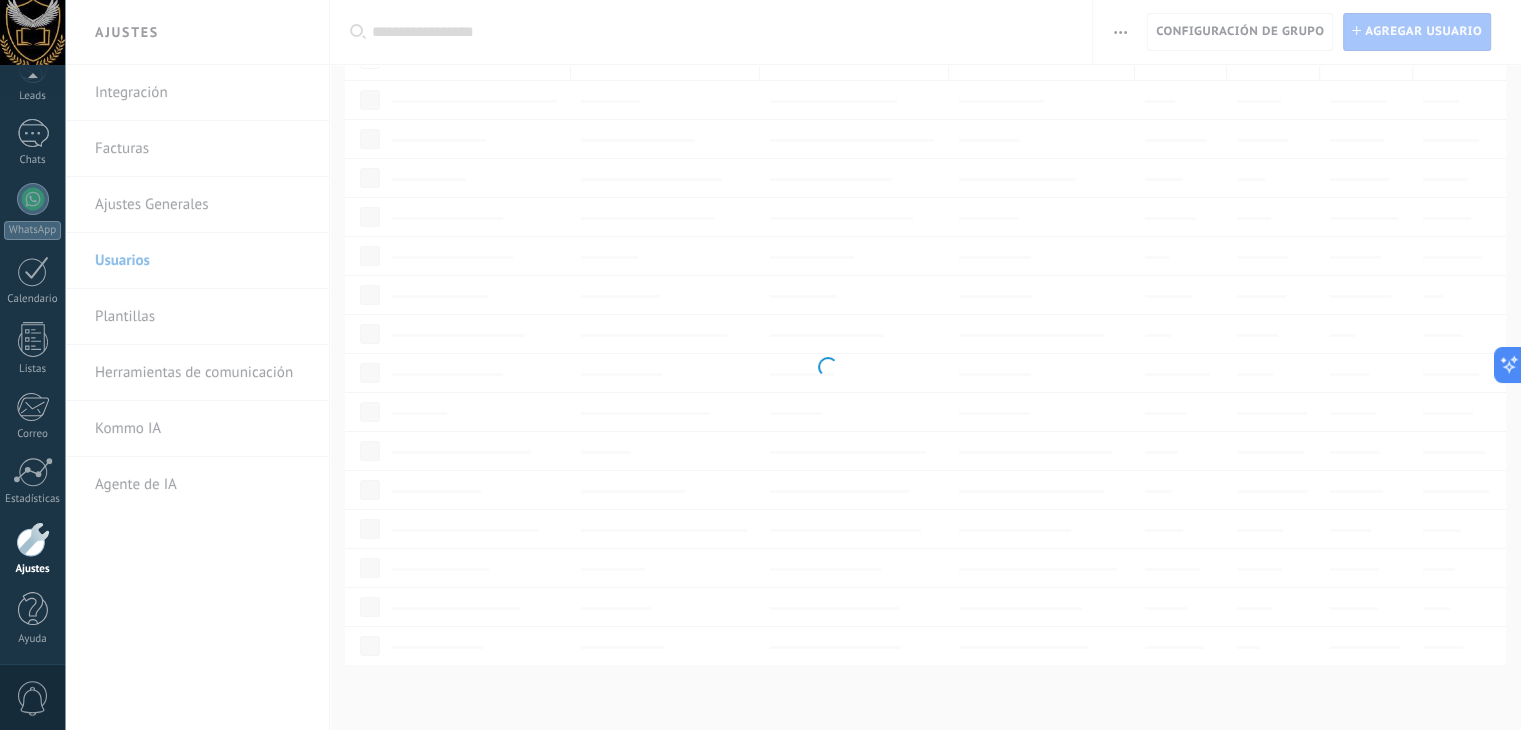 scroll, scrollTop: 0, scrollLeft: 0, axis: both 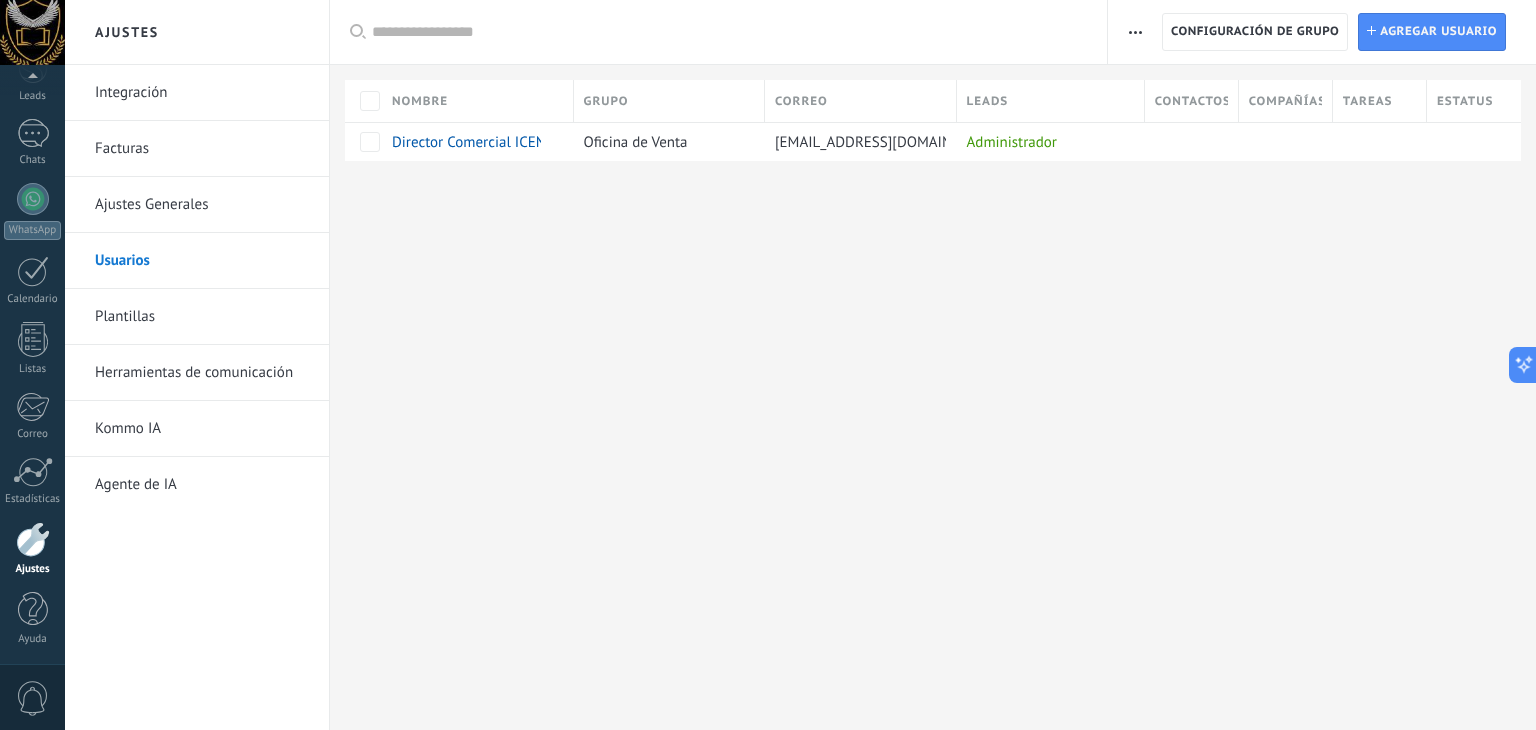 click on "Plantillas" at bounding box center (202, 317) 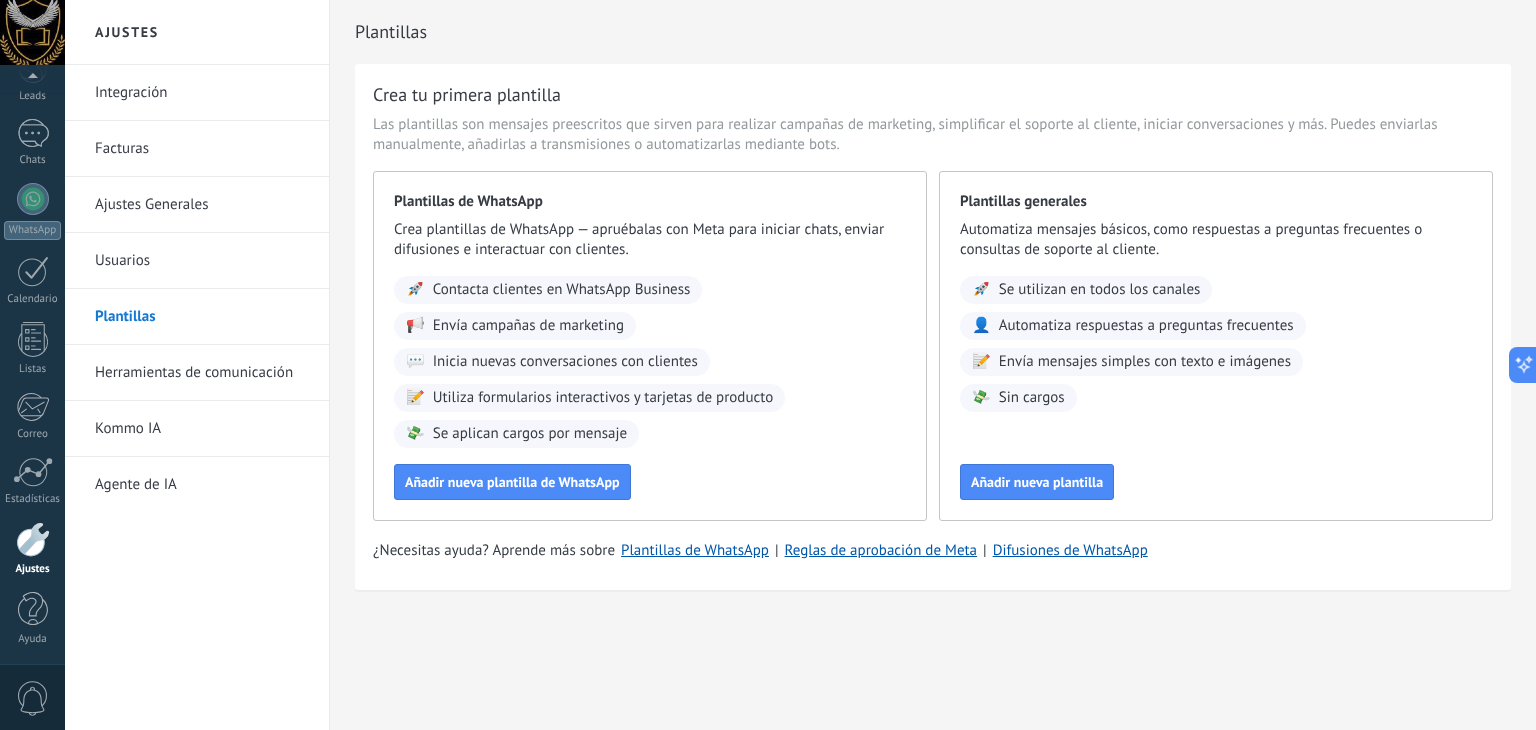 click on "Herramientas de comunicación" at bounding box center [202, 373] 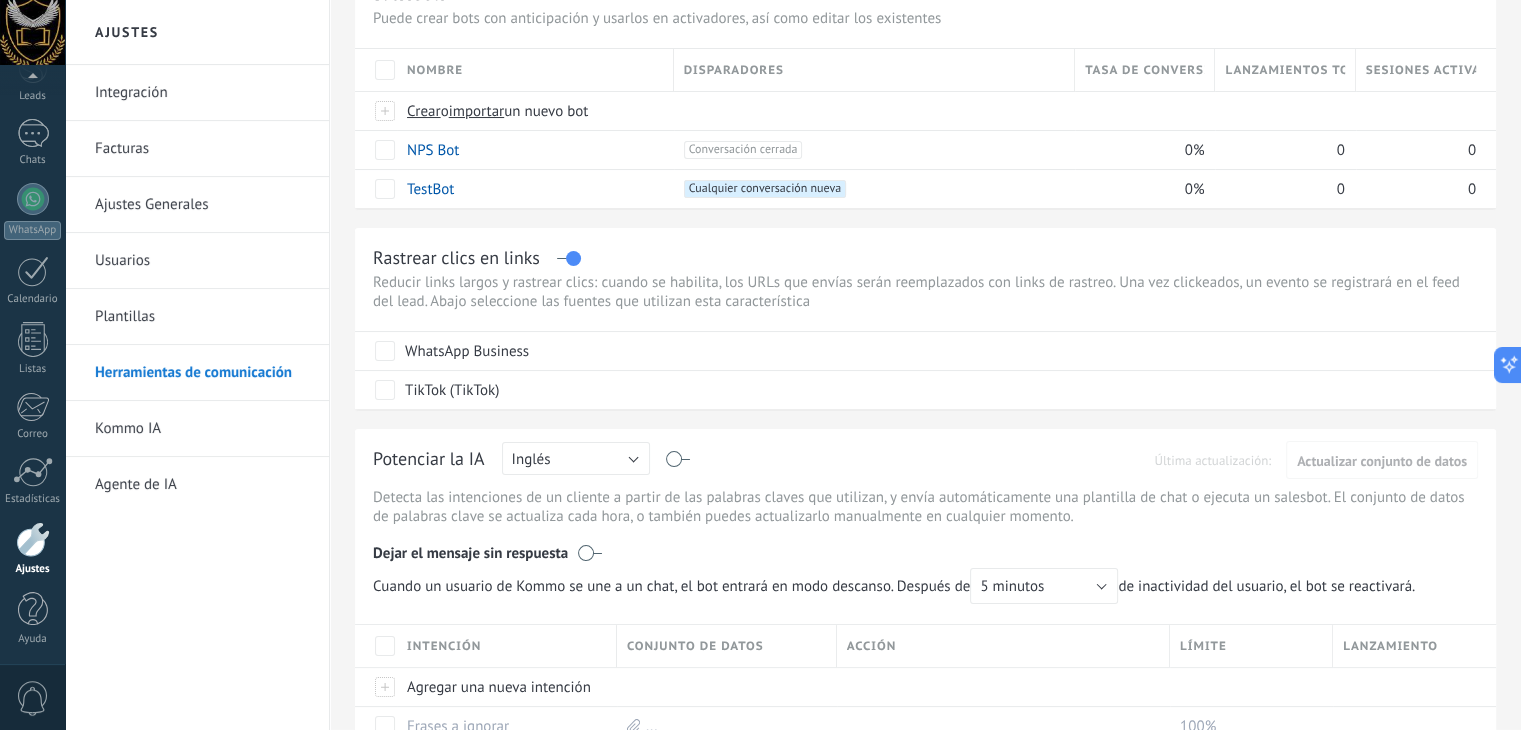 scroll, scrollTop: 200, scrollLeft: 0, axis: vertical 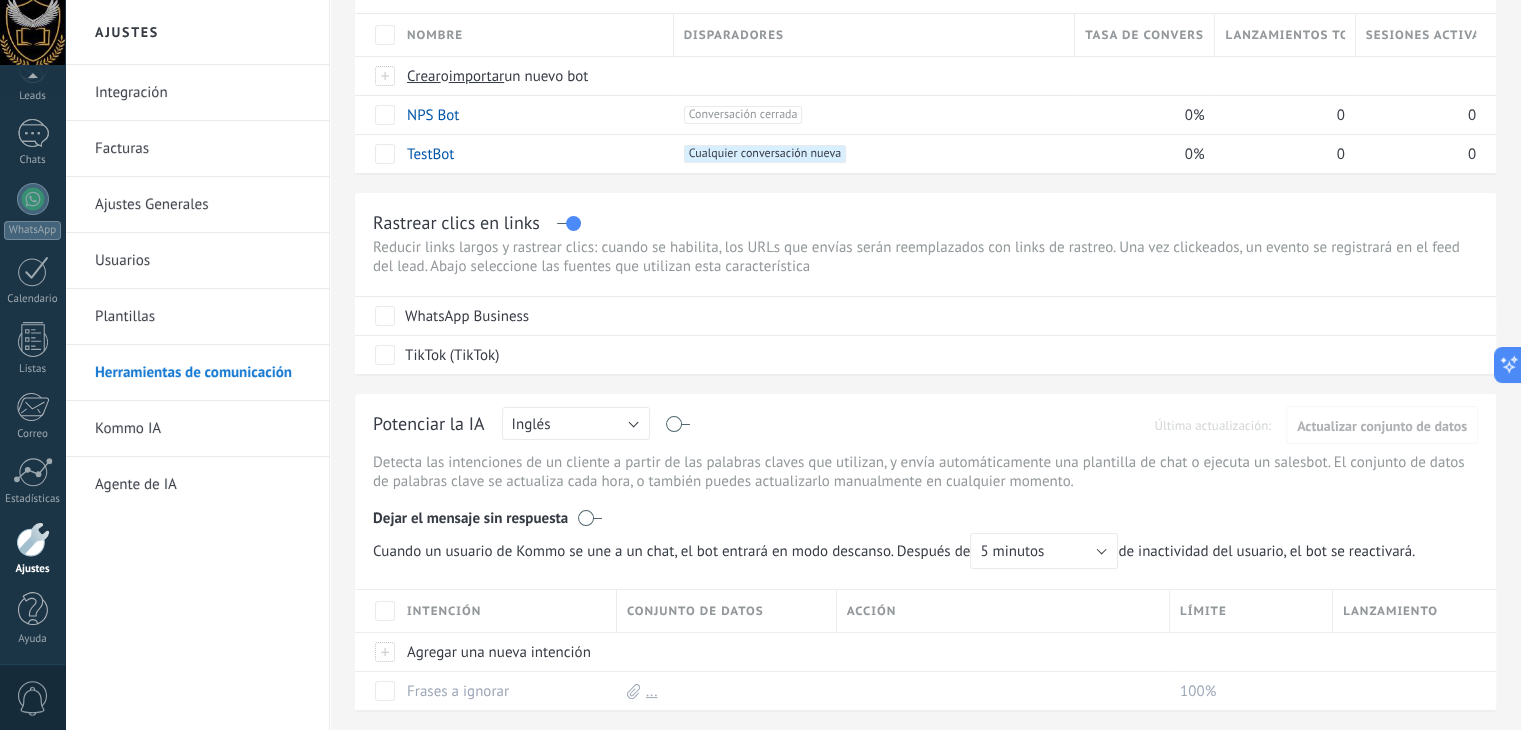 click on "Integración" at bounding box center (202, 93) 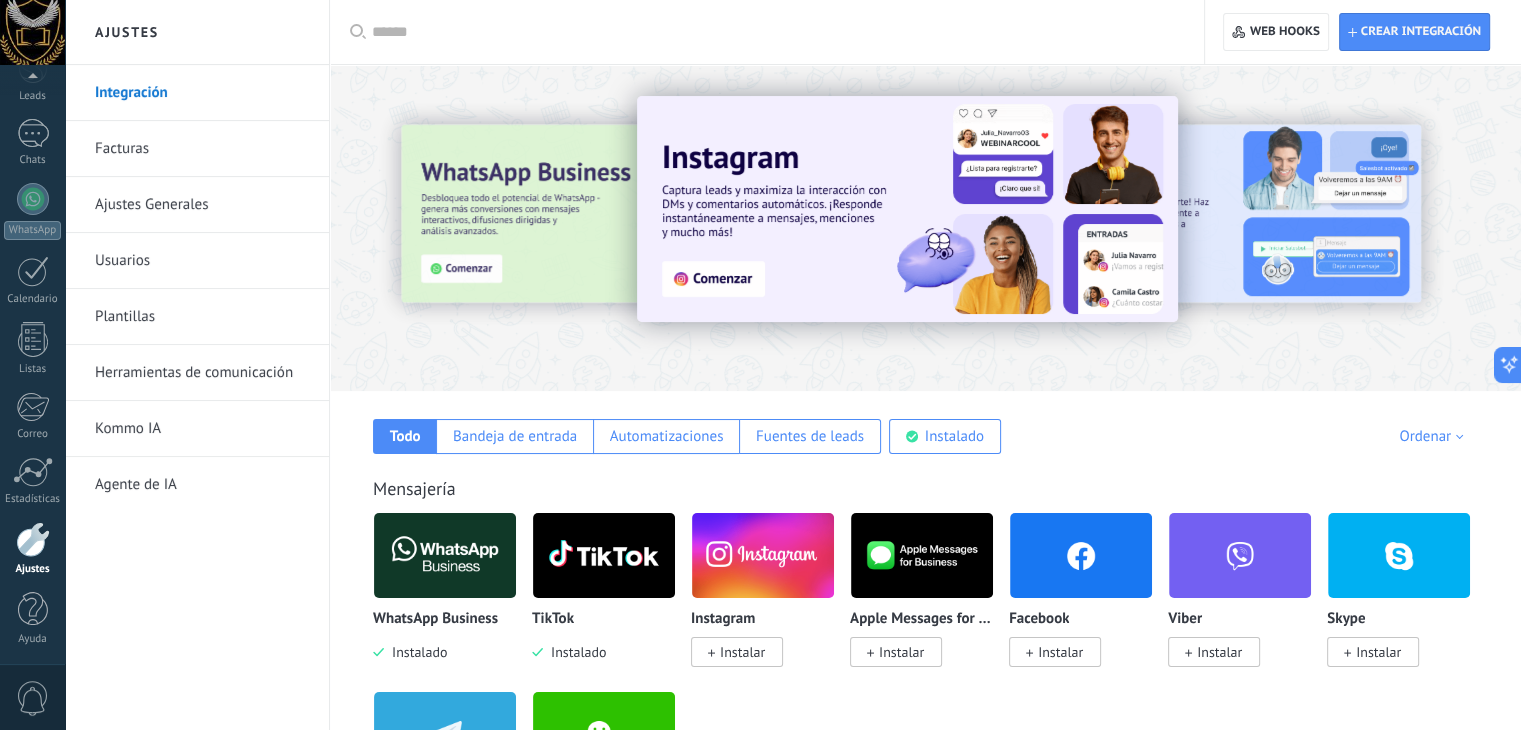scroll, scrollTop: 200, scrollLeft: 0, axis: vertical 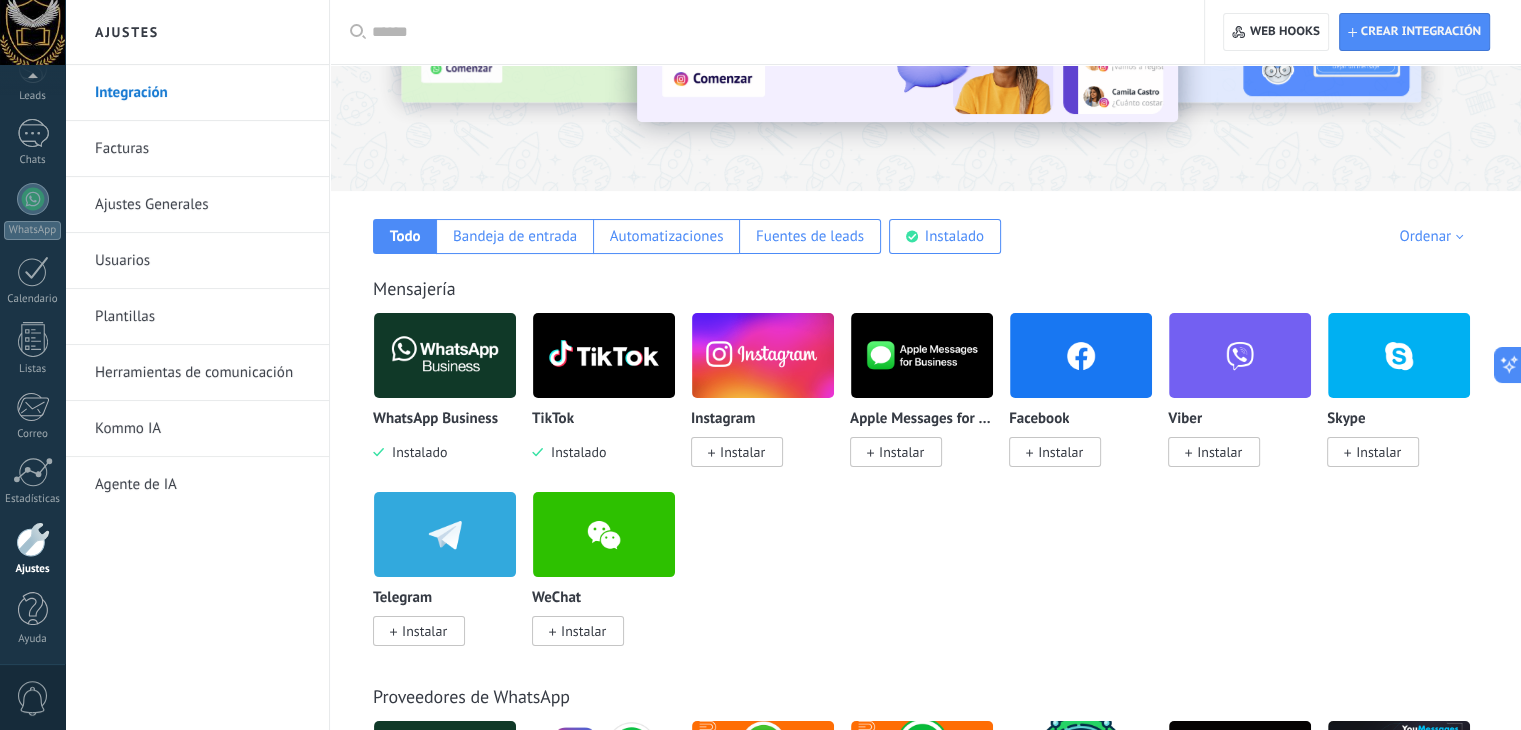 click on "Instalar" at bounding box center [742, 452] 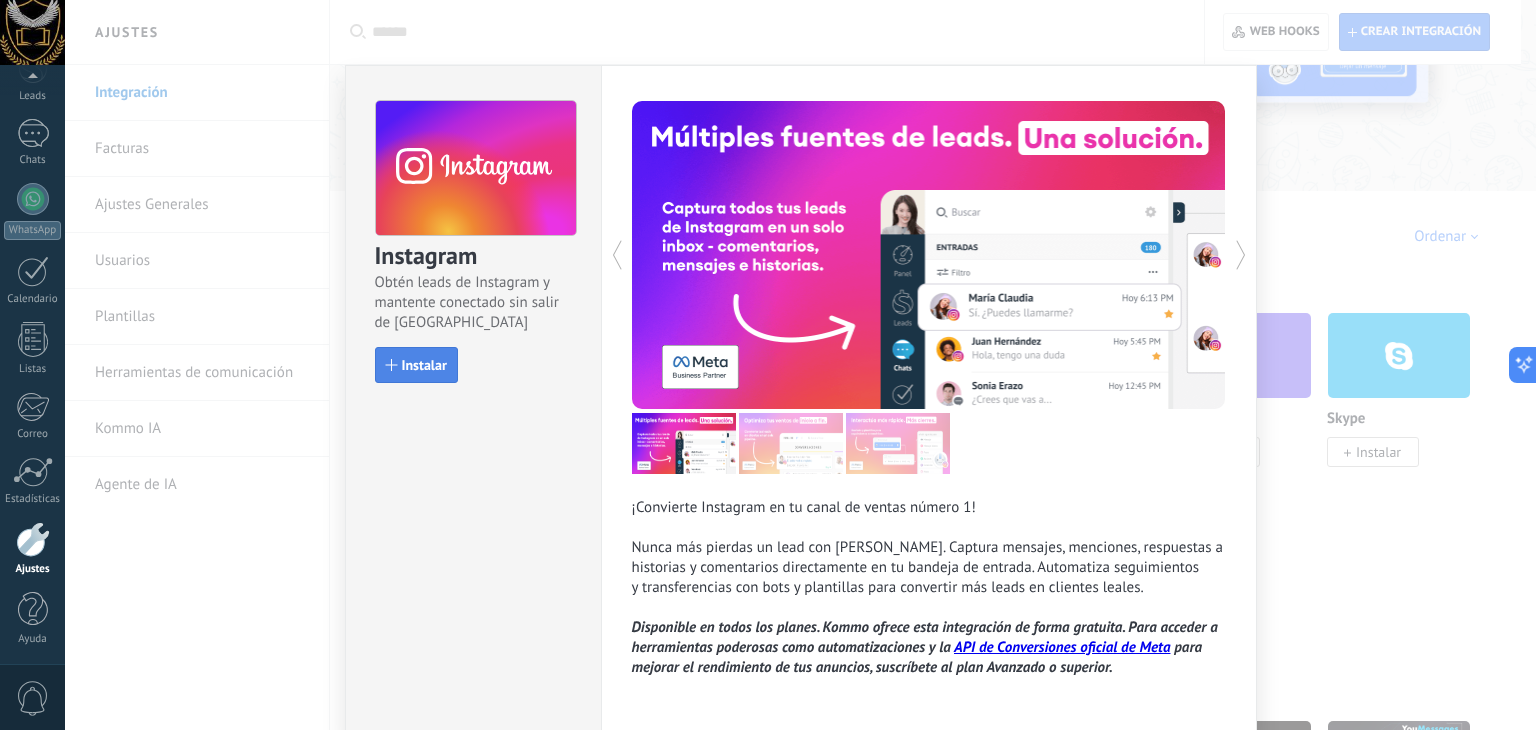 click on "Instalar" at bounding box center [424, 365] 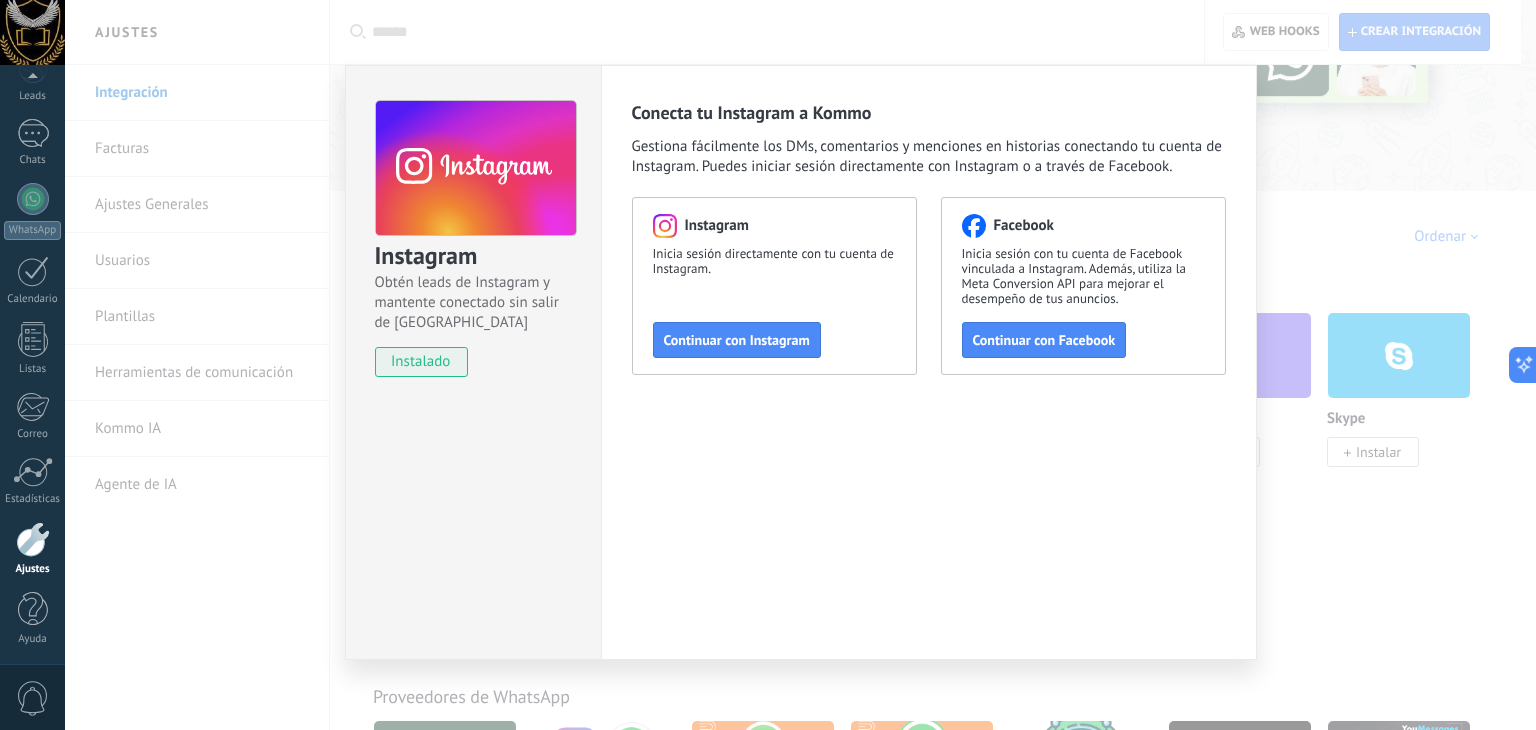 click on "Instagram Obtén leads de Instagram y mantente conectado sin salir de Kommo instalado Conecta tu Instagram a Kommo Gestiona fácilmente los DMs, comentarios y menciones en historias conectando tu cuenta de Instagram. Puedes iniciar sesión directamente con Instagram o a través de Facebook. Instagram Inicia sesión directamente con tu cuenta de Instagram. Continuar con Instagram Facebook Inicia sesión con tu cuenta de Facebook vinculada a Instagram. Además, utiliza la Meta Conversion API para mejorar el desempeño de tus anuncios. Continuar con Facebook" at bounding box center [800, 365] 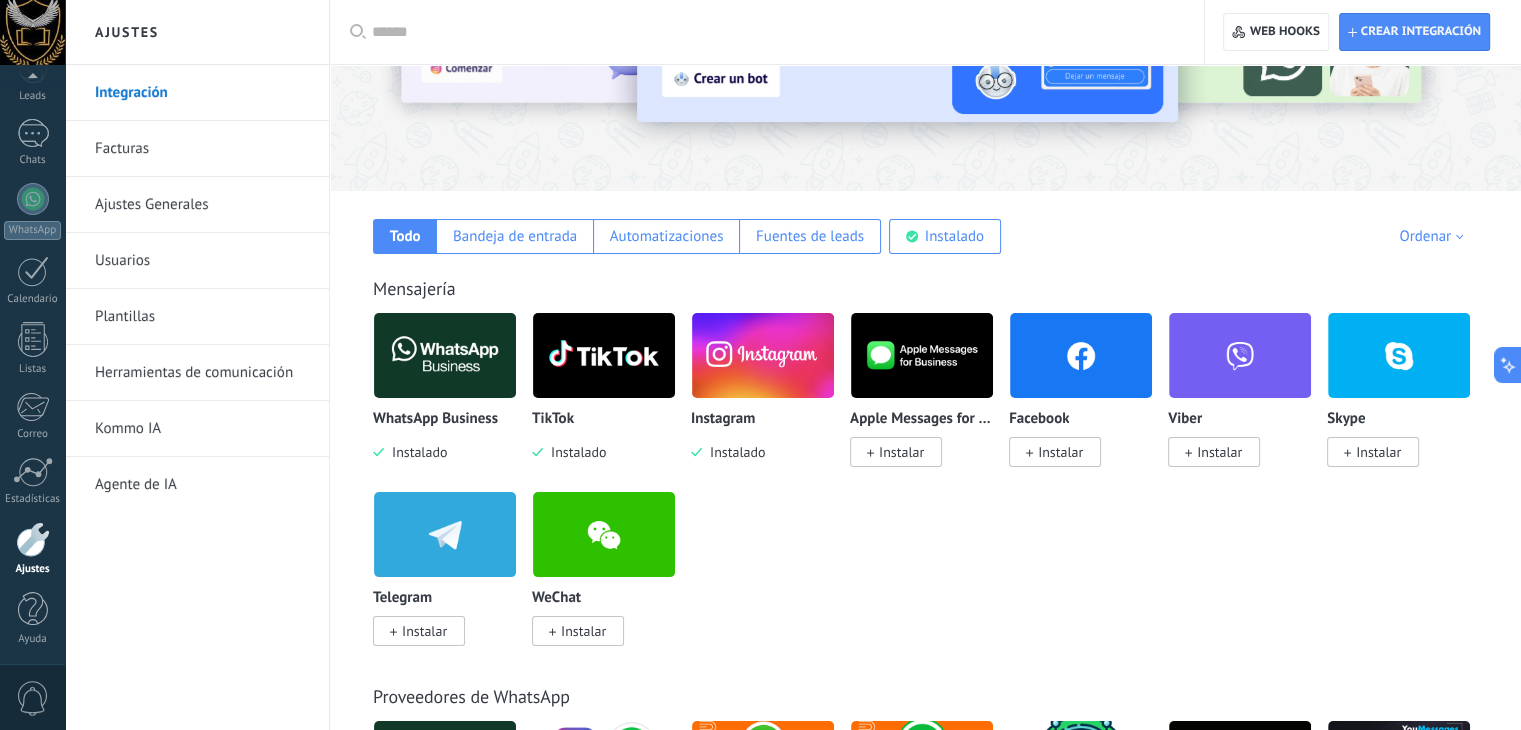 click at bounding box center [1029, 452] 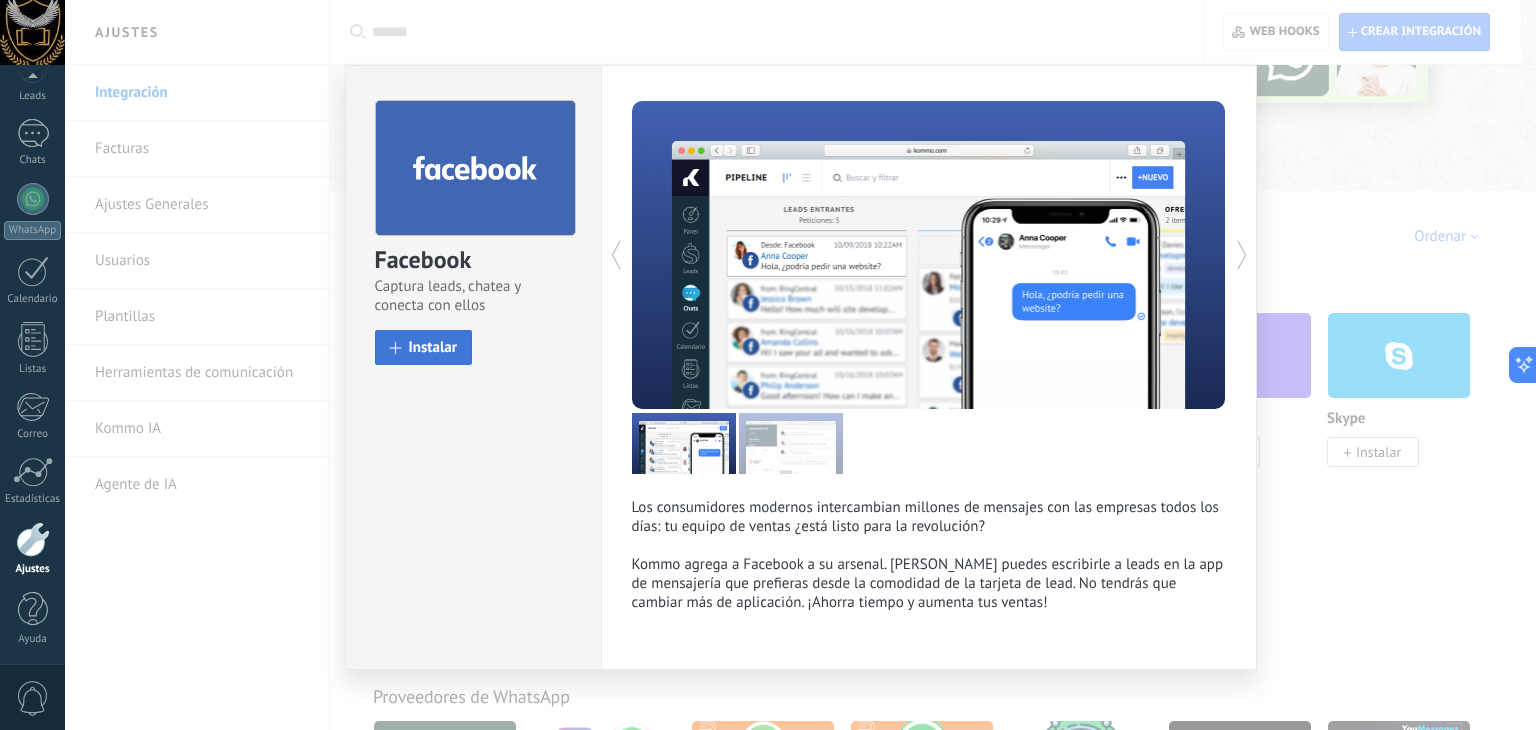 click on "Instalar" at bounding box center [424, 347] 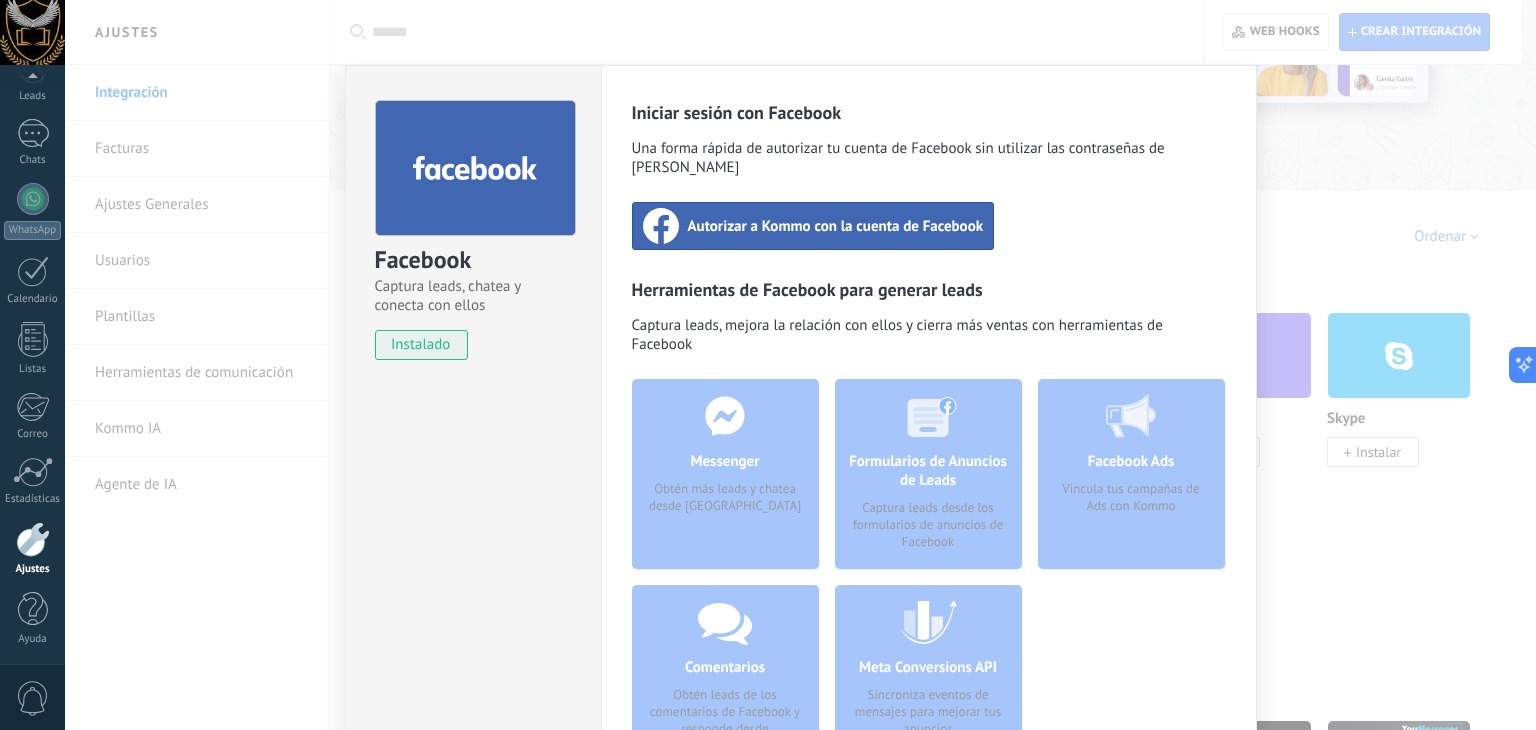 click on "Facebook Captura leads, chatea y conecta con ellos instalado Desinstalar Iniciar sesión con Facebook Una forma rápida de autorizar tu cuenta de Facebook sin utilizar las contraseñas de Kommo Autorizar a Kommo con la cuenta de Facebook Herramientas de Facebook para generar leads Captura leads, mejora la relación con ellos y cierra más ventas con herramientas de Facebook Messenger Obtén más leads y chatea desde Kommo Comentarios Obtén leads de los comentarios de Facebook y responde desde Kommo Formularios de Anuncios de Leads Captura leads desde los formularios de anuncios de Facebook Meta Conversions API Sincroniza eventos de mensajes para mejorar tus anuncios Facebook Ads Vincula tus campañas de Ads con Kommo más" at bounding box center (800, 365) 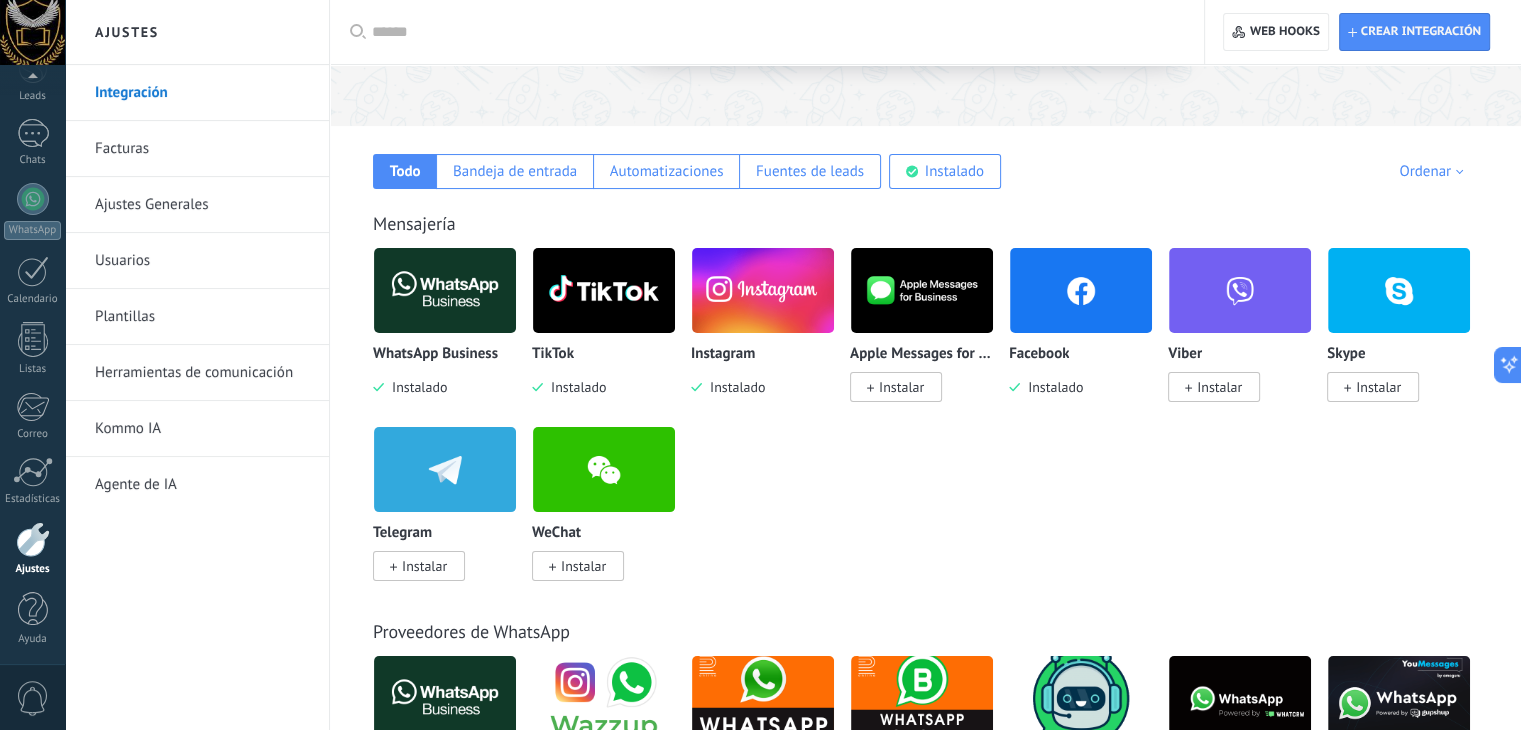 scroll, scrollTop: 300, scrollLeft: 0, axis: vertical 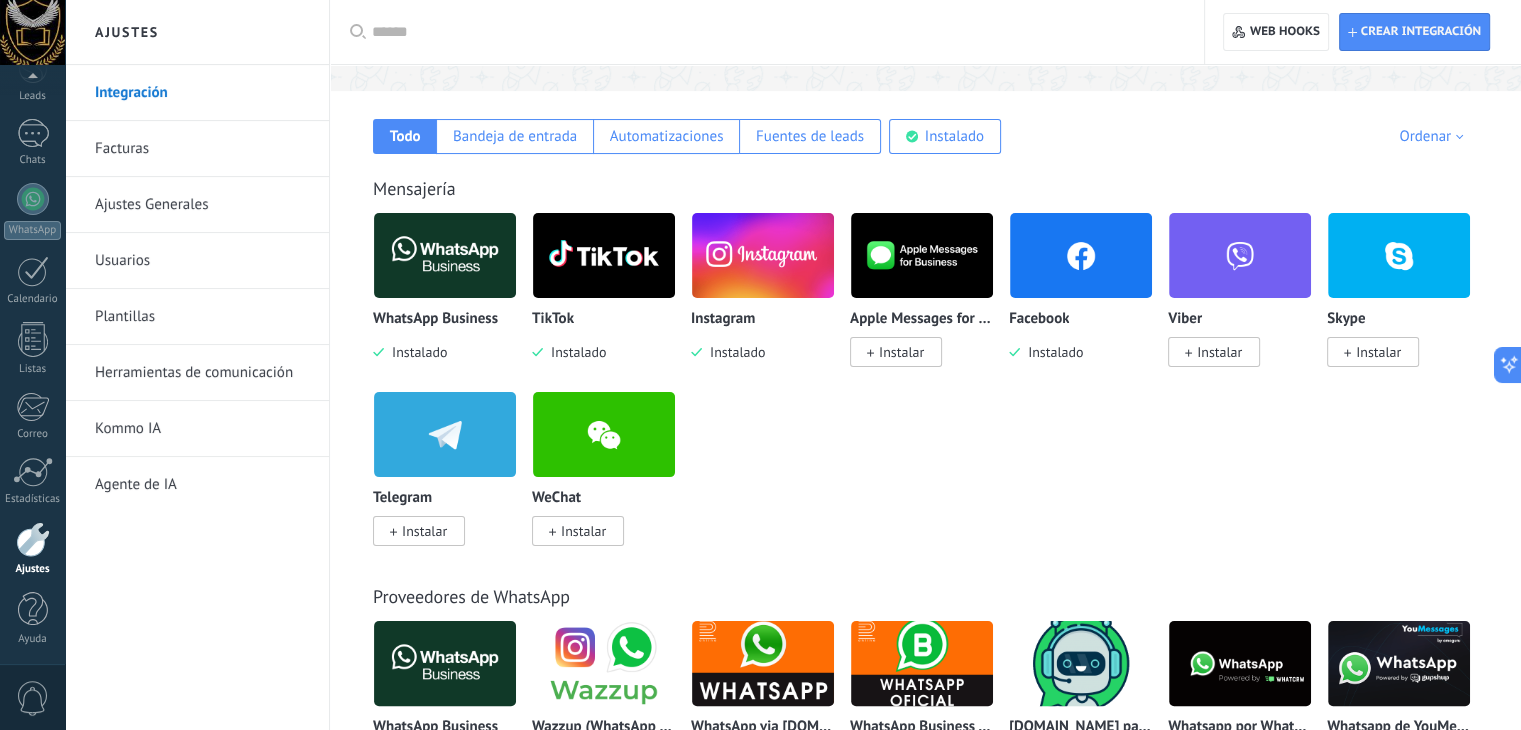 click on "Herramientas de comunicación" at bounding box center [202, 373] 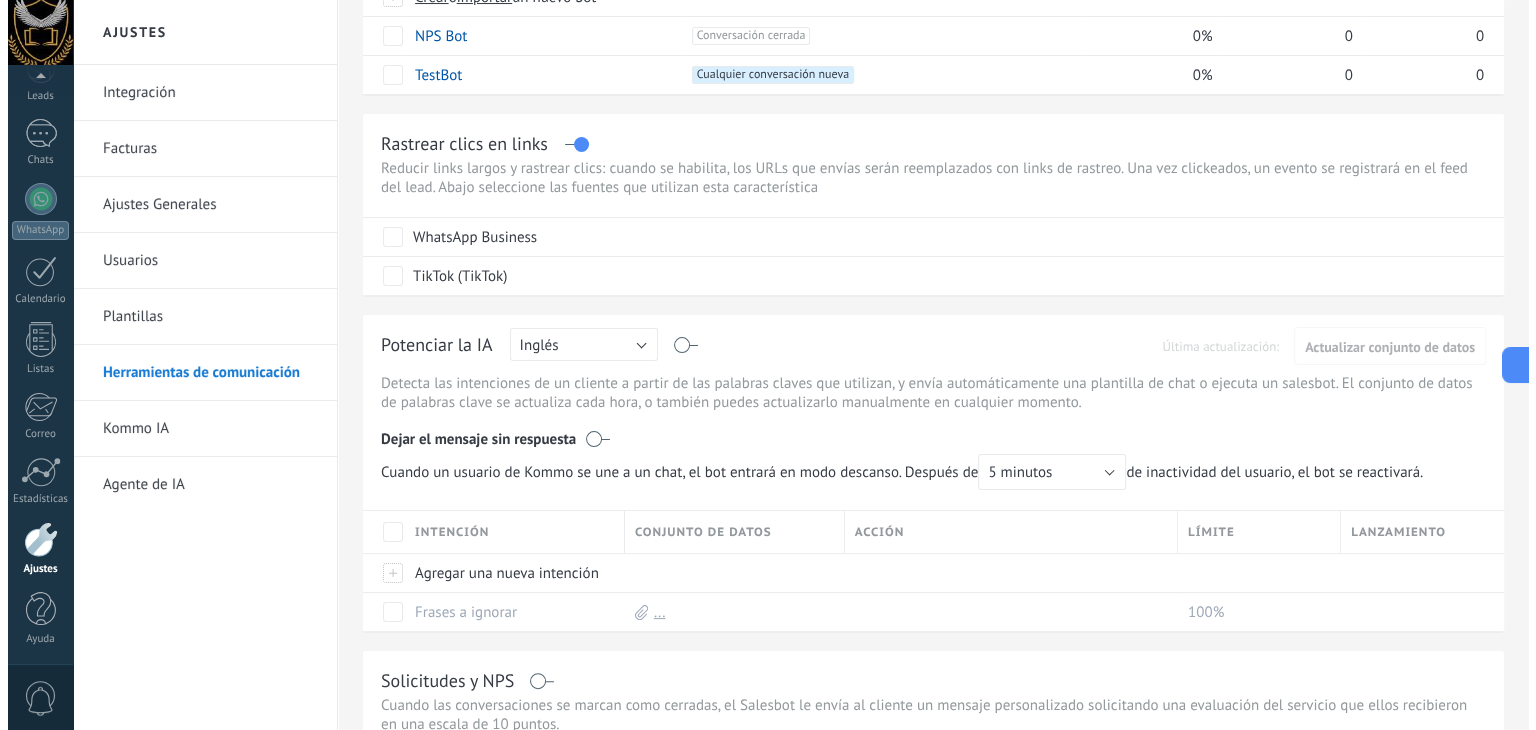 scroll, scrollTop: 400, scrollLeft: 0, axis: vertical 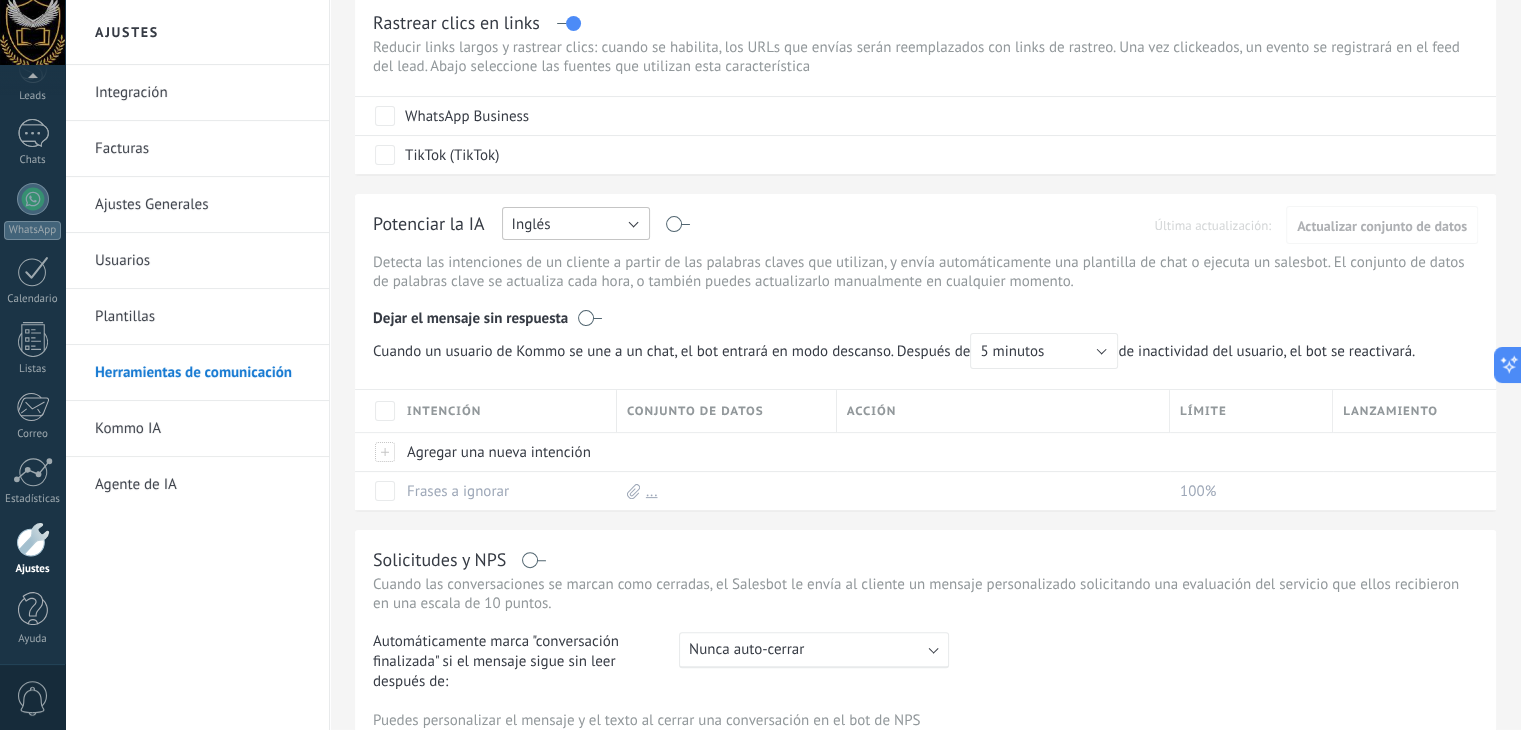 click on "Inglés" at bounding box center [576, 223] 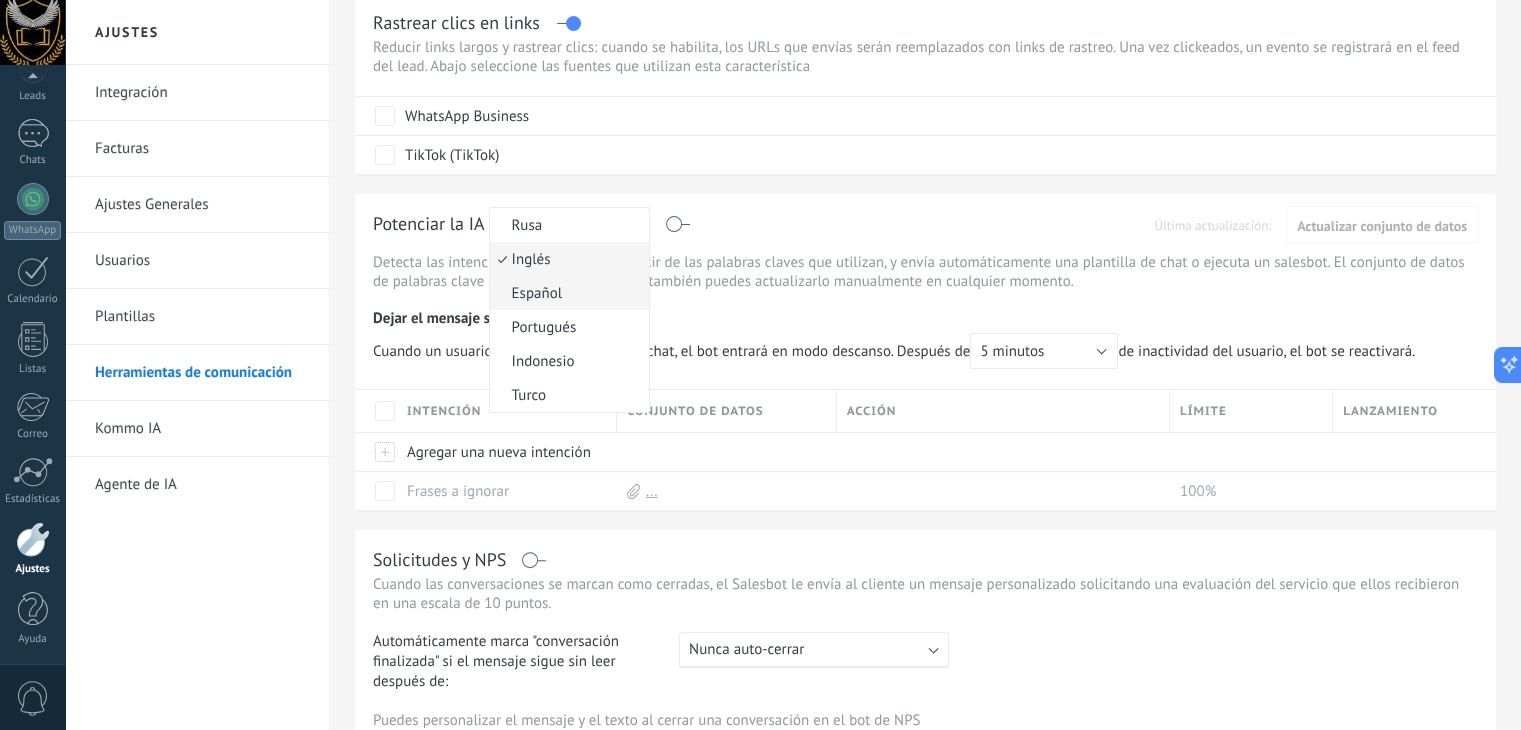click on "Español" at bounding box center (566, 293) 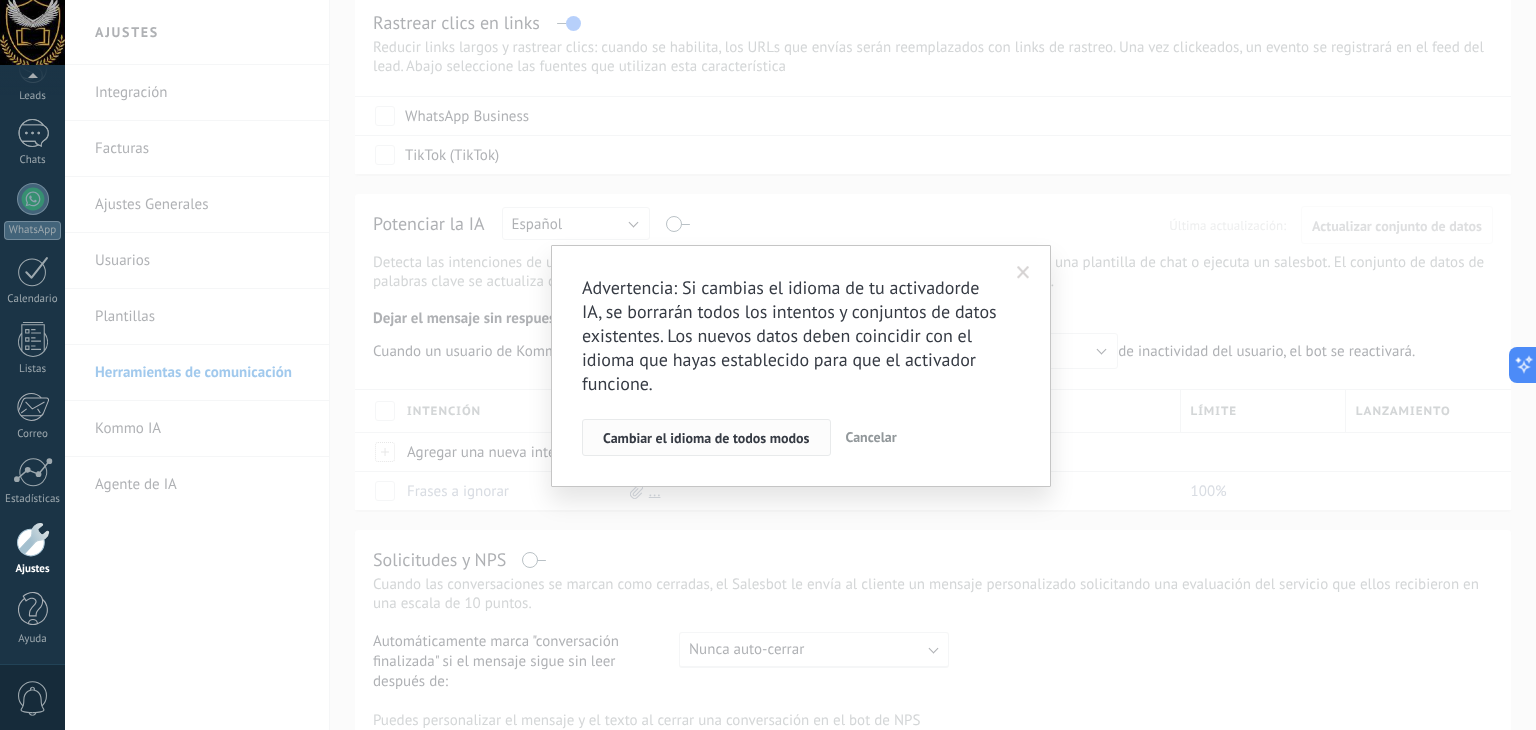 click on "Cambiar el idioma de todos modos" at bounding box center (706, 438) 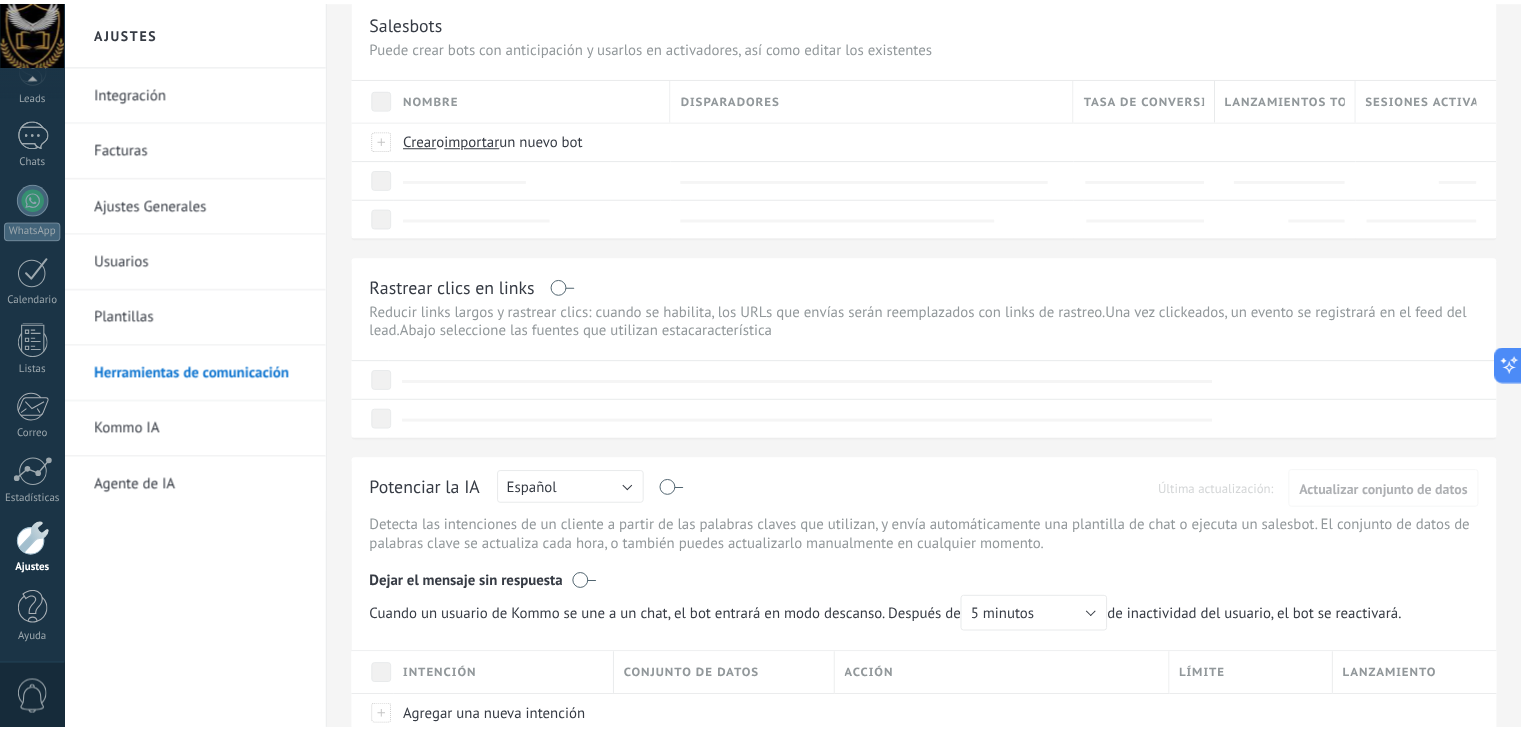 scroll, scrollTop: 0, scrollLeft: 0, axis: both 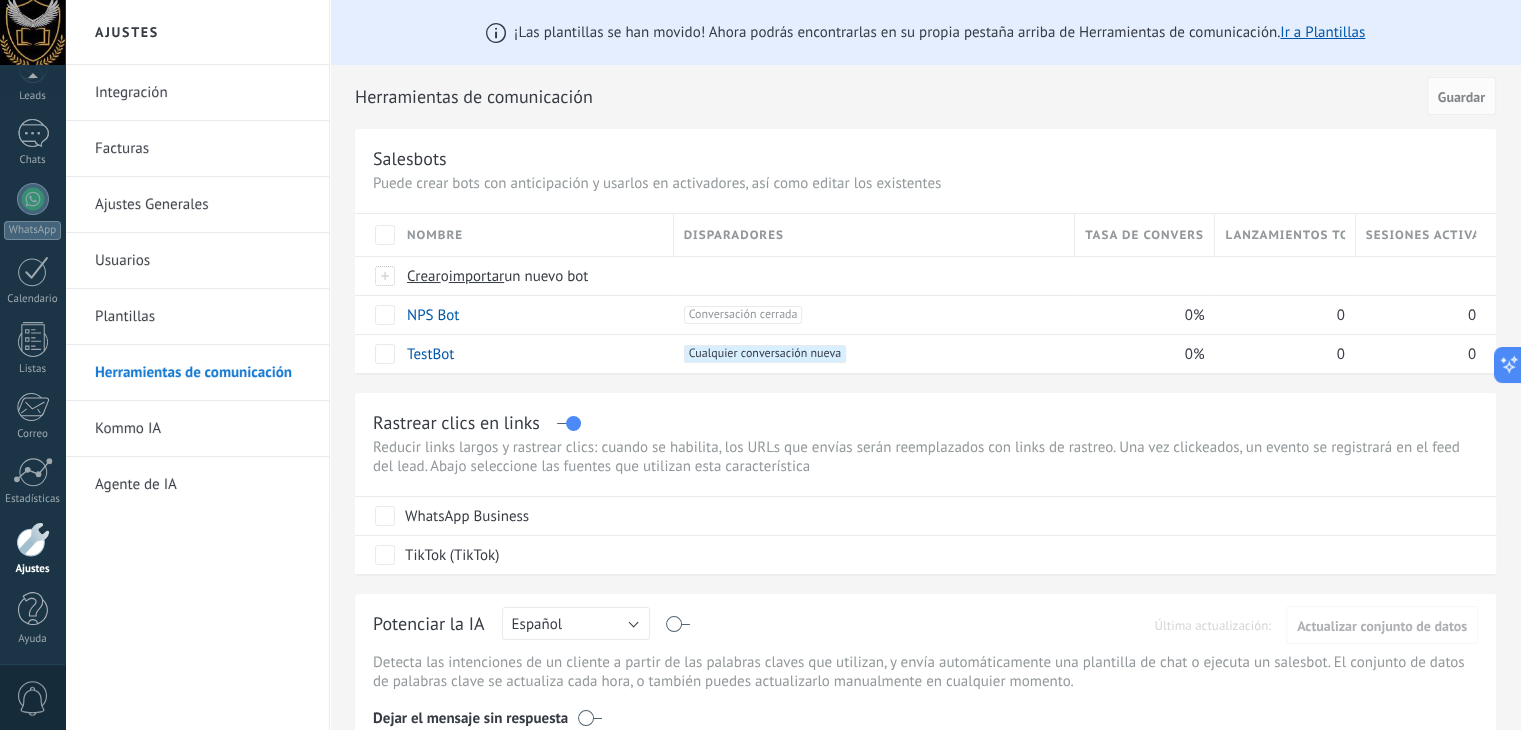 click on "Integración" at bounding box center (202, 93) 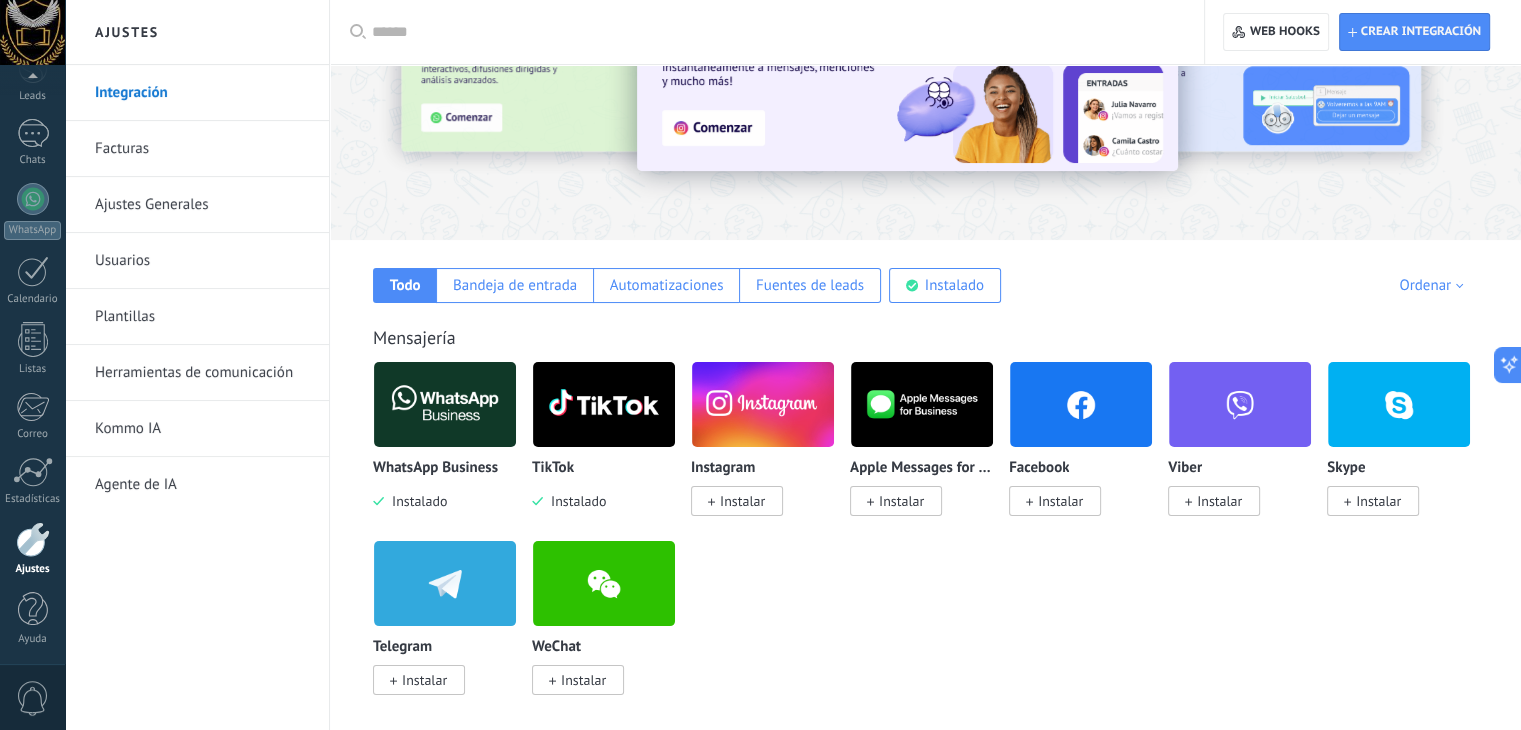 scroll, scrollTop: 200, scrollLeft: 0, axis: vertical 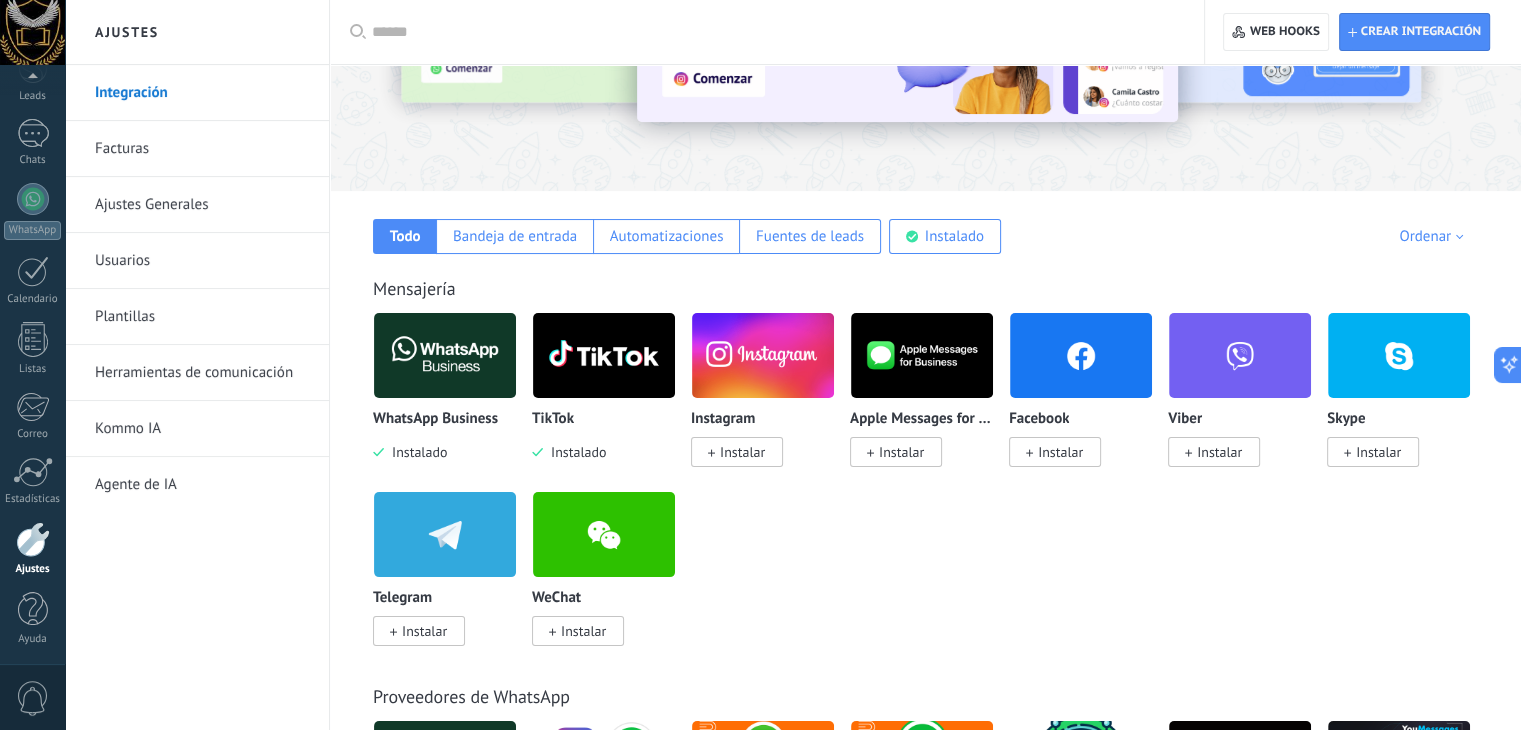 click on "Herramientas de comunicación" at bounding box center [202, 373] 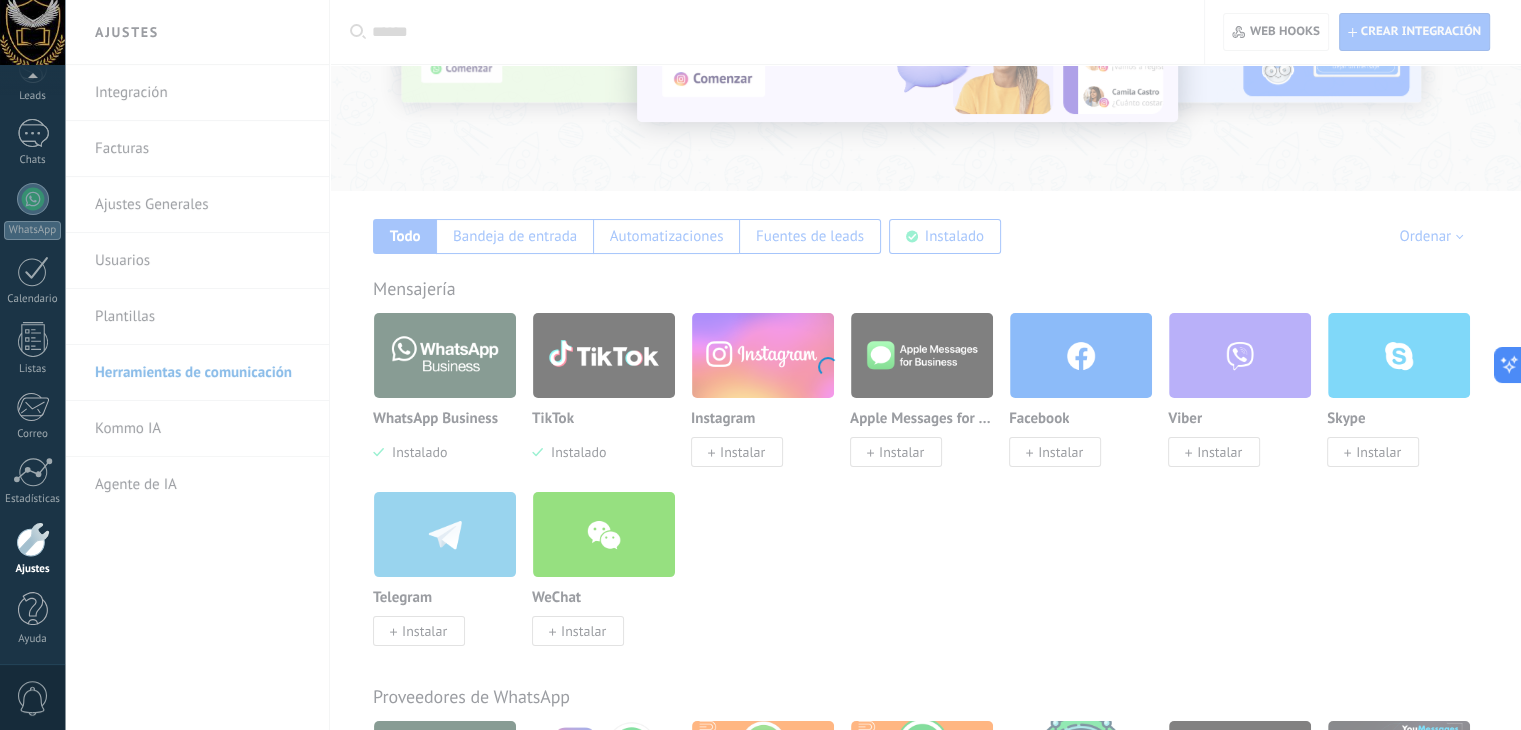 scroll, scrollTop: 0, scrollLeft: 0, axis: both 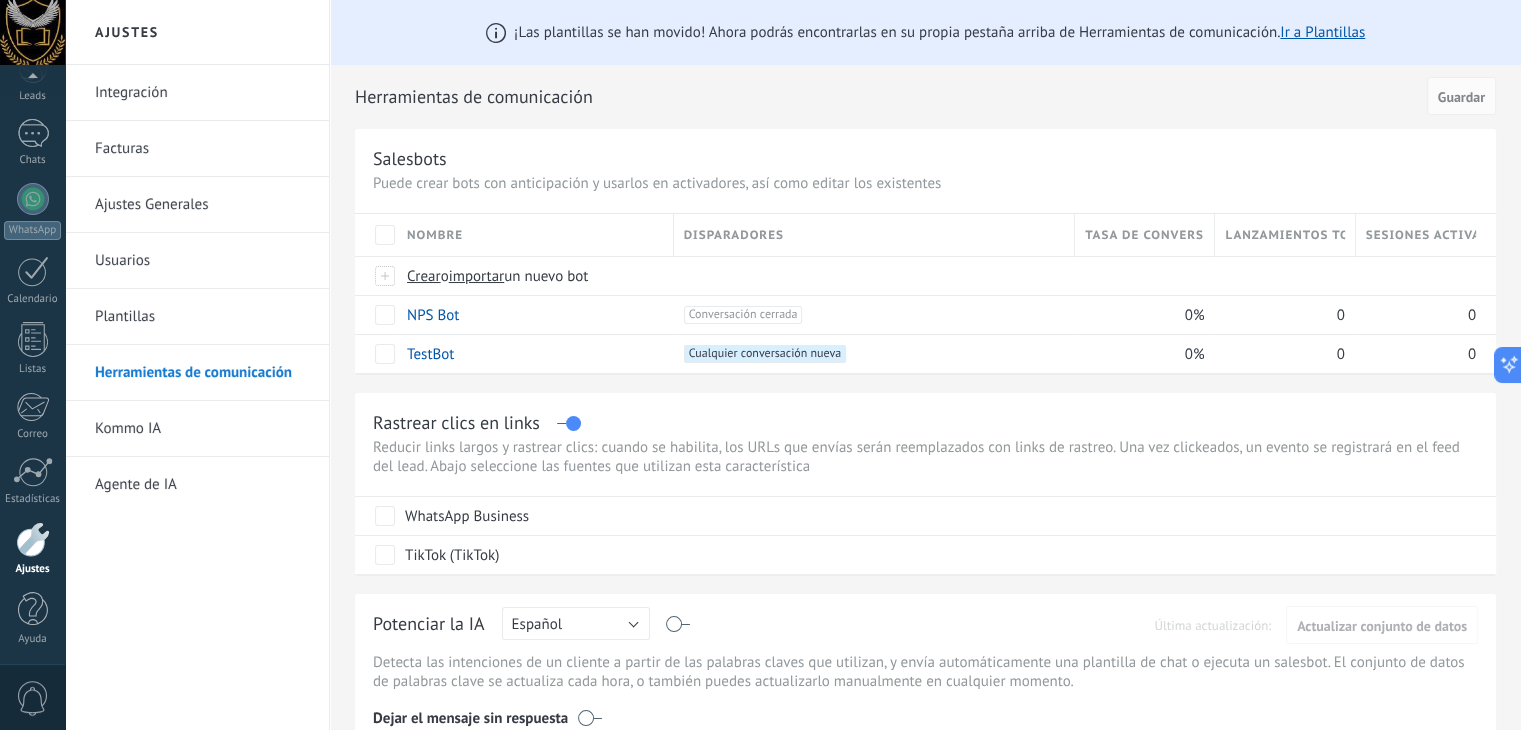 click on "Plantillas" at bounding box center (202, 317) 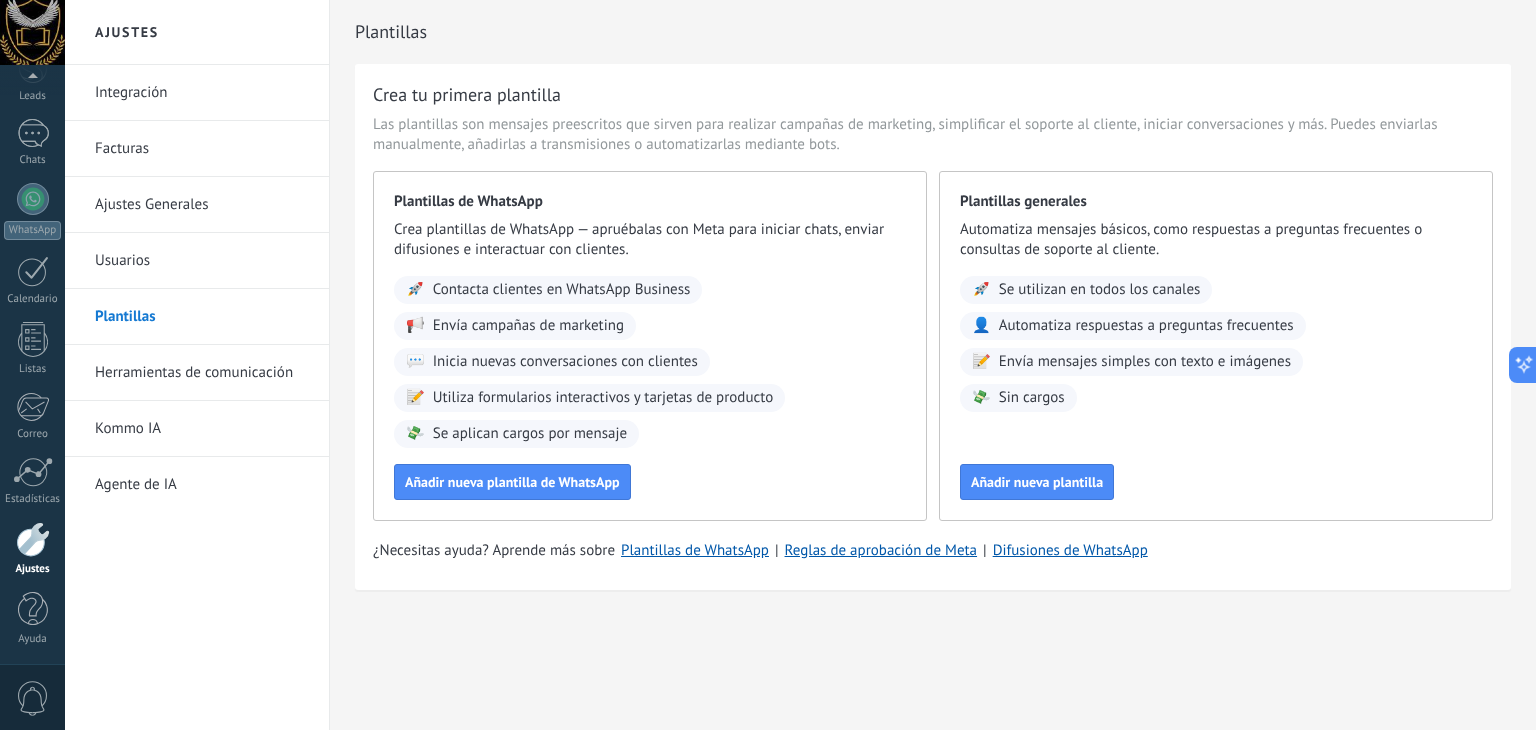 click on "Kommo IA" at bounding box center [202, 429] 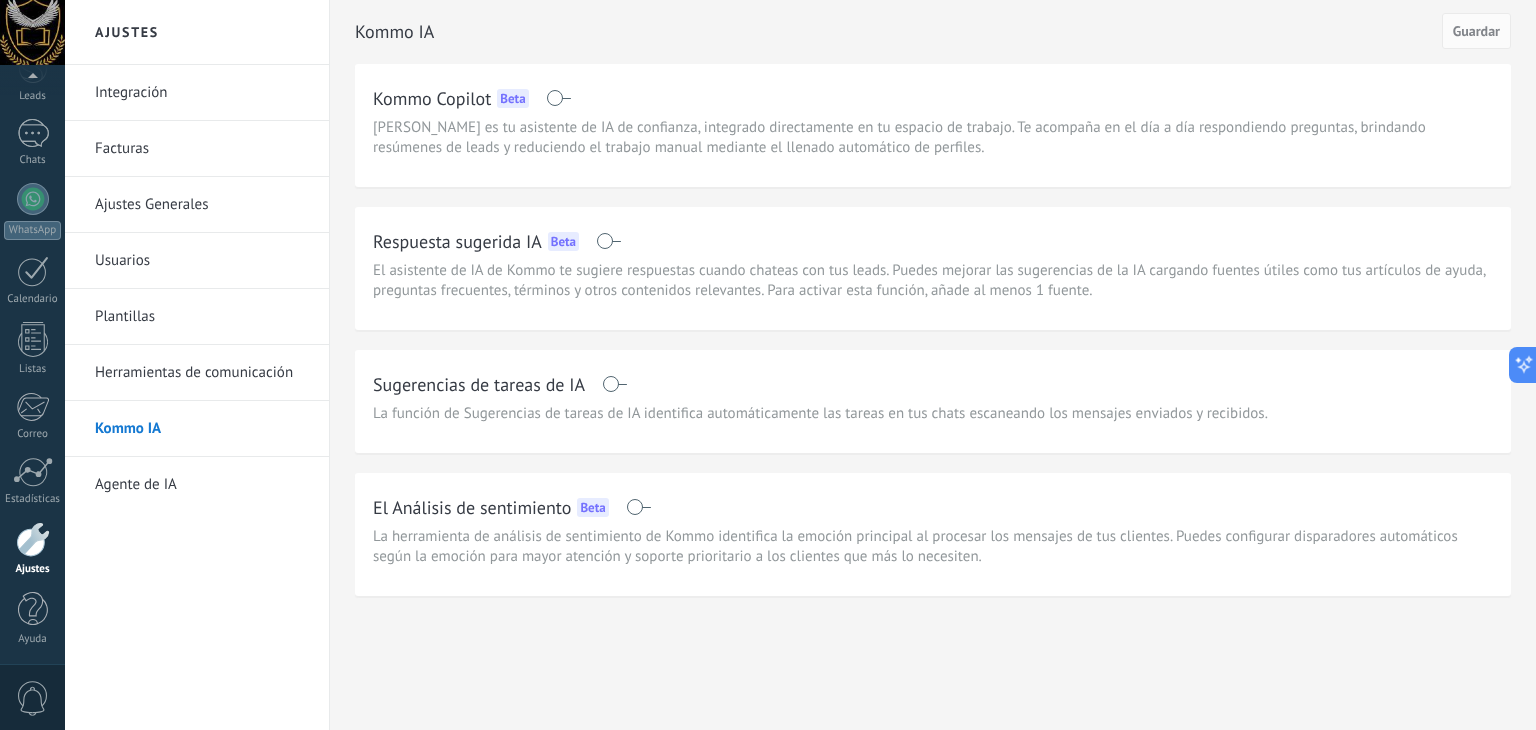 click on "Herramientas de comunicación" at bounding box center [202, 373] 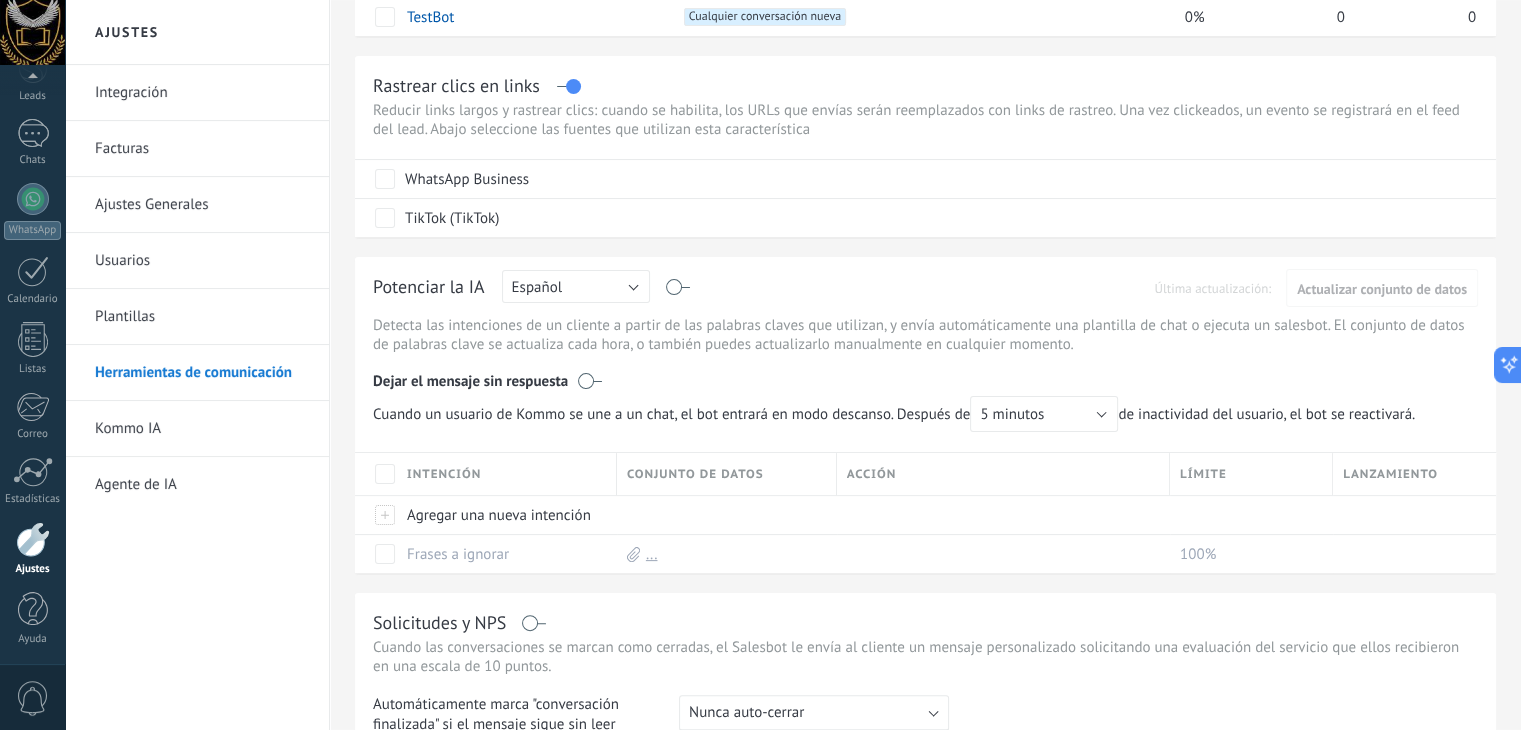 scroll, scrollTop: 400, scrollLeft: 0, axis: vertical 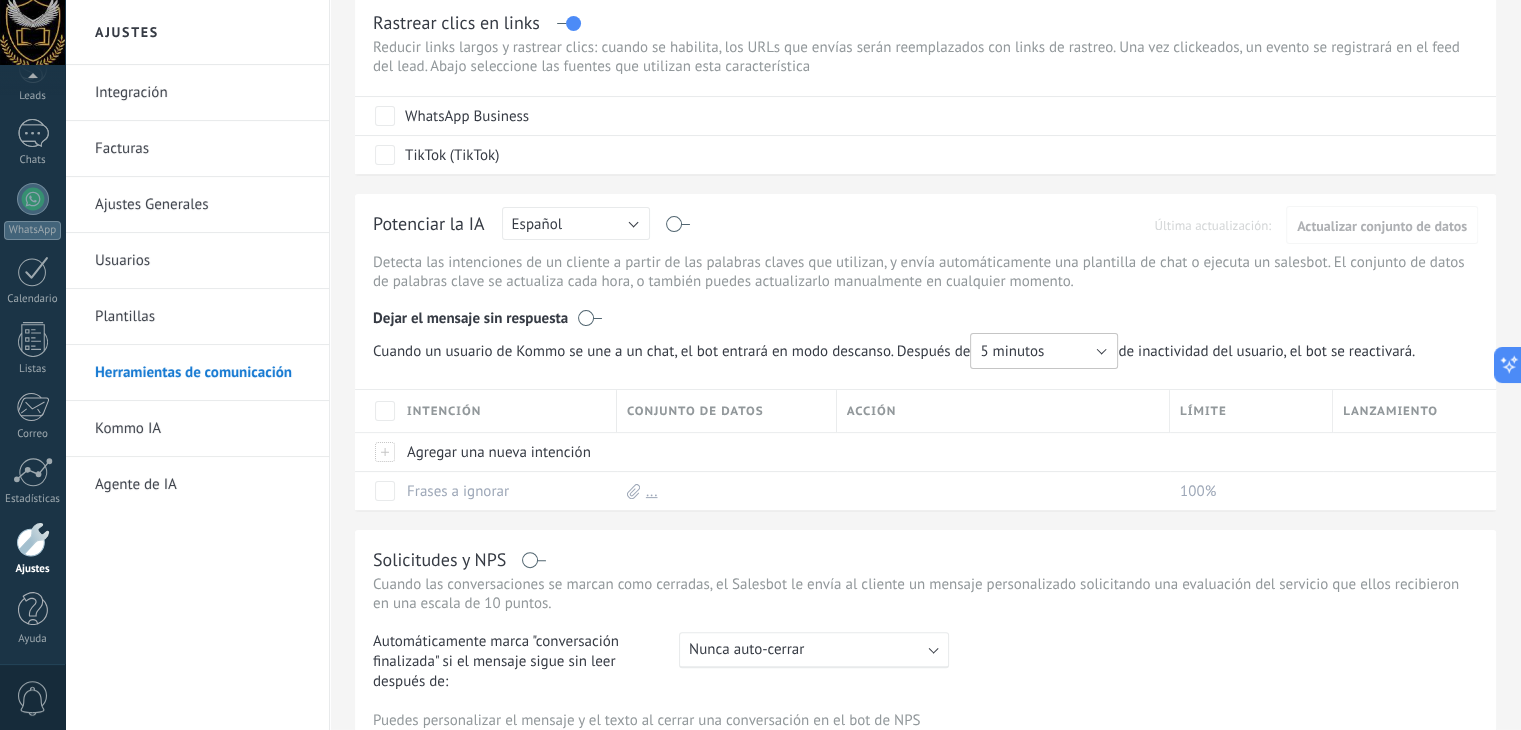 click on "5 minutos" at bounding box center [1044, 351] 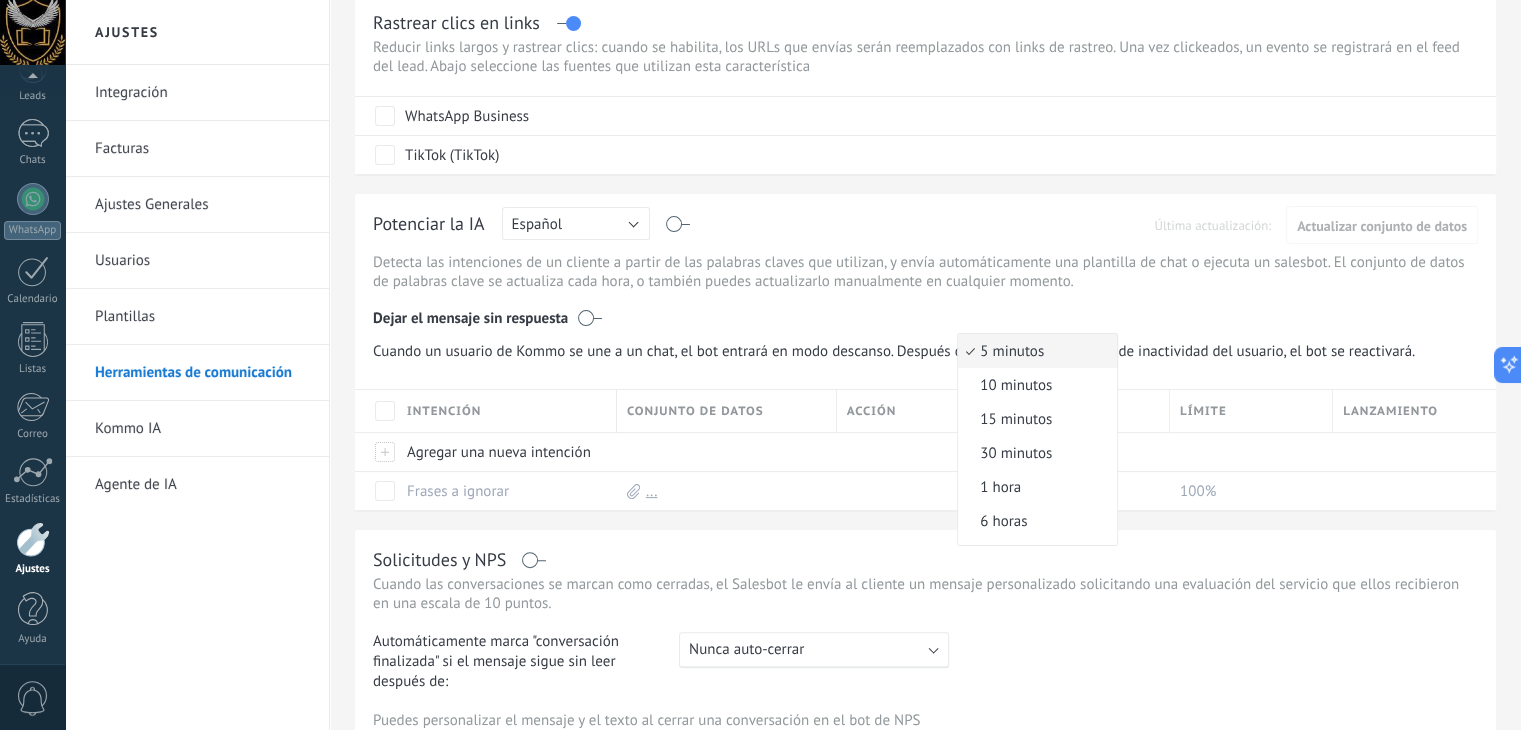 click on "Detecta las intenciones de un cliente a partir de las palabras claves que utilizan, y envía automáticamente una plantilla de chat o ejecuta un salesbot. El conjunto de datos de palabras clave se actualiza cada hora, o también puedes actualizarlo manualmente en cualquier momento. Dejar el mensaje sin respuesta Cuando un usuario de Kommo se une a un chat, el bot entrará en modo descanso. Después de  5 minutos 10 minutos 15 minutos 30 minutos 1 hora 6 horas 24 horas 5 minutos  de inactividad del usuario, el bot se reactivará." at bounding box center [925, 311] 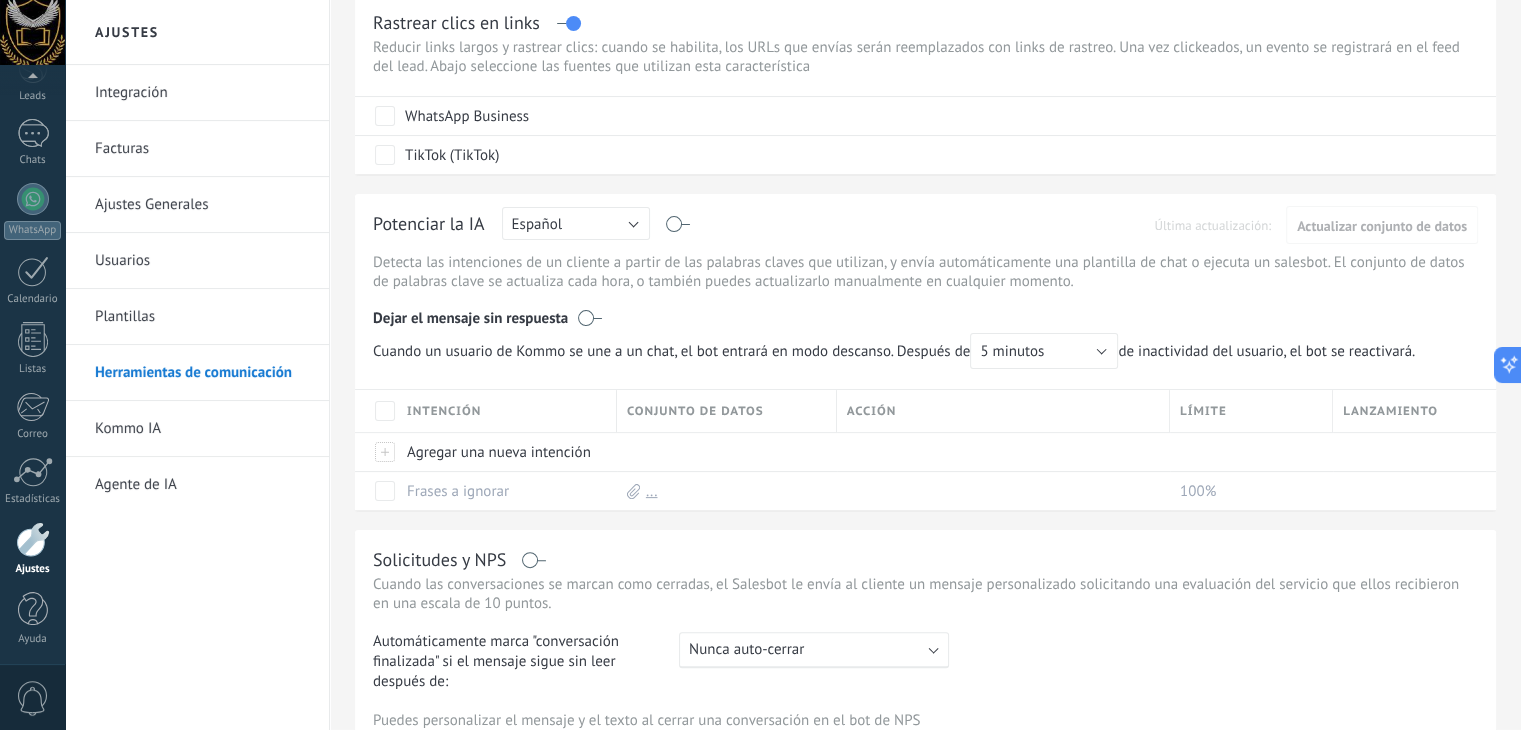 click on "Cuando un usuario de Kommo se une a un chat, el bot entrará en modo descanso. Después de  5 minutos 10 minutos 15 minutos 30 minutos 1 hora 6 horas 24 horas 5 minutos" at bounding box center [745, 351] 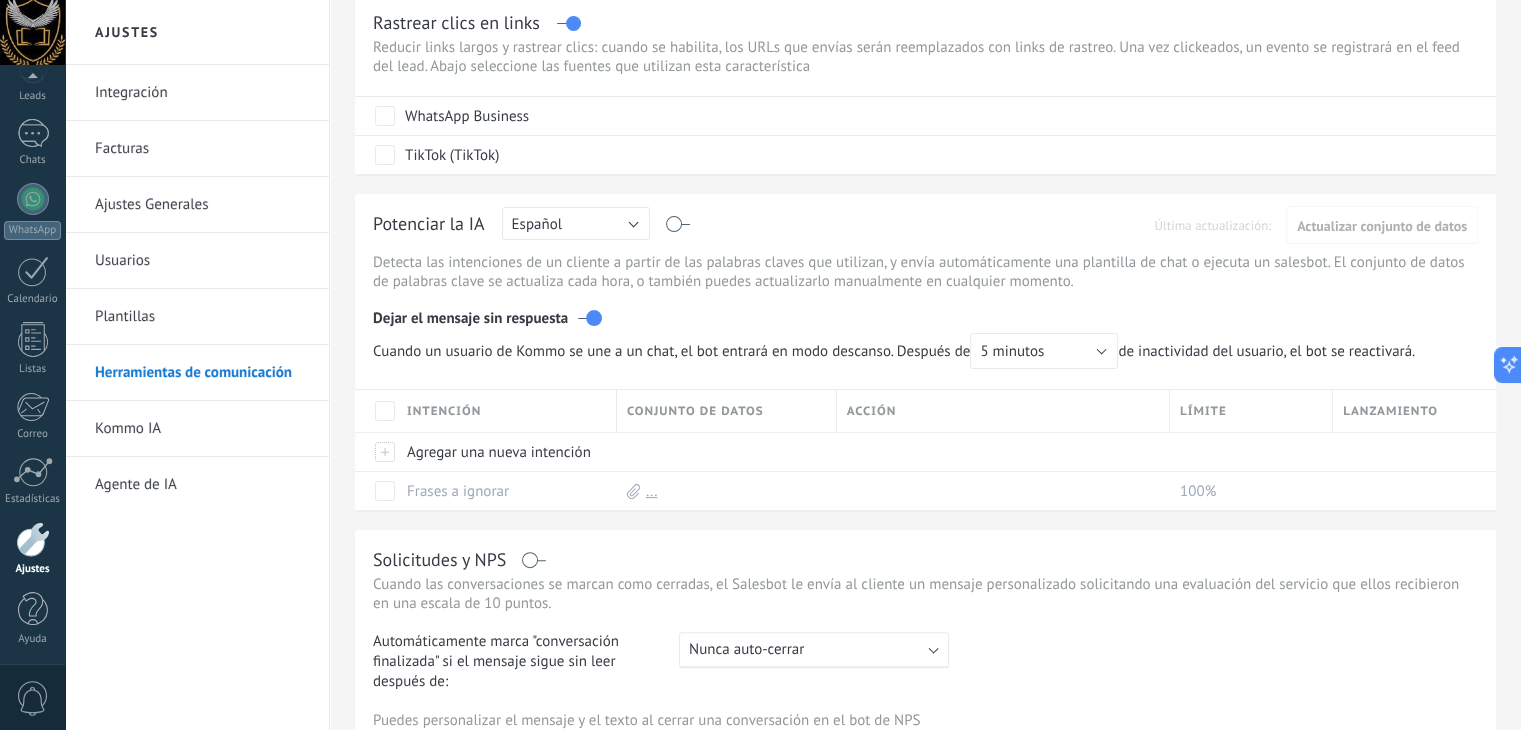 click at bounding box center (590, 318) 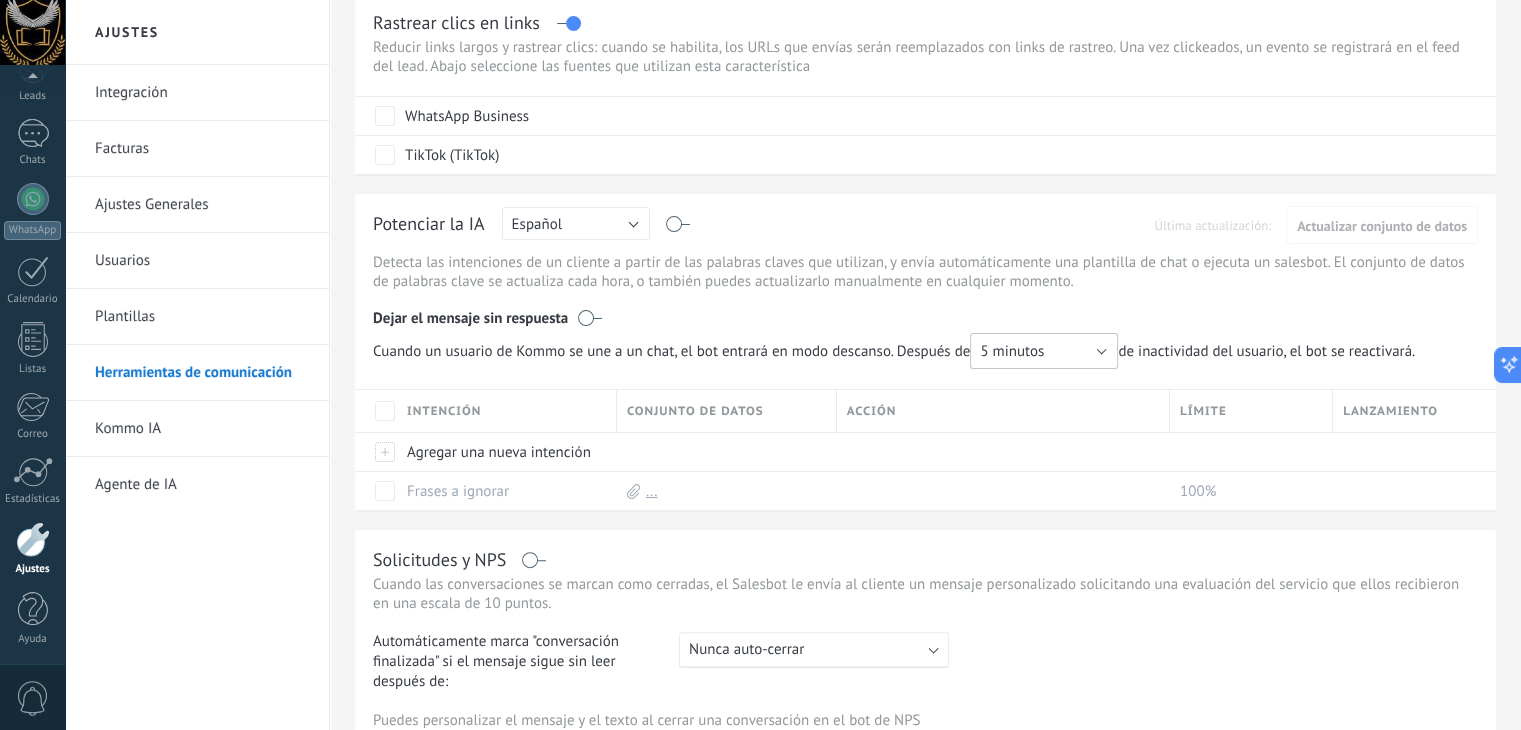 click on "5 minutos" at bounding box center (1044, 351) 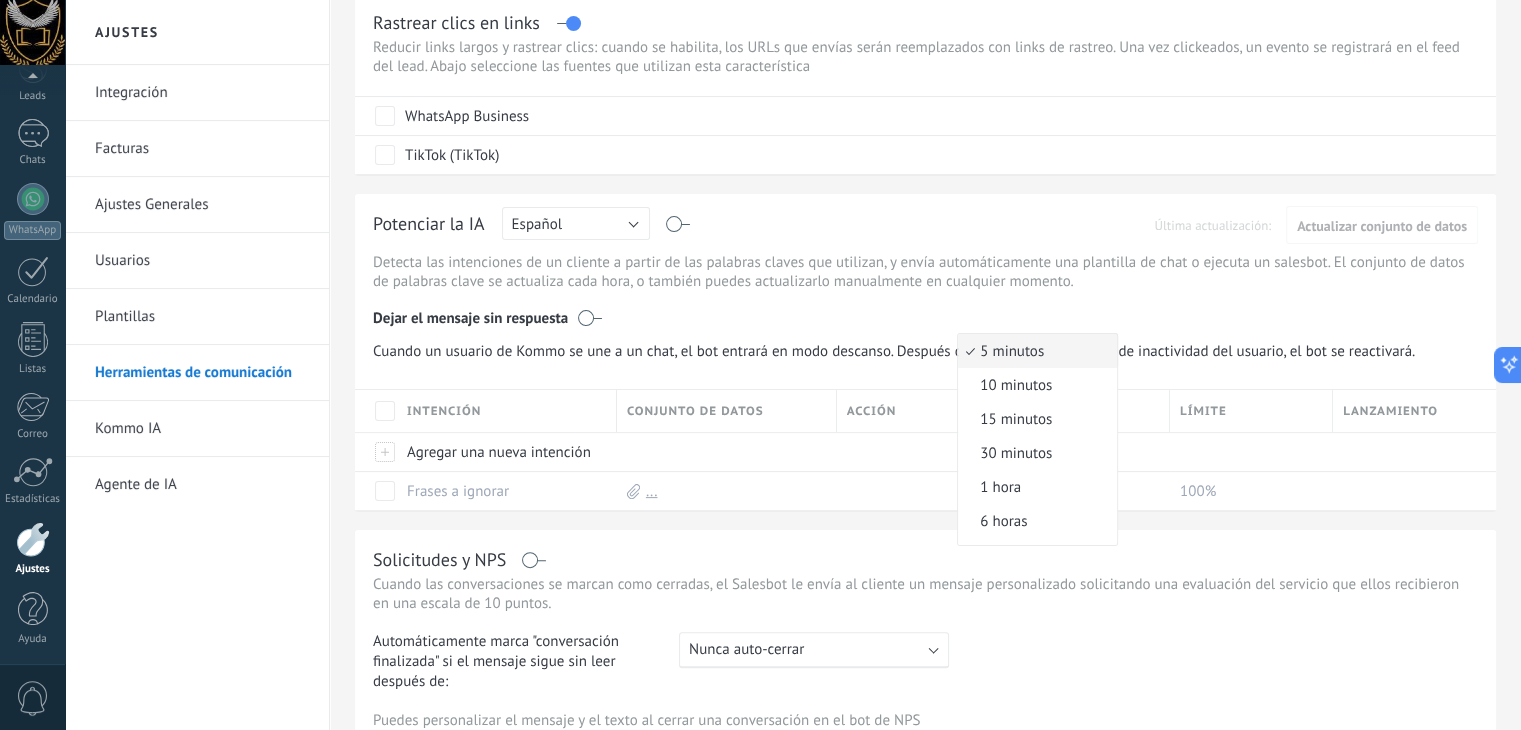 click on "Dejar el mensaje sin respuesta" at bounding box center [925, 314] 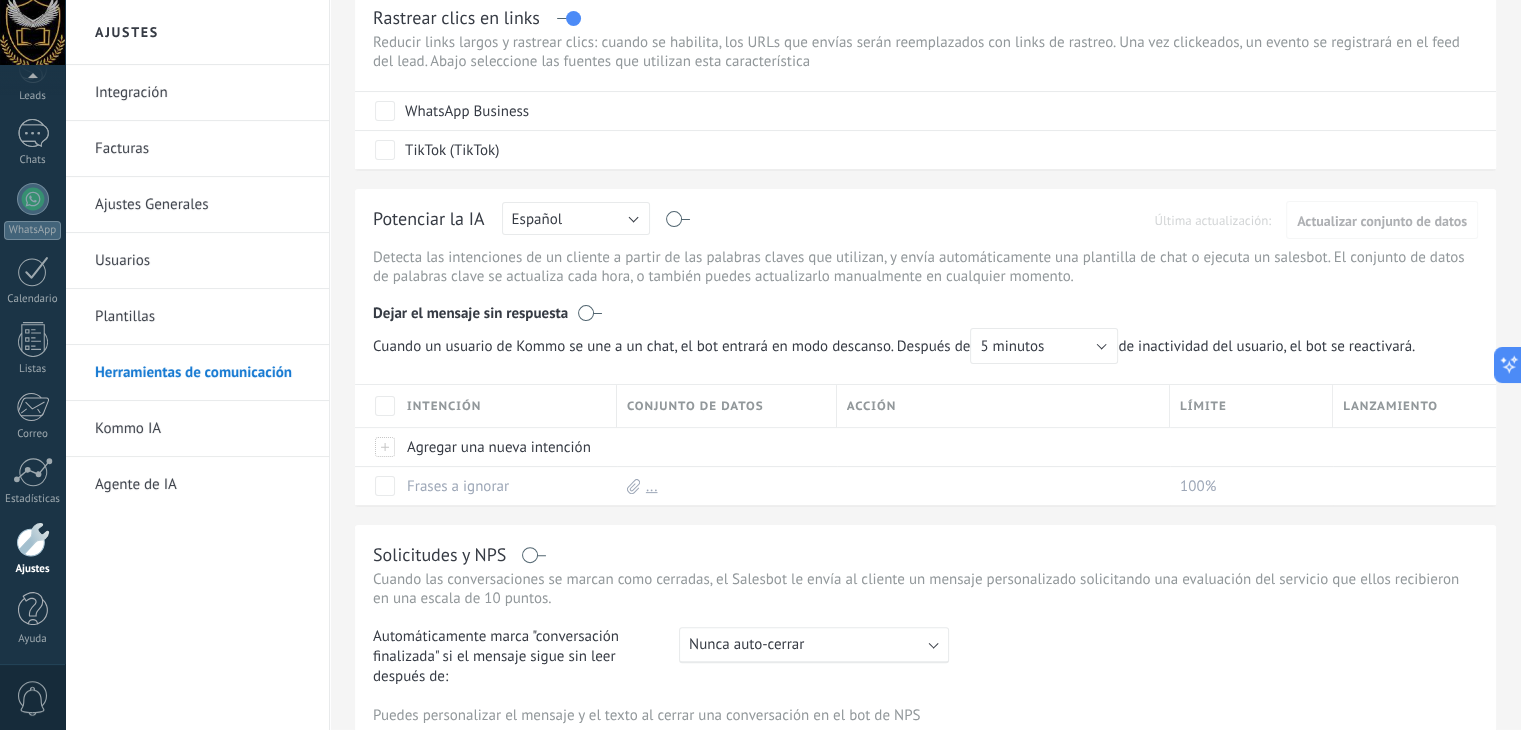 scroll, scrollTop: 500, scrollLeft: 0, axis: vertical 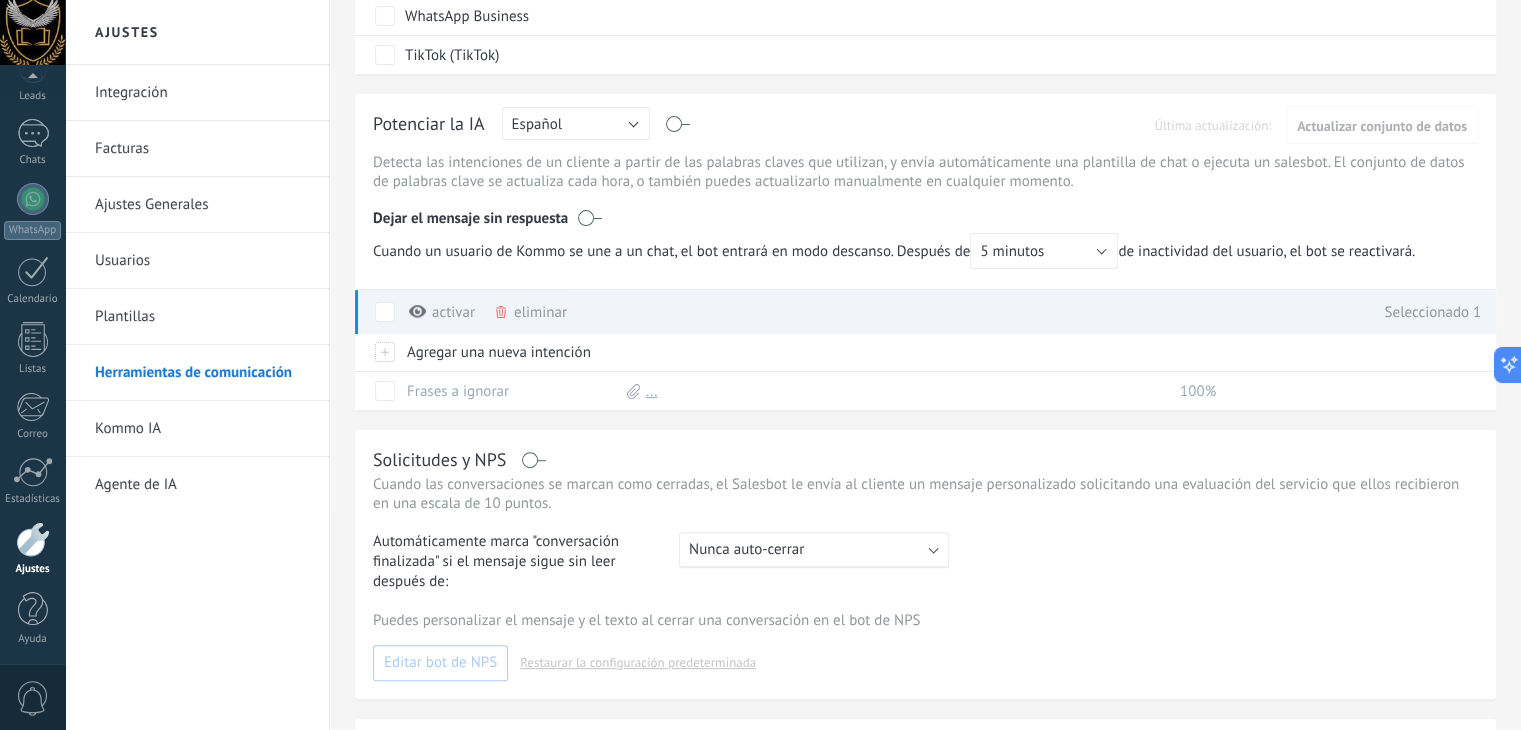 click at bounding box center (385, 312) 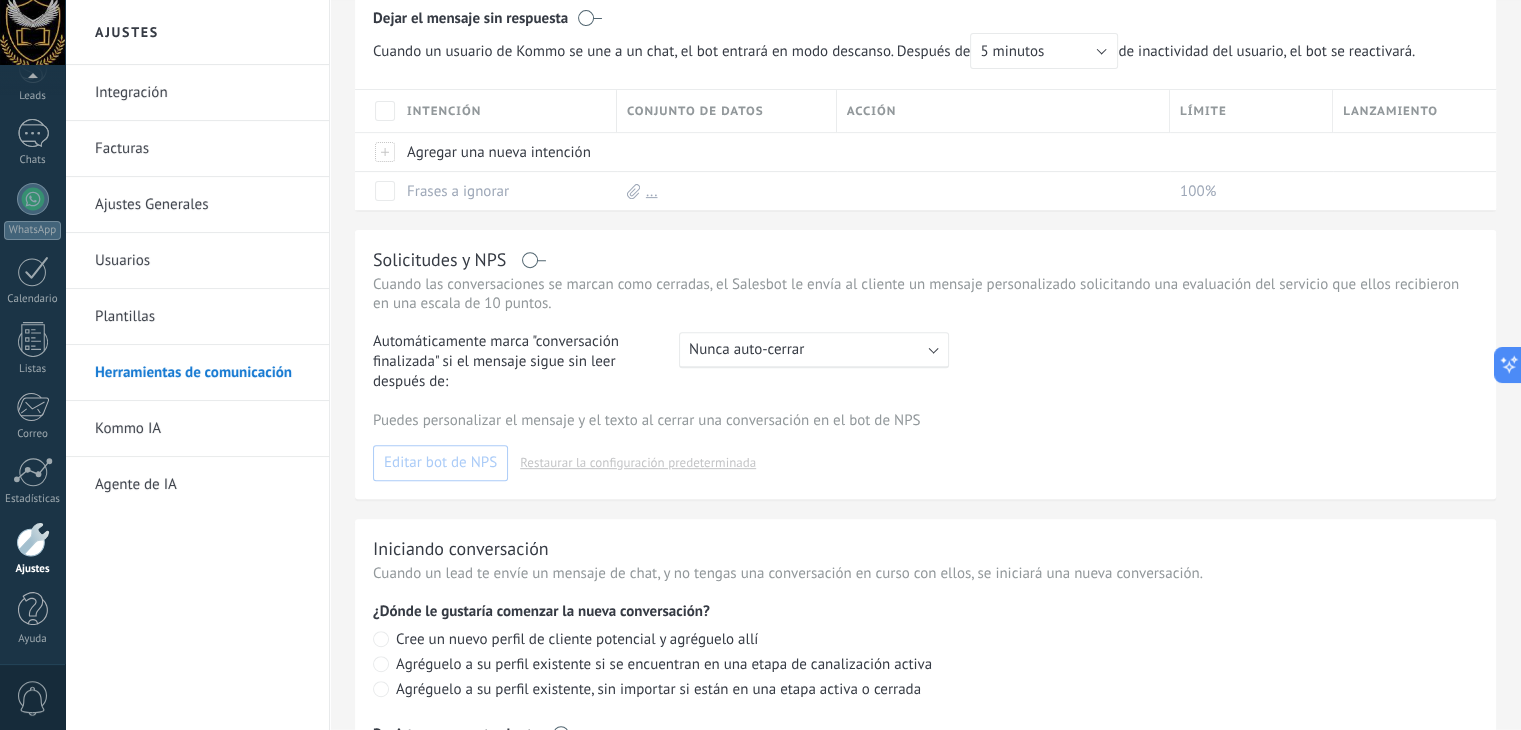 scroll, scrollTop: 800, scrollLeft: 0, axis: vertical 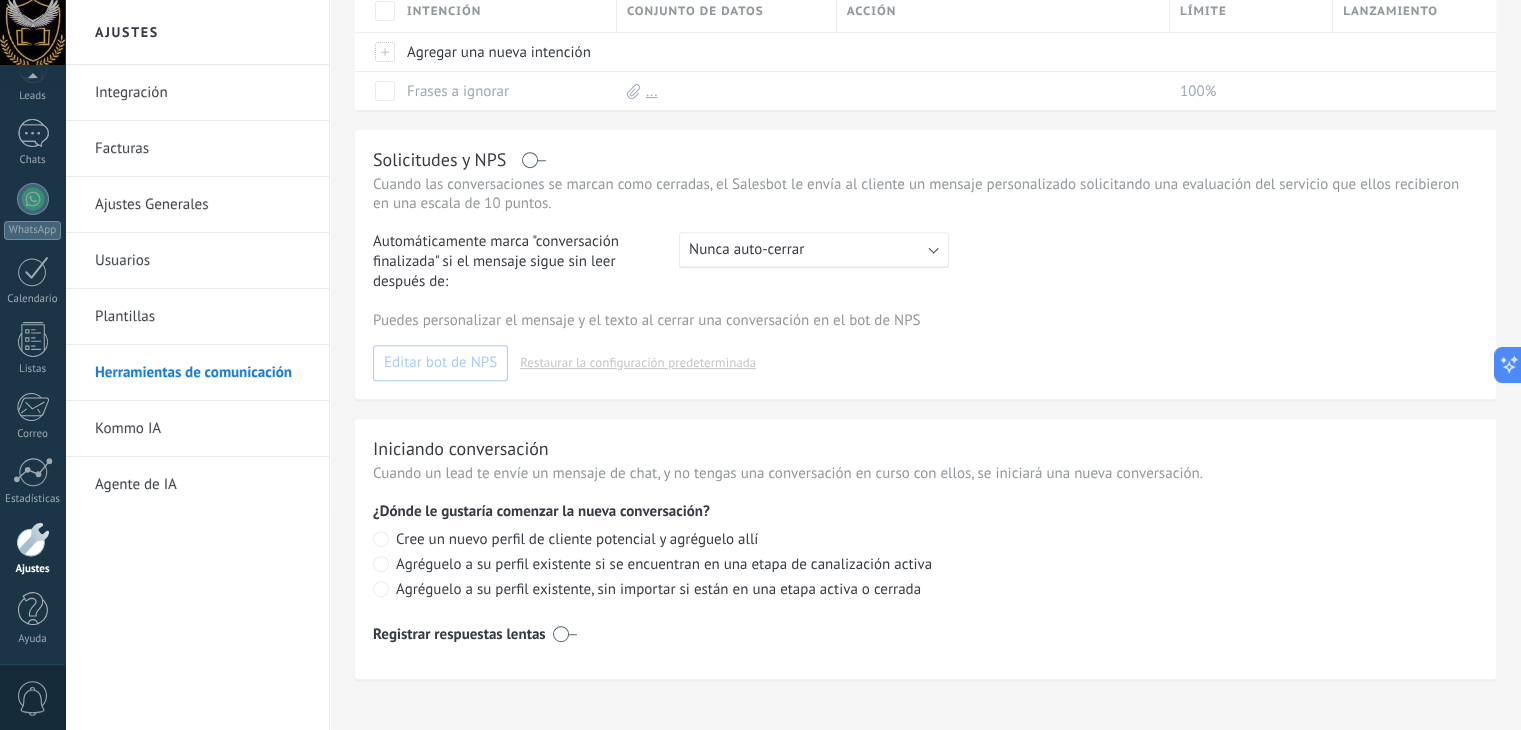 click on "Kommo IA" at bounding box center (202, 429) 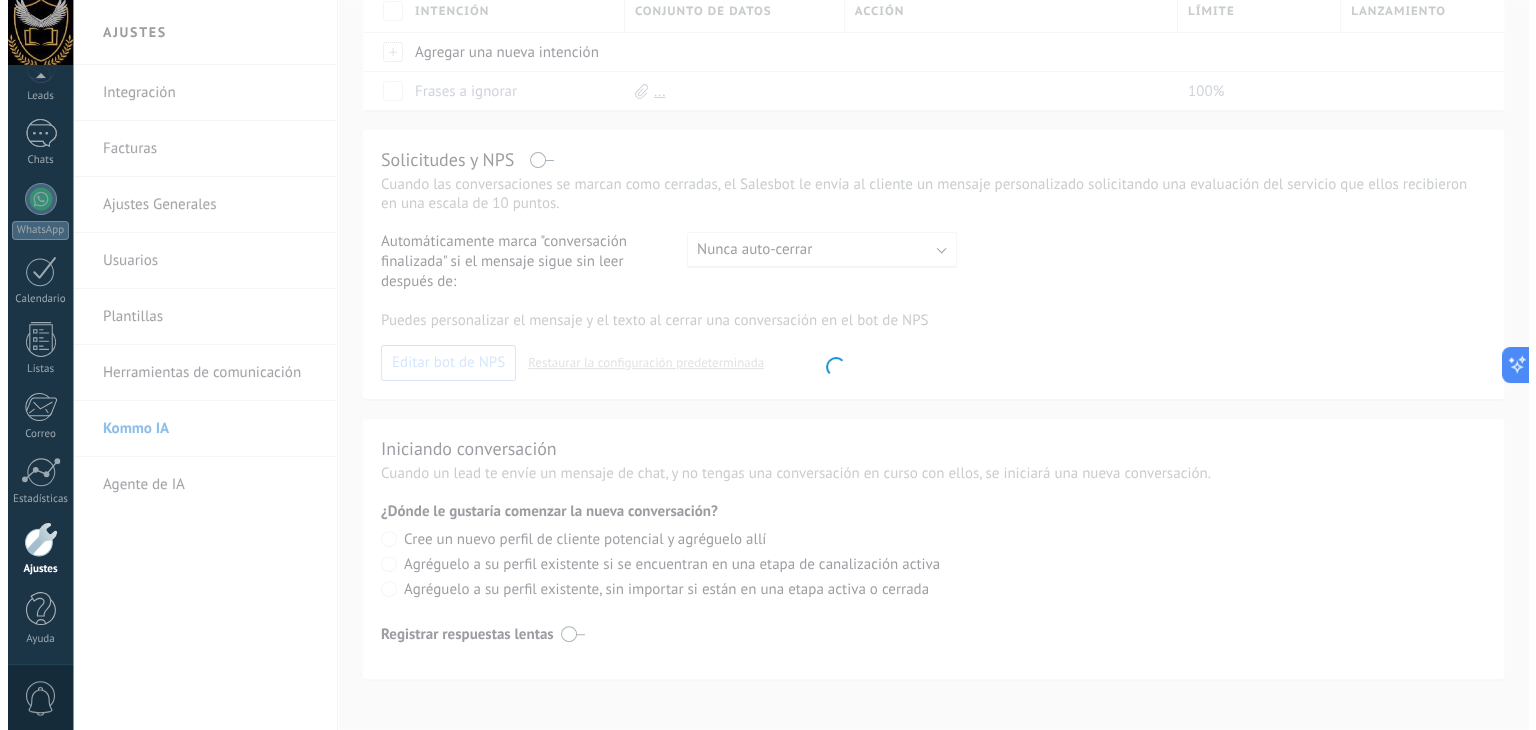 scroll, scrollTop: 0, scrollLeft: 0, axis: both 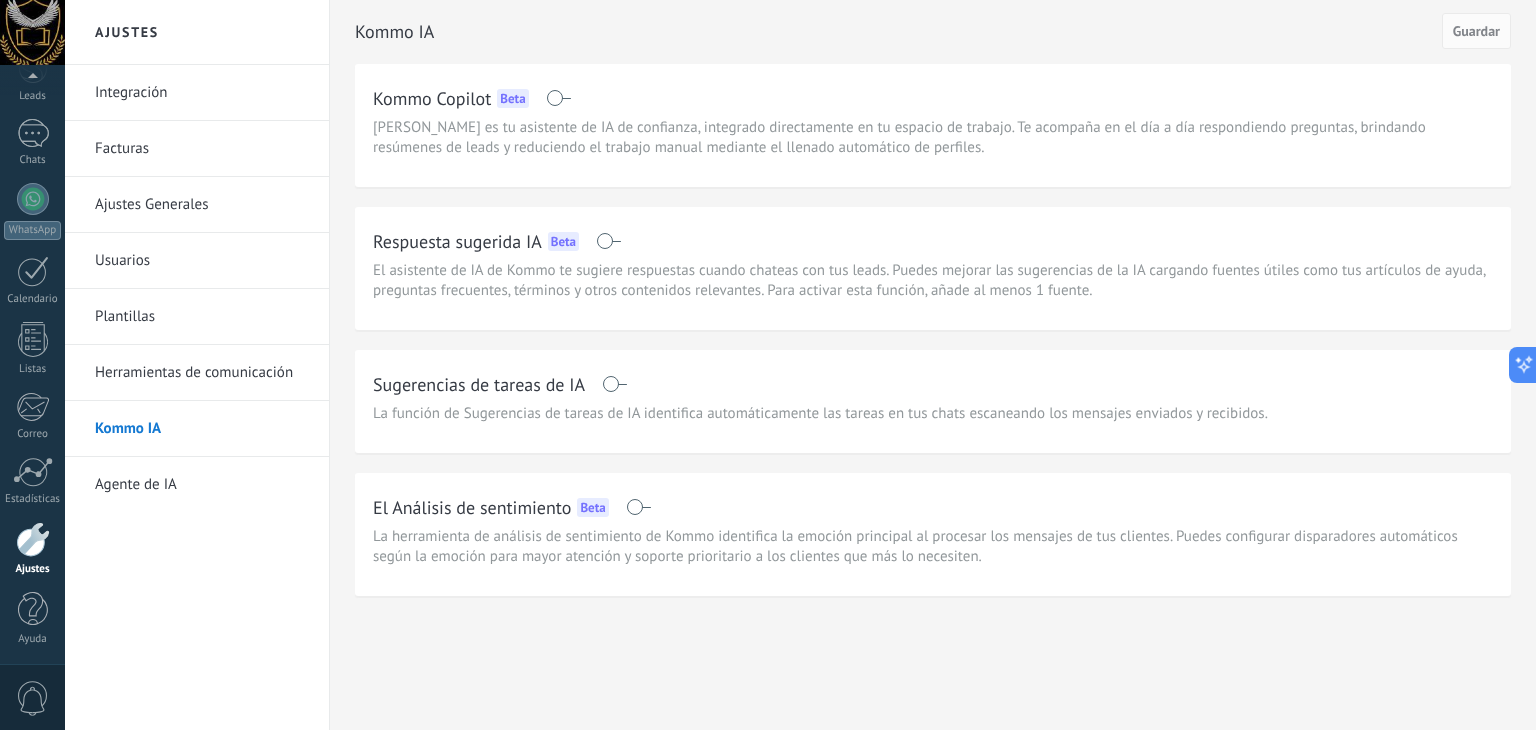 drag, startPoint x: 108, startPoint y: 483, endPoint x: 138, endPoint y: 484, distance: 30.016663 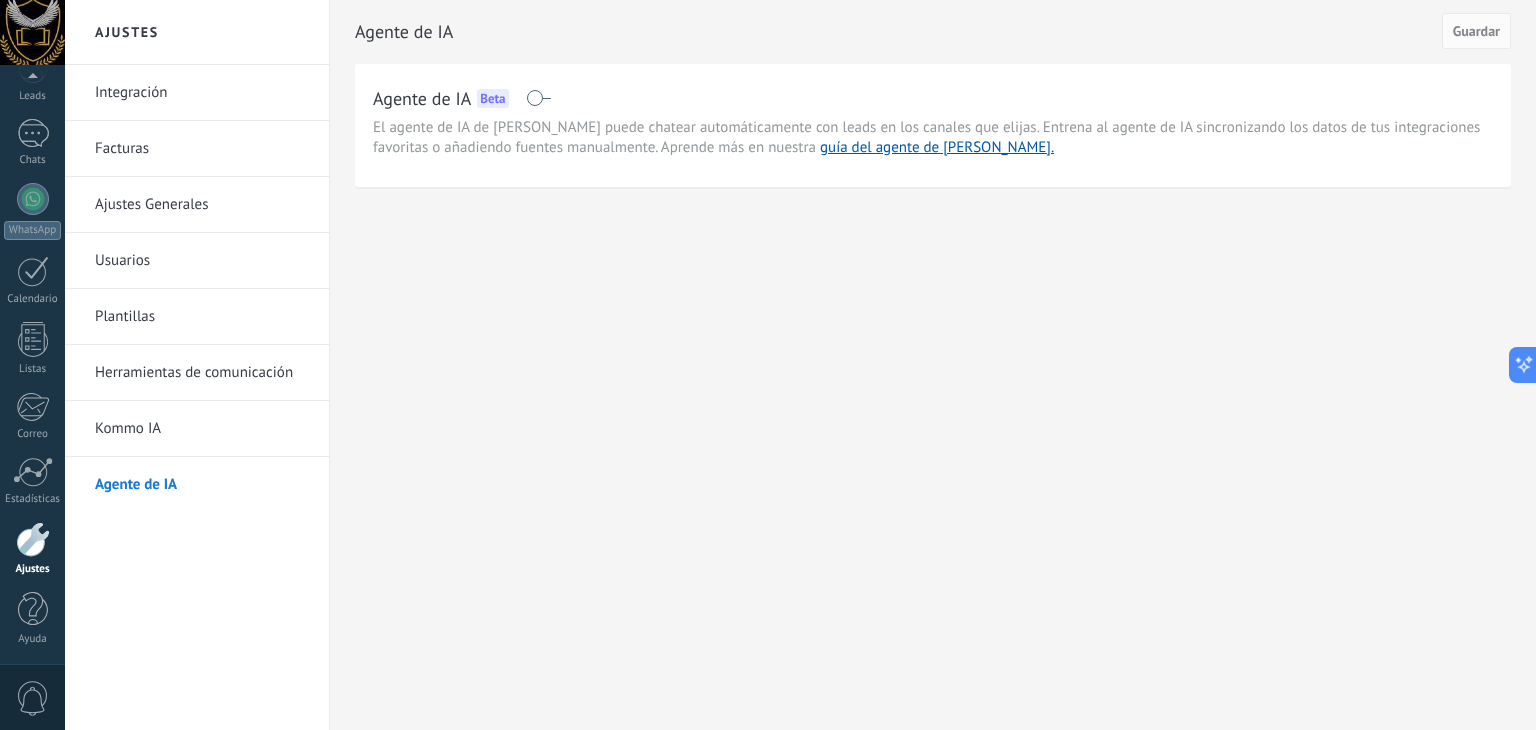click on "Agente de IA Beta" at bounding box center (933, 98) 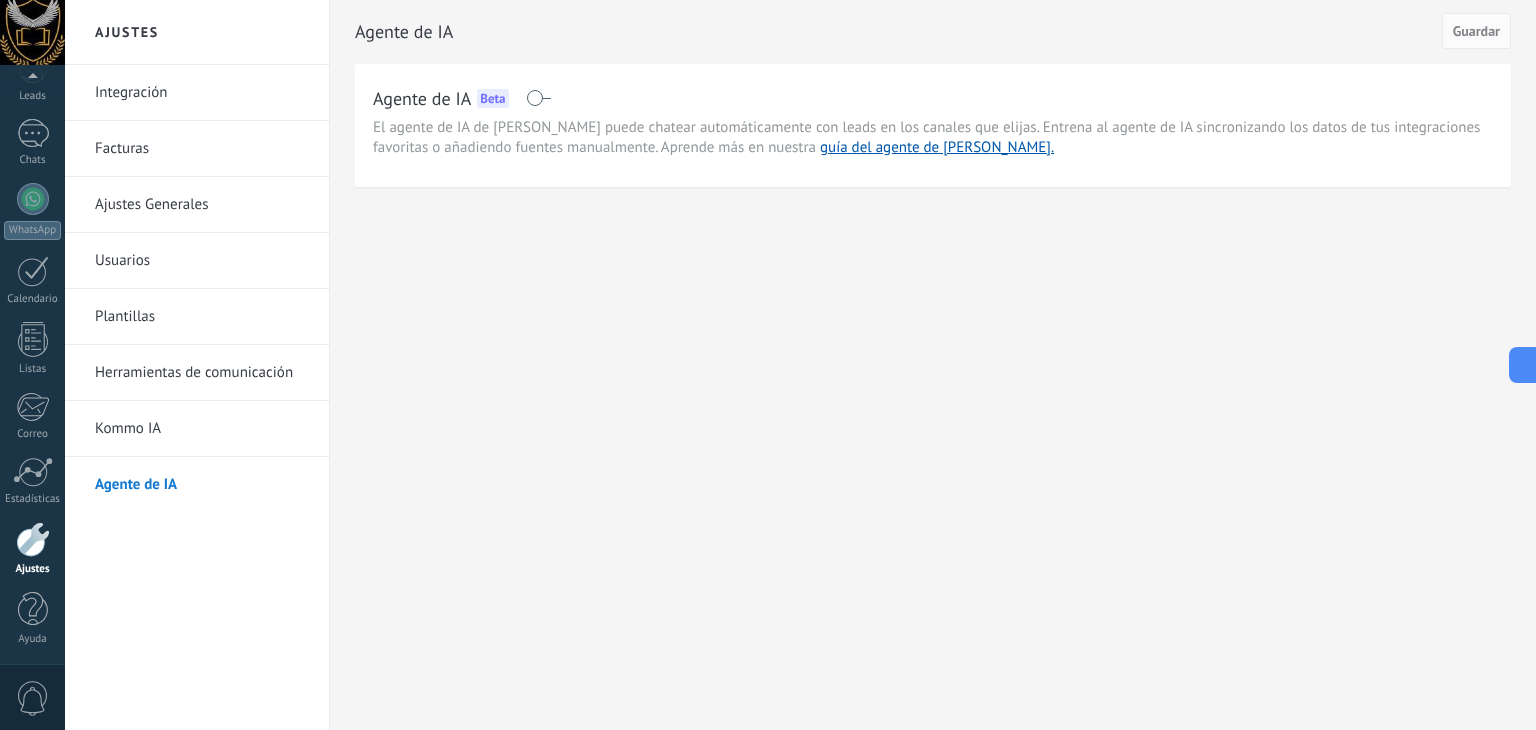 click at bounding box center [538, 98] 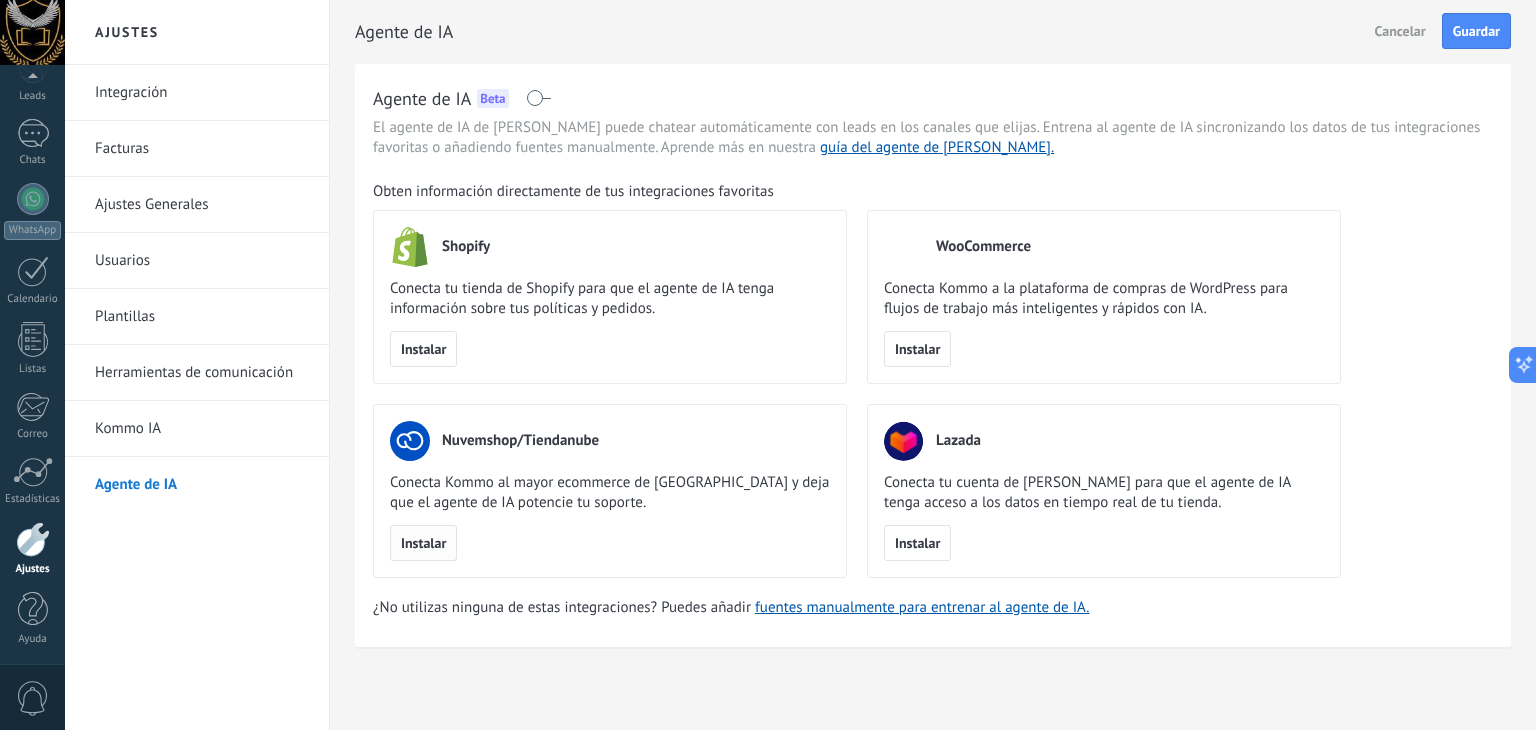 click on "Instalar" at bounding box center (423, 543) 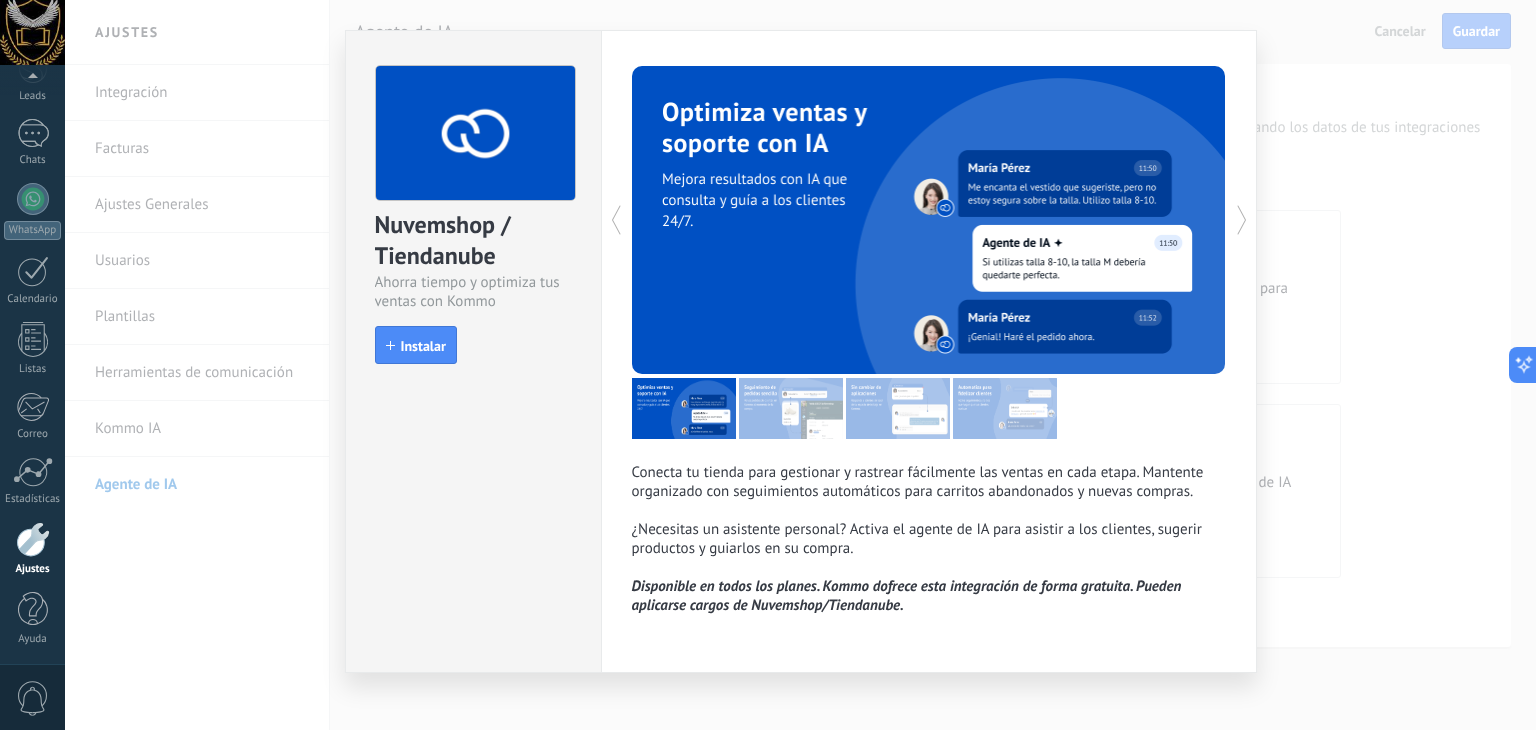 scroll, scrollTop: 54, scrollLeft: 0, axis: vertical 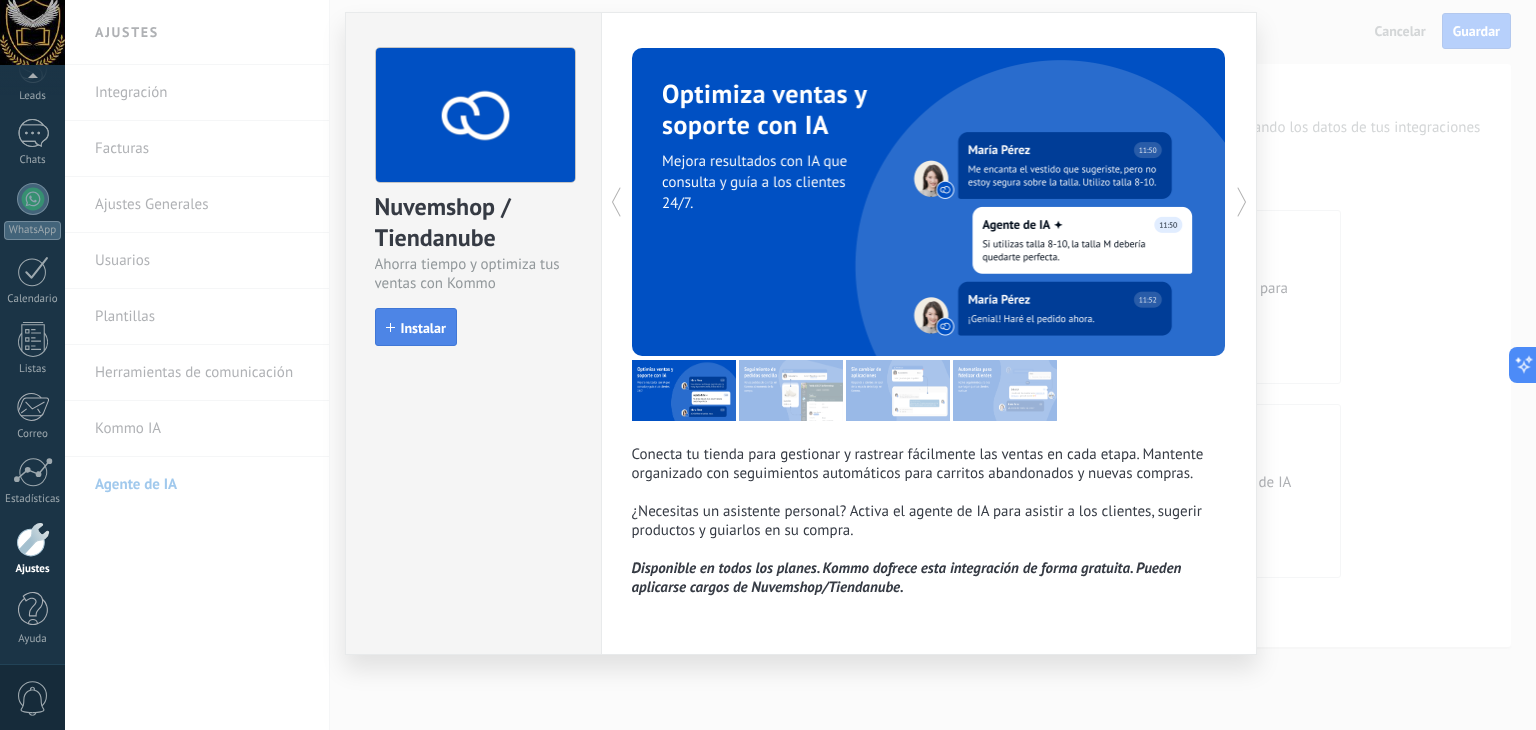 click on "Instalar" at bounding box center [423, 328] 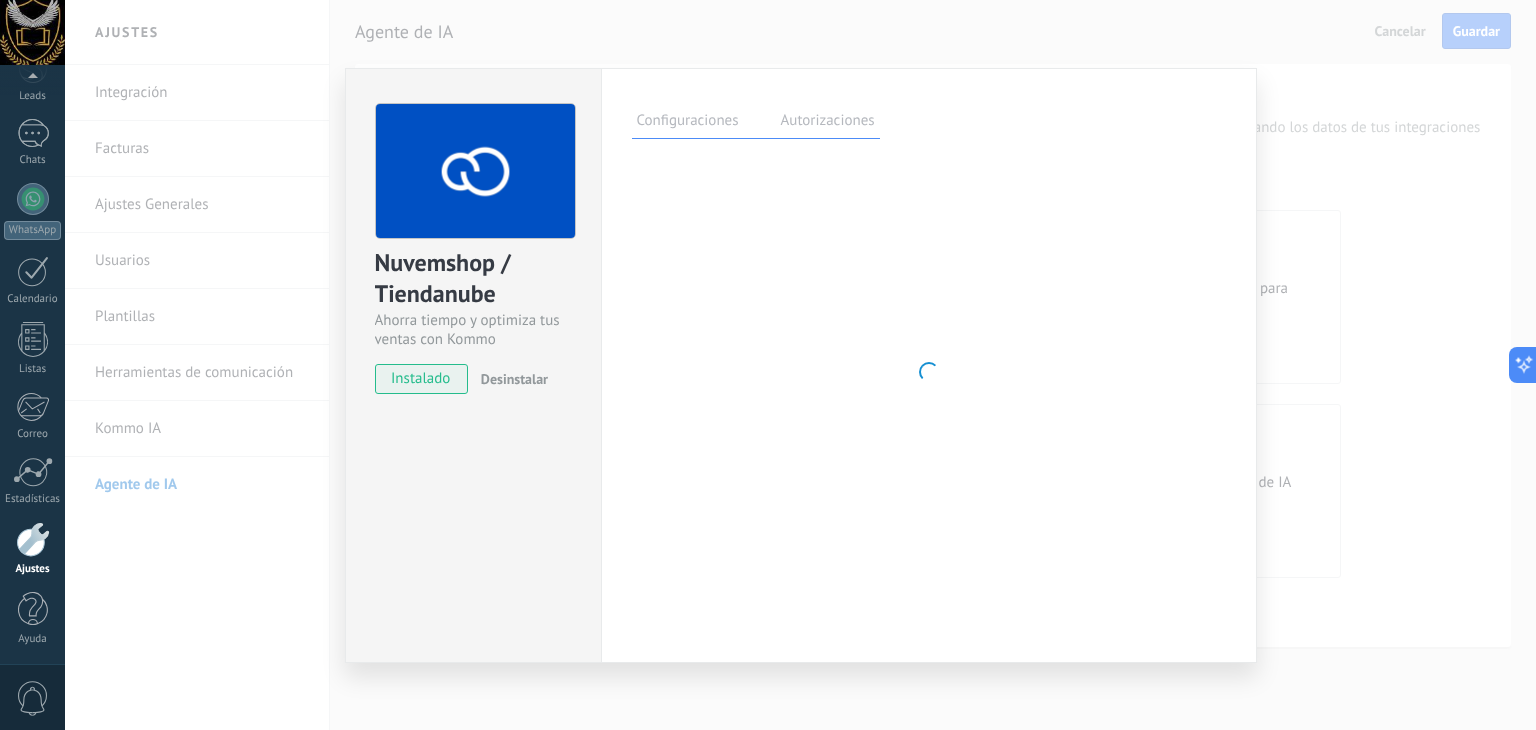 scroll, scrollTop: 0, scrollLeft: 0, axis: both 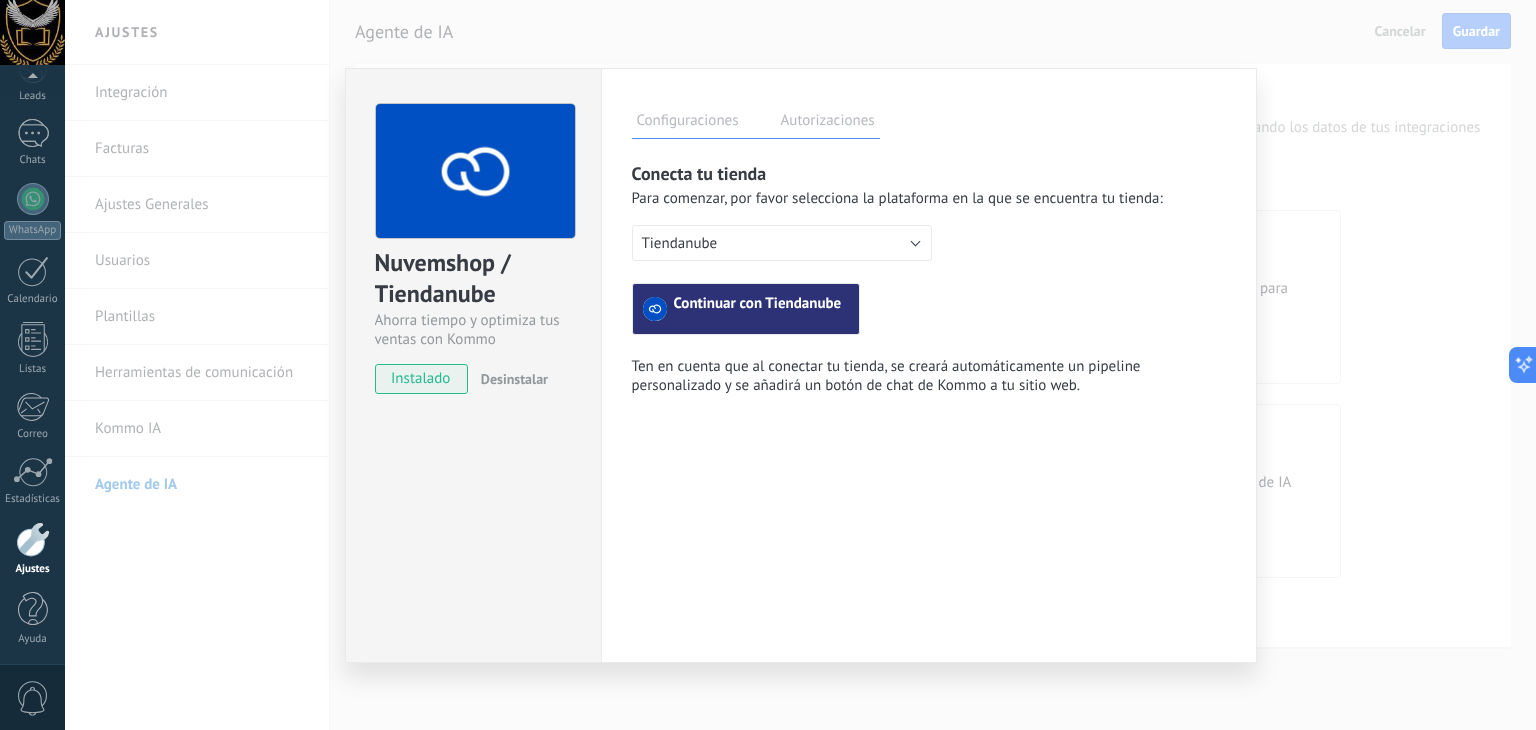 click on "Autorizaciones" at bounding box center [828, 123] 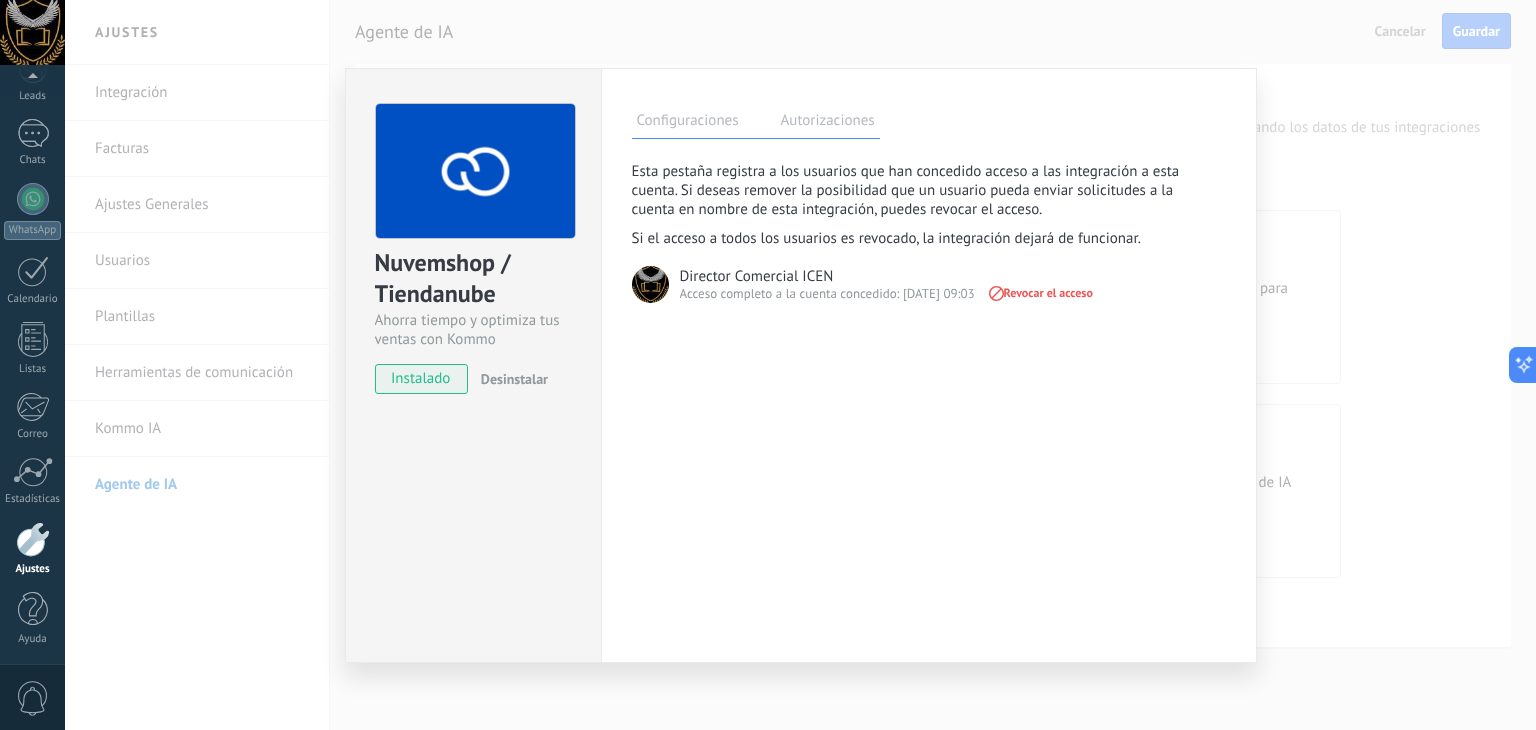 click on "Desinstalar" at bounding box center (514, 379) 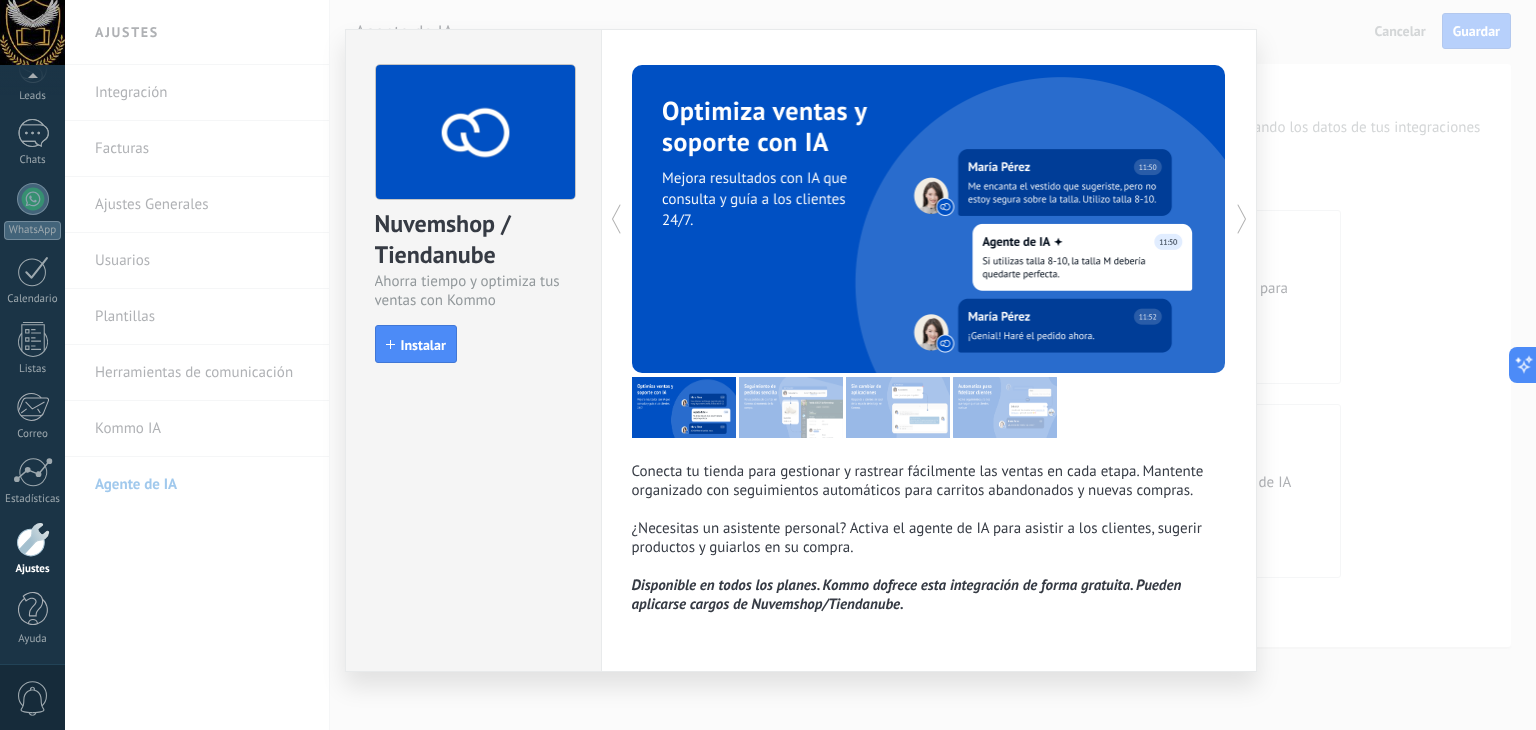 scroll, scrollTop: 54, scrollLeft: 0, axis: vertical 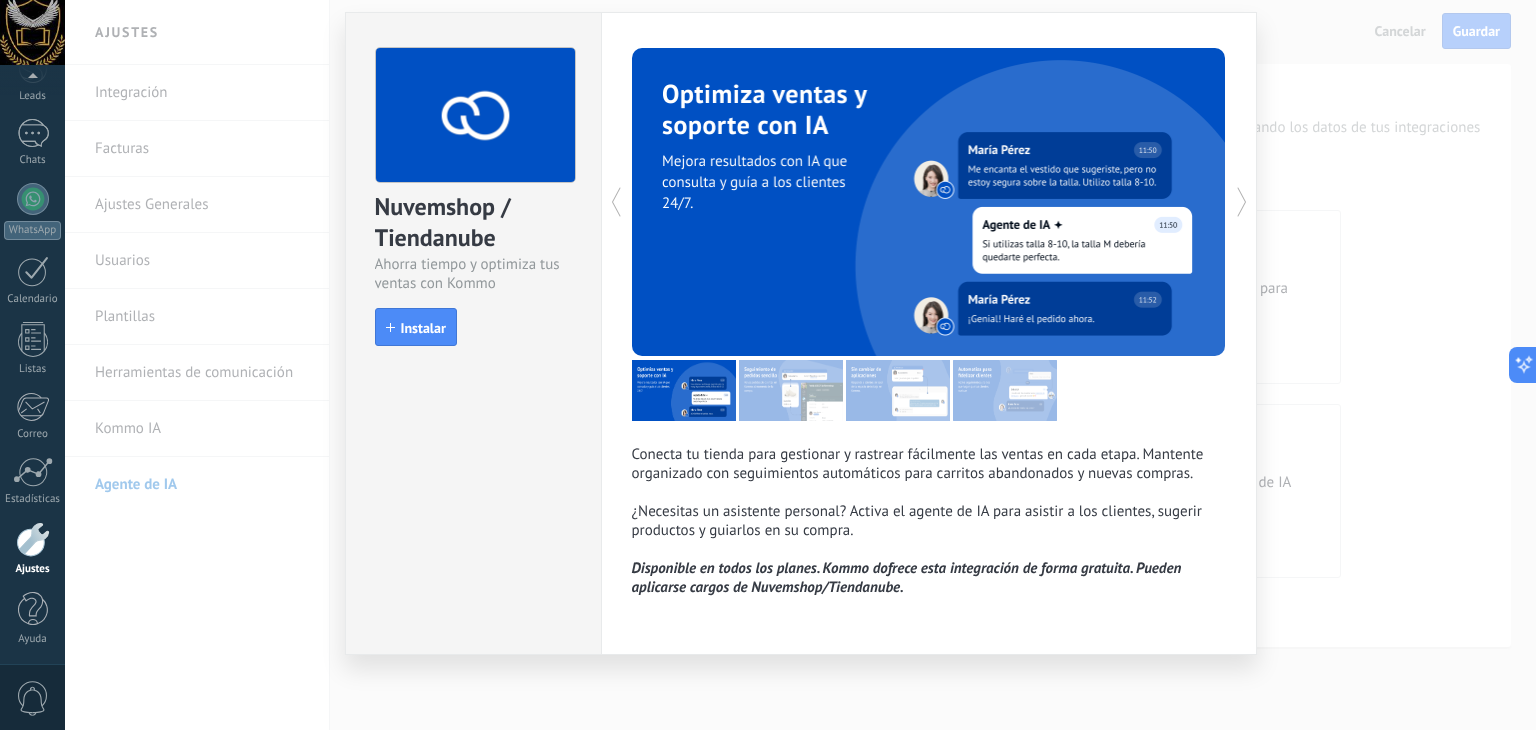 click on "Nuvemshop / Tiendanube Ahorra tiempo y optimiza tus ventas con Kommo install Instalar Conecta tu tienda para gestionar y rastrear fácilmente las ventas en cada etapa. Mantente organizado con seguimientos automáticos para carritos abandonados y nuevas compras. ¿Necesitas un asistente personal? Activa el agente de IA para asistir a los clientes, sugerir productos y guiarlos en su compra. Disponible en todos los planes. Kommo dofrece esta integración de forma gratuita. Pueden aplicarse cargos de Nuvemshop/Tiendanube.  más" at bounding box center (800, 365) 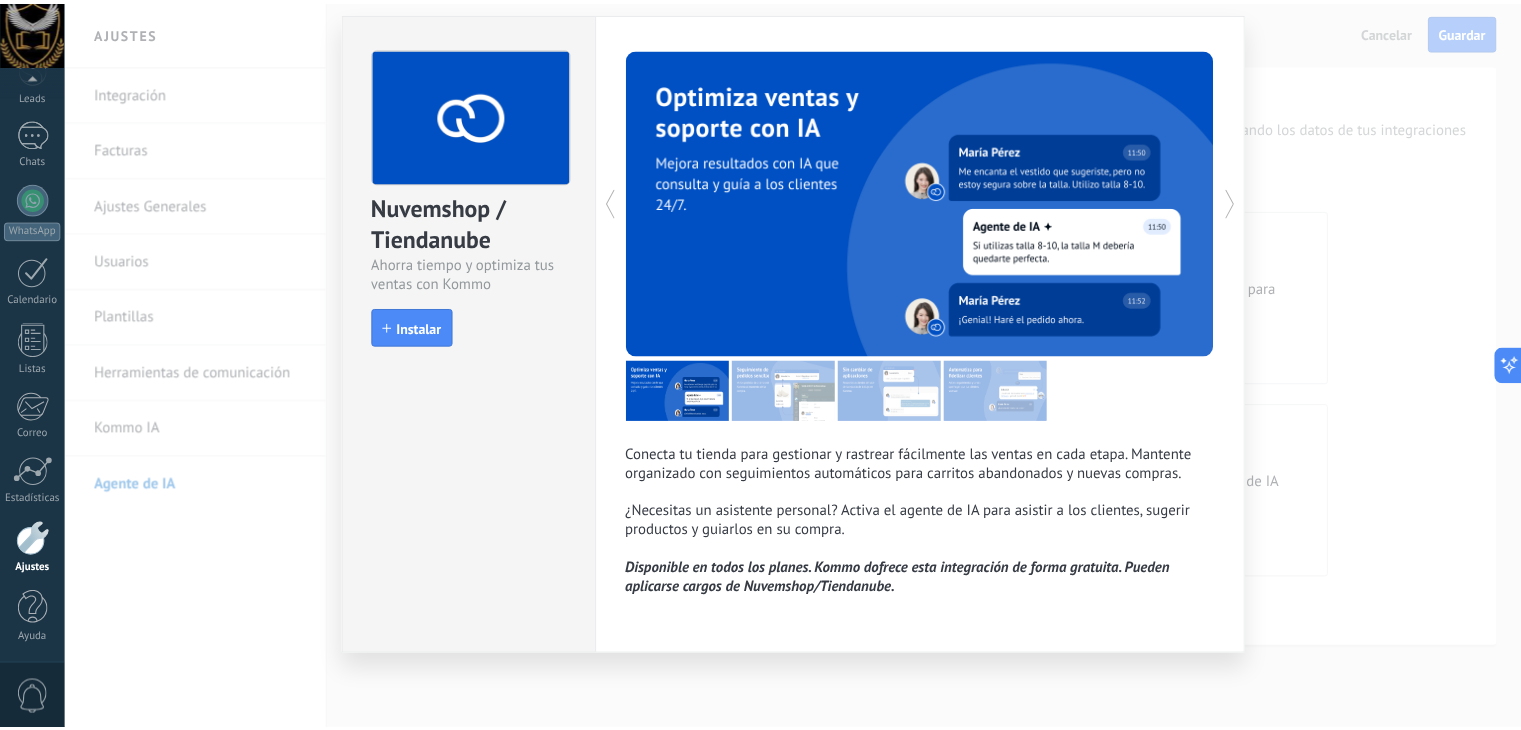scroll, scrollTop: 0, scrollLeft: 0, axis: both 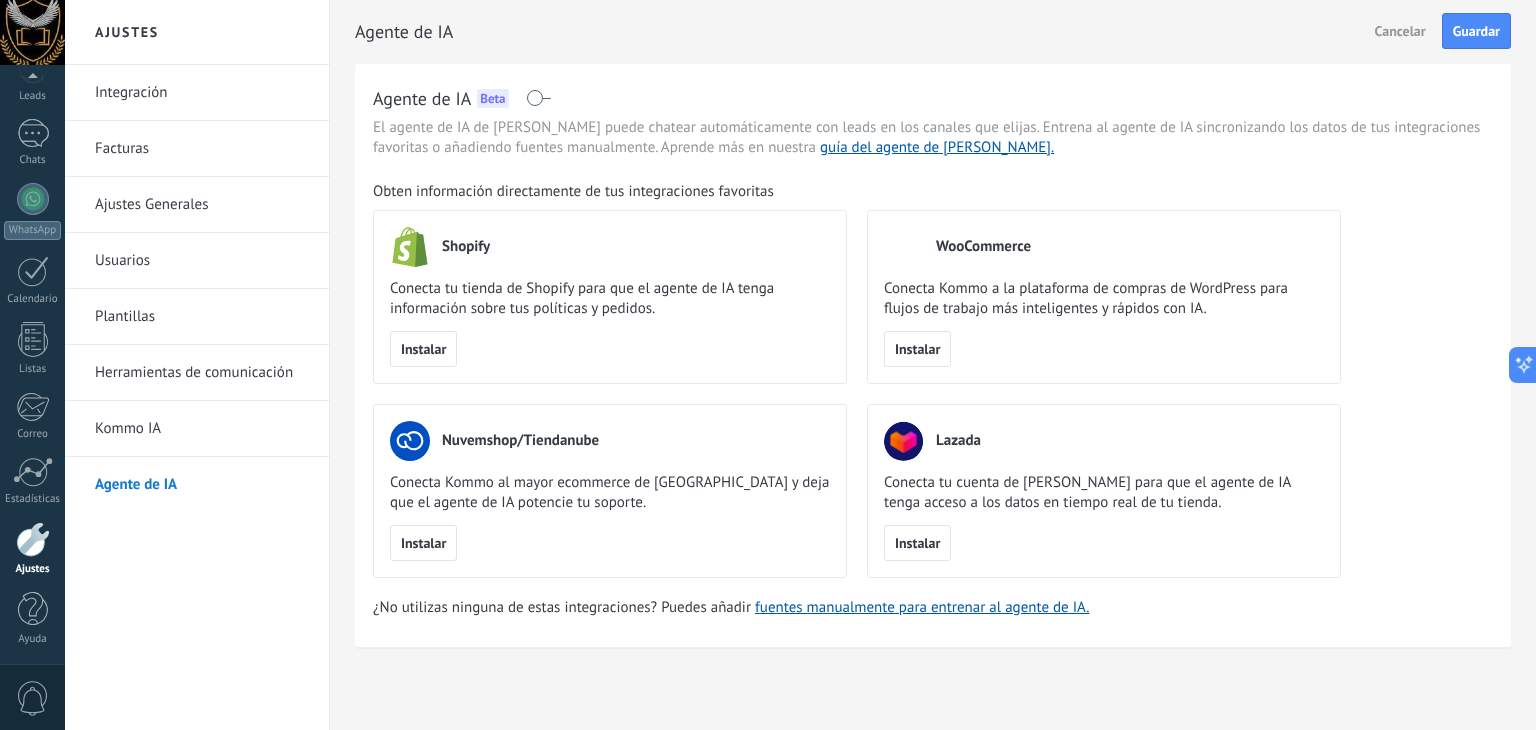 click on "Integración" at bounding box center (202, 93) 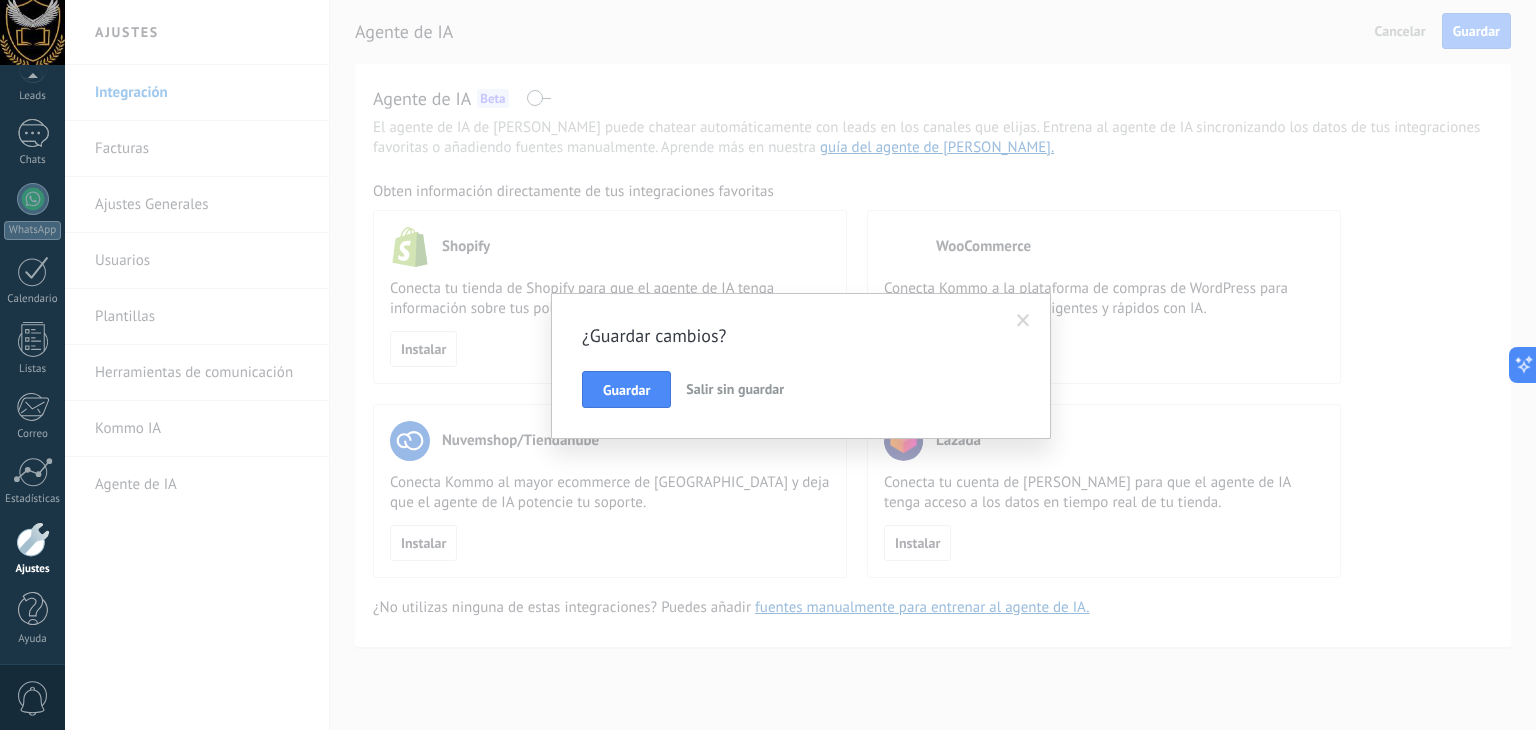 click on "Guardar" at bounding box center [626, 390] 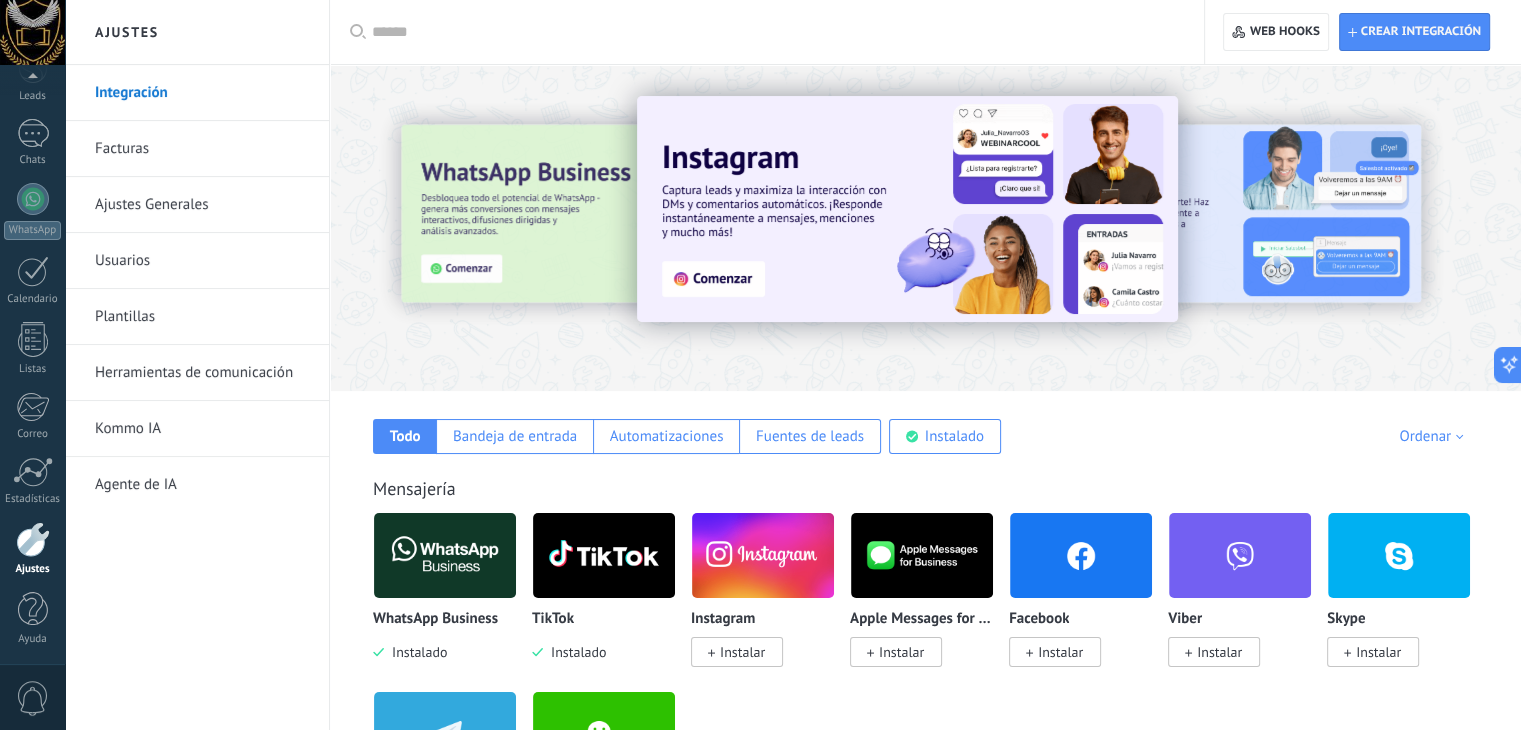 click on "Agente de IA" at bounding box center [202, 485] 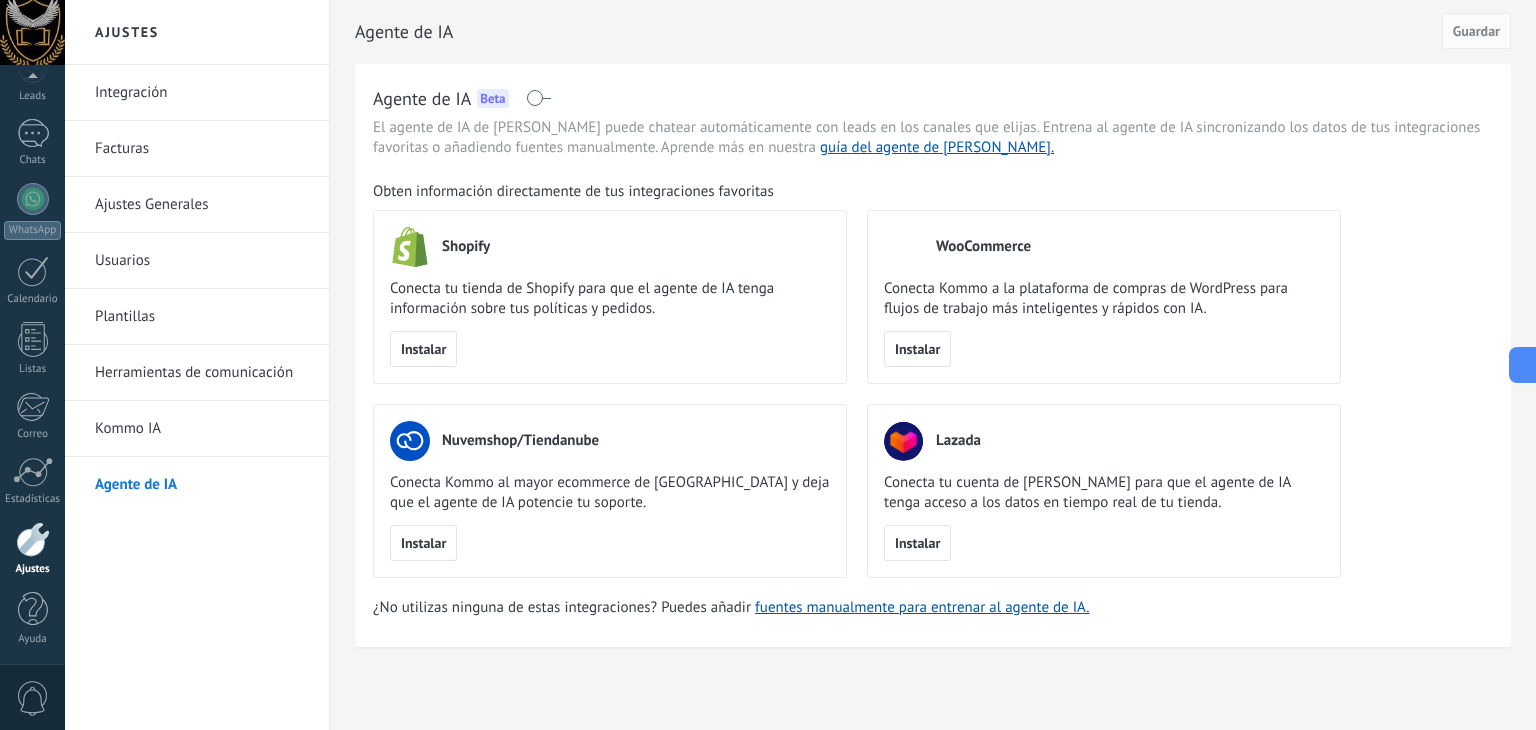 click at bounding box center (538, 98) 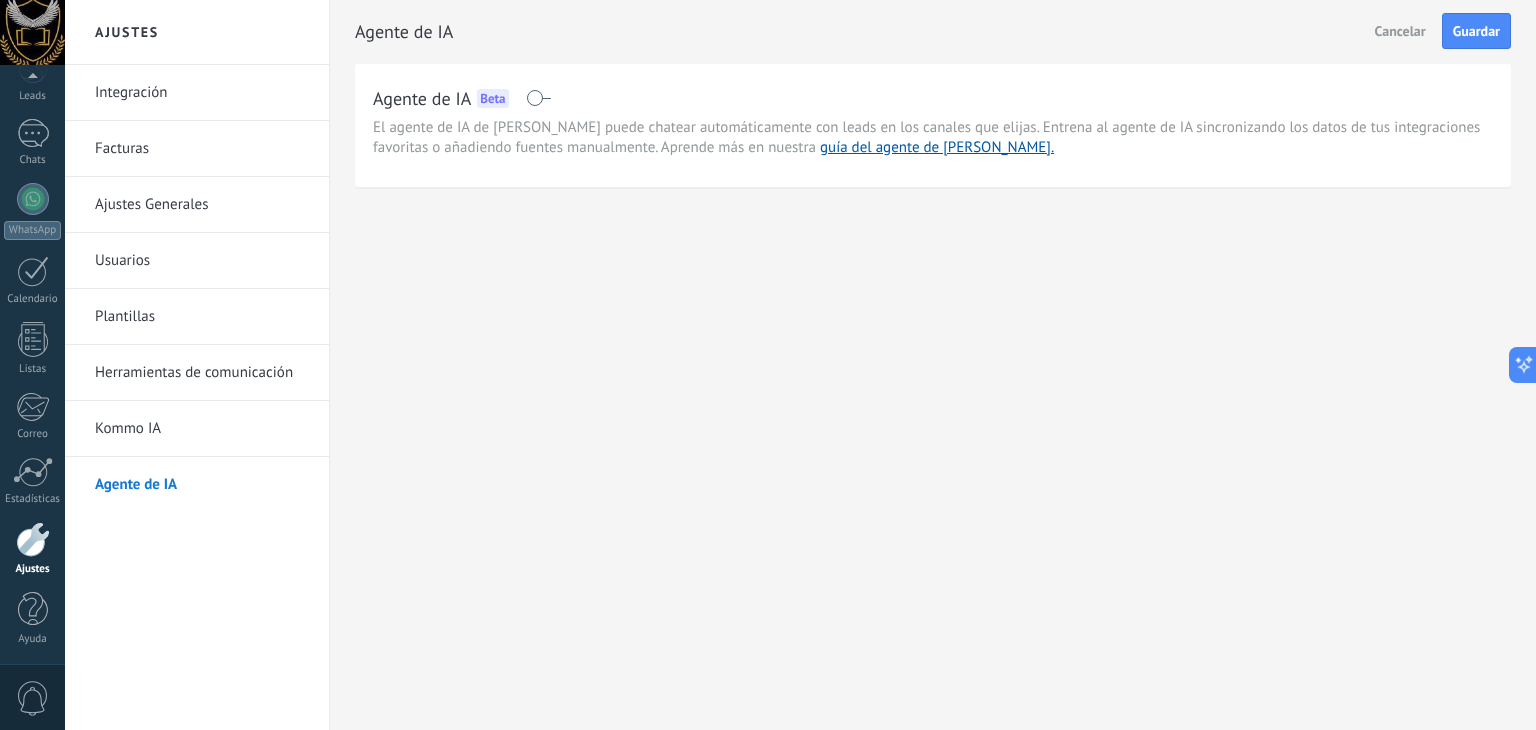 click on "Integración" at bounding box center [202, 93] 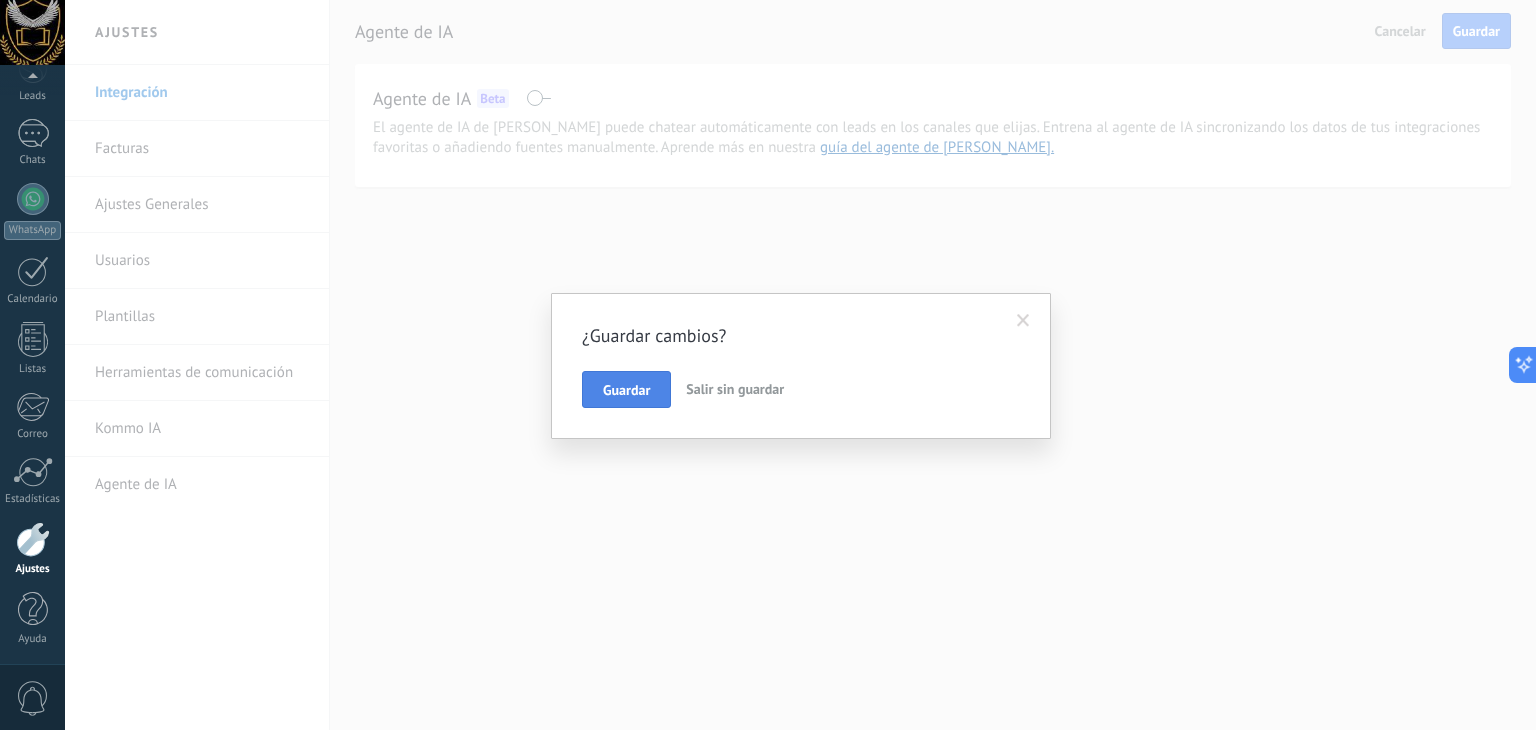 click on "Guardar" at bounding box center (626, 390) 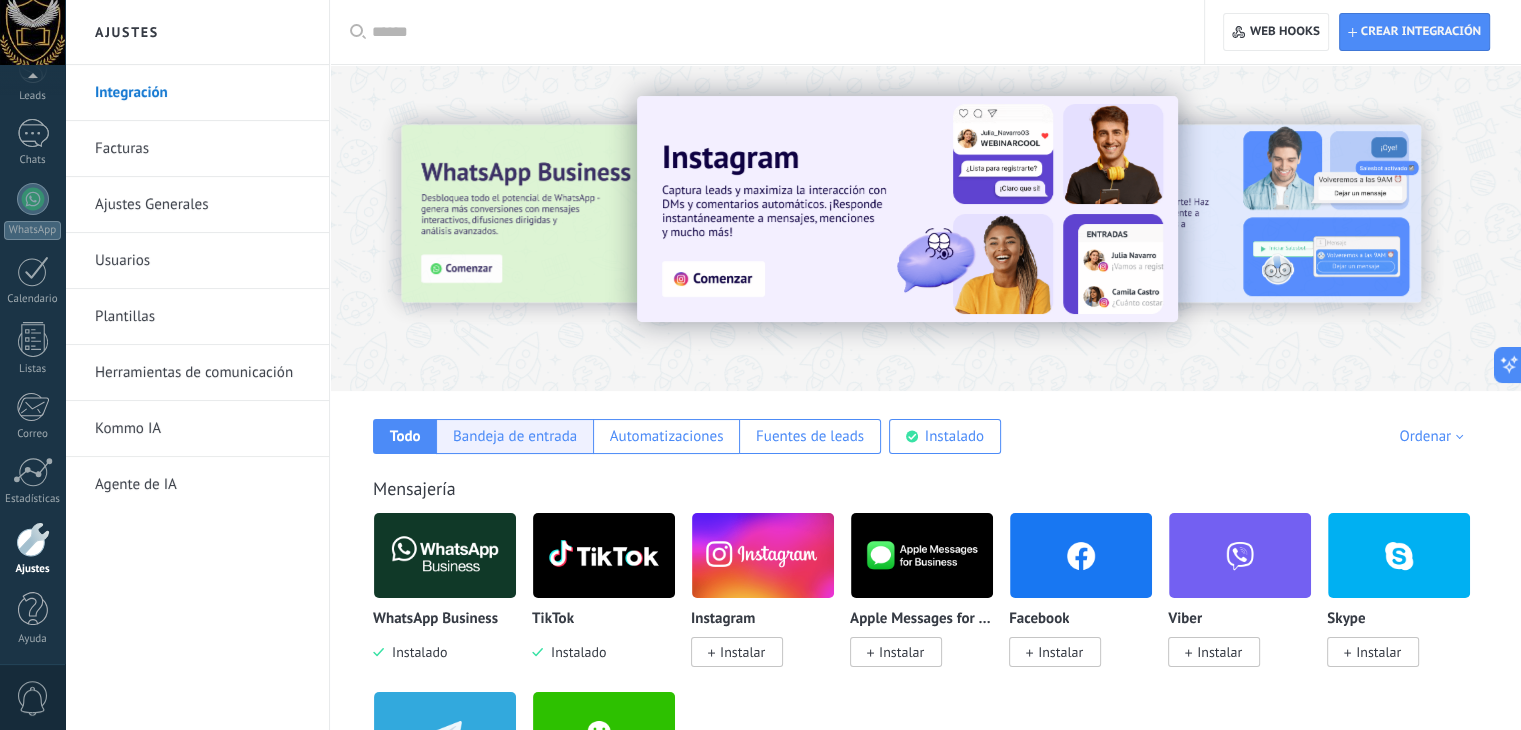click on "Bandeja de entrada" at bounding box center (515, 436) 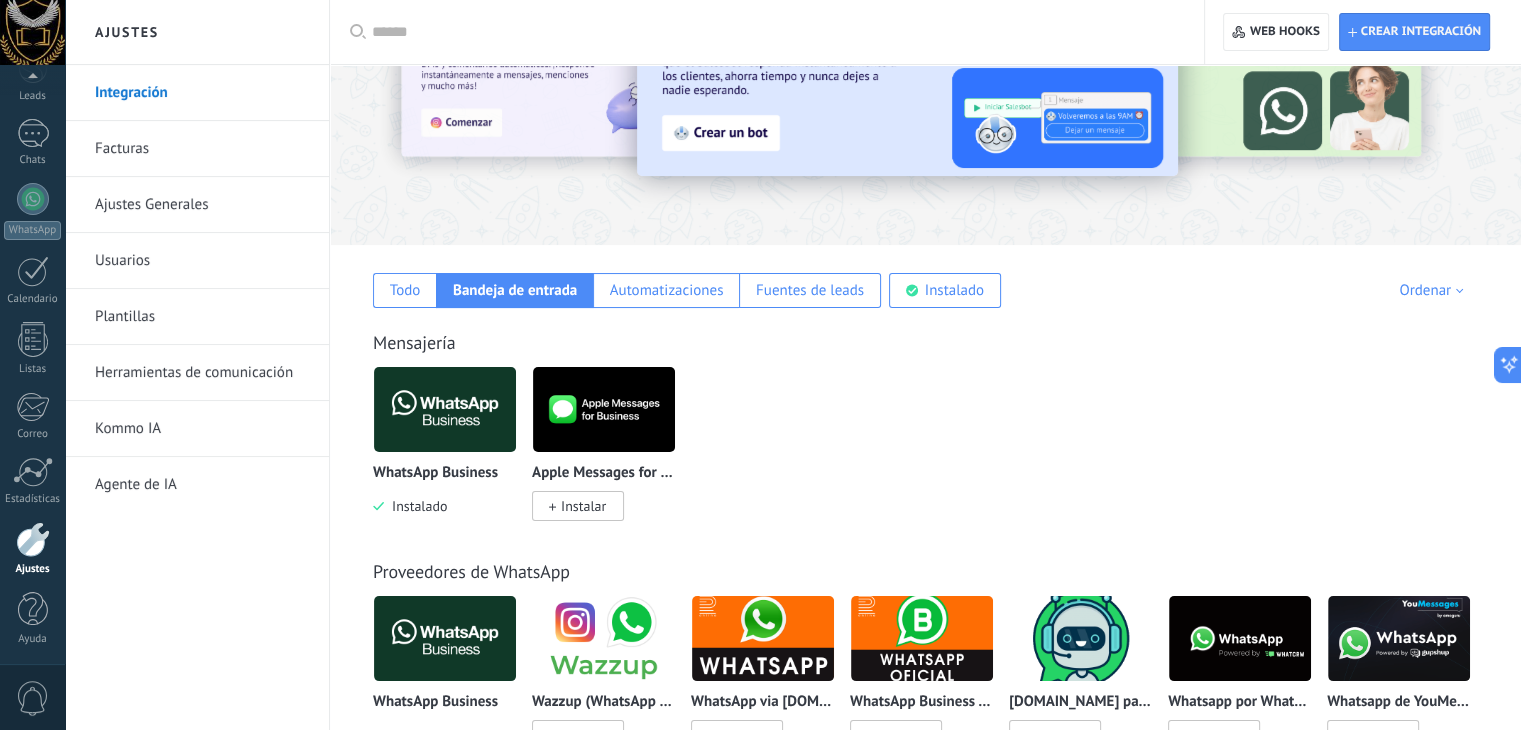 scroll, scrollTop: 136, scrollLeft: 0, axis: vertical 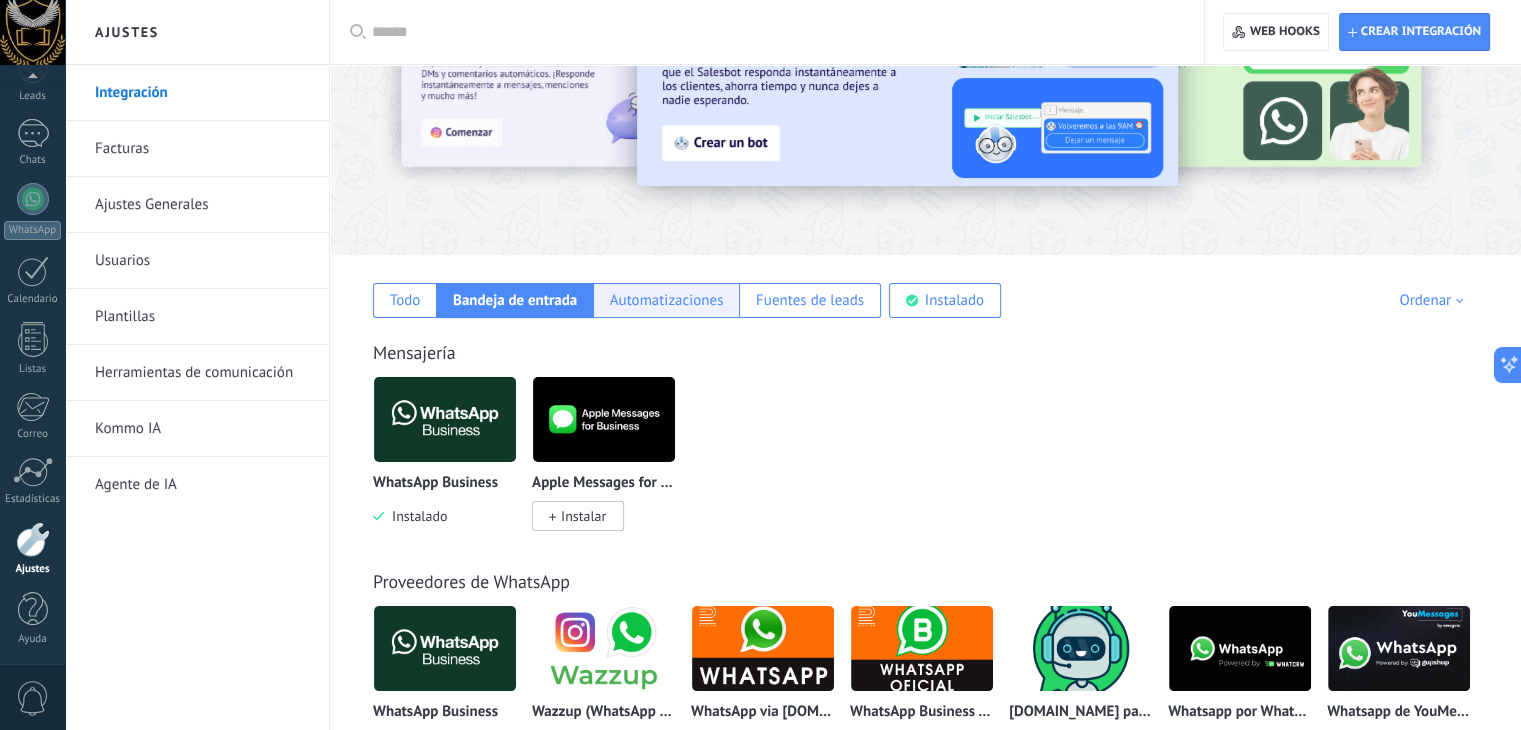 click on "Automatizaciones" at bounding box center [667, 300] 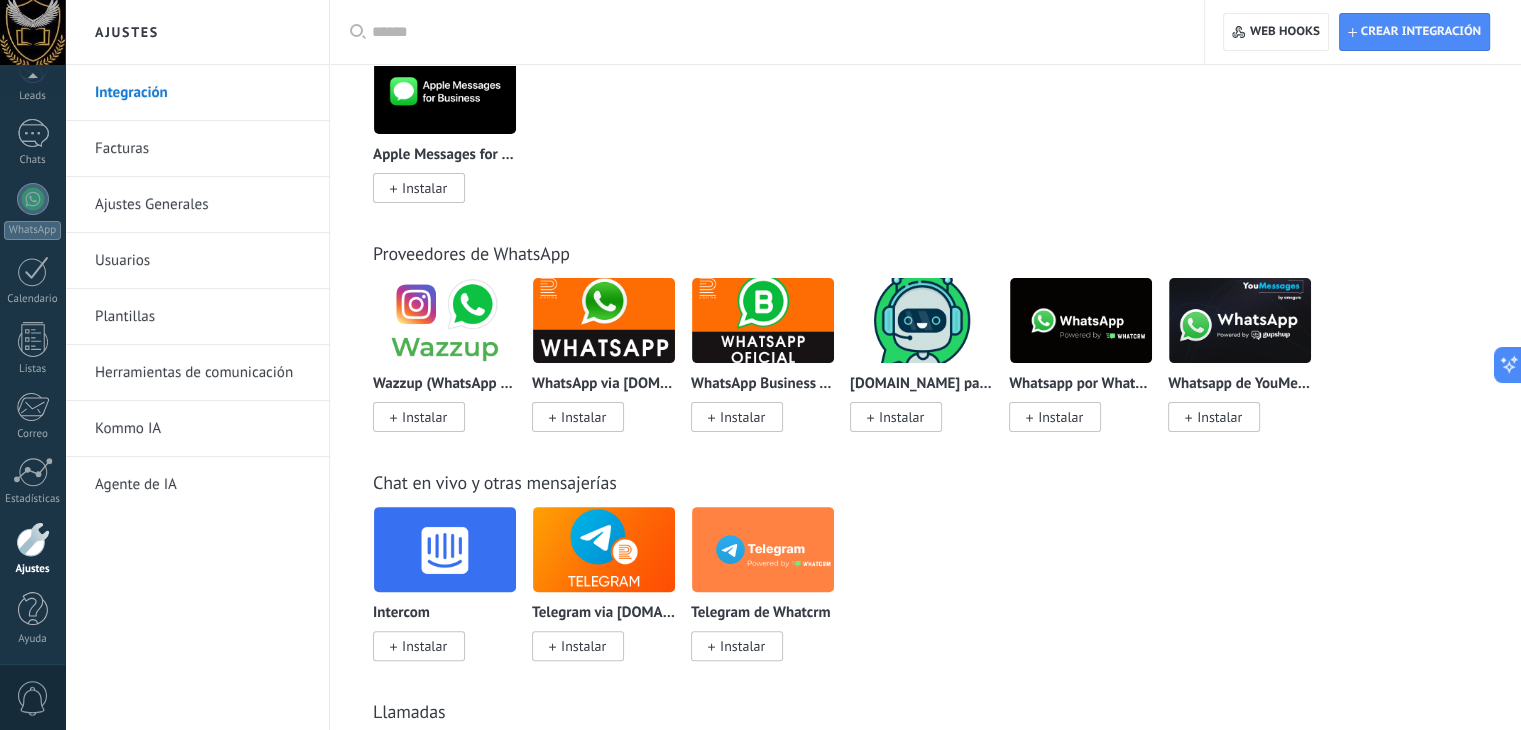 scroll, scrollTop: 0, scrollLeft: 0, axis: both 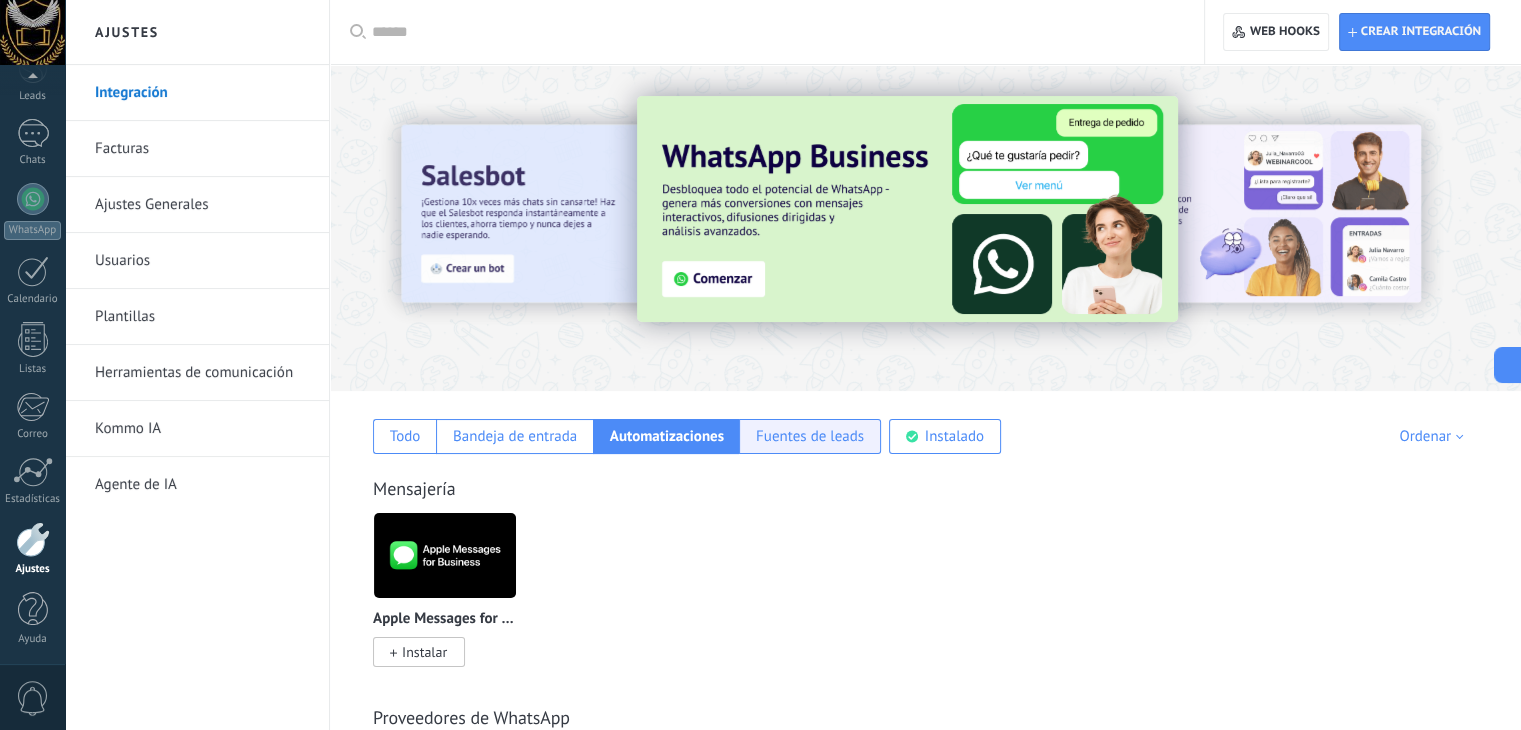click on "Fuentes de leads" at bounding box center [810, 436] 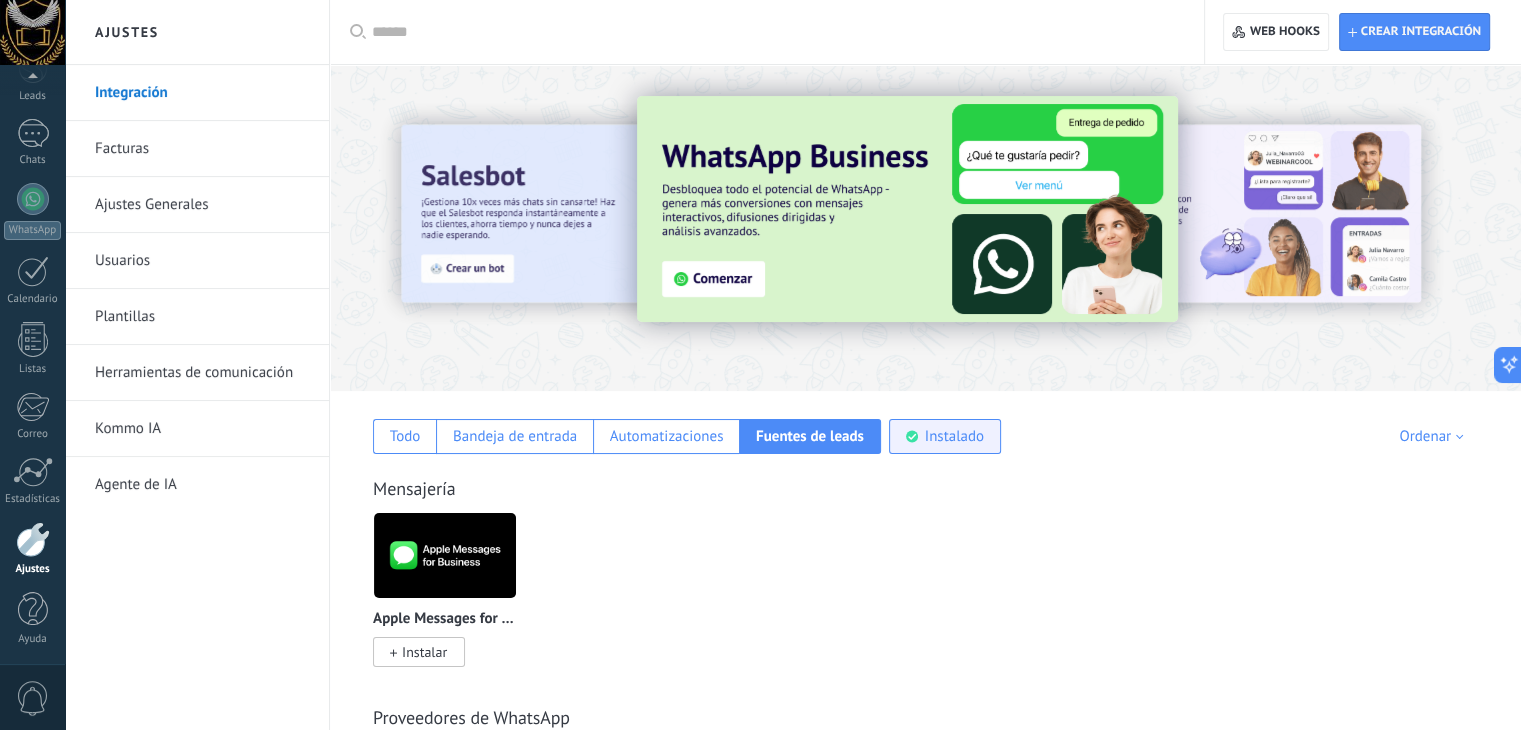 click on "Instalado" at bounding box center (945, 436) 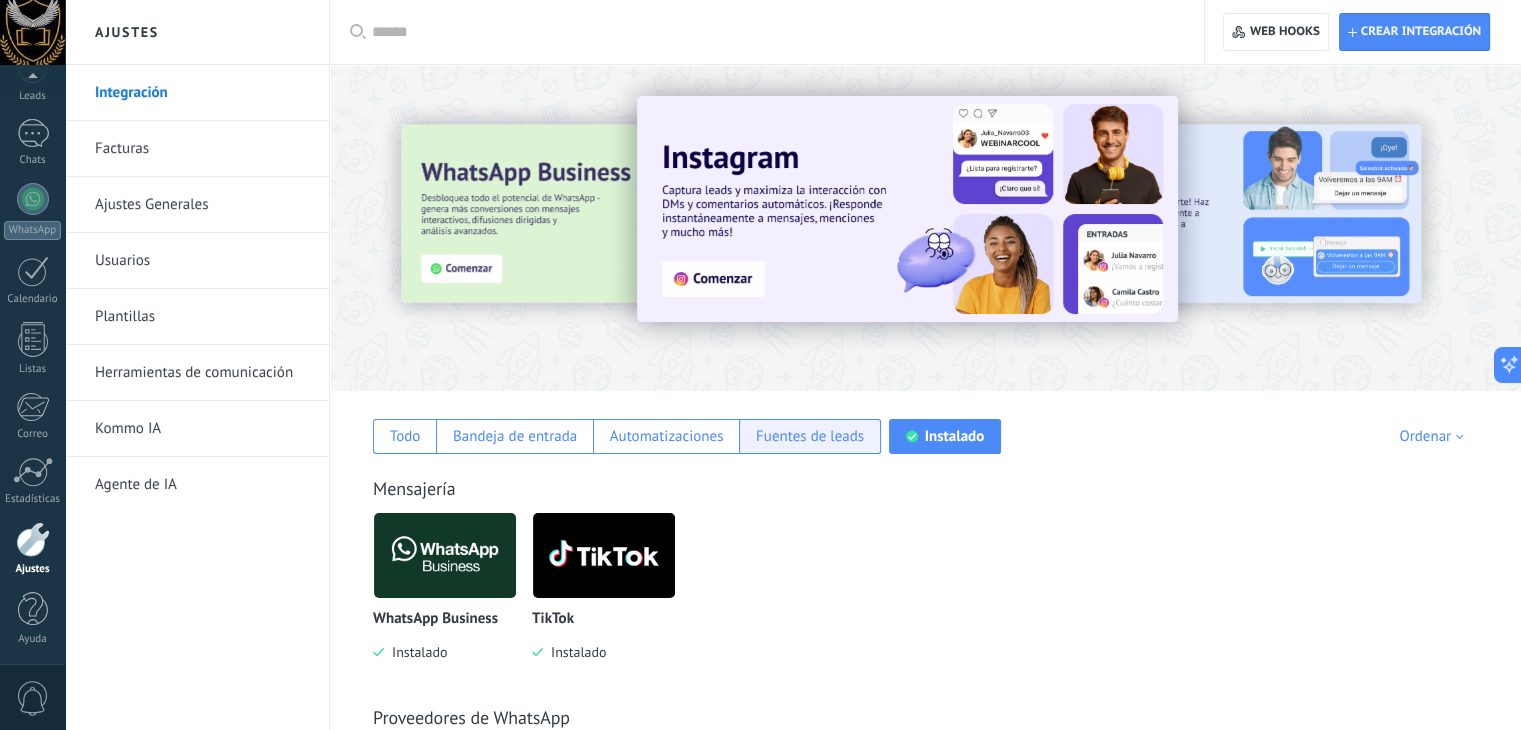 click on "Fuentes de leads" at bounding box center [810, 436] 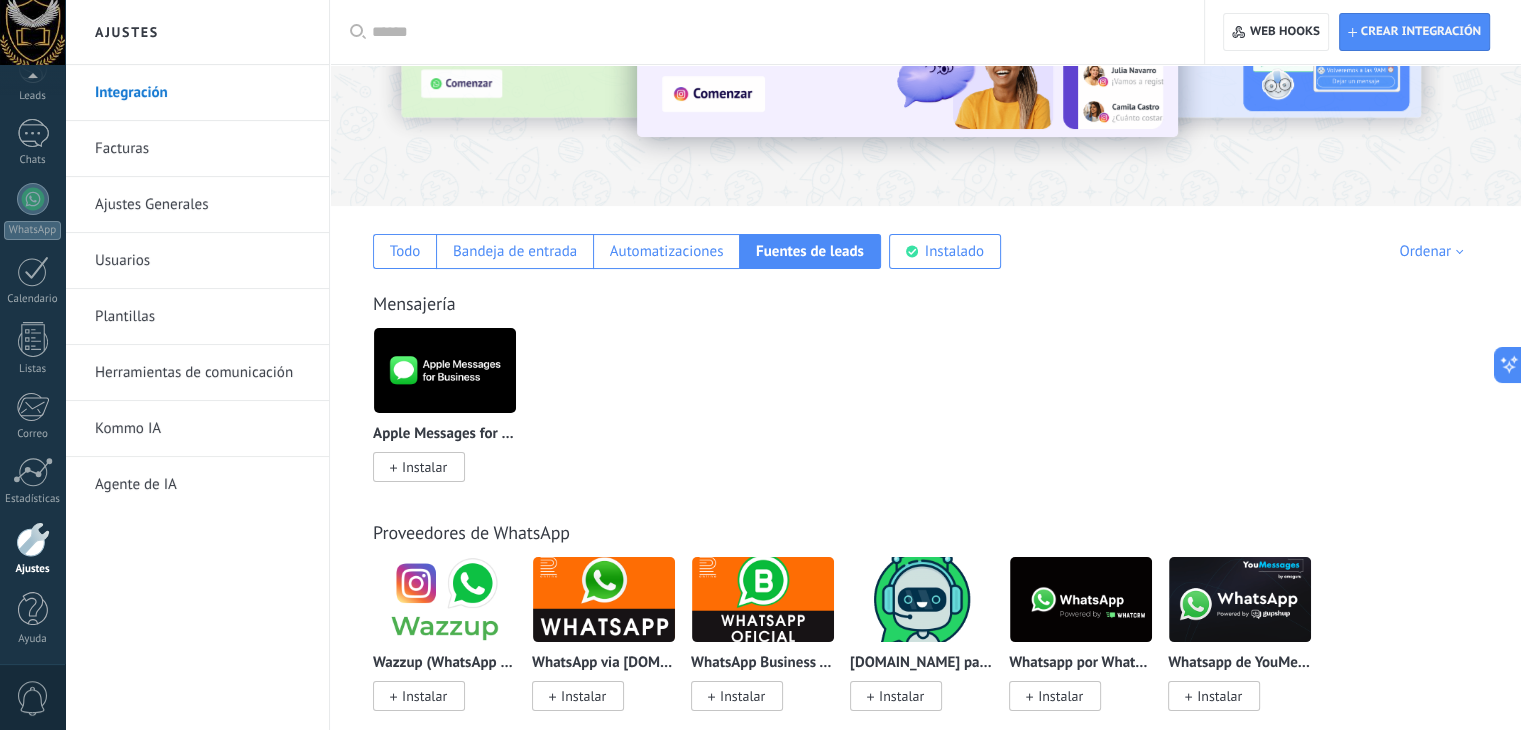 scroll, scrollTop: 100, scrollLeft: 0, axis: vertical 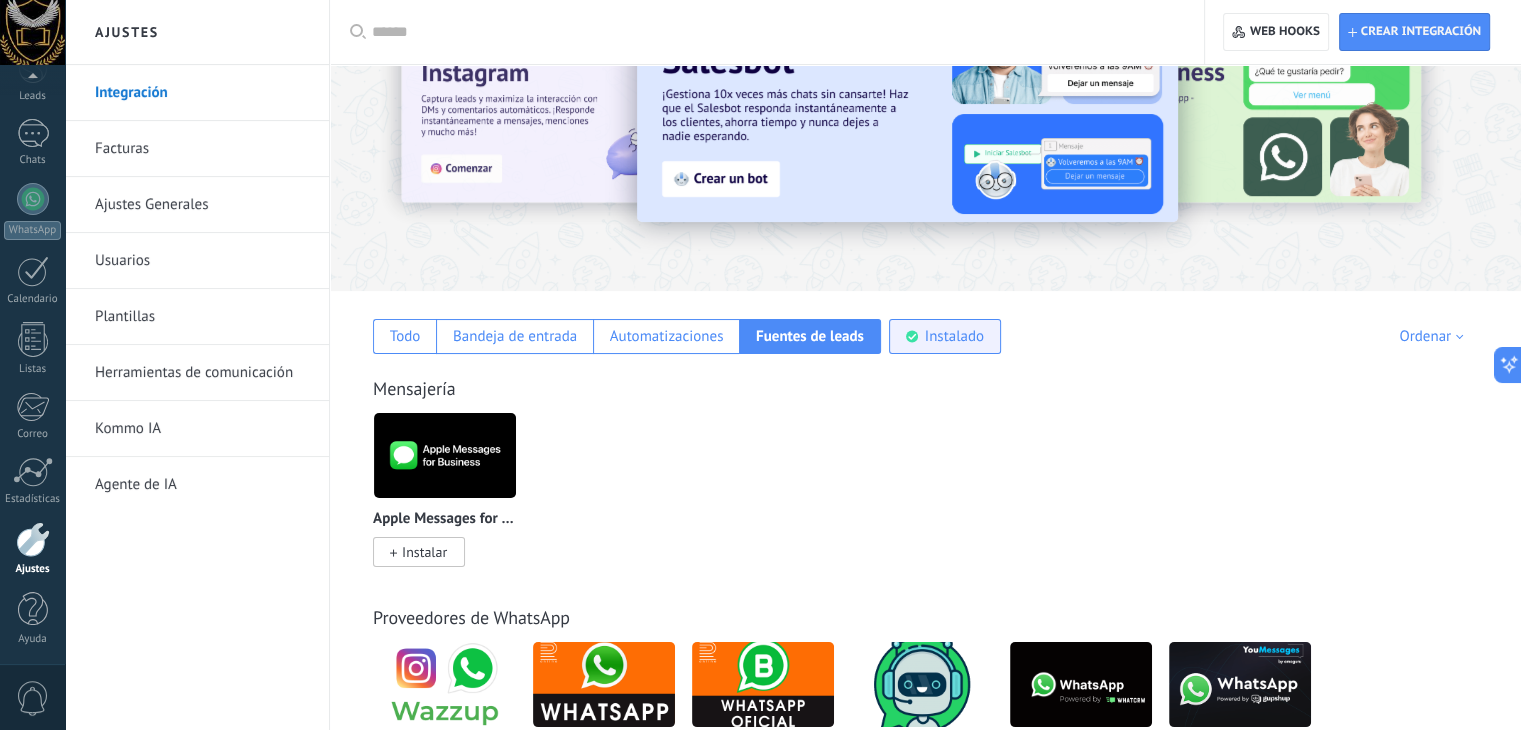click on "Instalado" at bounding box center (954, 336) 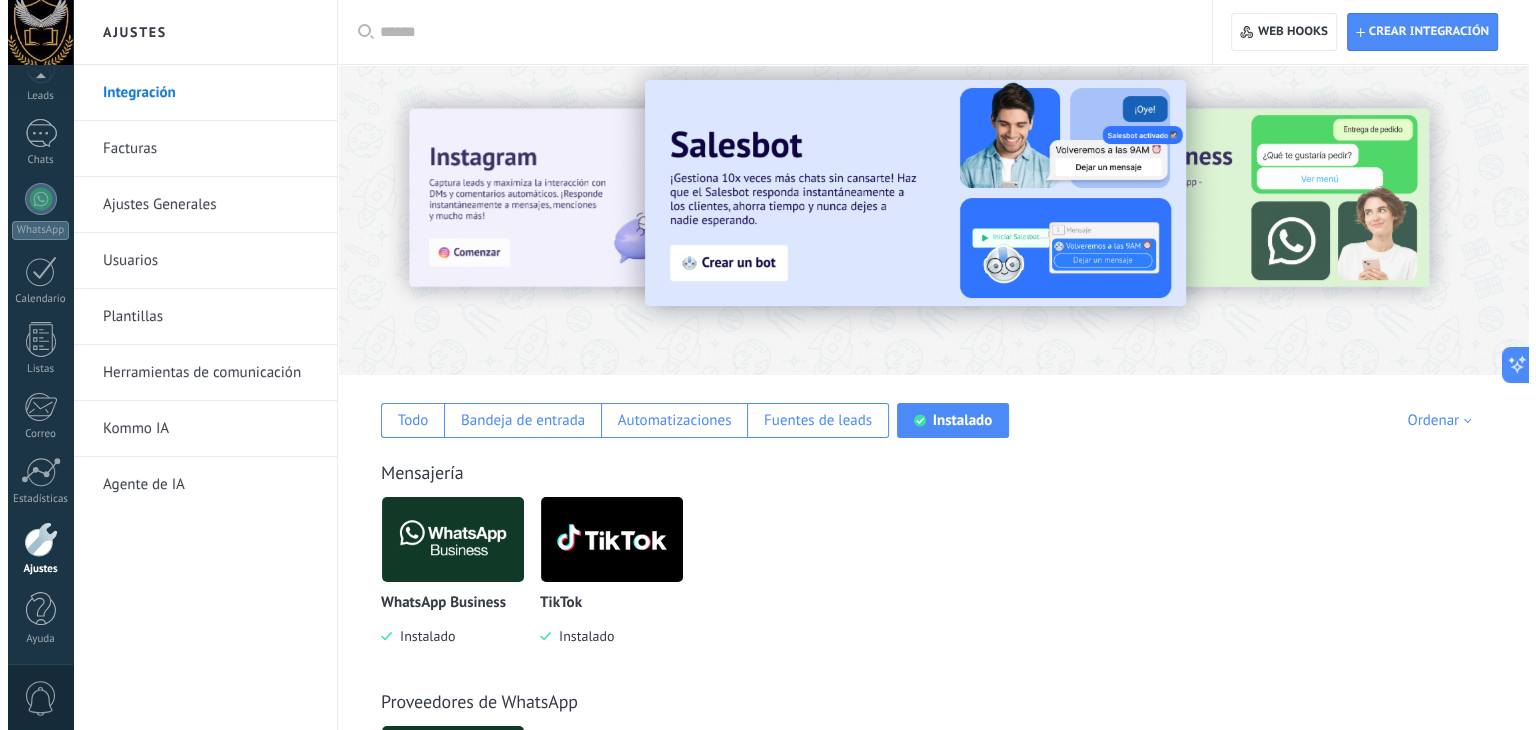 scroll, scrollTop: 0, scrollLeft: 0, axis: both 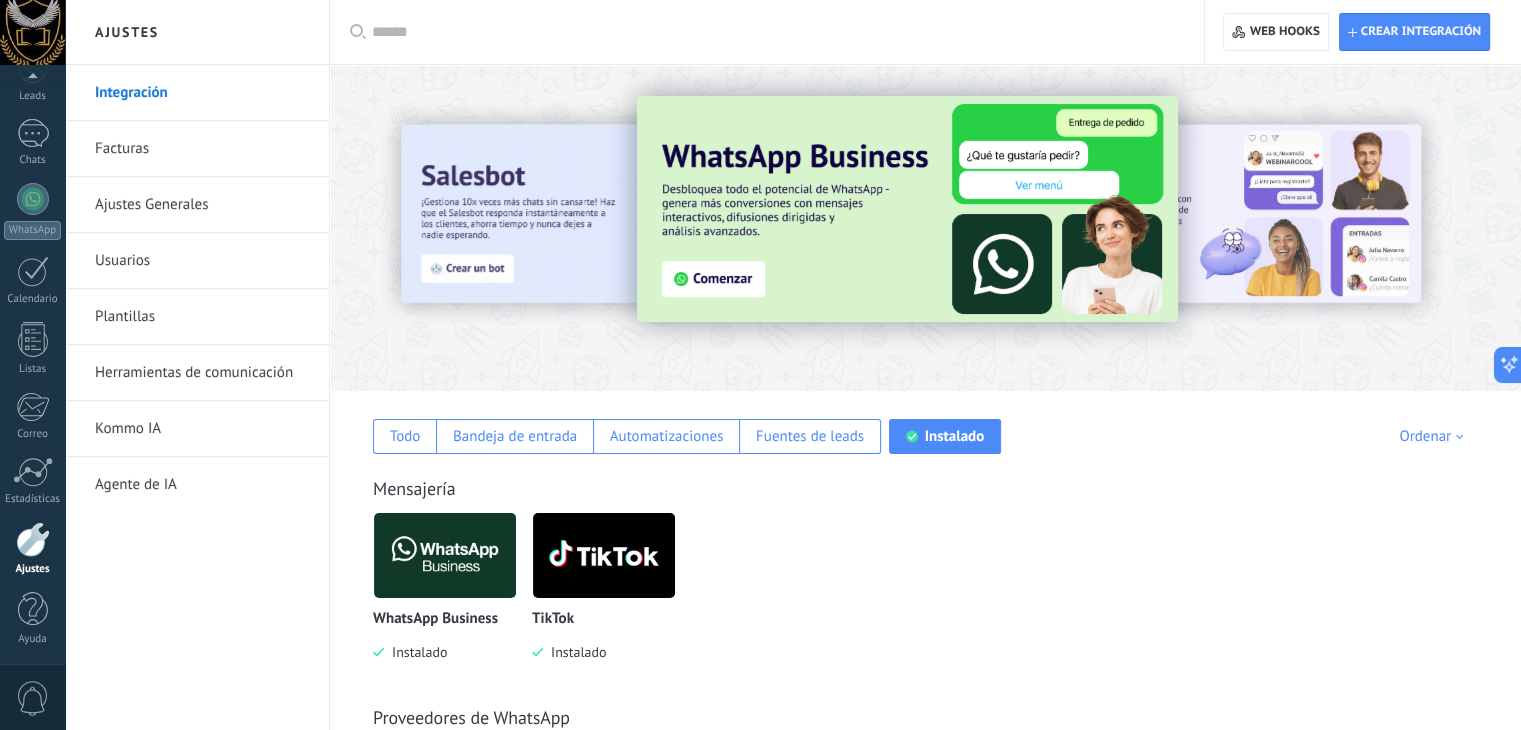 click on "Plantillas" at bounding box center [202, 317] 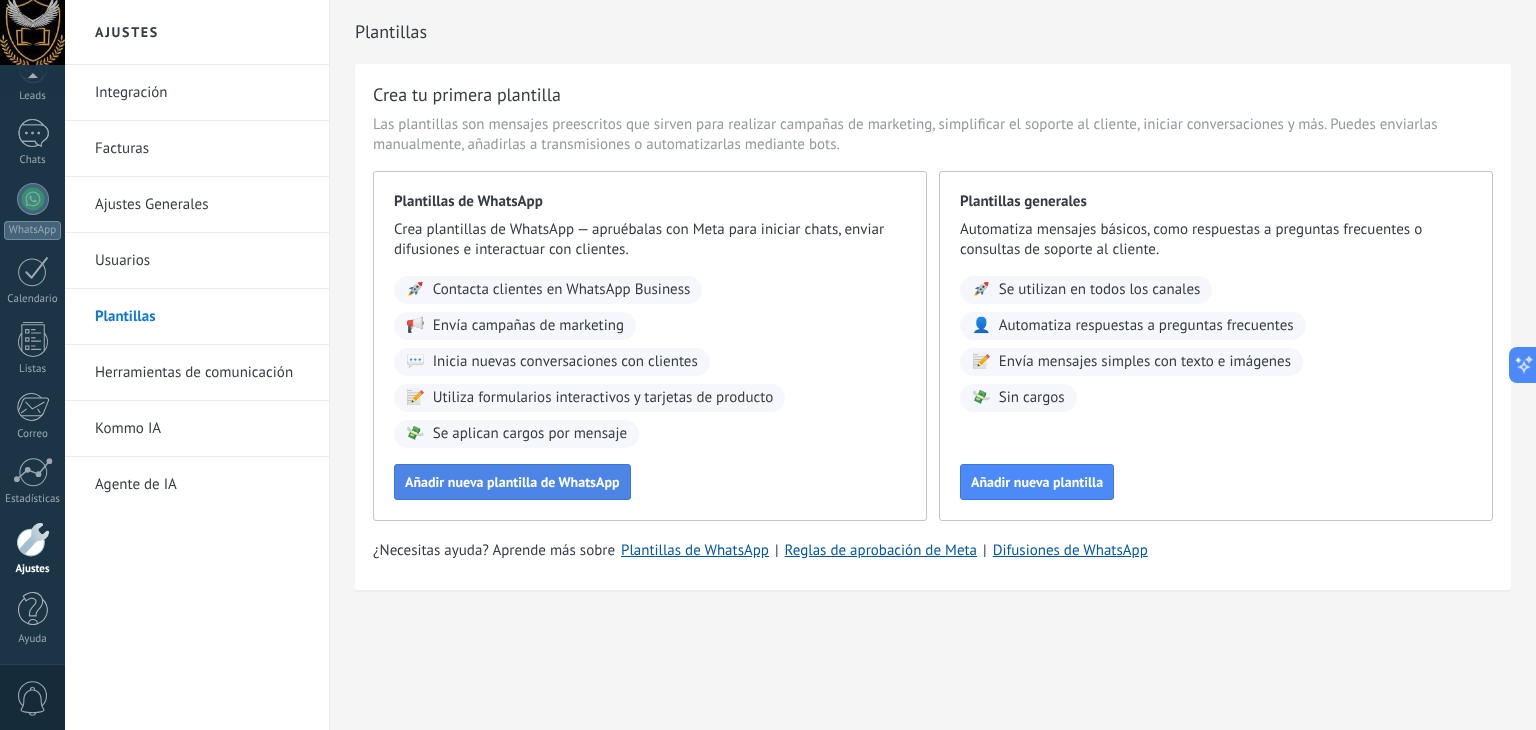 click on "Añadir nueva plantilla de WhatsApp" at bounding box center [512, 482] 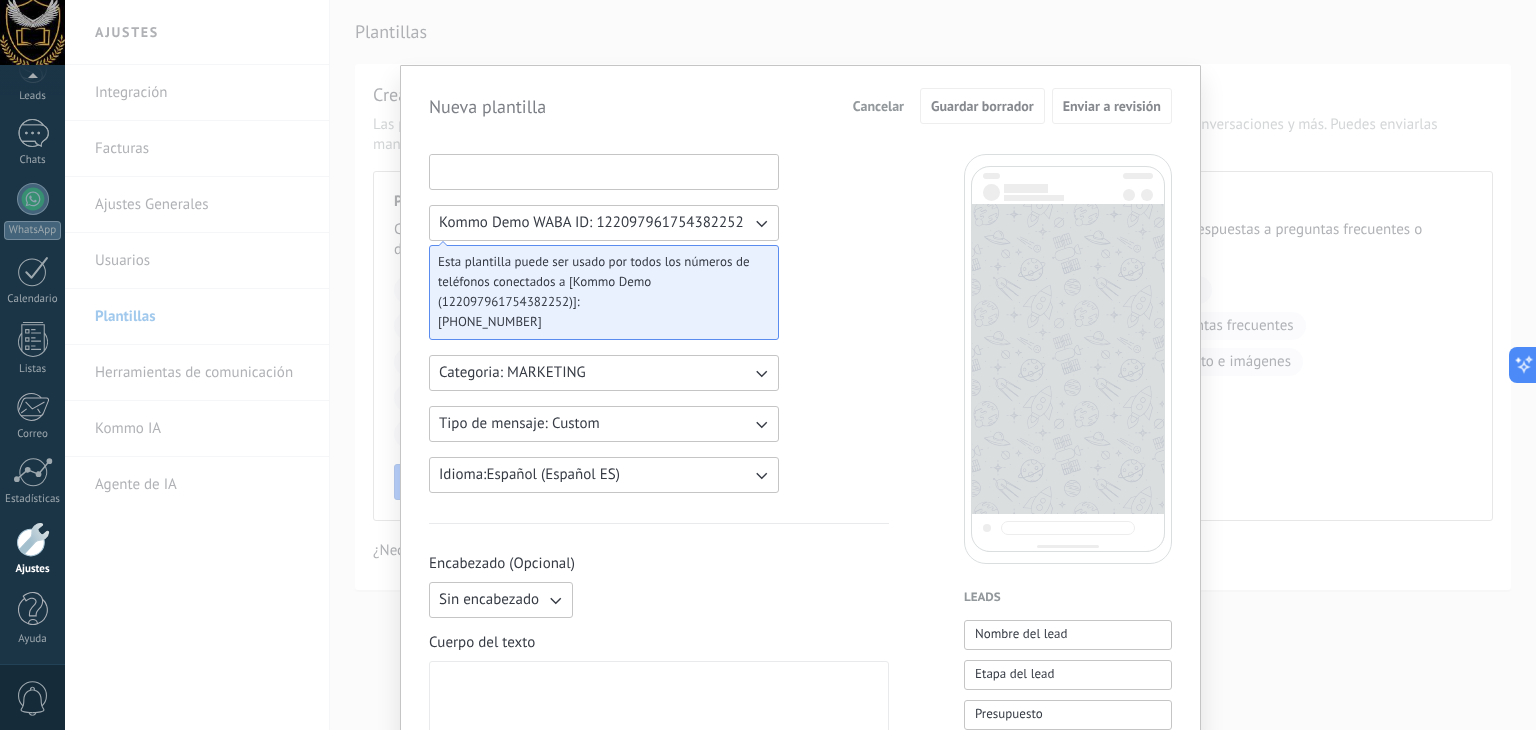 click at bounding box center [604, 171] 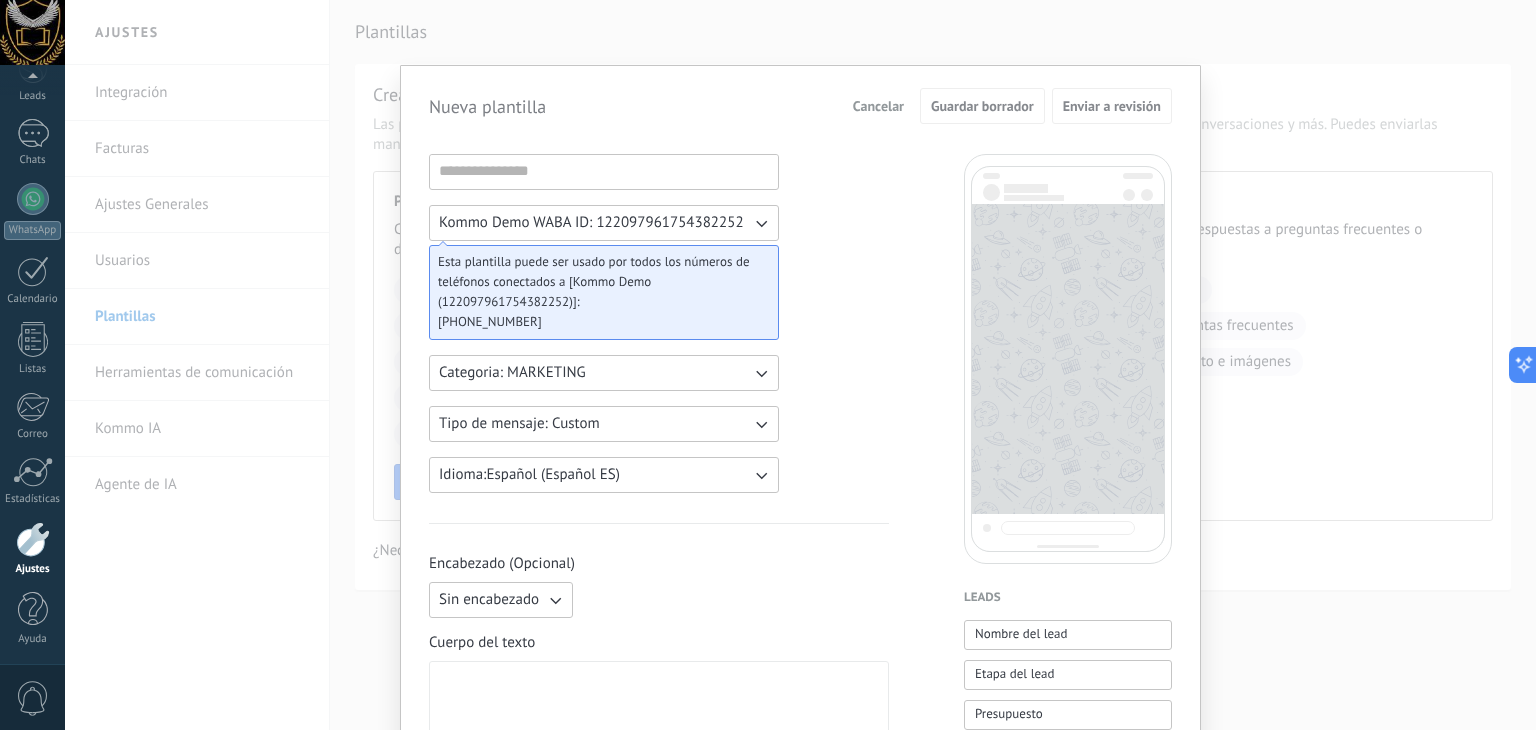 click on "Kommo Demo WABA ID: 122097961754382252 Esta plantilla puede ser usado por todos los números de teléfonos conectados a [Kommo Demo (122097961754382252)]: +12137203172 Categoria: MARKETING Tipo de mensaje: Custom Idioma:  Español (Español ES) Encabezado (Opcional) Sin encabezado Cuerpo del texto Pie de página (Opcional) Botones (Opcional) Respuesta rápida Llamado de acción Leads Nombre del lead Etapa del lead Presupuesto Lead URL de la página para compartir con los clientes Lead usuario responsable (Email) Lead ID Lead usuario responsable Lead teléfono de usuario responsable Lead usuario responsable (ID) Lead utm_content Lead utm_medium Lead utm_campaign Lead utm_source Lead utm_term Lead utm_referrer Lead referrer Lead gclientid Lead gclid Lead fbclid Contactos Nombre del contacto Nombre Apellido Contacto ID Contacto usuario responsable Contacto teléfono de usuario responsable Contacto usuario responsable (ID) Contacto usuario responsable (Email) Contacto teléfono (Teléfono Oficina) Contacto correo" at bounding box center [800, 829] 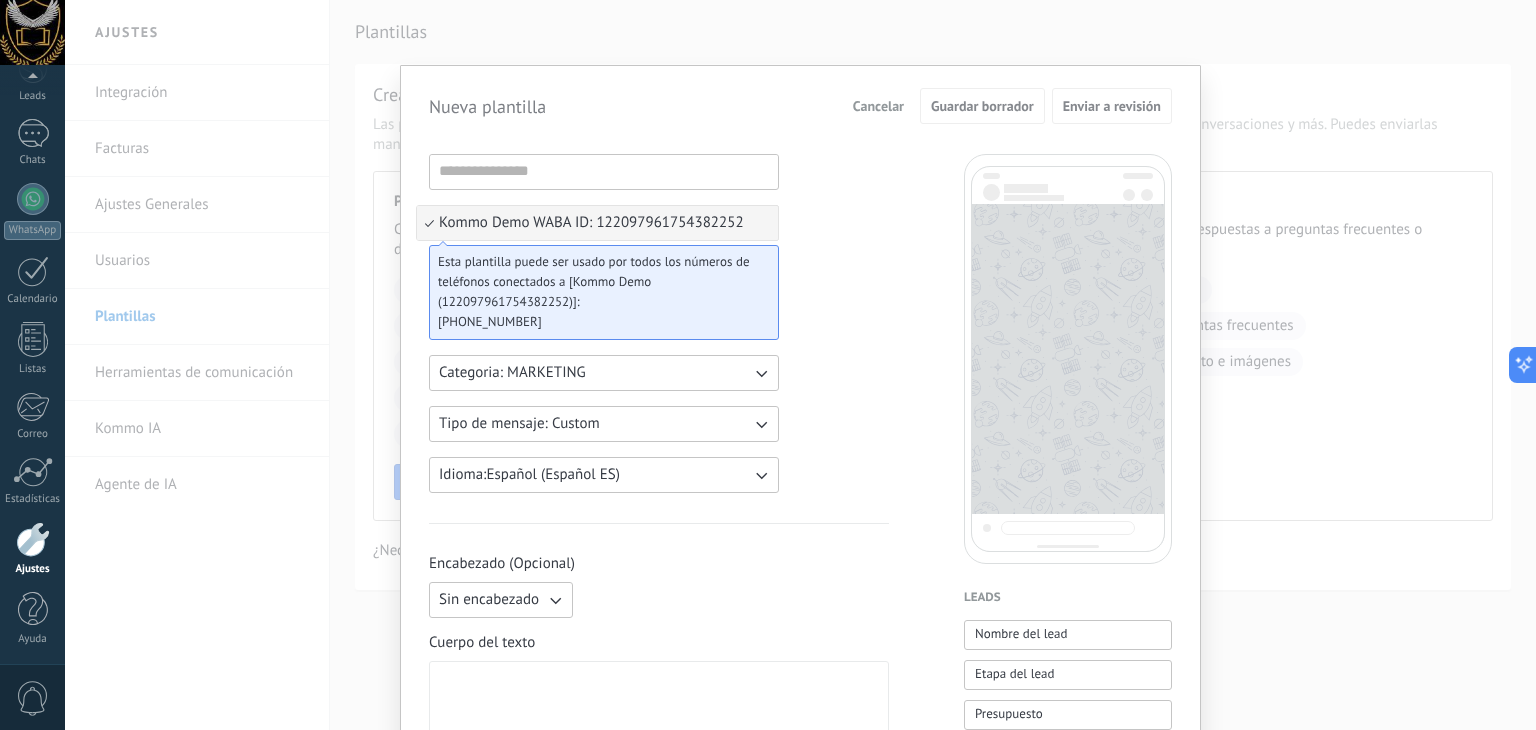 click on "Kommo Demo WABA ID: 122097961754382252" at bounding box center [597, 223] 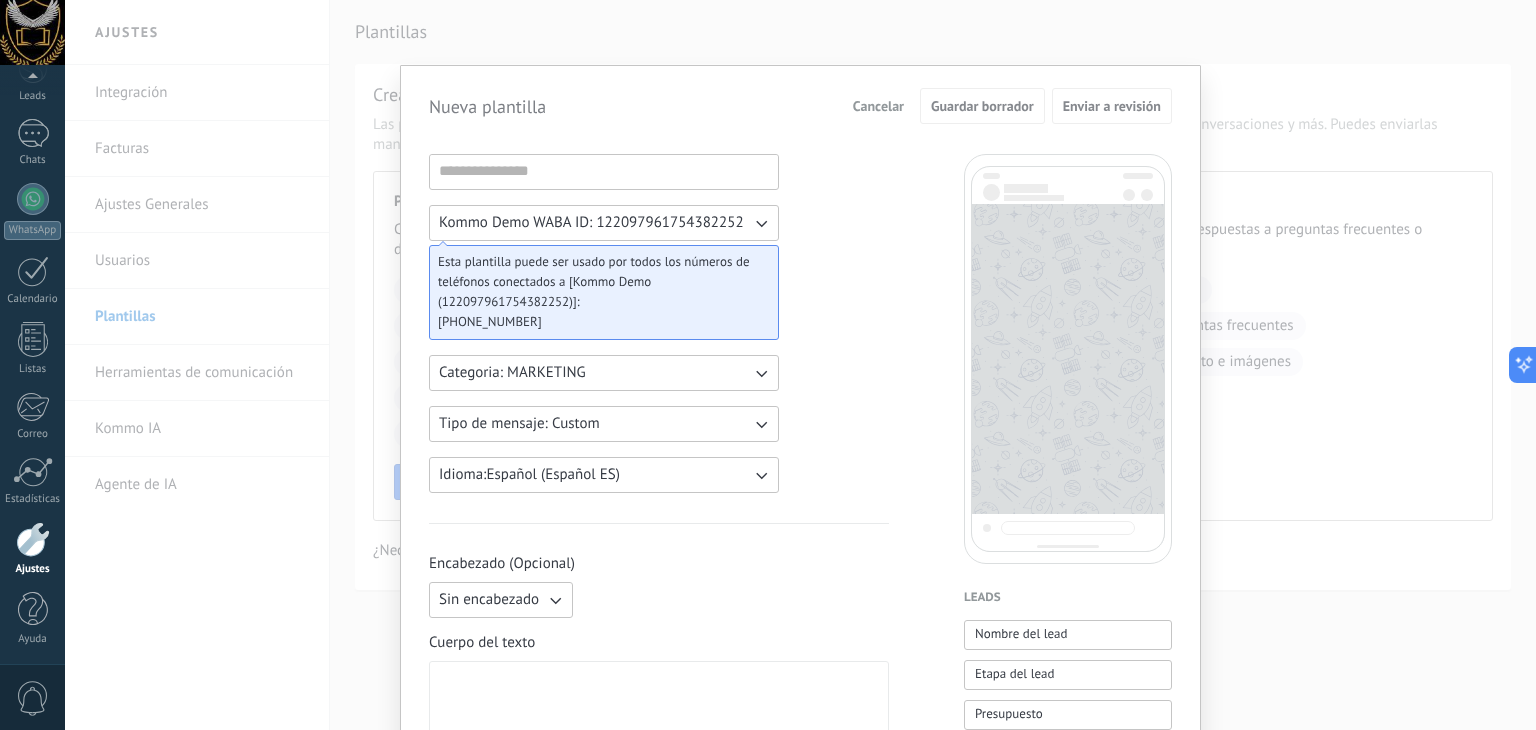 click on "Kommo Demo WABA ID: 122097961754382252 Esta plantilla puede ser usado por todos los números de teléfonos conectados a [Kommo Demo (122097961754382252)]: +12137203172 Categoria: MARKETING Tipo de mensaje: Custom Idioma:  Español (Español ES) Encabezado (Opcional) Sin encabezado Cuerpo del texto Pie de página (Opcional) Botones (Opcional) Respuesta rápida Llamado de acción" at bounding box center (659, 829) 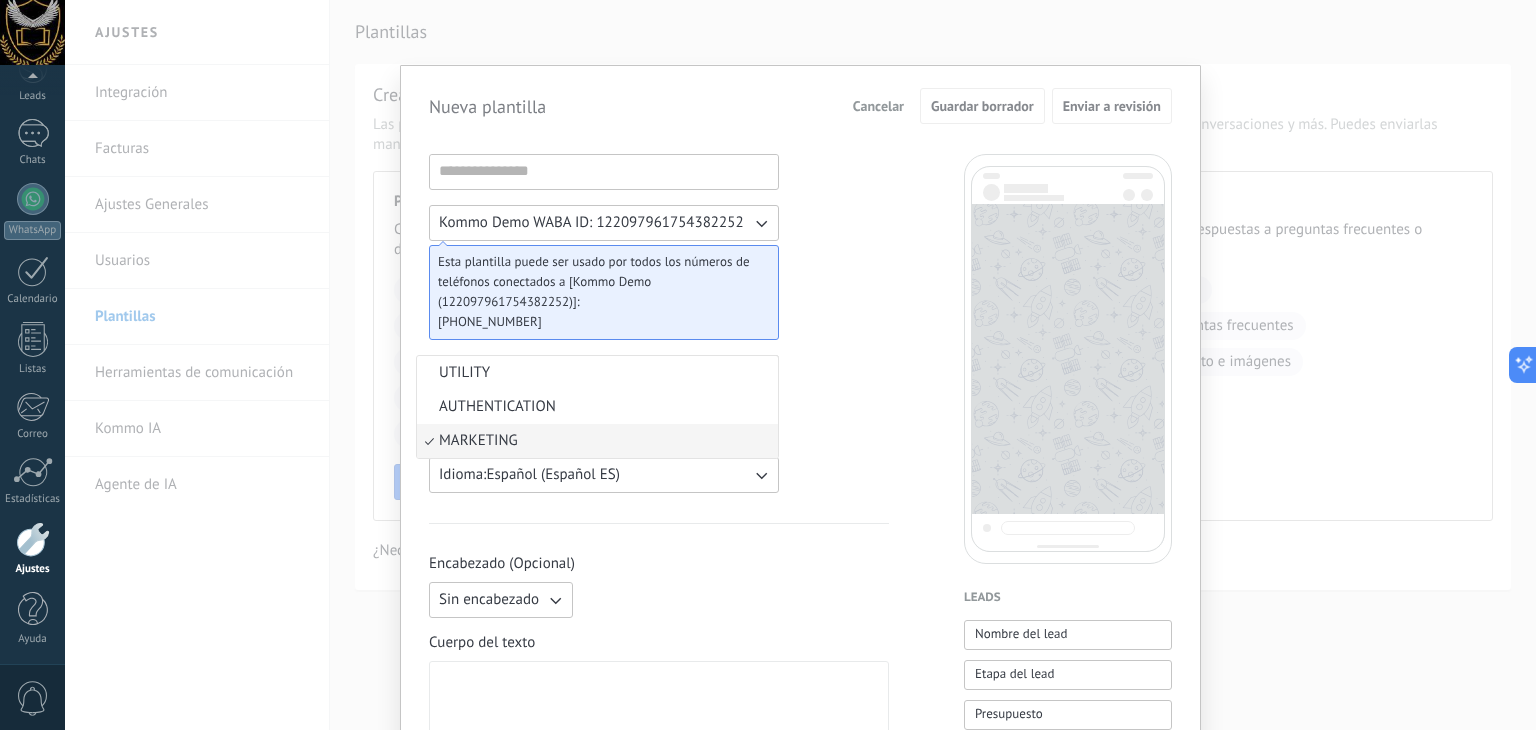 click on "Kommo Demo WABA ID: 122097961754382252 Esta plantilla puede ser usado por todos los números de teléfonos conectados a [Kommo Demo (122097961754382252)]: +12137203172 Categoria: MARKETING UTILITY AUTHENTICATION MARKETING Tipo de mensaje: Custom Idioma:  Español (Español ES) Encabezado (Opcional) Sin encabezado Cuerpo del texto Pie de página (Opcional) Botones (Opcional) Respuesta rápida Llamado de acción Leads Nombre del lead Etapa del lead Presupuesto Lead URL de la página para compartir con los clientes Lead usuario responsable (Email) Lead ID Lead usuario responsable Lead teléfono de usuario responsable Lead usuario responsable (ID) Lead utm_content Lead utm_medium Lead utm_campaign Lead utm_source Lead utm_term Lead utm_referrer Lead referrer Lead gclientid Lead gclid Lead fbclid Contactos Nombre del contacto Nombre Apellido Contacto ID Contacto usuario responsable Contacto teléfono de usuario responsable Contacto usuario responsable (ID) Contacto usuario responsable (Email) Contacto teléfono" at bounding box center (800, 829) 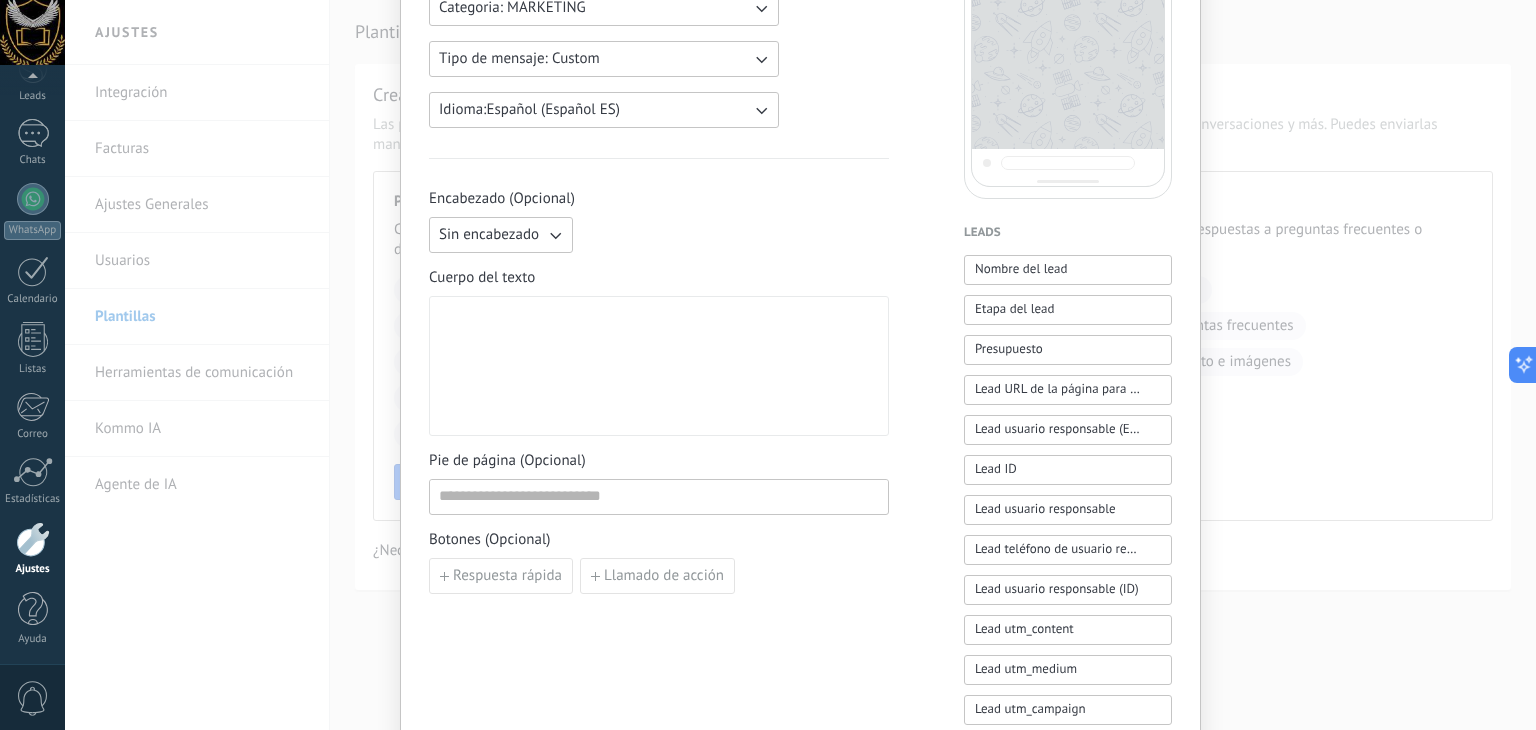 scroll, scrollTop: 400, scrollLeft: 0, axis: vertical 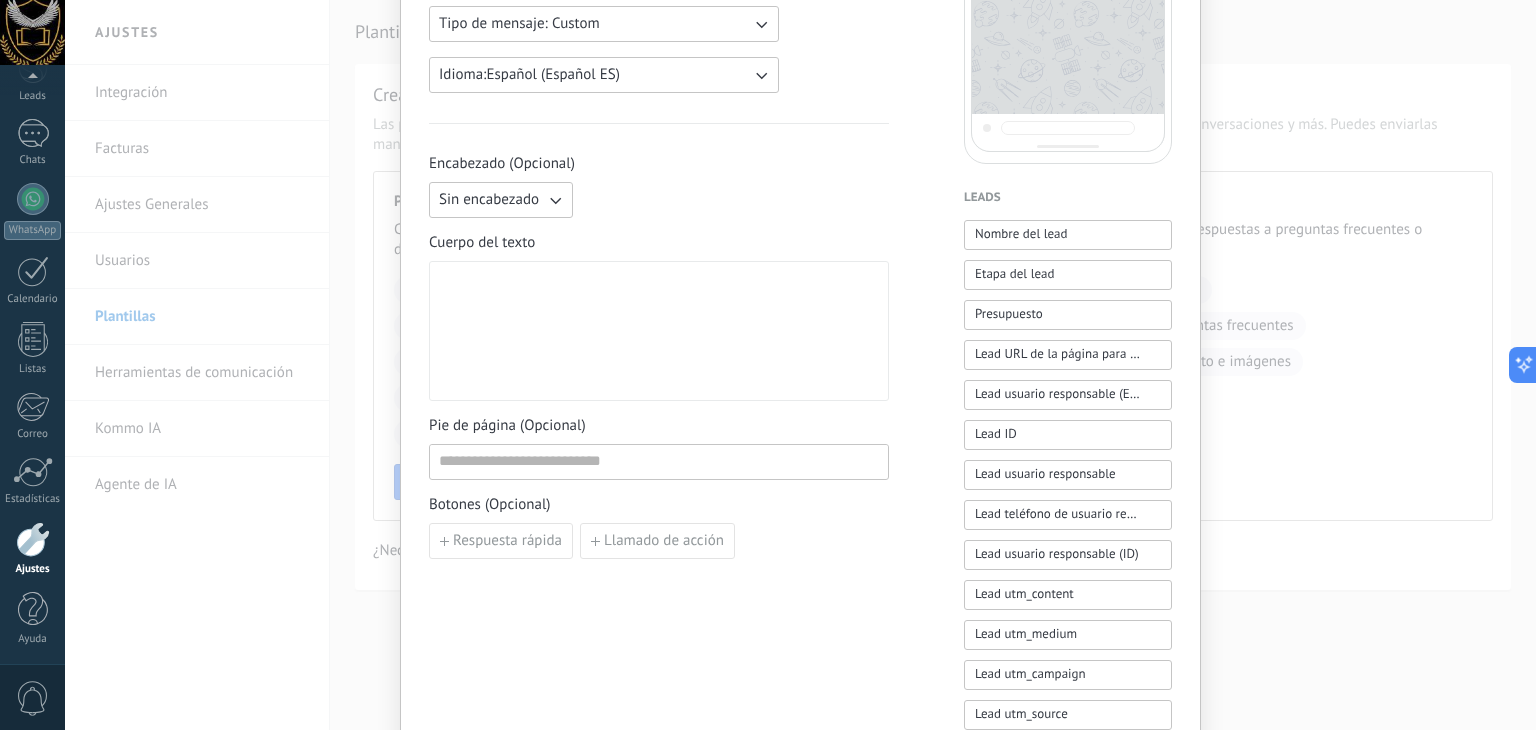 click at bounding box center (659, 331) 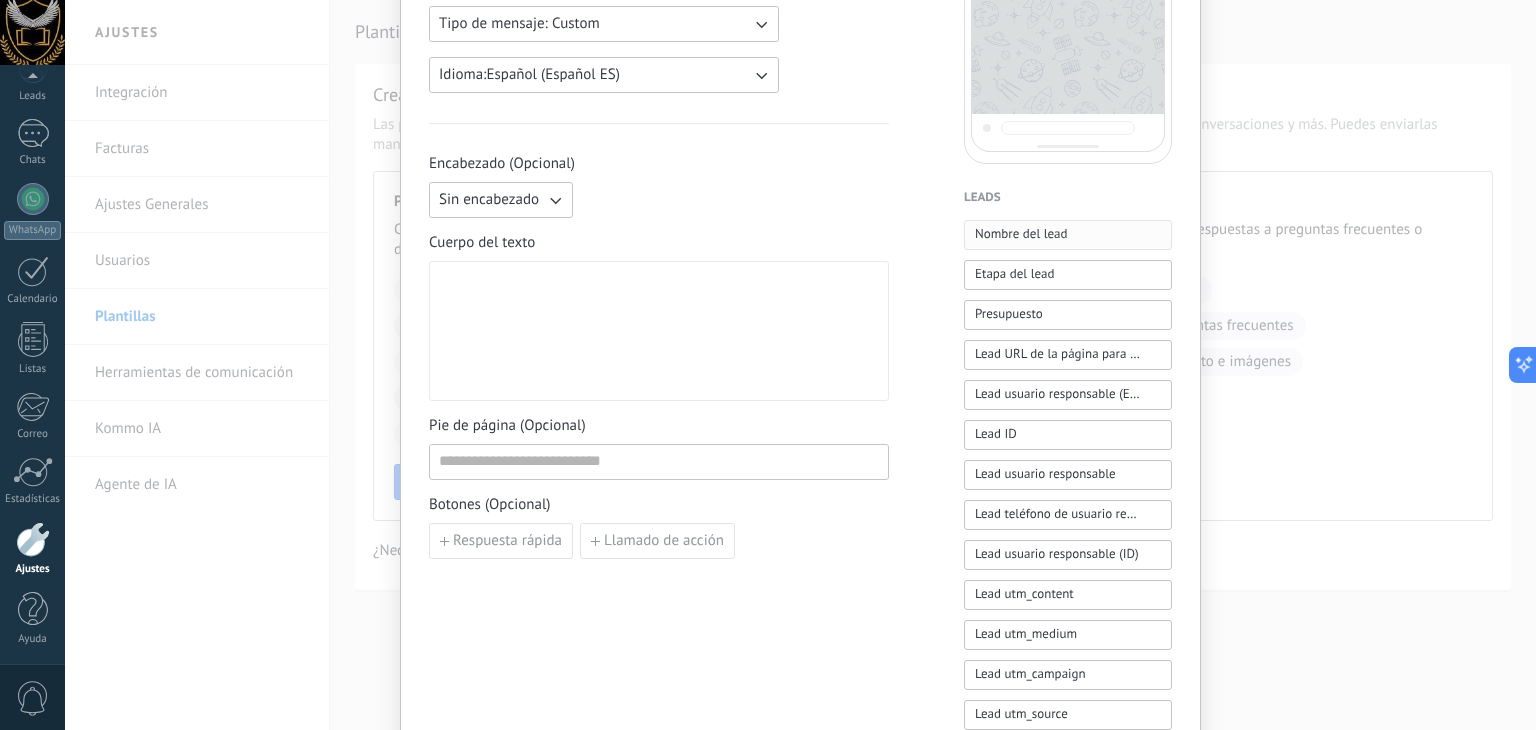 click on "Nombre del lead" at bounding box center [1021, 234] 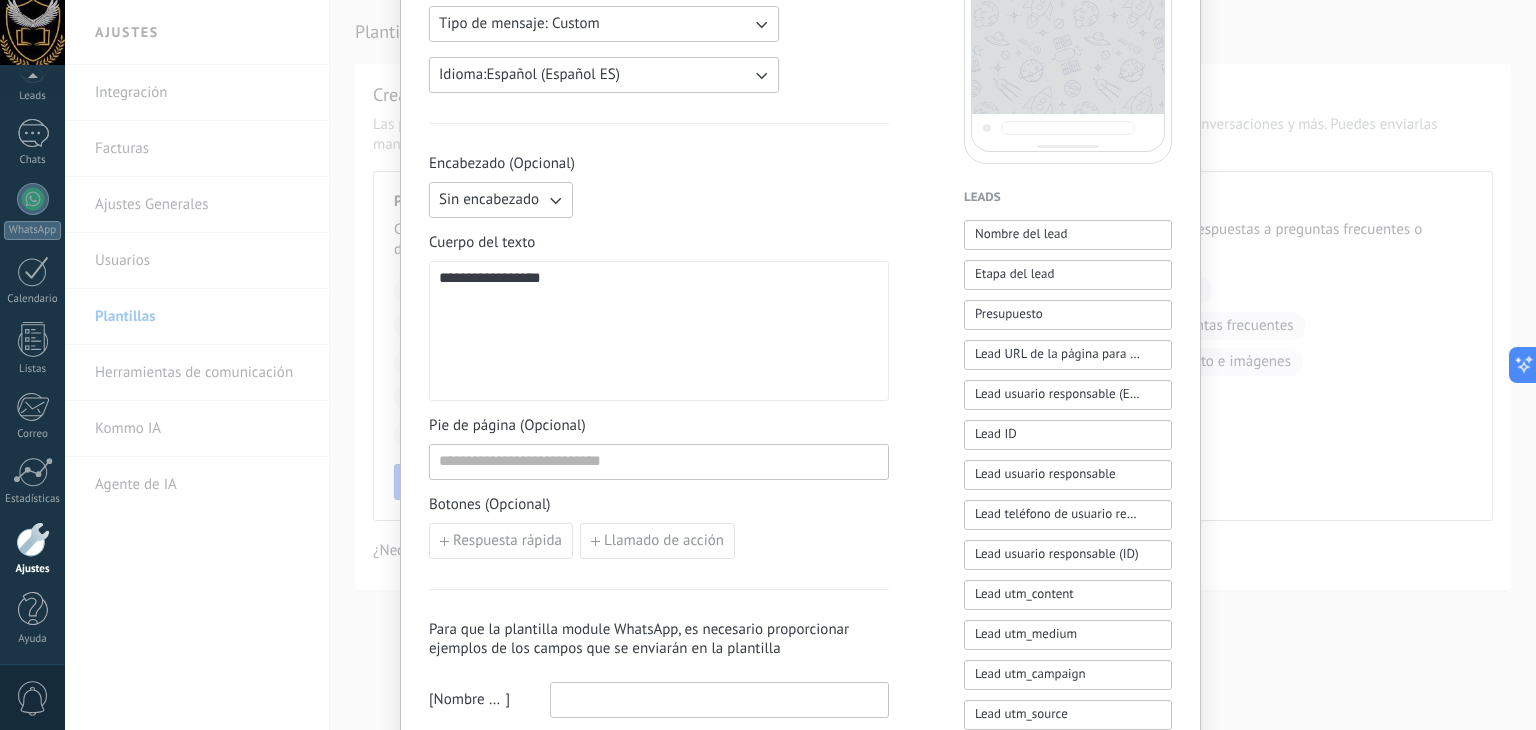 click on "**********" at bounding box center (659, 331) 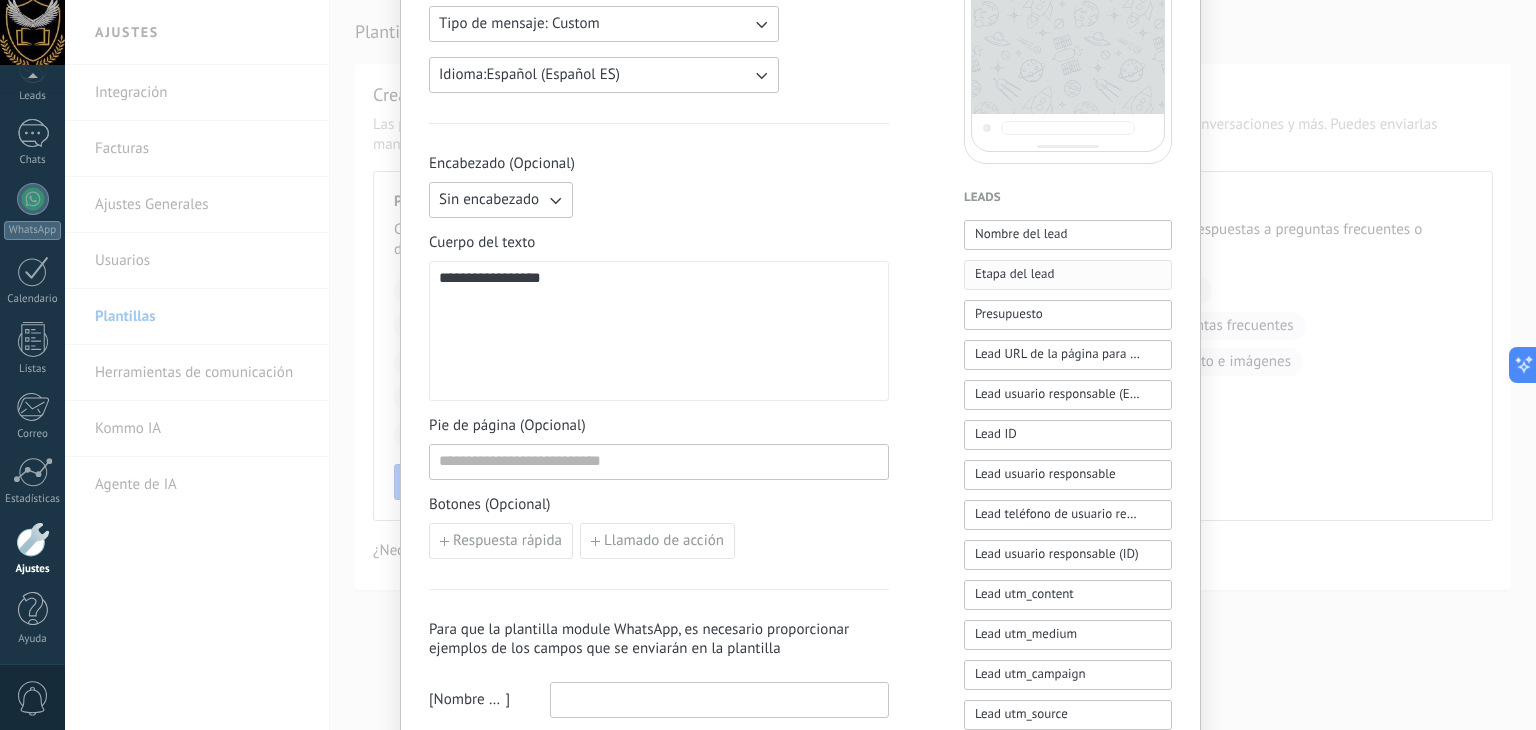 click on "Etapa del lead" at bounding box center (1014, 274) 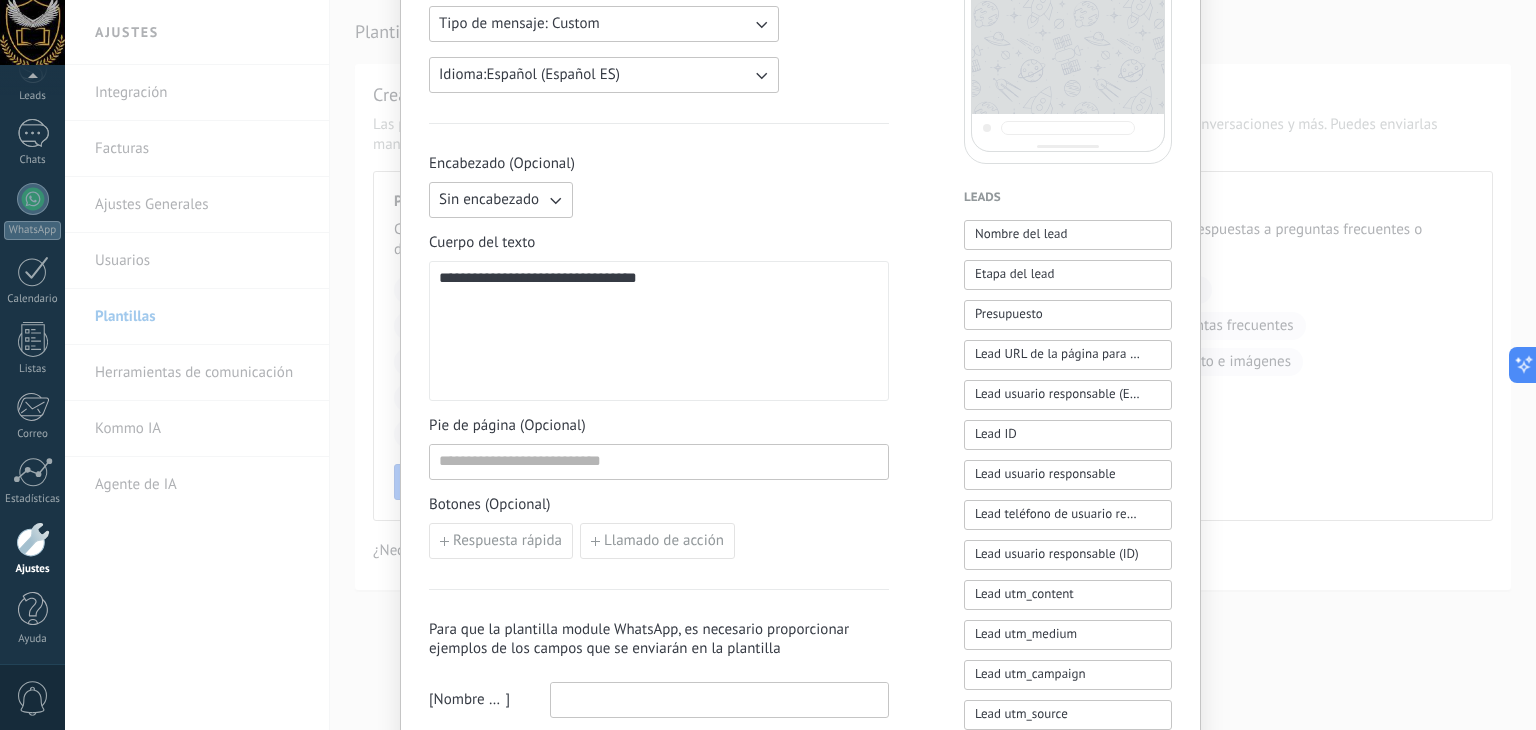 type 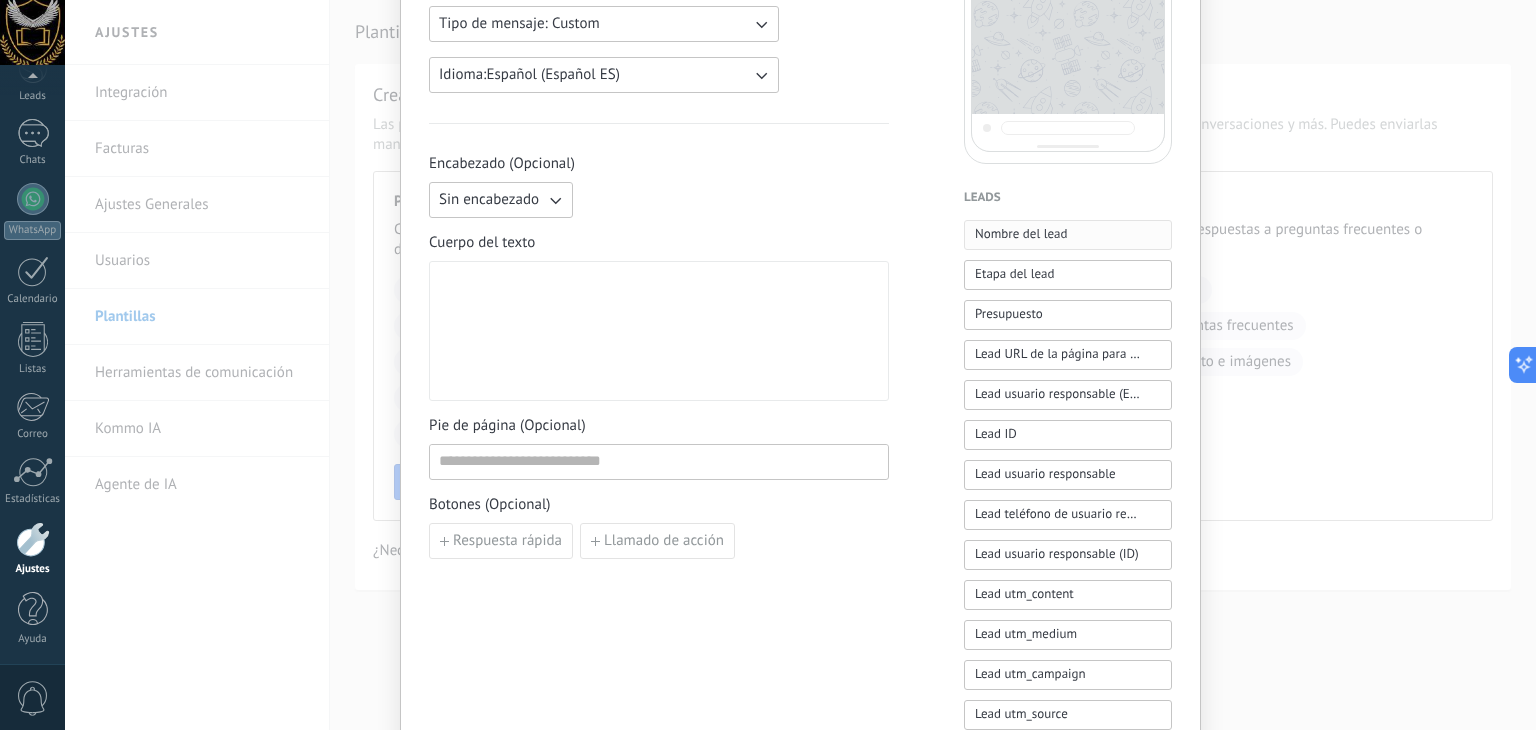click on "Nombre del lead" at bounding box center (1068, 235) 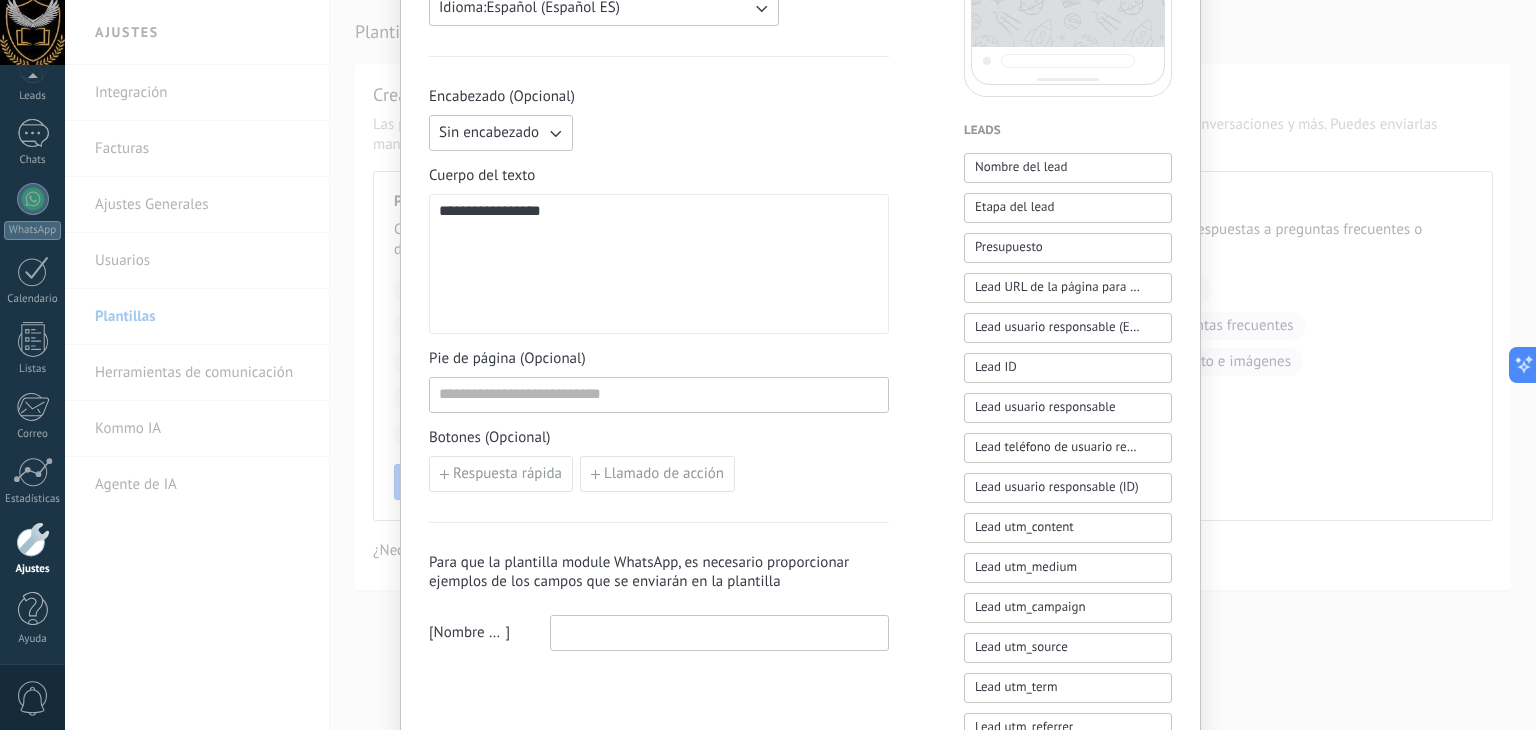 scroll, scrollTop: 500, scrollLeft: 0, axis: vertical 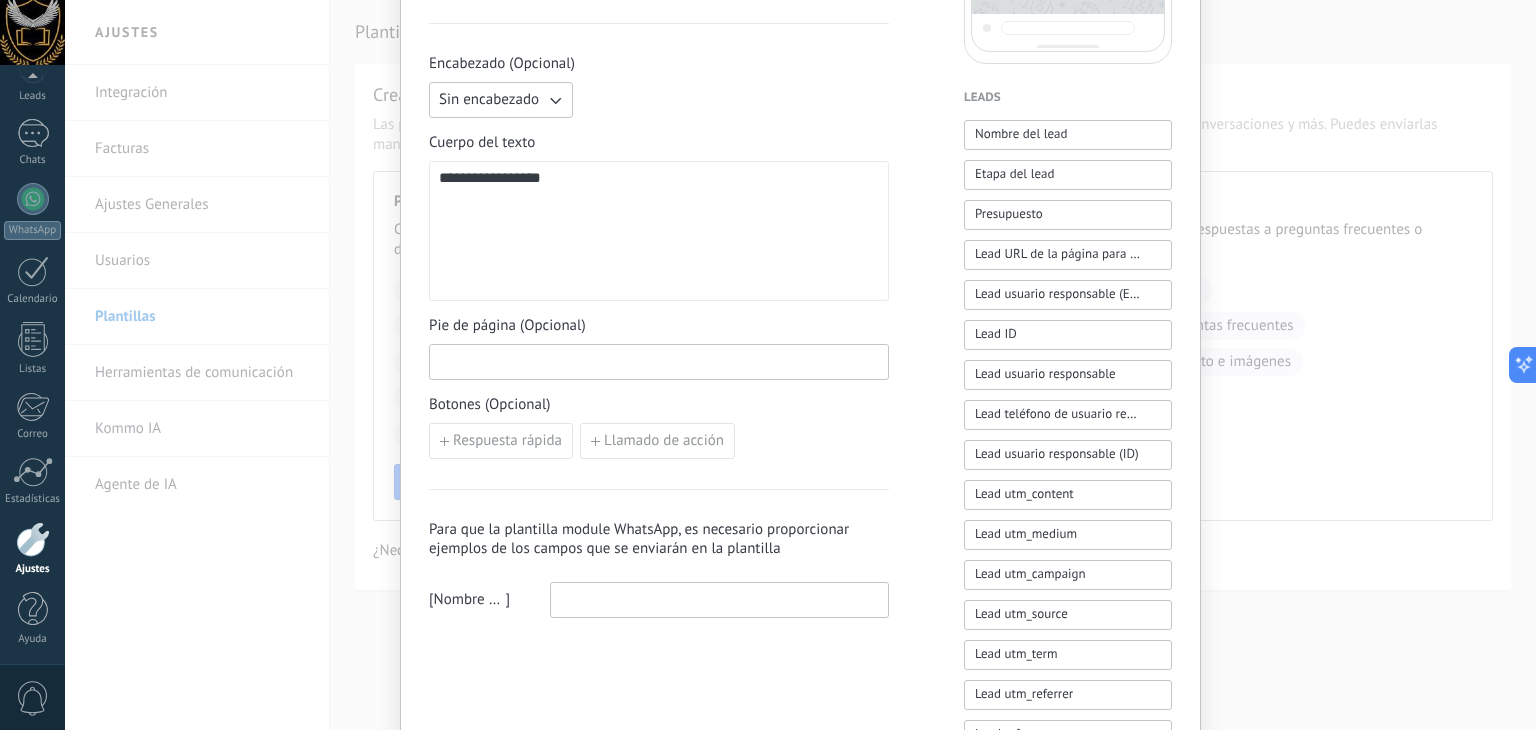 click at bounding box center [659, 361] 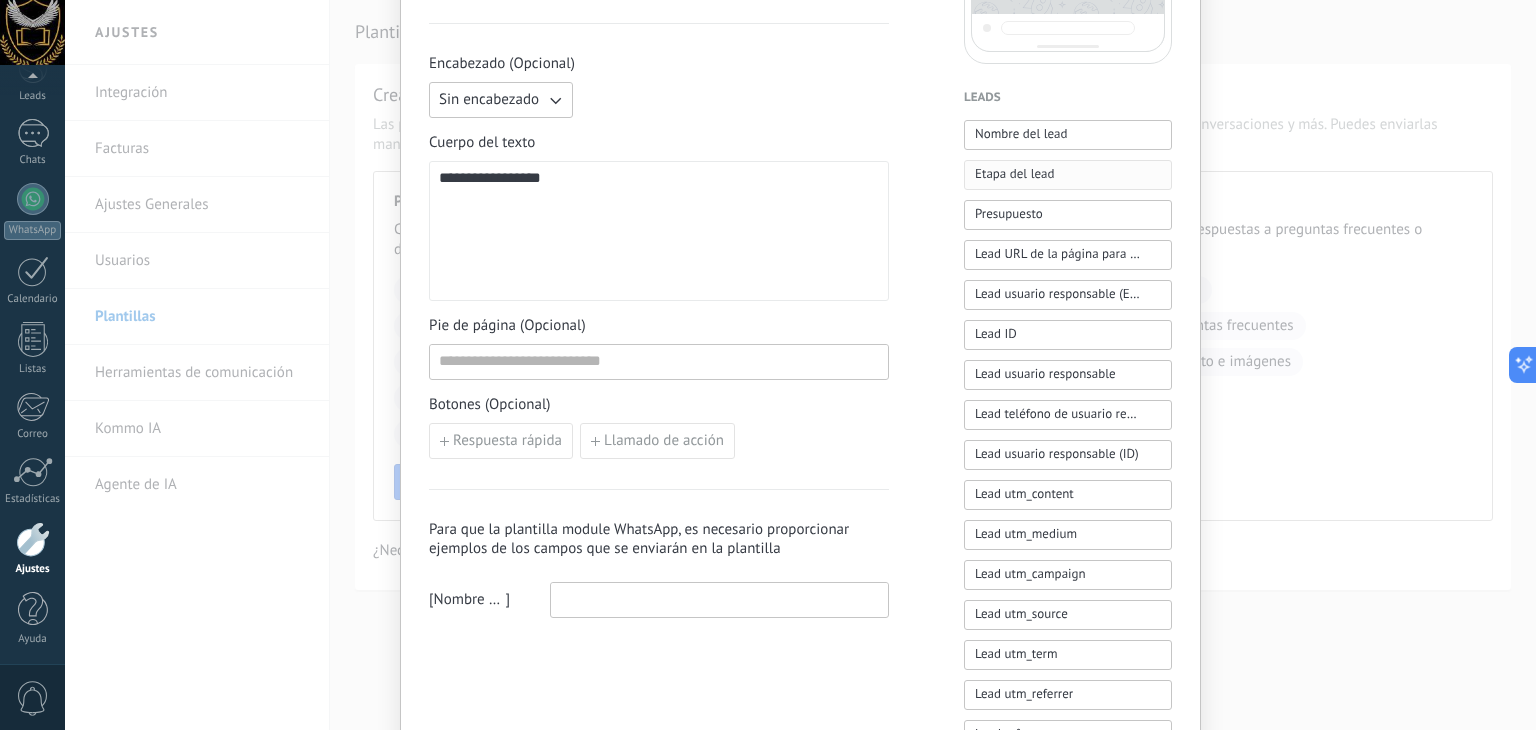 click on "Etapa del lead" at bounding box center (1014, 174) 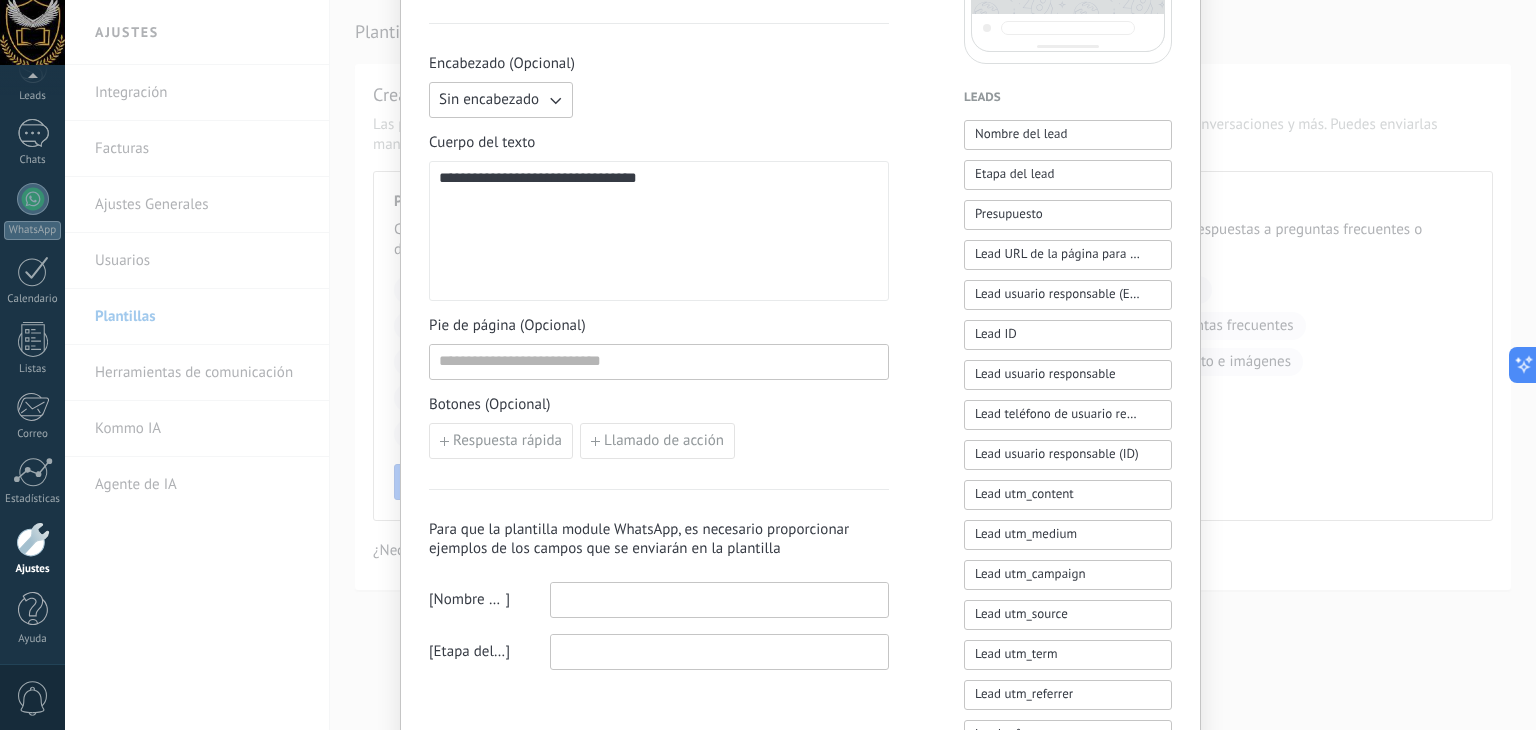 click on "**********" at bounding box center (659, 231) 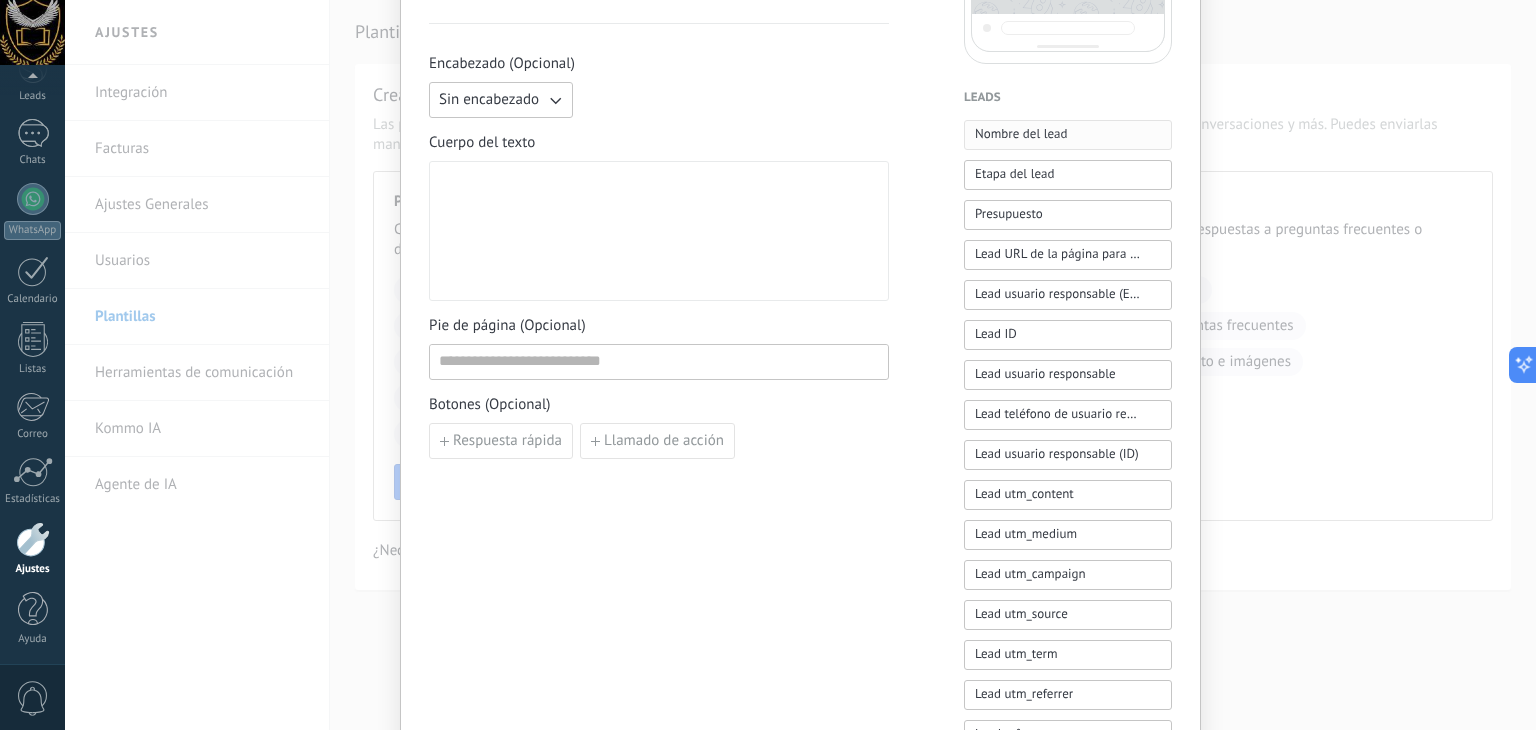 click on "Nombre del lead" at bounding box center (1021, 134) 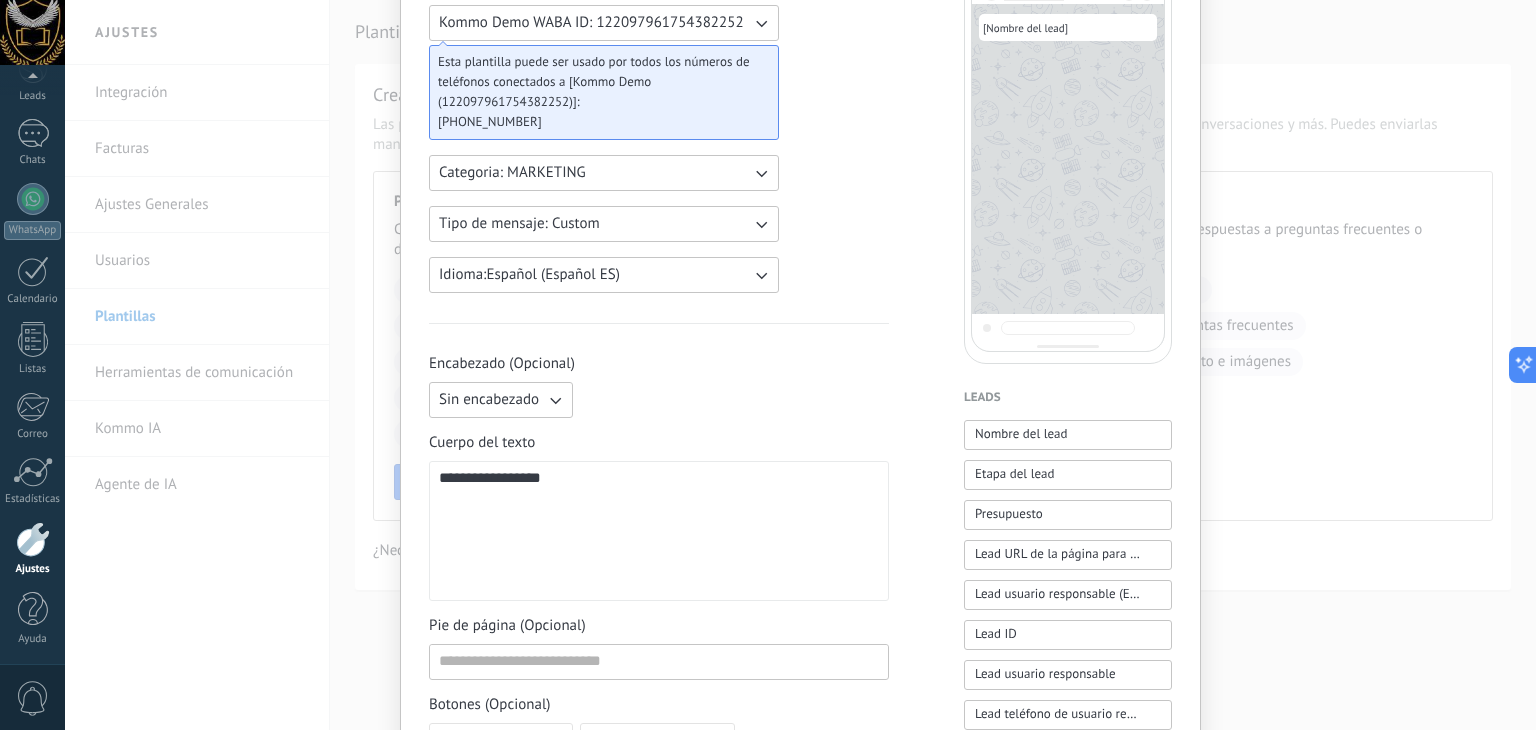 scroll, scrollTop: 300, scrollLeft: 0, axis: vertical 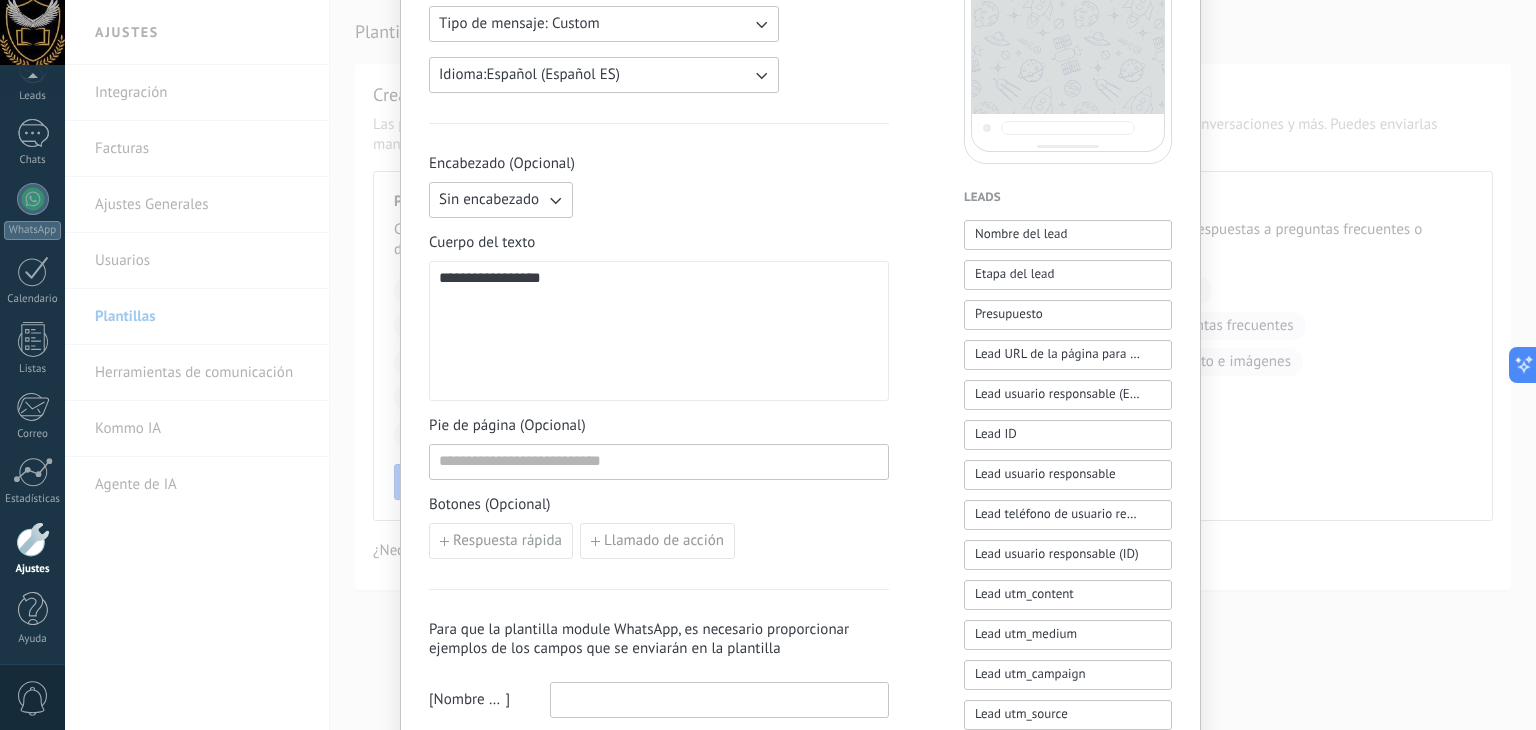 drag, startPoint x: 580, startPoint y: 275, endPoint x: 457, endPoint y: 277, distance: 123.01626 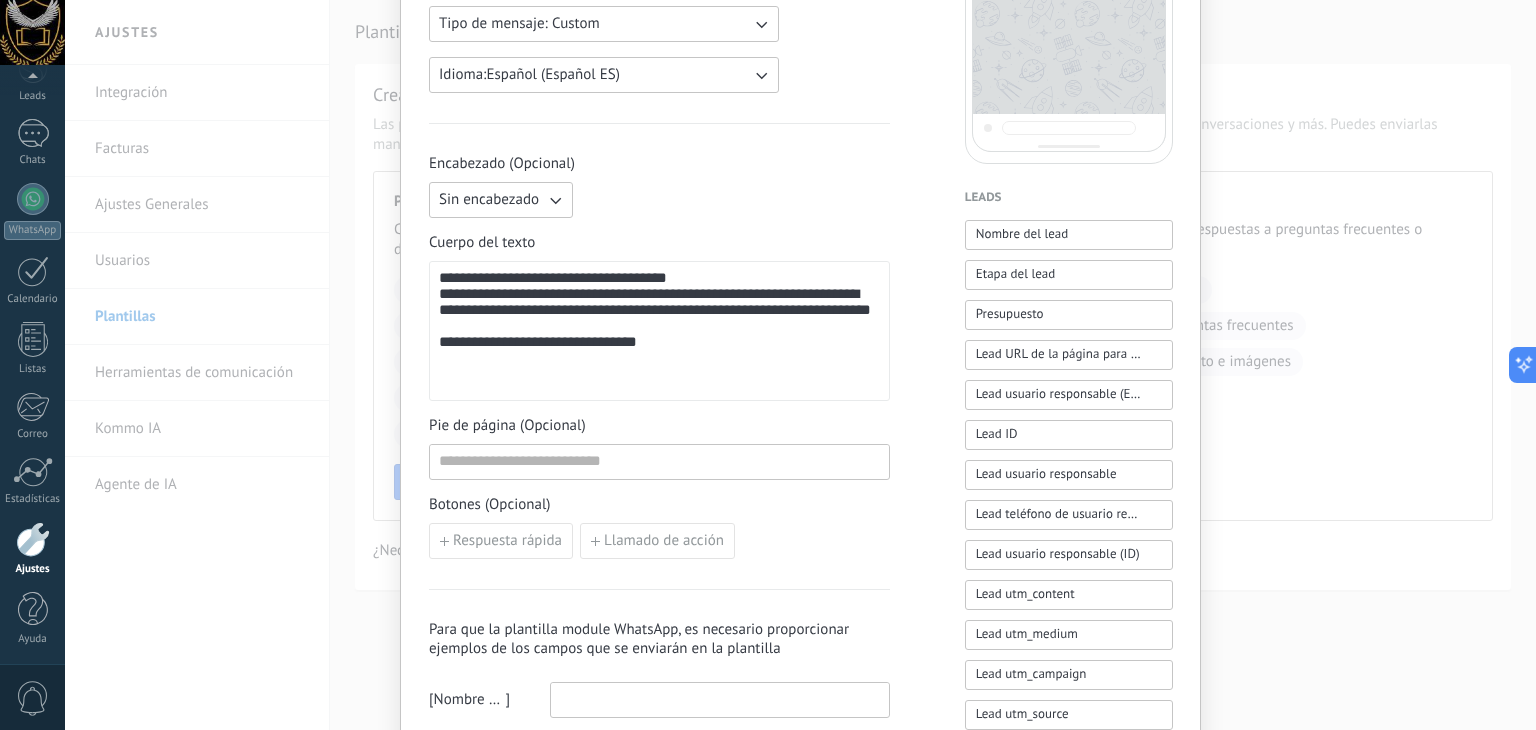 click on "**********" at bounding box center (659, 331) 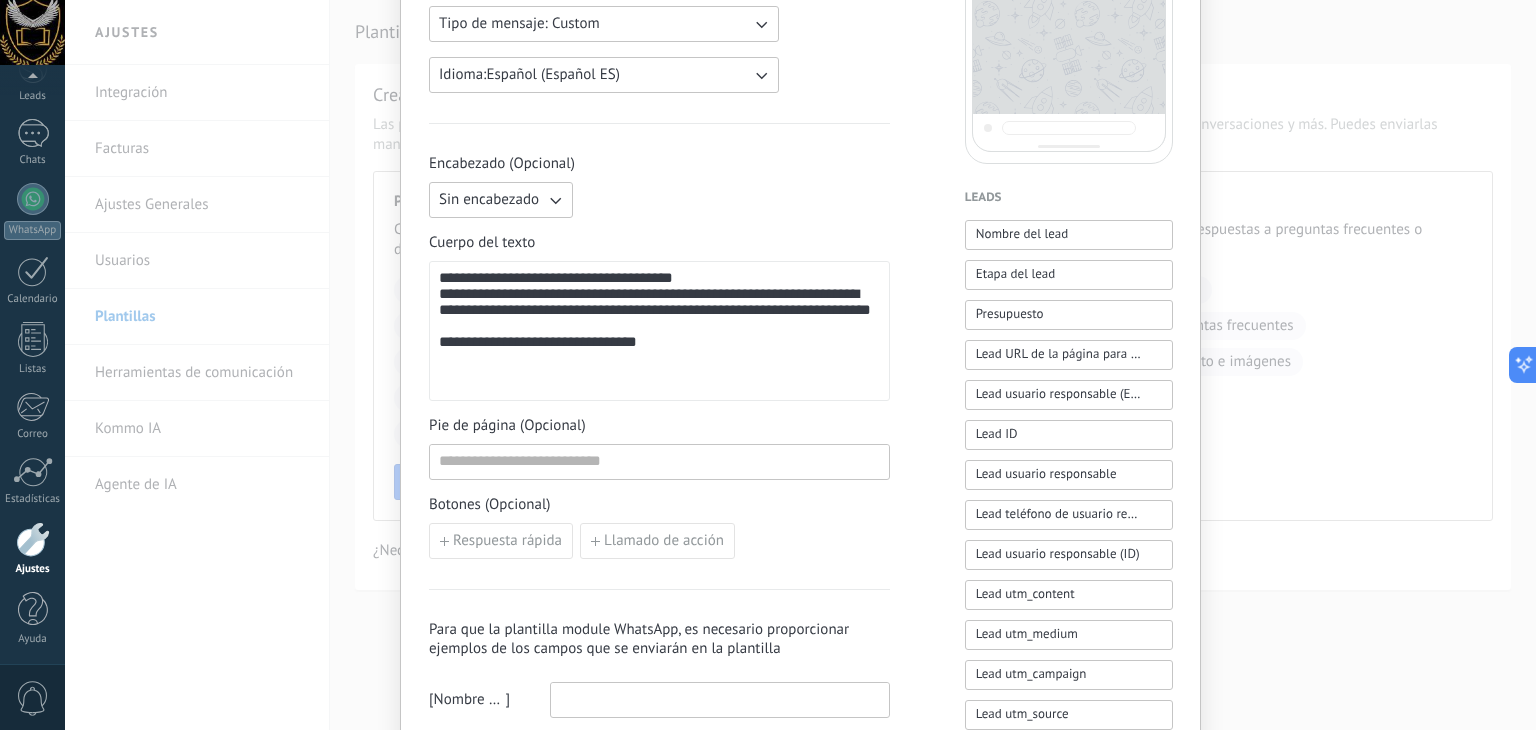 click on "**********" at bounding box center [659, 331] 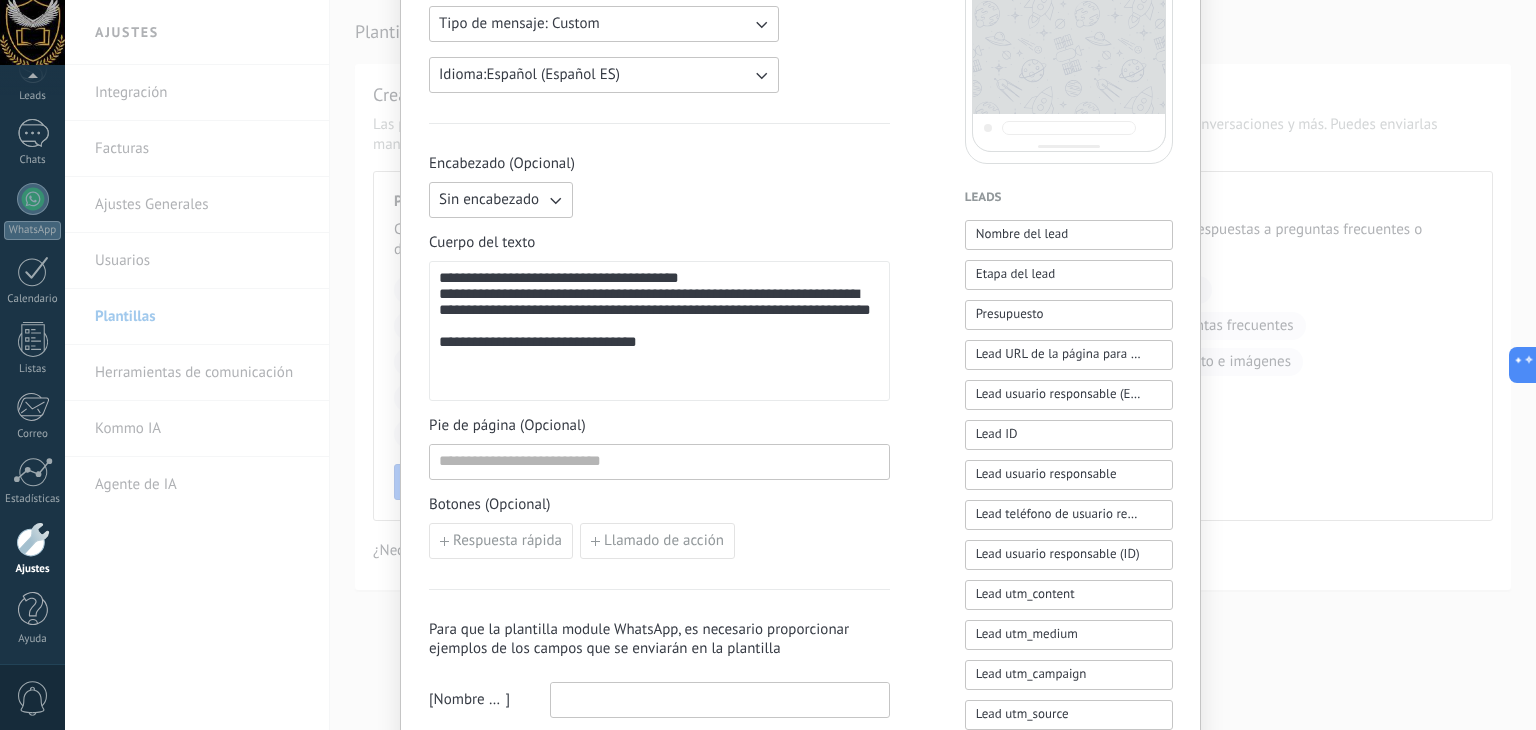 click on "**********" at bounding box center [659, 331] 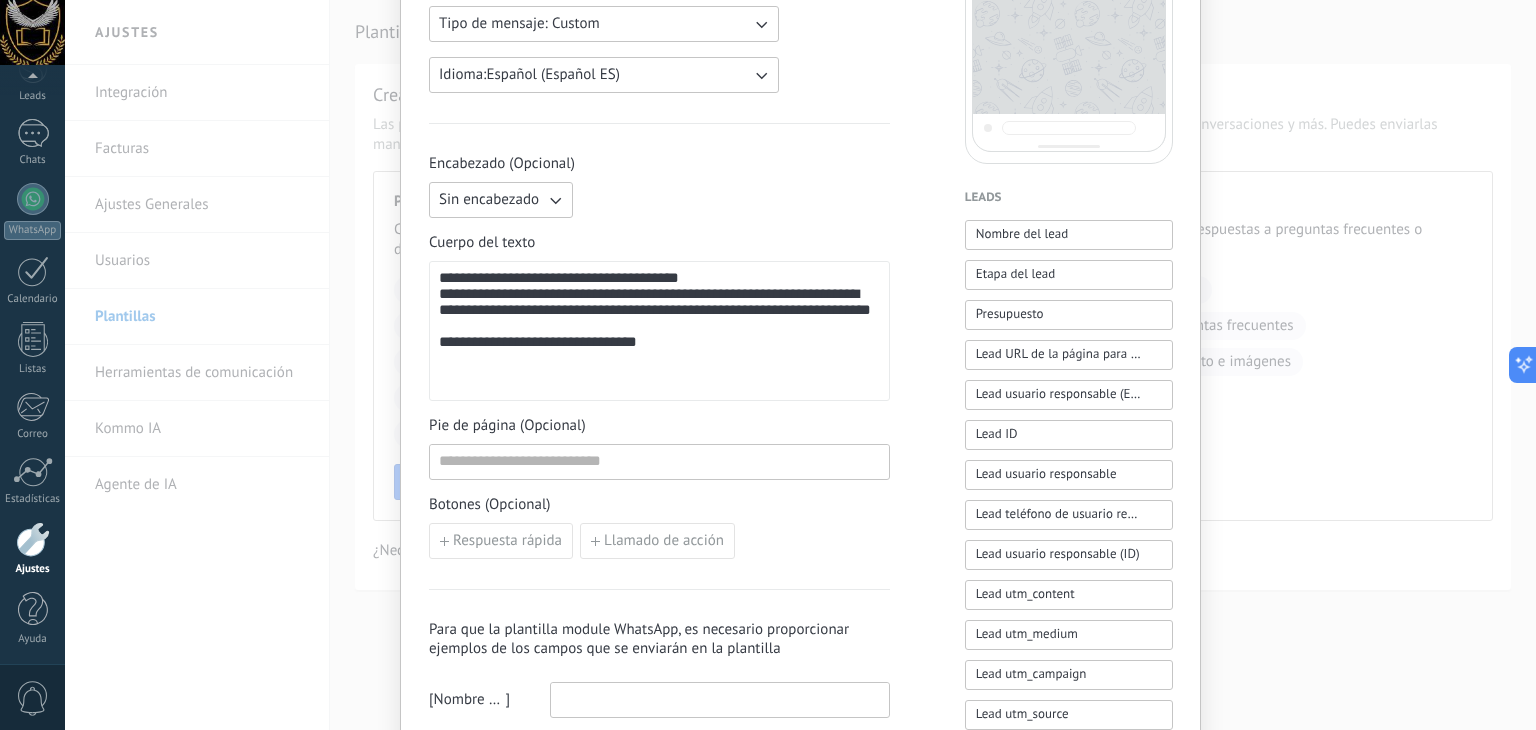 scroll, scrollTop: 600, scrollLeft: 0, axis: vertical 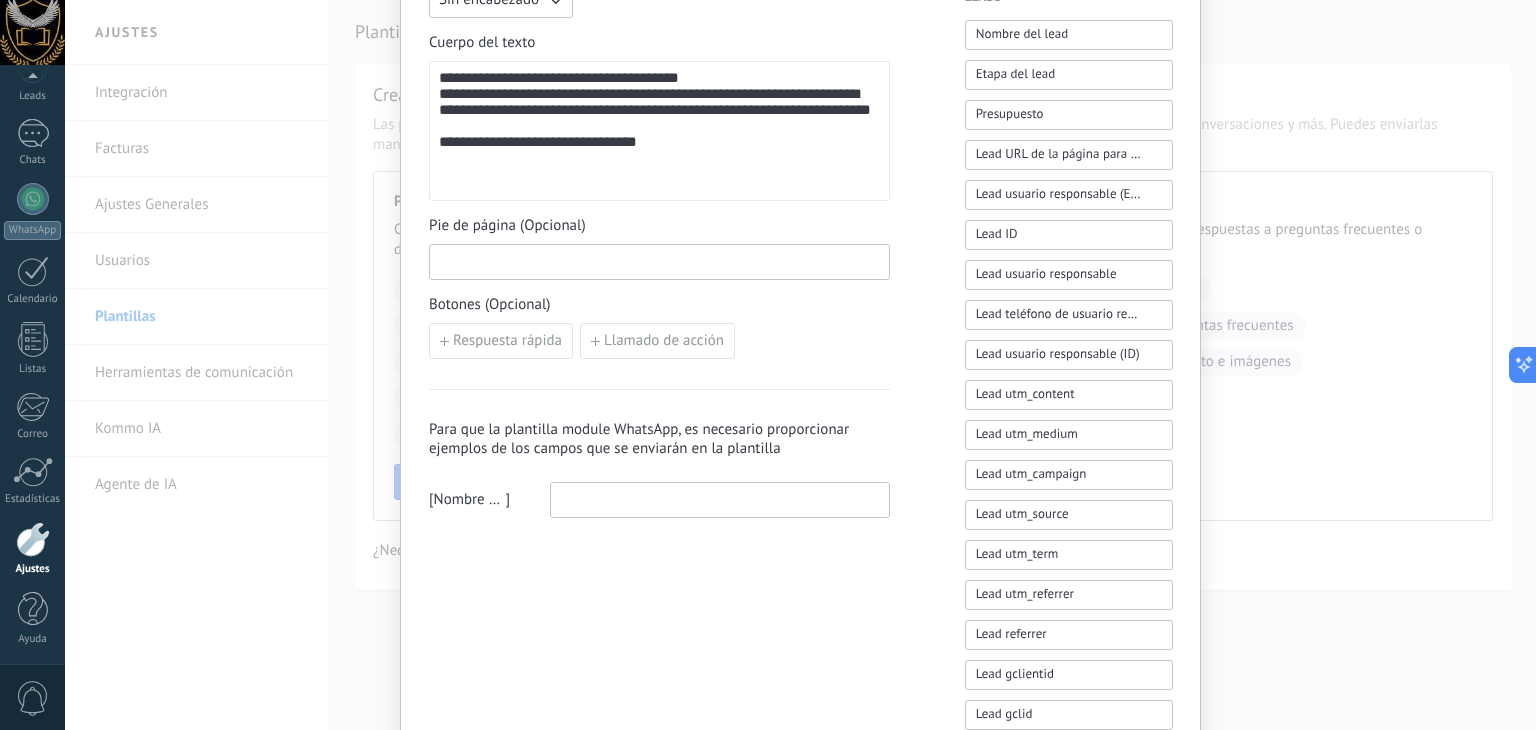 click at bounding box center [659, 261] 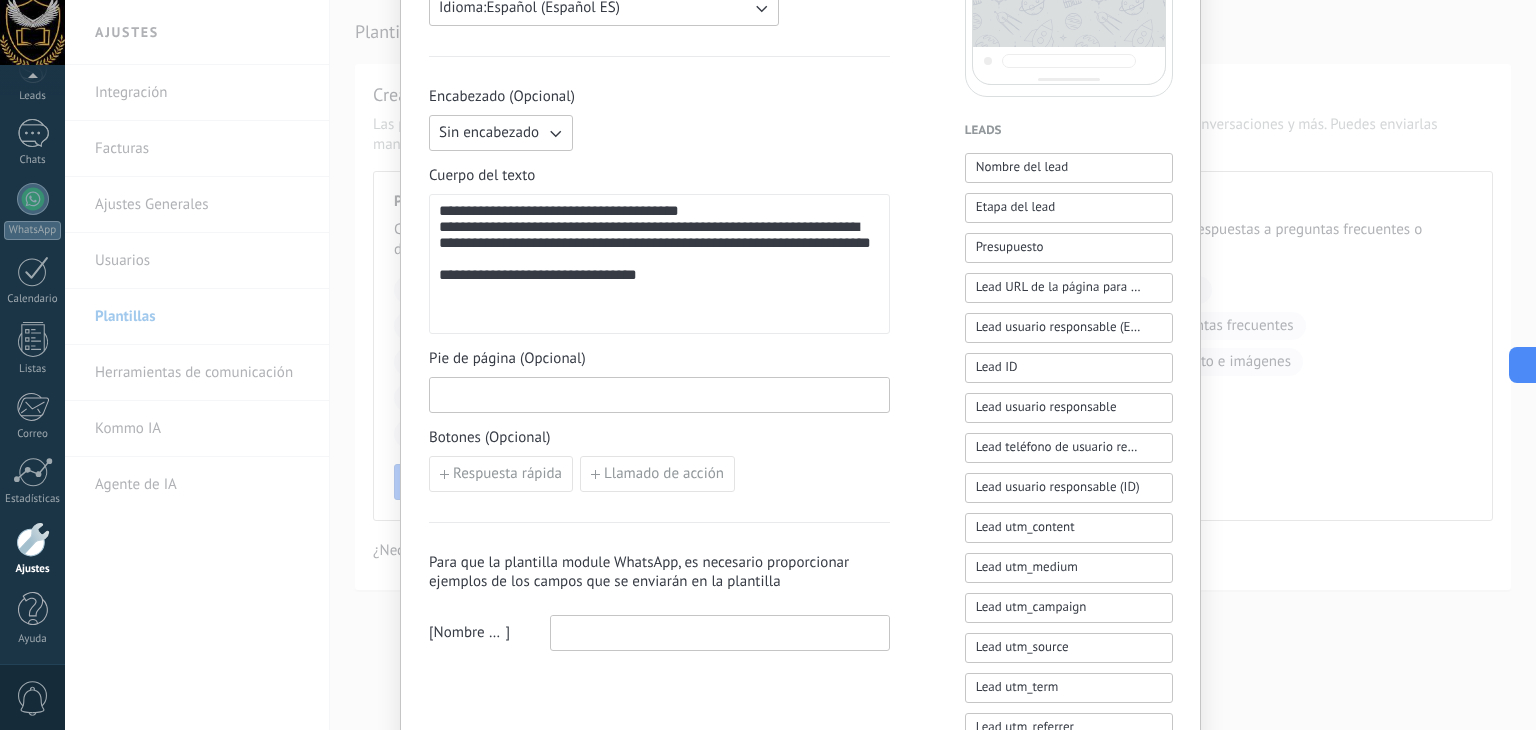 scroll, scrollTop: 500, scrollLeft: 0, axis: vertical 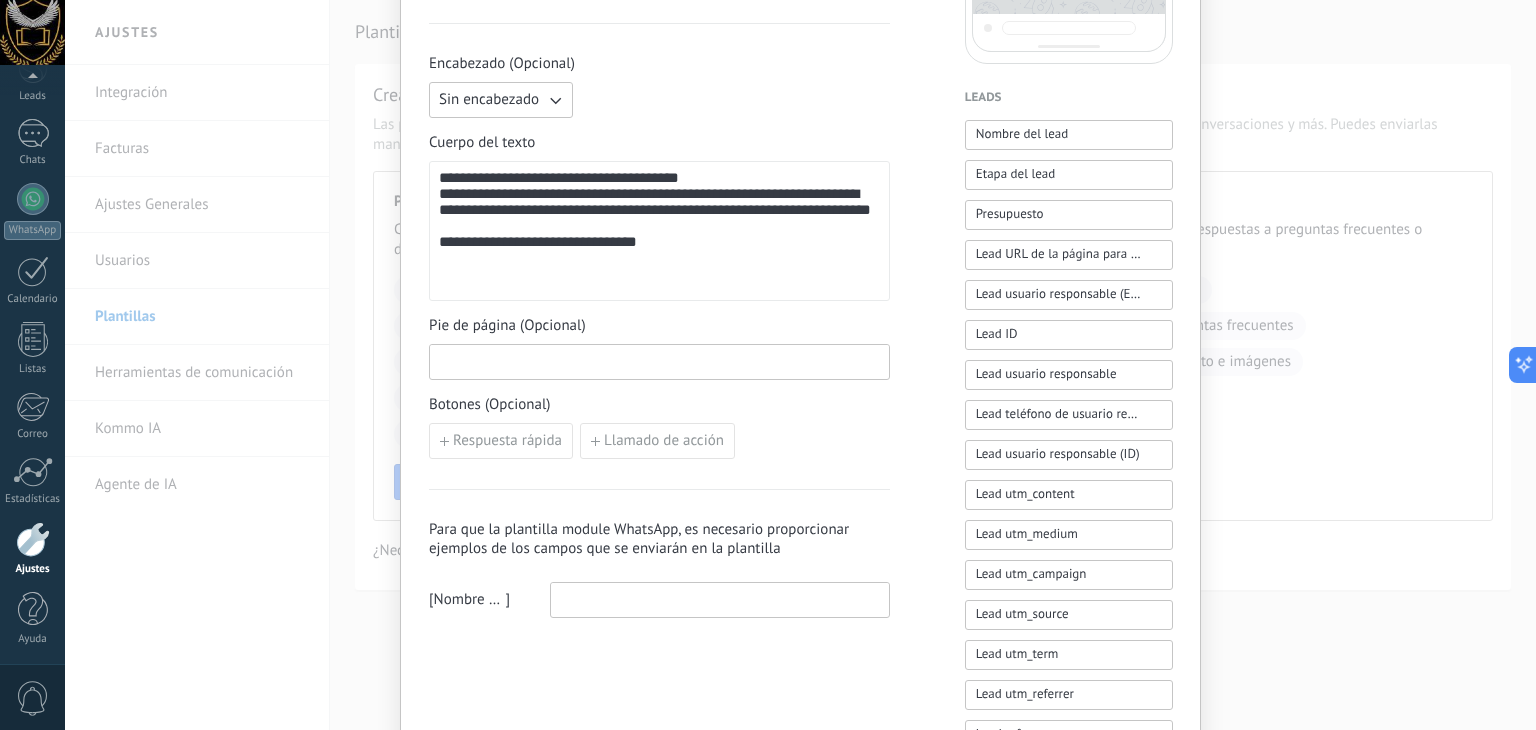 click at bounding box center [659, 361] 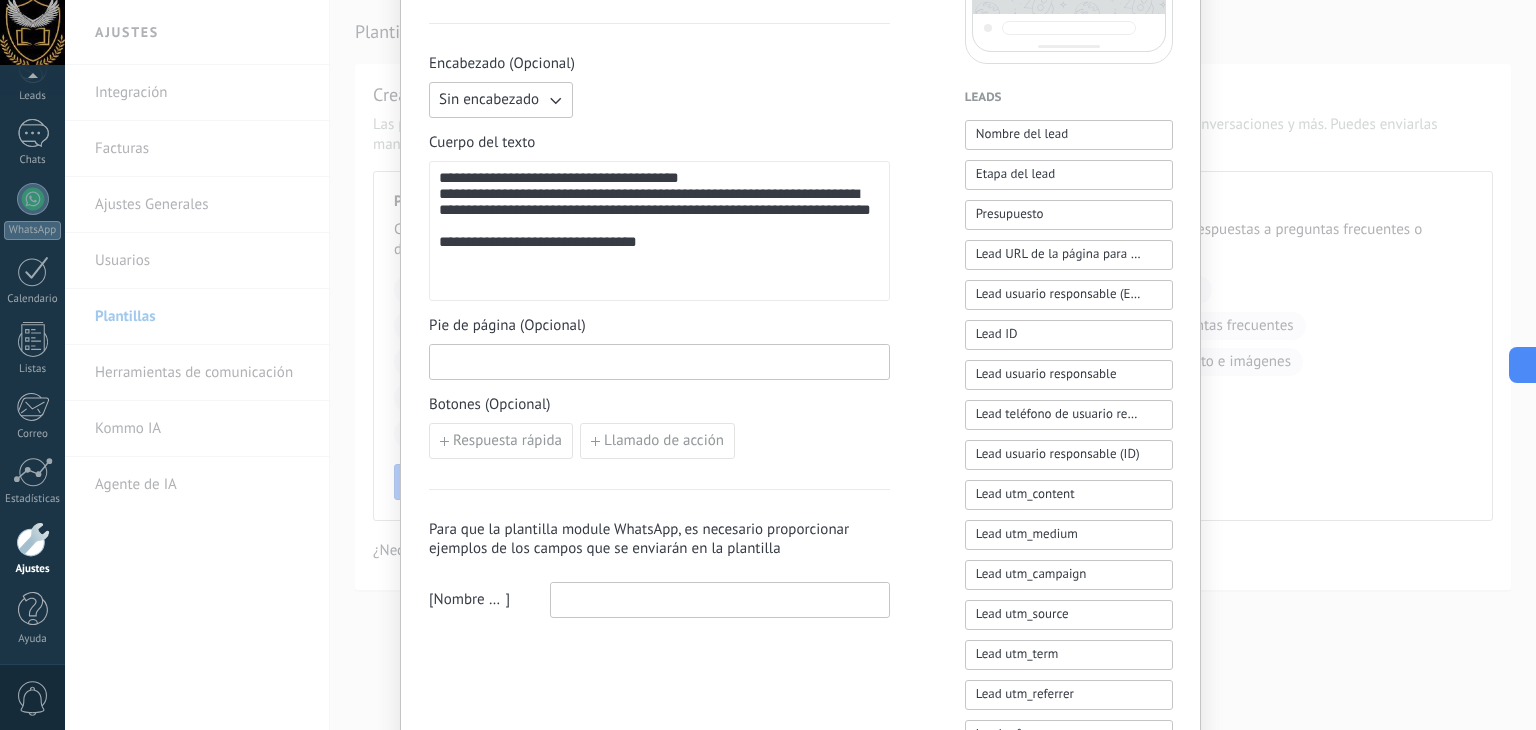 click at bounding box center (659, 361) 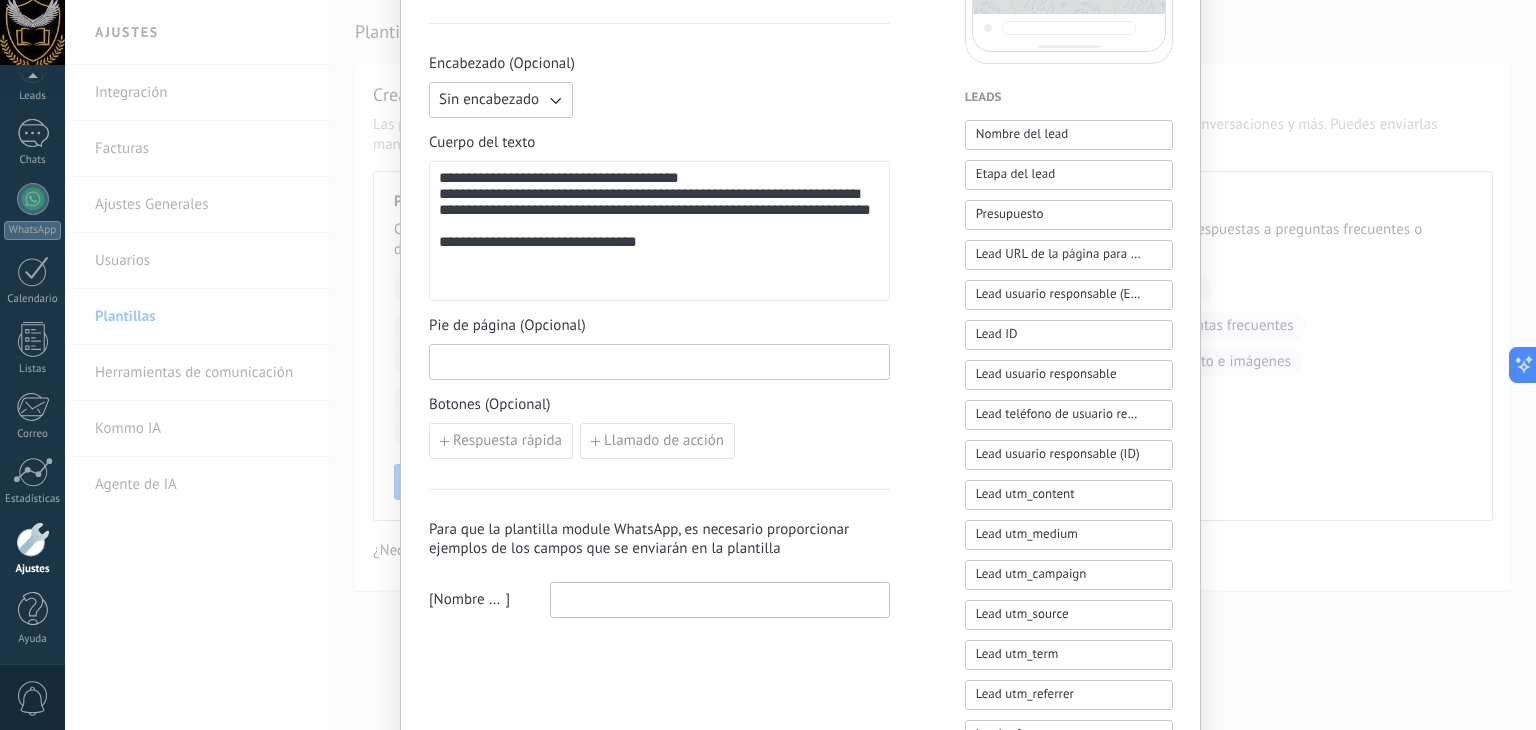 paste on "**********" 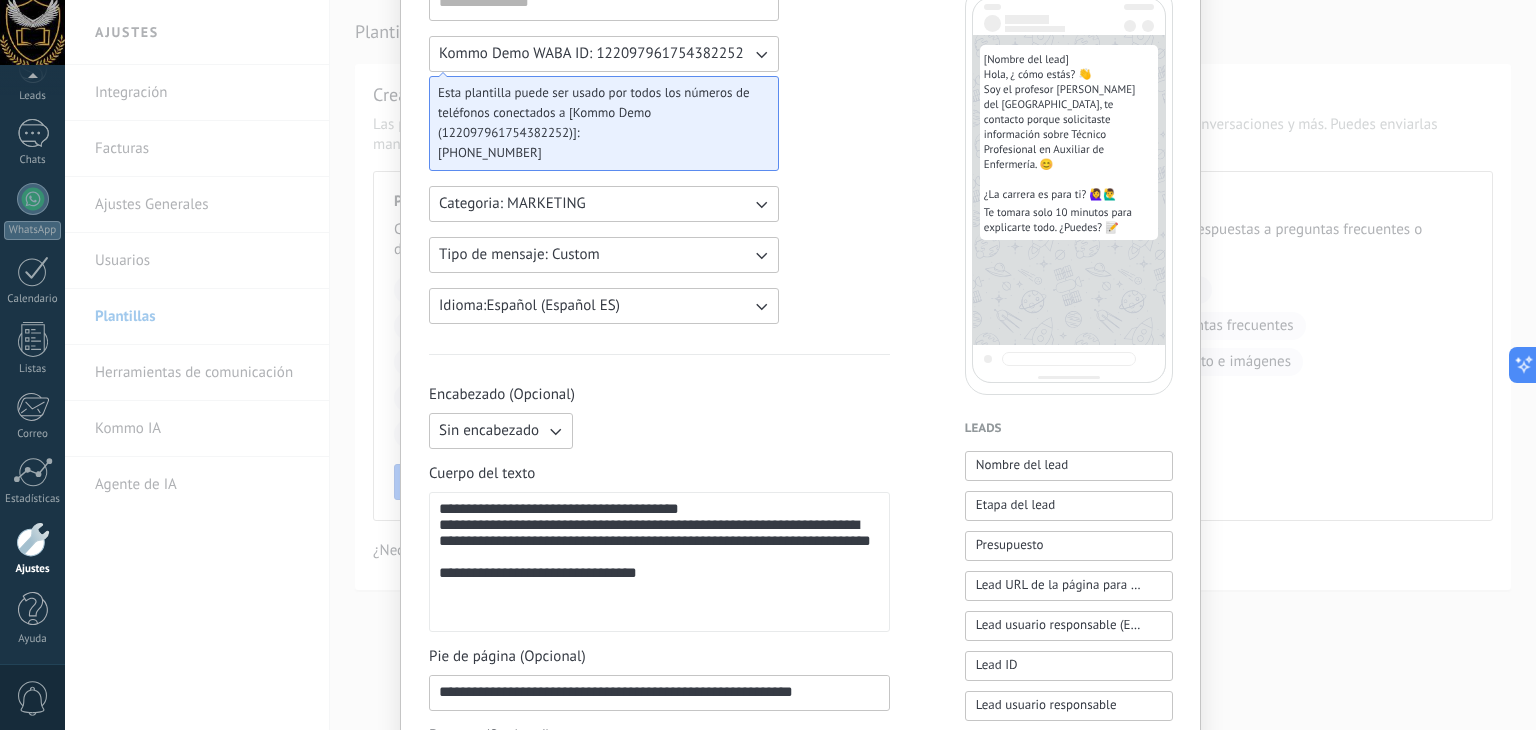 scroll, scrollTop: 200, scrollLeft: 0, axis: vertical 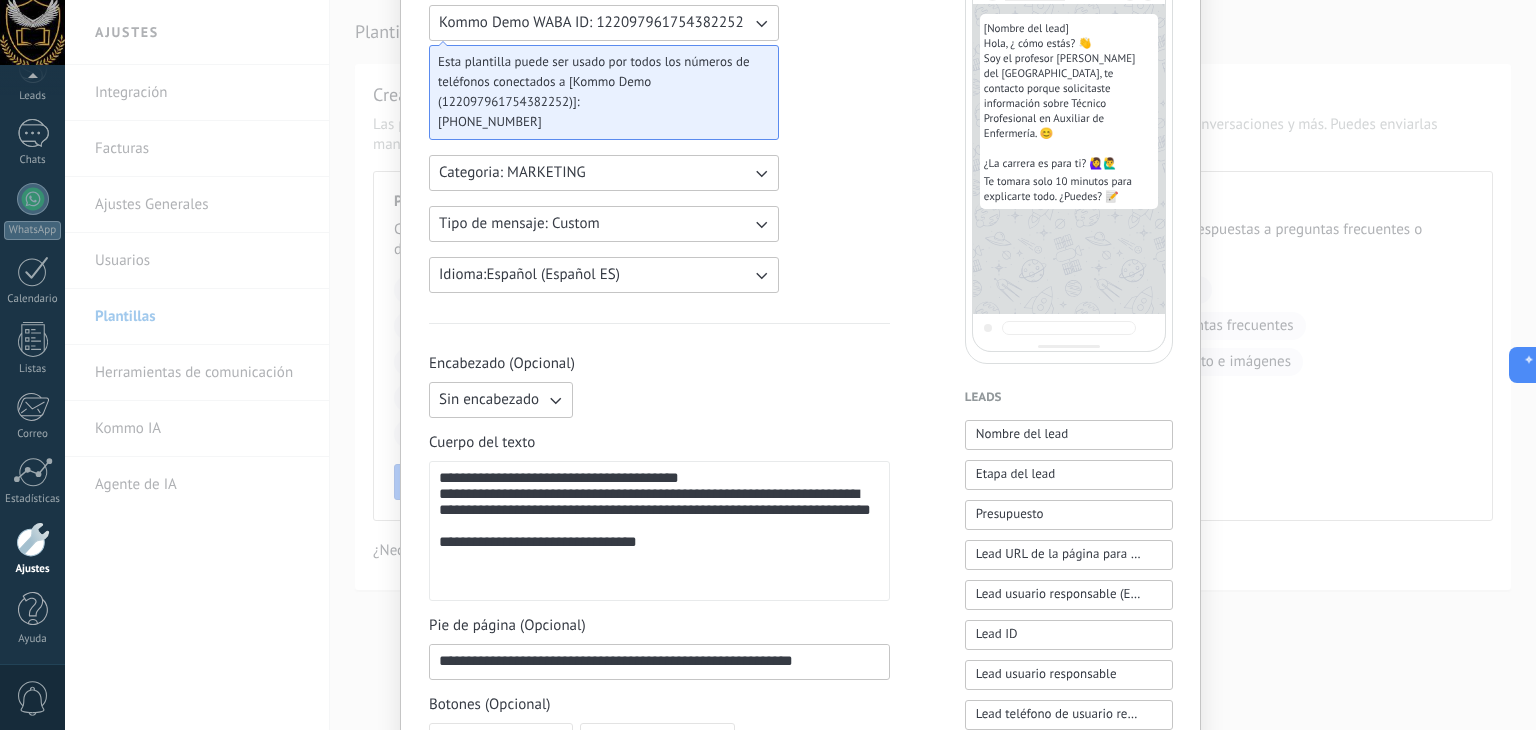 click on "**********" at bounding box center (800, 629) 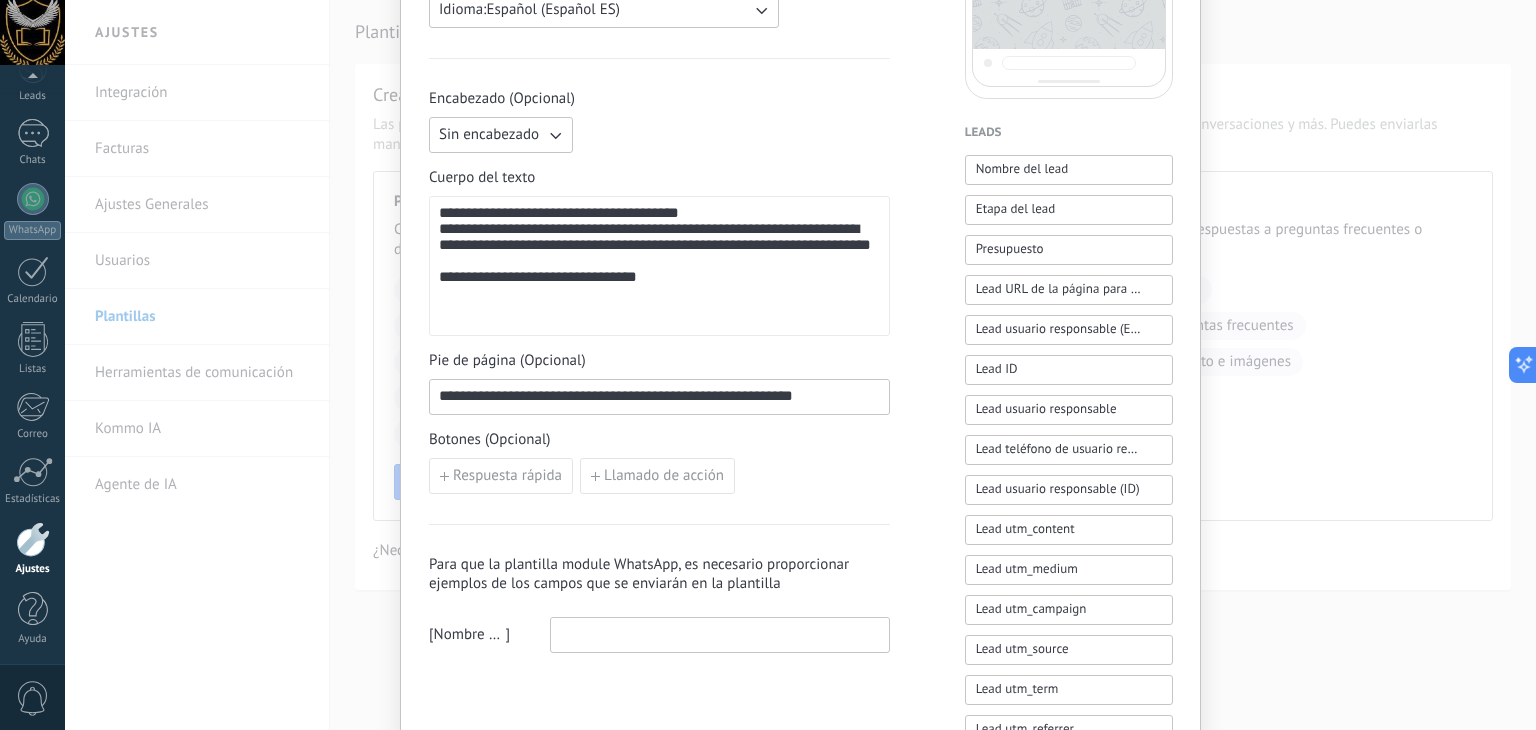 scroll, scrollTop: 500, scrollLeft: 0, axis: vertical 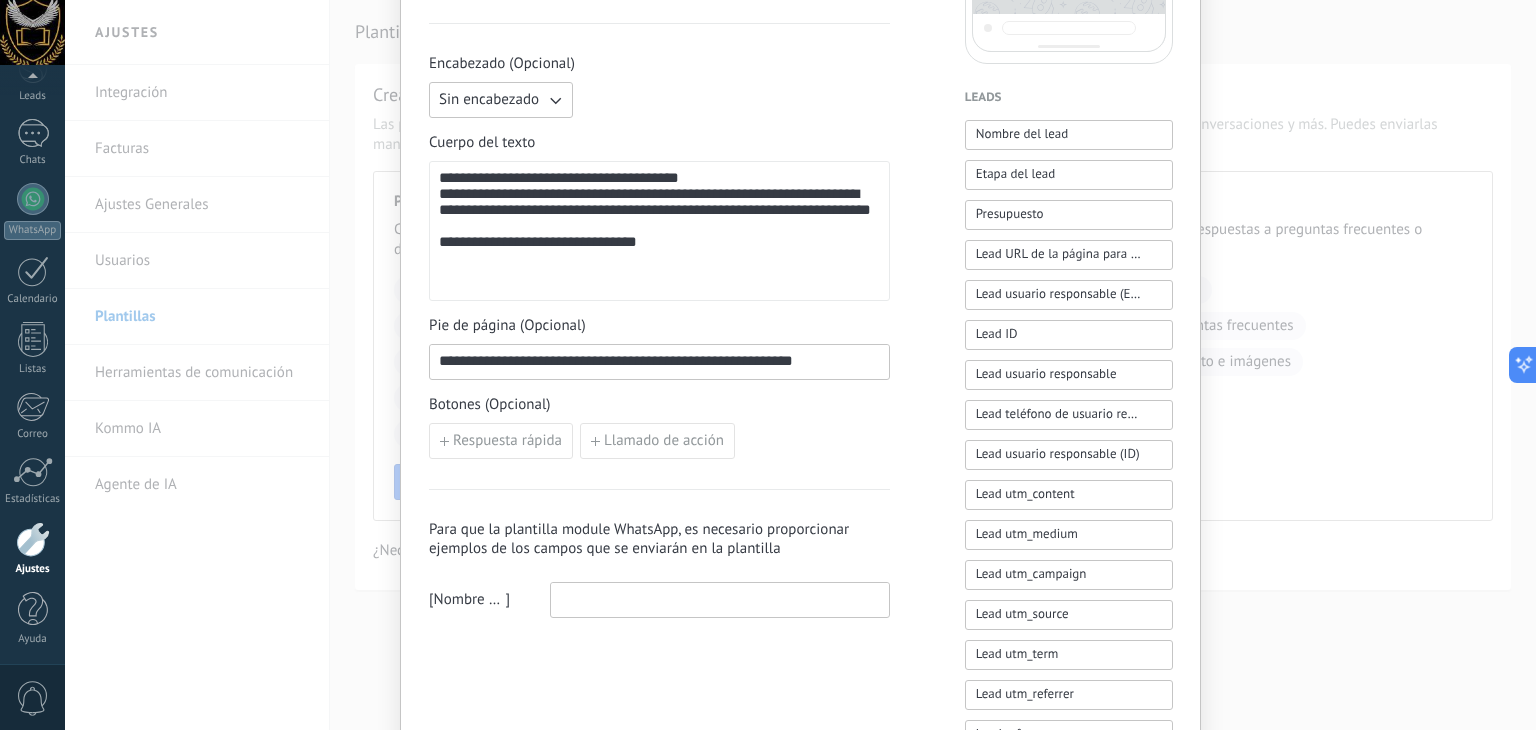 click on "**********" at bounding box center [659, 361] 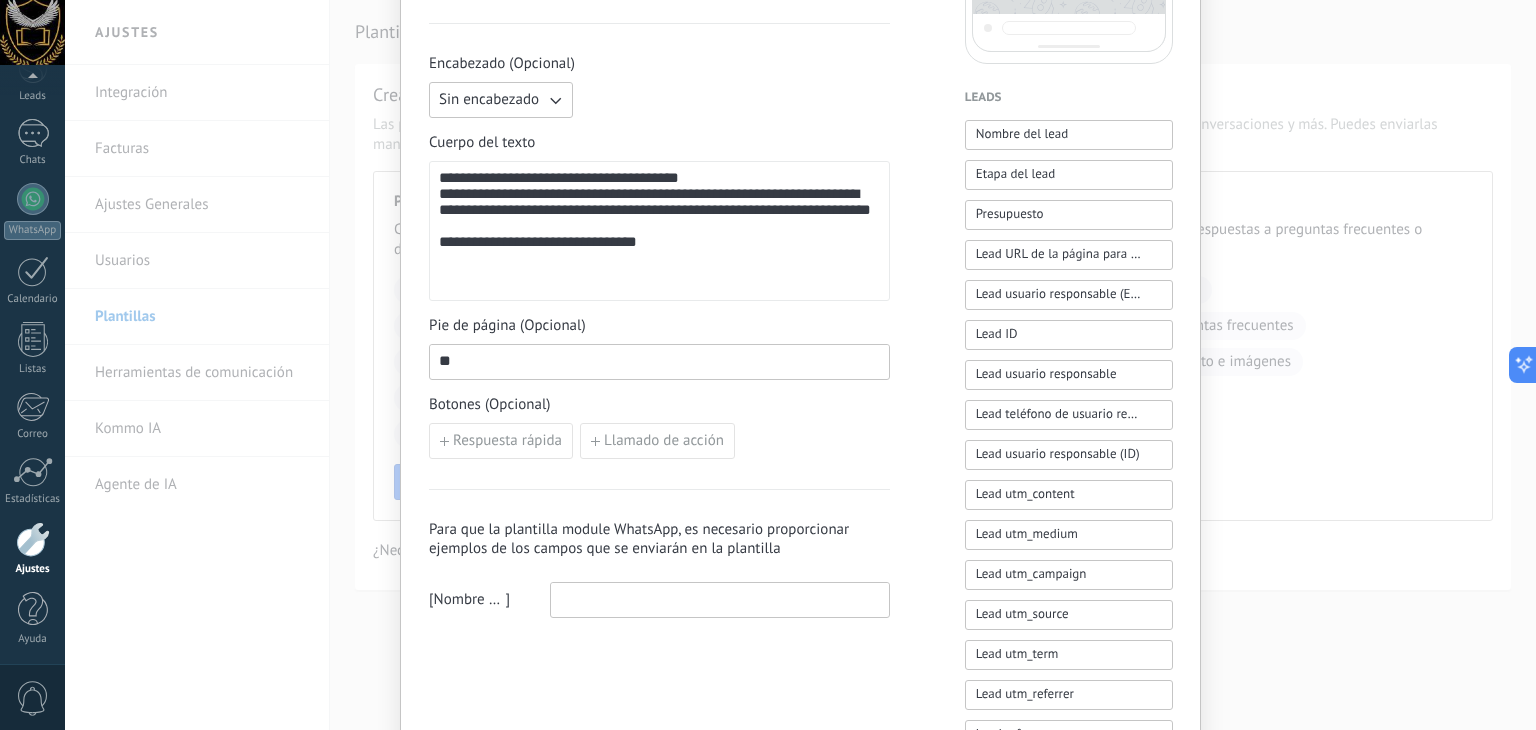 click on "**********" at bounding box center [659, 336] 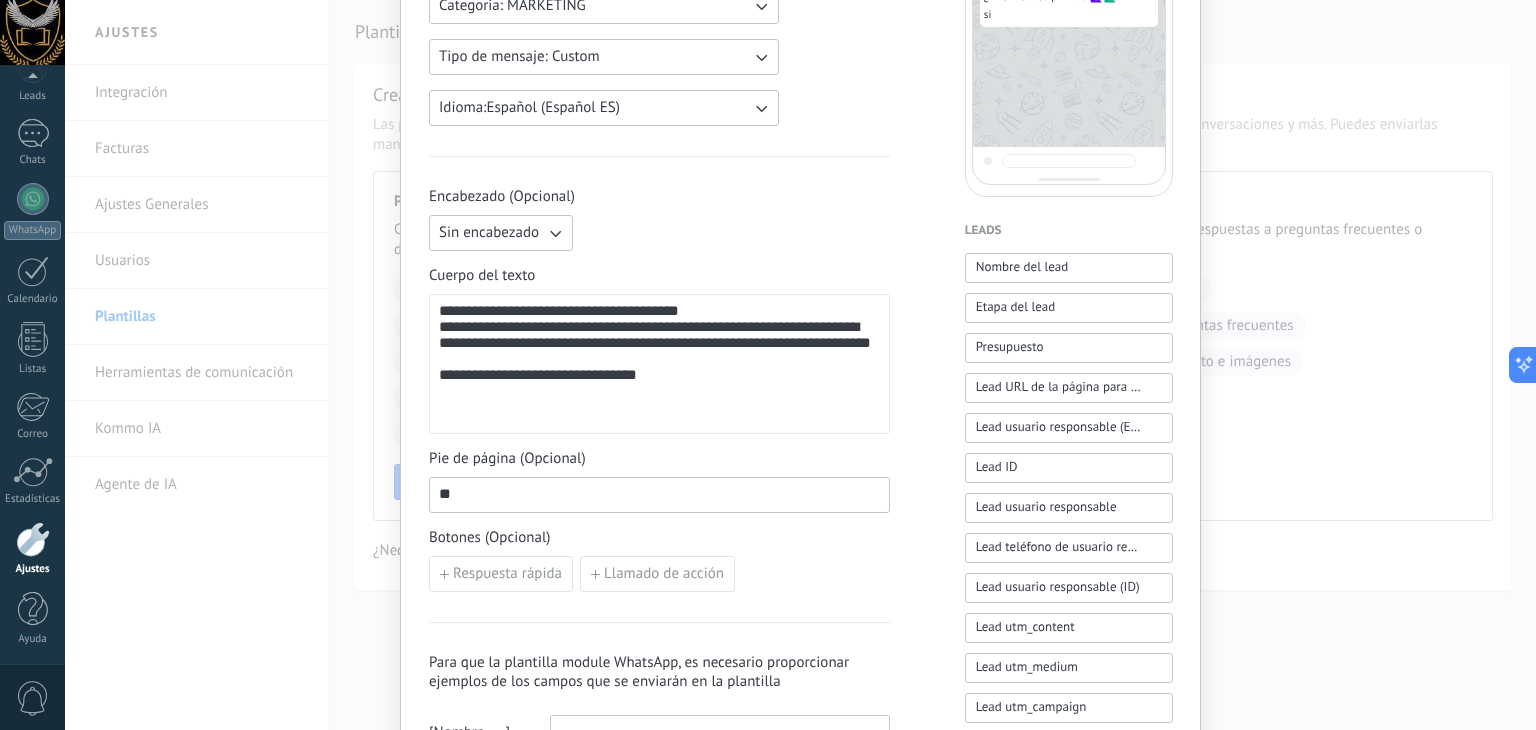 scroll, scrollTop: 400, scrollLeft: 0, axis: vertical 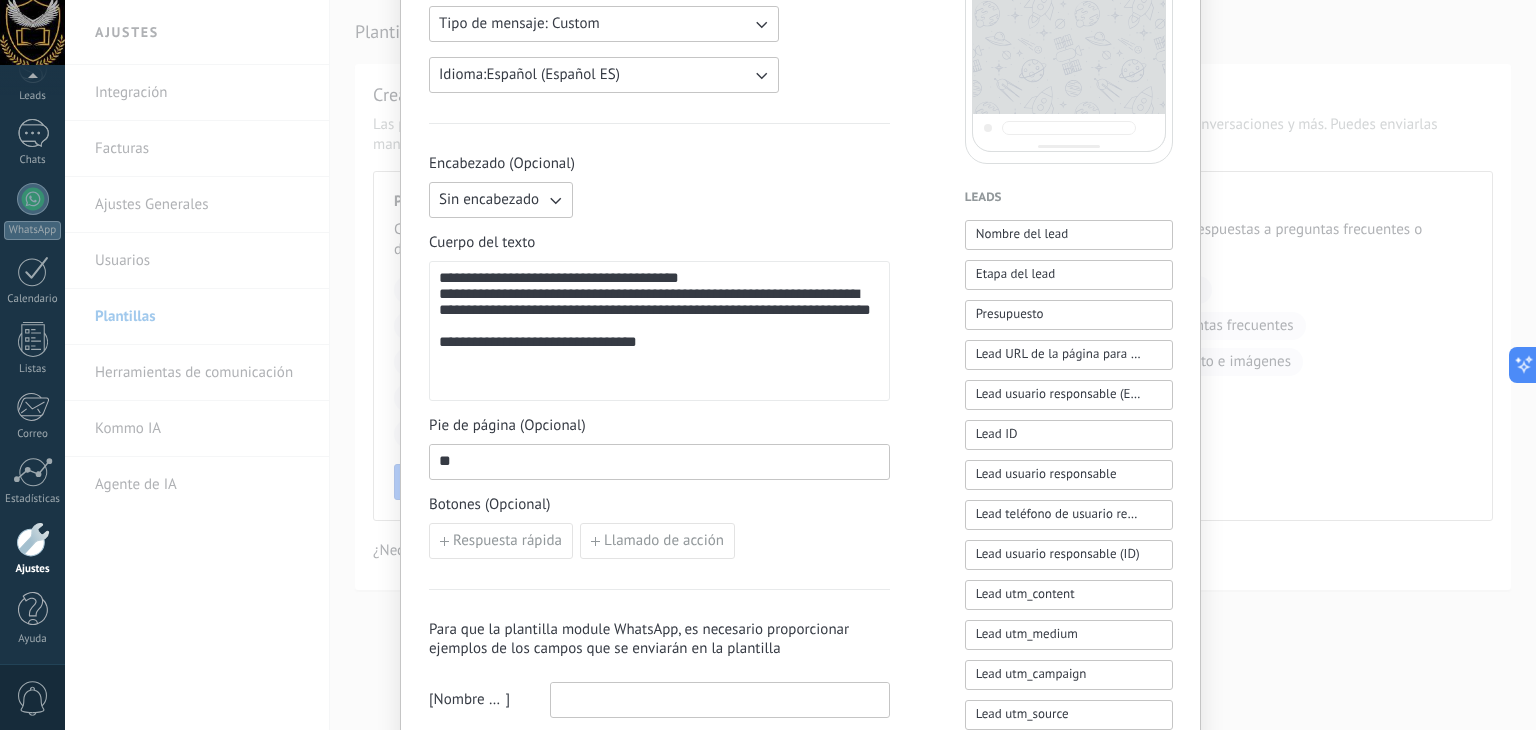 click on "**" at bounding box center [659, 461] 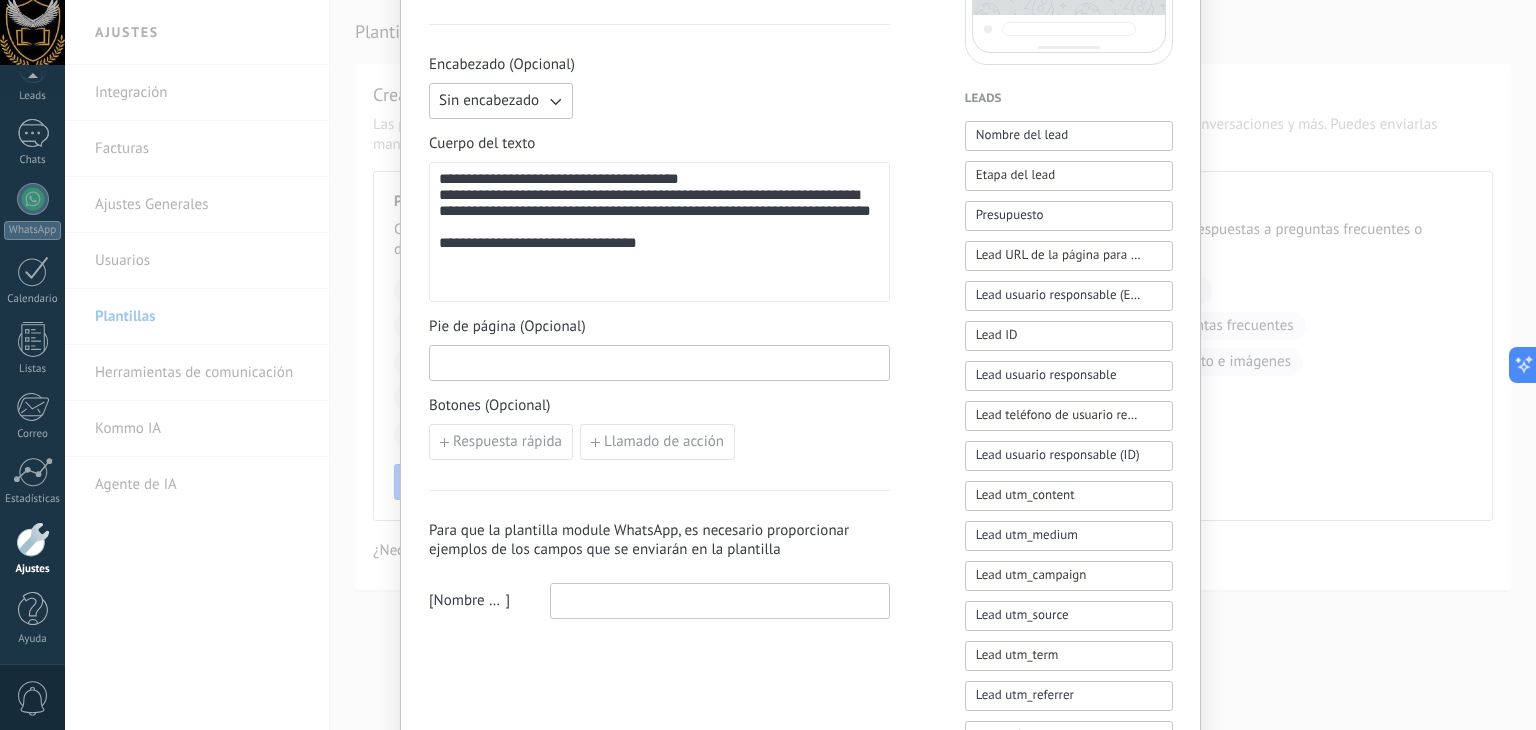 scroll, scrollTop: 500, scrollLeft: 0, axis: vertical 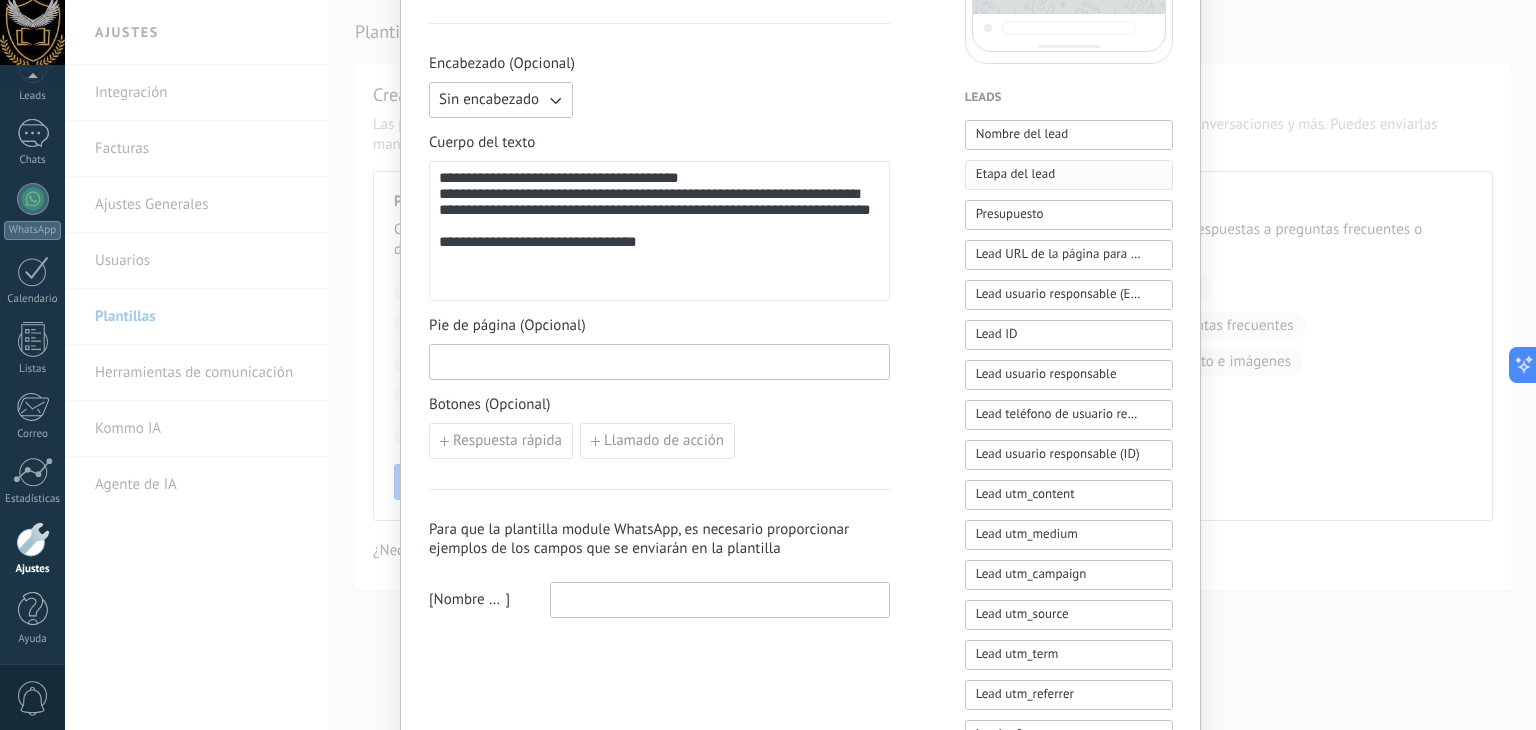 type 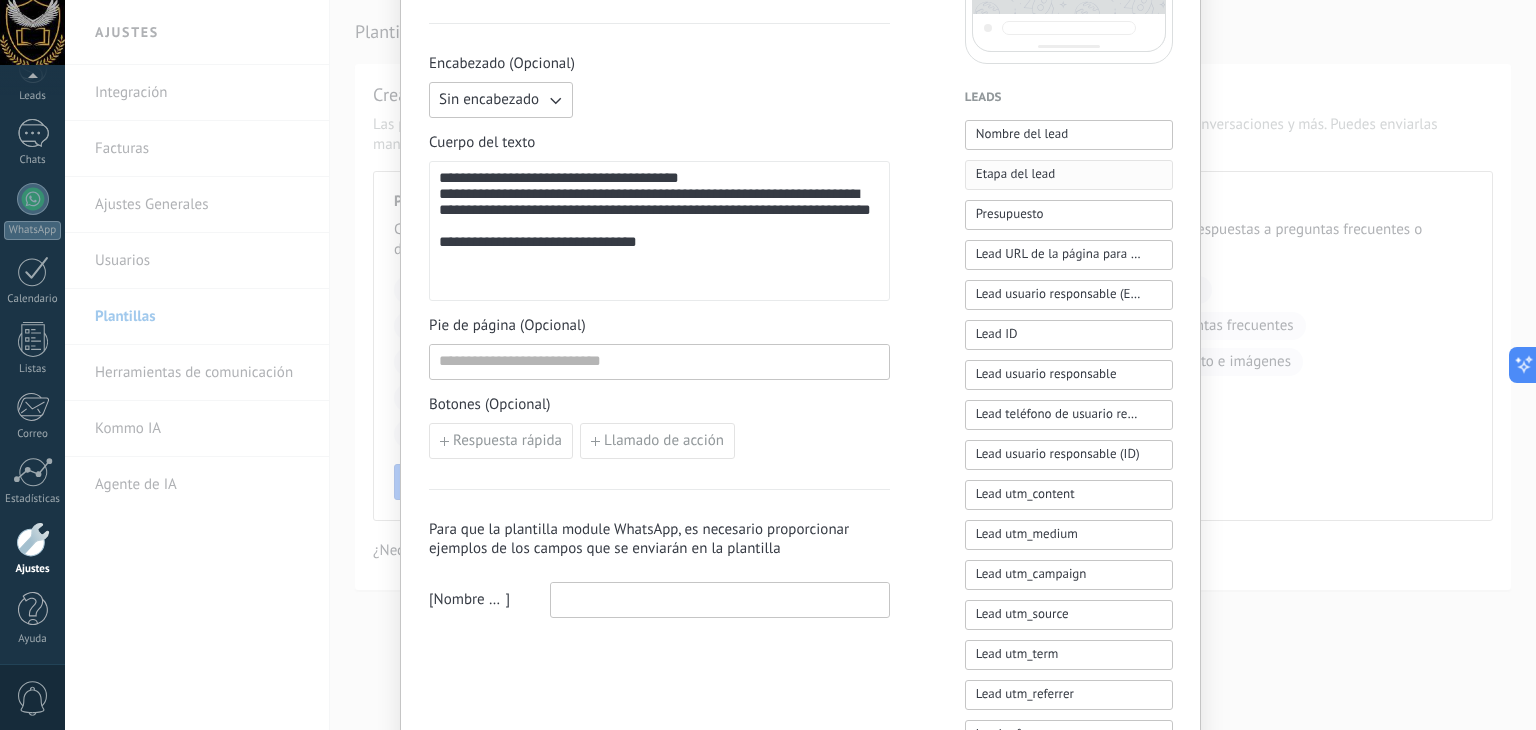 click on "Etapa del lead" at bounding box center [1015, 174] 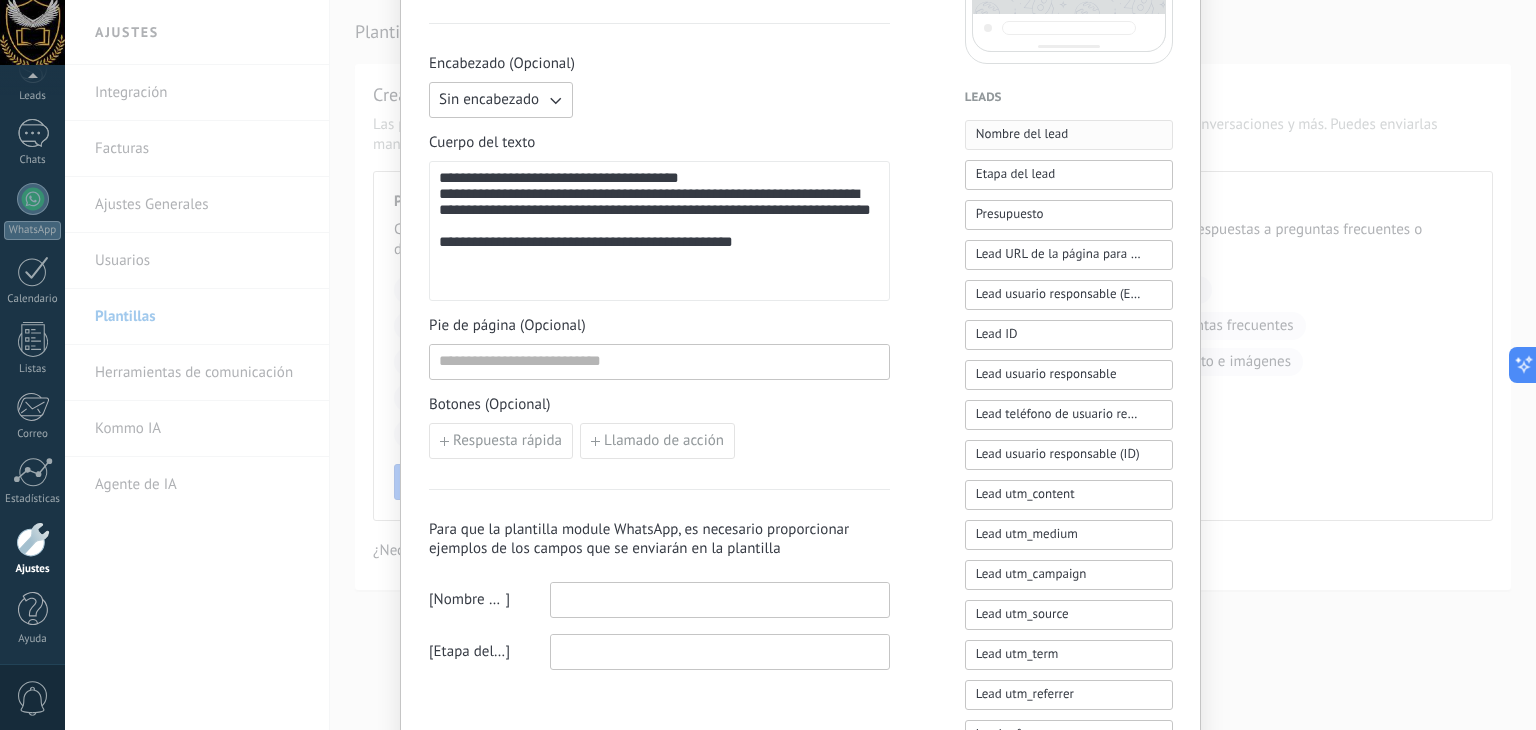click on "Nombre del lead" at bounding box center (1069, 135) 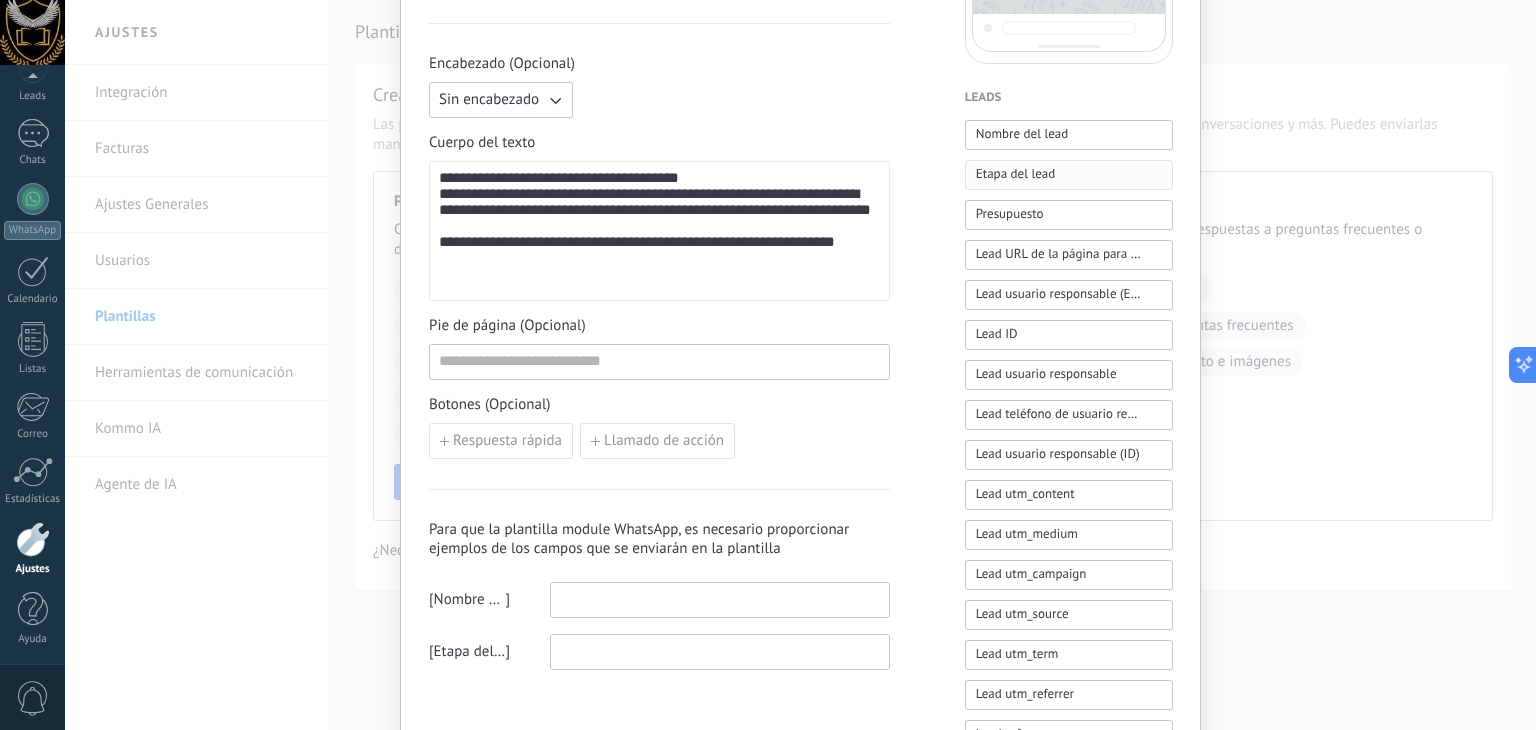 click on "Etapa del lead" at bounding box center [1015, 174] 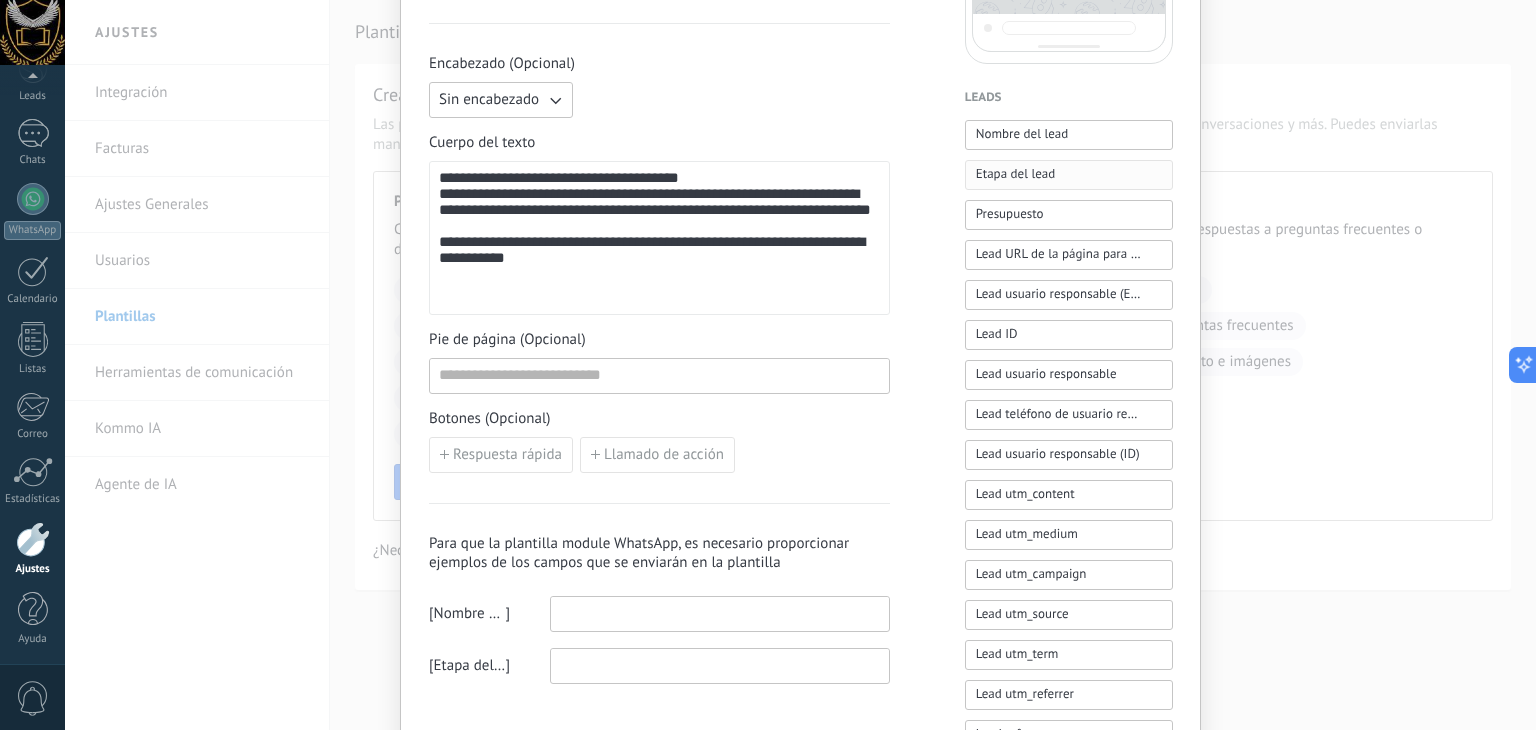 click on "Etapa del lead" at bounding box center [1015, 174] 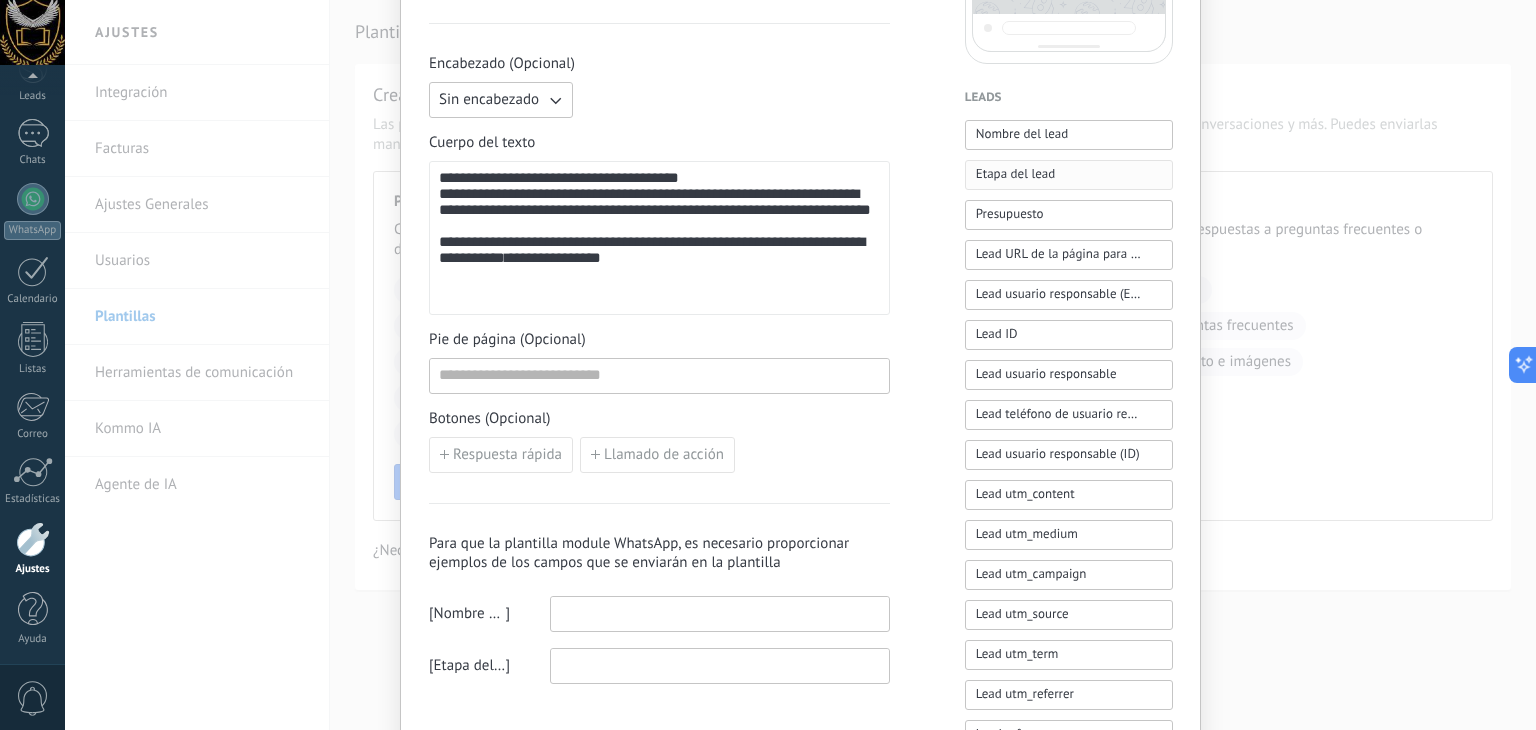 type on "Etapa del lead" 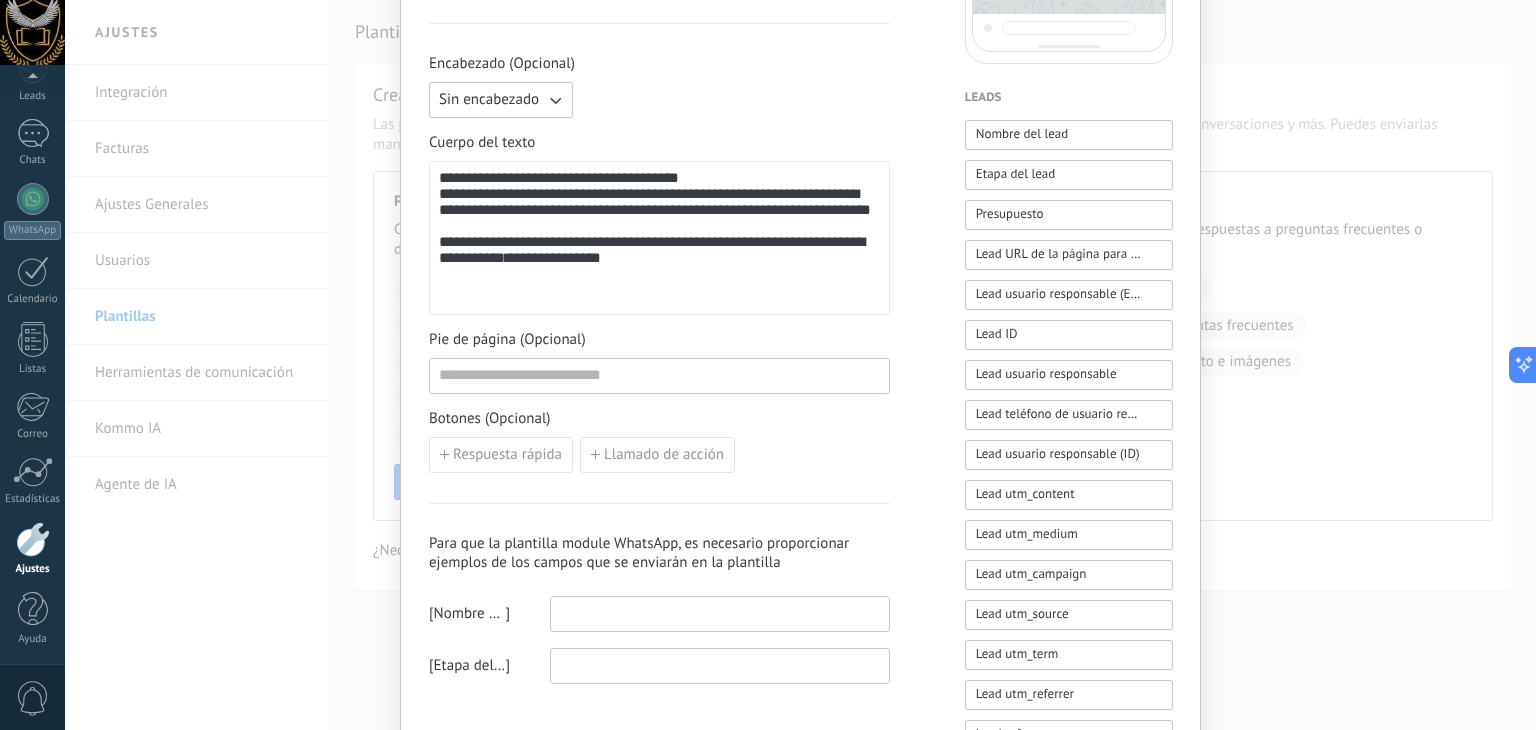 click on "**********" at bounding box center [659, 238] 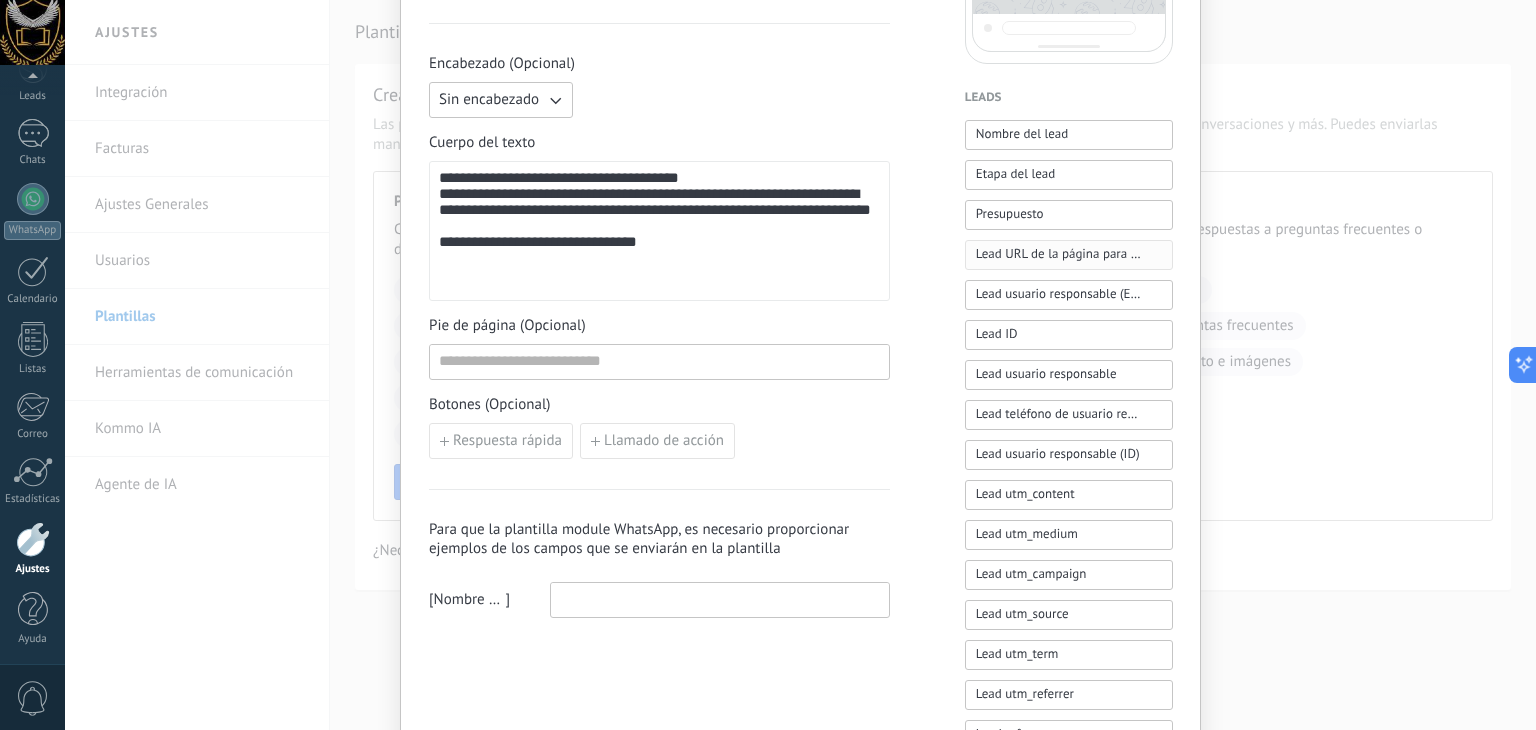 drag, startPoint x: 1028, startPoint y: 220, endPoint x: 1022, endPoint y: 257, distance: 37.48333 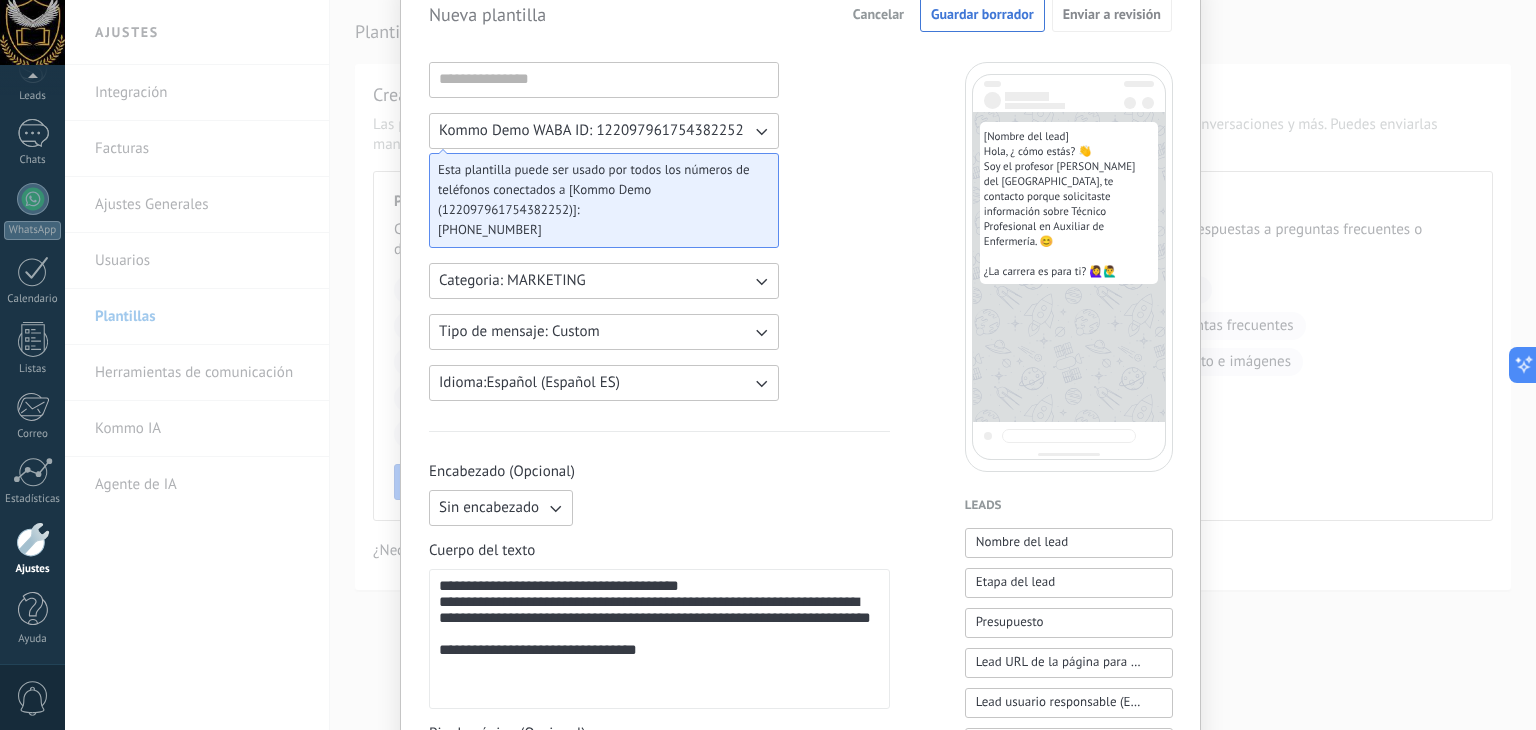 scroll, scrollTop: 80, scrollLeft: 0, axis: vertical 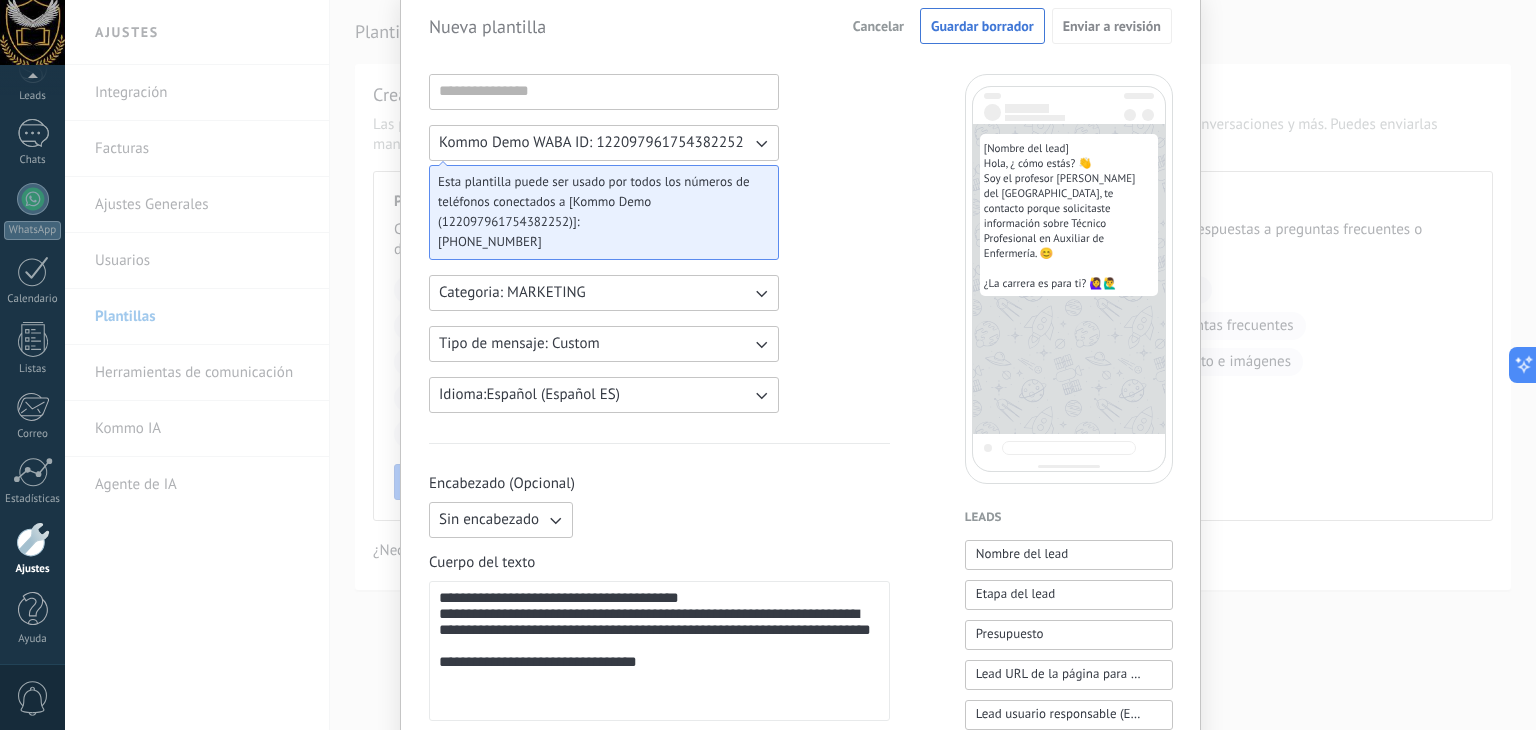 click on "Hola, ¿ cómo estás? 👋
Soy el profesor Venegas del Instituto ICEN, te contacto porque solicitaste información sobre Técnico Profesional en Auxiliar de Enfermería. 😊
¿La carrera es para ti? 🙋‍♀‍🙋‍♂" at bounding box center [1069, 224] 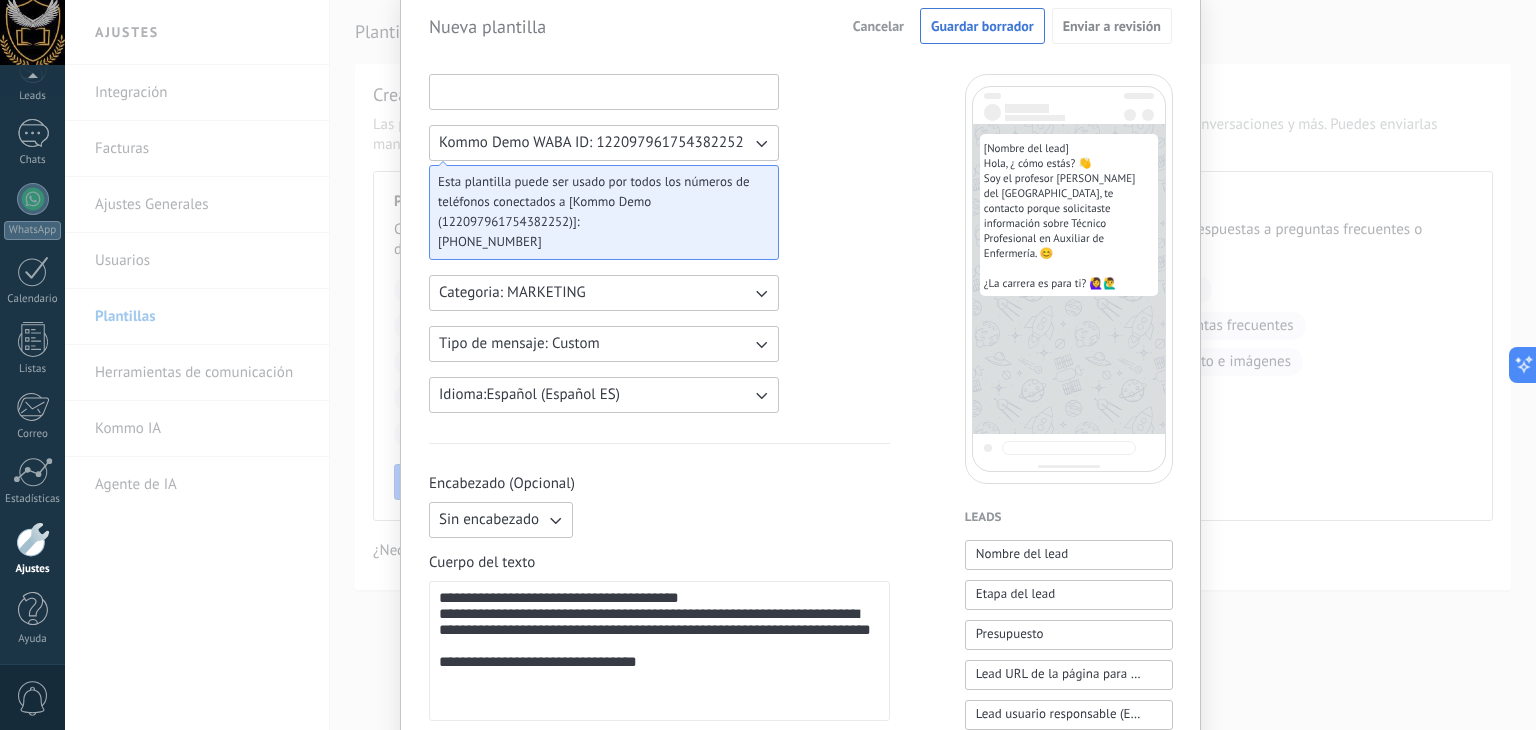 click at bounding box center [604, 91] 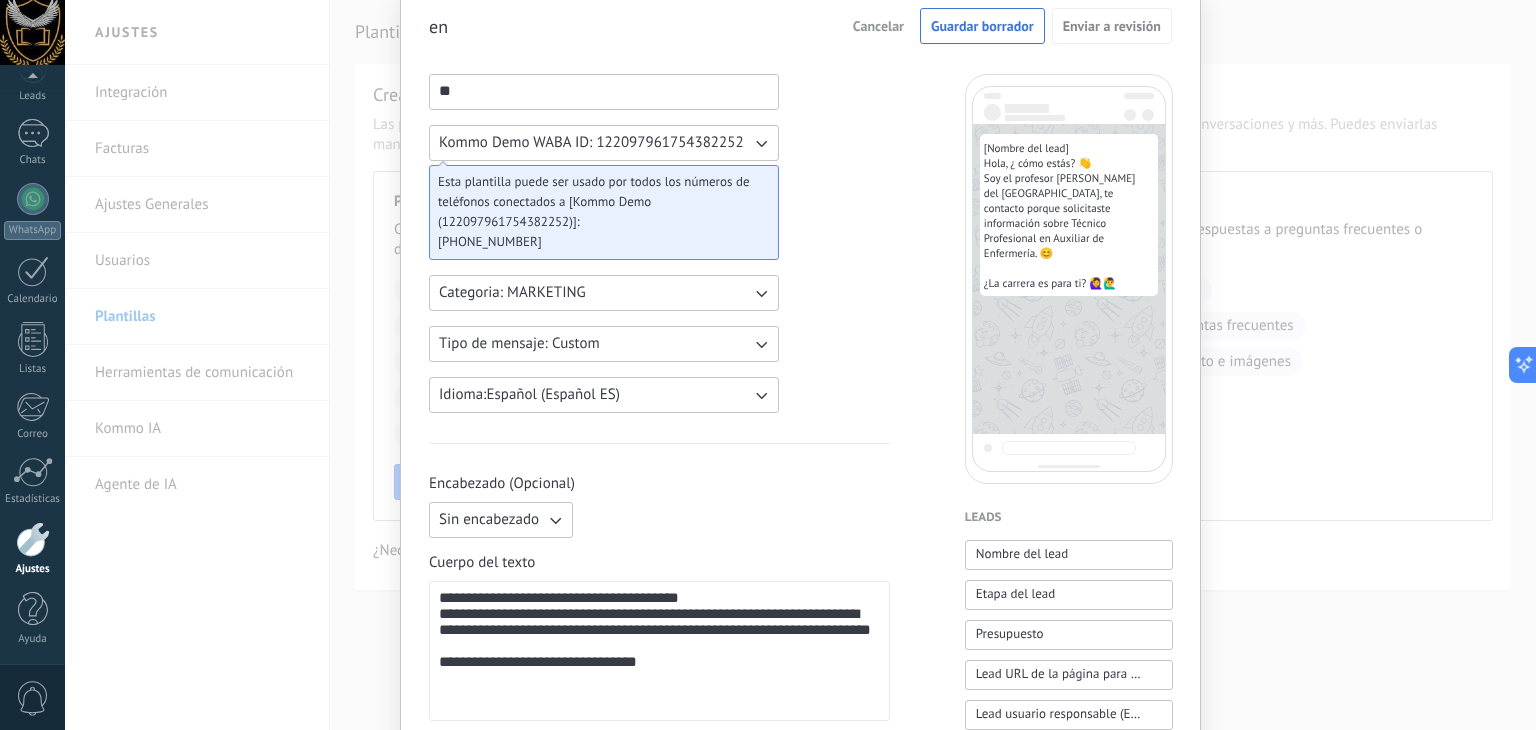 type on "*" 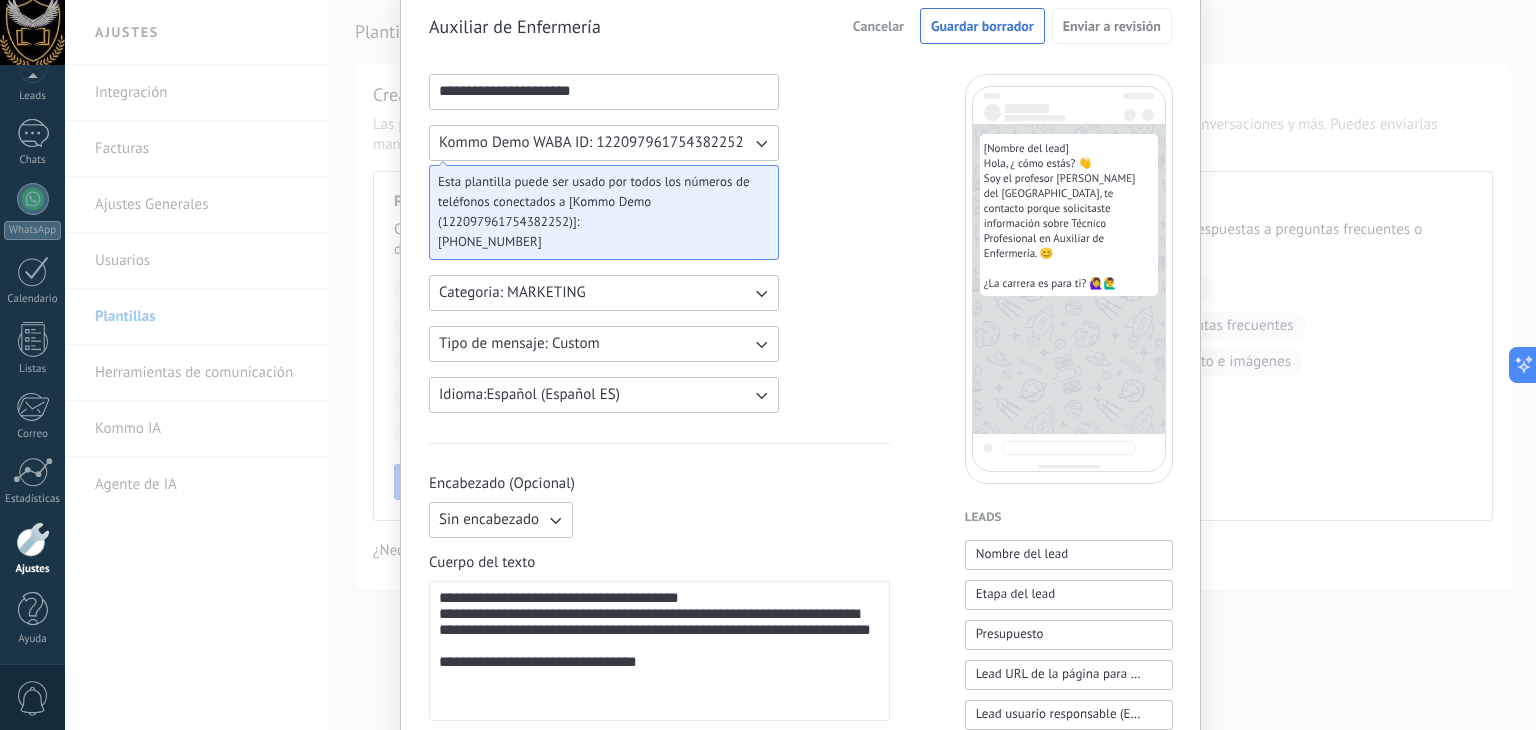 type on "**********" 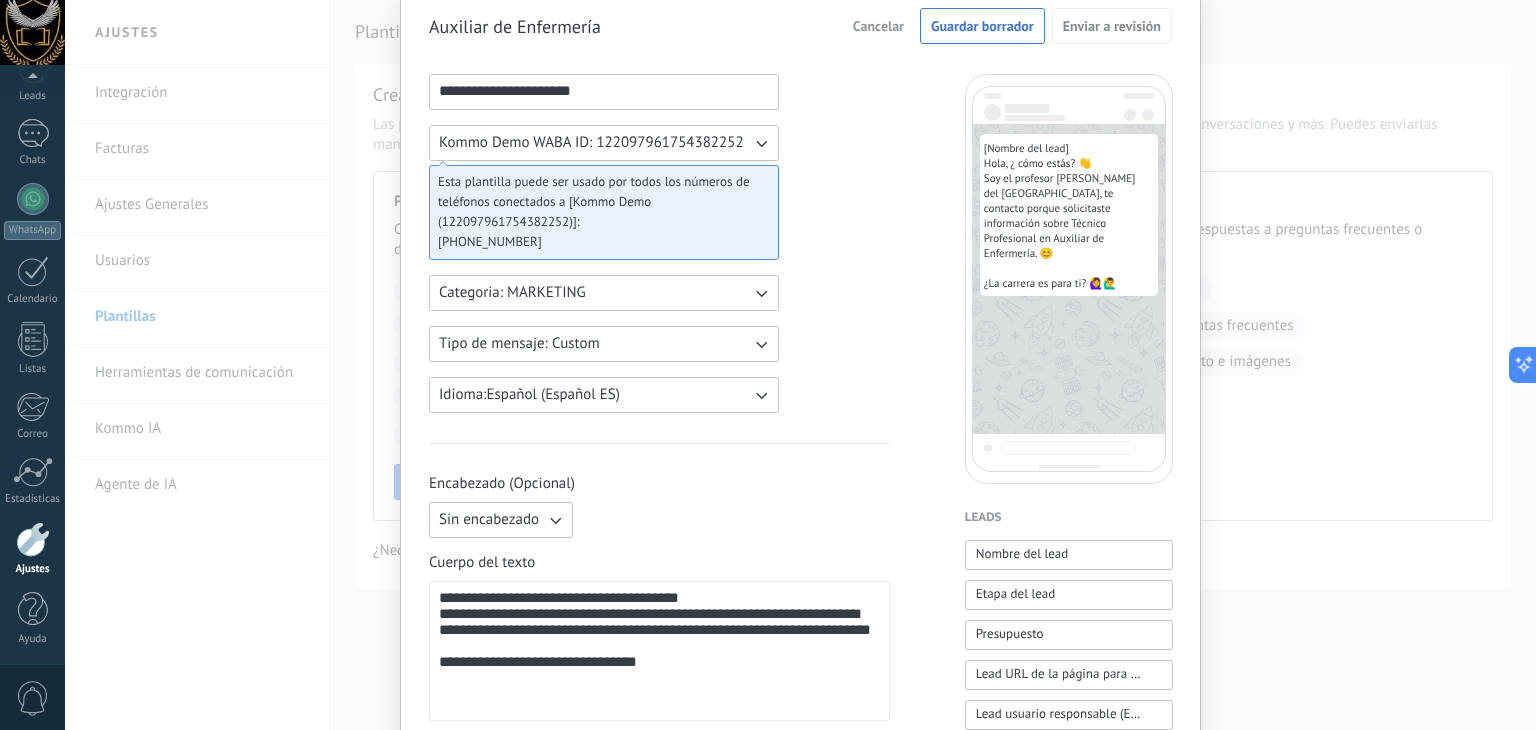 click on "**********" at bounding box center [659, 749] 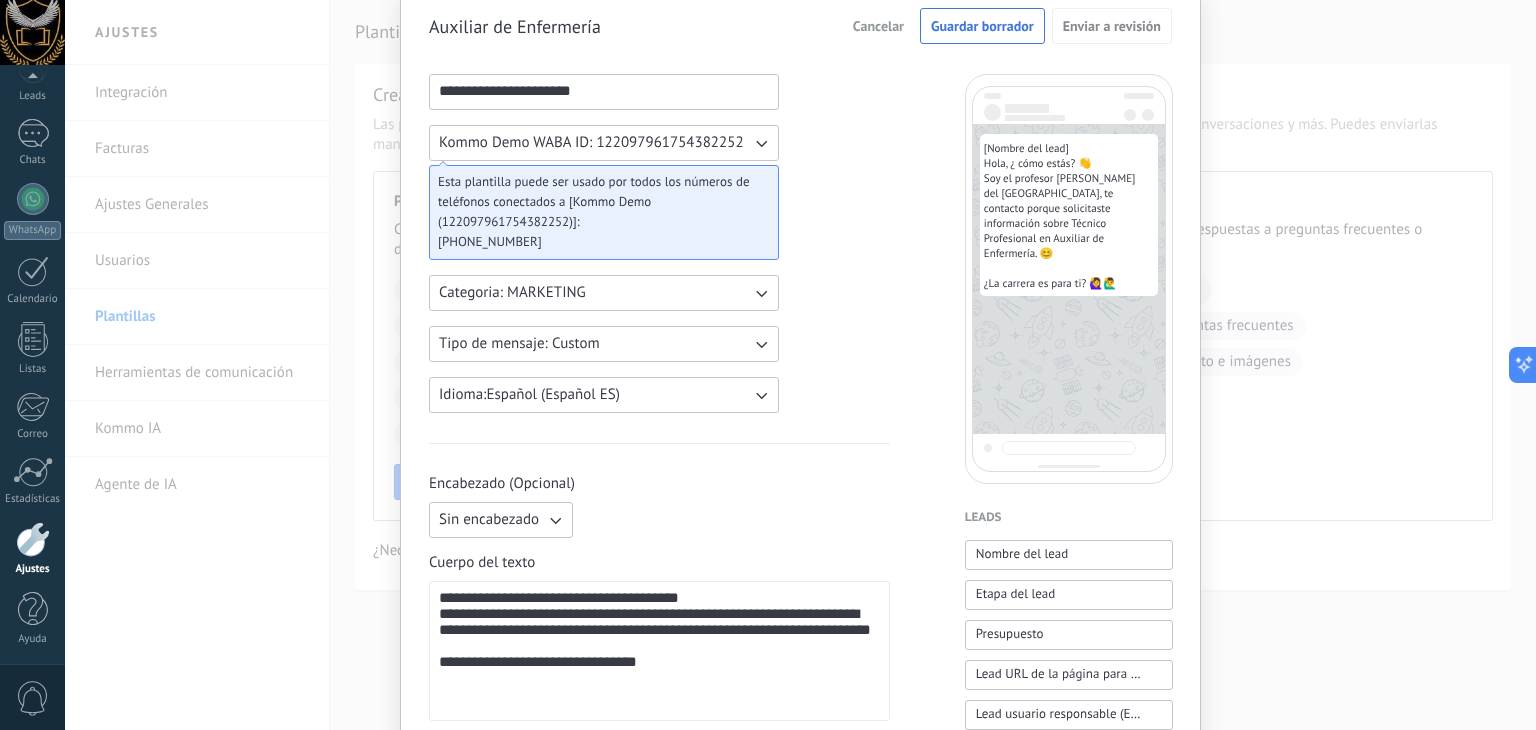 click 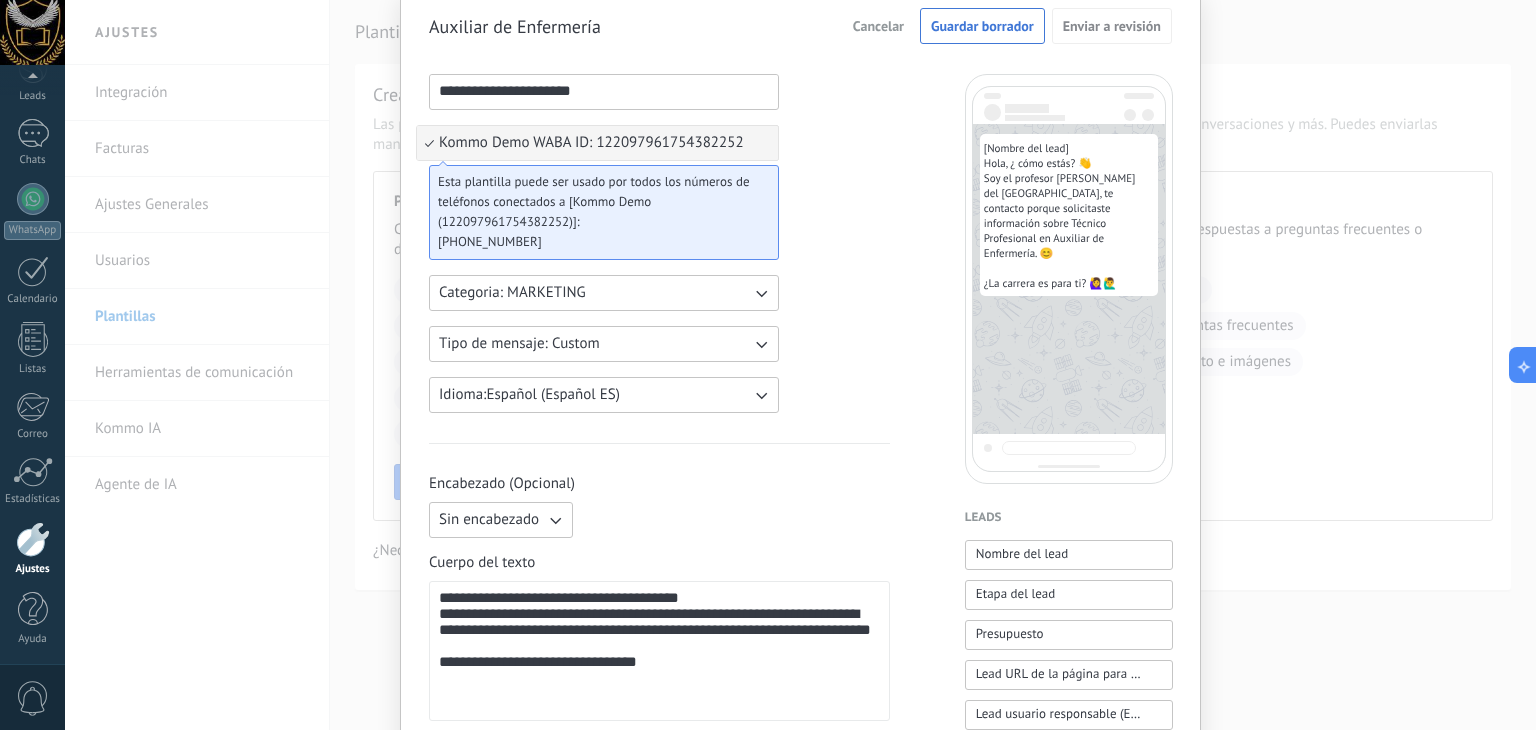 click on "Kommo Demo WABA ID: 122097961754382252" at bounding box center (597, 143) 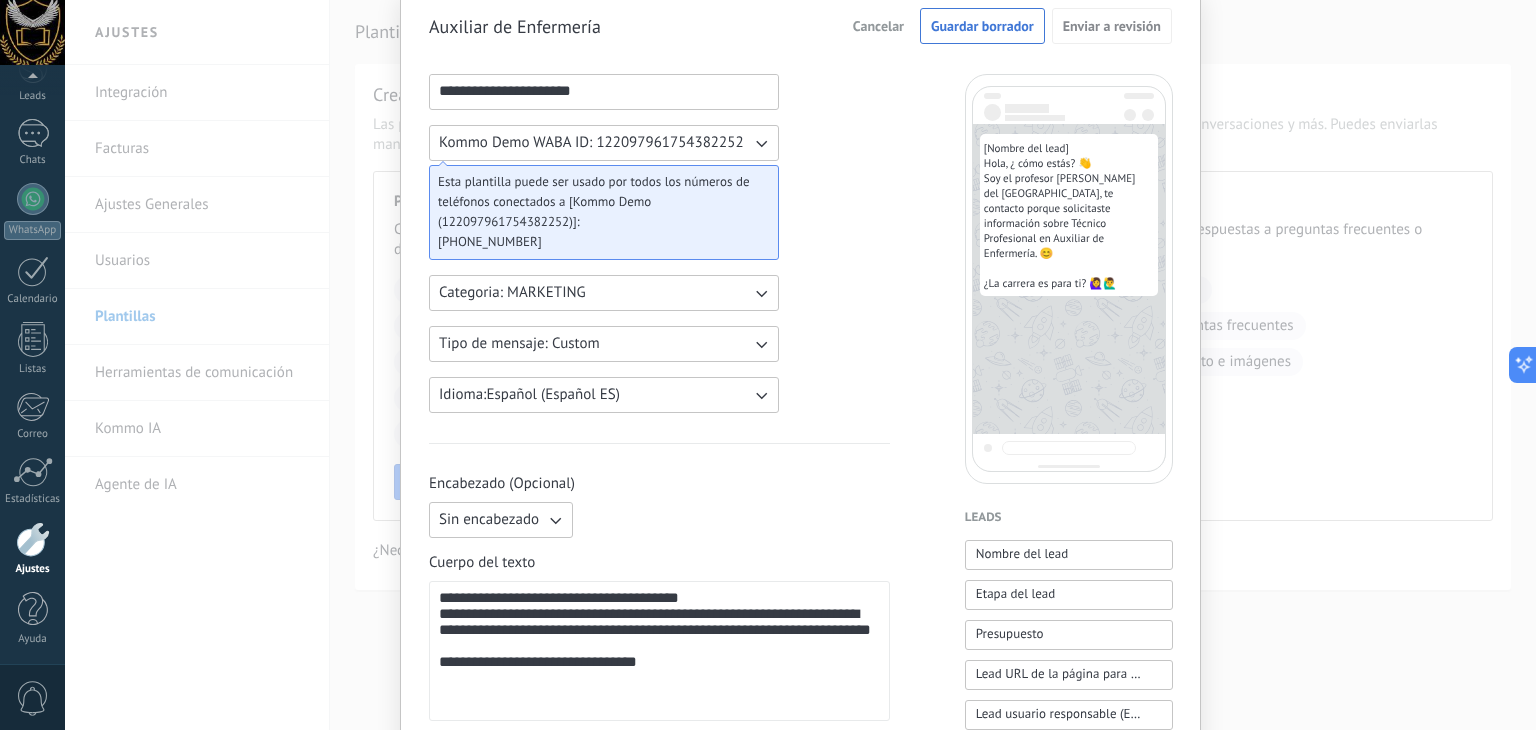 click on "Kommo Demo WABA ID: 122097961754382252" at bounding box center (591, 143) 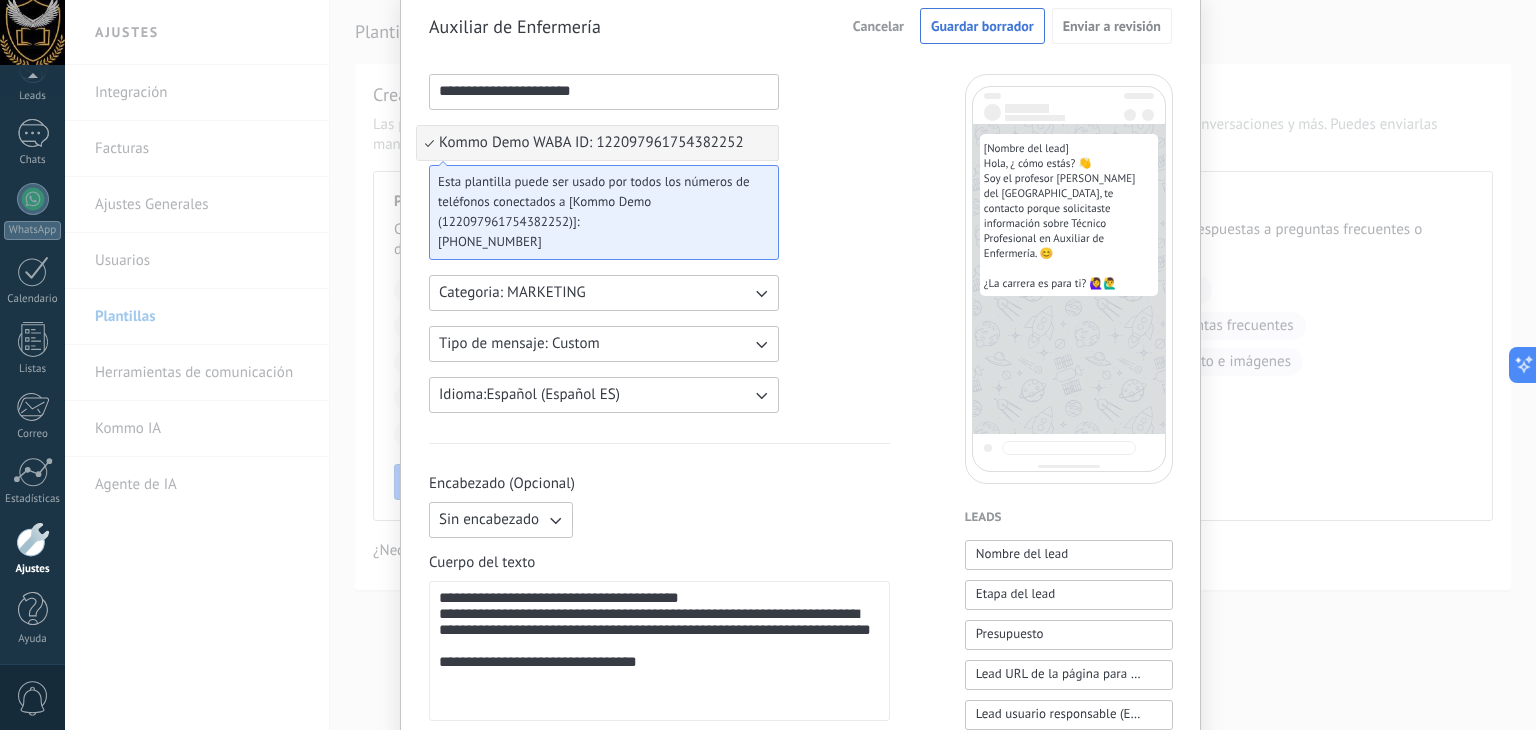 click on "Kommo Demo WABA ID: 122097961754382252" at bounding box center (597, 143) 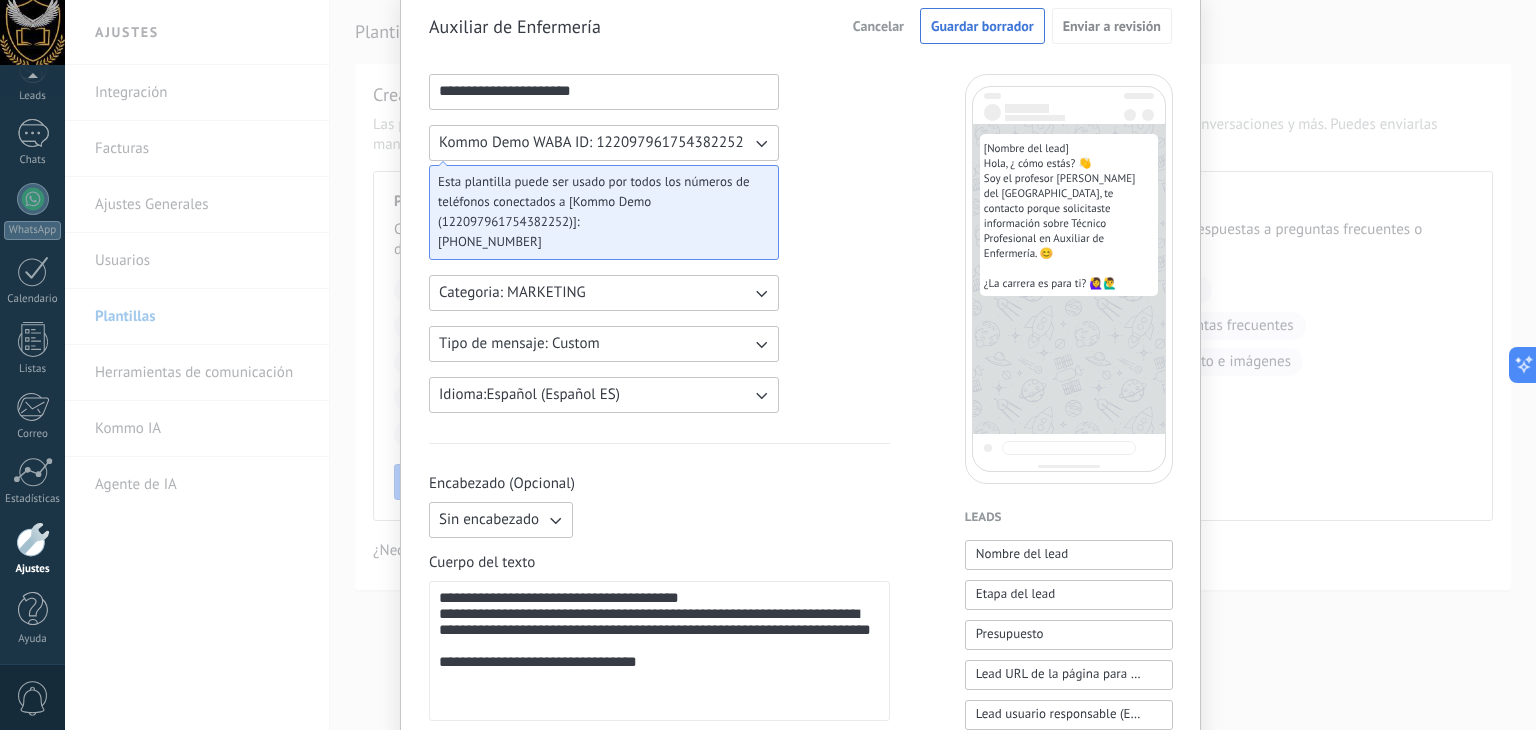 click on "Kommo Demo WABA ID: 122097961754382252" at bounding box center (604, 143) 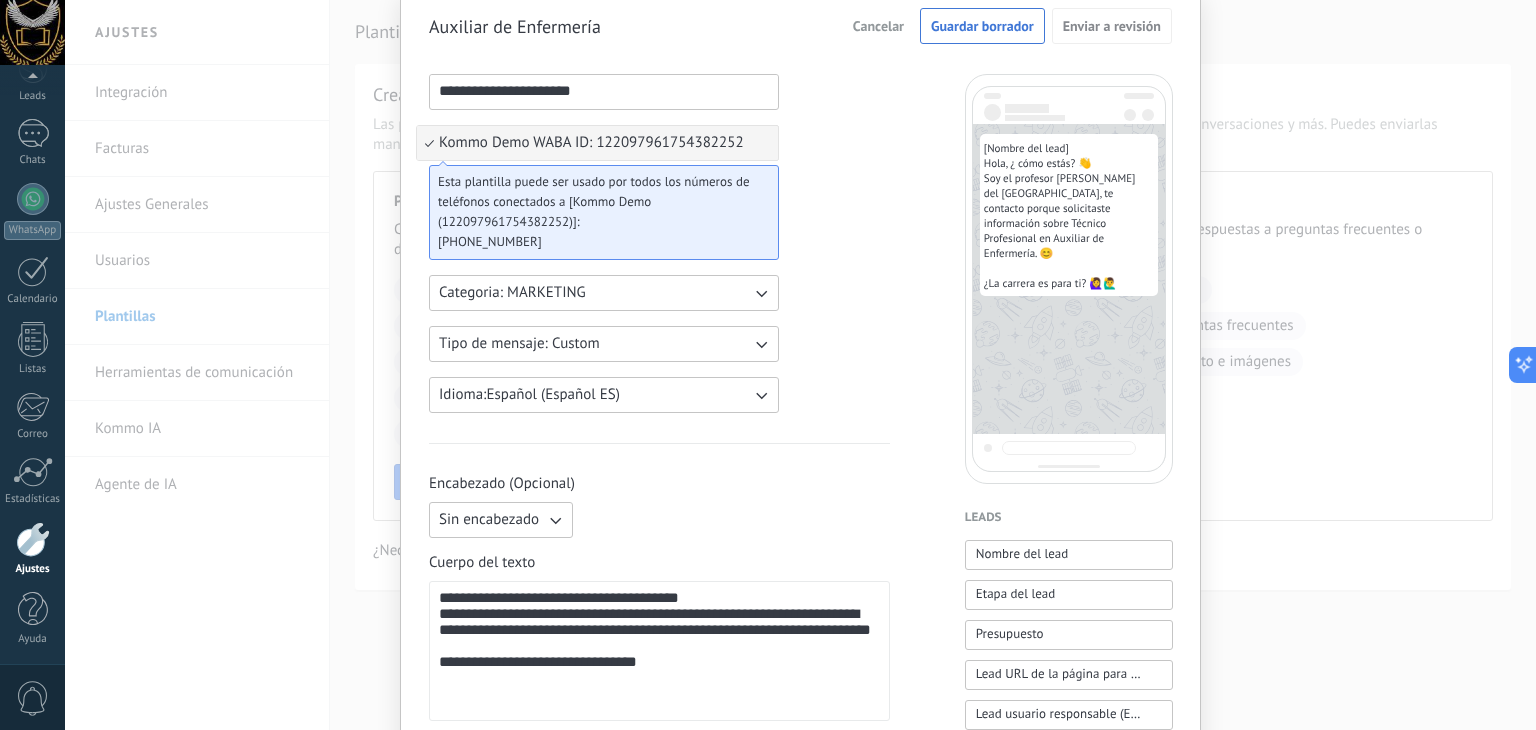 scroll, scrollTop: 180, scrollLeft: 0, axis: vertical 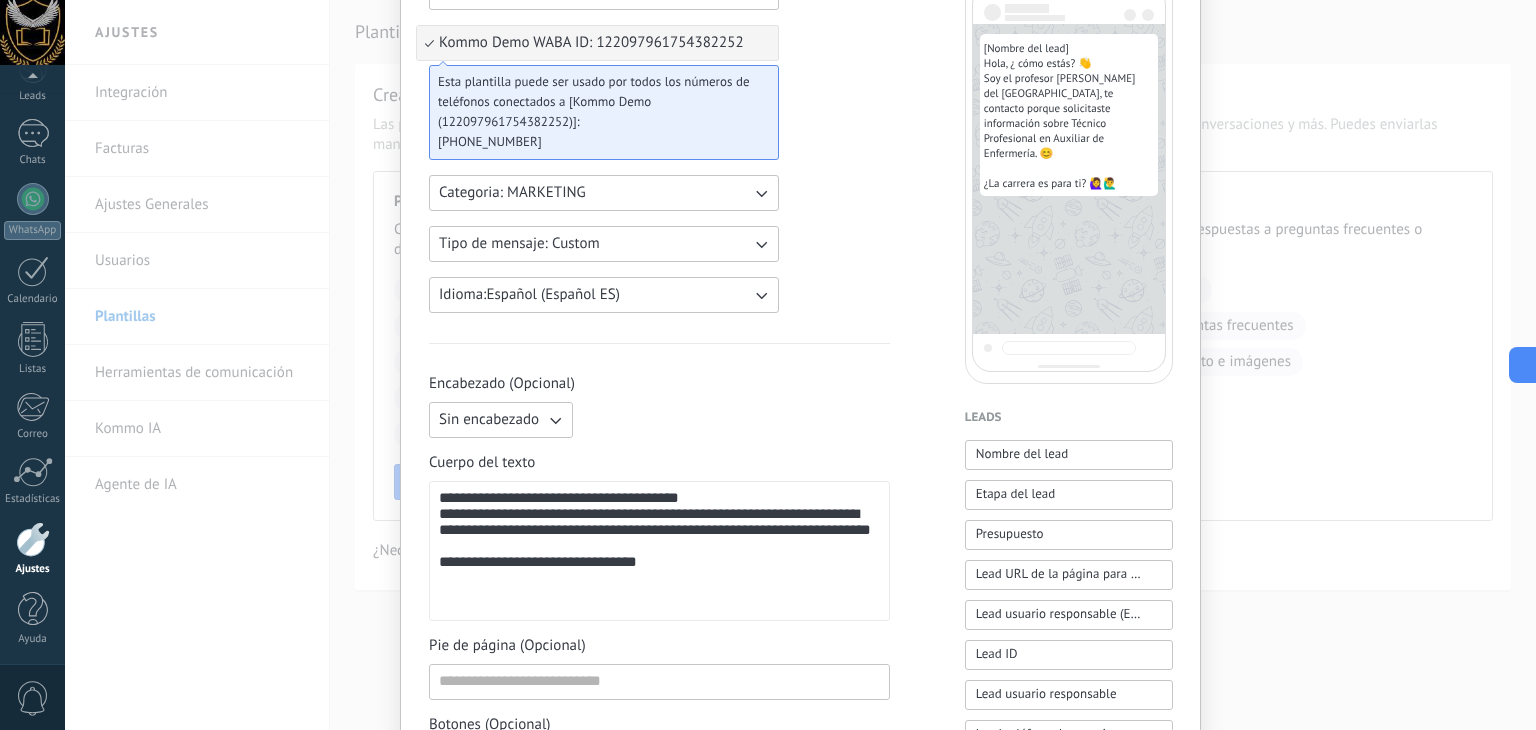 click on "Tipo de mensaje: Custom" at bounding box center [604, 244] 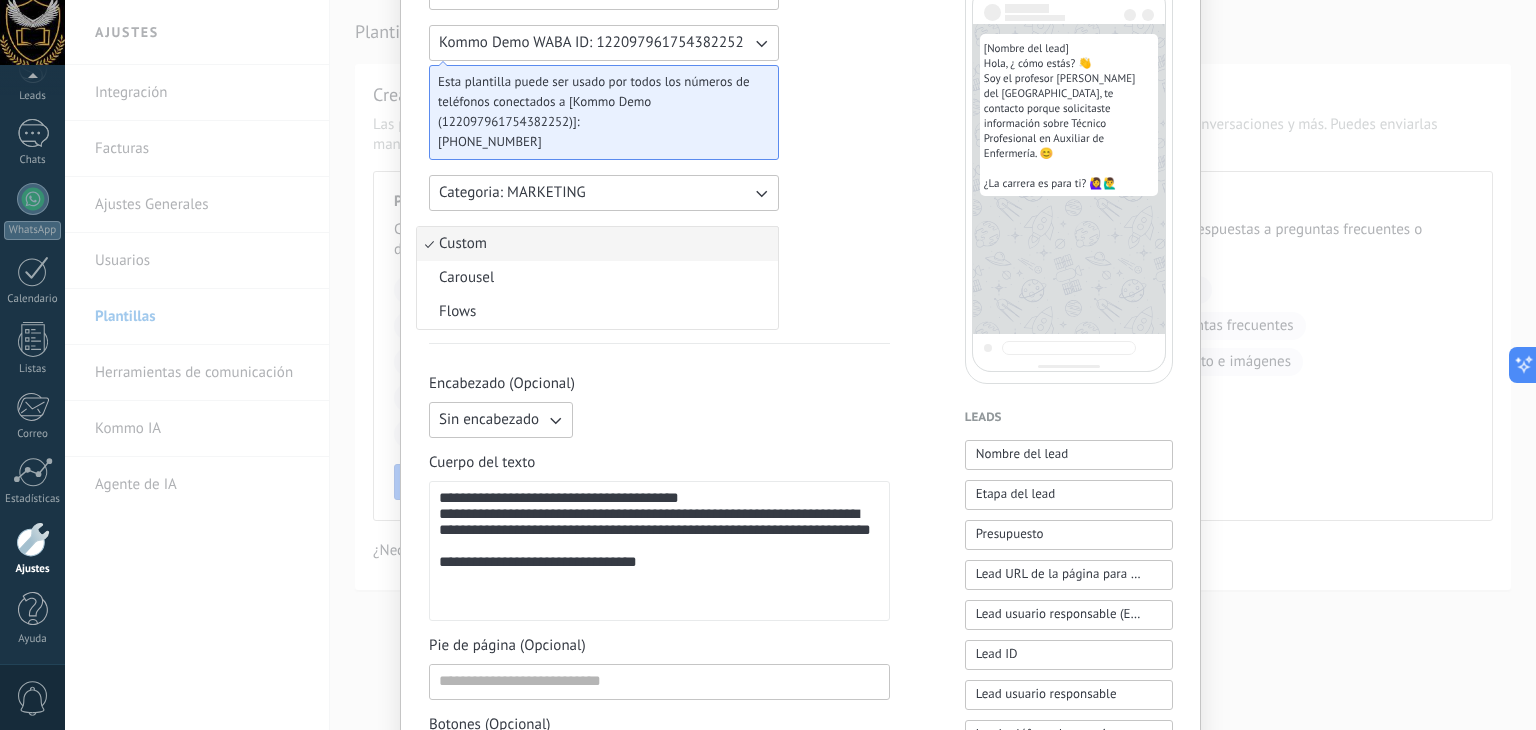 click on "**********" at bounding box center (659, 649) 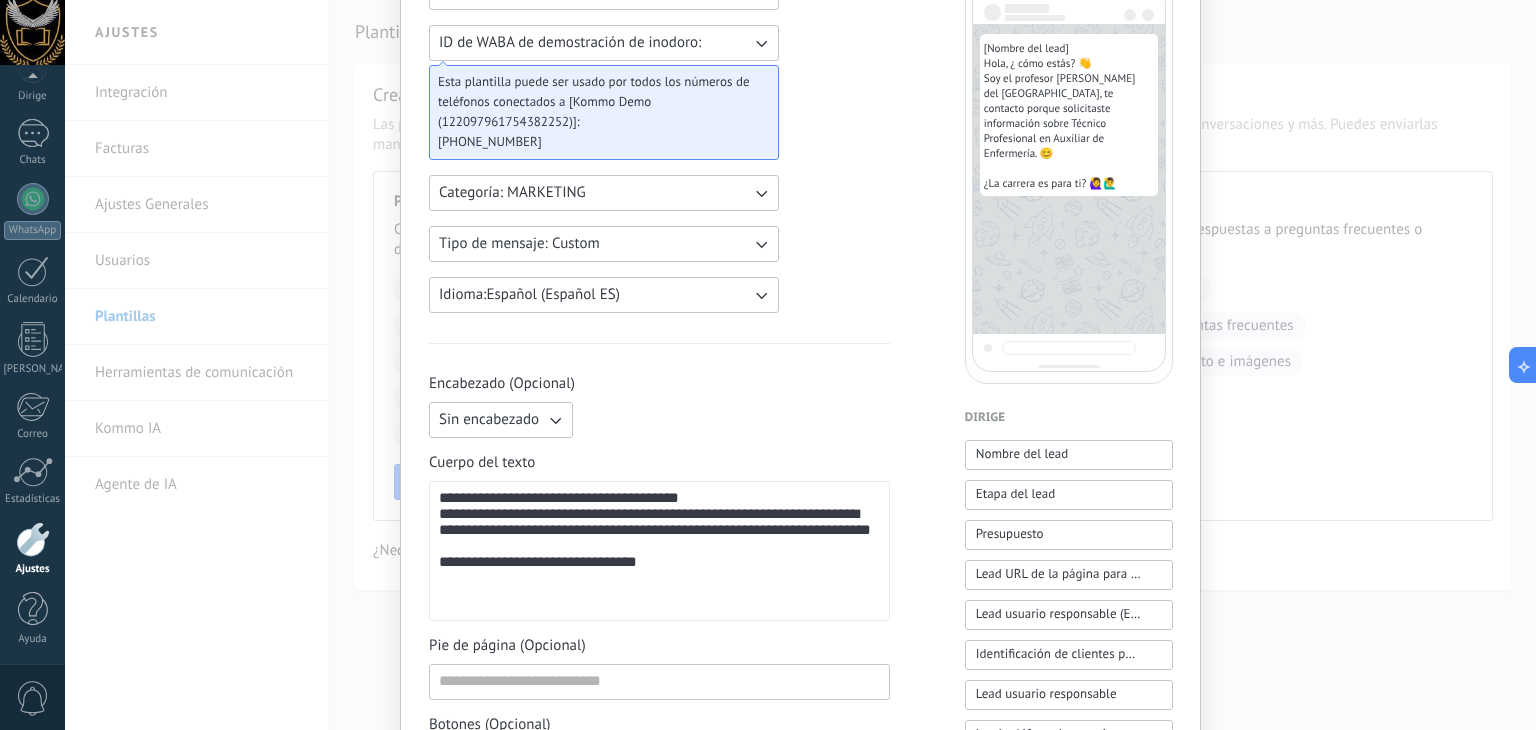 click 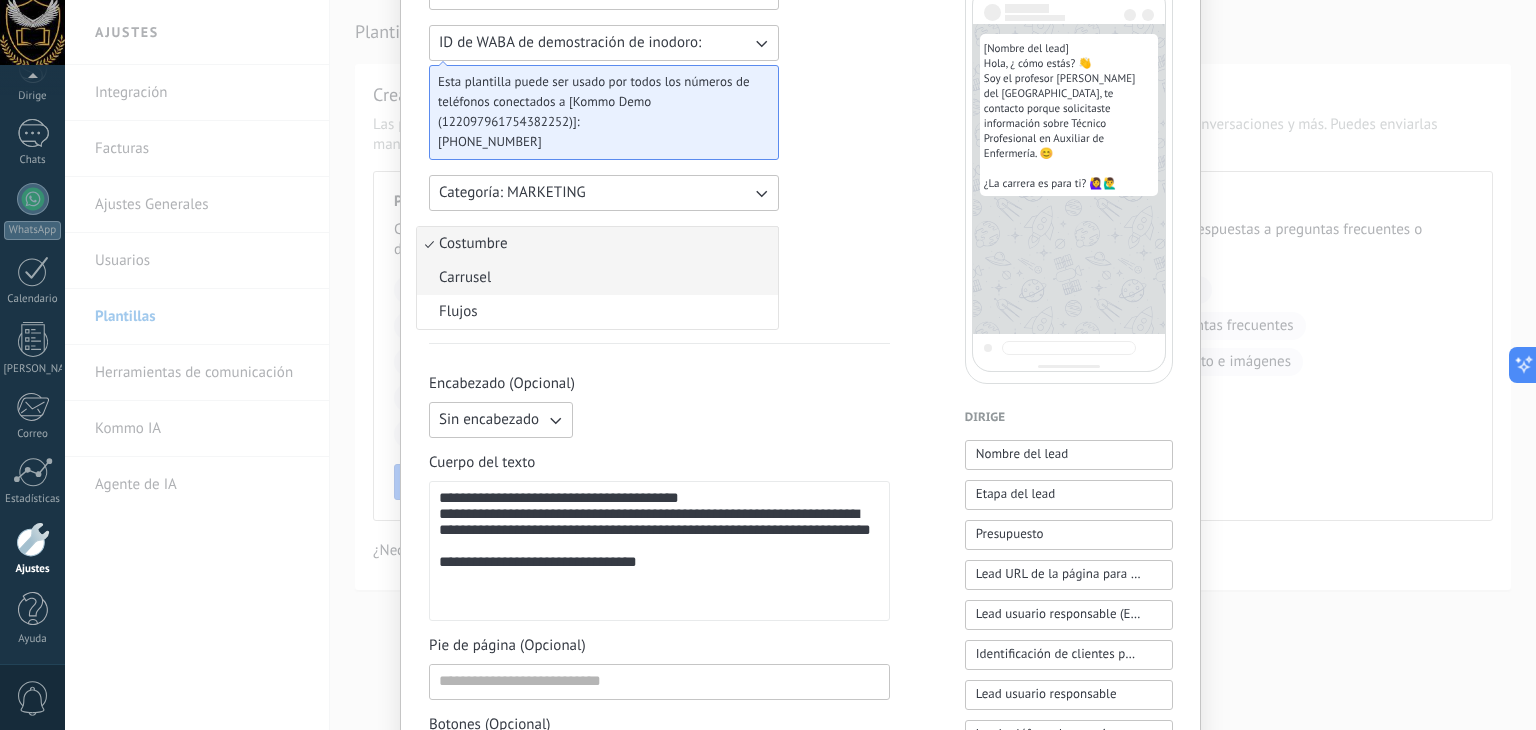 click on "Carrusel" at bounding box center [597, 278] 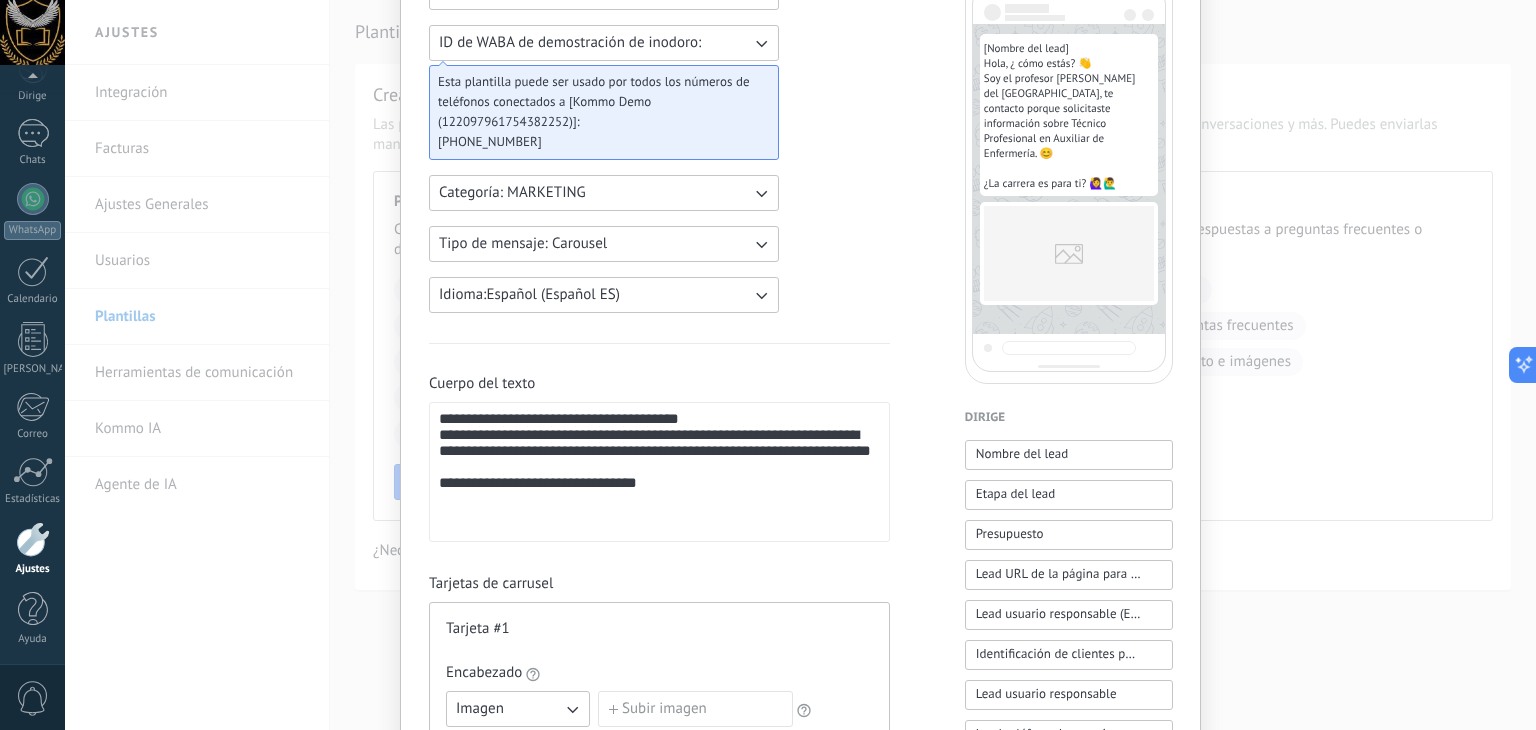 click on "Tipo de mensaje: Carousel" at bounding box center [604, 244] 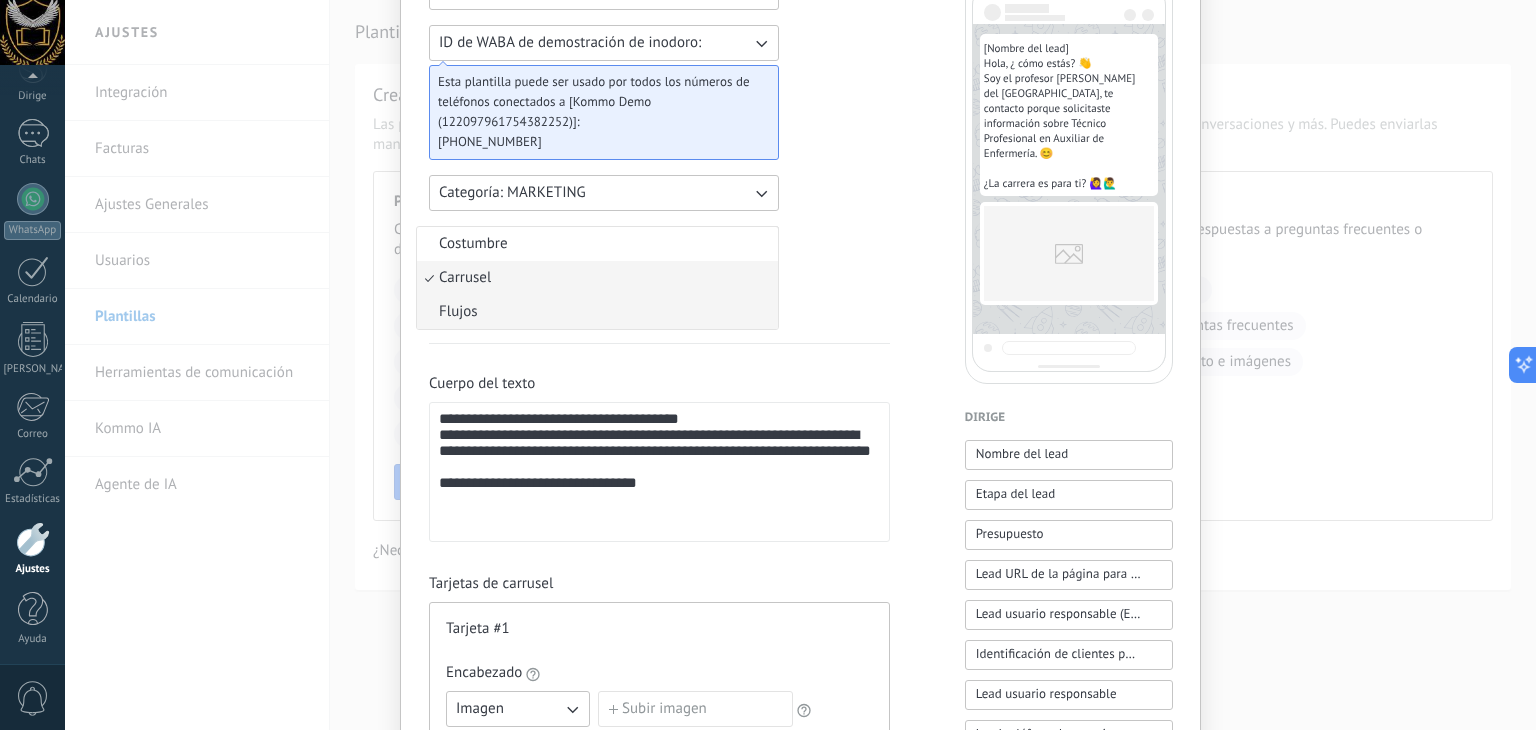 click on "Flujos" at bounding box center [458, 311] 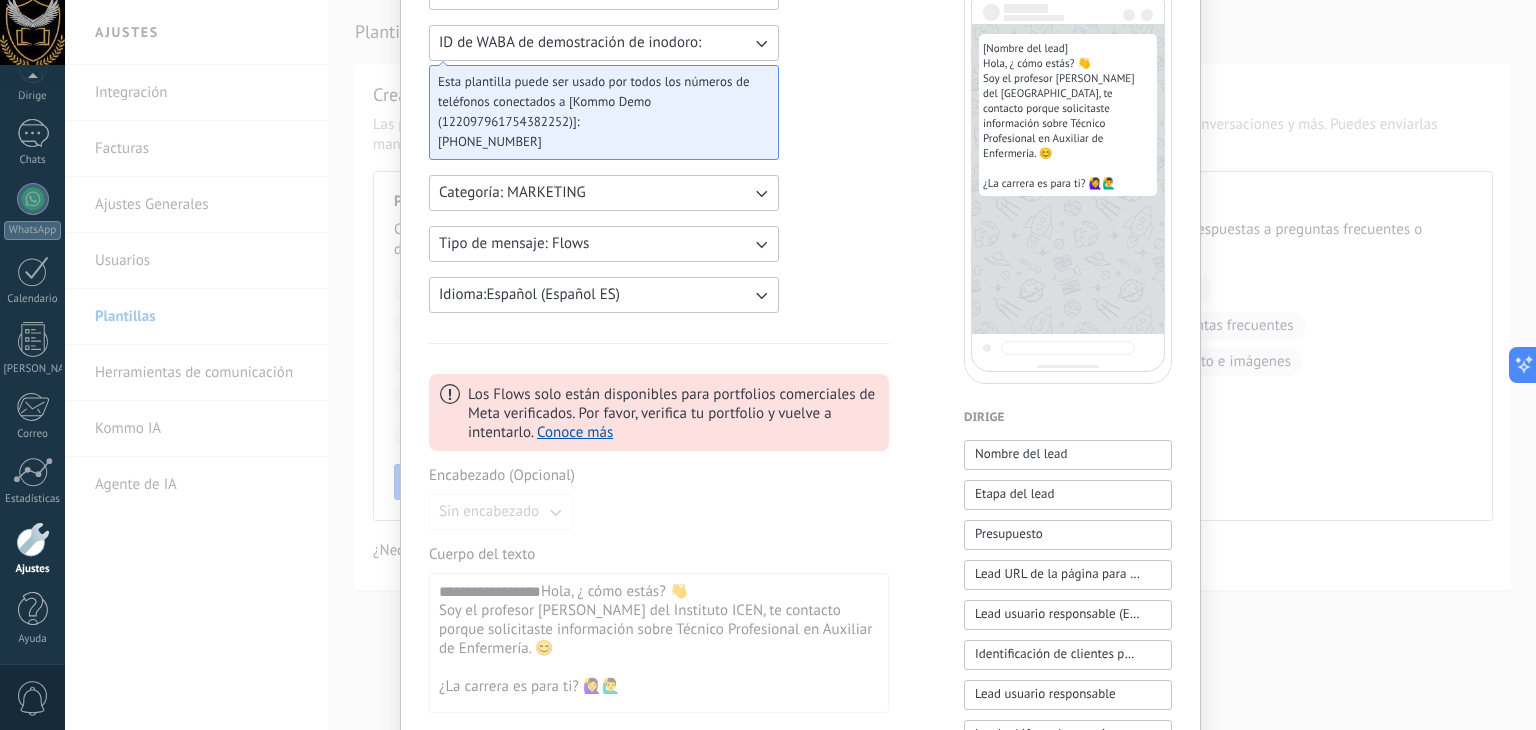 click 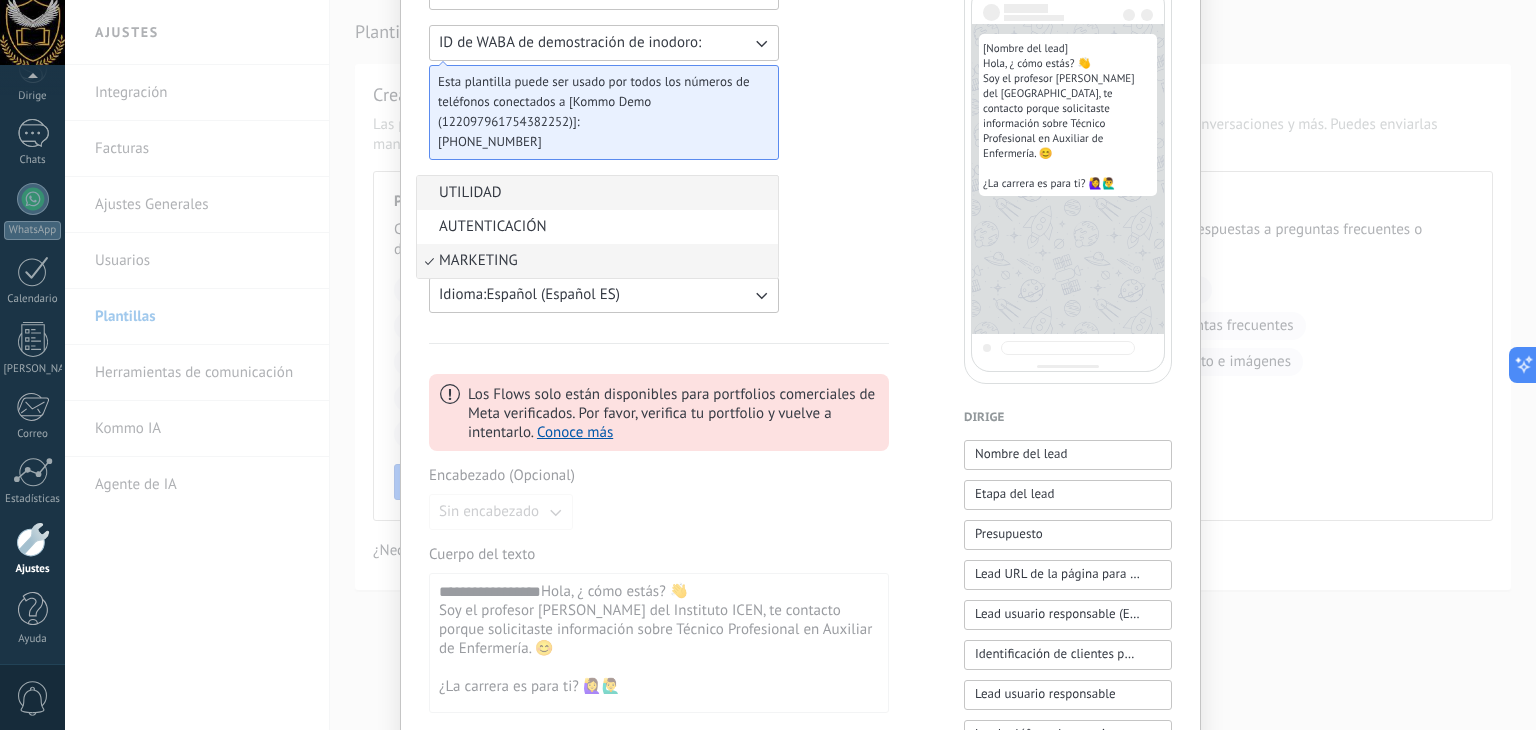 click on "UTILIDAD" at bounding box center (597, 193) 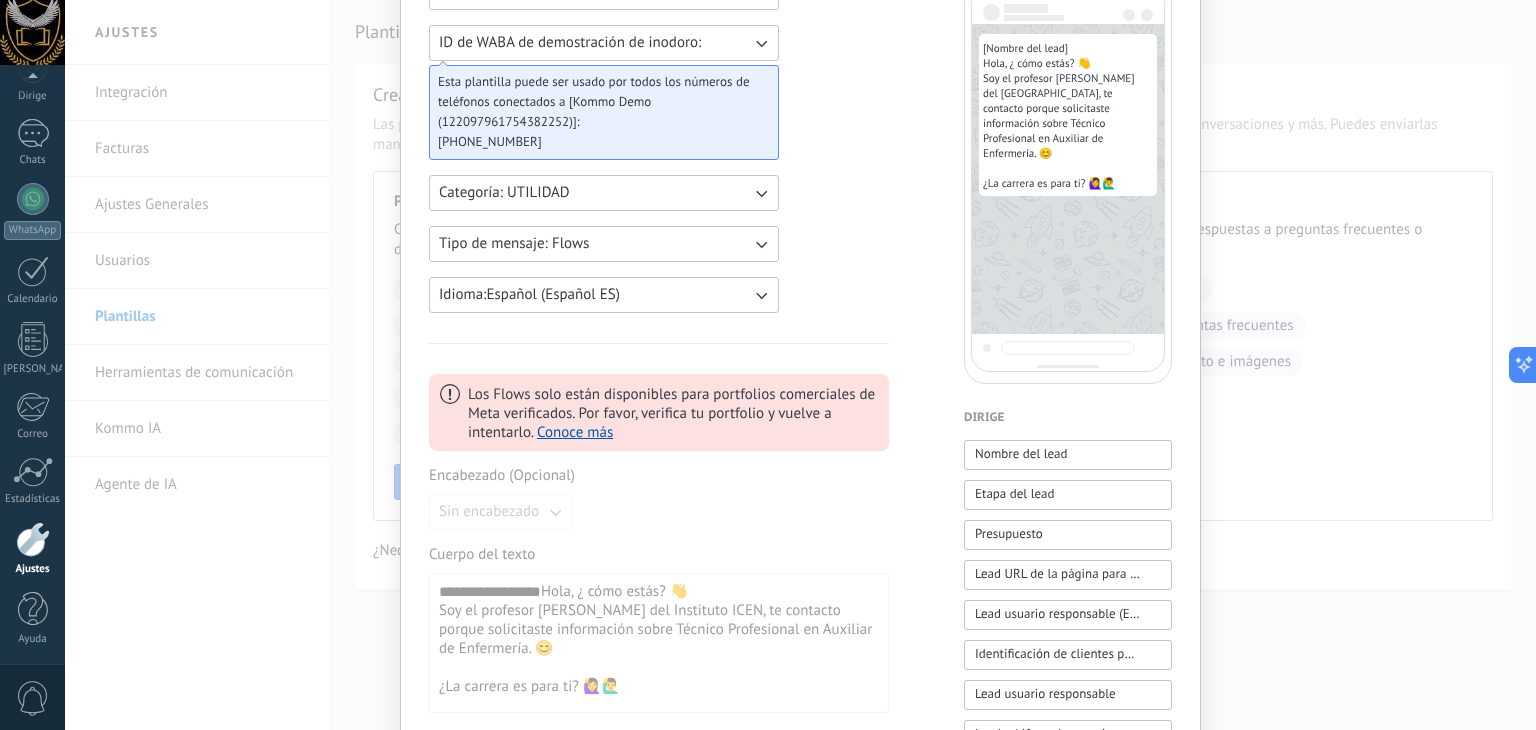 click on "Categoría: UTILIDAD" at bounding box center (604, 193) 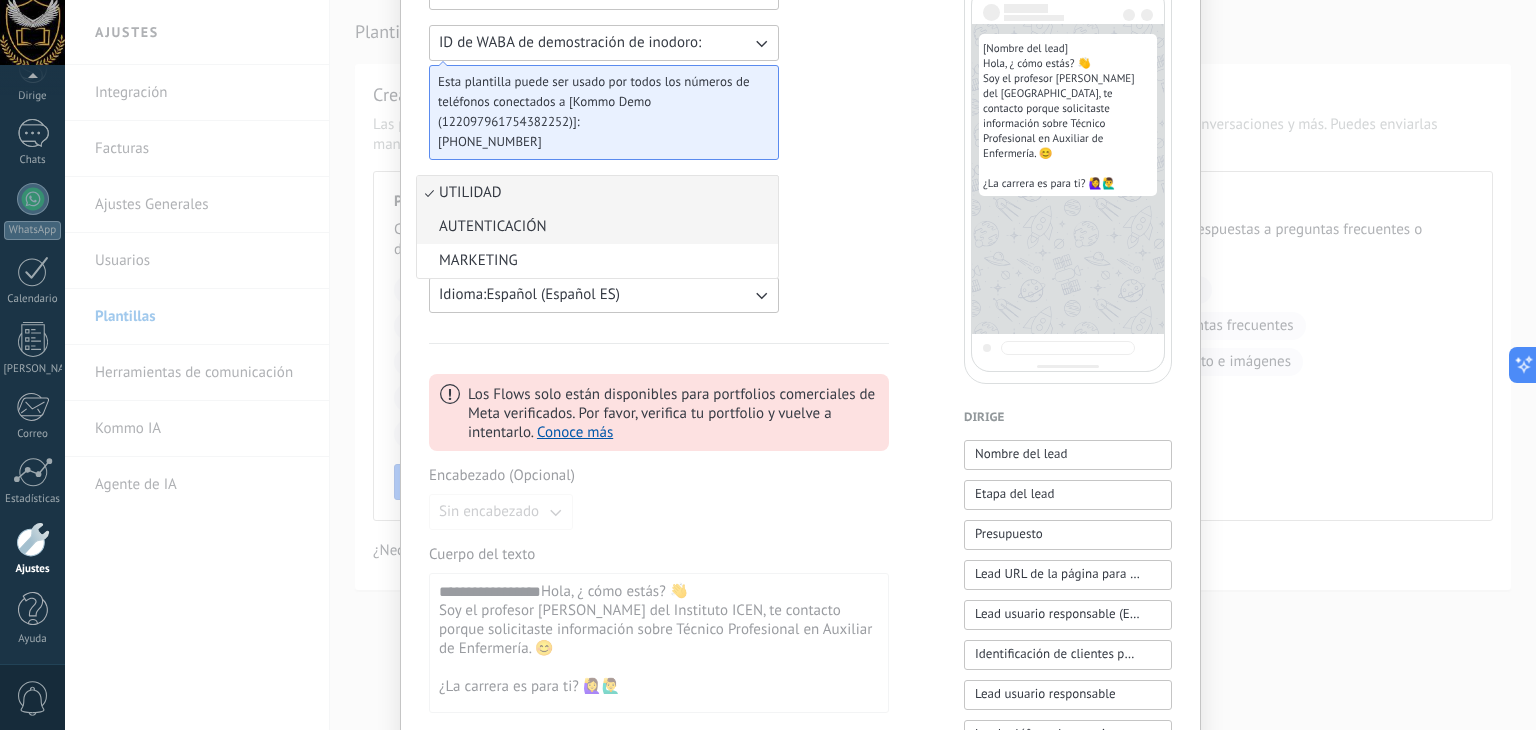 click on "AUTENTICACIÓN" at bounding box center [597, 227] 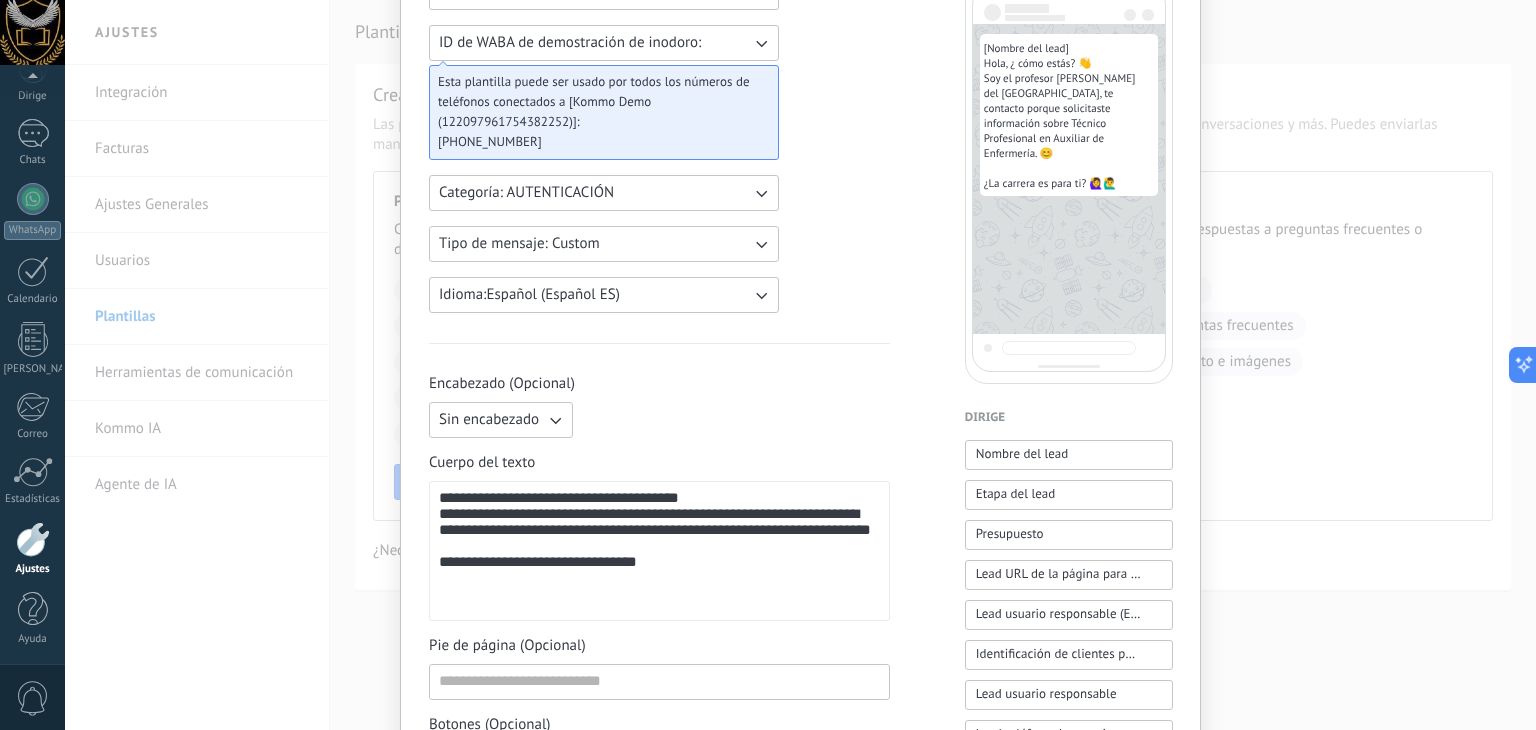 click on "Categoría: AUTENTICACIÓN" at bounding box center [604, 193] 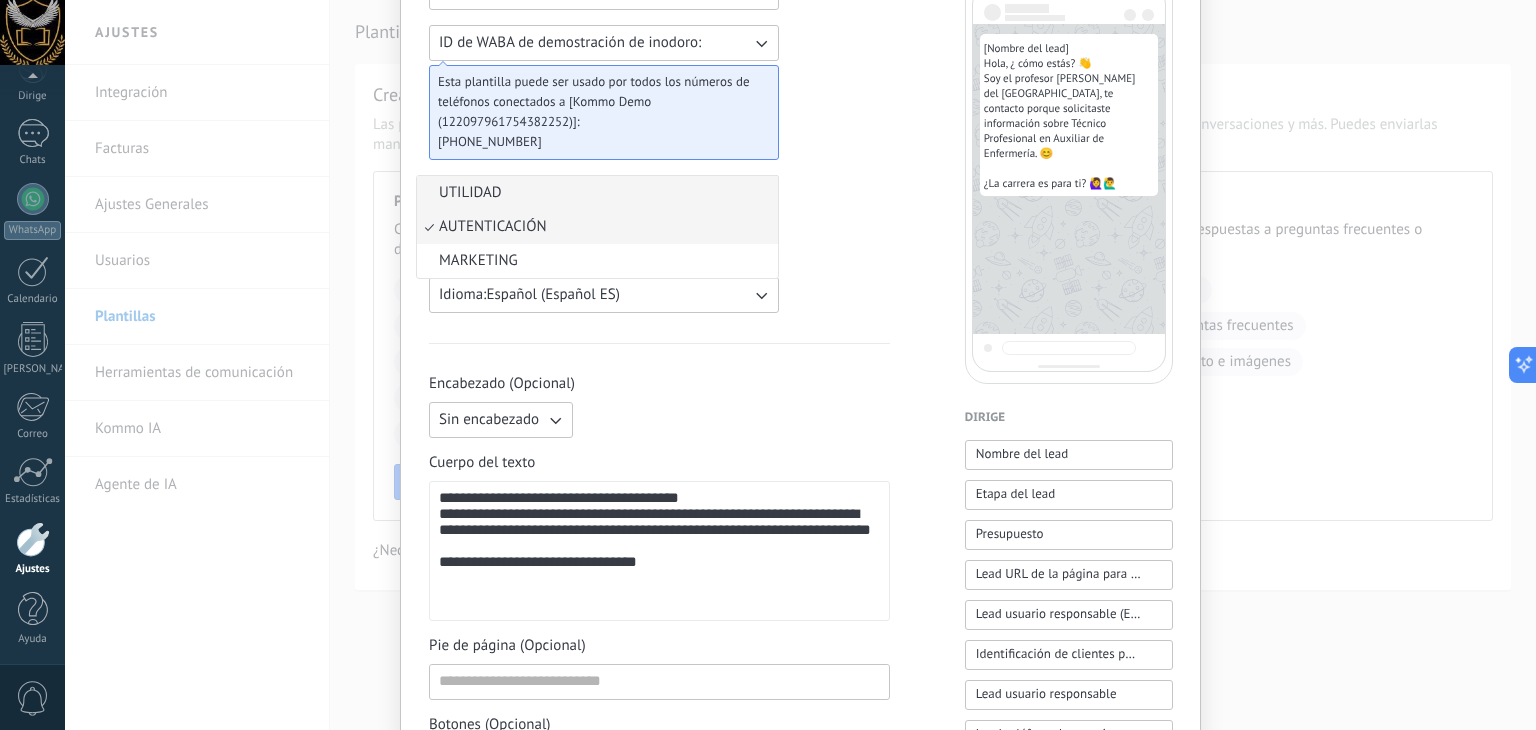 click on "UTILIDAD" at bounding box center [597, 193] 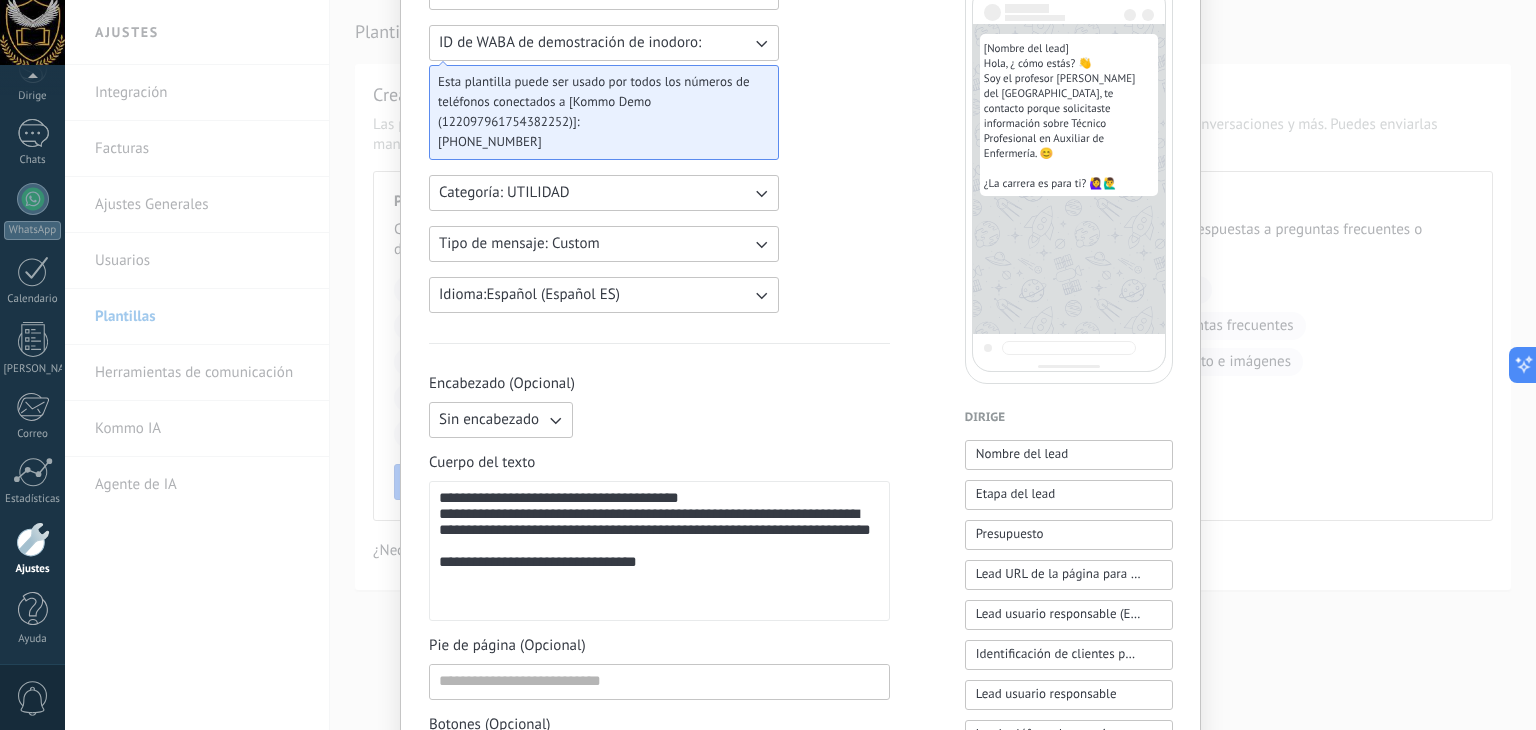click on "Categoría: UTILIDAD" at bounding box center [604, 193] 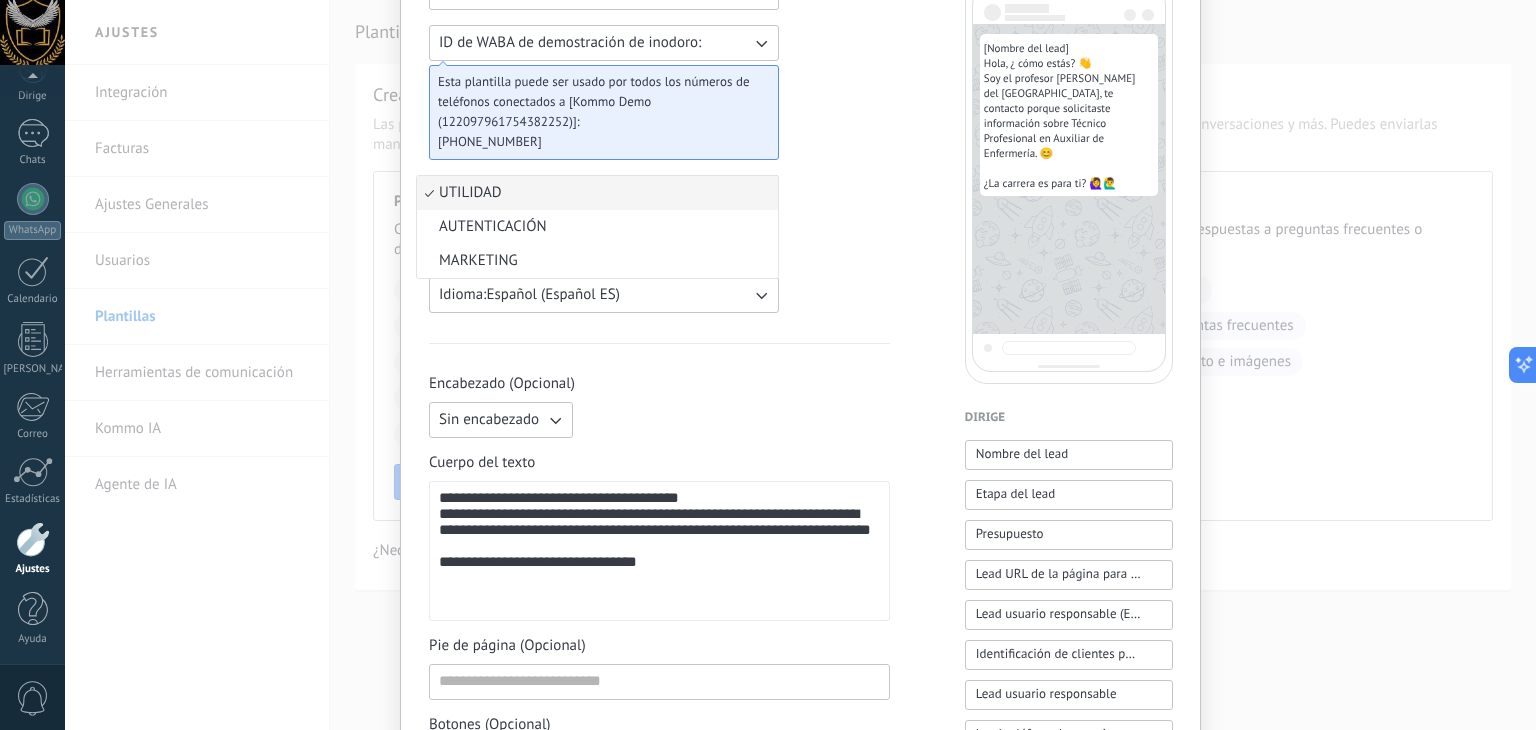 click on "UTILIDAD" at bounding box center [597, 193] 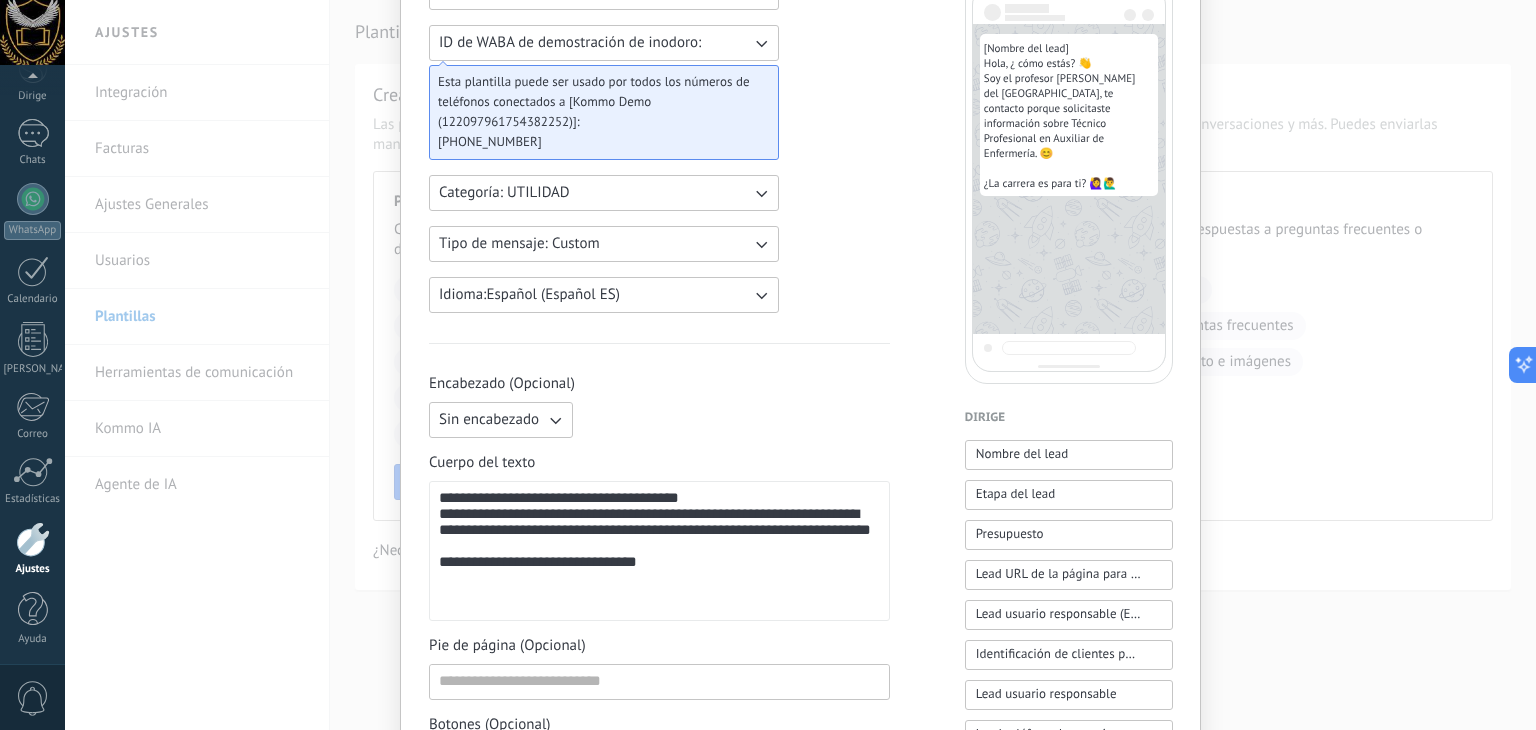 click on "ID de WABA de demostración de inodoro:" at bounding box center (604, 43) 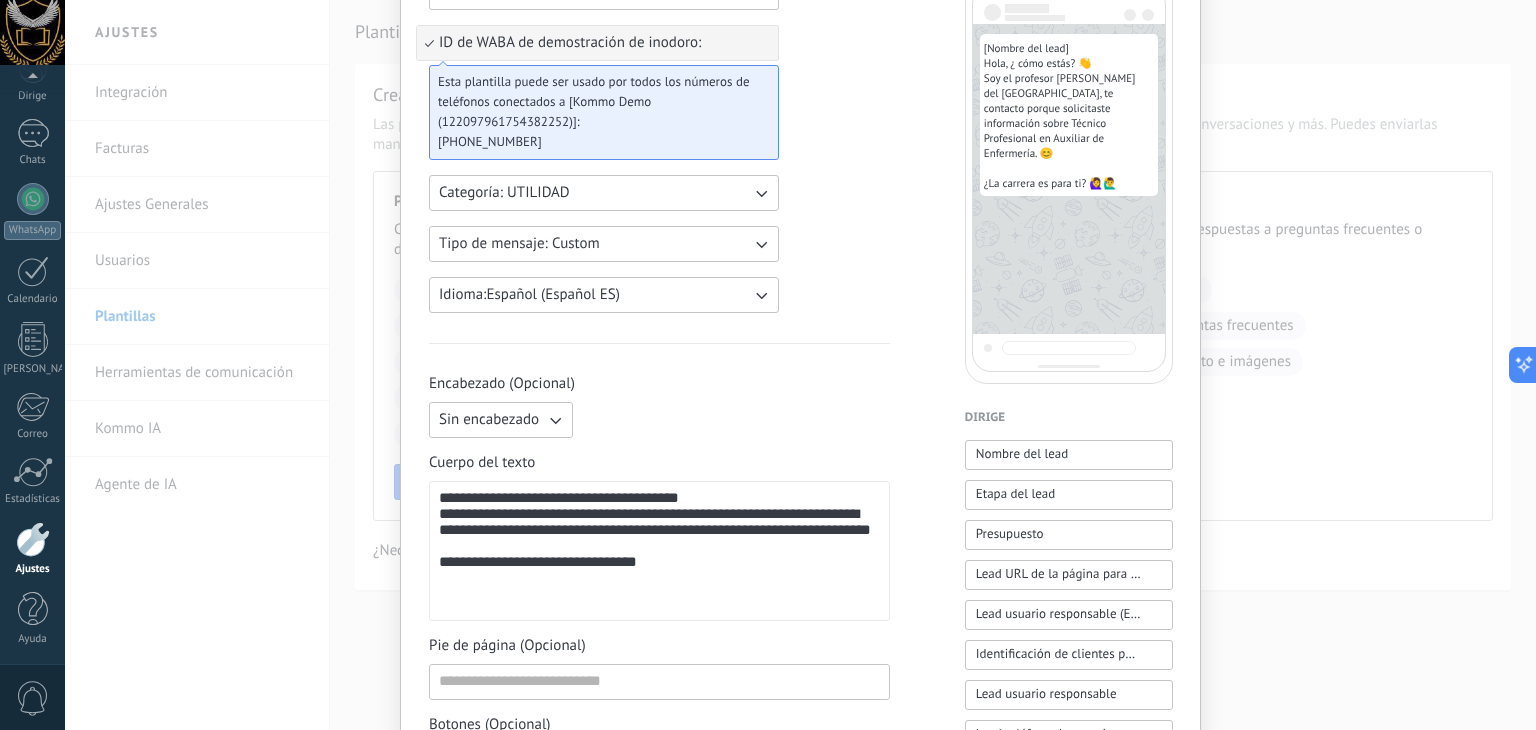 click on "ID de WABA de demostración de inodoro:" at bounding box center [597, 43] 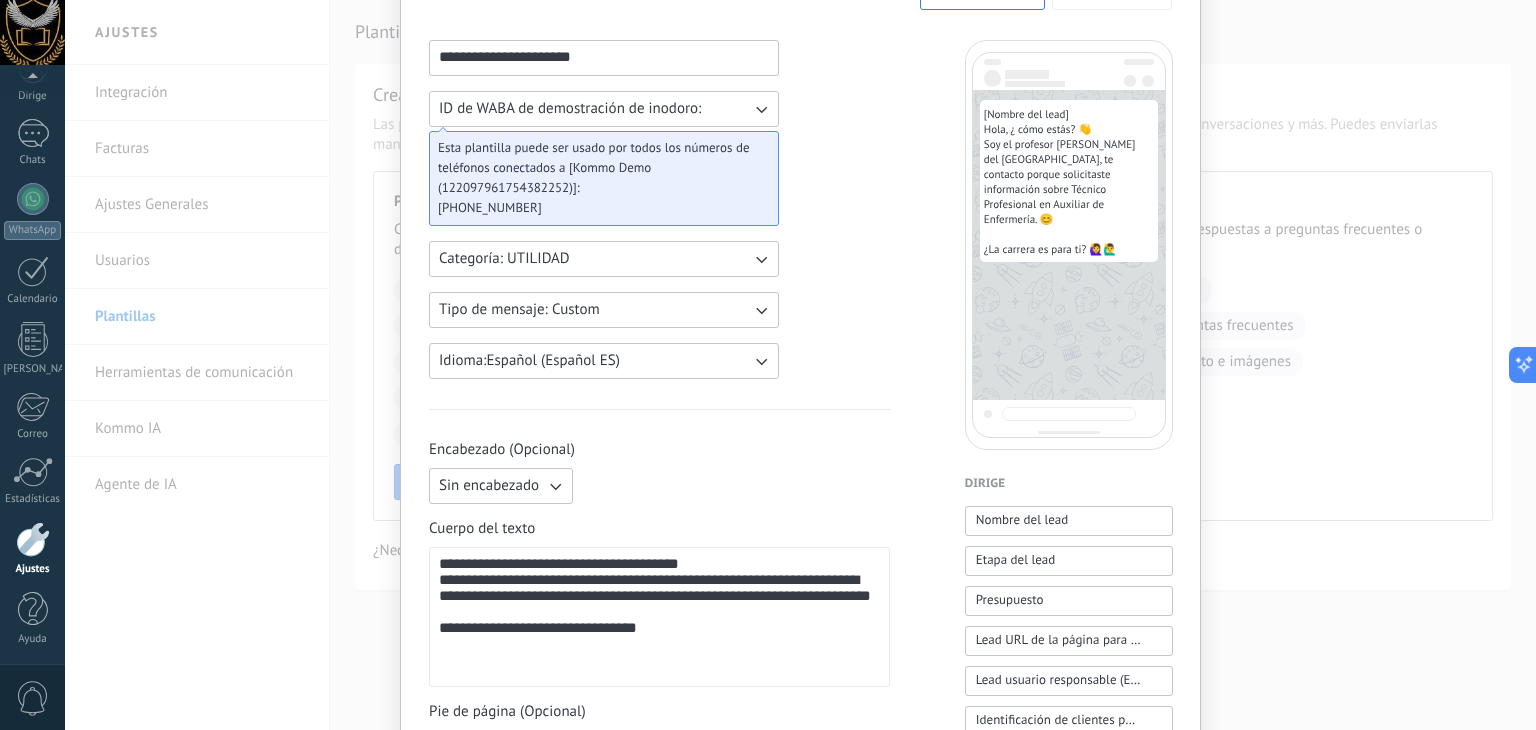 scroll, scrollTop: 80, scrollLeft: 0, axis: vertical 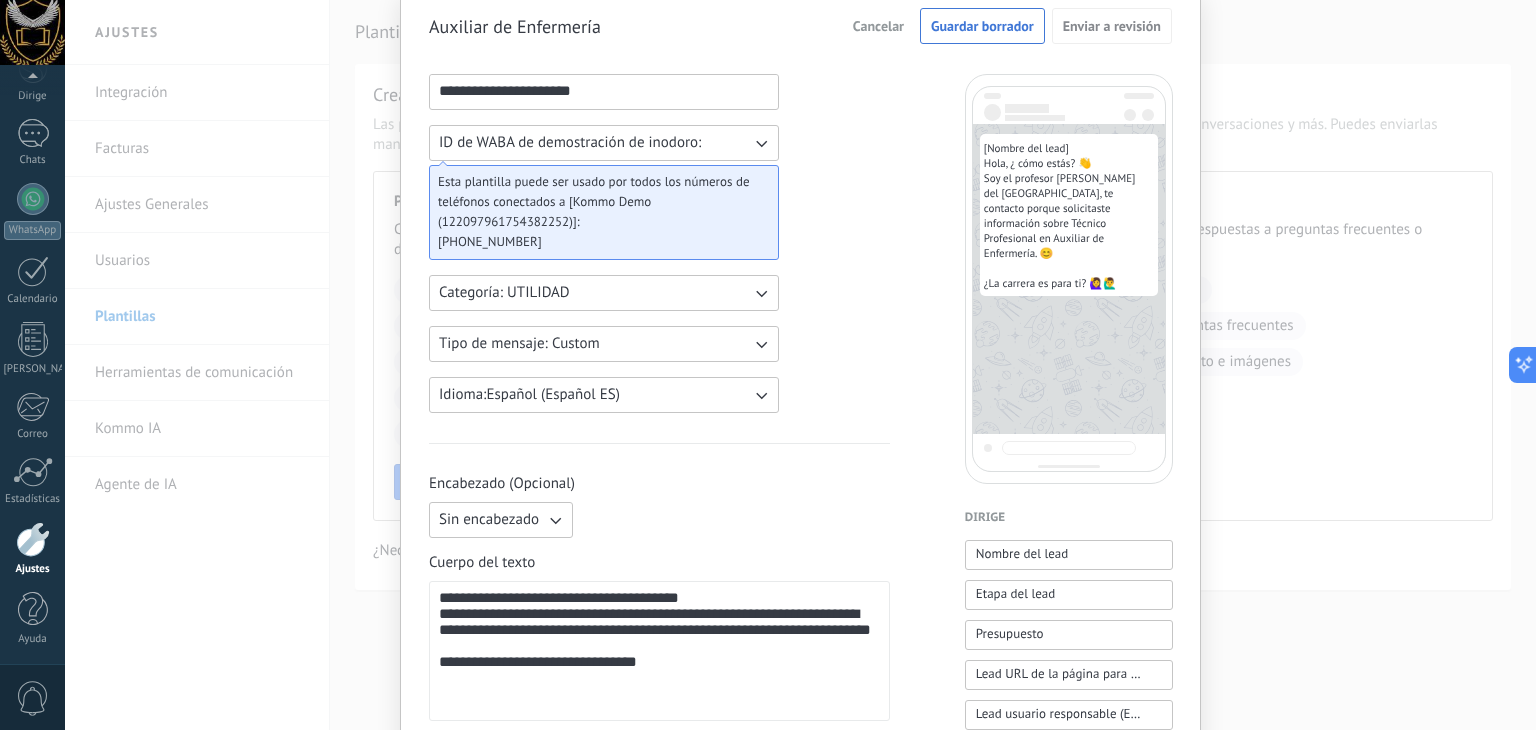 click on "ID de WABA de demostración de inodoro:" at bounding box center [604, 143] 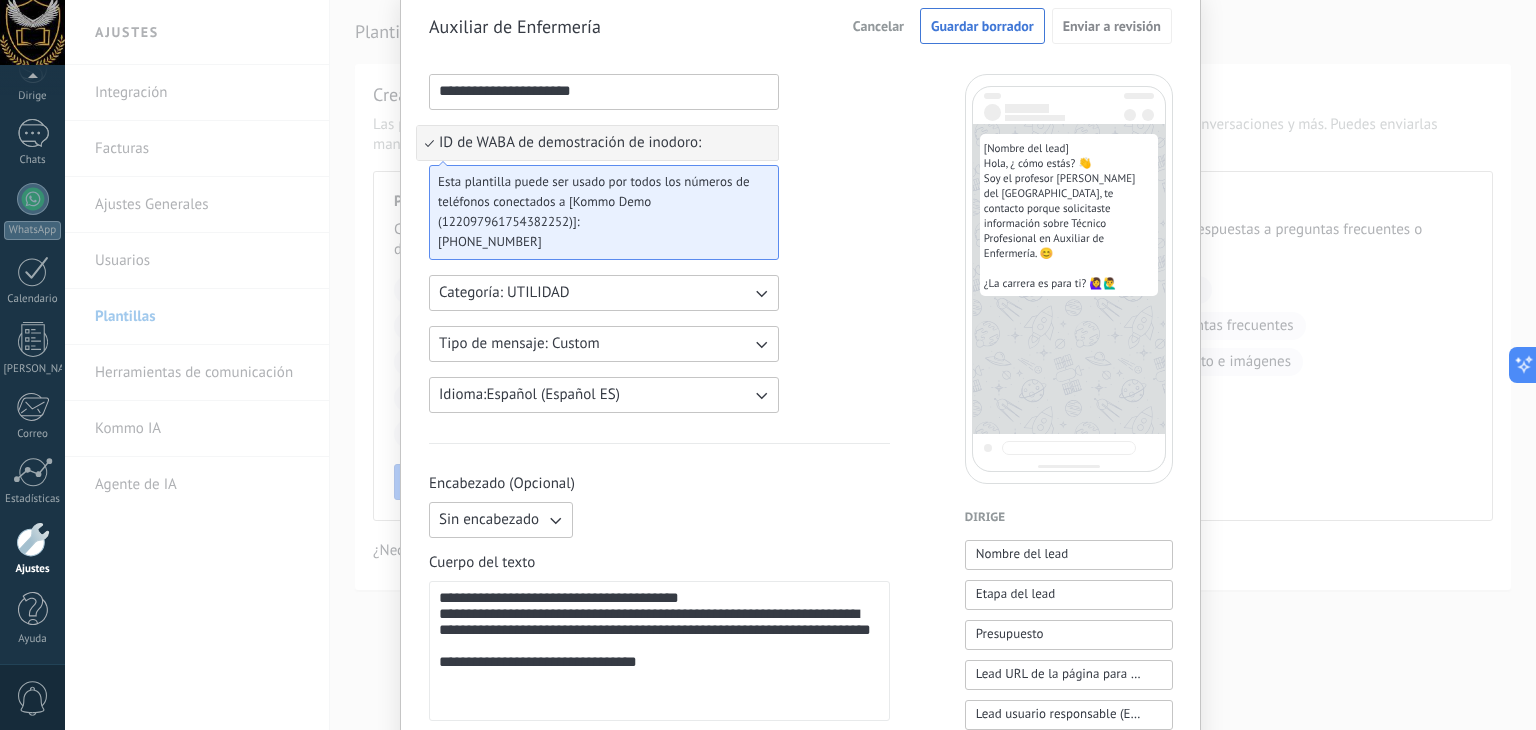 click on "ID de WABA de demostración de inodoro:" at bounding box center (597, 143) 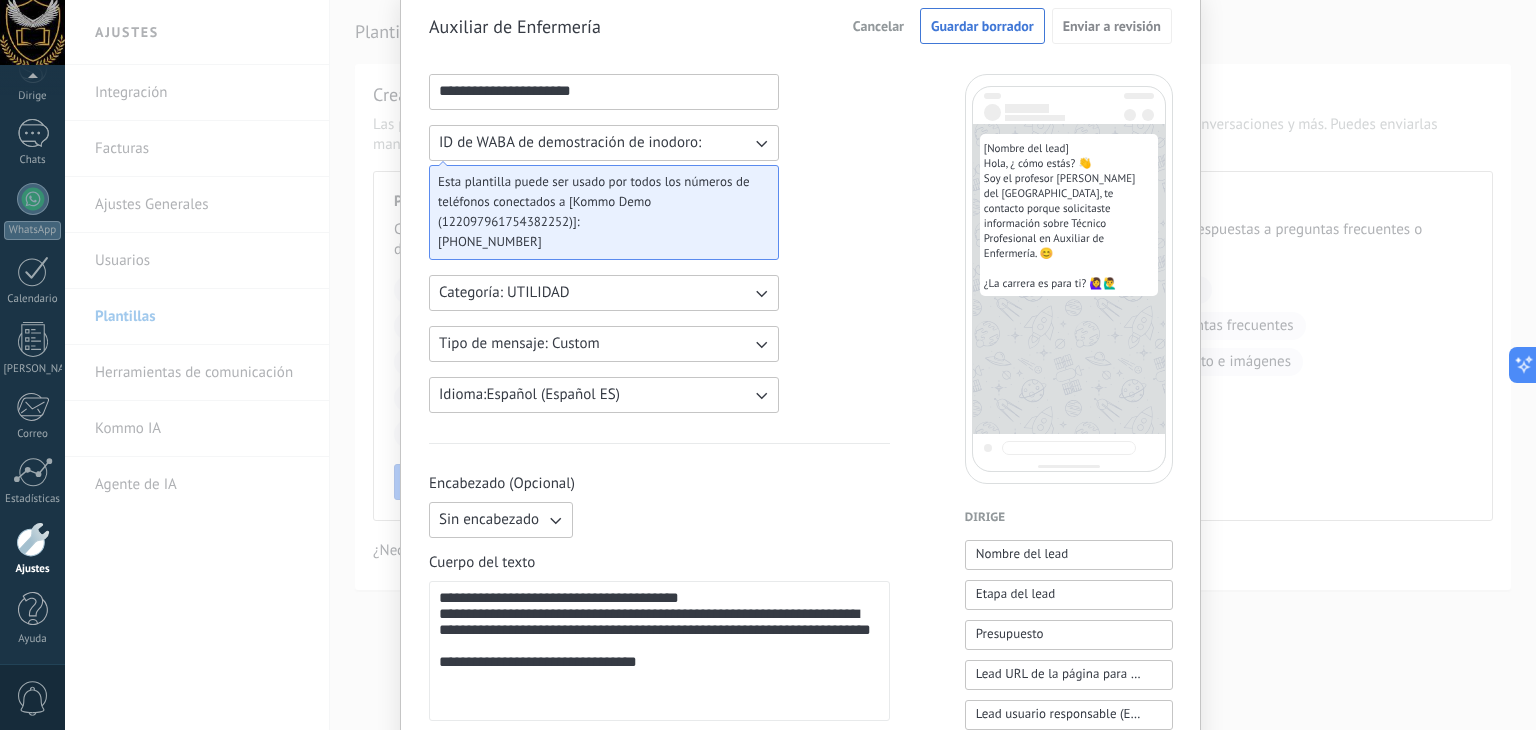 click on "ID de WABA de demostración de inodoro:" at bounding box center (604, 143) 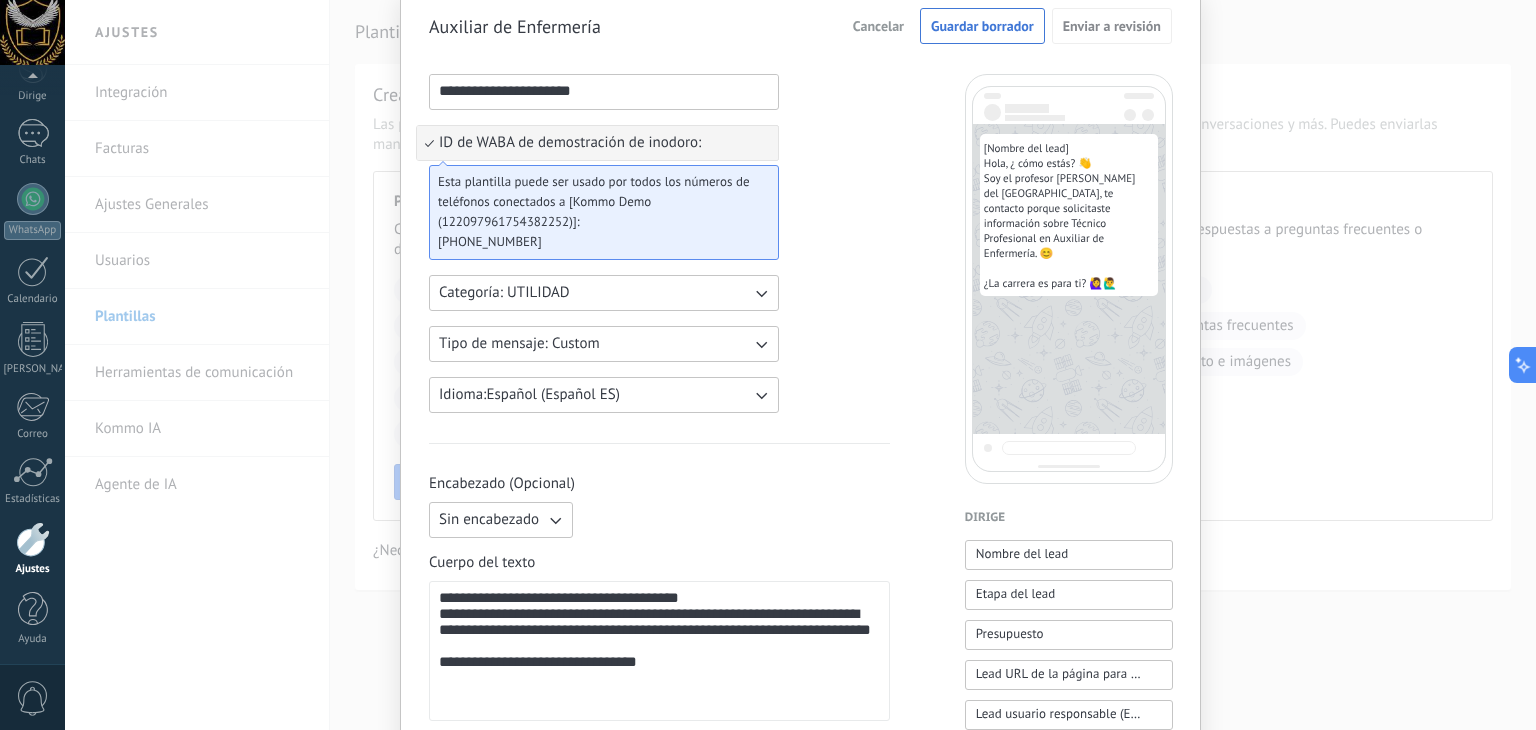 click on "Esta plantilla puede ser usado por todos los números de teléfonos conectados a [Kommo Demo (122097961754382252)]:" at bounding box center [596, 202] 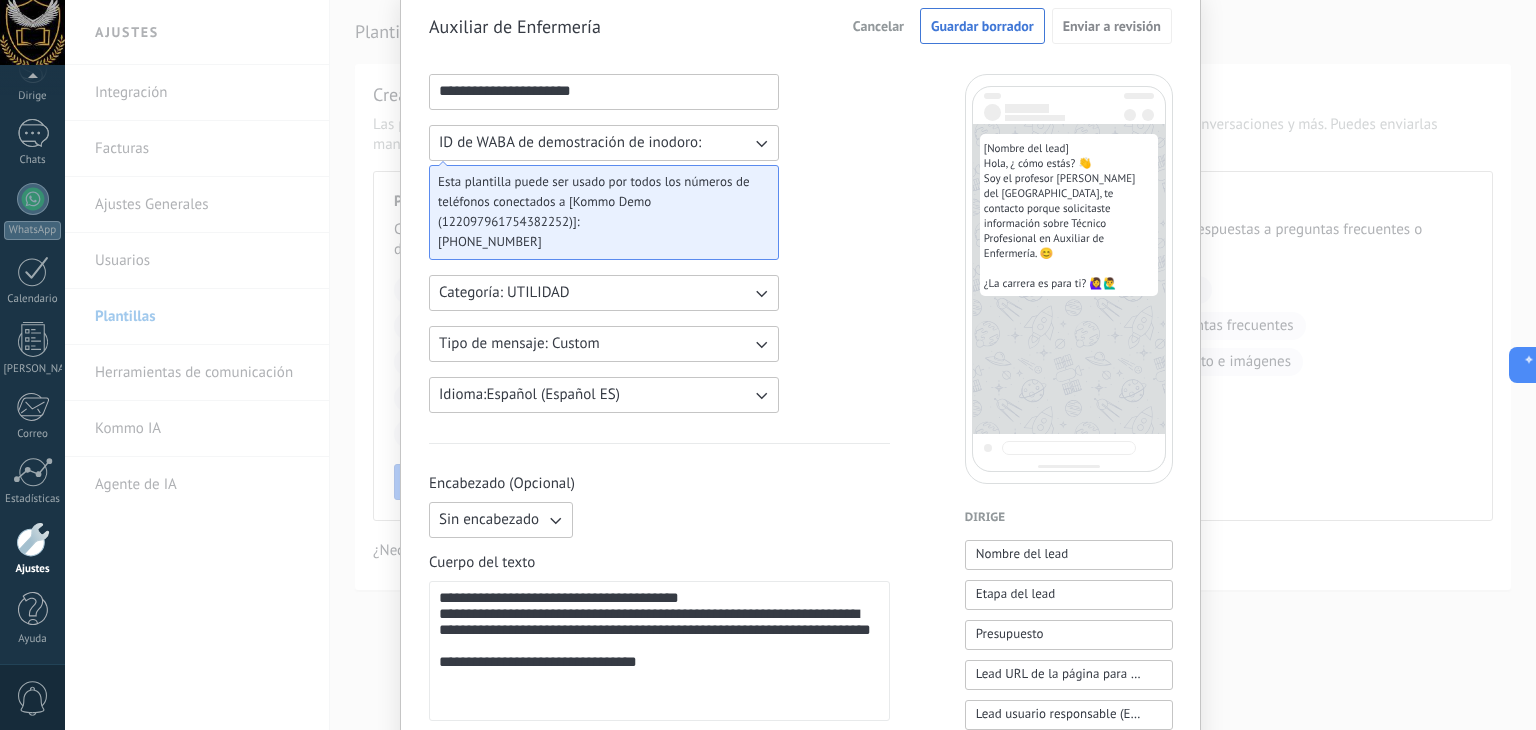 click on "Esta plantilla puede ser usado por todos los números de teléfonos conectados a [Kommo Demo (122097961754382252)]:" at bounding box center (596, 202) 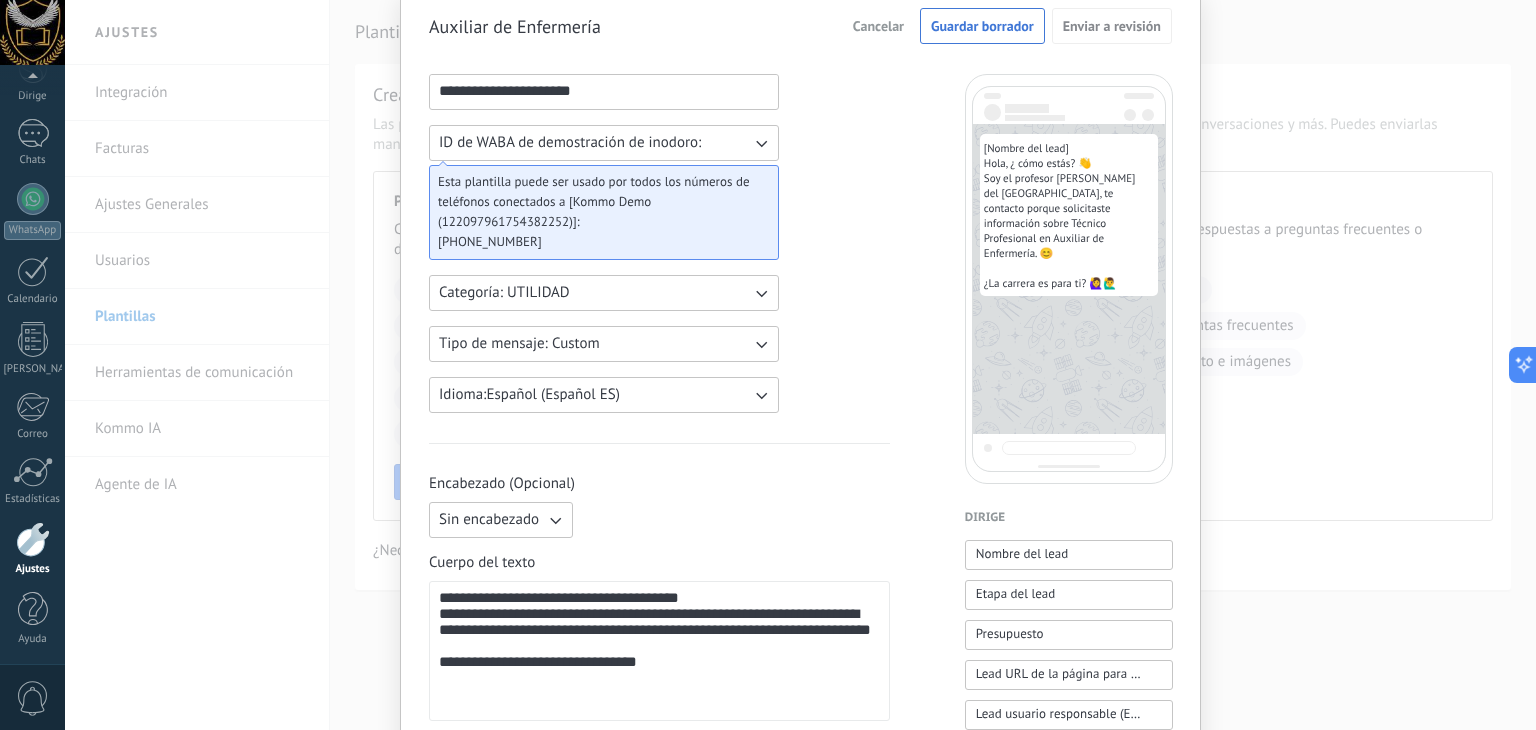 click on "Esta plantilla puede ser usado por todos los números de teléfonos conectados a [Kommo Demo (122097961754382252)]:" at bounding box center [596, 202] 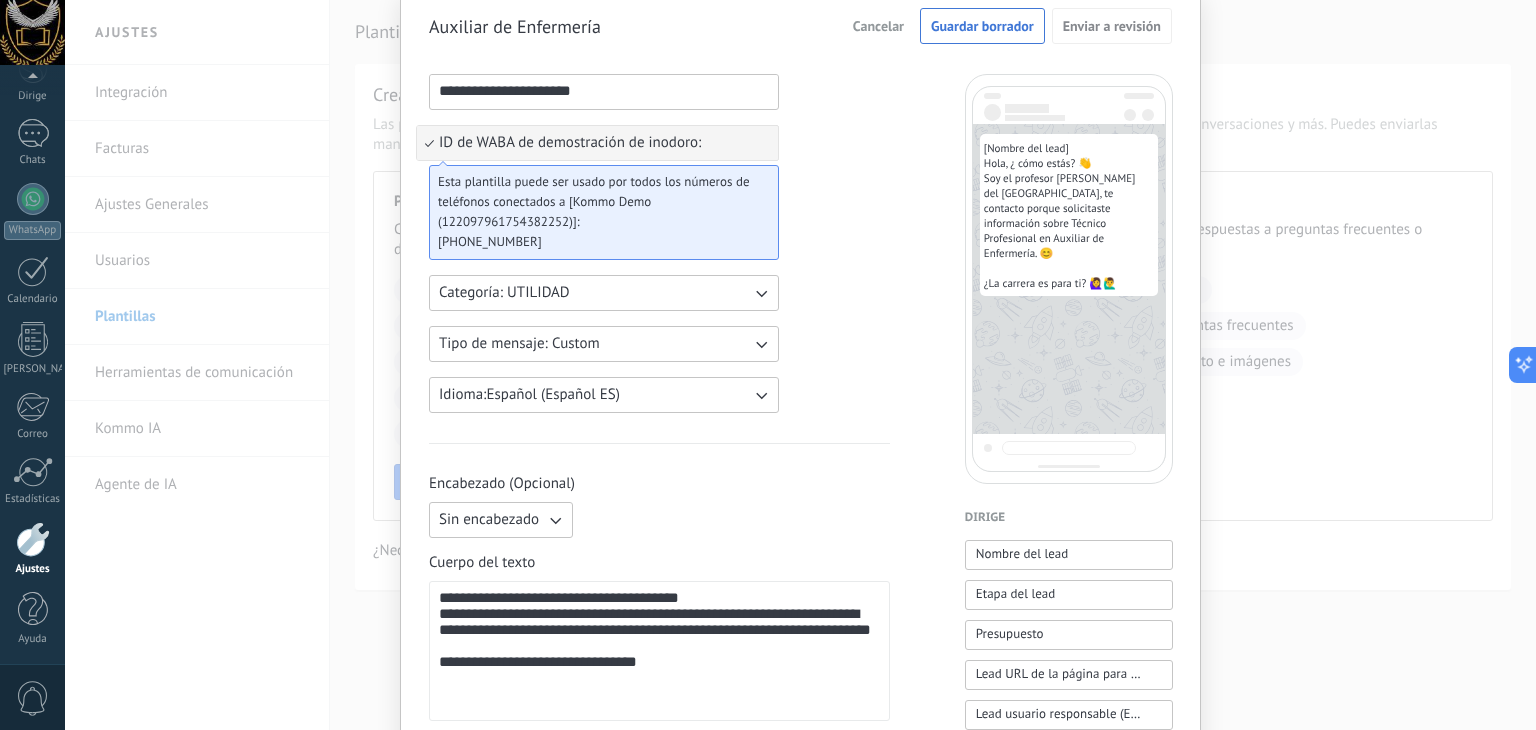click on "ID de WABA de demostración de inodoro:" at bounding box center [597, 143] 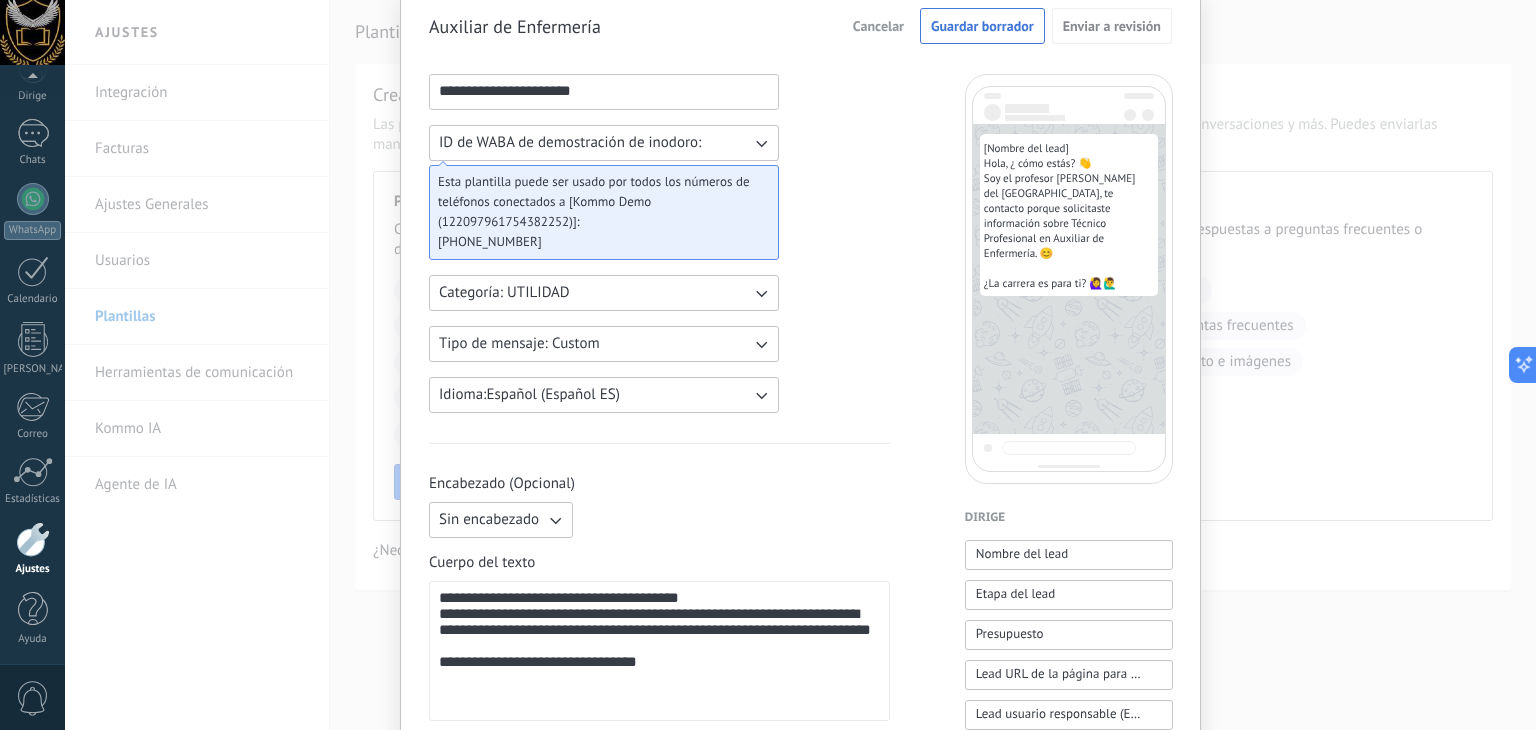 click 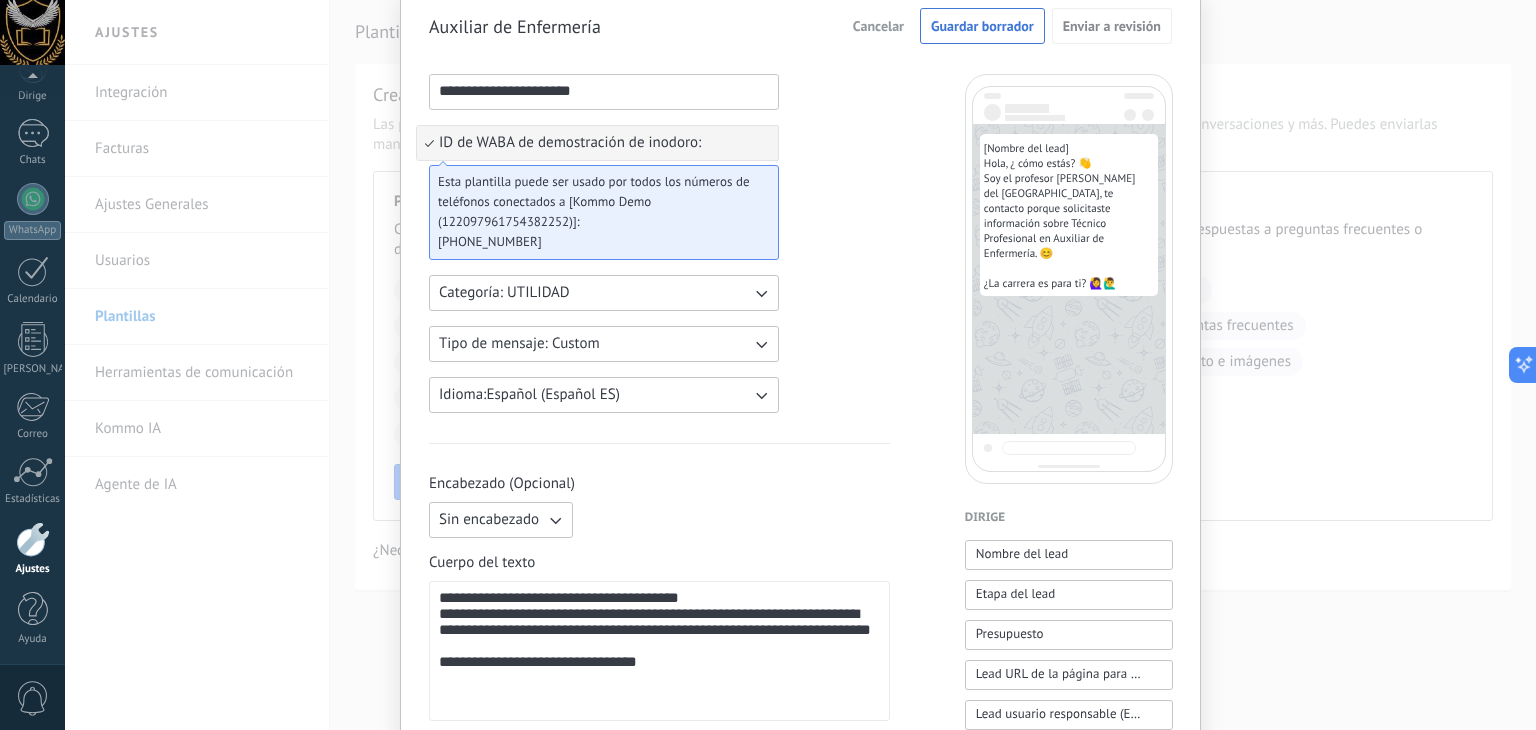 click on "ID de WABA de demostración de inodoro:" at bounding box center (597, 143) 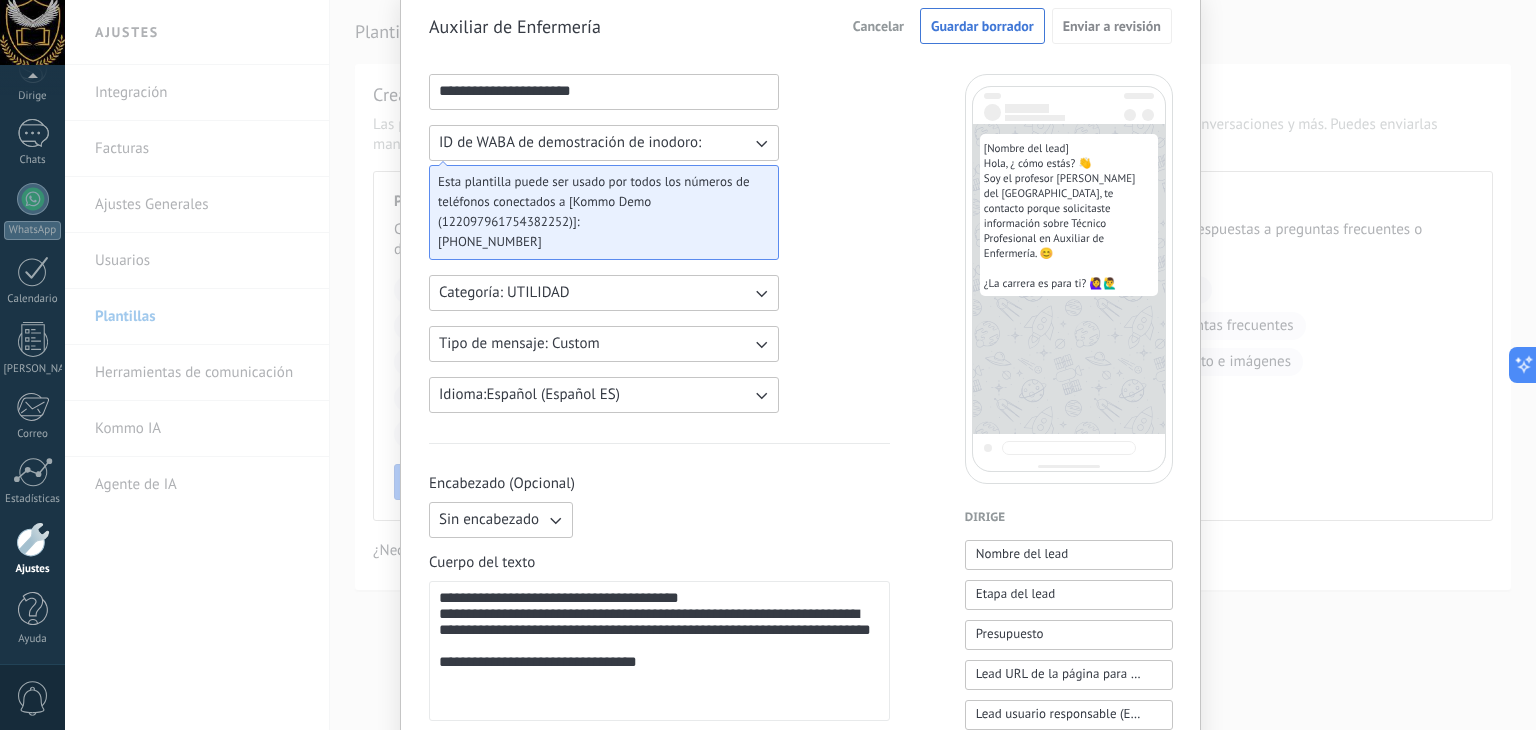 click 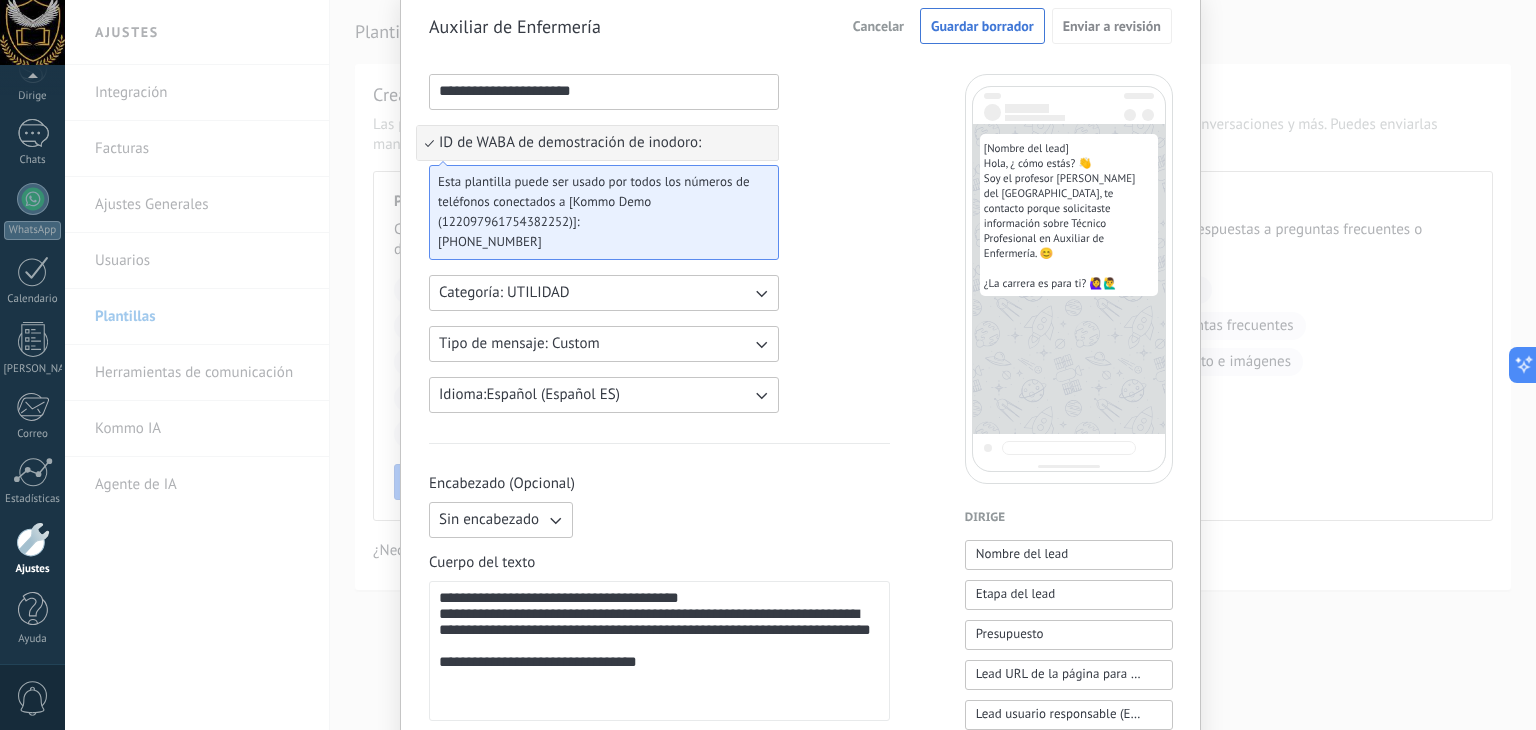 click on "ID de WABA de demostración de inodoro:" at bounding box center (597, 143) 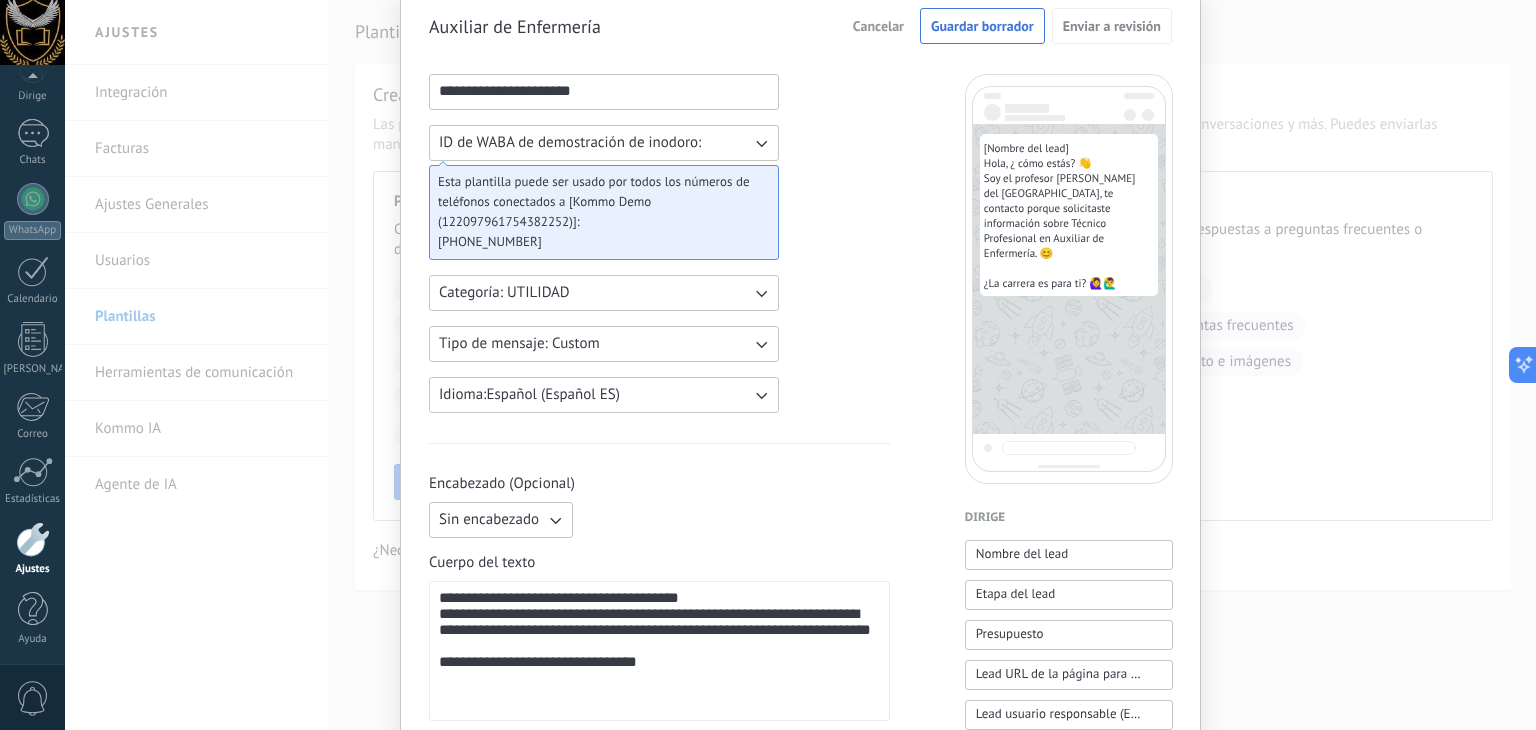 click on "**********" at bounding box center [659, 749] 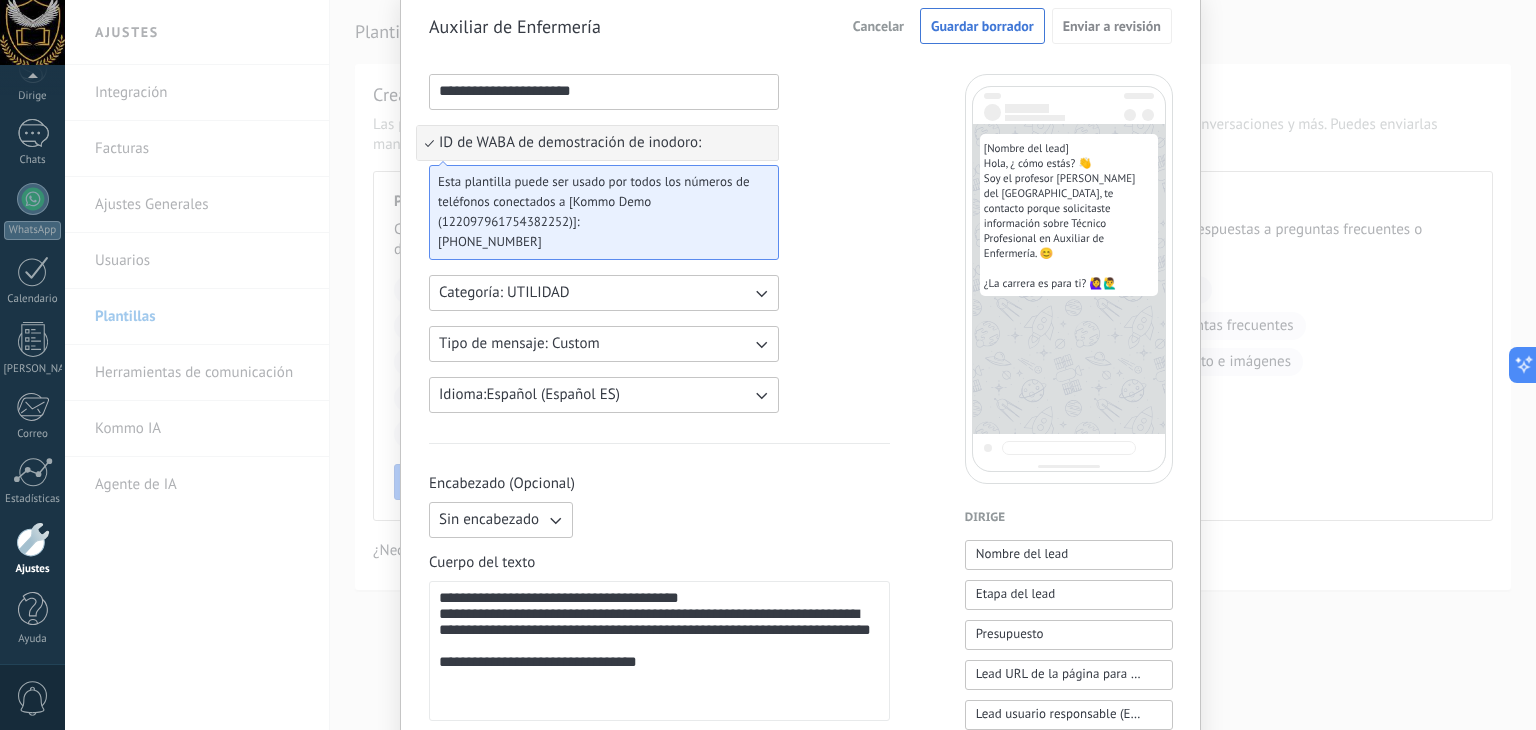 click on "**********" at bounding box center [659, 749] 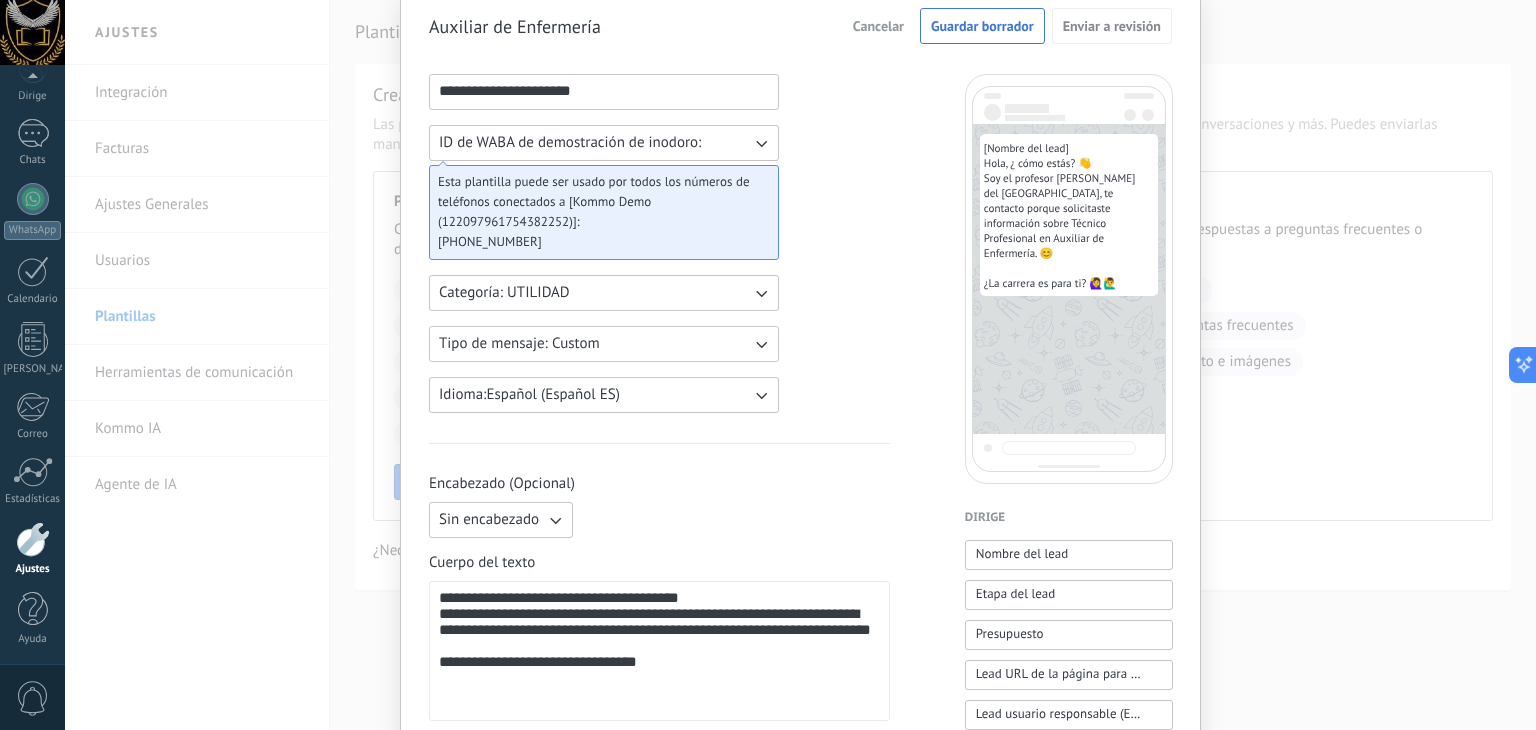 click on "ID de WABA de demostración de inodoro:" at bounding box center [604, 143] 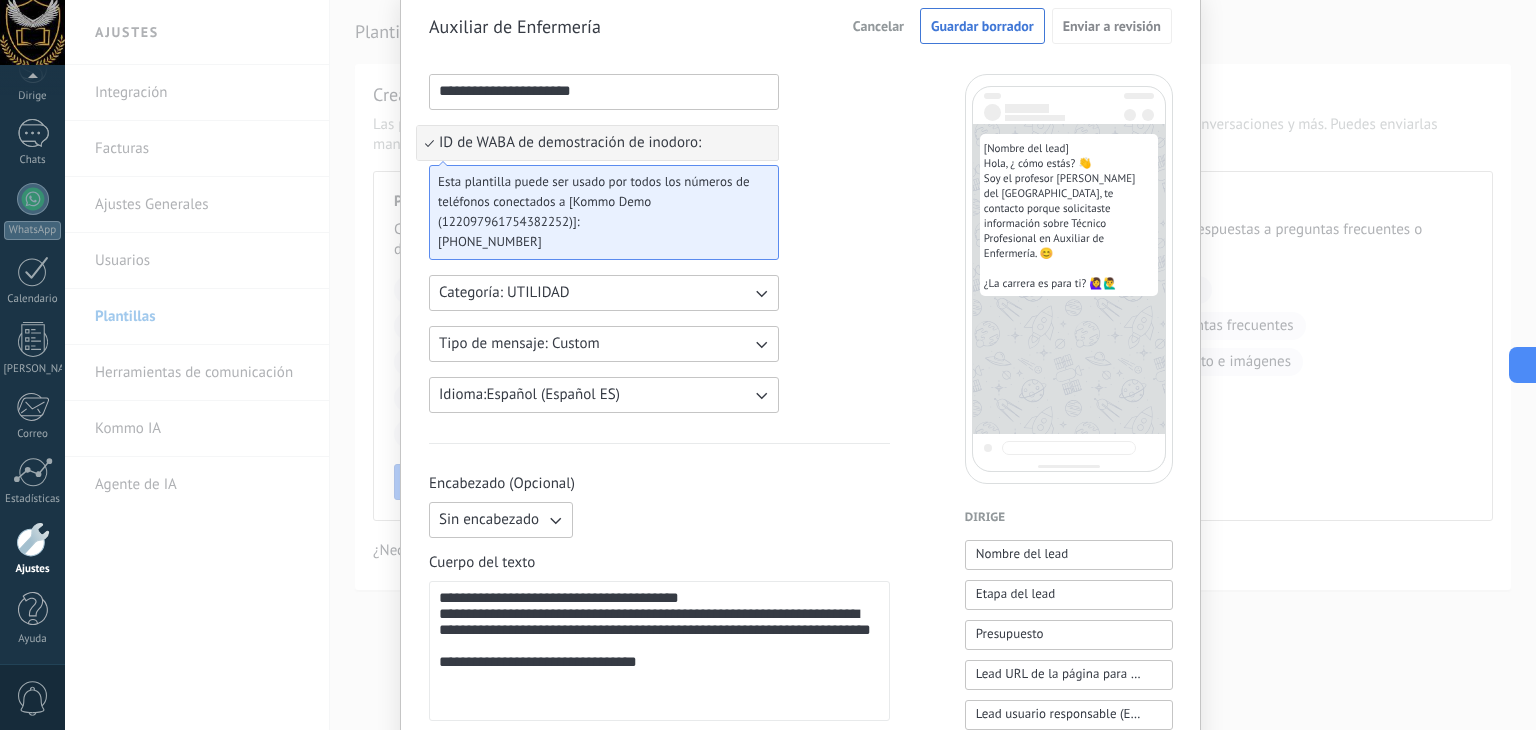 click on "ID de WABA de demostración de inodoro:" at bounding box center [597, 143] 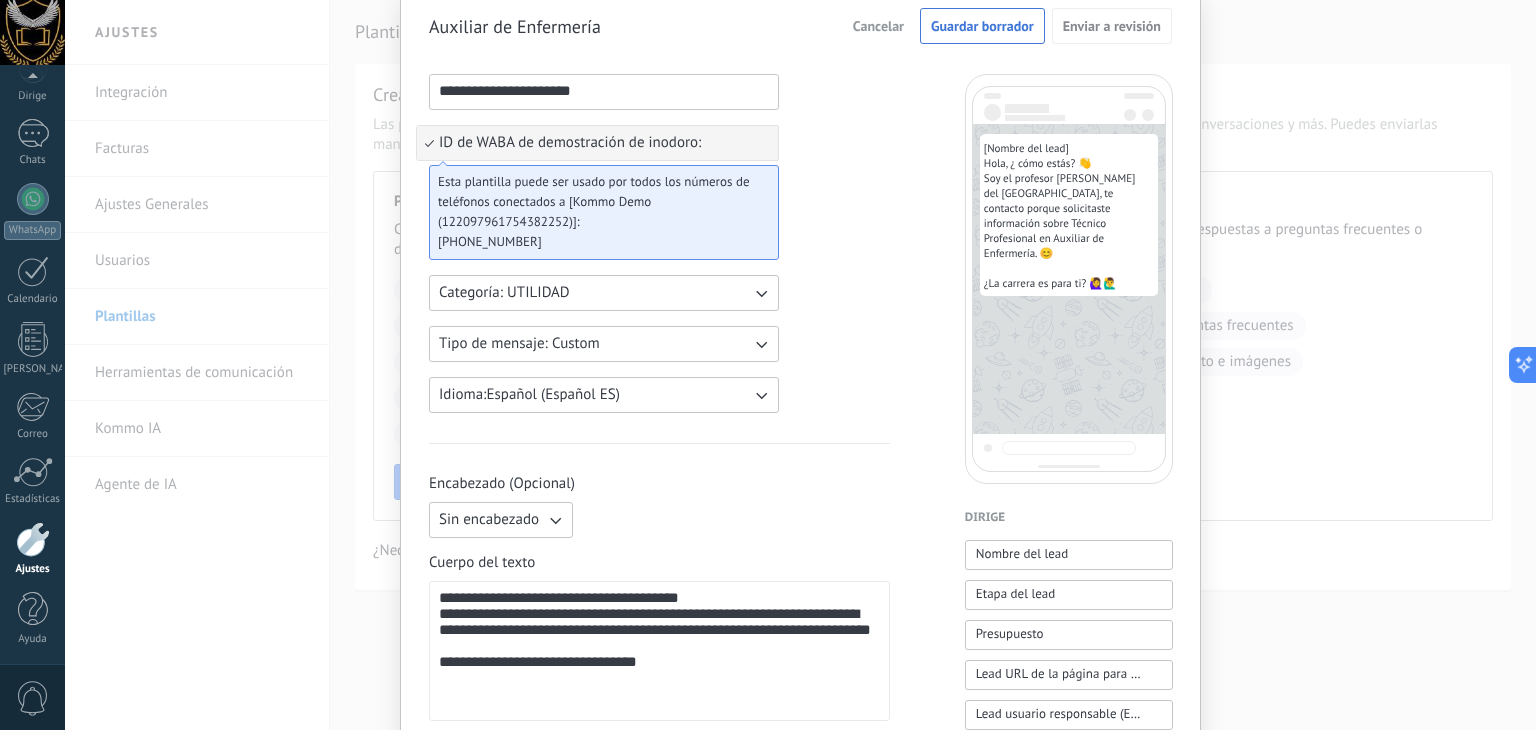 click on "ID de WABA de demostración de inodoro:" at bounding box center (597, 143) 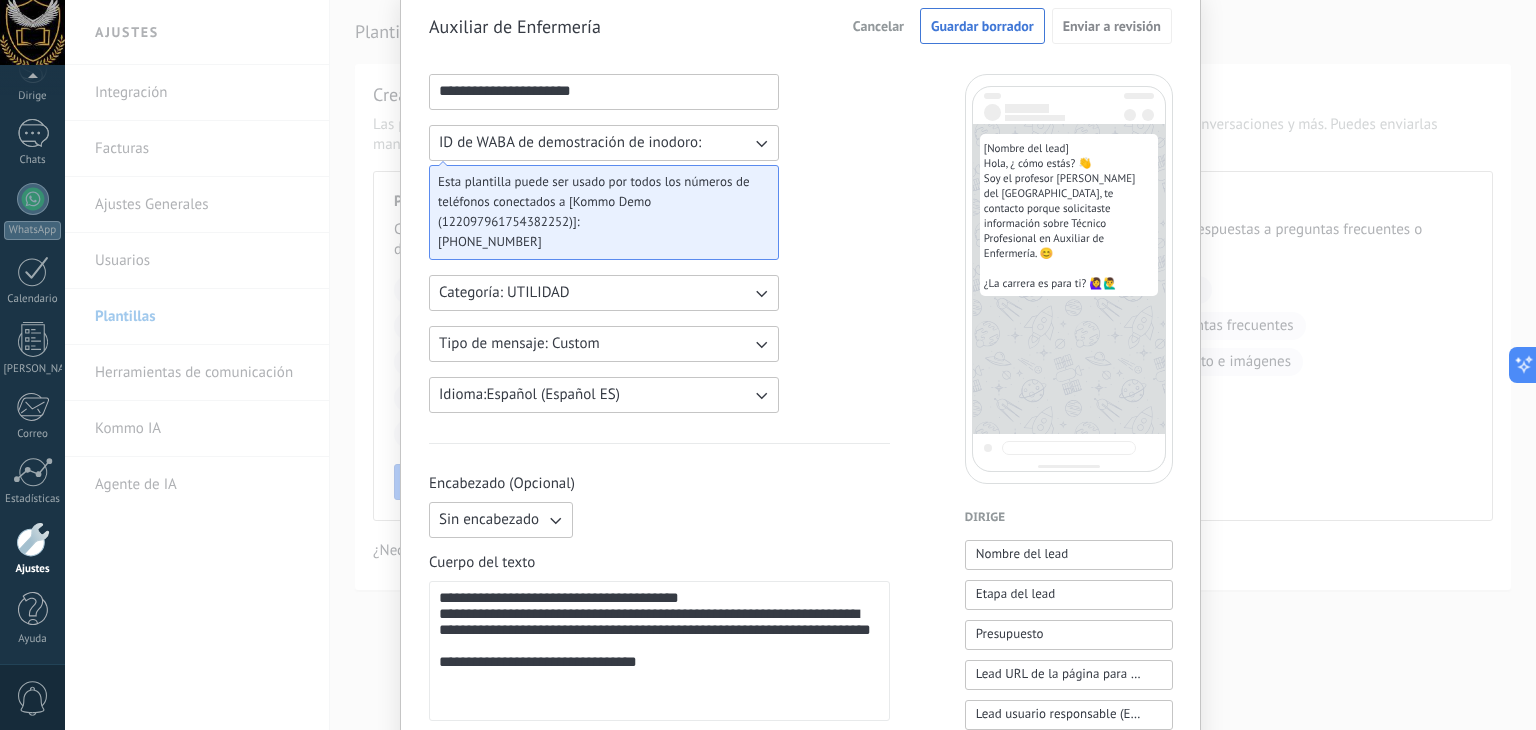 click 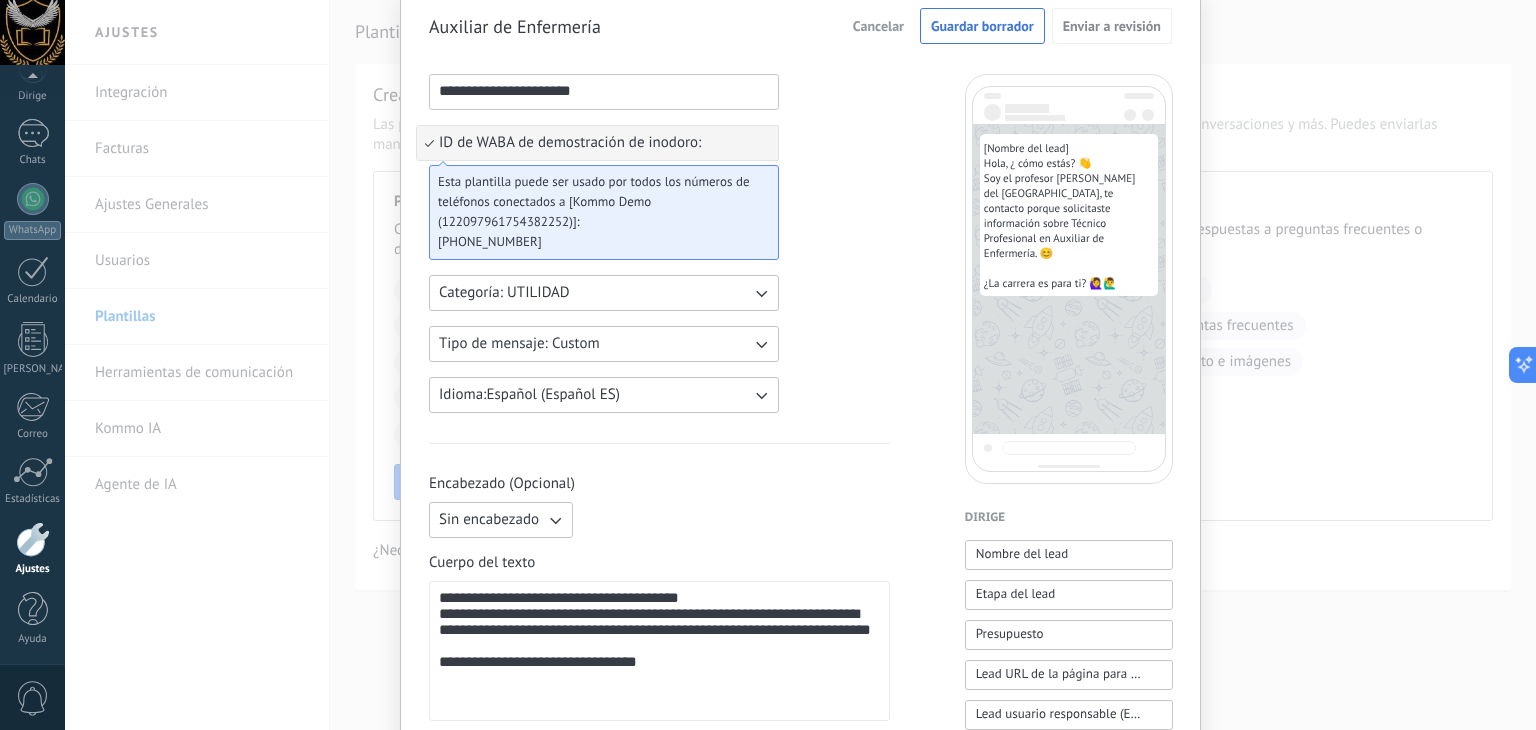 click on "ID de WABA de demostración de inodoro:" at bounding box center [597, 143] 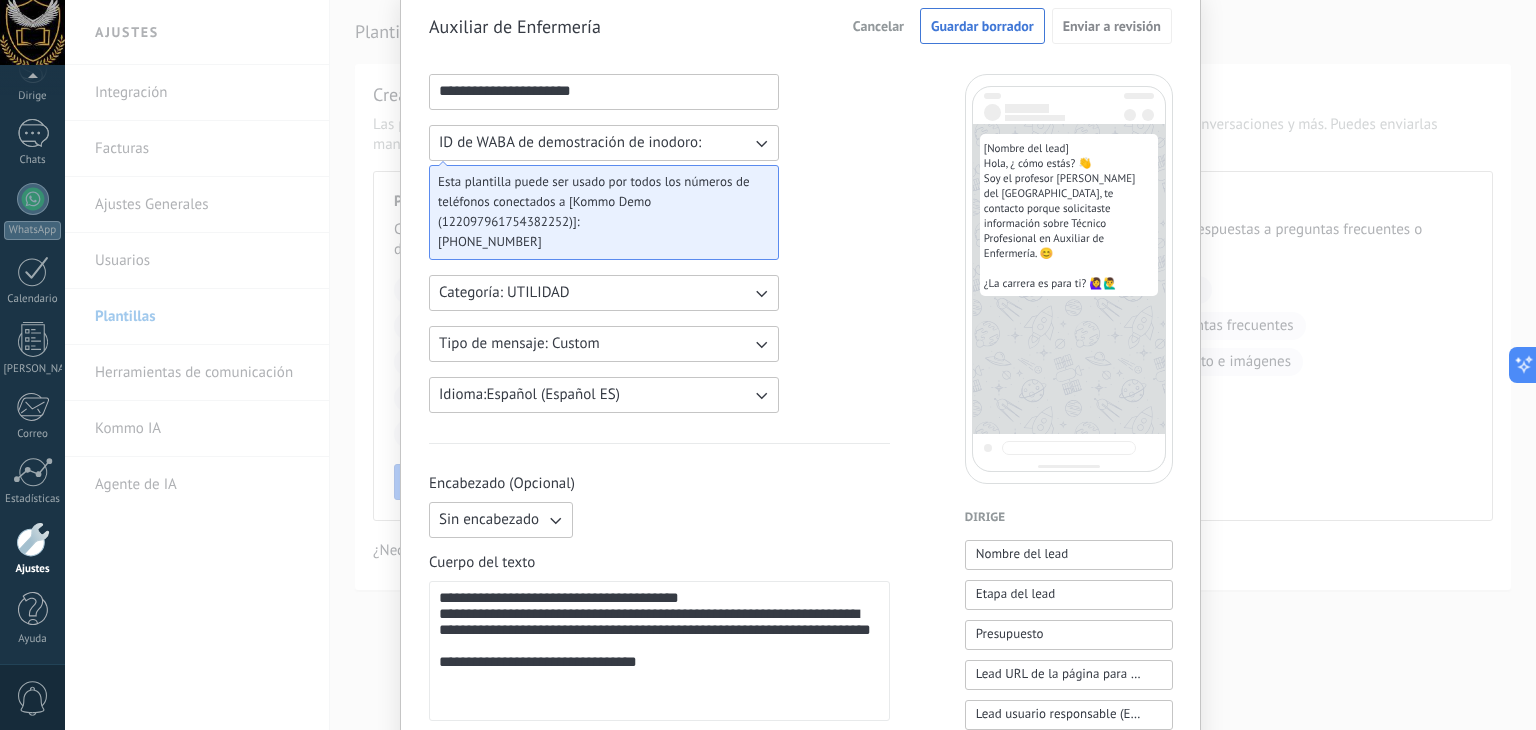 click on "Esta plantilla puede ser usado por todos los números de teléfonos conectados a [Kommo Demo (122097961754382252)]:" at bounding box center (596, 202) 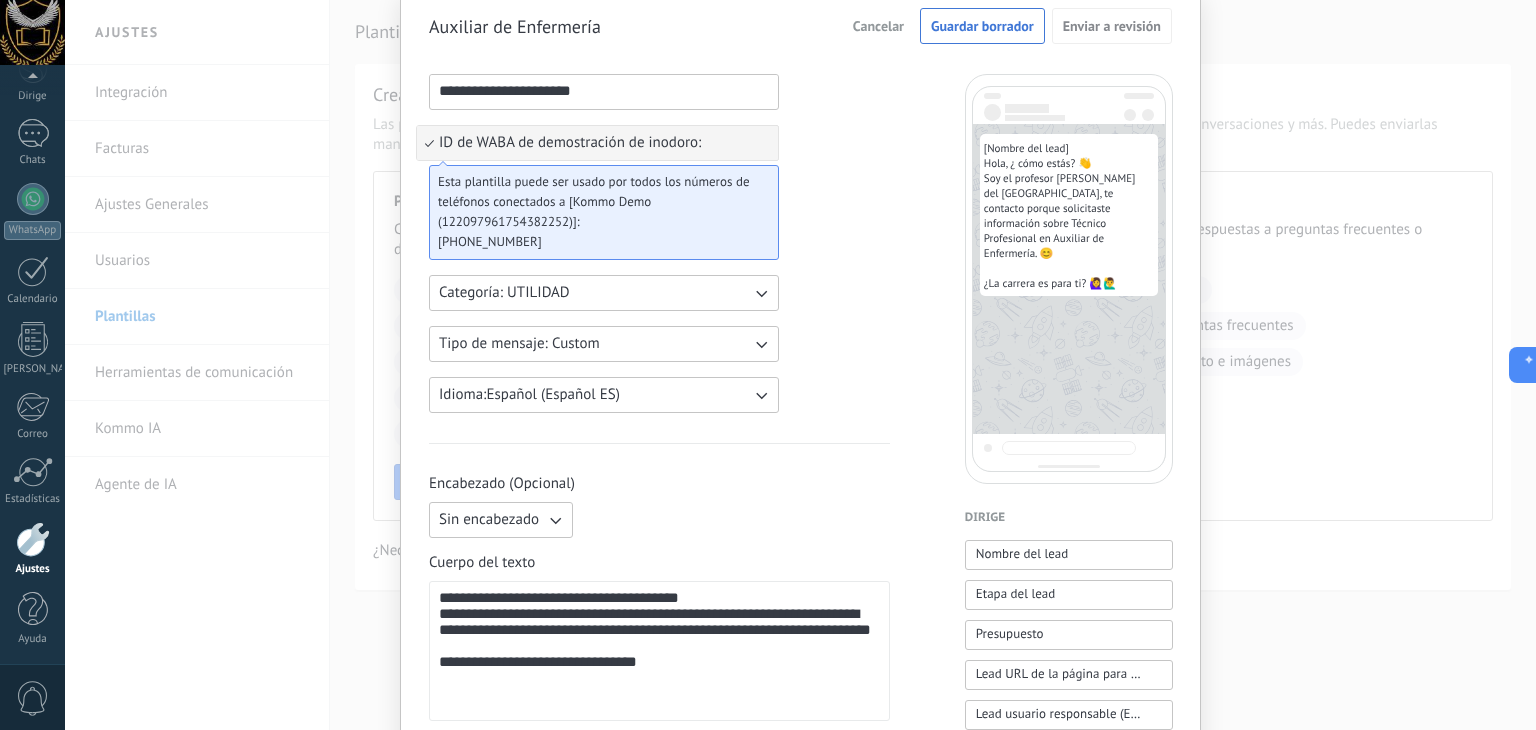 click on "ID de WABA de demostración de inodoro:" at bounding box center (570, 142) 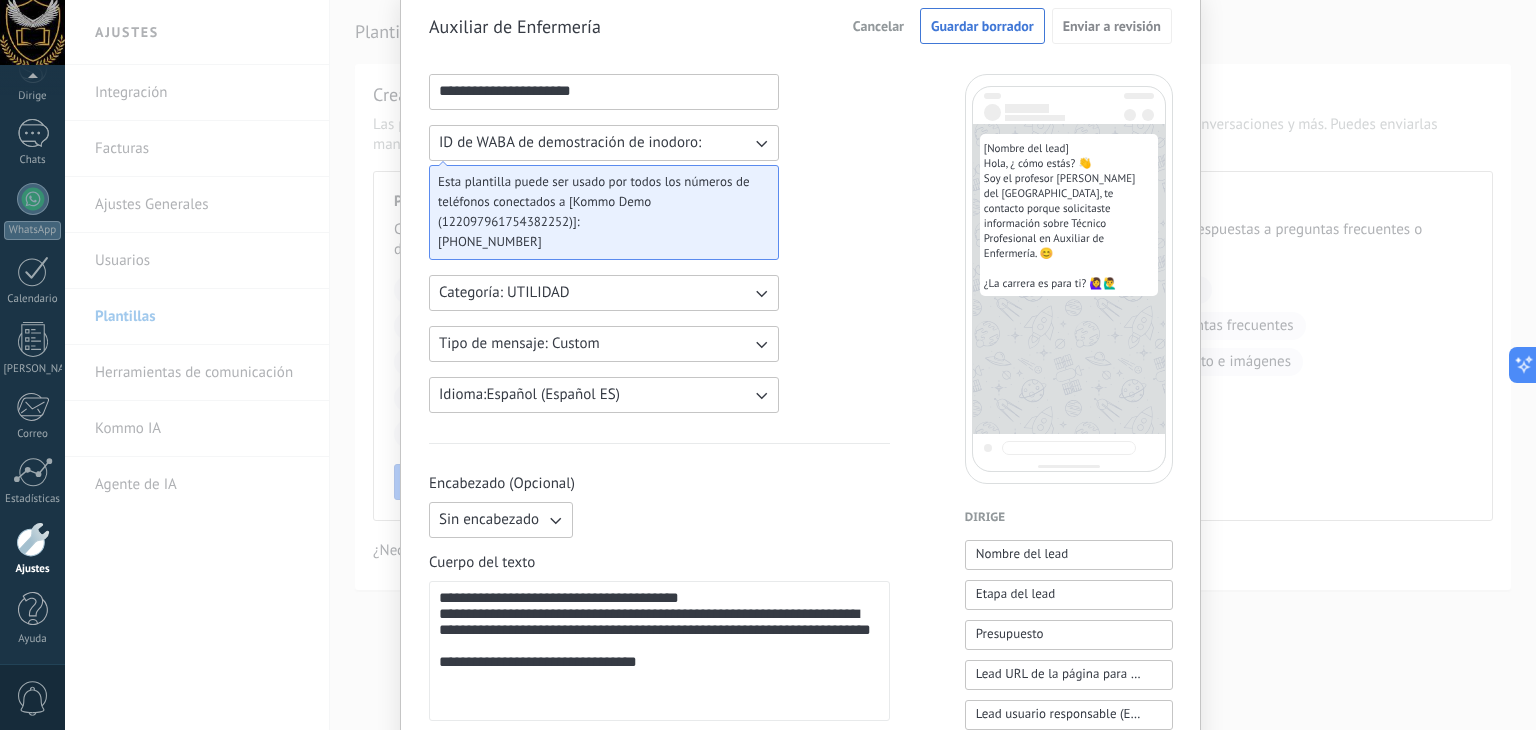 click on "ID de WABA de demostración de inodoro:" at bounding box center [570, 142] 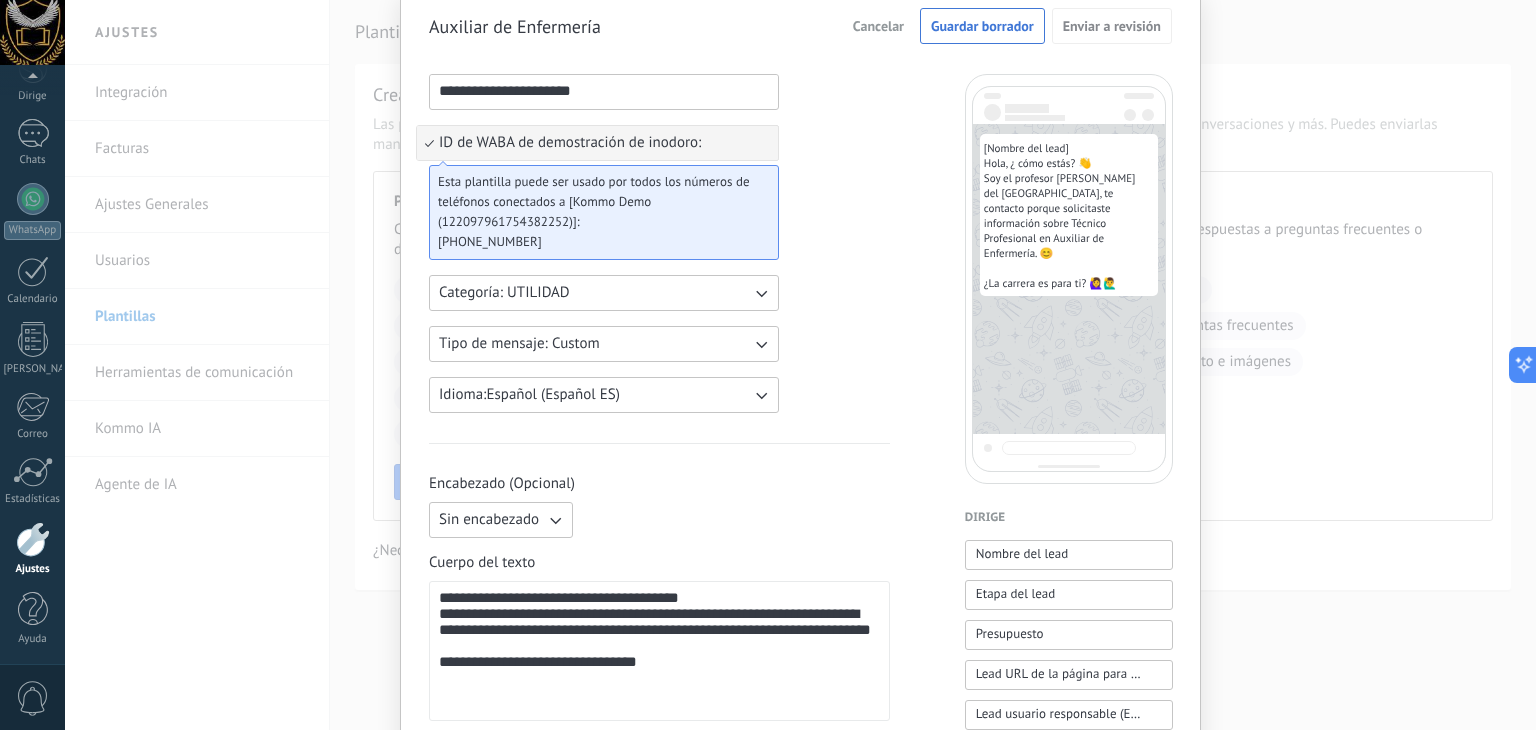 click on "ID de WABA de demostración de inodoro:" at bounding box center (597, 143) 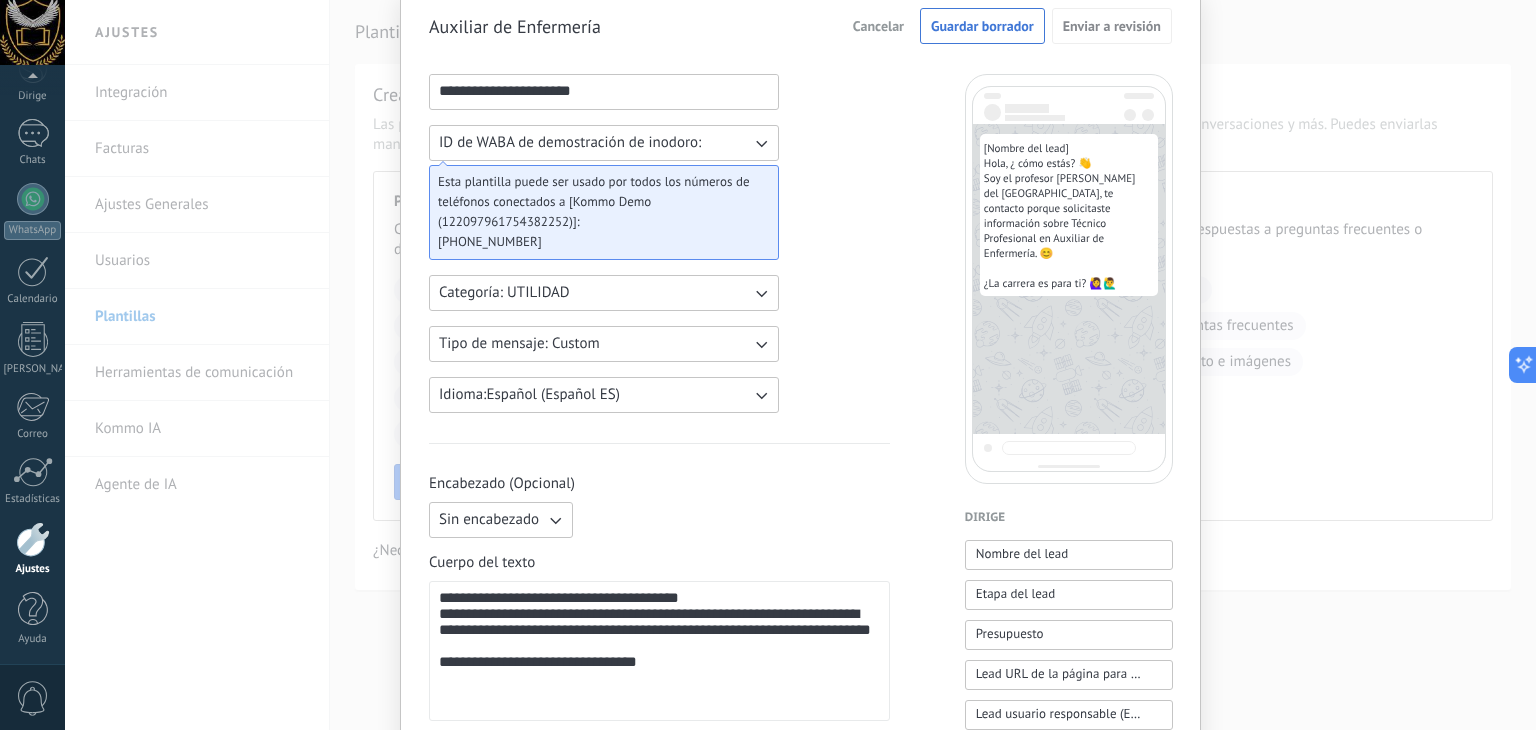 click on "ID de WABA de demostración de inodoro:" at bounding box center (604, 143) 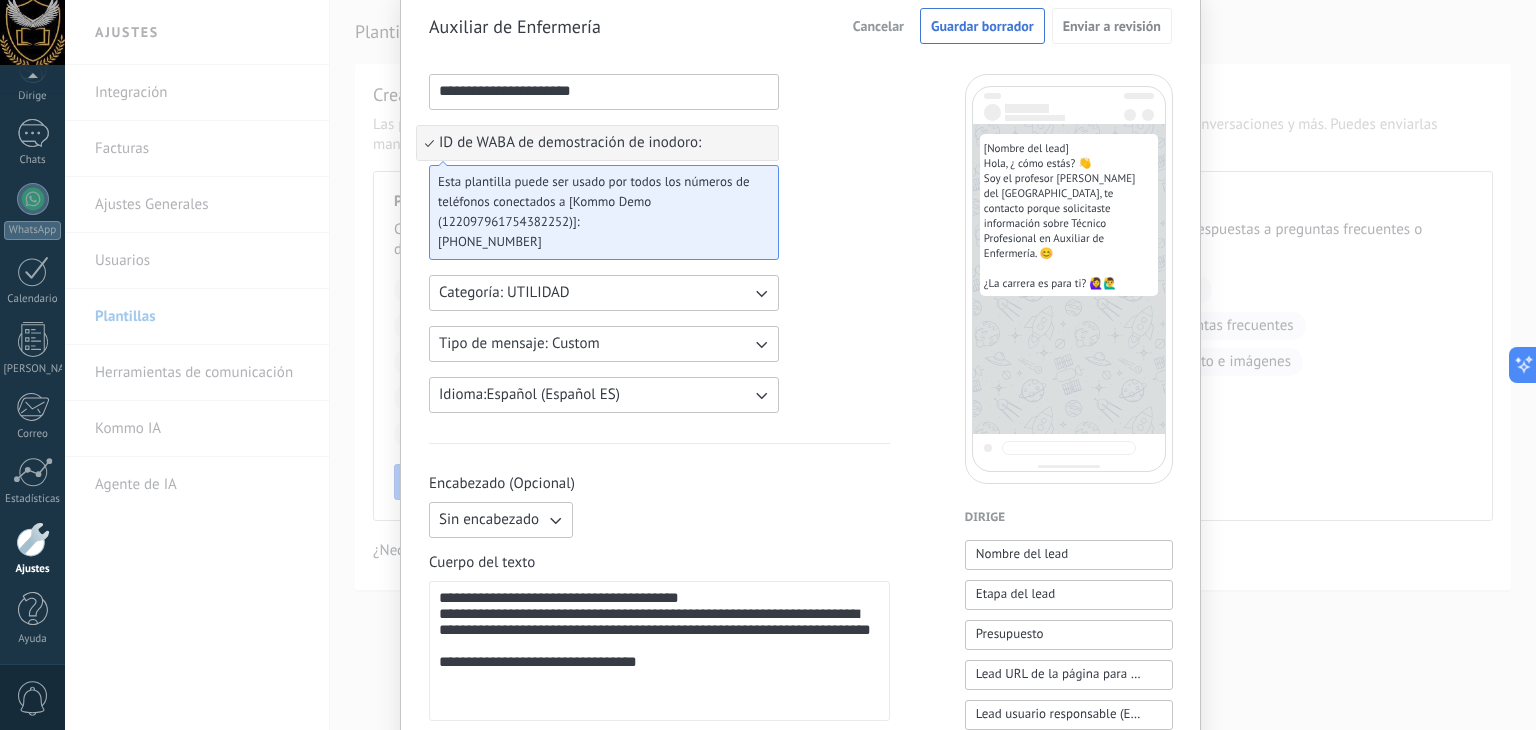 click on "ID de WABA de demostración de inodoro:" at bounding box center (597, 143) 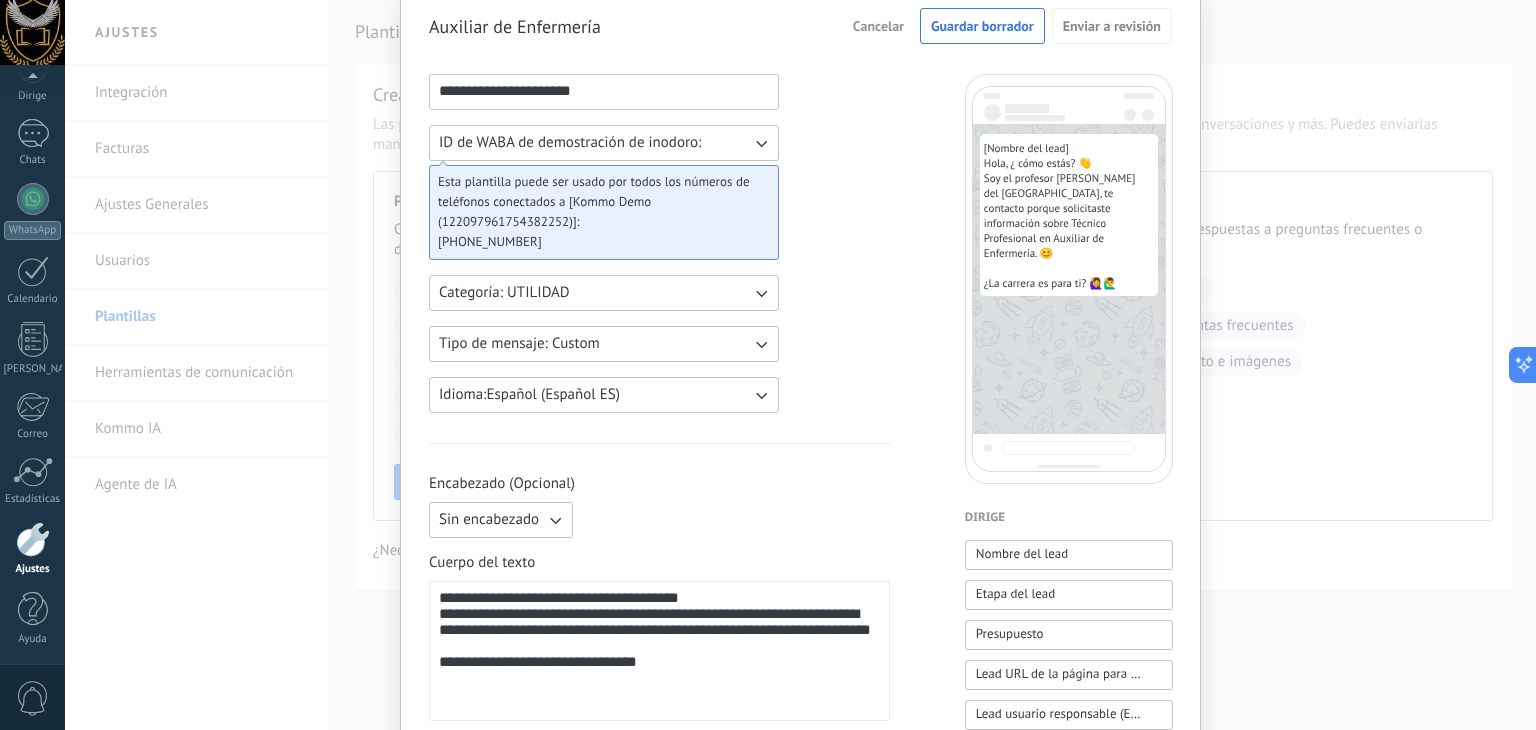 click on "ID de WABA de demostración de inodoro:" at bounding box center [604, 143] 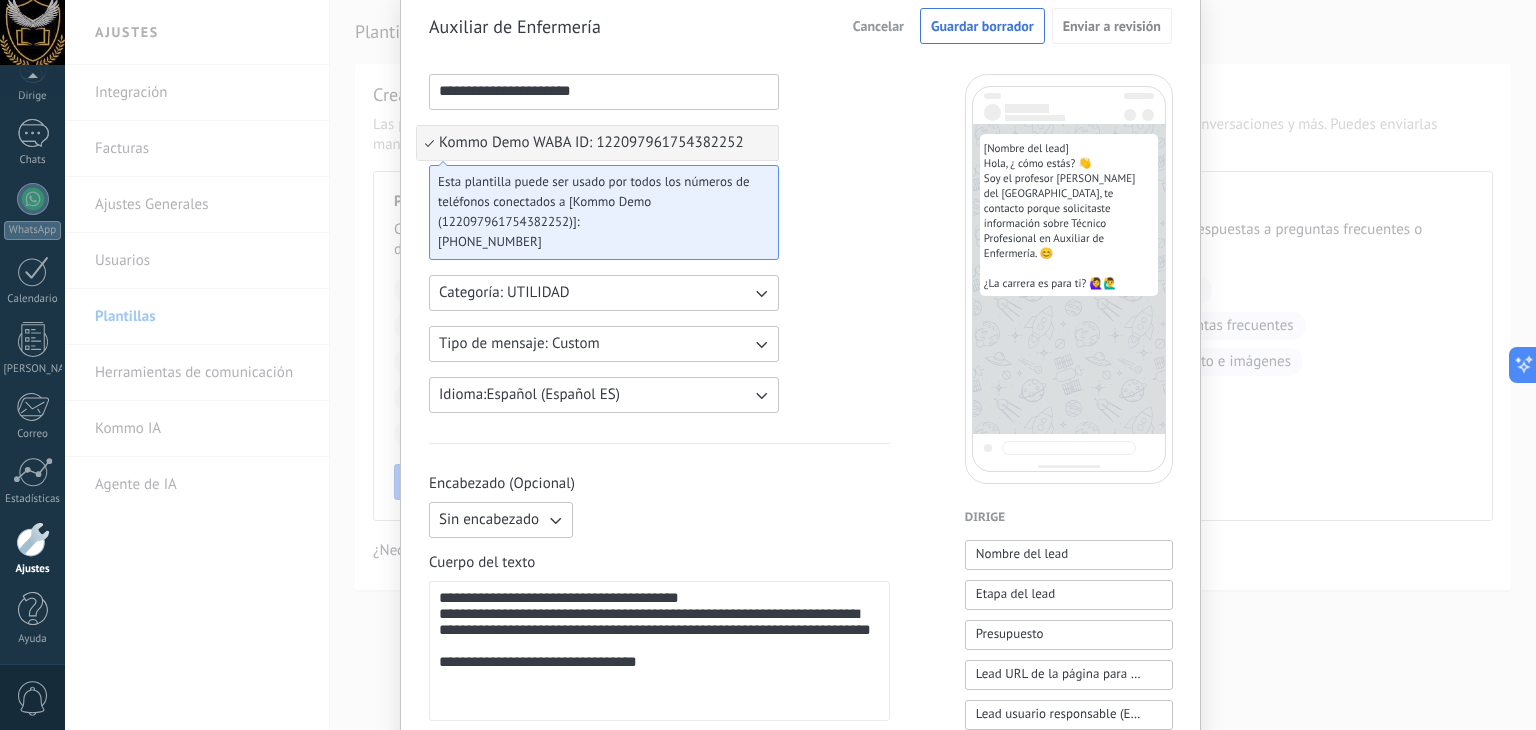 click on "Kommo Demo WABA ID: 122097961754382252" at bounding box center [597, 143] 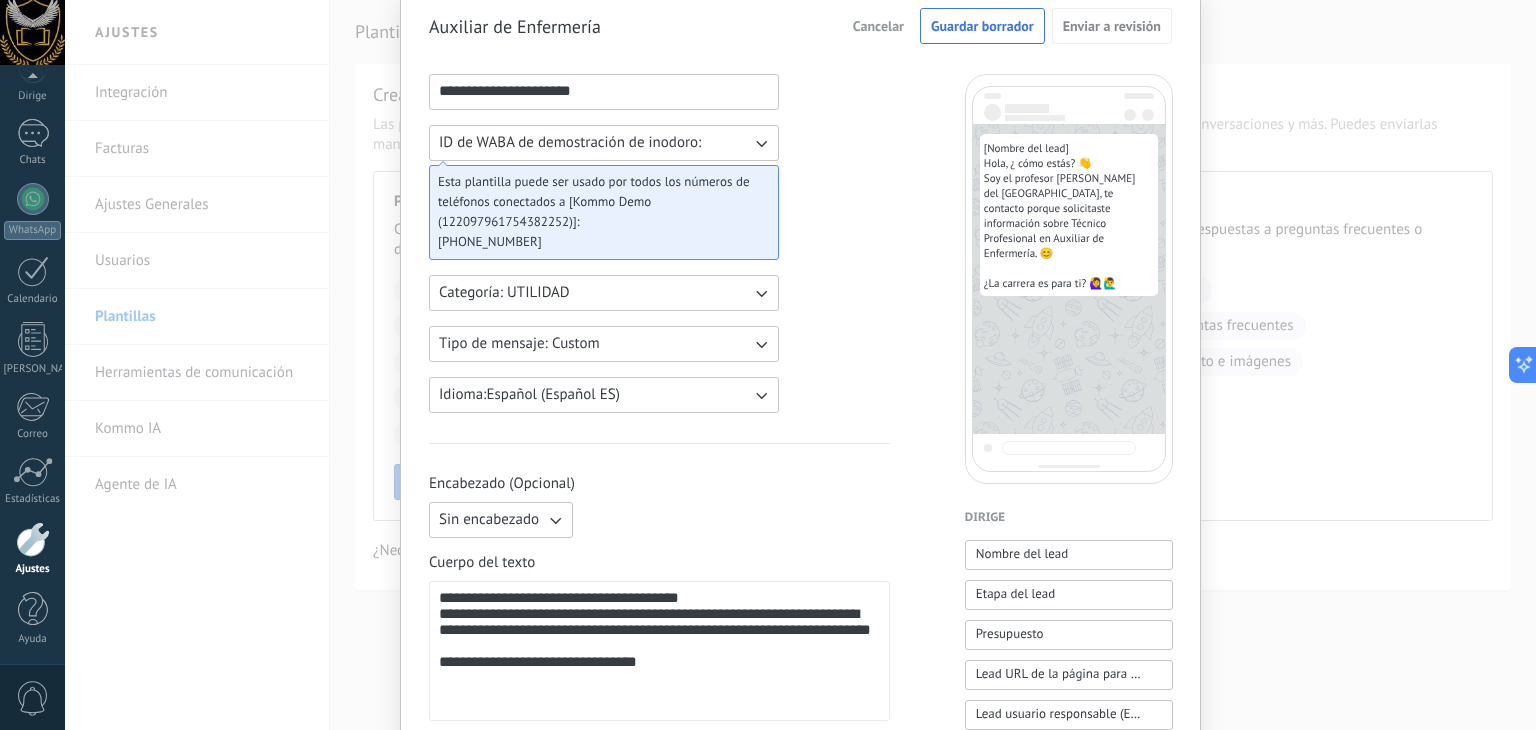 click on "ID de WABA de demostración de inodoro:" at bounding box center [570, 142] 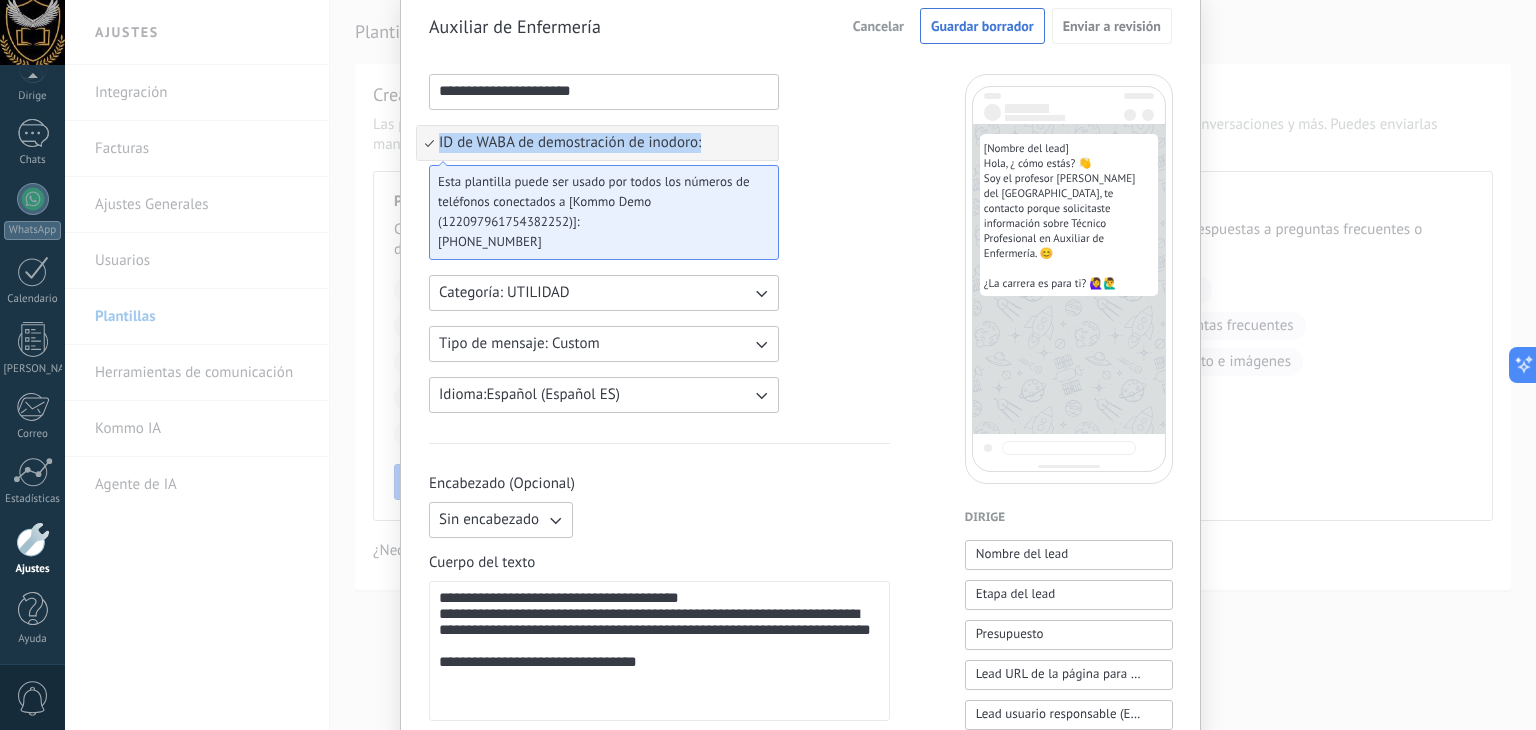 click on "ID de WABA de demostración de inodoro:" at bounding box center (570, 143) 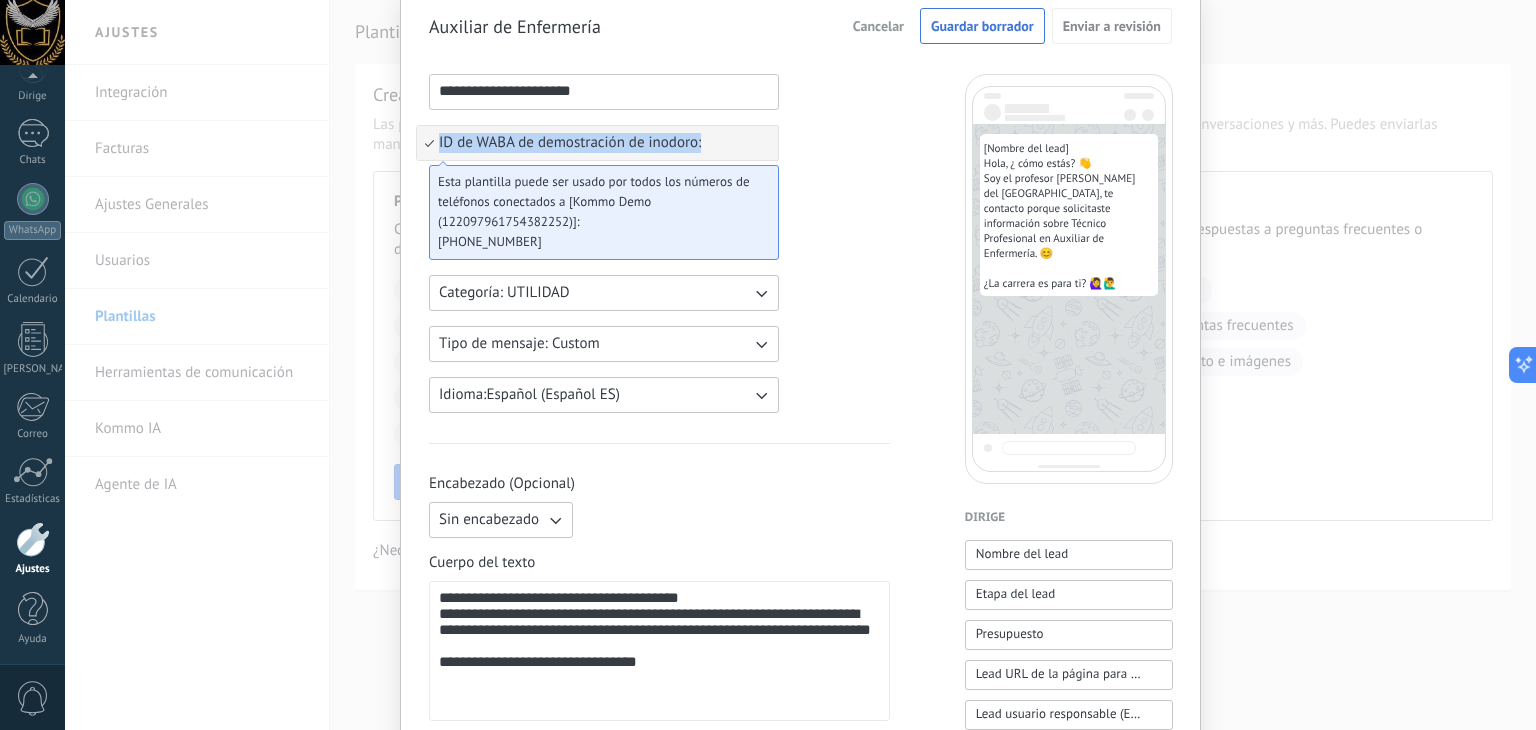 click on "ID de WABA de demostración de inodoro:" at bounding box center (570, 142) 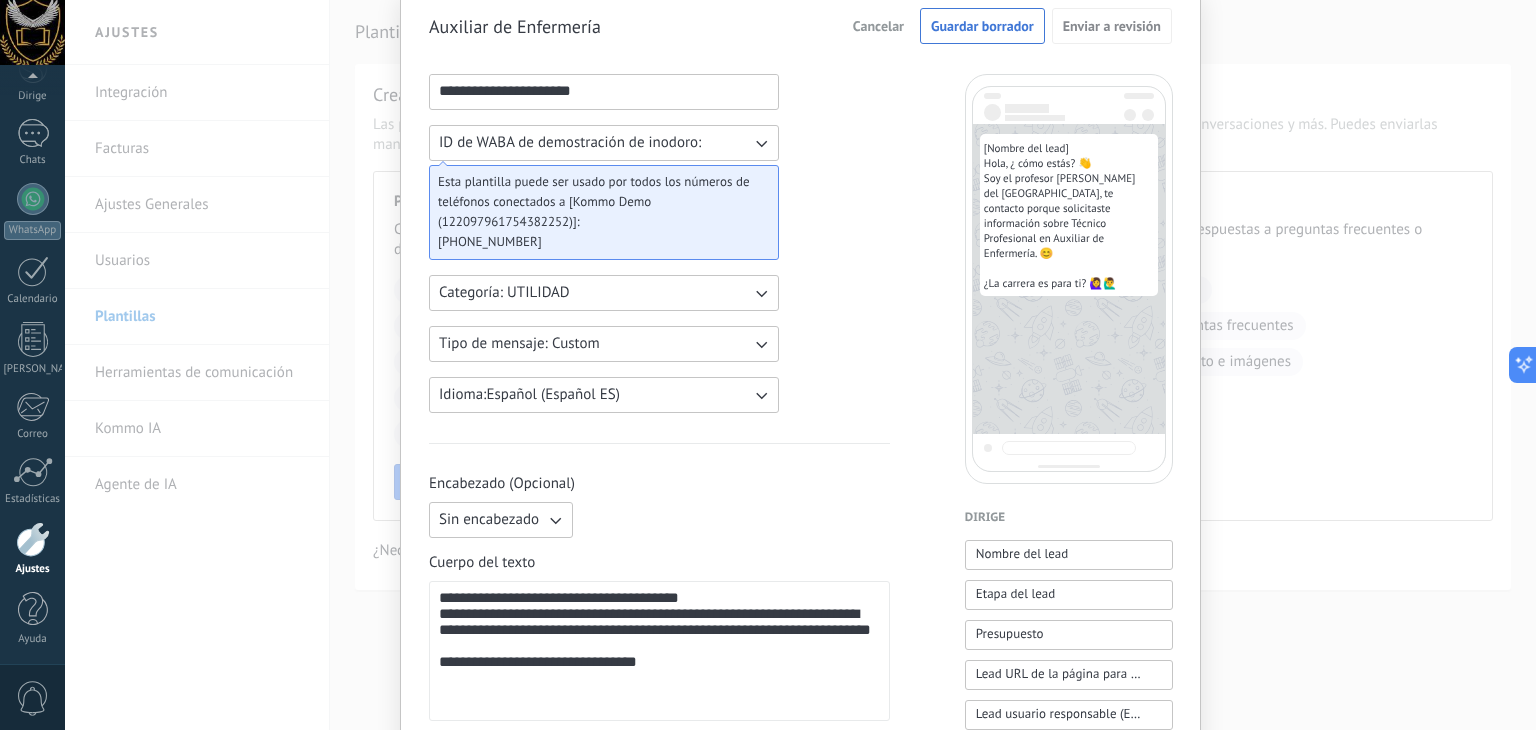 click on "ID de WABA de demostración de inodoro:" at bounding box center [570, 142] 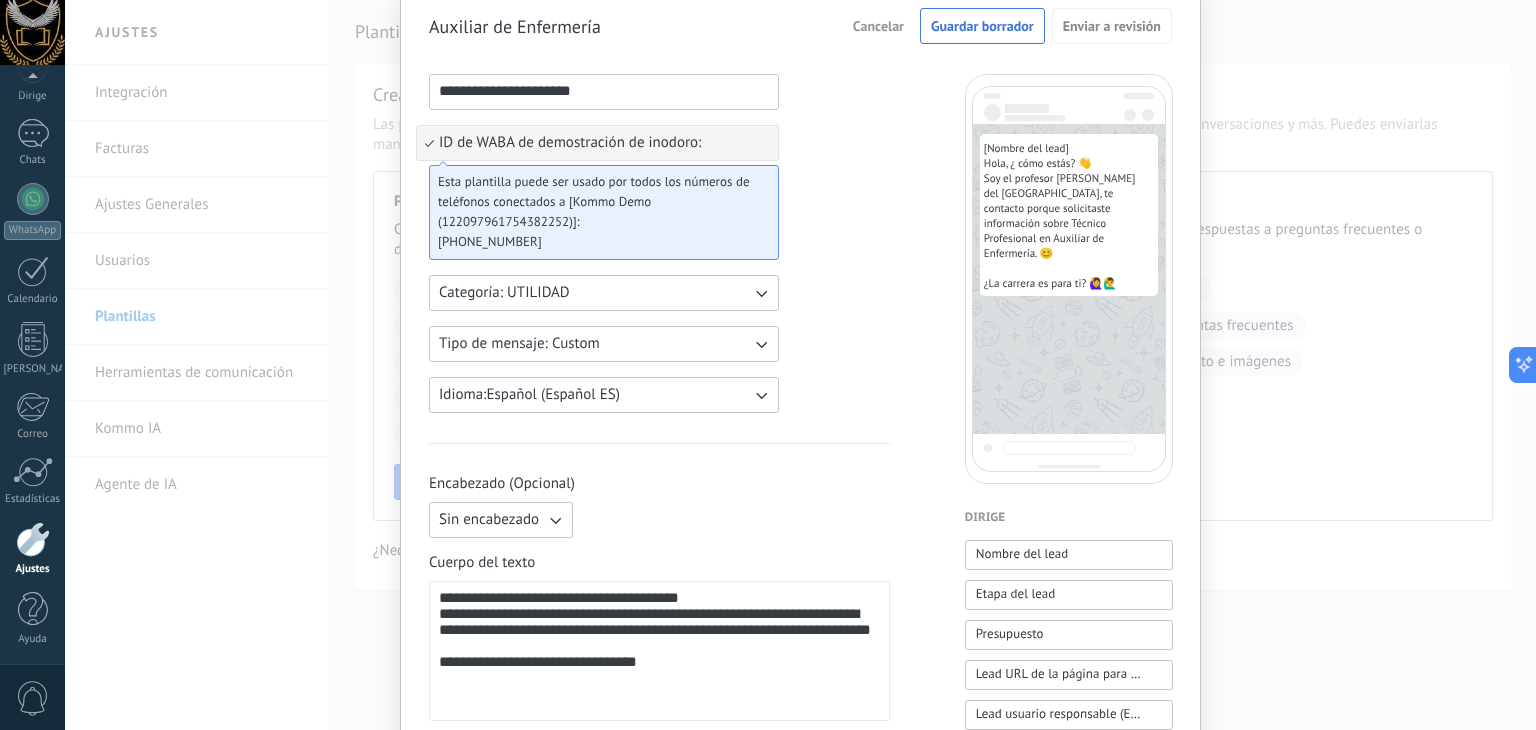 click on "ID de WABA de demostración de inodoro:" at bounding box center (570, 142) 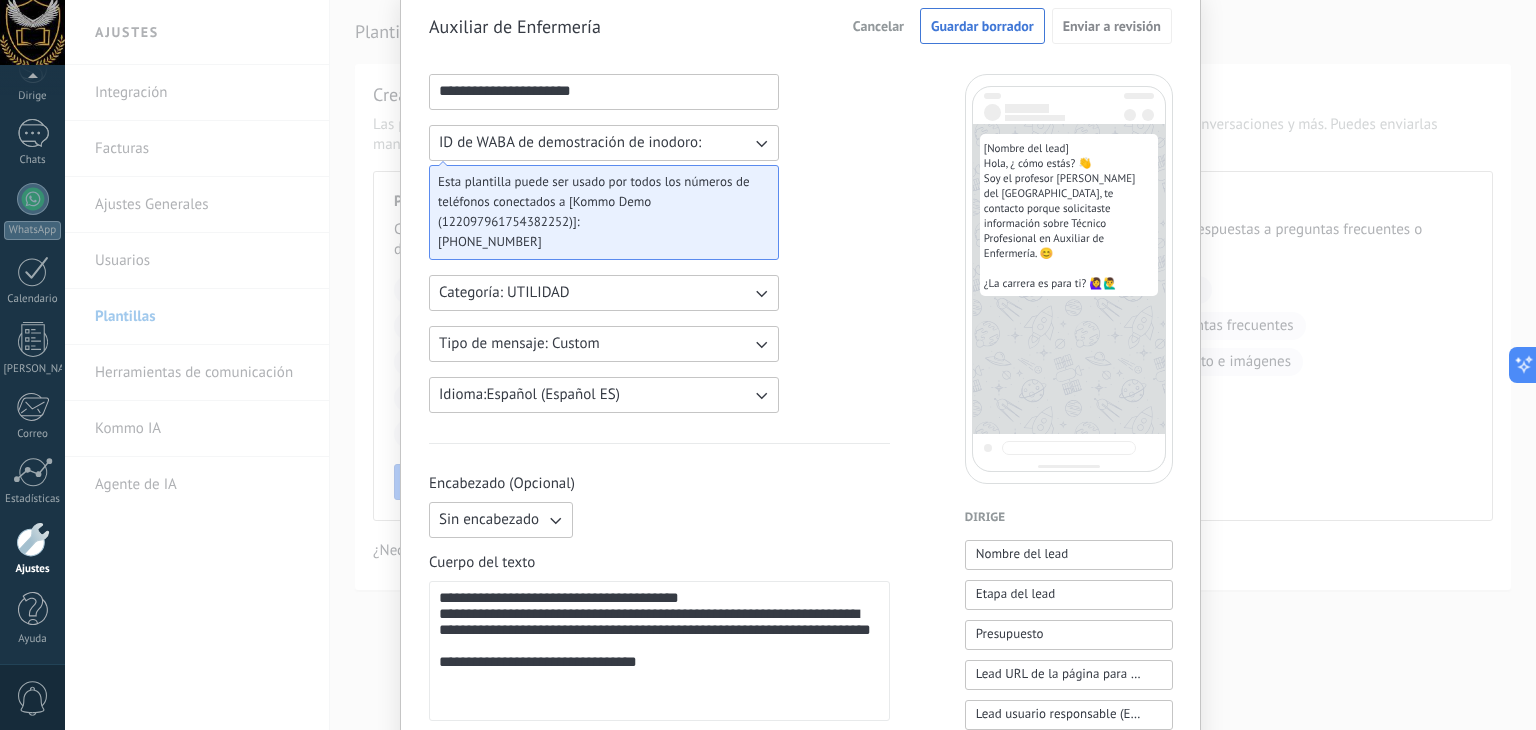 click on "ID de WABA de demostración de inodoro:" at bounding box center (570, 142) 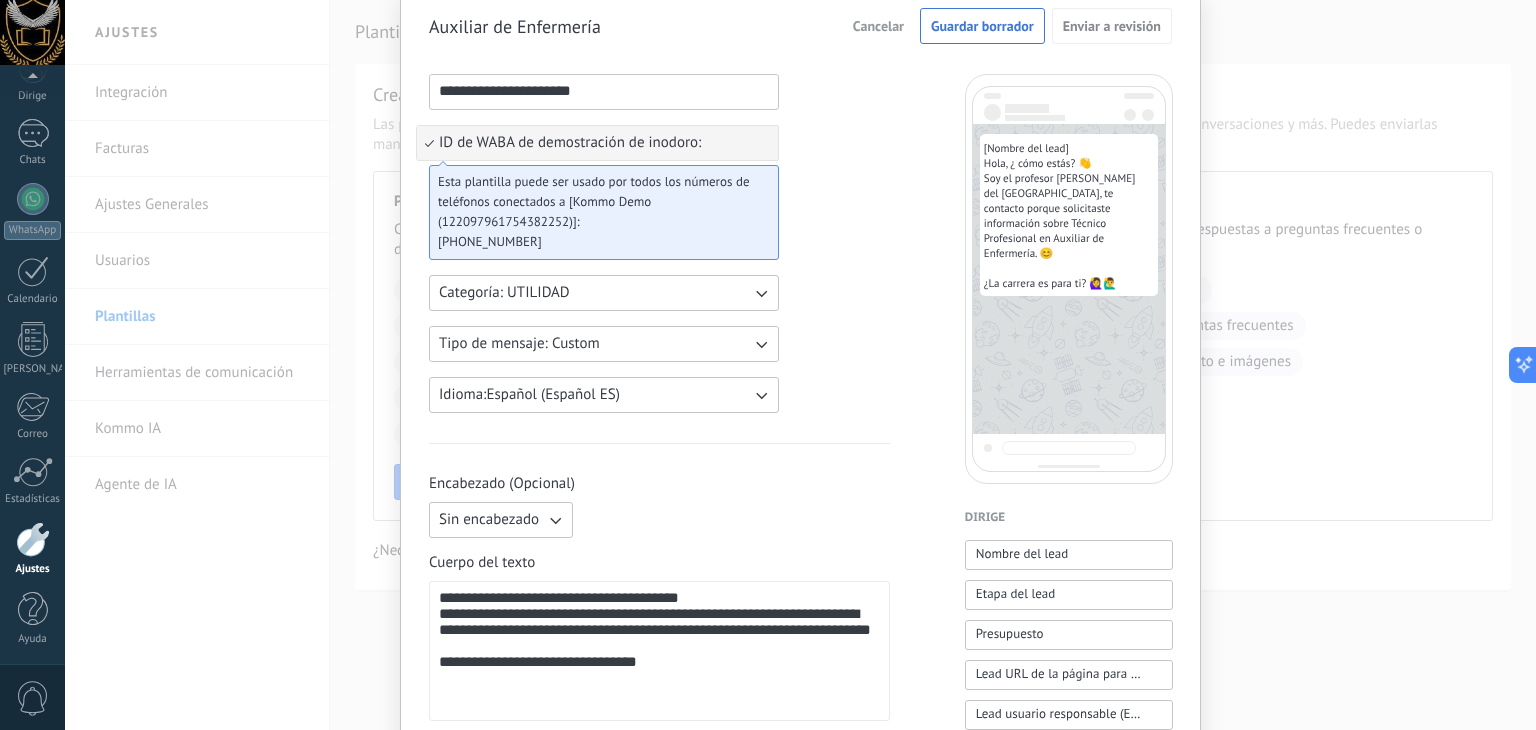 click on "ID de WABA de demostración de inodoro:" at bounding box center [570, 142] 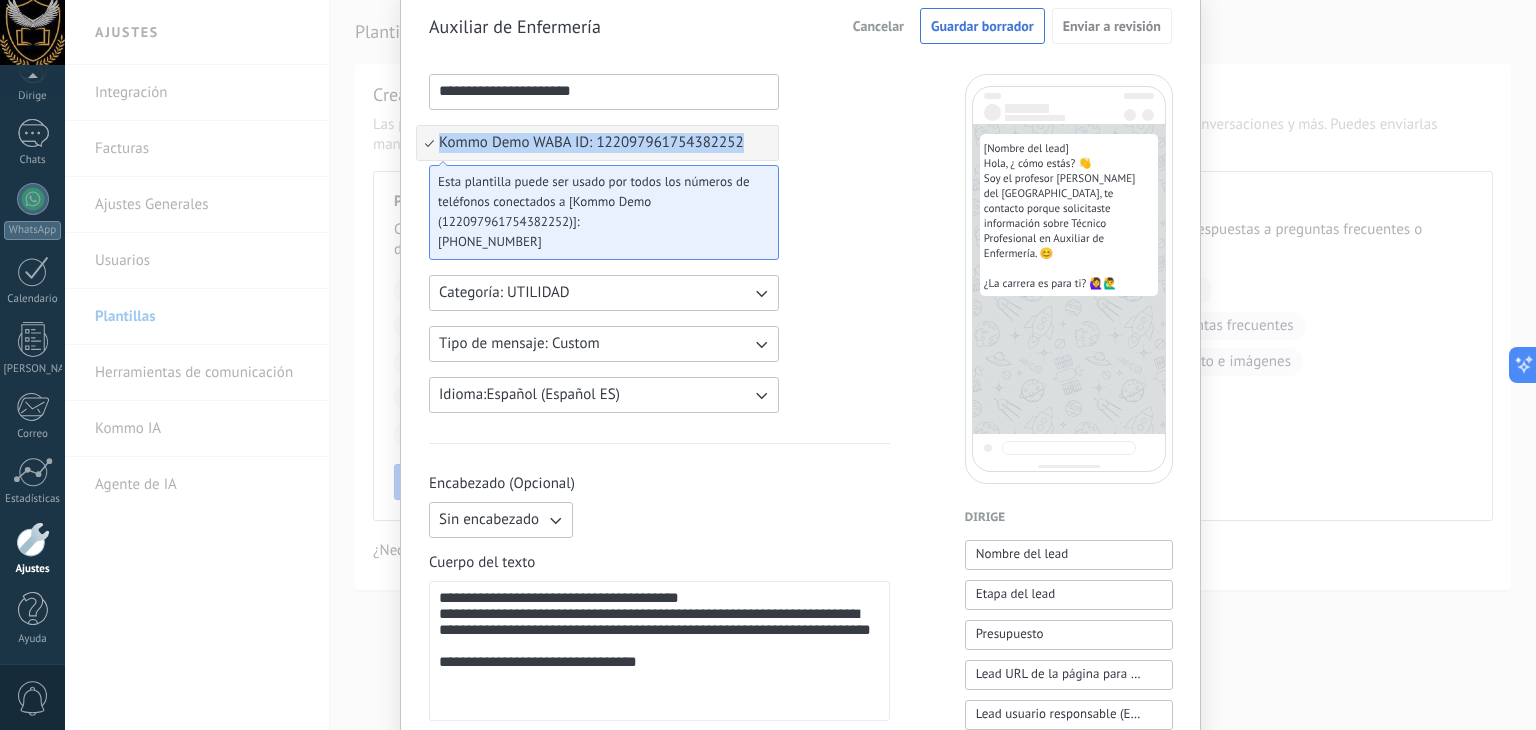 click on "Kommo Demo WABA ID: 122097961754382252" at bounding box center [591, 143] 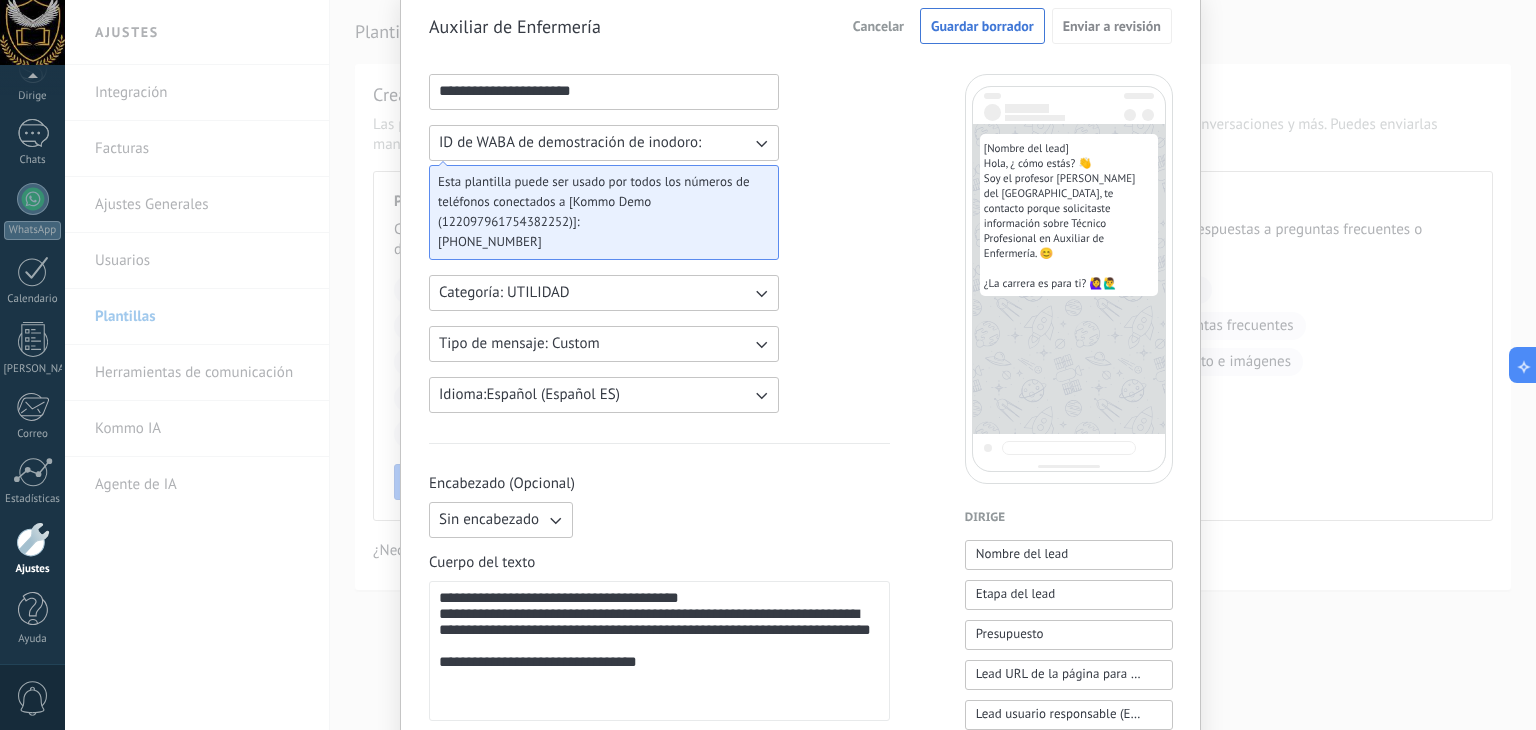click on "**********" at bounding box center [604, 243] 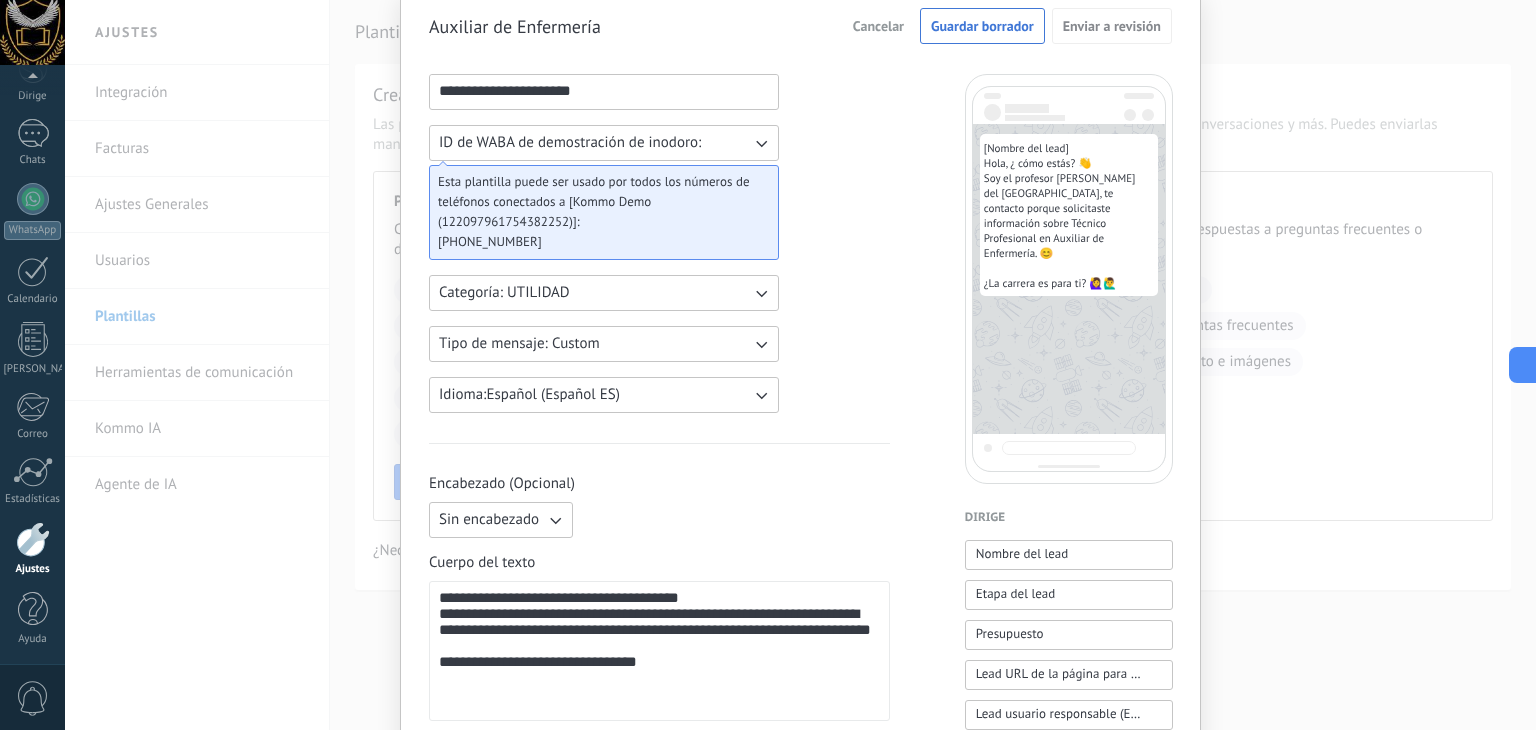click on "**********" at bounding box center [604, 91] 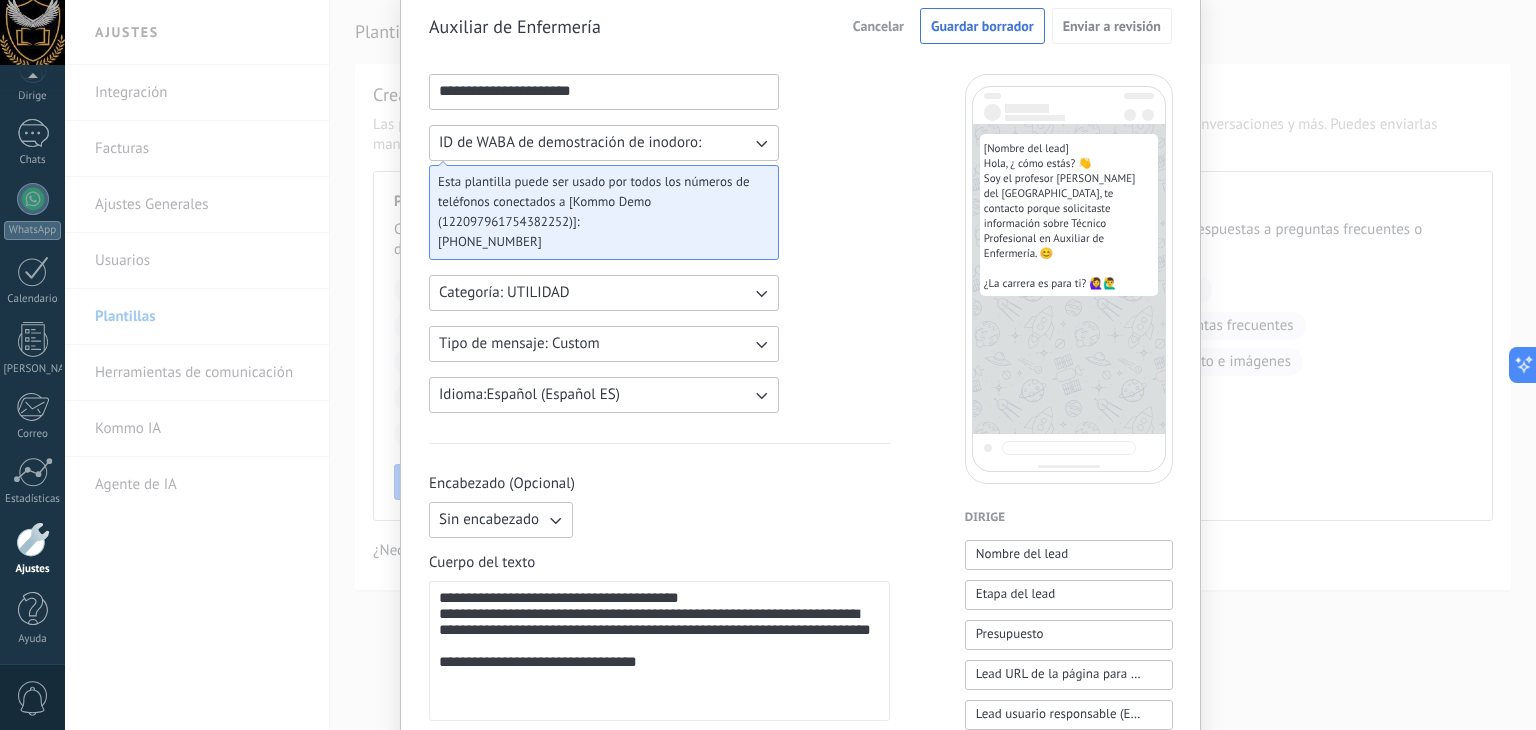 click on "**********" at bounding box center [659, 749] 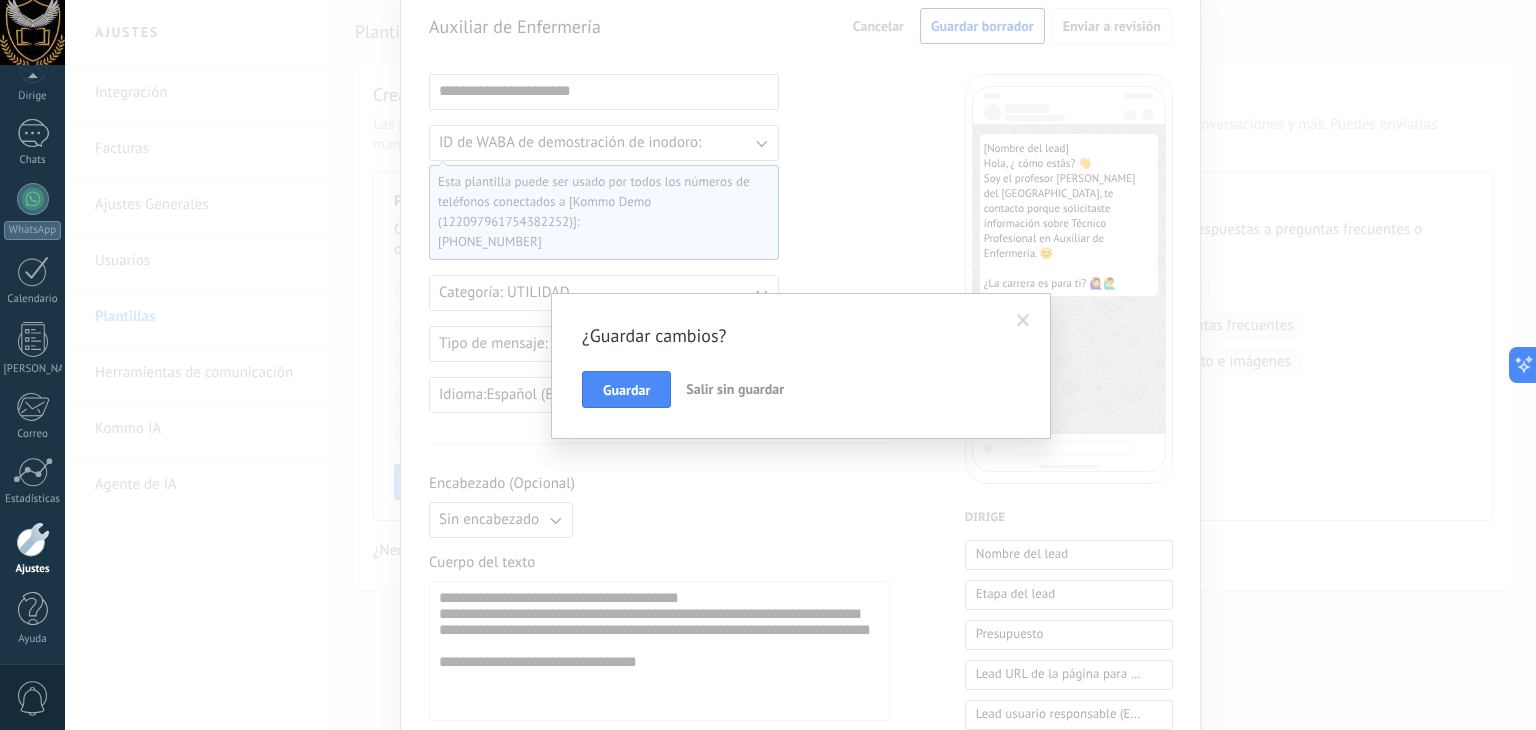 click on "Salir sin guardar" at bounding box center [735, 389] 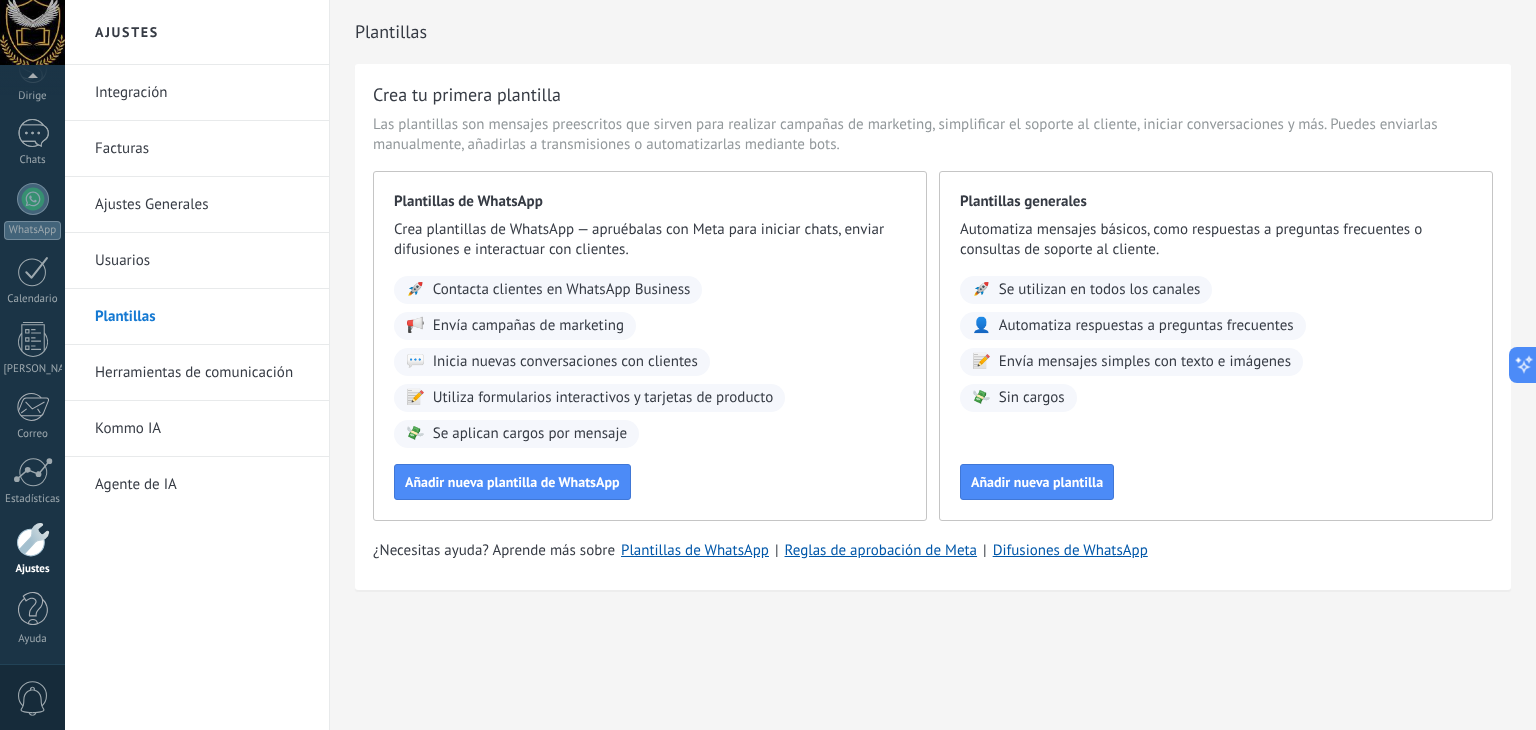 scroll, scrollTop: 0, scrollLeft: 0, axis: both 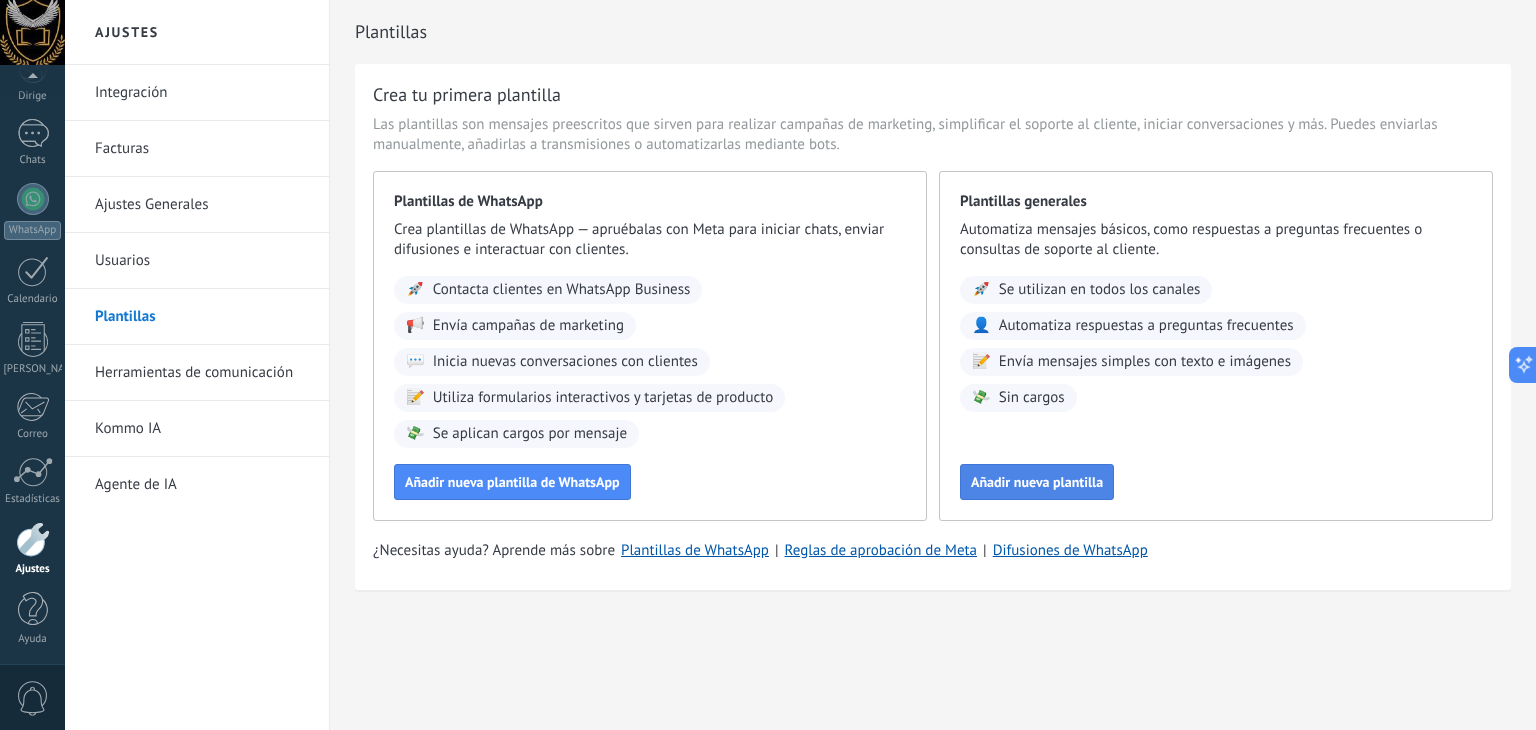 click on "Añadir nueva plantilla" at bounding box center (1037, 482) 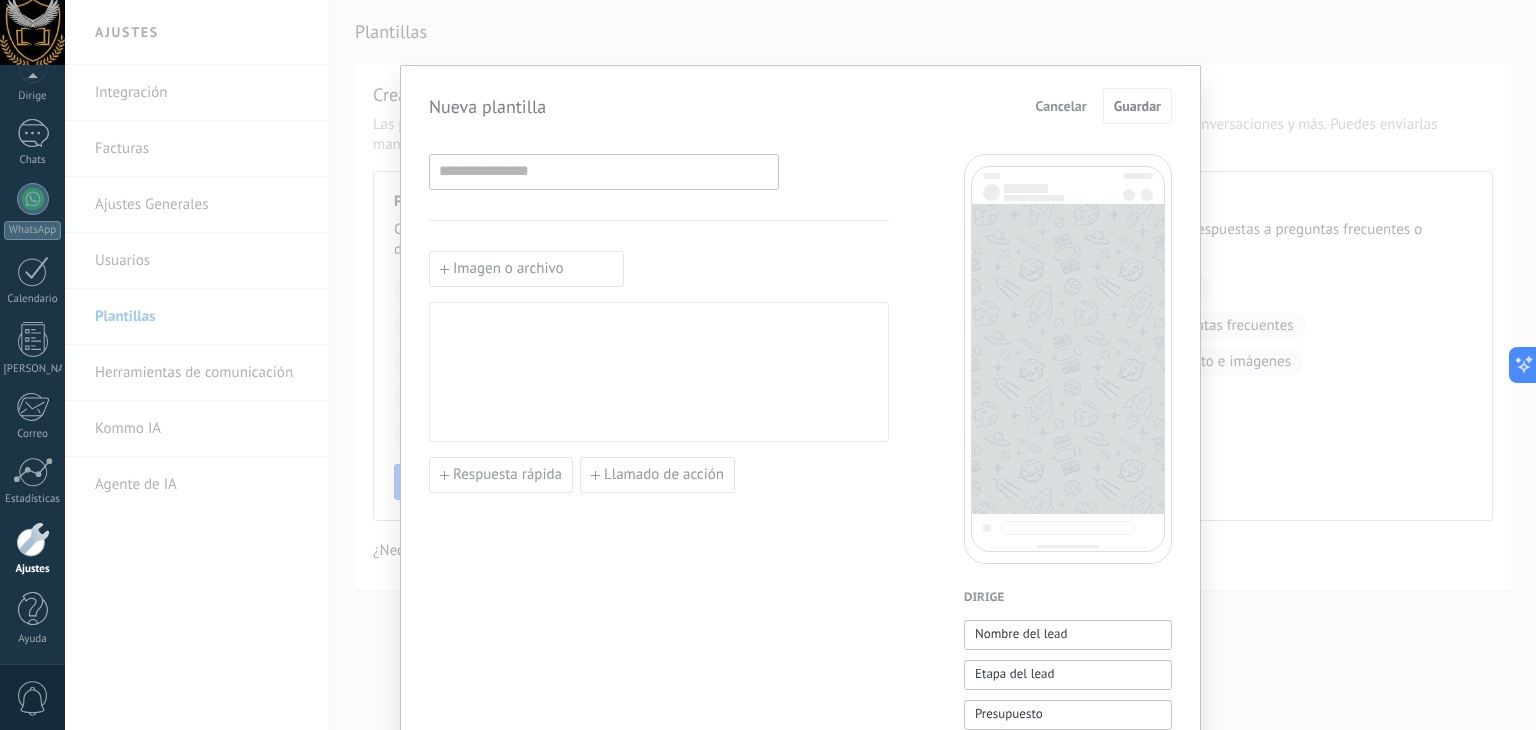 click on "Imagen o archivo" at bounding box center (526, 269) 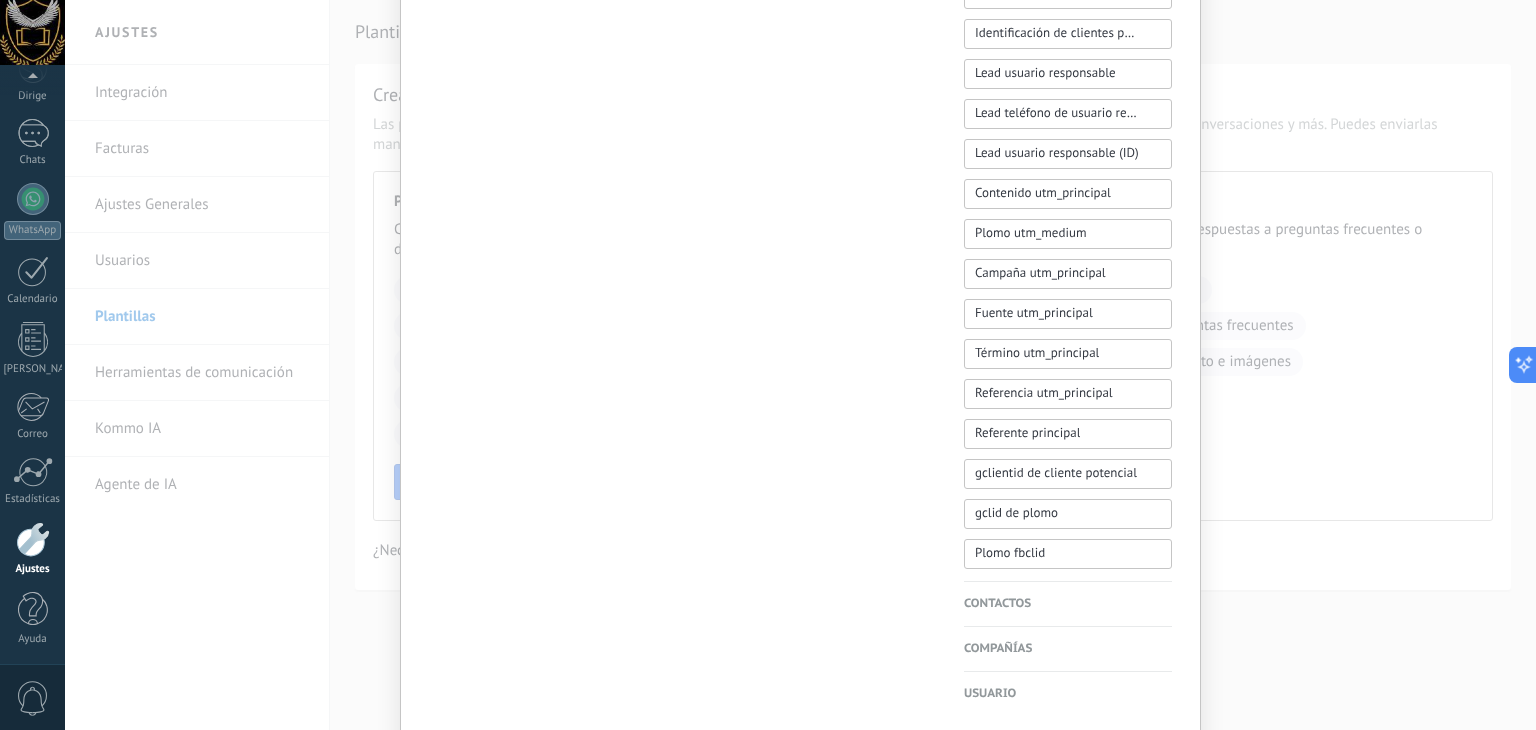 scroll, scrollTop: 880, scrollLeft: 0, axis: vertical 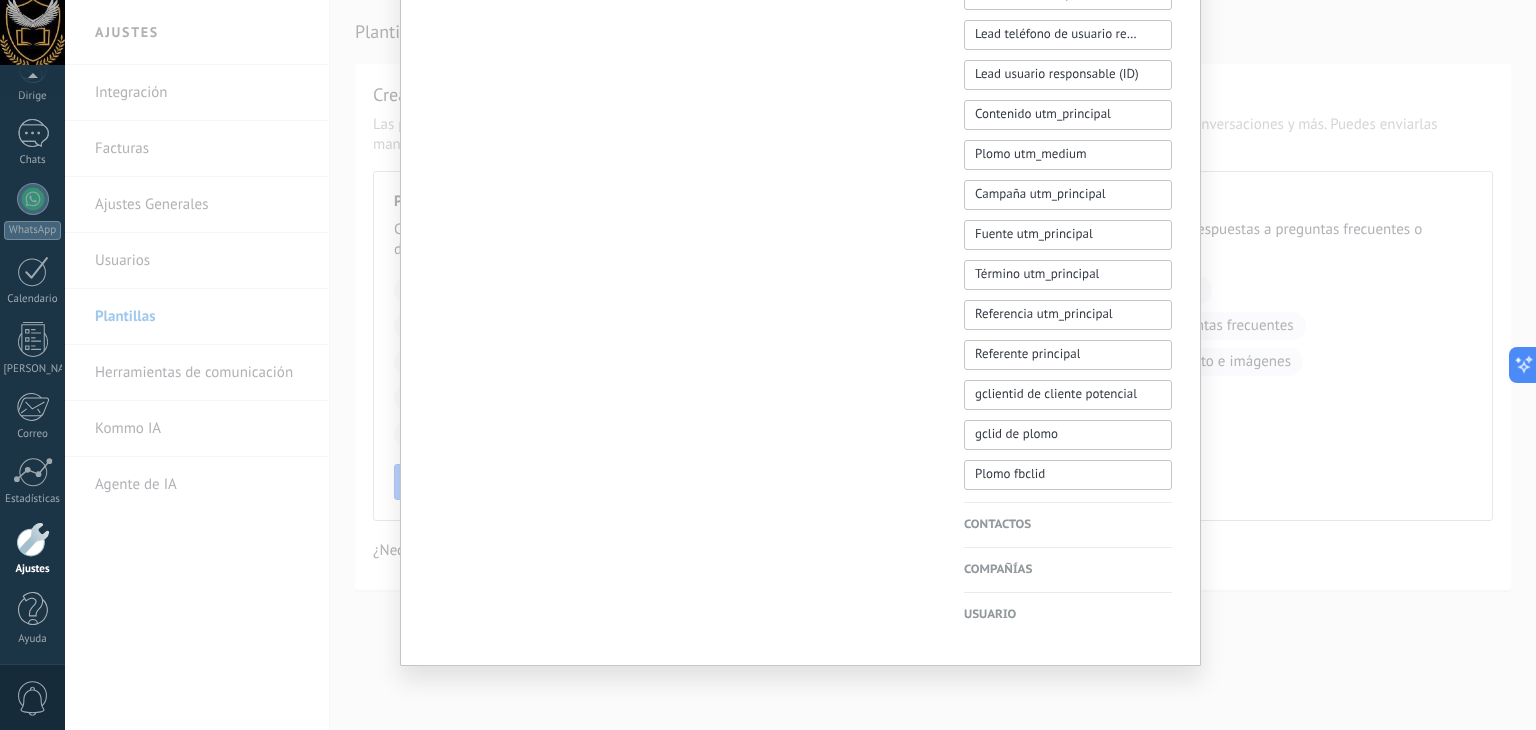 click on "Contactos" at bounding box center (1068, 525) 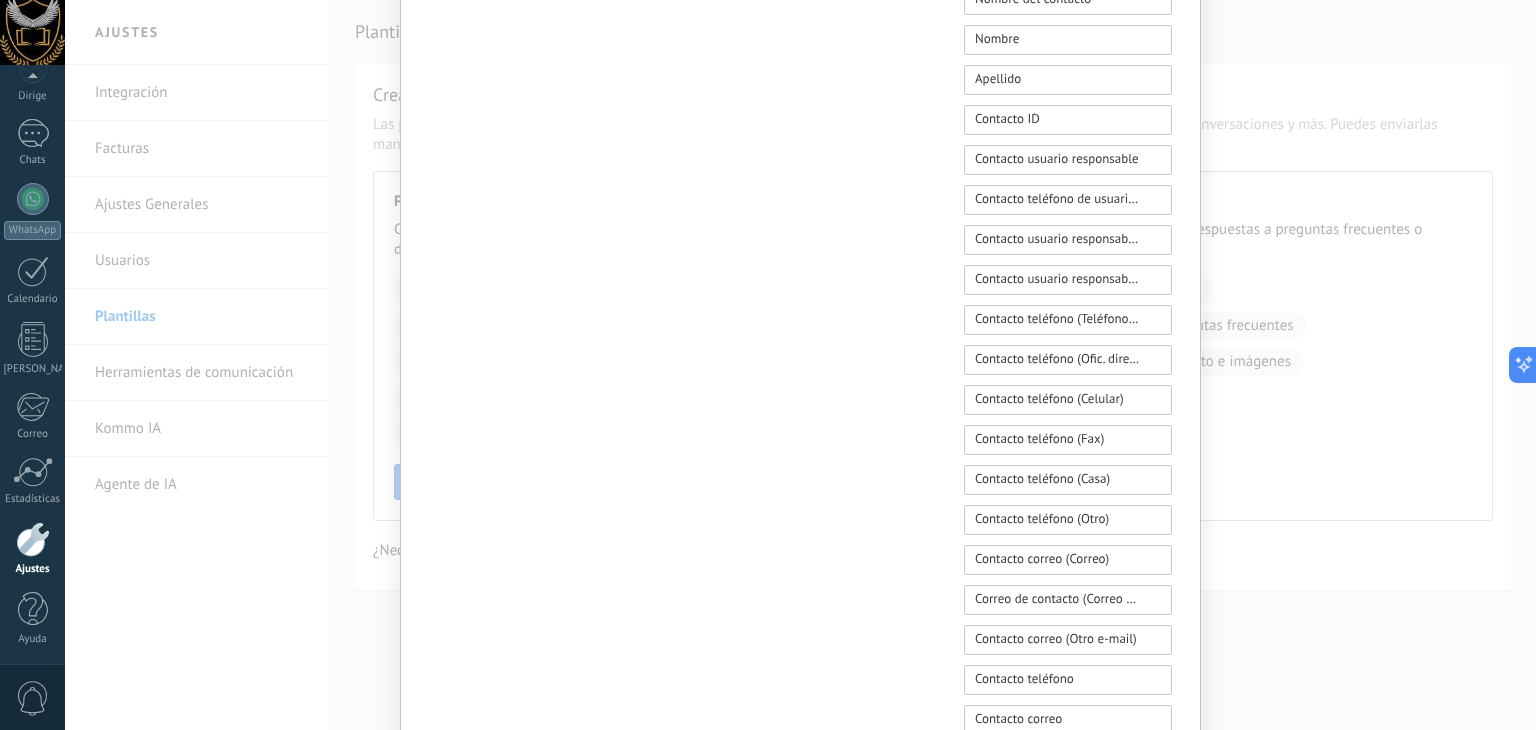 scroll, scrollTop: 380, scrollLeft: 0, axis: vertical 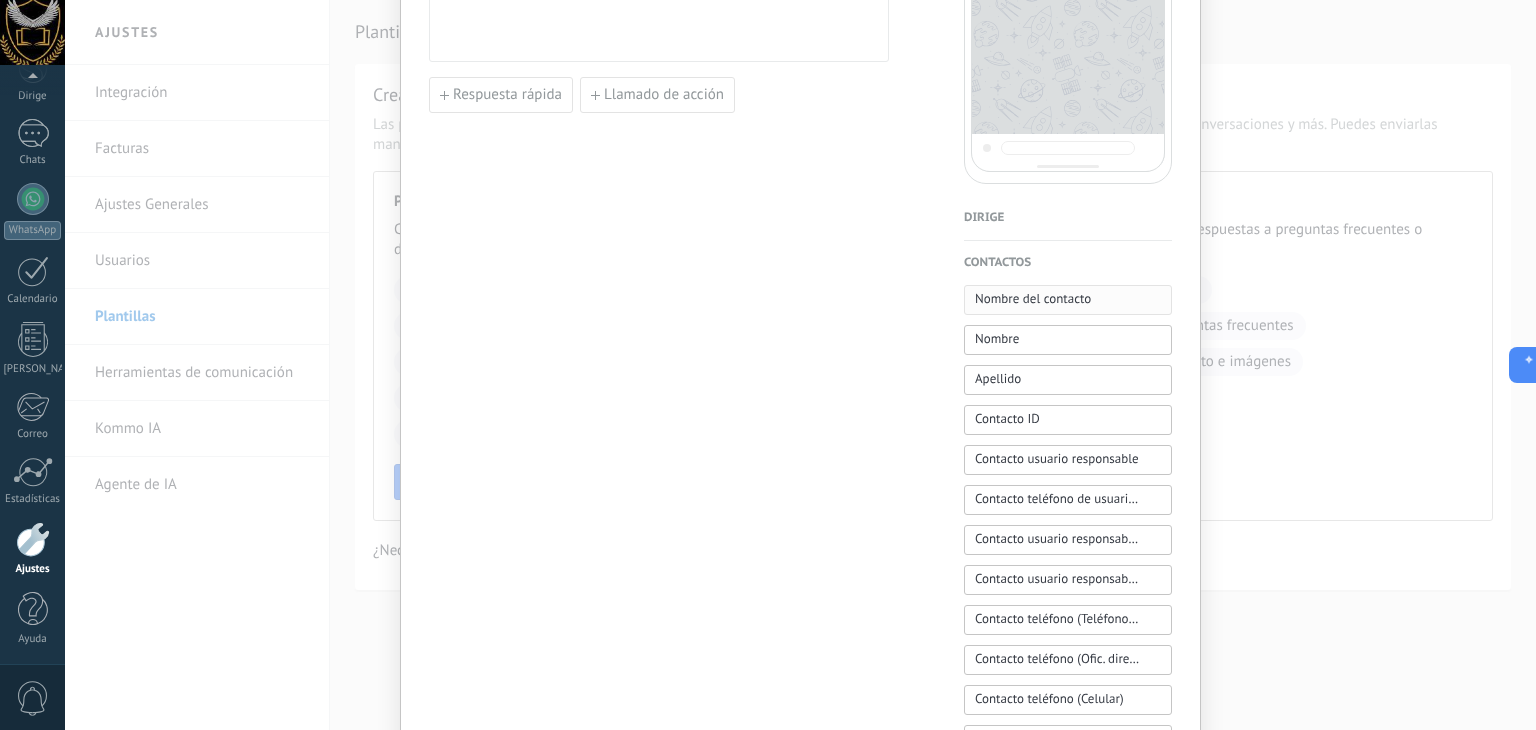 click on "Nombre del contacto" at bounding box center [1033, 298] 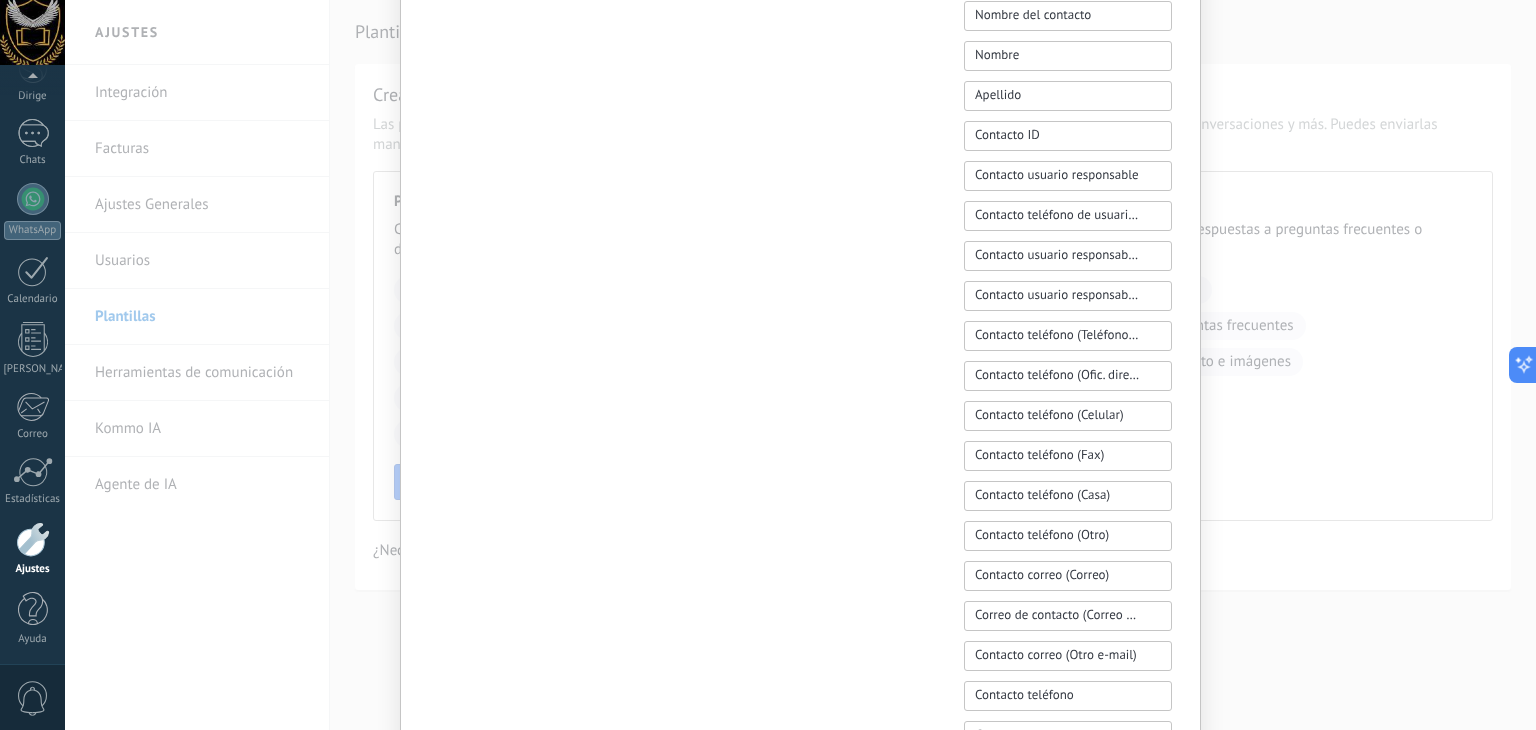 scroll, scrollTop: 700, scrollLeft: 0, axis: vertical 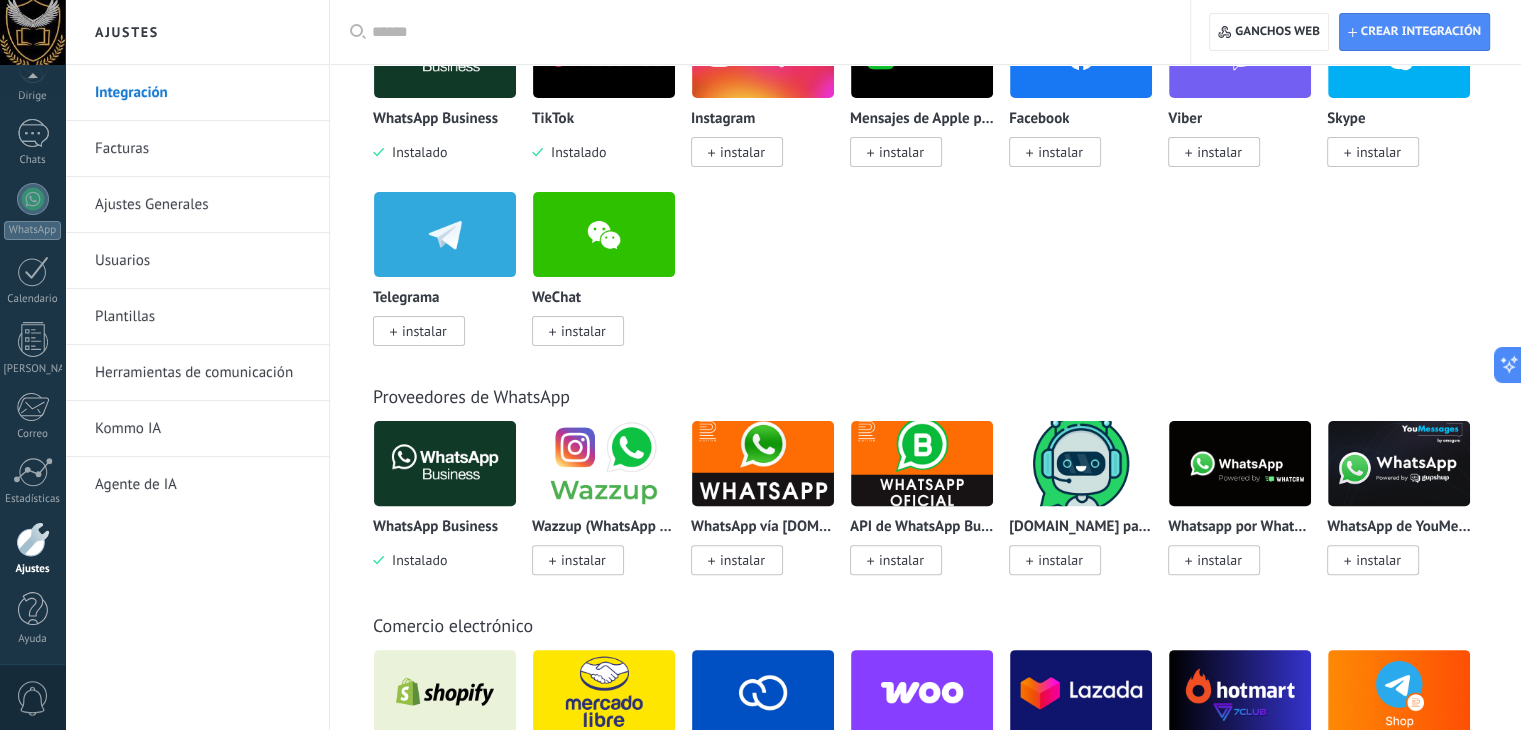click on "Plantillas" at bounding box center [202, 317] 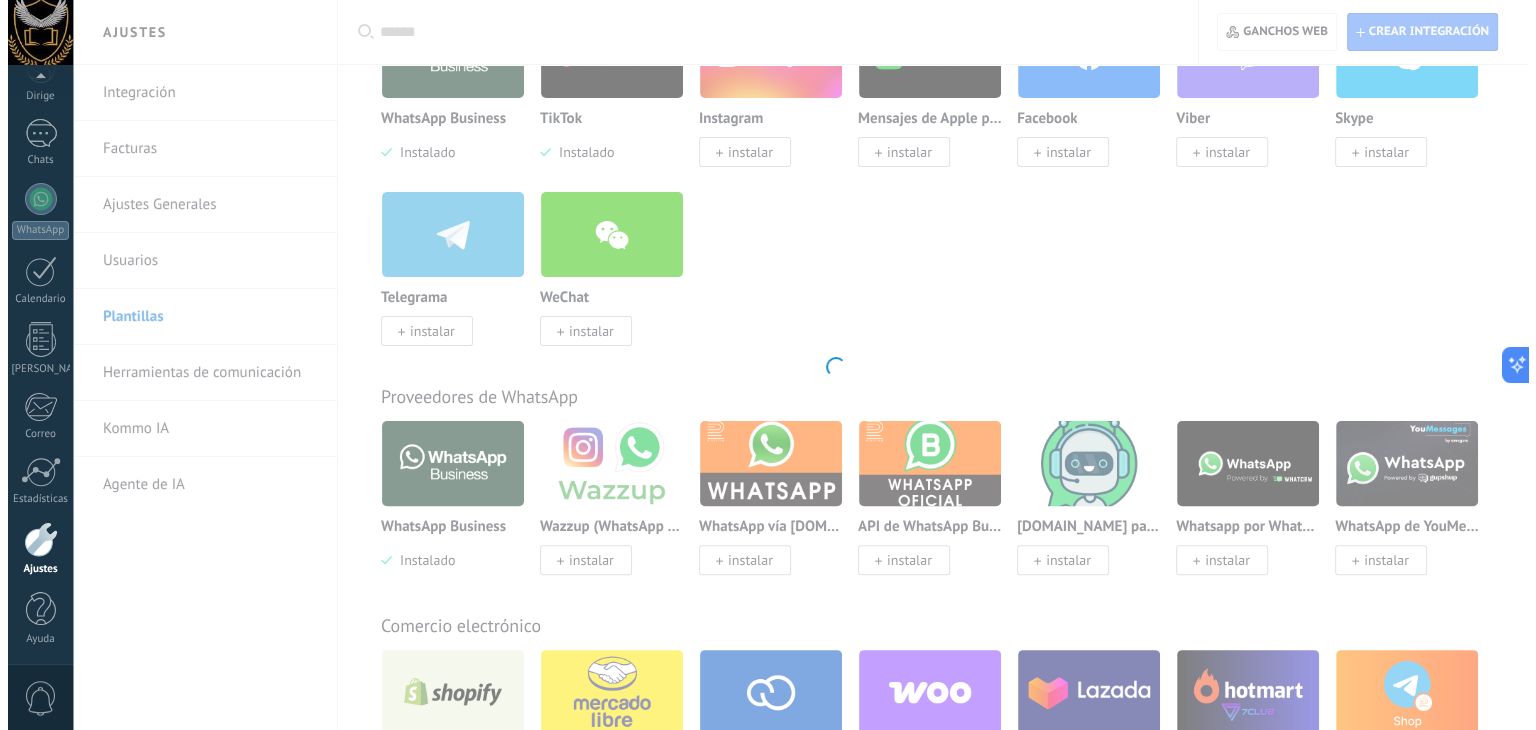 scroll, scrollTop: 0, scrollLeft: 0, axis: both 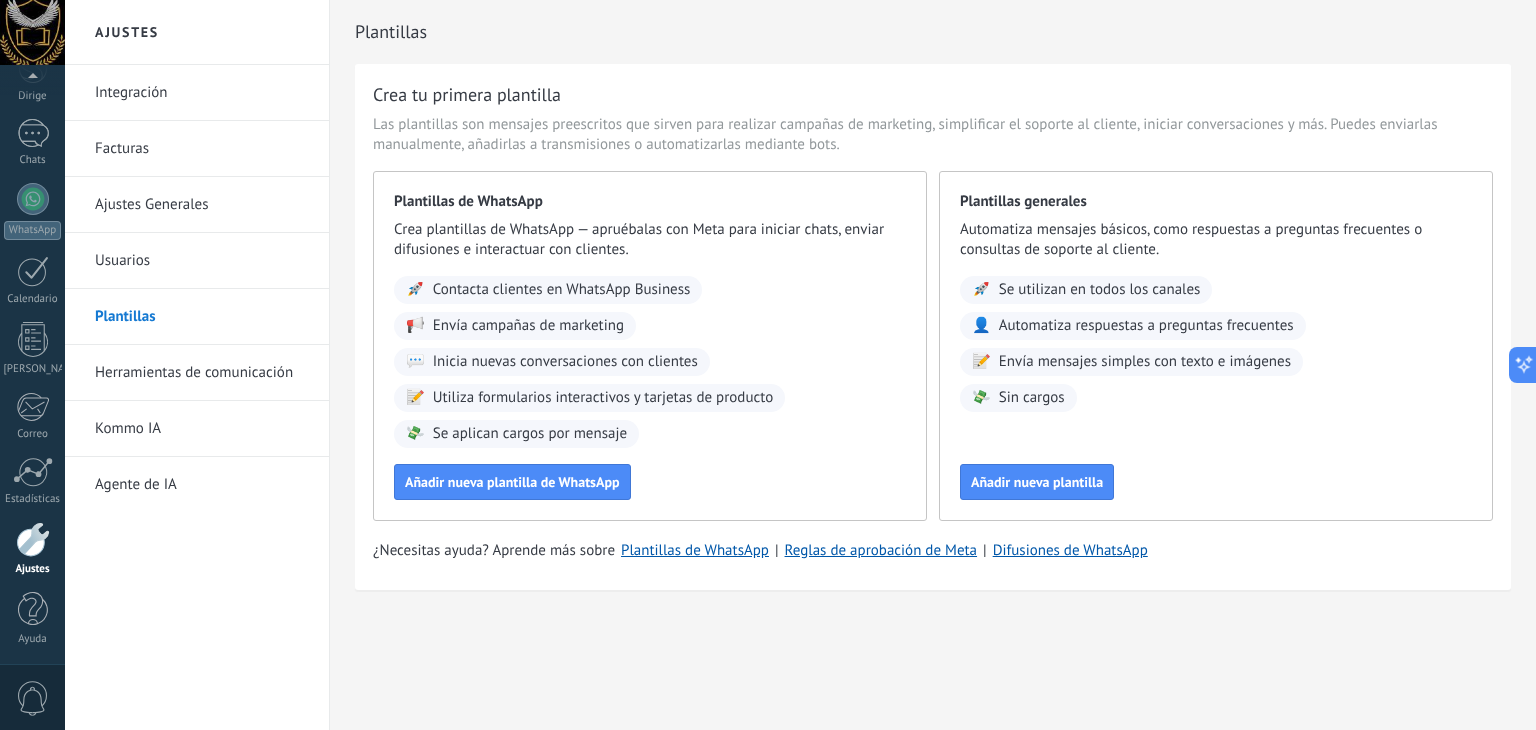 click on "Contacta clientes en WhatsApp Business" at bounding box center (562, 289) 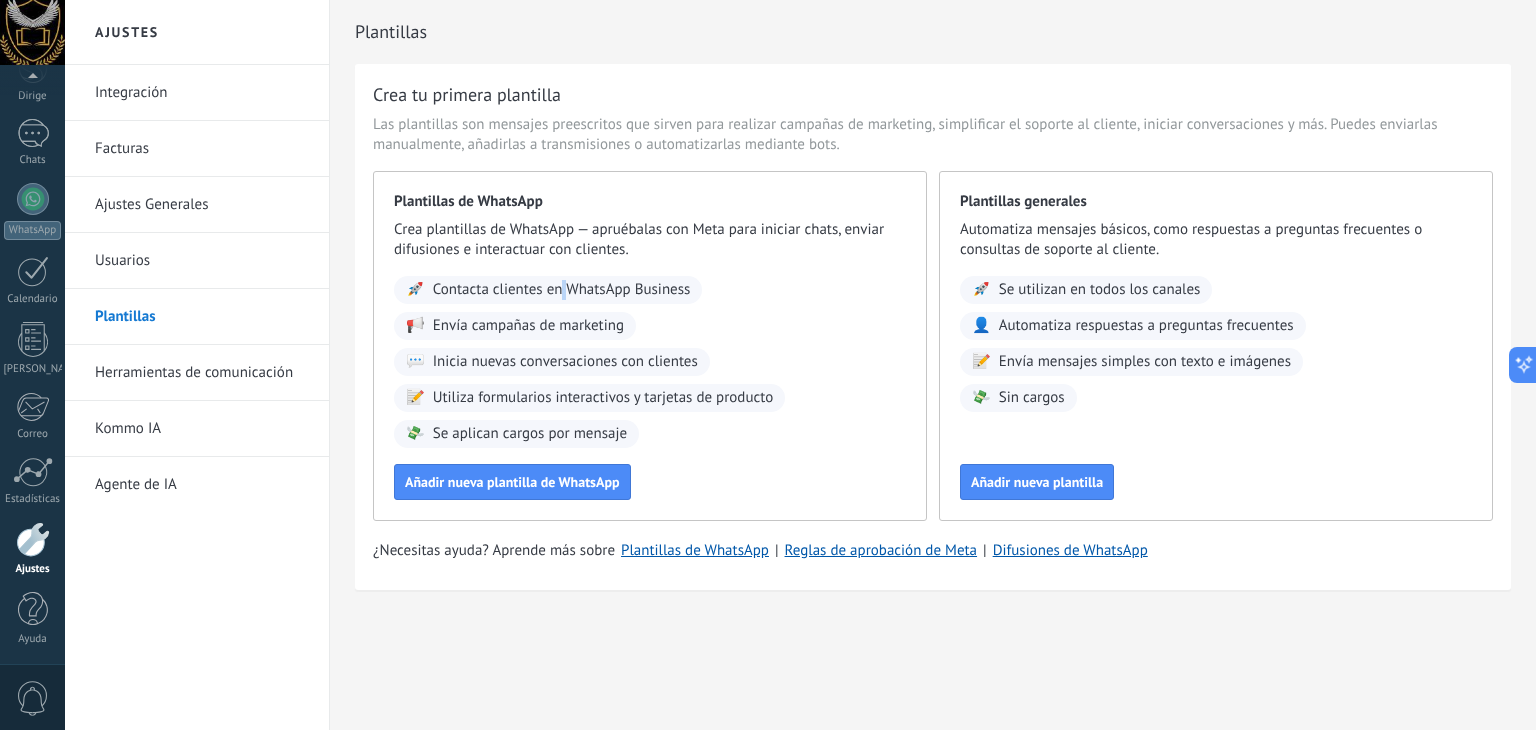 click on "Contacta clientes en WhatsApp Business" at bounding box center (562, 289) 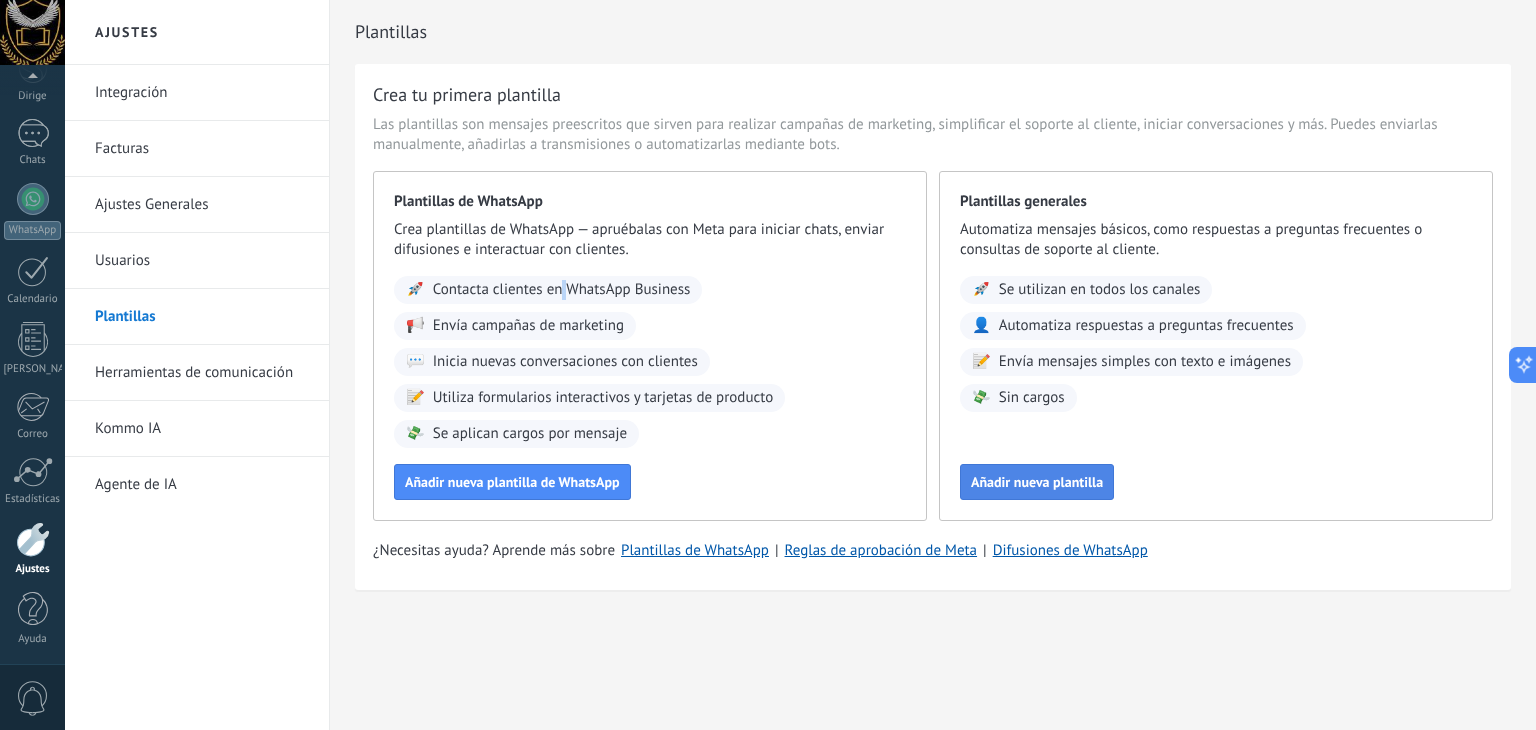 click on "Añadir nueva plantilla" at bounding box center (1037, 482) 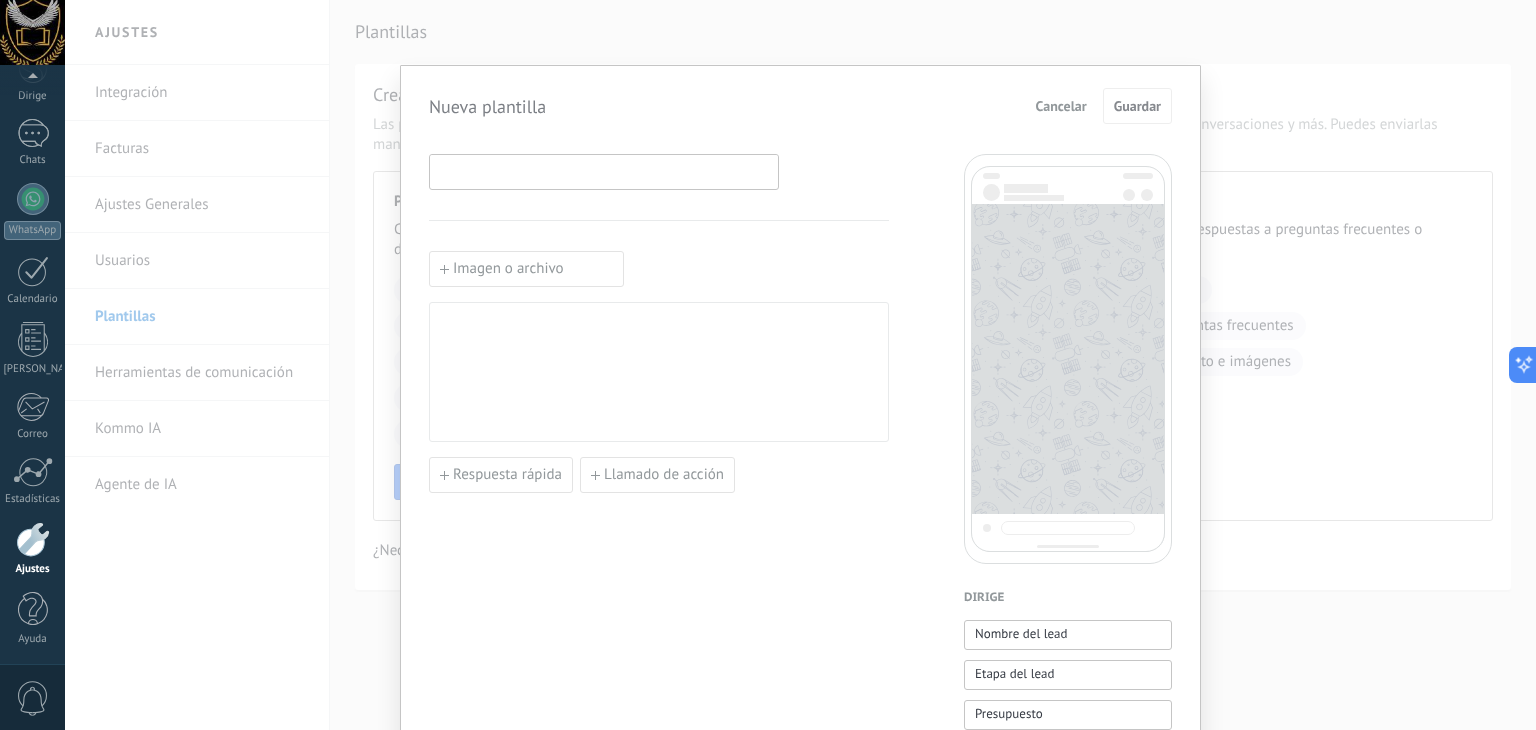 click at bounding box center [604, 171] 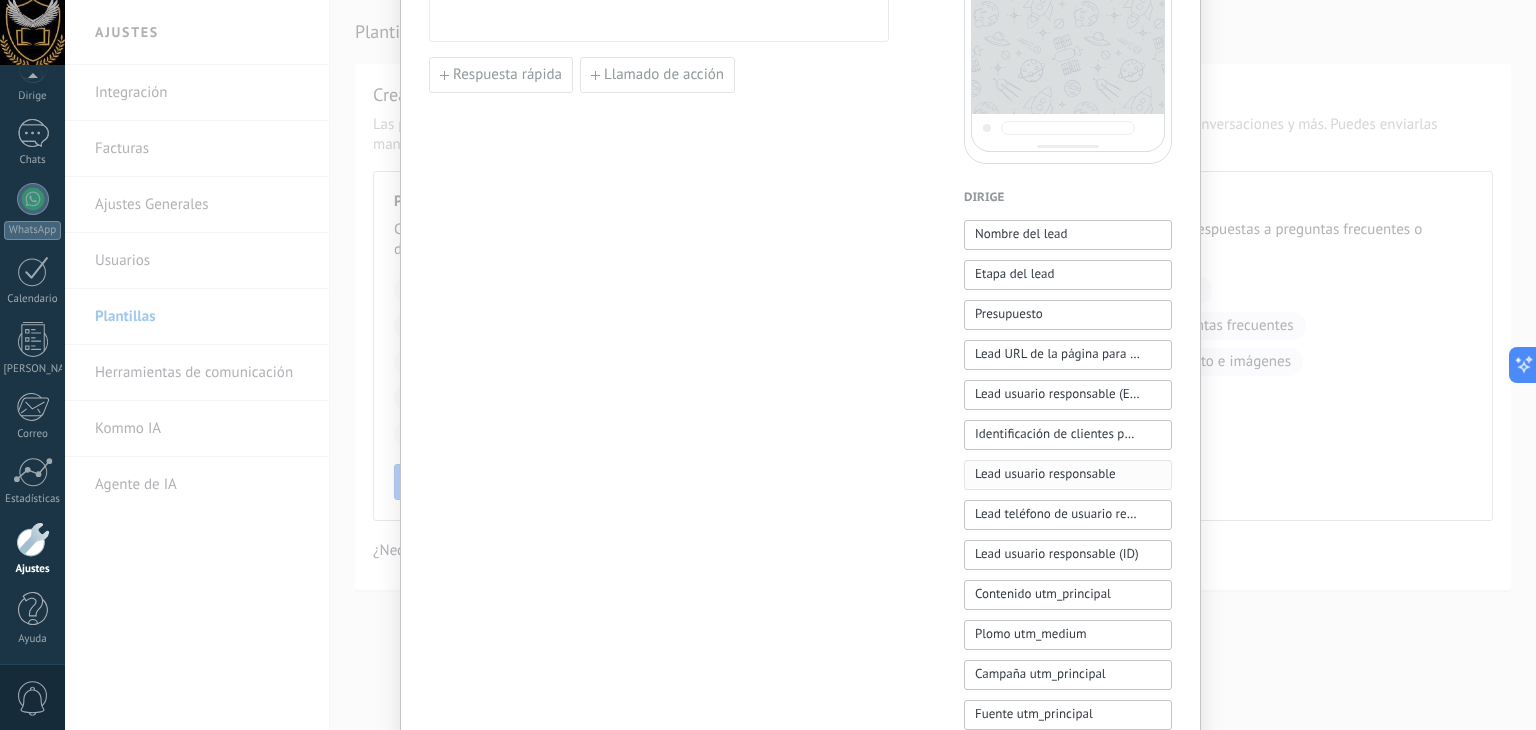 scroll, scrollTop: 500, scrollLeft: 0, axis: vertical 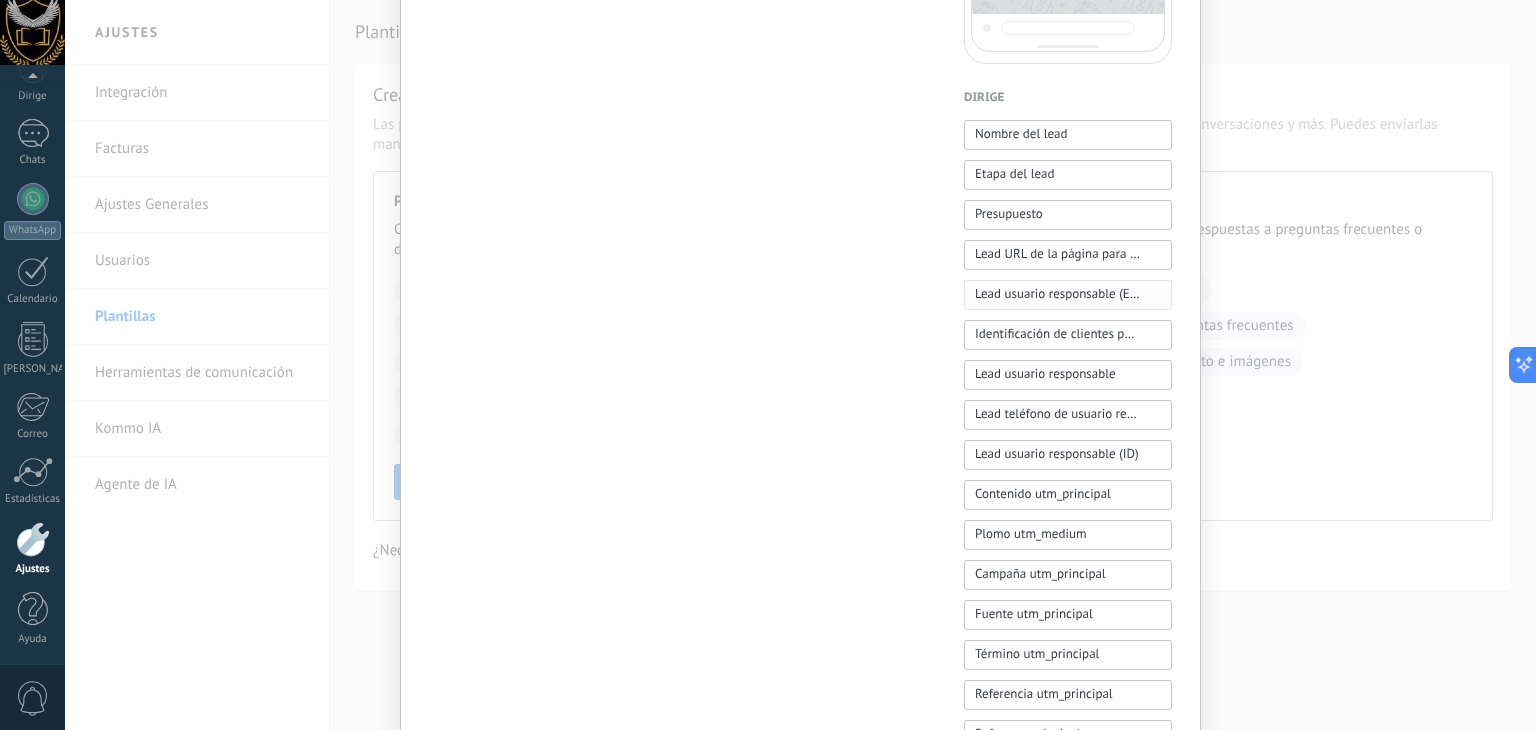 click on "Lead usuario responsable (Email)" at bounding box center [1066, 293] 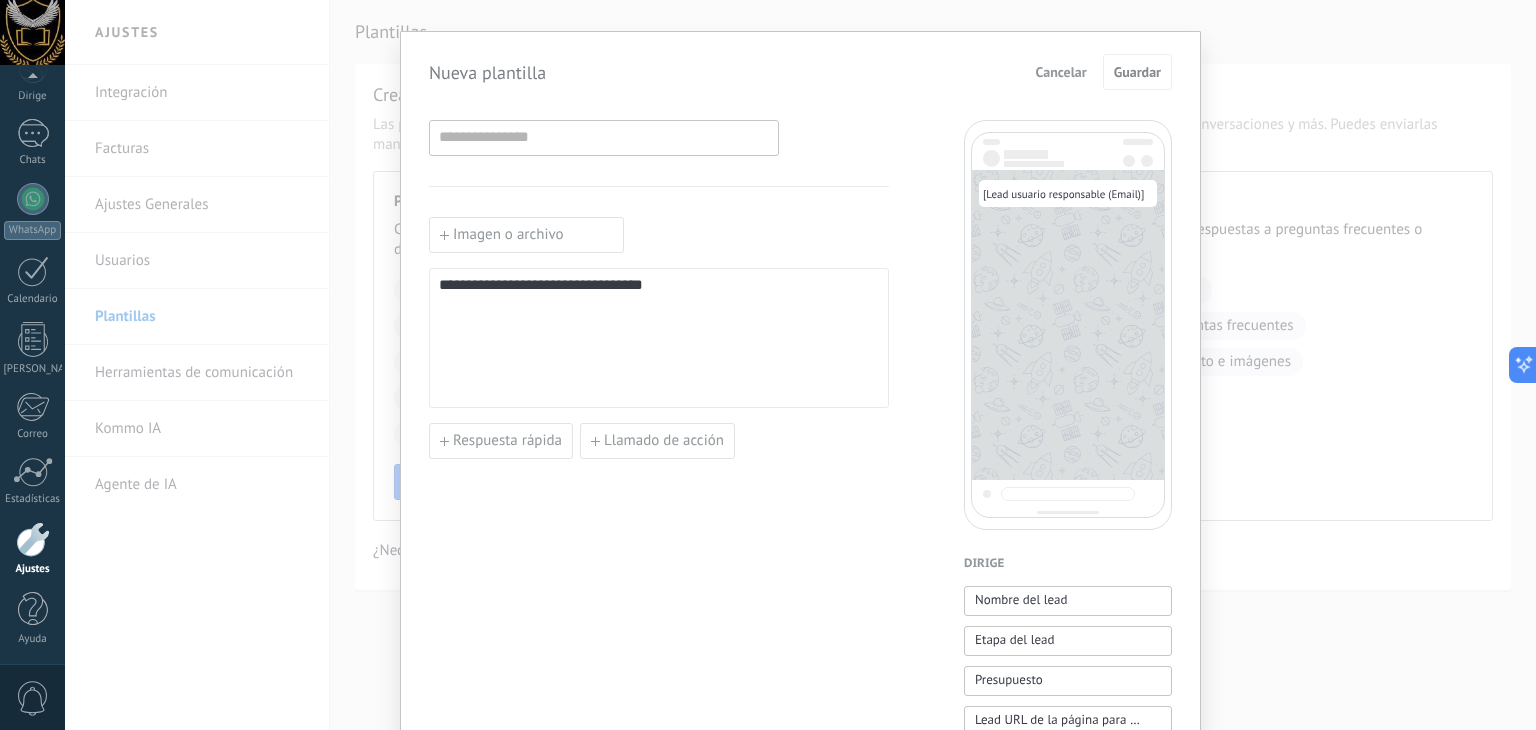 scroll, scrollTop: 0, scrollLeft: 0, axis: both 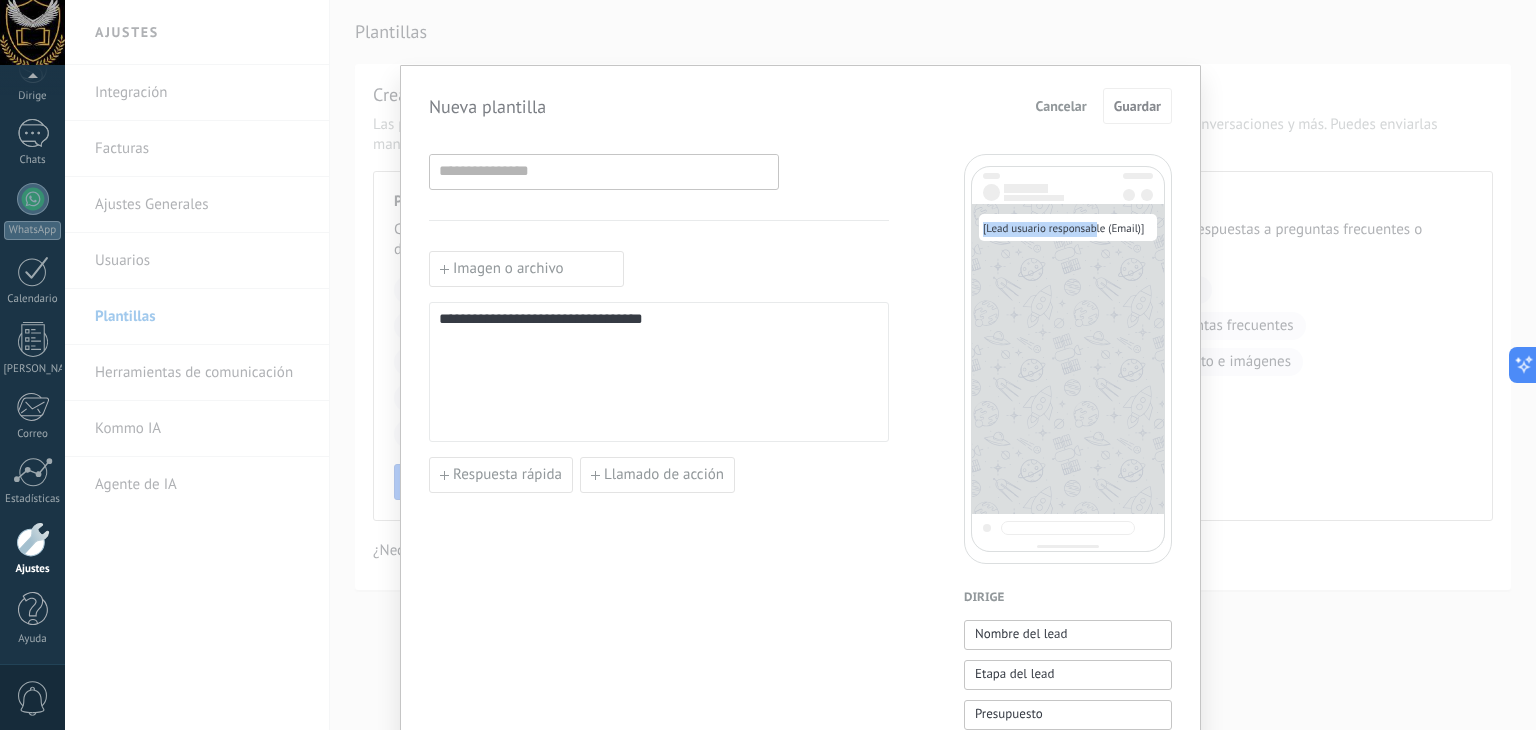 click on "[ Lead usuario responsable (Email) ]" at bounding box center [1068, 227] 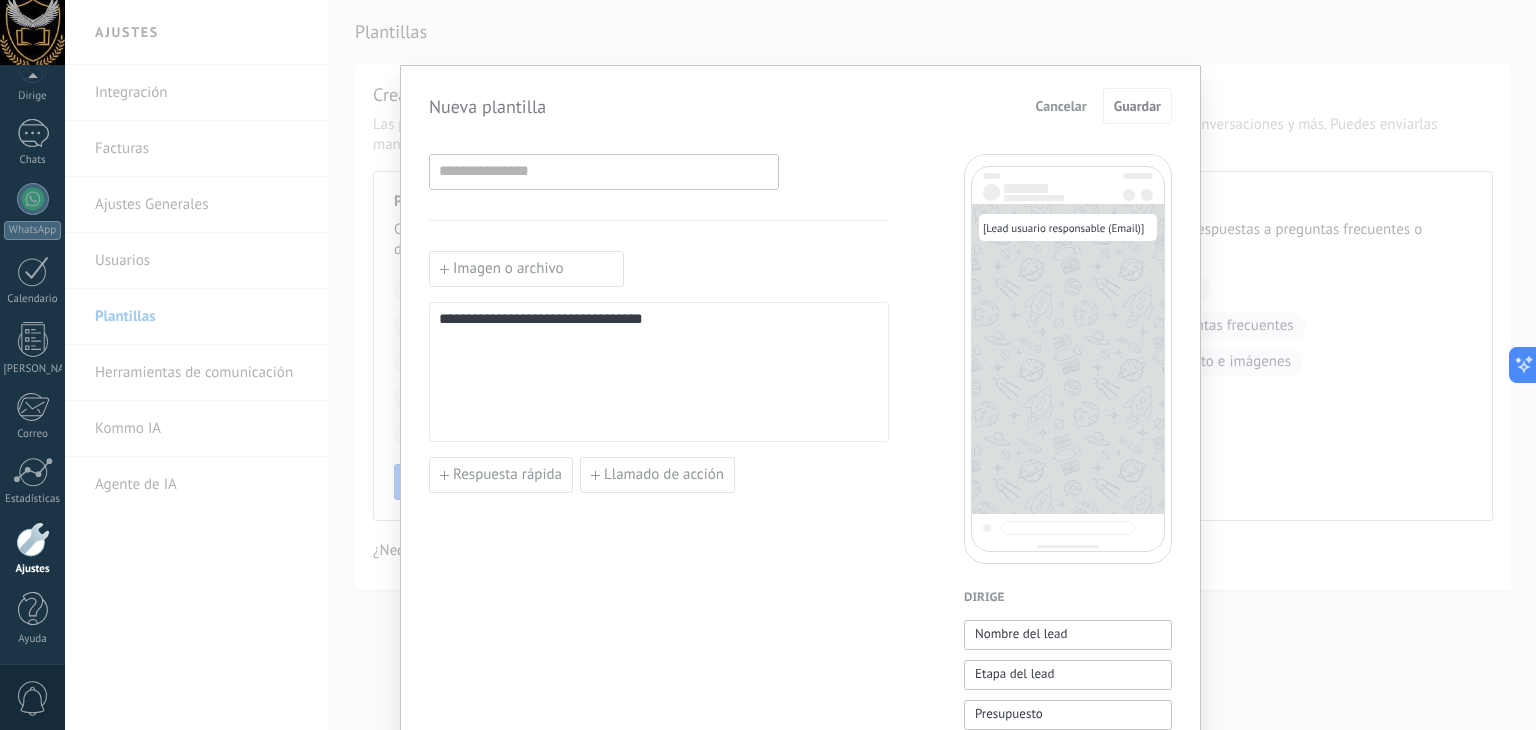 click on "[ Lead usuario responsable (Email) ]" at bounding box center (1063, 229) 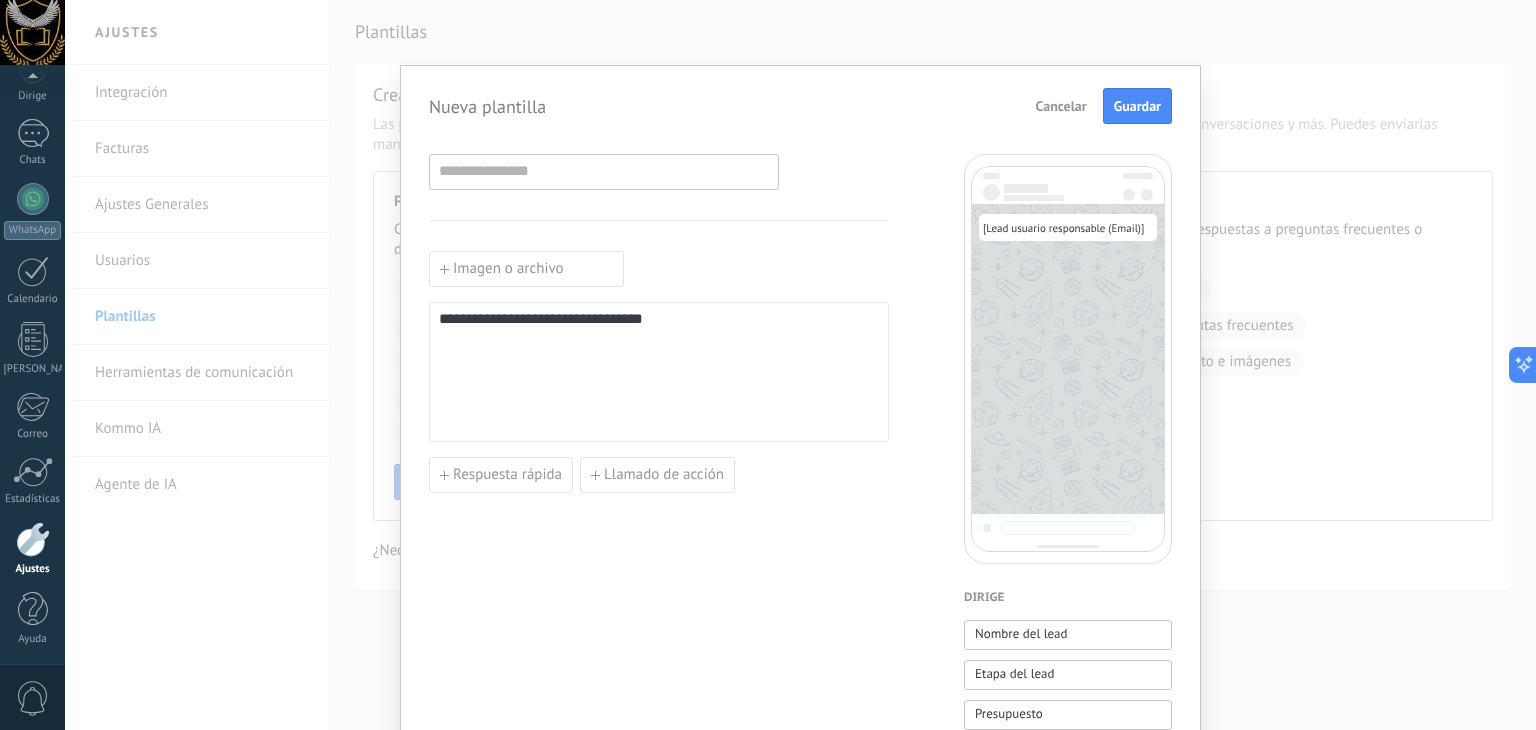 type 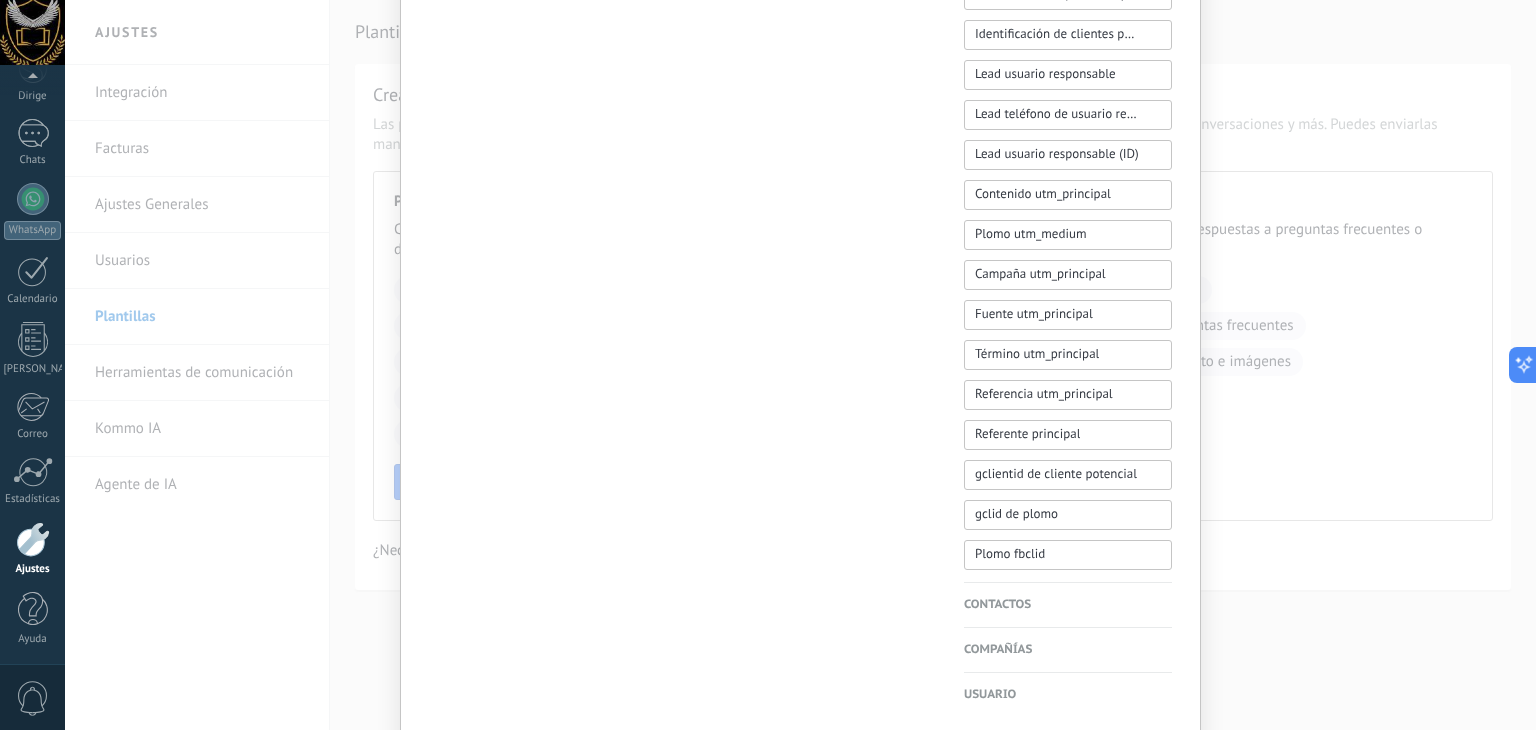 scroll, scrollTop: 880, scrollLeft: 0, axis: vertical 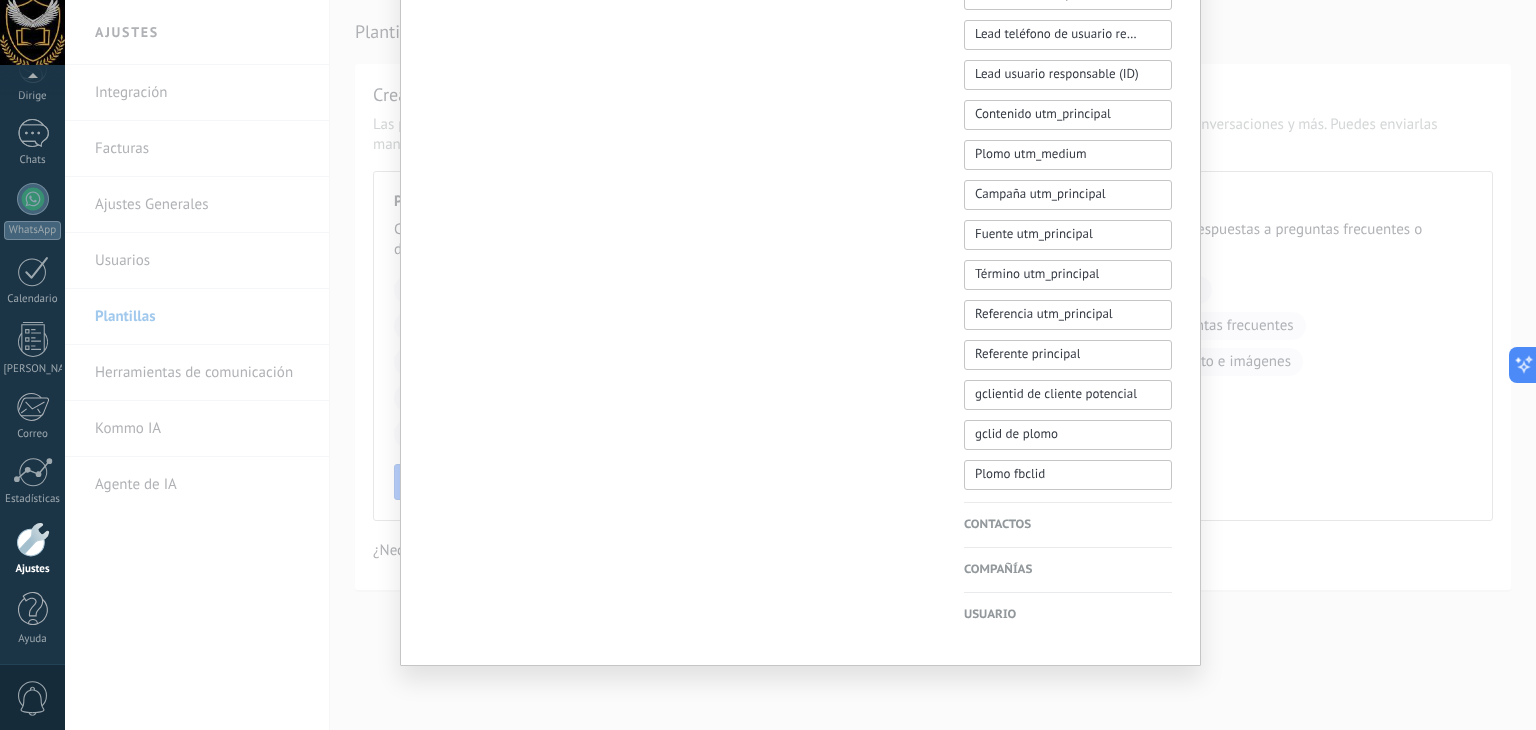 click on "Contactos" at bounding box center (1068, 525) 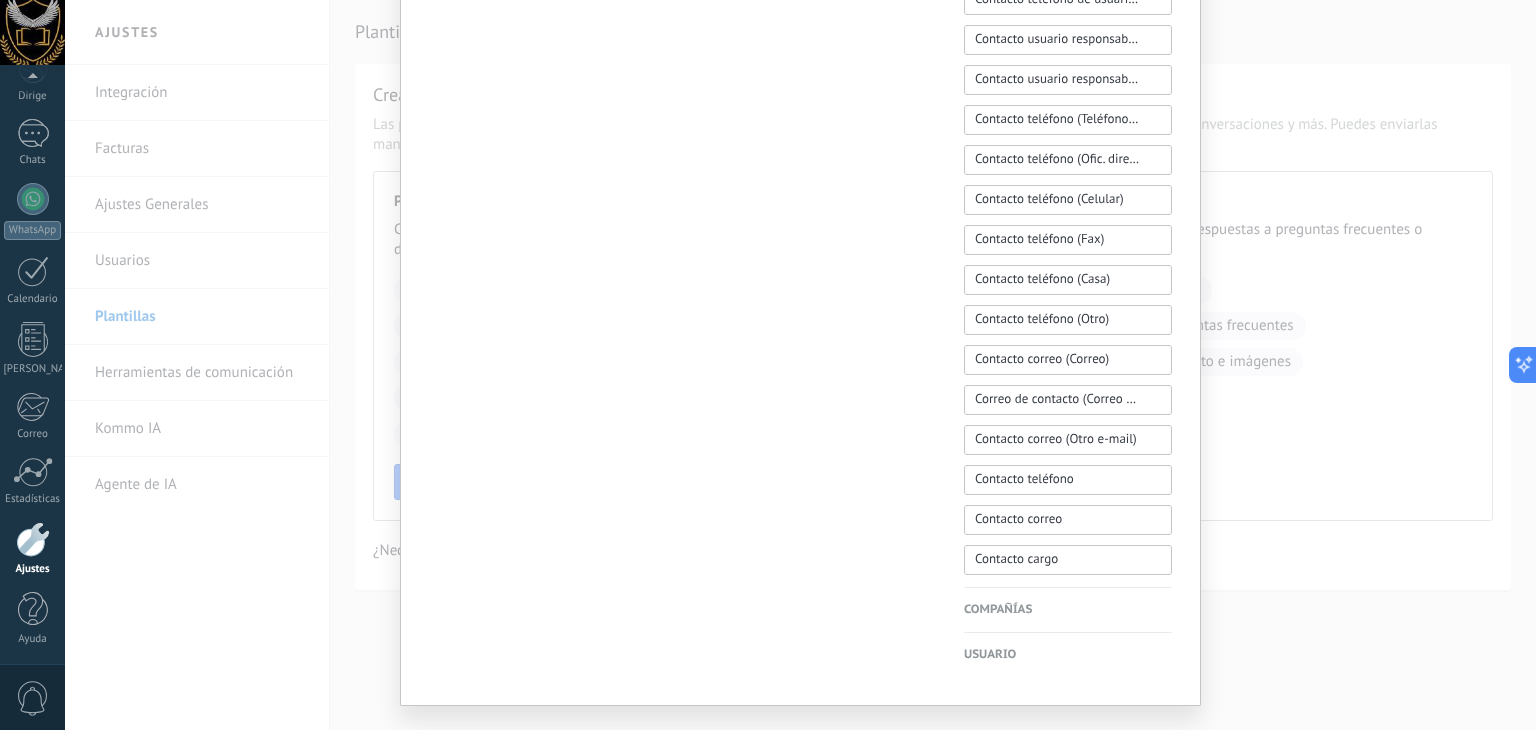 click on "Usuario" at bounding box center [990, 654] 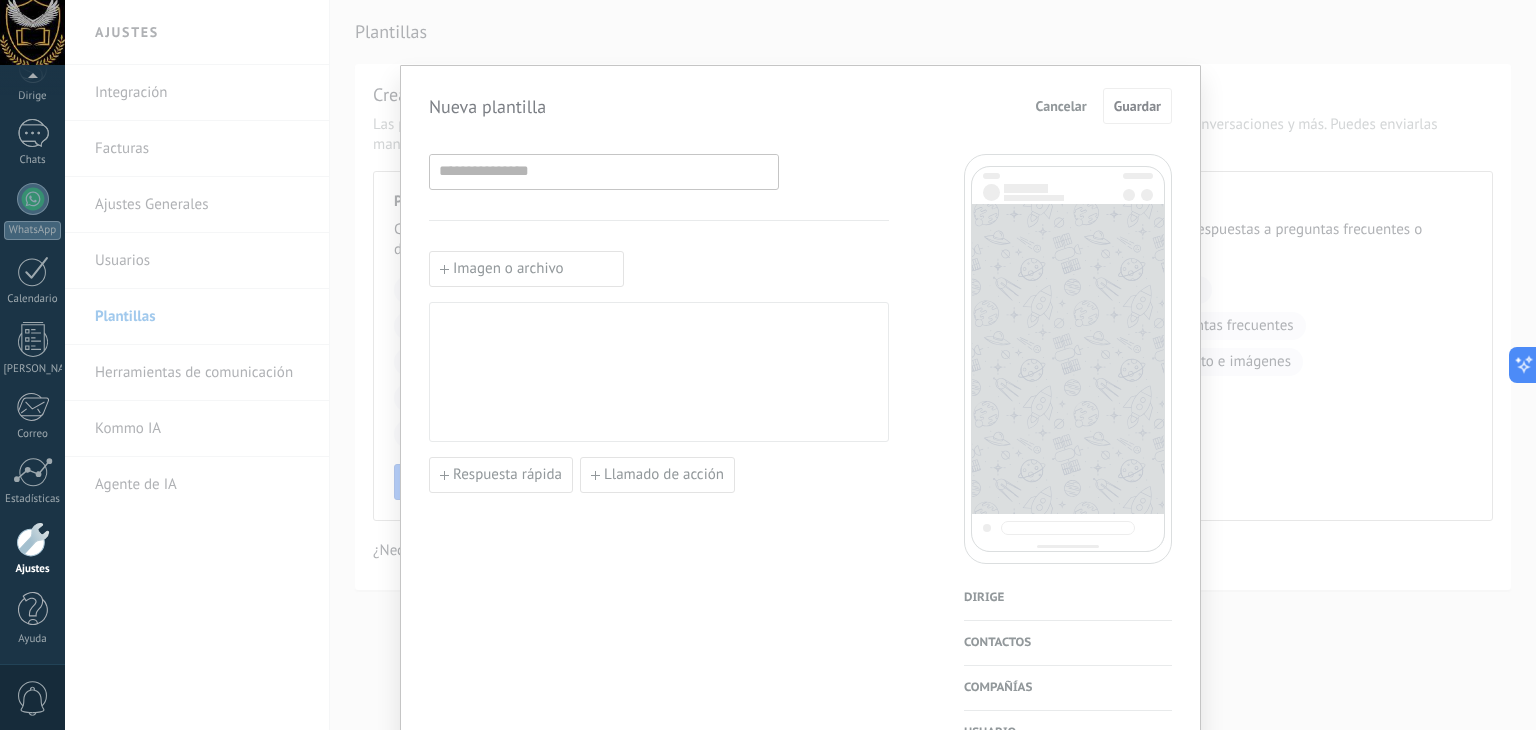 scroll, scrollTop: 0, scrollLeft: 0, axis: both 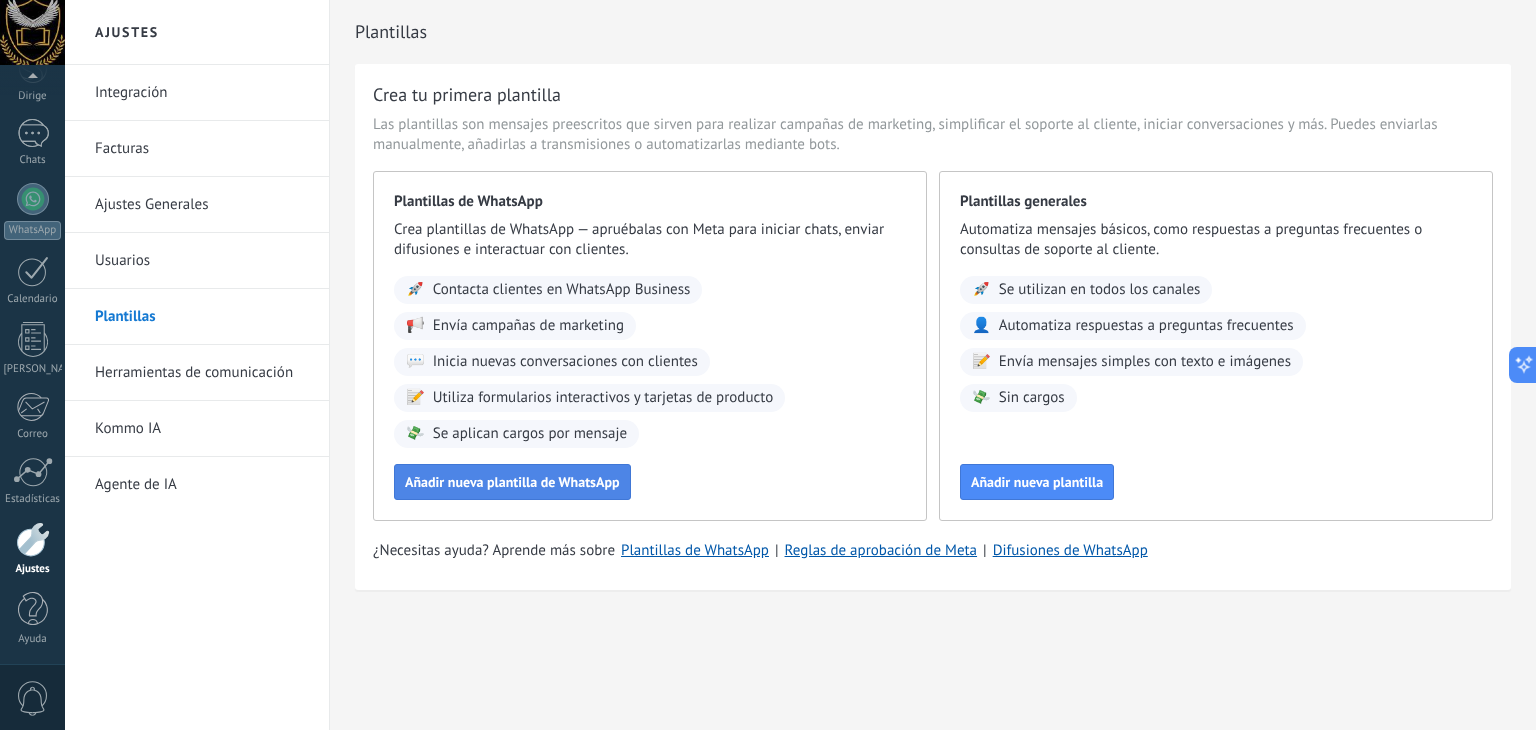 click on "Añadir nueva plantilla de WhatsApp" at bounding box center (512, 482) 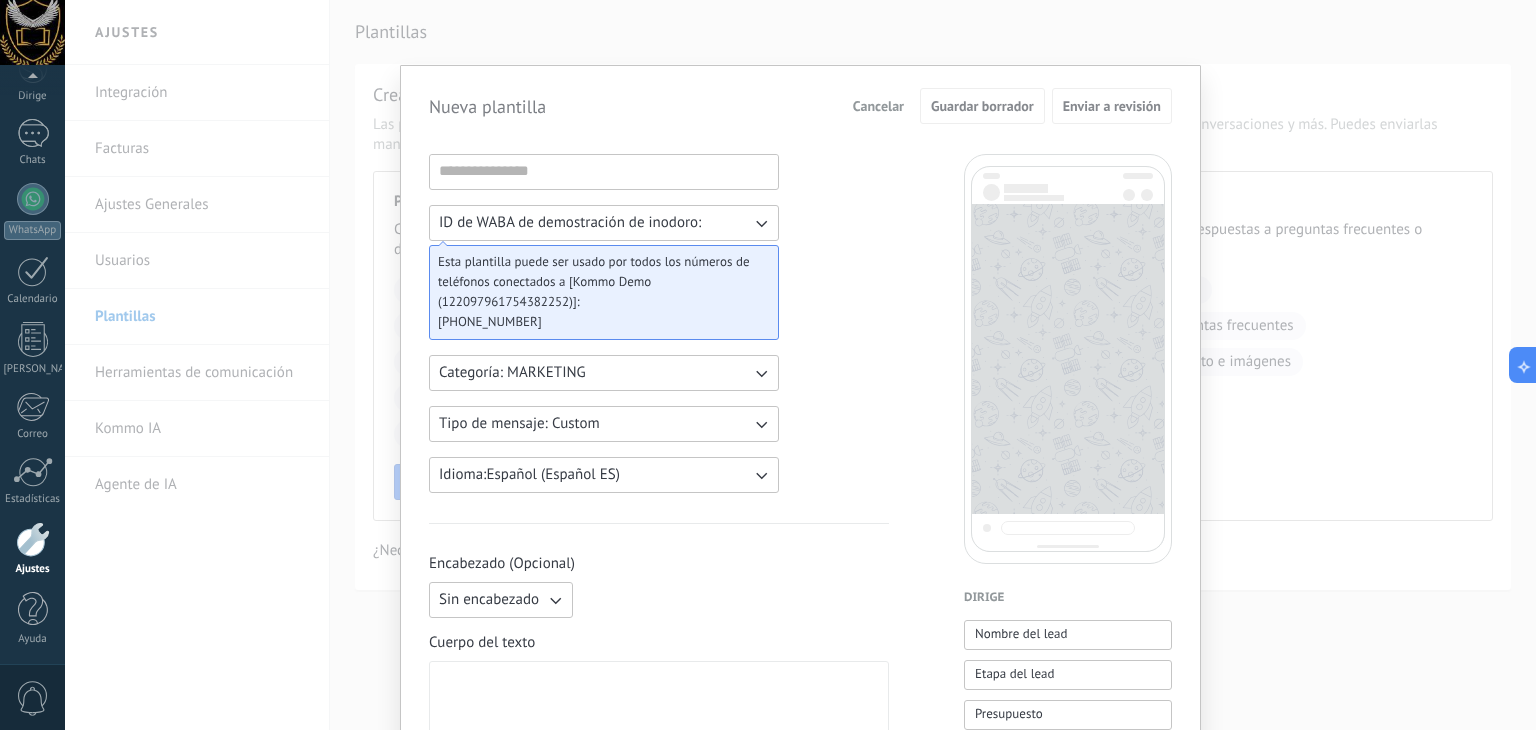 click on "Cancelar" at bounding box center (878, 106) 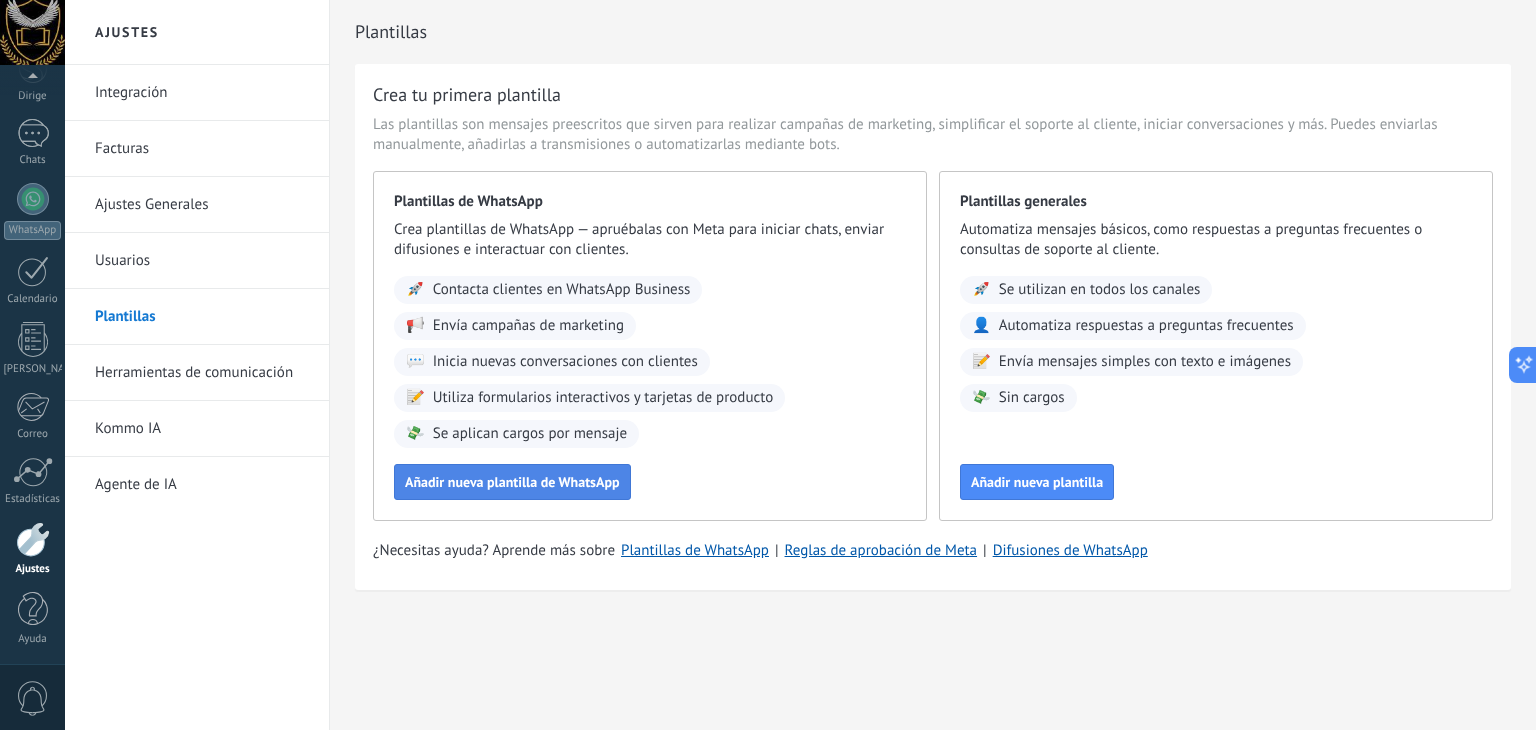 click on "Añadir nueva plantilla de WhatsApp" at bounding box center [512, 482] 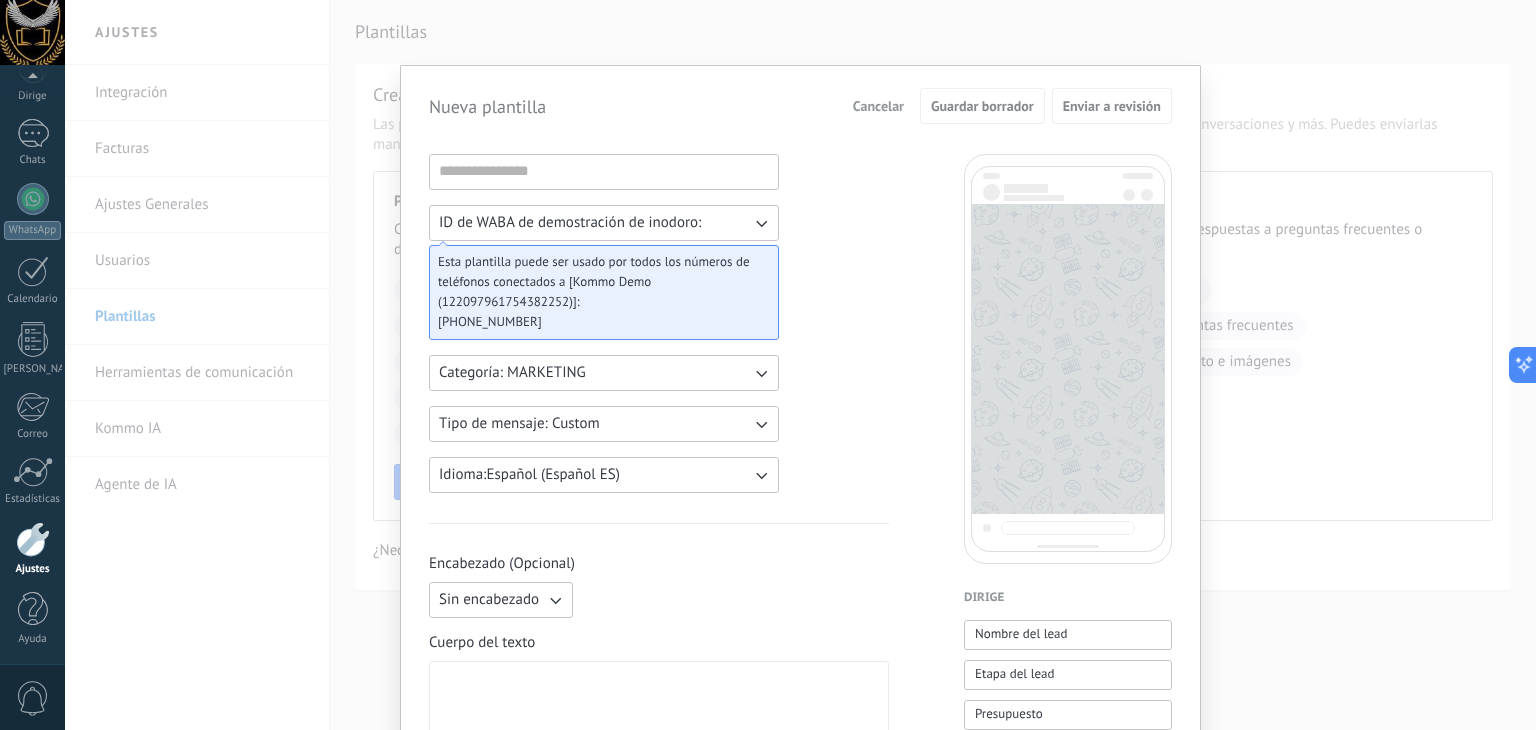 click on "Categoría: MARKETING" at bounding box center [604, 373] 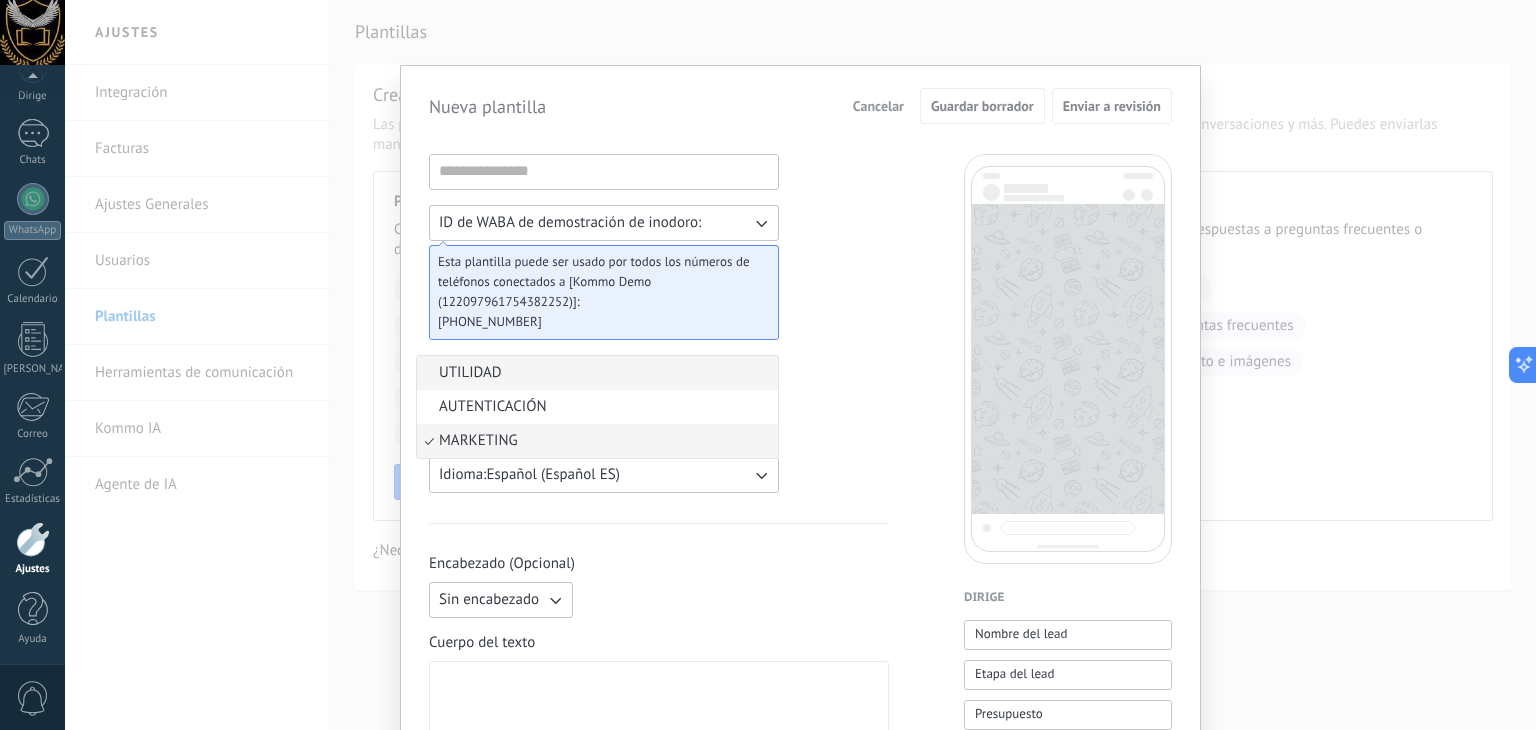 click on "UTILIDAD" at bounding box center [470, 372] 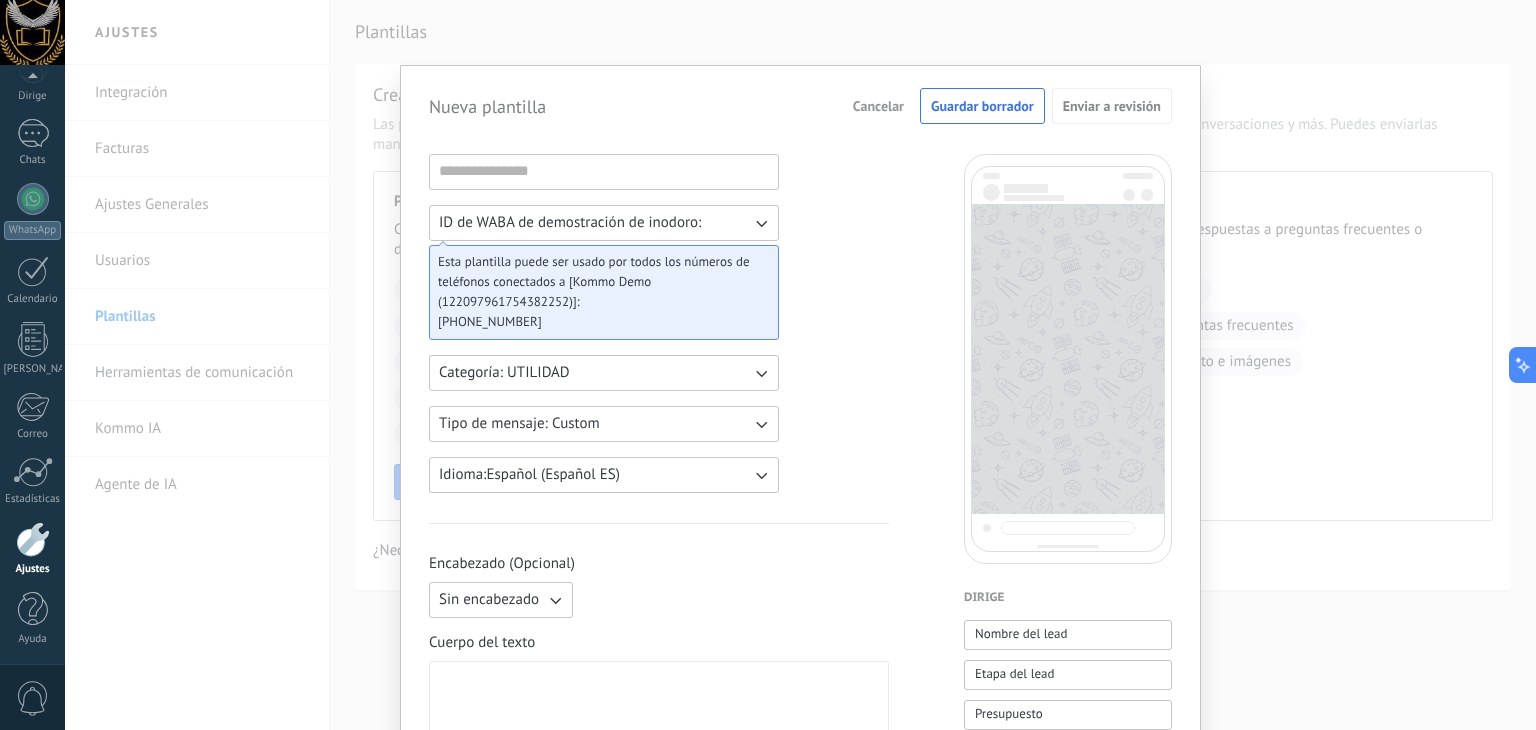 click on "Categoría: UTILIDAD" at bounding box center (604, 373) 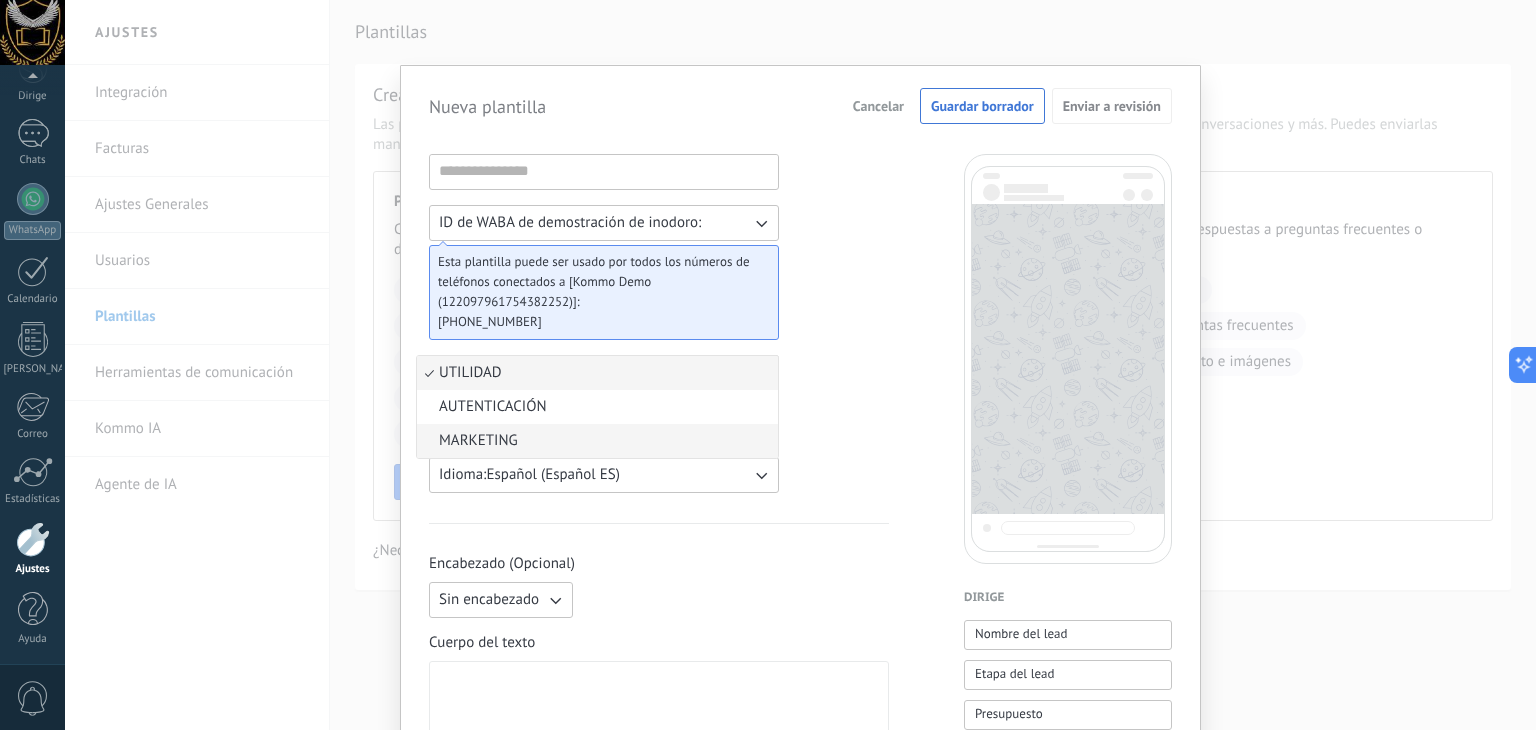 click on "MARKETING" at bounding box center [597, 441] 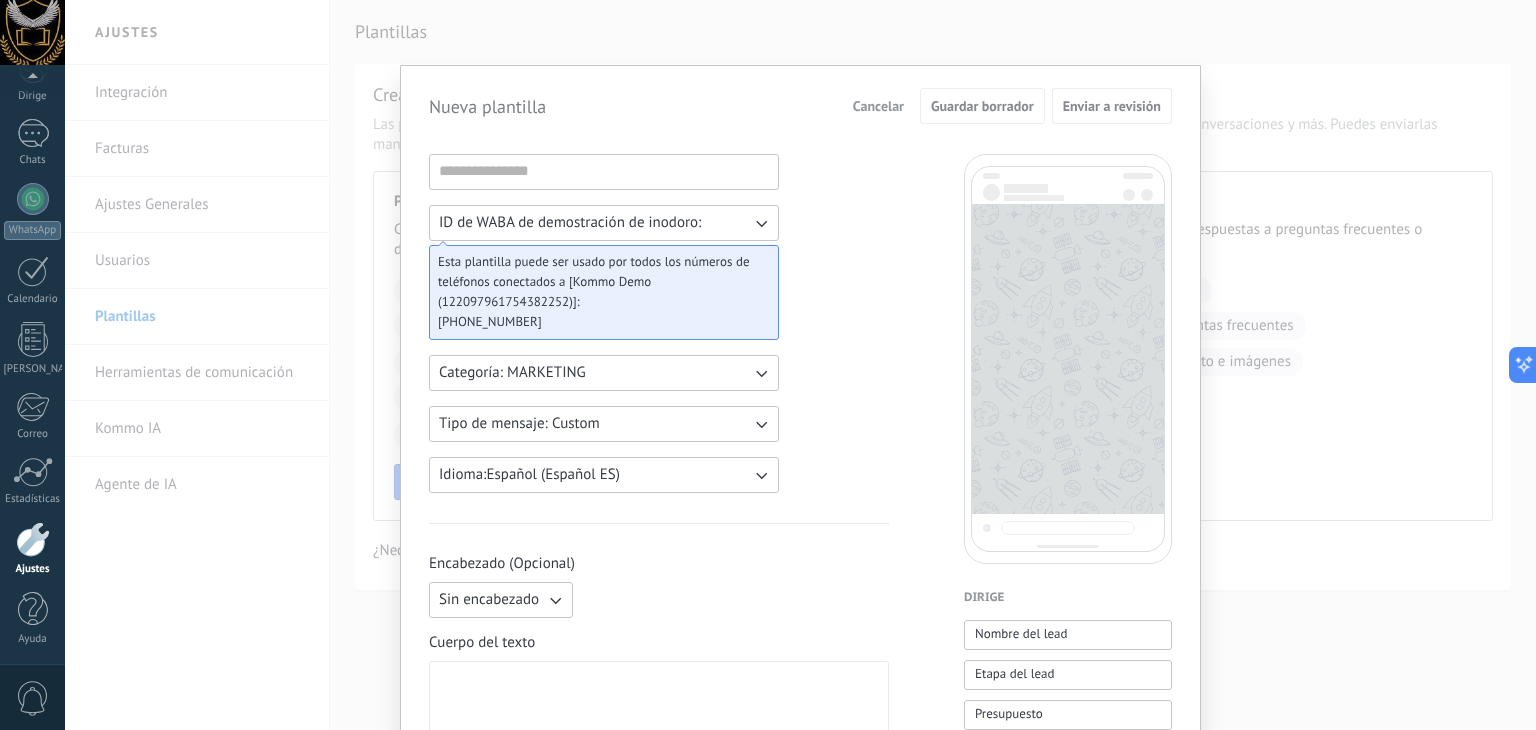click on "Tipo de mensaje: Custom" at bounding box center (604, 424) 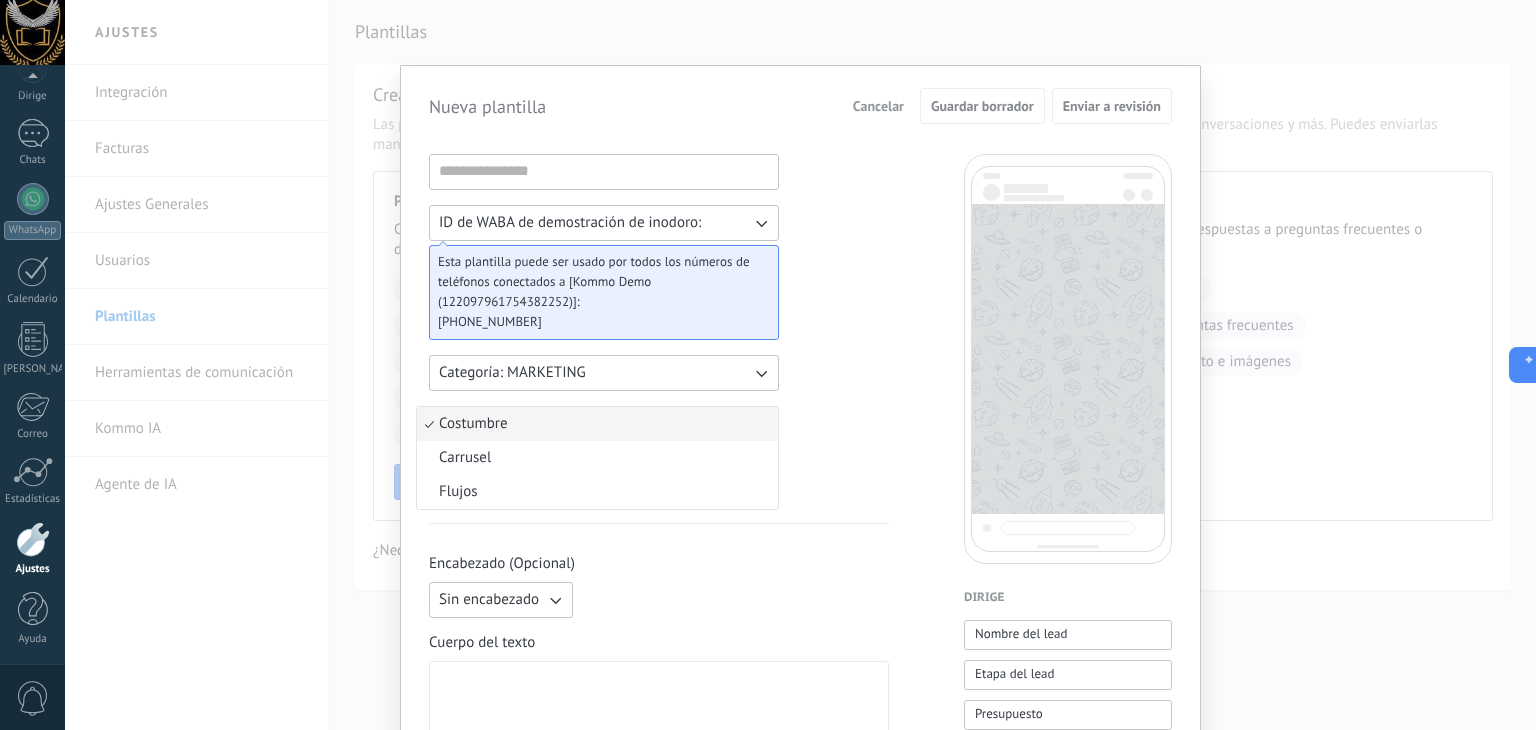 click on "ID de WABA de demostración de inodoro: Esta plantilla puede ser usado por todos los números de teléfonos conectados a [Kommo Demo (122097961754382252)]: +12137203172 Categoría: MARKETING Tipo de mensaje: Custom Costumbre Carrusel Flujos Idioma:  Español (Español ES) Encabezado (Opcional) Sin encabezado Cuerpo del texto Pie de página (Opcional) Botones (Opcional) Respuesta rápida Llamado de acción Dirige Nombre del lead Etapa del lead Presupuesto Lead URL de la página para compartir con los clientes Lead usuario responsable (Email) Identificación de clientes potenciales Lead usuario responsable Lead teléfono de usuario responsable Lead usuario responsable (ID) Contenido utm_principal Plomo utm_medium Campaña utm_principal Fuente utm_principal Término utm_principal Referencia utm_principal Referente principal gclientid de cliente potencial gclid de plomo Plomo fbclid Contactos Nombre del contacto Nombre Apellido Contacto ID Contacto usuario responsable Contacto teléfono de usuario responsable" at bounding box center (800, 829) 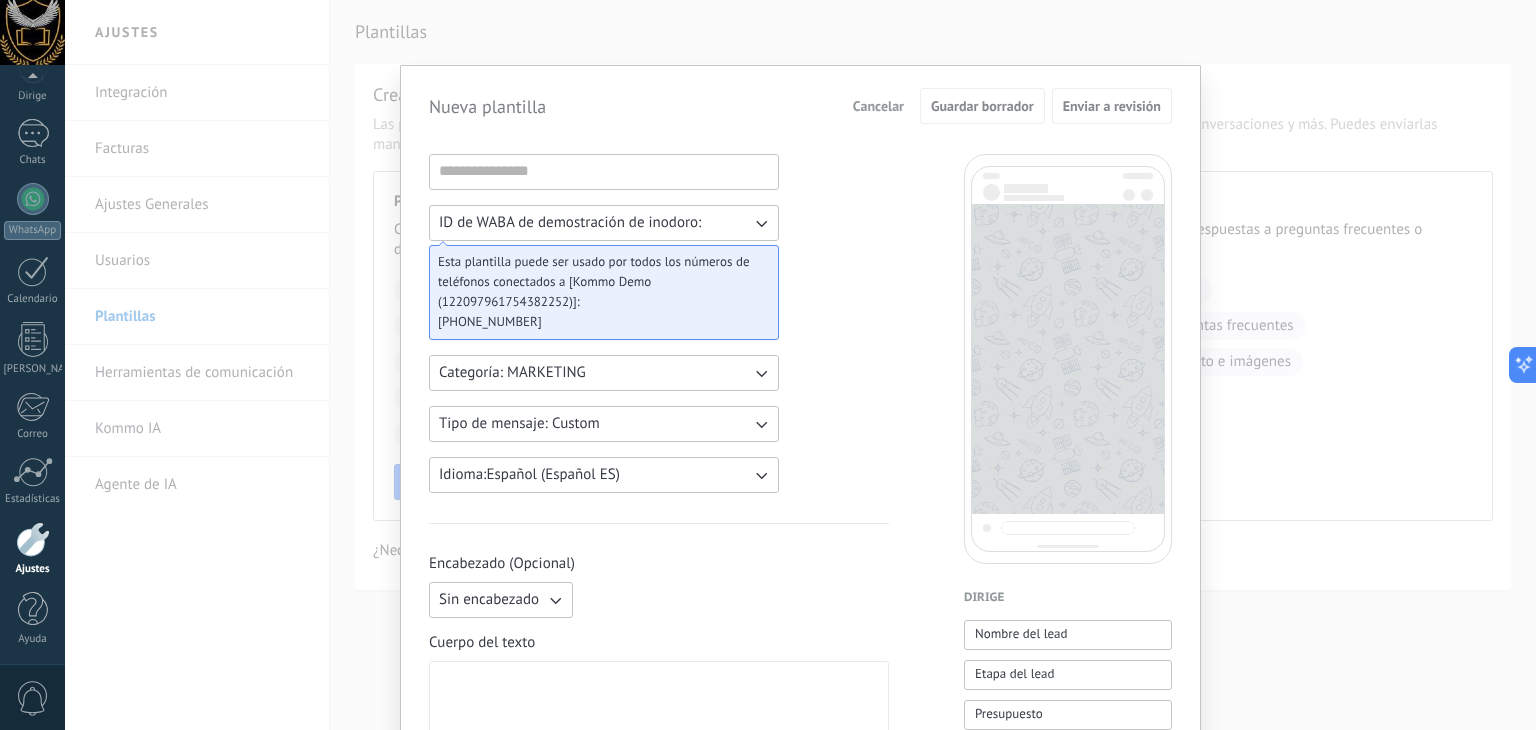 click on "Categoría: MARKETING" at bounding box center (512, 372) 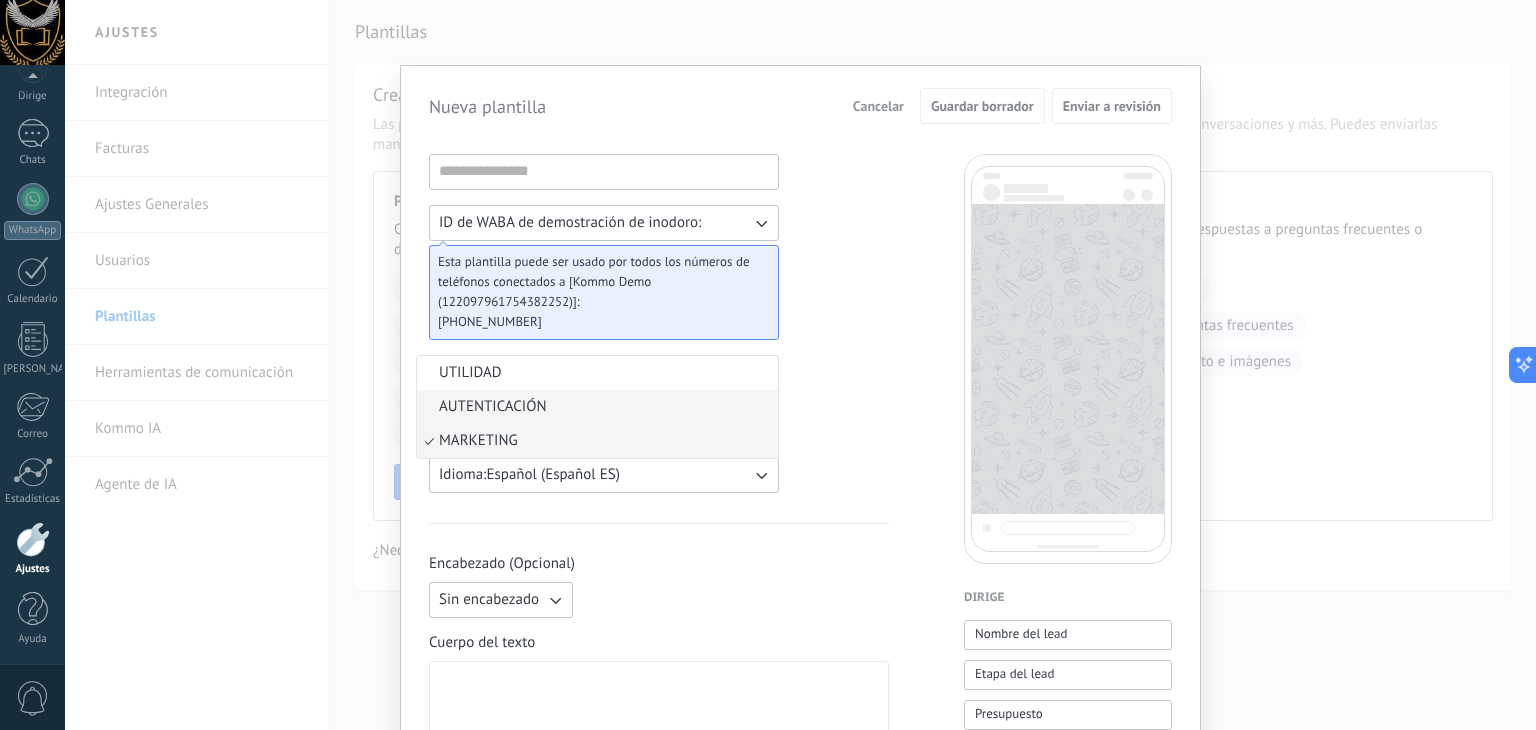 click on "AUTENTICACIÓN" at bounding box center [493, 406] 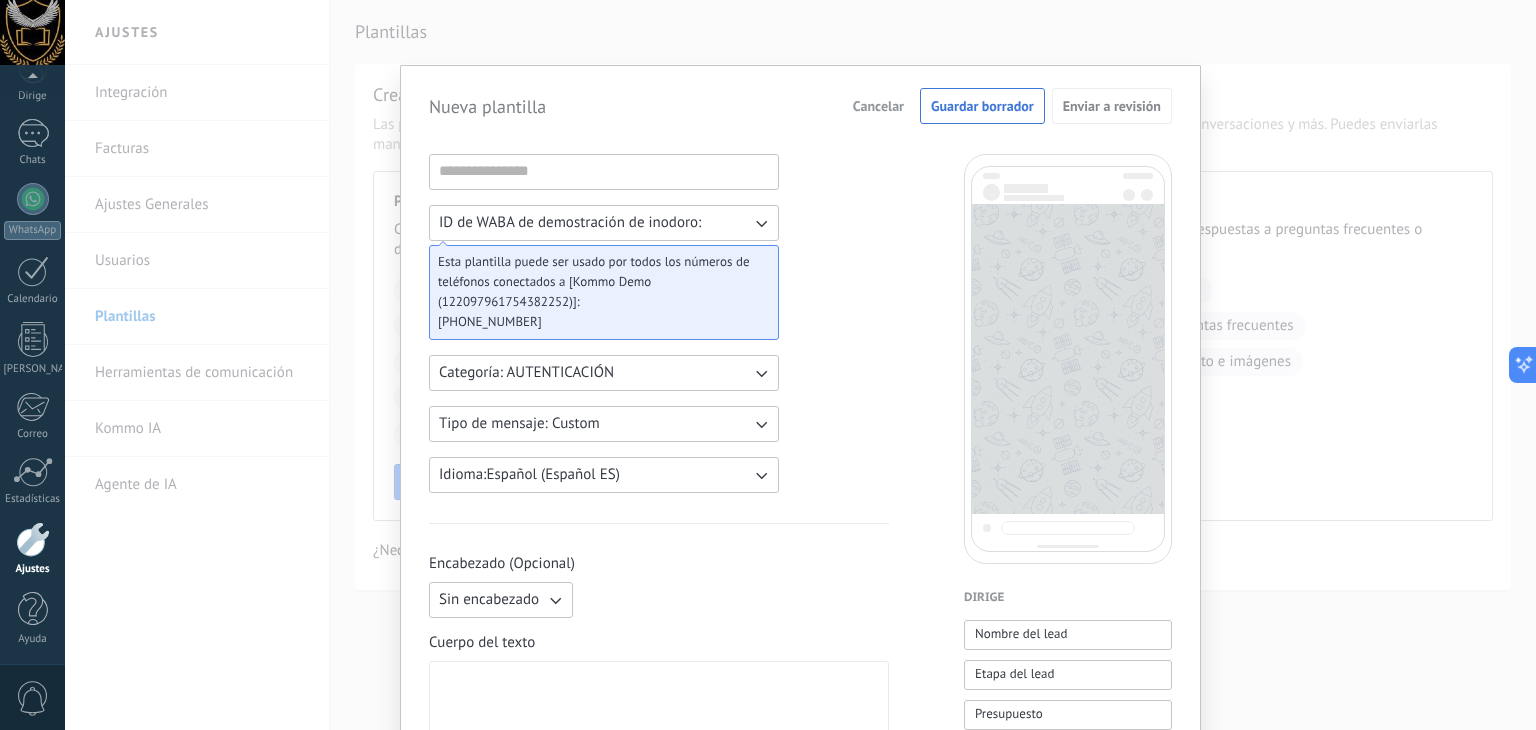 click on "ID de WABA de demostración de inodoro:" at bounding box center [570, 222] 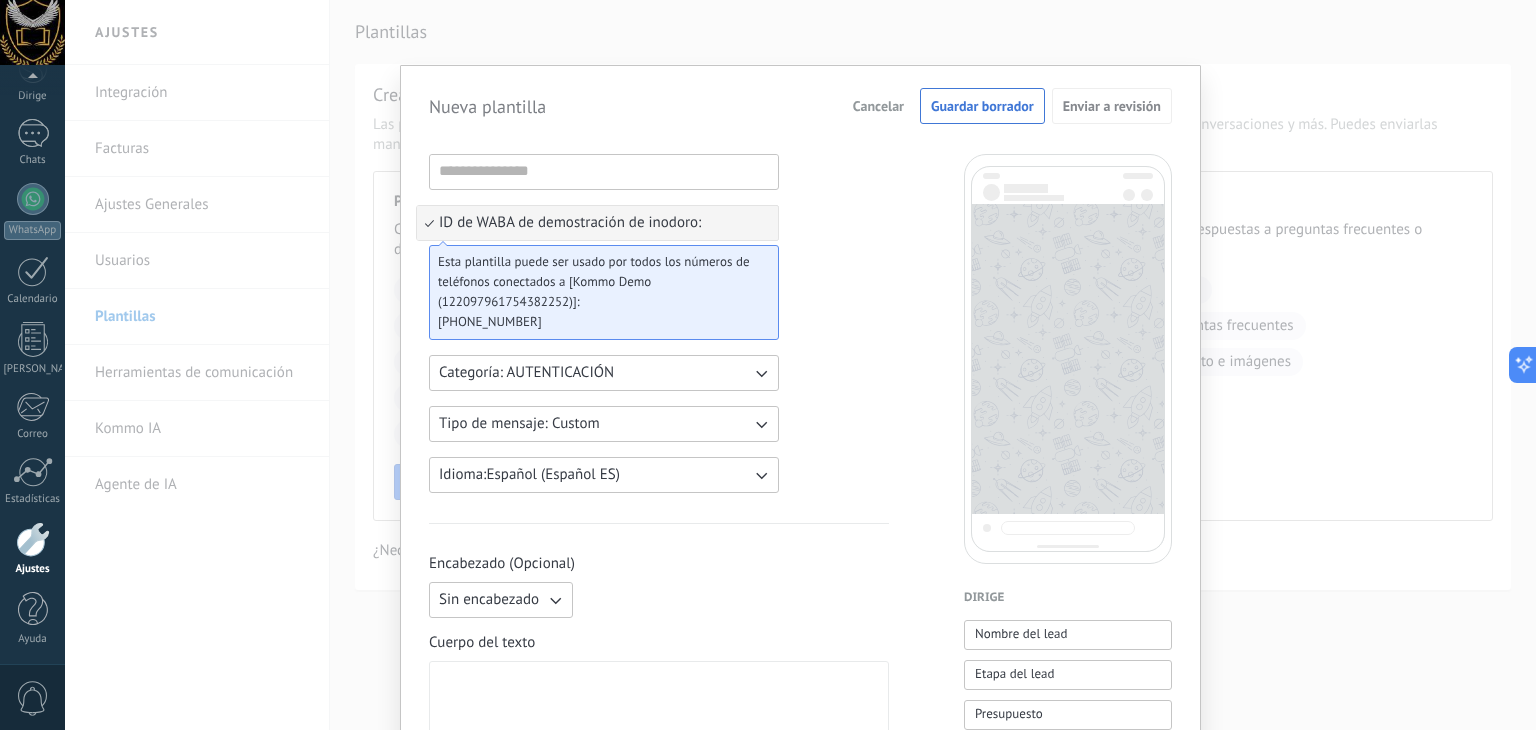 click on "ID de WABA de demostración de inodoro:" at bounding box center [570, 222] 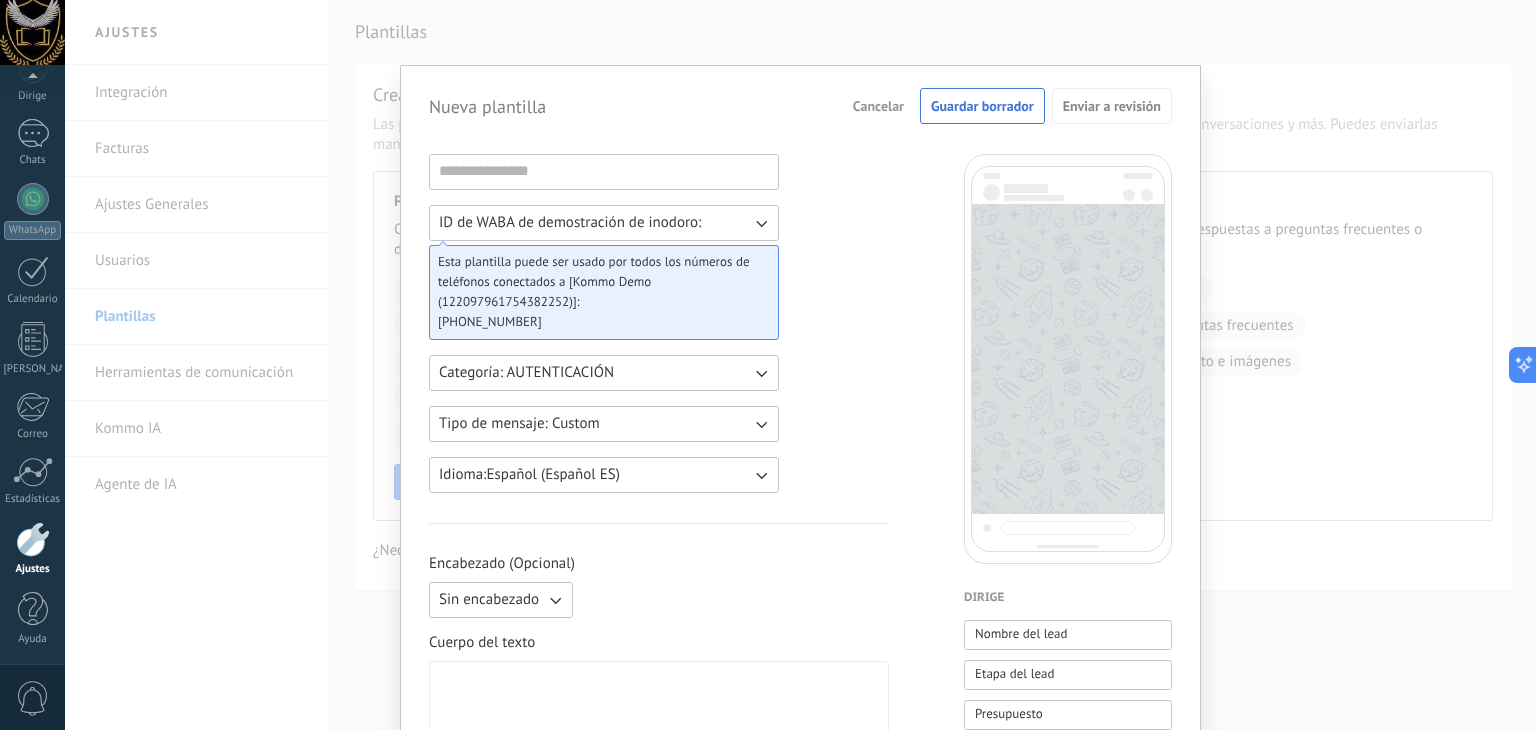 click on "ID de WABA de demostración de inodoro: Esta plantilla puede ser usado por todos los números de teléfonos conectados a [Kommo Demo (122097961754382252)]: +12137203172 Categoría: AUTENTICACIÓN Tipo de mensaje: Custom Idioma:  Español (Español ES) Encabezado (Opcional) Sin encabezado Cuerpo del texto Pie de página (Opcional) Botones (Opcional) Respuesta rápida Llamado de acción" at bounding box center (659, 829) 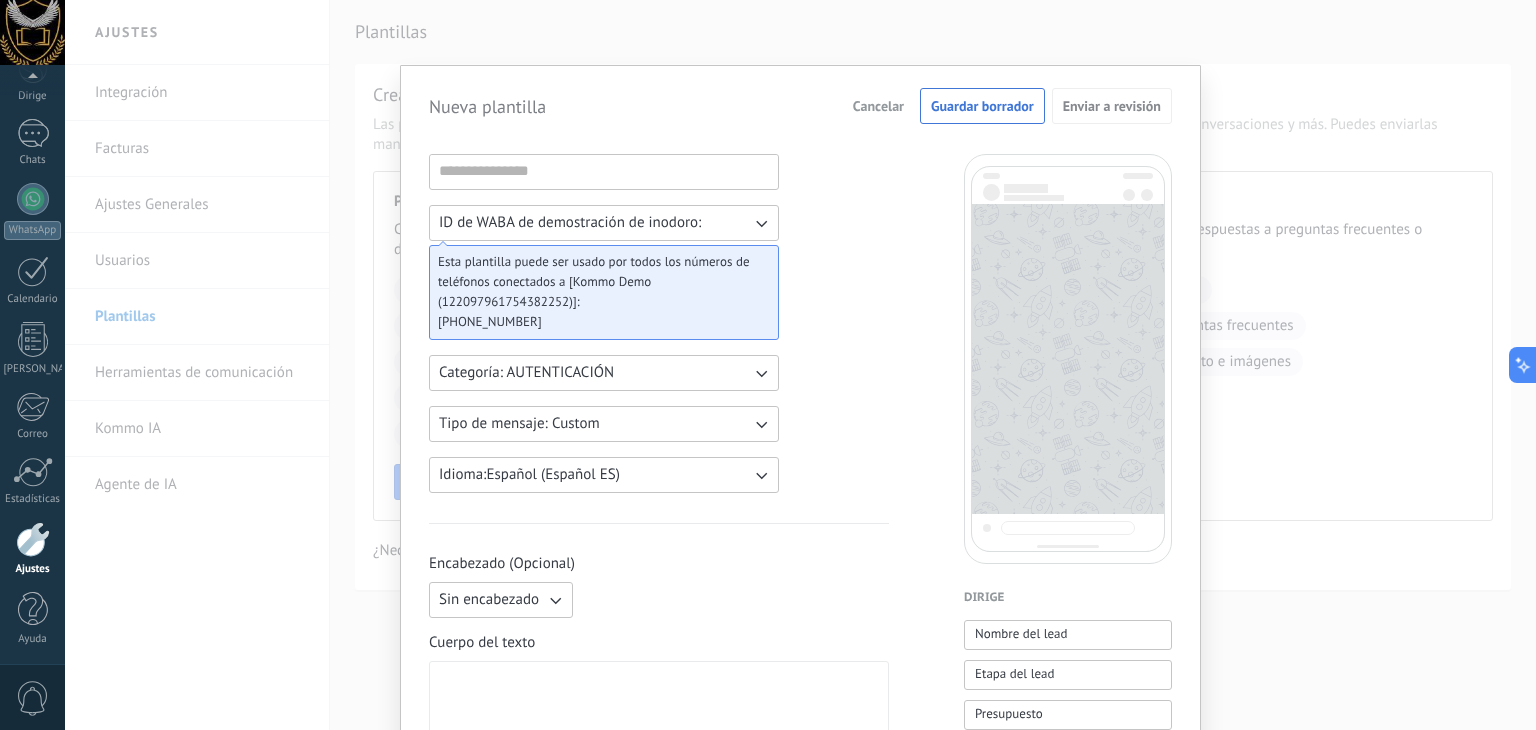 click on "+12137203172" at bounding box center (596, 322) 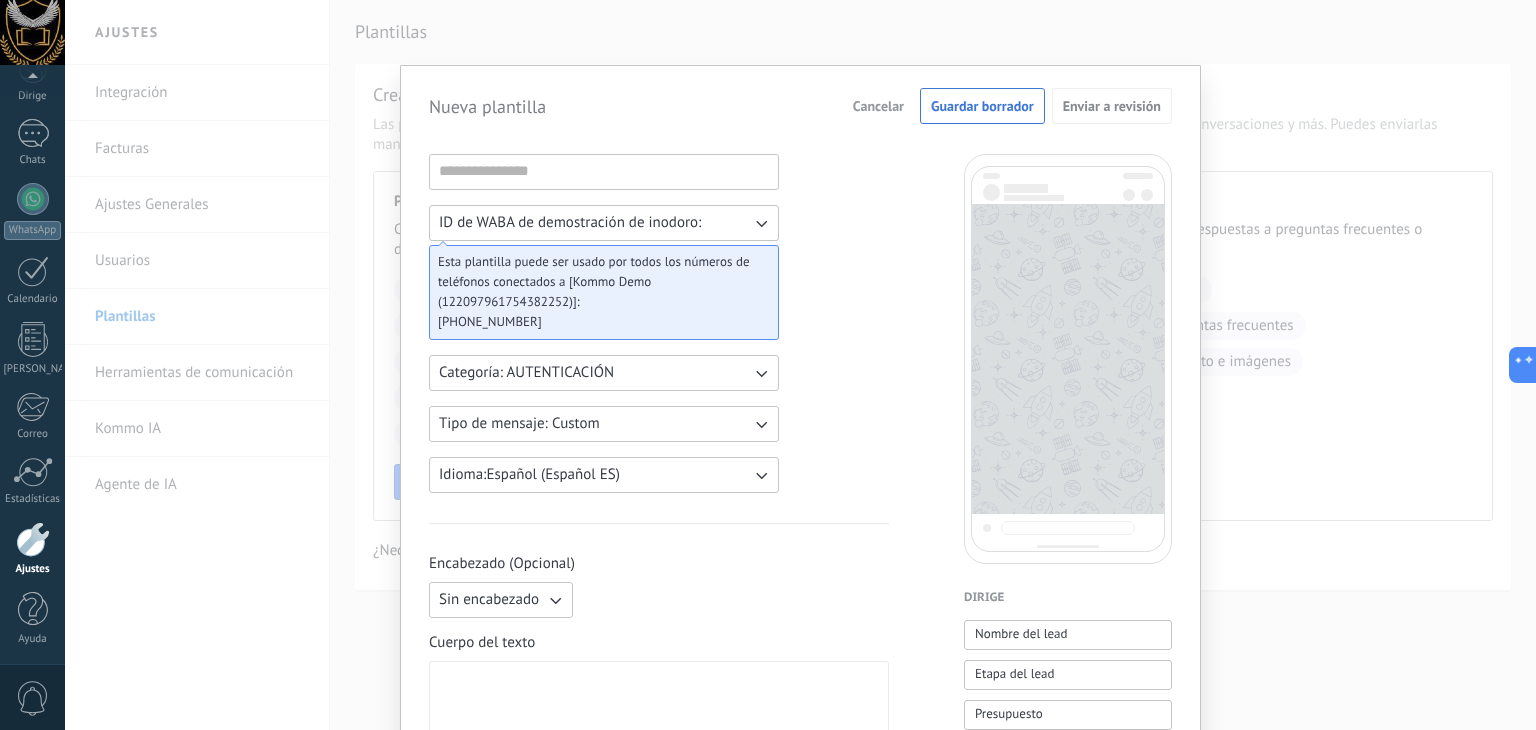 click on "+12137203172" at bounding box center (596, 322) 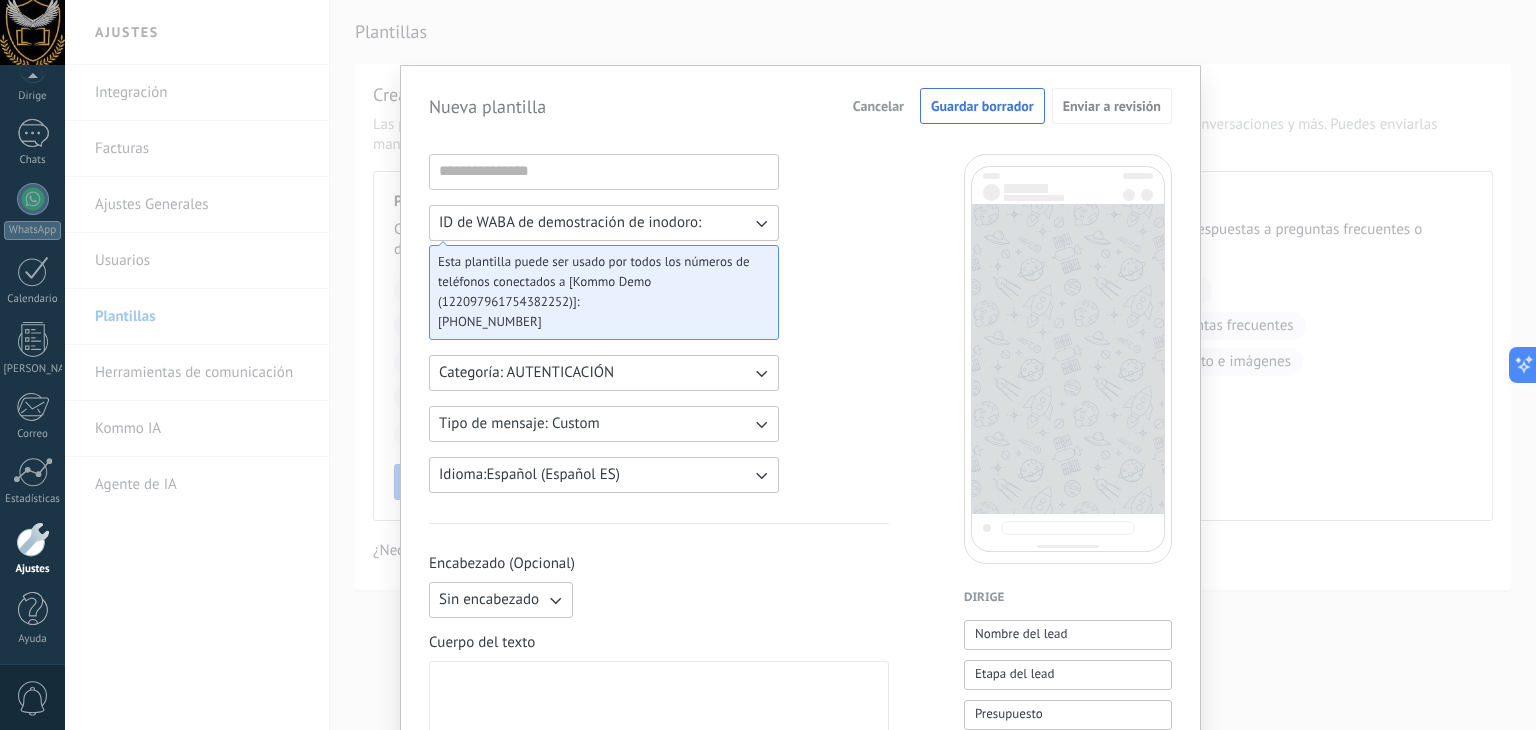 click on "Esta plantilla puede ser usado por todos los números de teléfonos conectados a [Kommo Demo (122097961754382252)]:" at bounding box center (594, 281) 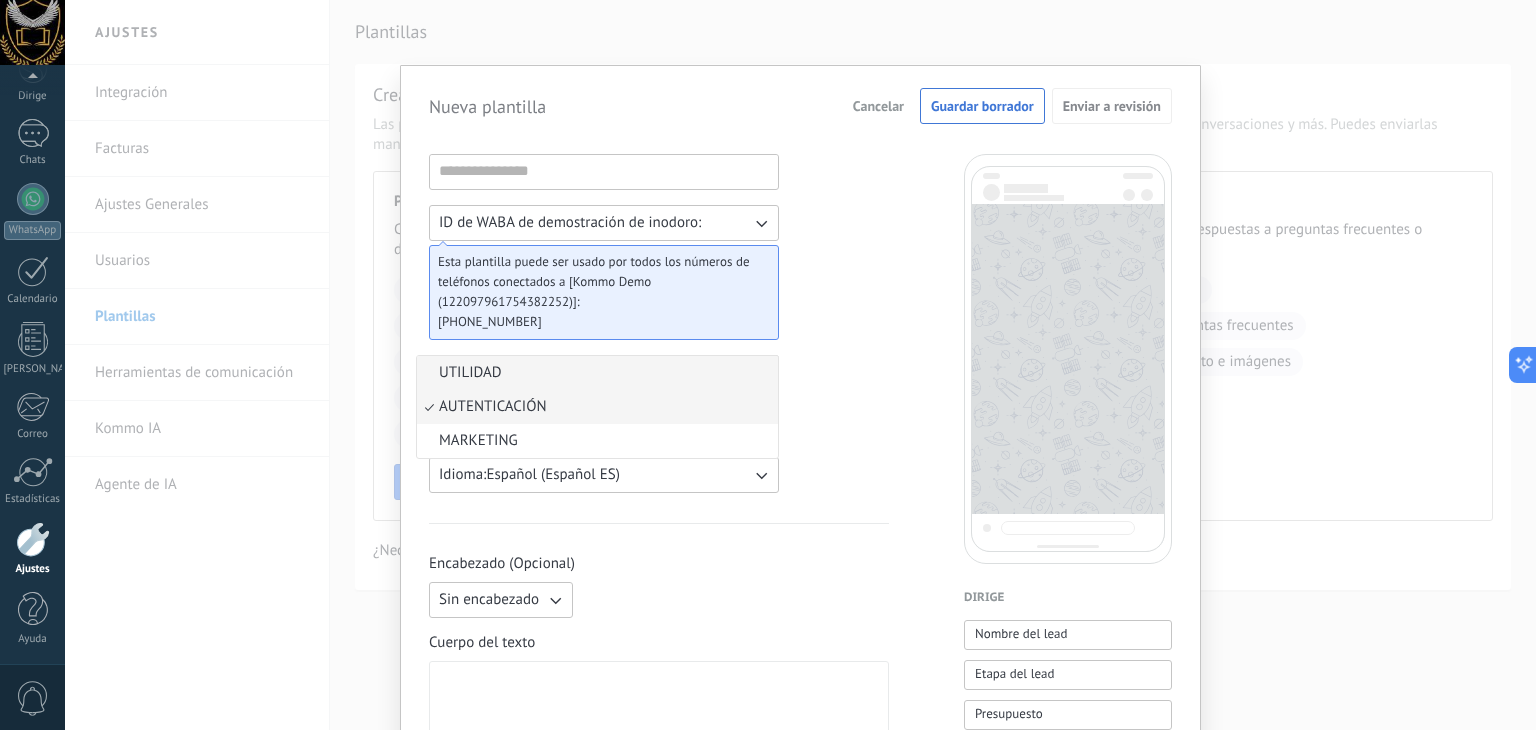 click on "UTILIDAD" at bounding box center [470, 372] 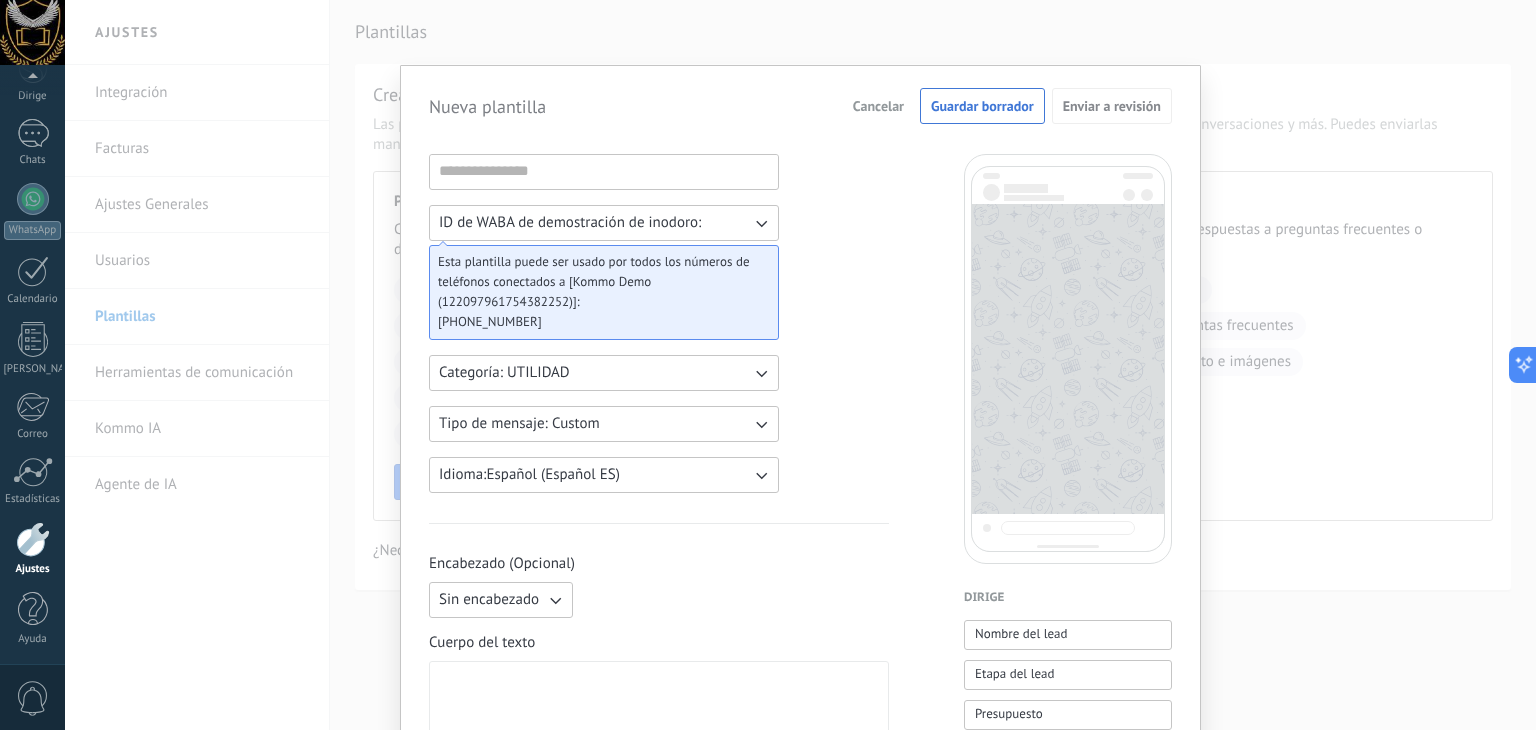 click on "ID de WABA de demostración de inodoro:" at bounding box center [604, 223] 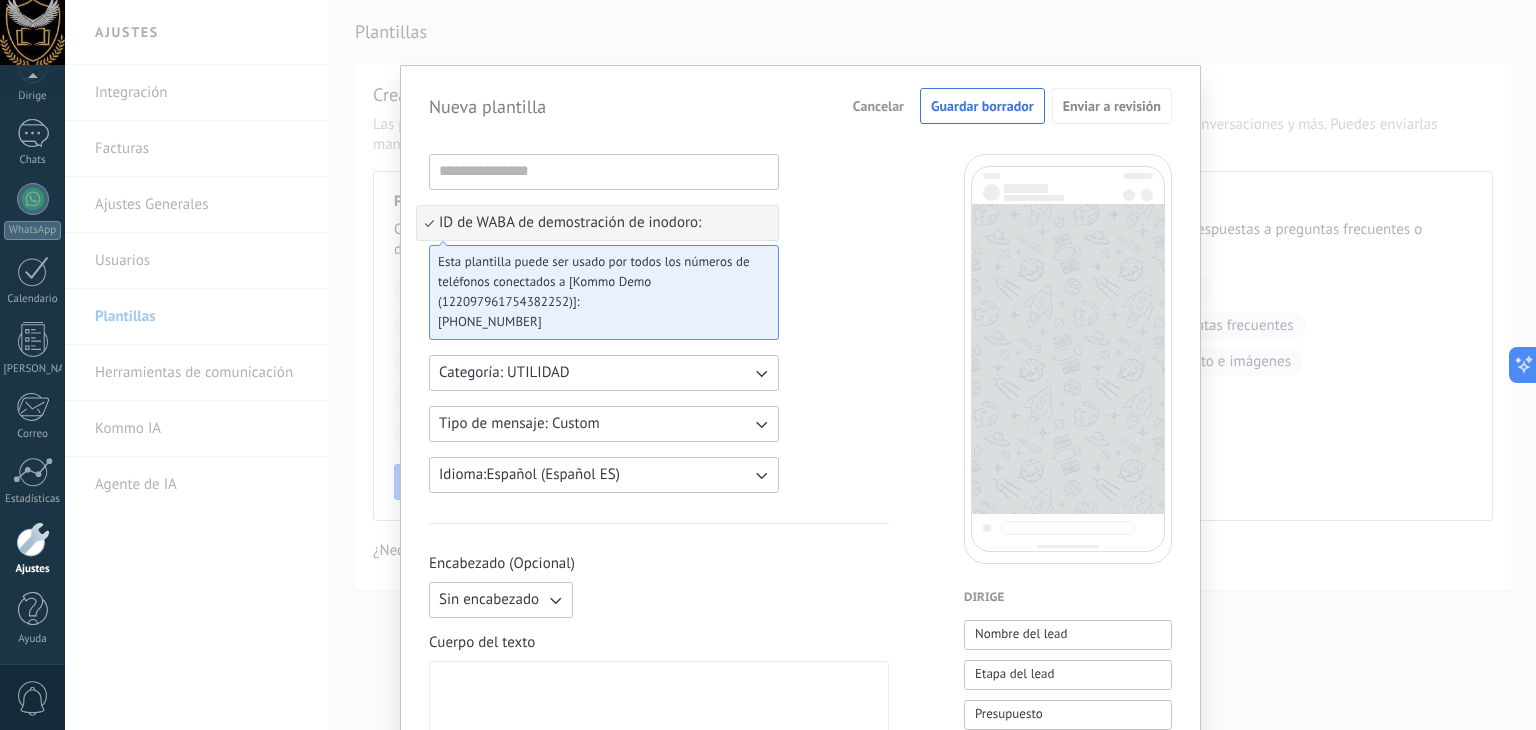click on "ID de WABA de demostración de inodoro:" at bounding box center (597, 223) 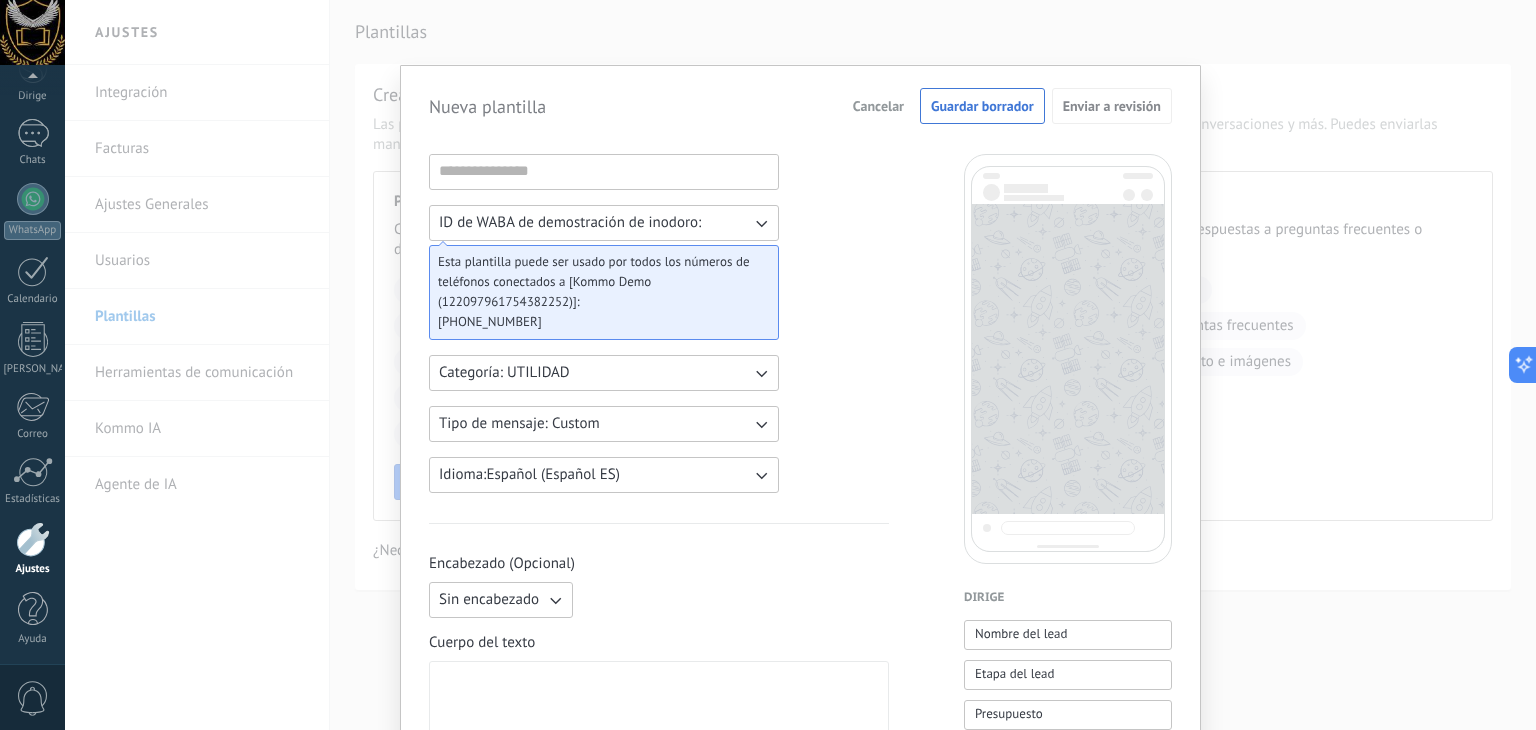 click on "ID de WABA de demostración de inodoro:" at bounding box center [604, 223] 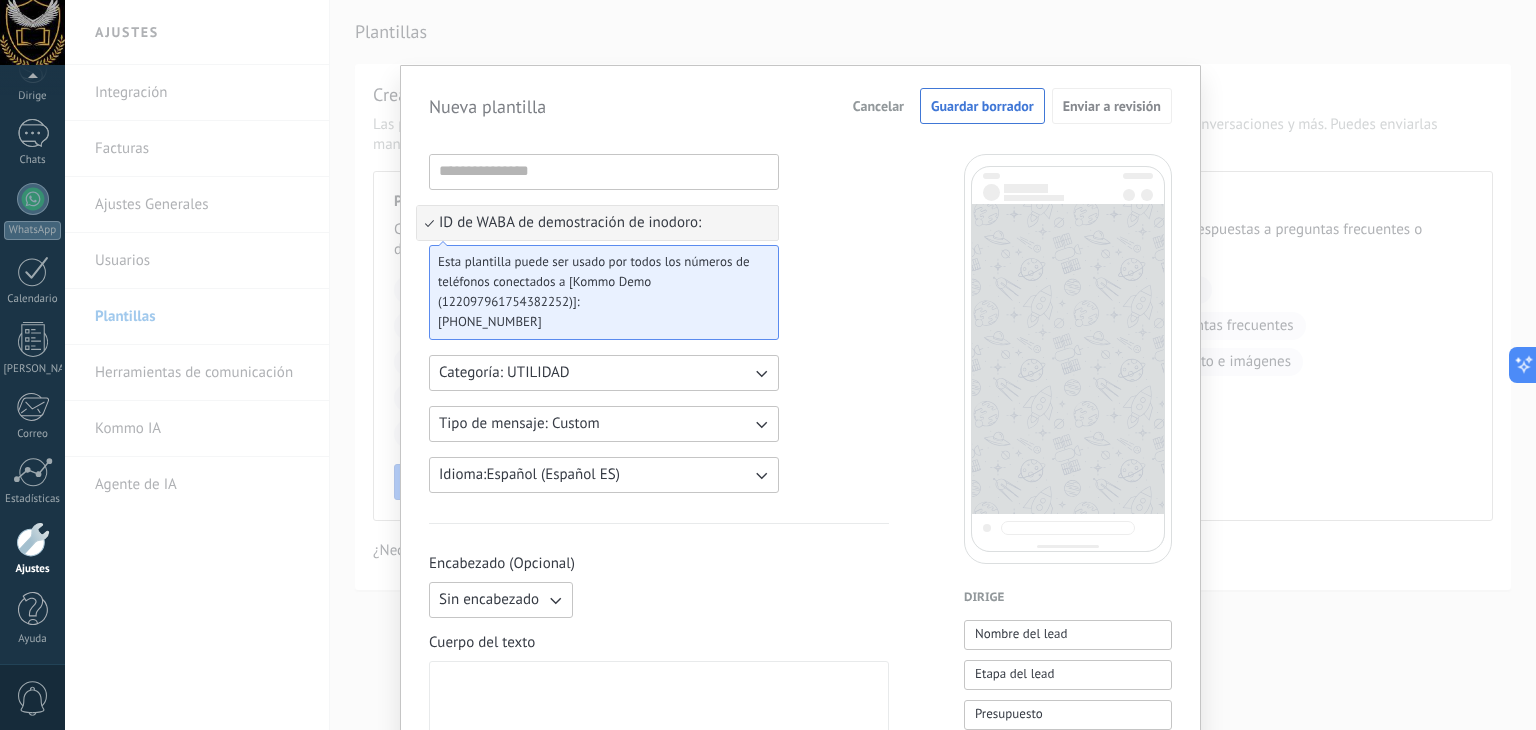 click on "ID de WABA de demostración de inodoro:" at bounding box center (597, 223) 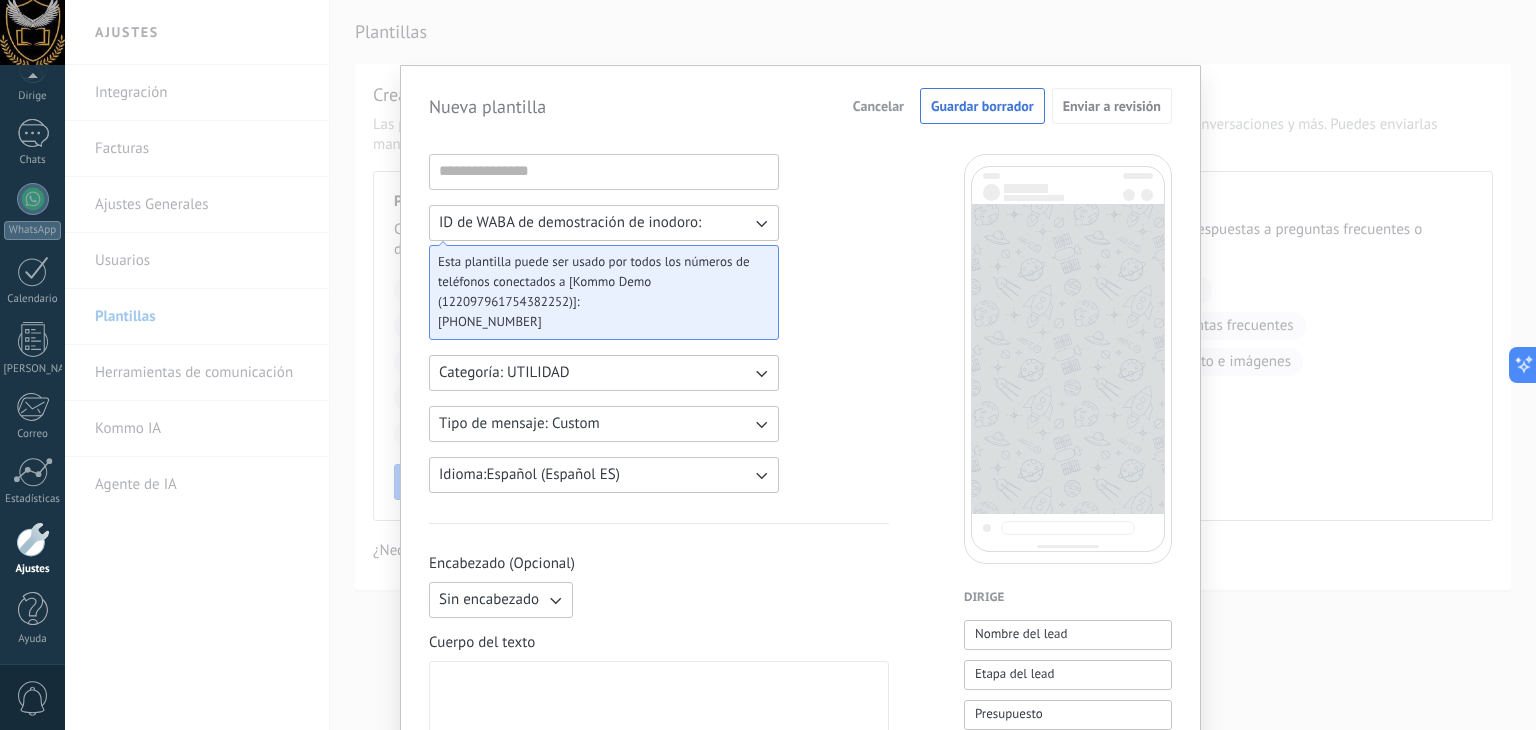 click on "Nueva plantilla Cancelar Guardar borrador Enviar a revisión ID de WABA de demostración de inodoro: Esta plantilla puede ser usado por todos los números de teléfonos conectados a [Kommo Demo (122097961754382252)]: +12137203172 Categoría: UTILIDAD Tipo de mensaje: Custom Idioma:  Español (Español ES) Encabezado (Opcional) Sin encabezado Cuerpo del texto Pie de página (Opcional) Botones (Opcional) Respuesta rápida Llamado de acción Dirige Nombre del lead Etapa del lead Presupuesto Lead URL de la página para compartir con los clientes Lead usuario responsable (Email) Identificación de clientes potenciales Lead usuario responsable Lead teléfono de usuario responsable Lead usuario responsable (ID) Contenido utm_principal Plomo utm_medium Campaña utm_principal Fuente utm_principal Término utm_principal Referencia utm_principal Referente principal gclientid de cliente potencial gclid de plomo Plomo fbclid Contactos Nombre del contacto Nombre Apellido Contacto ID Contacto usuario responsable Compañías" at bounding box center (800, 796) 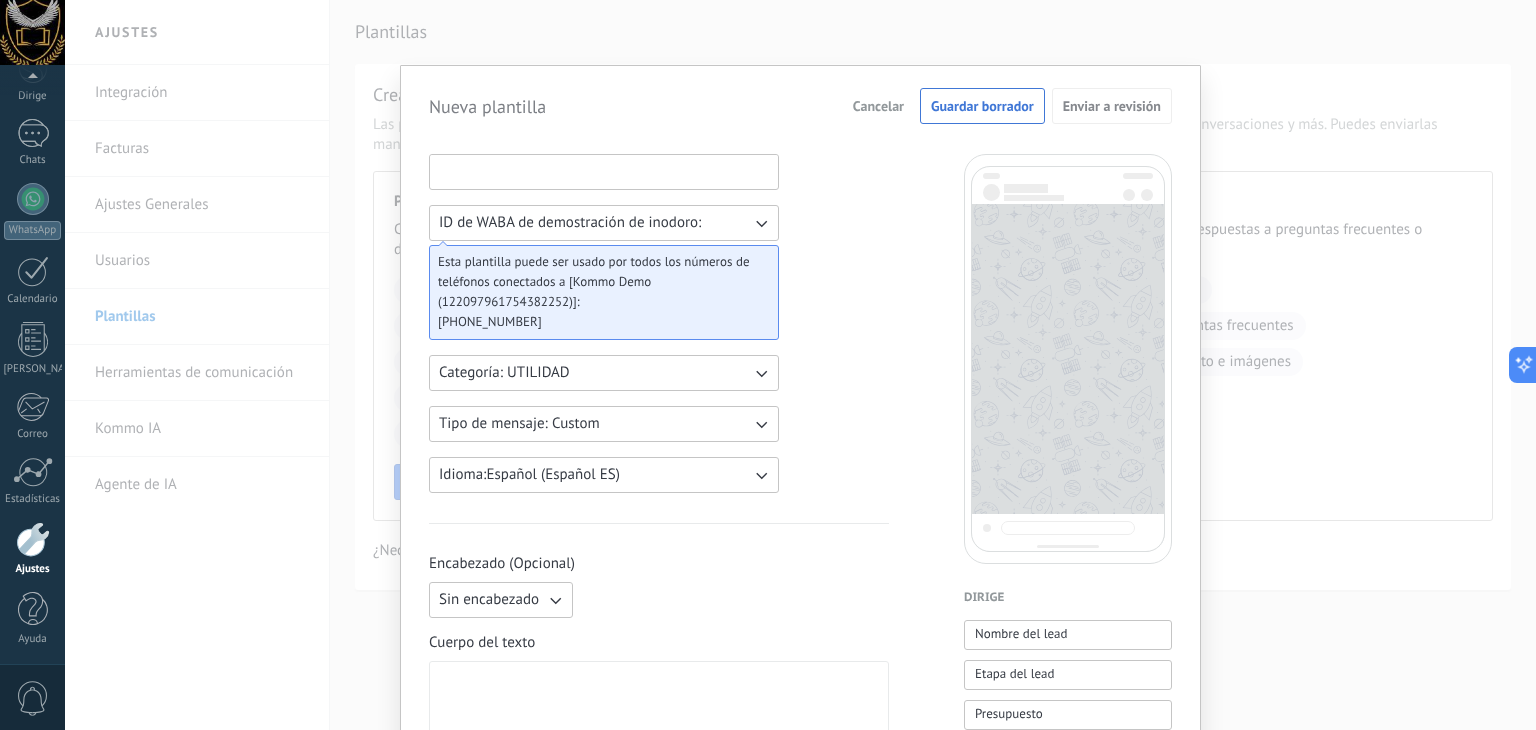 click at bounding box center [604, 171] 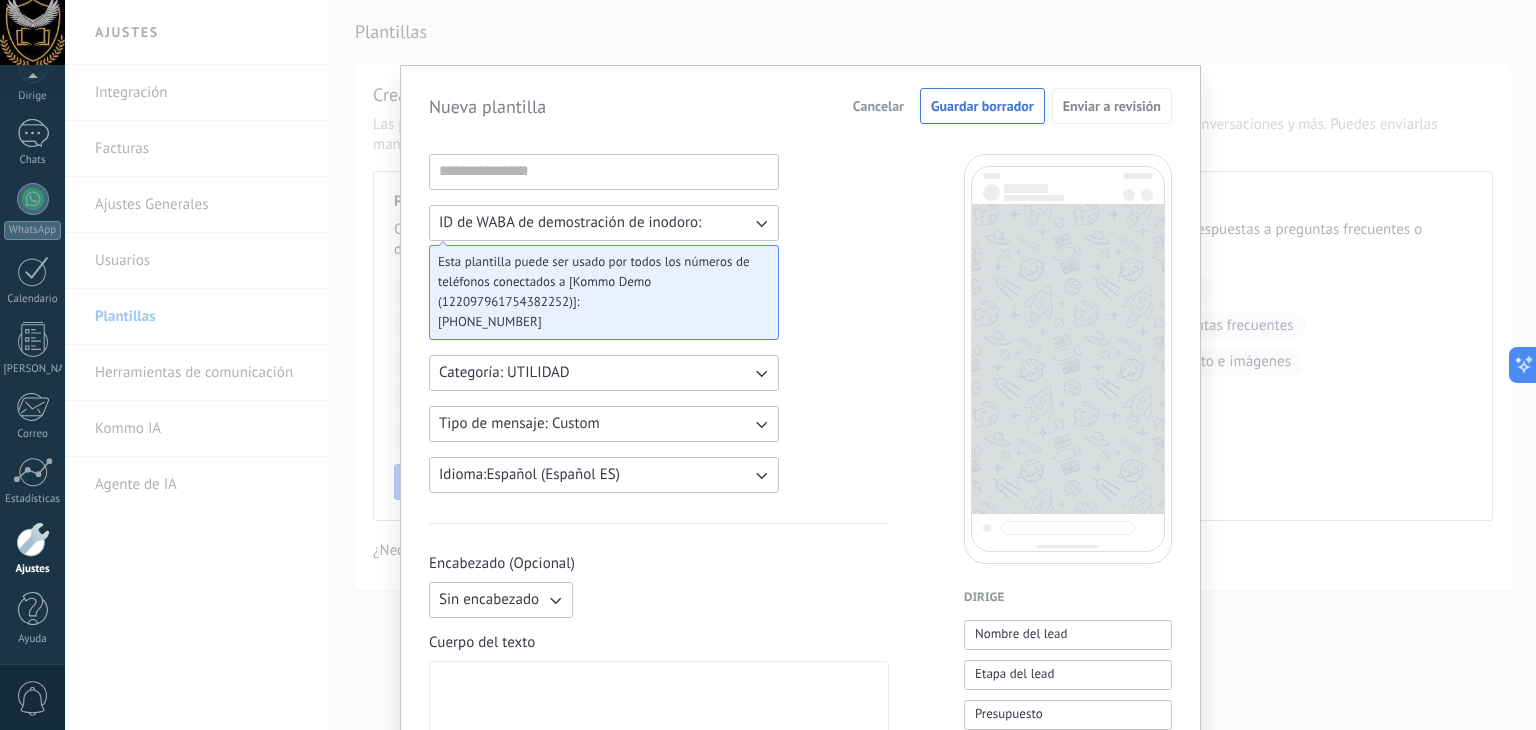 click on "Cancelar" at bounding box center (878, 106) 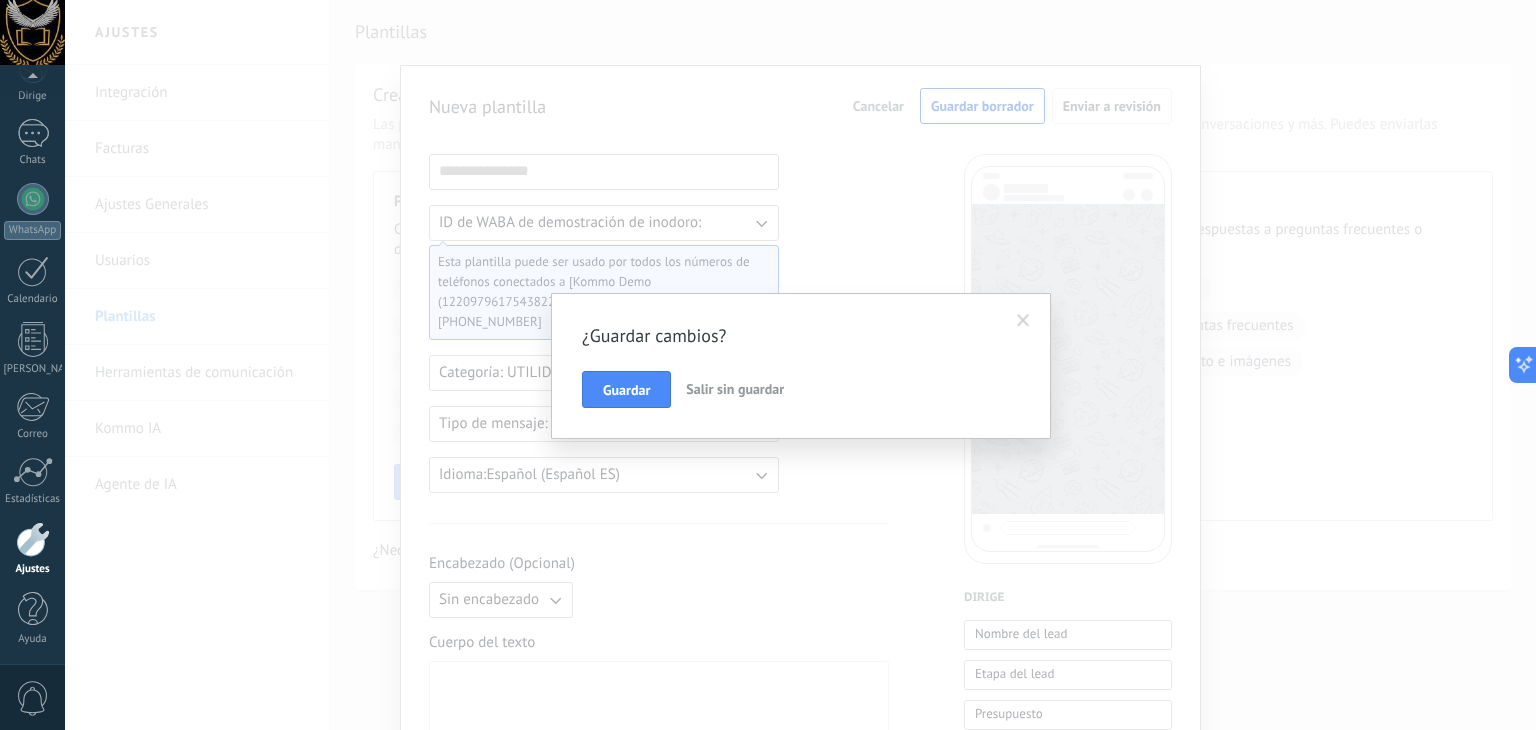 click on "¿Guardar cambios? Guardar Salir sin guardar" at bounding box center (800, 365) 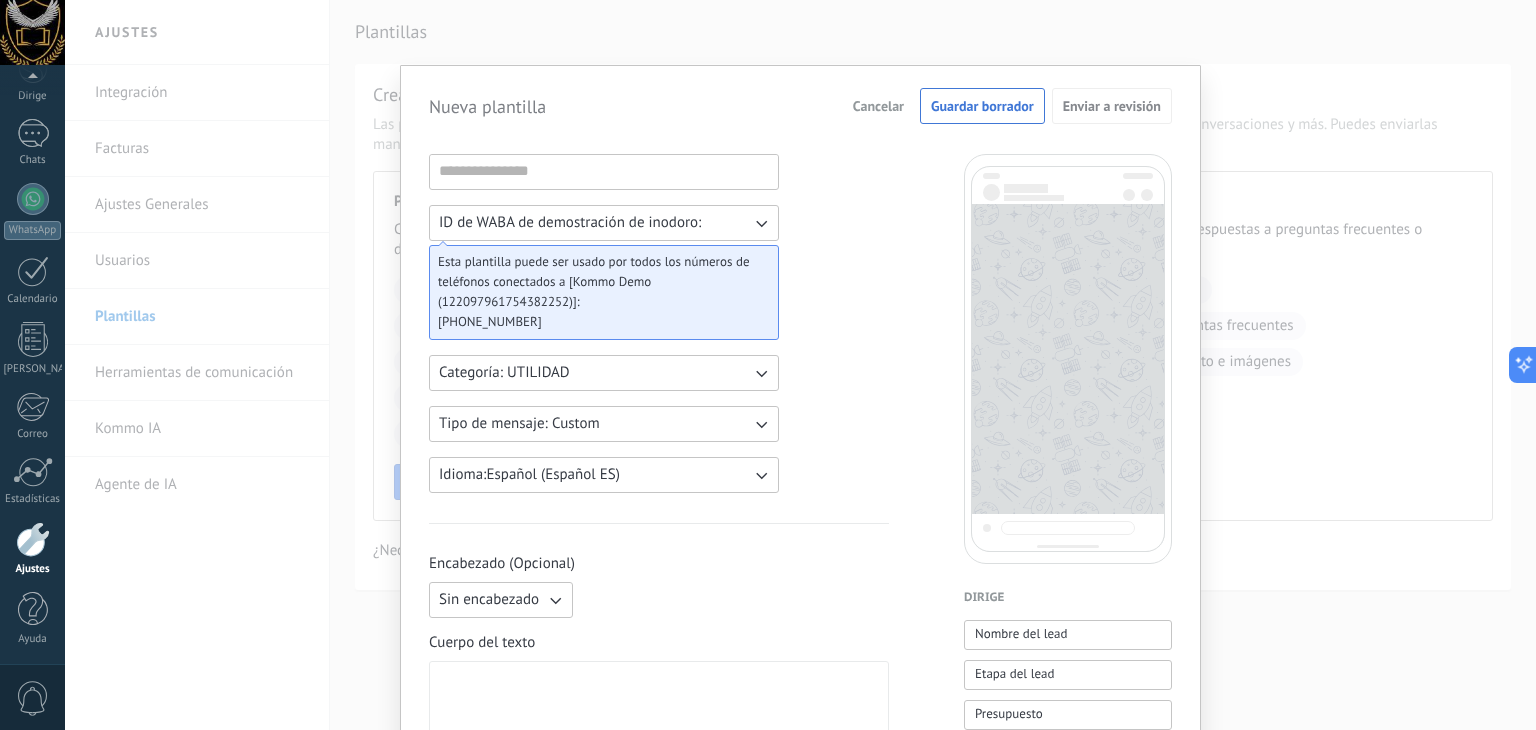 click at bounding box center (800, 365) 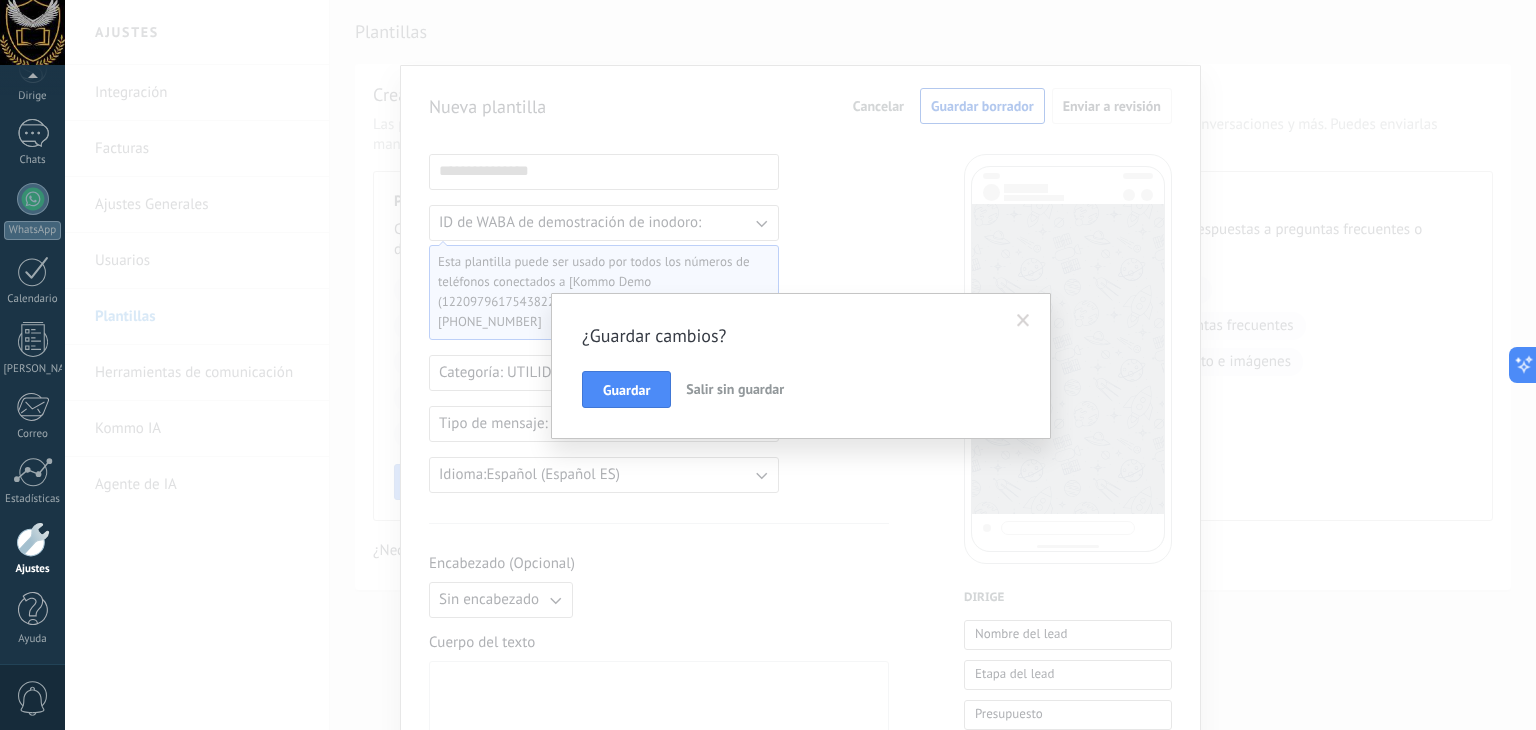 click on "Salir sin guardar" at bounding box center (735, 389) 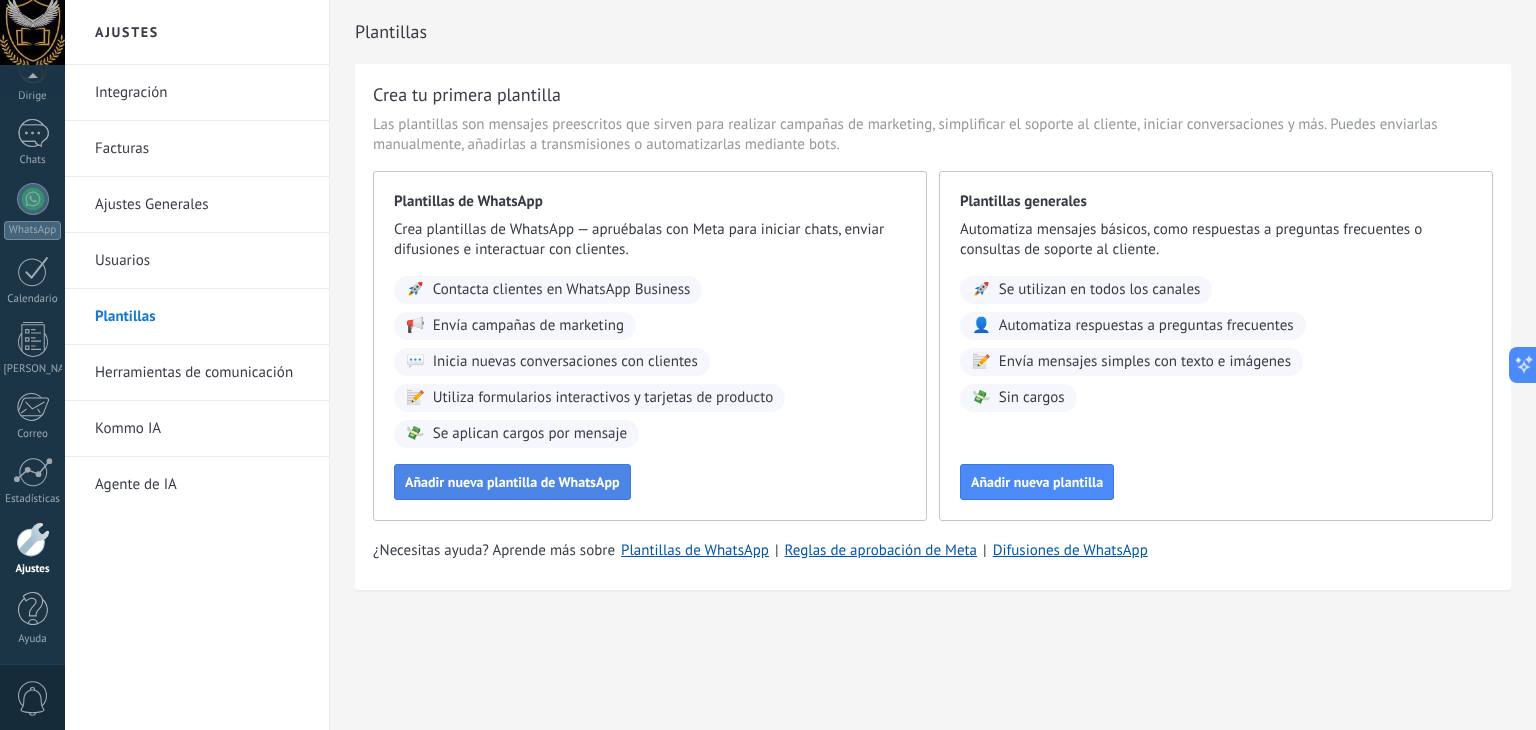 click on "Añadir nueva plantilla de WhatsApp" at bounding box center [512, 482] 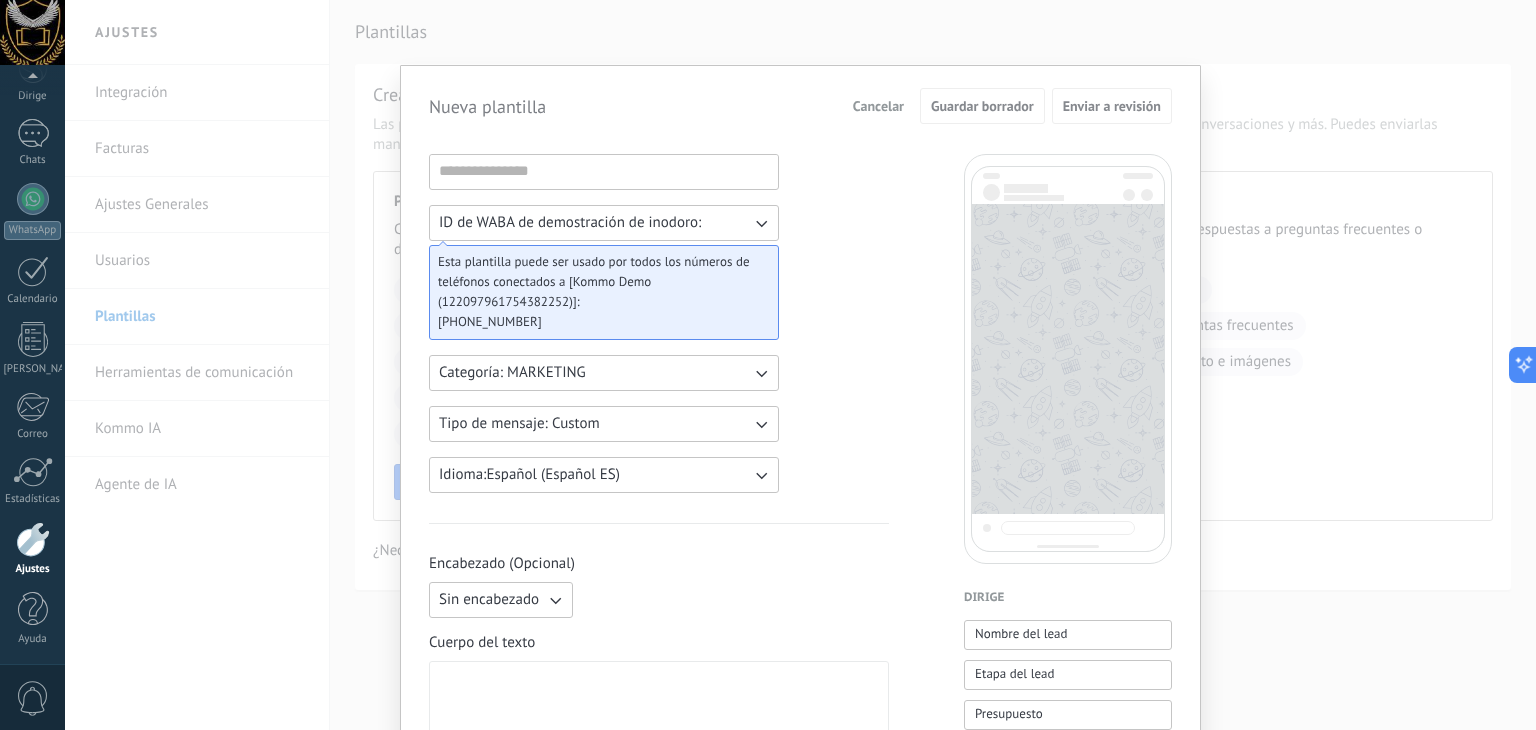 click on "Esta plantilla puede ser usado por todos los números de teléfonos conectados a [Kommo Demo (122097961754382252)]: +12137203172" at bounding box center (604, 292) 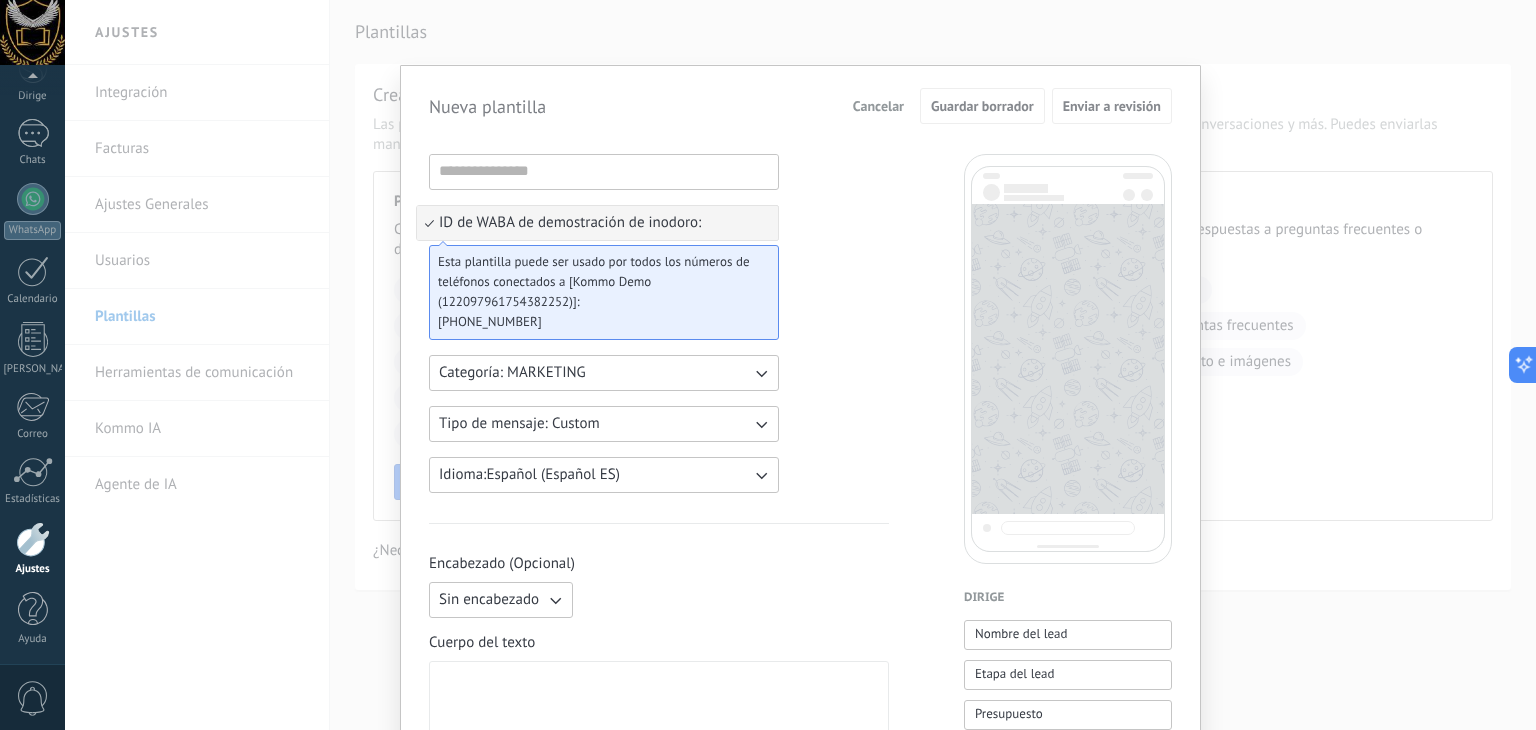 click on "ID de WABA de demostración de inodoro: ID de WABA de demostración de inodoro: Esta plantilla puede ser usado por todos los números de teléfonos conectados a [Kommo Demo (122097961754382252)]: +12137203172 Categoría: MARKETING Tipo de mensaje: Custom Idioma:  Español (Español ES) Encabezado (Opcional) Sin encabezado Cuerpo del texto Pie de página (Opcional) Botones (Opcional) Respuesta rápida Llamado de acción" at bounding box center [659, 829] 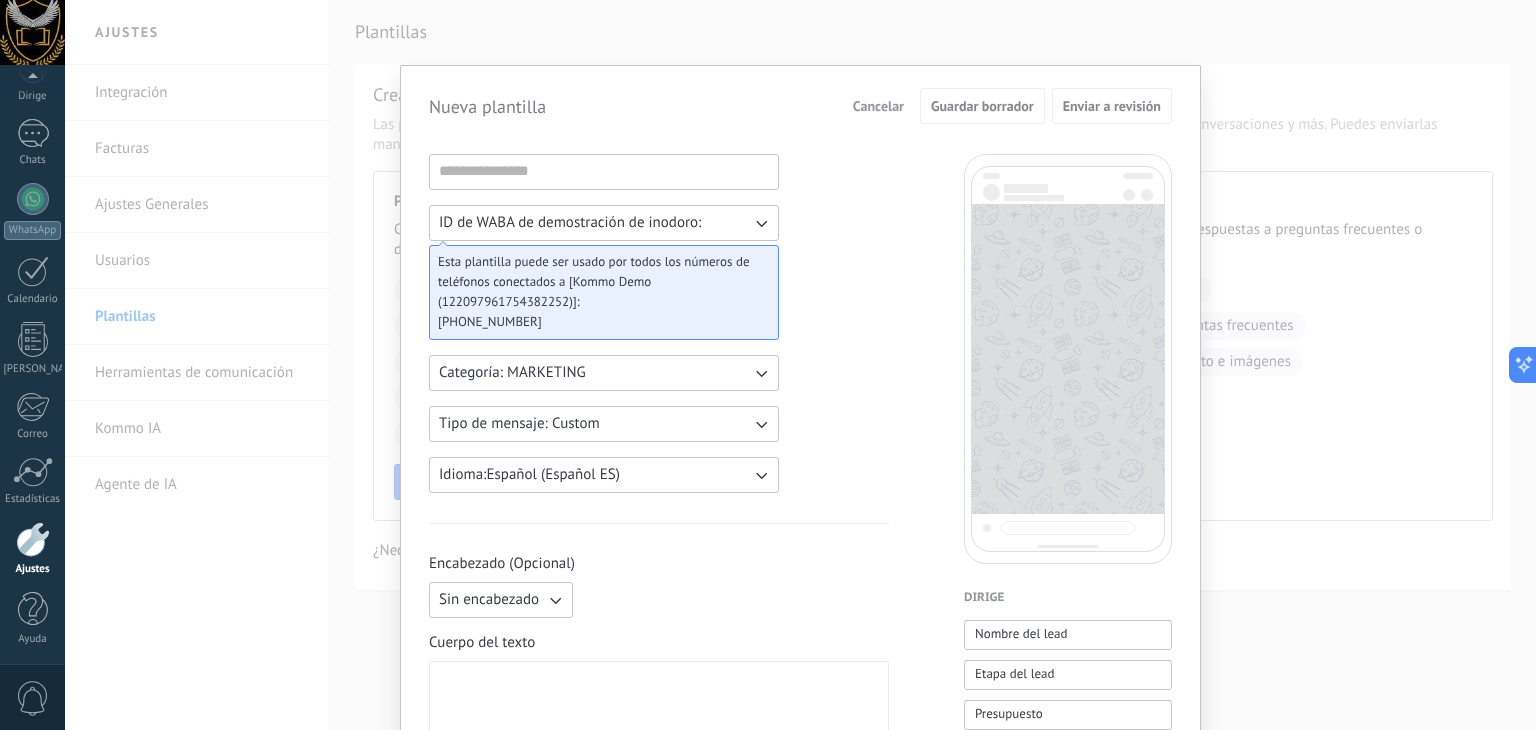 click on "Tipo de mensaje: Custom" at bounding box center [604, 424] 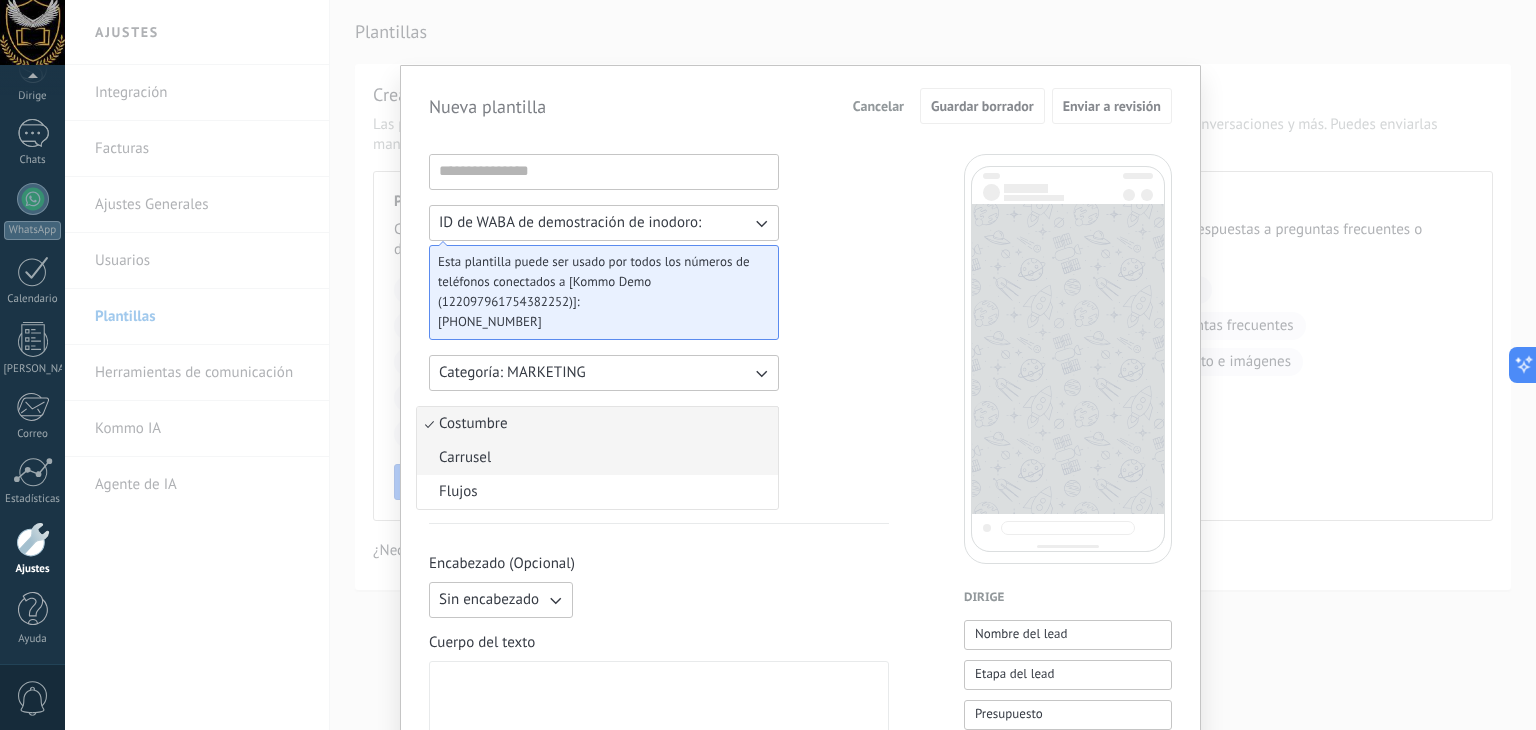 click on "Carrusel" at bounding box center [597, 458] 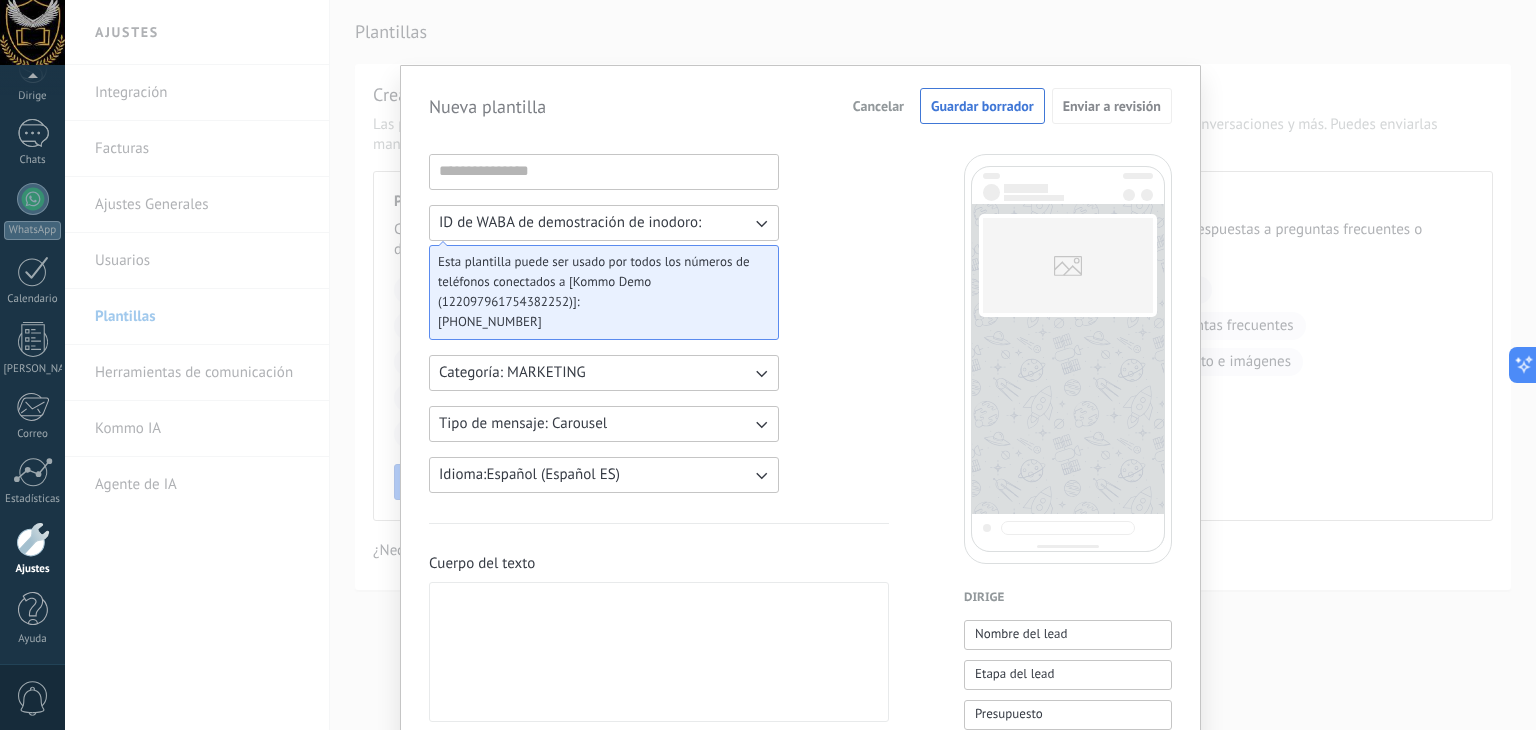 click on "Tipo de mensaje: Carousel" at bounding box center [604, 424] 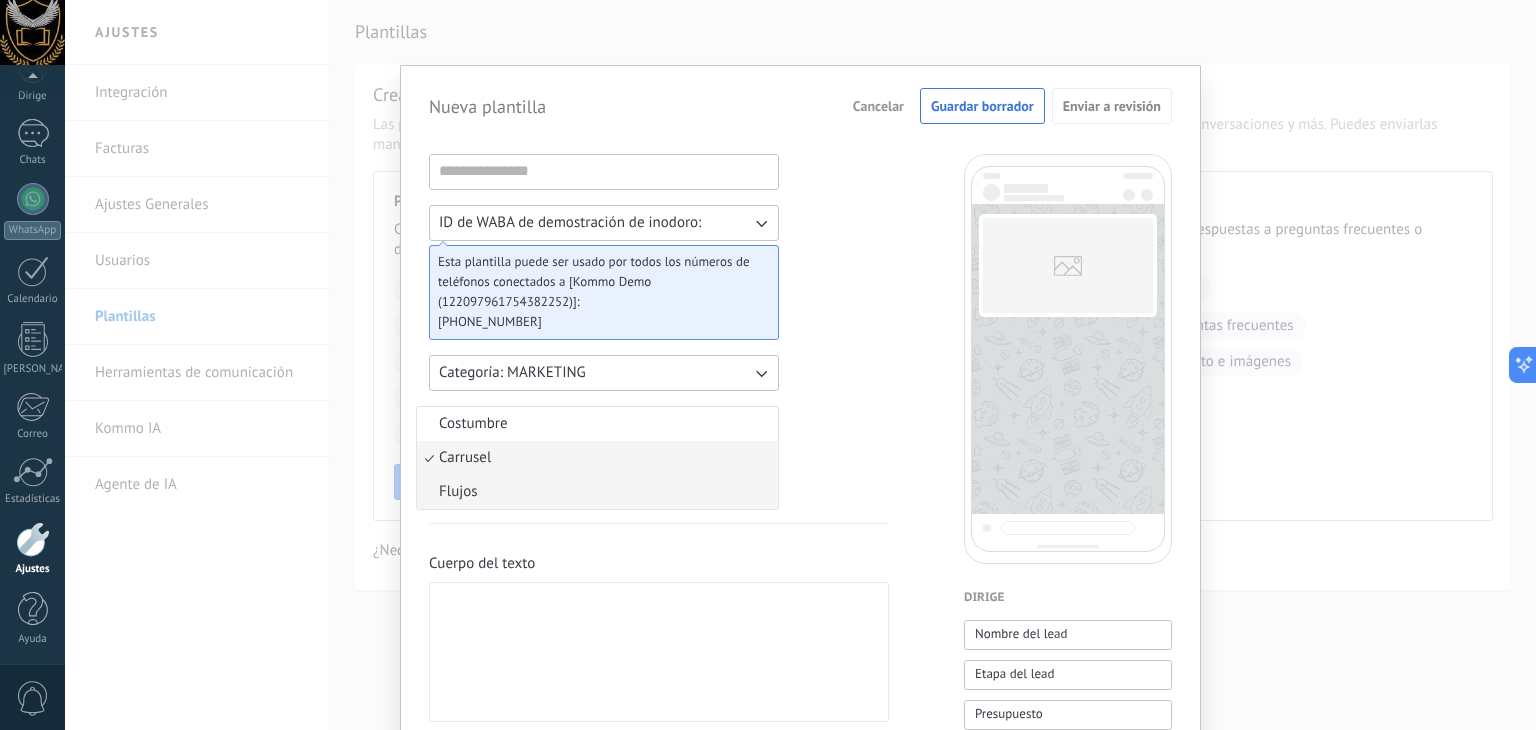 click on "Flujos" at bounding box center (458, 491) 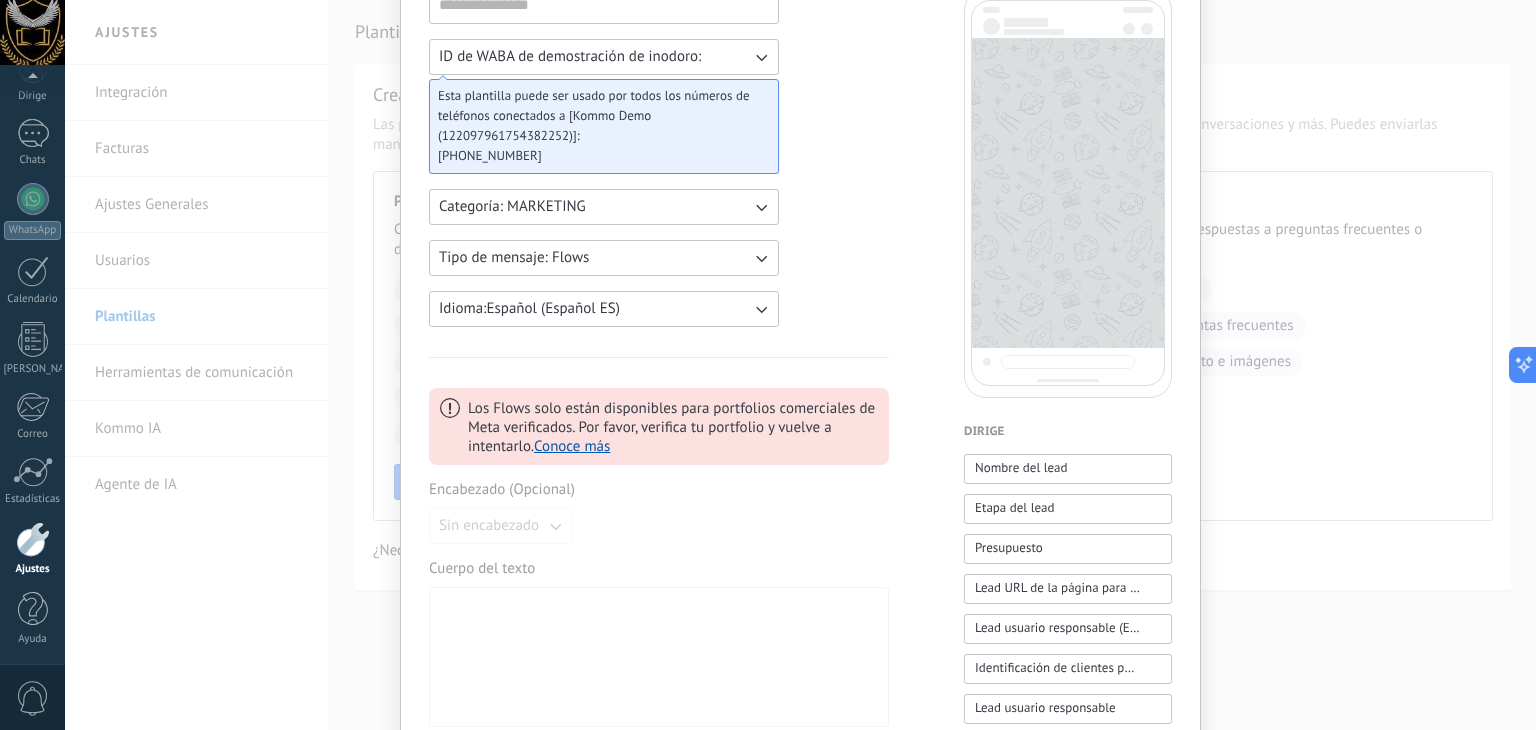 scroll, scrollTop: 200, scrollLeft: 0, axis: vertical 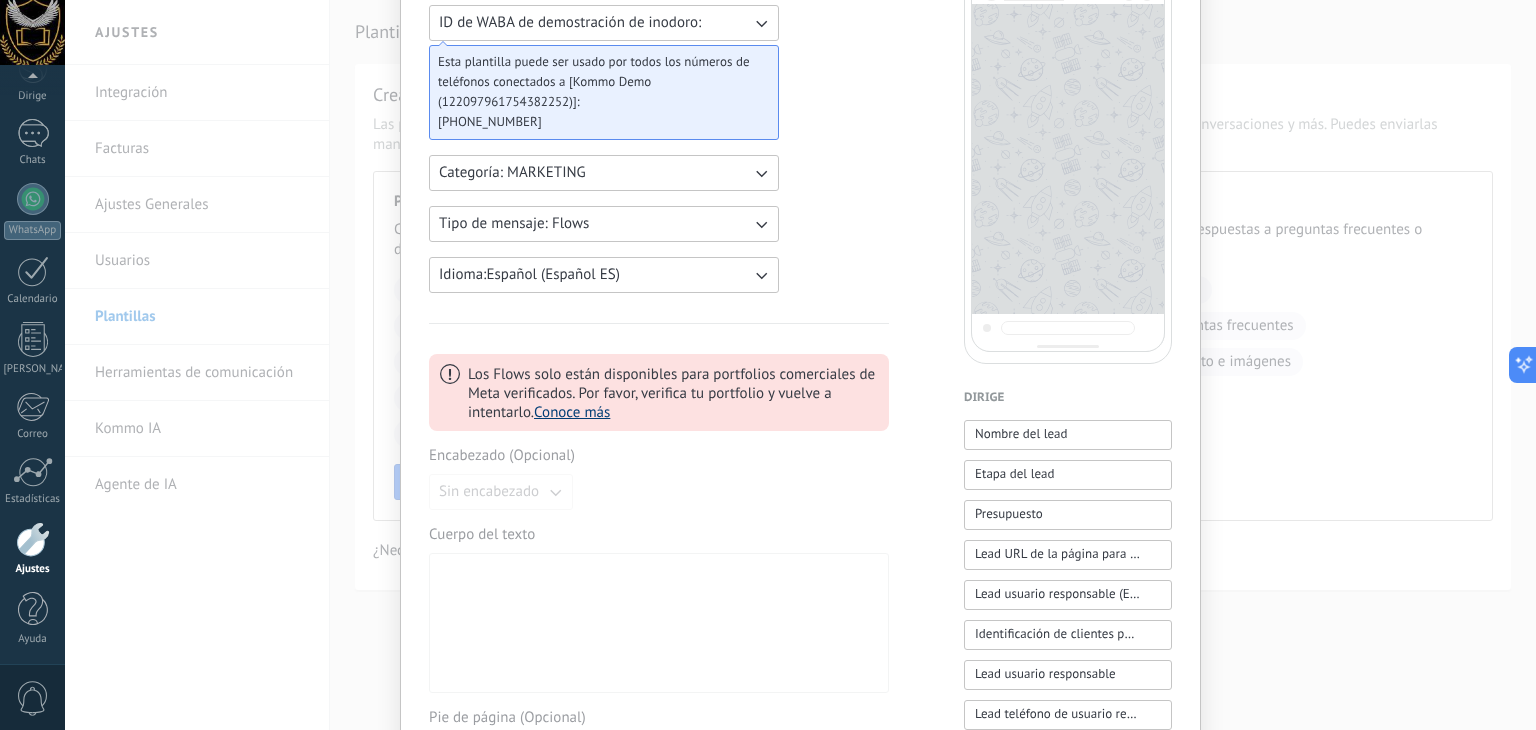click on "Conoce más" at bounding box center [572, 412] 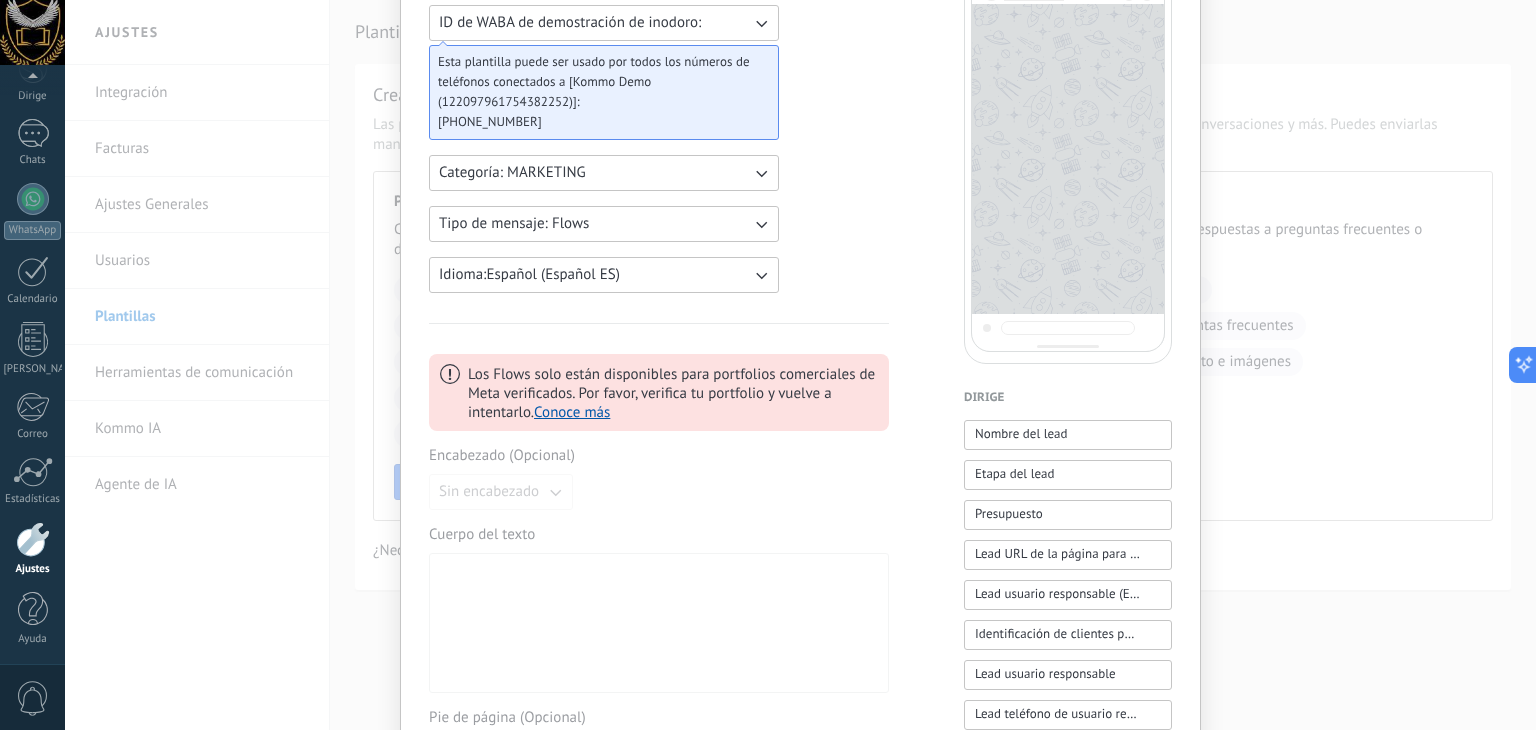 click 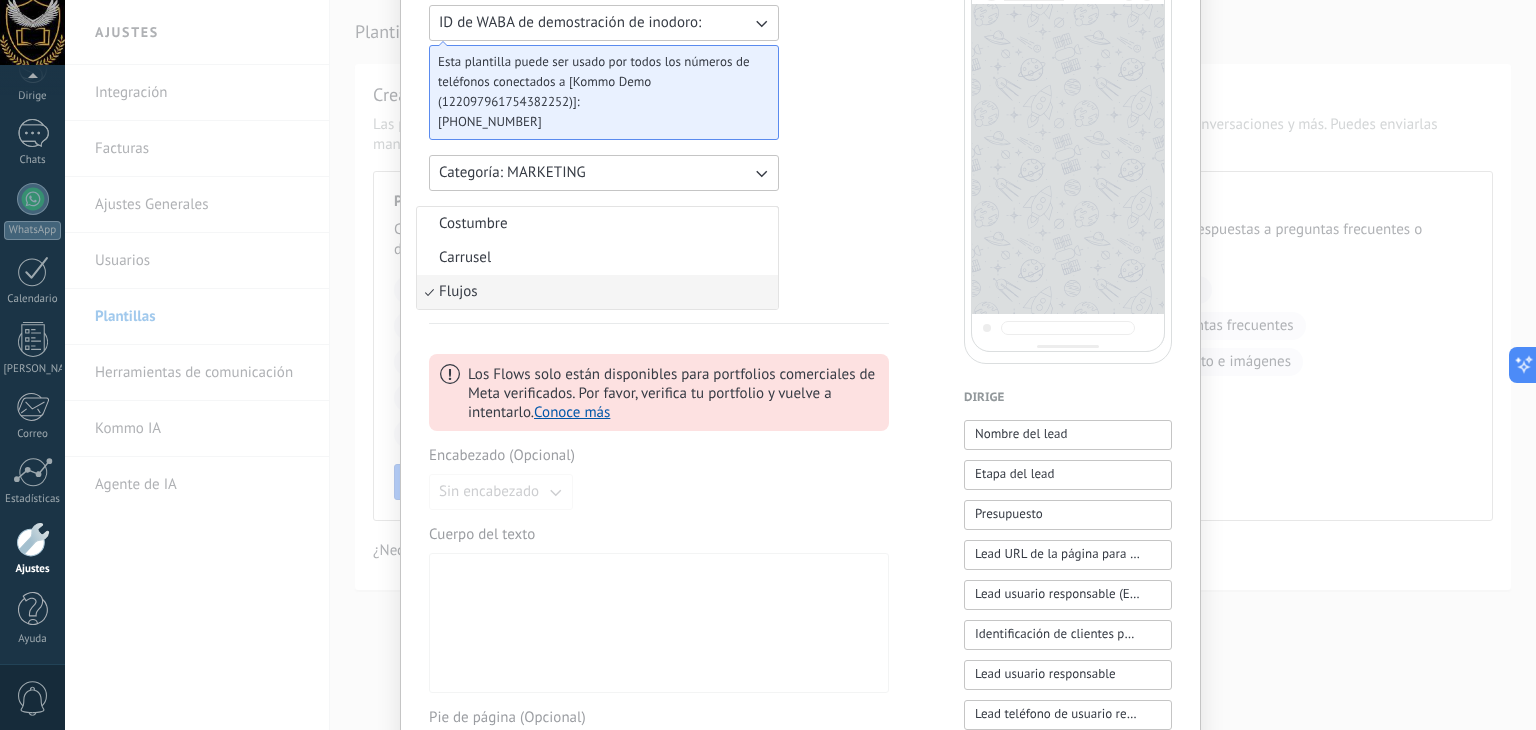 click on "Carrusel" at bounding box center (597, 258) 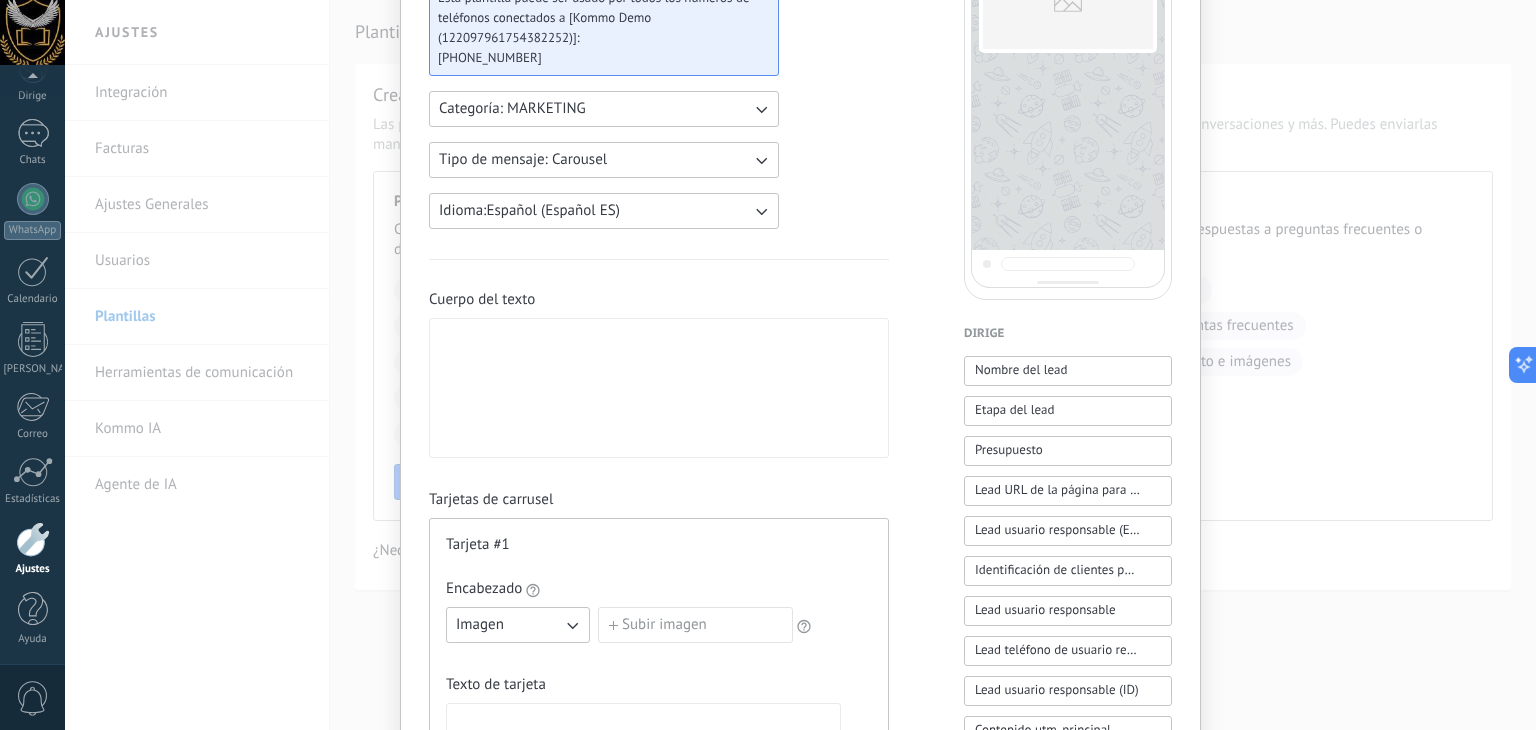 scroll, scrollTop: 300, scrollLeft: 0, axis: vertical 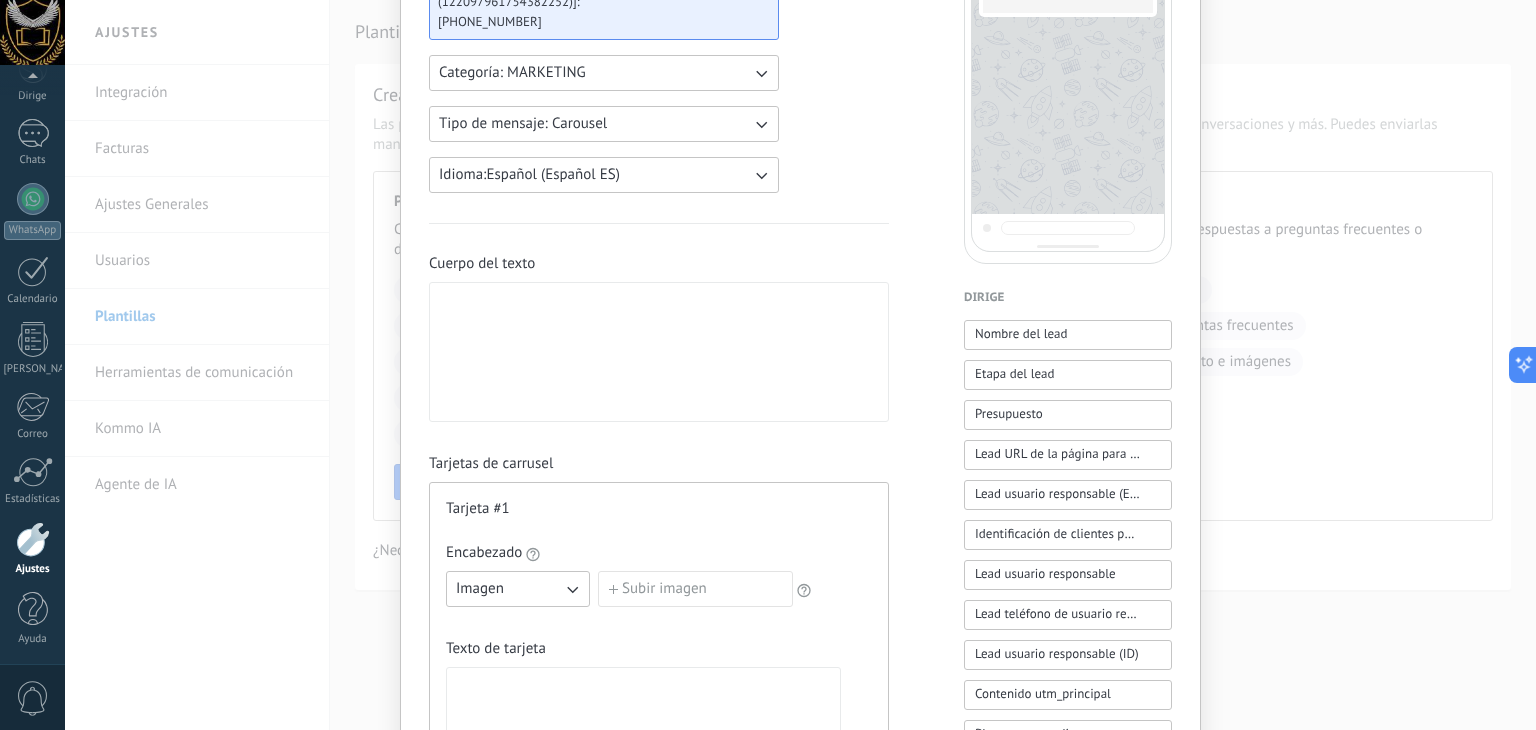 click at bounding box center (659, 352) 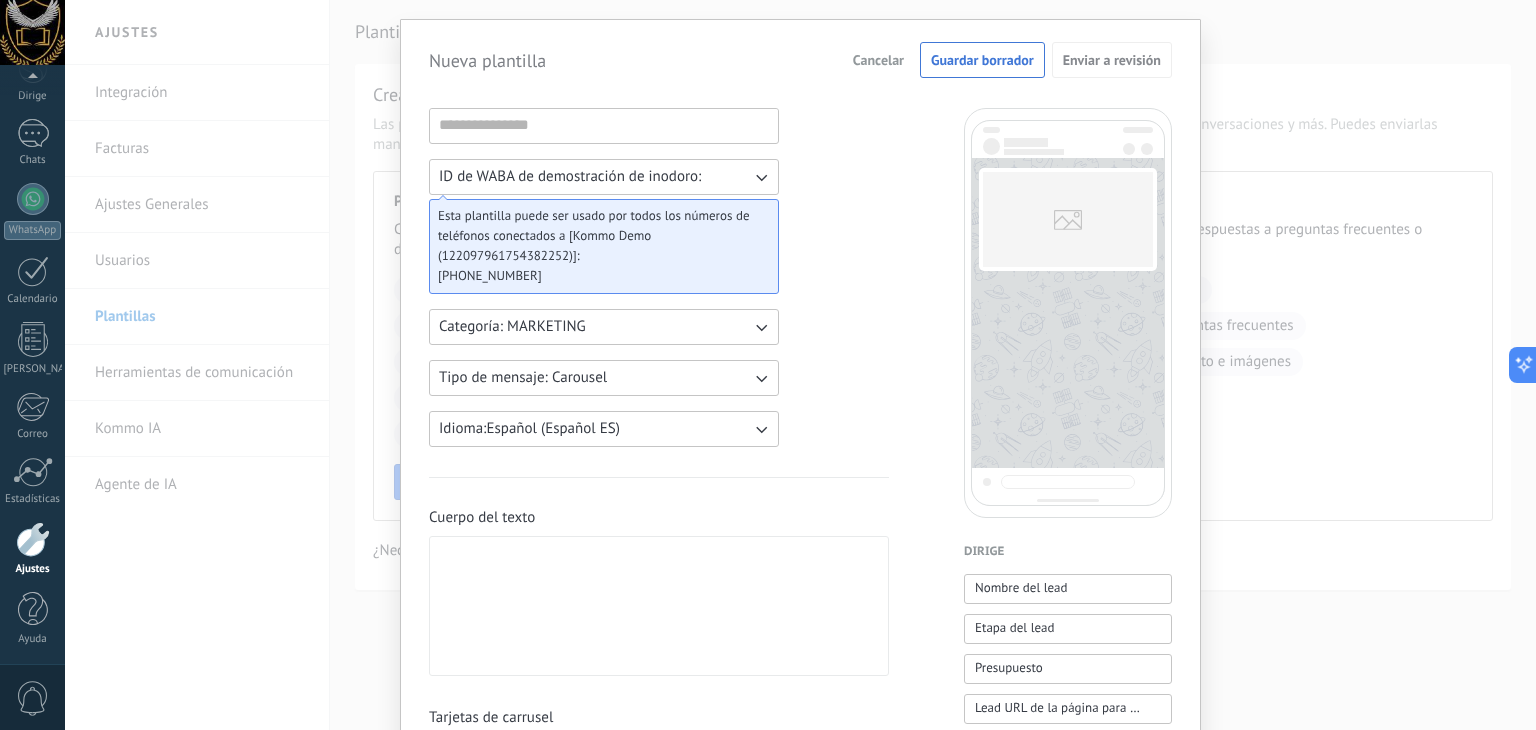 scroll, scrollTop: 0, scrollLeft: 0, axis: both 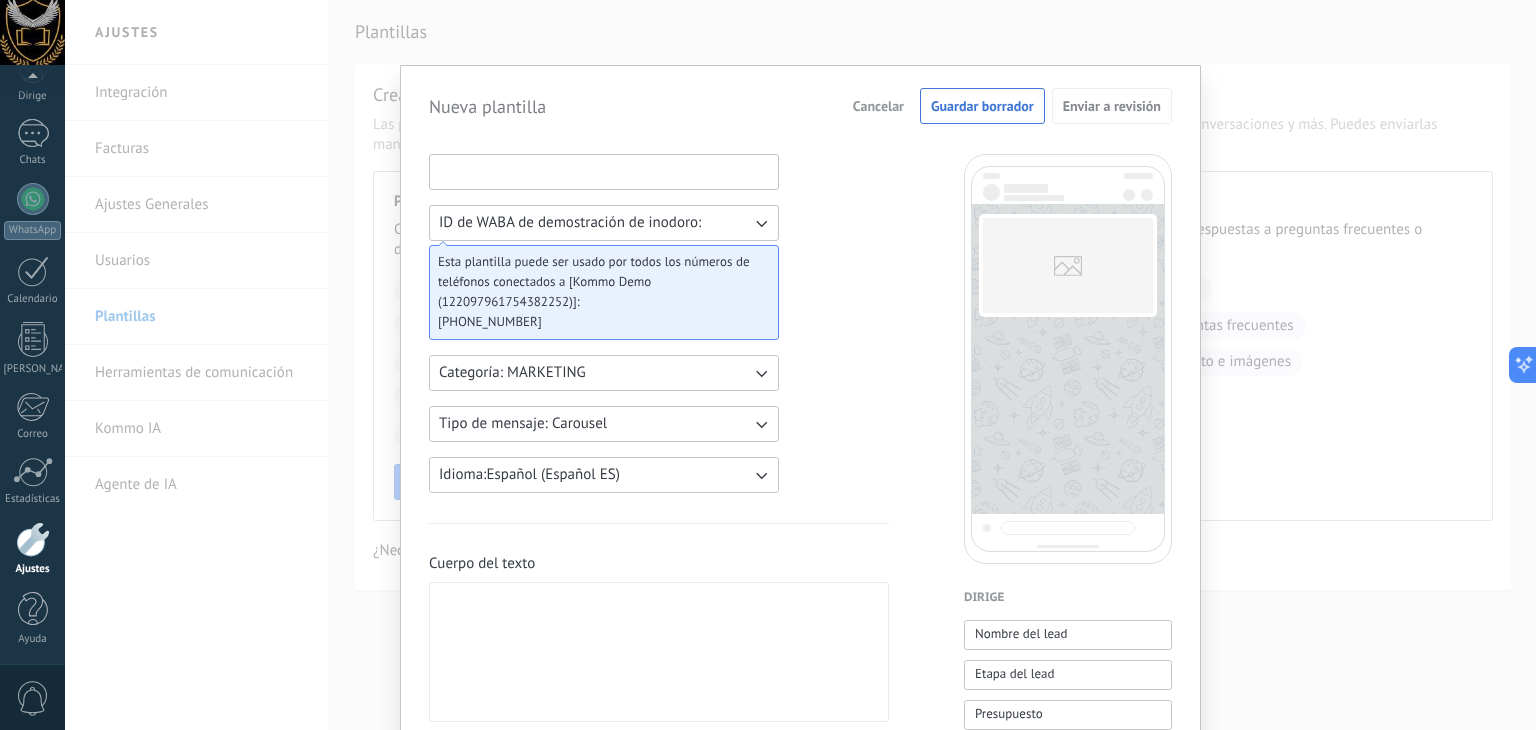 click at bounding box center [604, 171] 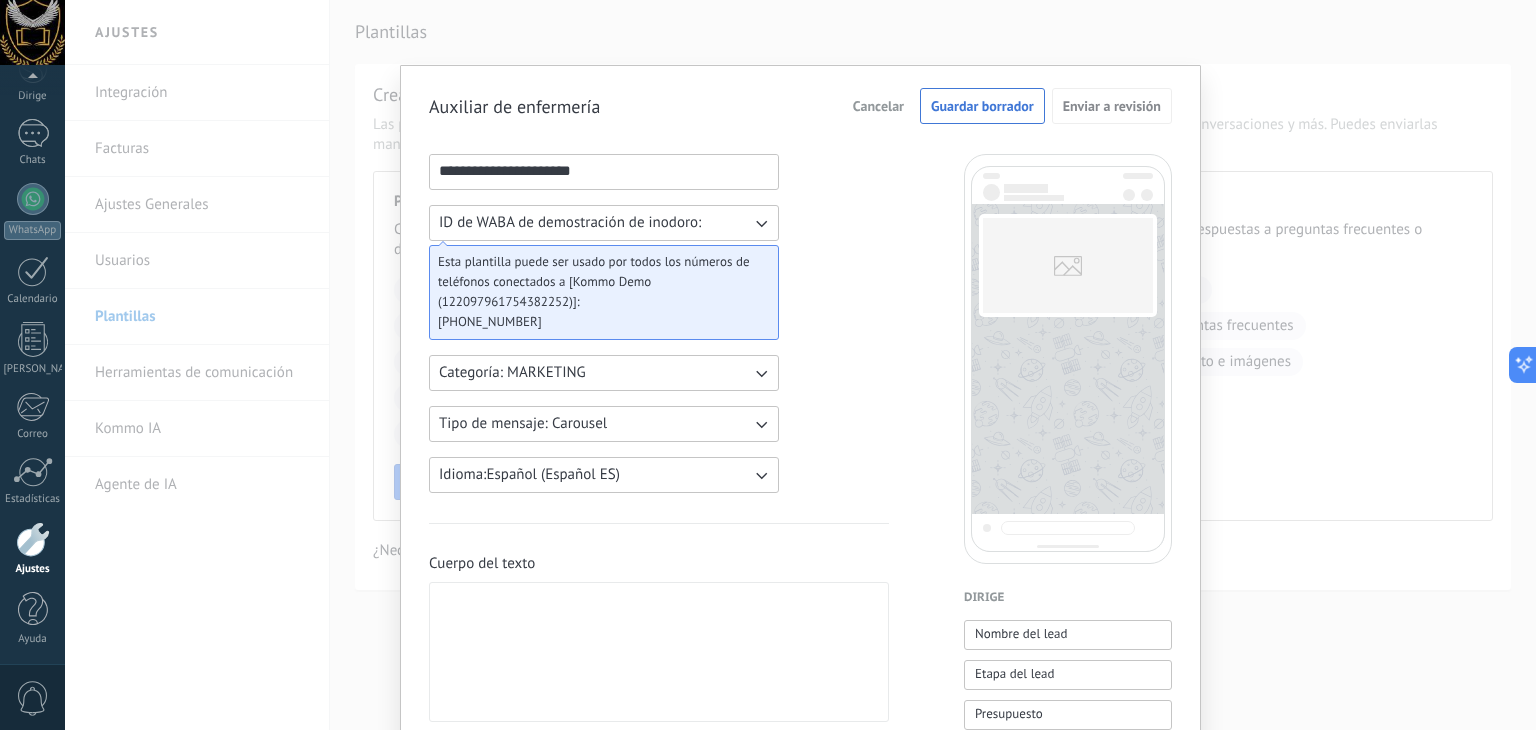 click on "**********" at bounding box center (604, 171) 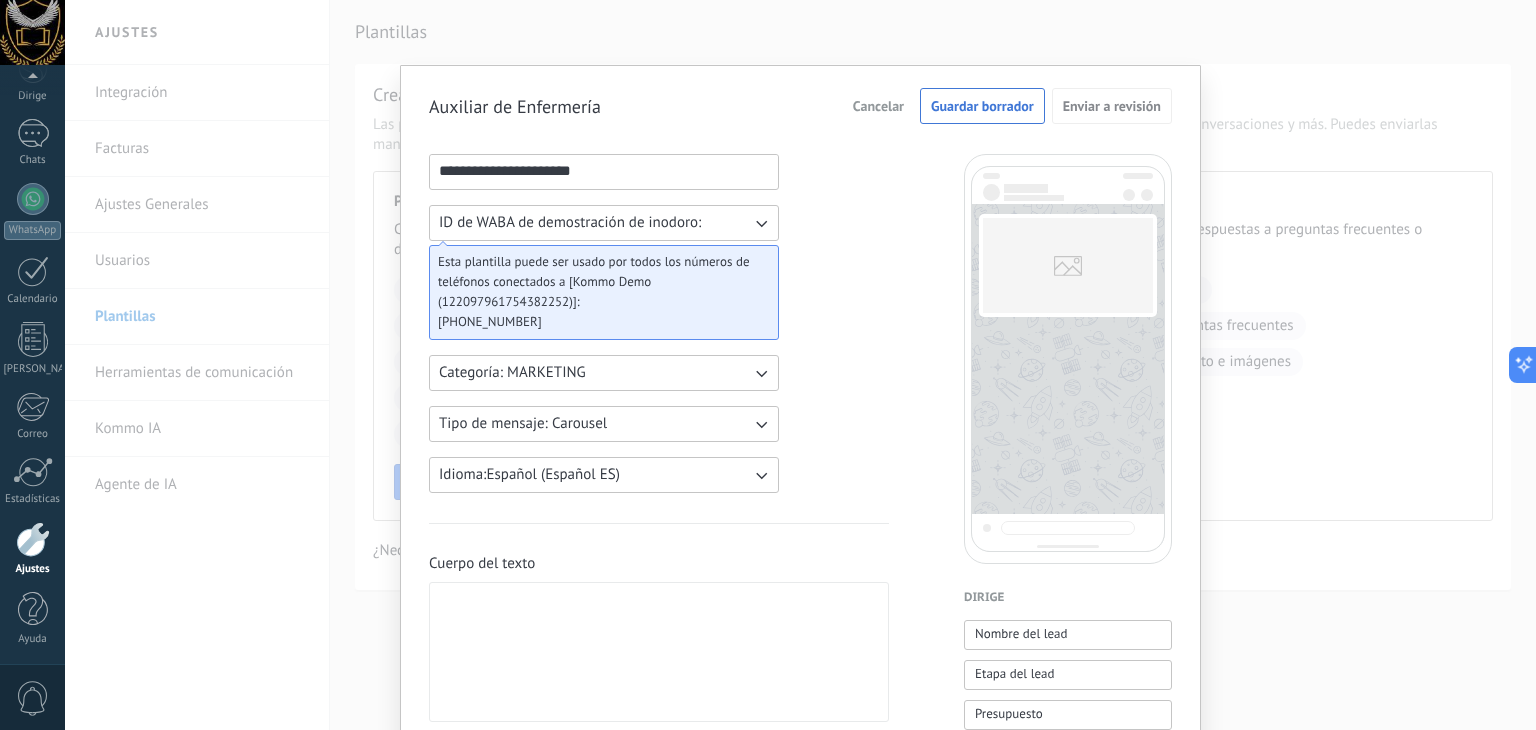 type on "**********" 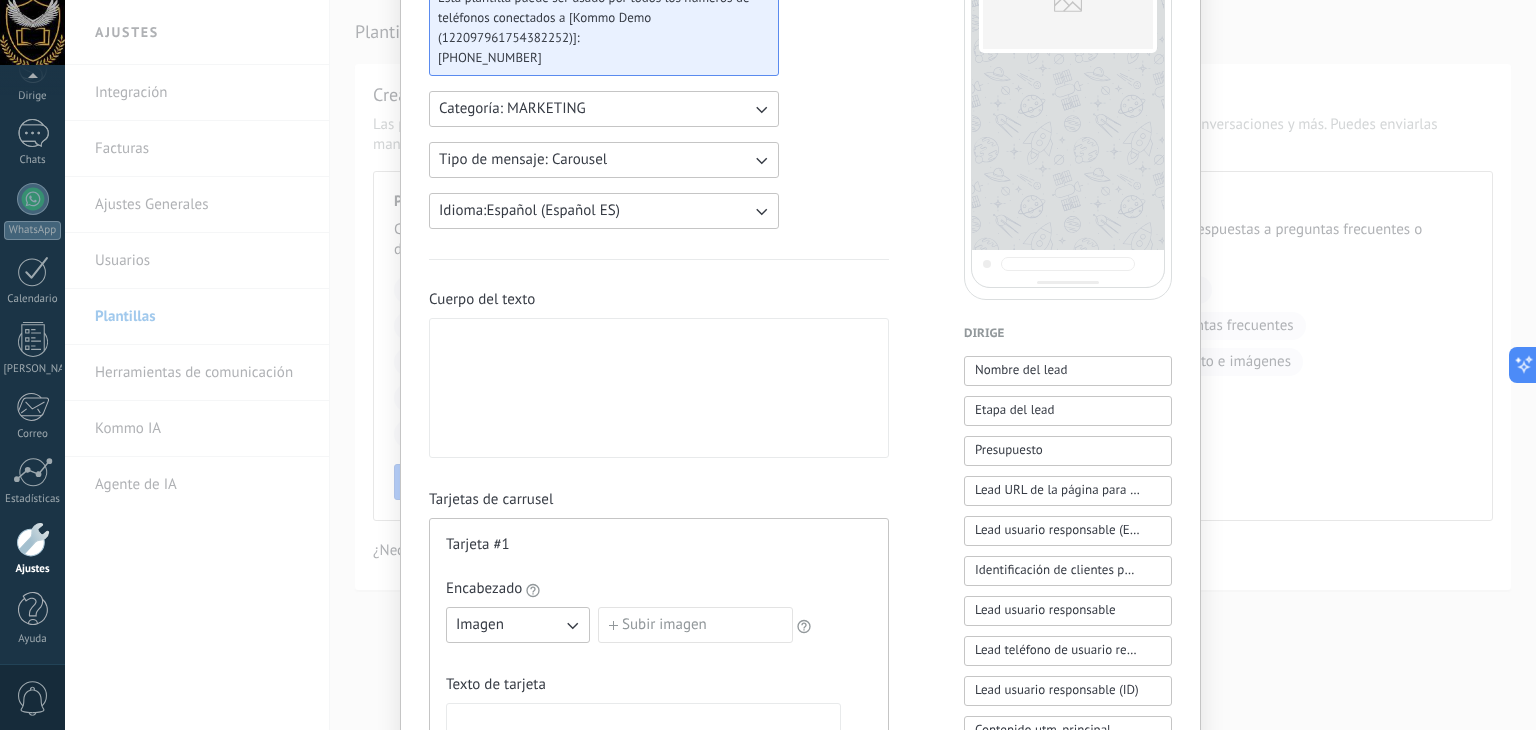 scroll, scrollTop: 300, scrollLeft: 0, axis: vertical 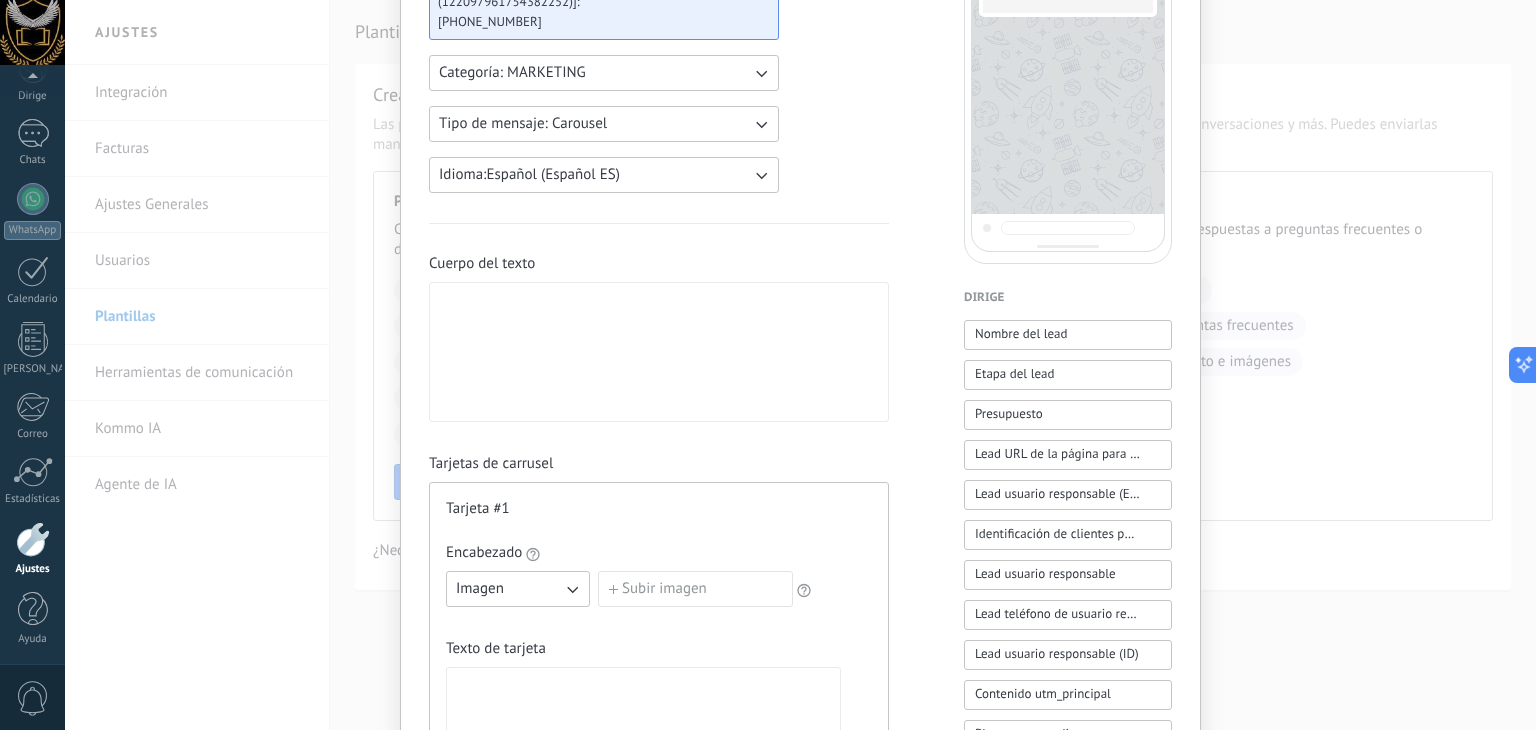click at bounding box center (659, 352) 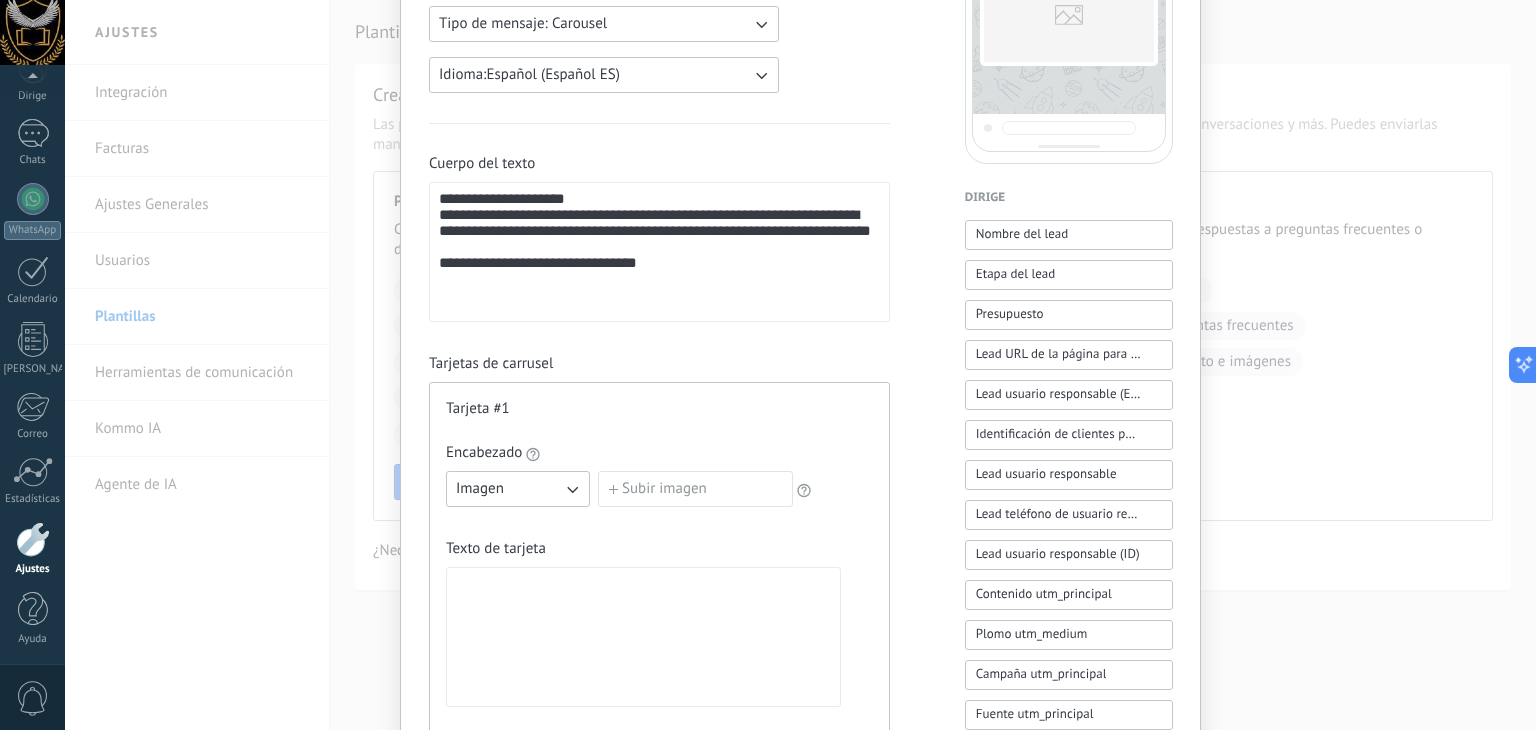 scroll, scrollTop: 200, scrollLeft: 0, axis: vertical 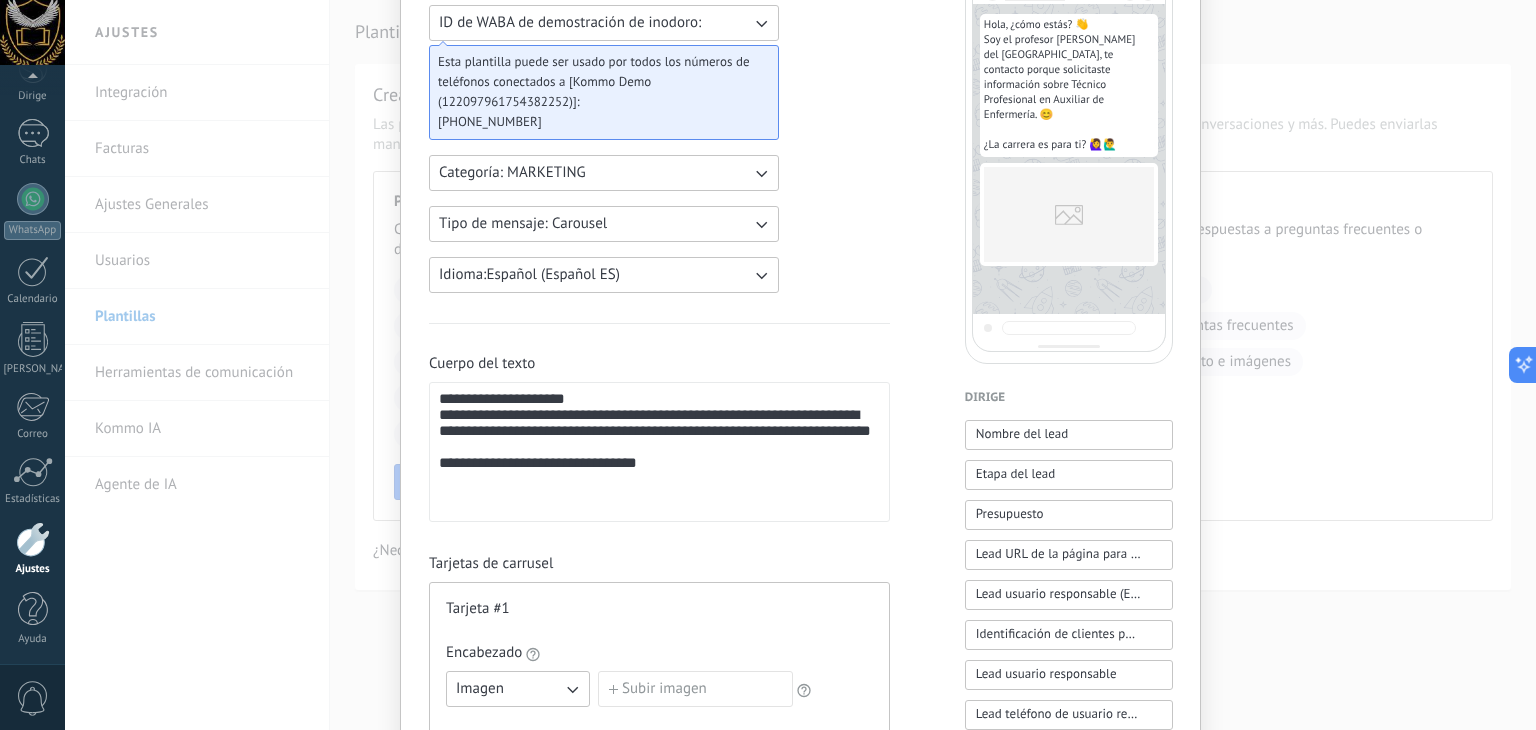 click at bounding box center [1069, 214] 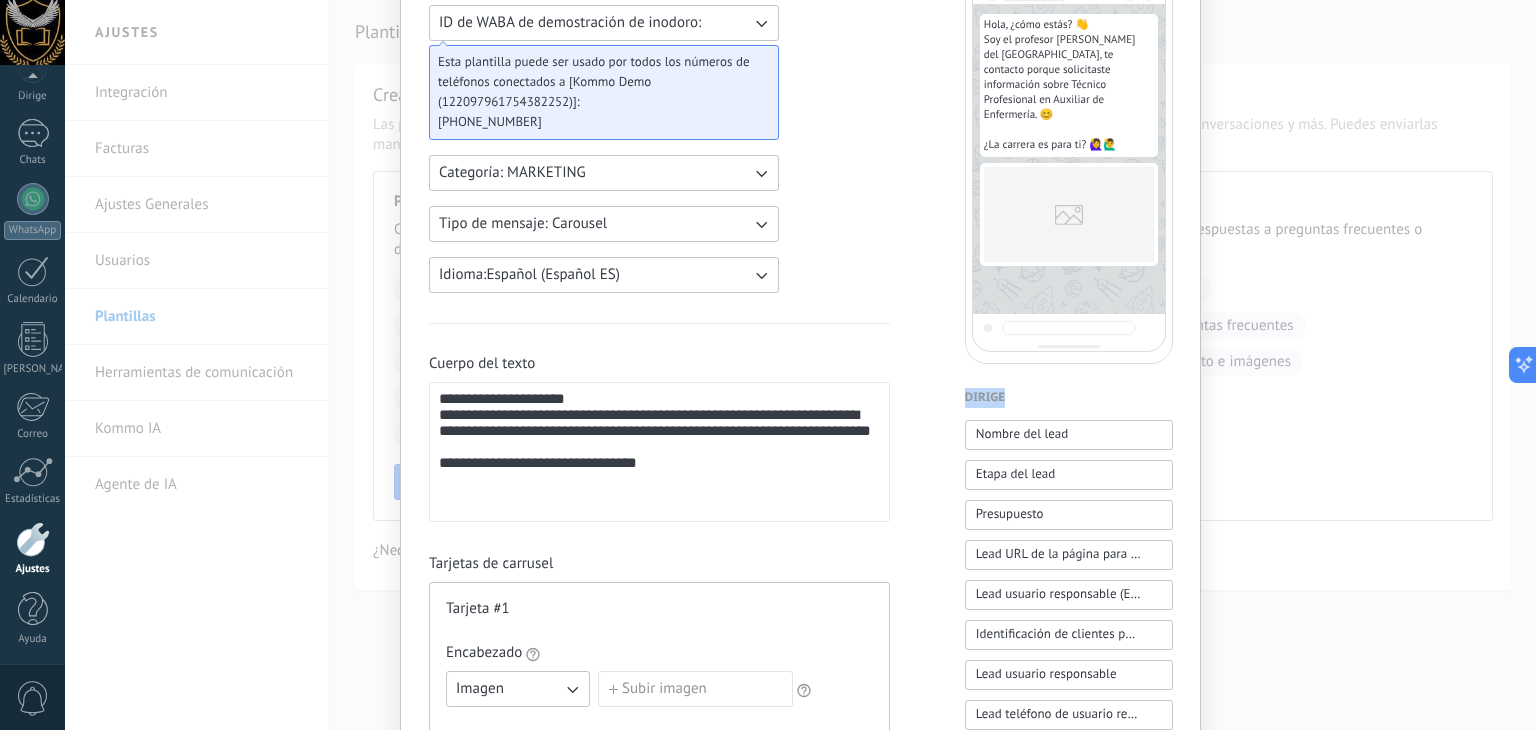 click at bounding box center [1069, 214] 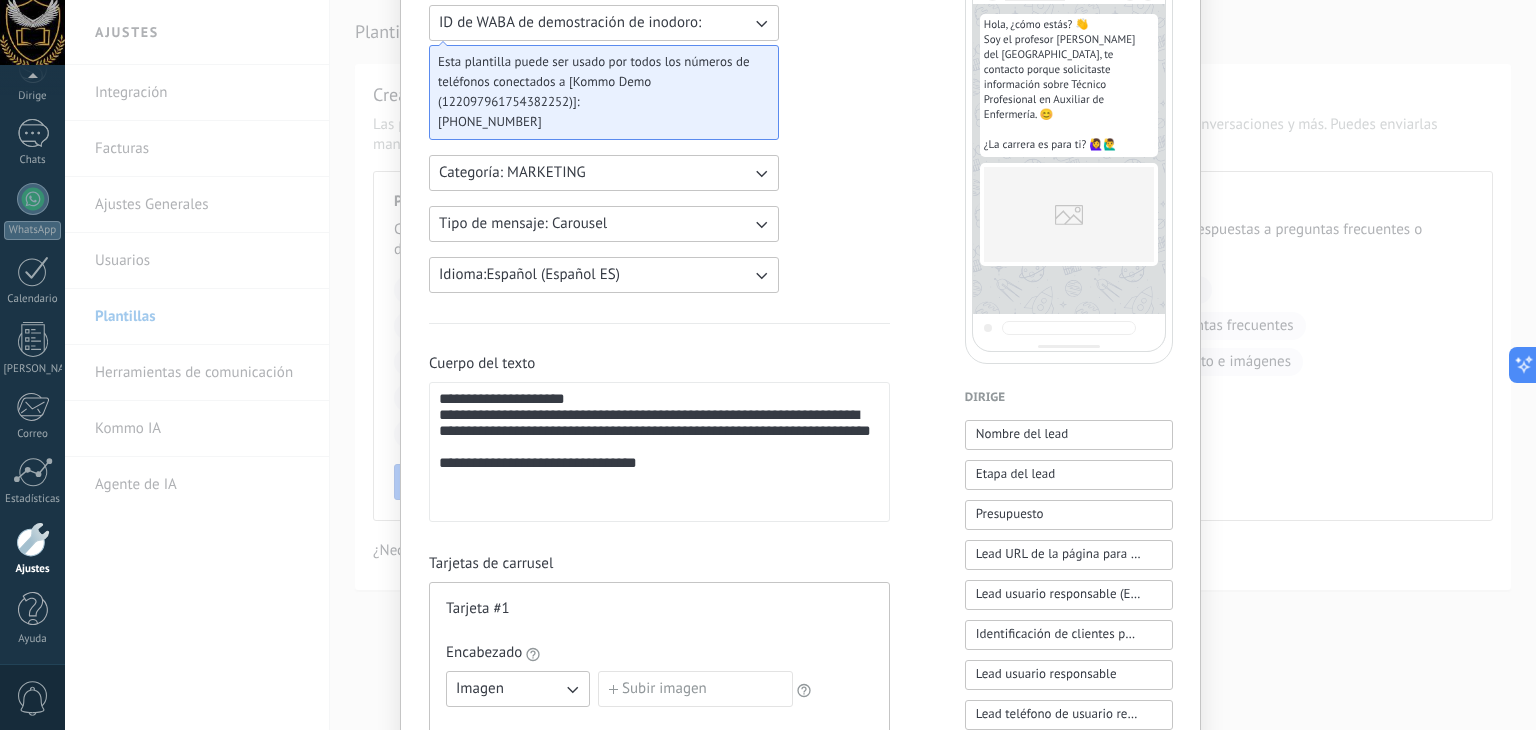 click 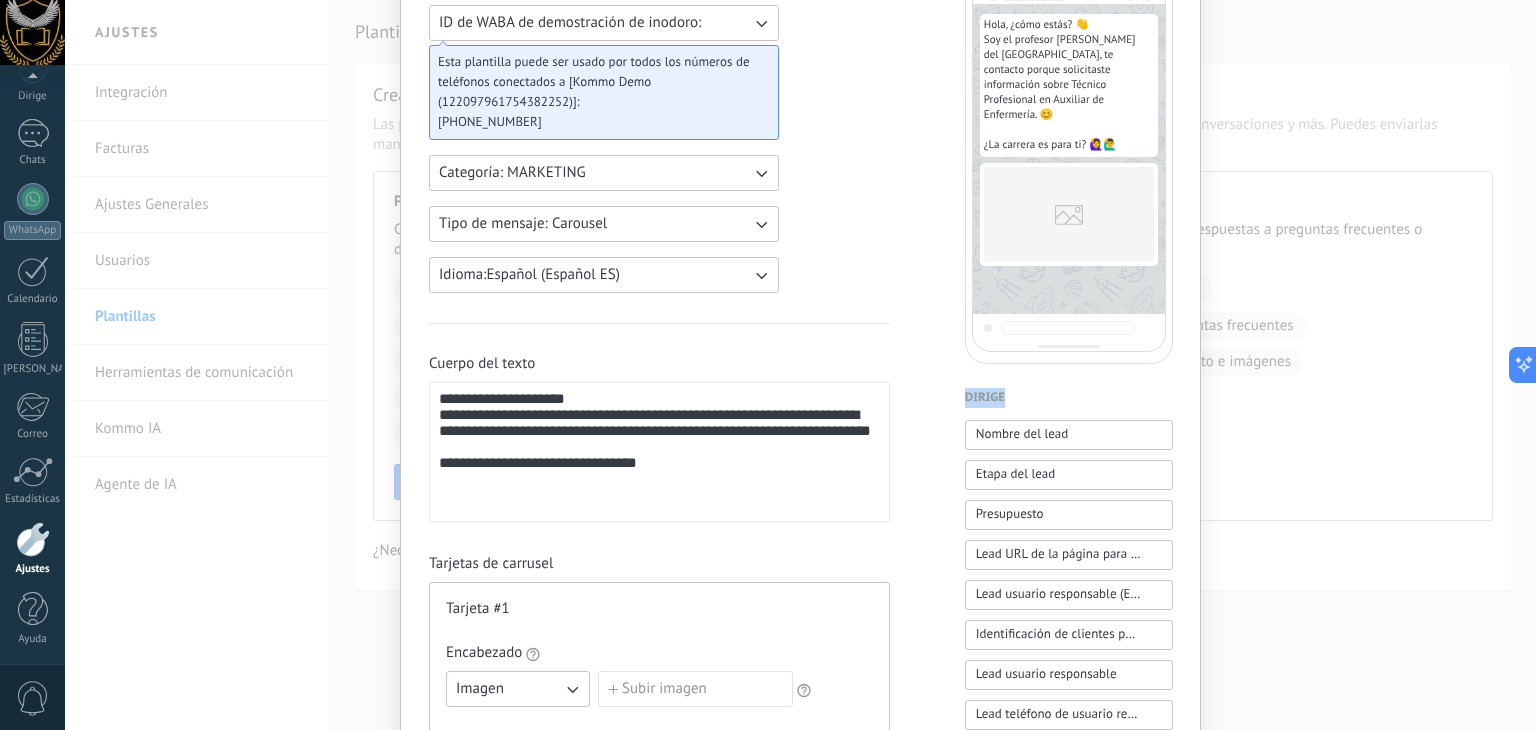 click 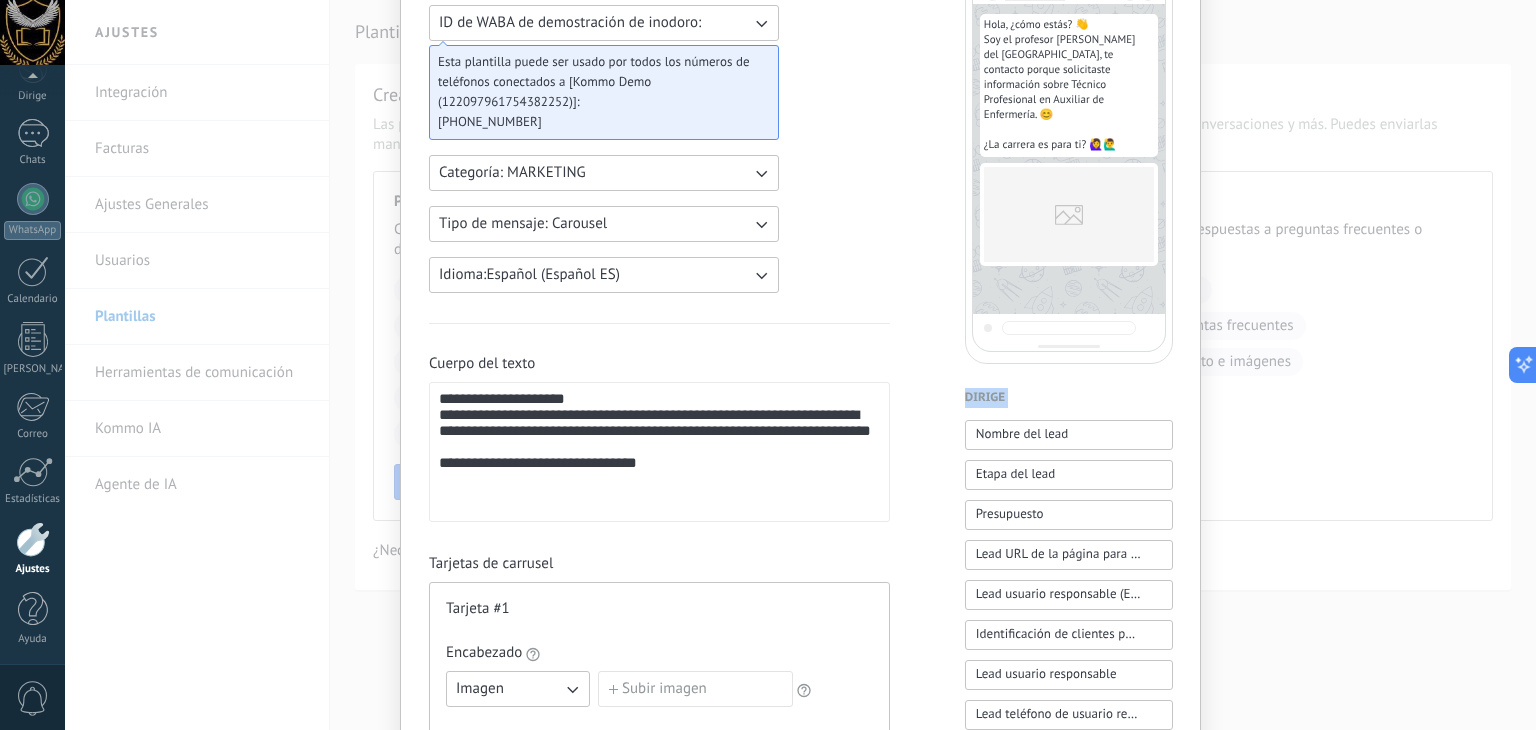 click 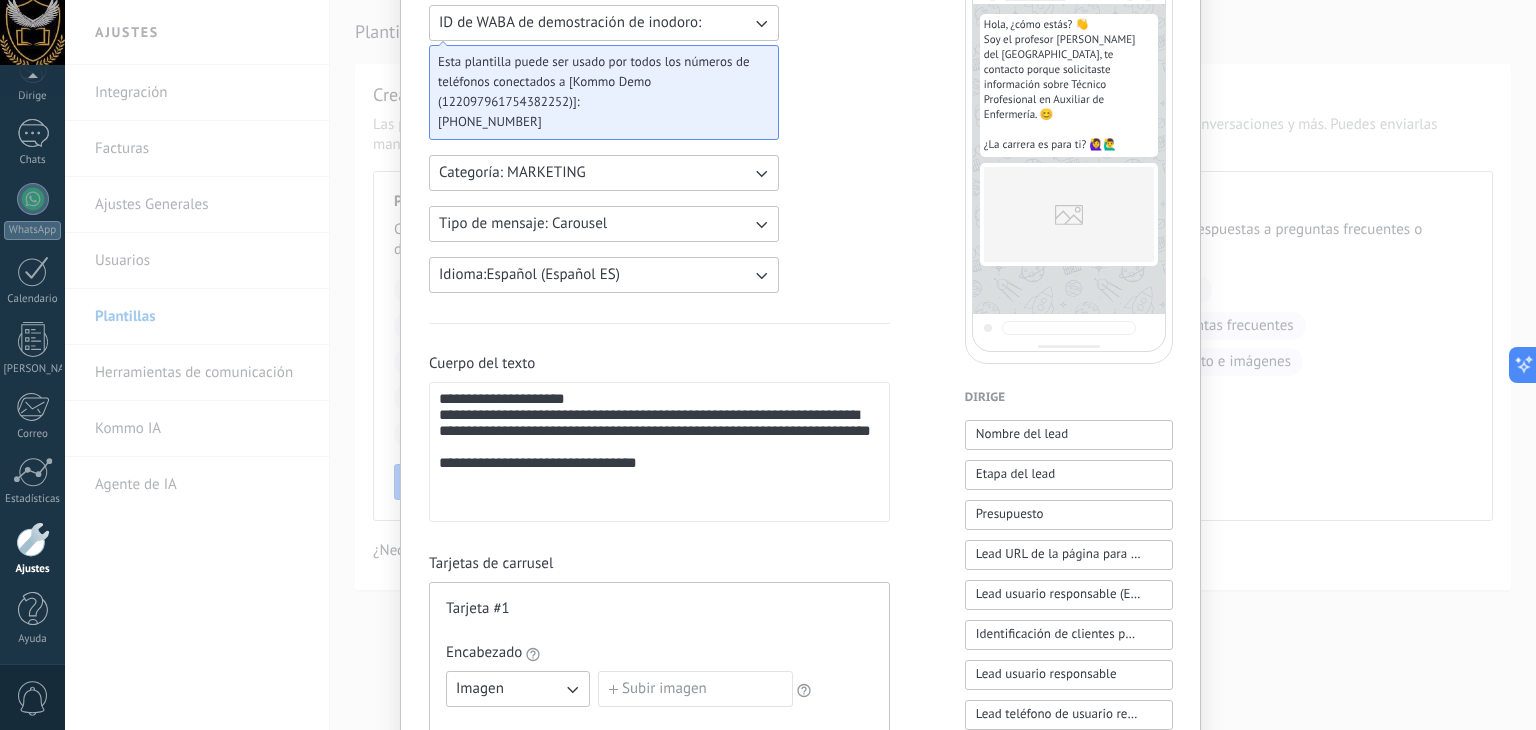 click 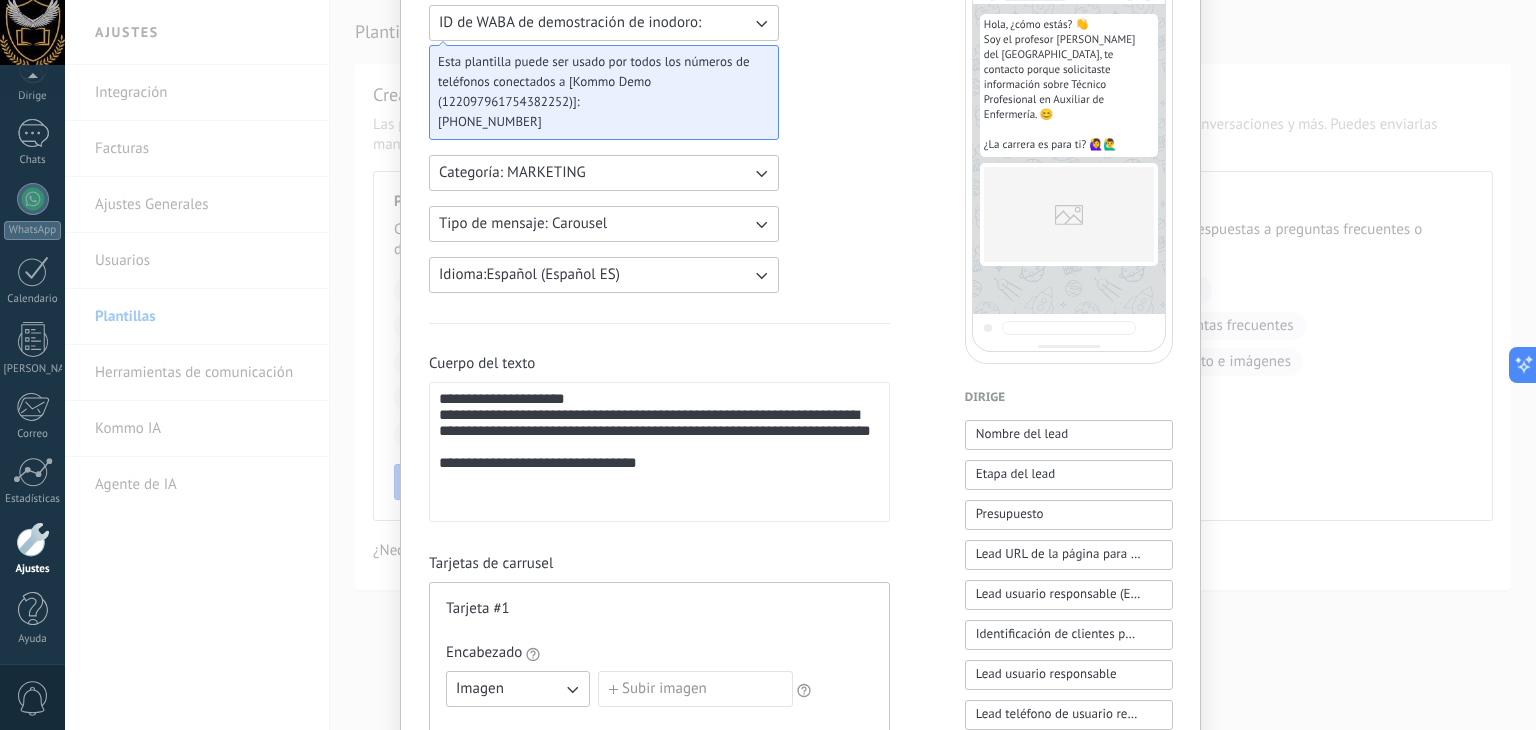 click on "Tipo de mensaje: Carousel" at bounding box center (604, 224) 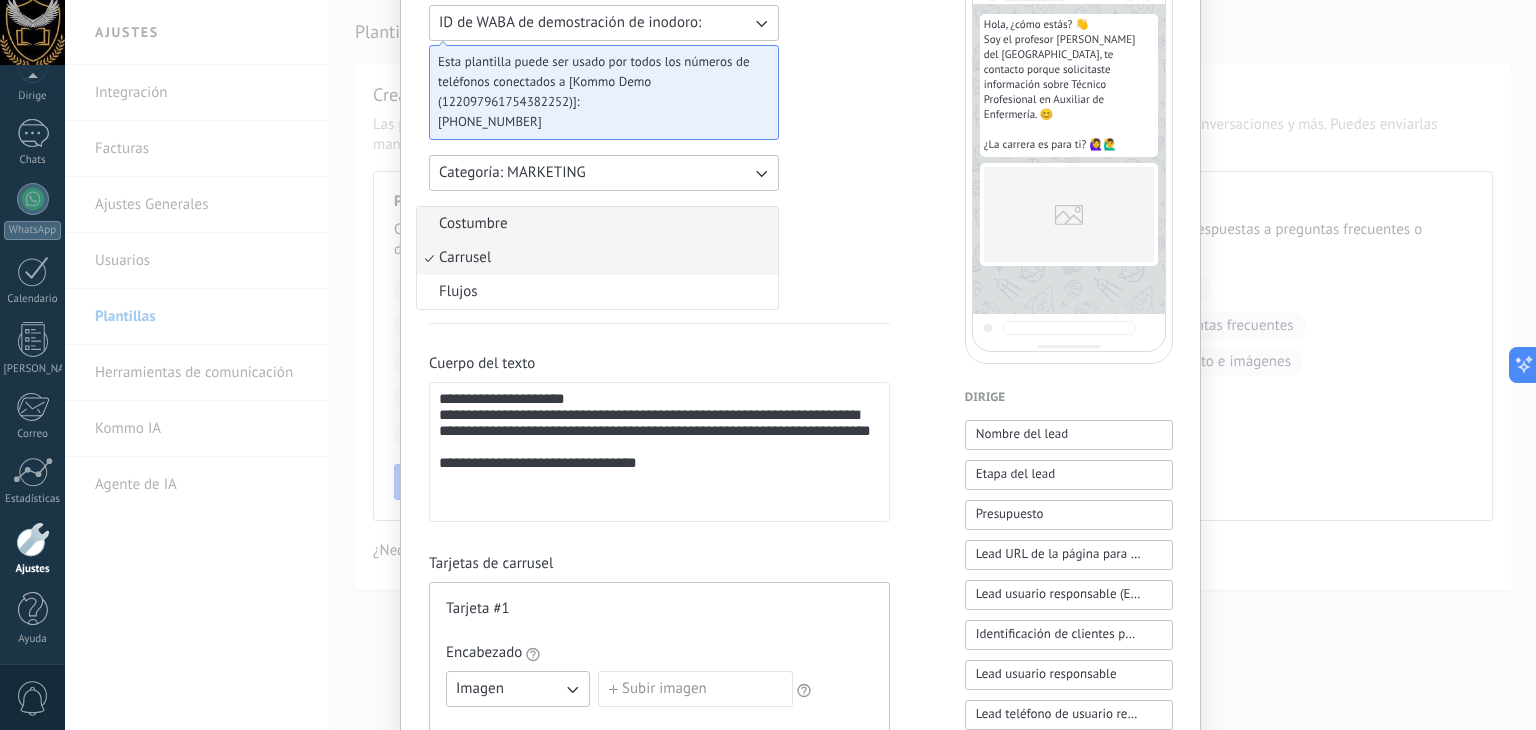 click on "Costumbre" at bounding box center (473, 223) 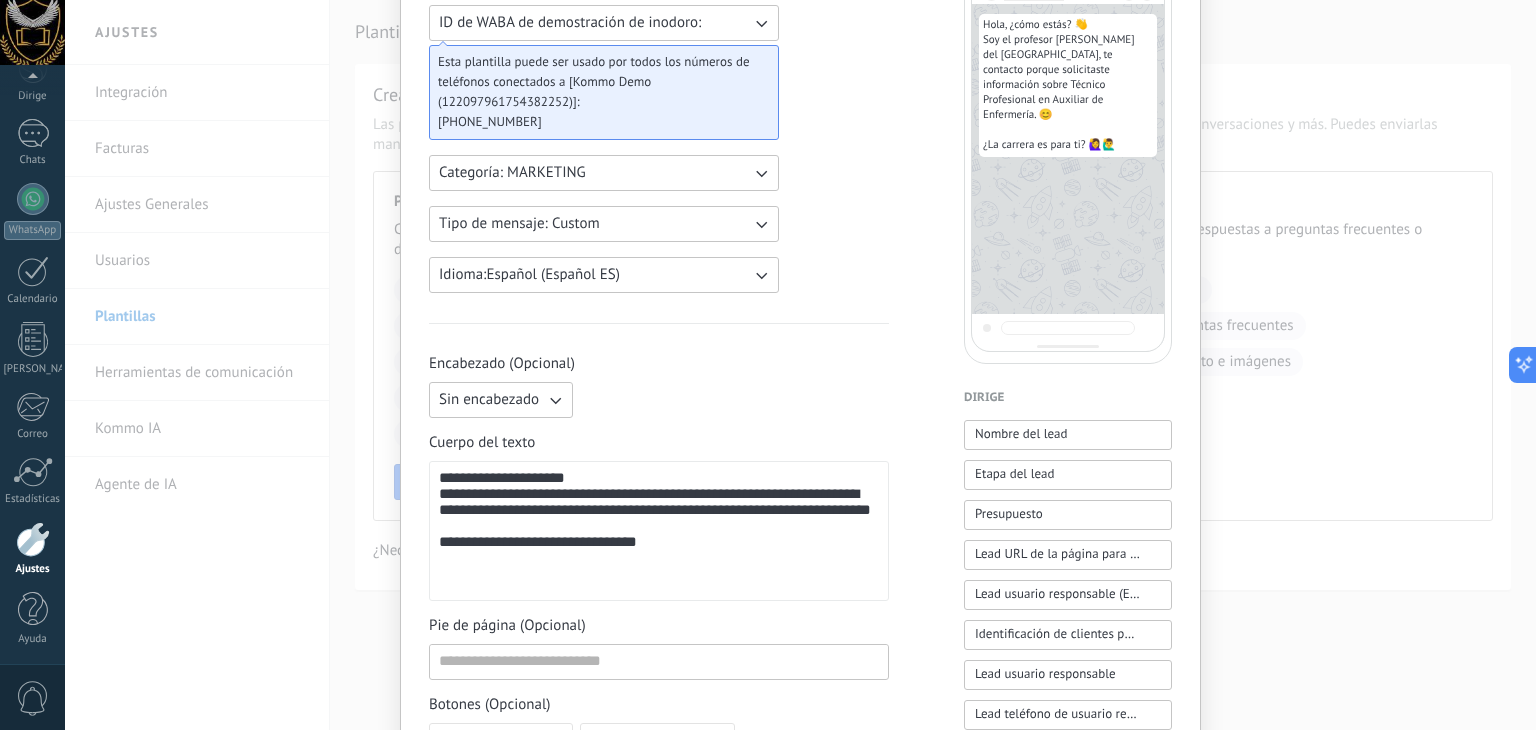 click 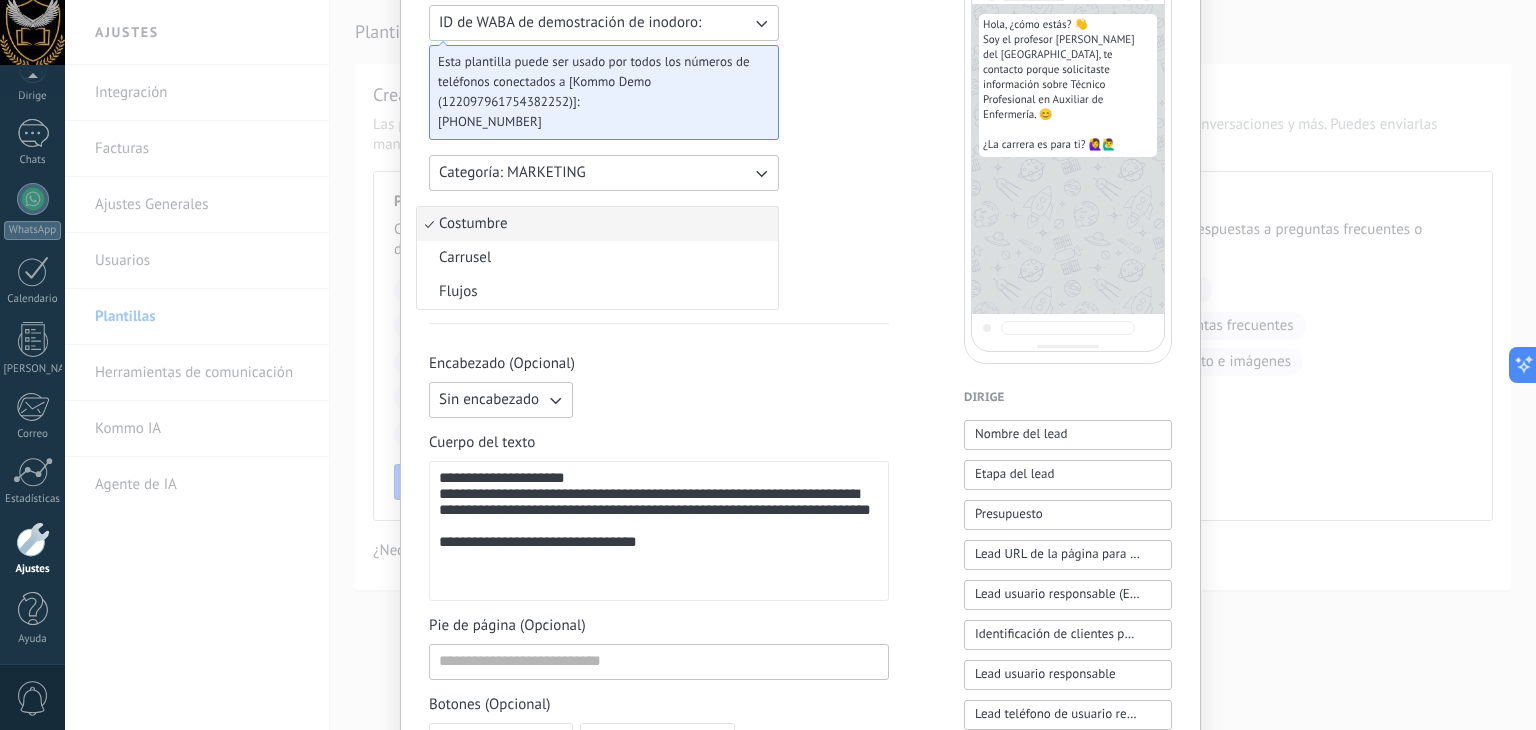 drag, startPoint x: 752, startPoint y: 228, endPoint x: 492, endPoint y: 304, distance: 270.88004 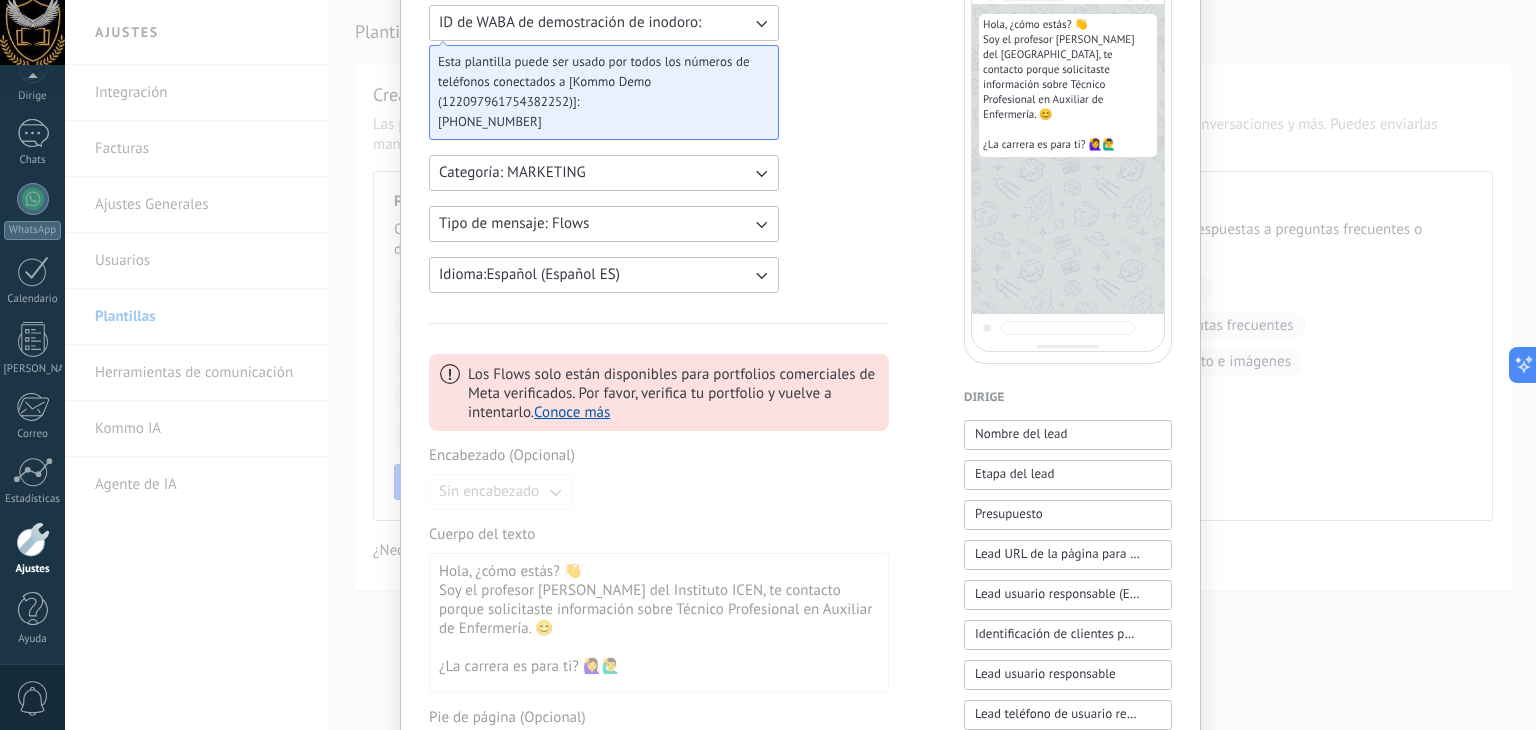 scroll, scrollTop: 300, scrollLeft: 0, axis: vertical 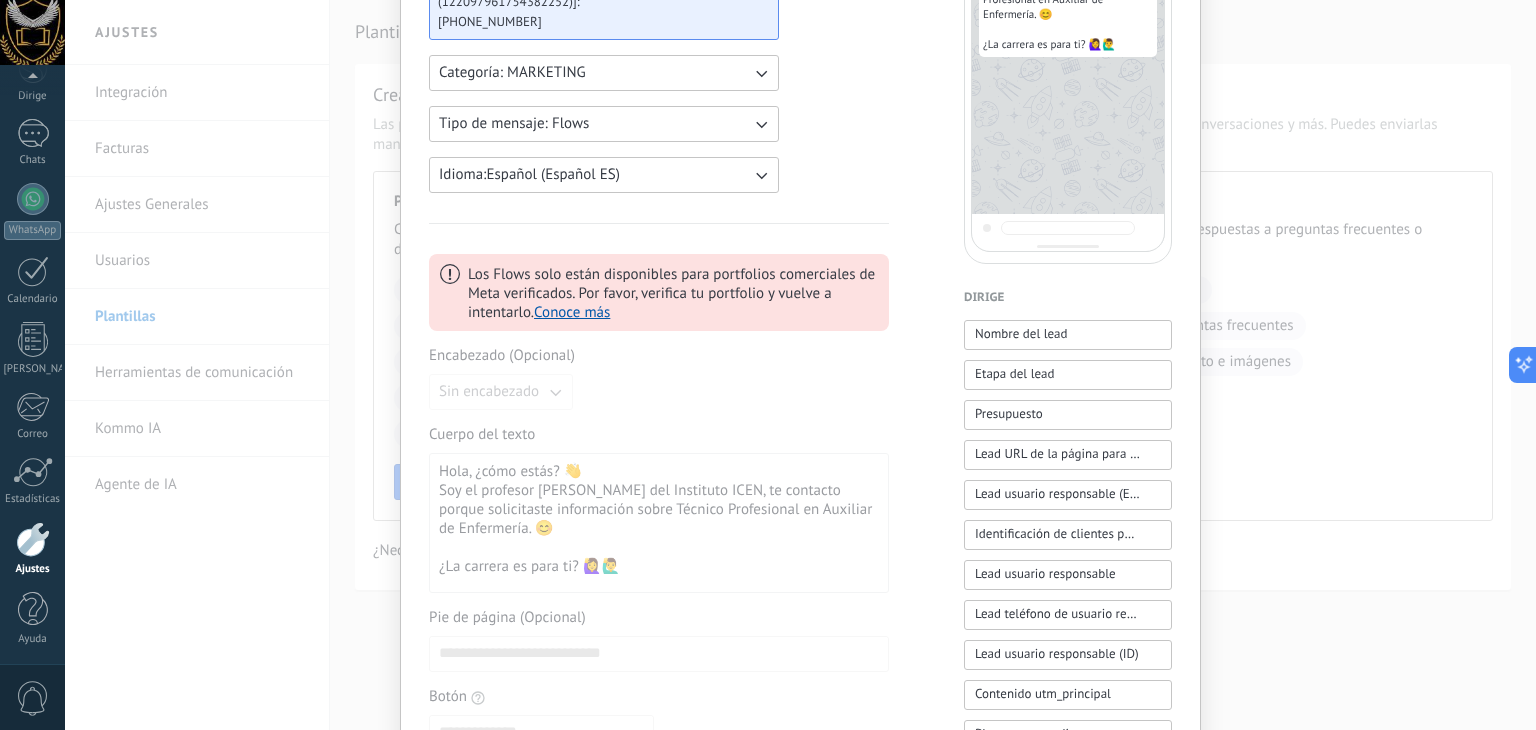 click on "Los Flows solo están disponibles para portfolios comerciales de Meta verificados. Por favor, verifica tu portfolio y vuelve a intentarlo." at bounding box center [671, 293] 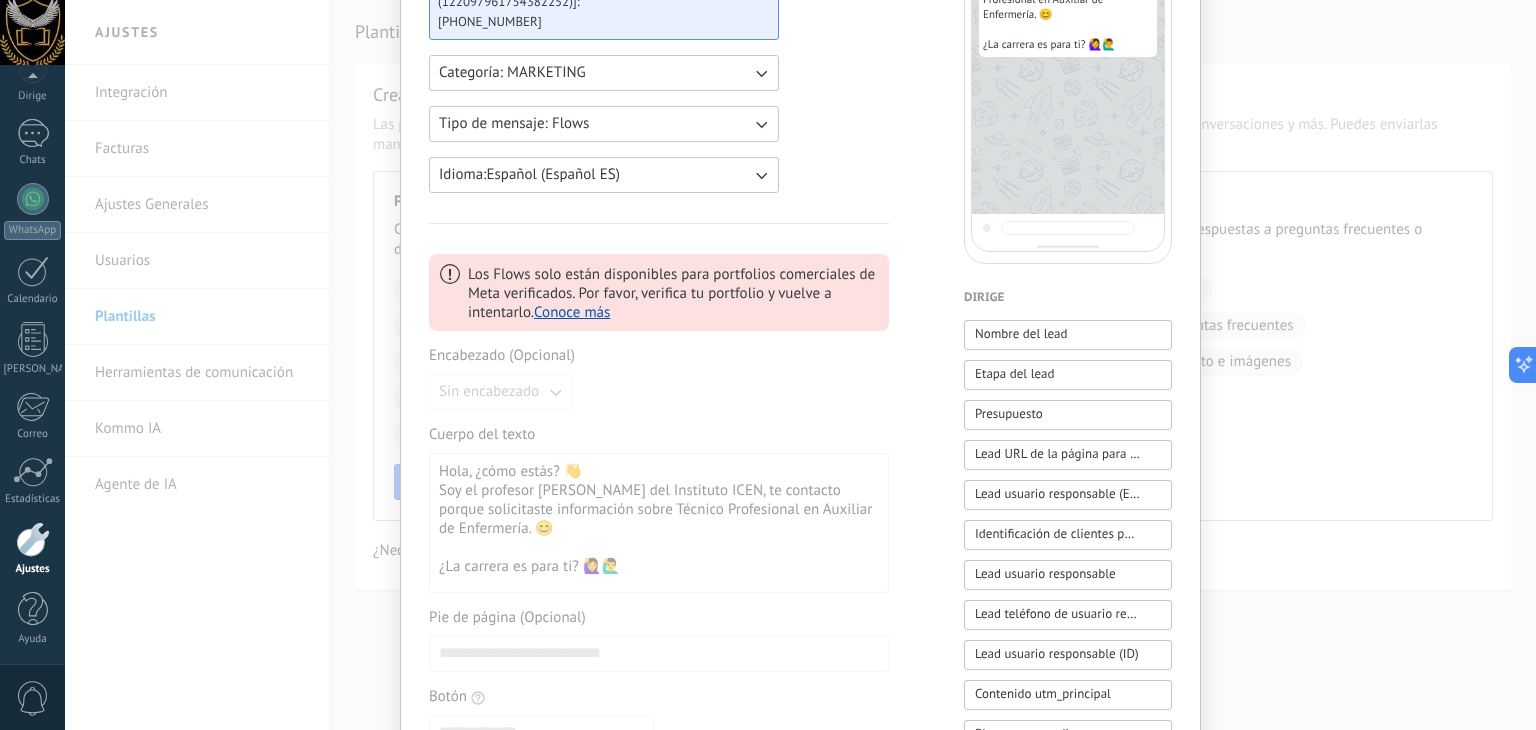click on "**********" at bounding box center [659, 529] 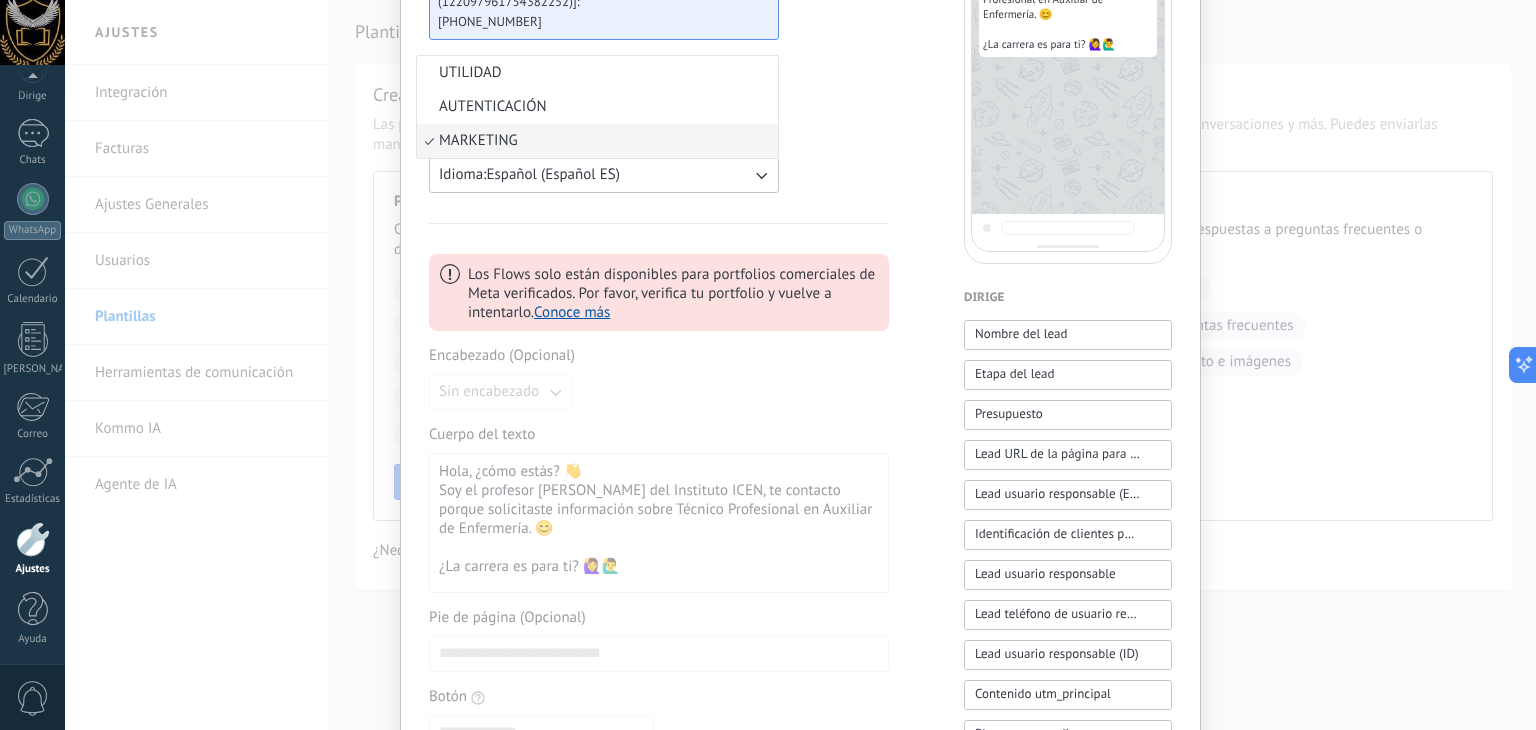 click on "**********" at bounding box center [800, 505] 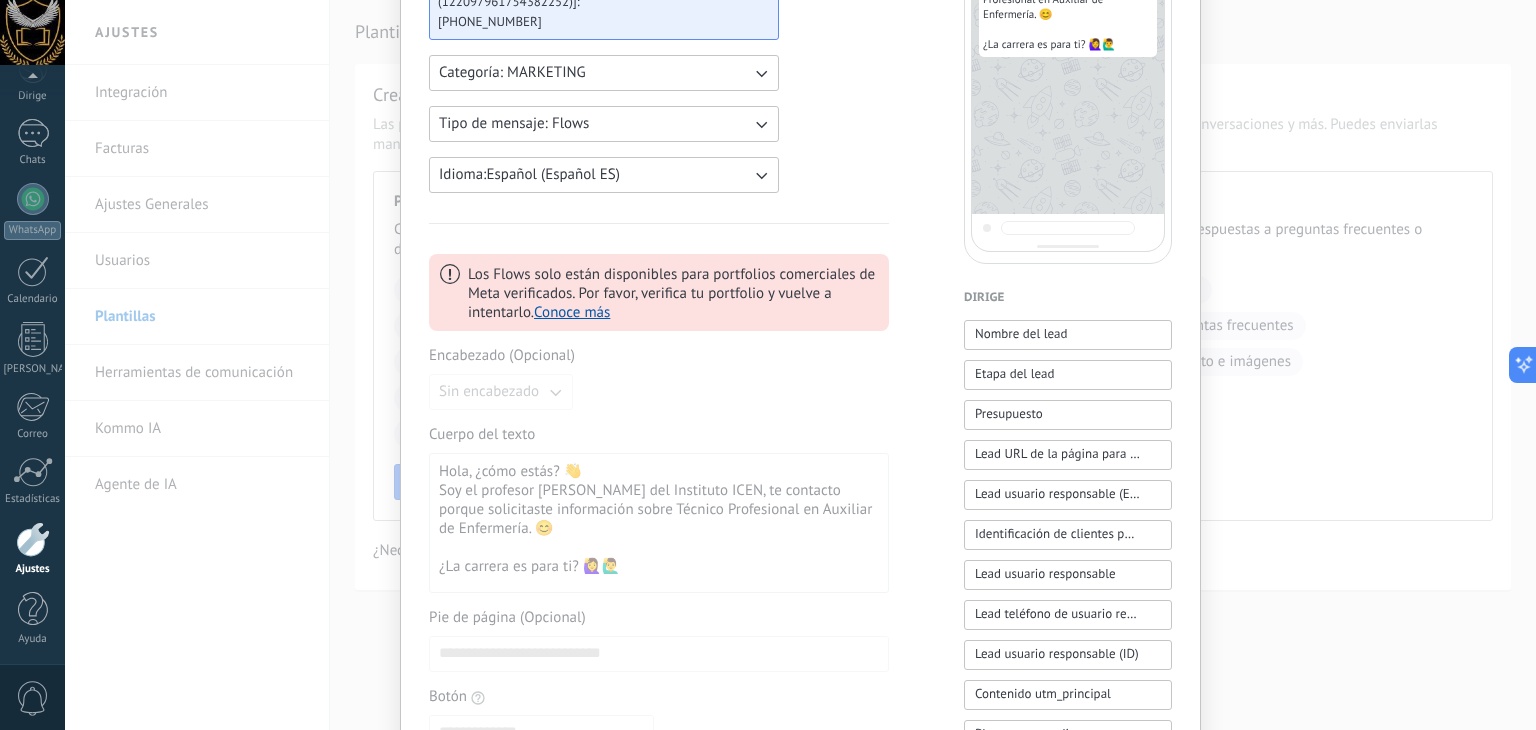 click on "Categoría: MARKETING" at bounding box center (604, 73) 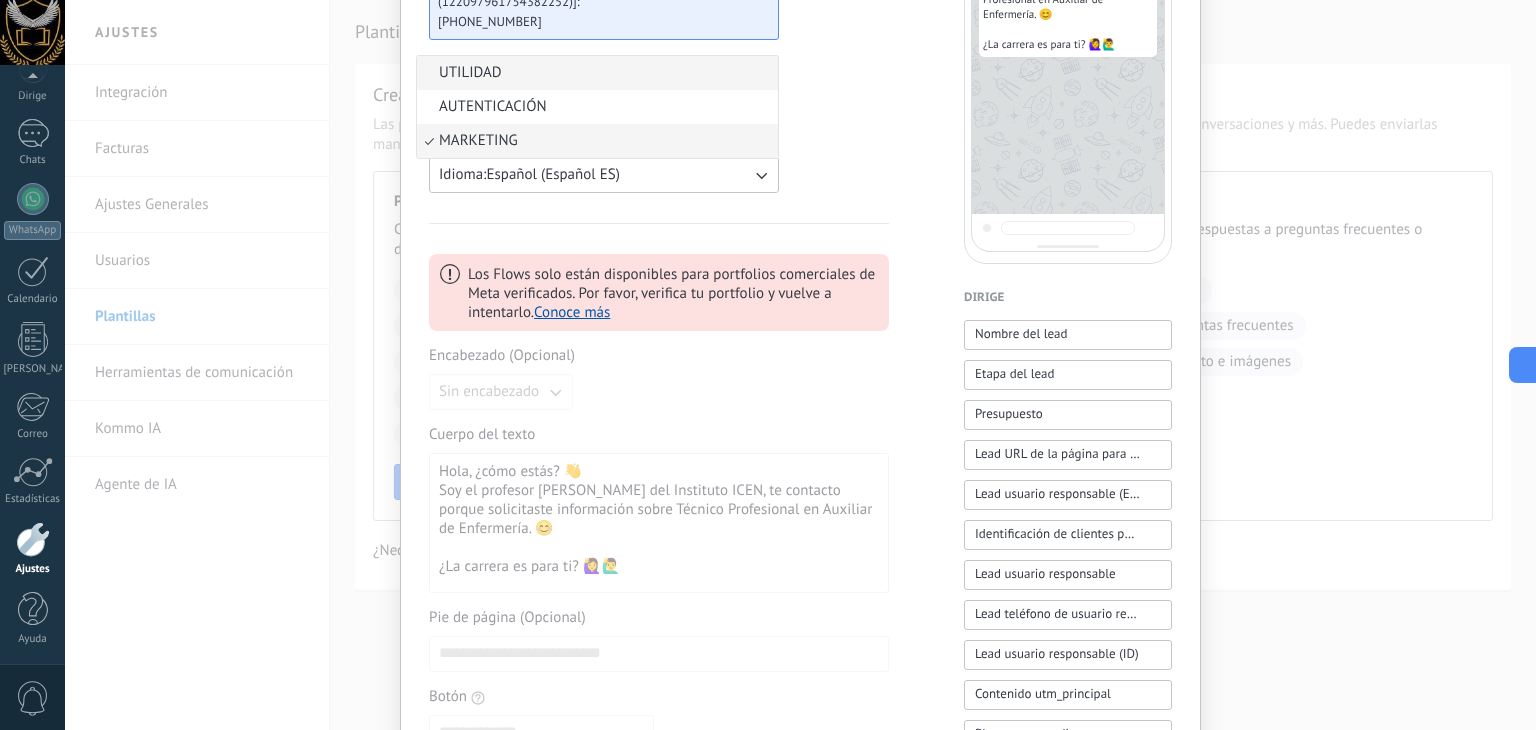 drag, startPoint x: 446, startPoint y: 77, endPoint x: 493, endPoint y: 77, distance: 47 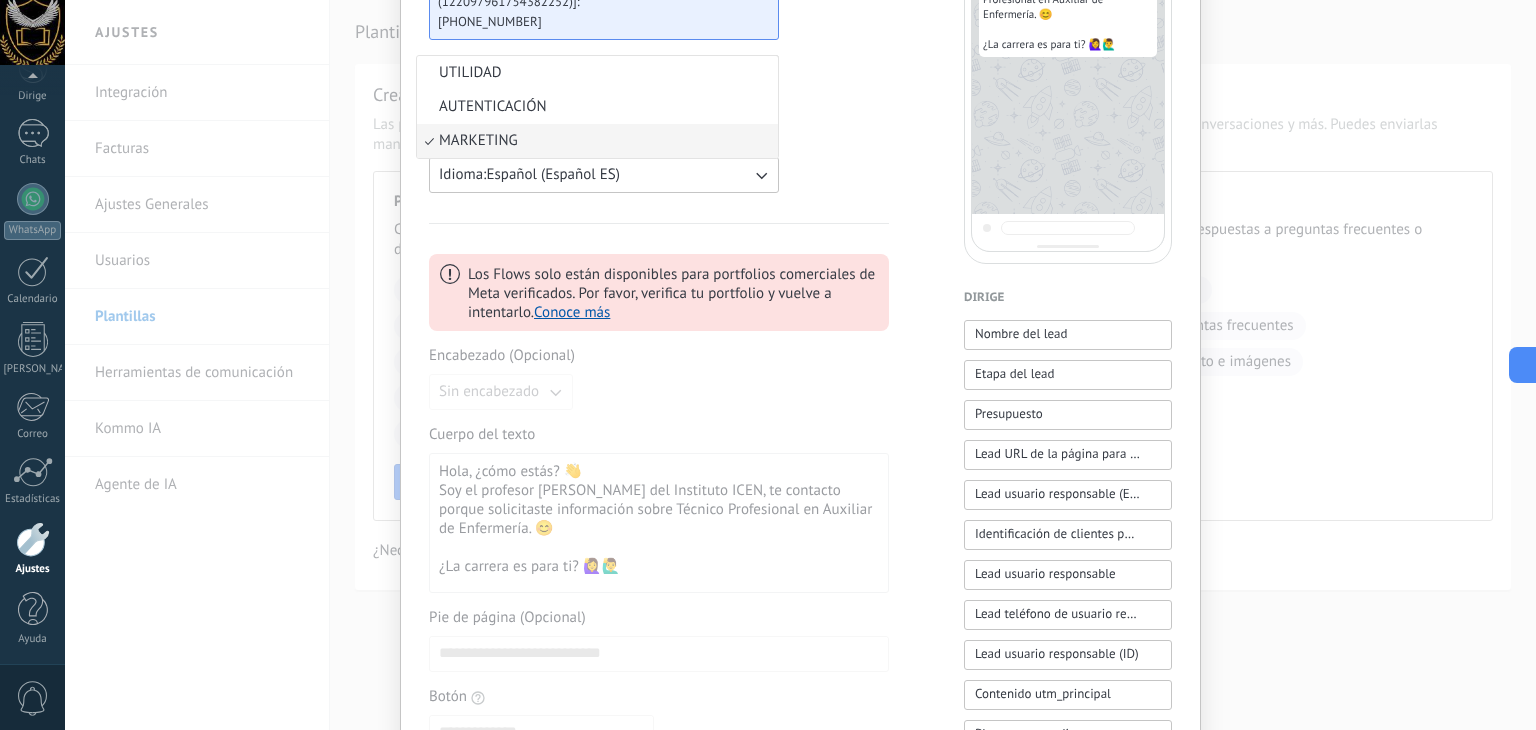 click on "UTILIDAD" at bounding box center (470, 72) 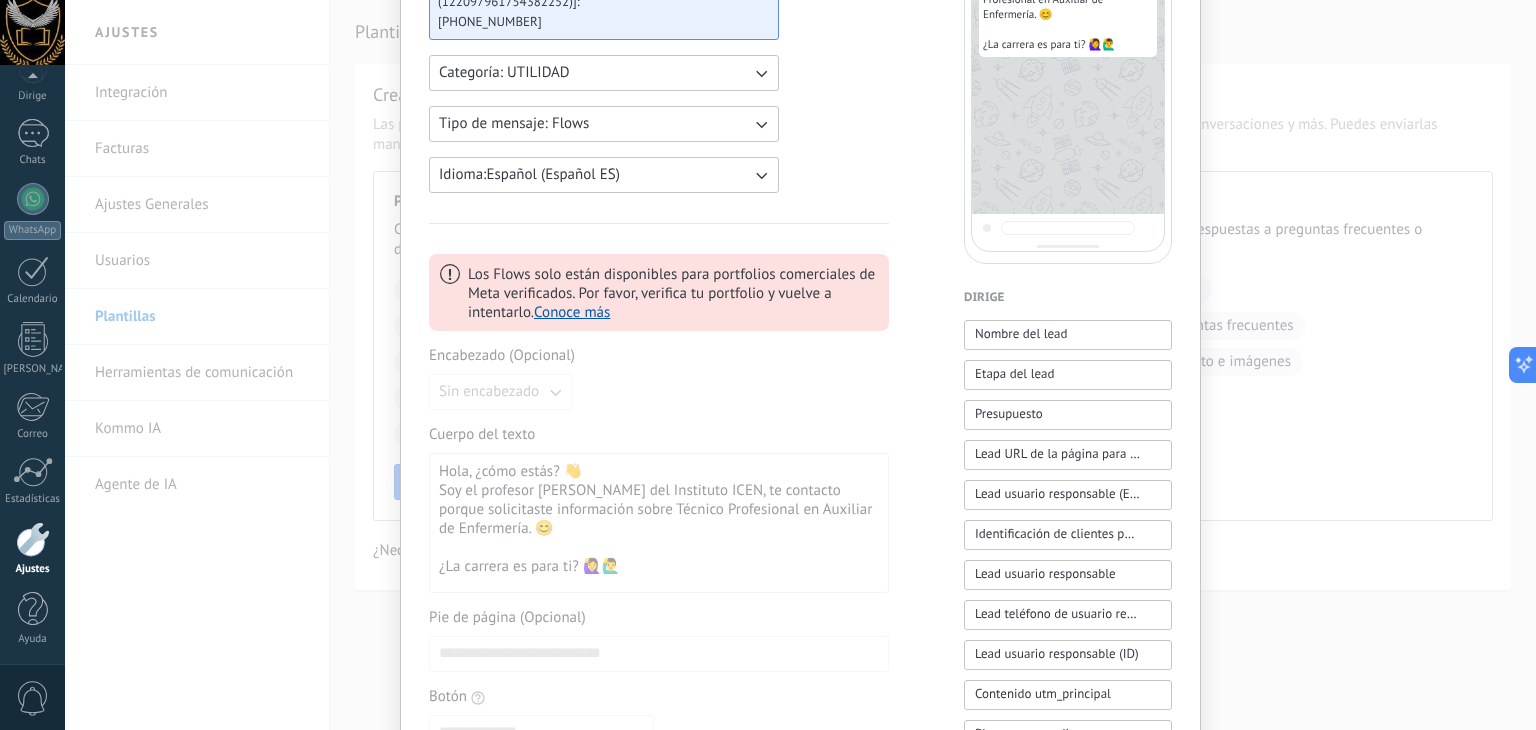 click 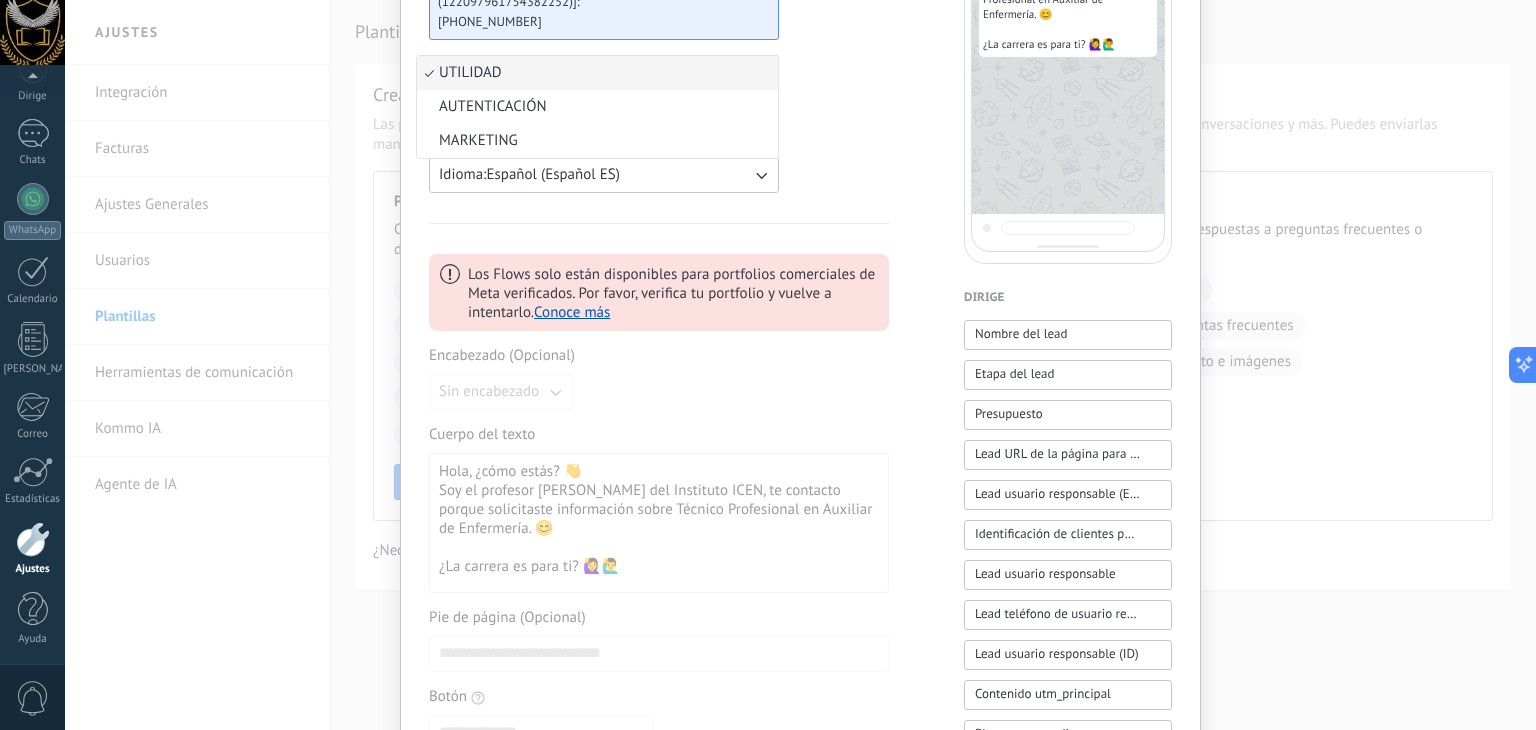 click on "AUTENTICACIÓN" at bounding box center (493, 106) 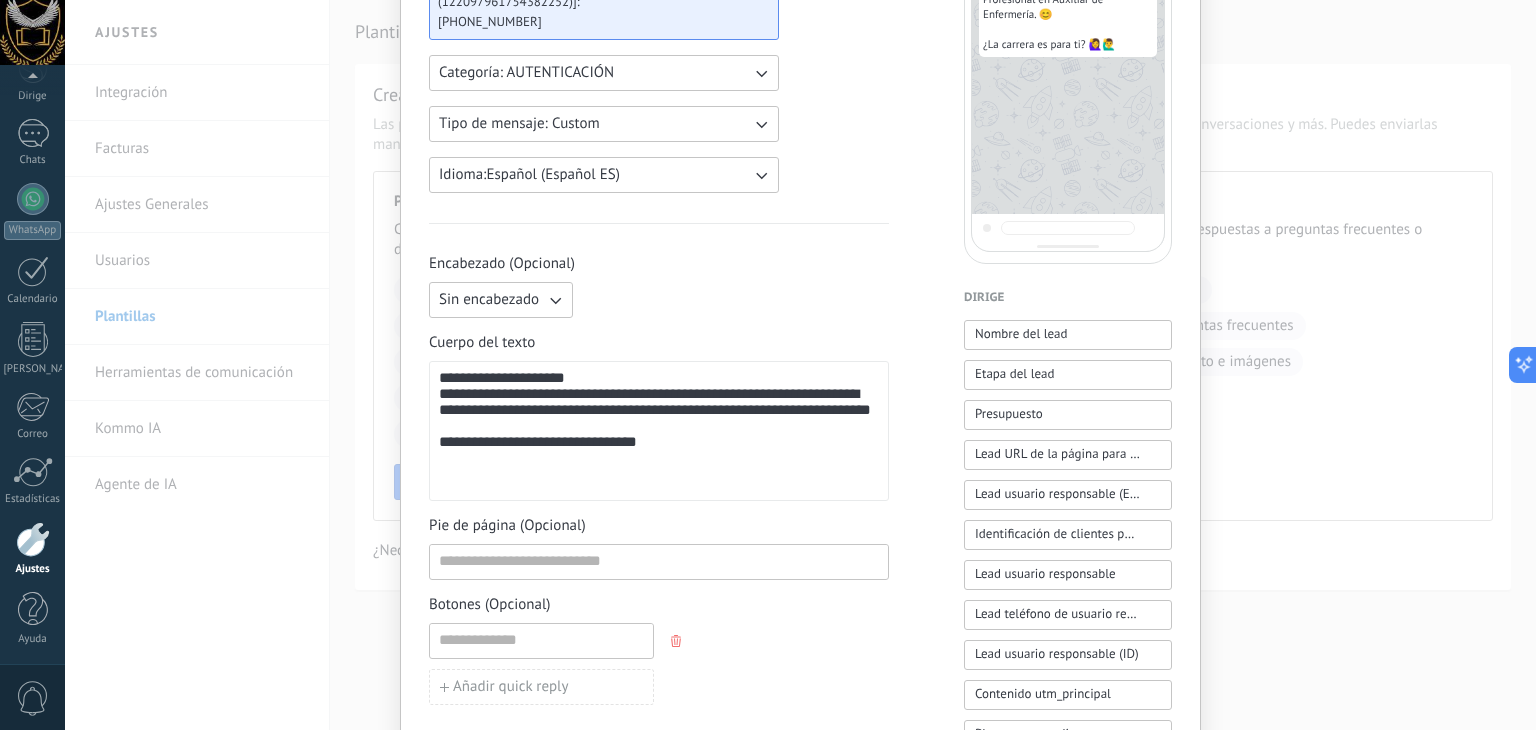 click on "**********" at bounding box center [659, 529] 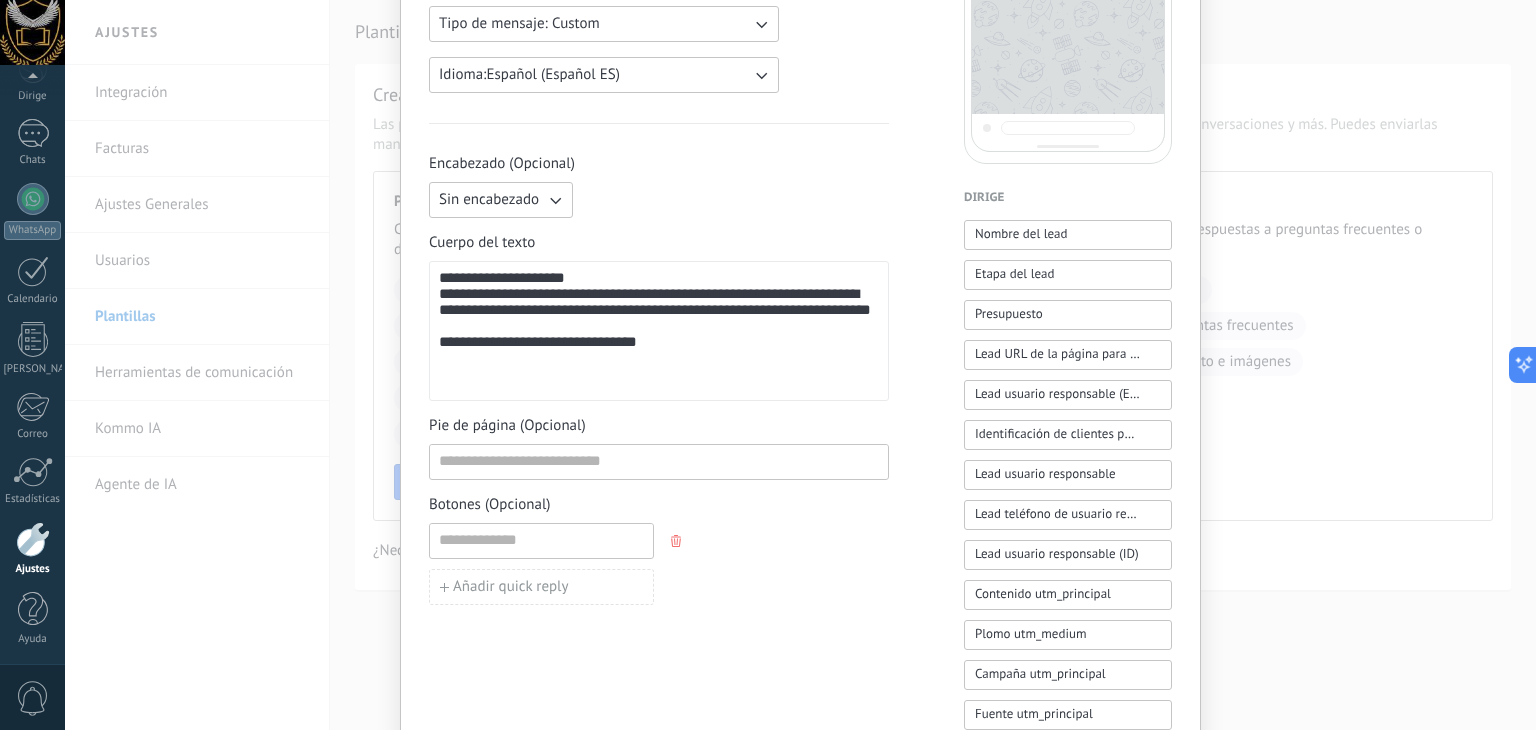 scroll, scrollTop: 500, scrollLeft: 0, axis: vertical 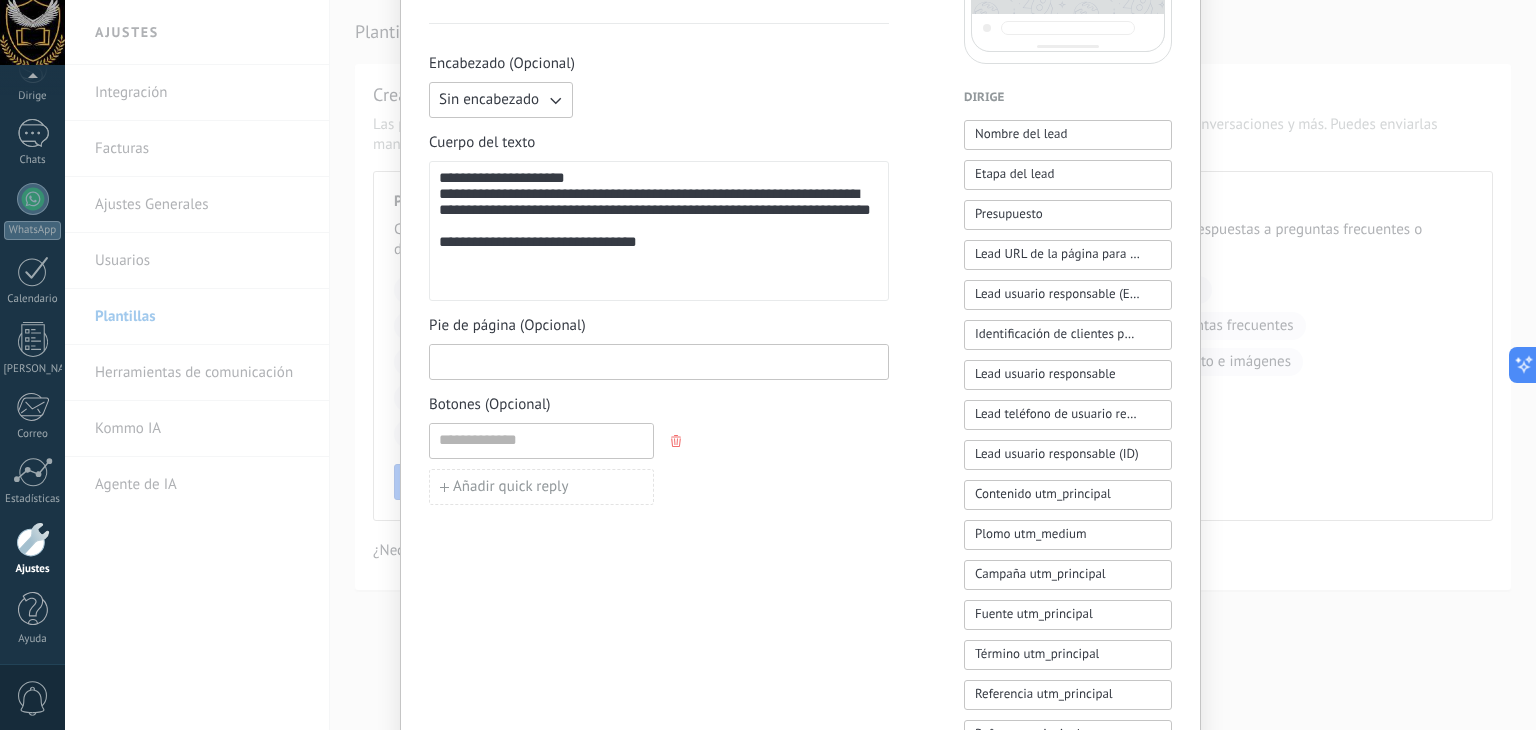 click at bounding box center [659, 361] 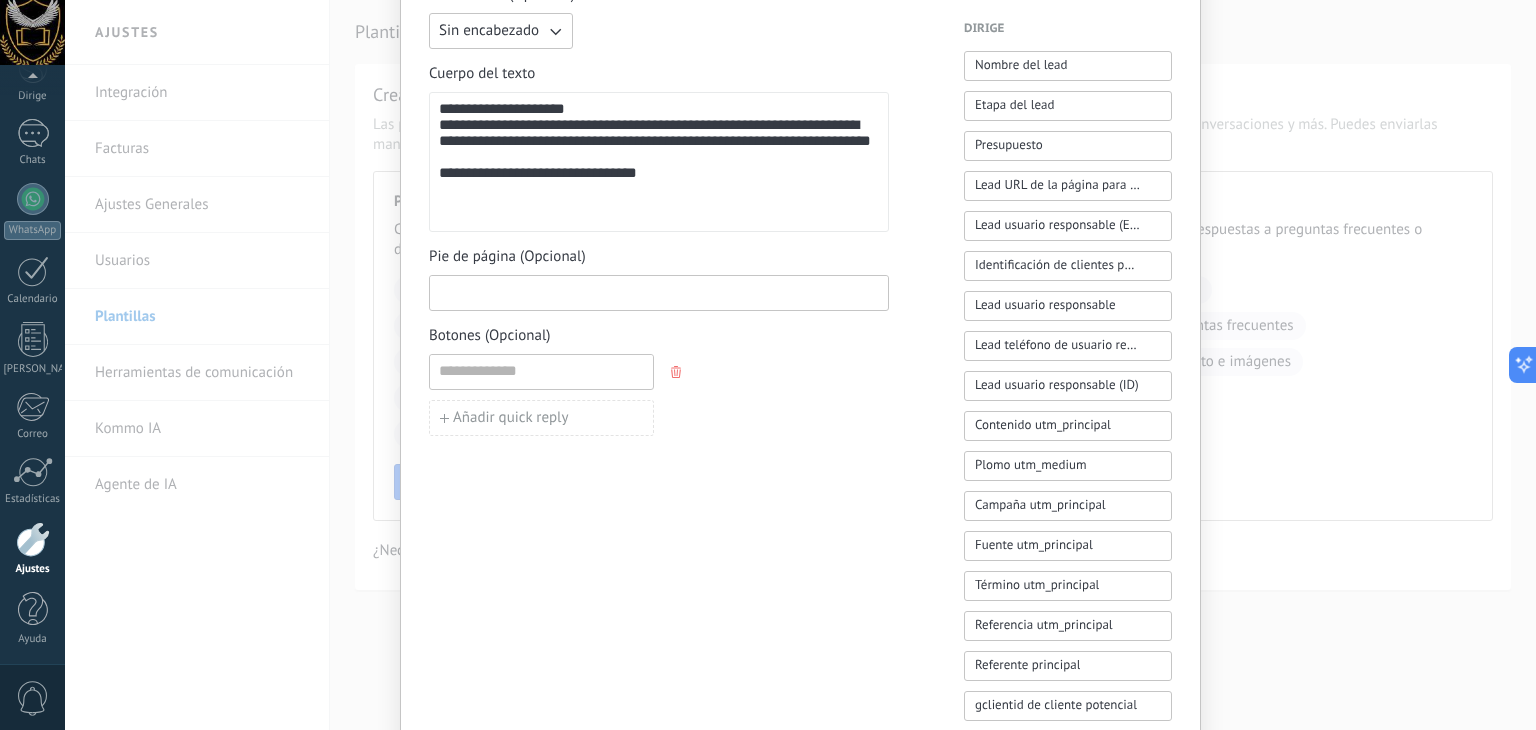 scroll, scrollTop: 600, scrollLeft: 0, axis: vertical 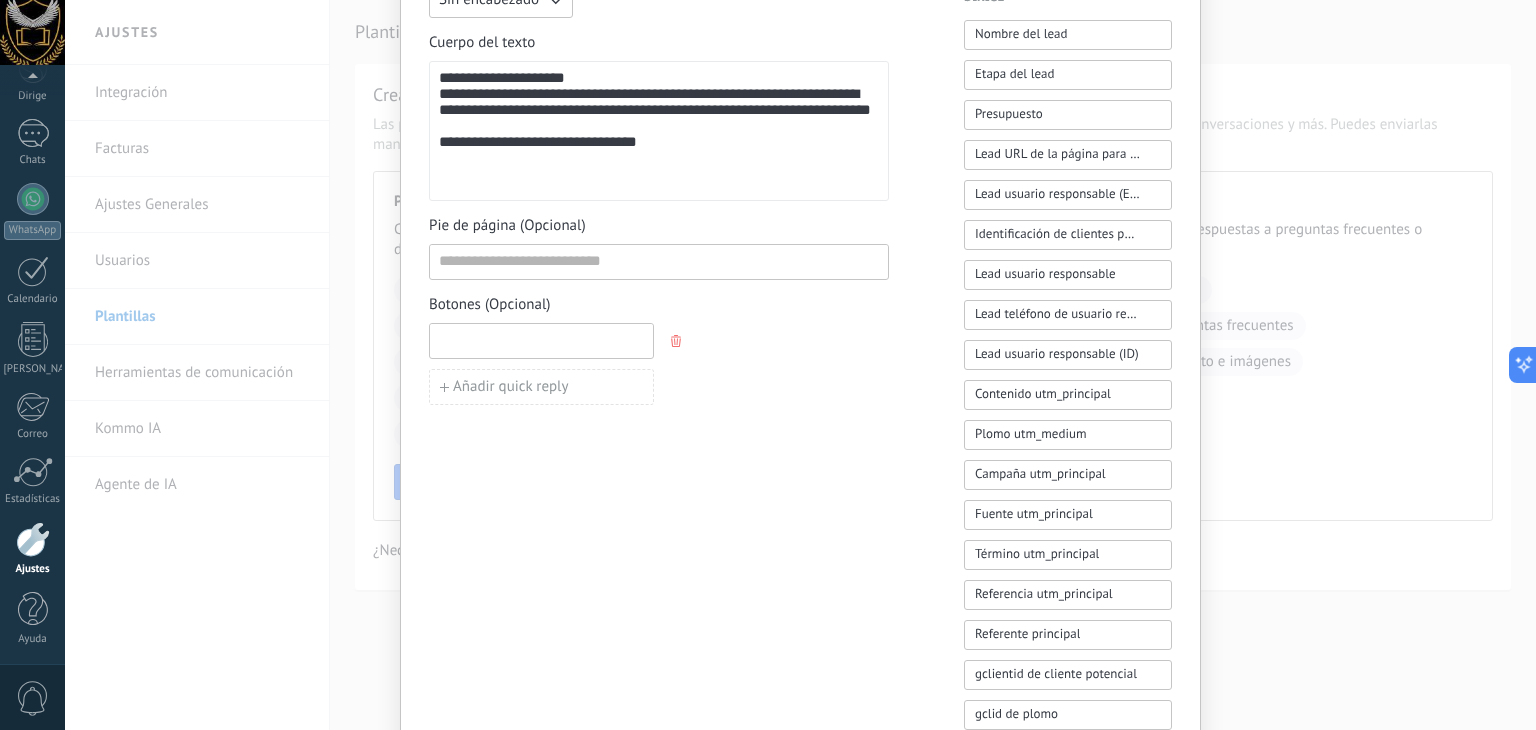 click at bounding box center (541, 340) 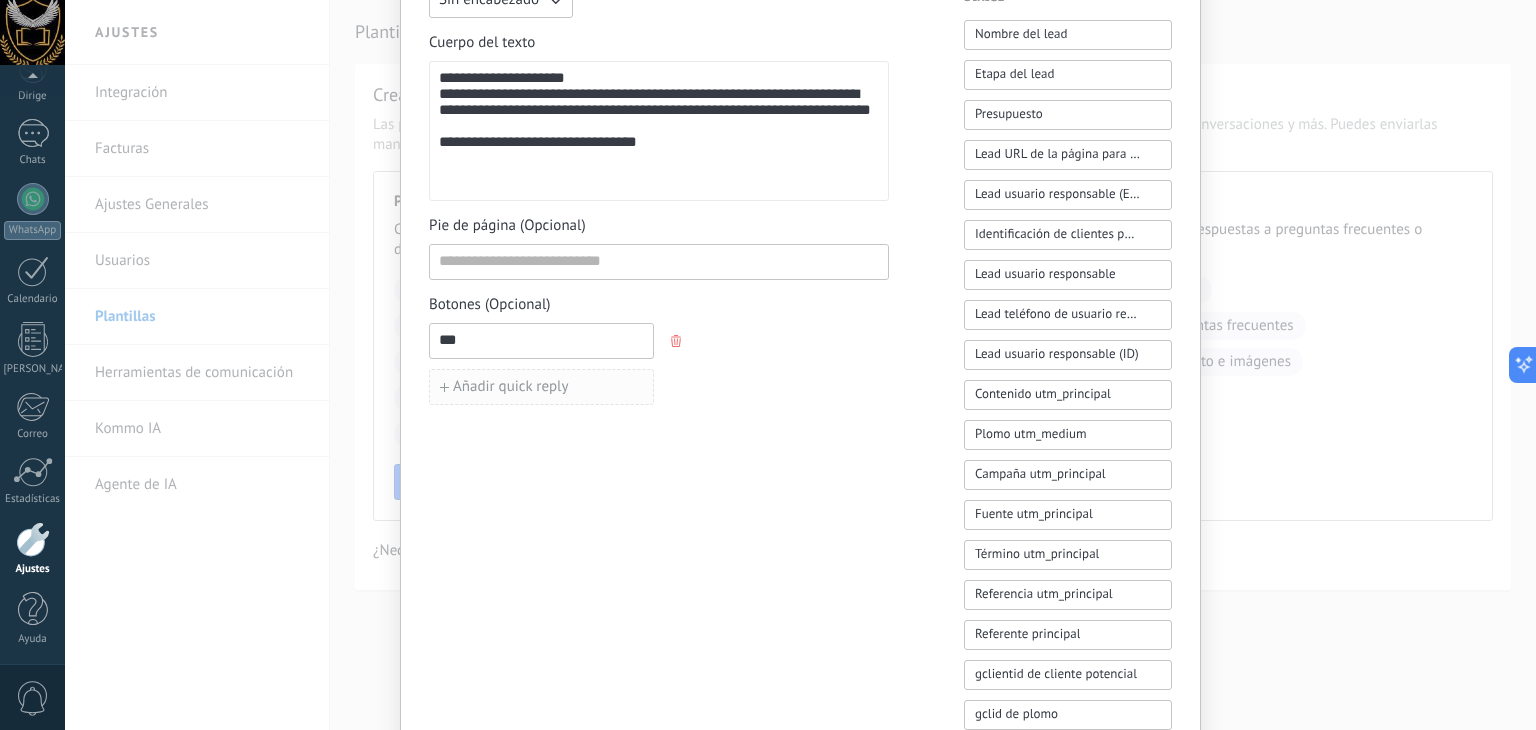 type on "**" 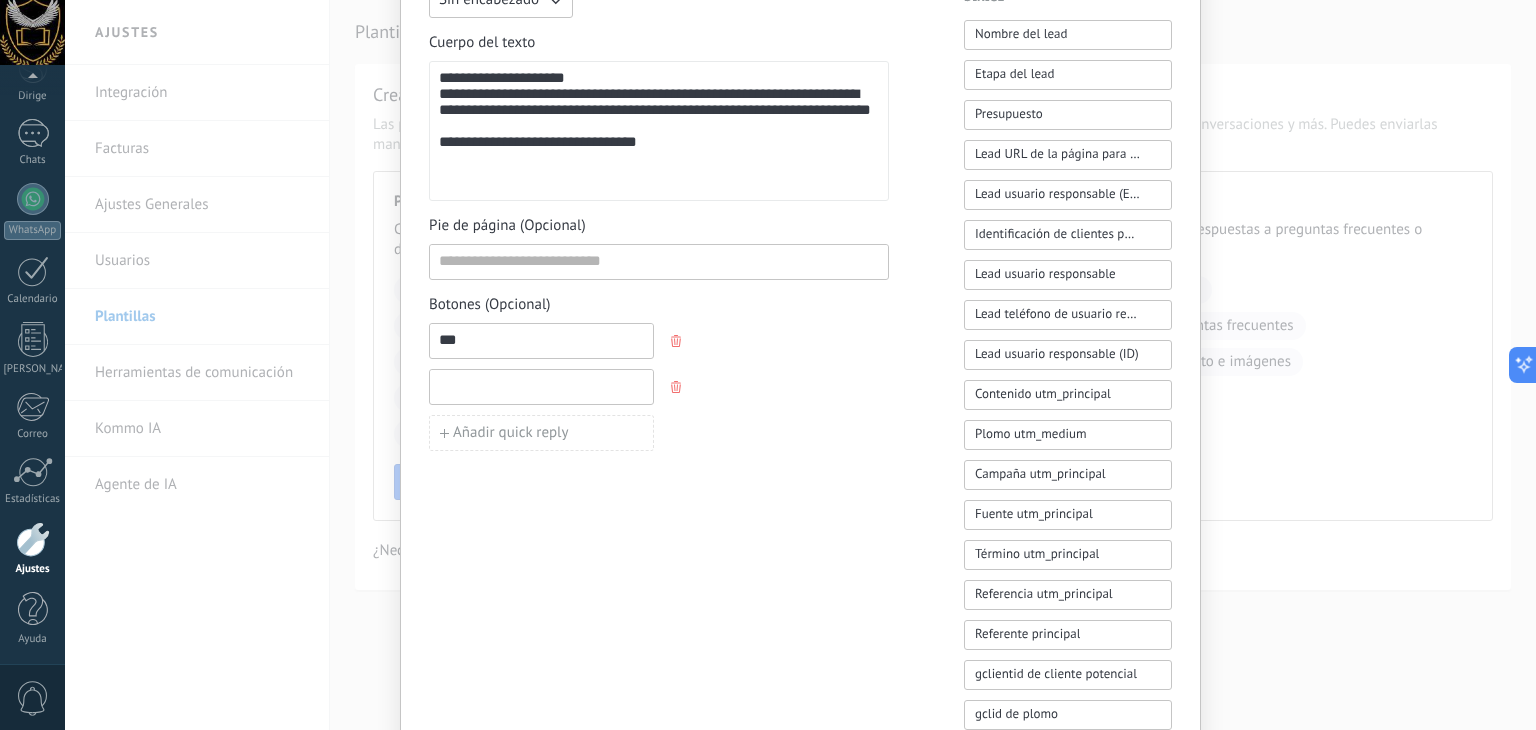 click at bounding box center (541, 386) 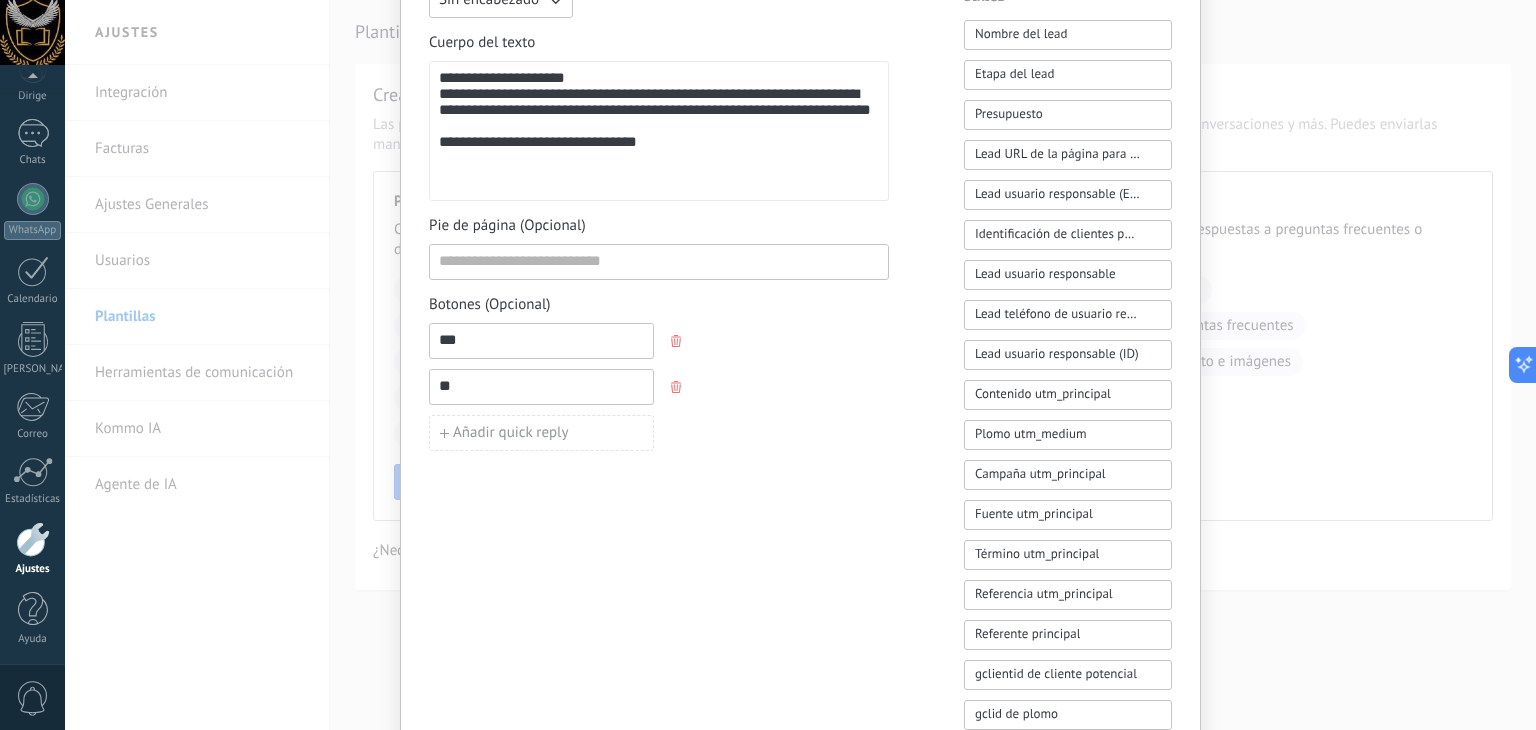 type on "**" 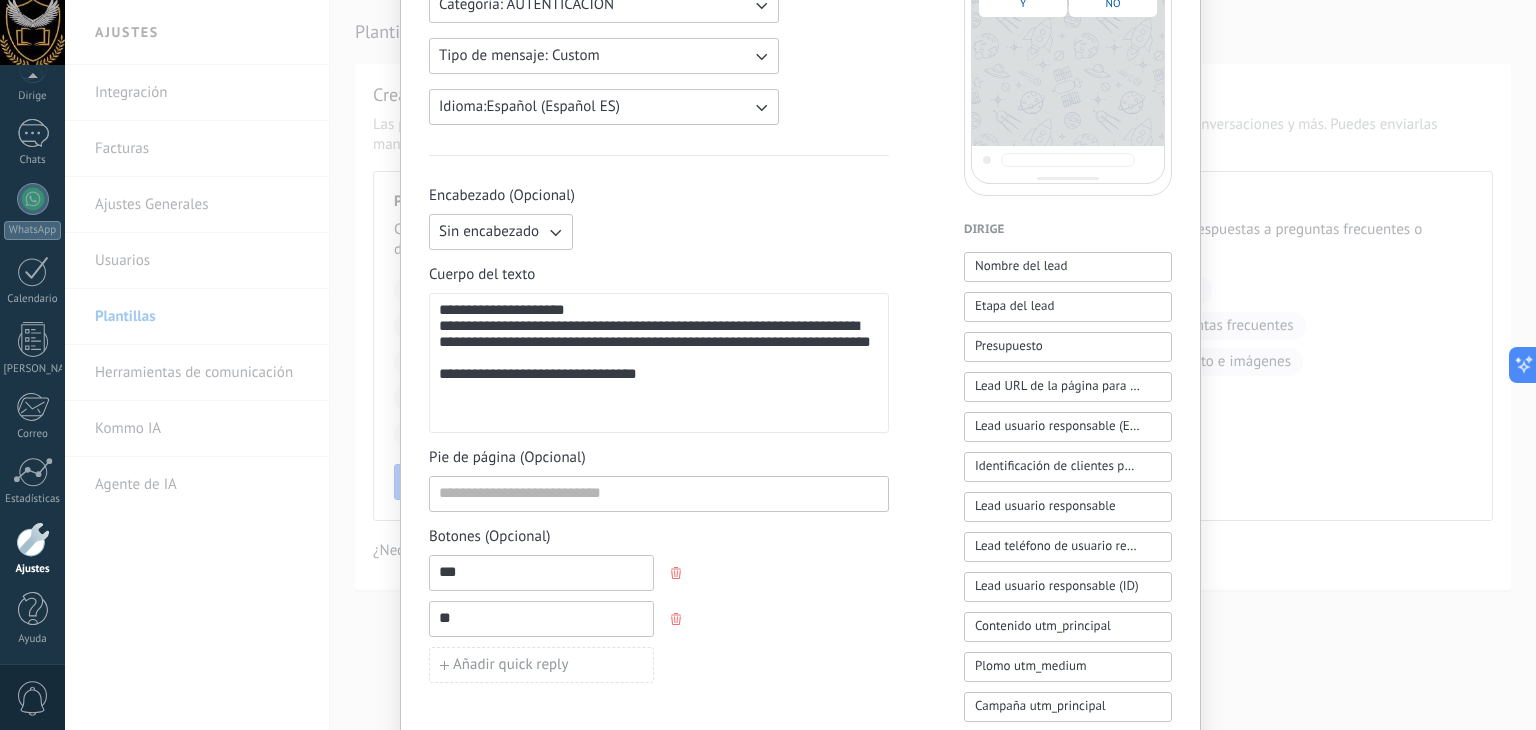 scroll, scrollTop: 400, scrollLeft: 0, axis: vertical 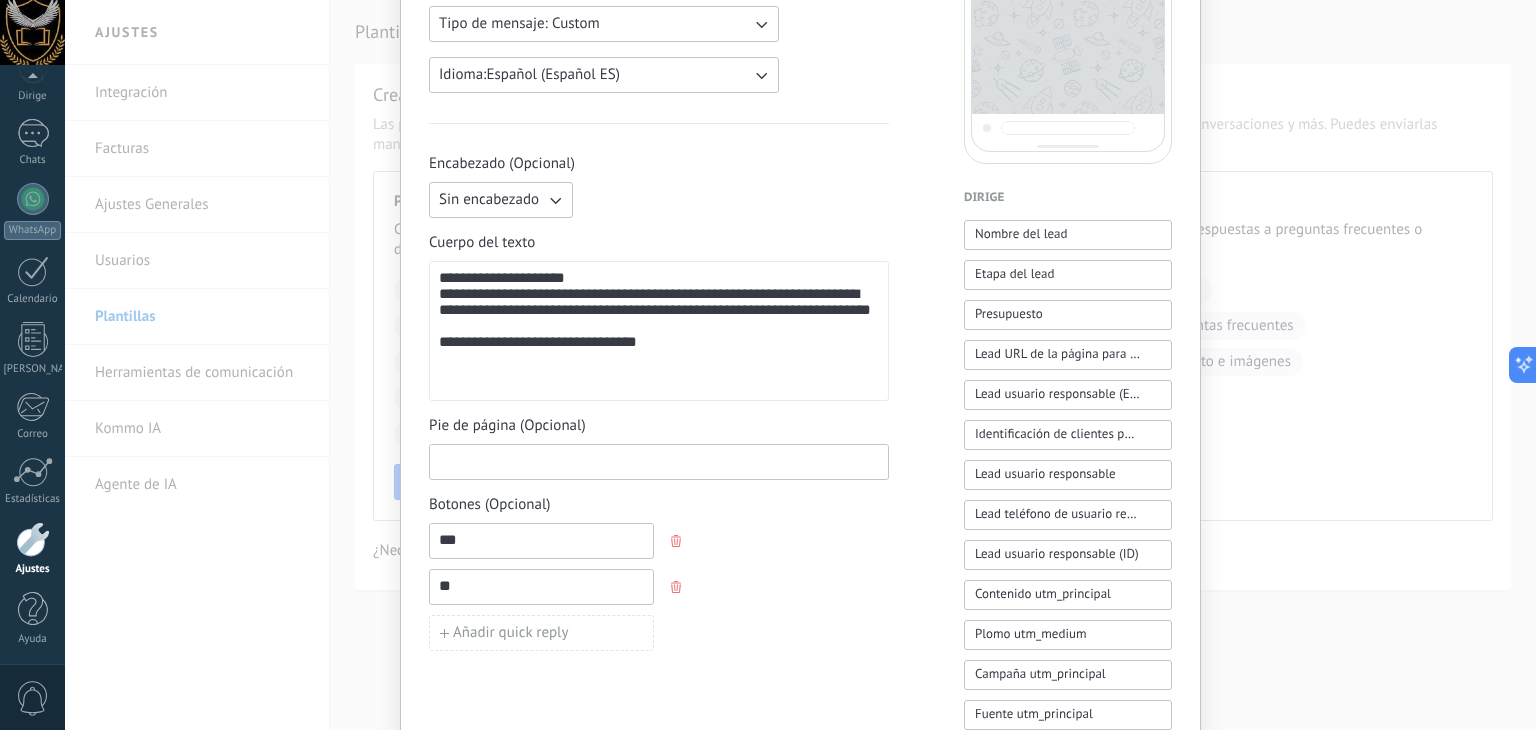 click at bounding box center [659, 461] 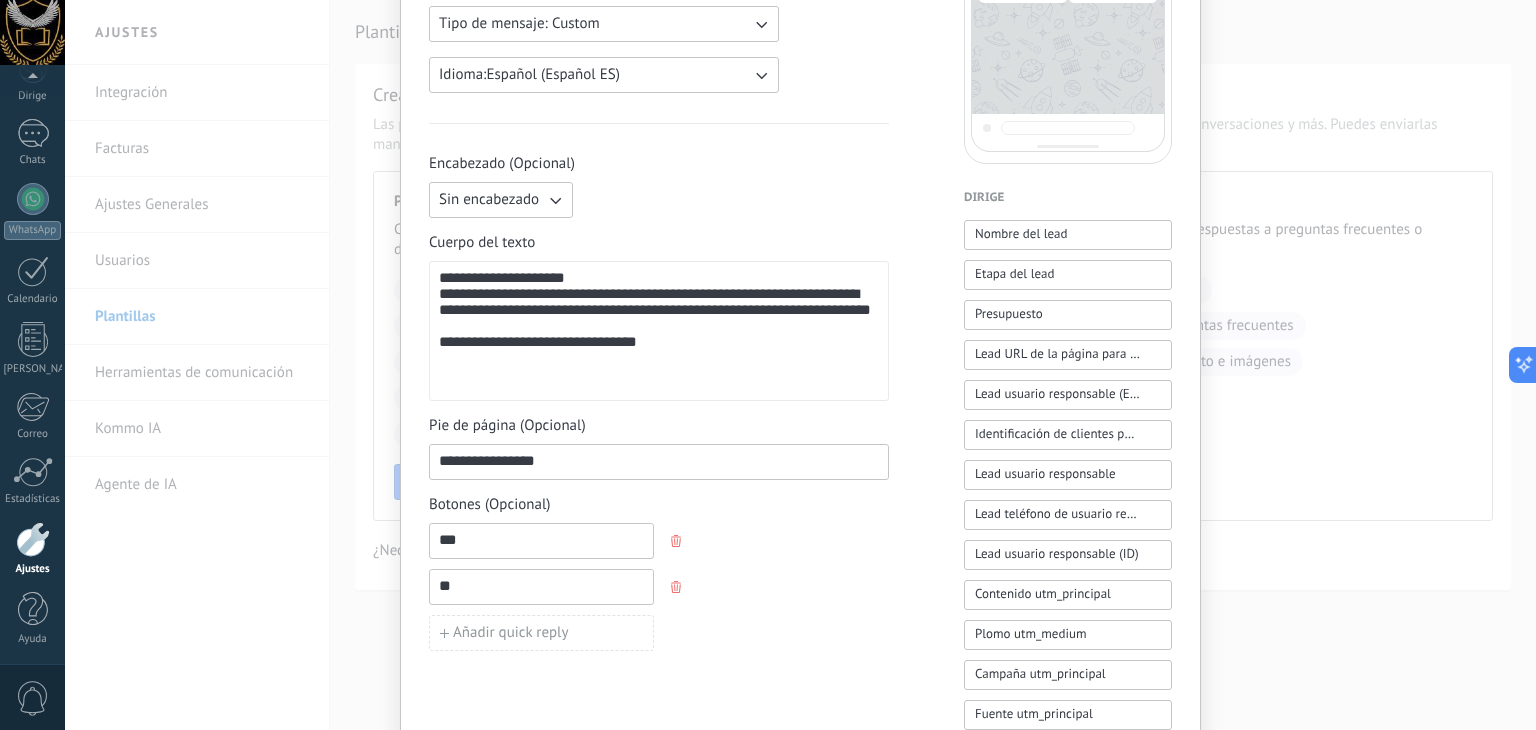 type on "**********" 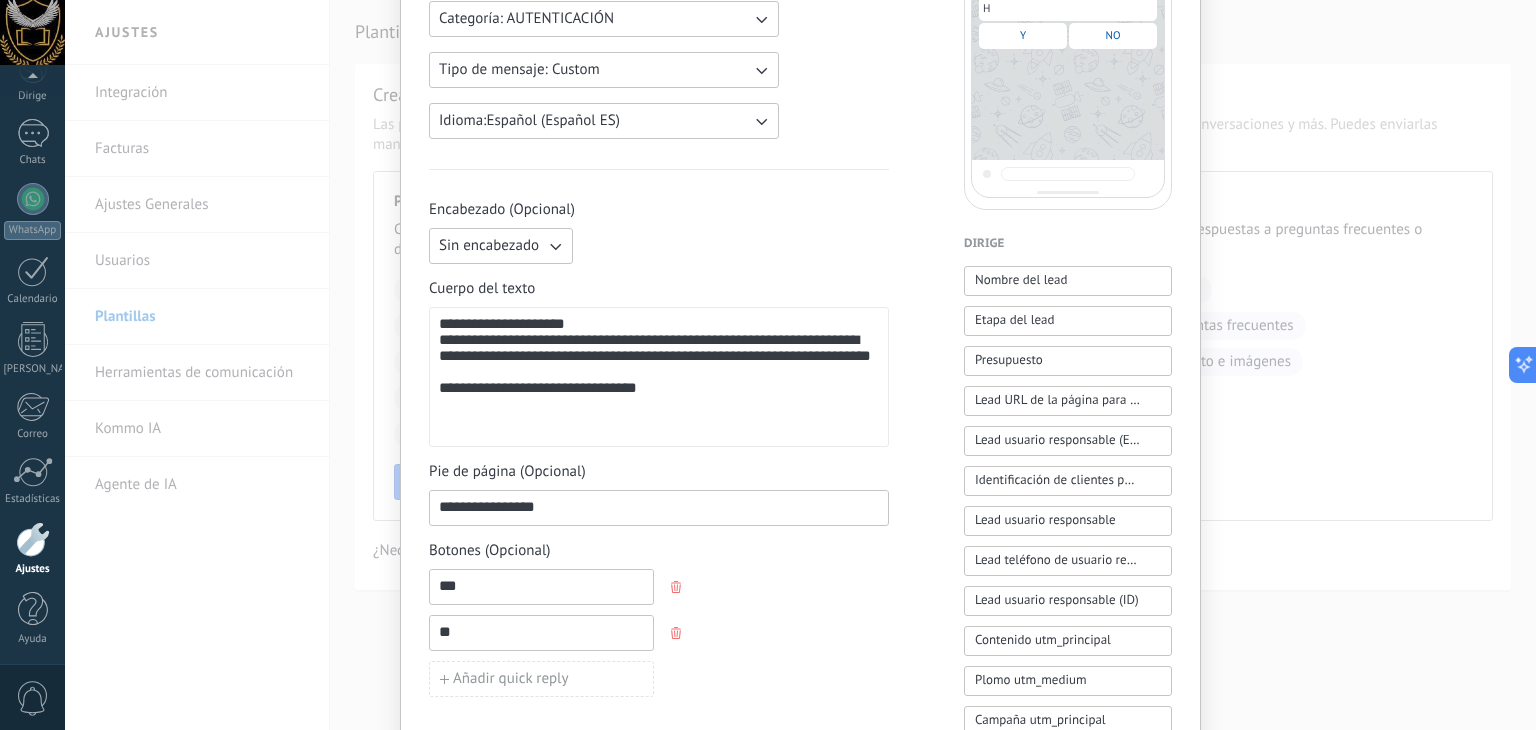 scroll, scrollTop: 400, scrollLeft: 0, axis: vertical 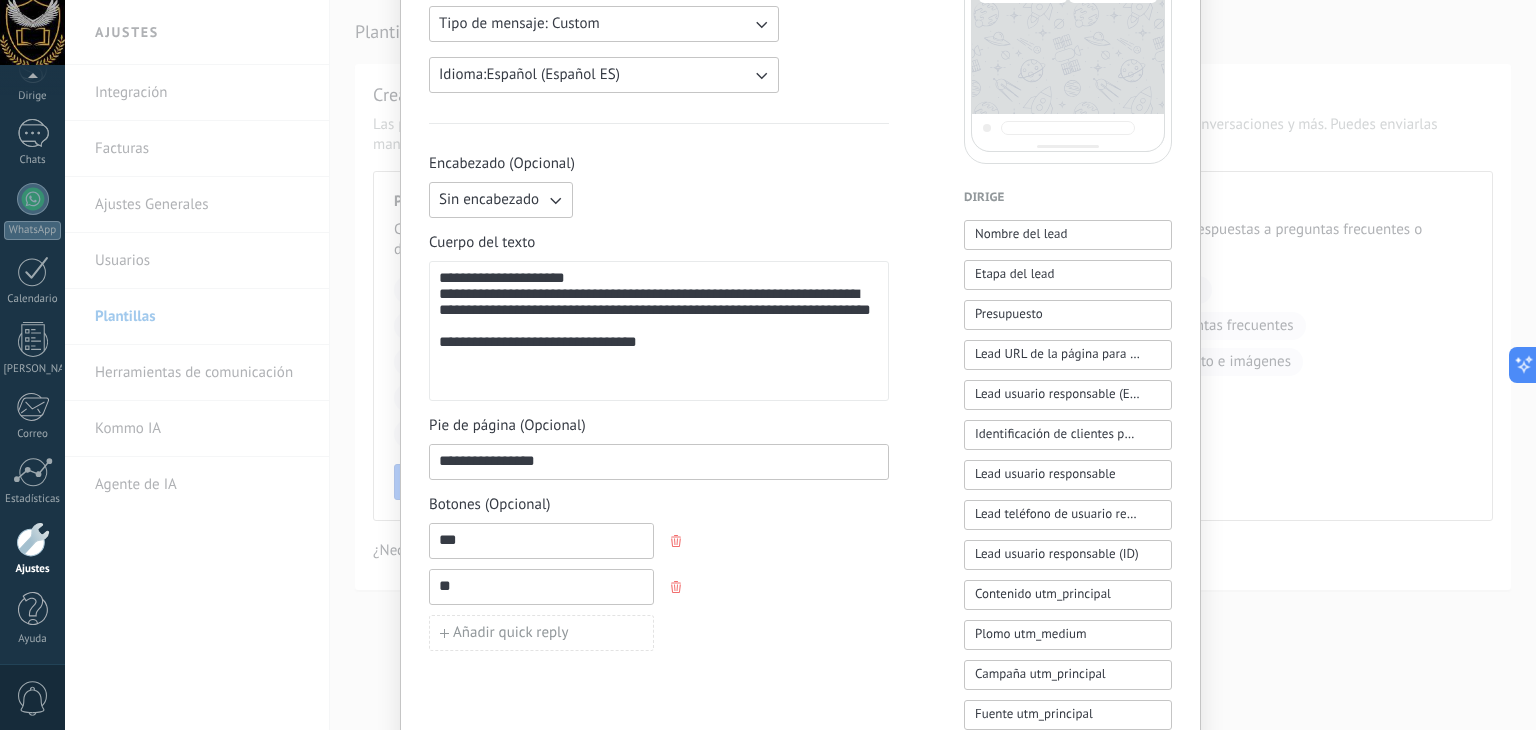 click on "**********" at bounding box center [659, 461] 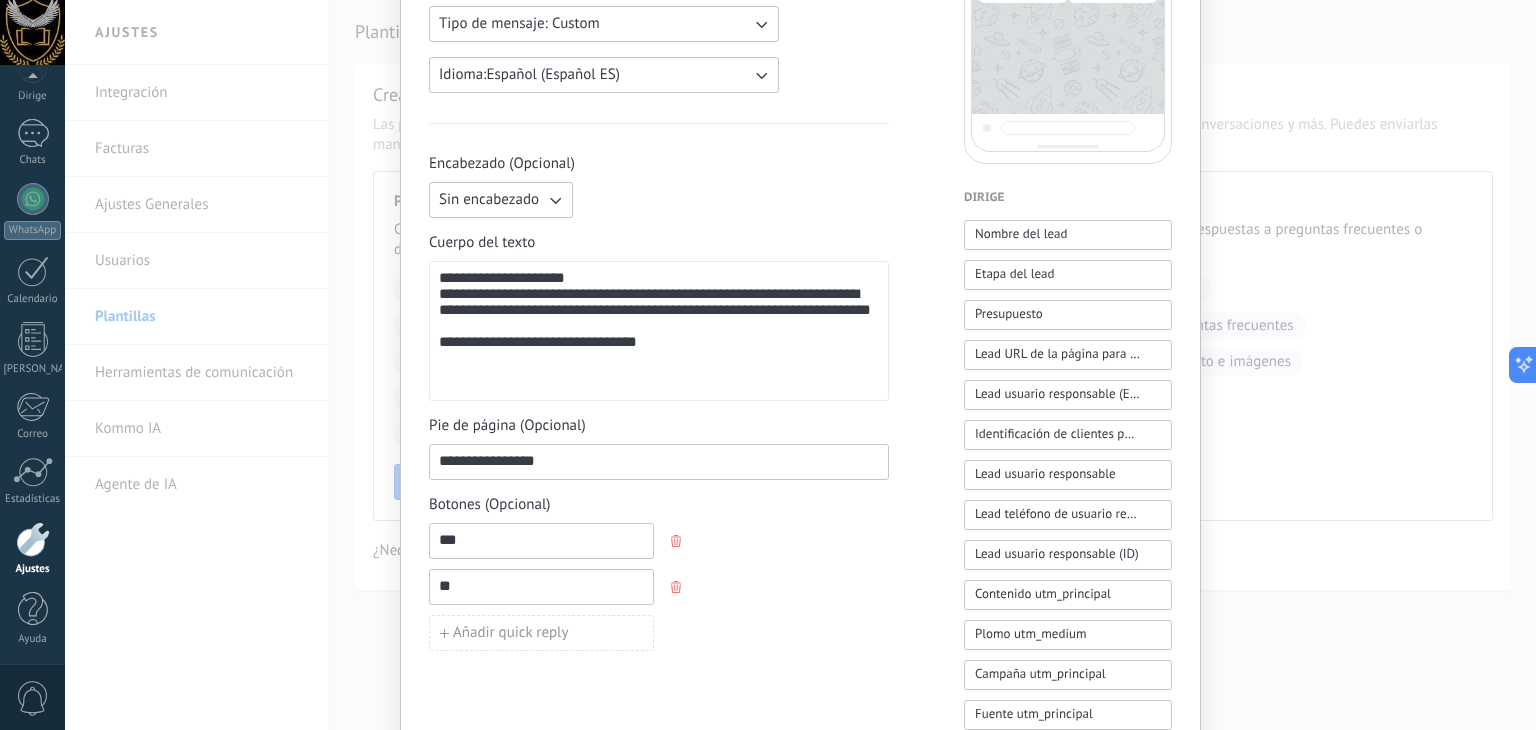 click on "Botones (Opcional) ** ** Añadir quick reply" at bounding box center [659, 573] 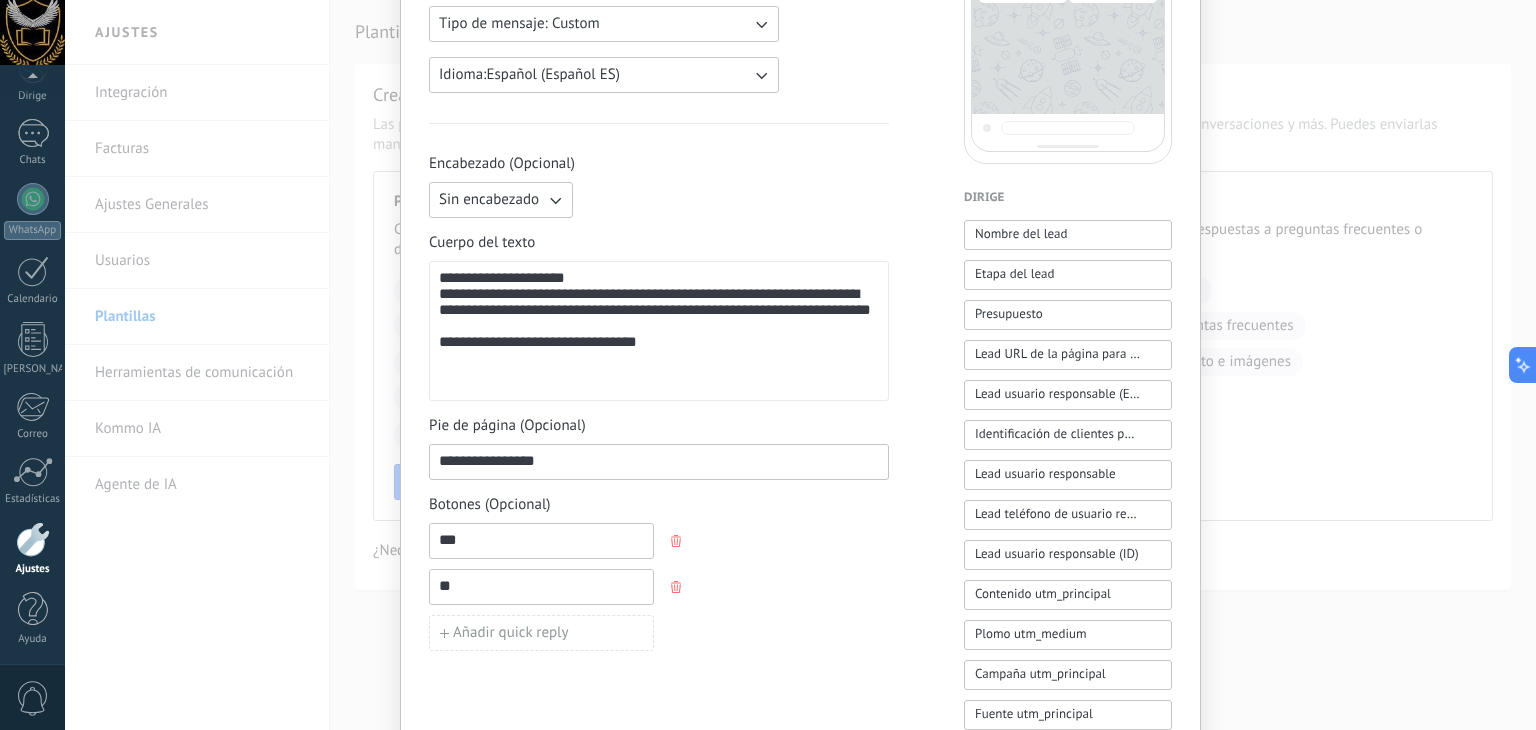 click on "**" at bounding box center (541, 540) 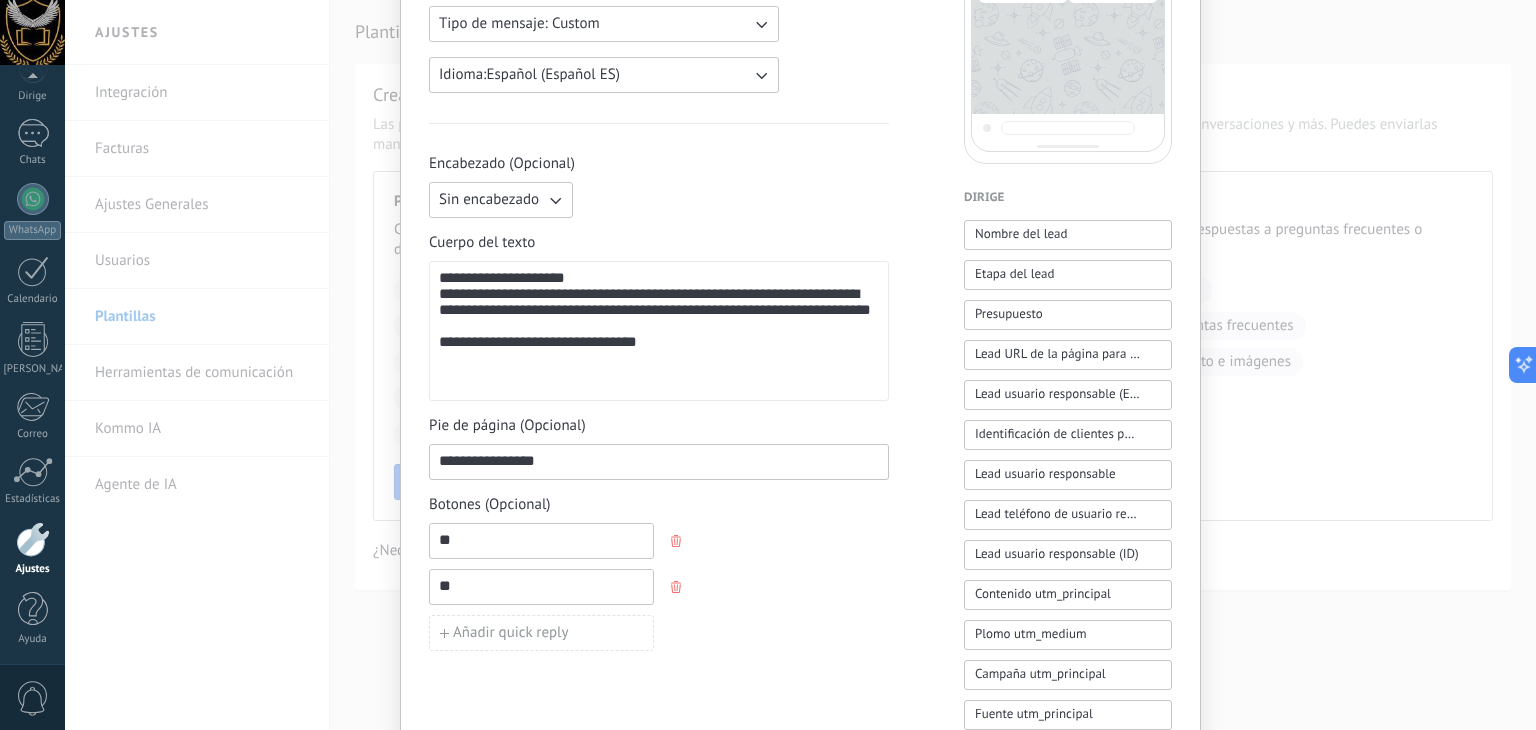type on "*" 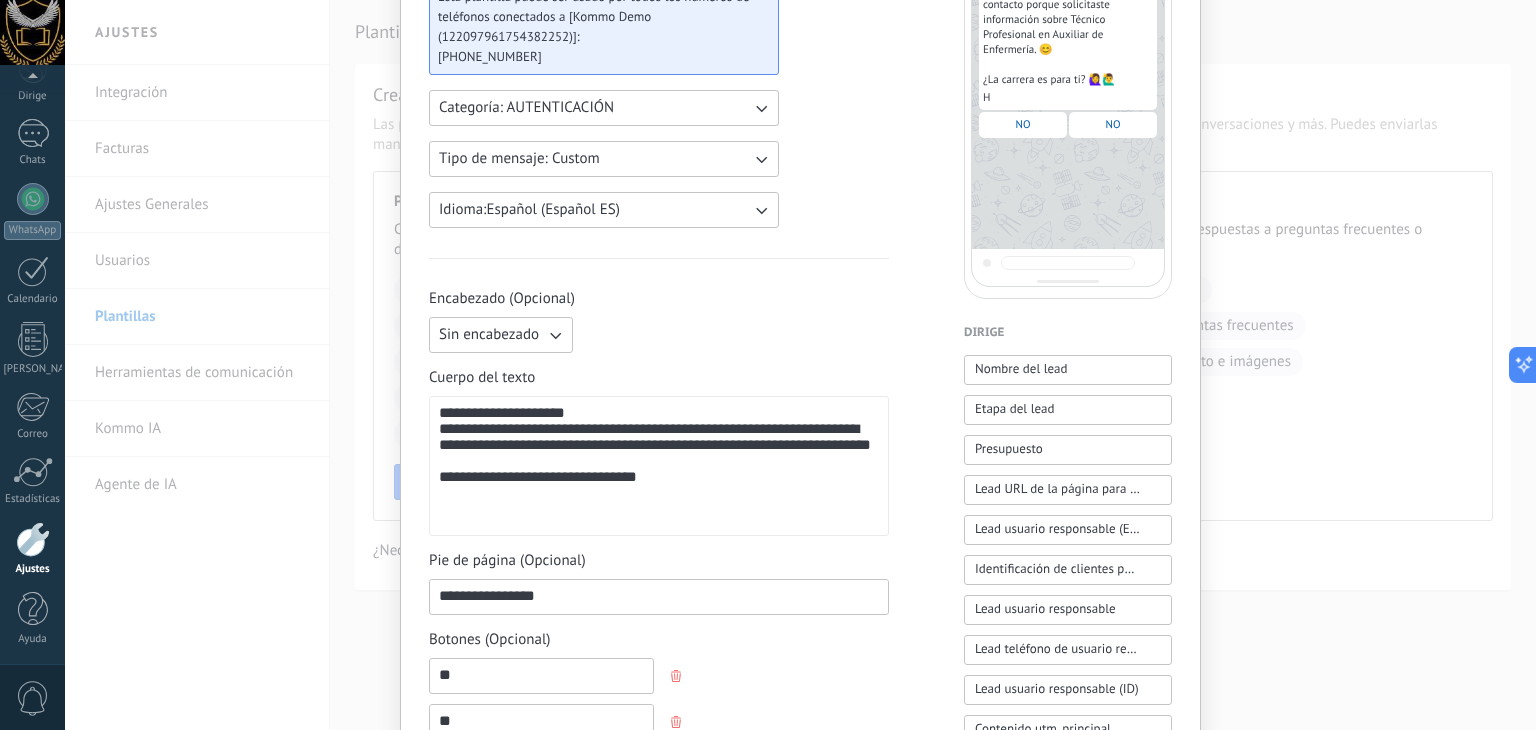 scroll, scrollTop: 300, scrollLeft: 0, axis: vertical 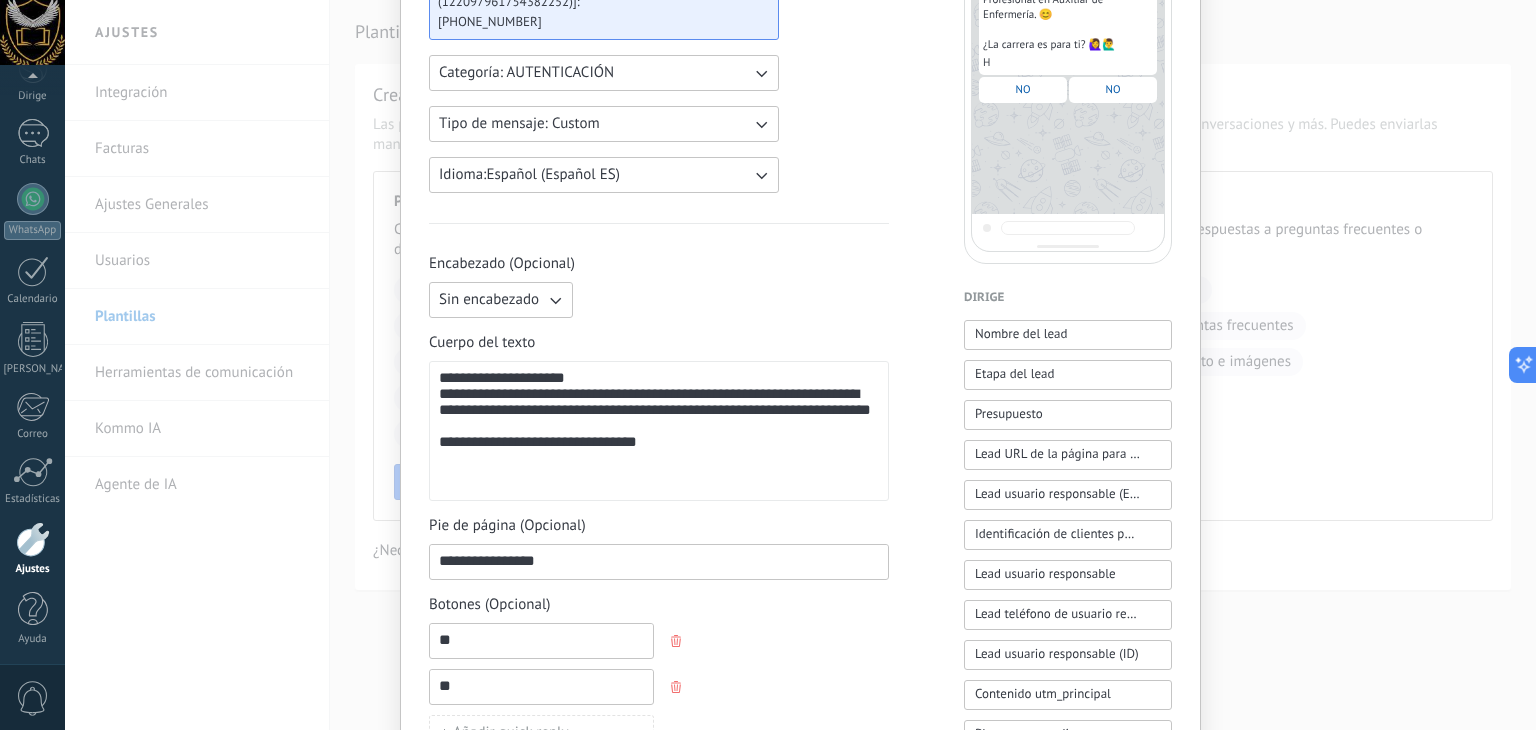 click on "**" at bounding box center [541, 640] 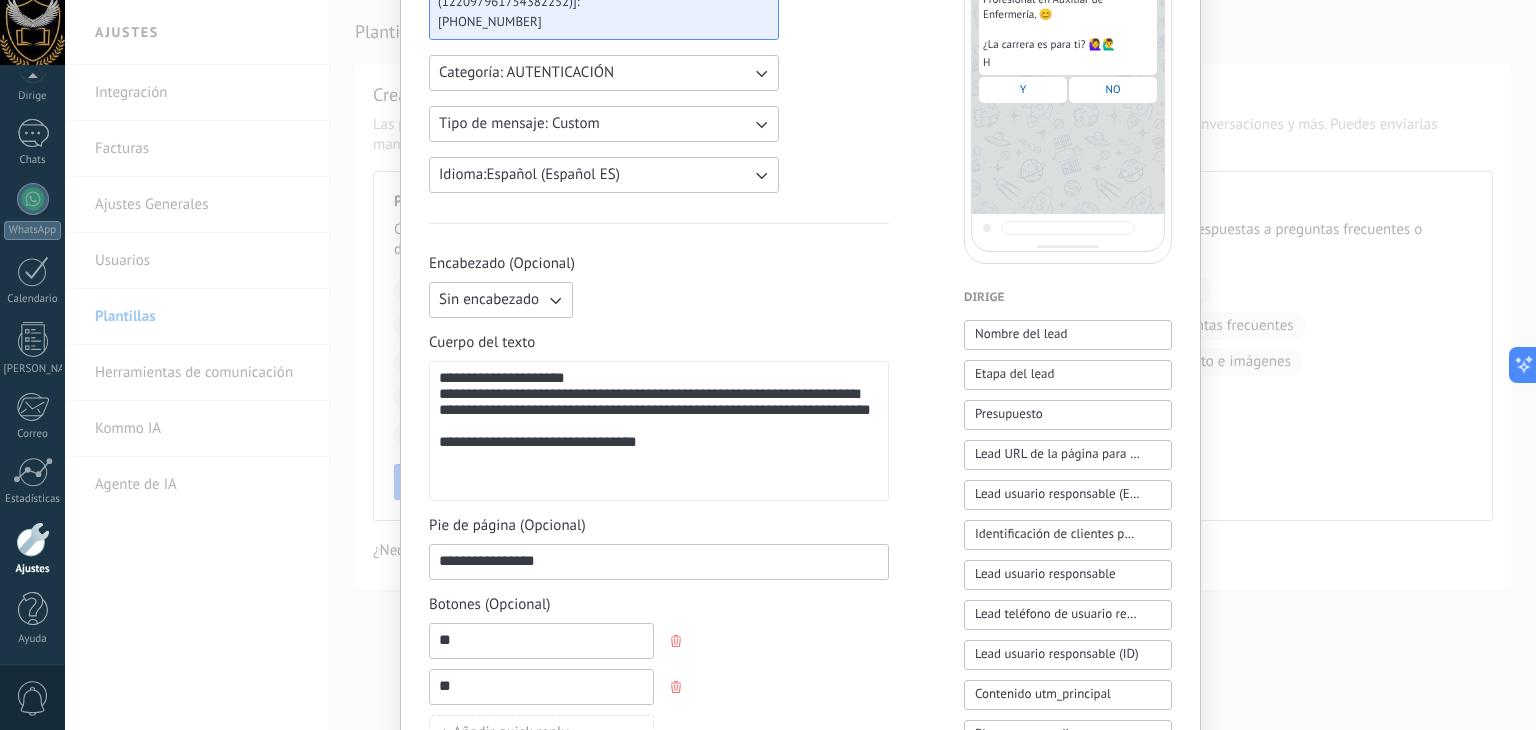 type on "*" 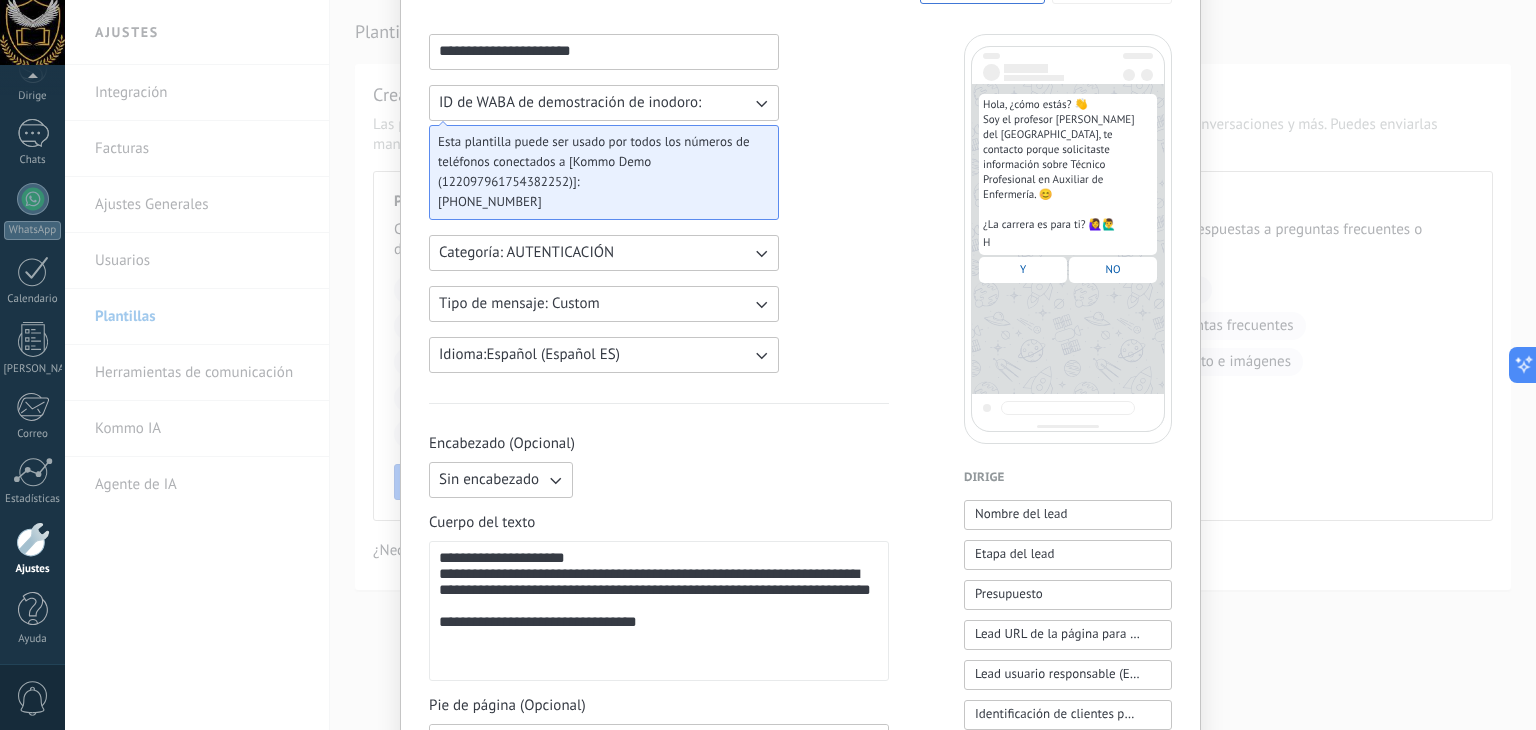 scroll, scrollTop: 0, scrollLeft: 0, axis: both 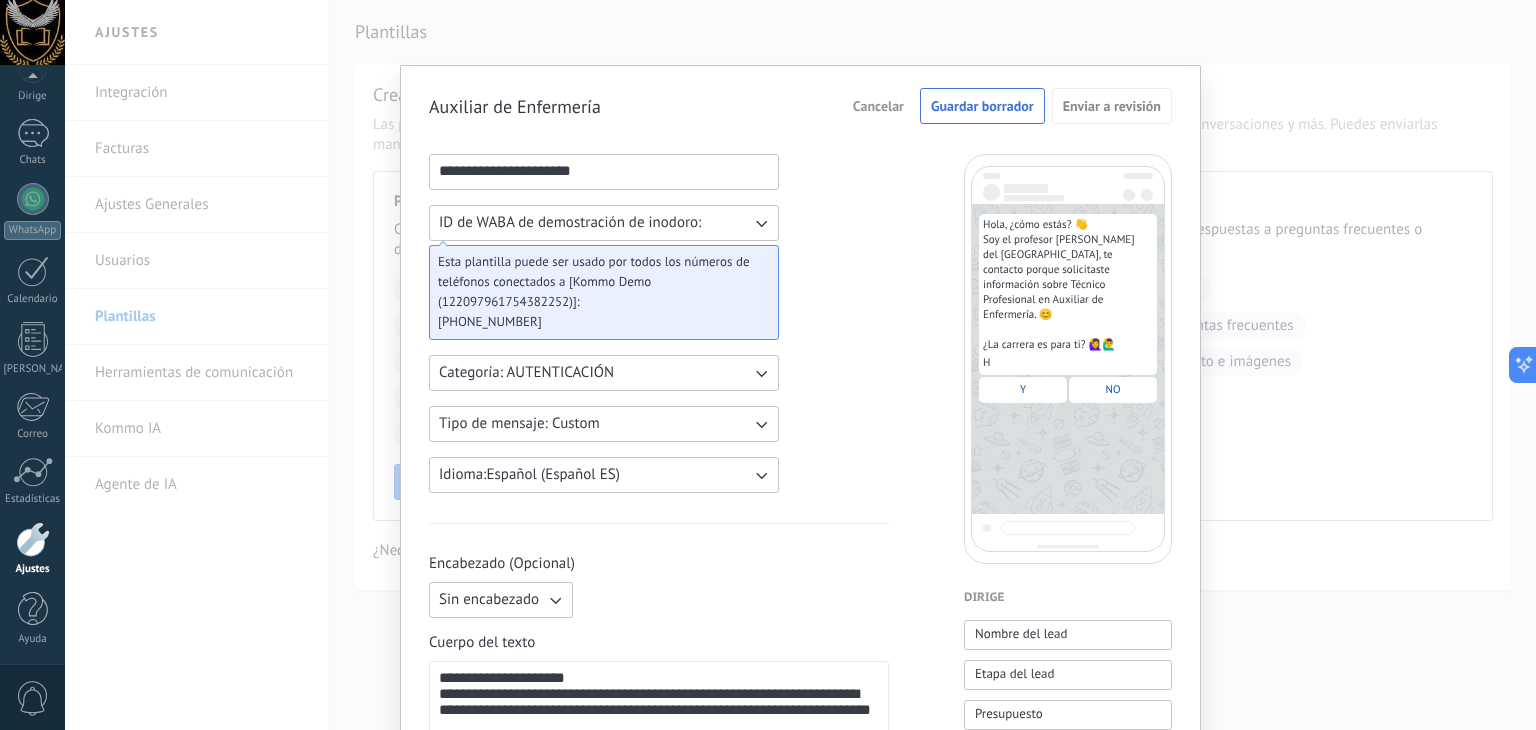 type on "**" 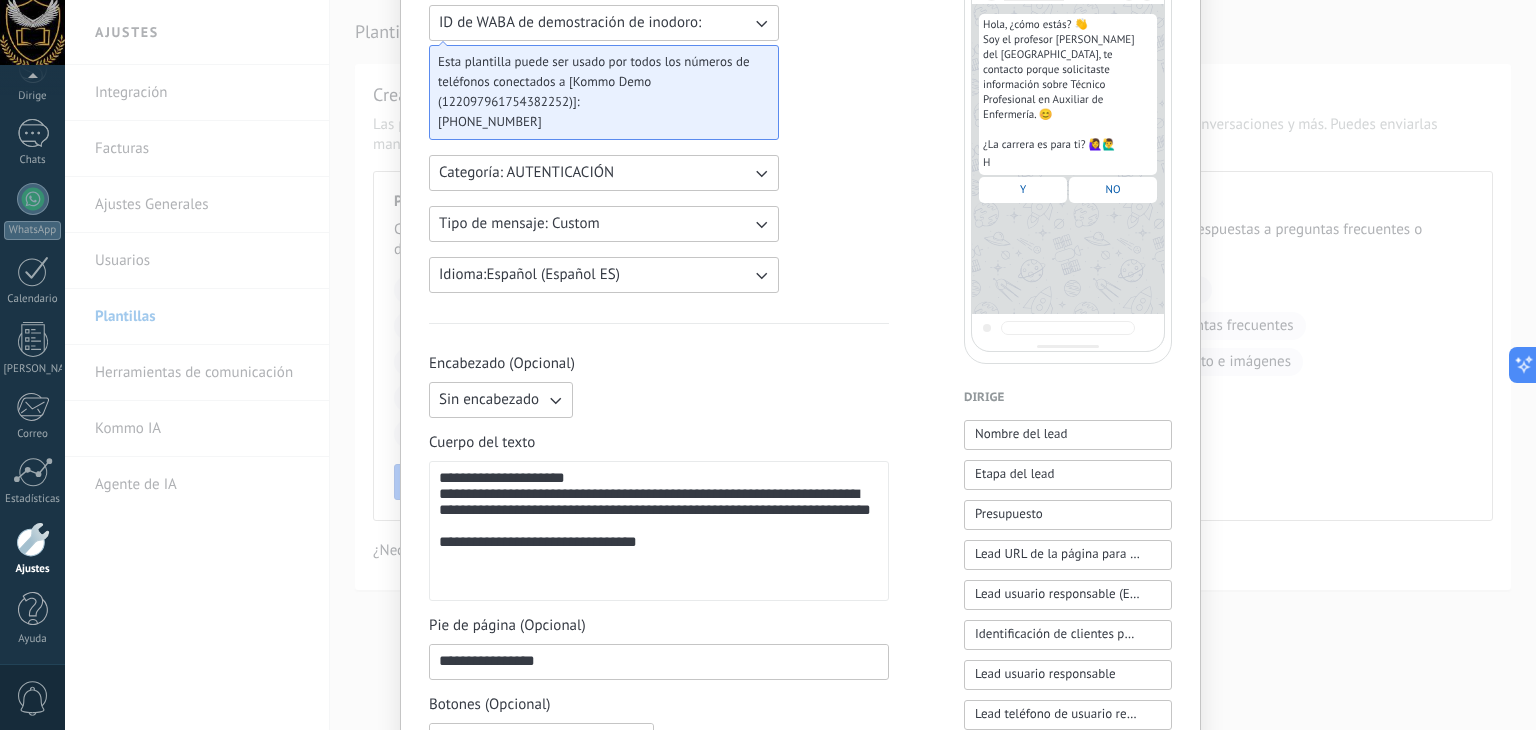 click on "**********" at bounding box center (800, 629) 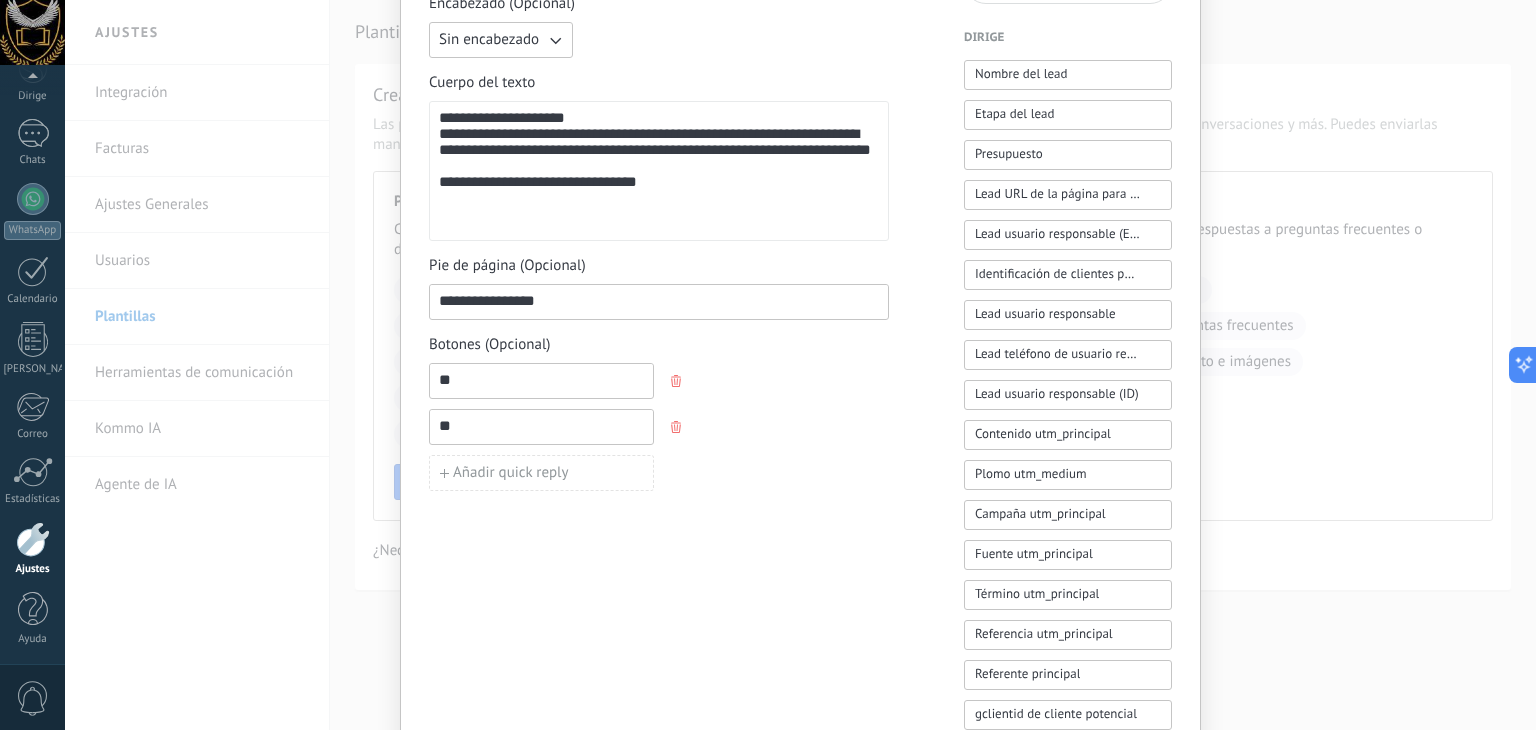 scroll, scrollTop: 500, scrollLeft: 0, axis: vertical 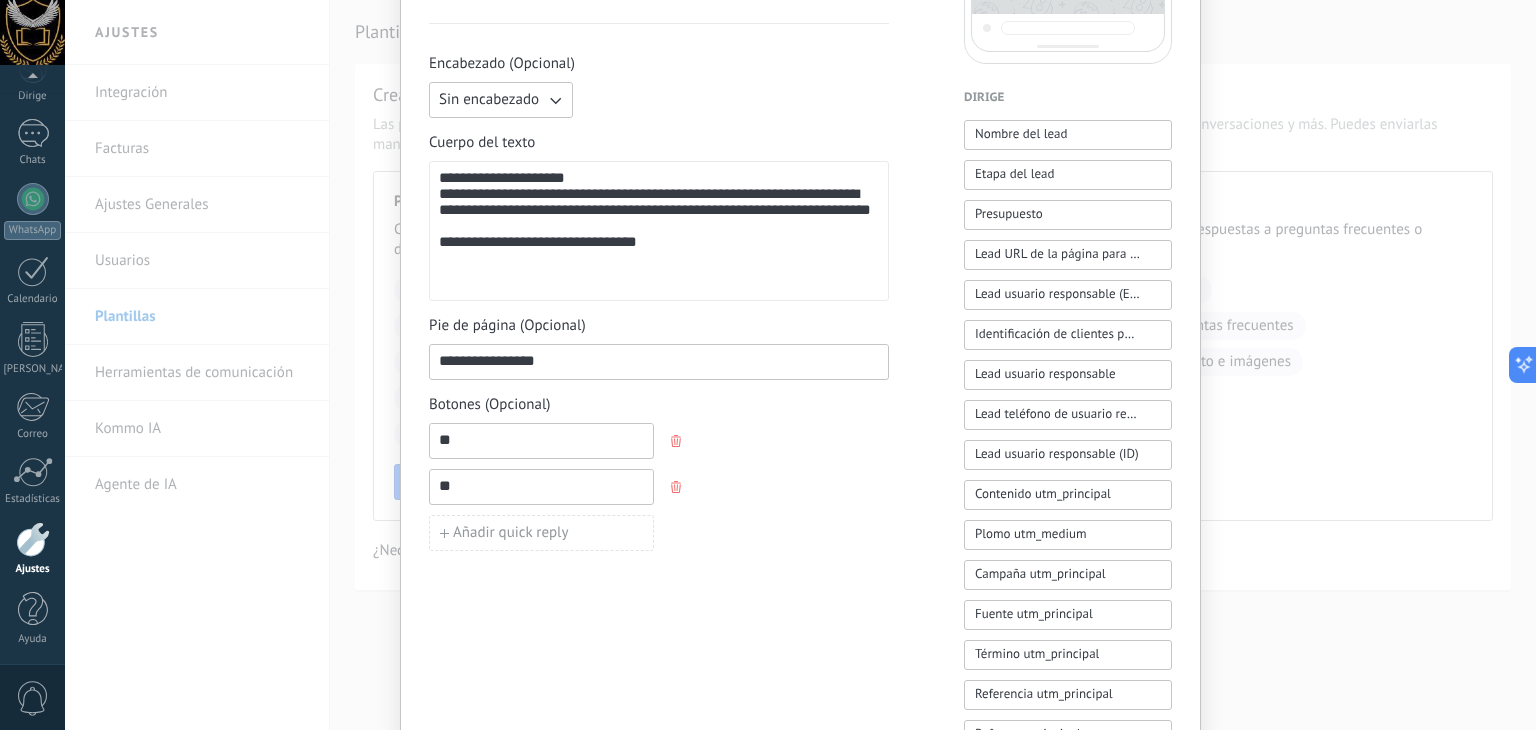 drag, startPoint x: 593, startPoint y: 369, endPoint x: 252, endPoint y: 362, distance: 341.07184 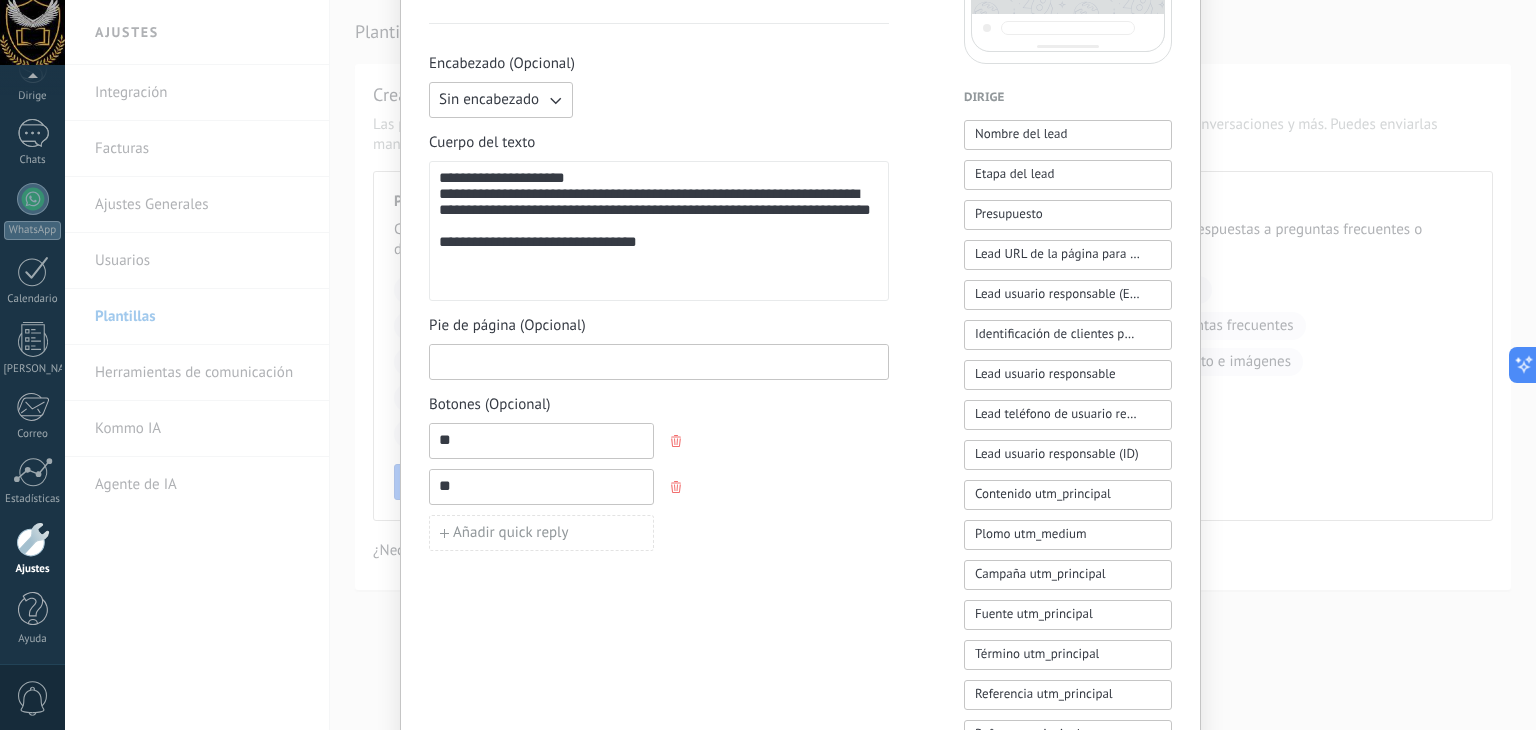 type 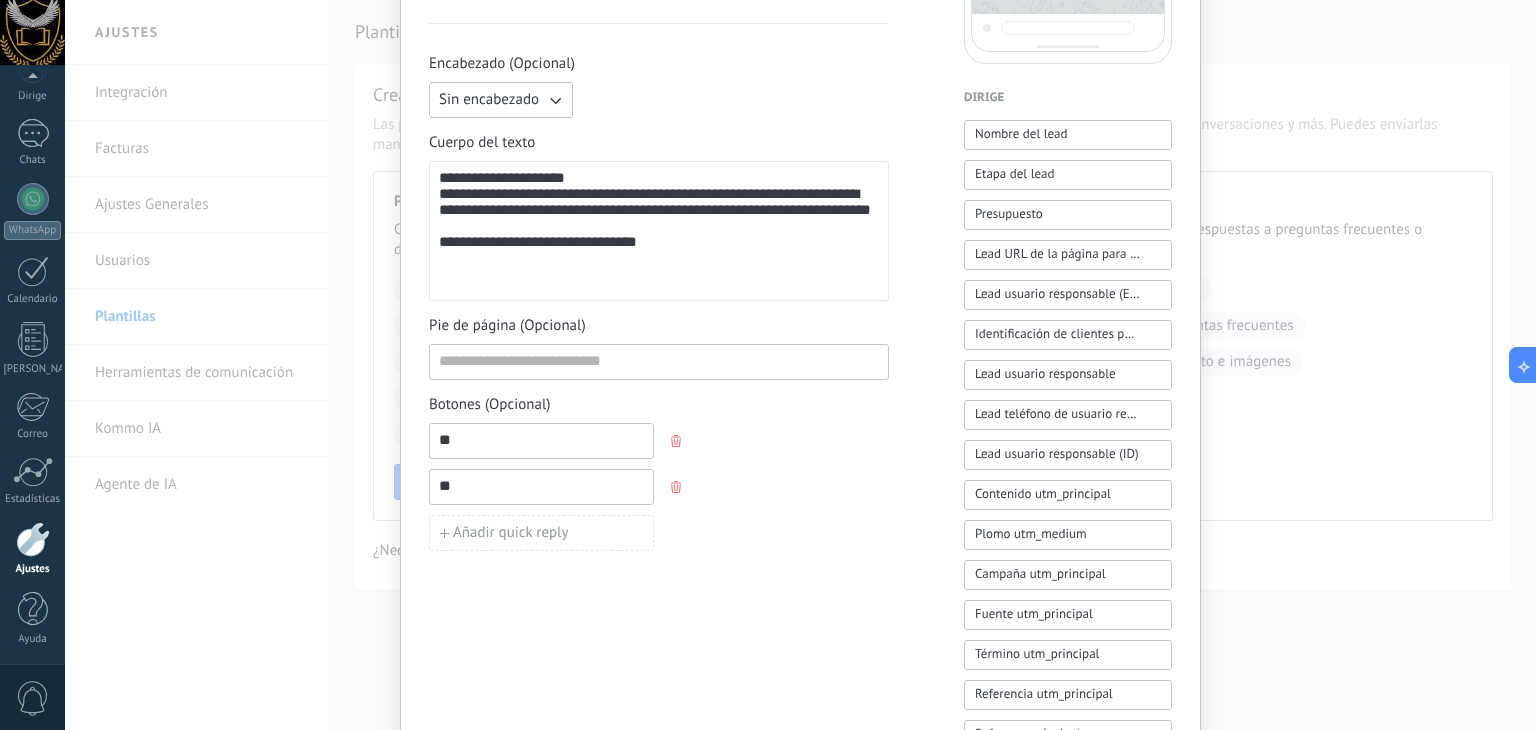 drag, startPoint x: 844, startPoint y: 608, endPoint x: 815, endPoint y: 572, distance: 46.227695 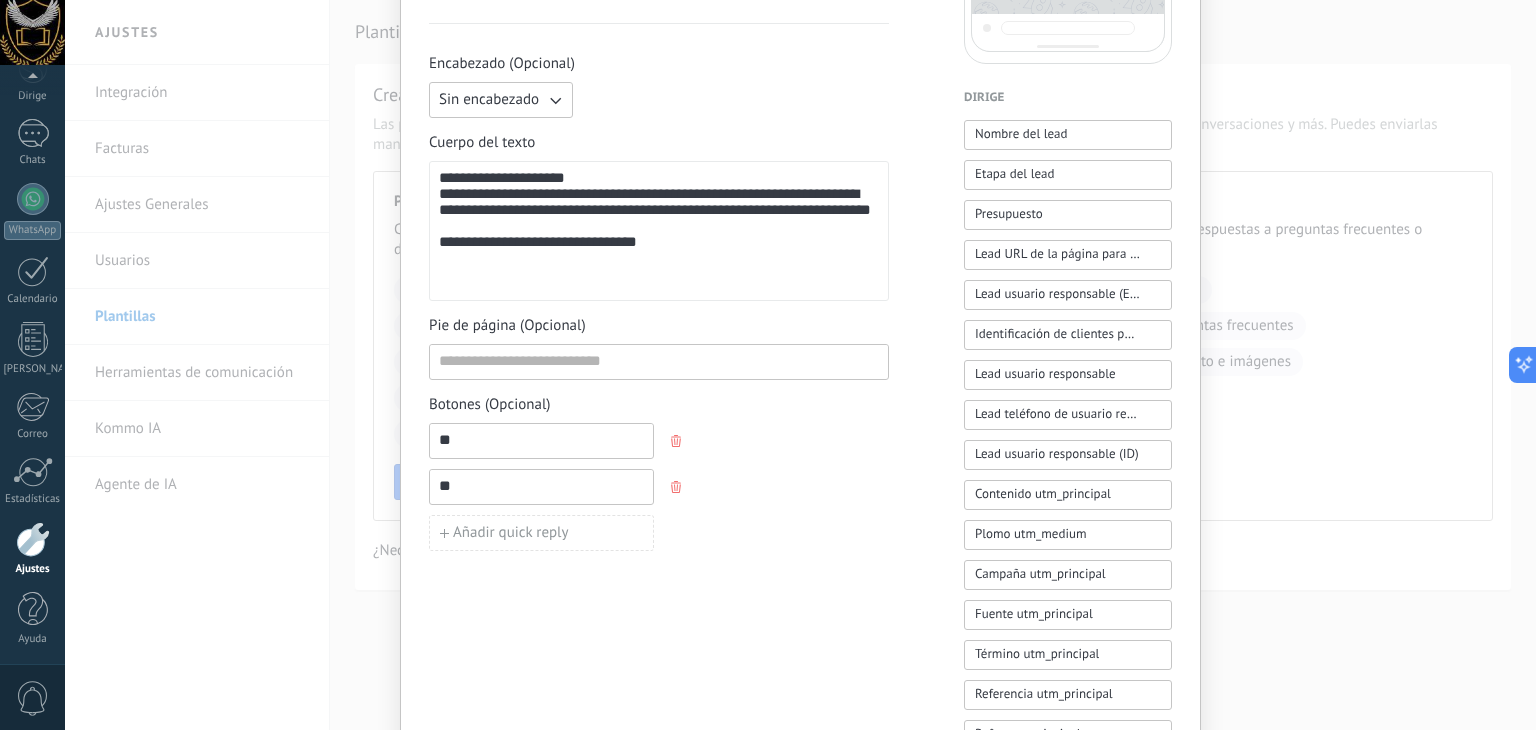 click on "Botones (Opcional) ** ** Añadir quick reply" at bounding box center (659, 473) 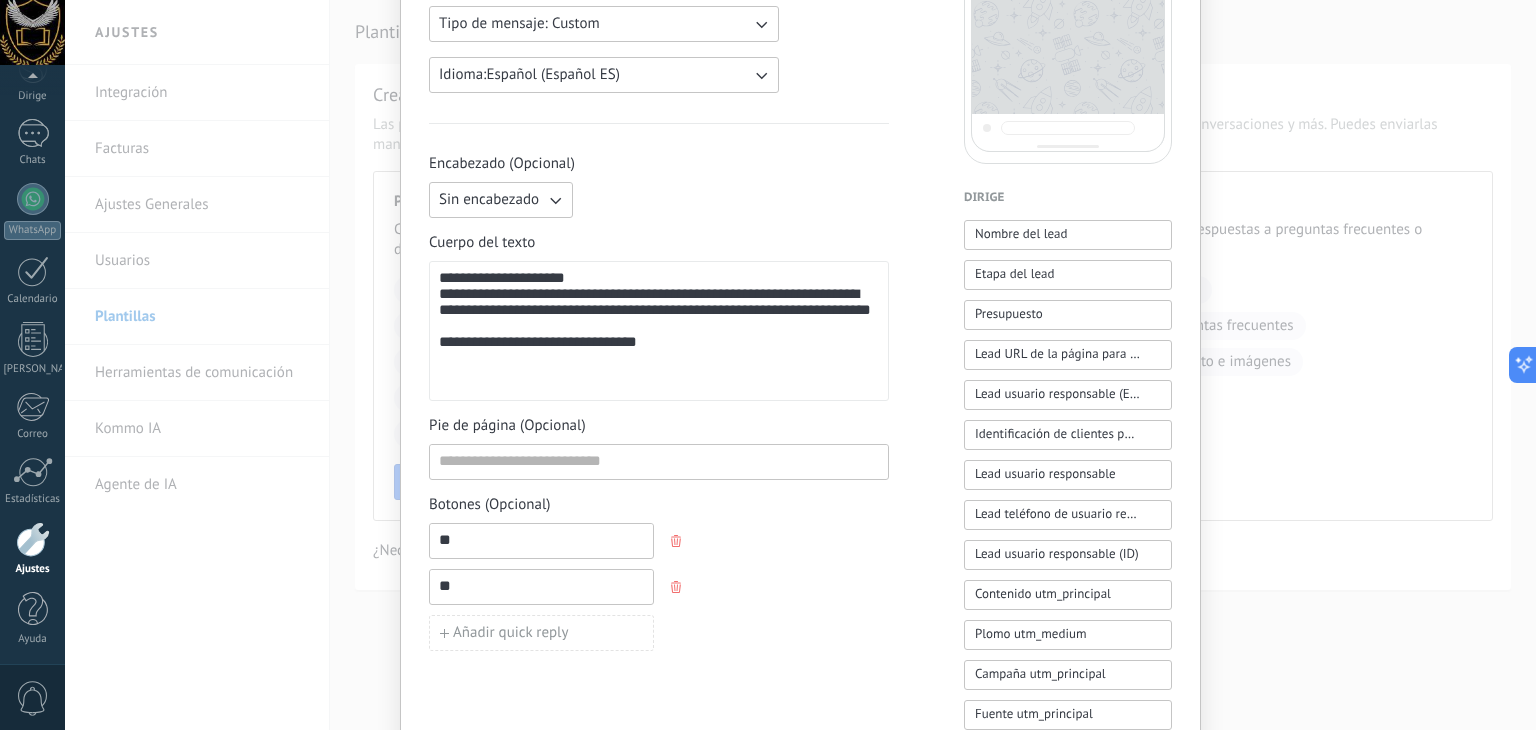 scroll, scrollTop: 200, scrollLeft: 0, axis: vertical 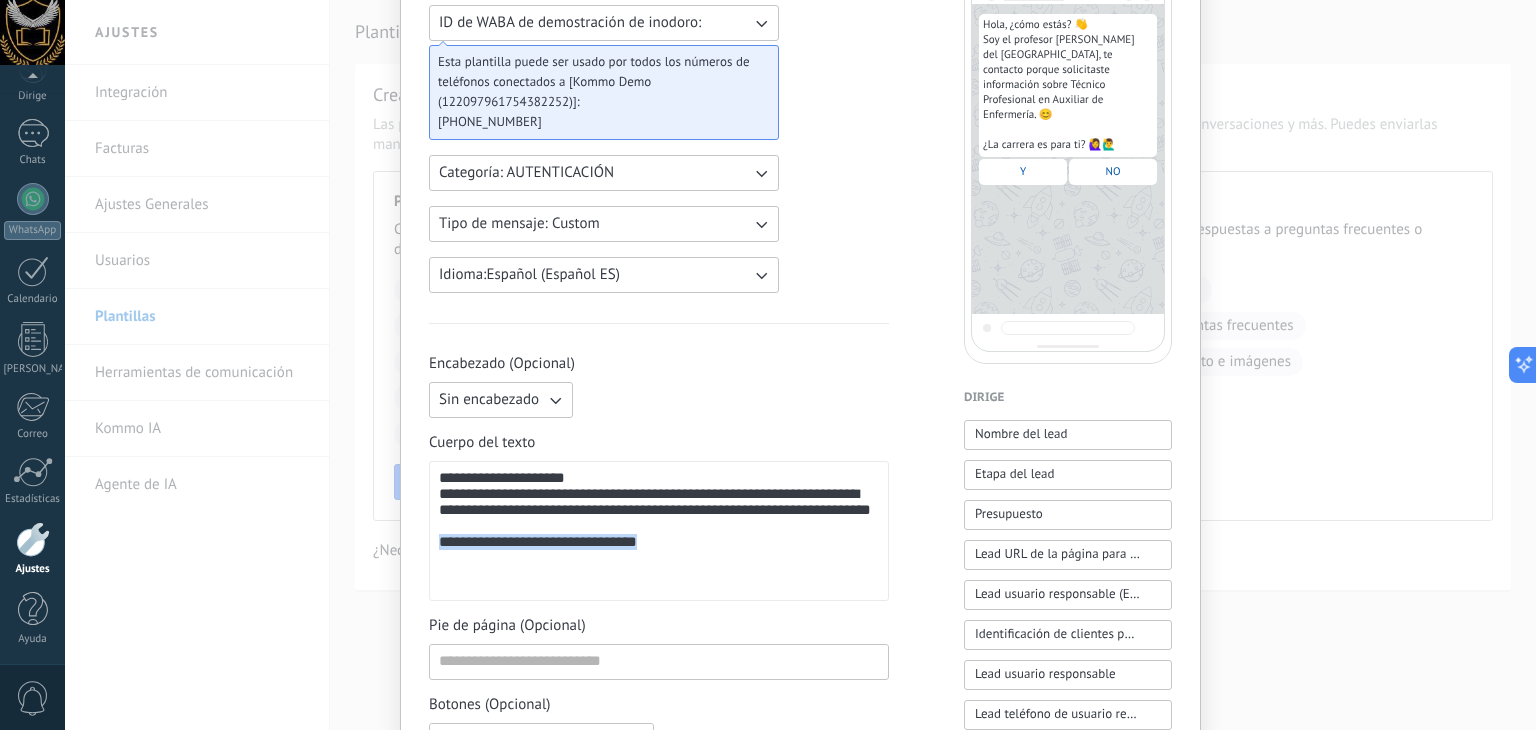 drag, startPoint x: 638, startPoint y: 578, endPoint x: 429, endPoint y: 585, distance: 209.11719 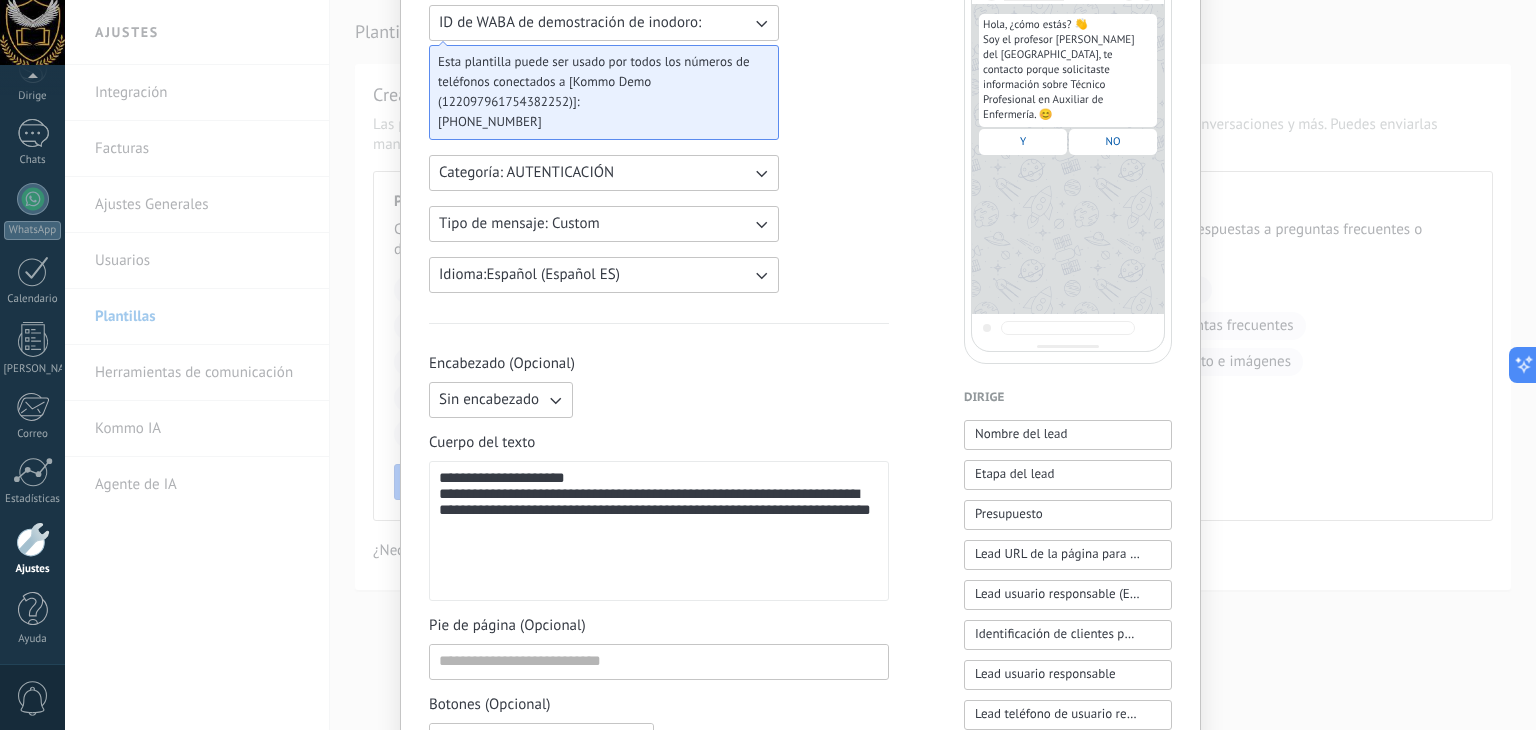 scroll, scrollTop: 400, scrollLeft: 0, axis: vertical 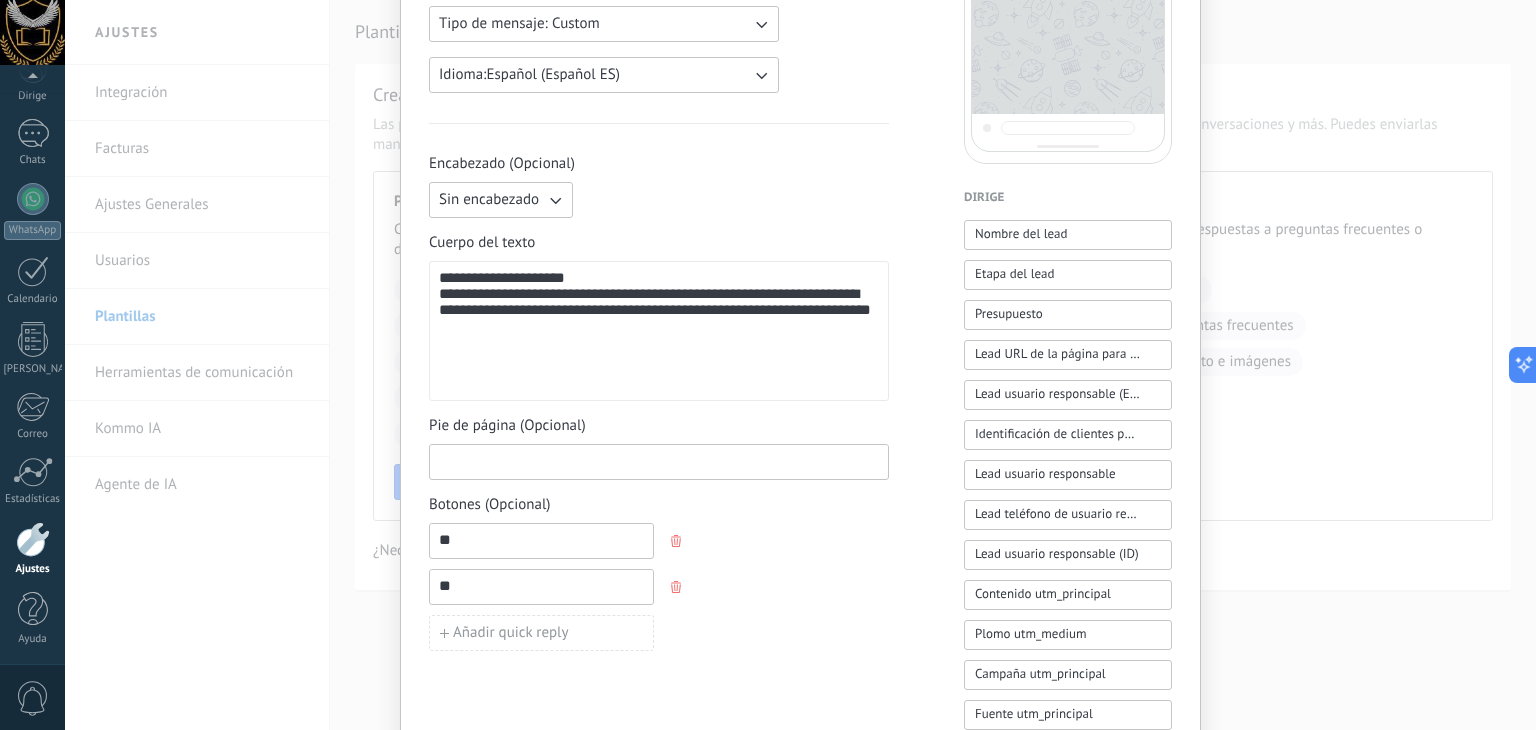 click at bounding box center [659, 461] 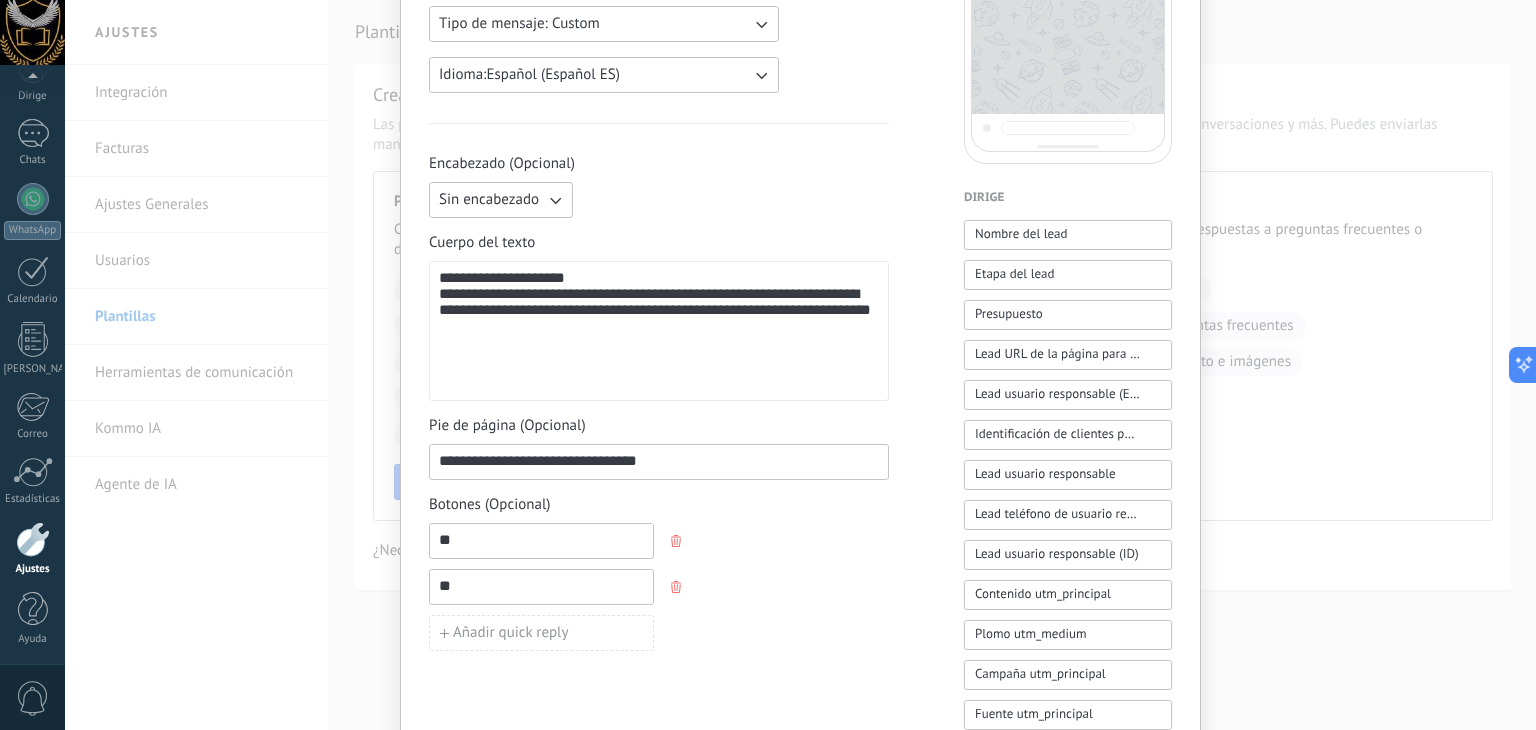 type on "**********" 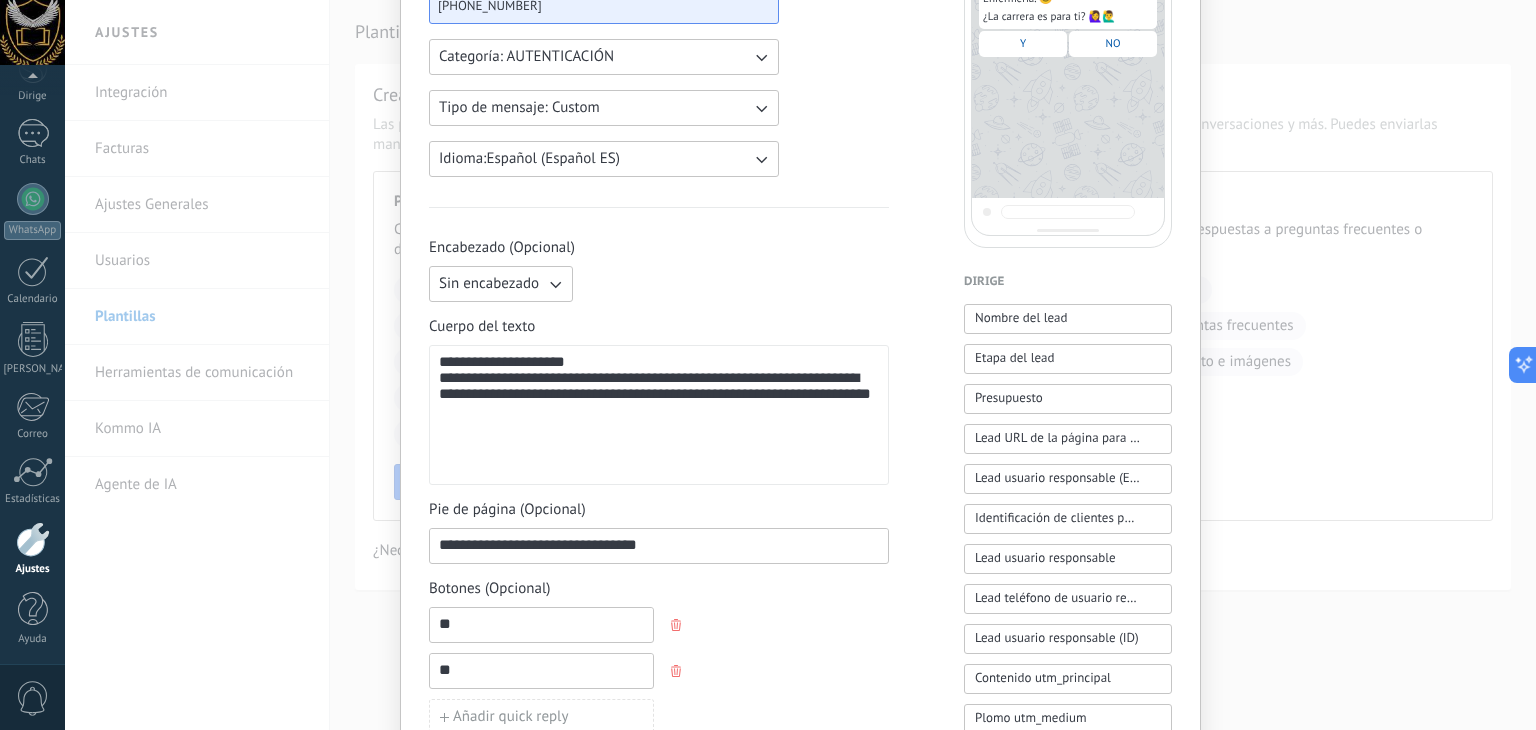 scroll, scrollTop: 400, scrollLeft: 0, axis: vertical 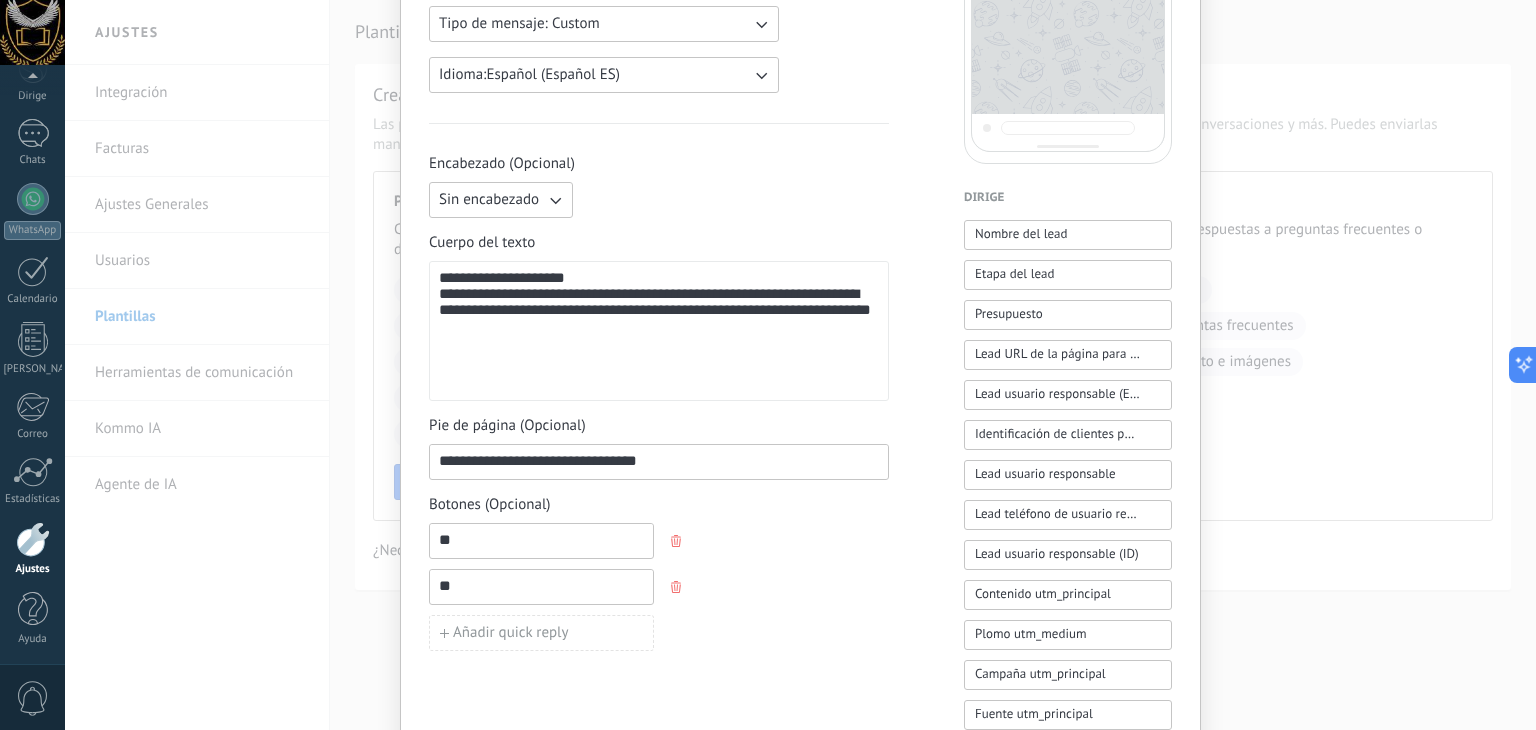 click on "**********" at bounding box center (502, 277) 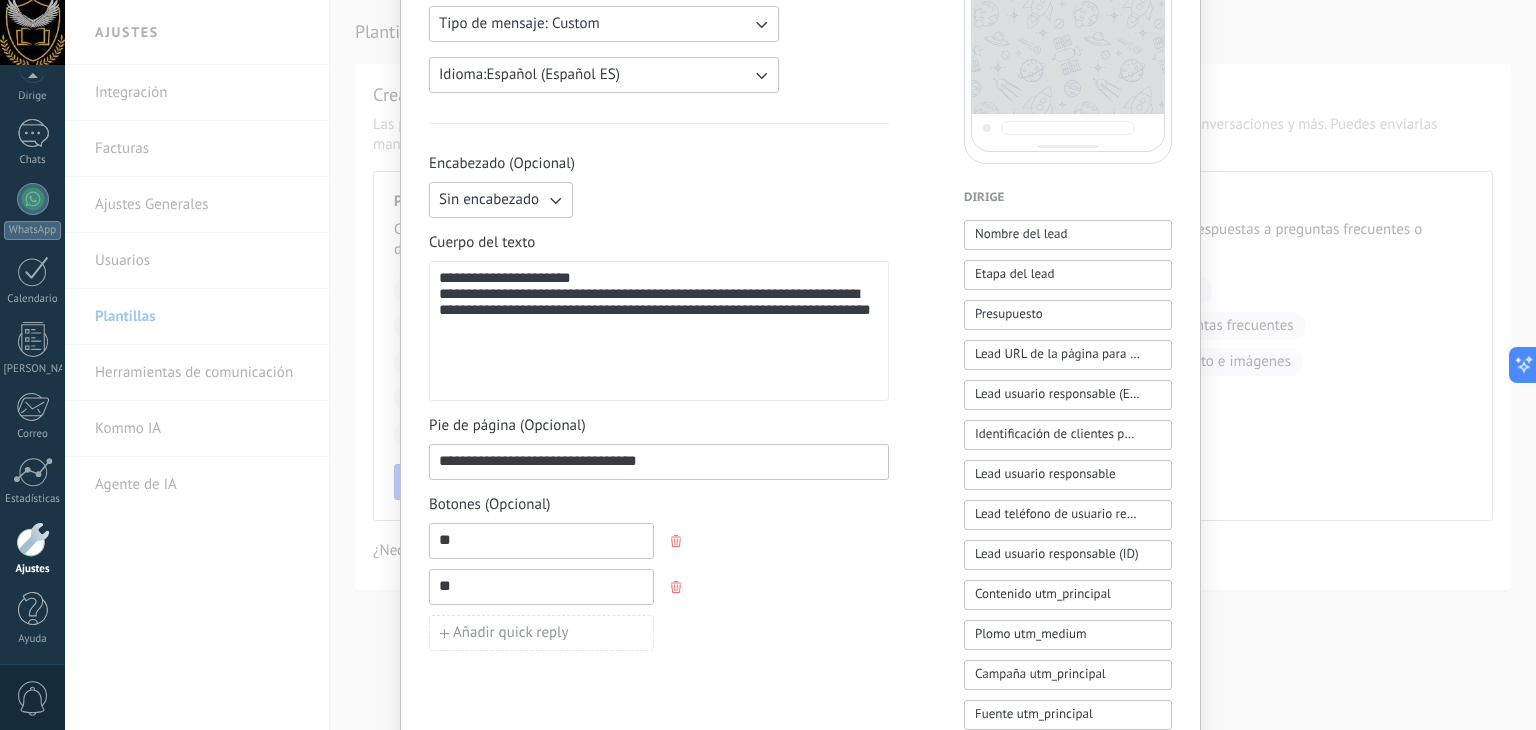 click on "**********" at bounding box center [659, 331] 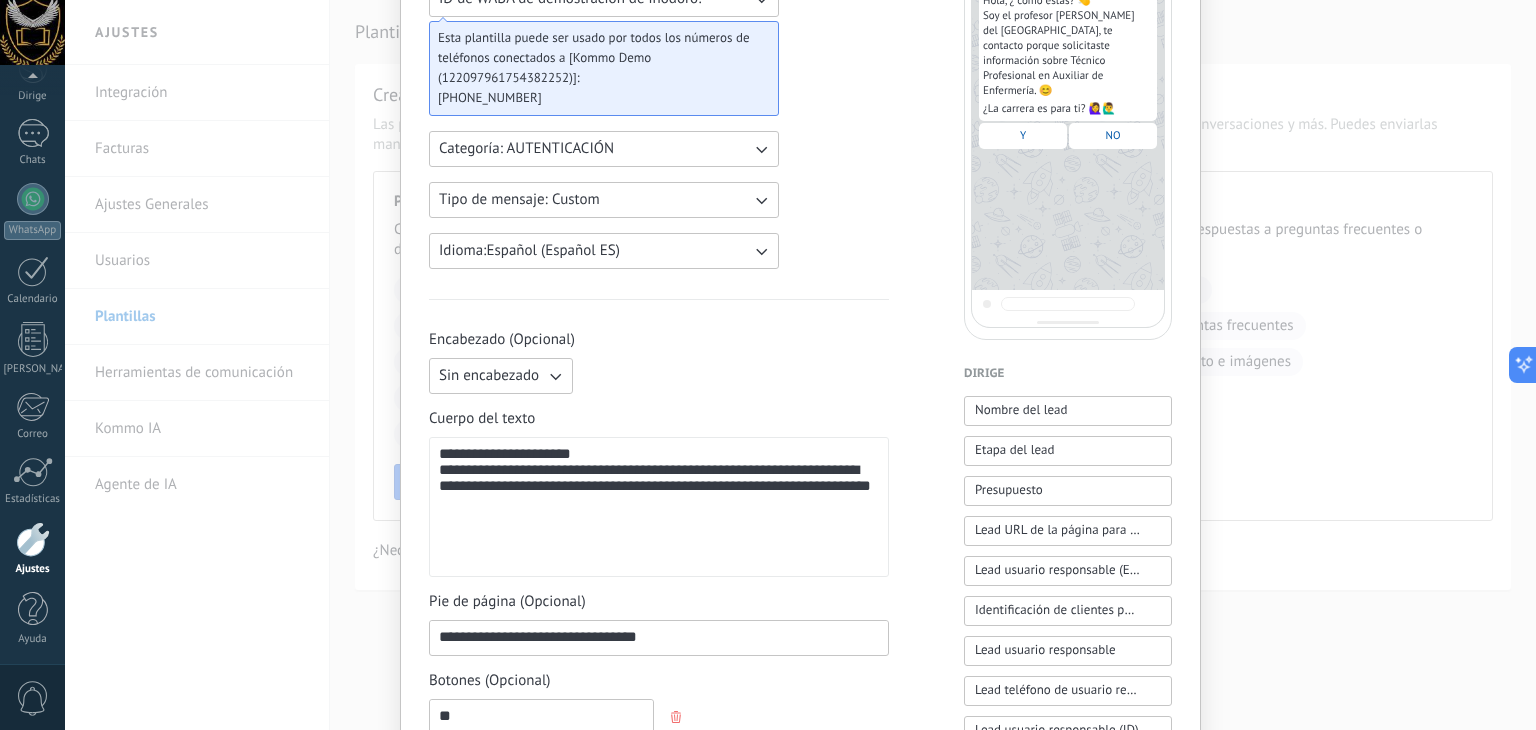 scroll, scrollTop: 100, scrollLeft: 0, axis: vertical 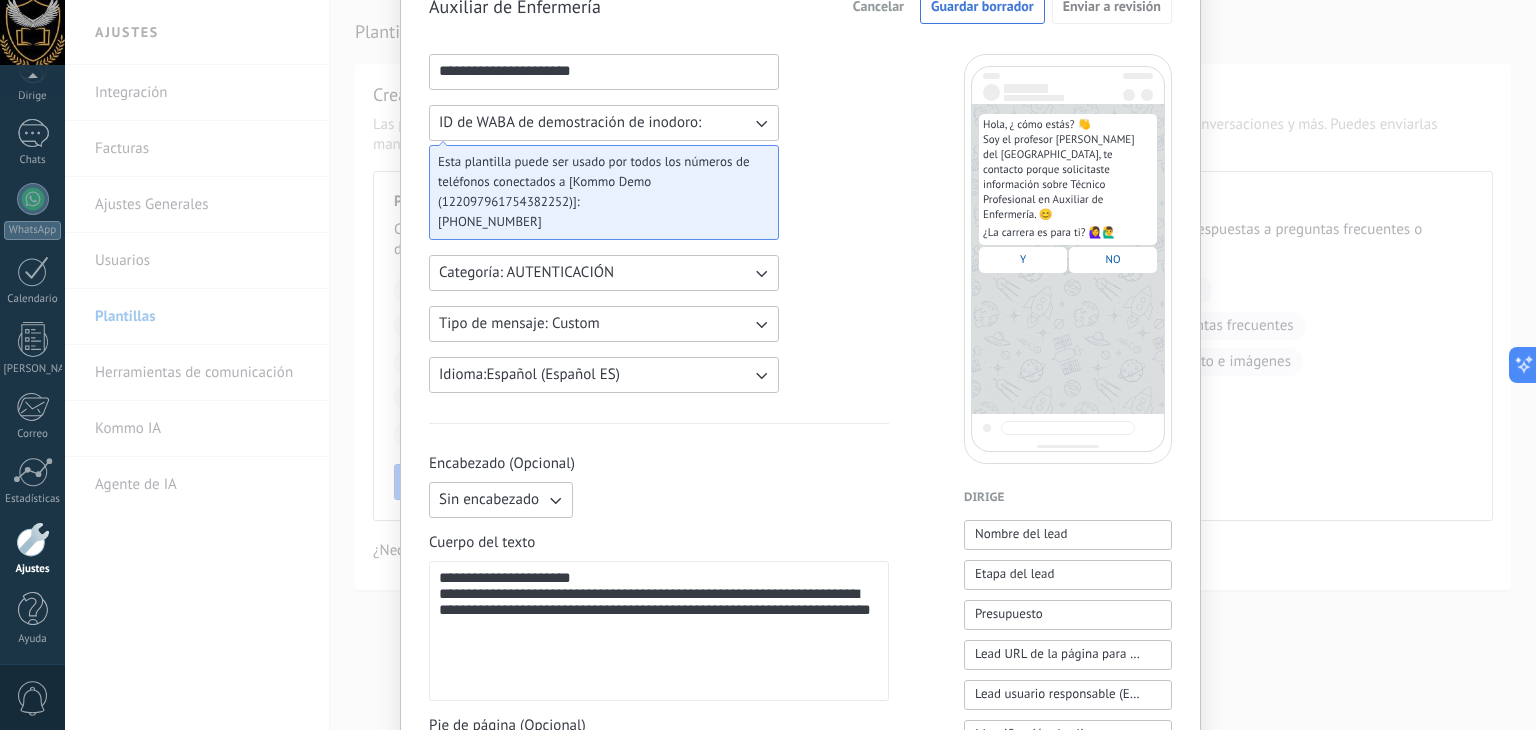 click on "**********" at bounding box center [659, 729] 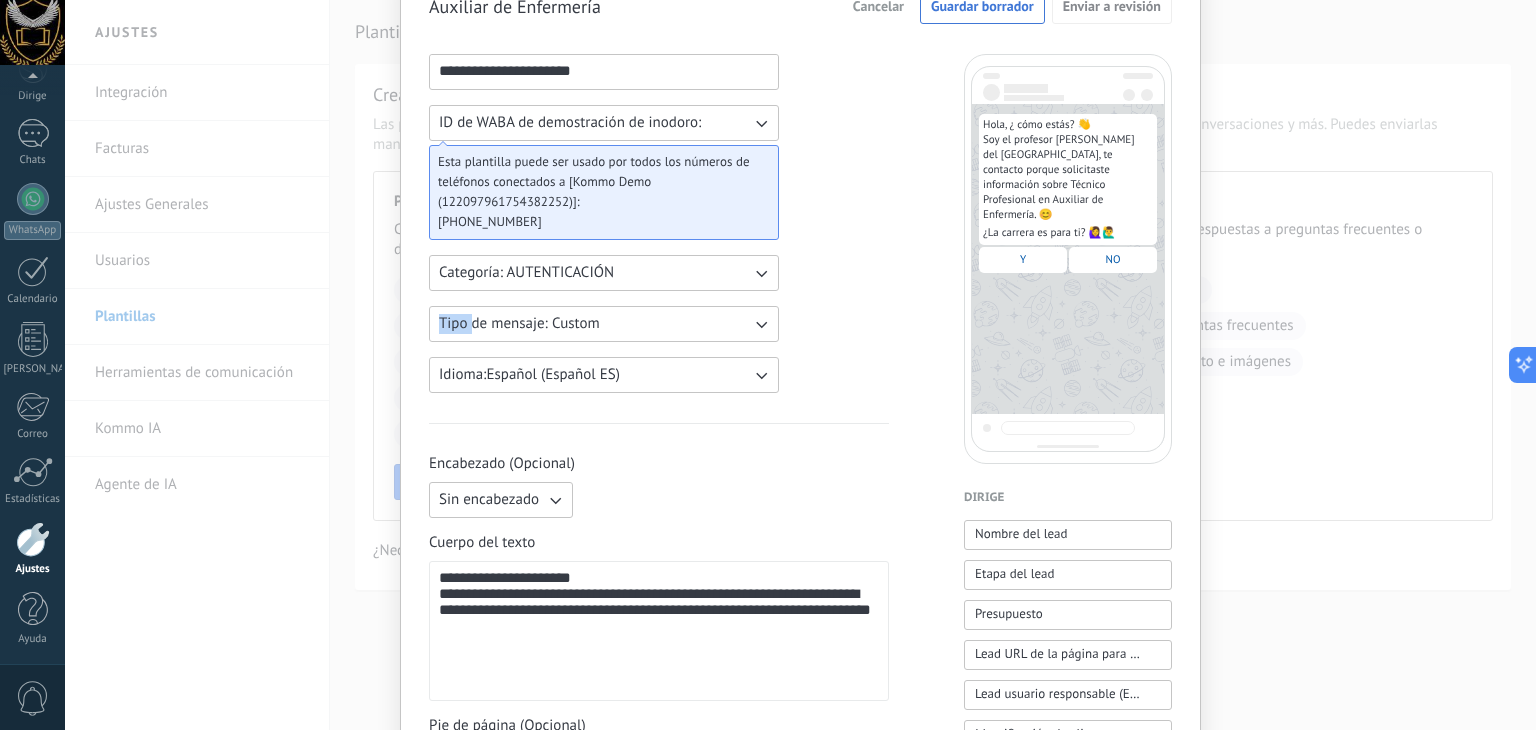 click on "**********" at bounding box center [659, 729] 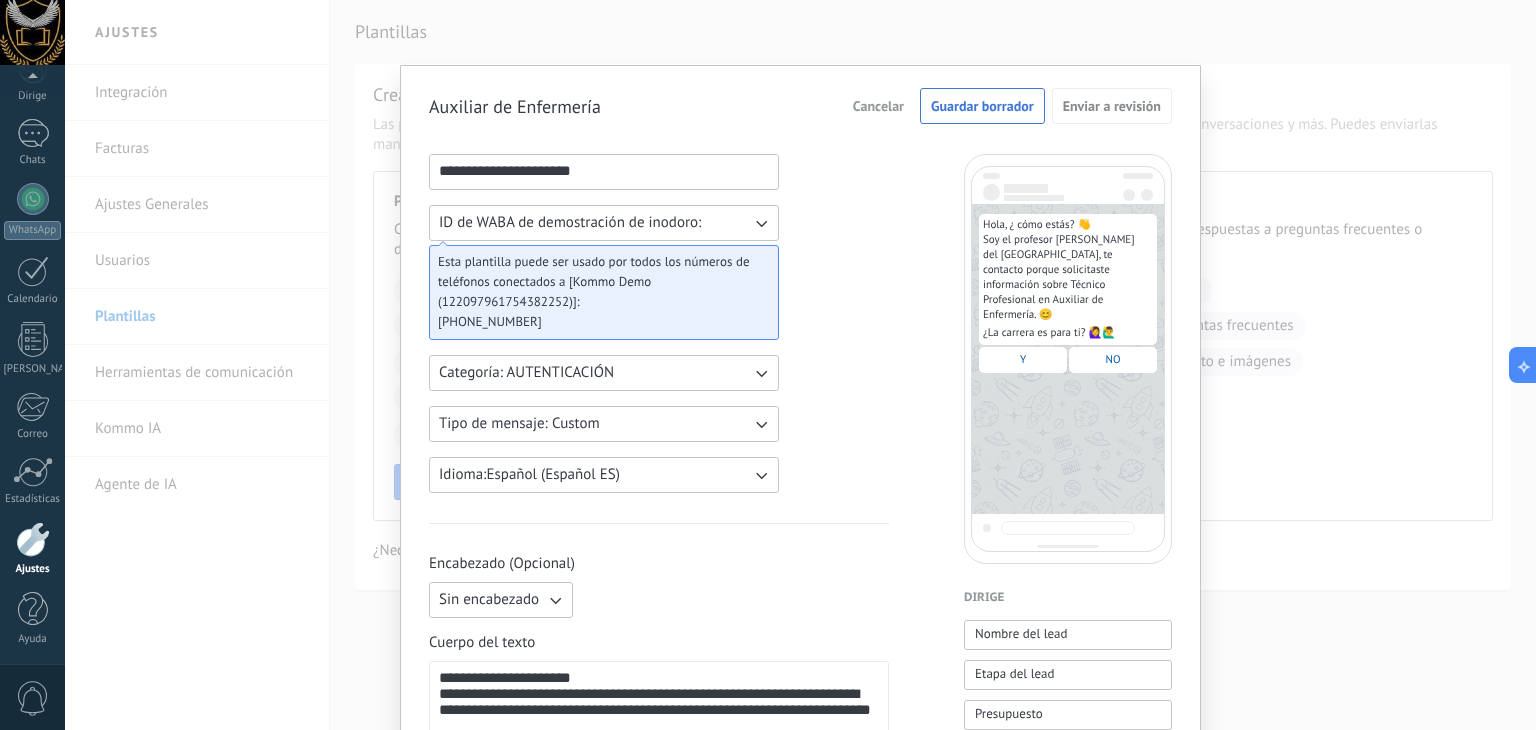 click on "**********" at bounding box center [659, 829] 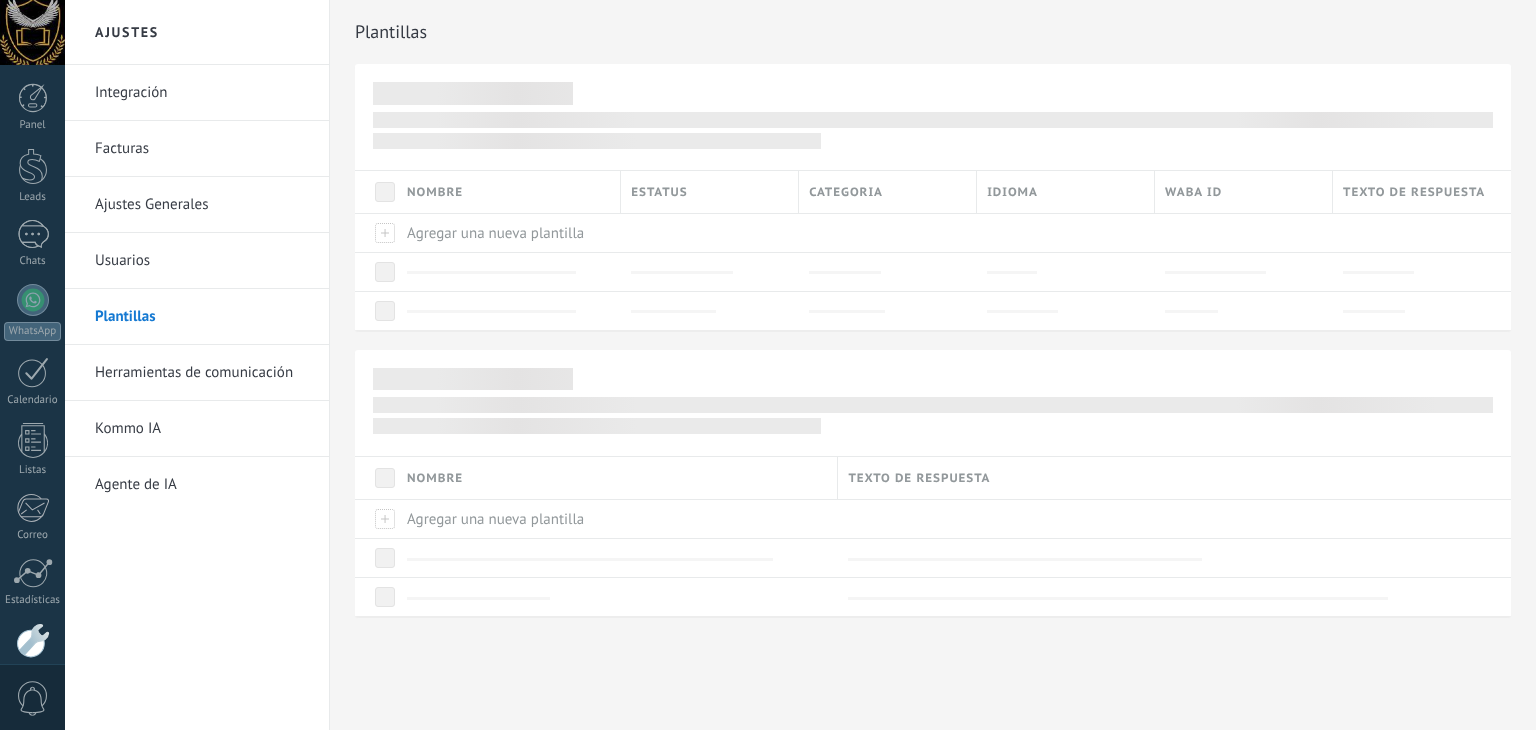 scroll, scrollTop: 0, scrollLeft: 0, axis: both 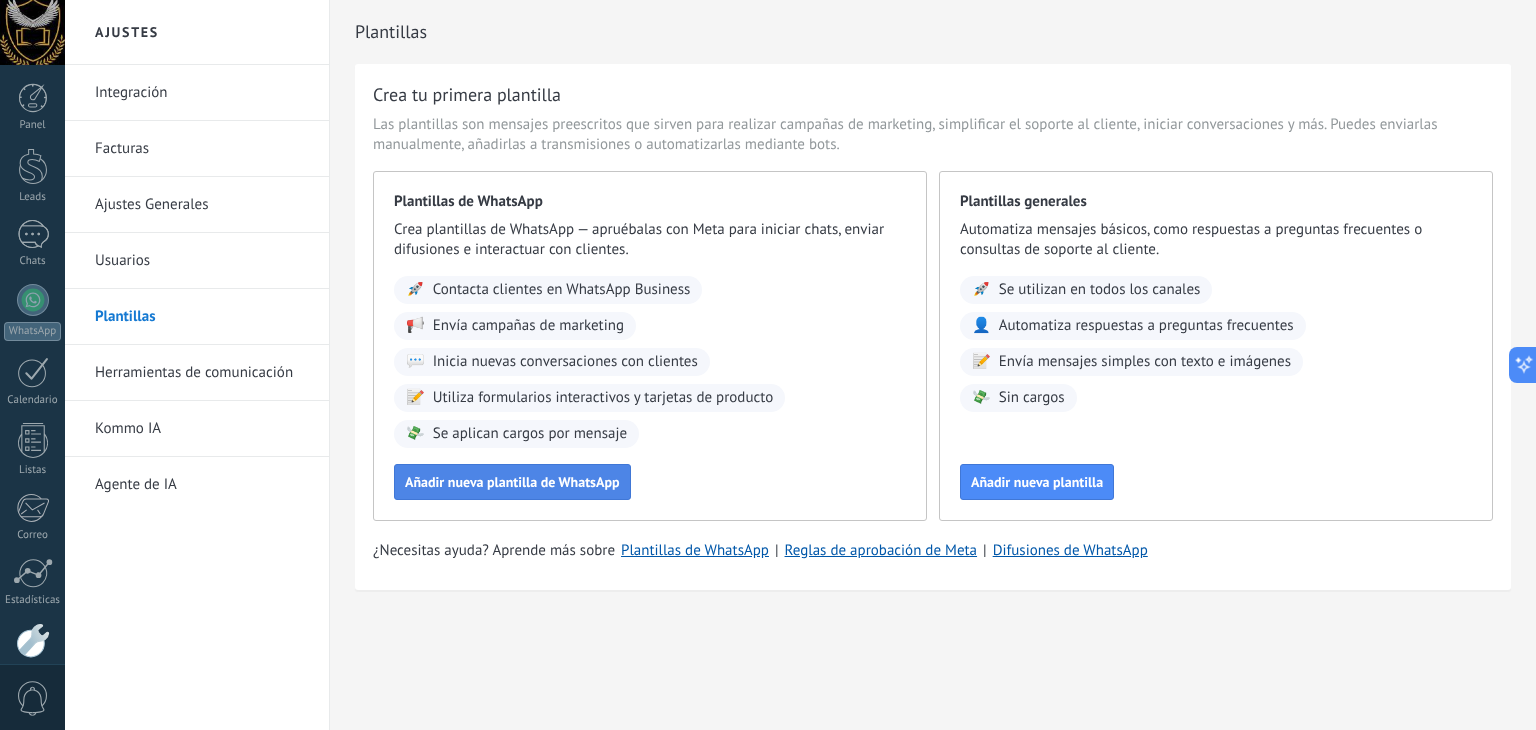 click on "Añadir nueva plantilla de WhatsApp" at bounding box center [512, 482] 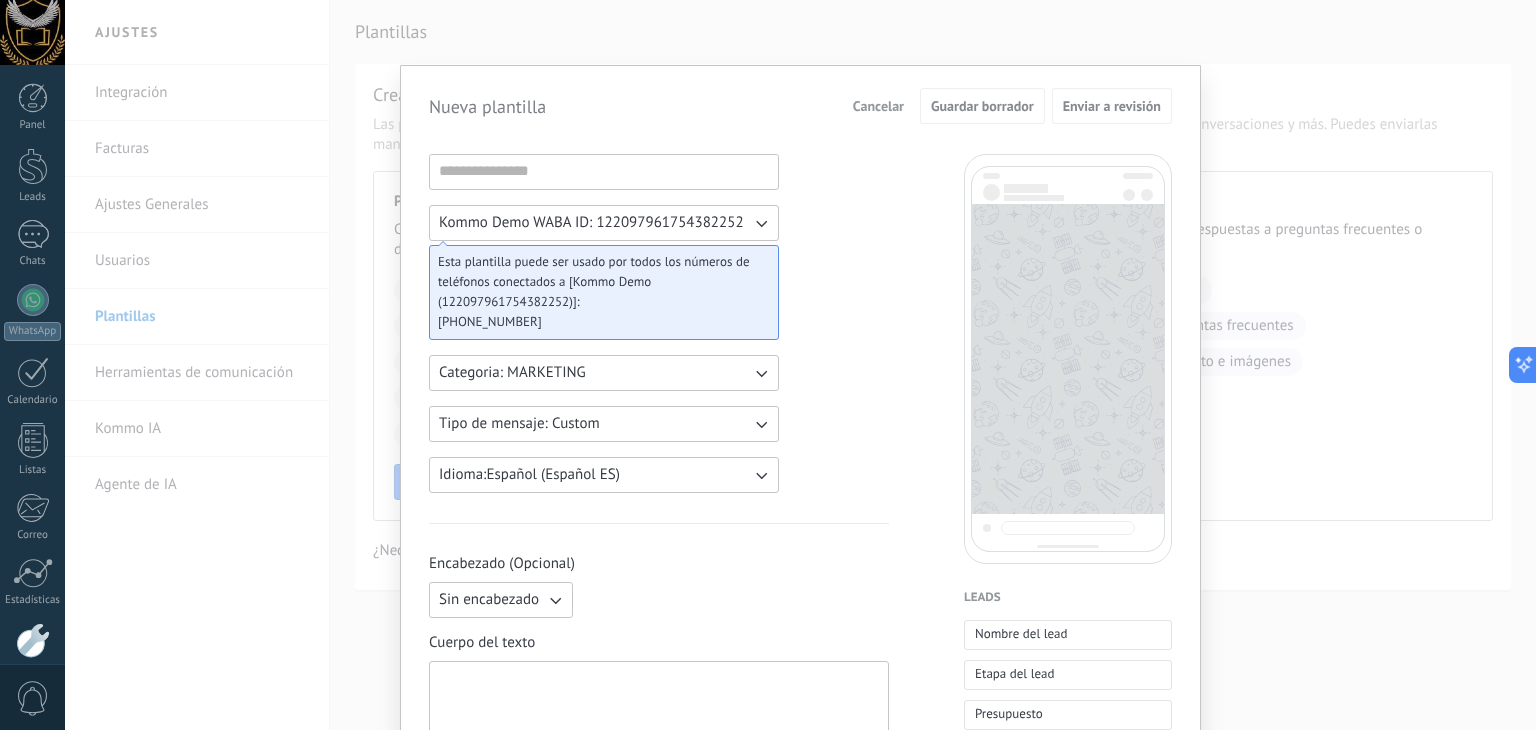 scroll, scrollTop: 100, scrollLeft: 0, axis: vertical 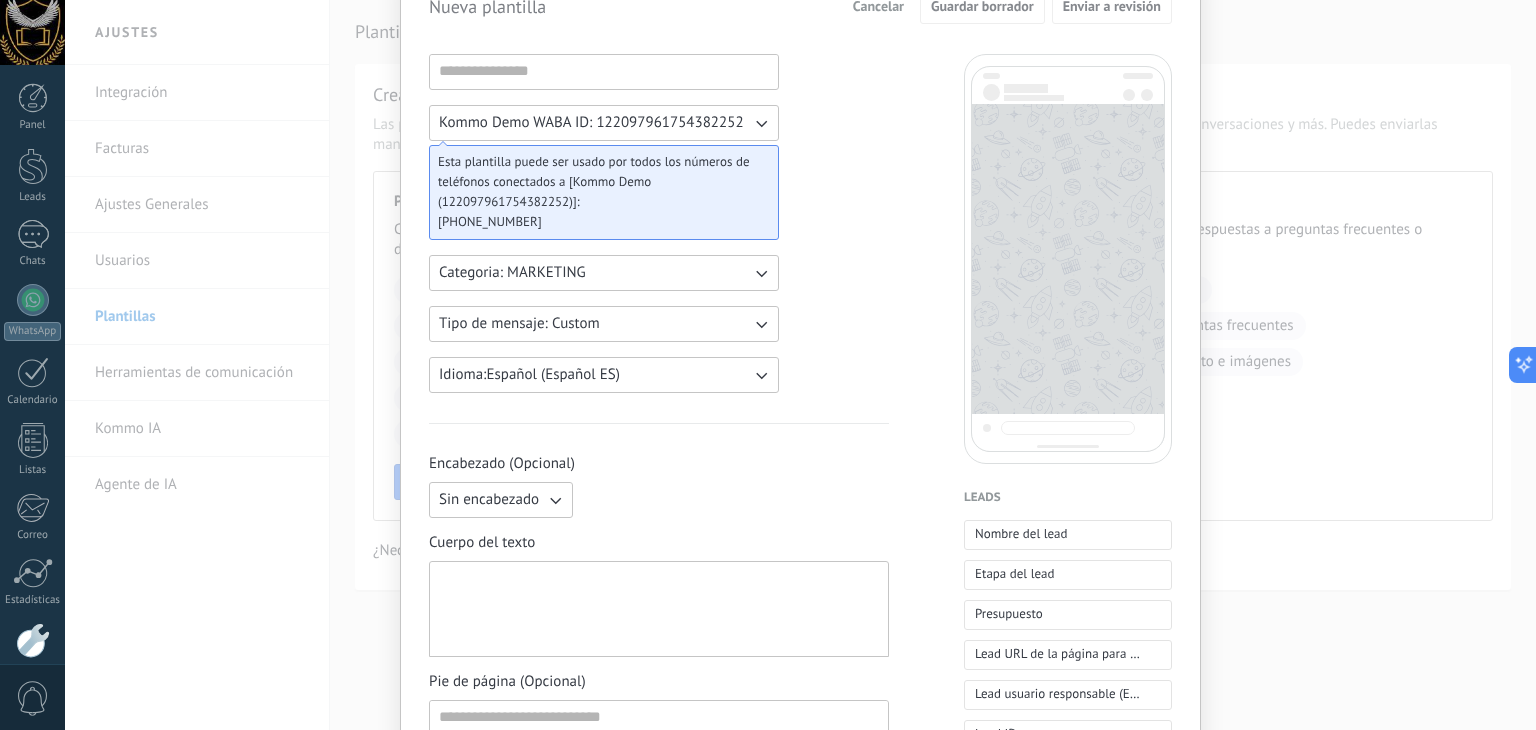 click on "Kommo Demo WABA ID: 122097961754382252 Esta plantilla puede ser usado por todos los números de teléfonos conectados a [Kommo Demo (122097961754382252)]: [PHONE_NUMBER] Categoria: MARKETING Tipo de mensaje: Custom Idioma:  Español (Español ES) Encabezado (Opcional) Sin encabezado Cuerpo del texto Pie de página (Opcional) Botones (Opcional) Respuesta rápida Llamado de acción" at bounding box center (659, 729) 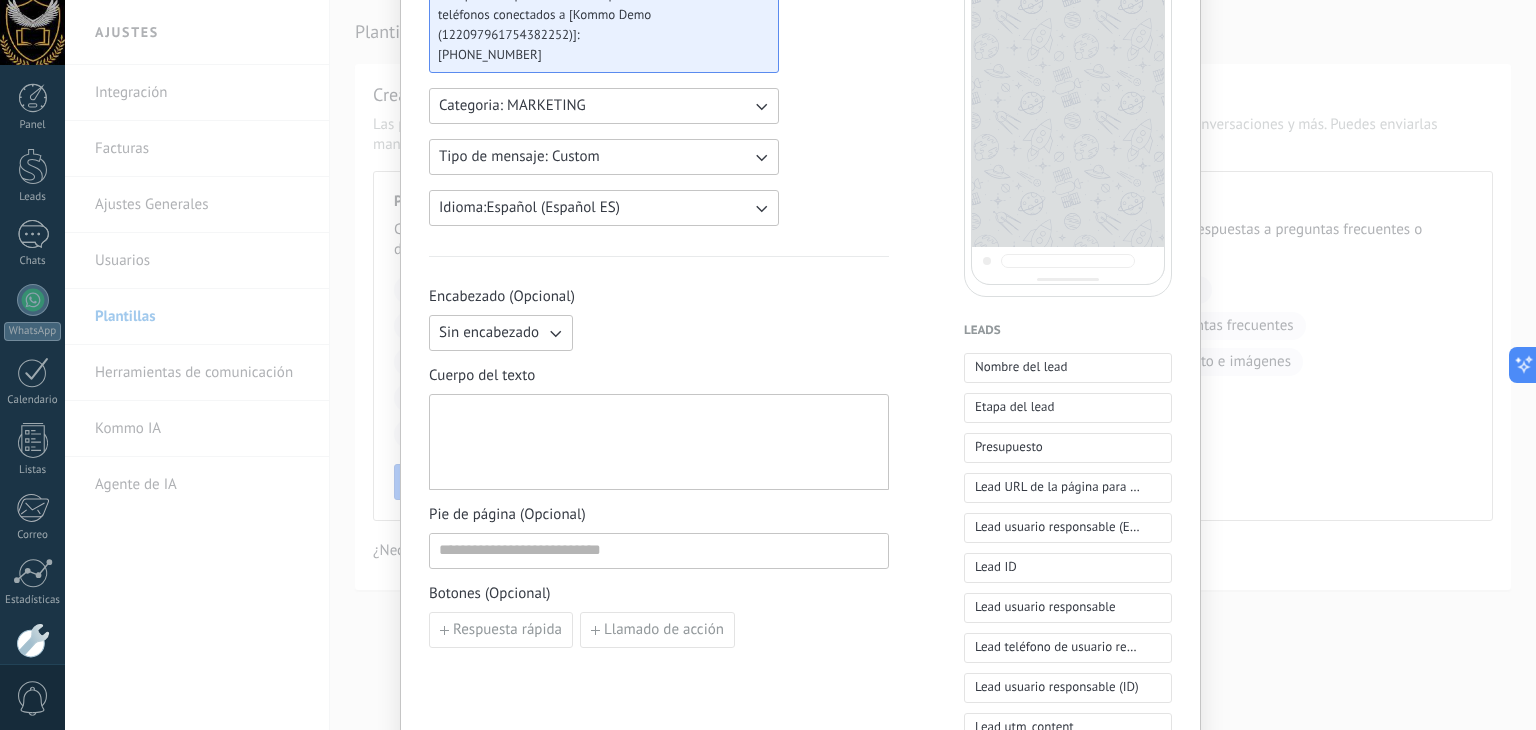 scroll, scrollTop: 300, scrollLeft: 0, axis: vertical 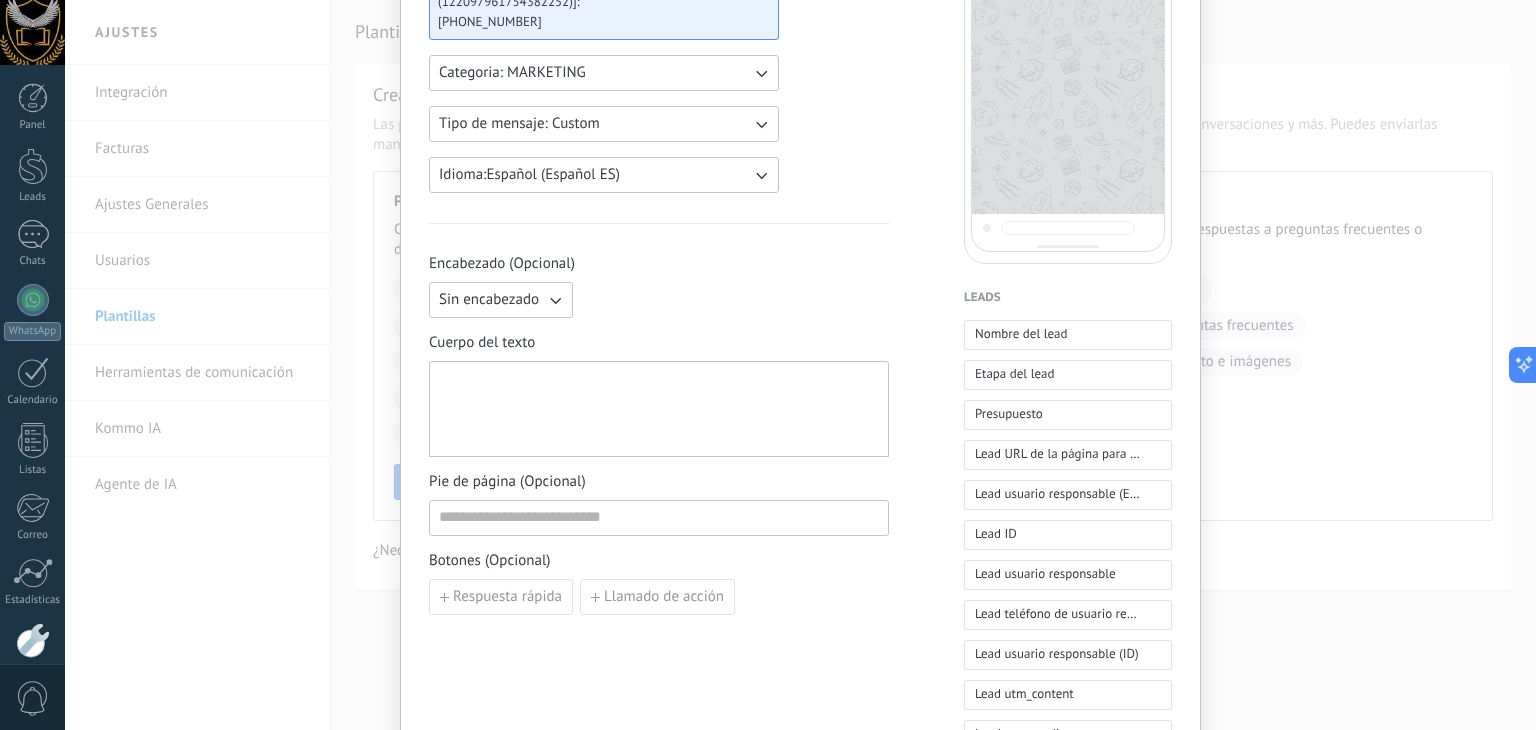 click 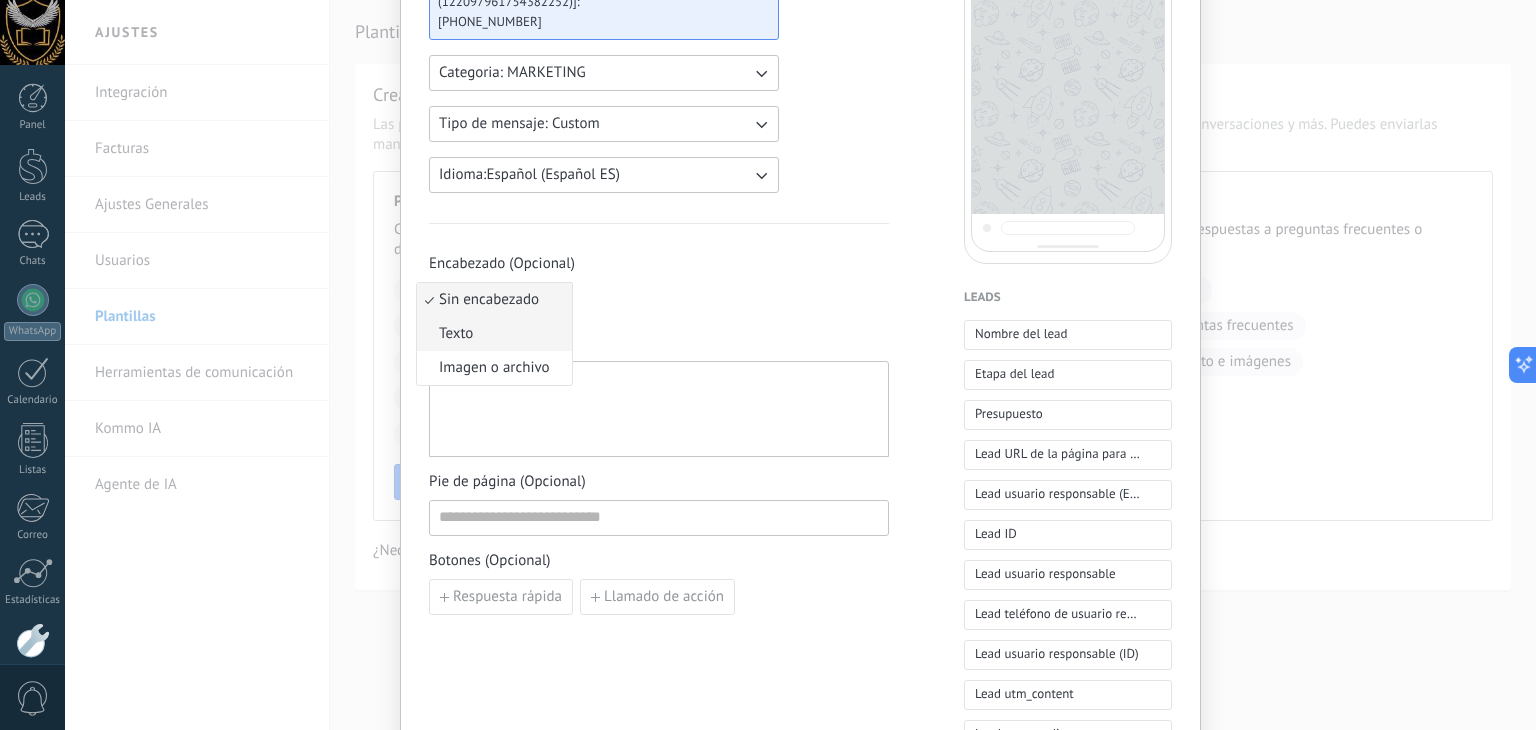 click on "Texto" at bounding box center (494, 334) 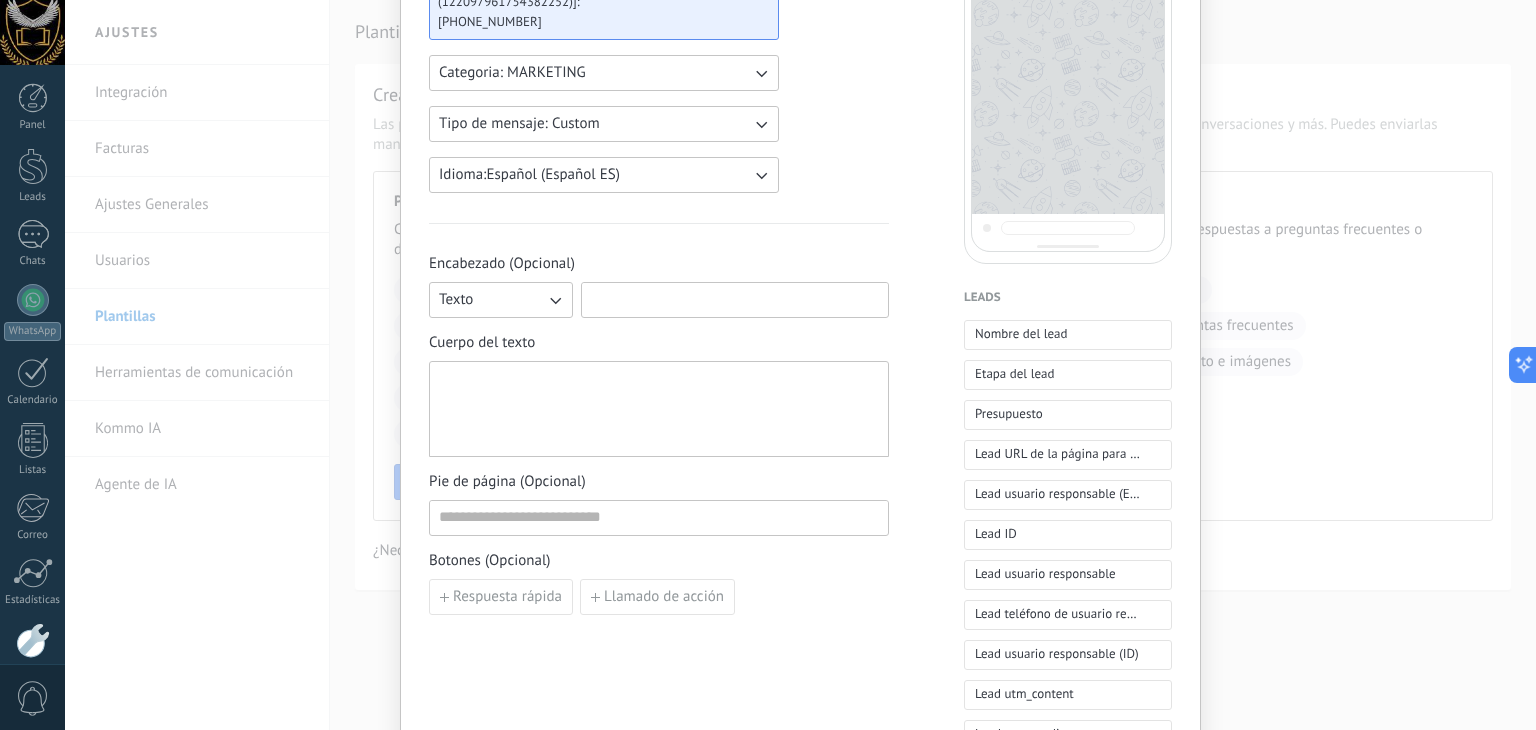 click at bounding box center (735, 299) 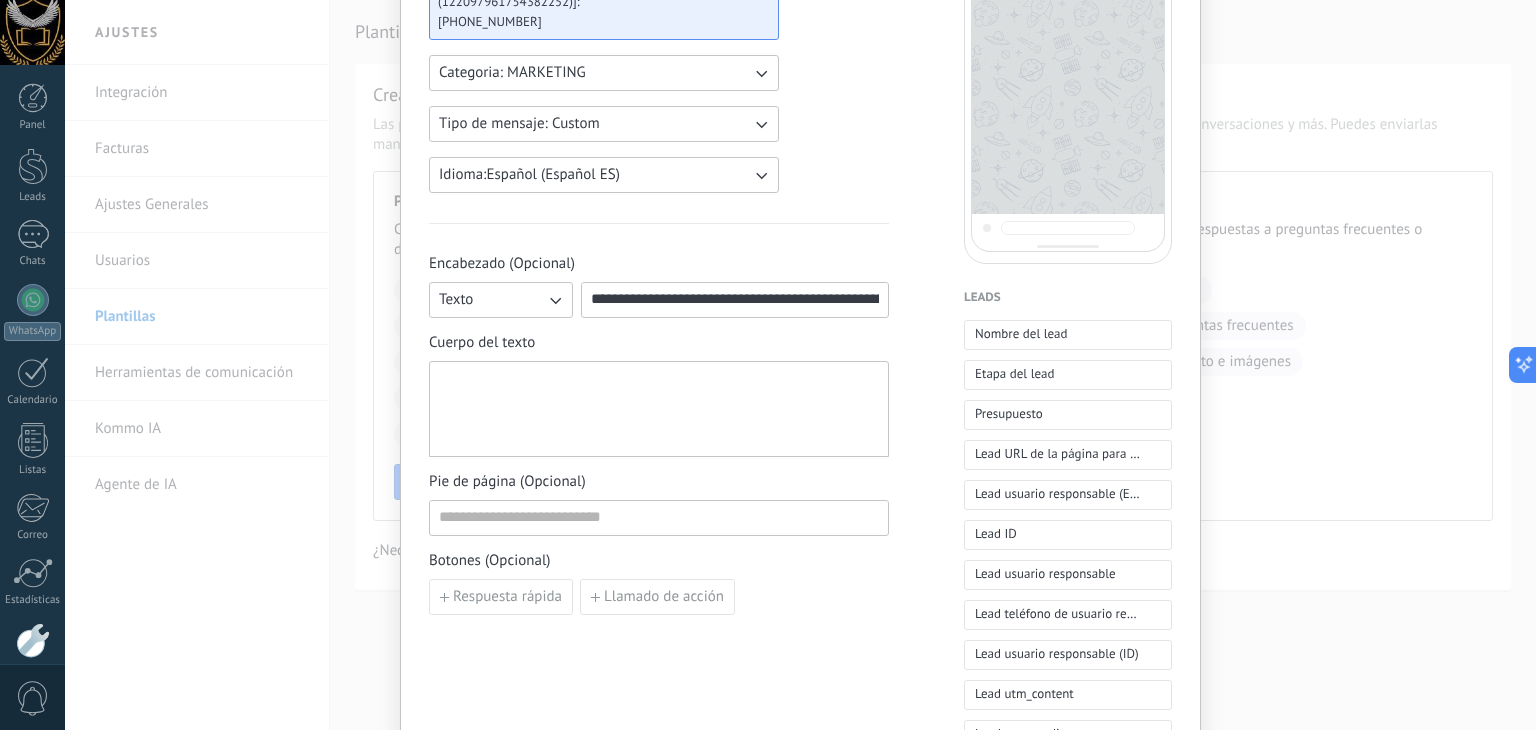 scroll, scrollTop: 0, scrollLeft: 98, axis: horizontal 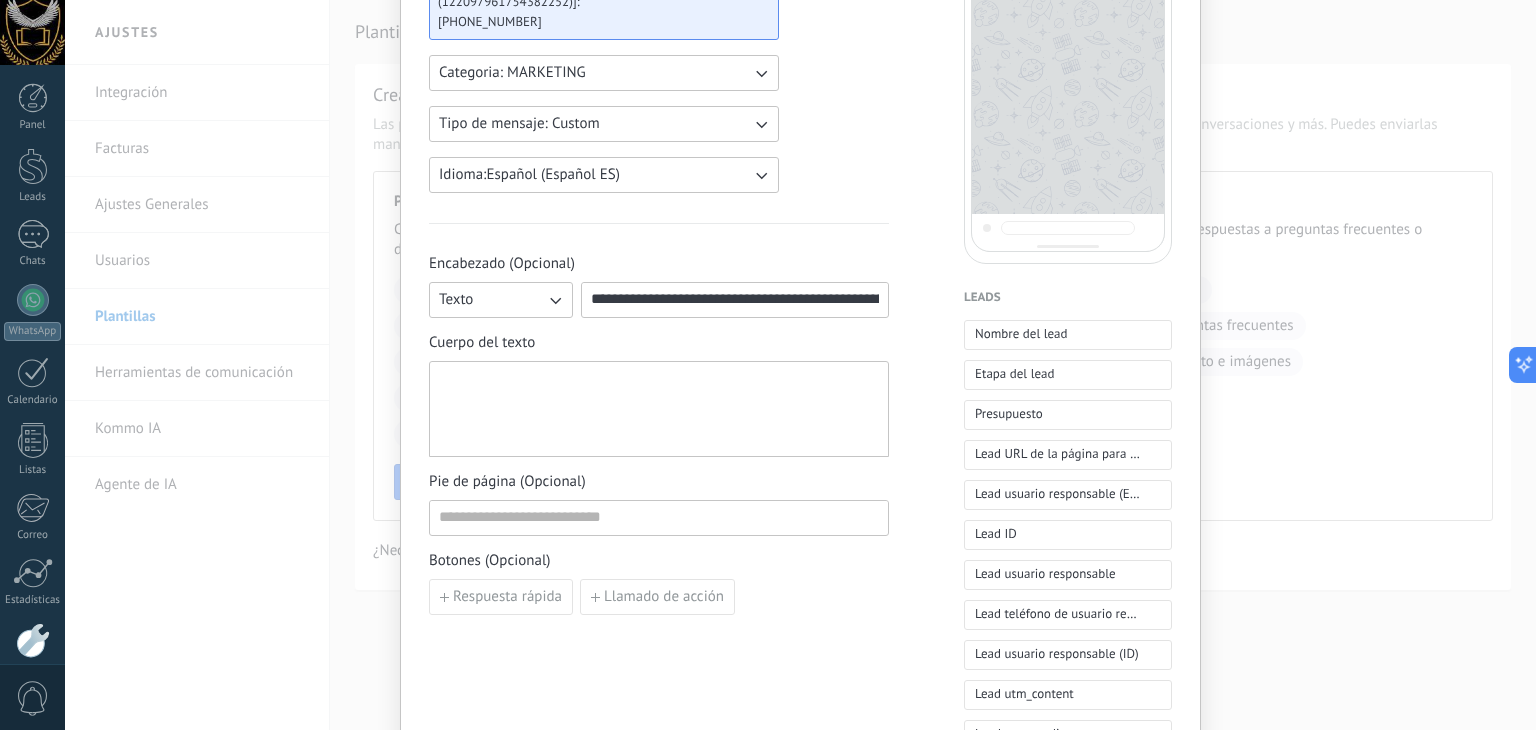 click on "**********" at bounding box center [659, 529] 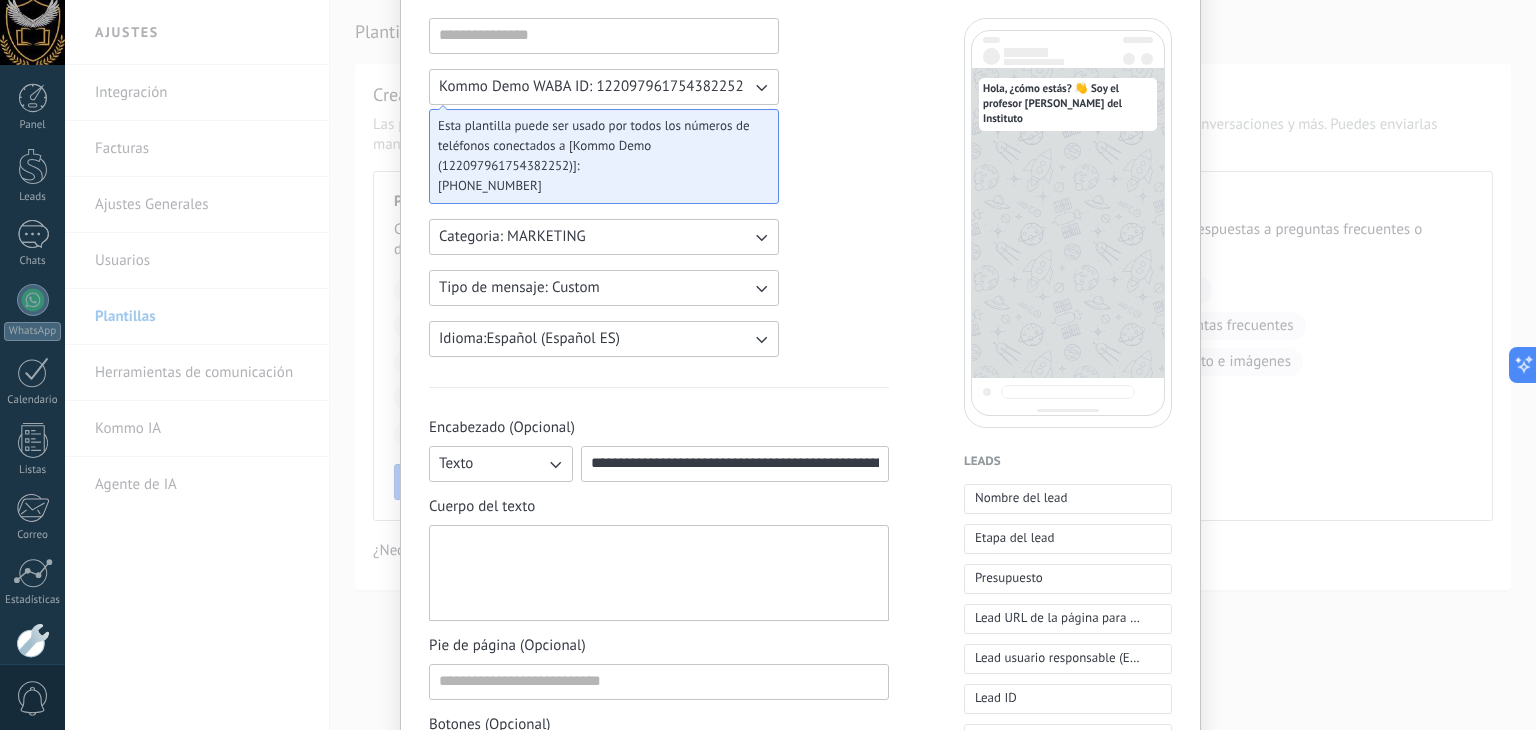 scroll, scrollTop: 200, scrollLeft: 0, axis: vertical 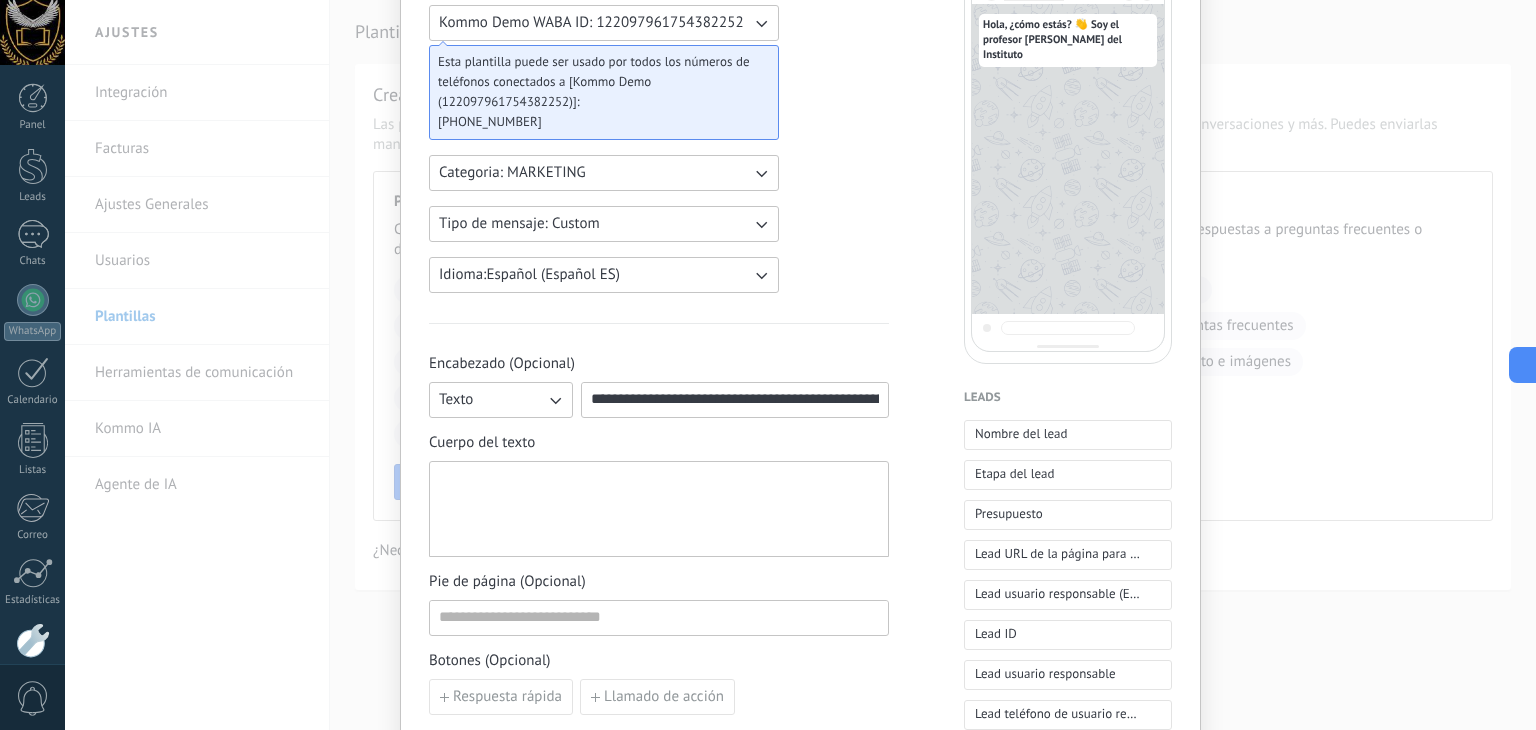 click on "**********" at bounding box center [735, 399] 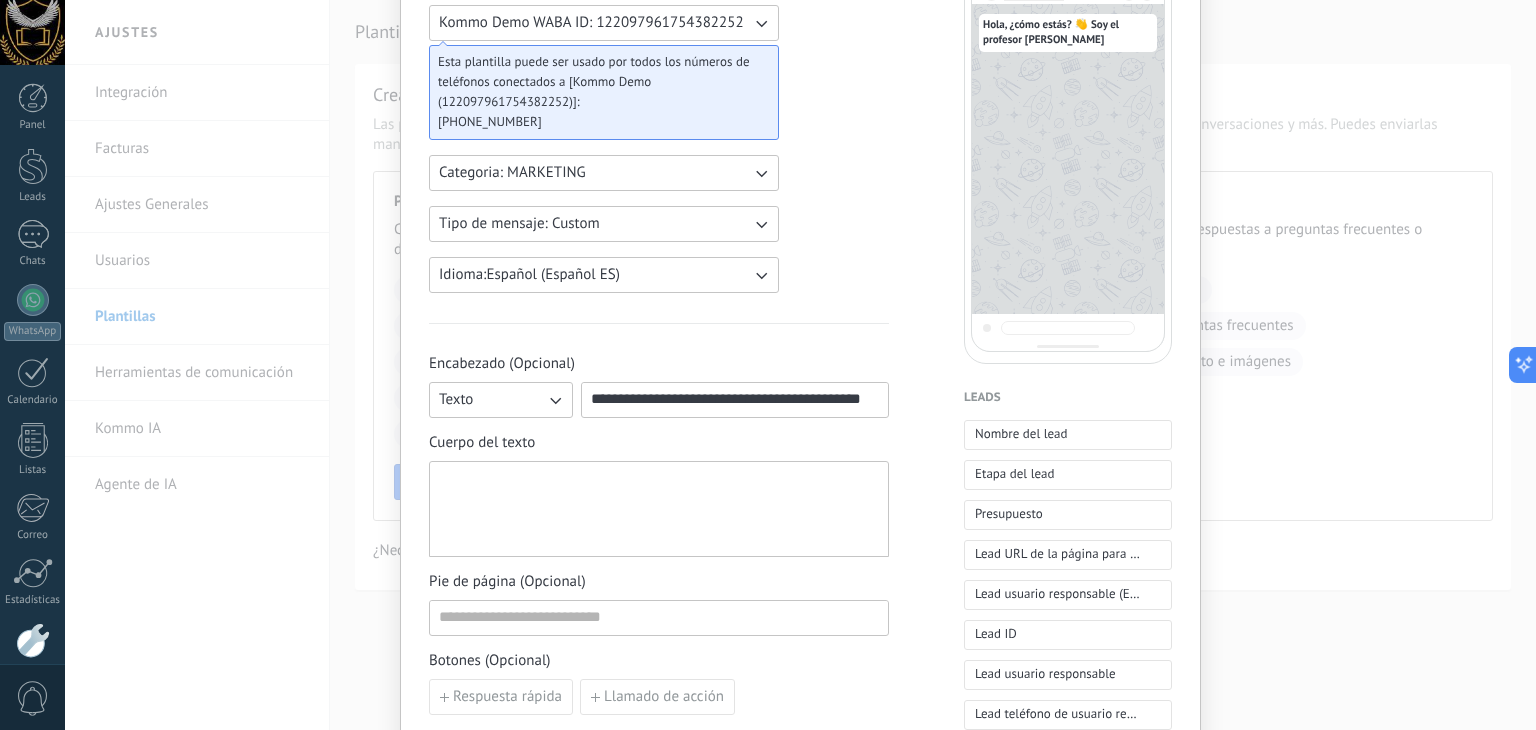 scroll, scrollTop: 0, scrollLeft: 12, axis: horizontal 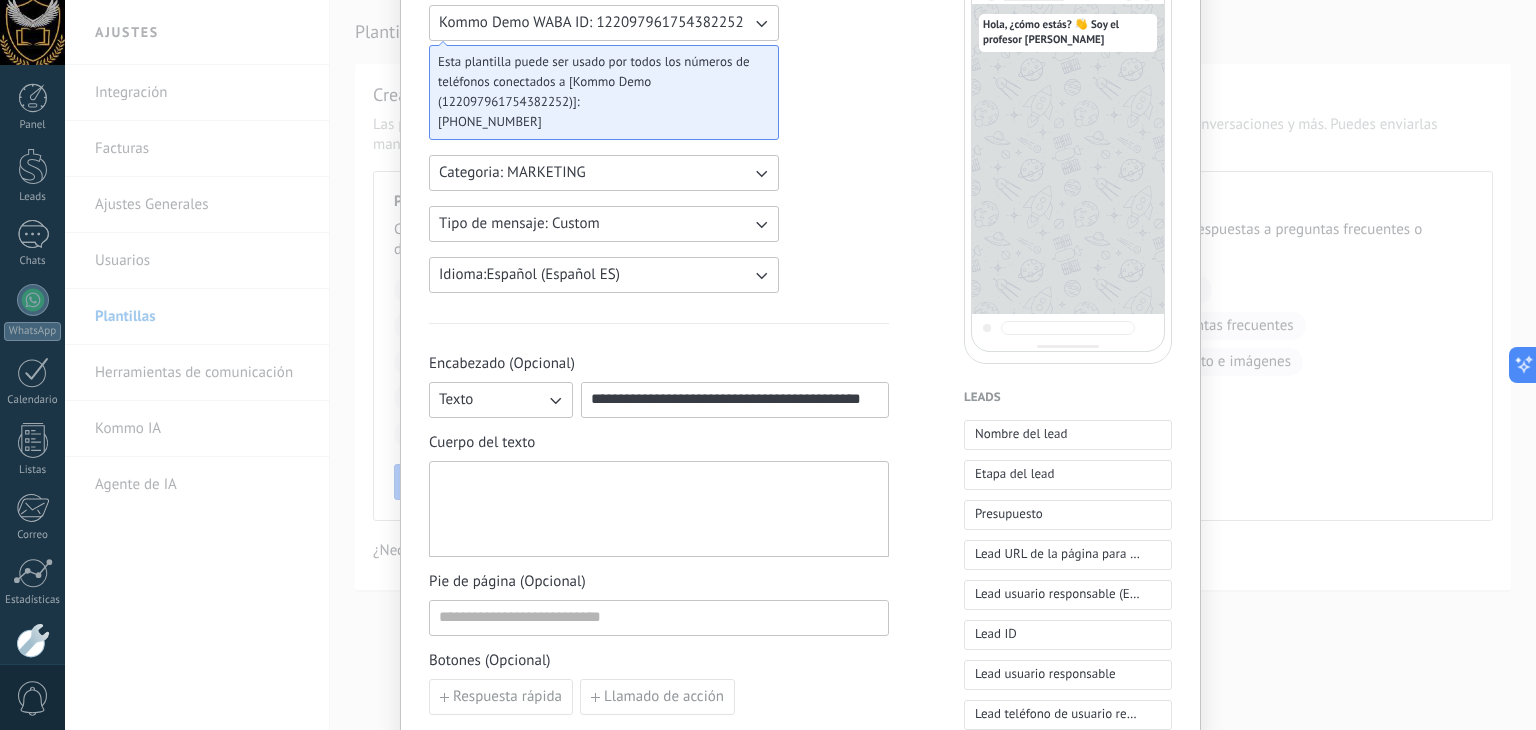 click on "**********" at bounding box center (735, 399) 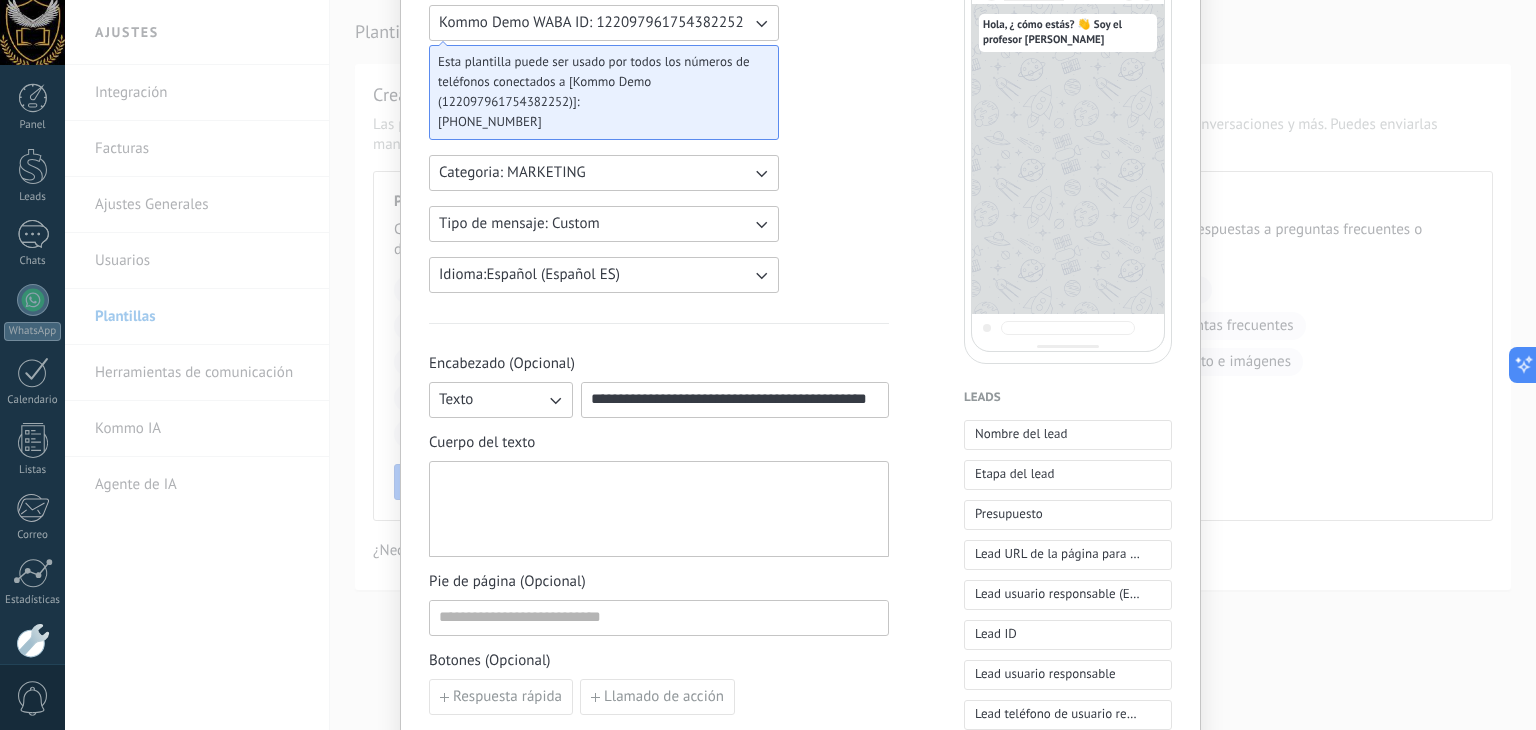 scroll, scrollTop: 0, scrollLeft: 0, axis: both 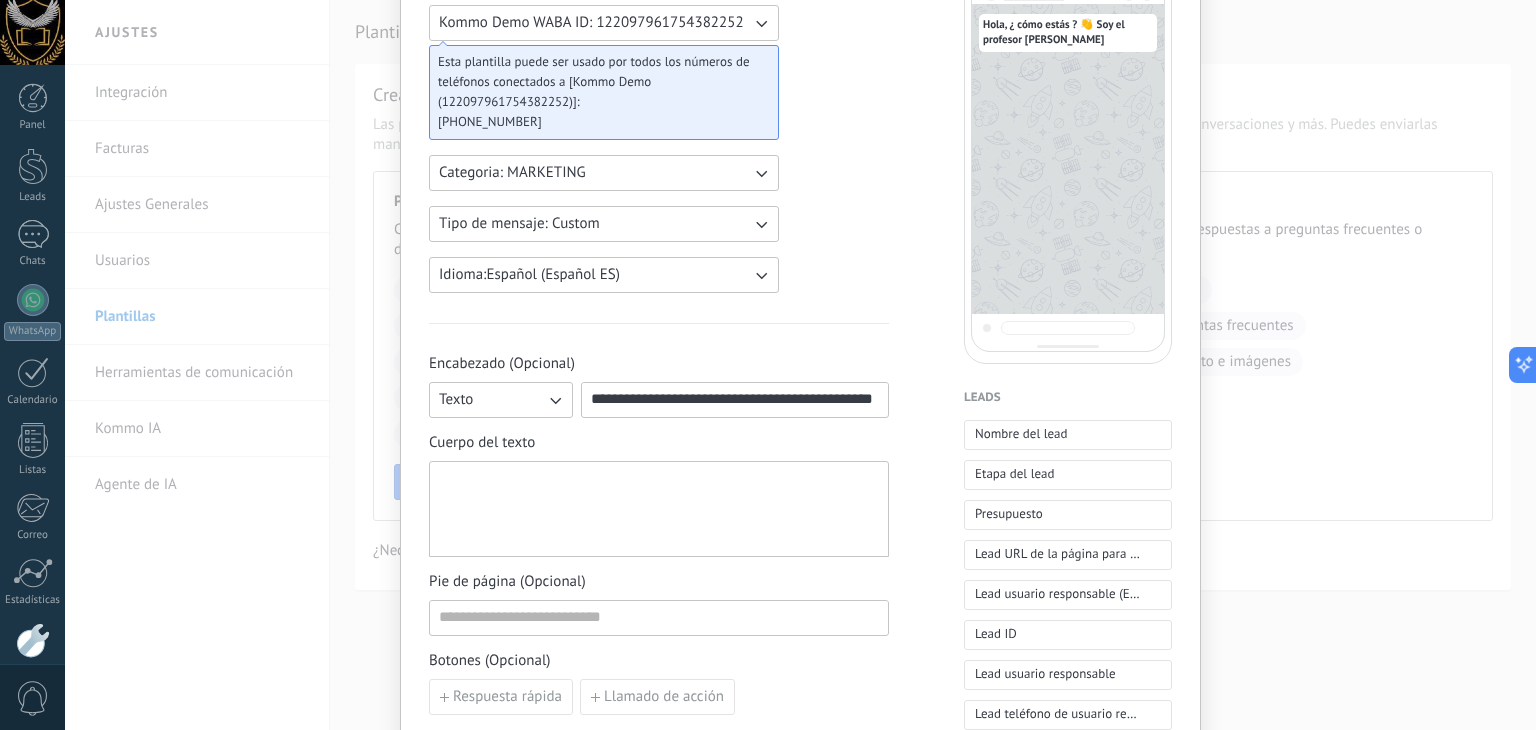 type on "**********" 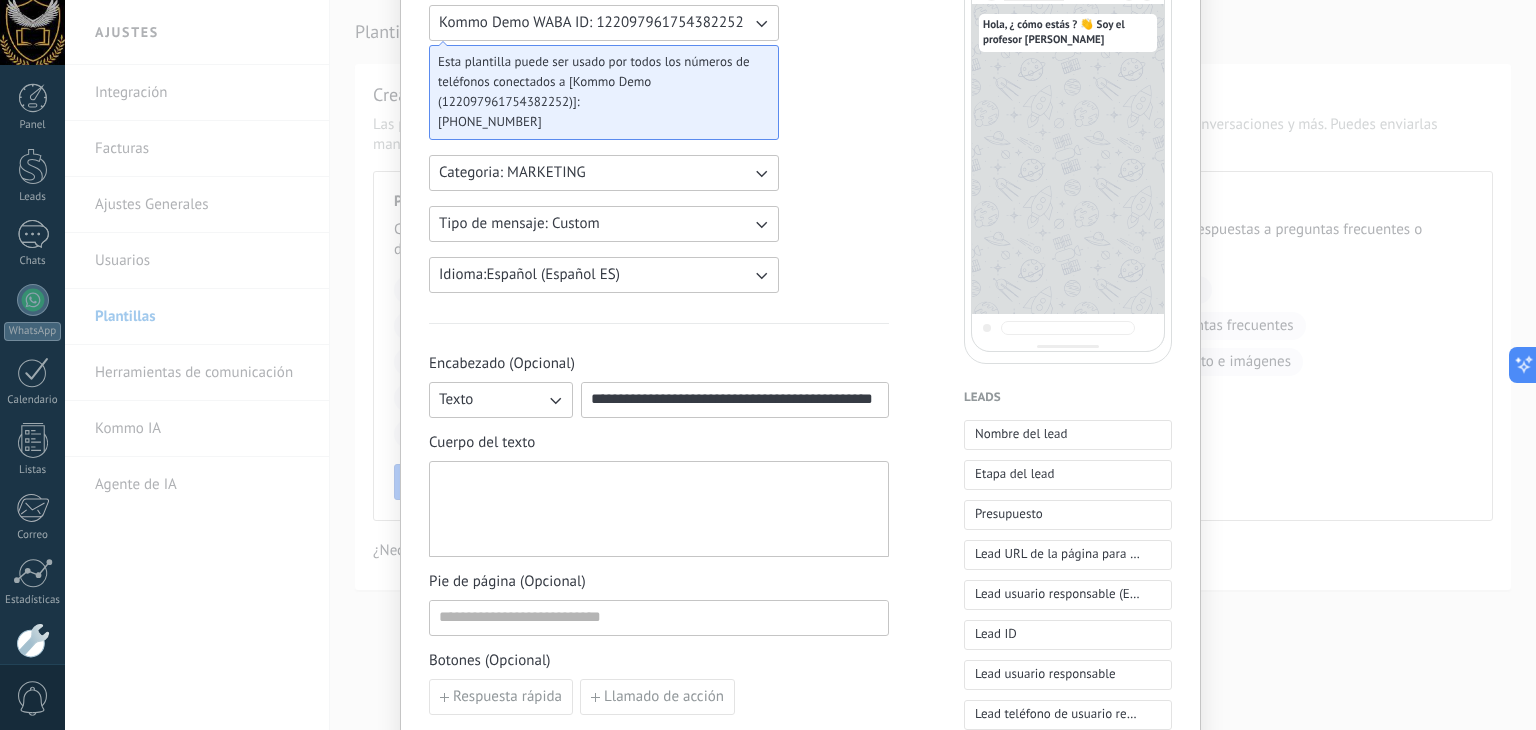 click at bounding box center [659, 509] 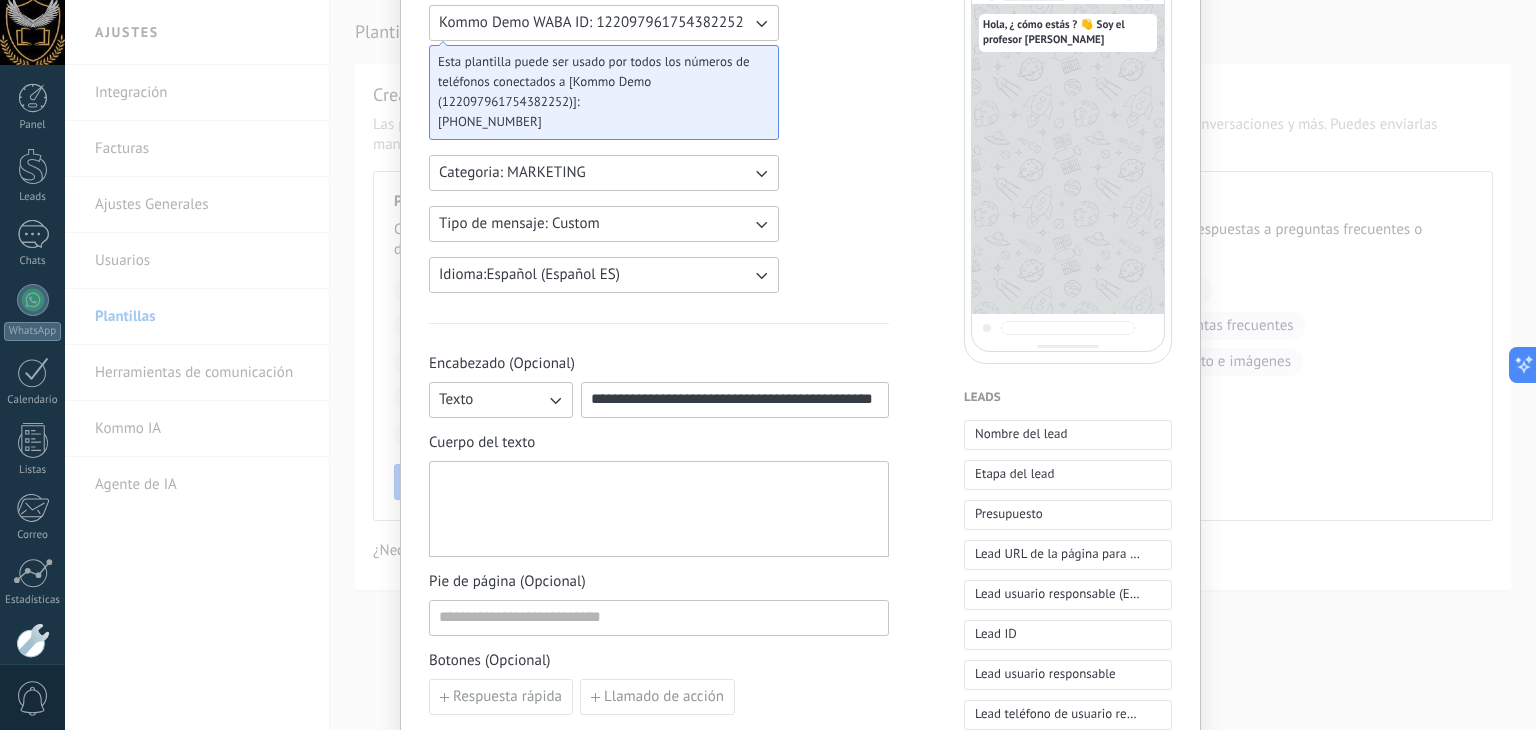 paste 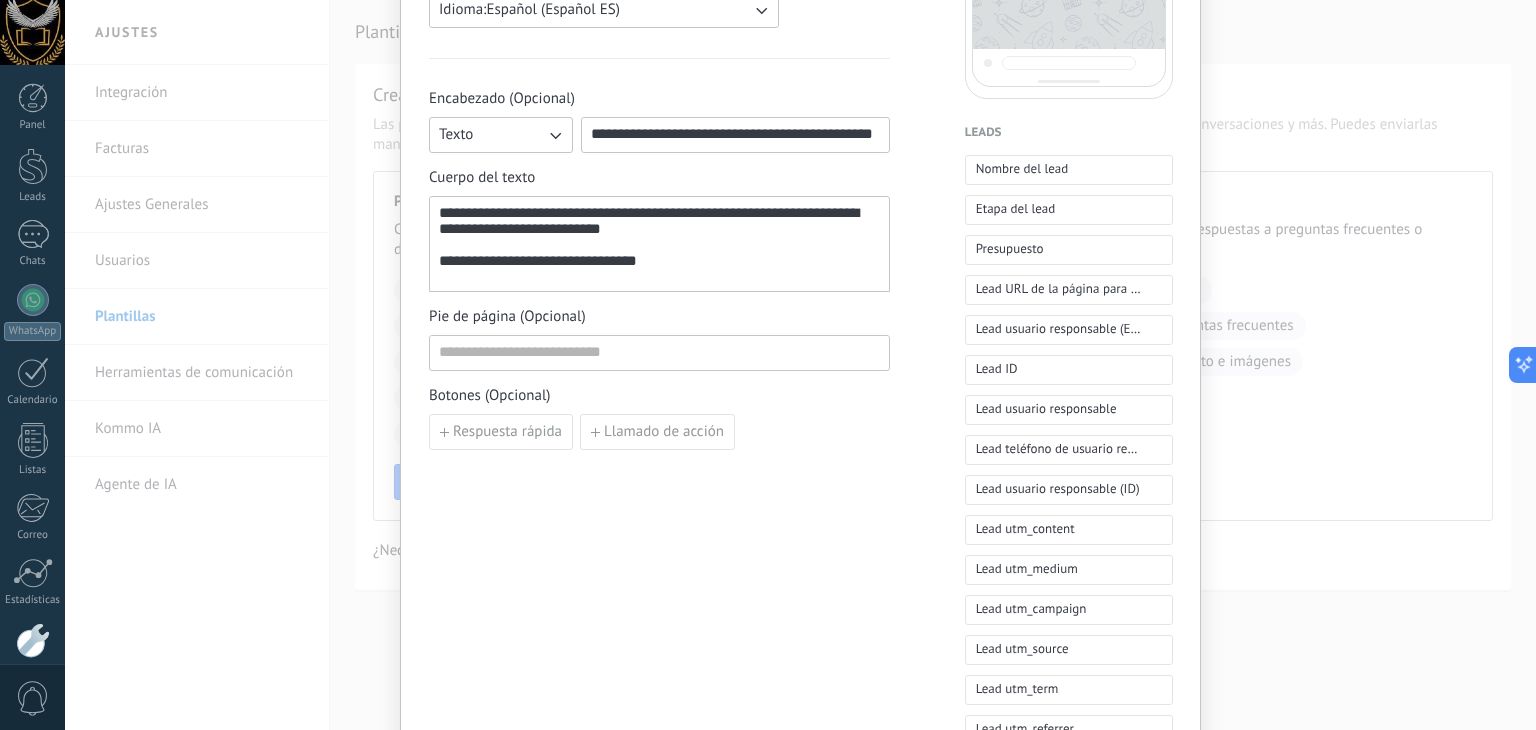 scroll, scrollTop: 500, scrollLeft: 0, axis: vertical 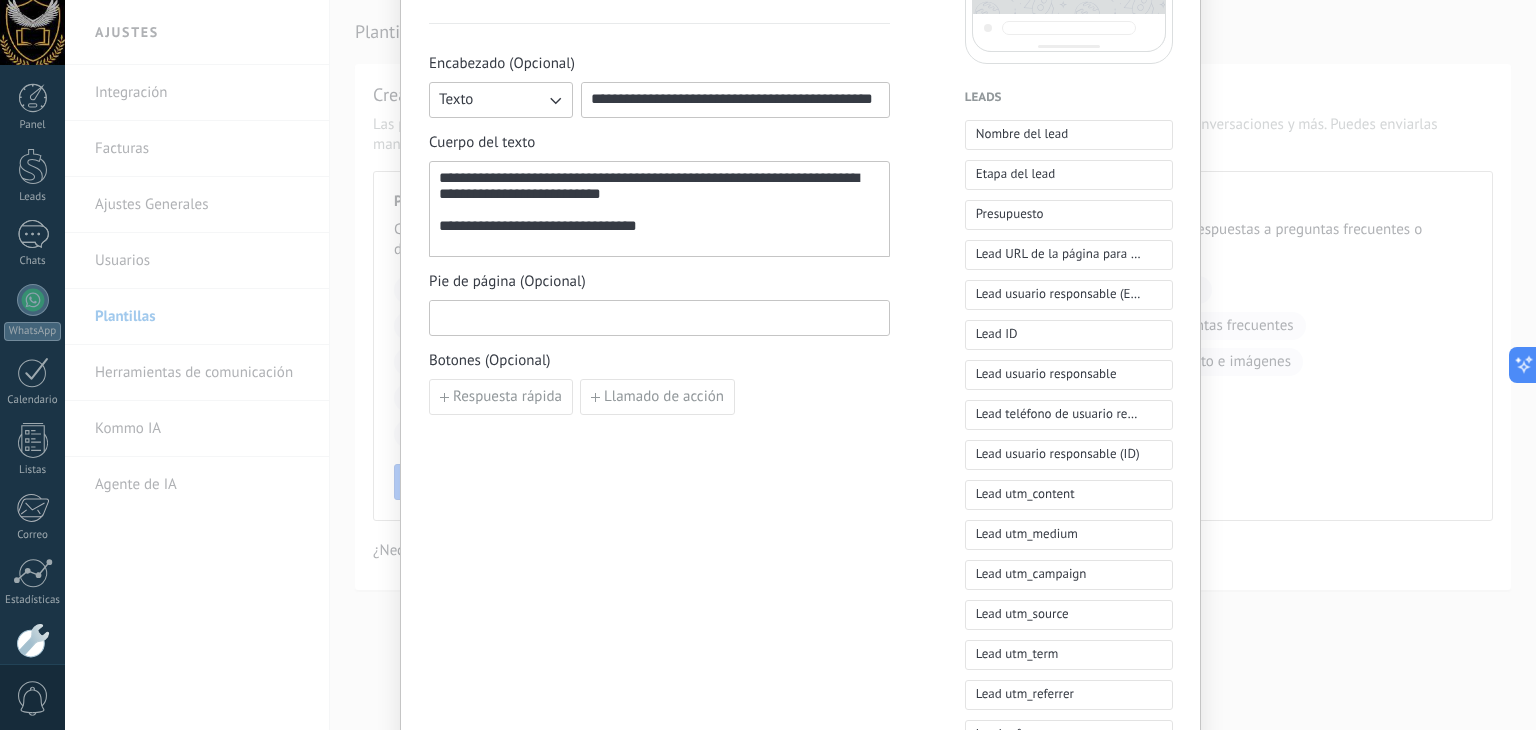 click at bounding box center (659, 317) 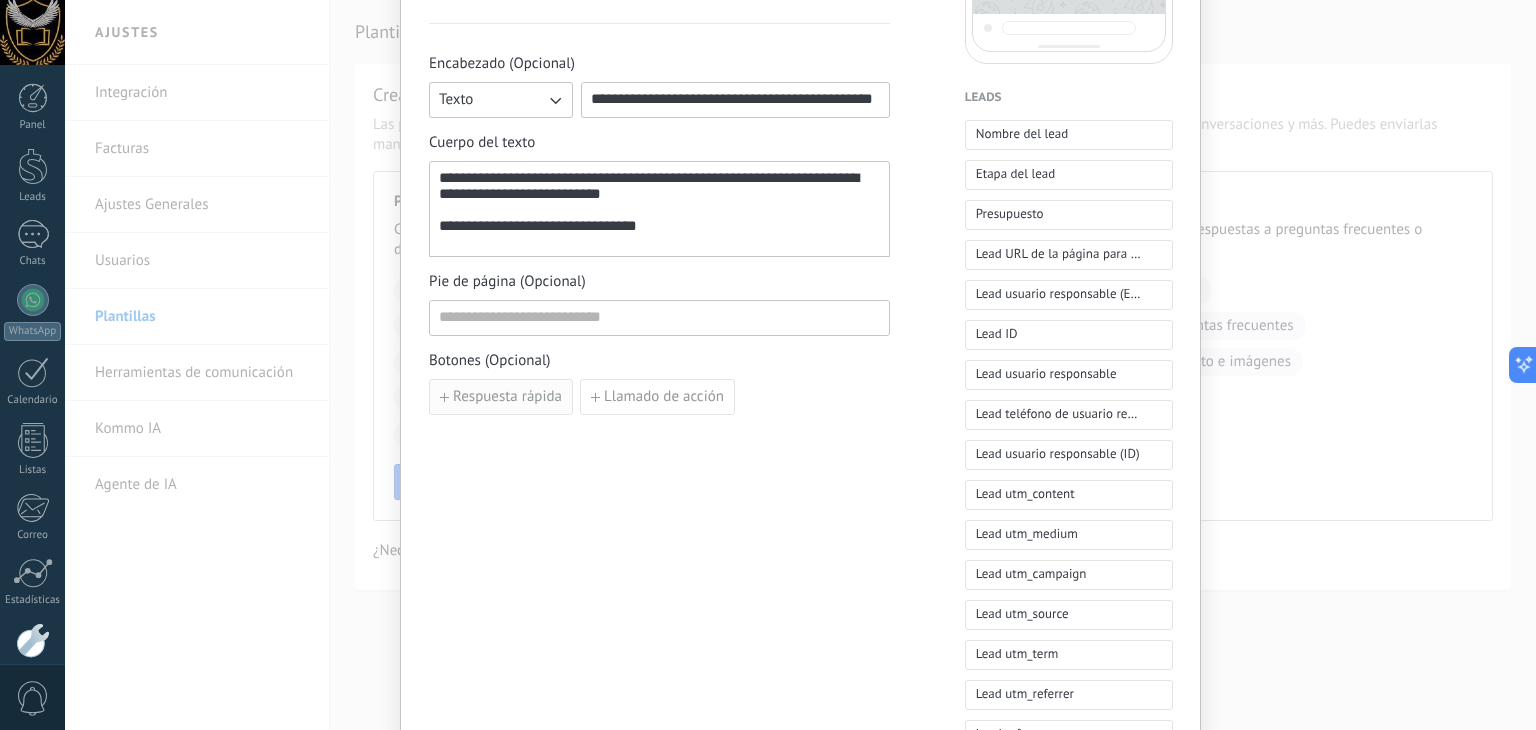 click on "Respuesta rápida" at bounding box center [507, 397] 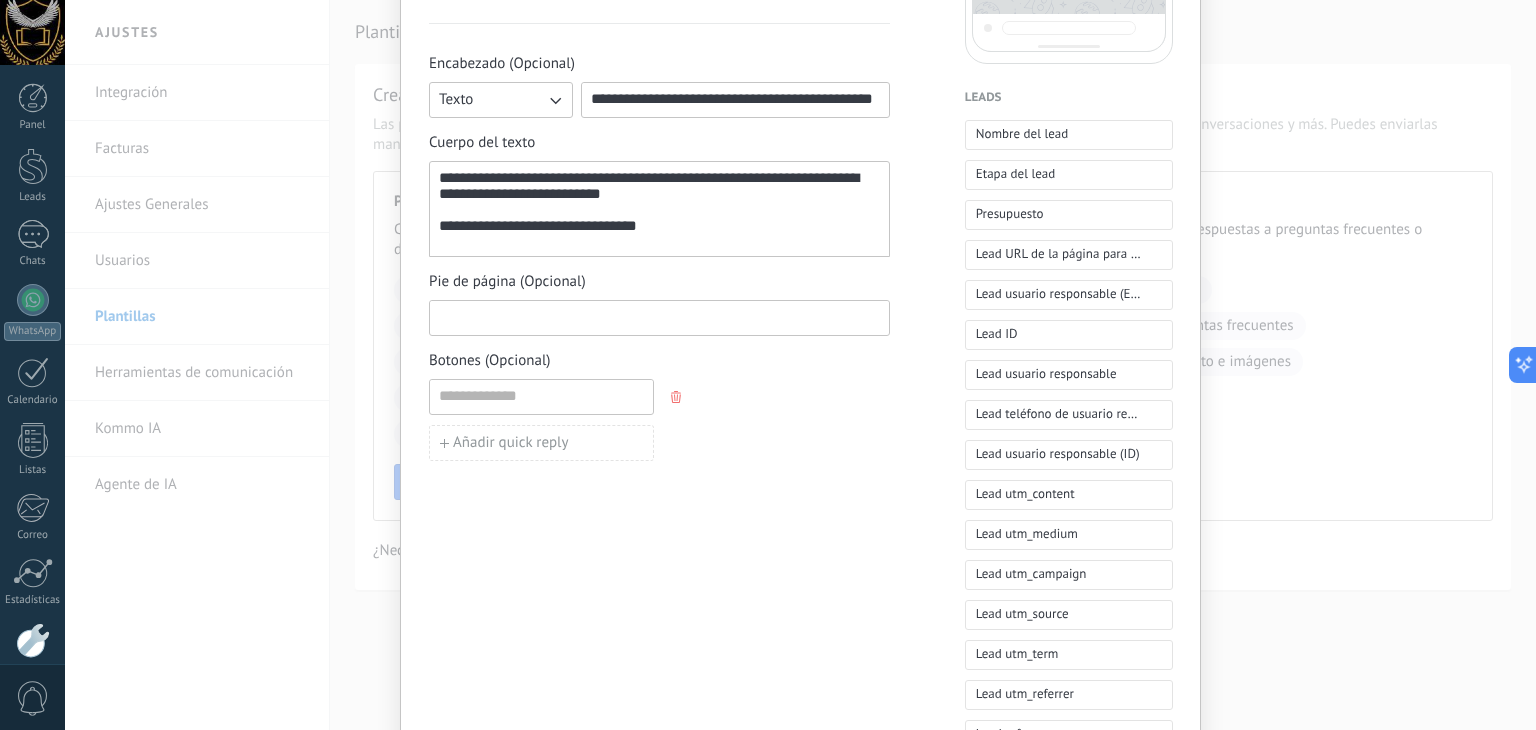click at bounding box center (659, 317) 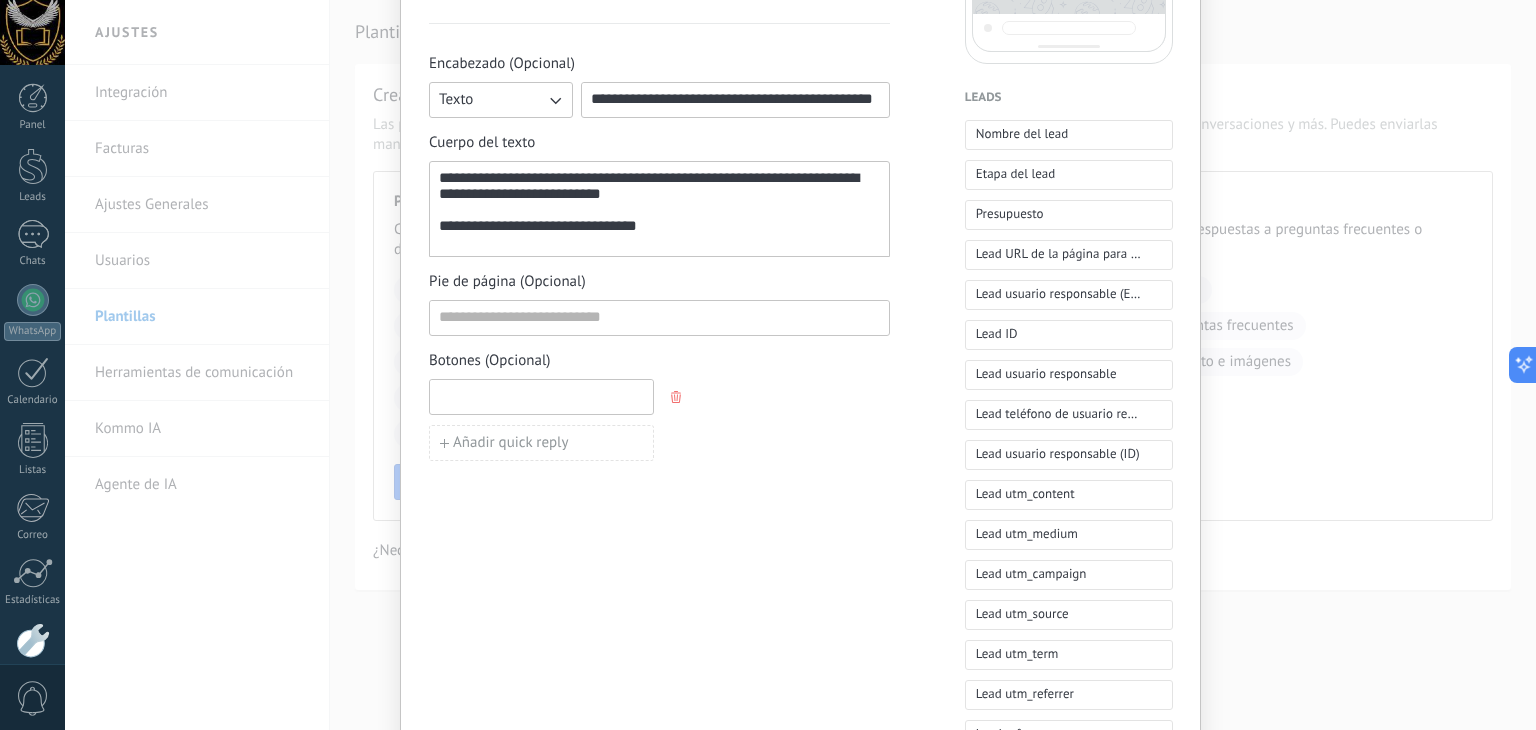 click at bounding box center [541, 396] 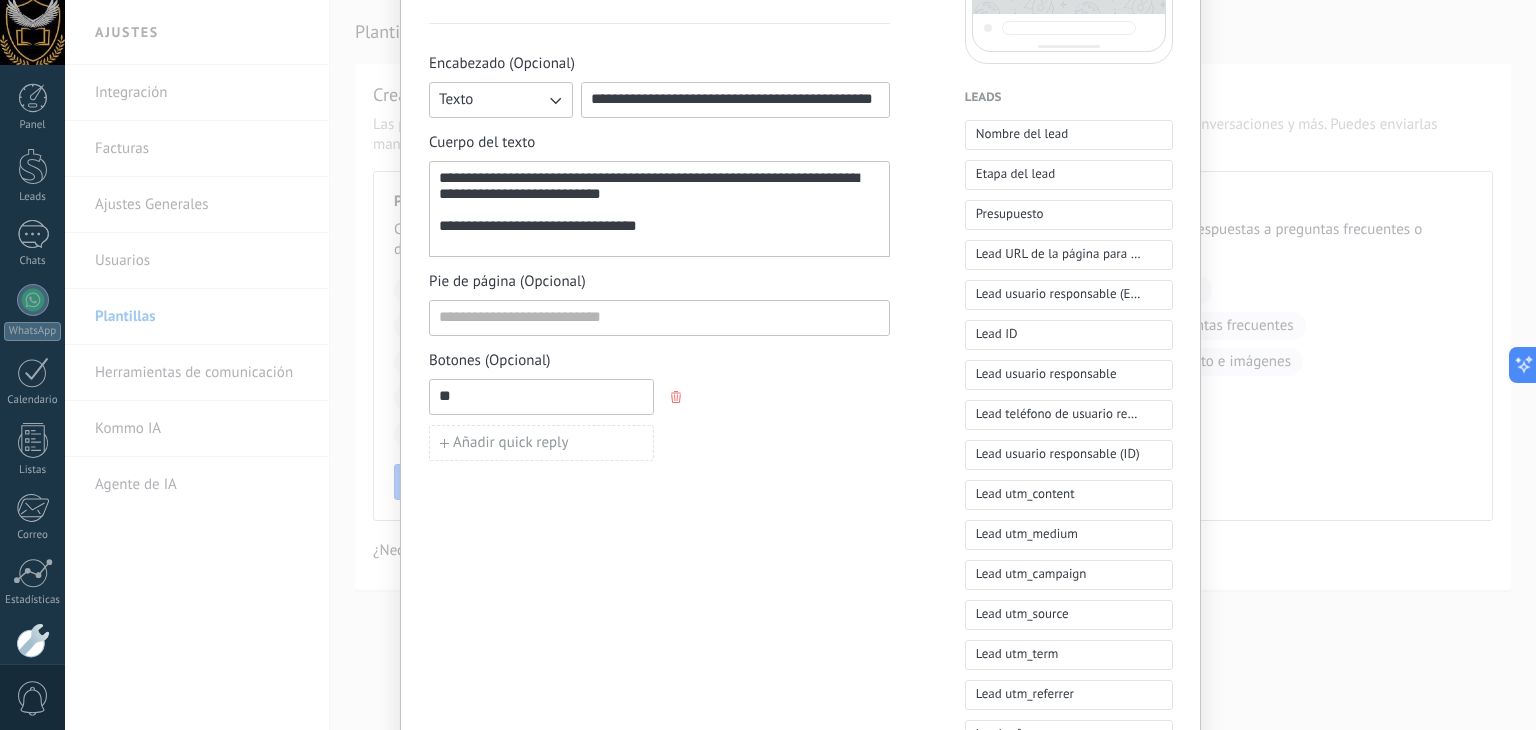 type on "**" 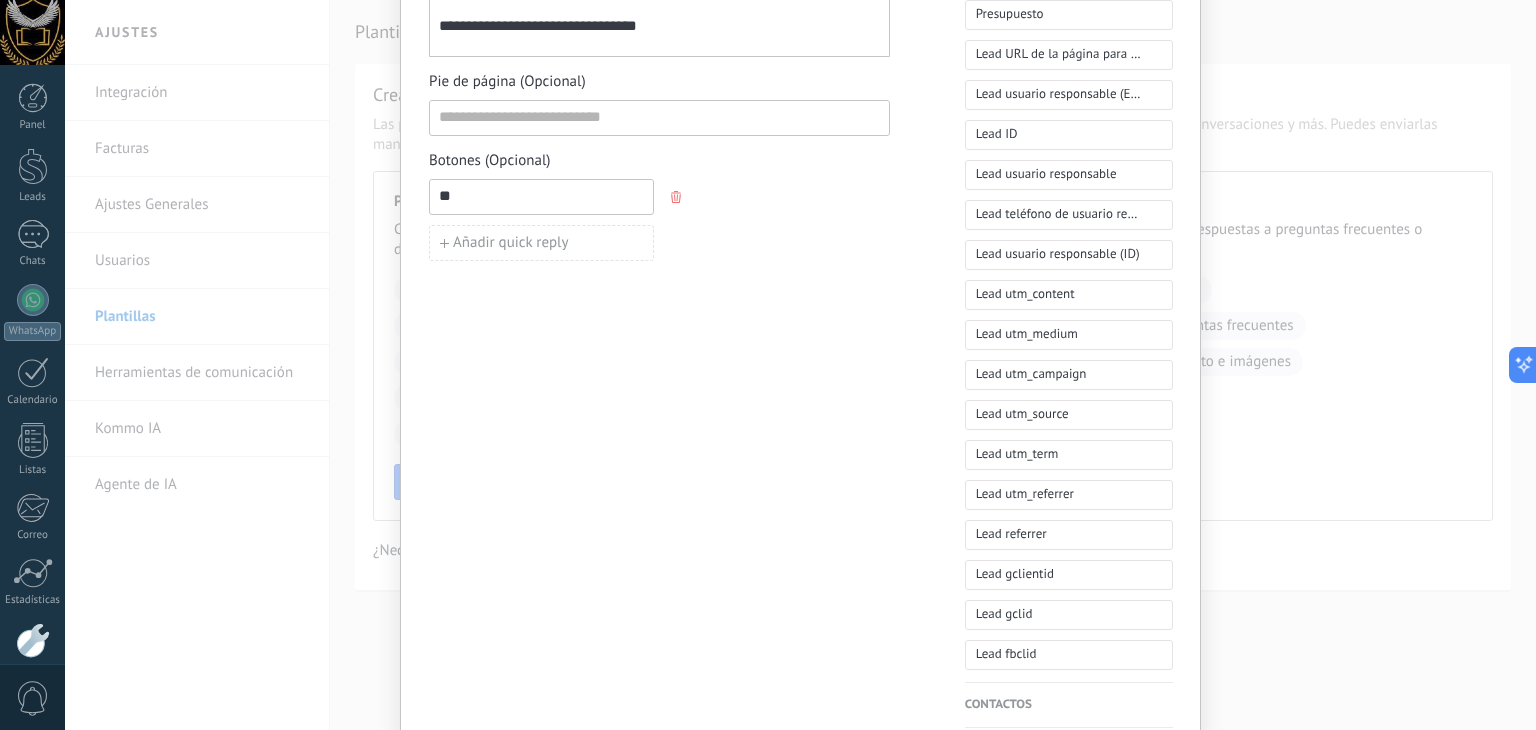 click on "**********" at bounding box center [659, 129] 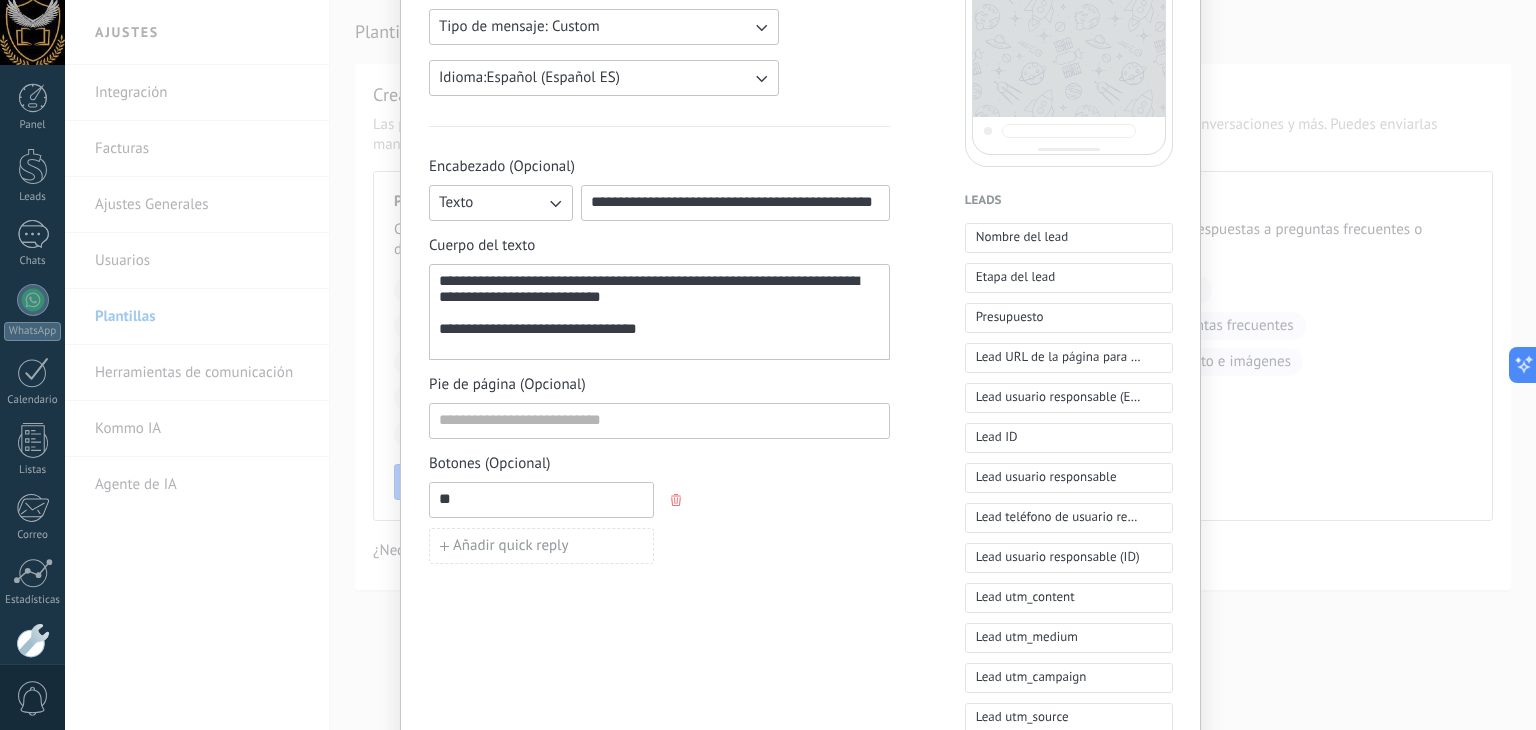 scroll, scrollTop: 400, scrollLeft: 0, axis: vertical 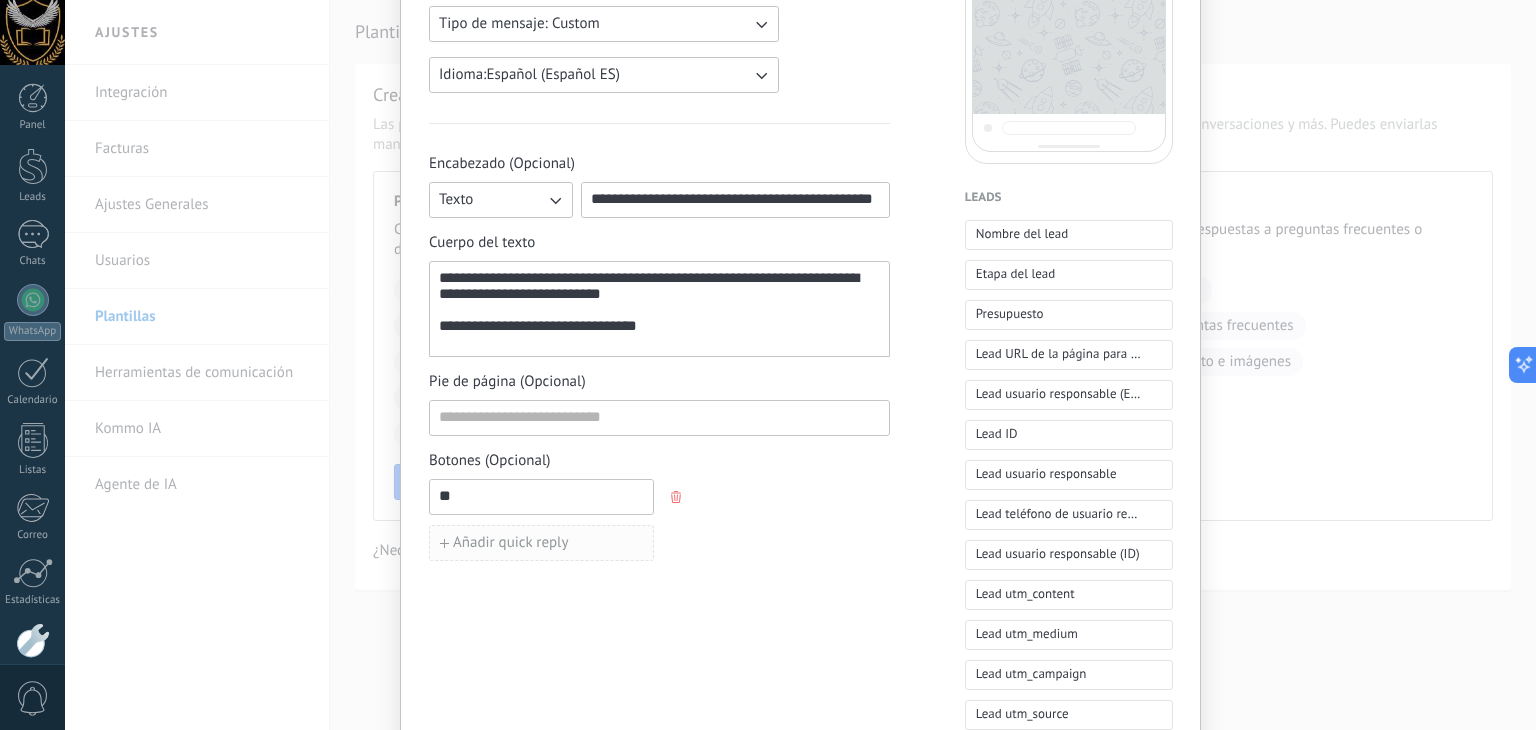 click on "Añadir quick reply" at bounding box center [541, 543] 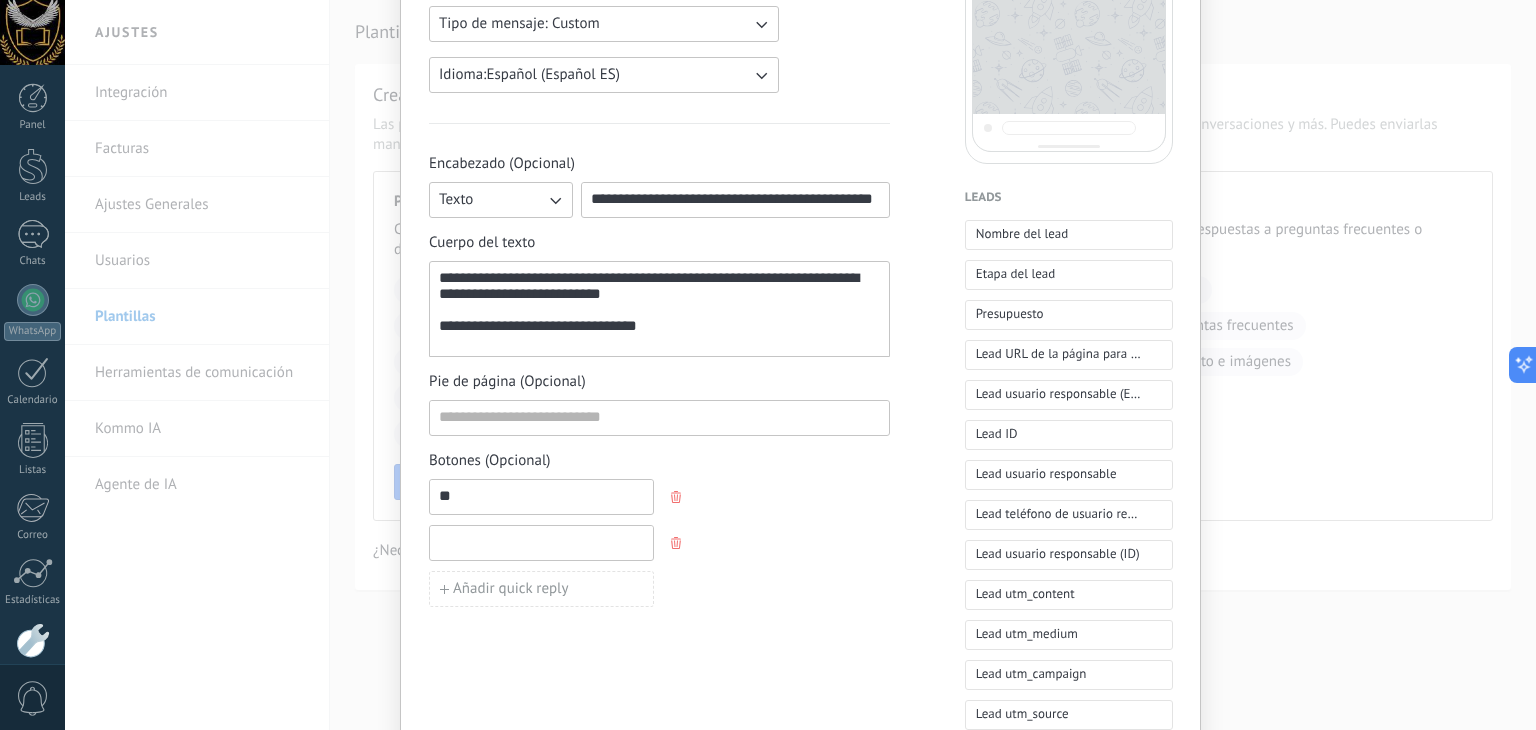 click at bounding box center [541, 542] 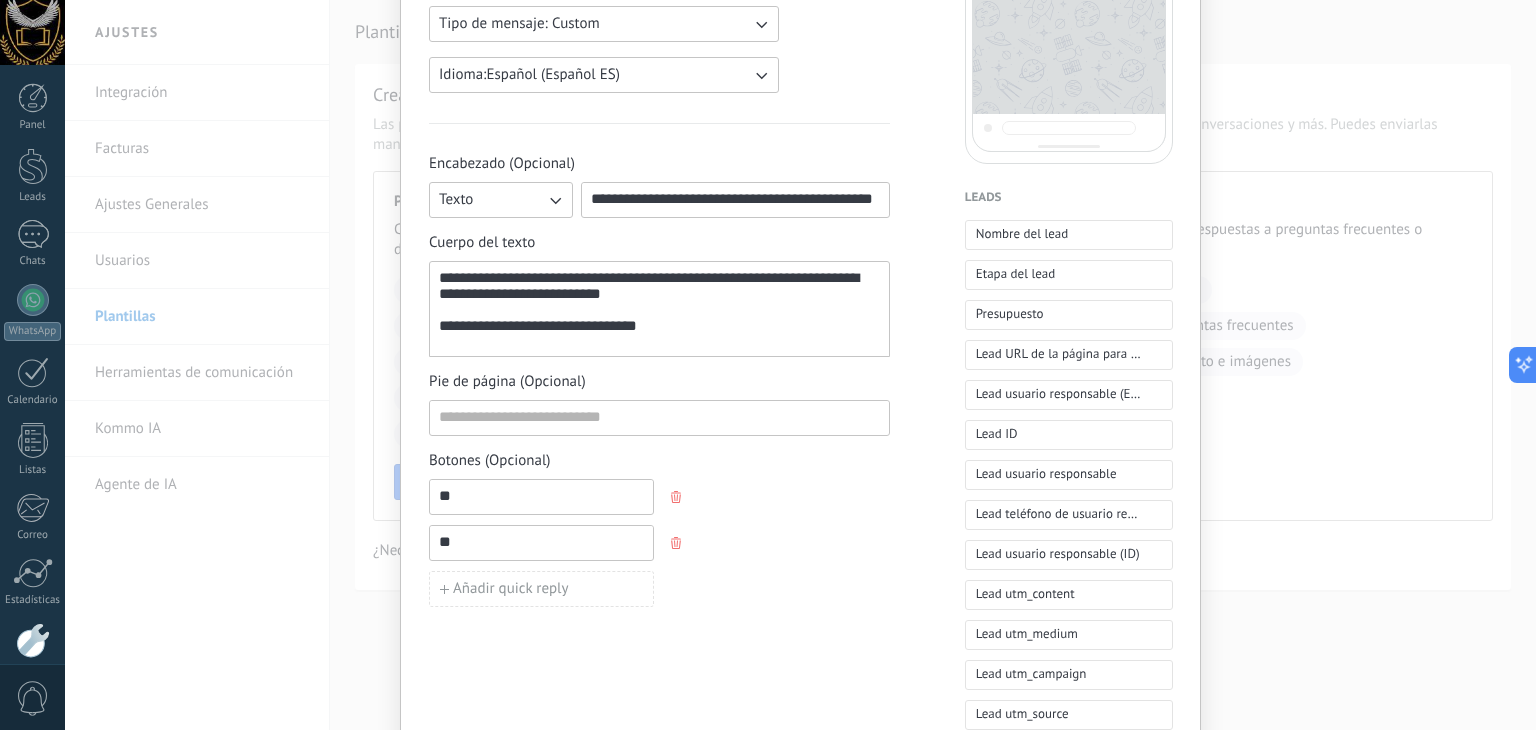 type on "**" 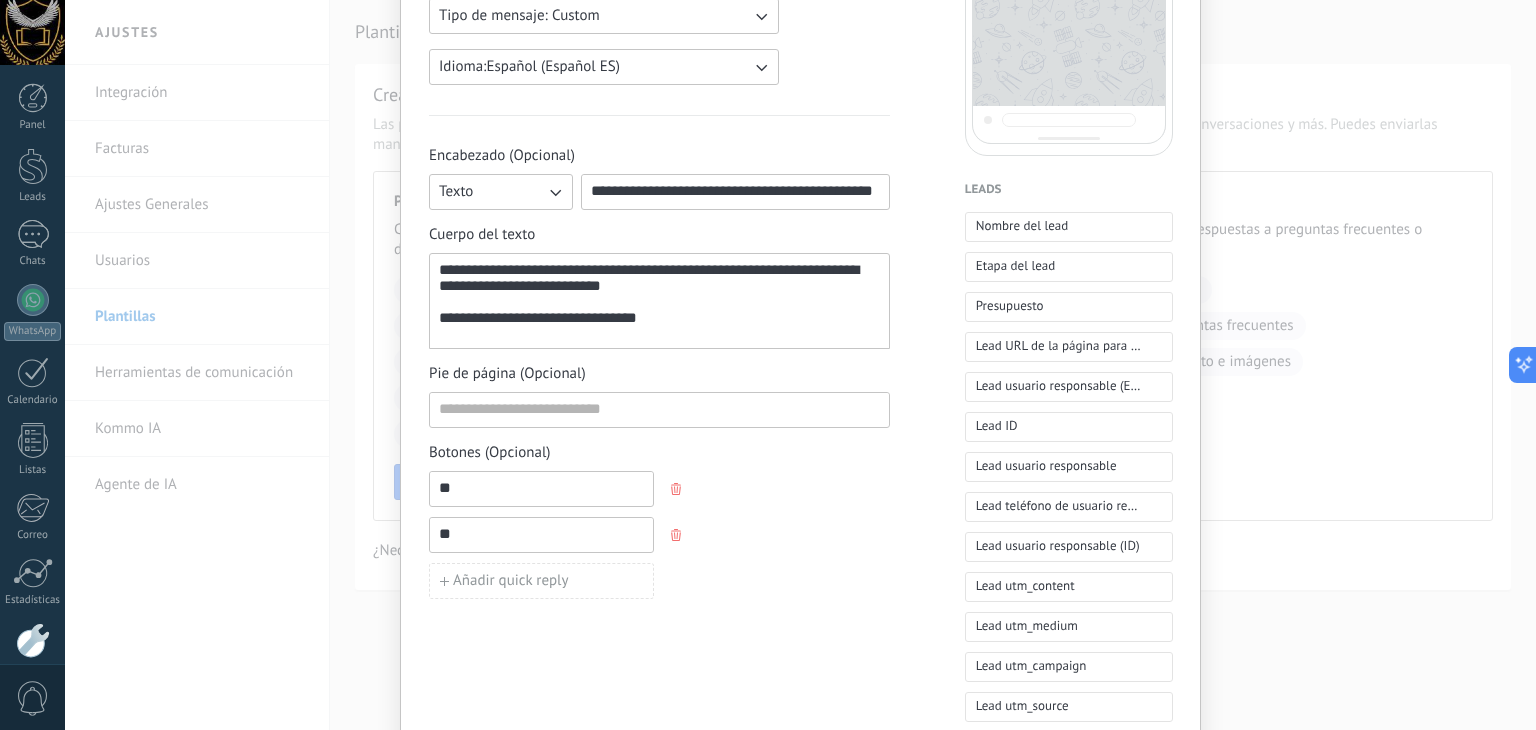 scroll, scrollTop: 400, scrollLeft: 0, axis: vertical 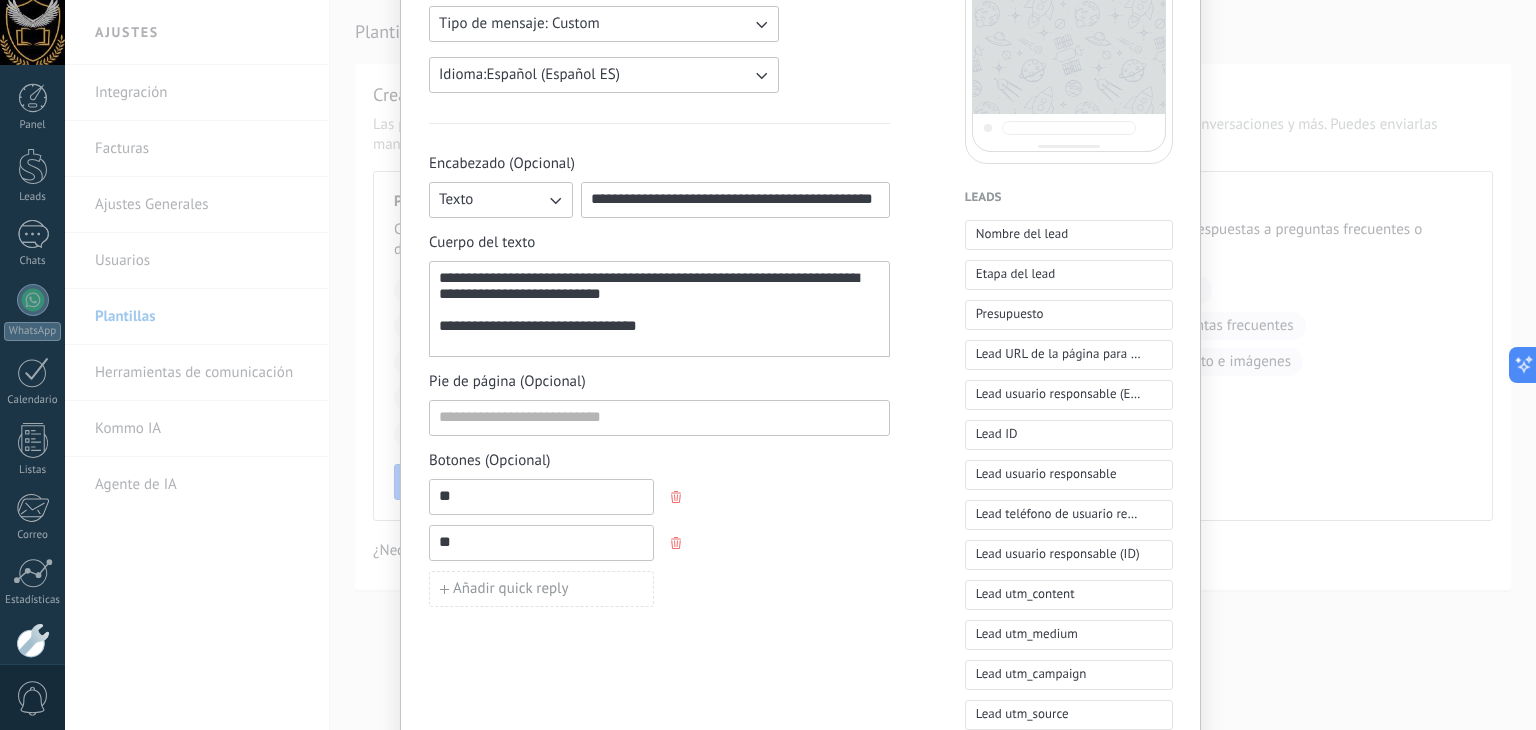 click on "**********" at bounding box center (659, 309) 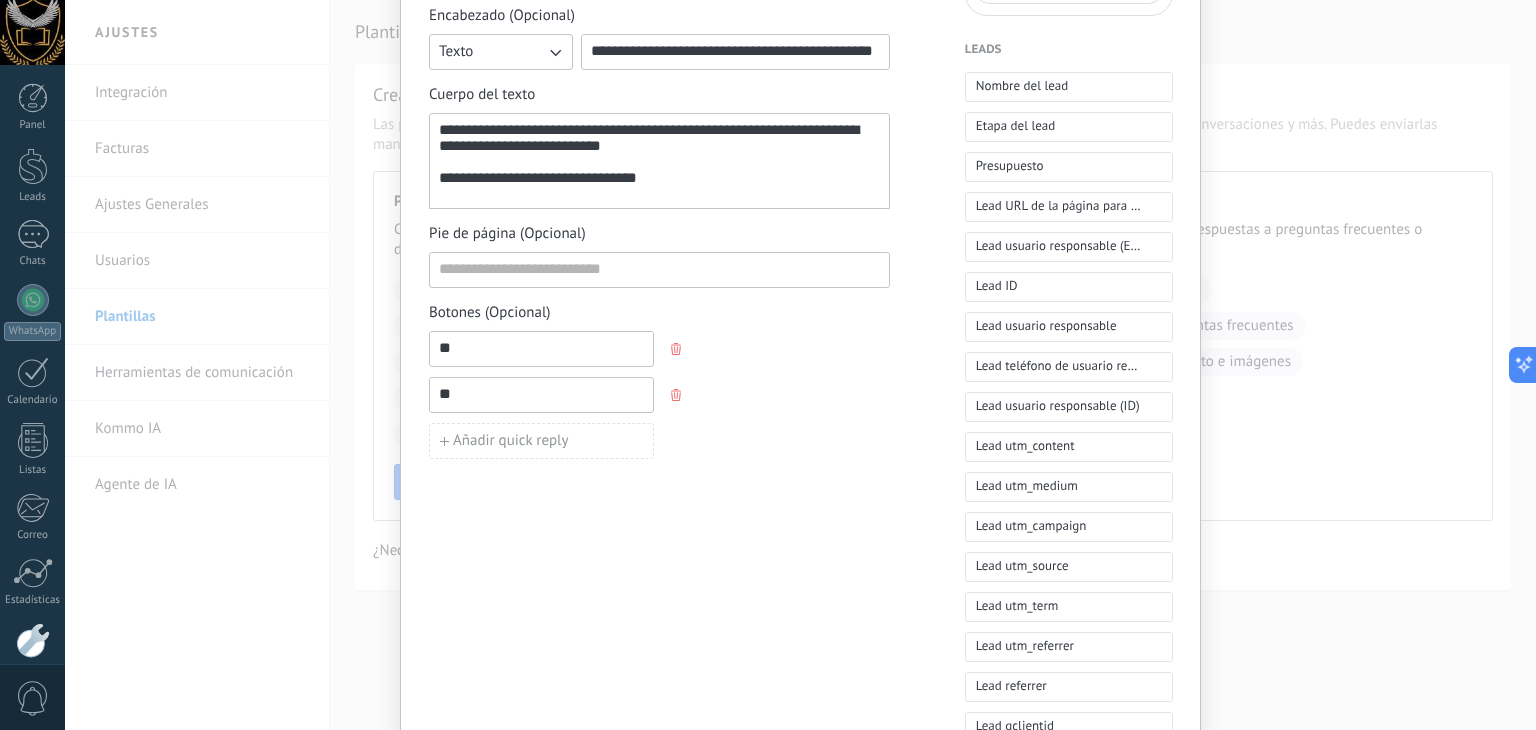 scroll, scrollTop: 500, scrollLeft: 0, axis: vertical 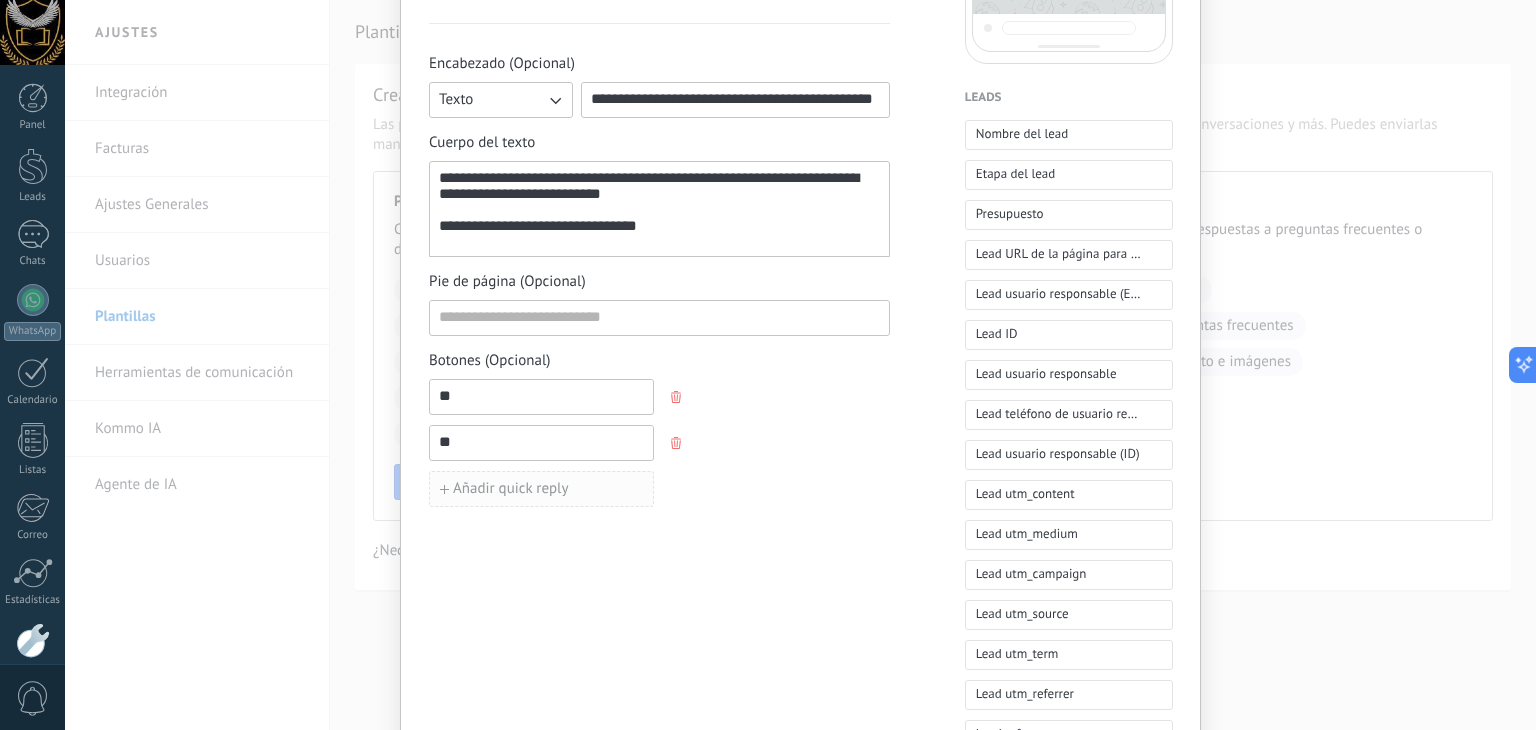 click on "Añadir quick reply" at bounding box center (541, 489) 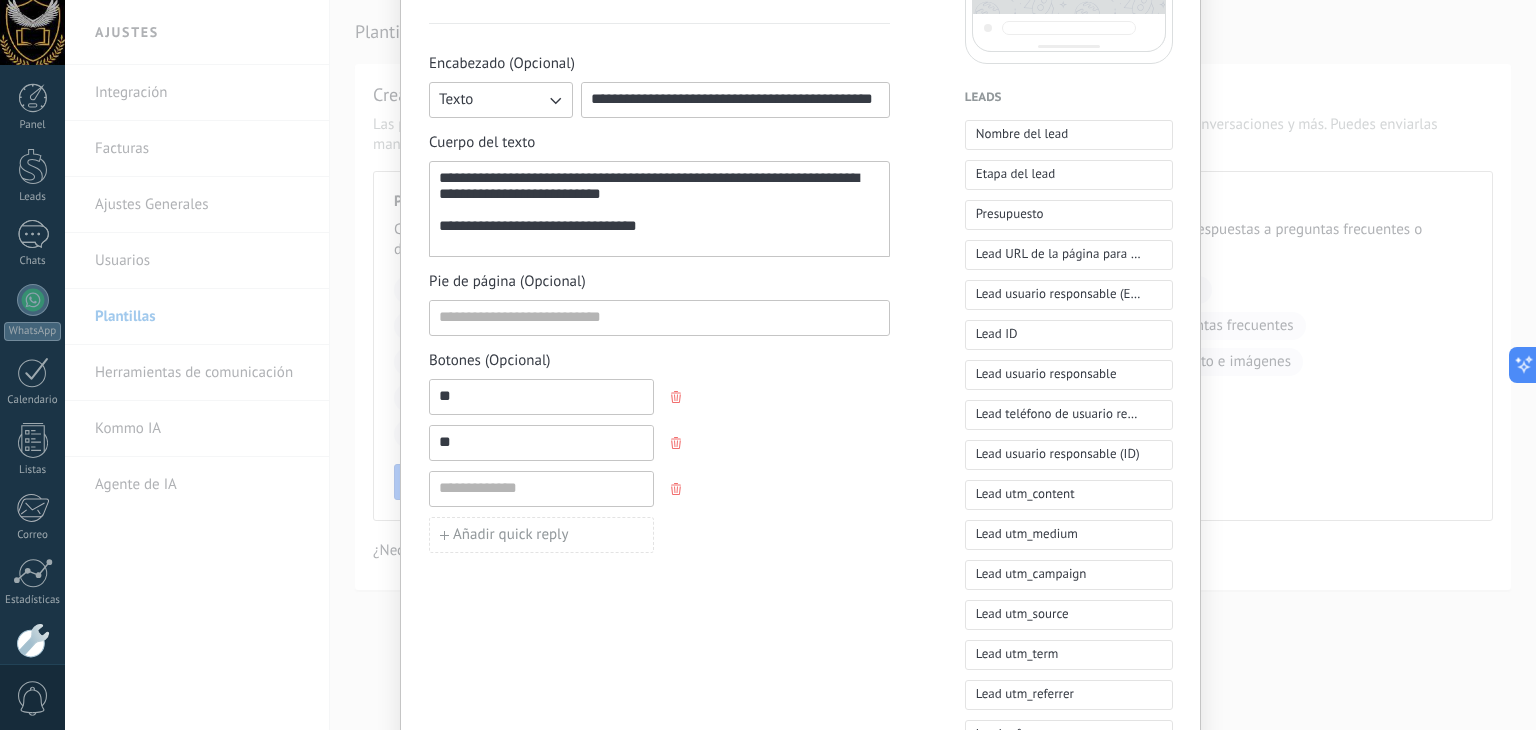 click at bounding box center (678, 489) 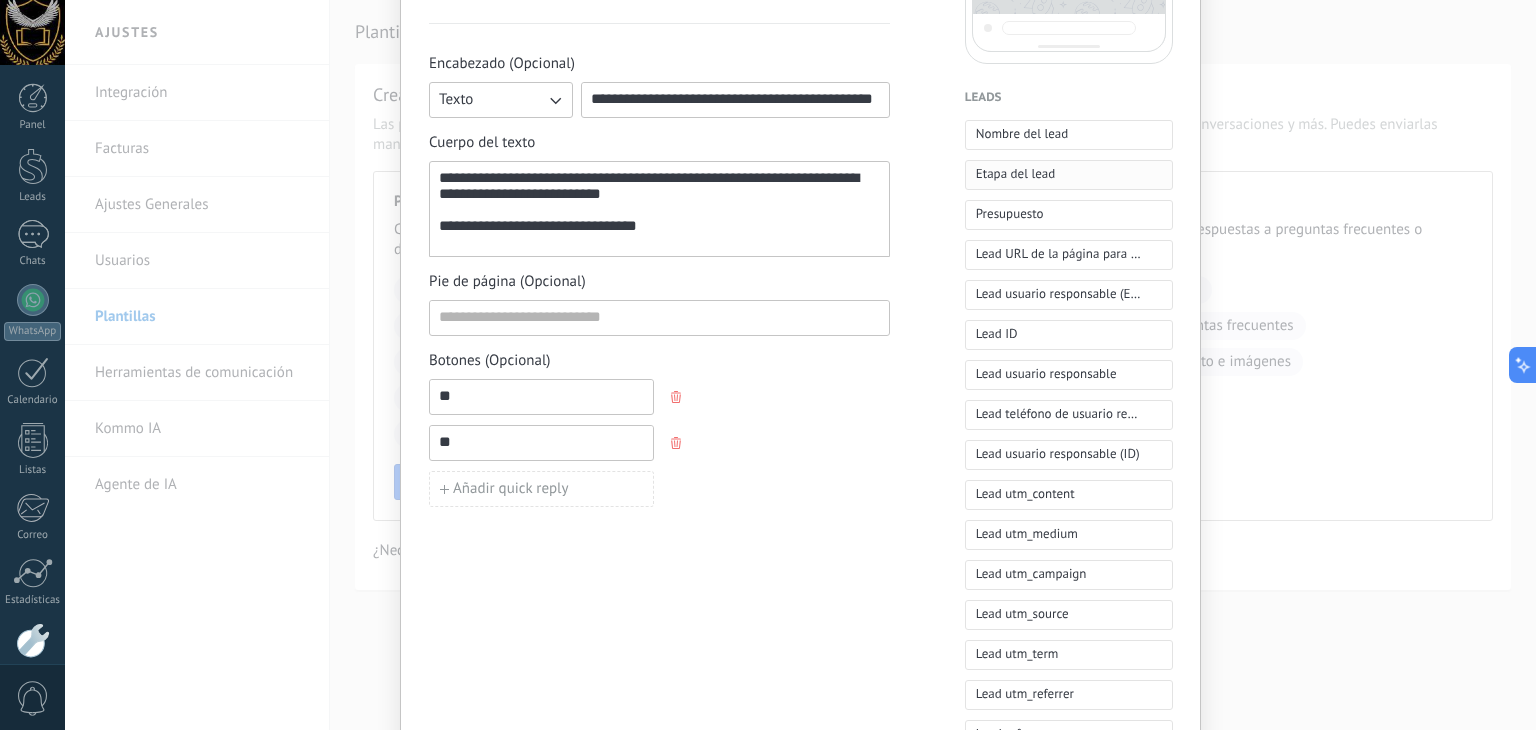click on "Etapa del lead" at bounding box center (1015, 174) 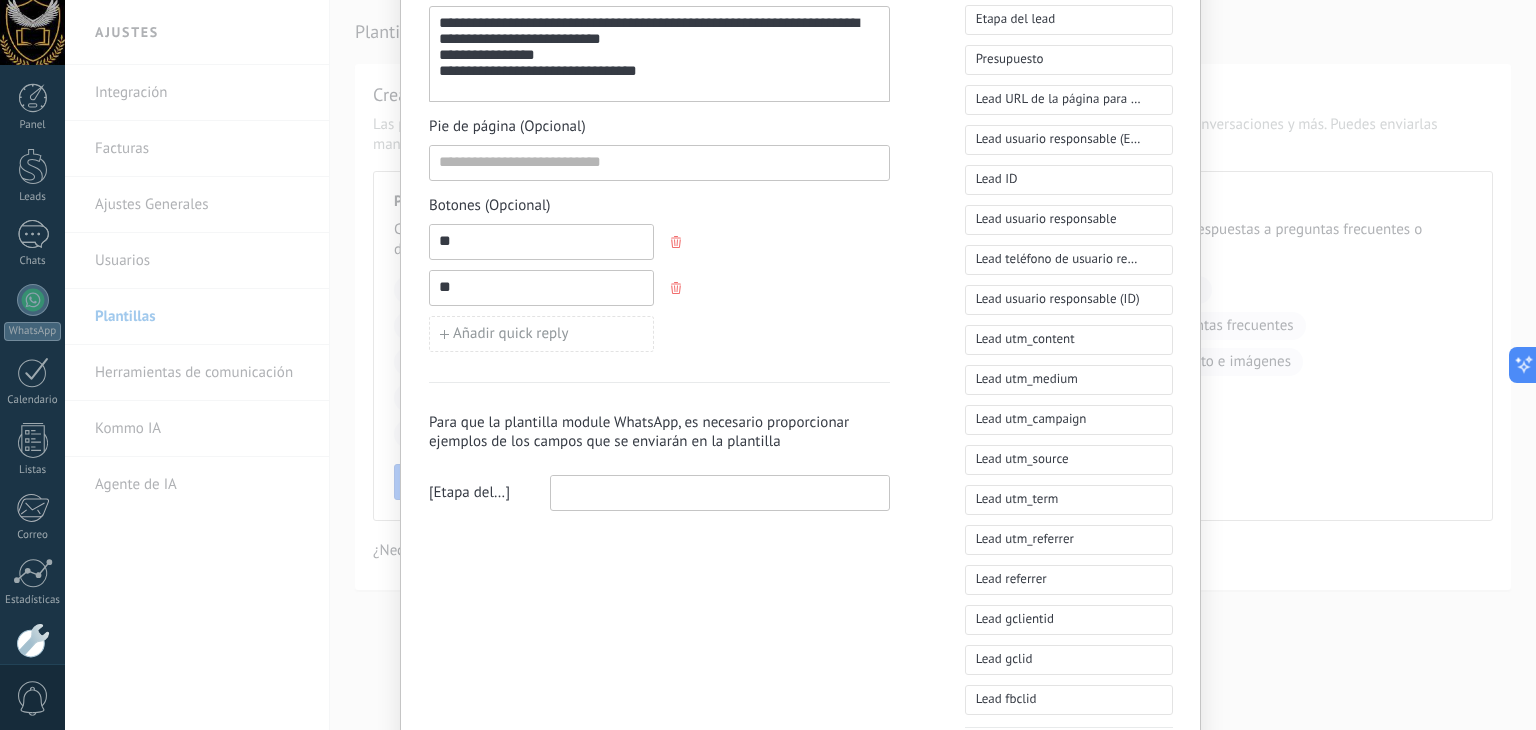 scroll, scrollTop: 700, scrollLeft: 0, axis: vertical 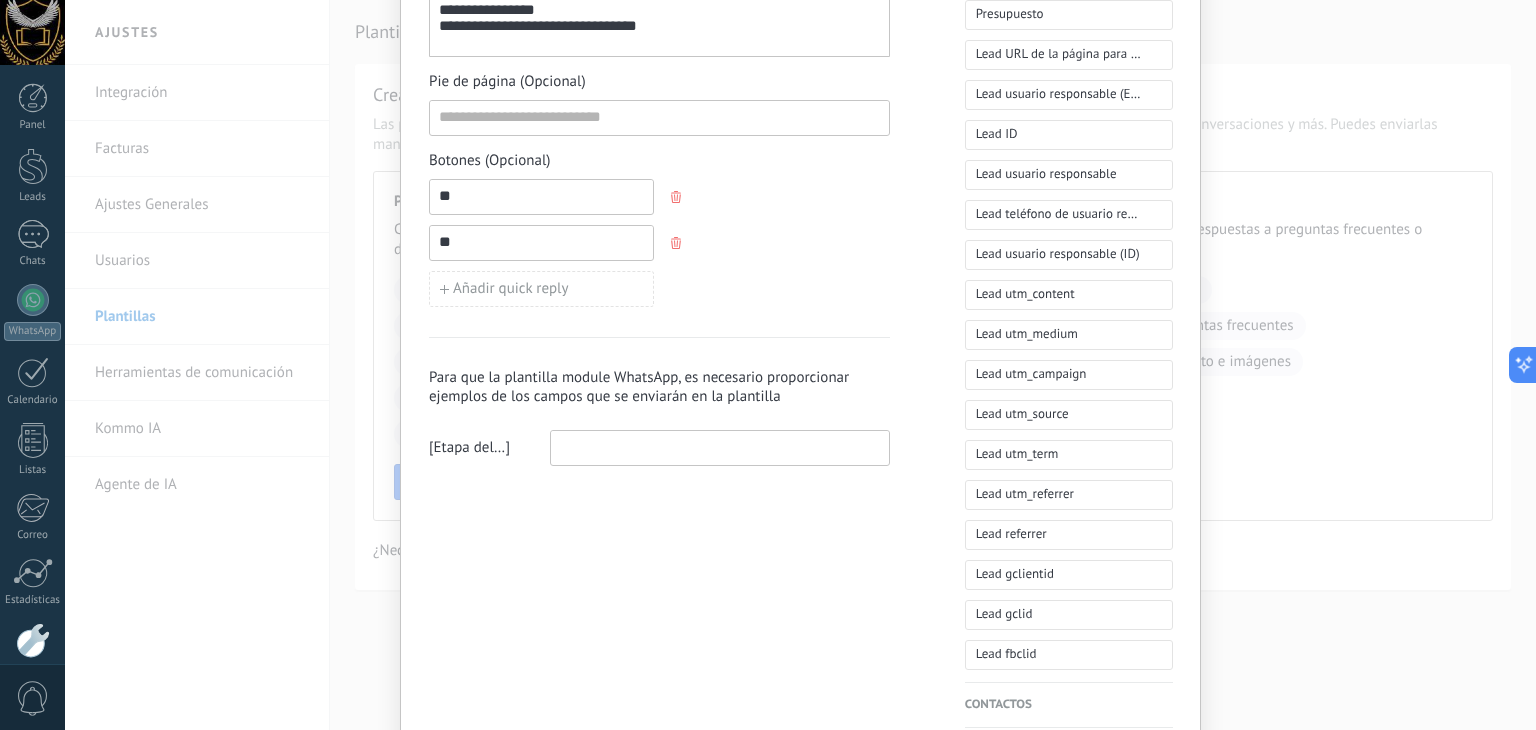 click at bounding box center [720, 447] 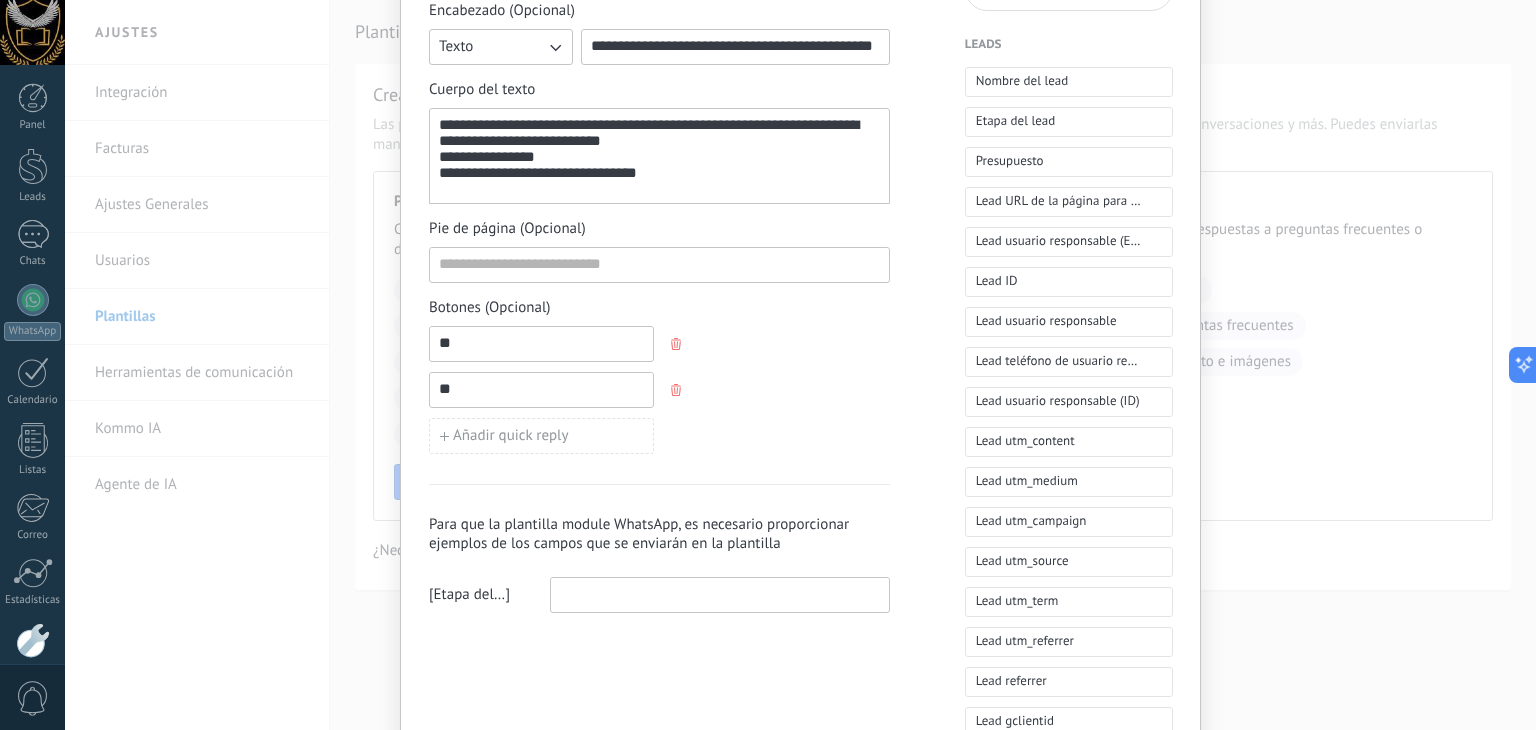 scroll, scrollTop: 600, scrollLeft: 0, axis: vertical 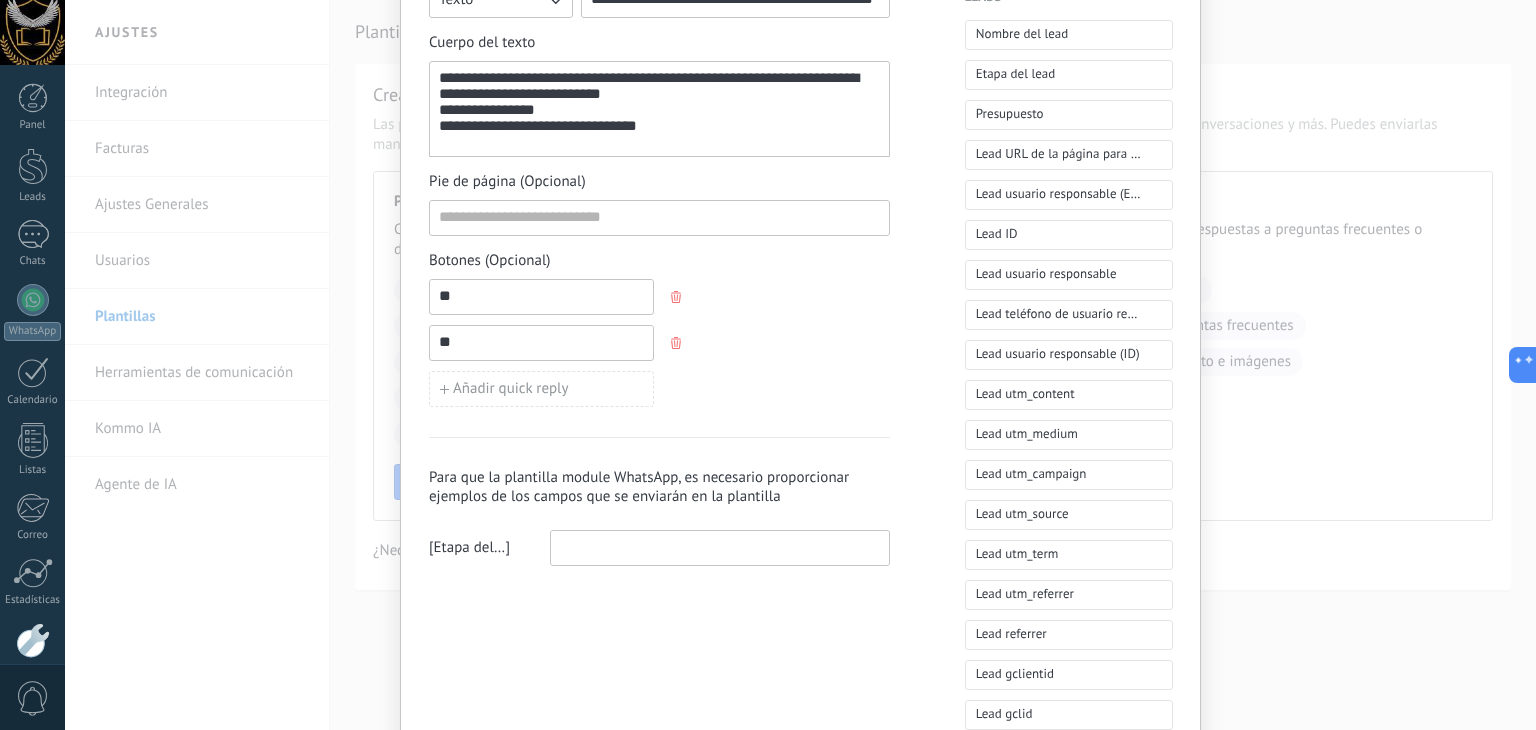 click at bounding box center [720, 547] 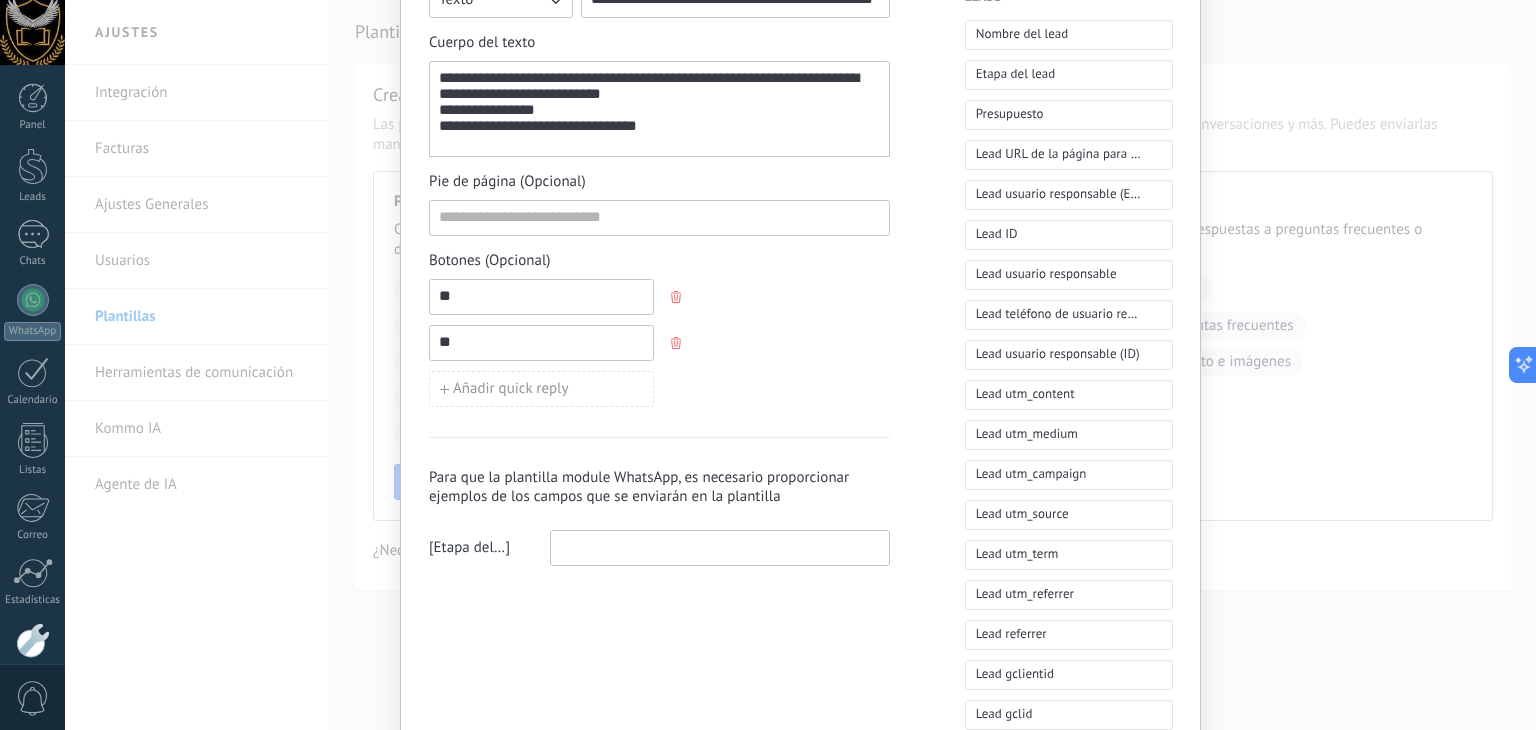 paste on "**********" 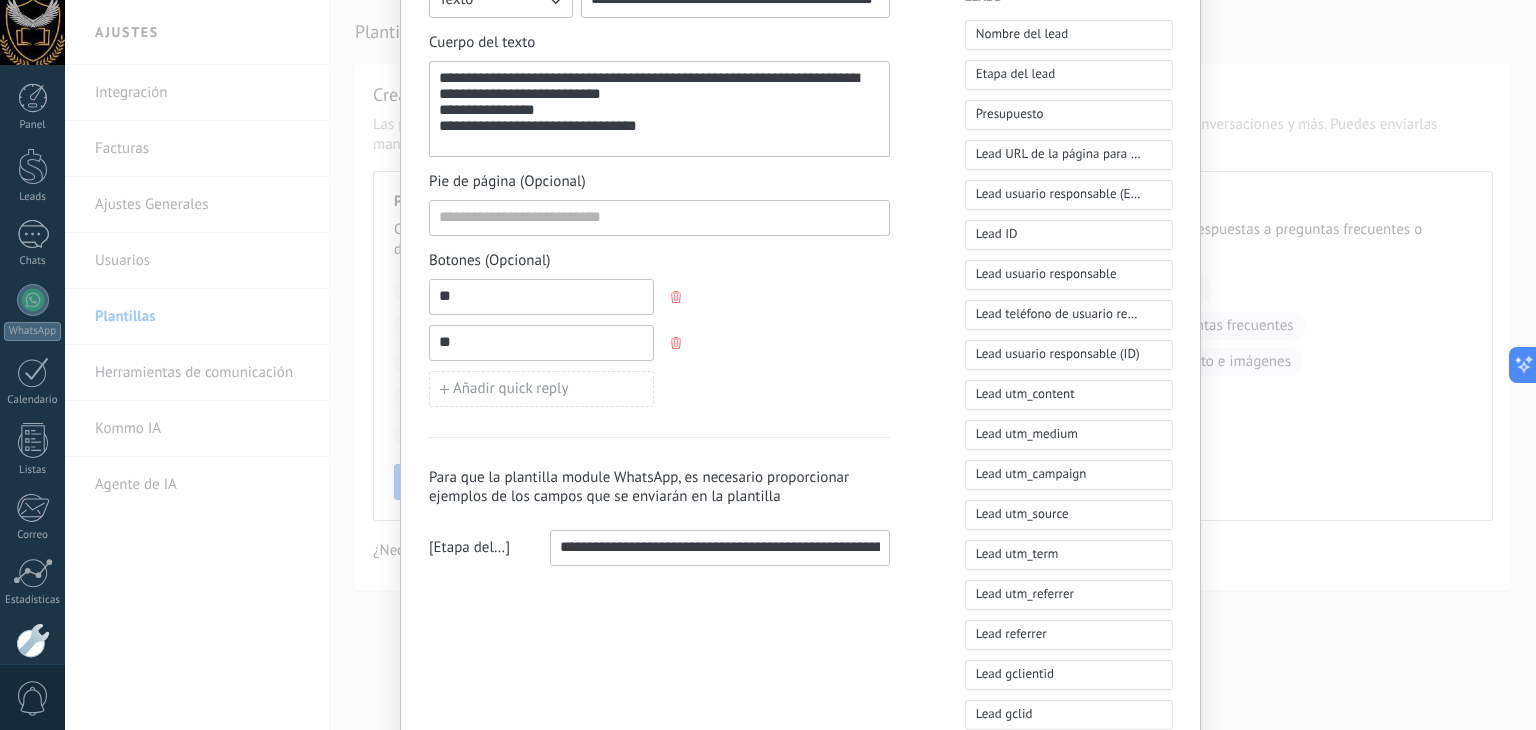 scroll, scrollTop: 0, scrollLeft: 72, axis: horizontal 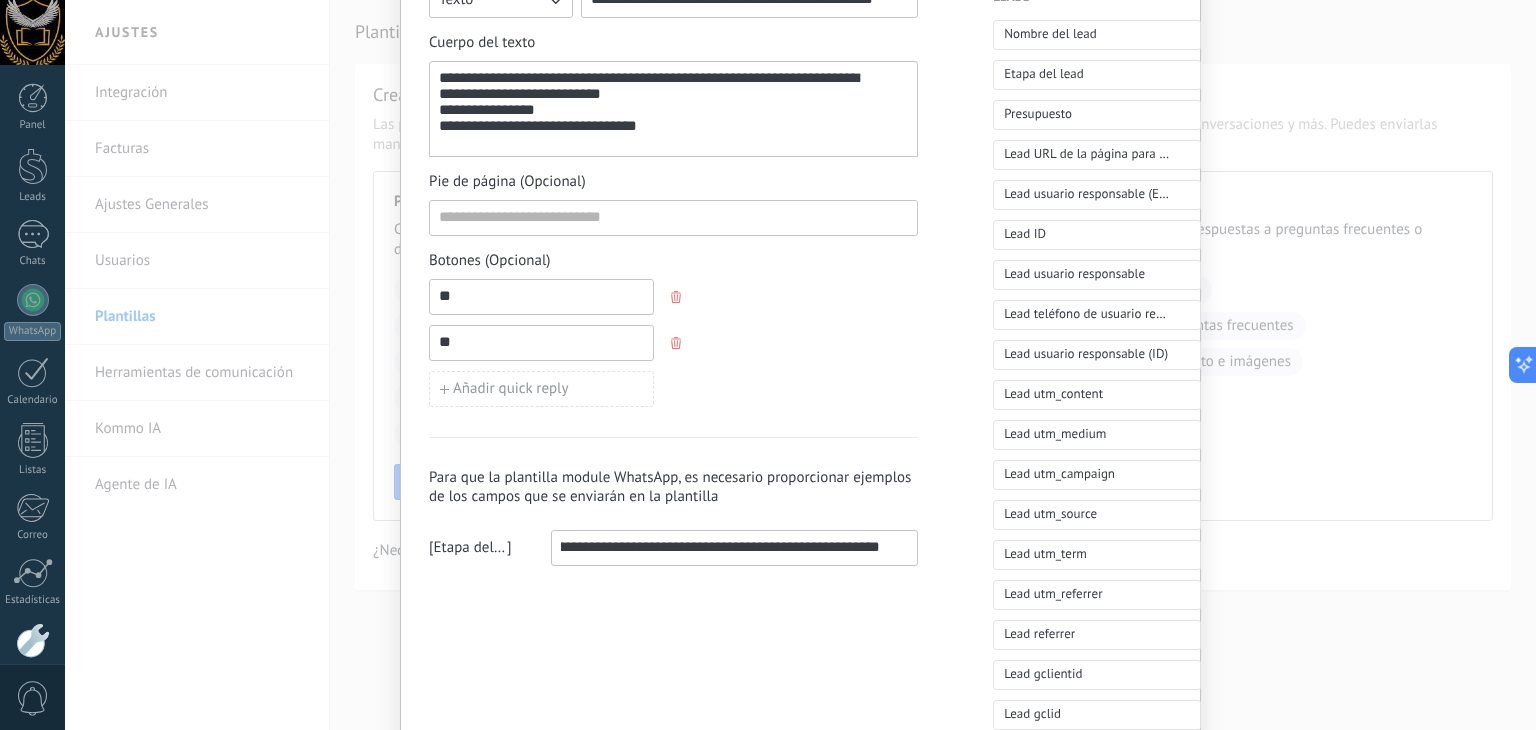 type on "**********" 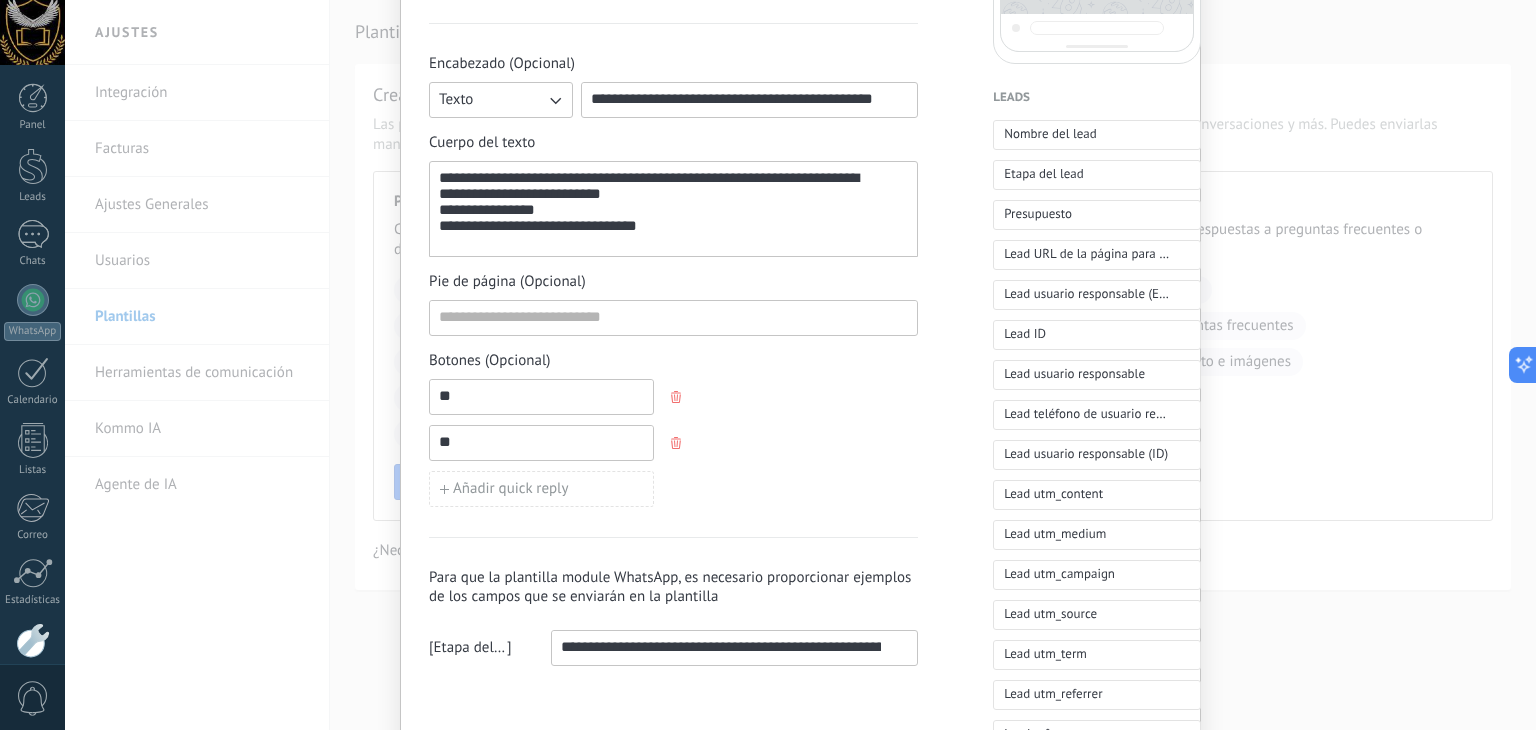 scroll, scrollTop: 600, scrollLeft: 0, axis: vertical 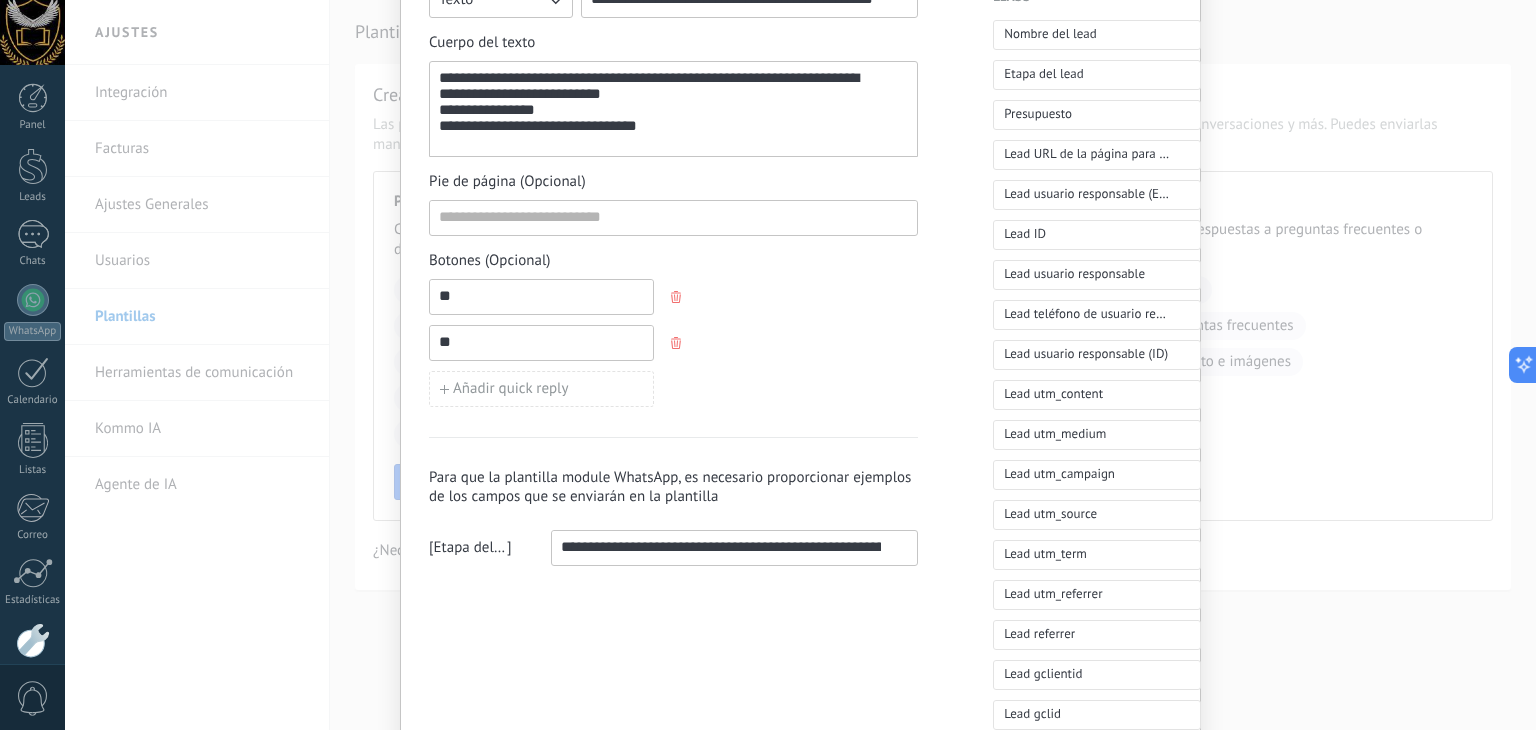 click on "Etapa del lead" at bounding box center [470, 548] 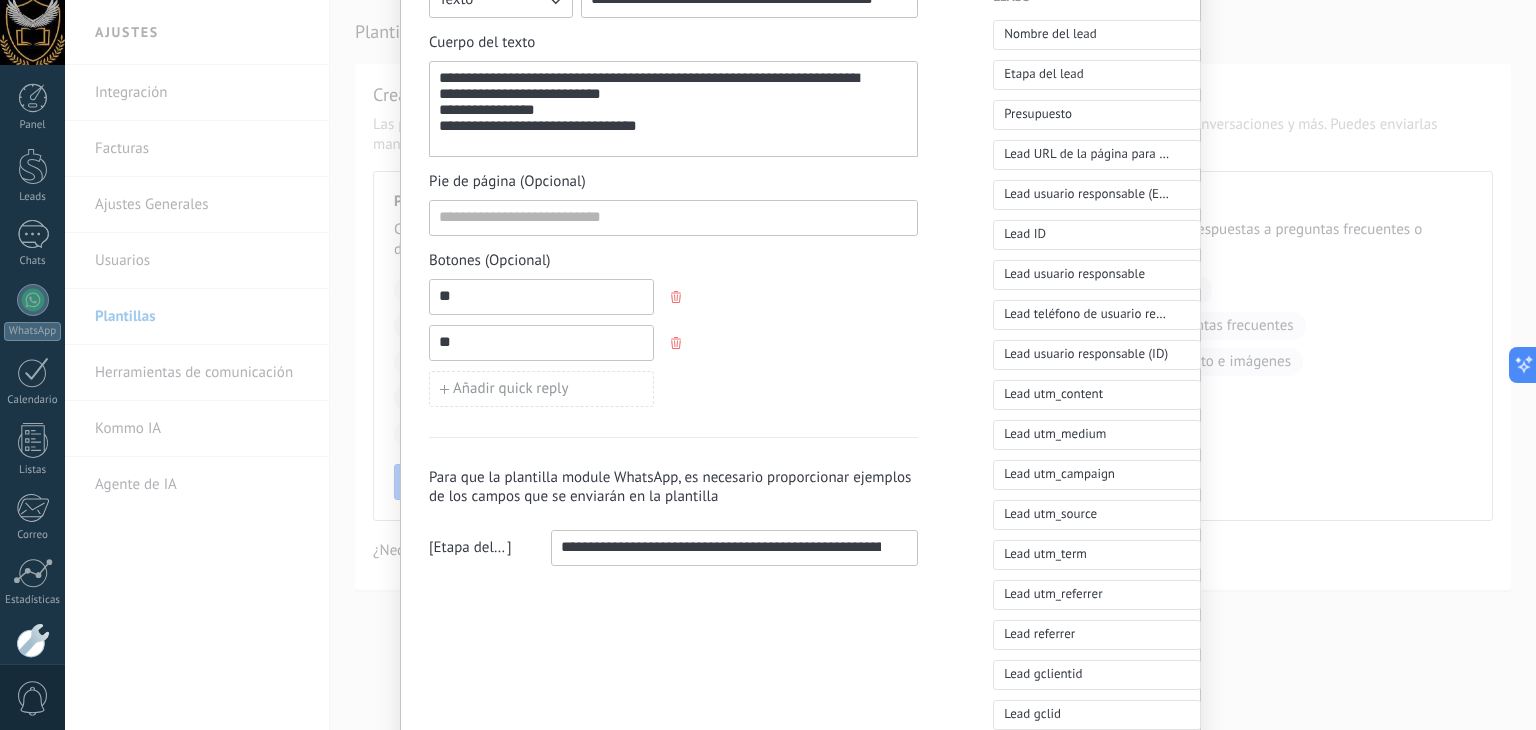 click on "**********" at bounding box center (720, 547) 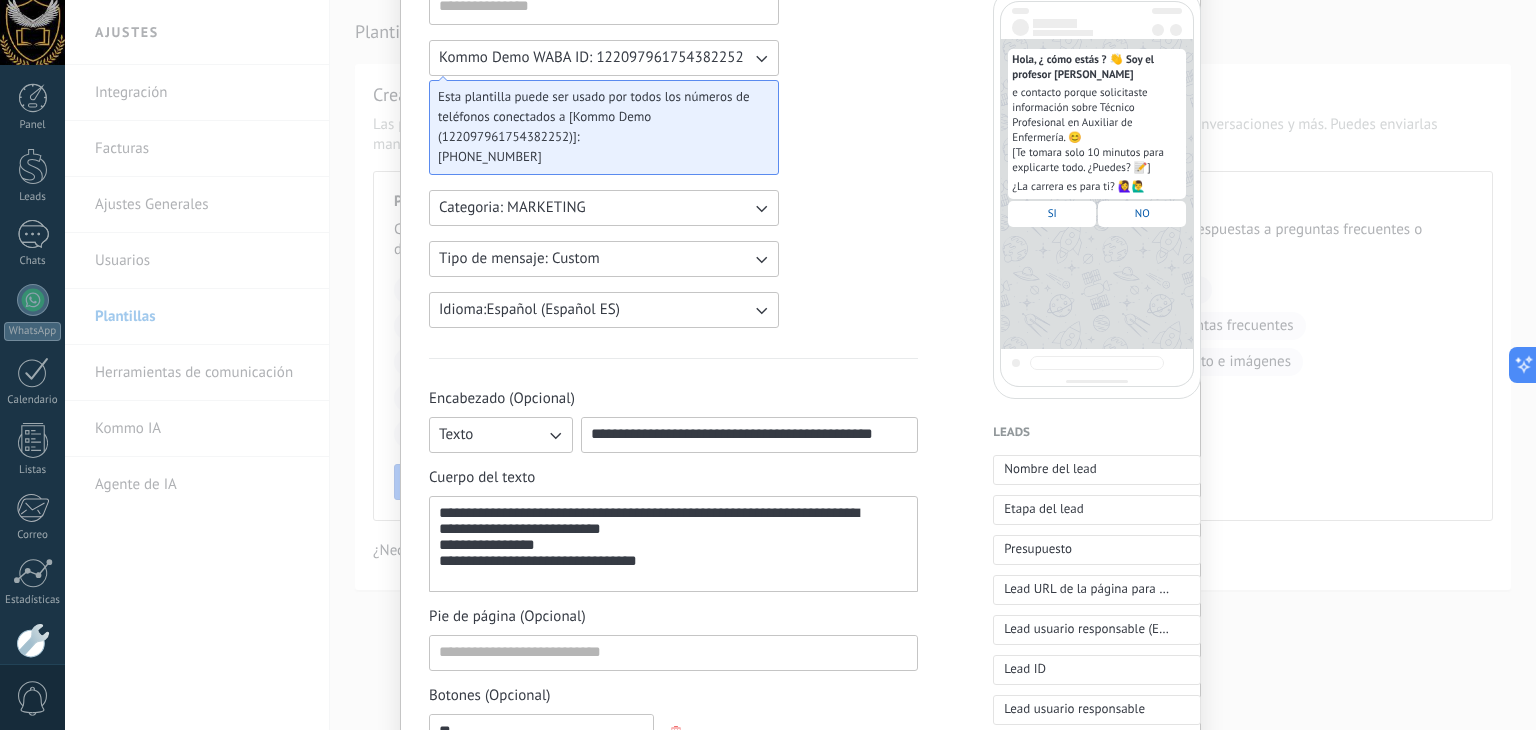 scroll, scrollTop: 200, scrollLeft: 0, axis: vertical 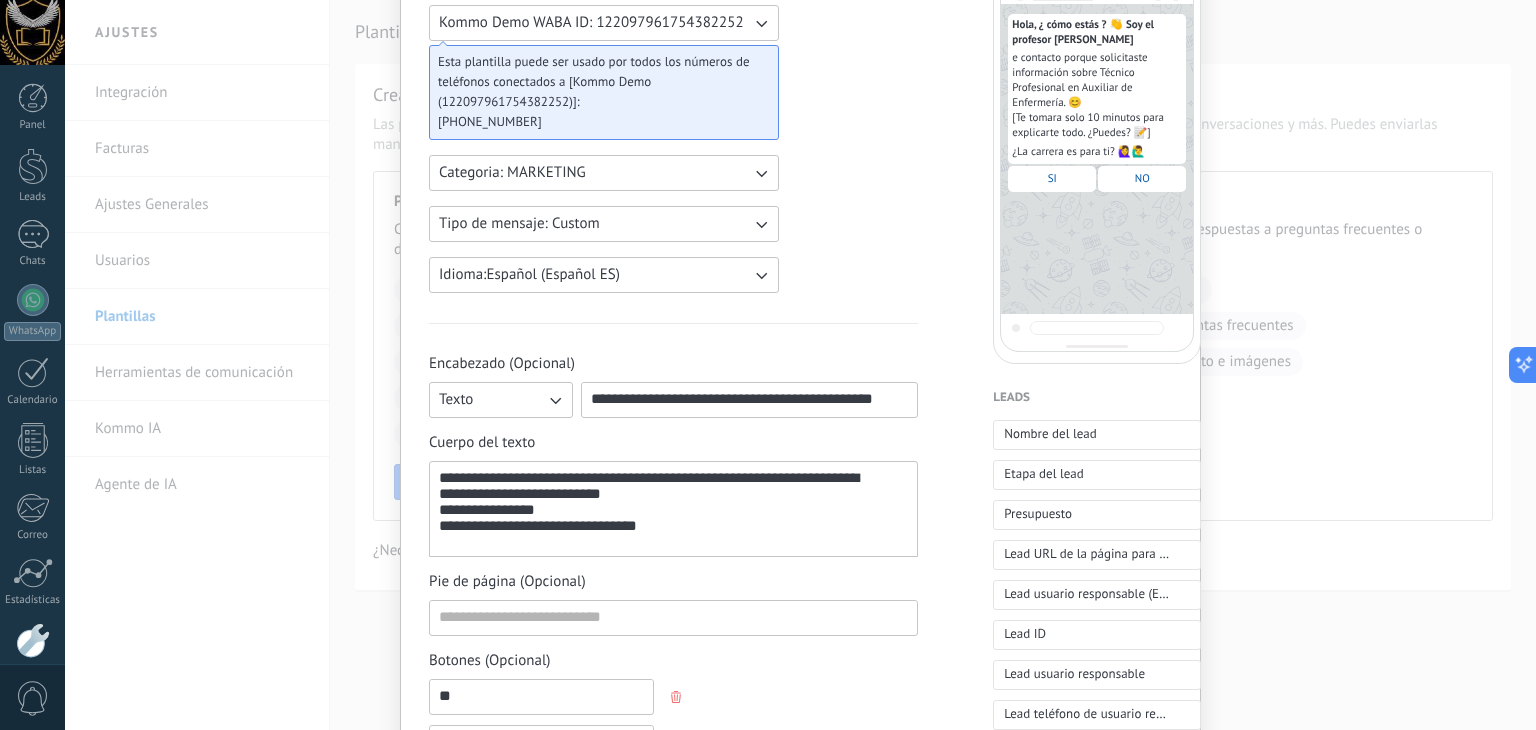 click on "Tipo de mensaje: Custom" at bounding box center (604, 224) 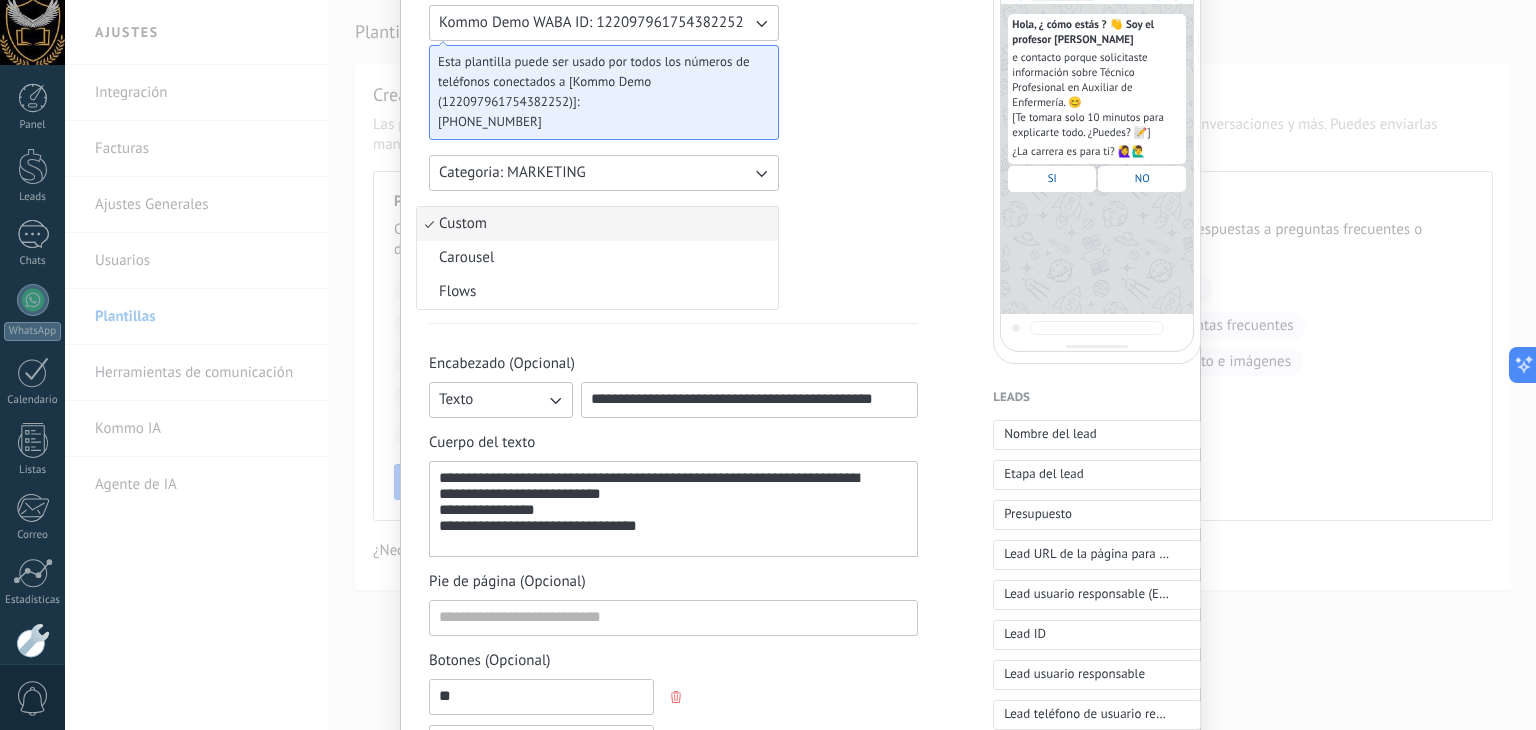 click on "Custom" at bounding box center (597, 224) 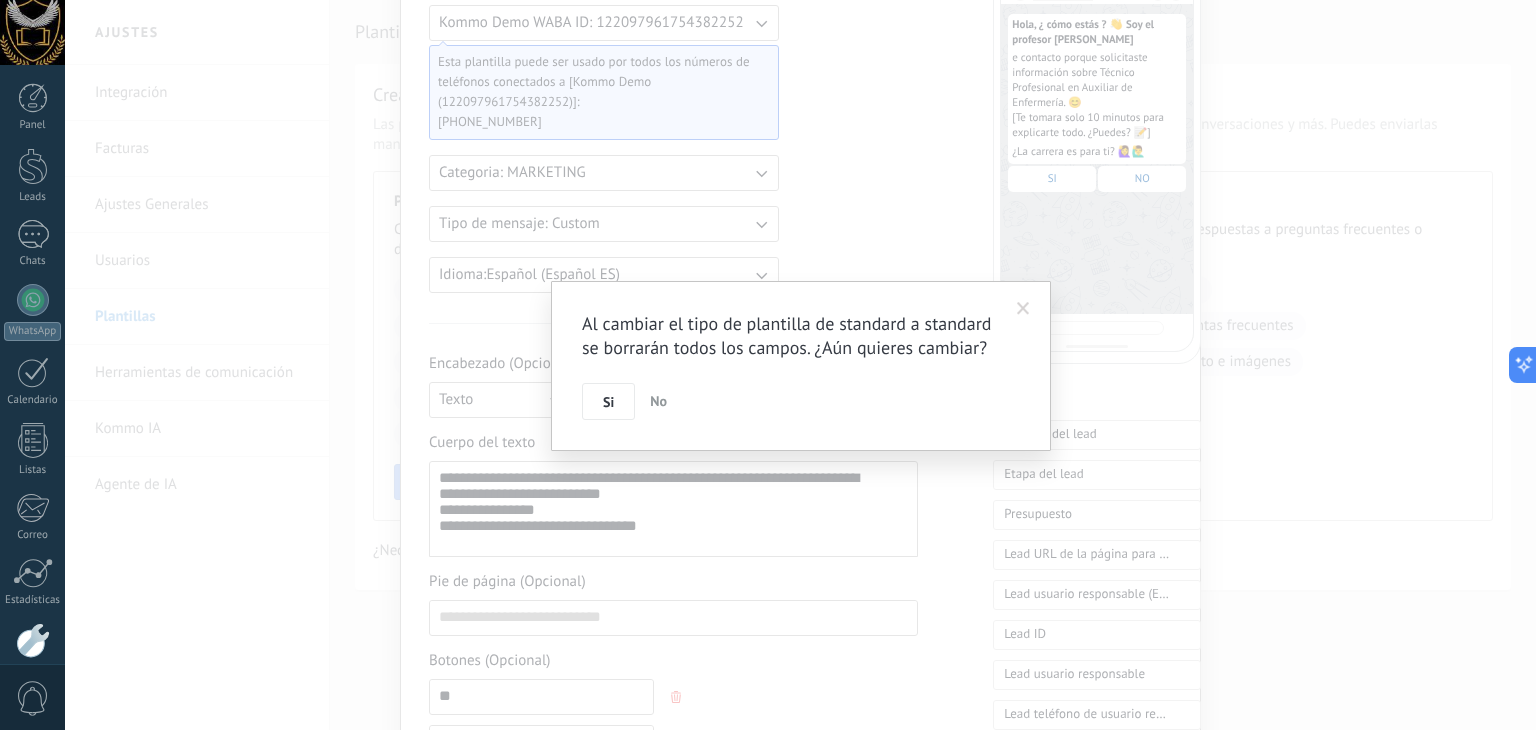 click on "No" at bounding box center [658, 401] 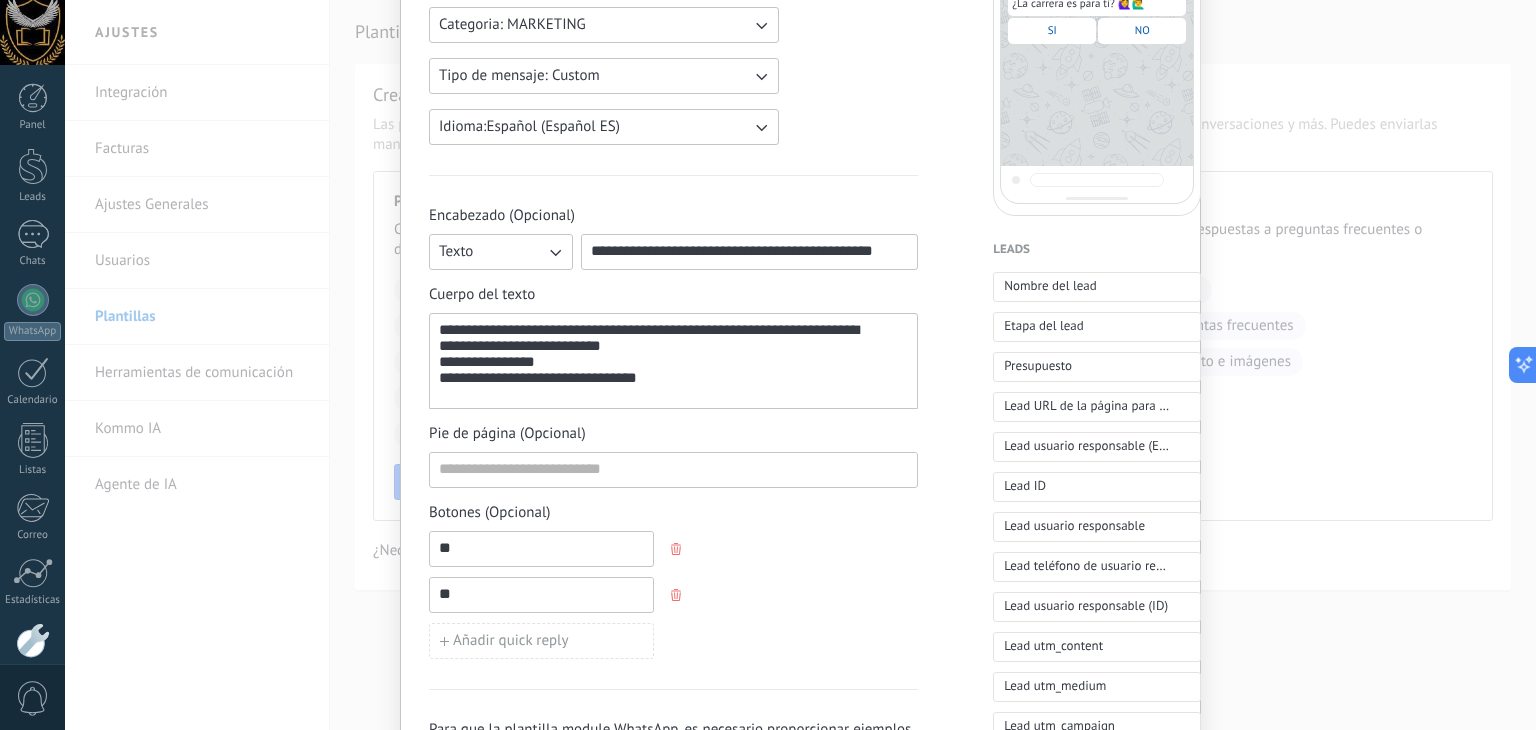 scroll, scrollTop: 400, scrollLeft: 0, axis: vertical 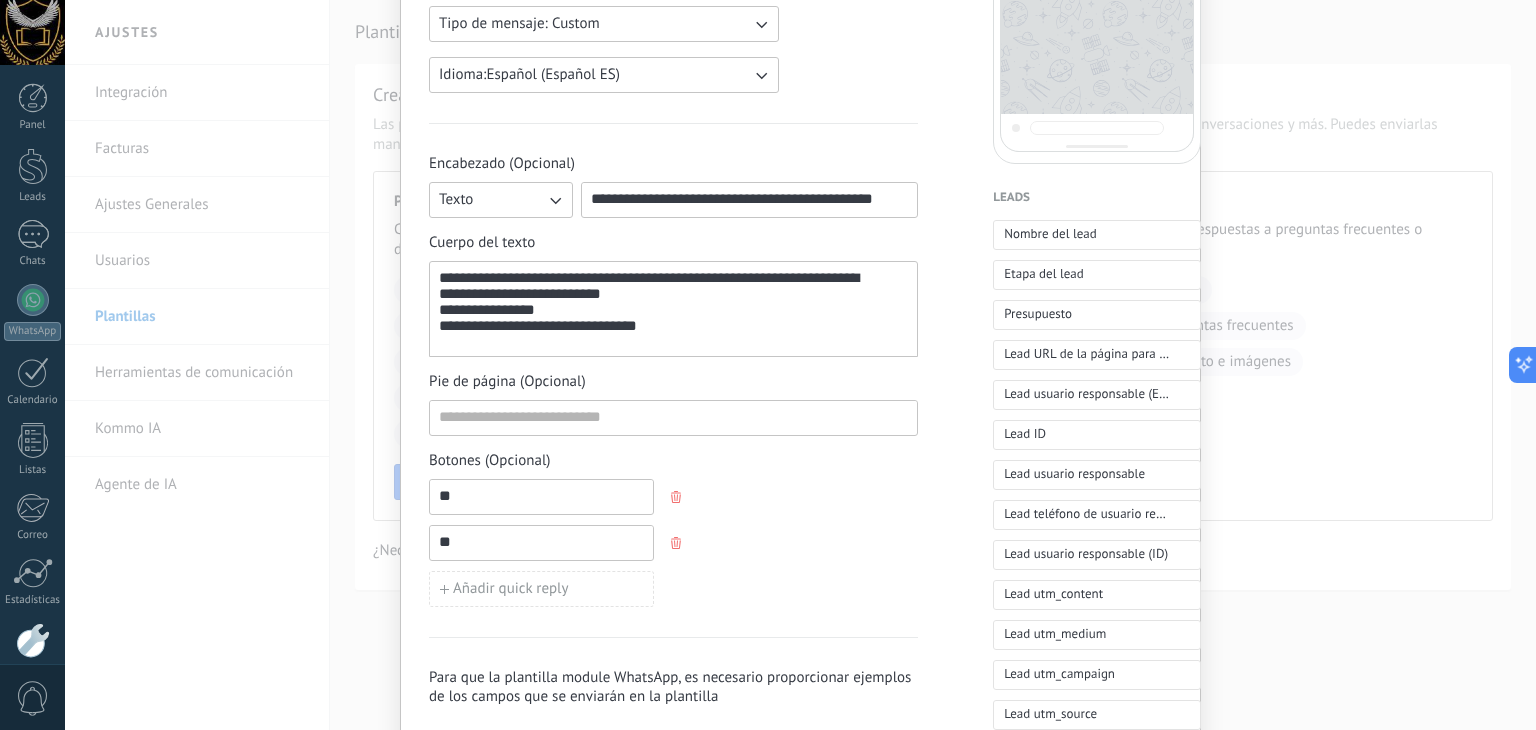 click 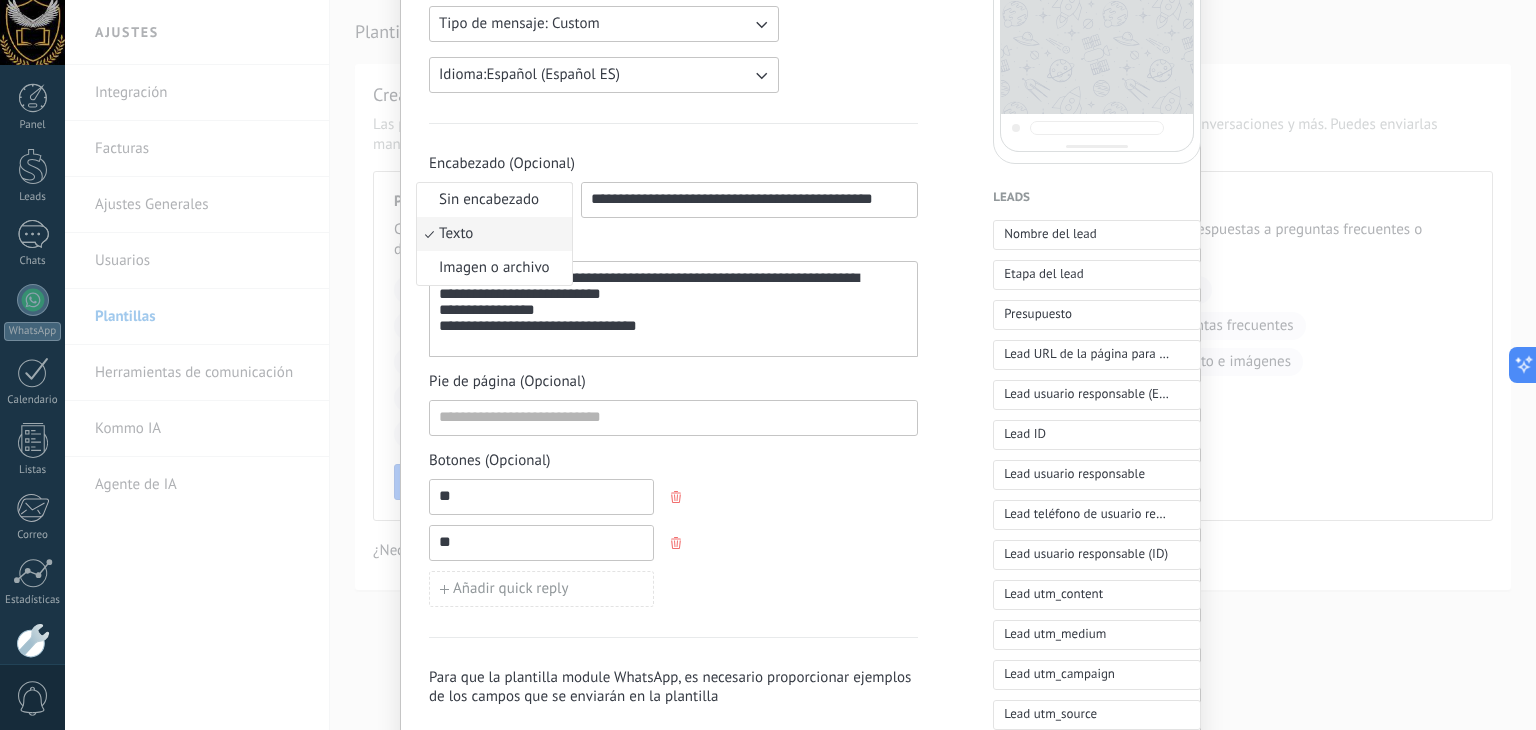 click on "Texto" at bounding box center (494, 234) 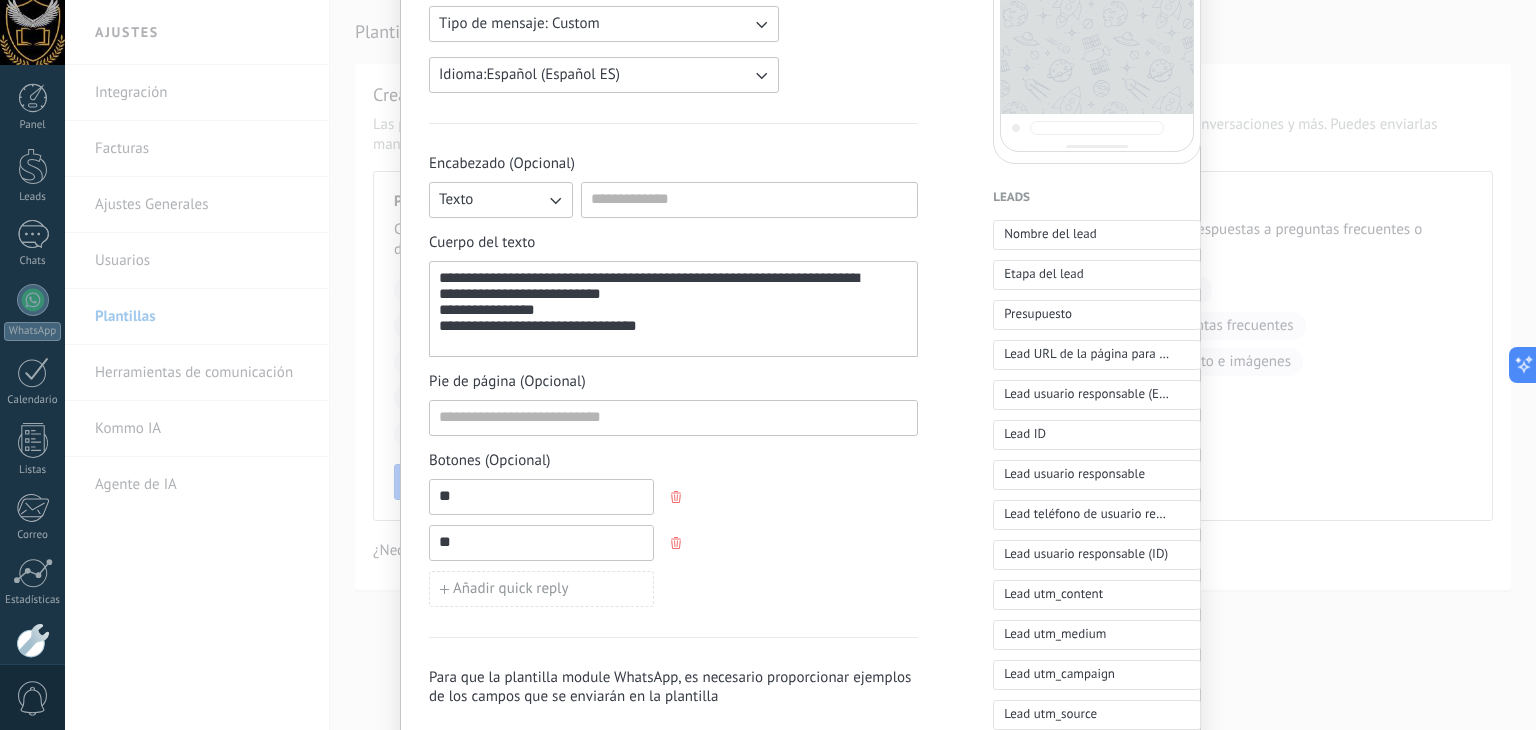 type 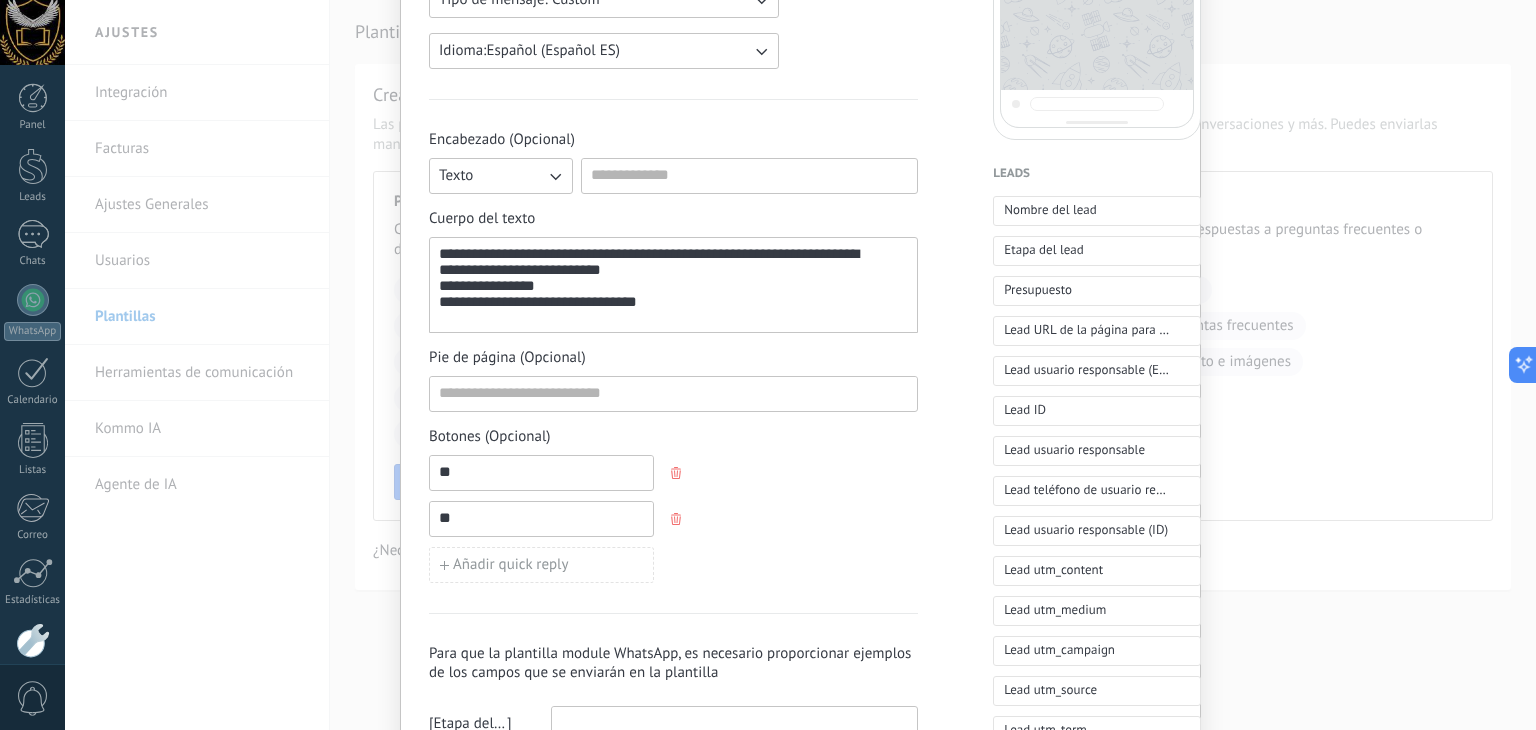 type 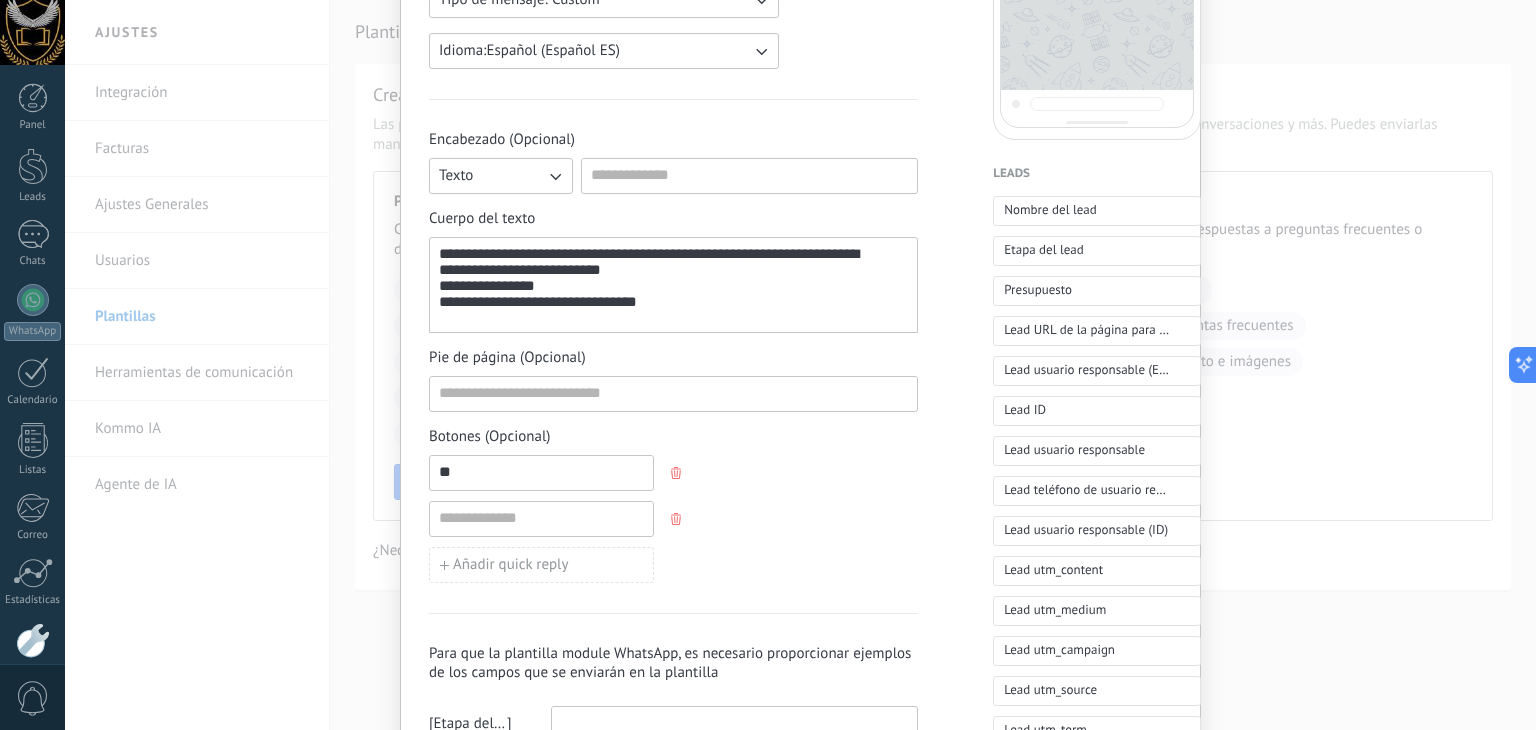 type 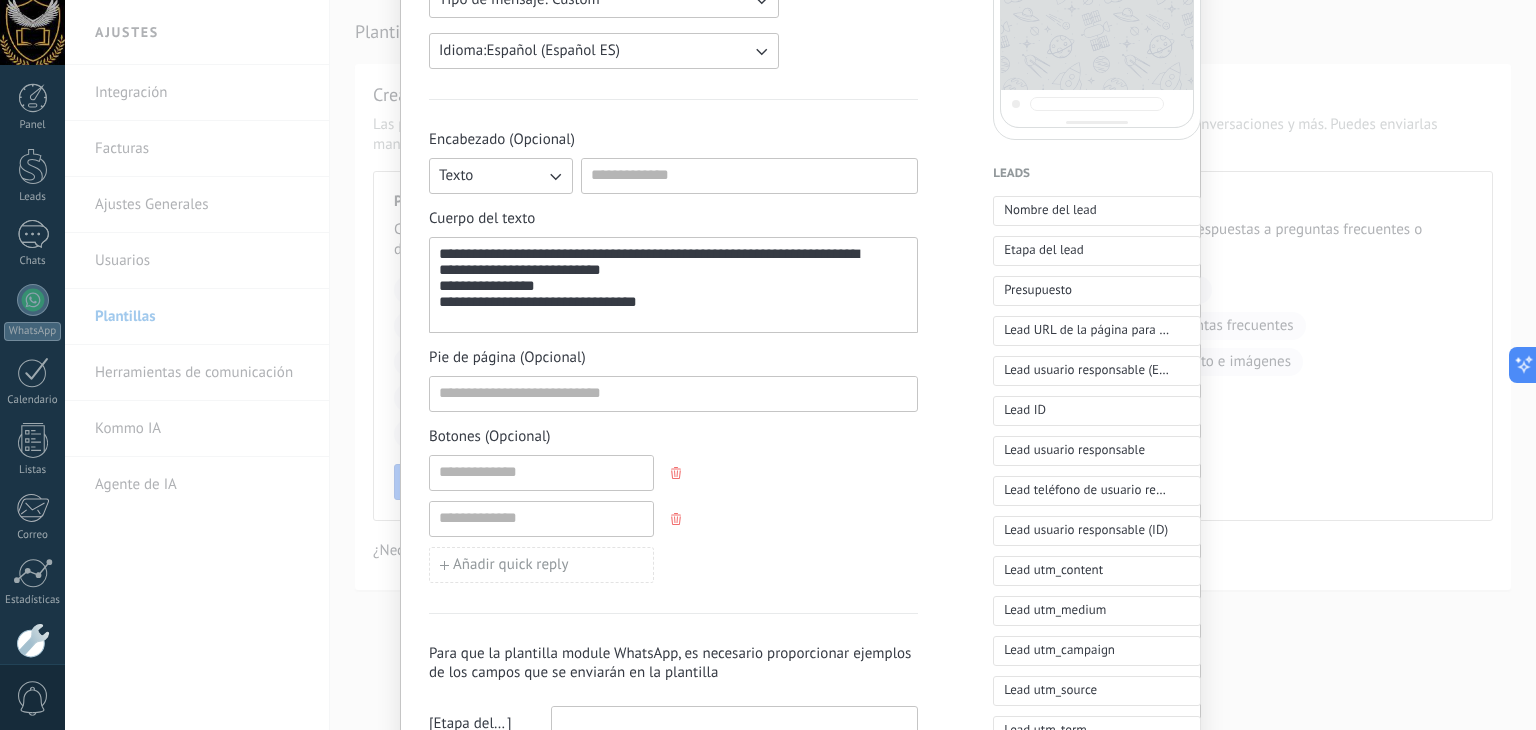 type 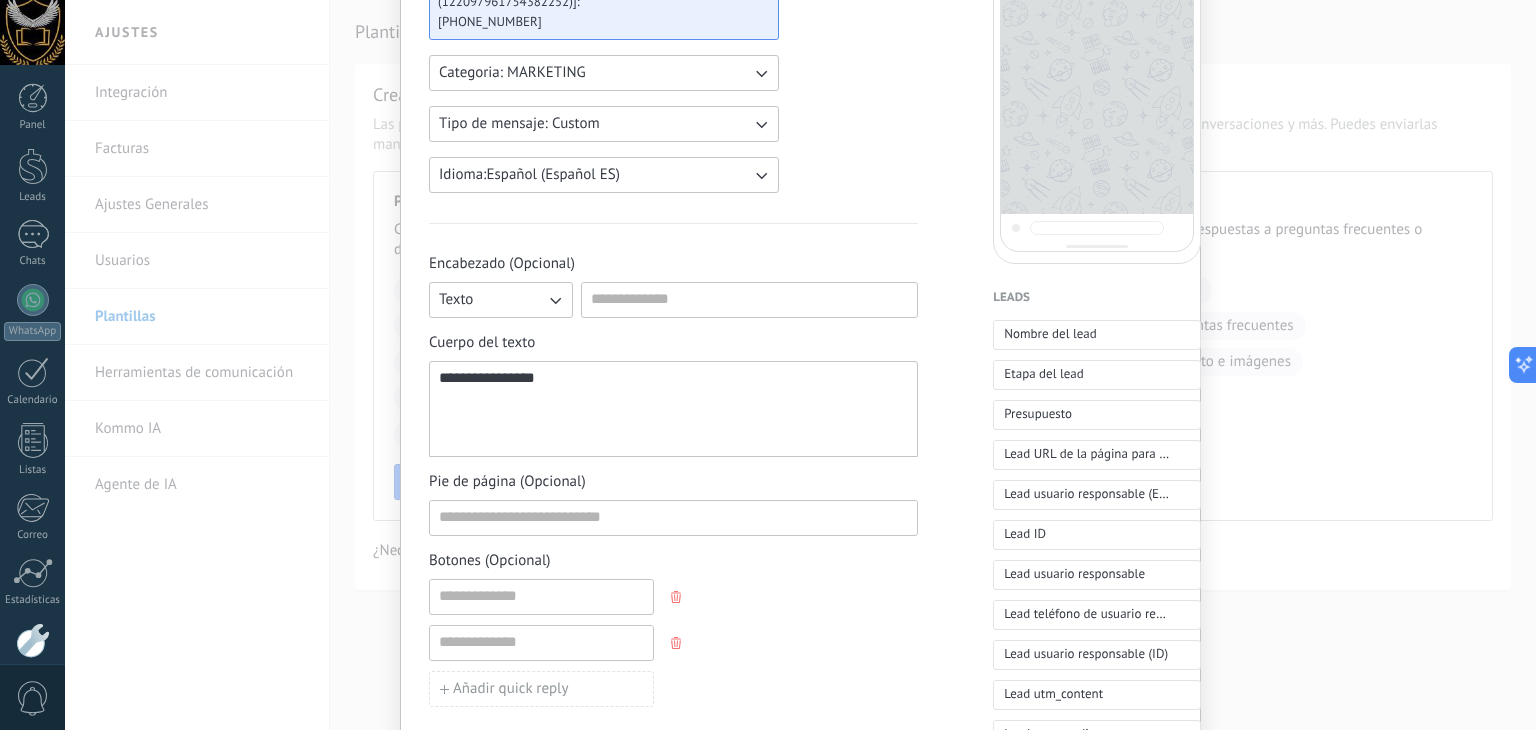 scroll, scrollTop: 400, scrollLeft: 0, axis: vertical 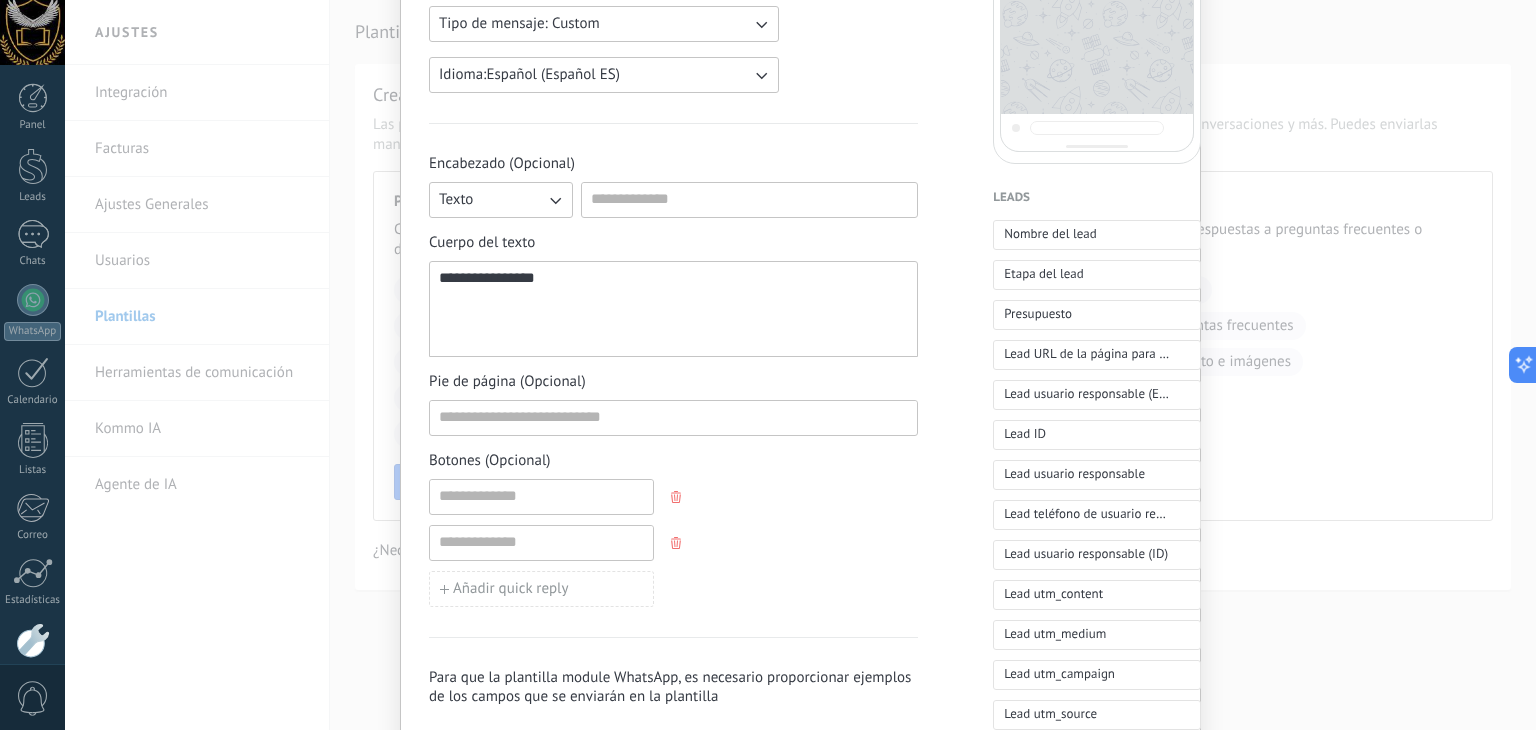 click 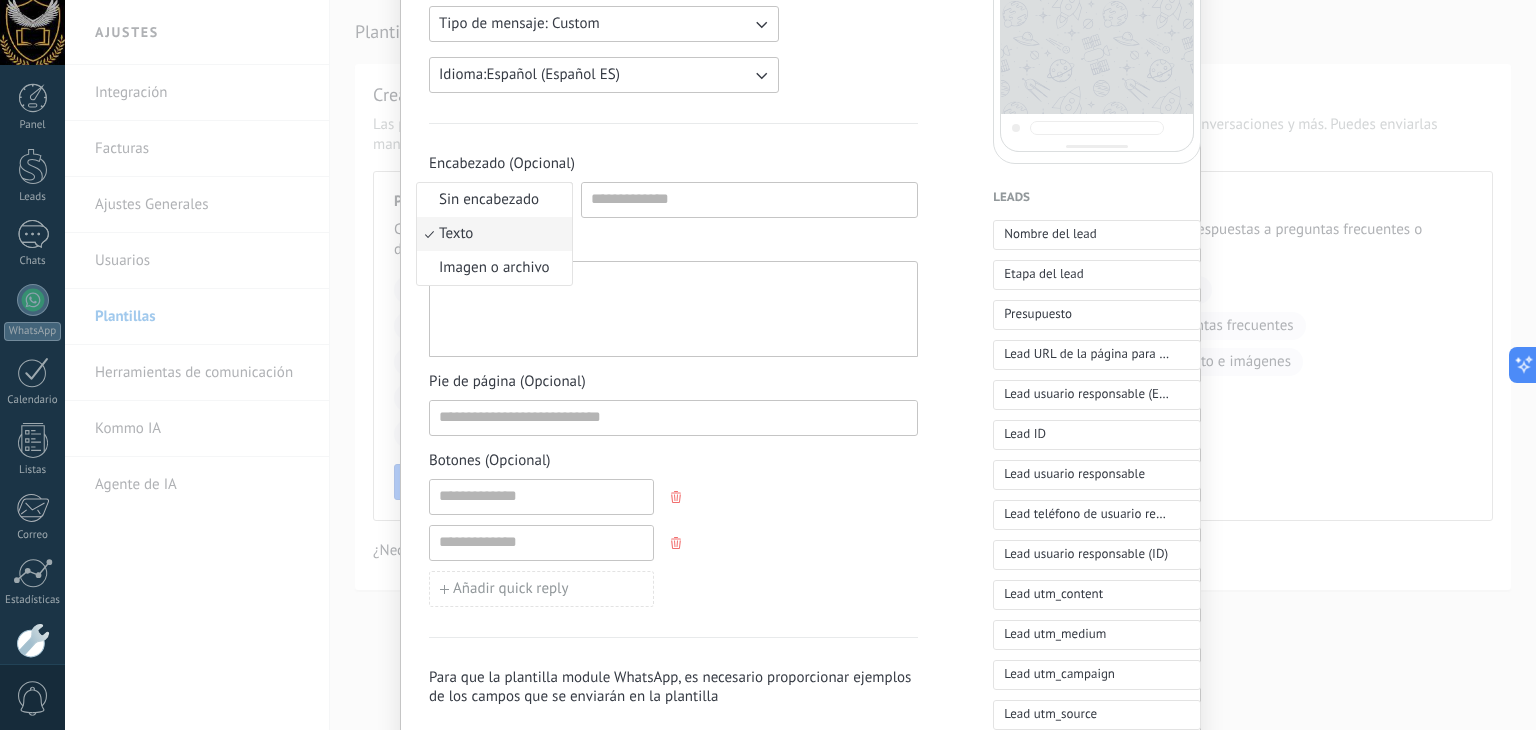 click on "Imagen o archivo" at bounding box center (494, 268) 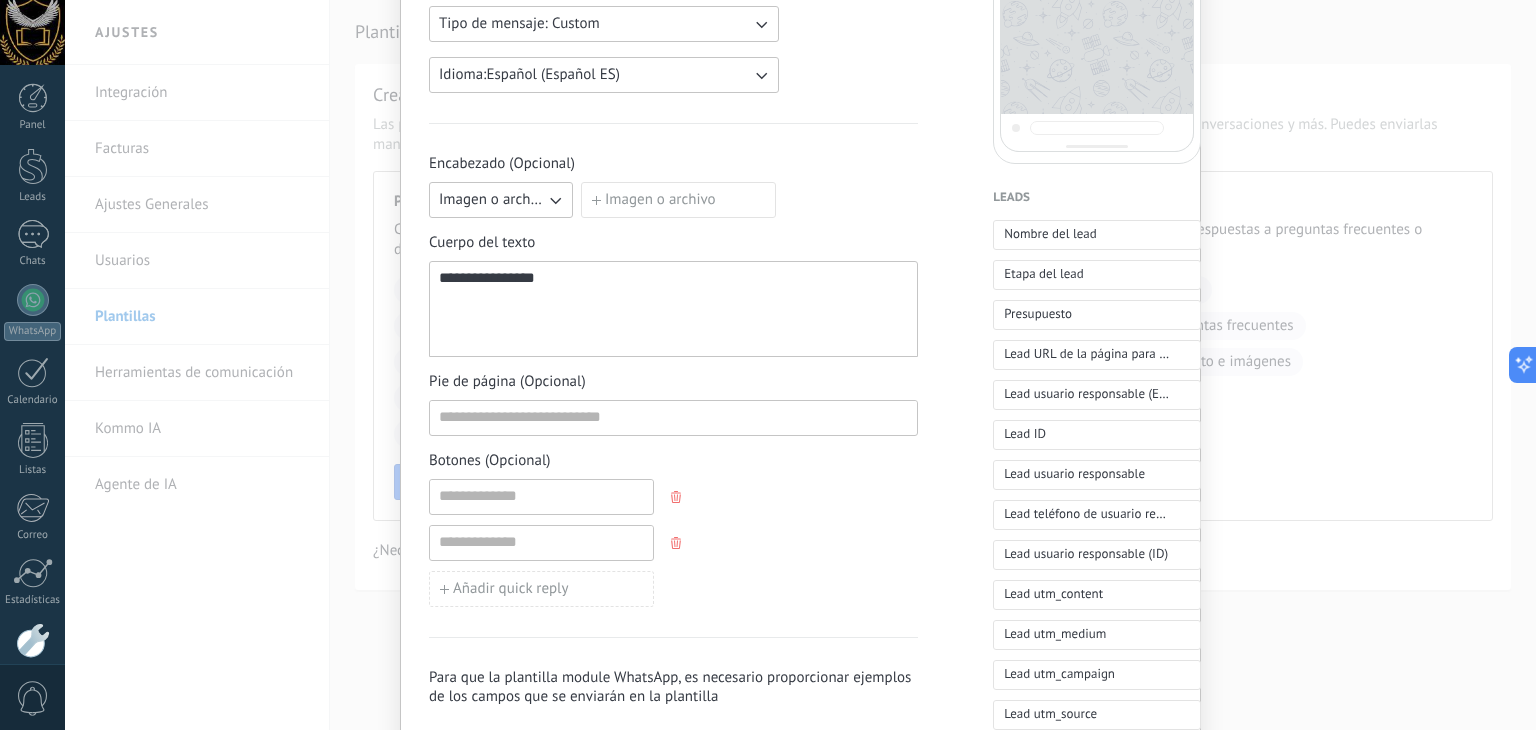 click on "Imagen o archivo" at bounding box center [678, 200] 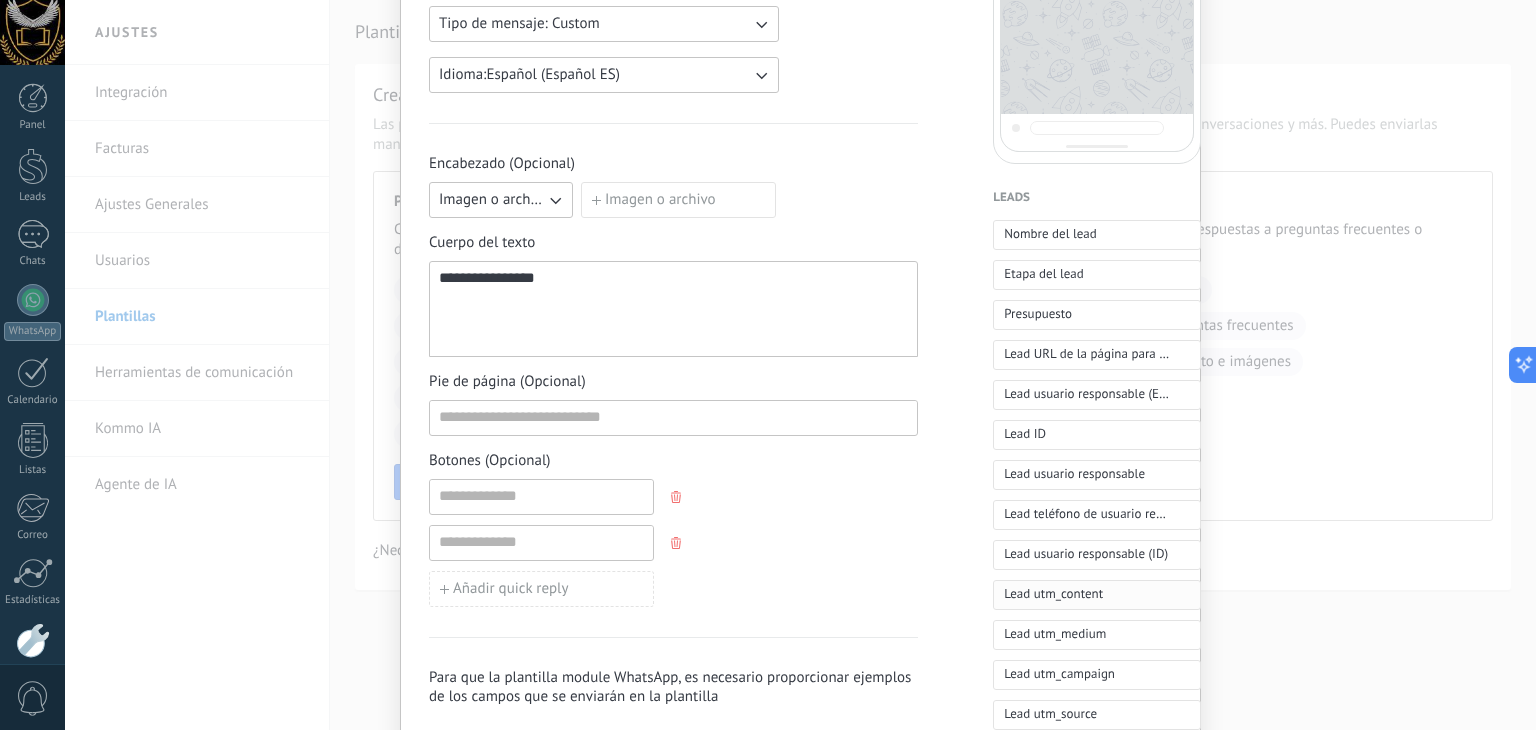 scroll, scrollTop: 600, scrollLeft: 0, axis: vertical 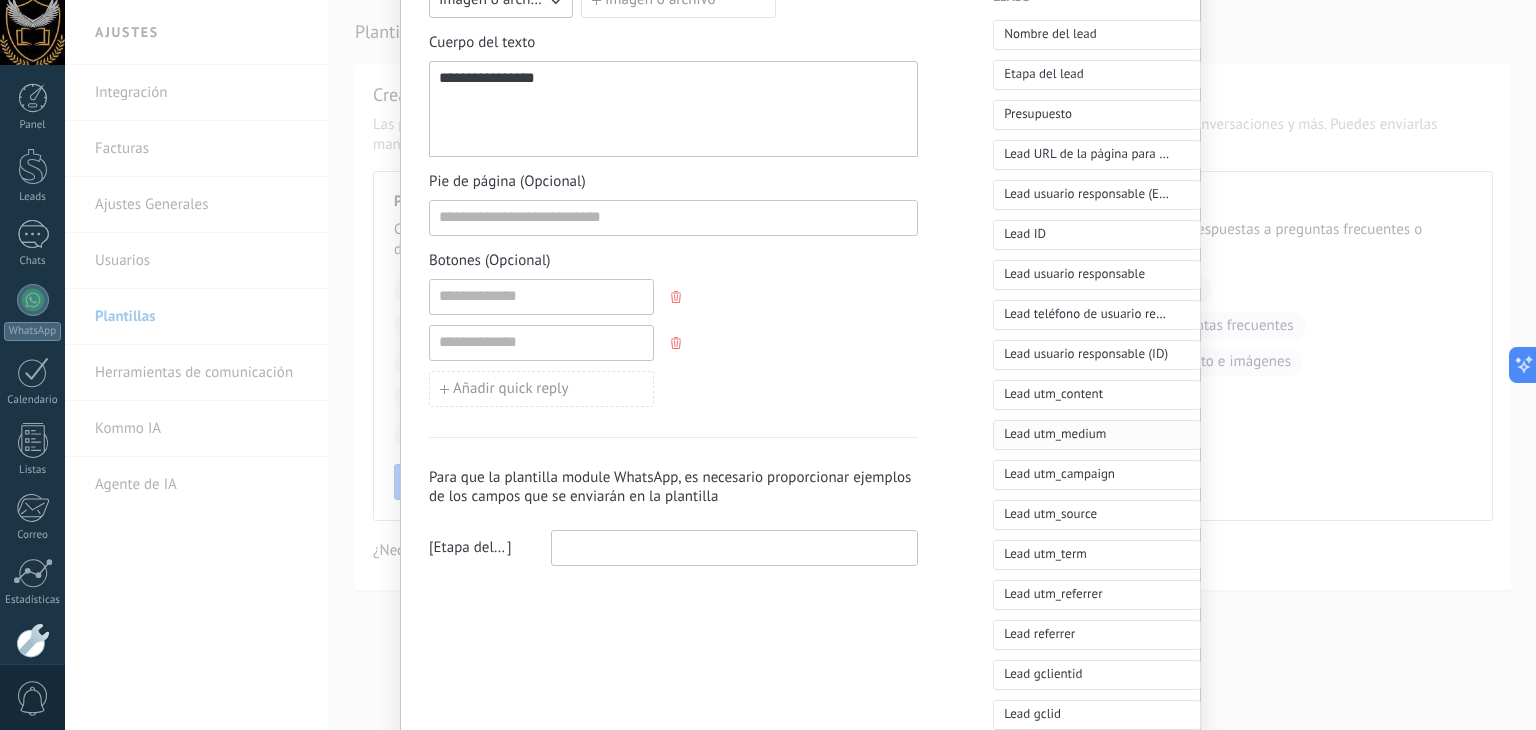 click on "Lead utm_medium" at bounding box center [1055, 434] 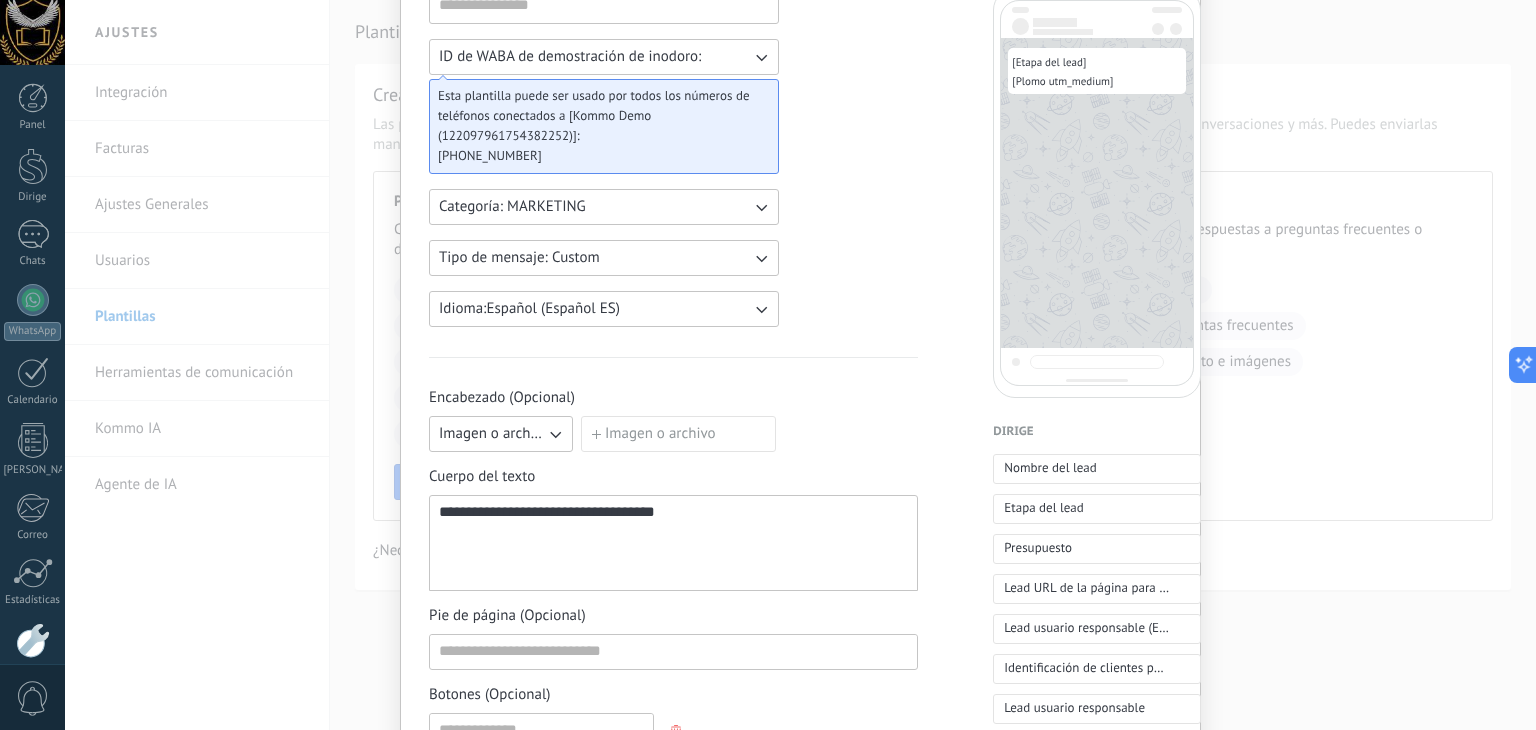 scroll, scrollTop: 200, scrollLeft: 0, axis: vertical 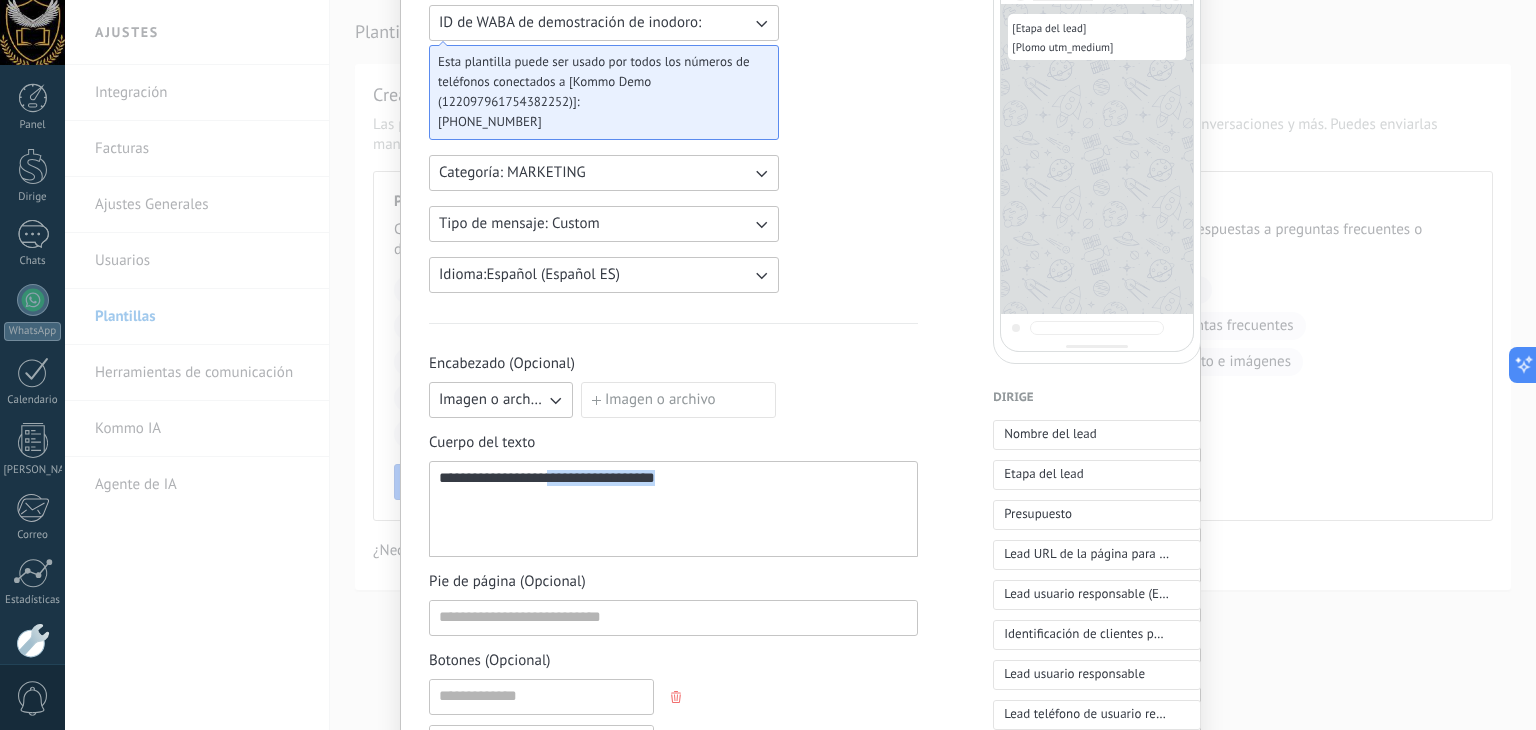 drag, startPoint x: 718, startPoint y: 494, endPoint x: 408, endPoint y: 489, distance: 310.0403 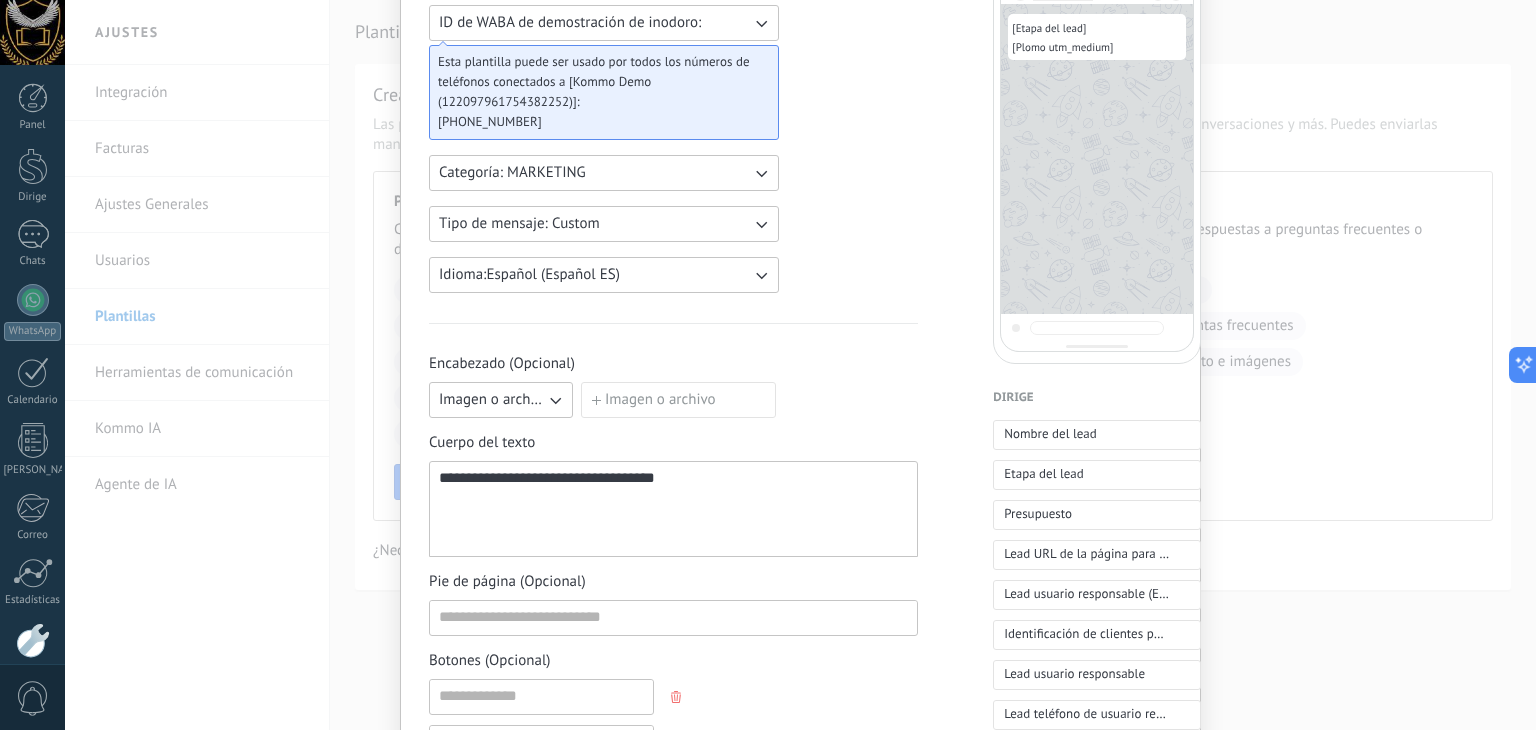 drag, startPoint x: 603, startPoint y: 483, endPoint x: 431, endPoint y: 544, distance: 182.49658 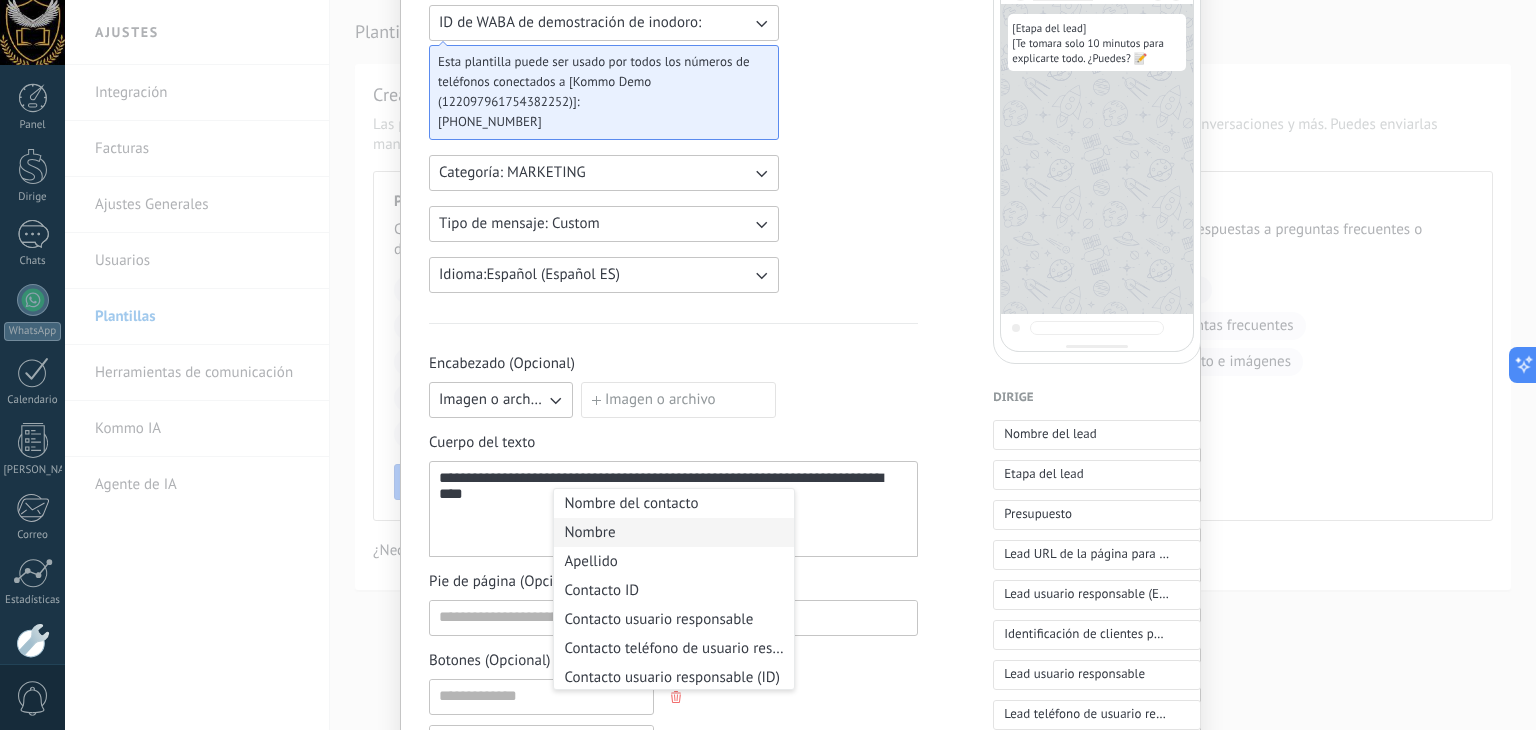 click on "**********" at bounding box center [659, 509] 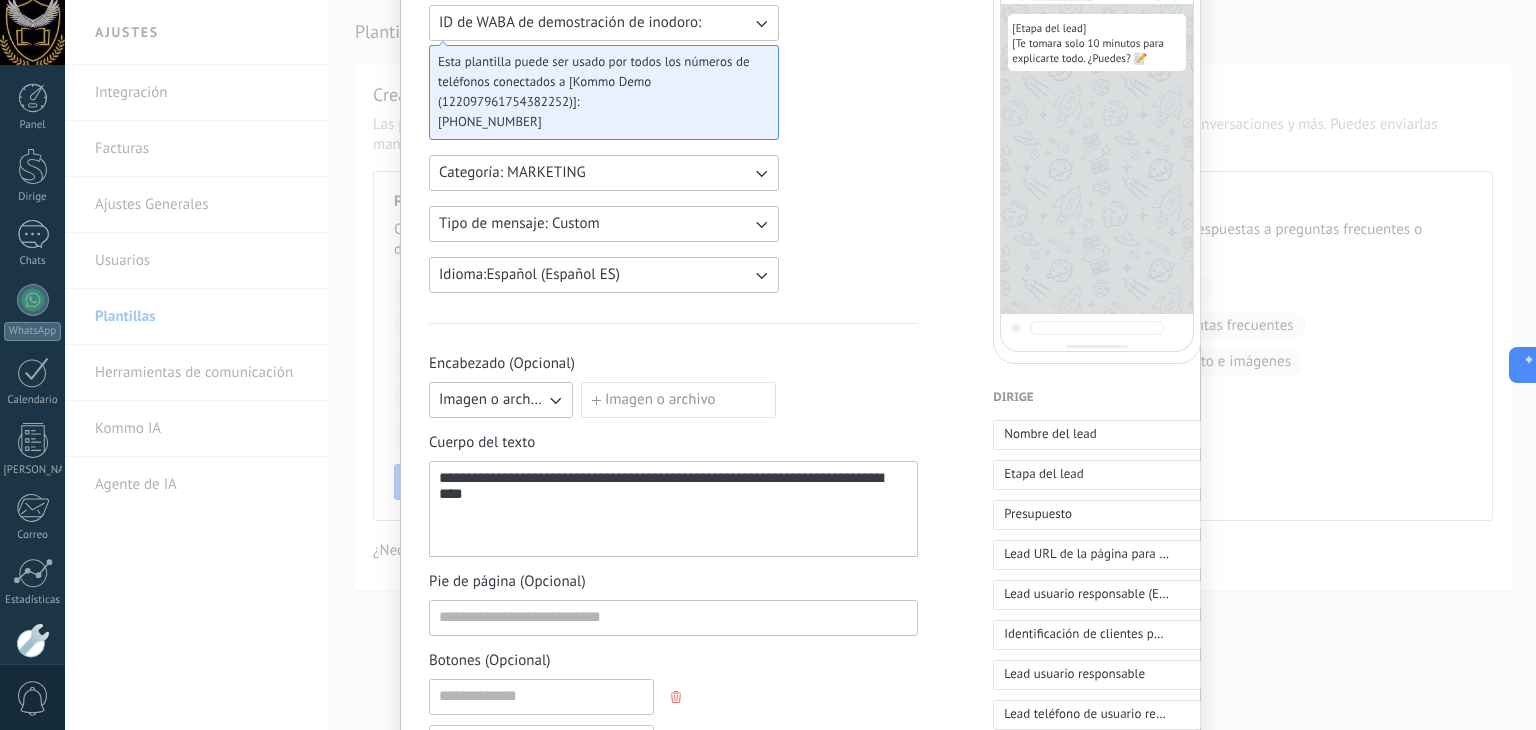click on "**********" at bounding box center [493, 477] 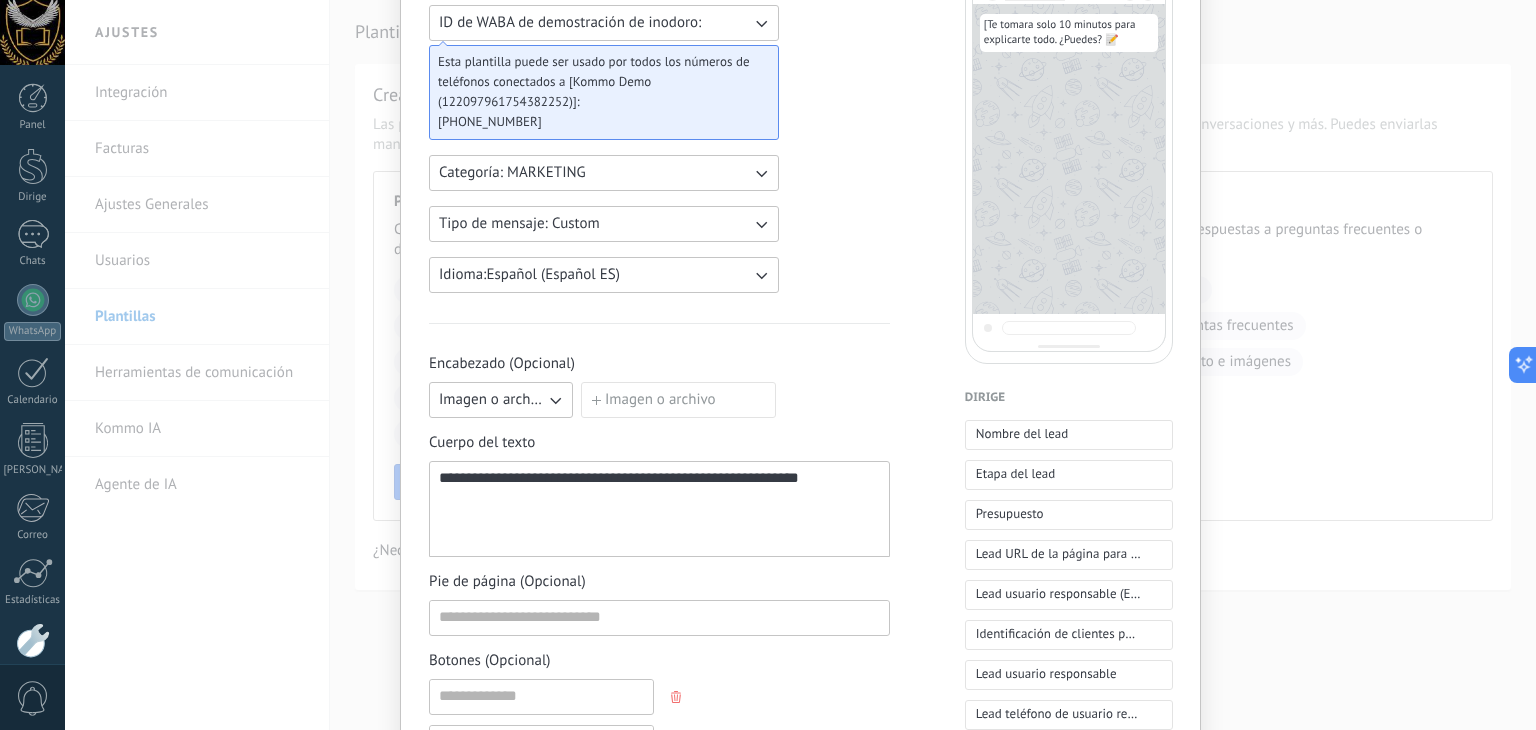 click on "**********" at bounding box center [659, 509] 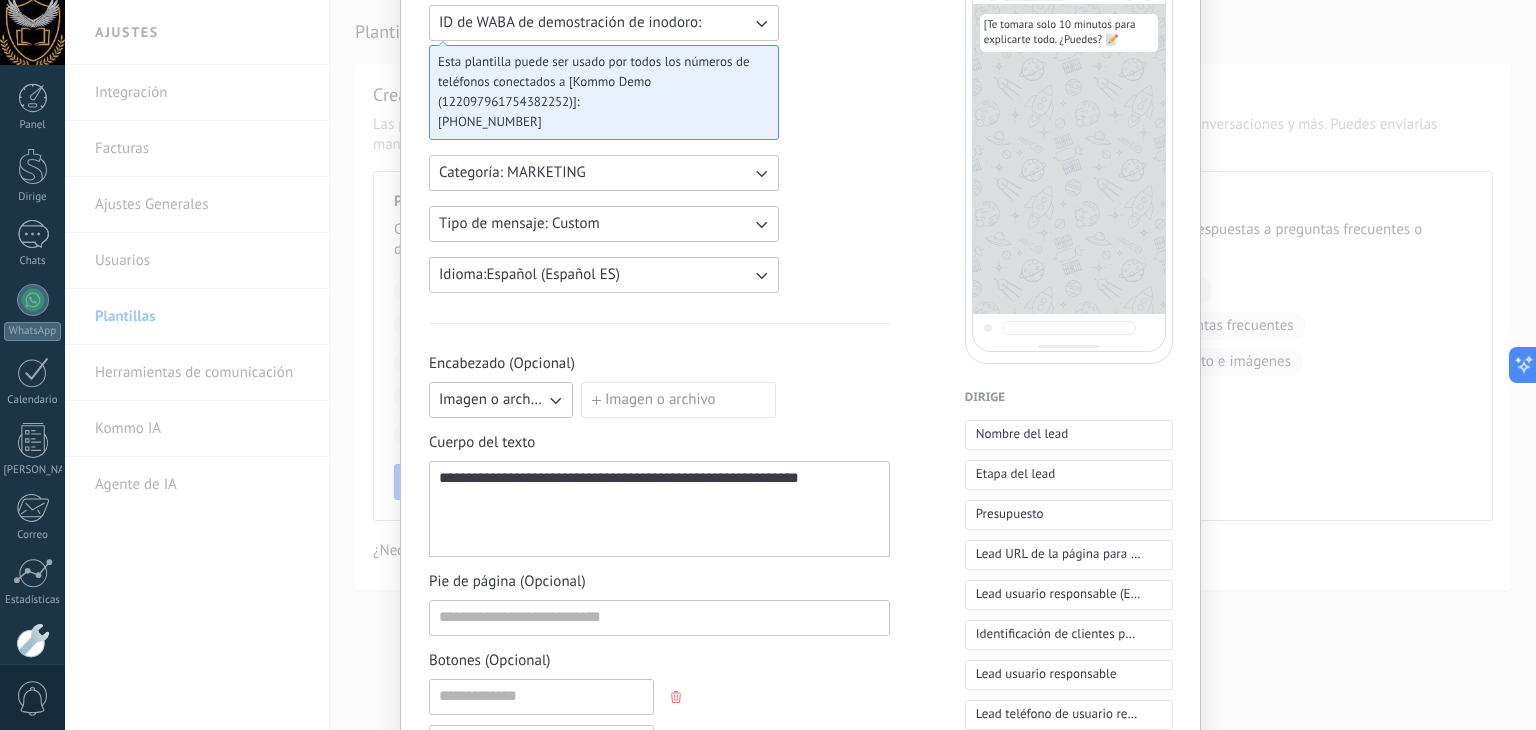 click on "**********" at bounding box center (659, 509) 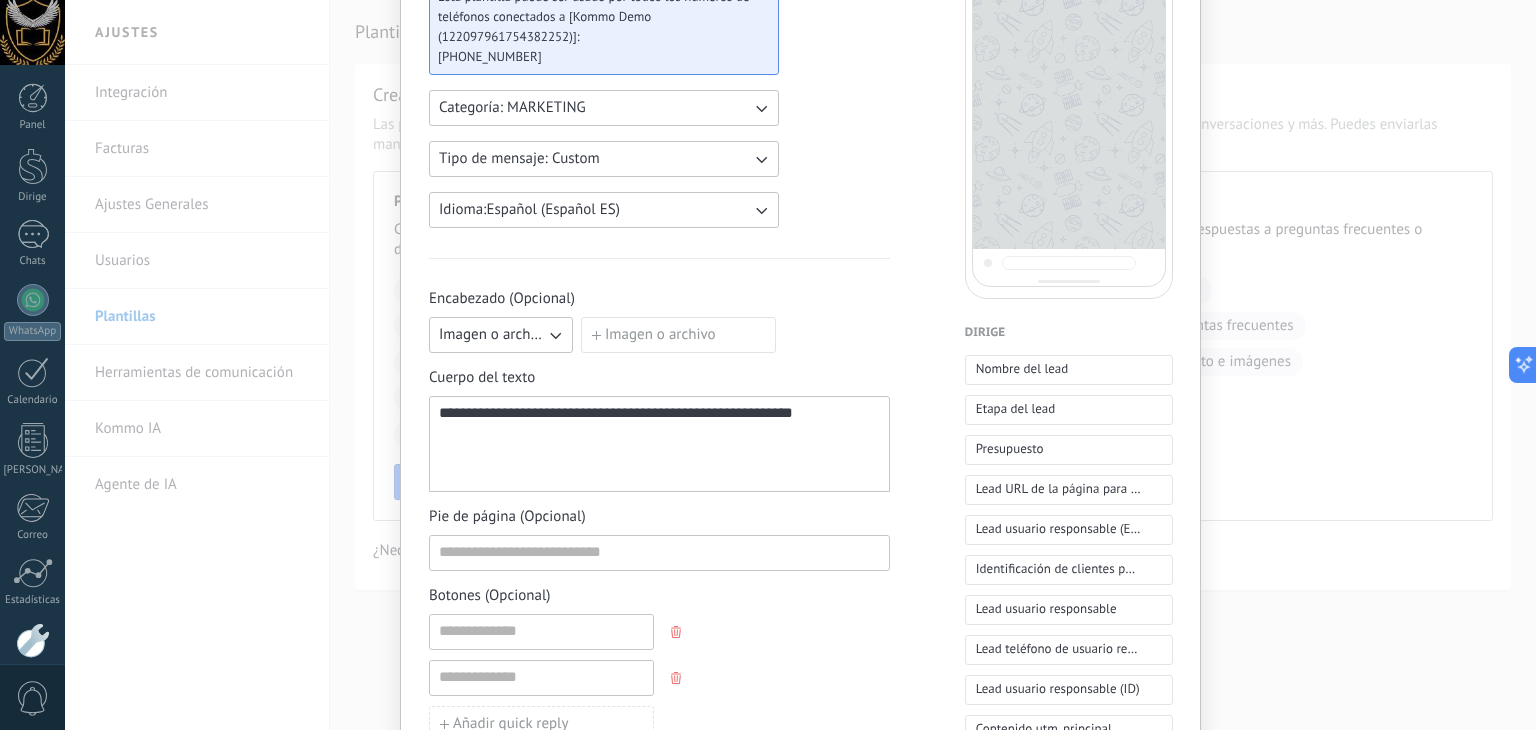 scroll, scrollTop: 300, scrollLeft: 0, axis: vertical 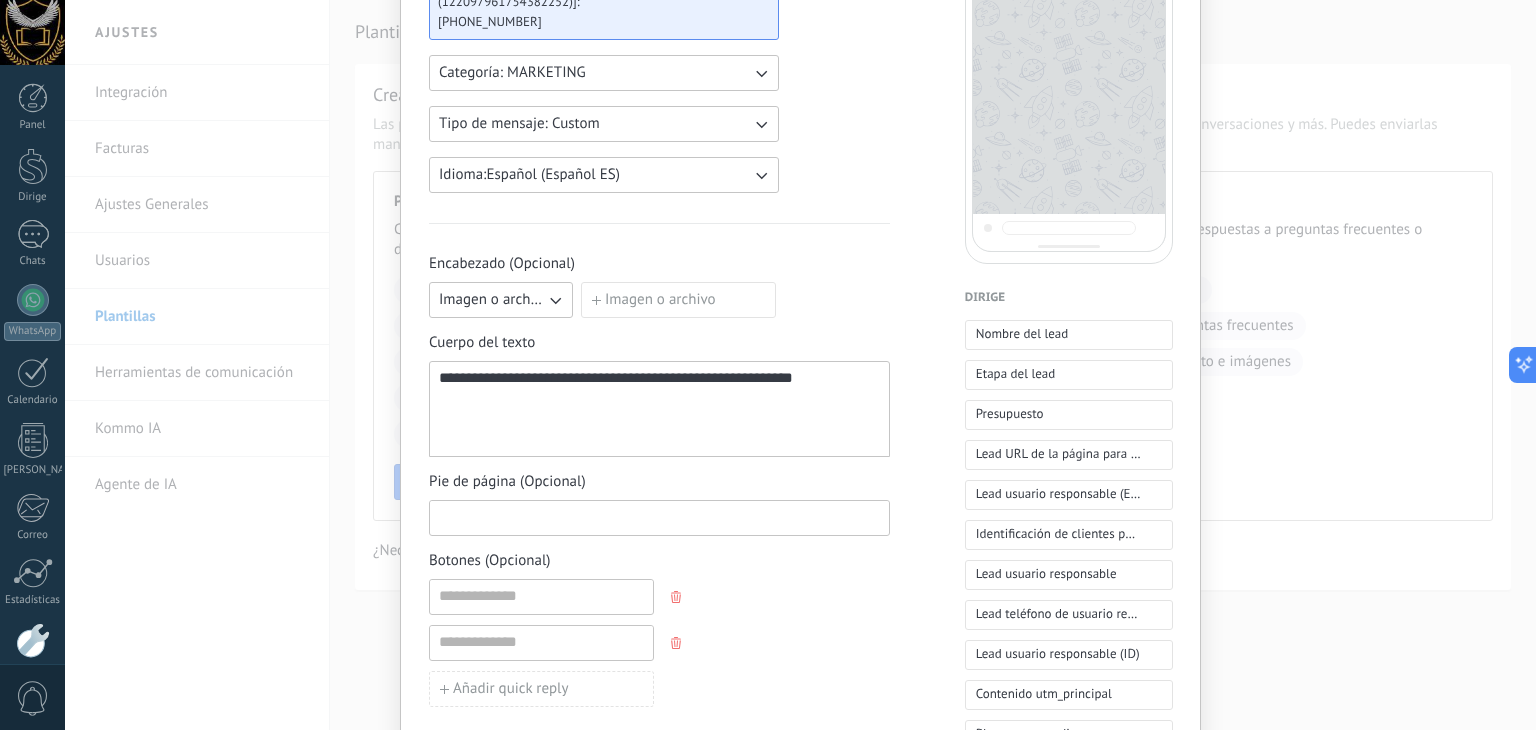 click at bounding box center (659, 517) 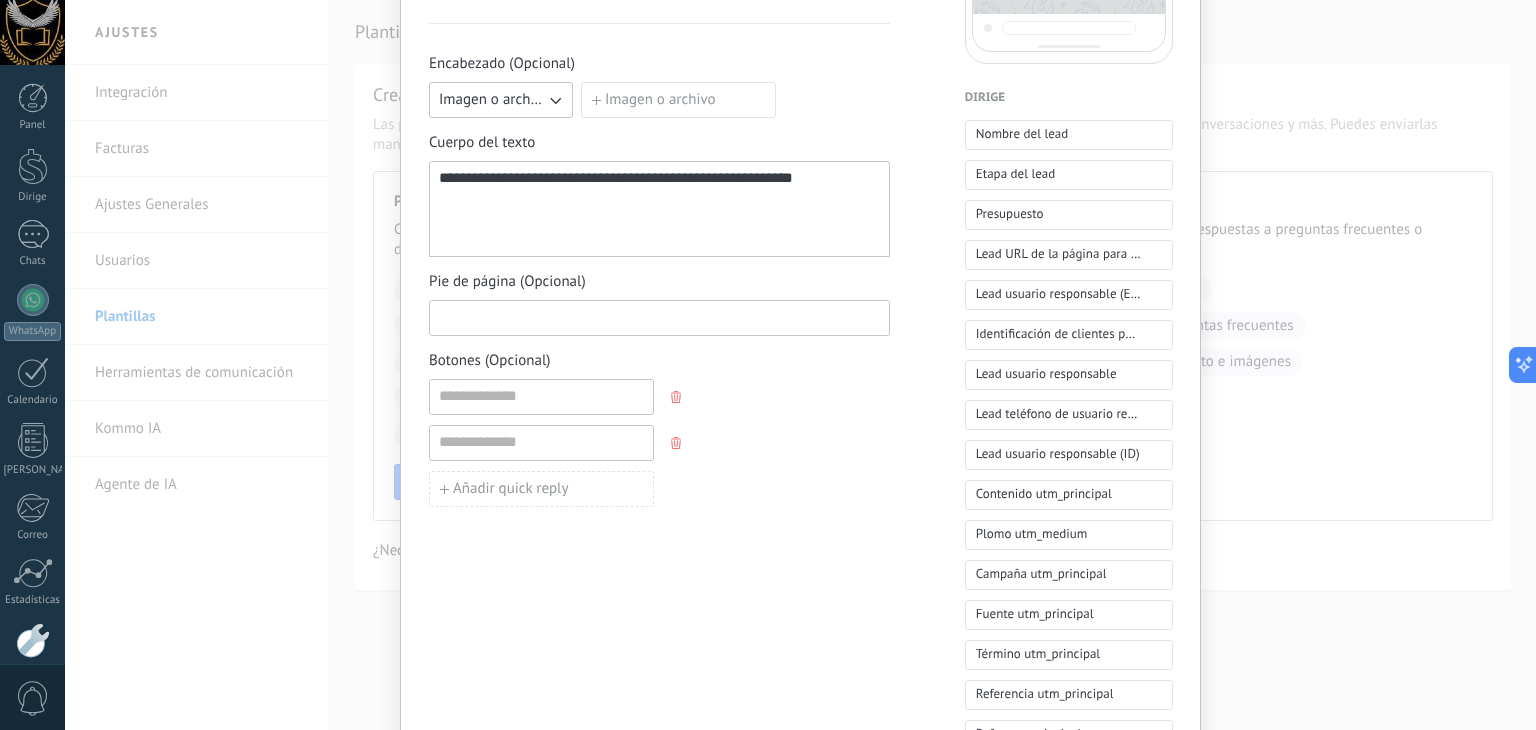 scroll, scrollTop: 400, scrollLeft: 0, axis: vertical 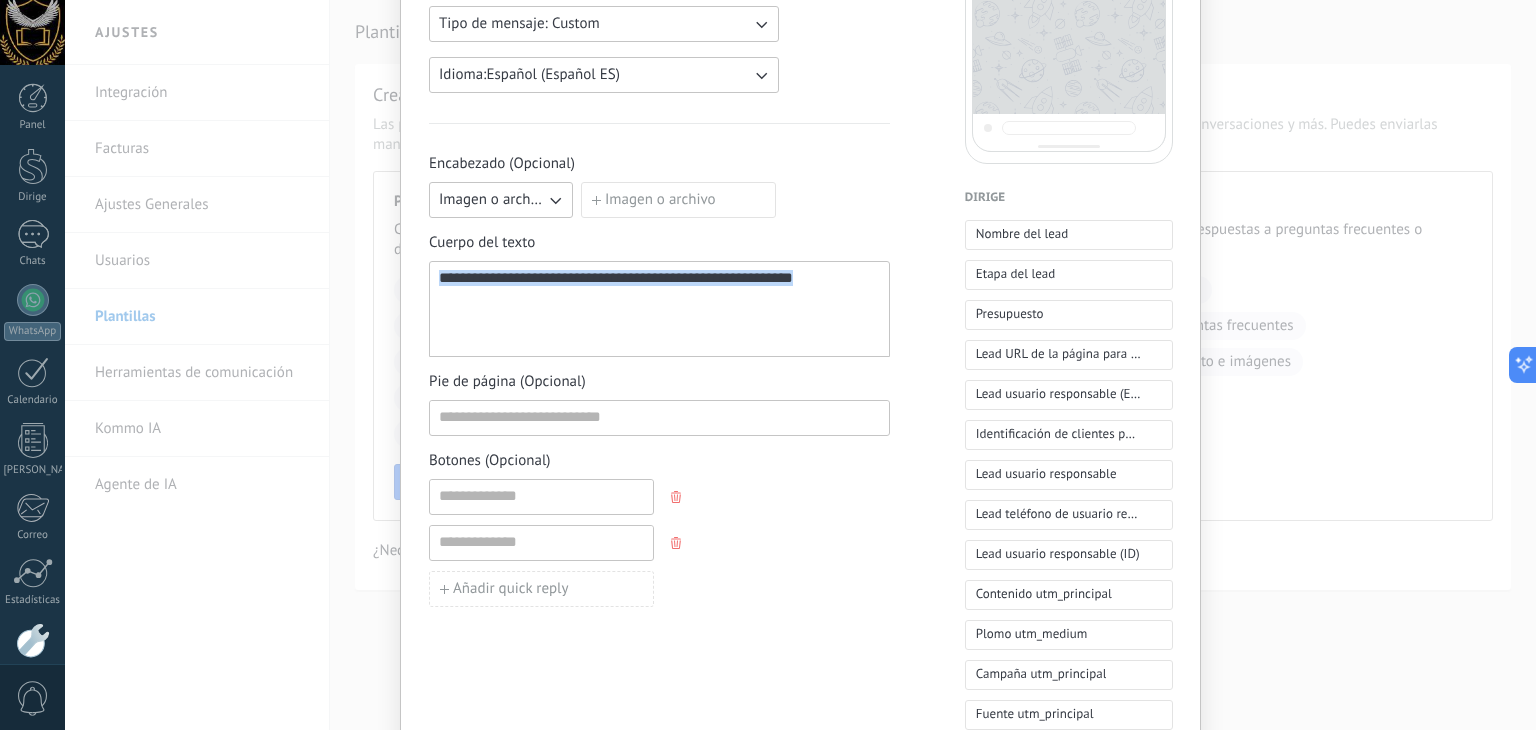 drag, startPoint x: 832, startPoint y: 285, endPoint x: 437, endPoint y: 279, distance: 395.04556 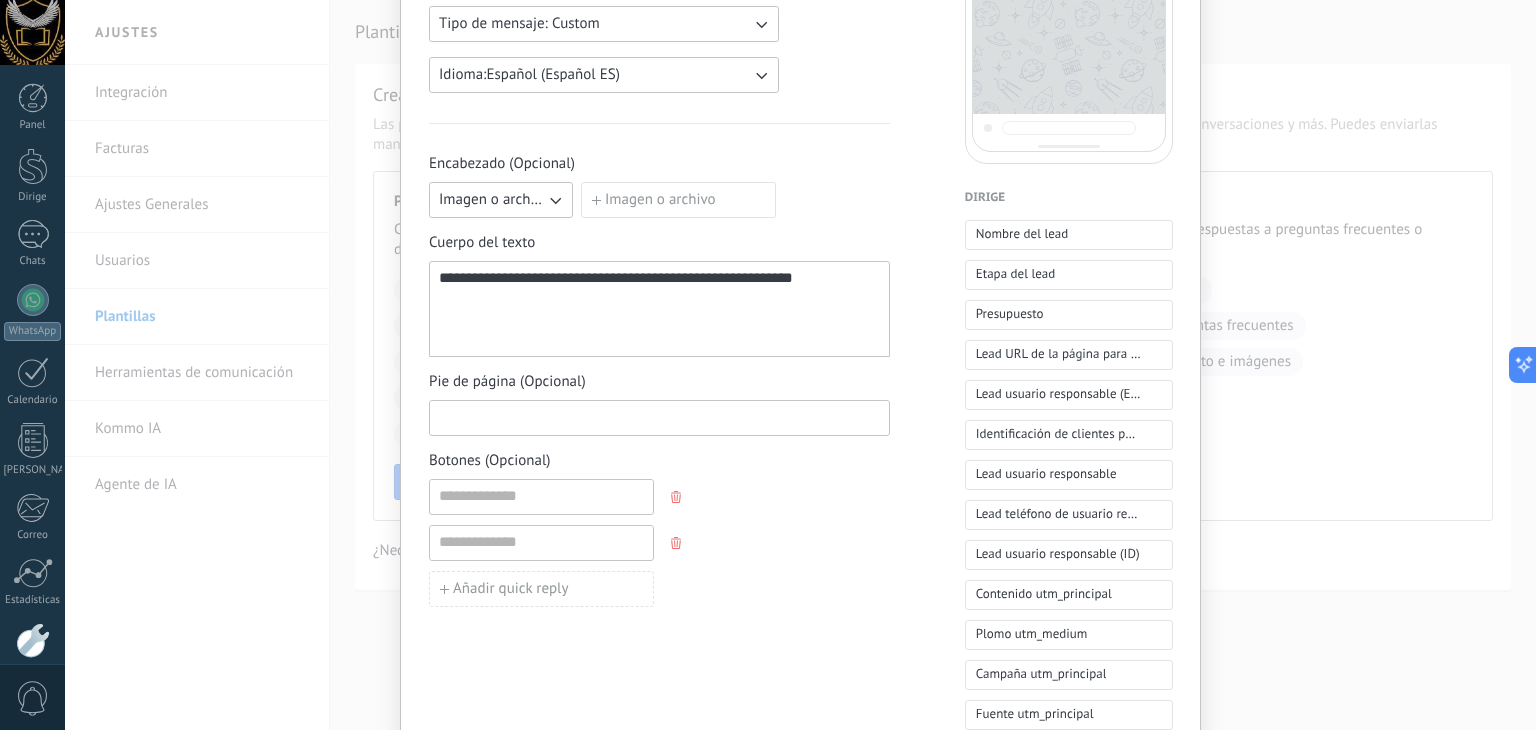 click at bounding box center (659, 417) 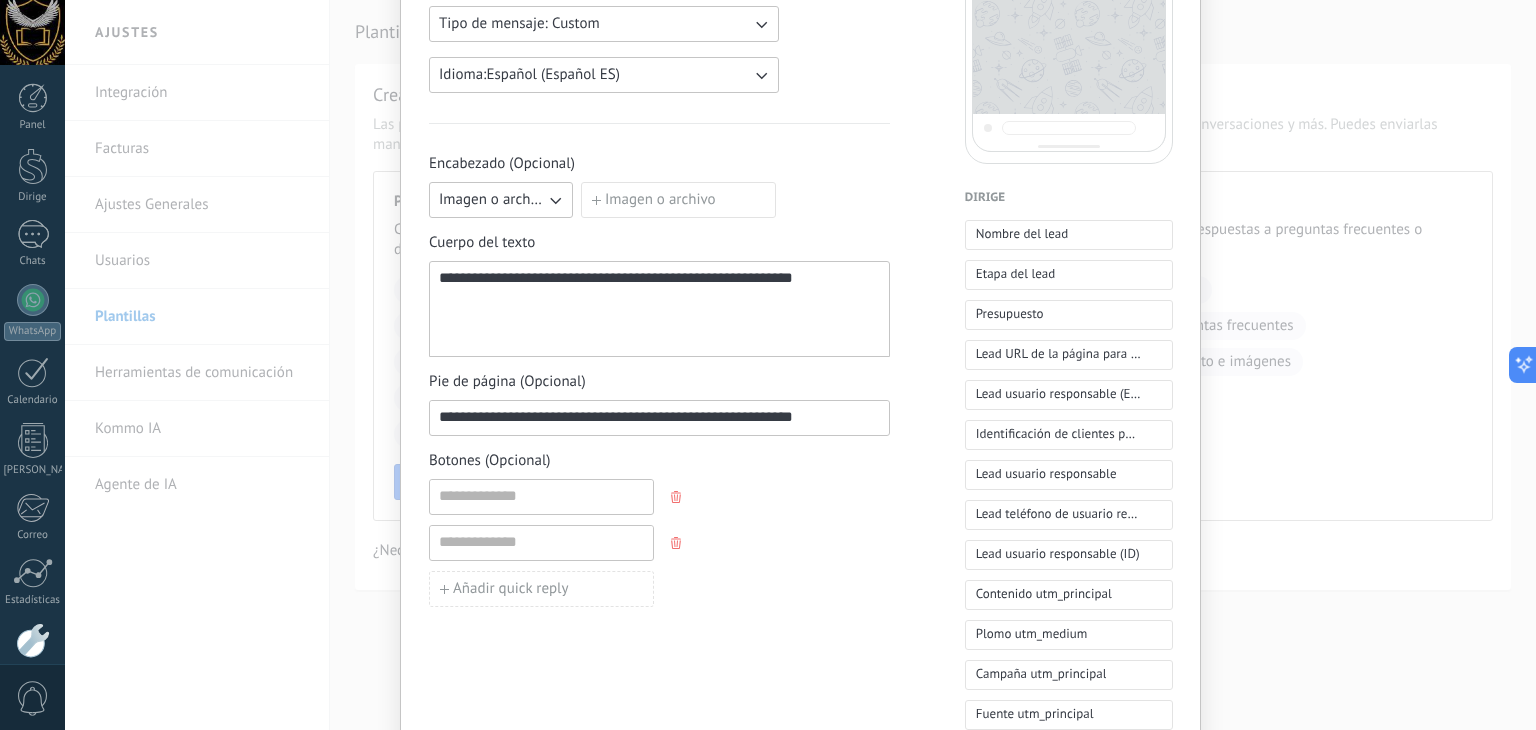 type on "**********" 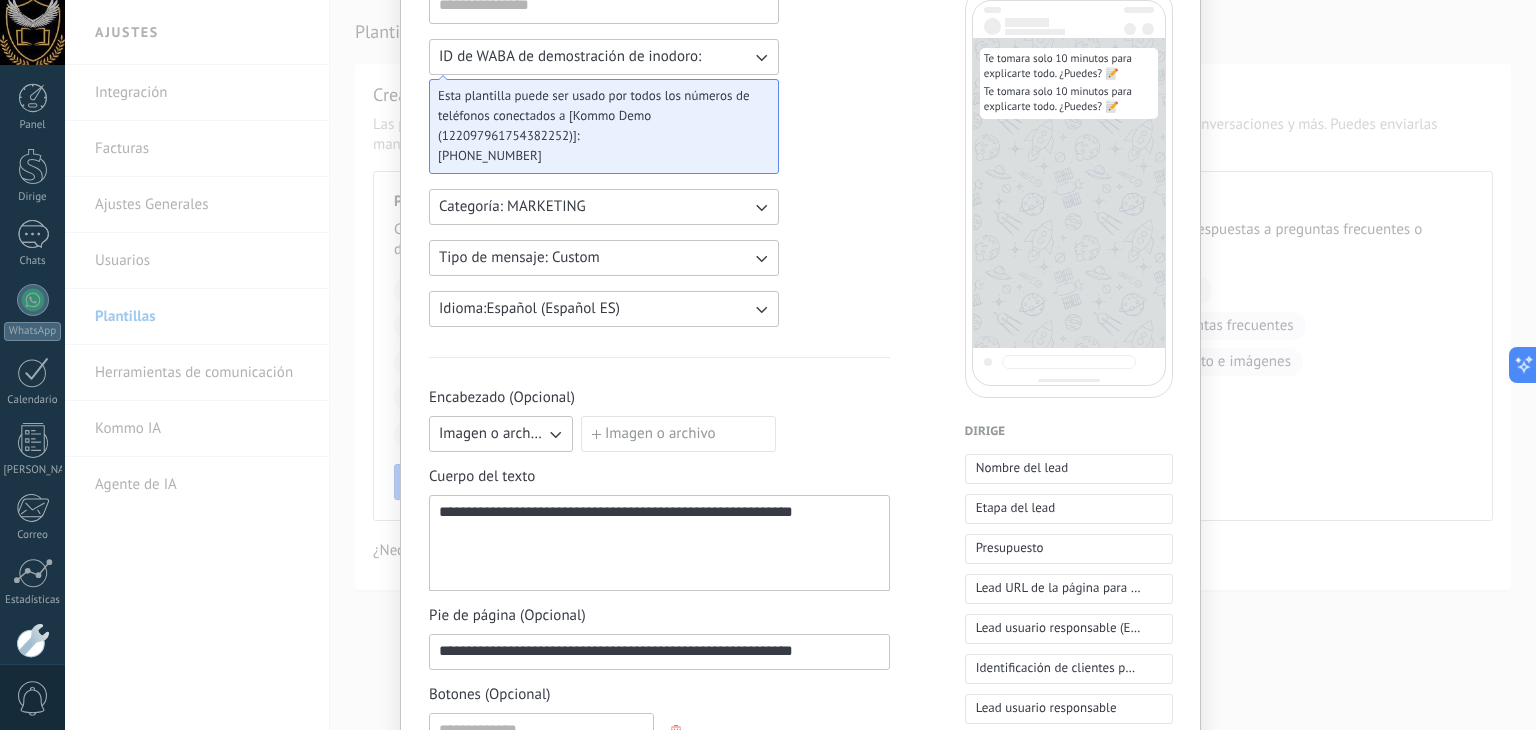 scroll, scrollTop: 200, scrollLeft: 0, axis: vertical 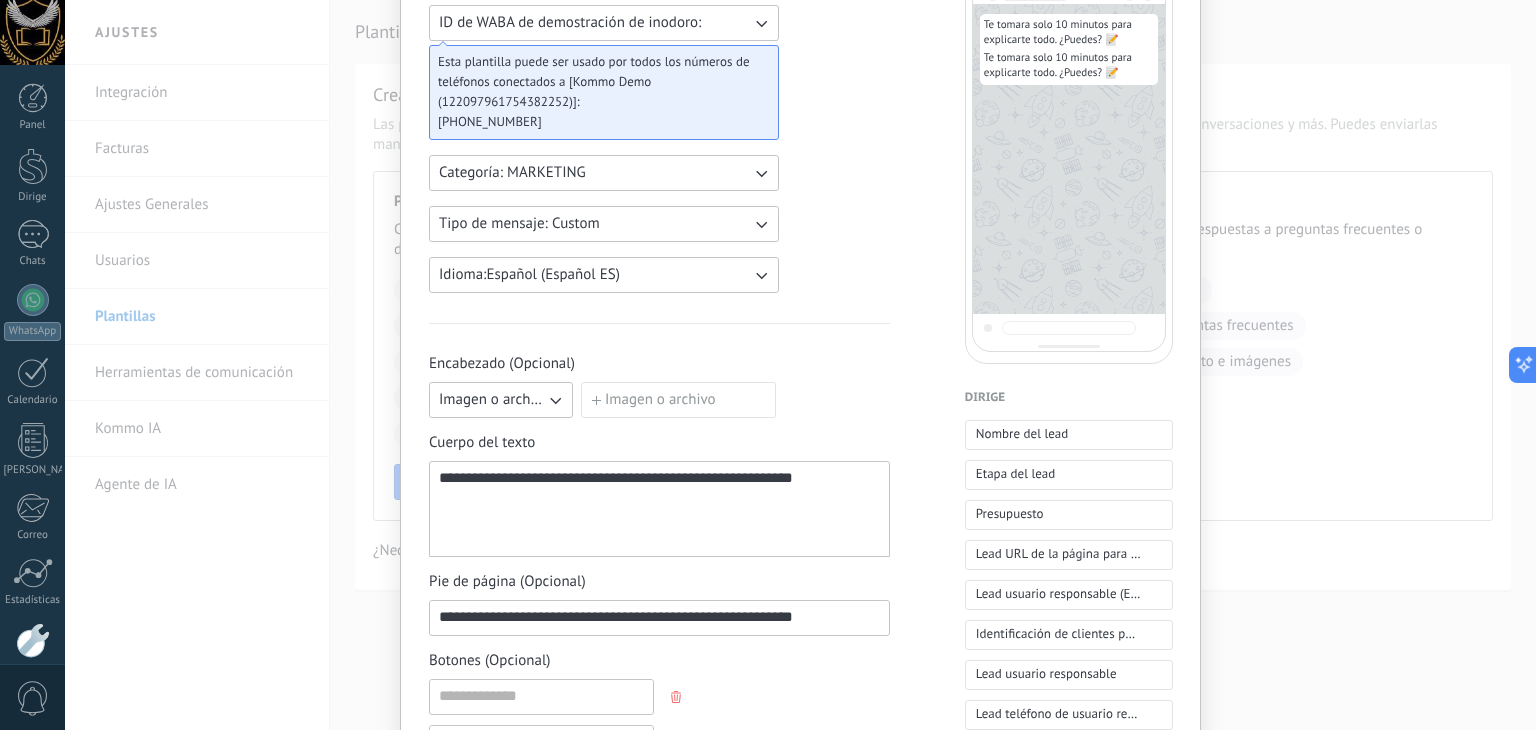 drag, startPoint x: 839, startPoint y: 607, endPoint x: 426, endPoint y: 617, distance: 413.12103 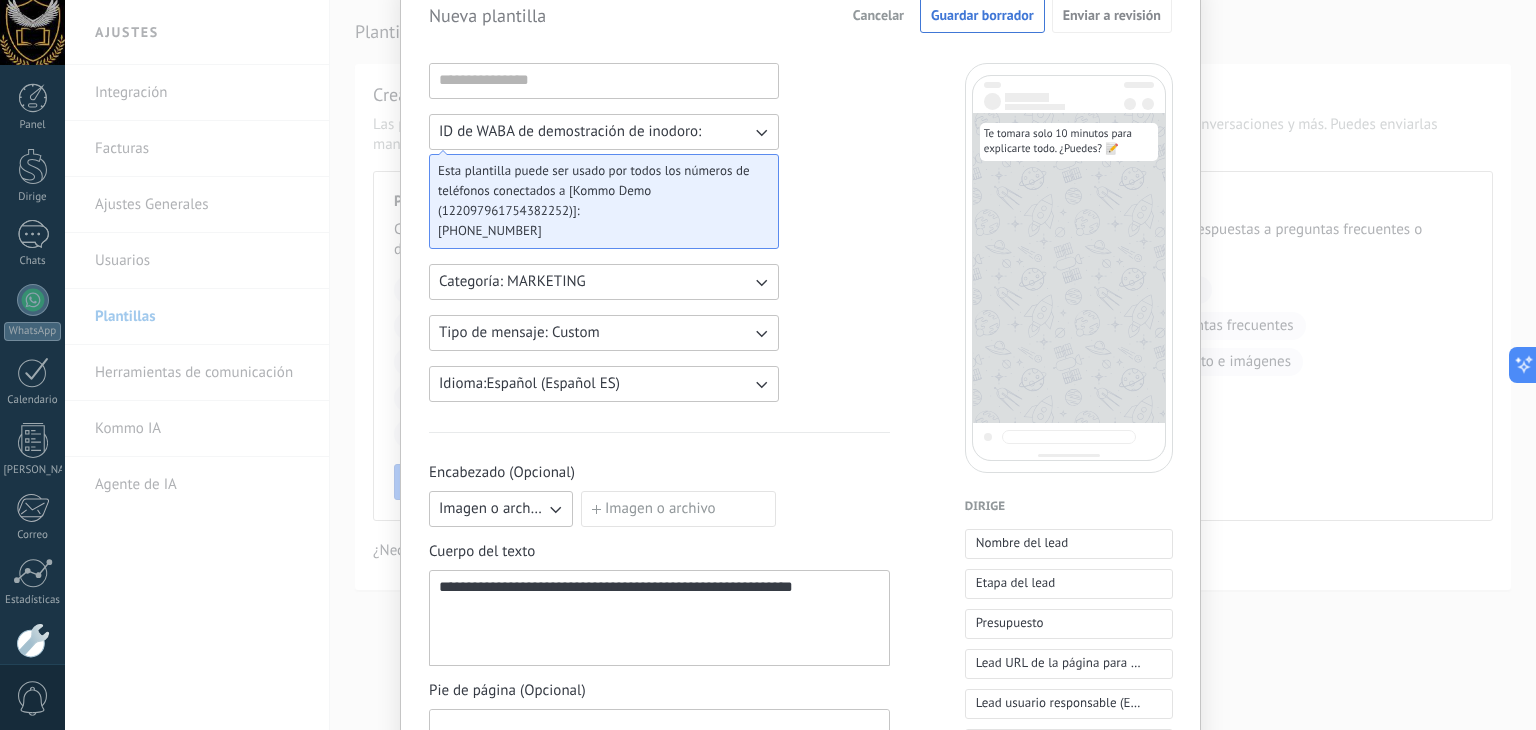scroll, scrollTop: 200, scrollLeft: 0, axis: vertical 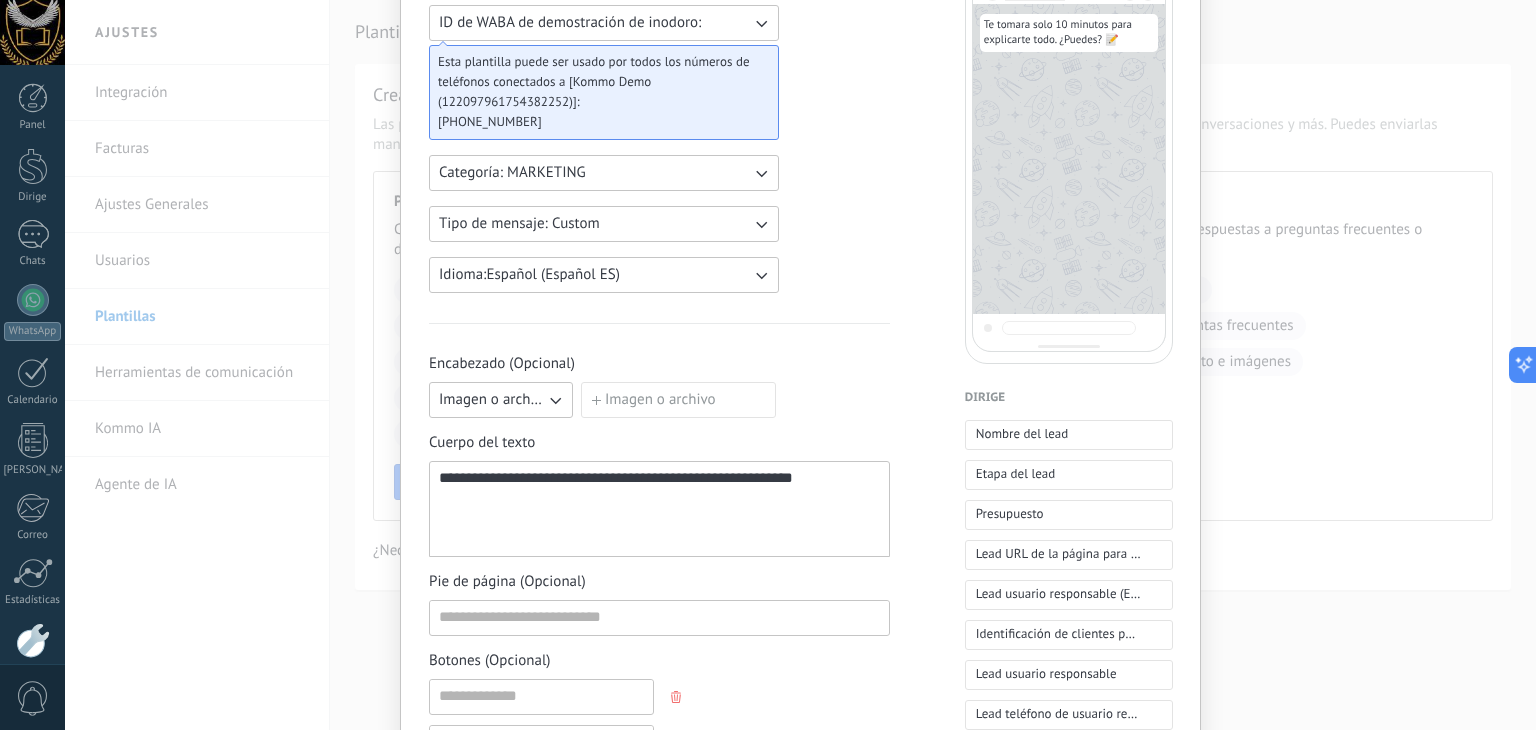 click on "**********" at bounding box center (659, 509) 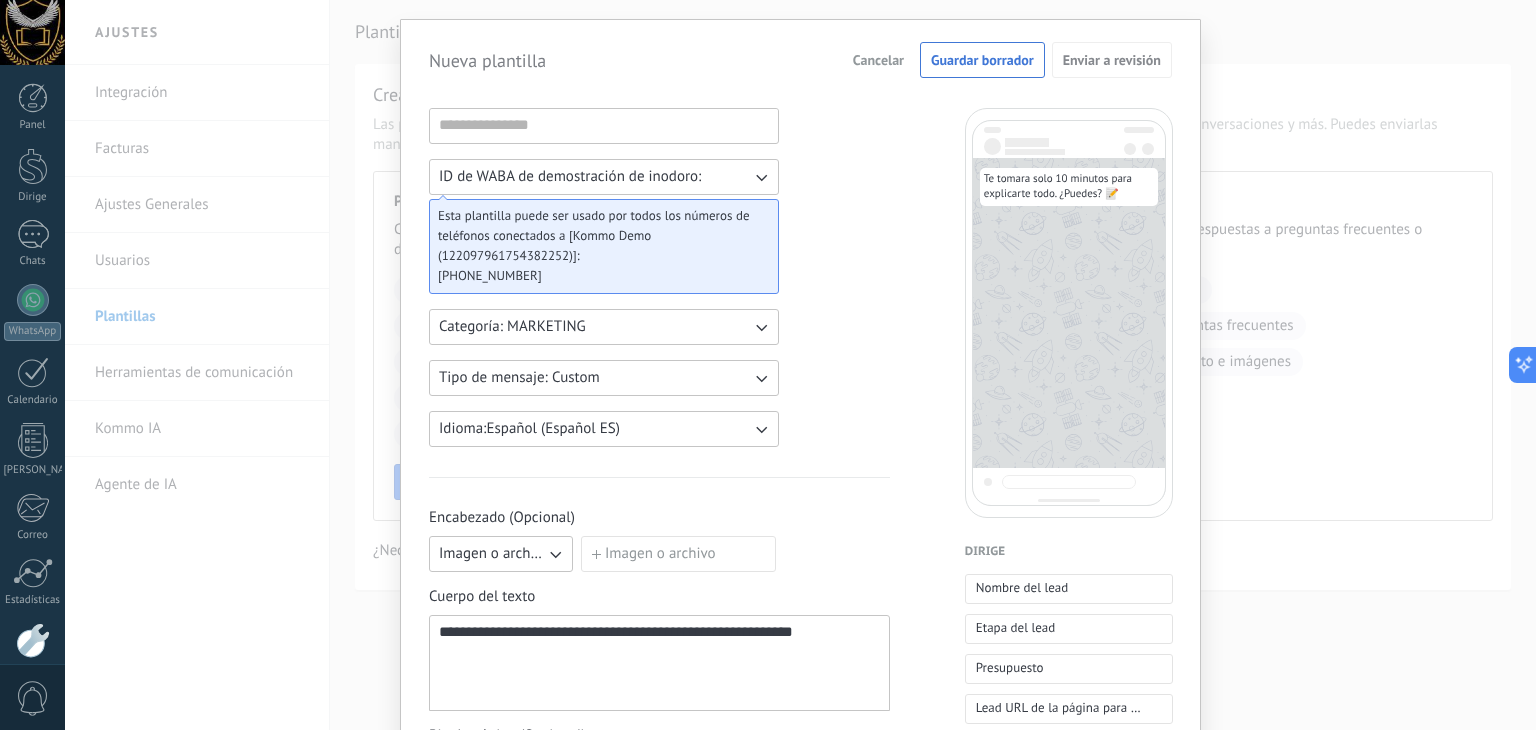 scroll, scrollTop: 0, scrollLeft: 0, axis: both 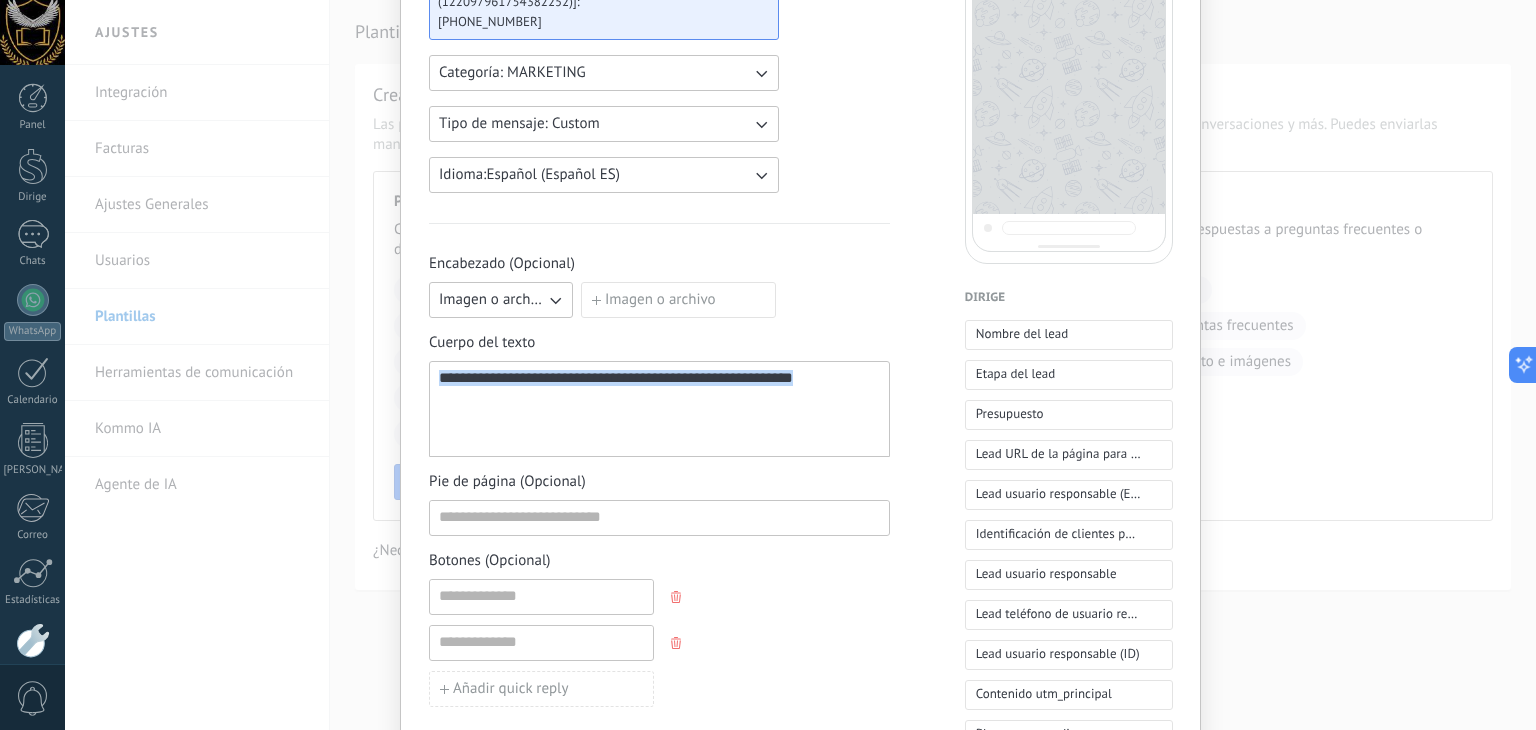 drag, startPoint x: 834, startPoint y: 381, endPoint x: 419, endPoint y: 390, distance: 415.09756 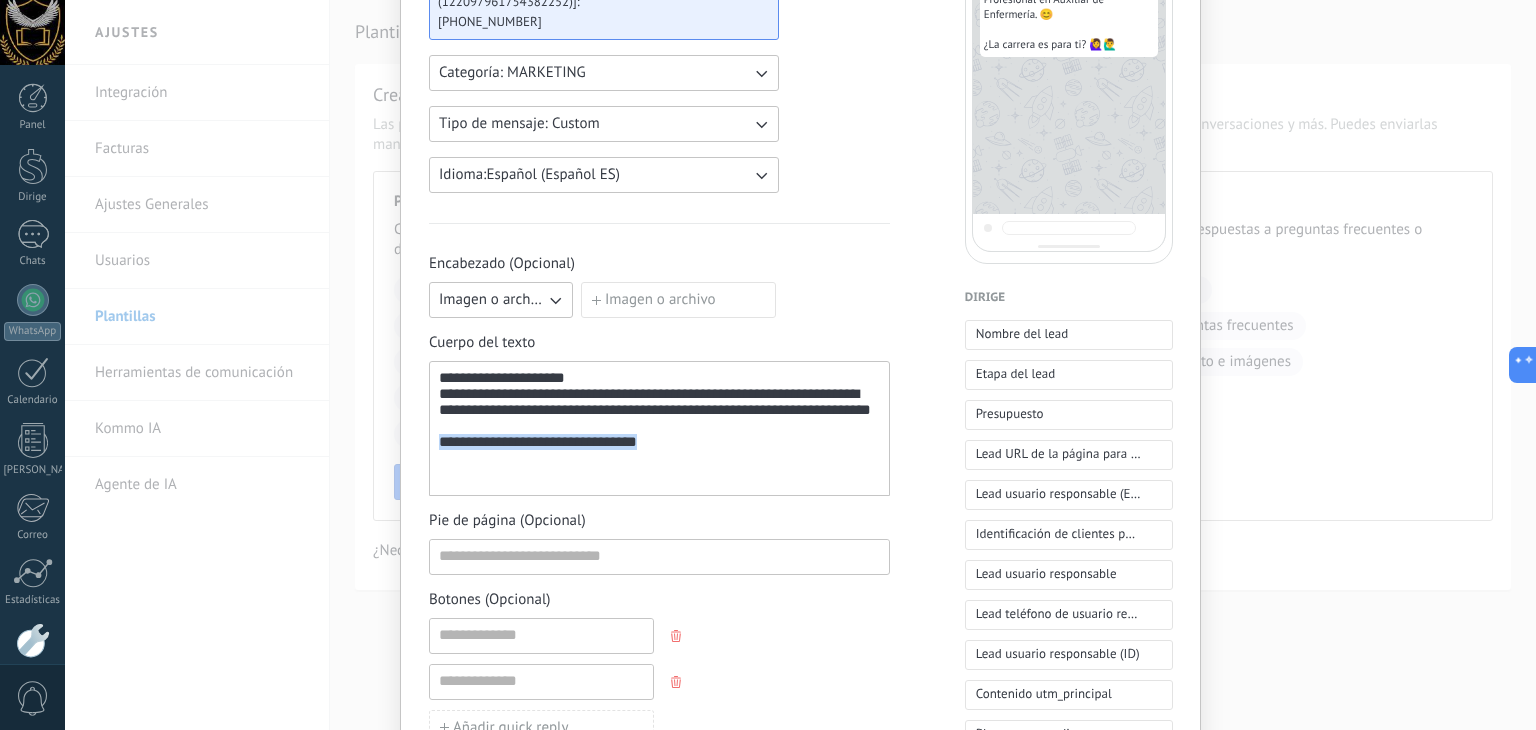 drag, startPoint x: 648, startPoint y: 469, endPoint x: 428, endPoint y: 481, distance: 220.32703 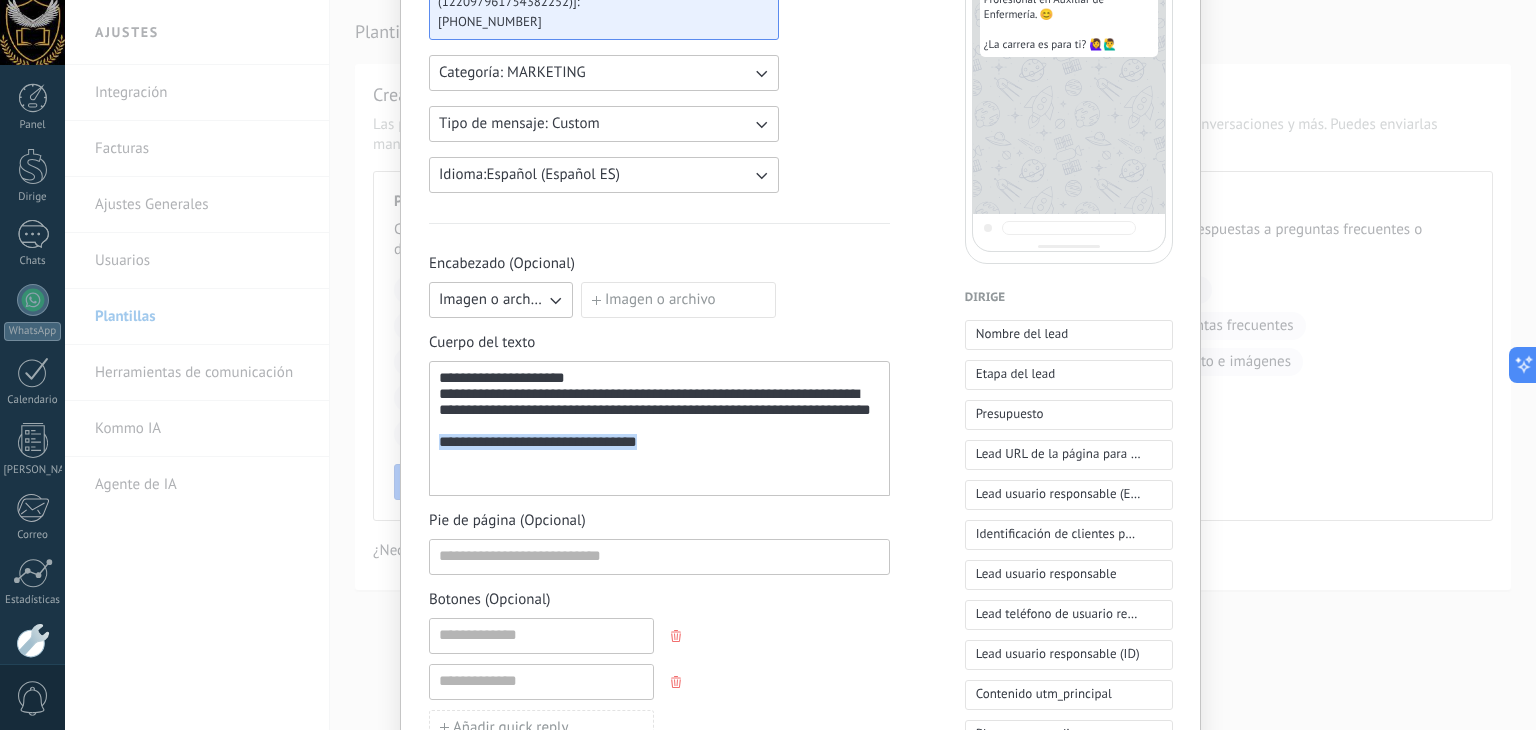 copy on "**********" 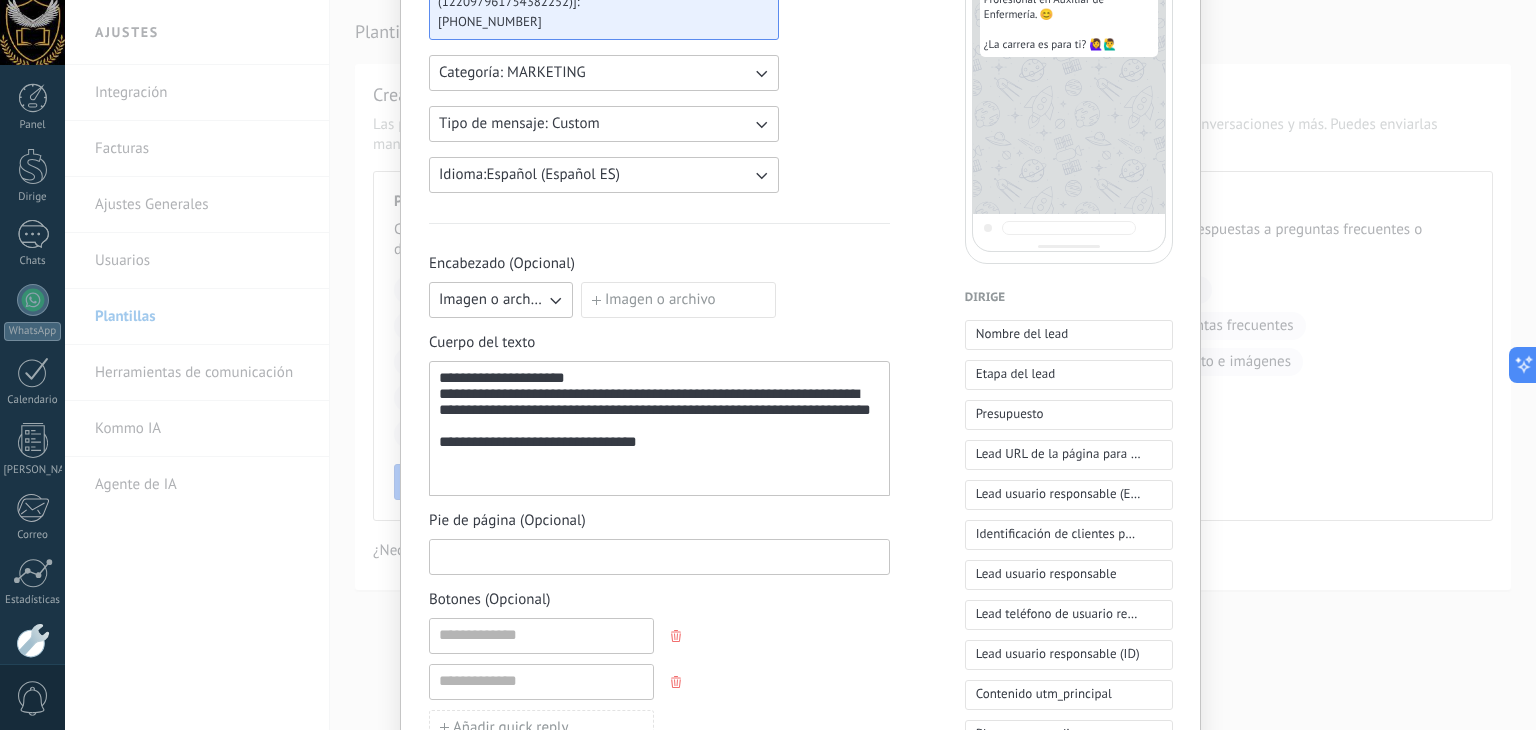 click at bounding box center (659, 556) 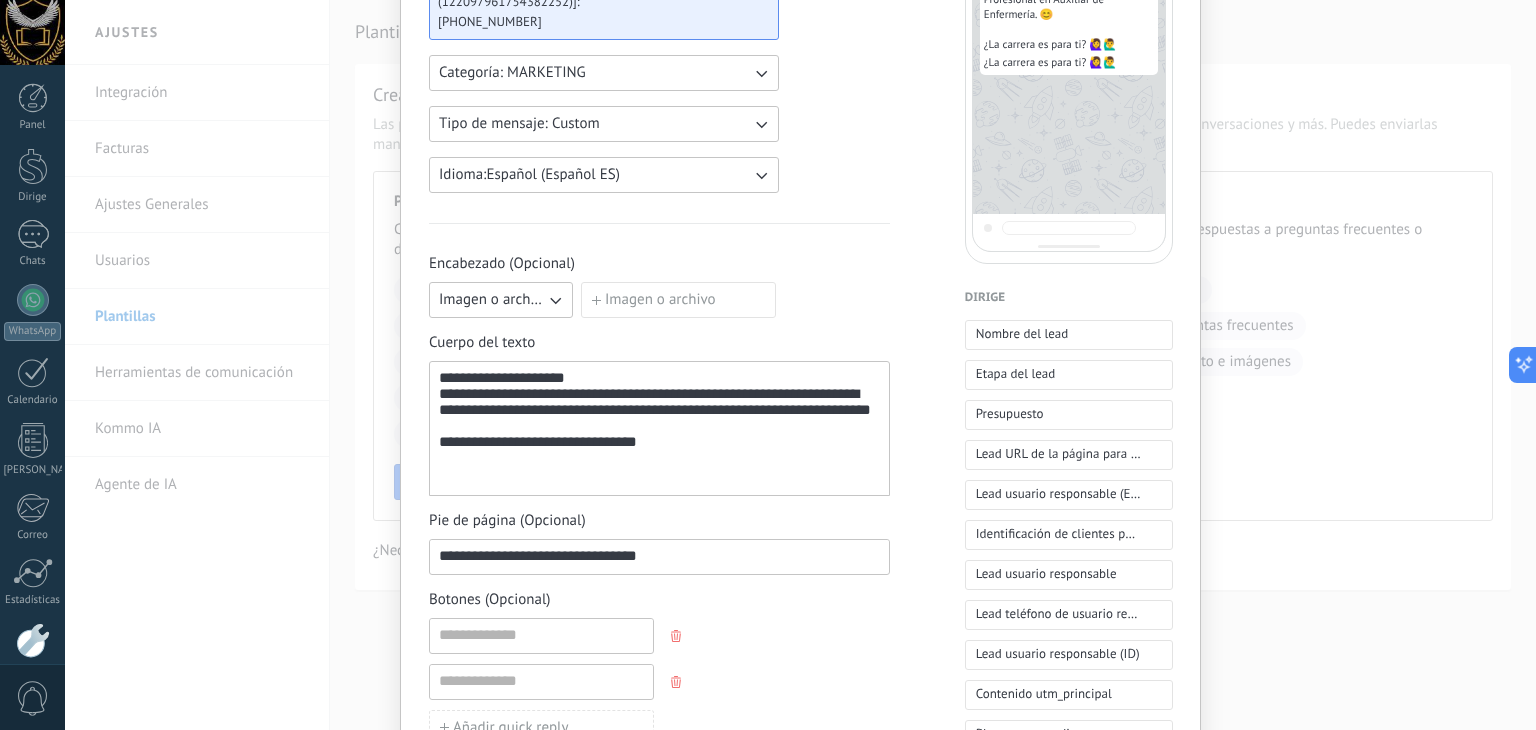 type on "**********" 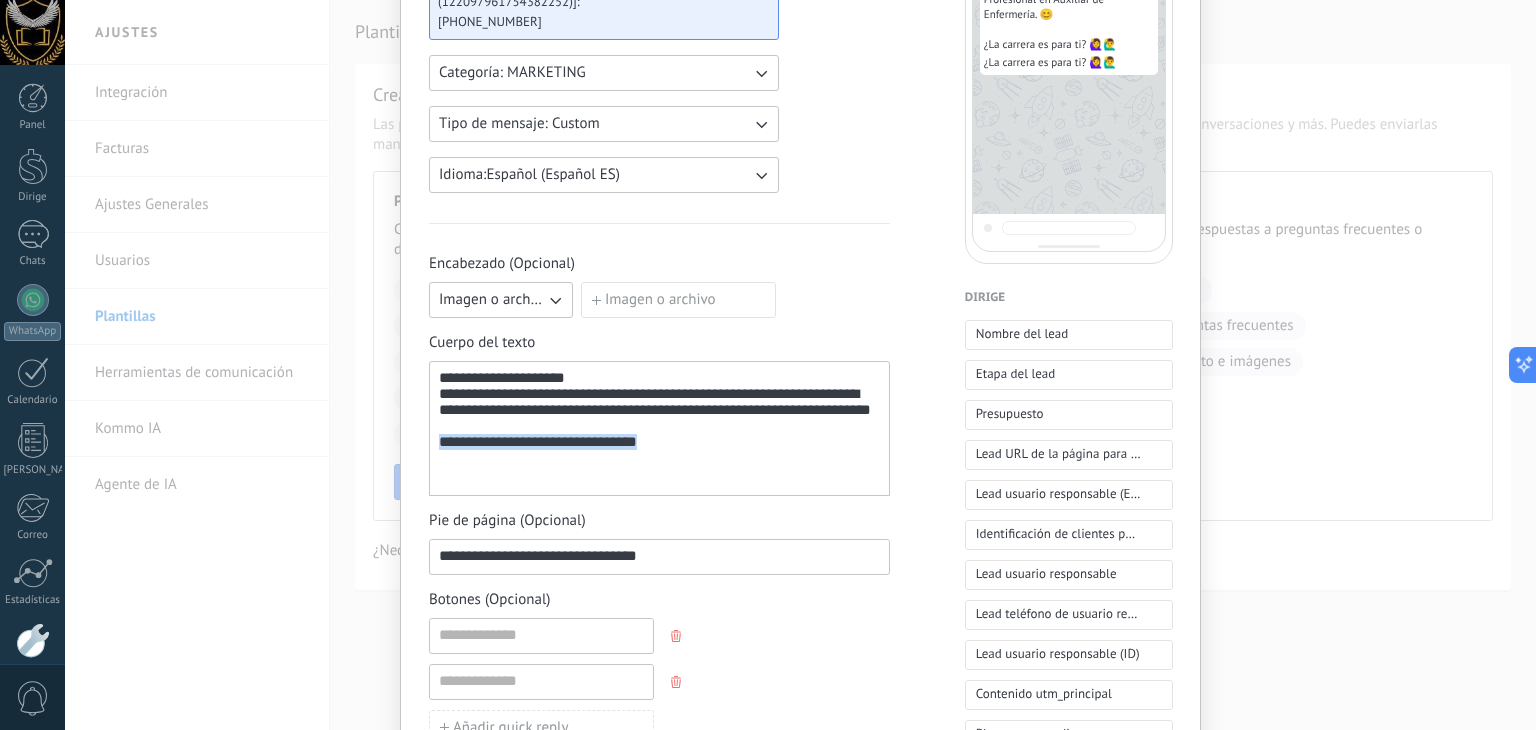 drag, startPoint x: 629, startPoint y: 477, endPoint x: 301, endPoint y: 479, distance: 328.0061 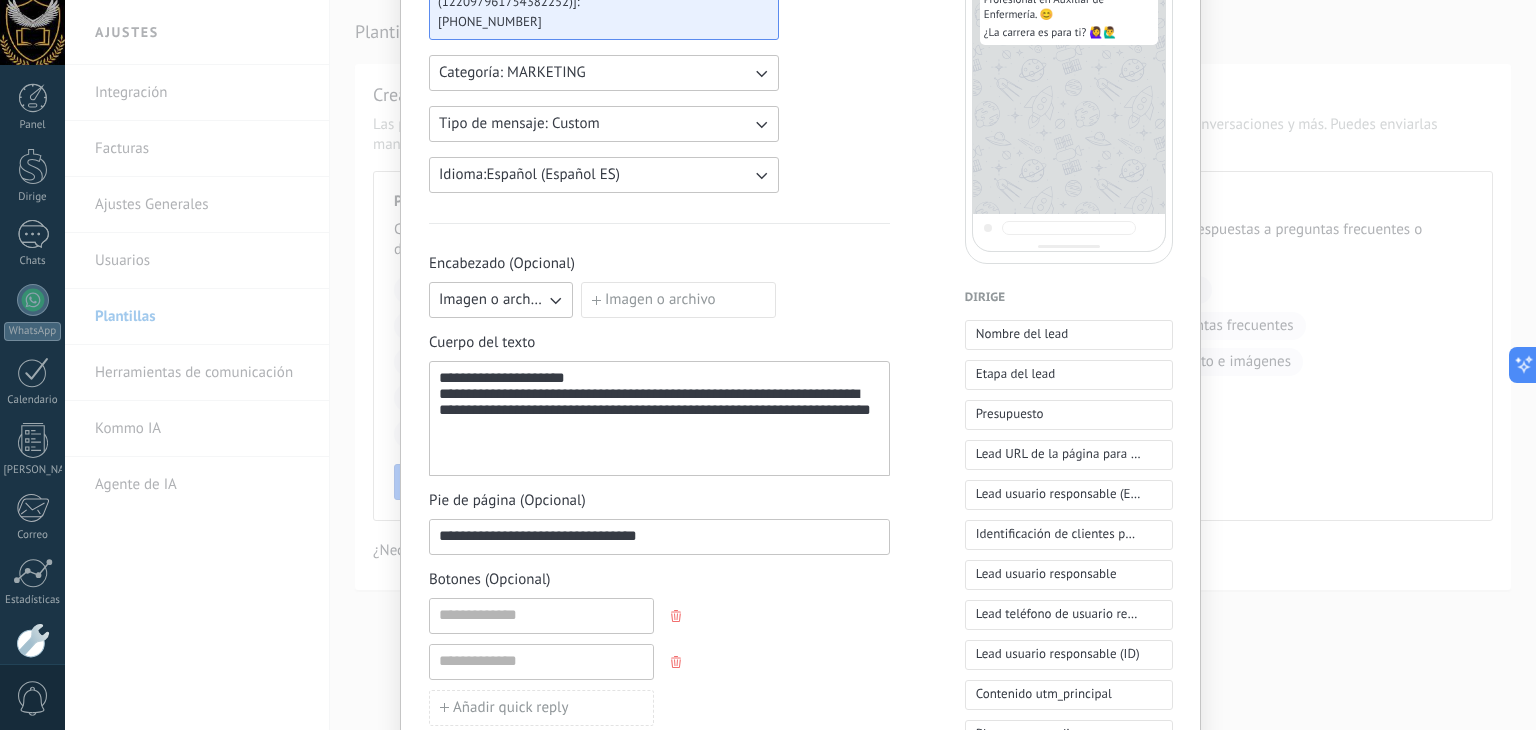 click on "Botones (Opcional) Añadir quick reply" at bounding box center (659, 648) 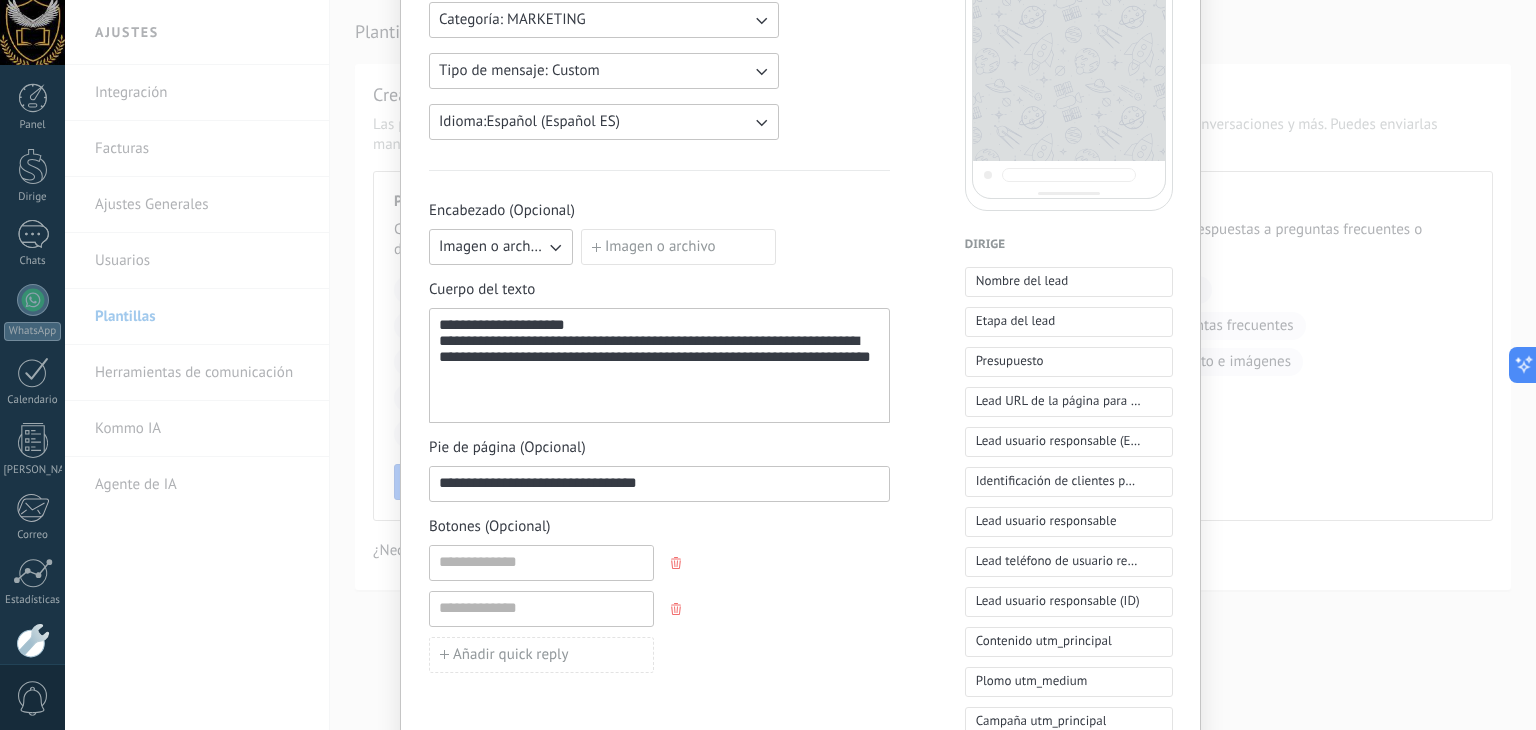 scroll, scrollTop: 400, scrollLeft: 0, axis: vertical 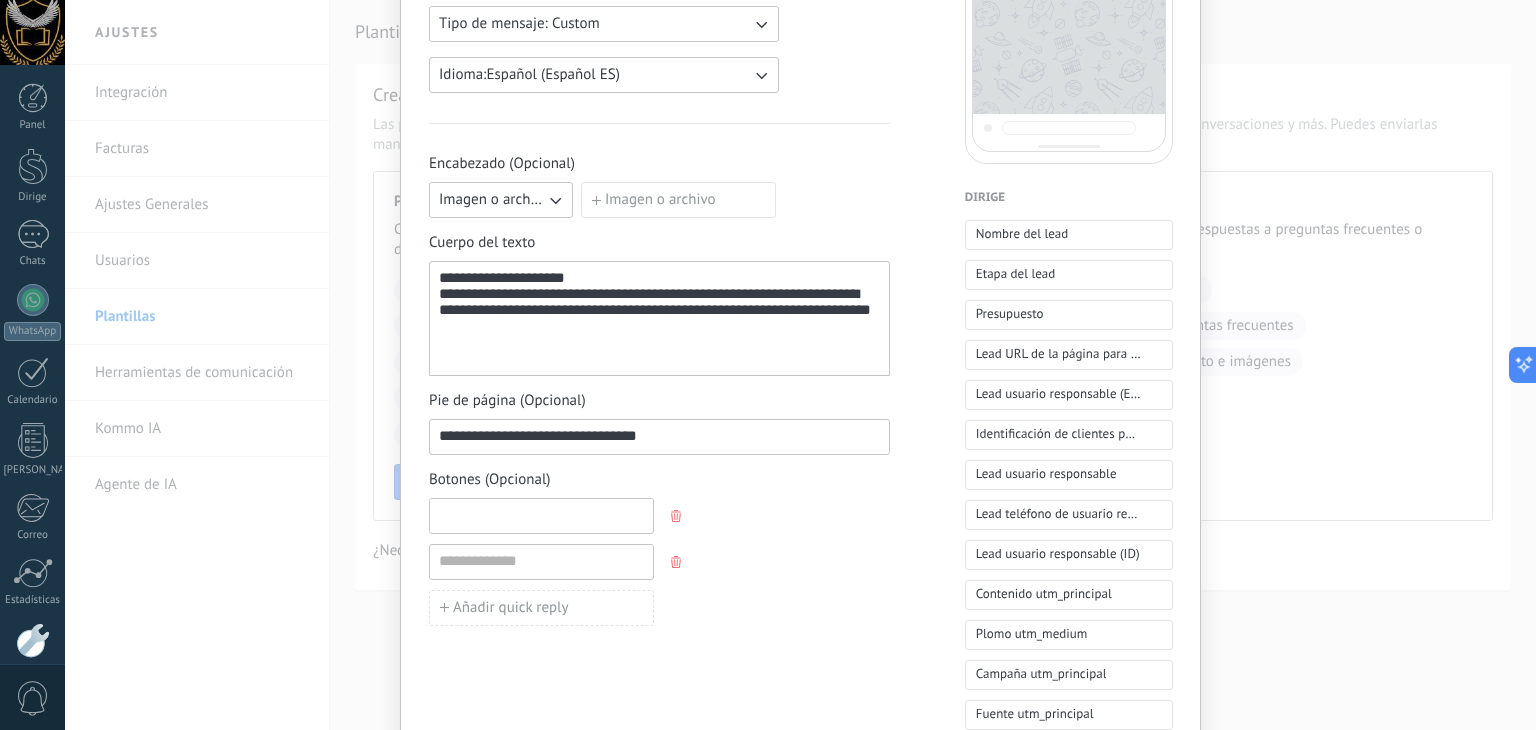 click at bounding box center (541, 515) 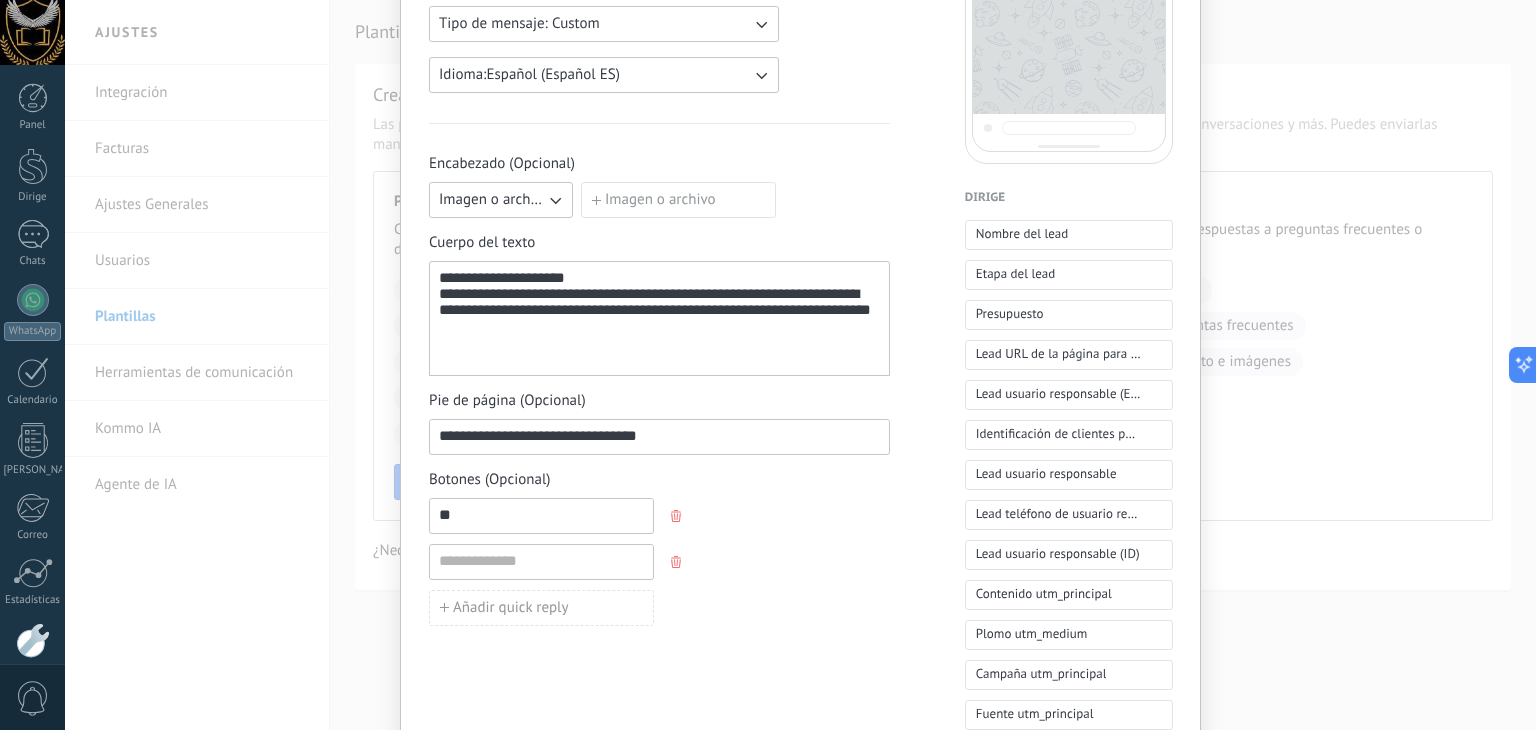 type on "**" 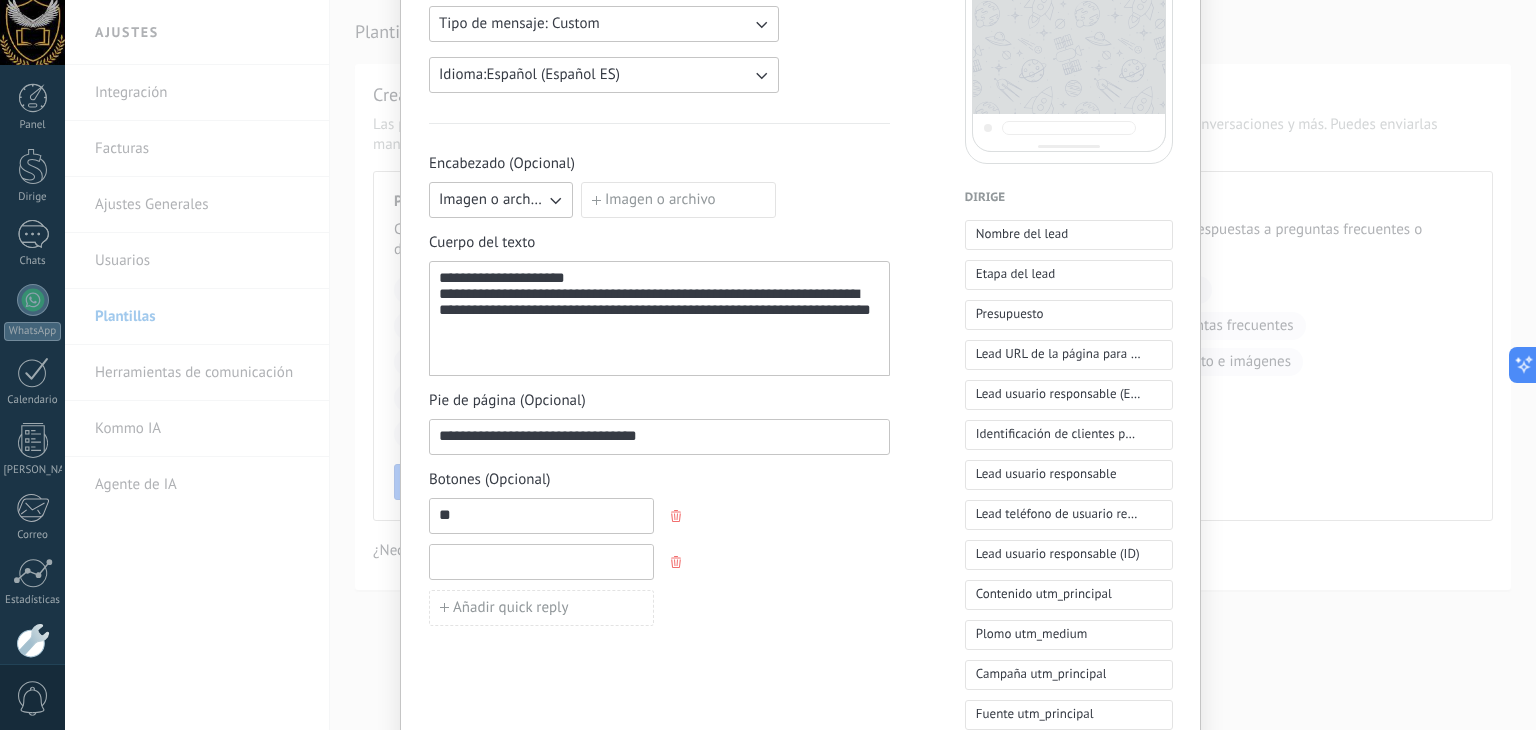 click at bounding box center [541, 561] 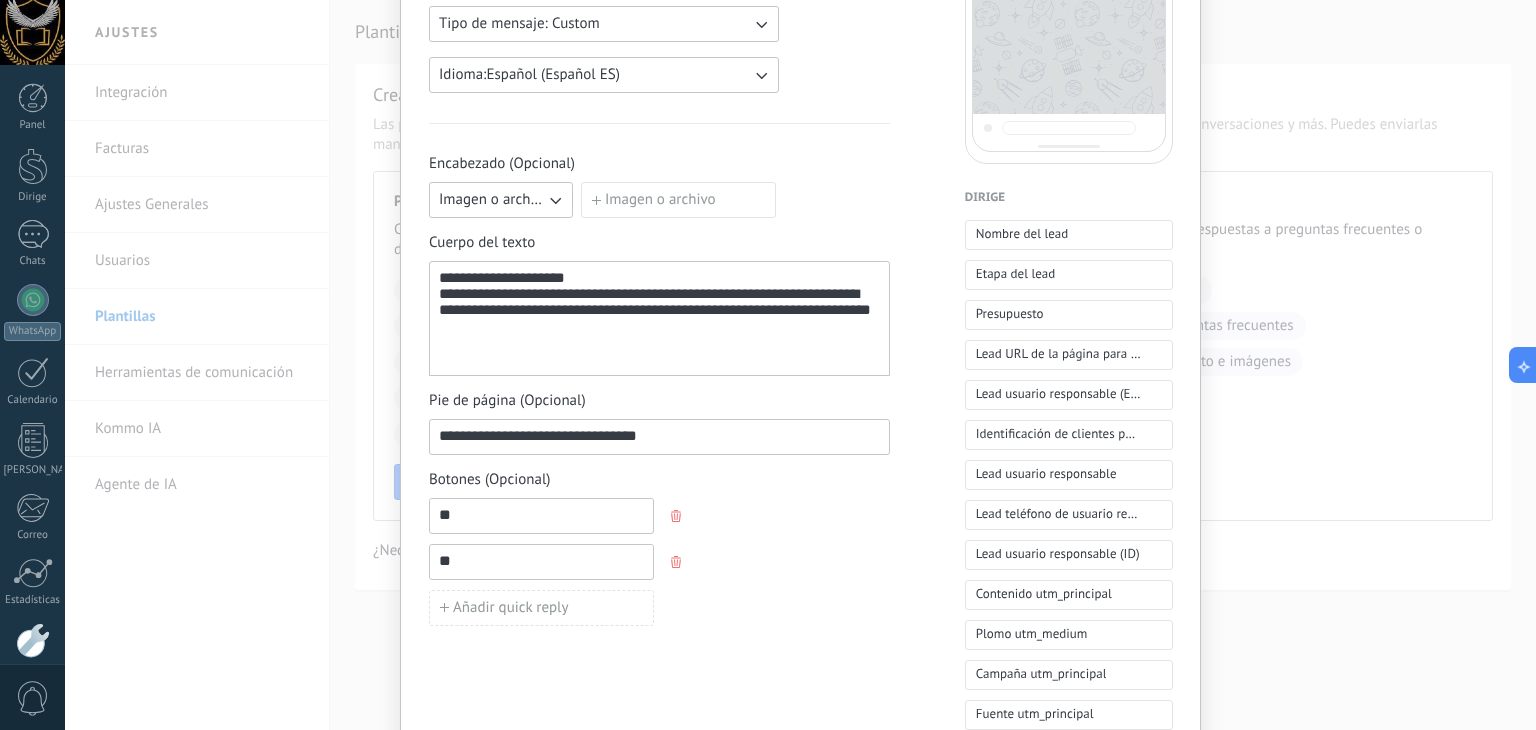 type on "**" 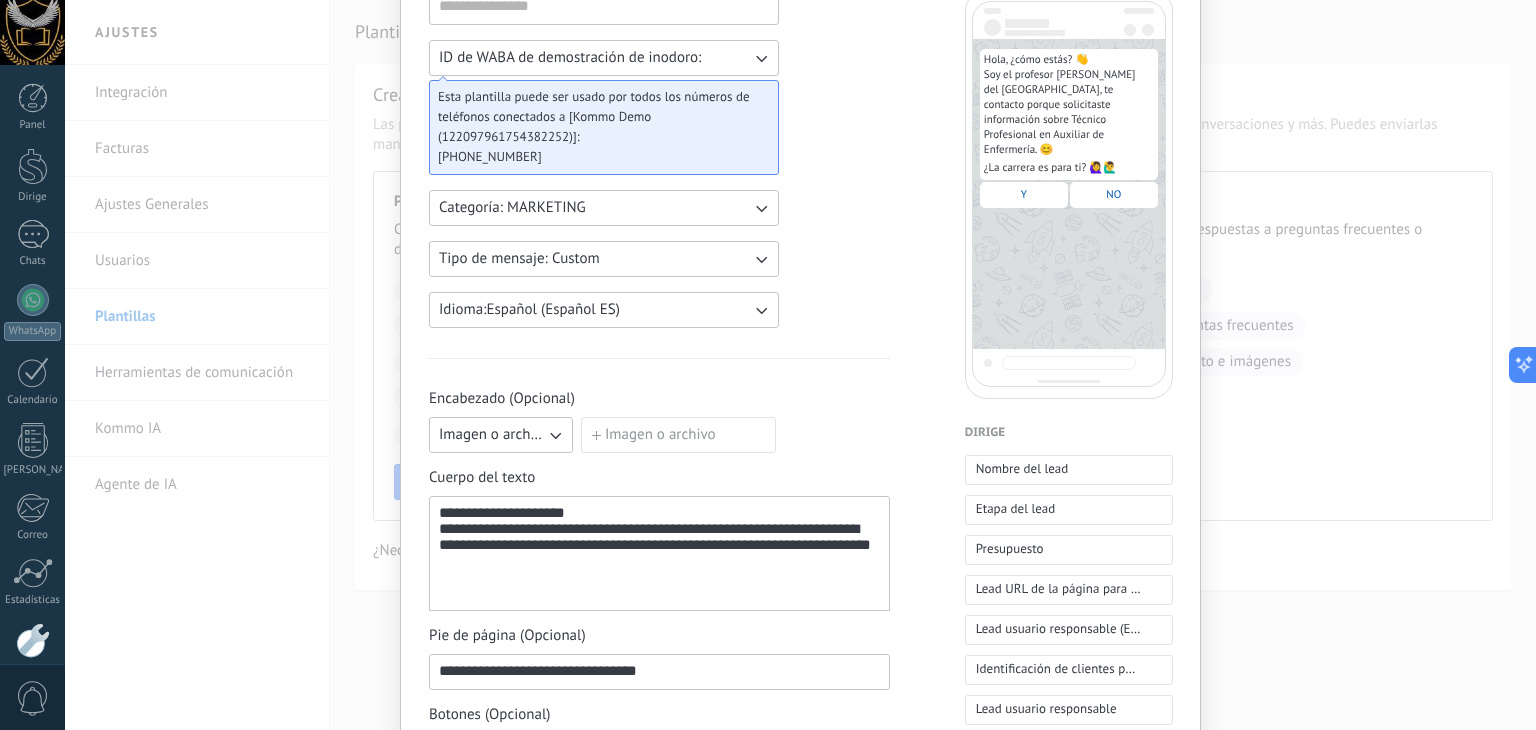 scroll, scrollTop: 300, scrollLeft: 0, axis: vertical 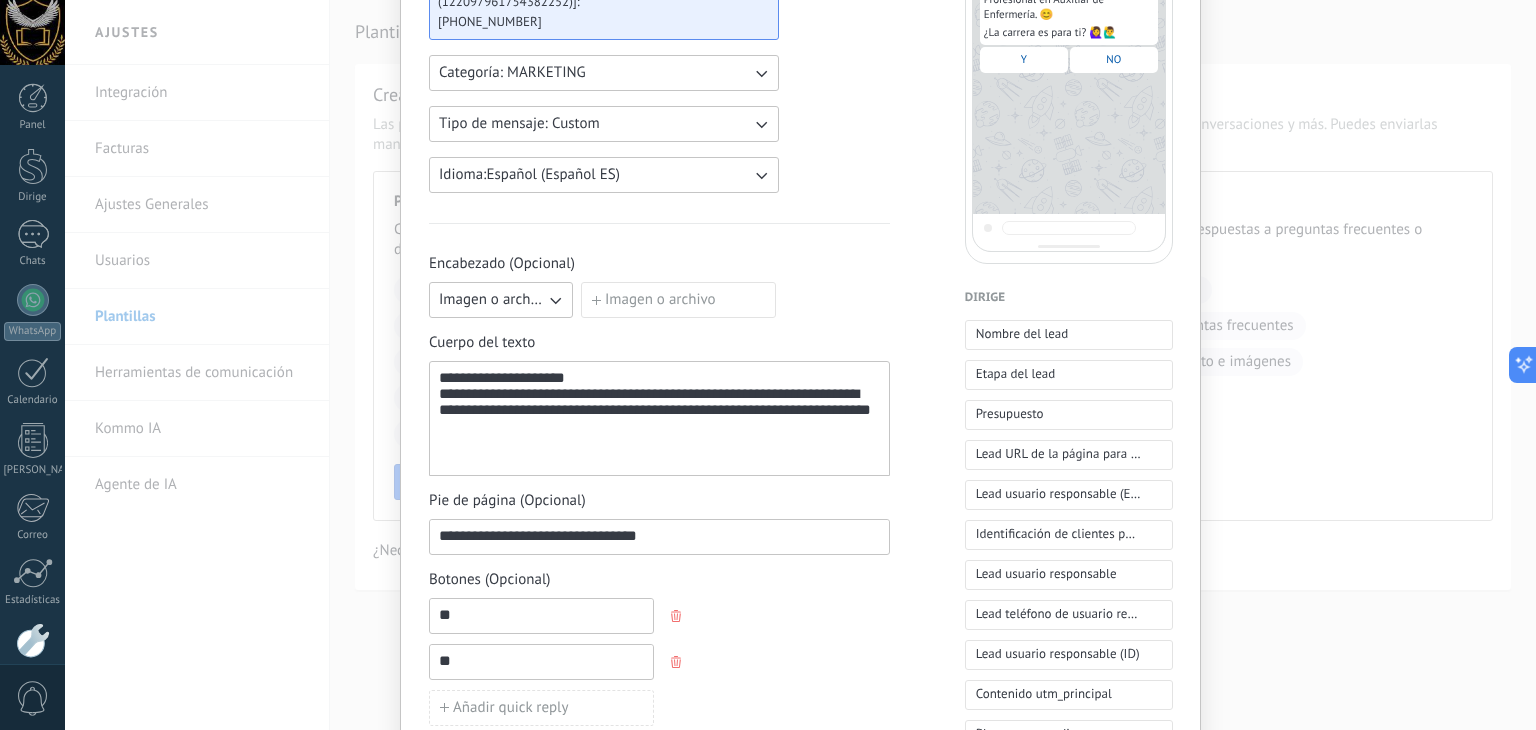 click on "**" at bounding box center (541, 615) 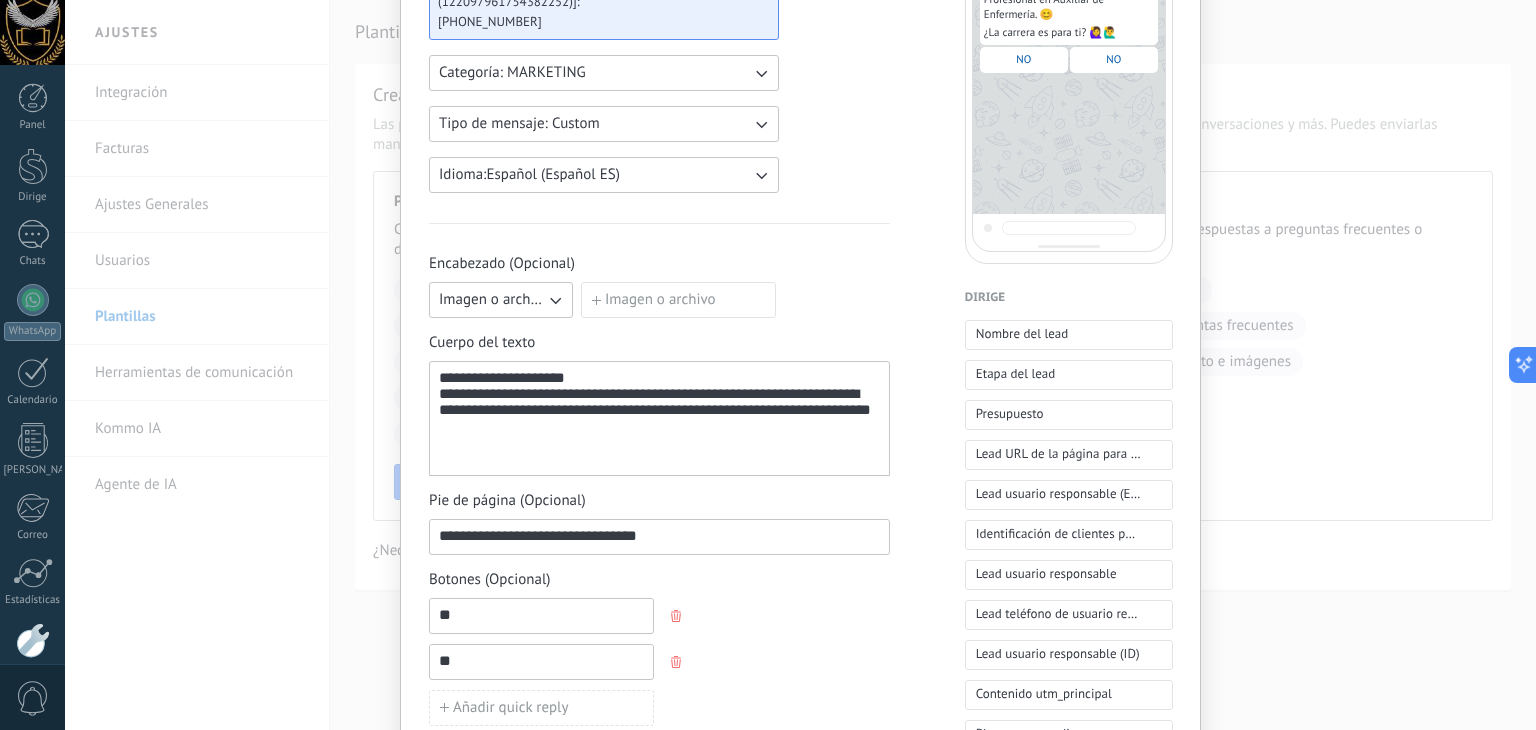 type on "**" 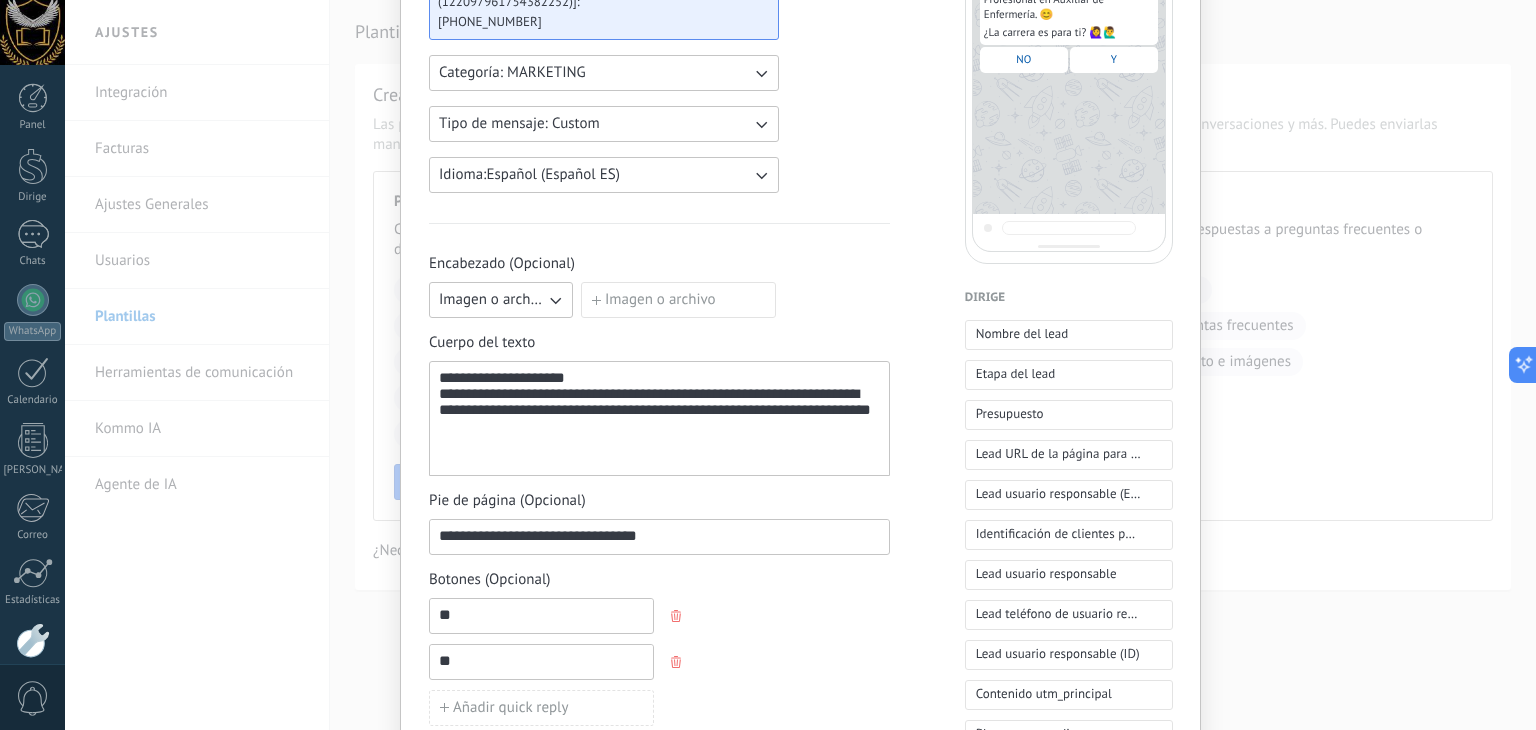 type on "**" 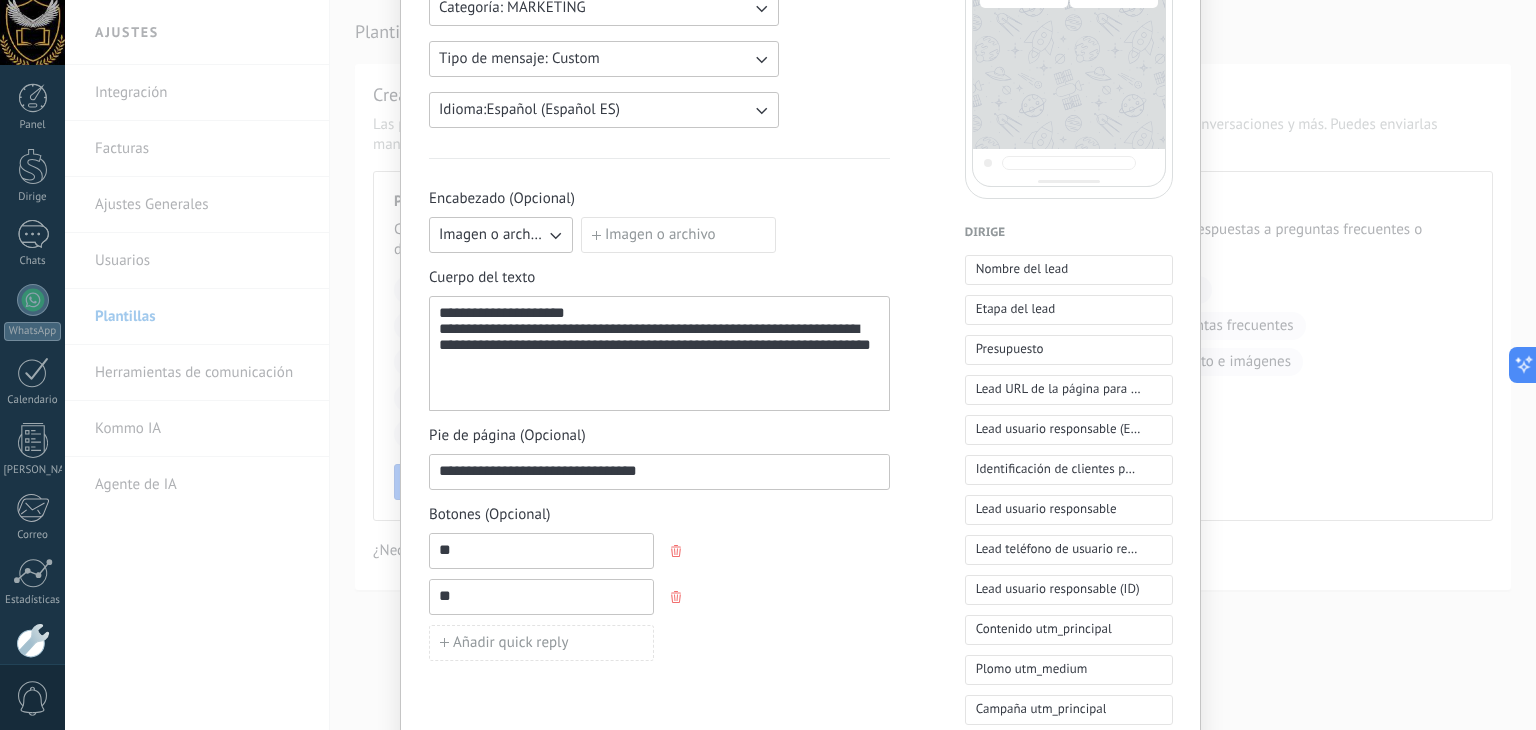 scroll, scrollTop: 500, scrollLeft: 0, axis: vertical 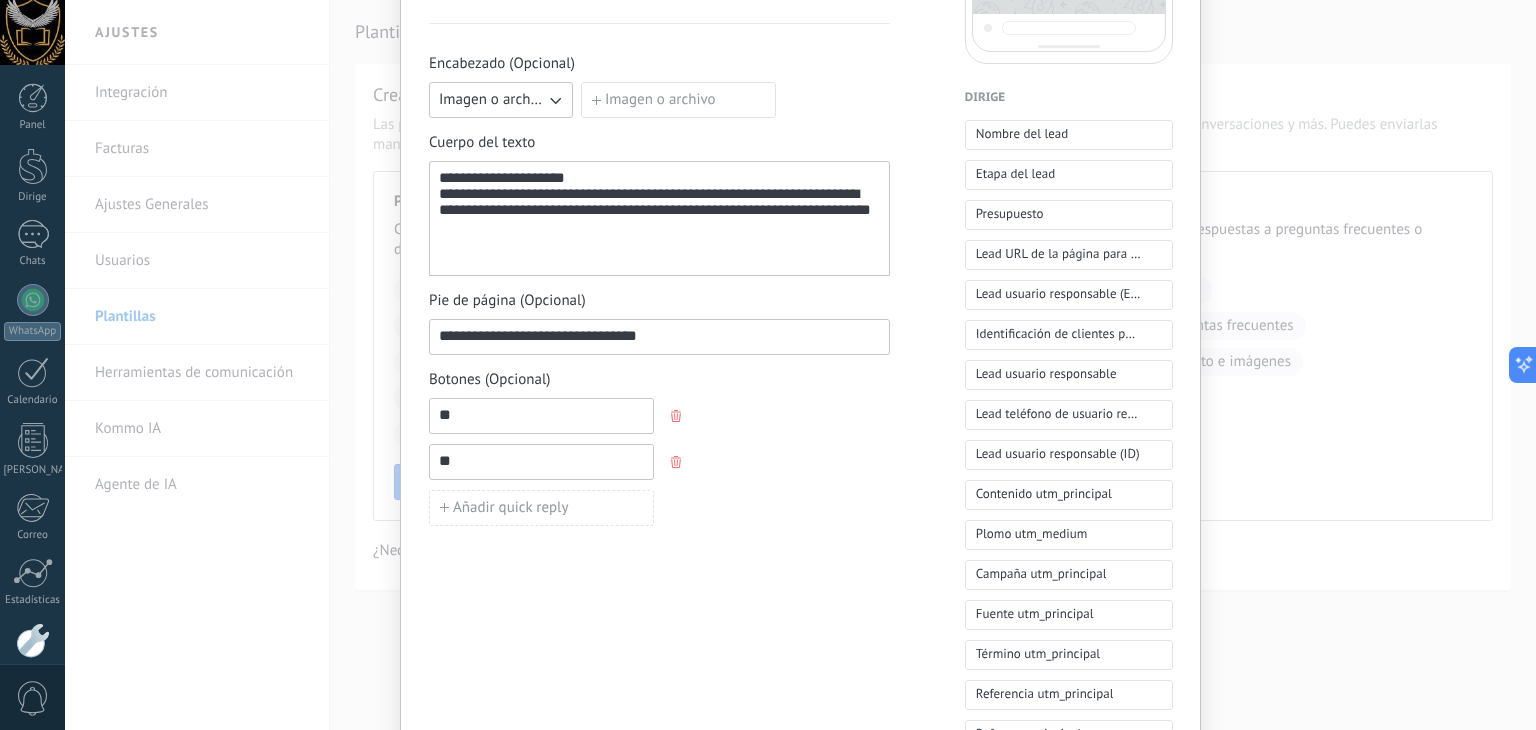 click on "**********" at bounding box center (659, 329) 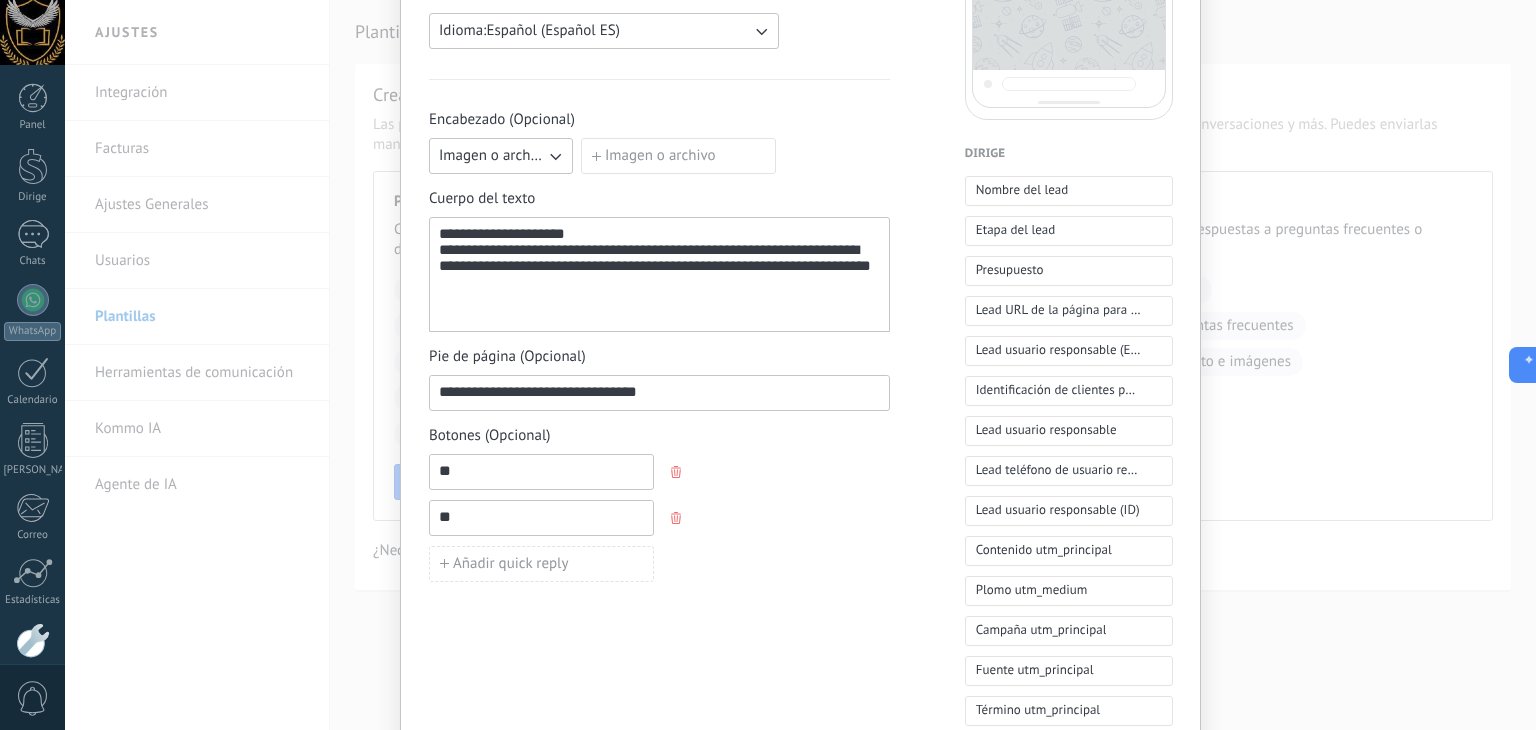 scroll, scrollTop: 400, scrollLeft: 0, axis: vertical 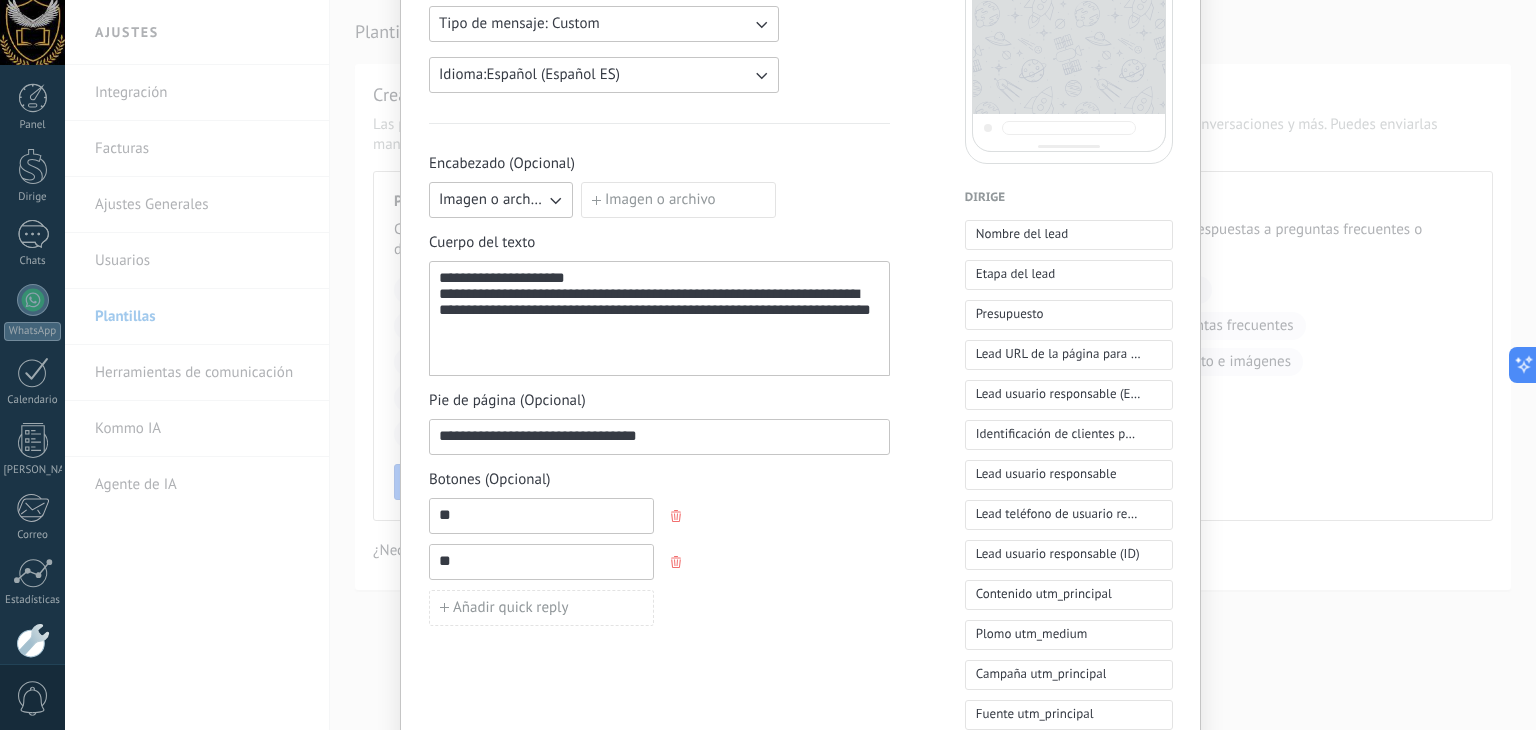 click on "Cuerpo del texto" at bounding box center [482, 243] 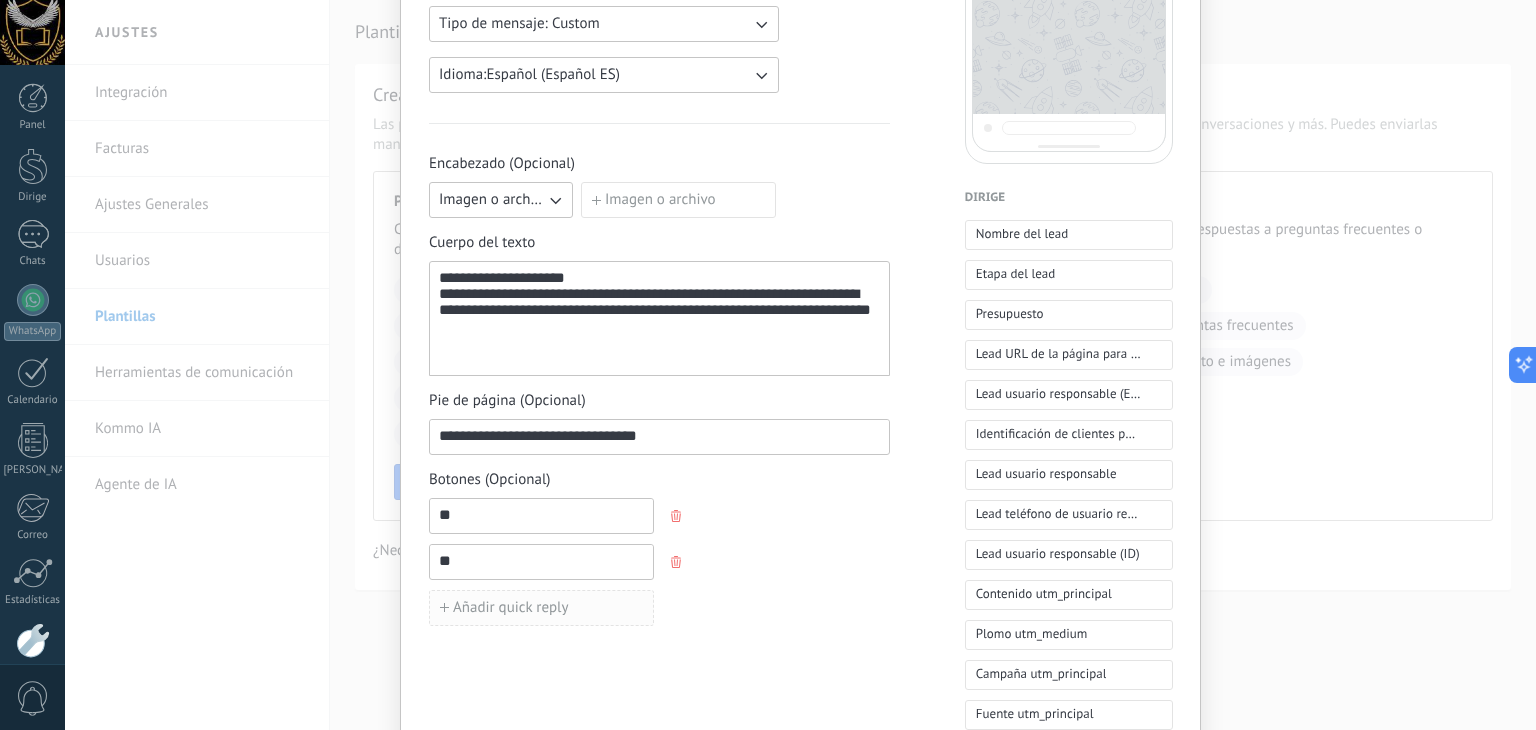 click on "Añadir quick reply" at bounding box center (511, 608) 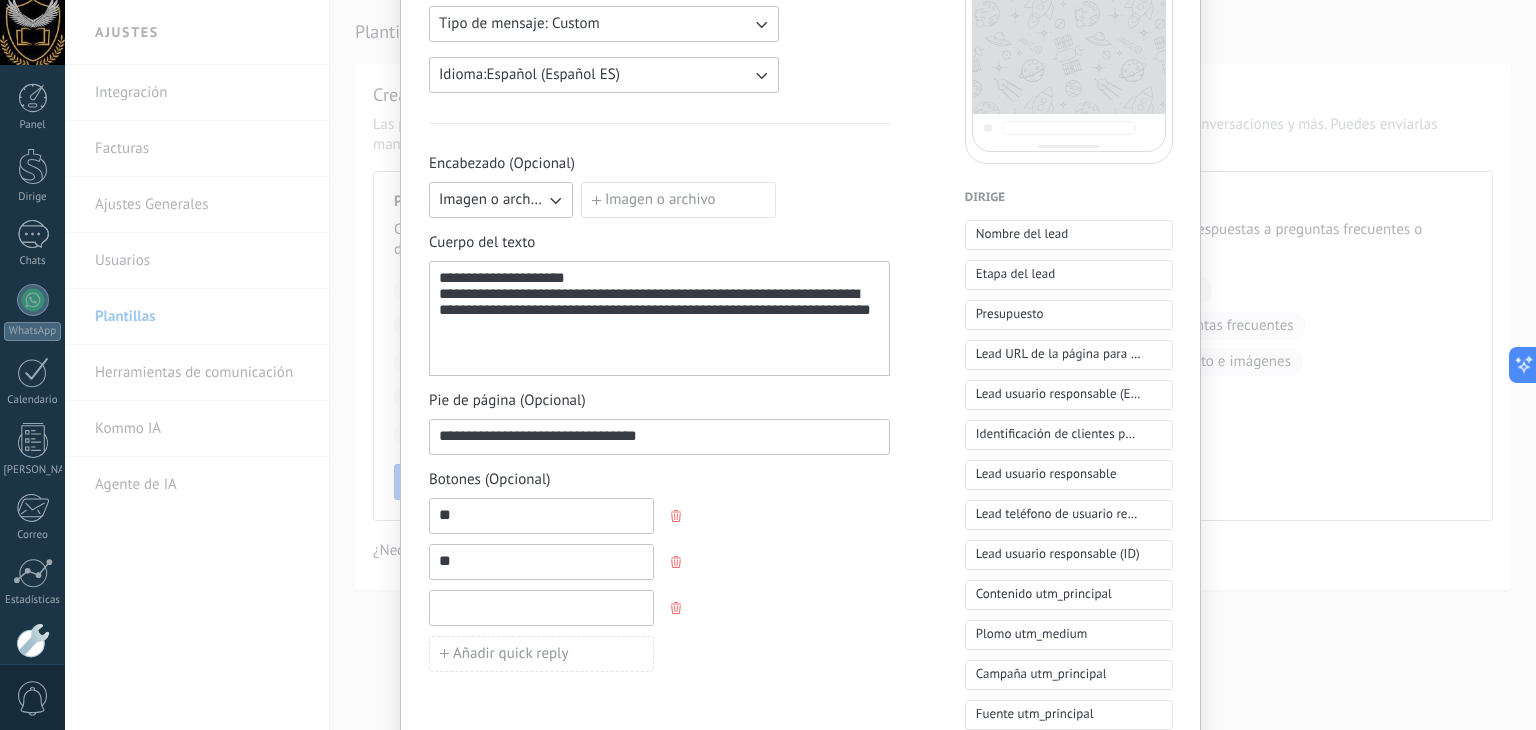 click at bounding box center (541, 607) 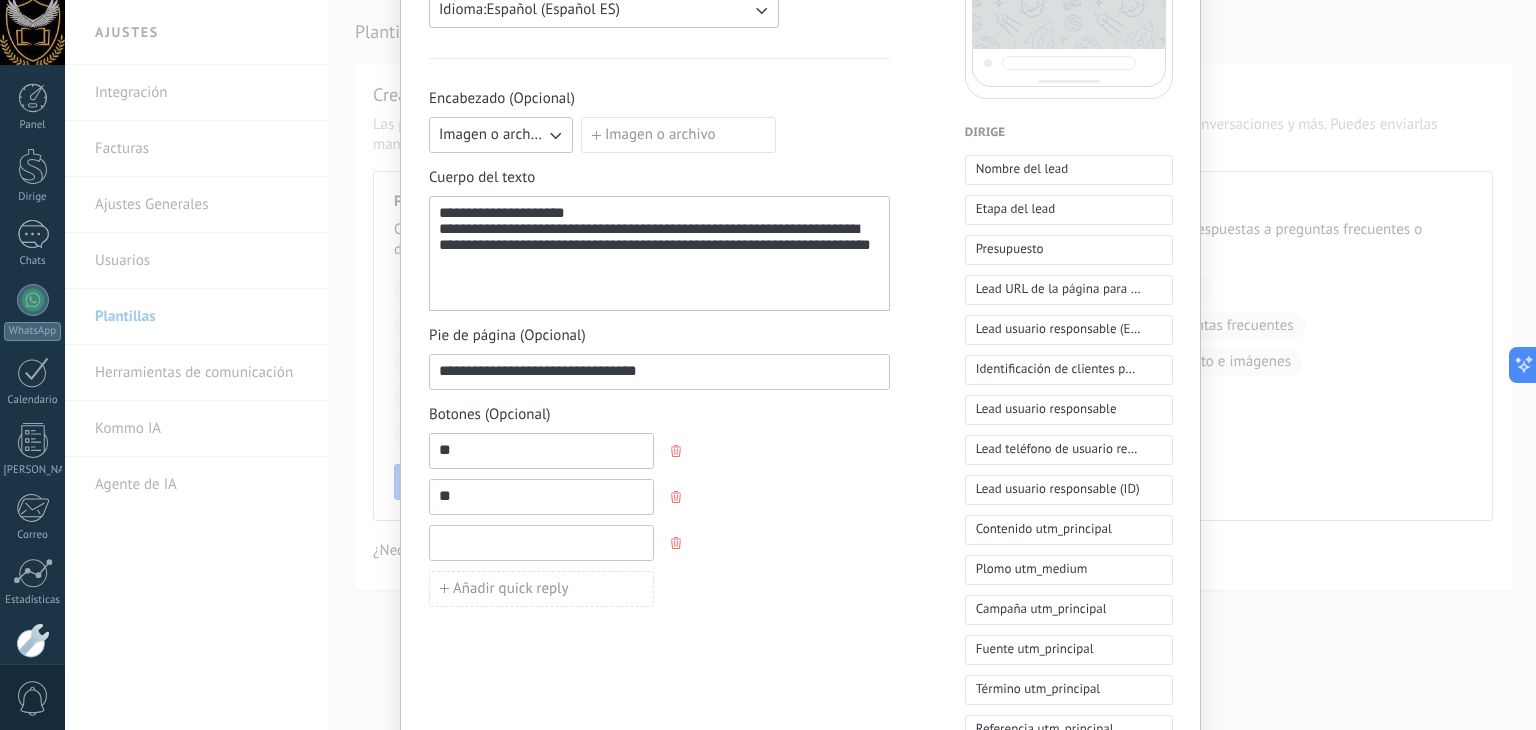 scroll, scrollTop: 500, scrollLeft: 0, axis: vertical 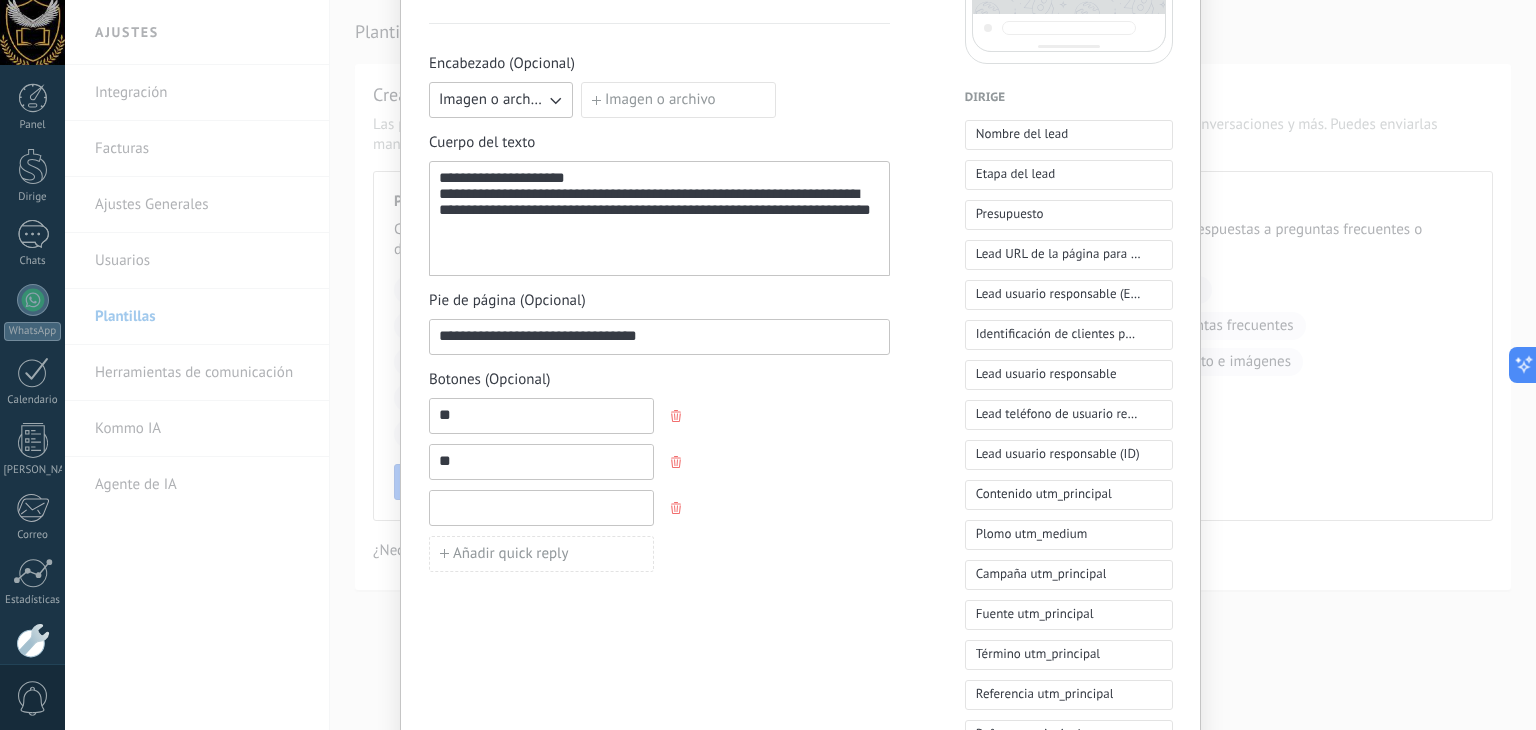 paste on "**********" 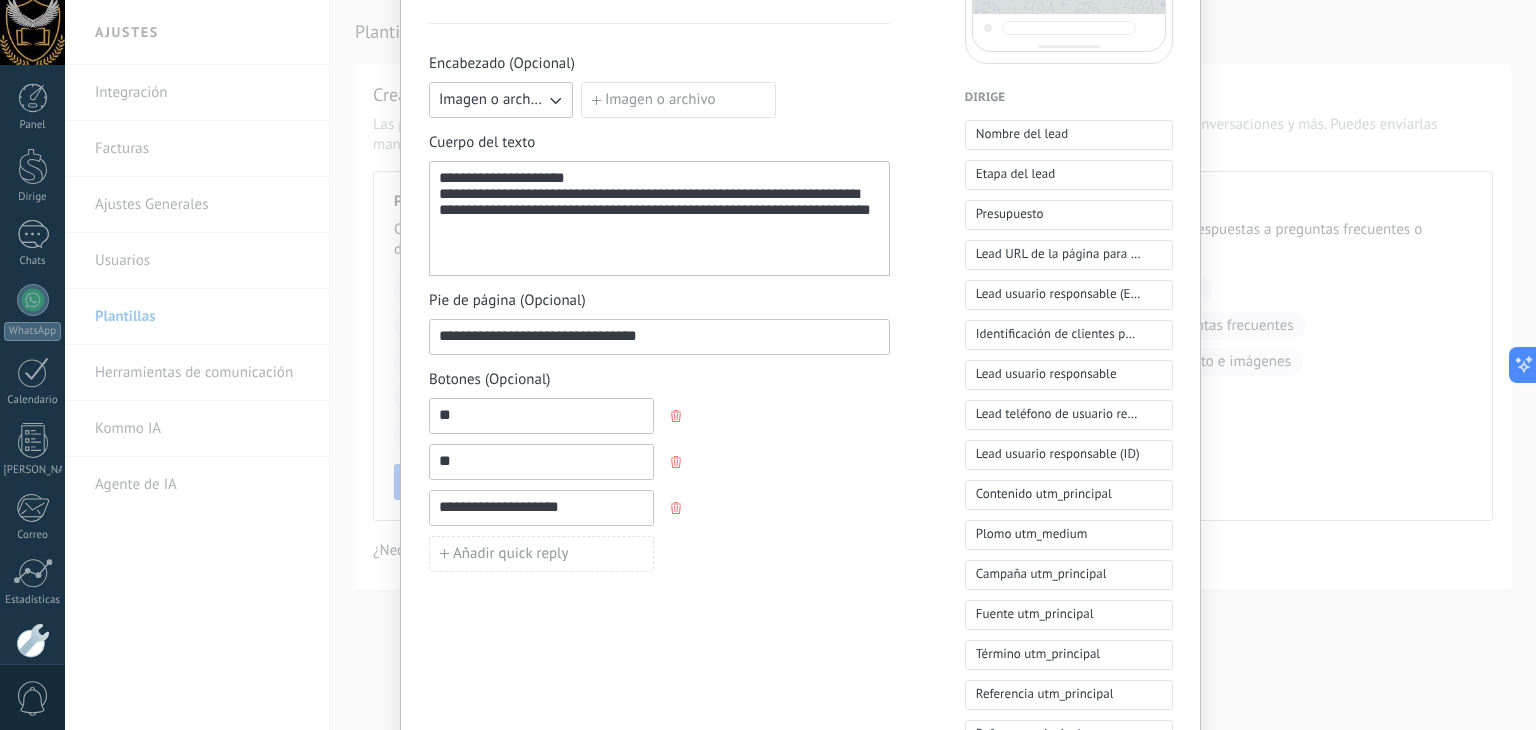 drag, startPoint x: 581, startPoint y: 508, endPoint x: 430, endPoint y: 509, distance: 151.00331 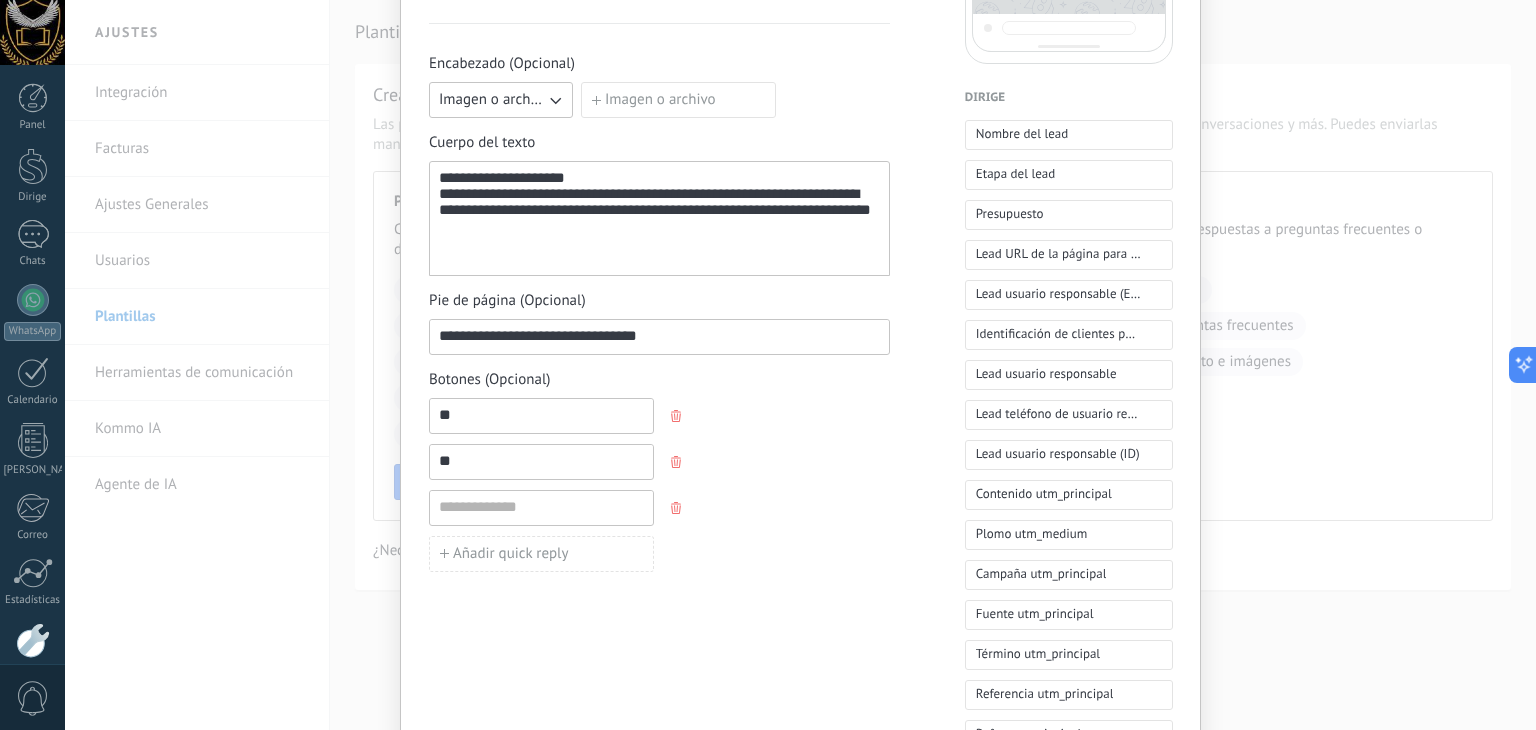 click at bounding box center [678, 508] 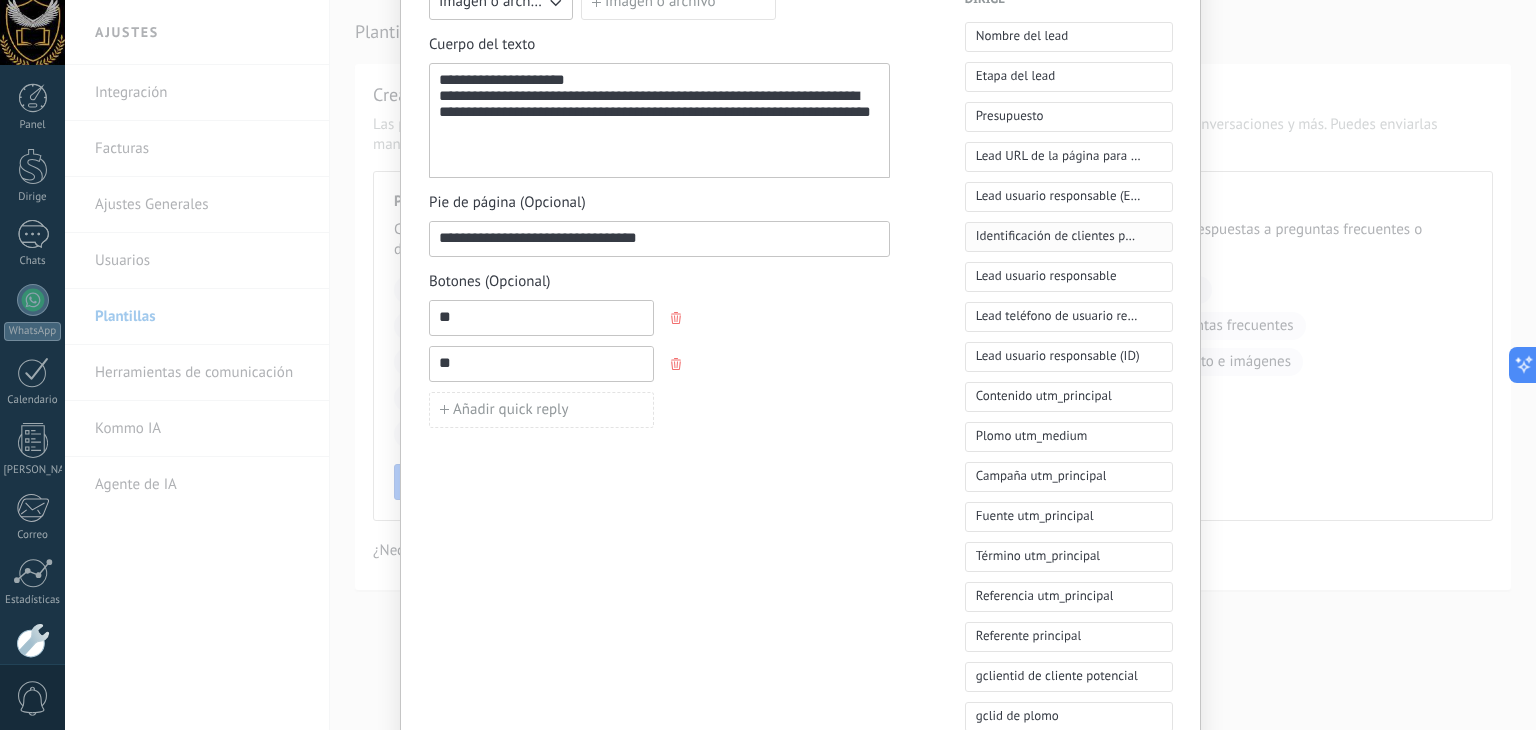 scroll, scrollTop: 600, scrollLeft: 0, axis: vertical 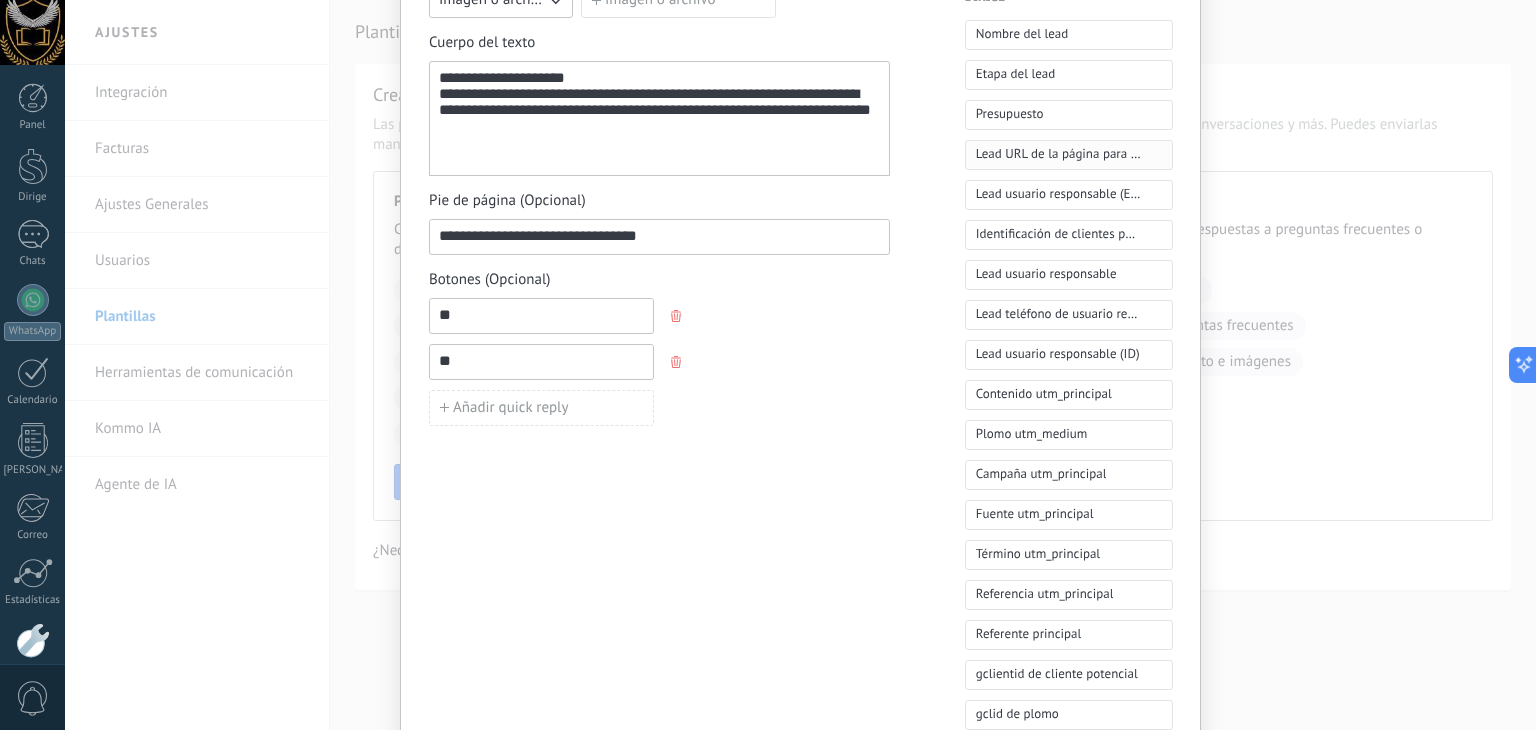 click on "Lead URL de la página para compartir con los clientes" at bounding box center (1058, 154) 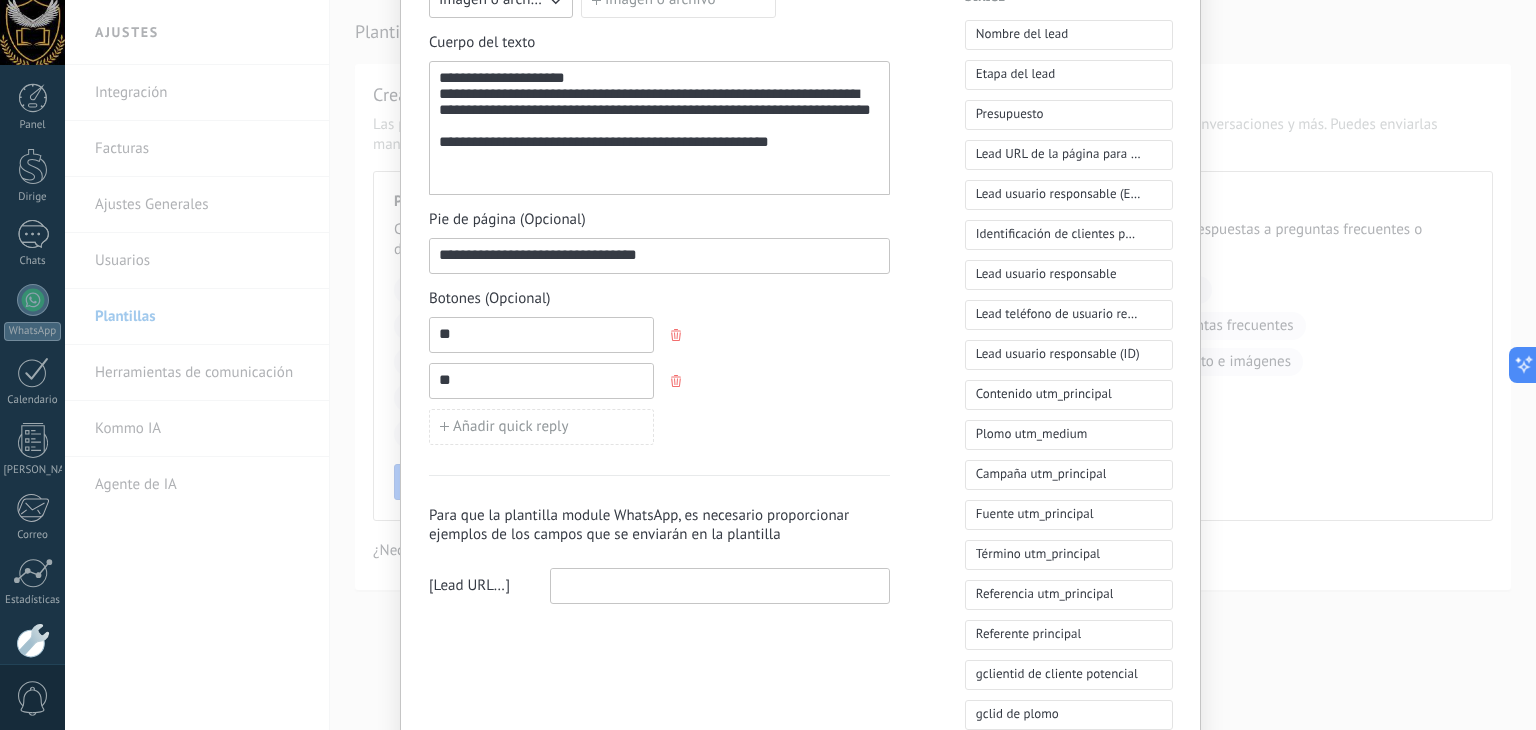 click at bounding box center [720, 585] 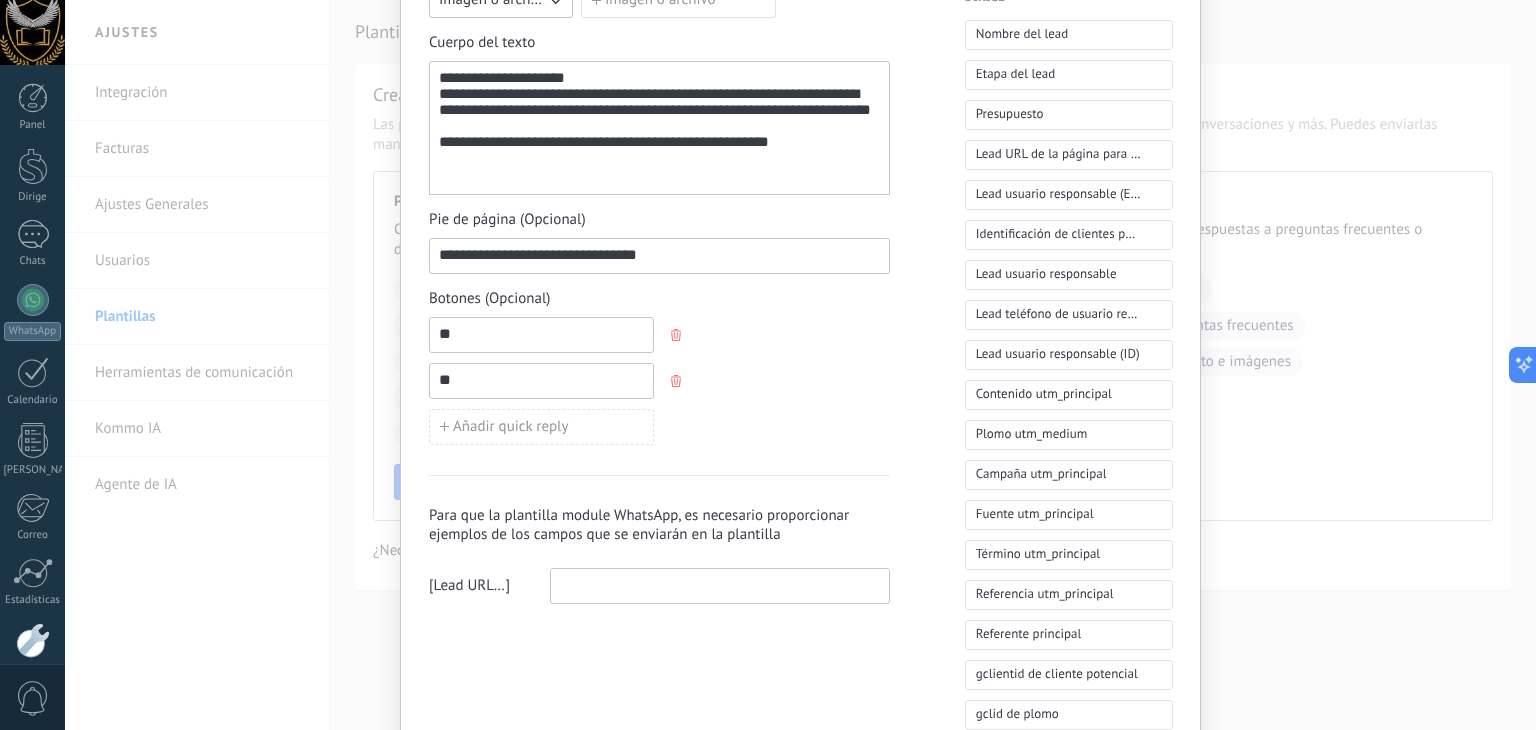 paste on "**********" 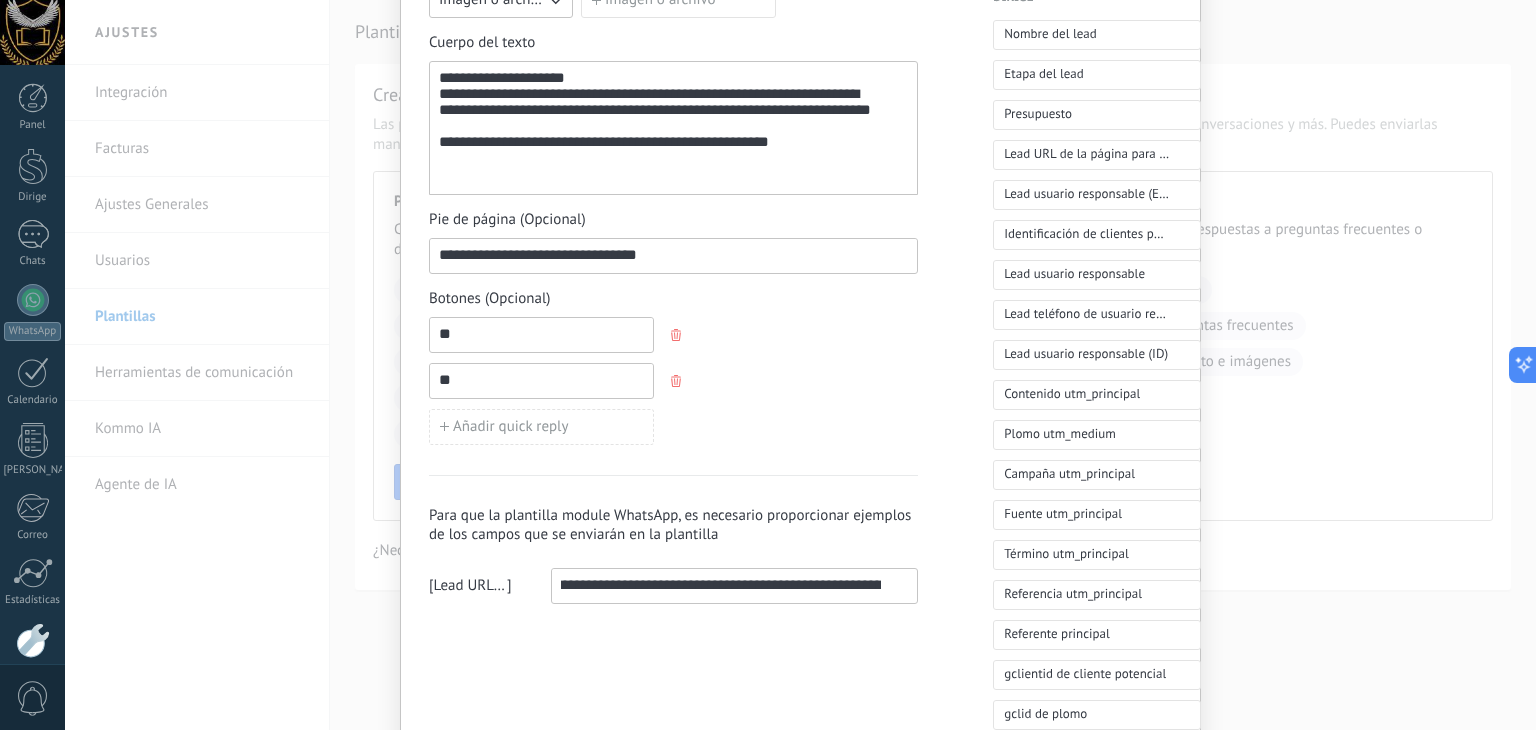 scroll, scrollTop: 0, scrollLeft: 614, axis: horizontal 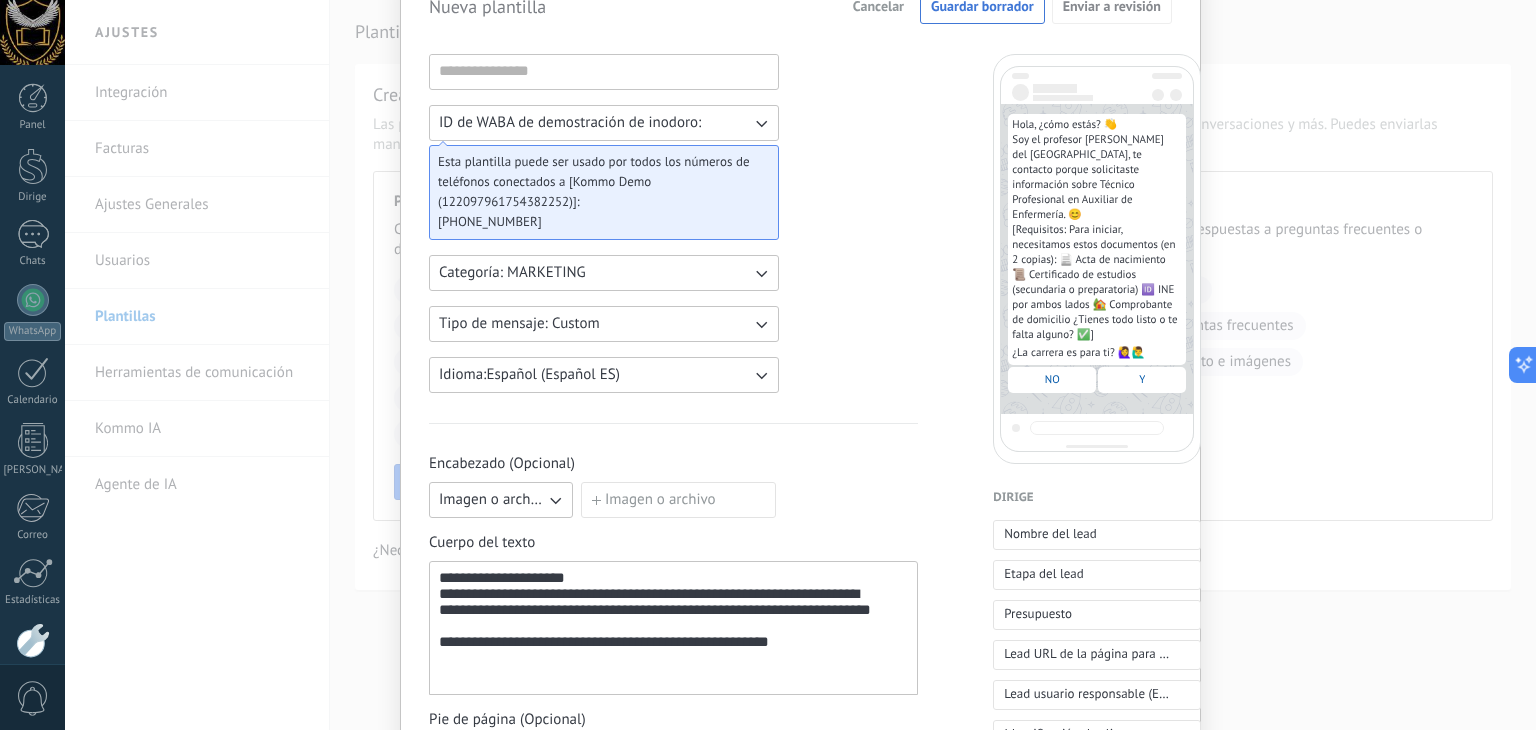 type on "**********" 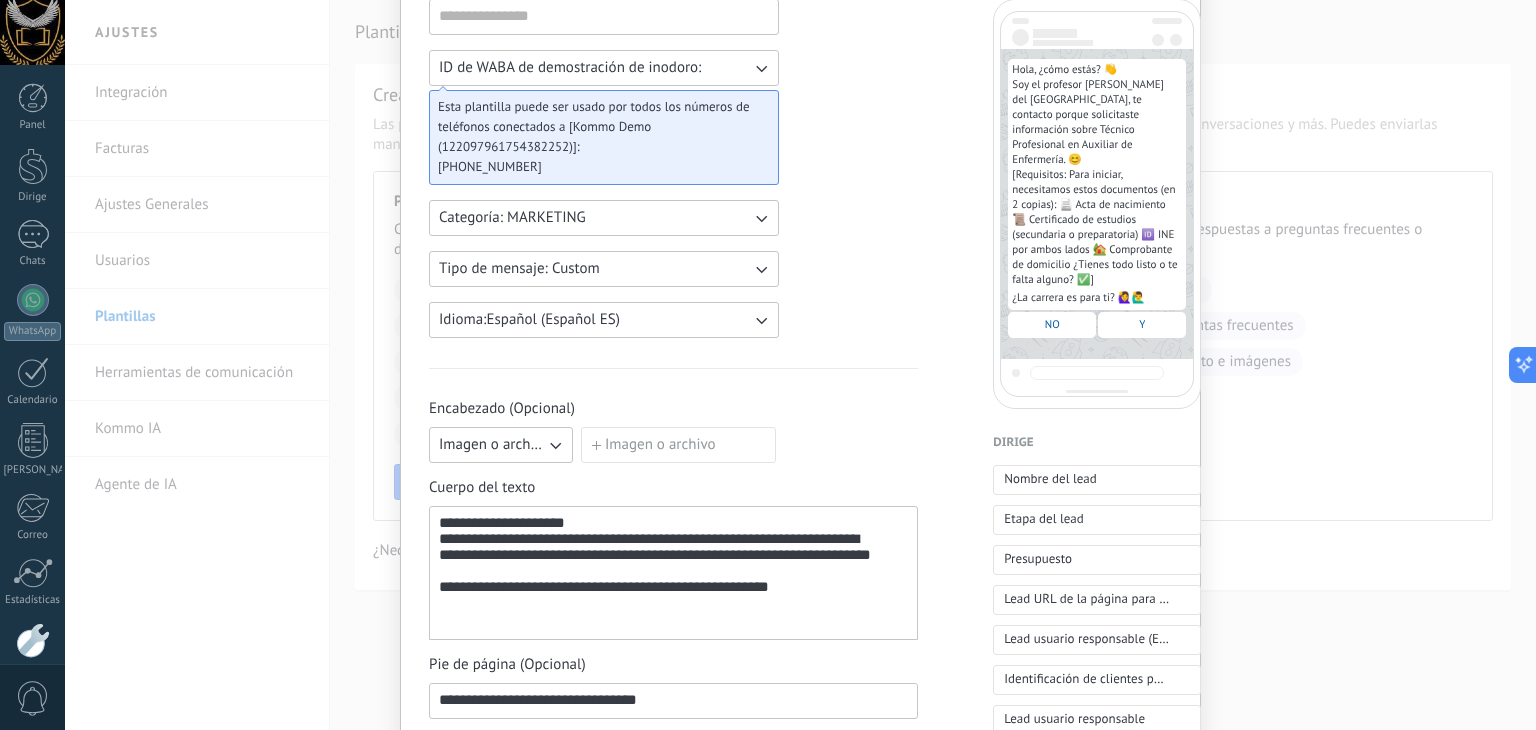 scroll, scrollTop: 200, scrollLeft: 0, axis: vertical 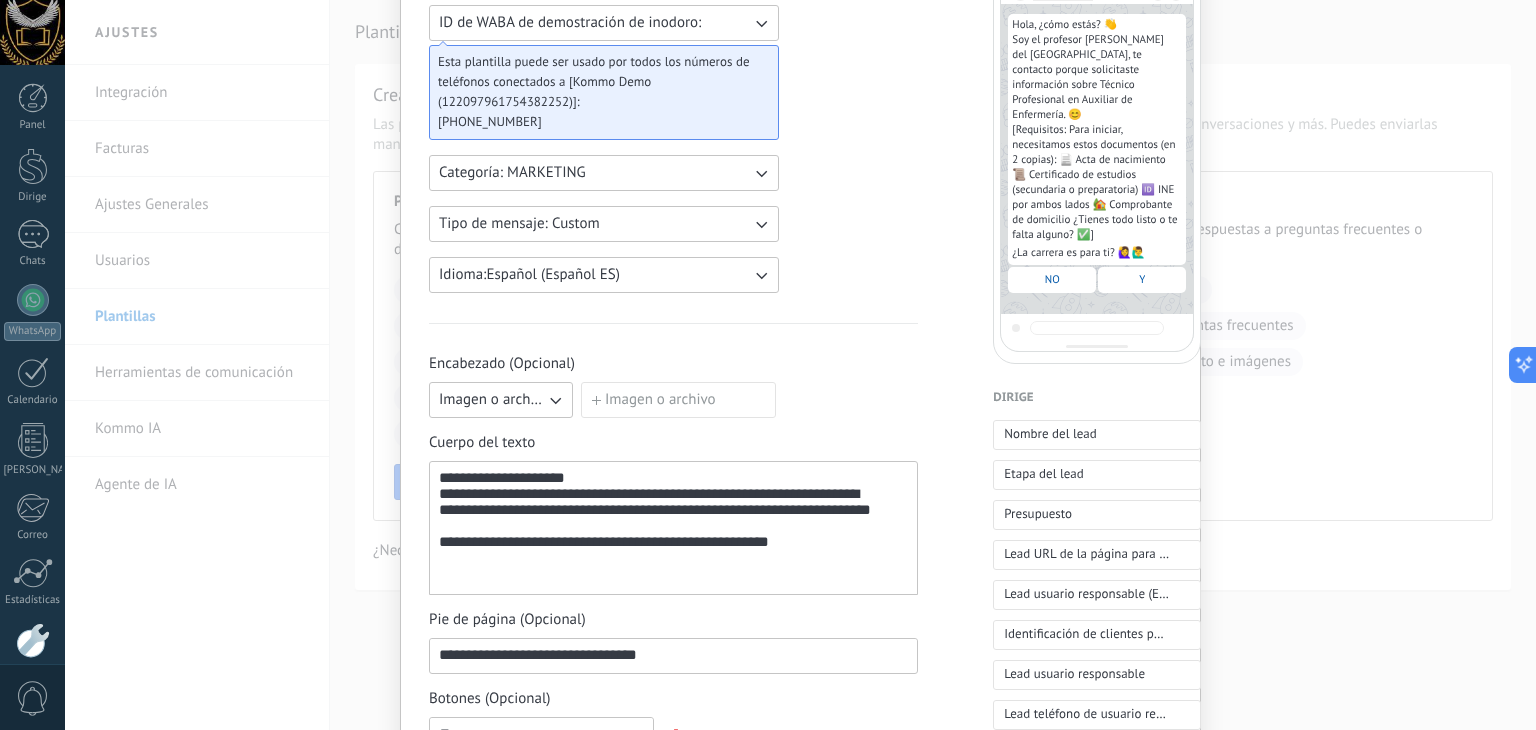 click on "**********" at bounding box center (659, 528) 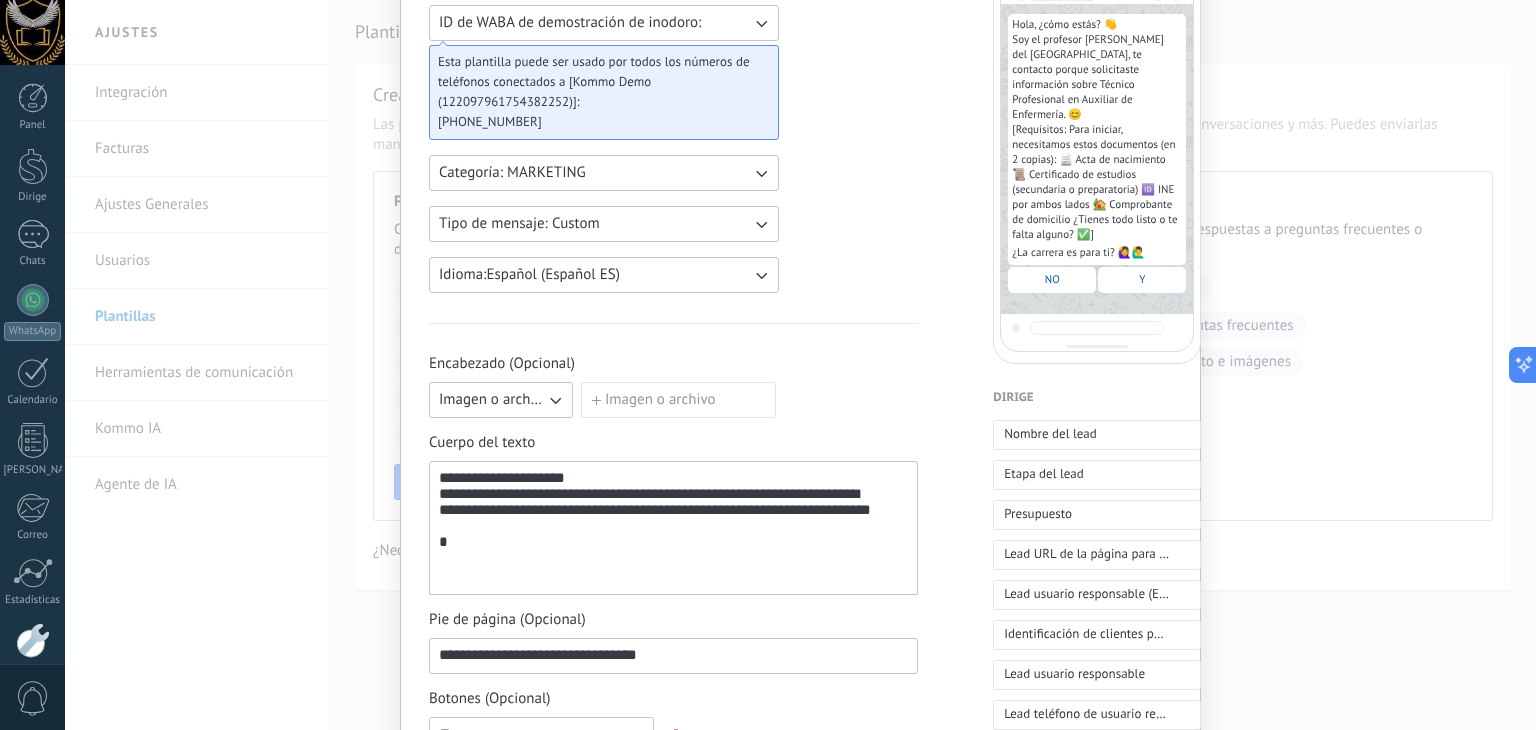click on "**********" at bounding box center [659, 528] 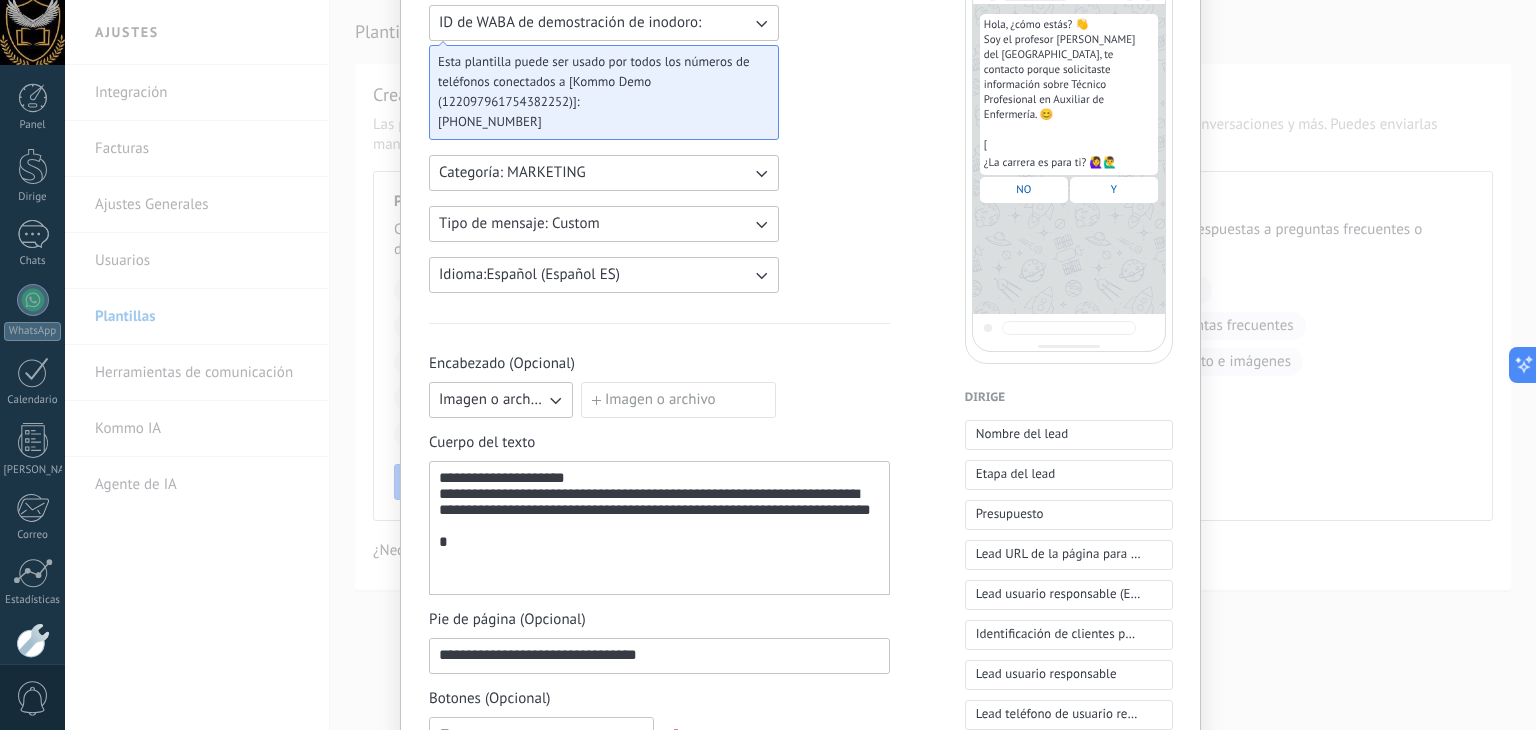click on "**********" at bounding box center (659, 528) 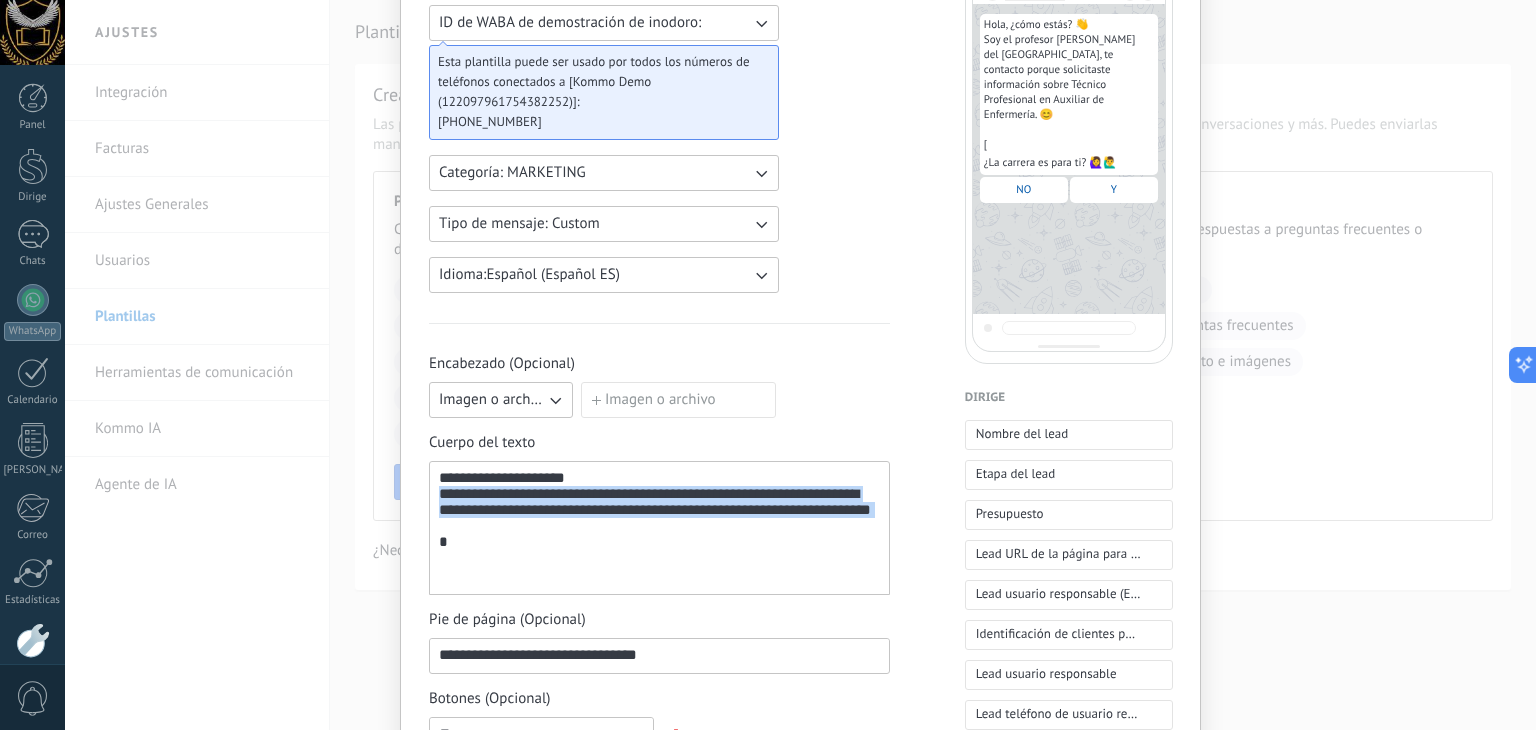 click on "**********" at bounding box center [659, 528] 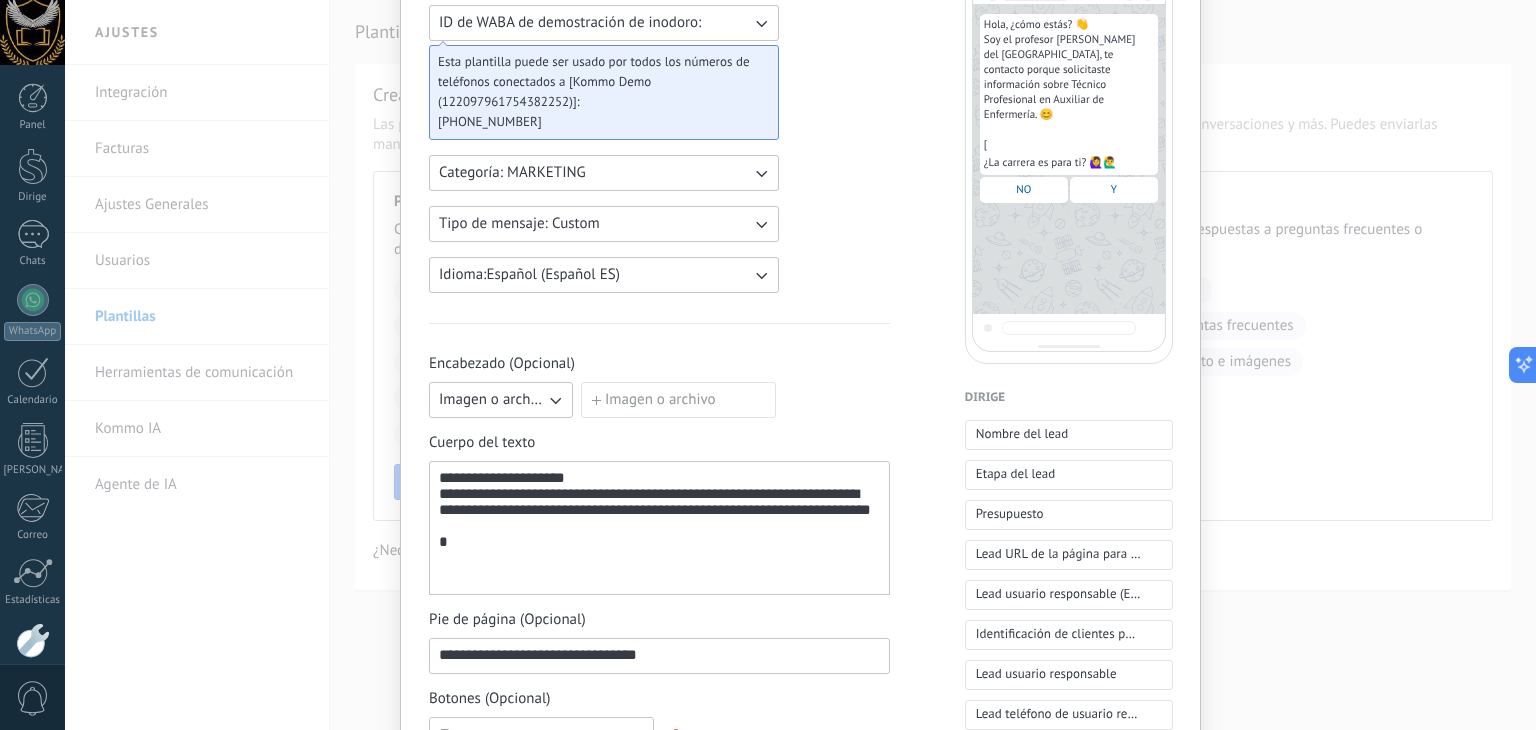 scroll, scrollTop: 300, scrollLeft: 0, axis: vertical 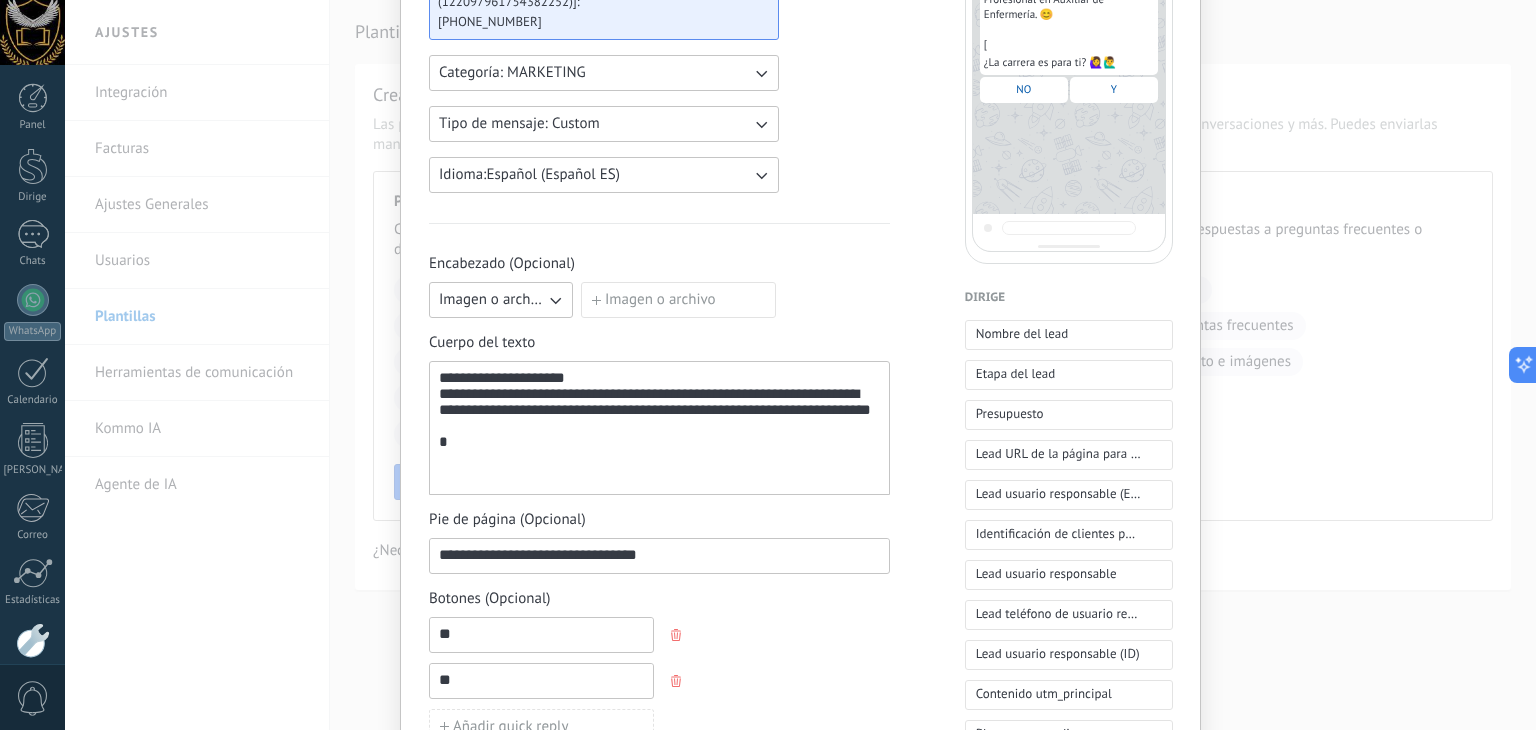 click on "**********" at bounding box center (659, 555) 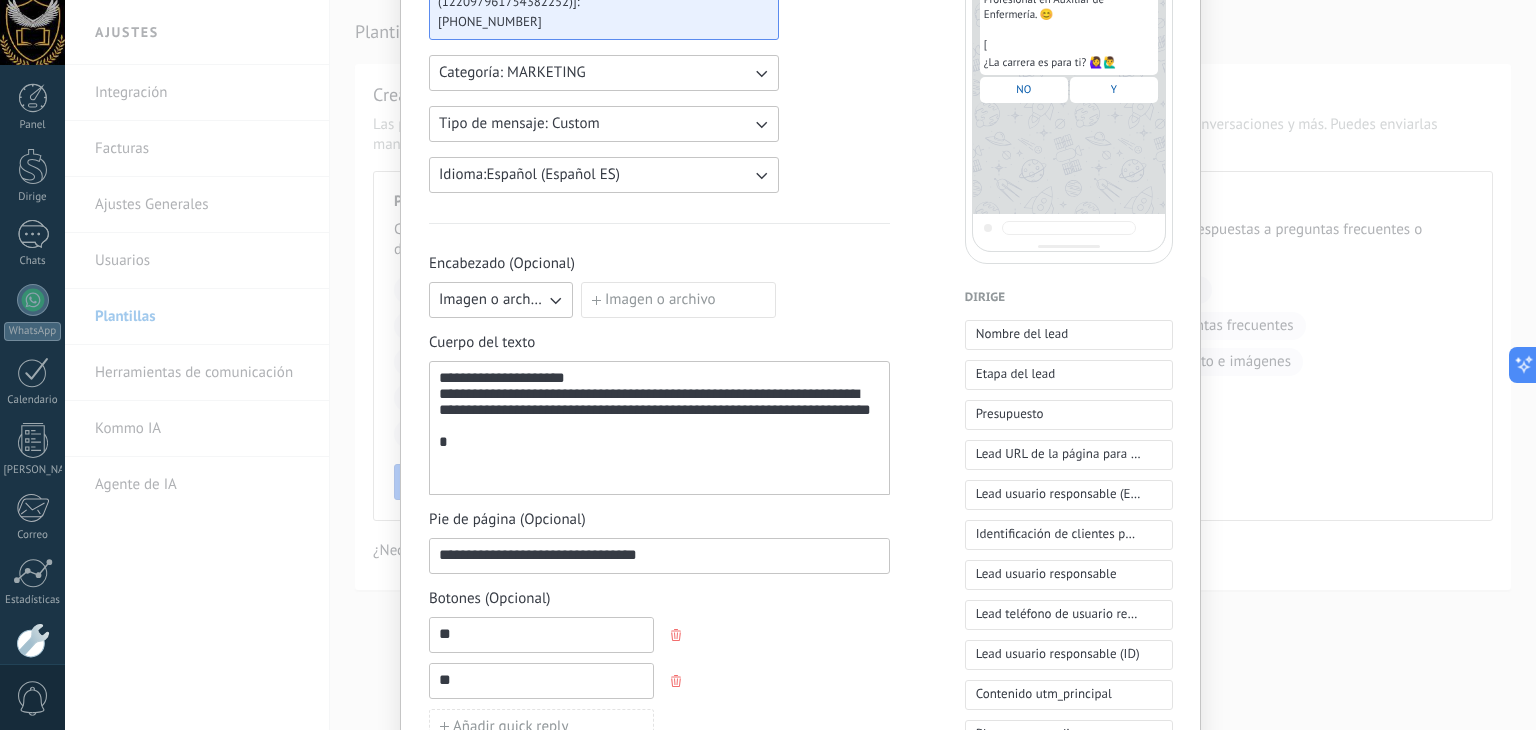 click on "**********" at bounding box center (659, 428) 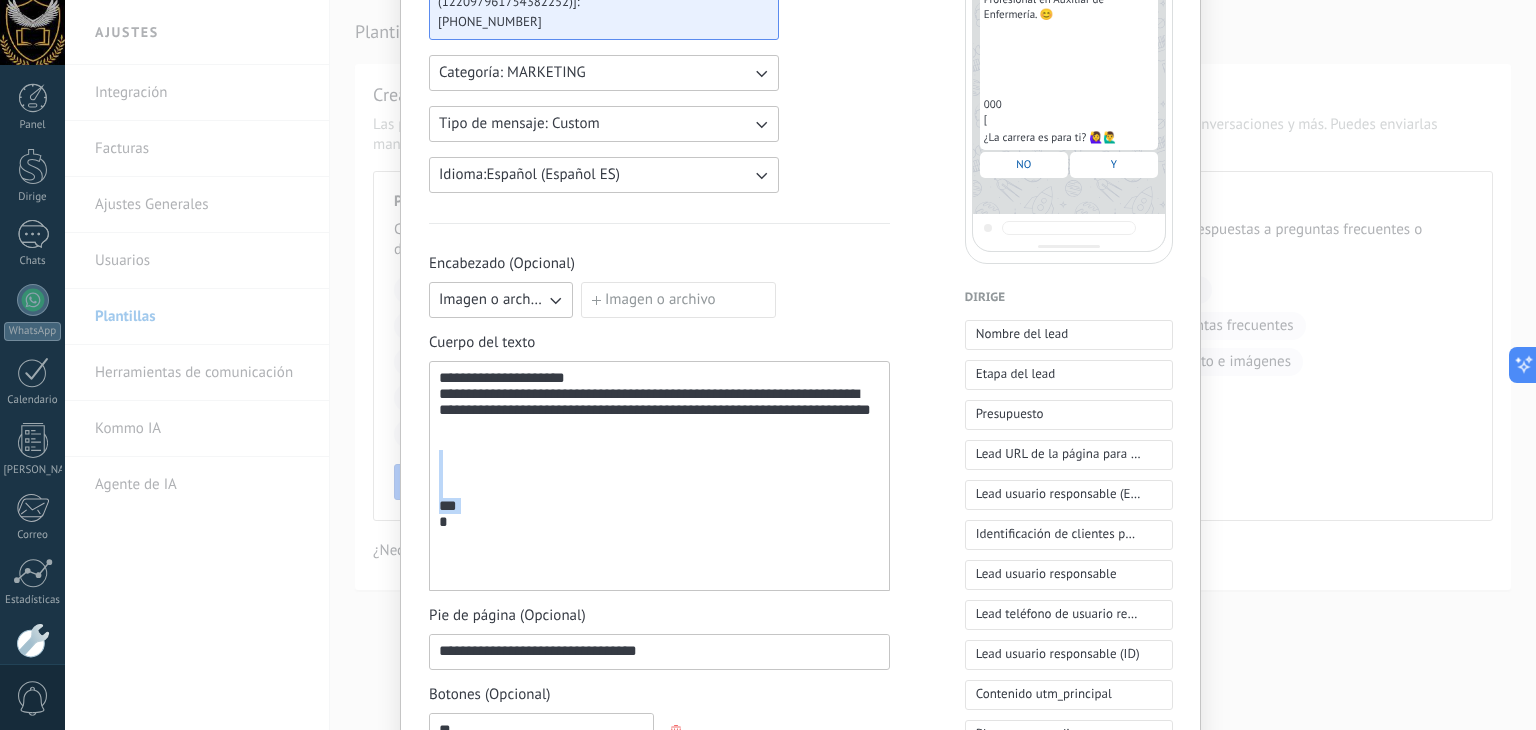 drag, startPoint x: 449, startPoint y: 576, endPoint x: 399, endPoint y: 516, distance: 78.10249 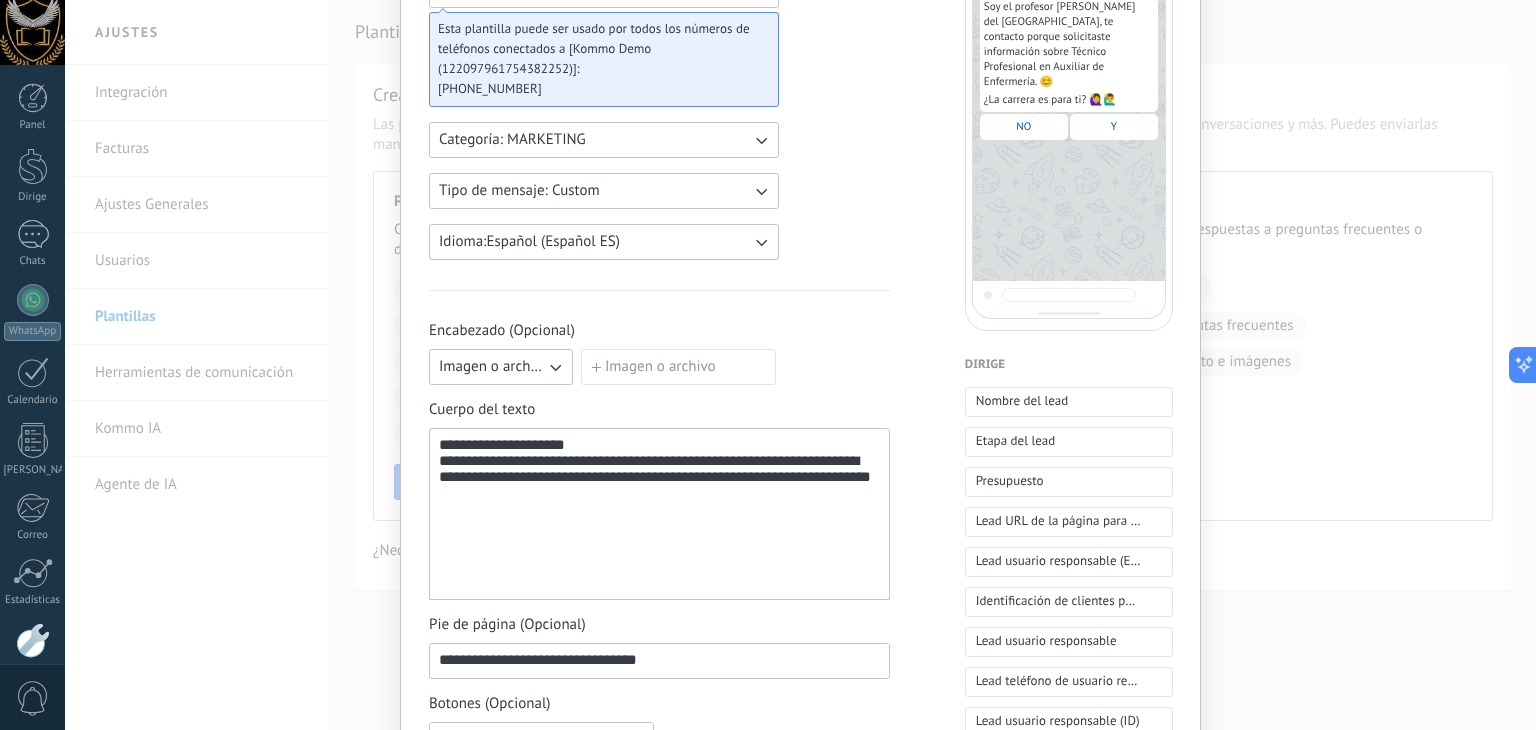 scroll, scrollTop: 200, scrollLeft: 0, axis: vertical 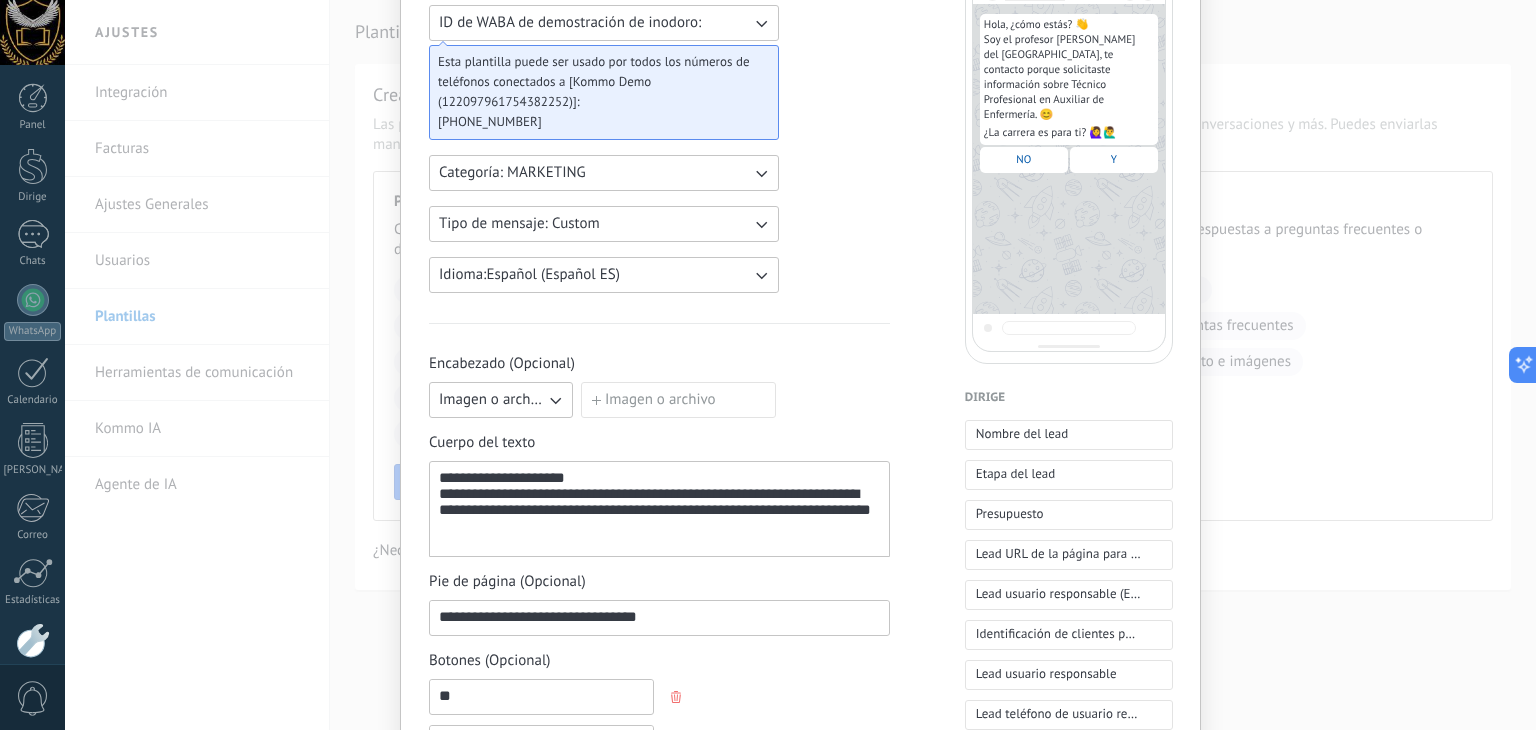 click on "**********" at bounding box center [800, 629] 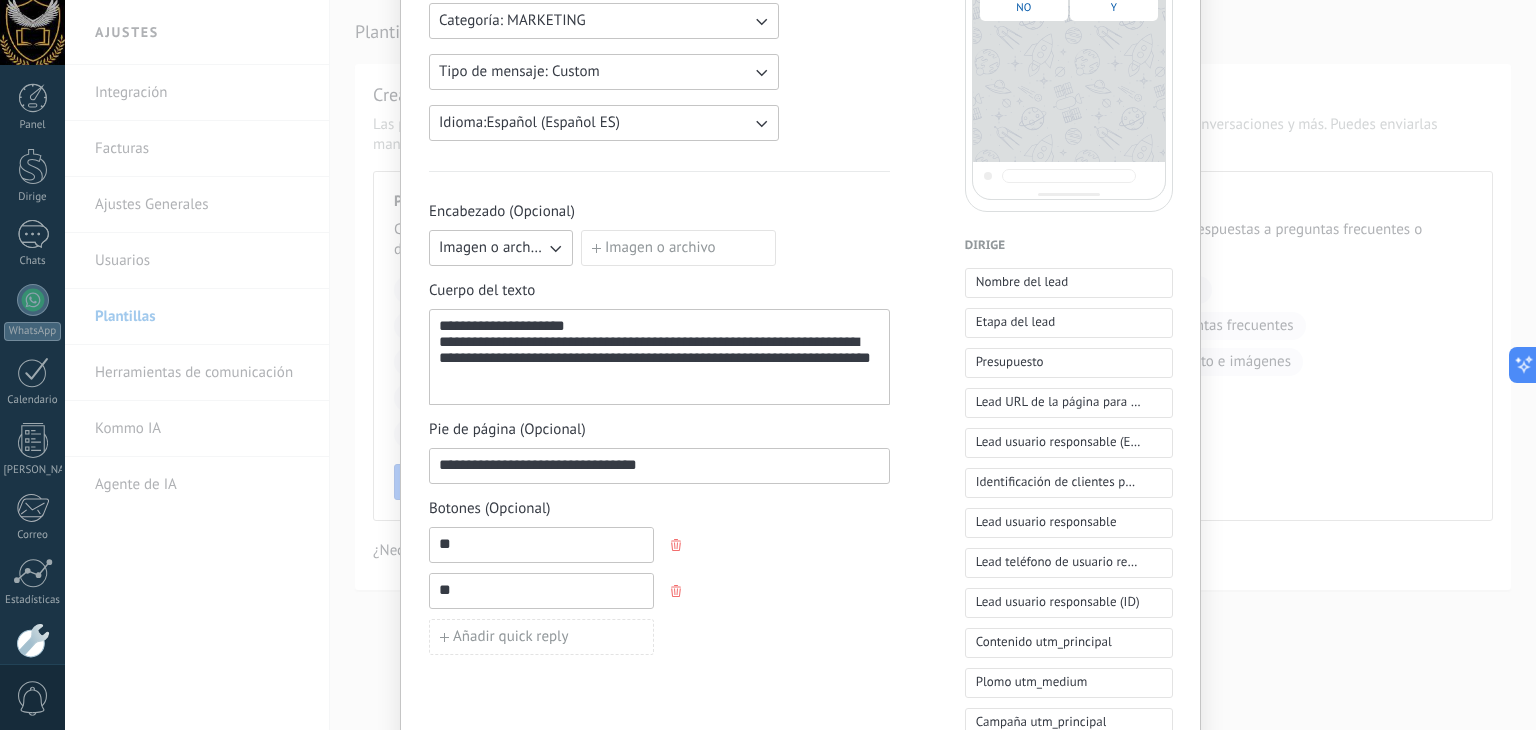 scroll, scrollTop: 400, scrollLeft: 0, axis: vertical 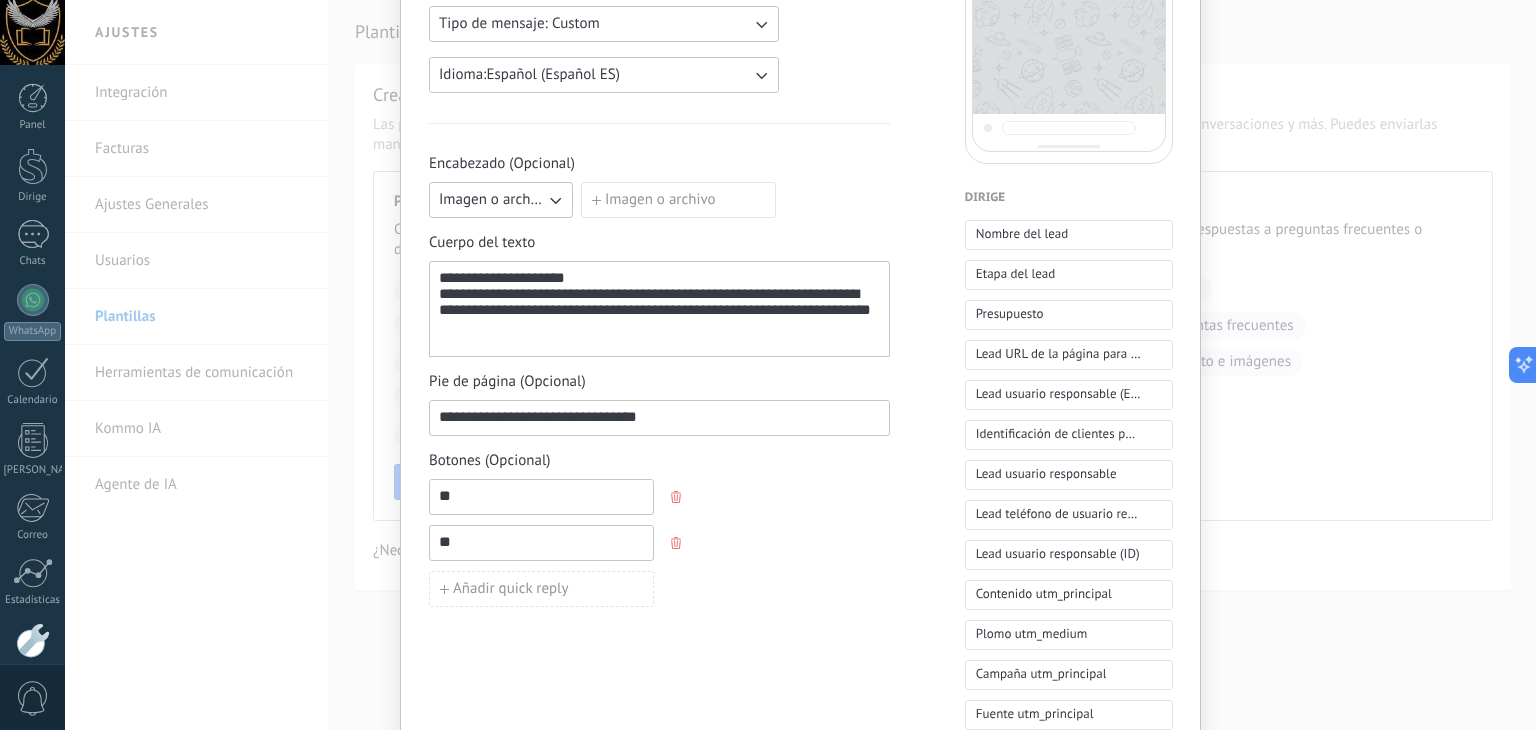 drag, startPoint x: 493, startPoint y: 590, endPoint x: 736, endPoint y: 612, distance: 243.99385 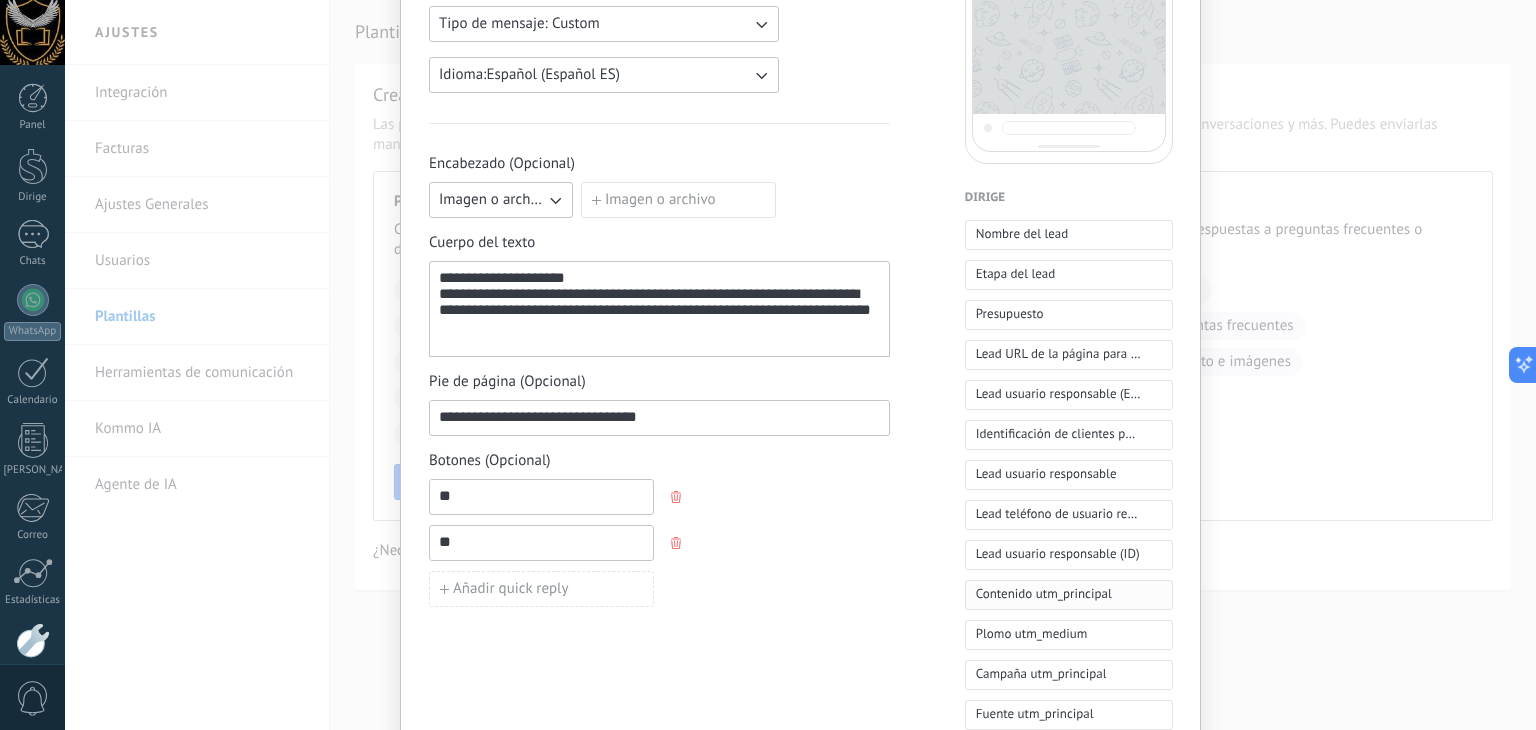 click on "Contenido utm_principal" at bounding box center [1044, 593] 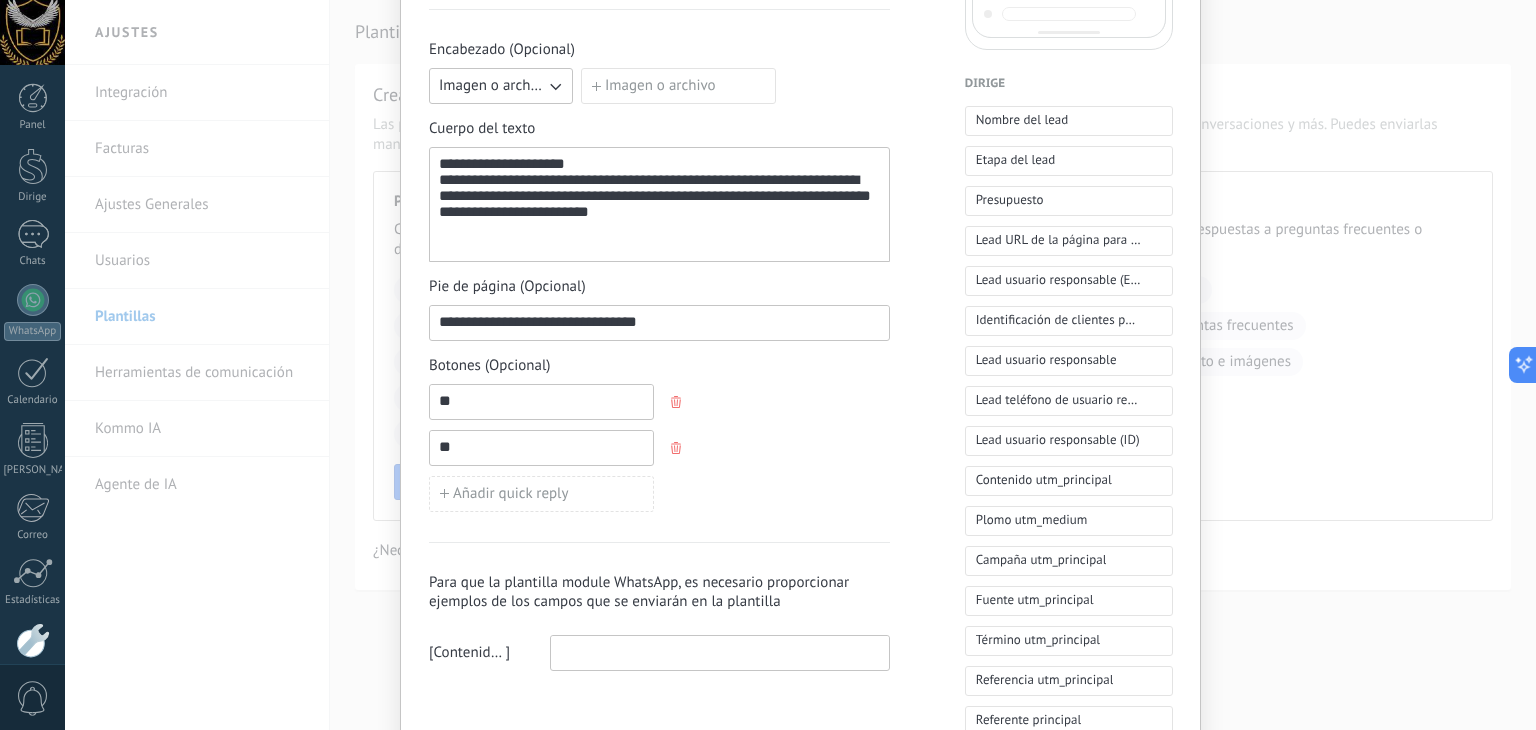 scroll, scrollTop: 600, scrollLeft: 0, axis: vertical 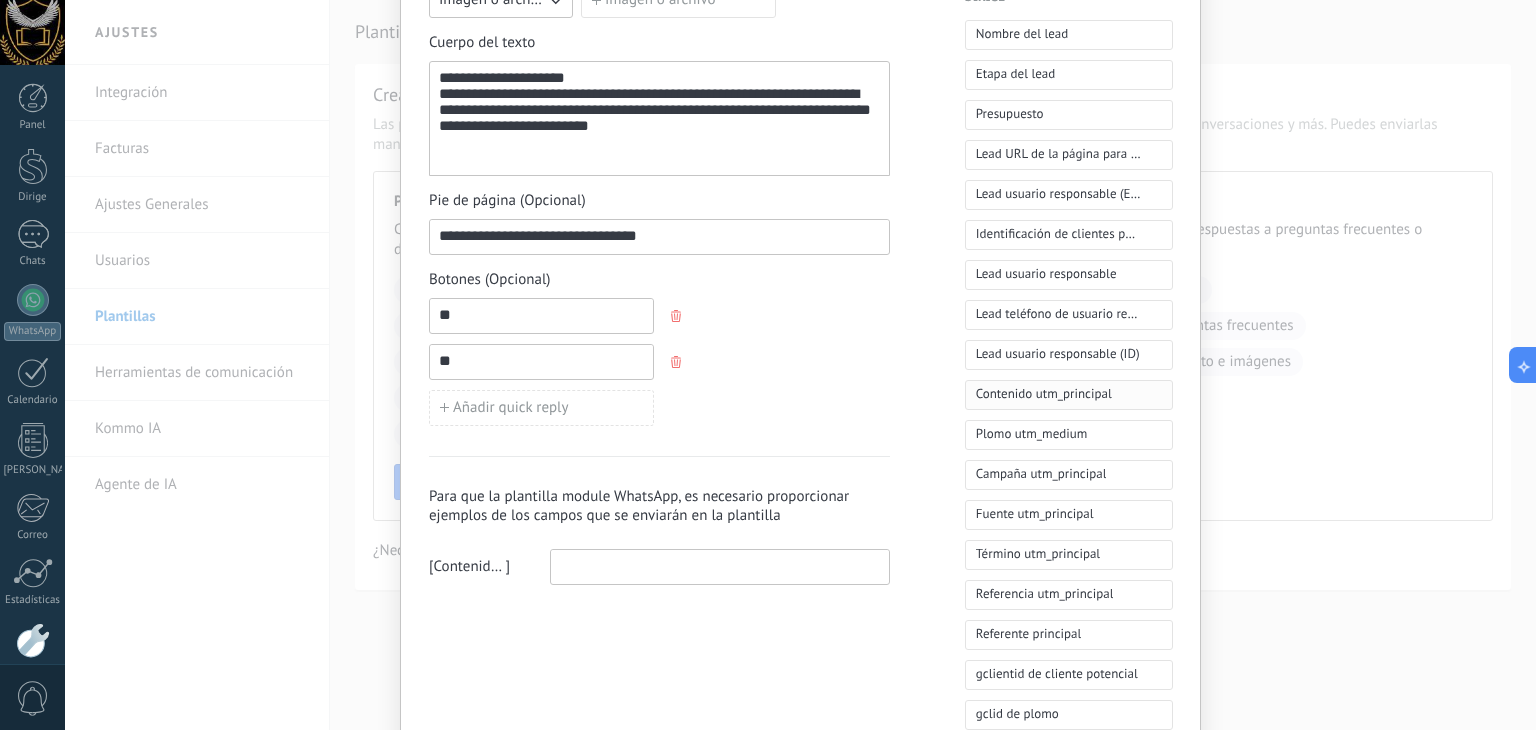 click on "Contenido utm_principal" at bounding box center [1044, 393] 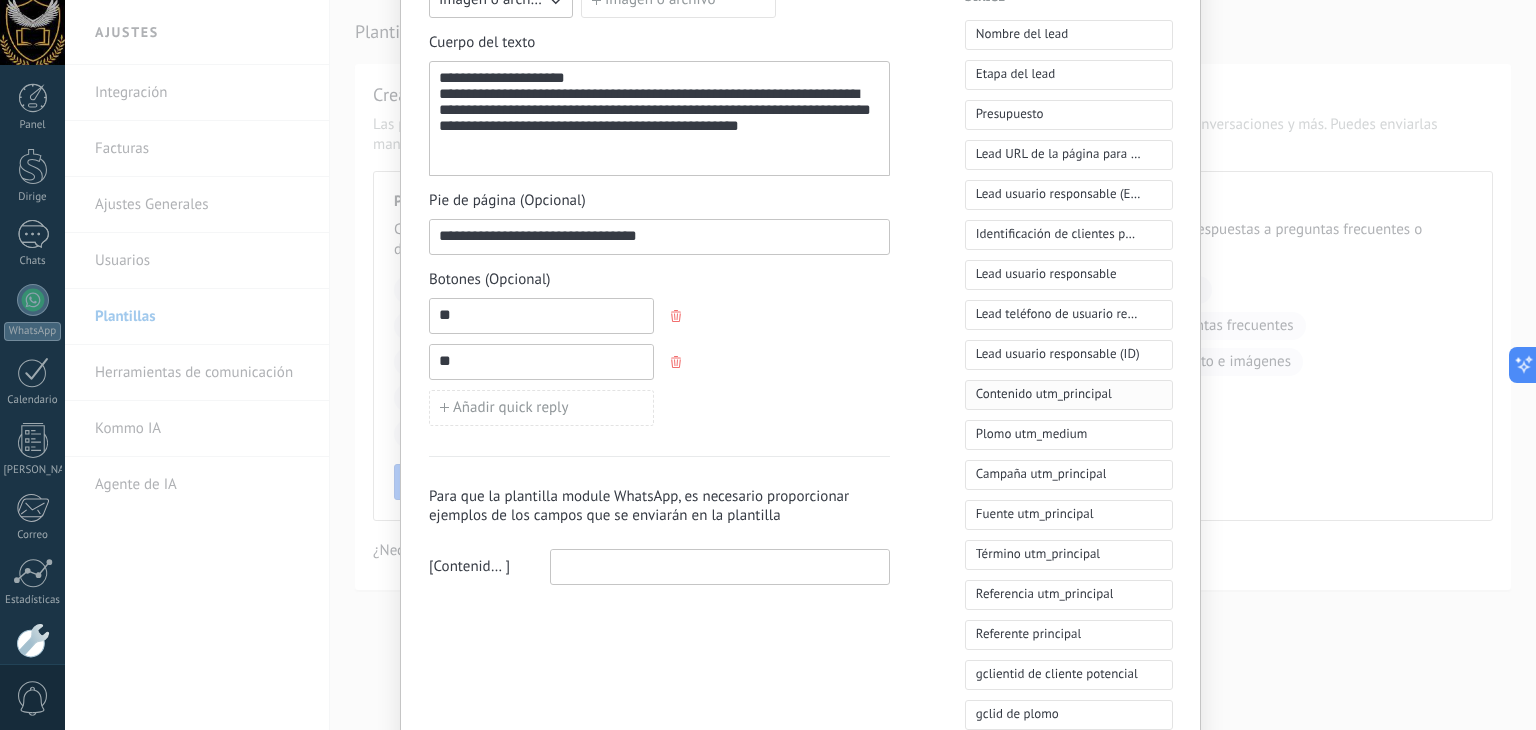 click on "Contenido utm_principal" at bounding box center [1044, 393] 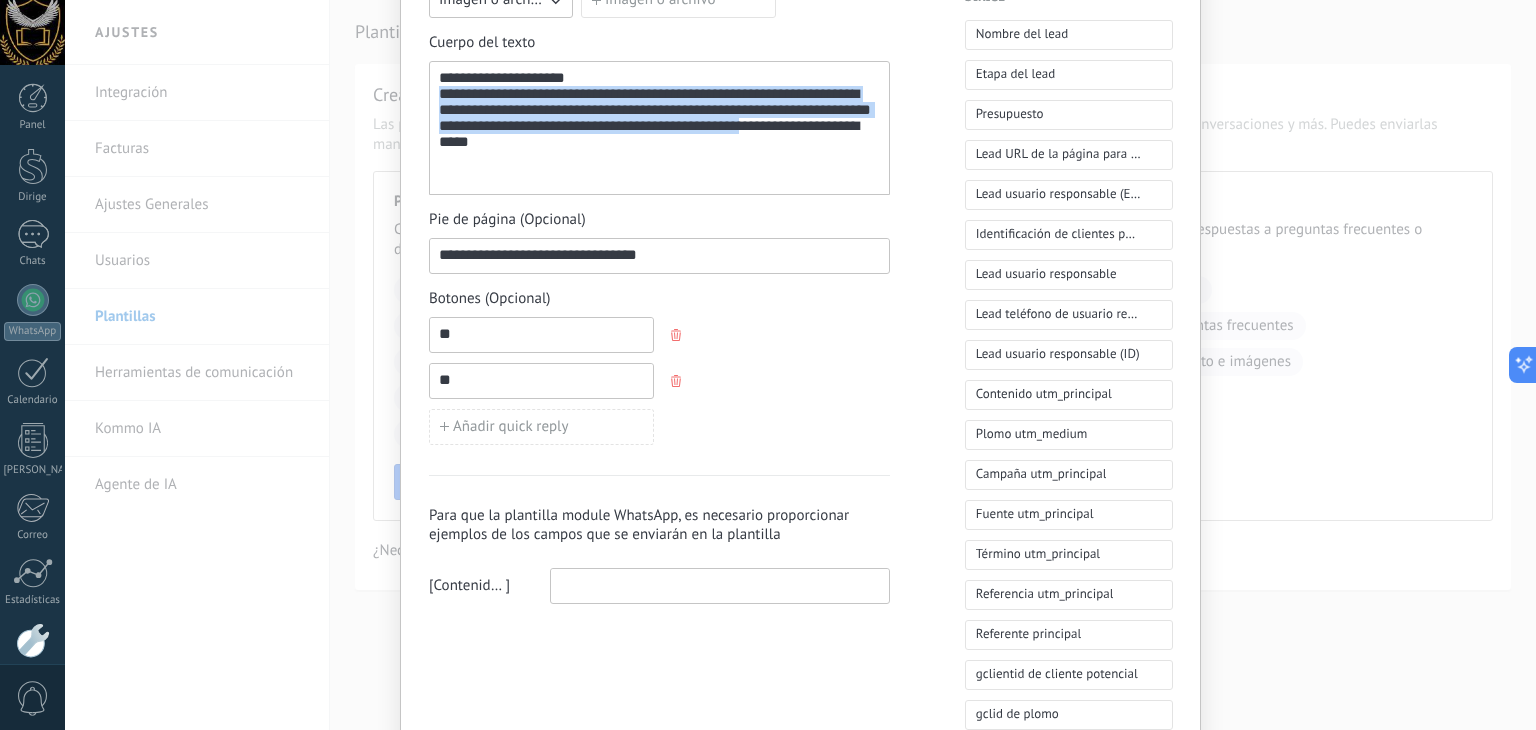 drag, startPoint x: 531, startPoint y: 181, endPoint x: 430, endPoint y: 161, distance: 102.96116 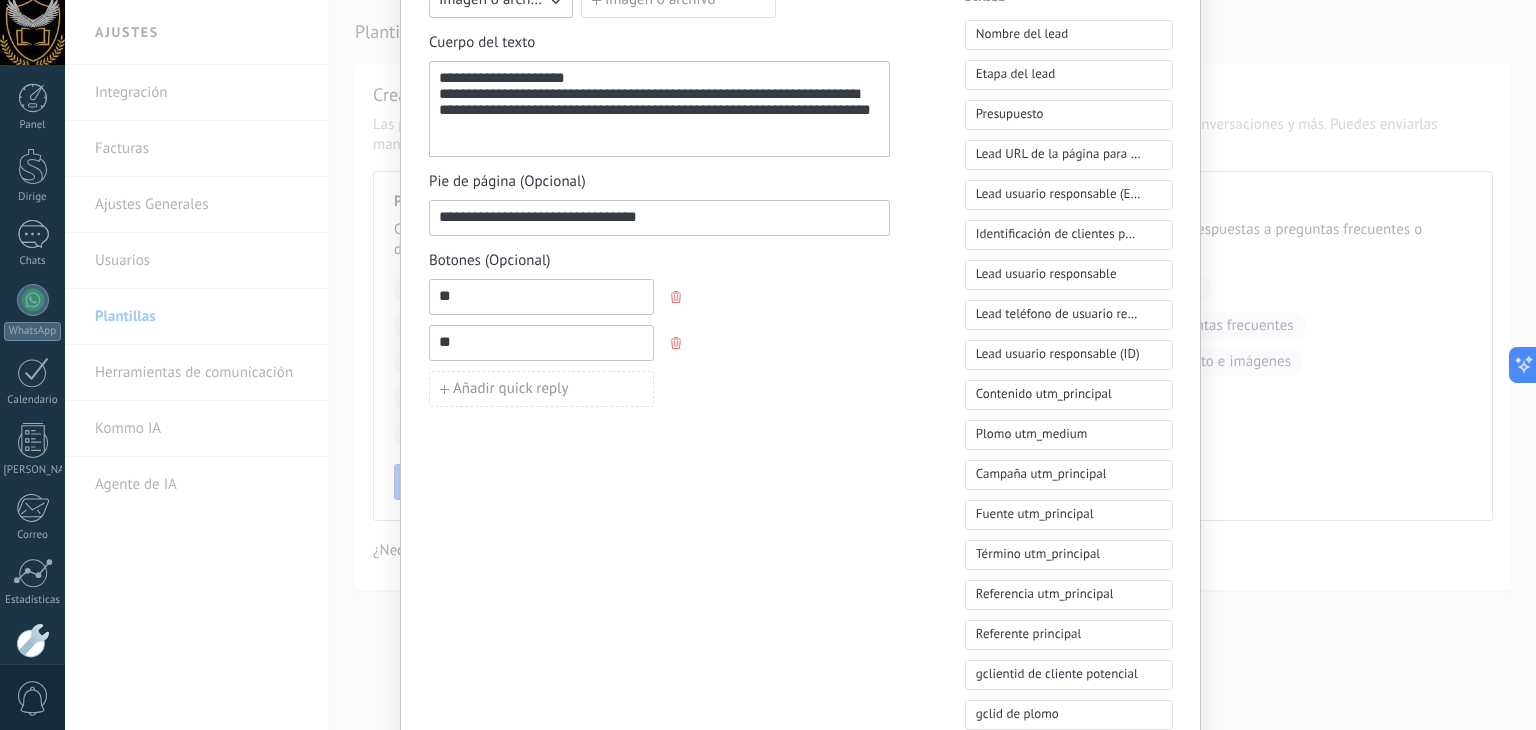 scroll, scrollTop: 500, scrollLeft: 0, axis: vertical 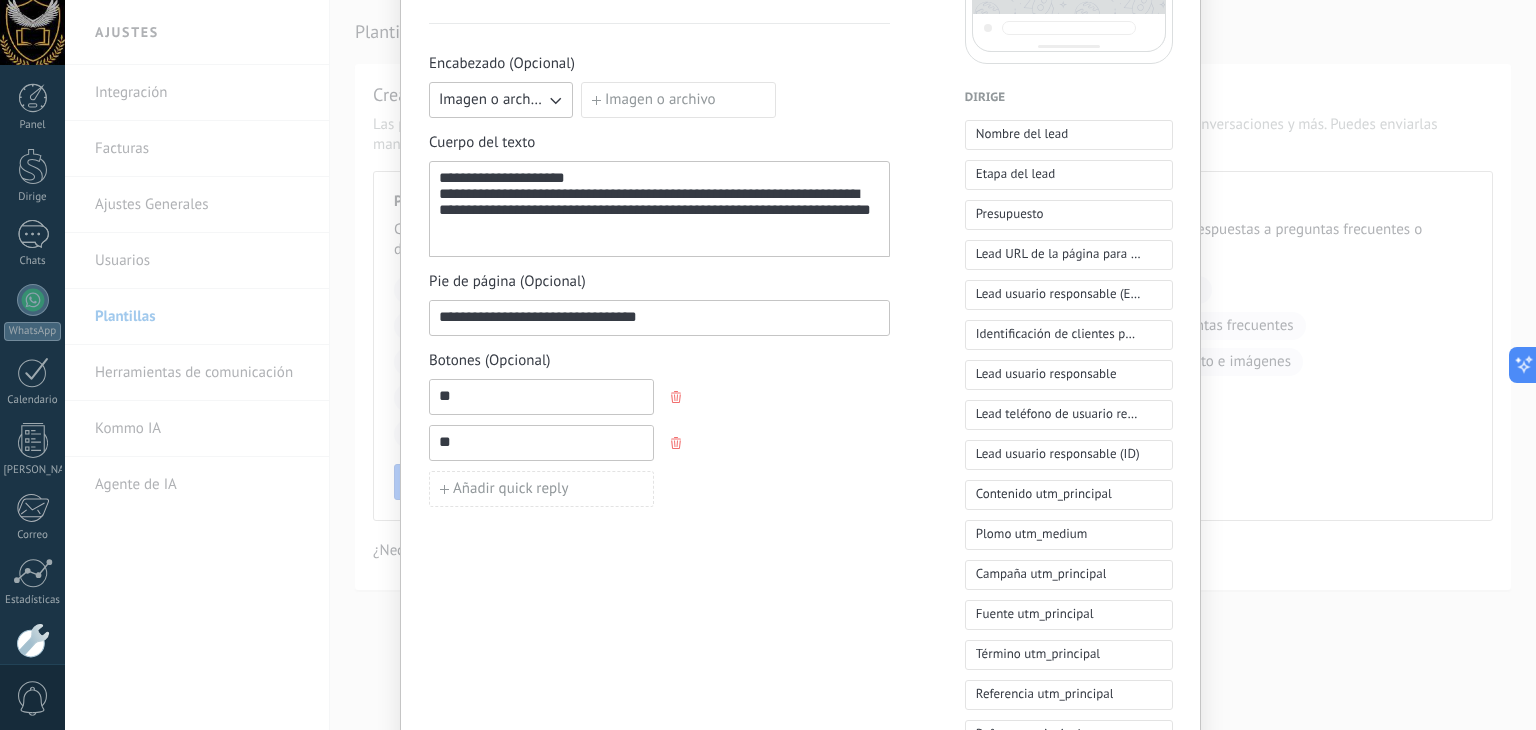 click on "**********" at bounding box center [659, 317] 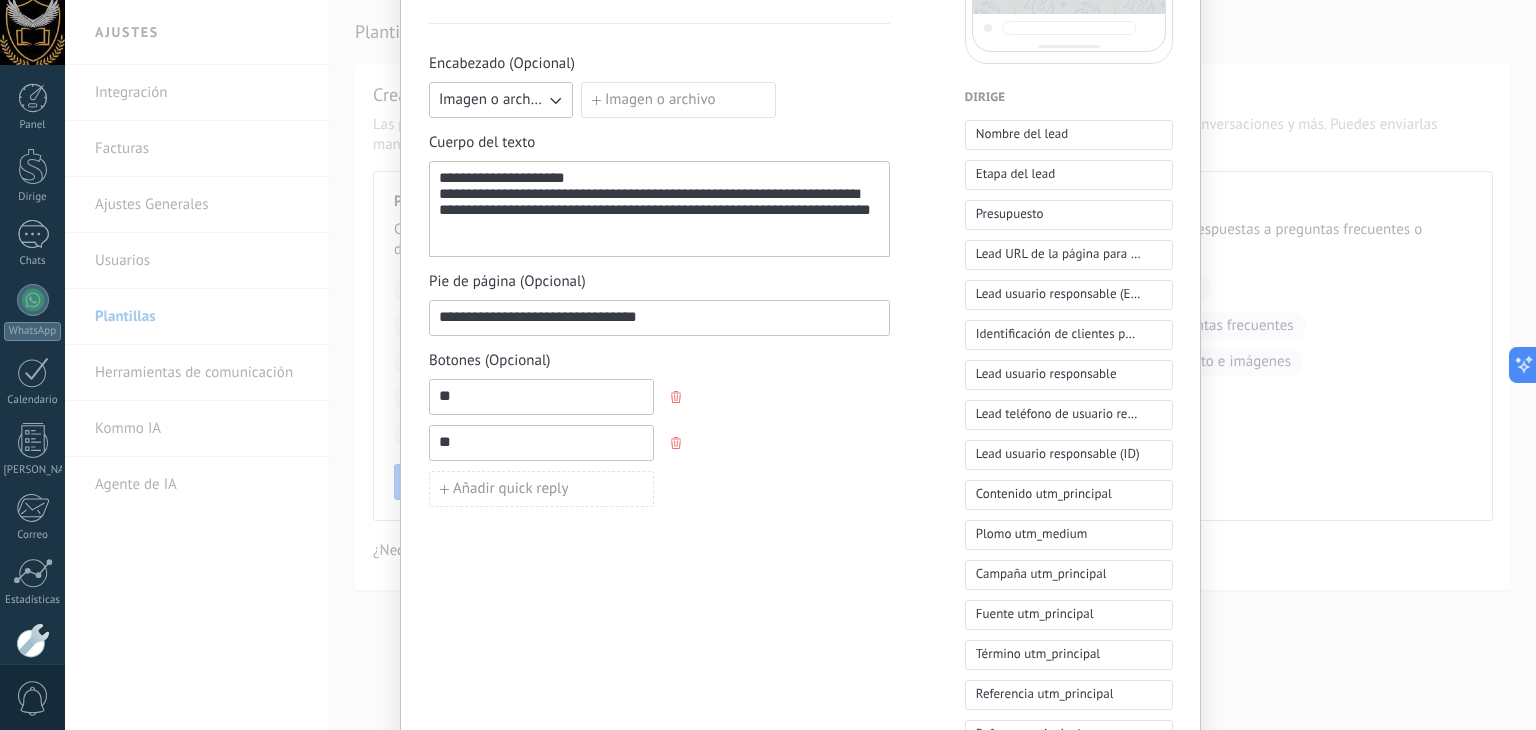 click on "**" at bounding box center [541, 396] 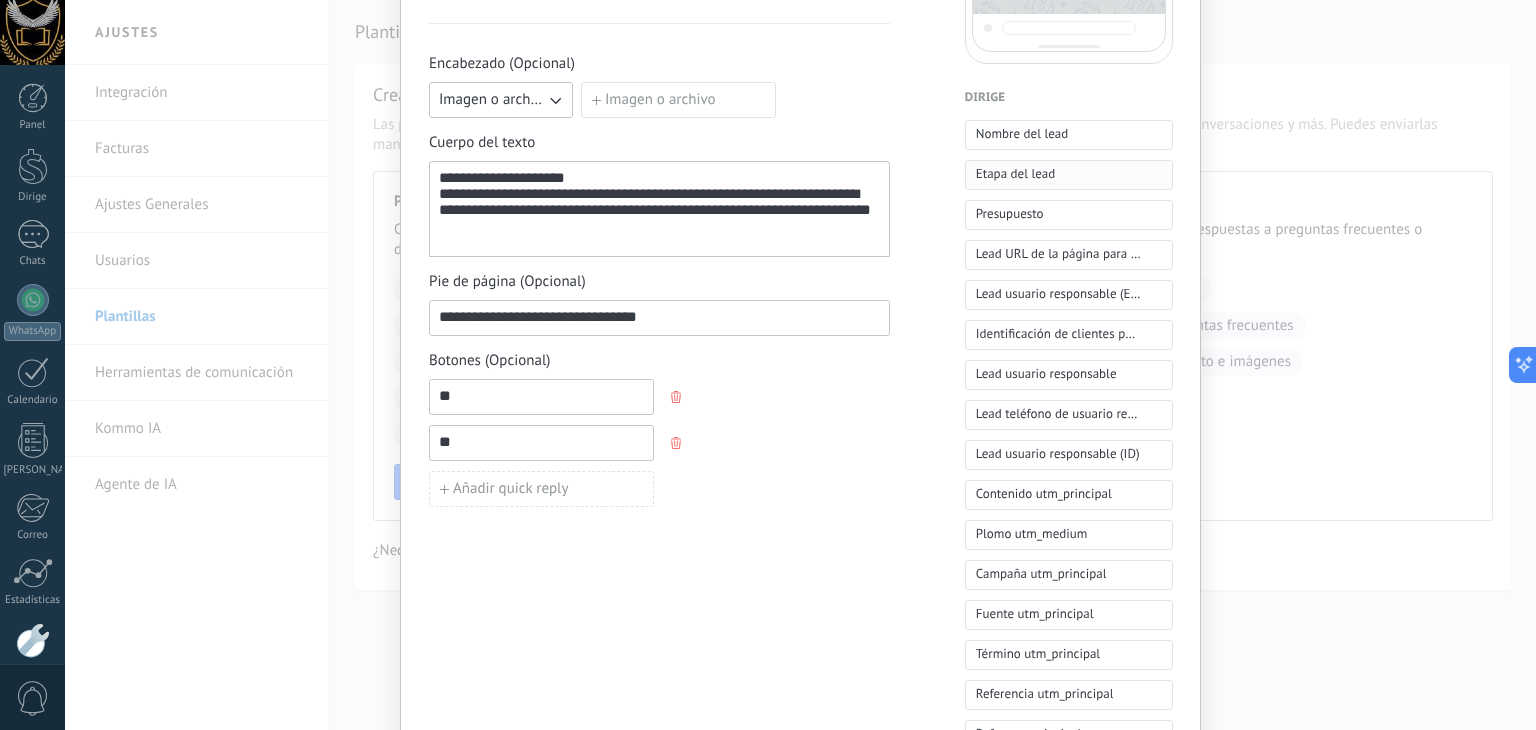 click on "Etapa del lead" at bounding box center [1015, 174] 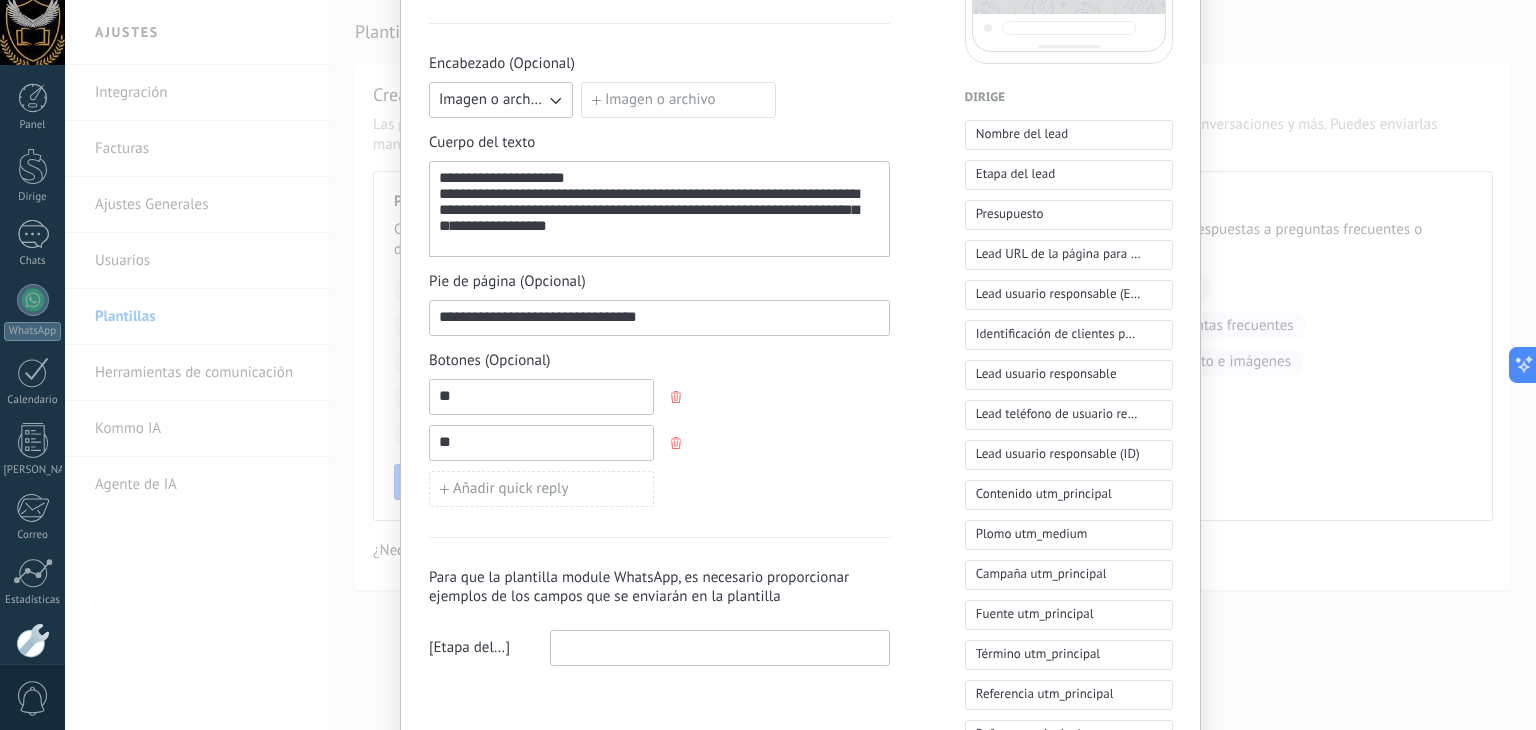 click on "Etapa del lead" at bounding box center (480, 647) 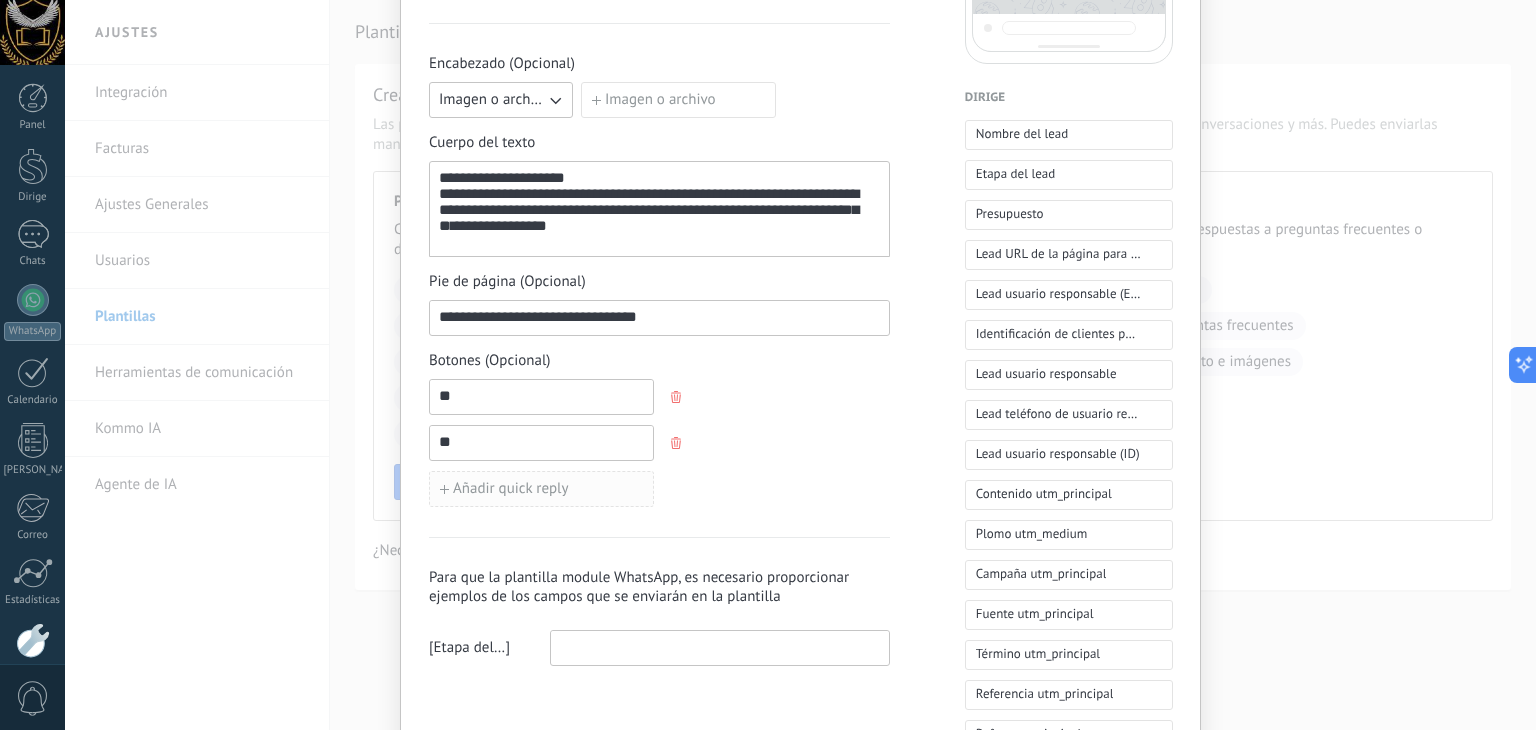 click on "Añadir quick reply" at bounding box center [511, 489] 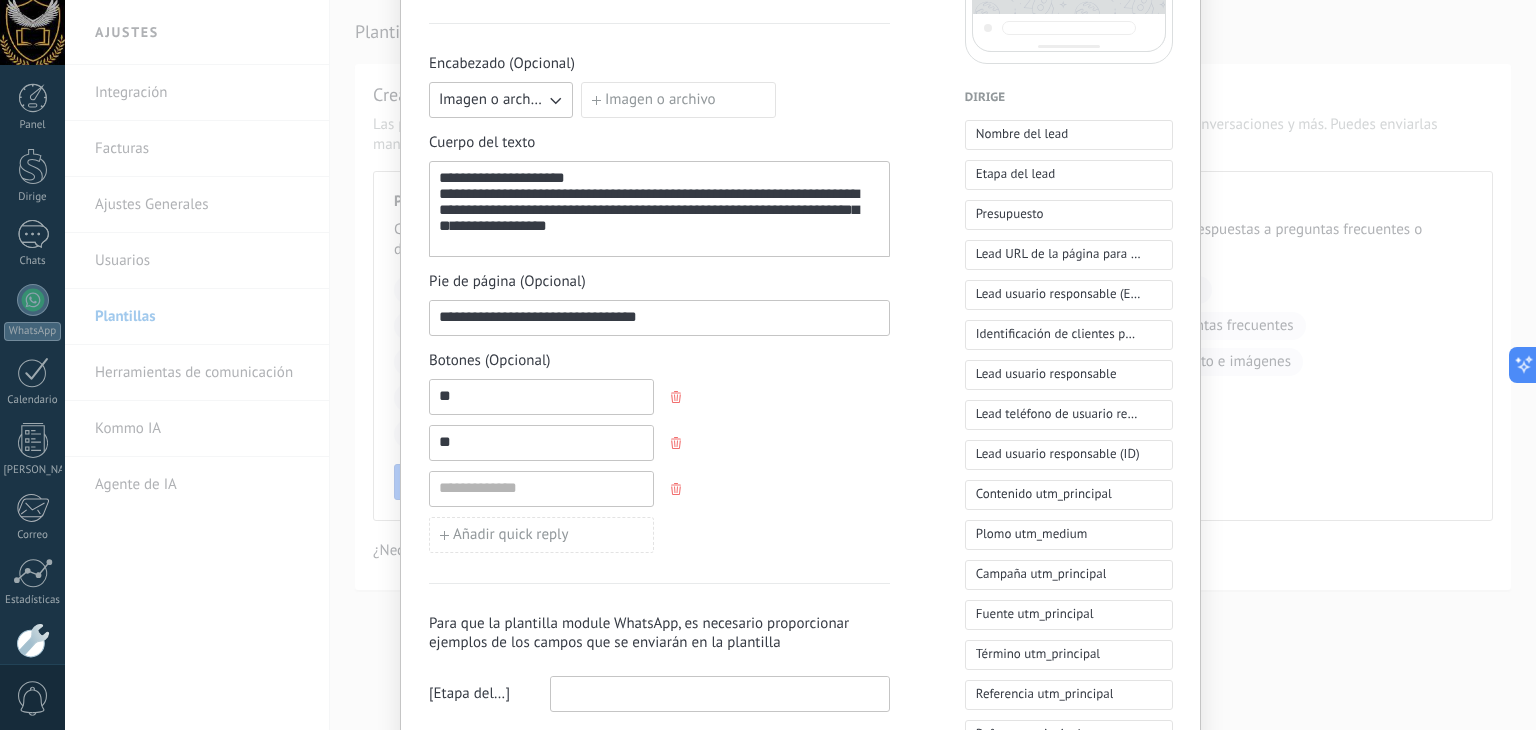 click 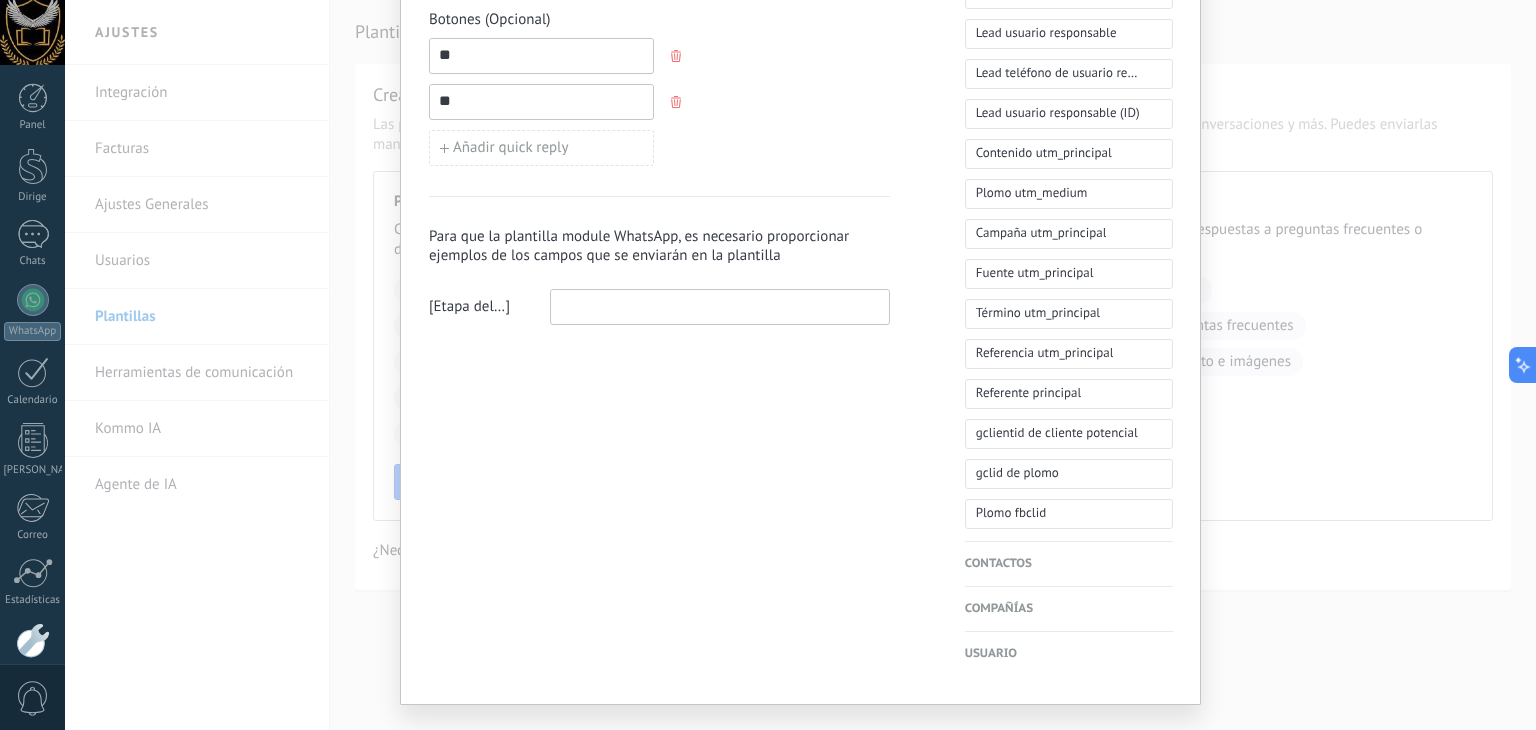 scroll, scrollTop: 880, scrollLeft: 0, axis: vertical 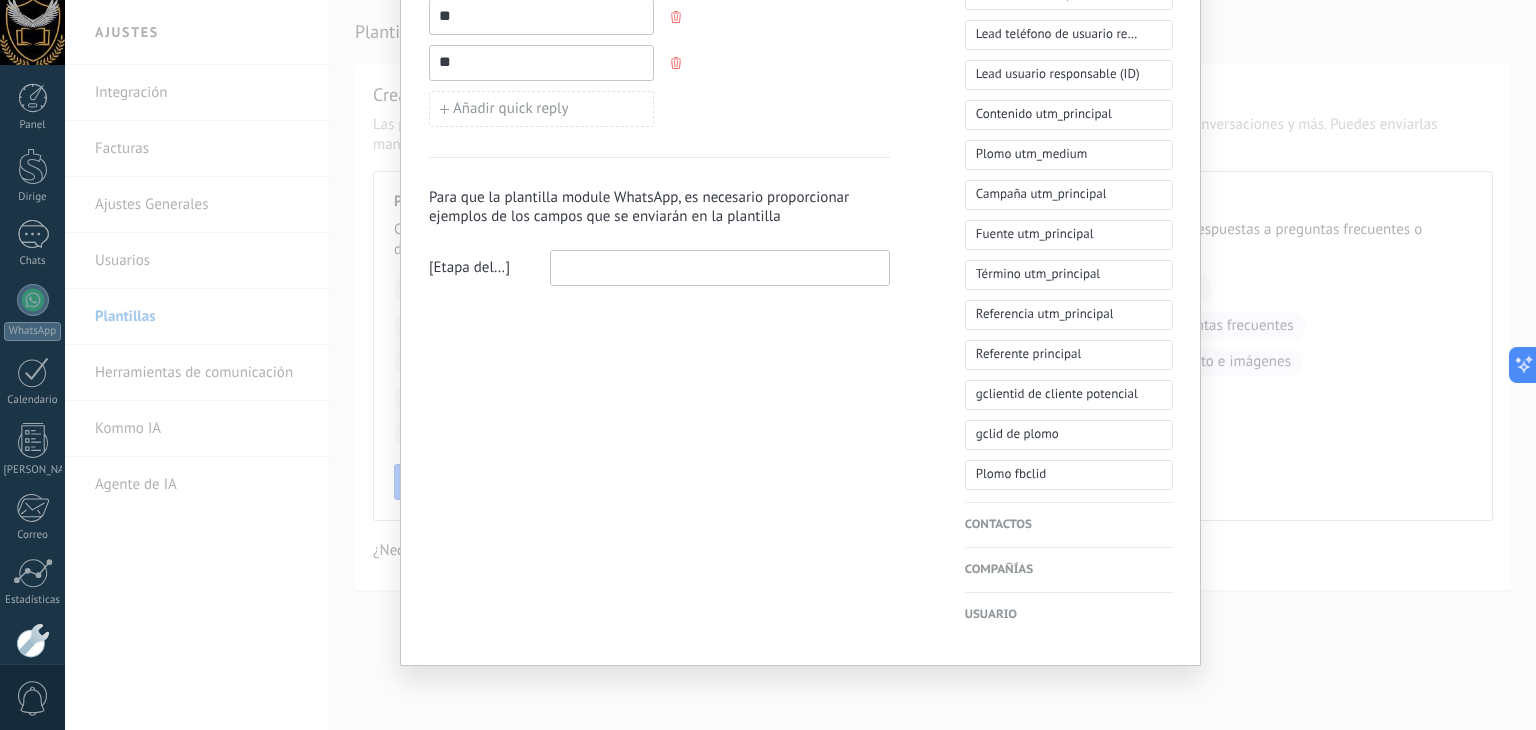 click on "Compañías" at bounding box center (1069, 570) 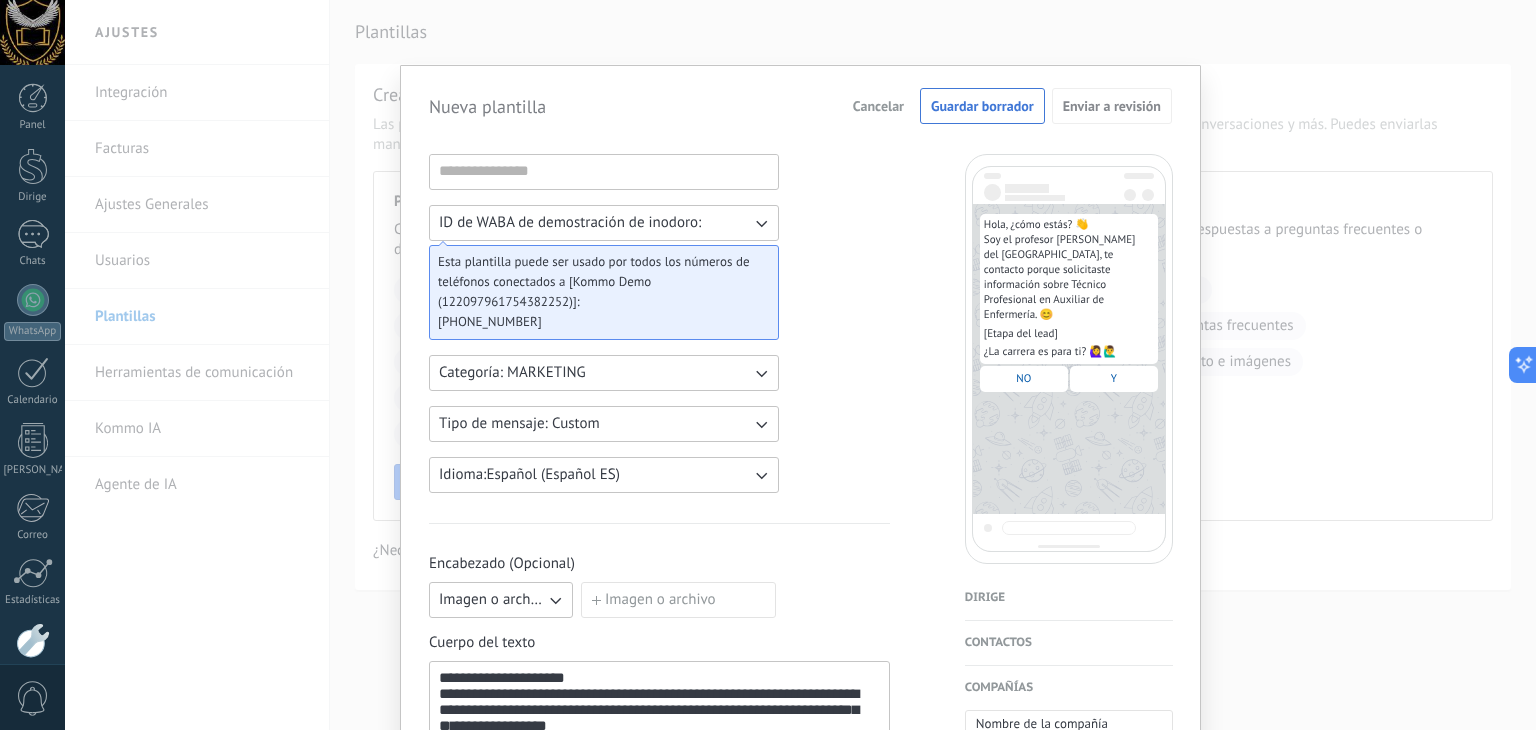 scroll, scrollTop: 100, scrollLeft: 0, axis: vertical 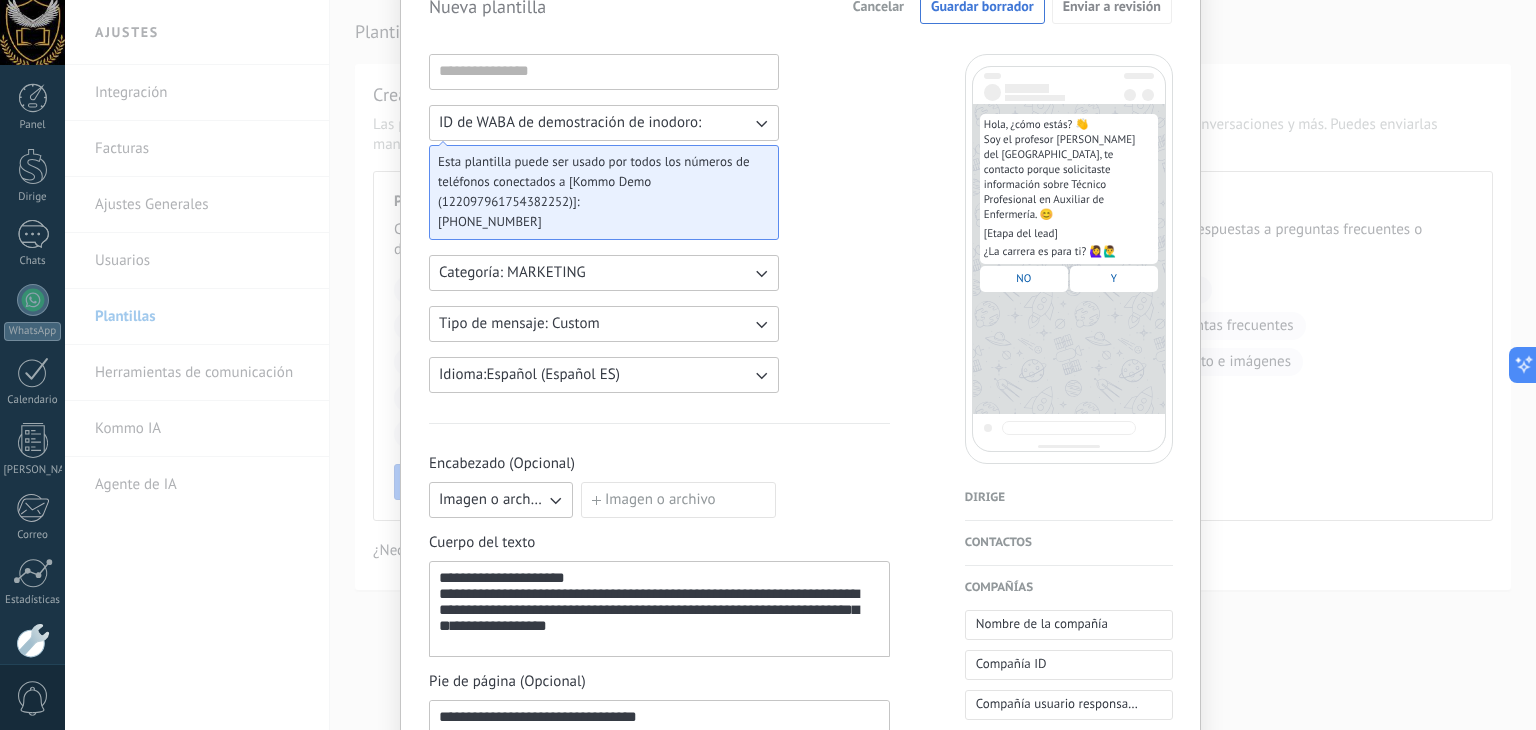 click on "Dirige" at bounding box center (985, 497) 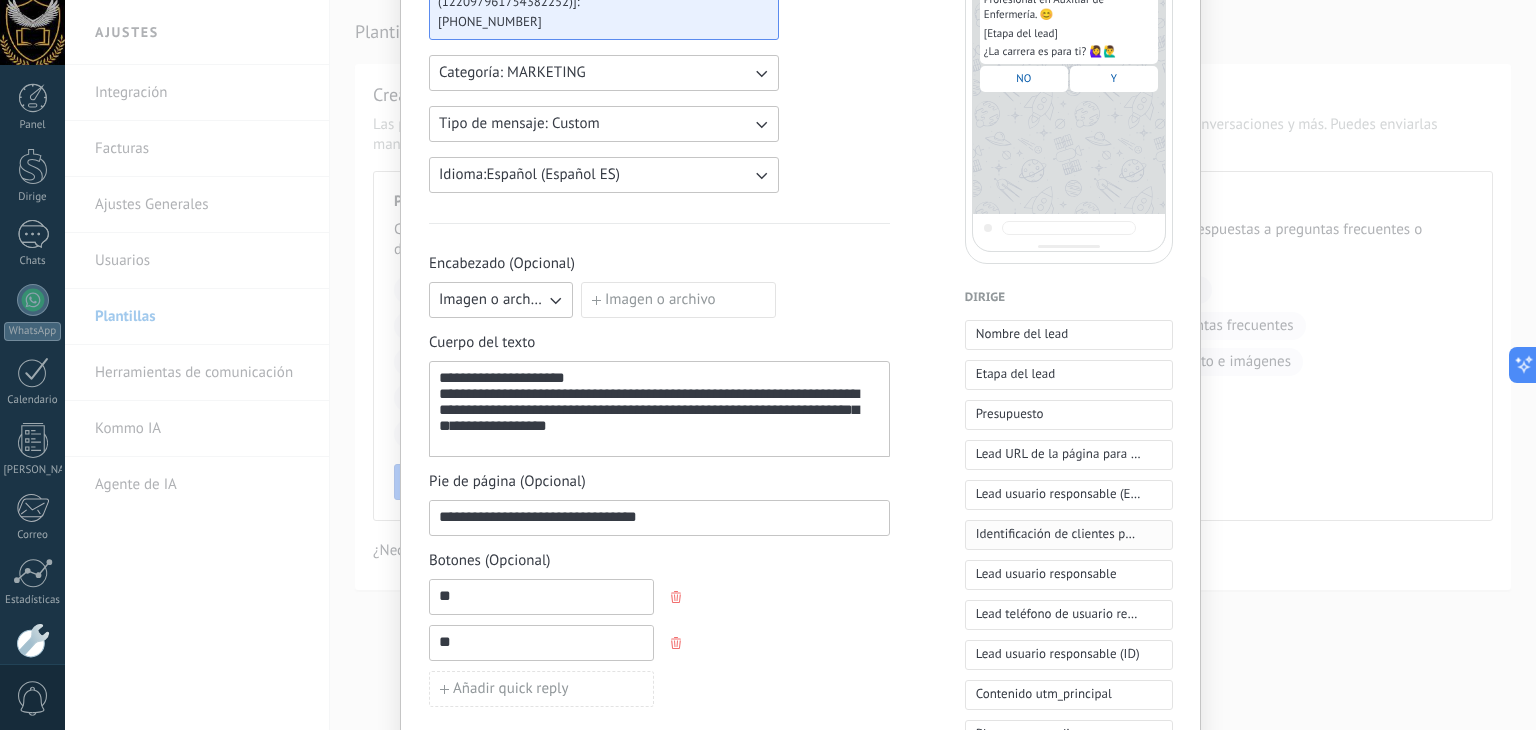 scroll, scrollTop: 400, scrollLeft: 0, axis: vertical 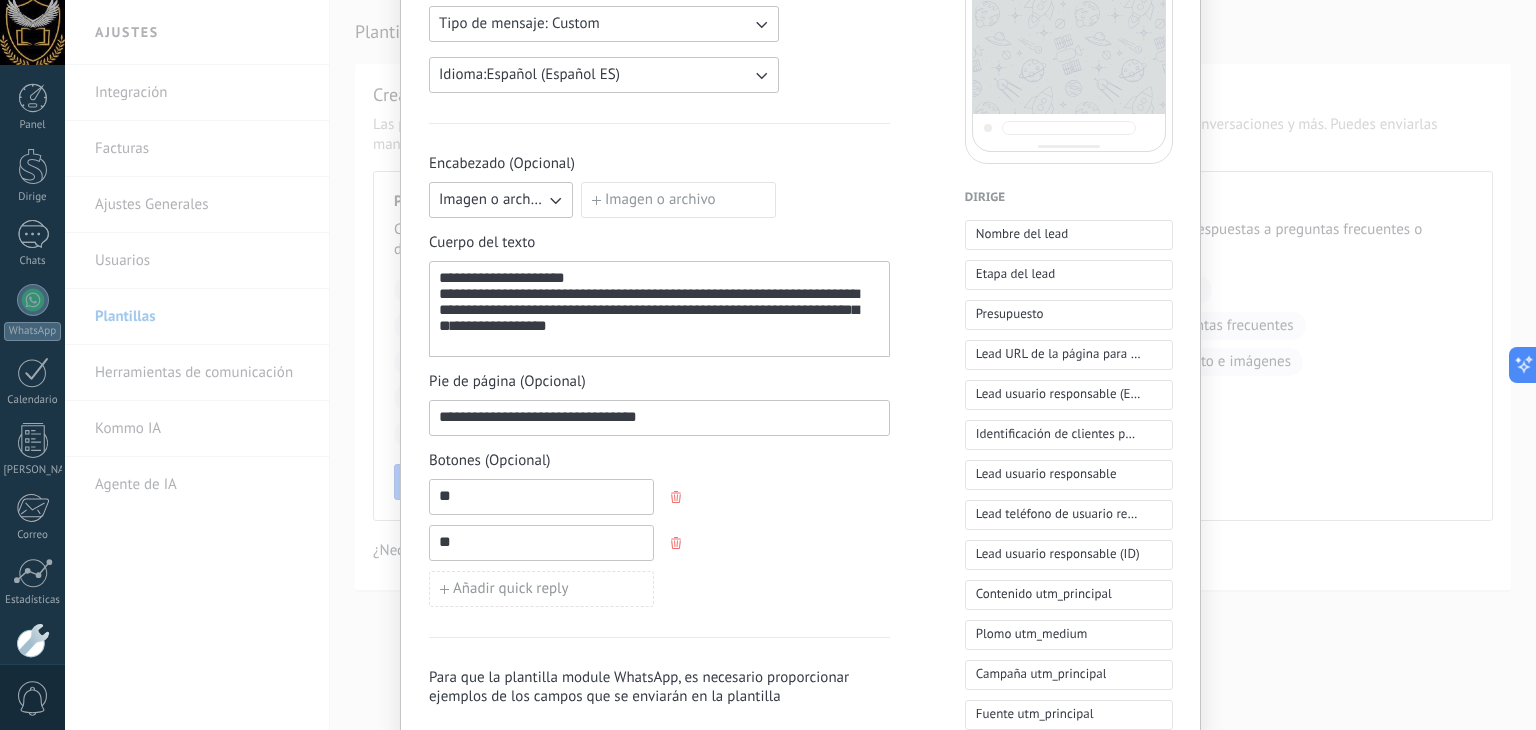 click on "**********" at bounding box center (800, 365) 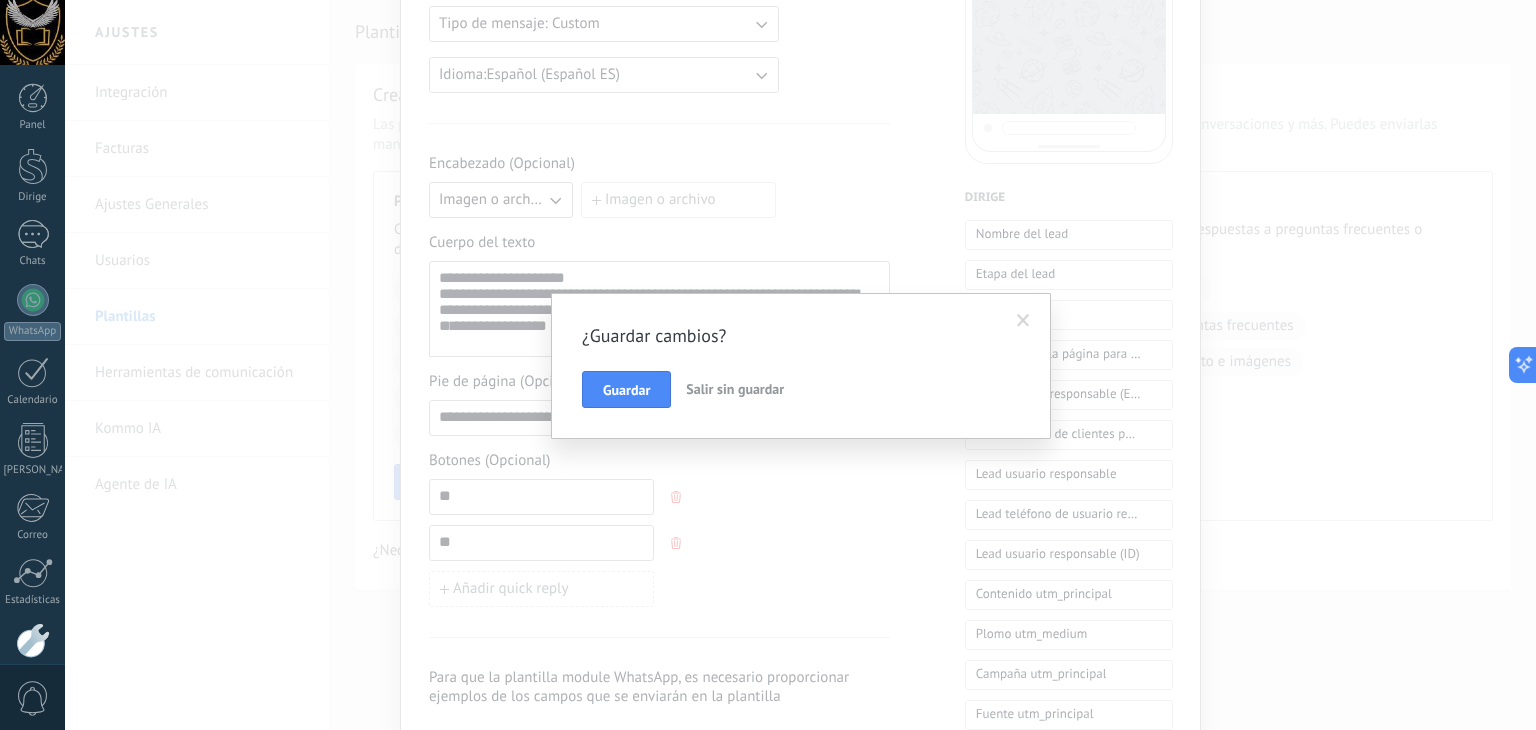 click on "Guardar" at bounding box center [626, 390] 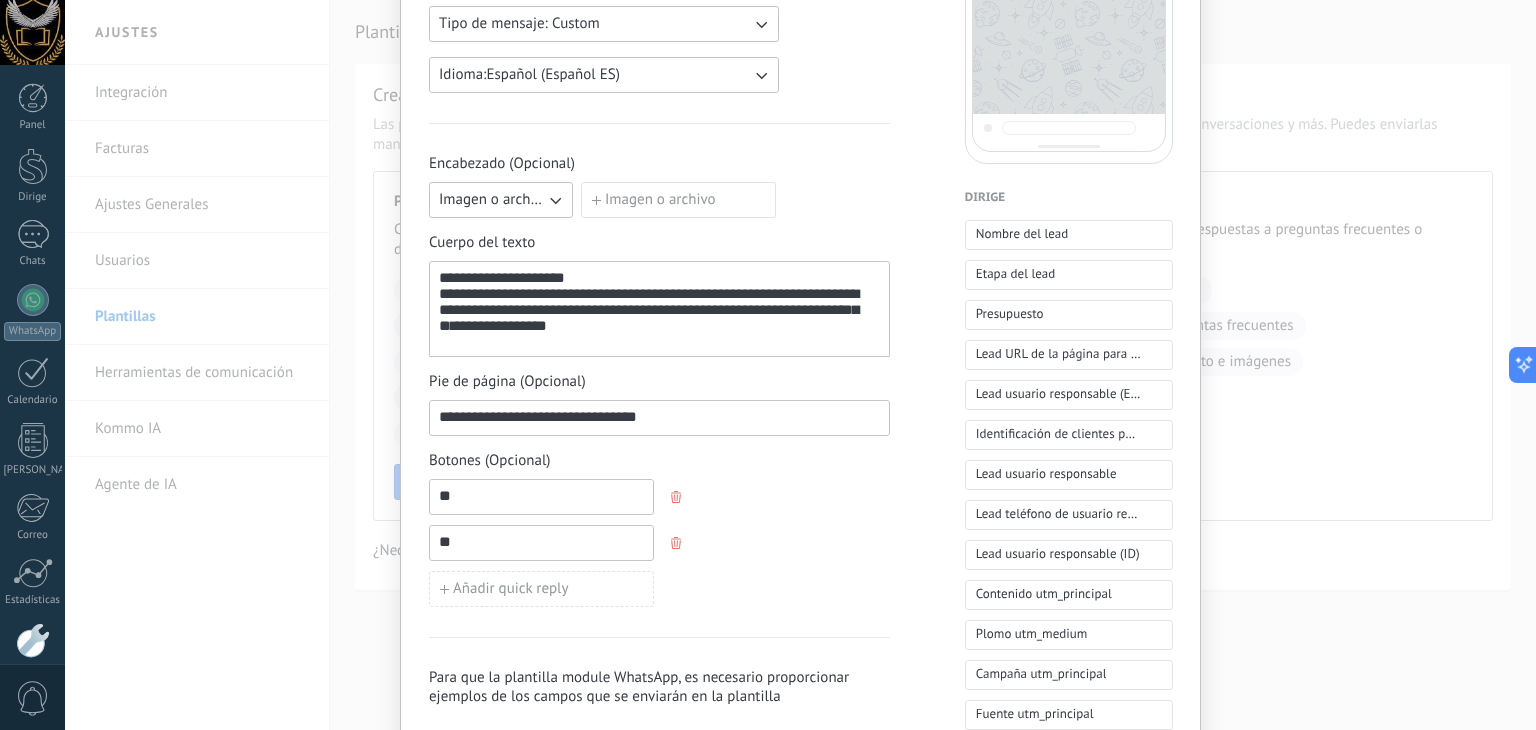 scroll, scrollTop: 0, scrollLeft: 0, axis: both 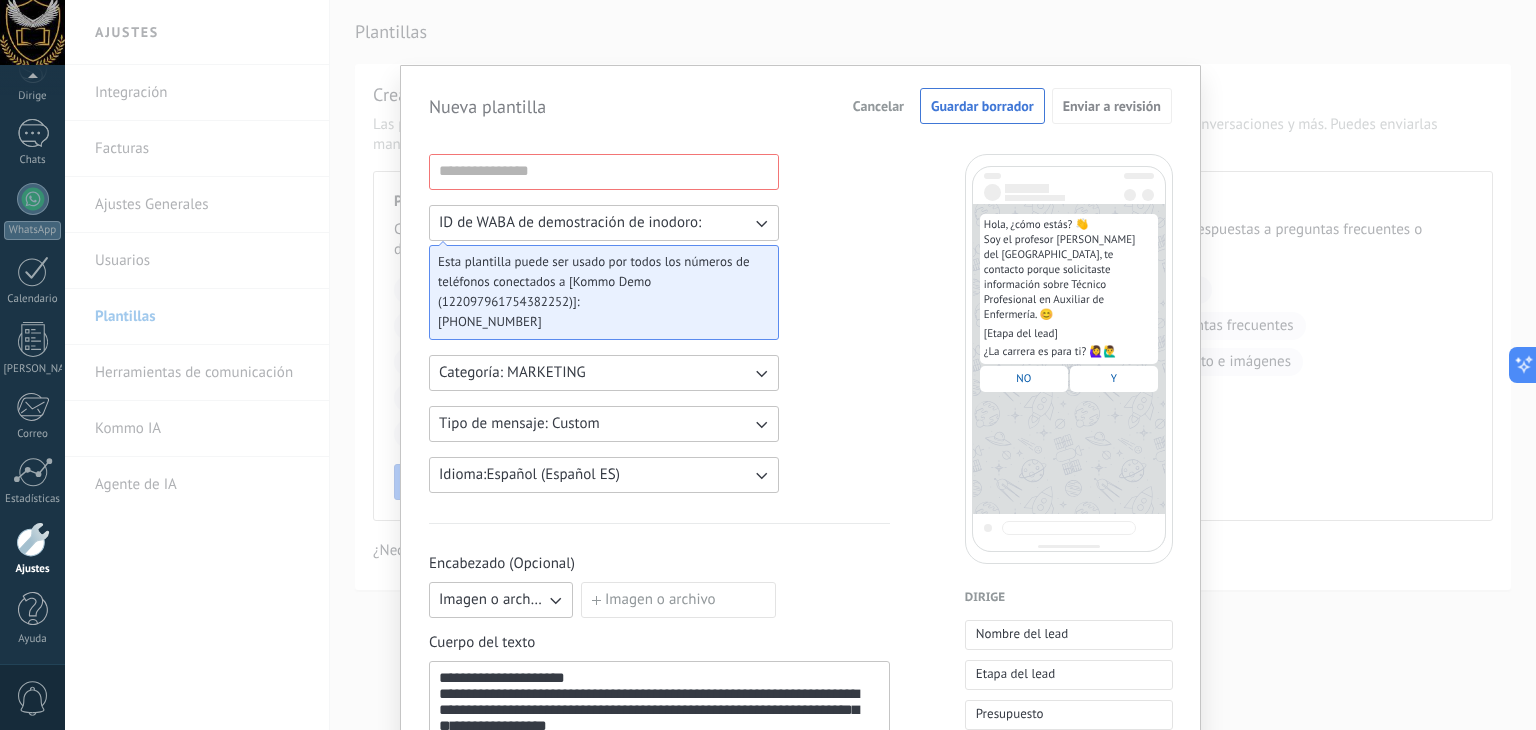 click on "**********" at bounding box center [800, 365] 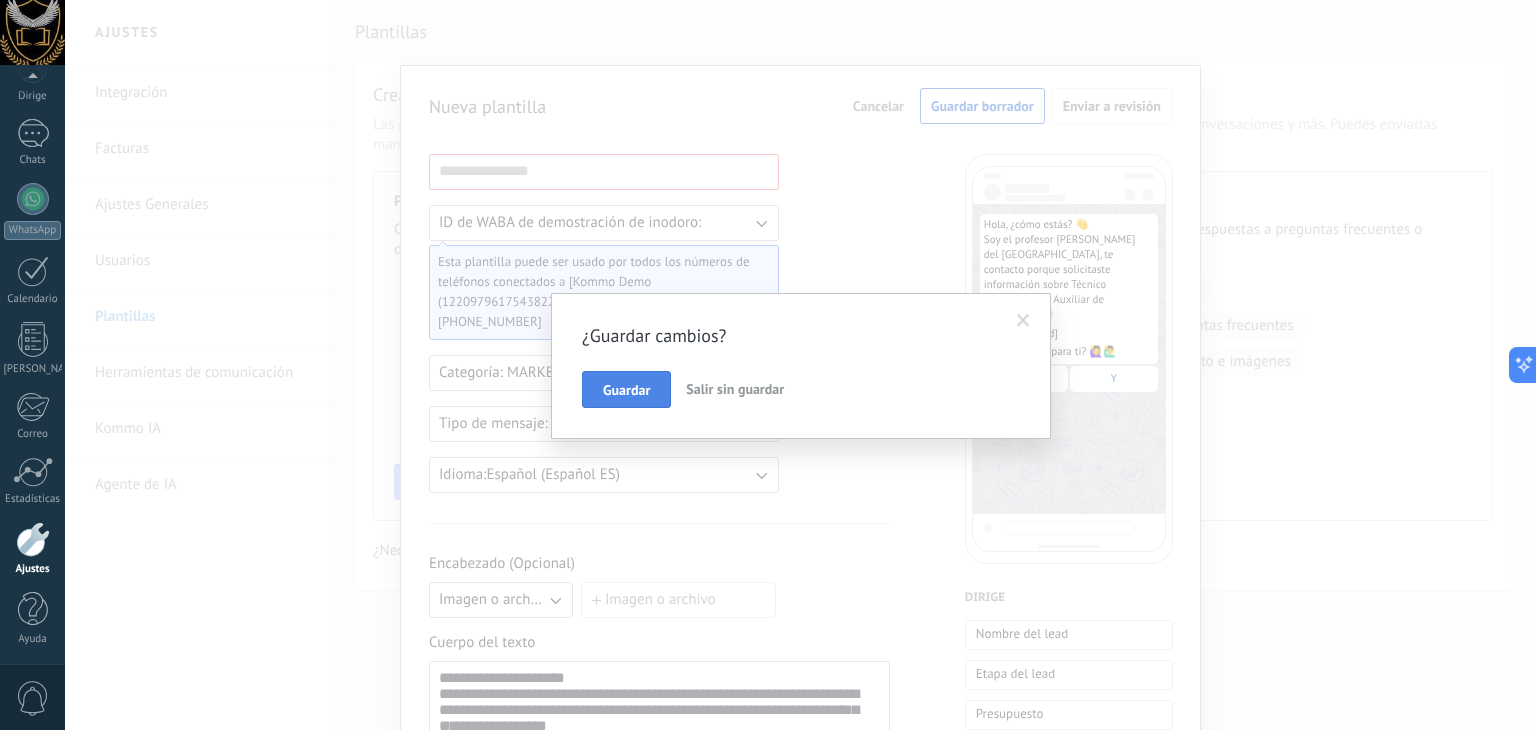 click on "Guardar" at bounding box center [626, 390] 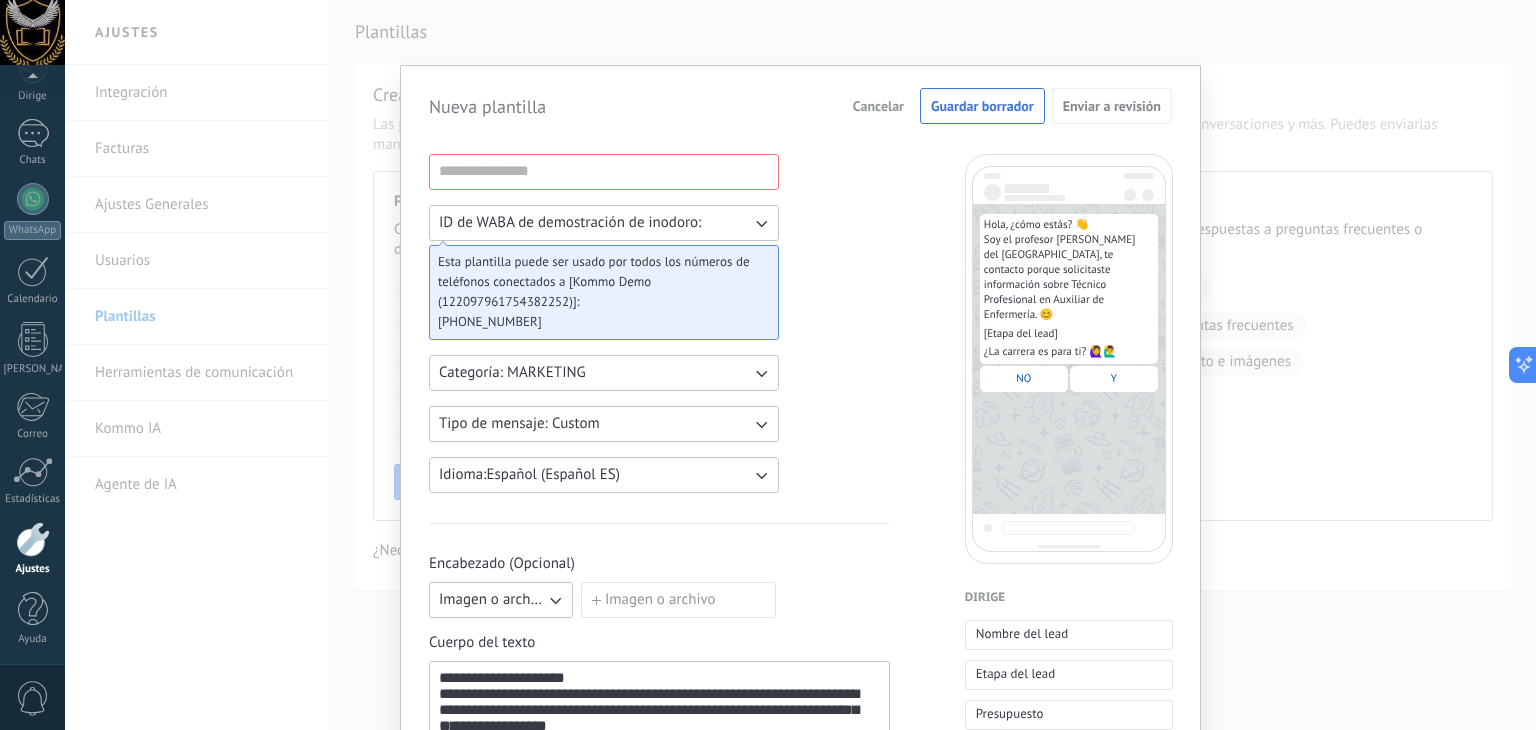 click on "**********" at bounding box center (800, 365) 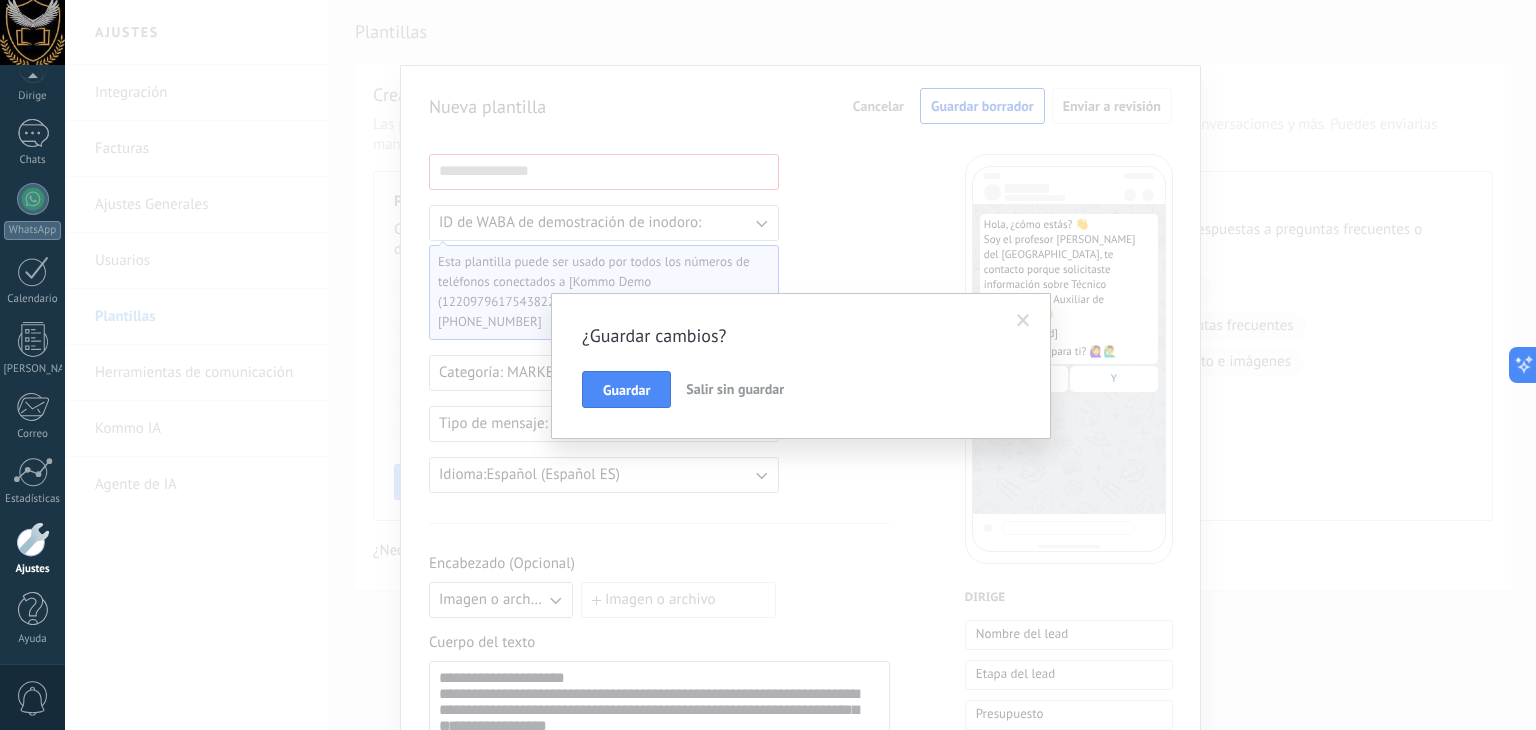 click on "¿Guardar cambios? Guardar Salir sin guardar" at bounding box center [800, 365] 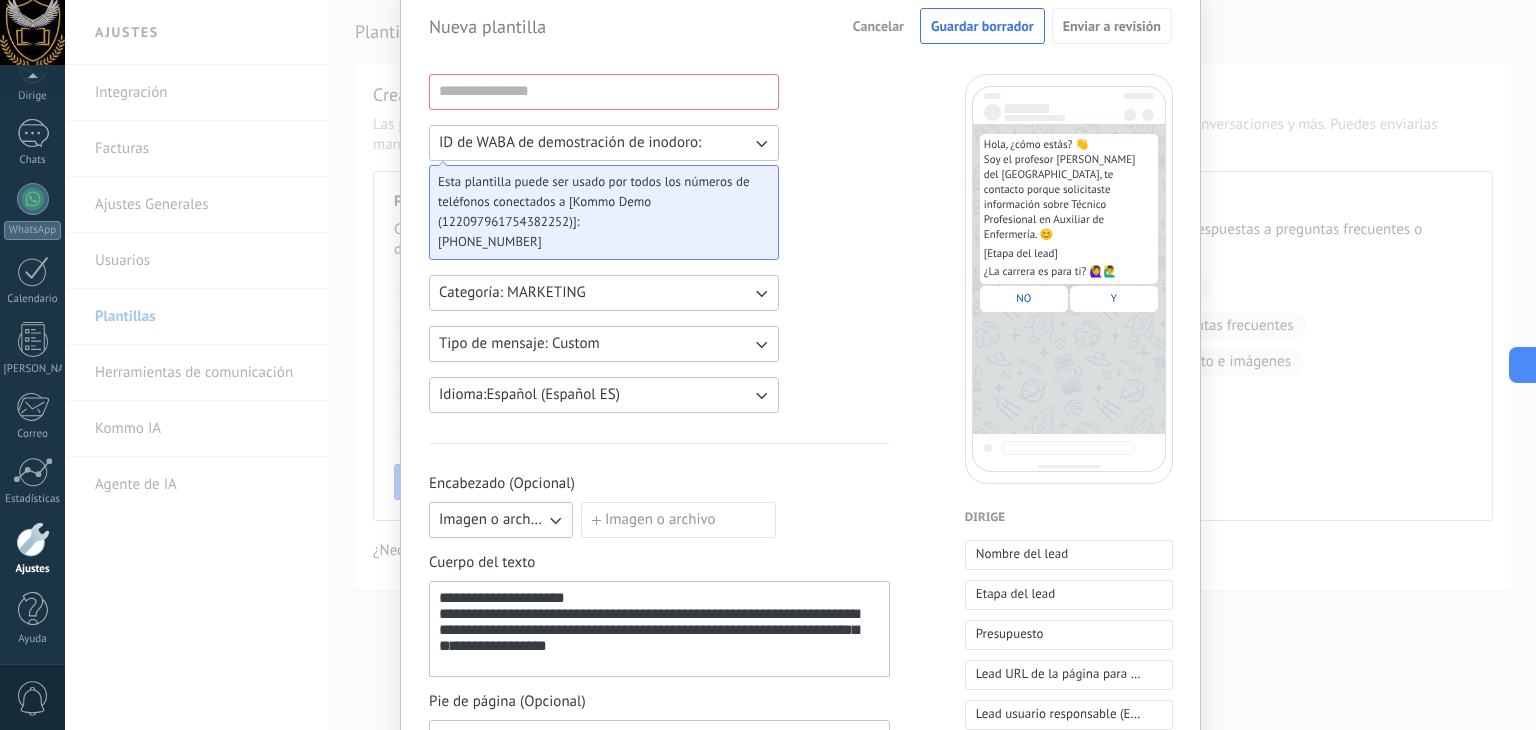 scroll, scrollTop: 0, scrollLeft: 0, axis: both 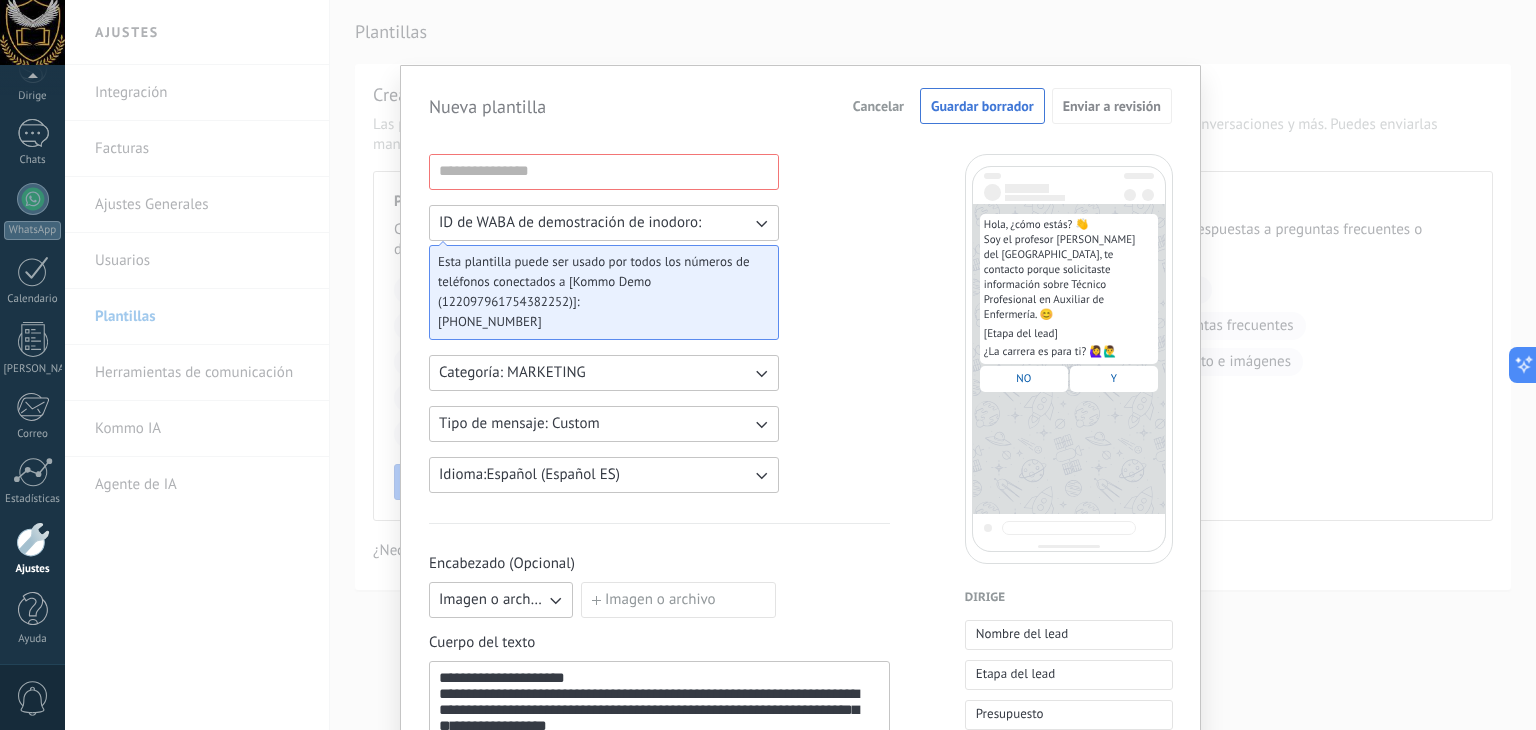 click on "Cancelar" at bounding box center (878, 106) 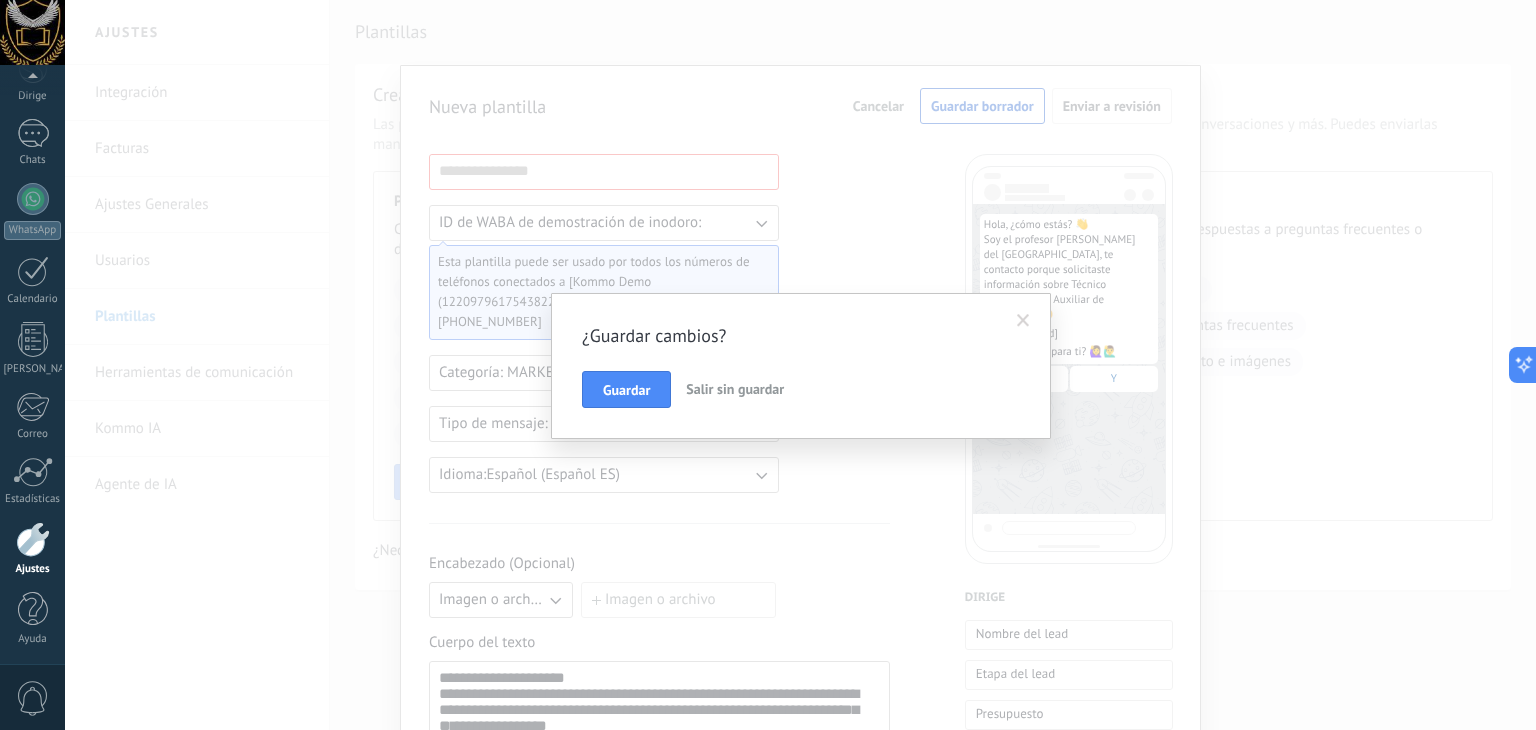 click on "Salir sin guardar" at bounding box center (735, 389) 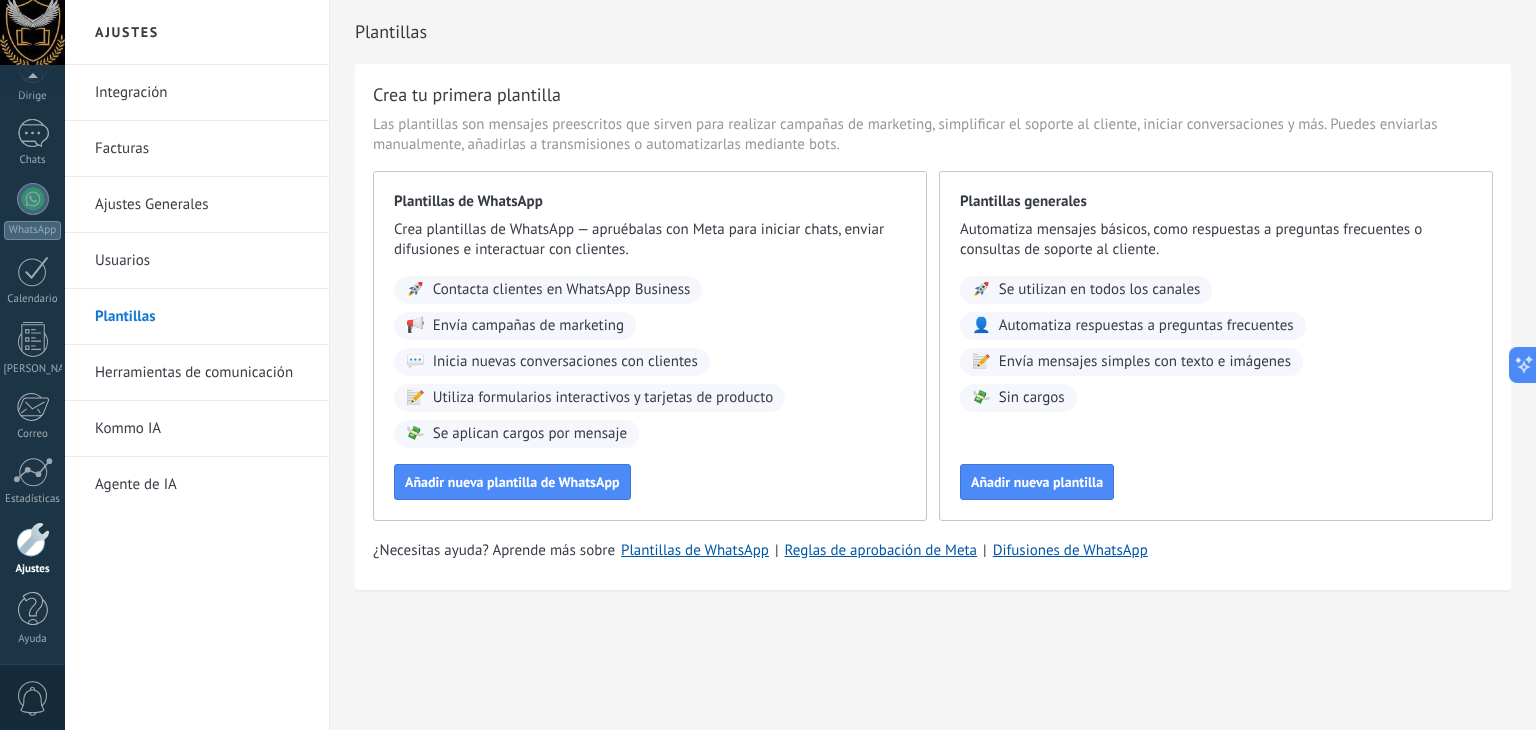 click on "Kommo IA" at bounding box center (128, 428) 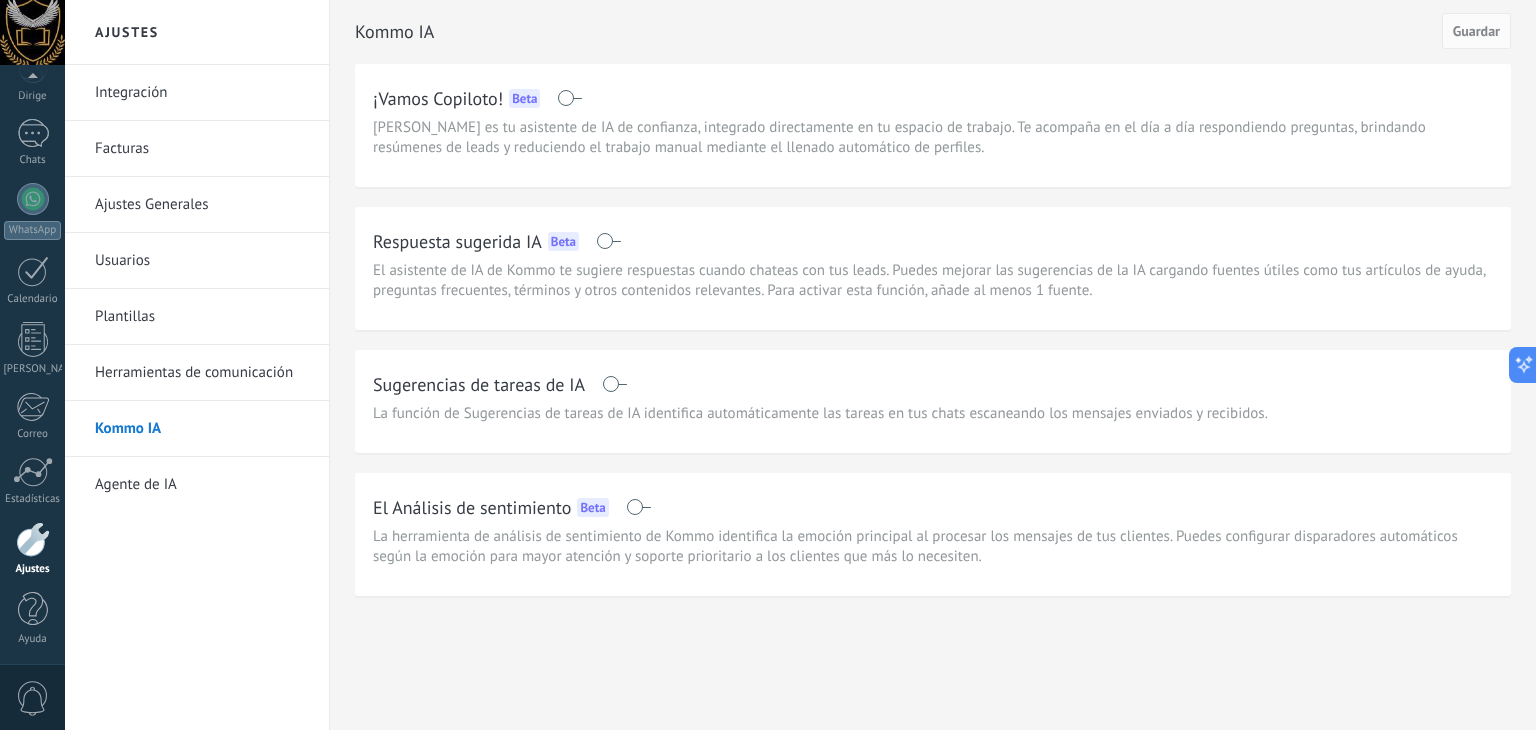 click on "Respuesta sugerida IA" at bounding box center [457, 241] 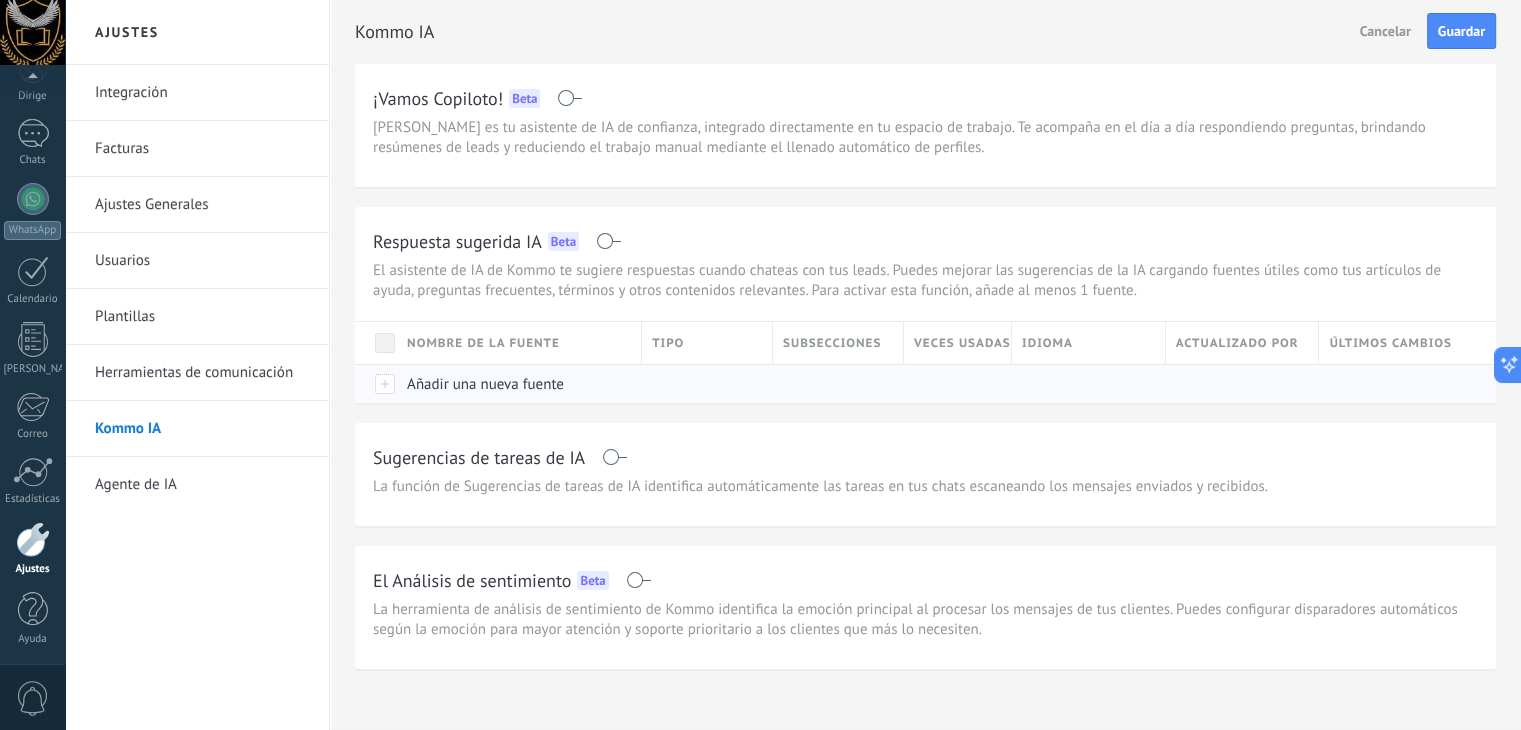 click on "Añadir una nueva fuente" at bounding box center (485, 384) 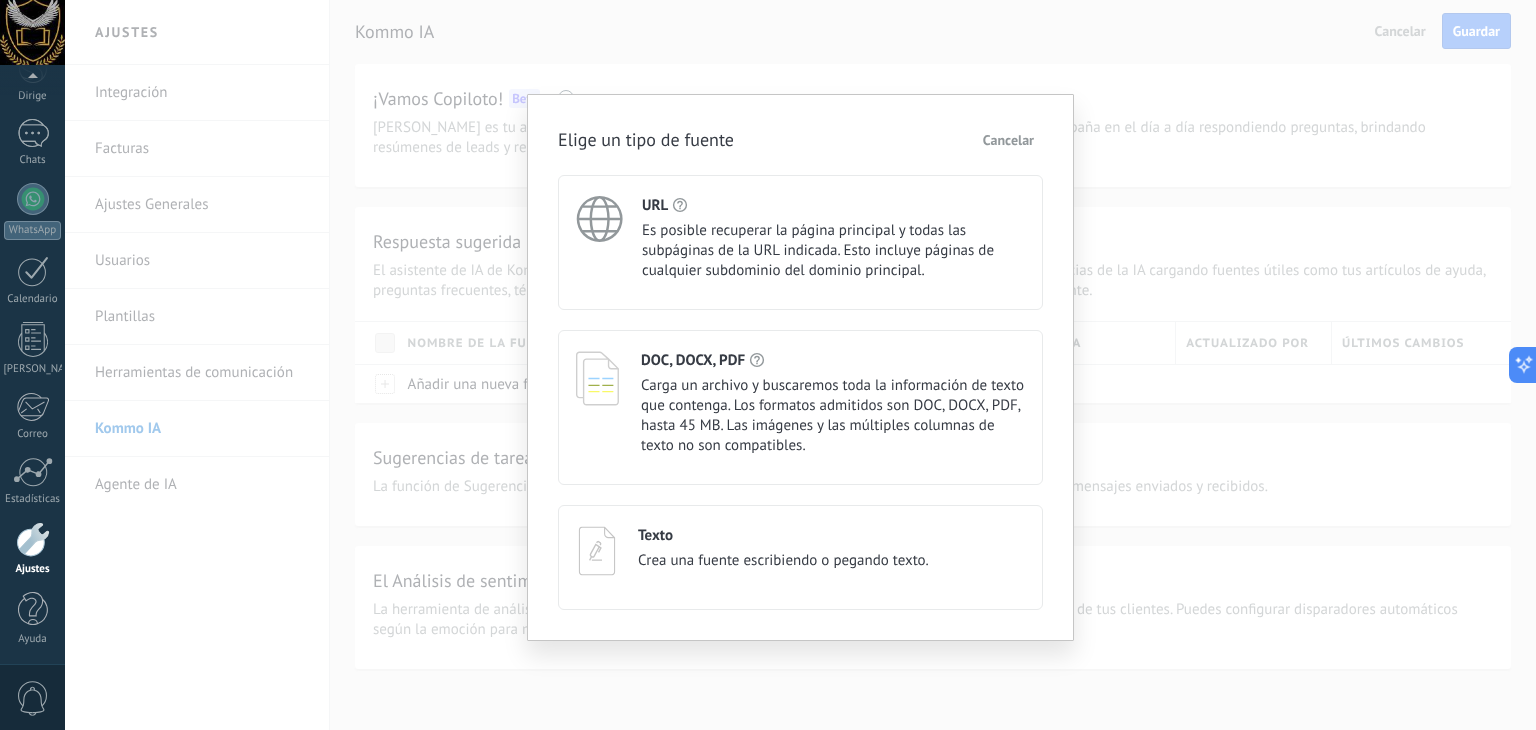 click on "Texto" at bounding box center (783, 535) 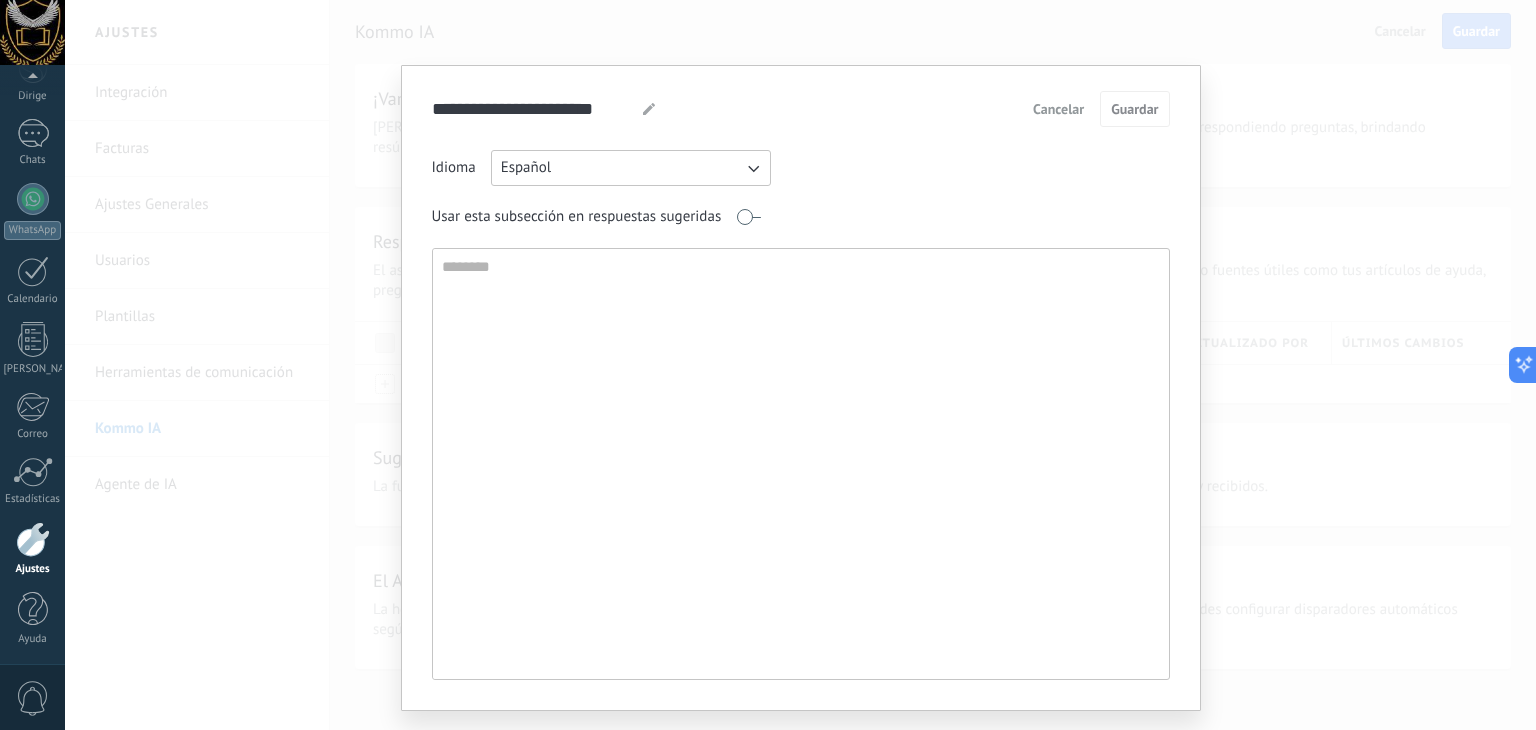 drag, startPoint x: 1044, startPoint y: 109, endPoint x: 668, endPoint y: 111, distance: 376.0053 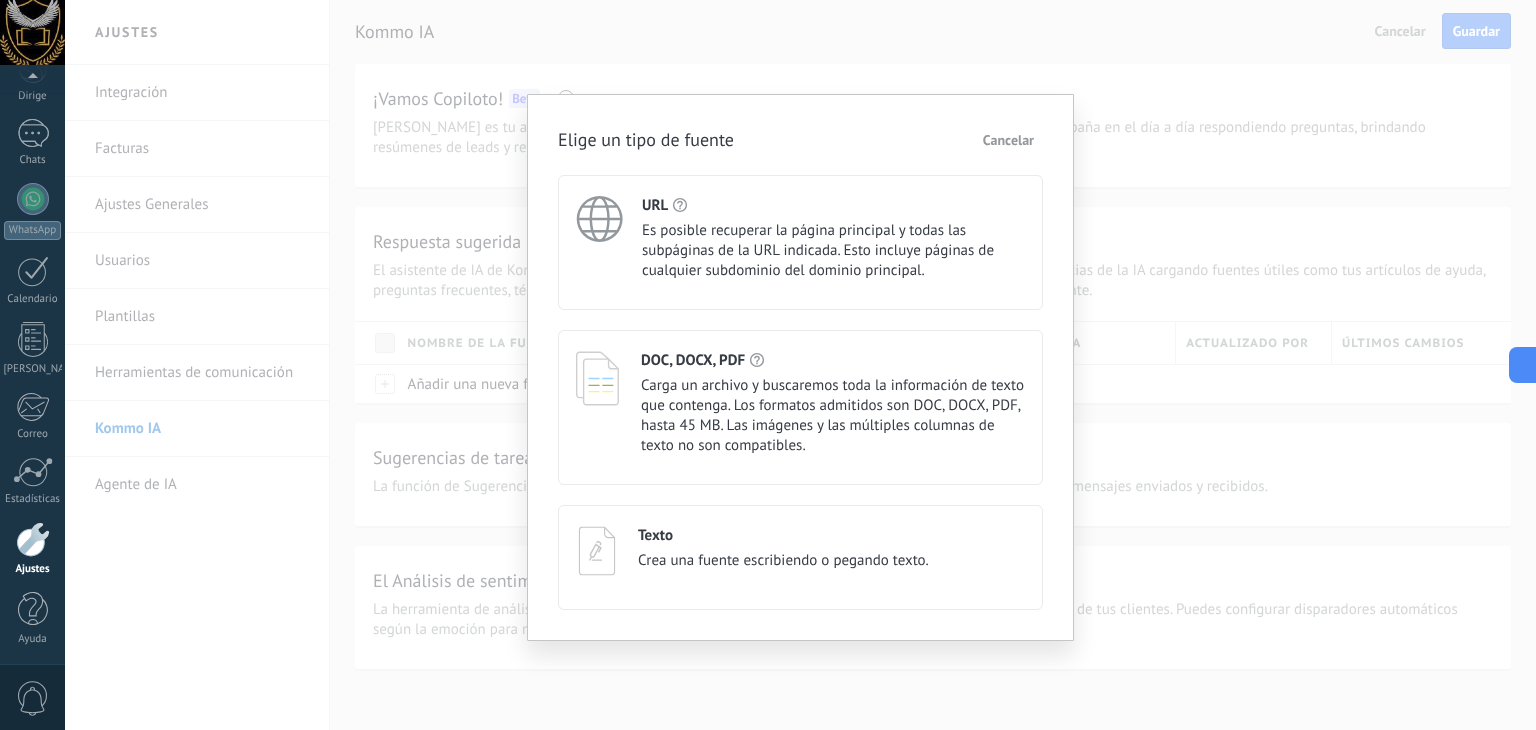 click on "Cancelar" at bounding box center [1008, 140] 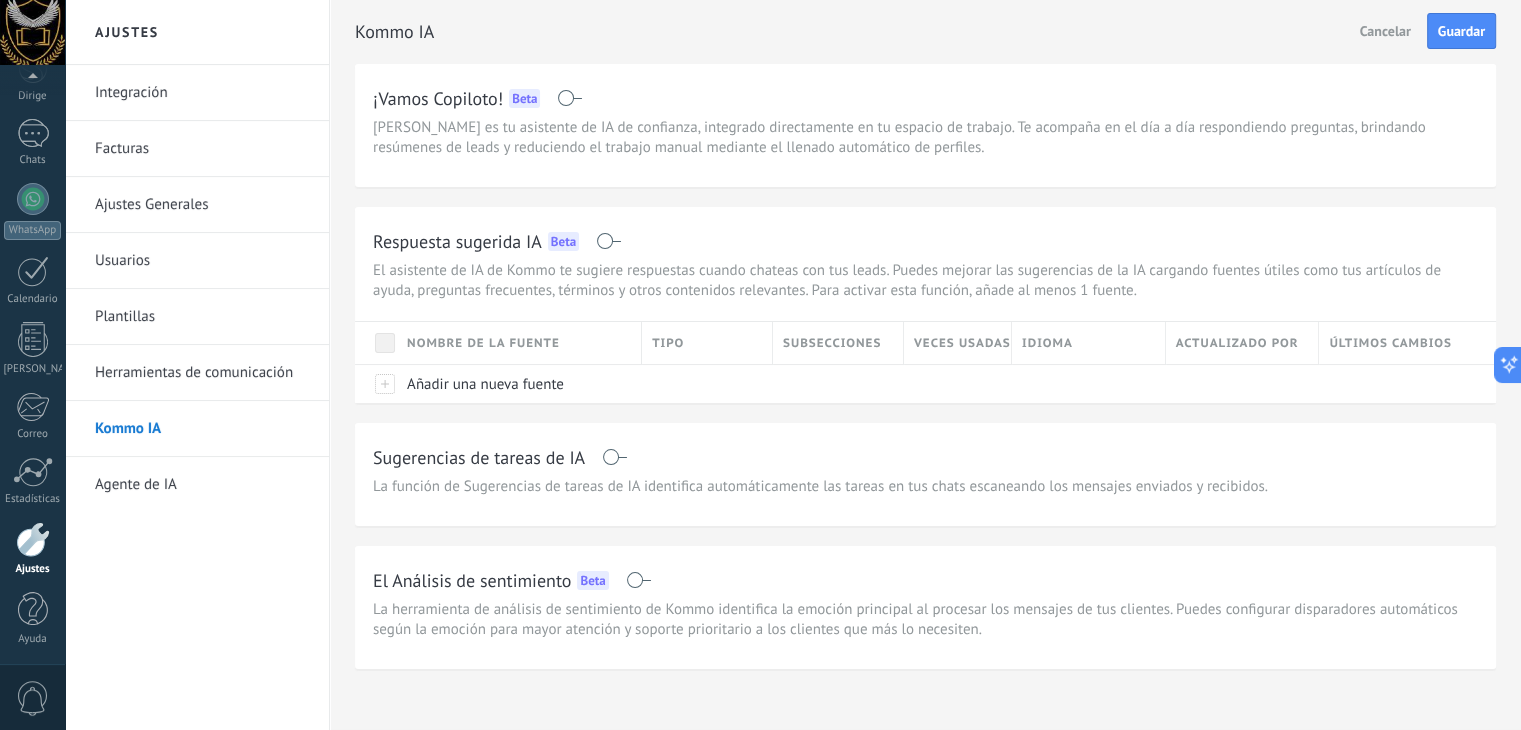 click on "Herramientas de comunicación" at bounding box center [194, 372] 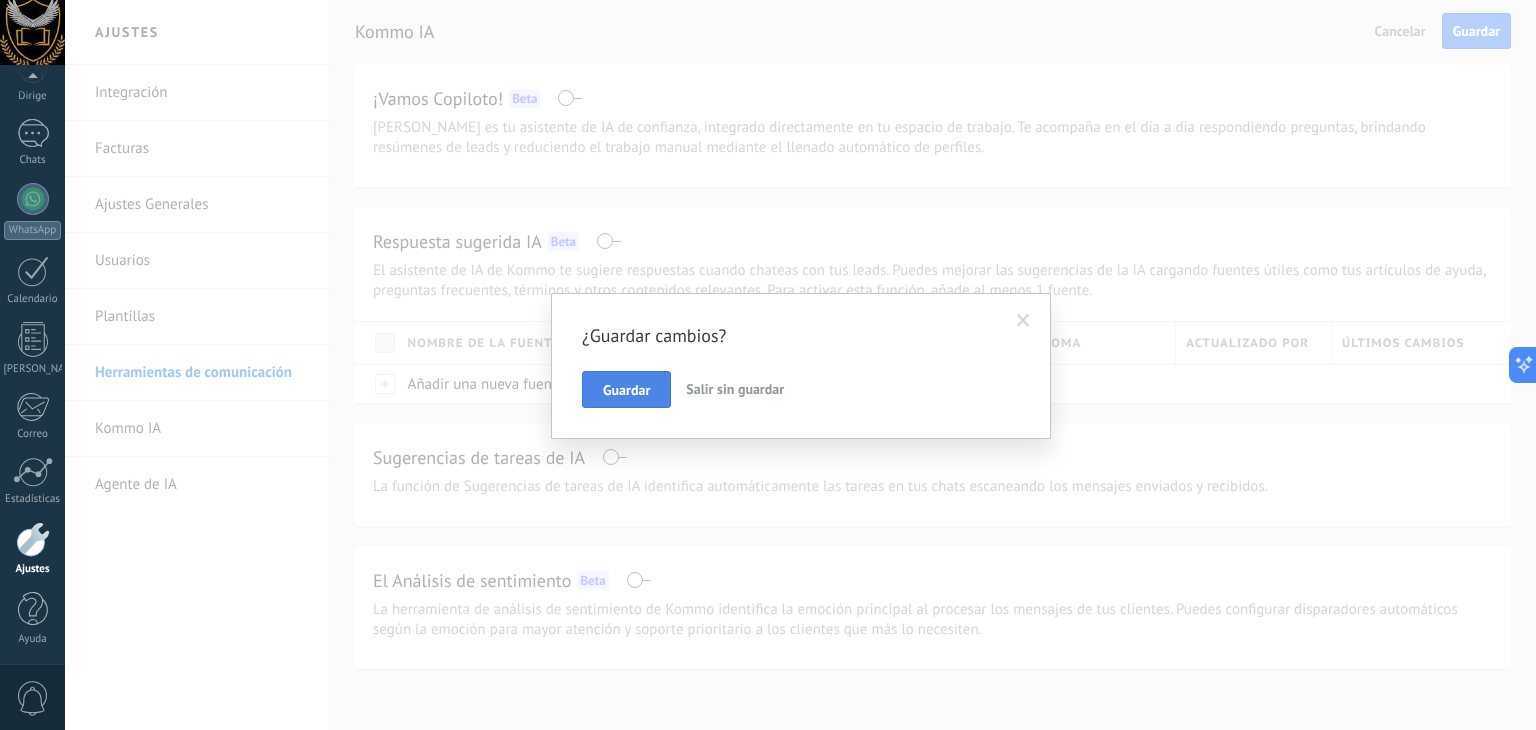 click on "Guardar" at bounding box center (626, 390) 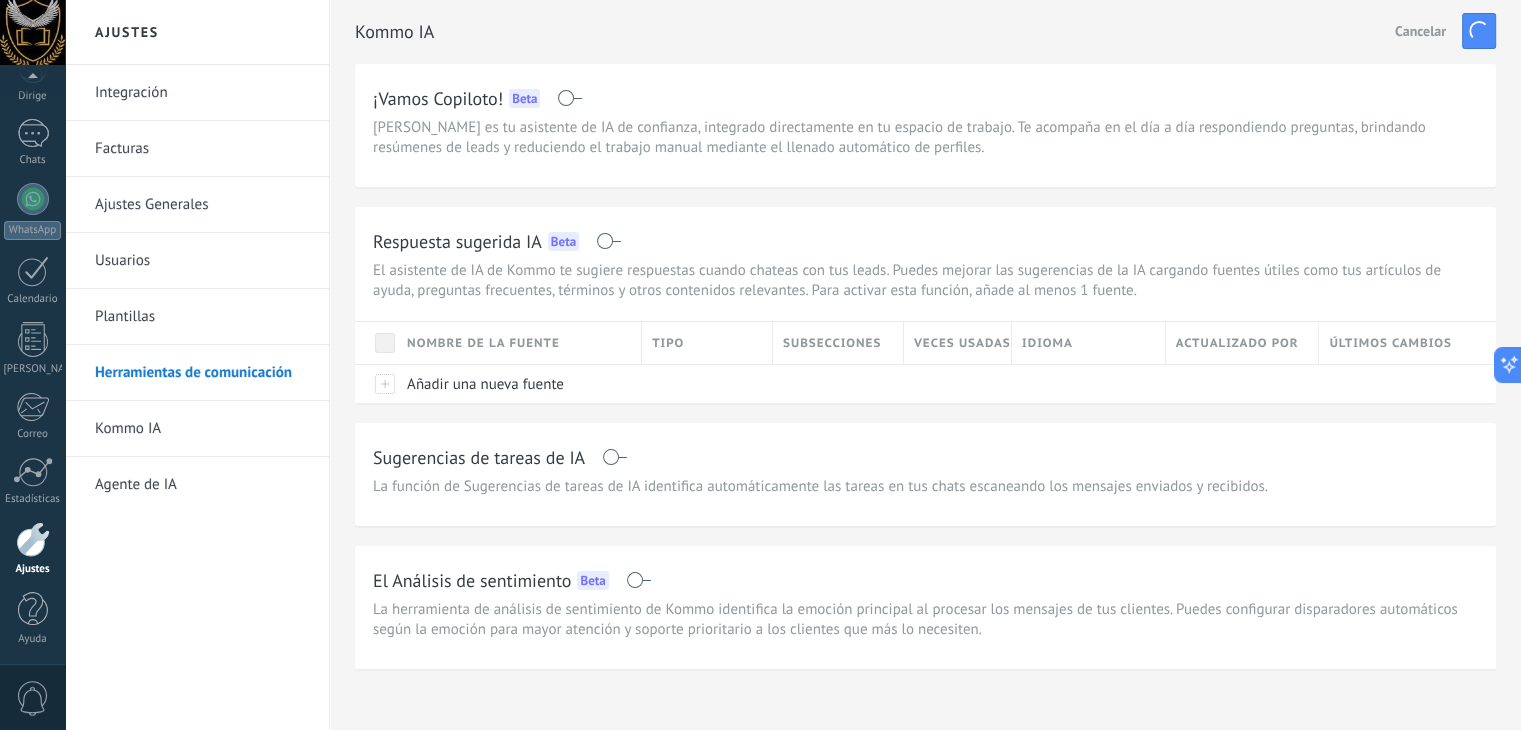 click on "Herramientas de comunicación" at bounding box center (193, 372) 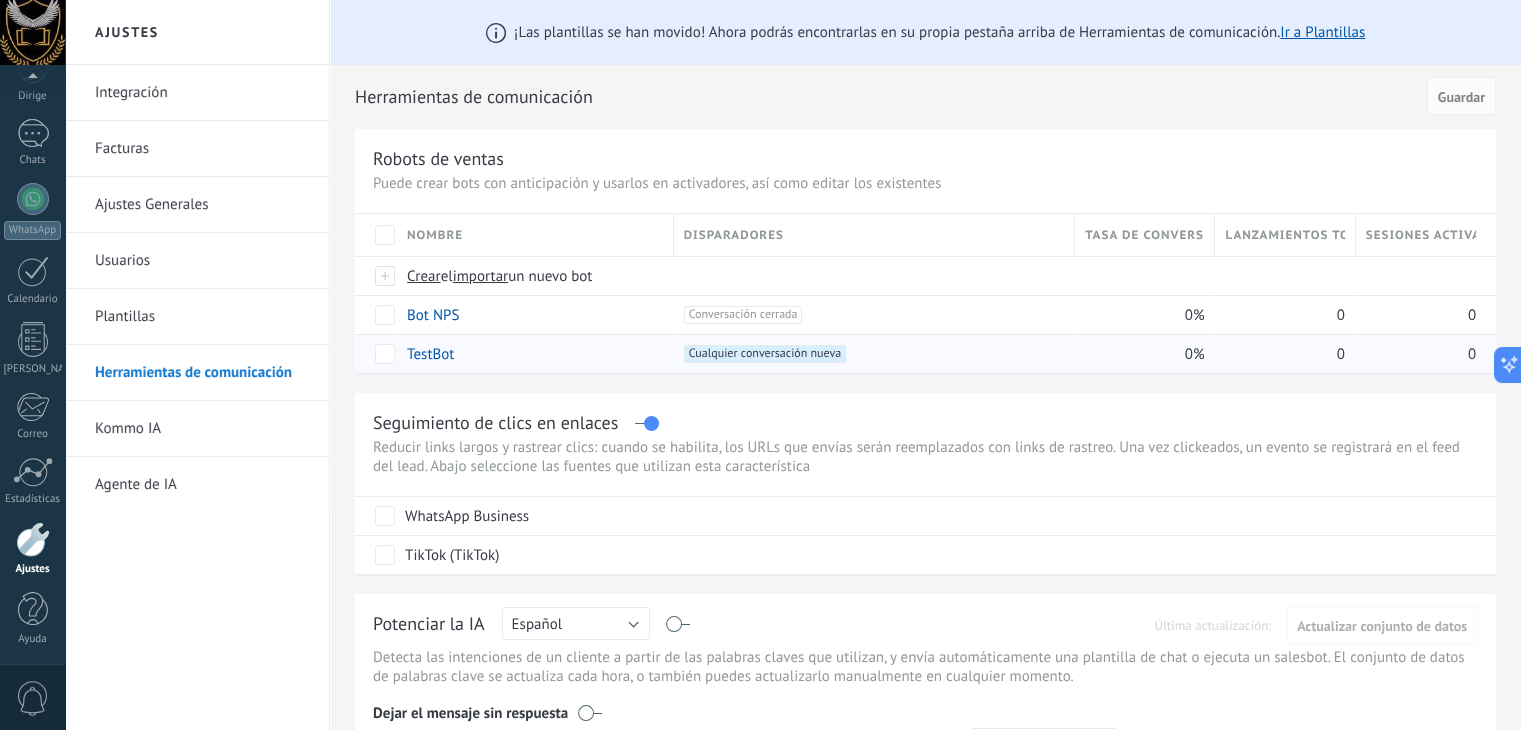 click on "TestBot" at bounding box center (430, 354) 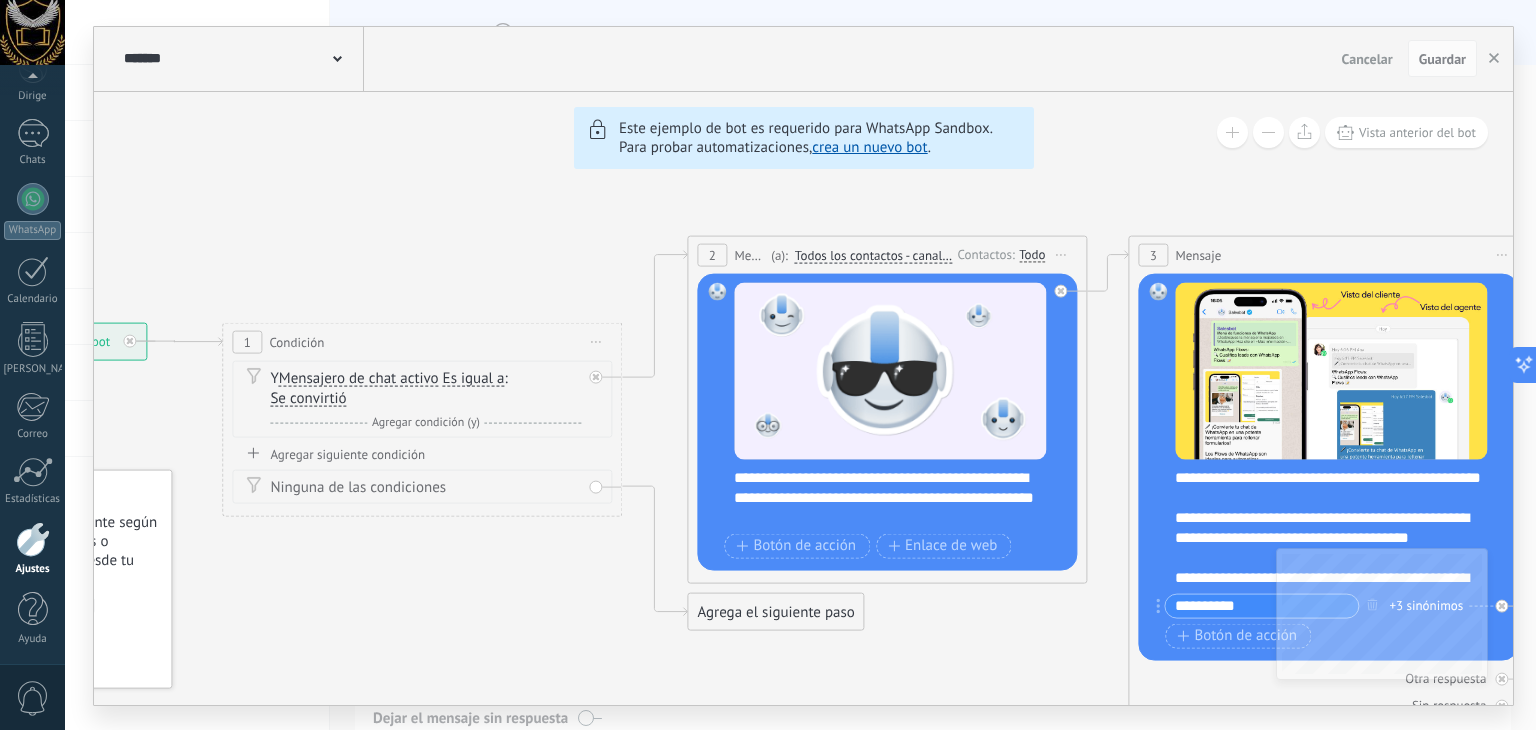 drag, startPoint x: 189, startPoint y: 514, endPoint x: 520, endPoint y: 520, distance: 331.05438 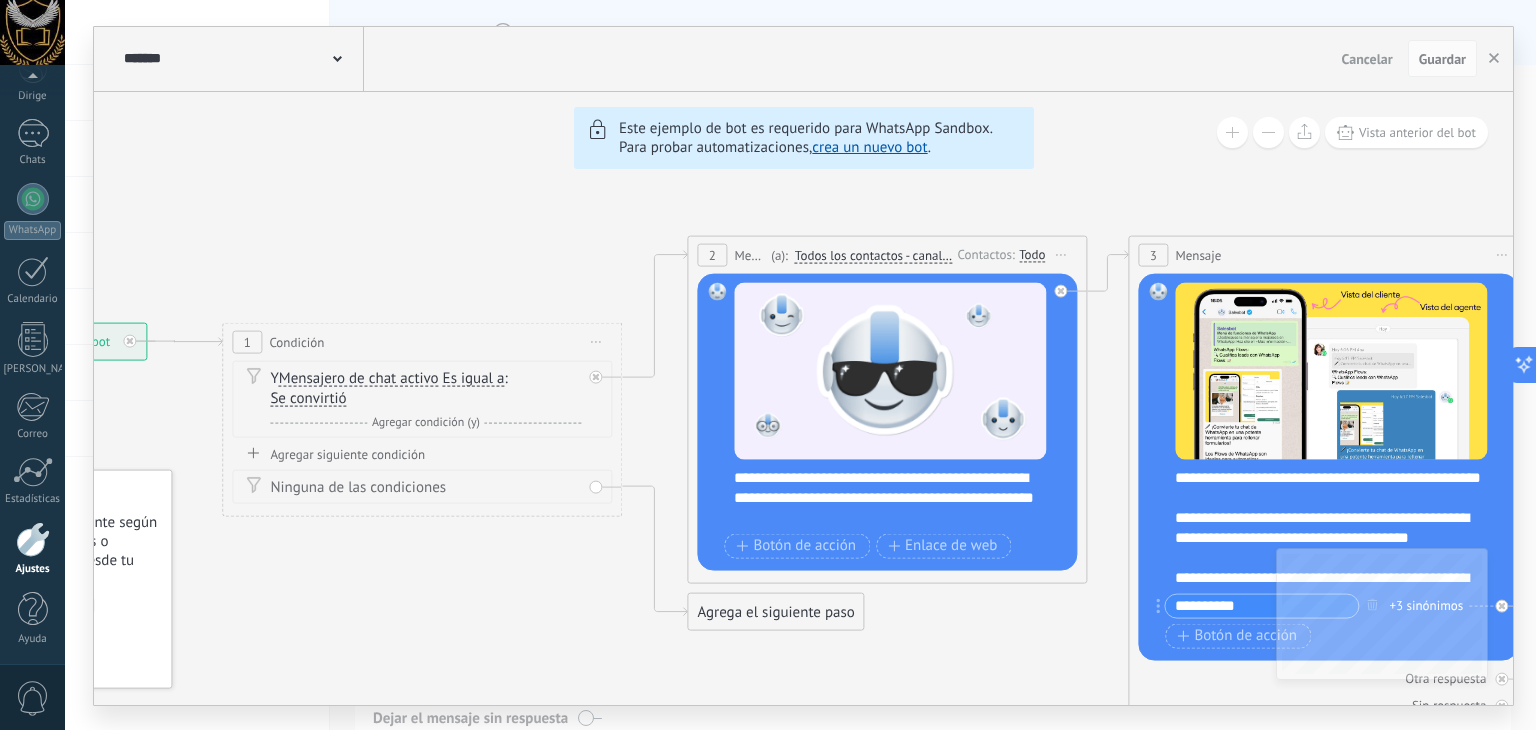 click on "6 Flows 7 List 8 Buttons 9 AI 10 Broadcast 11 Ads 12 Carousel 13 Verification 14 Get started 15 Get a demo" 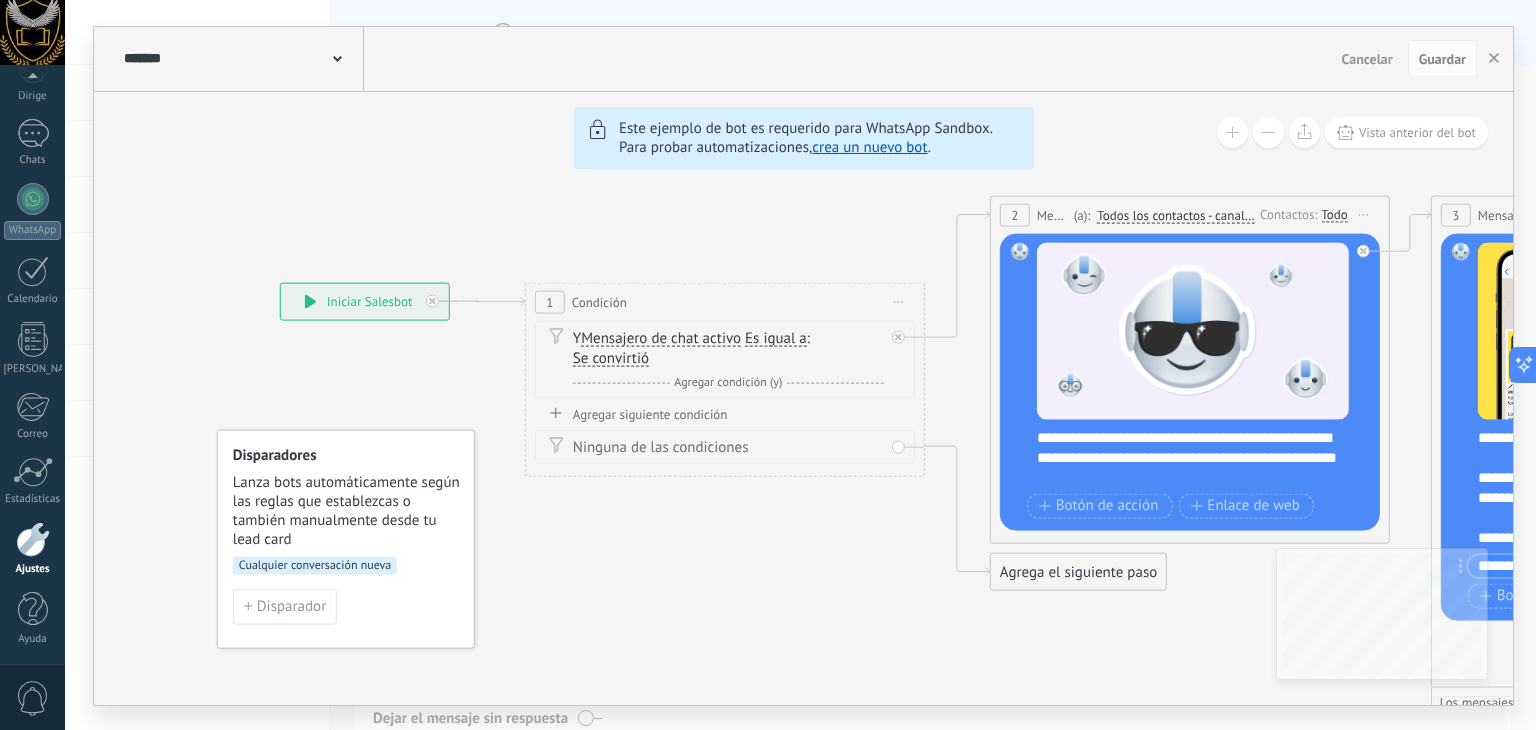 drag, startPoint x: 472, startPoint y: 550, endPoint x: 775, endPoint y: 510, distance: 305.62885 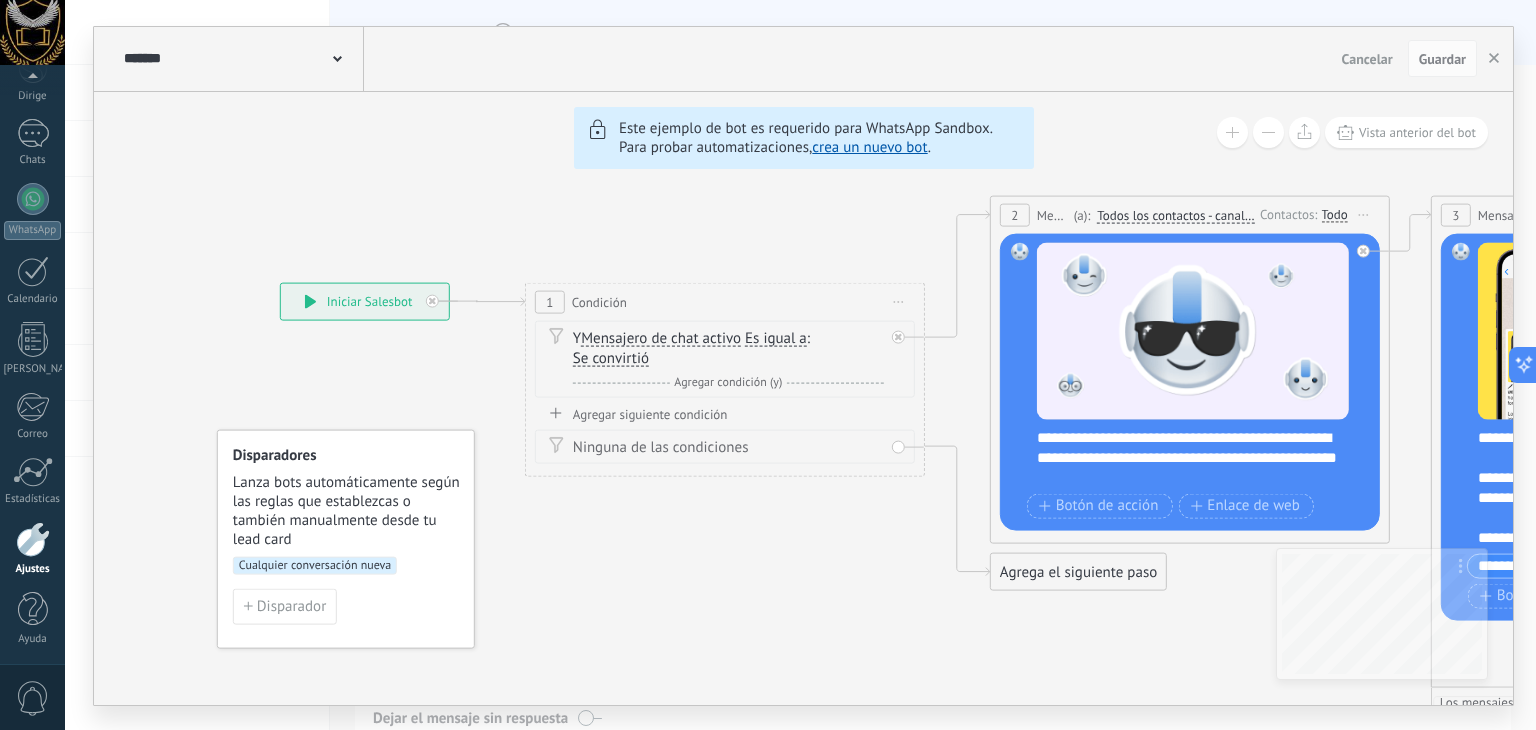click on "6 Flows 7 List 8 Buttons 9 AI 10 Broadcast 11 Ads 12 Carousel 13 Verification 14 Get started 15 Get a demo" 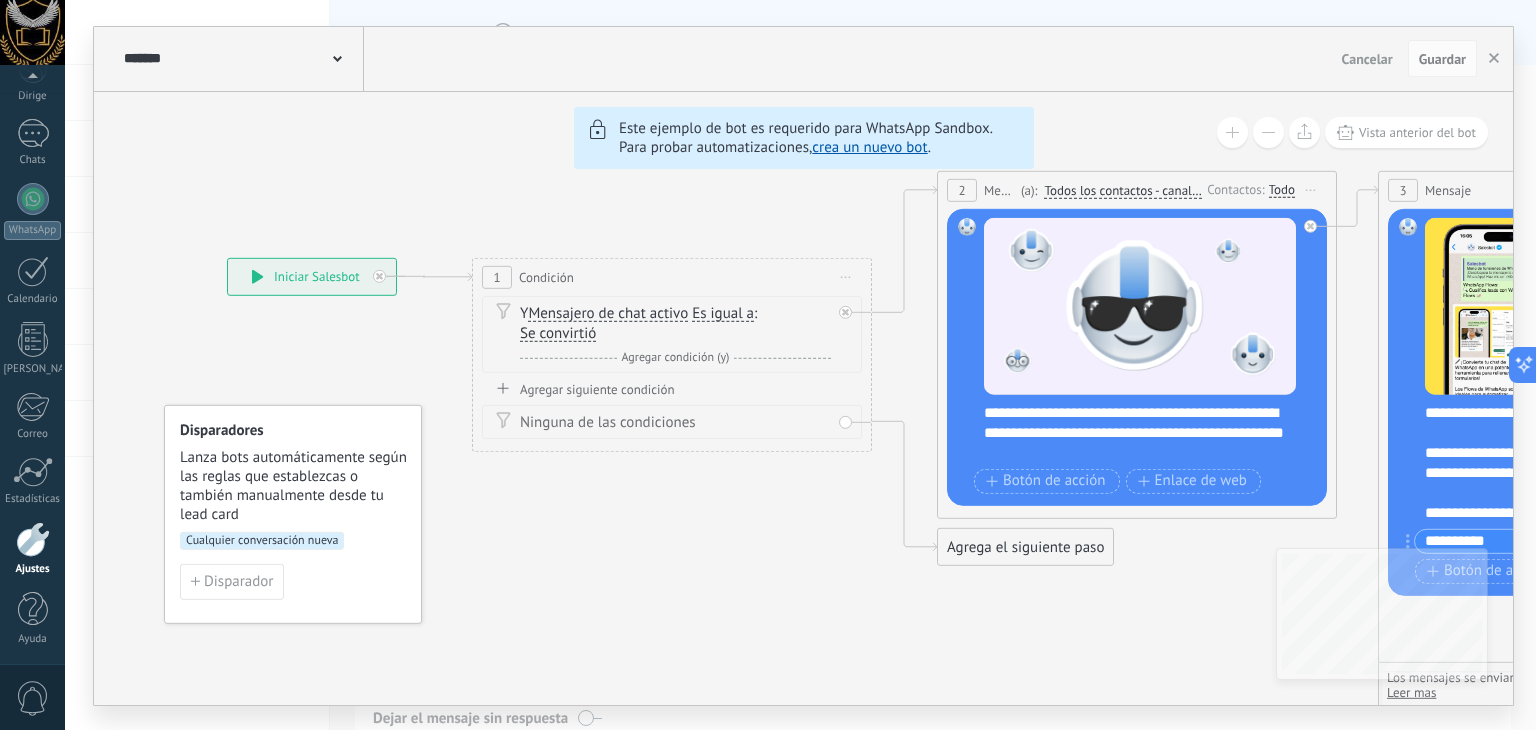 drag, startPoint x: 713, startPoint y: 545, endPoint x: 660, endPoint y: 521, distance: 58.18075 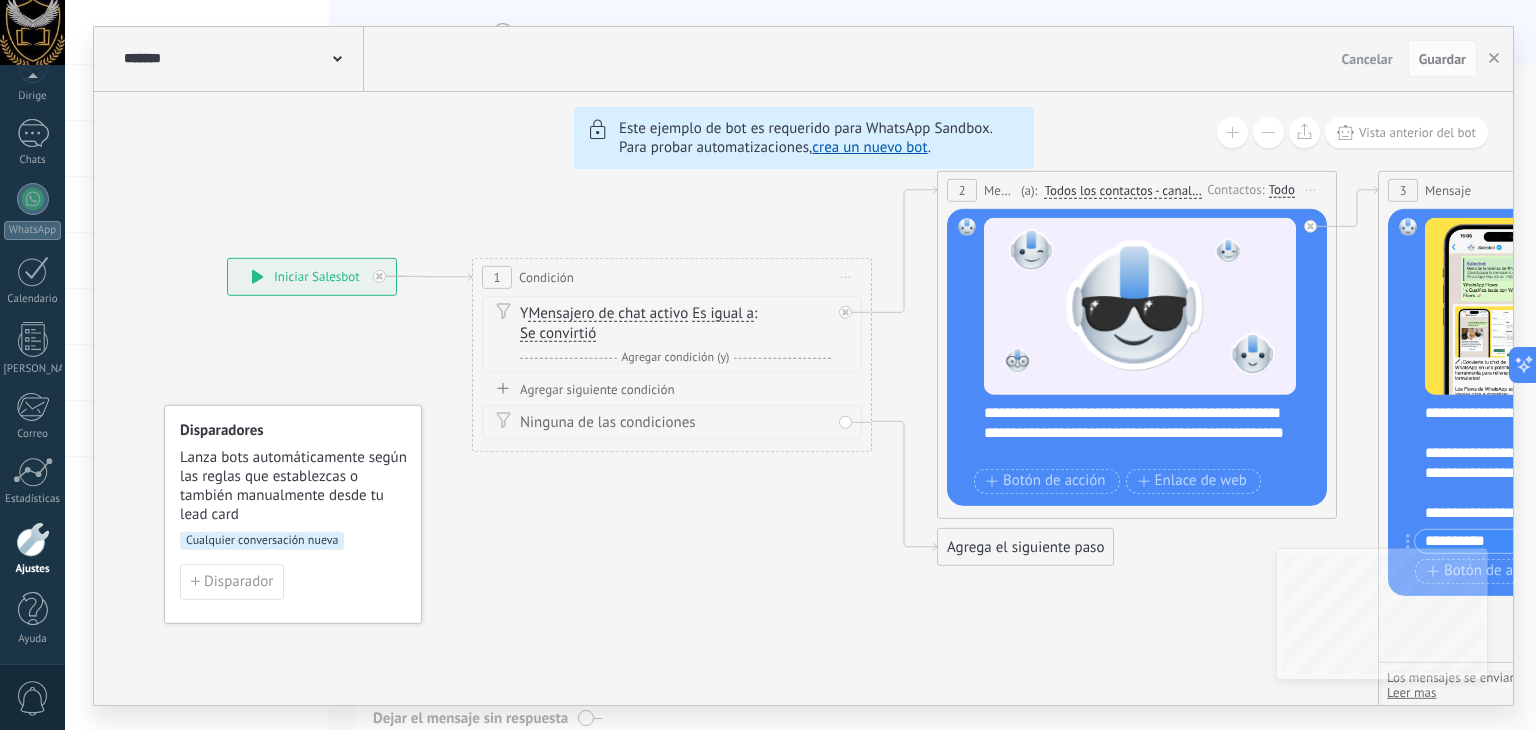 click on "6 Flows 7 List 8 Buttons 9 AI 10 Broadcast 11 Ads 12 Carousel 13 Verification 14 Get started 15 Get a demo" 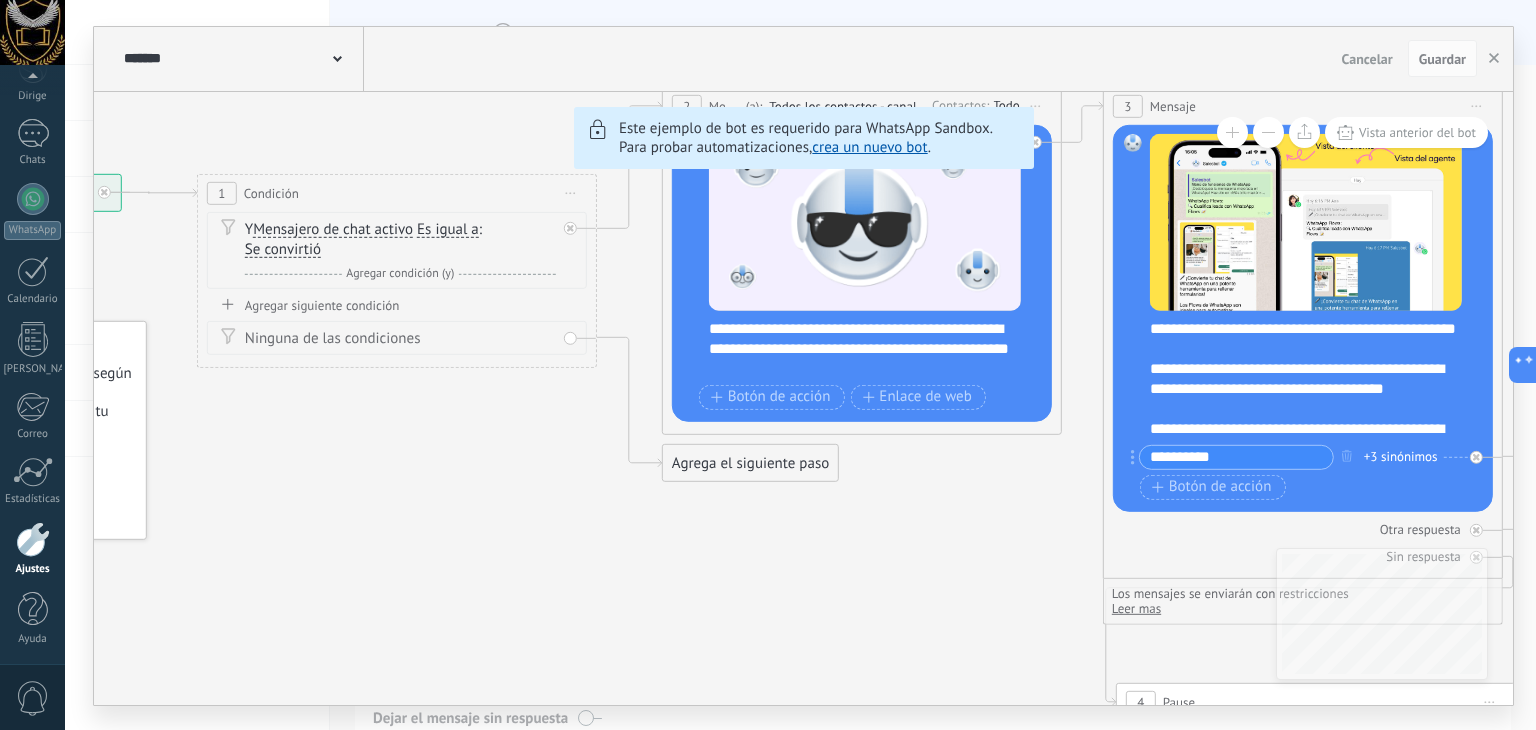 drag, startPoint x: 636, startPoint y: 475, endPoint x: 400, endPoint y: 382, distance: 253.66316 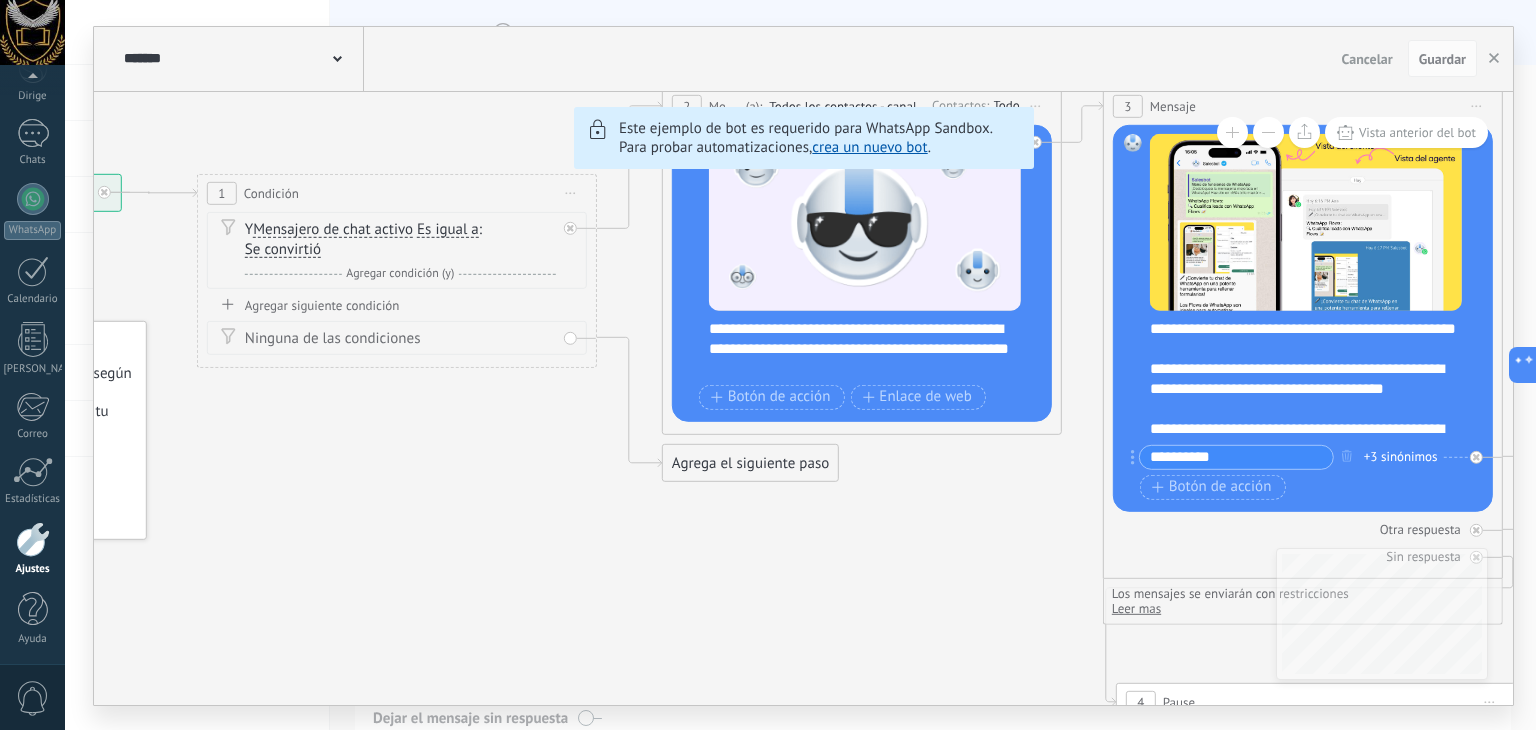 click on "6 Flows 7 List 8 Buttons 9 AI 10 Broadcast 11 Ads 12 Carousel 13 Verification 14 Get started 15 Get a demo" 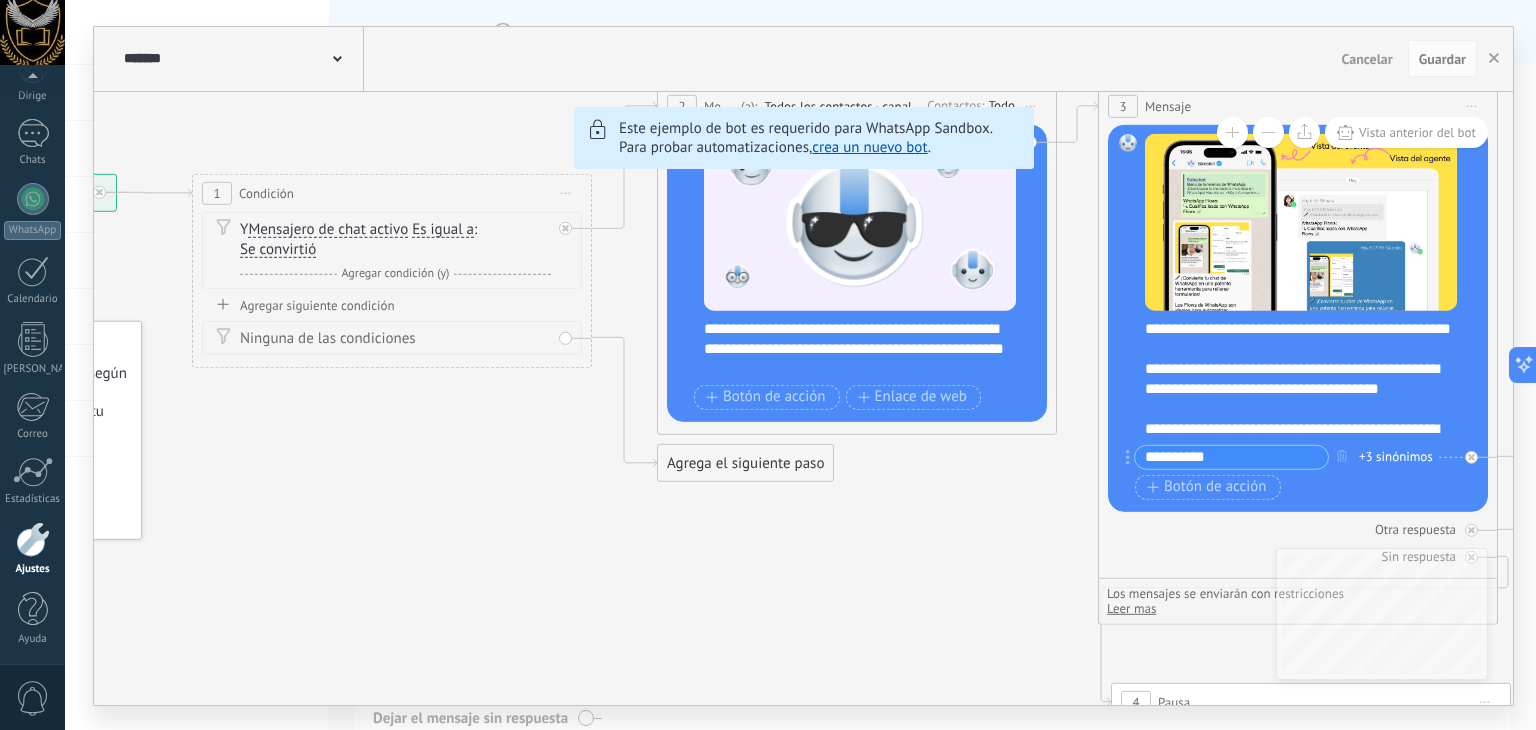 click on "6 Flows 7 List 8 Buttons 9 AI 10 Broadcast 11 Ads 12 Carousel 13 Verification 14 Get started 15 Get a demo" 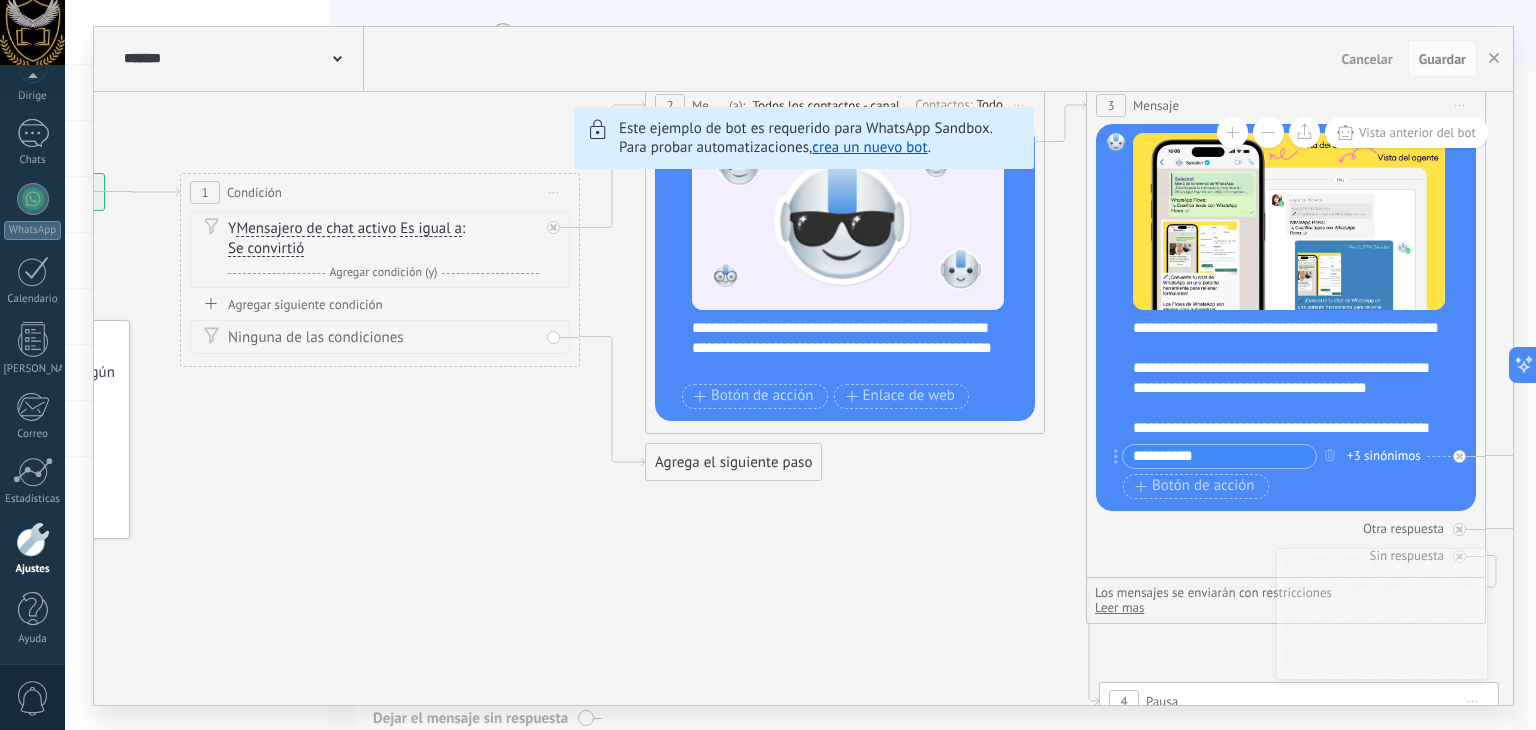 drag, startPoint x: 743, startPoint y: 365, endPoint x: 638, endPoint y: 324, distance: 112.720894 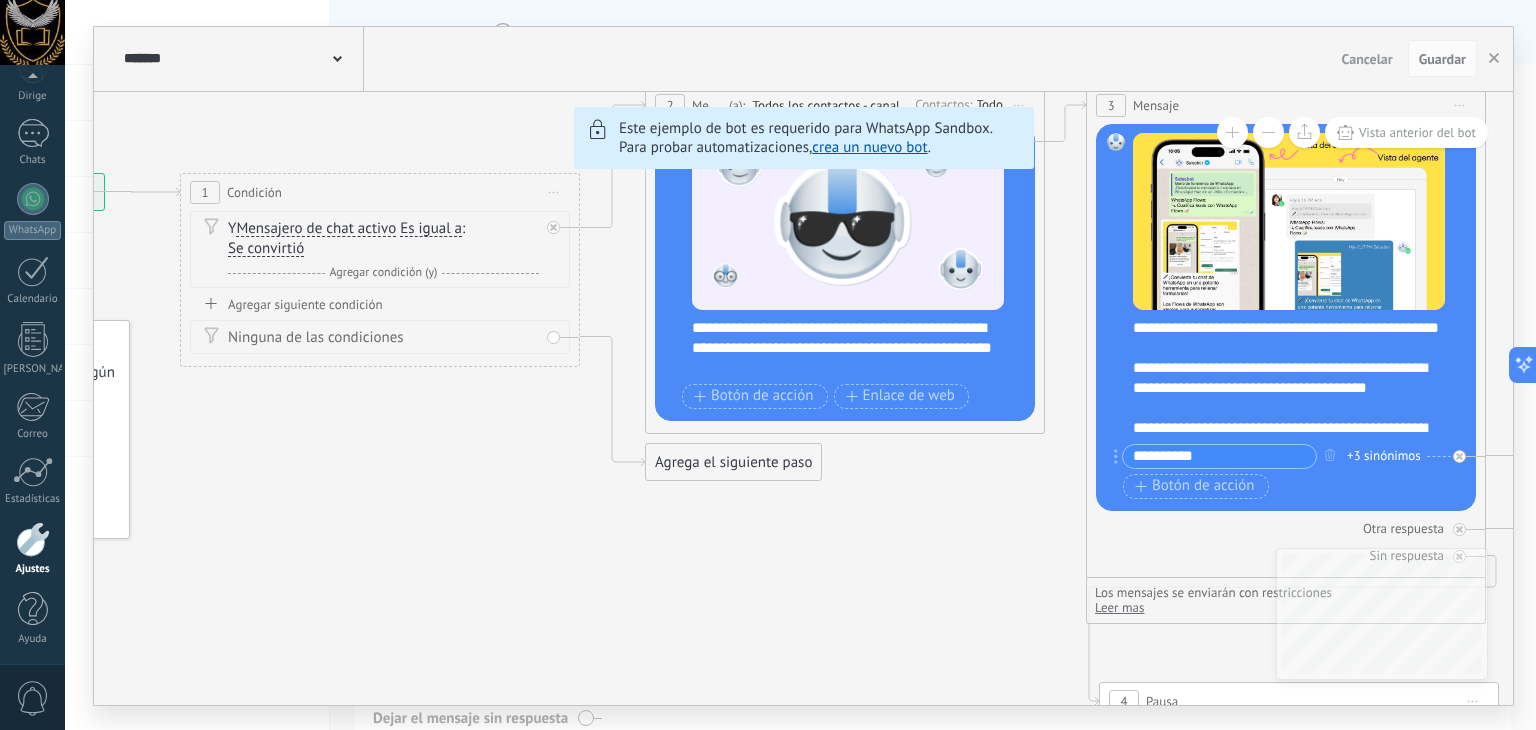 click on "6 Flows 7 List 8 Buttons 9 AI 10 Broadcast 11 Ads 12 Carousel 13 Verification 14 Get started 15 Get a demo" 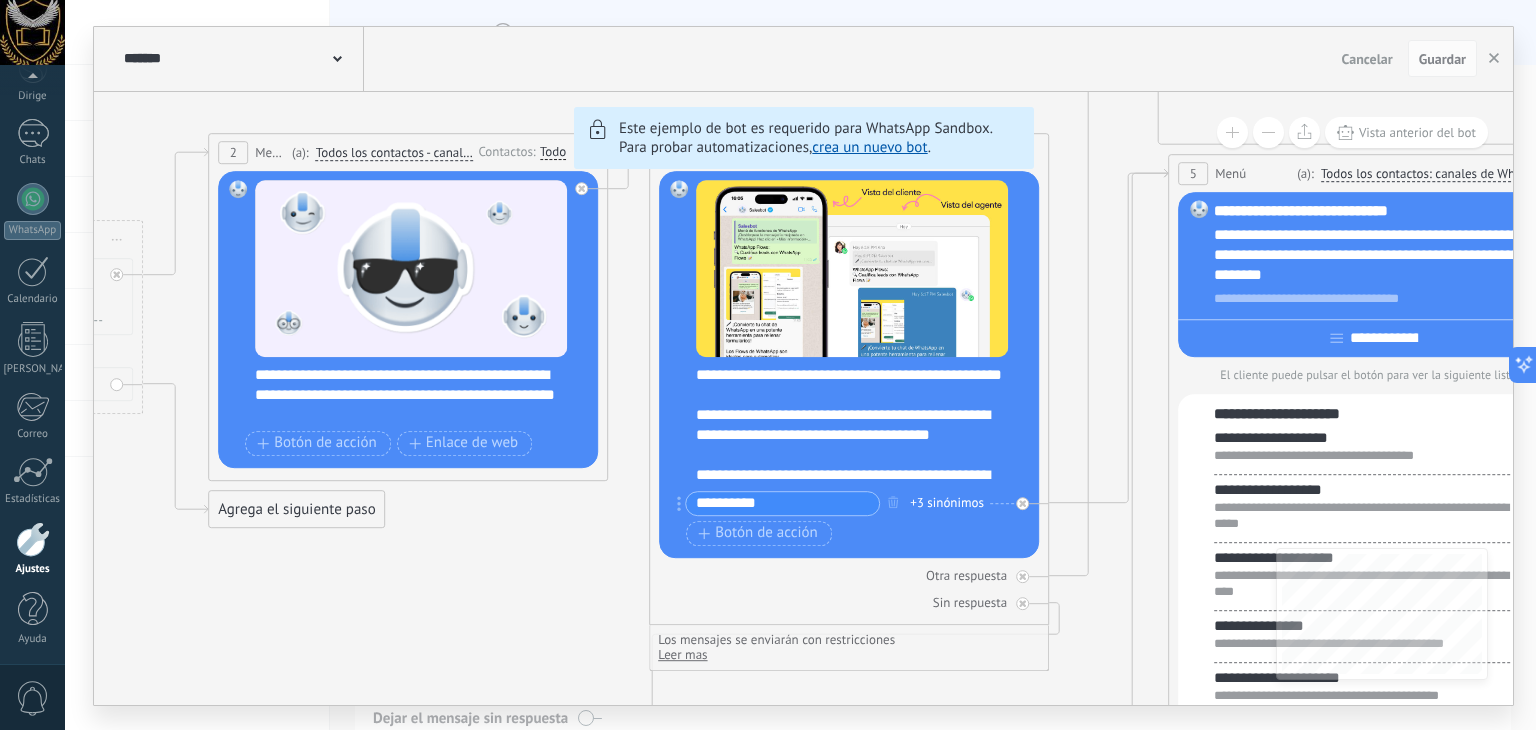 drag, startPoint x: 859, startPoint y: 327, endPoint x: 456, endPoint y: 394, distance: 408.53152 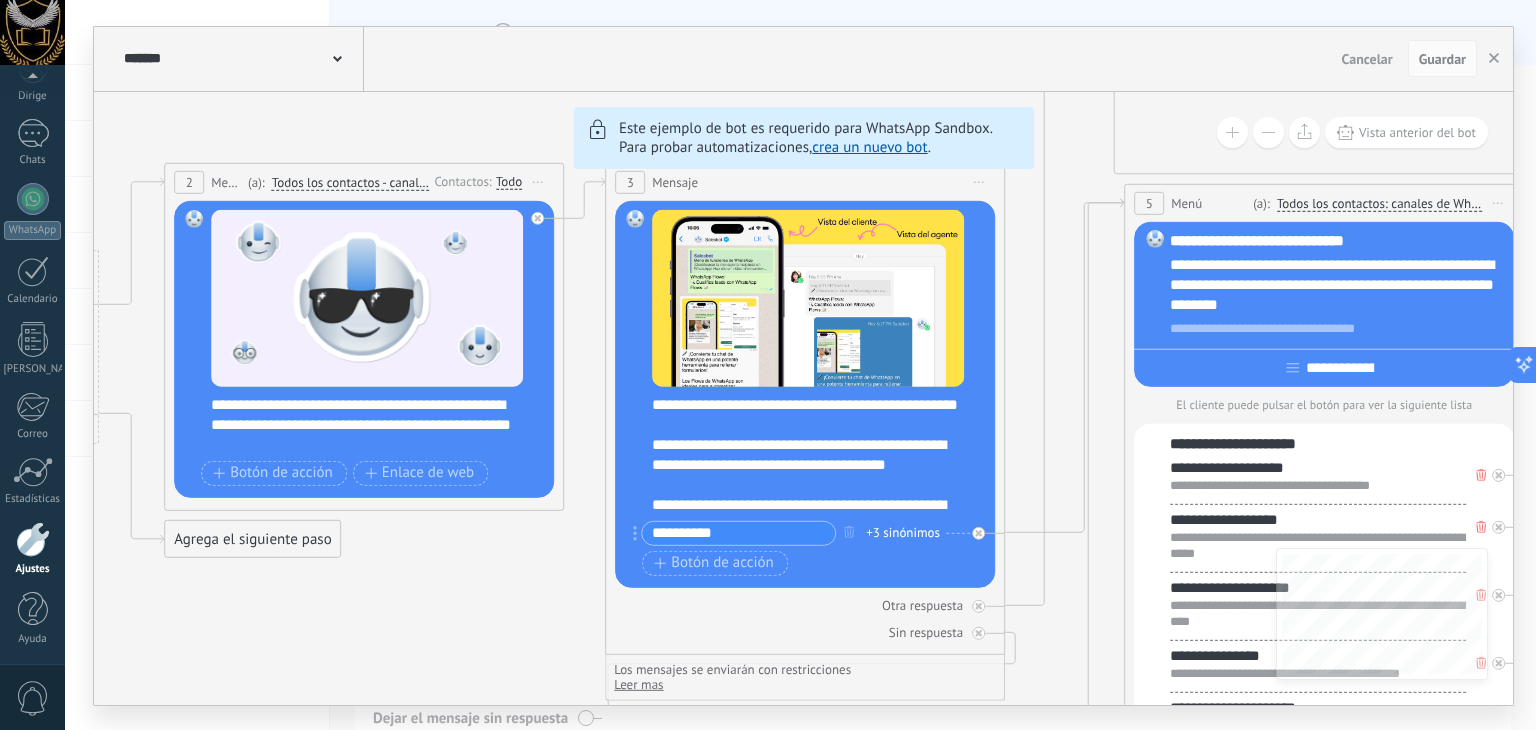 click on "crea un nuevo bot" at bounding box center (869, 147) 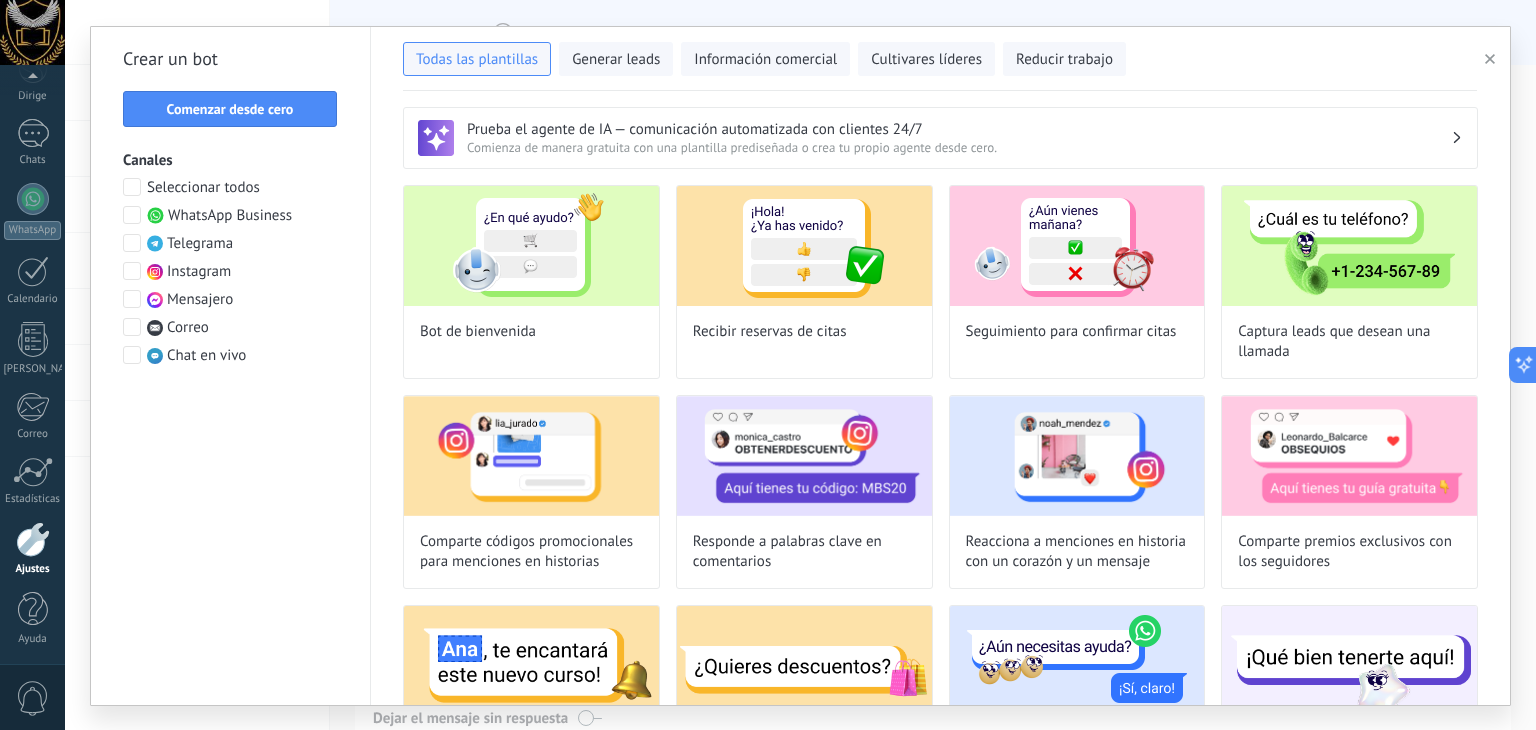 click at bounding box center [132, 215] 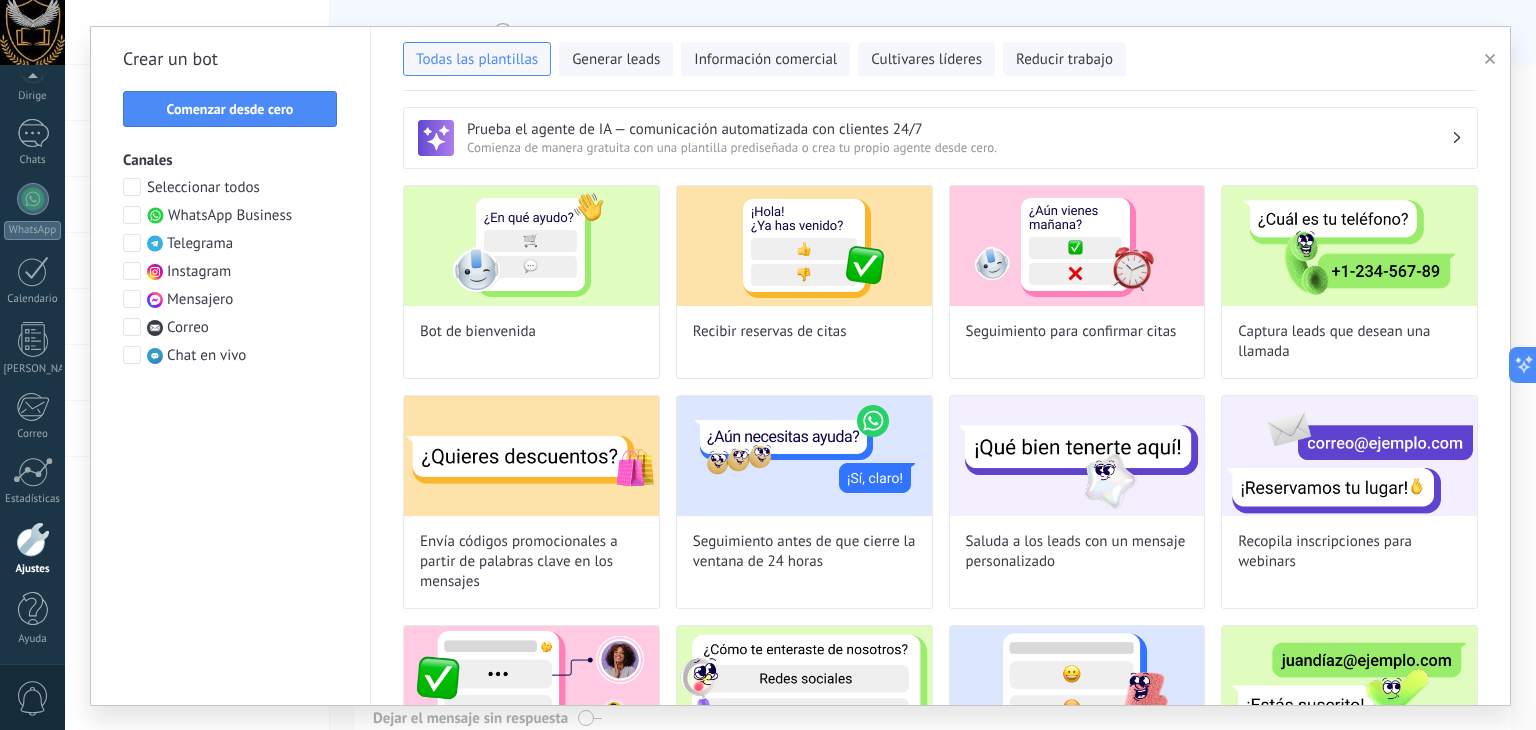 click at bounding box center (132, 299) 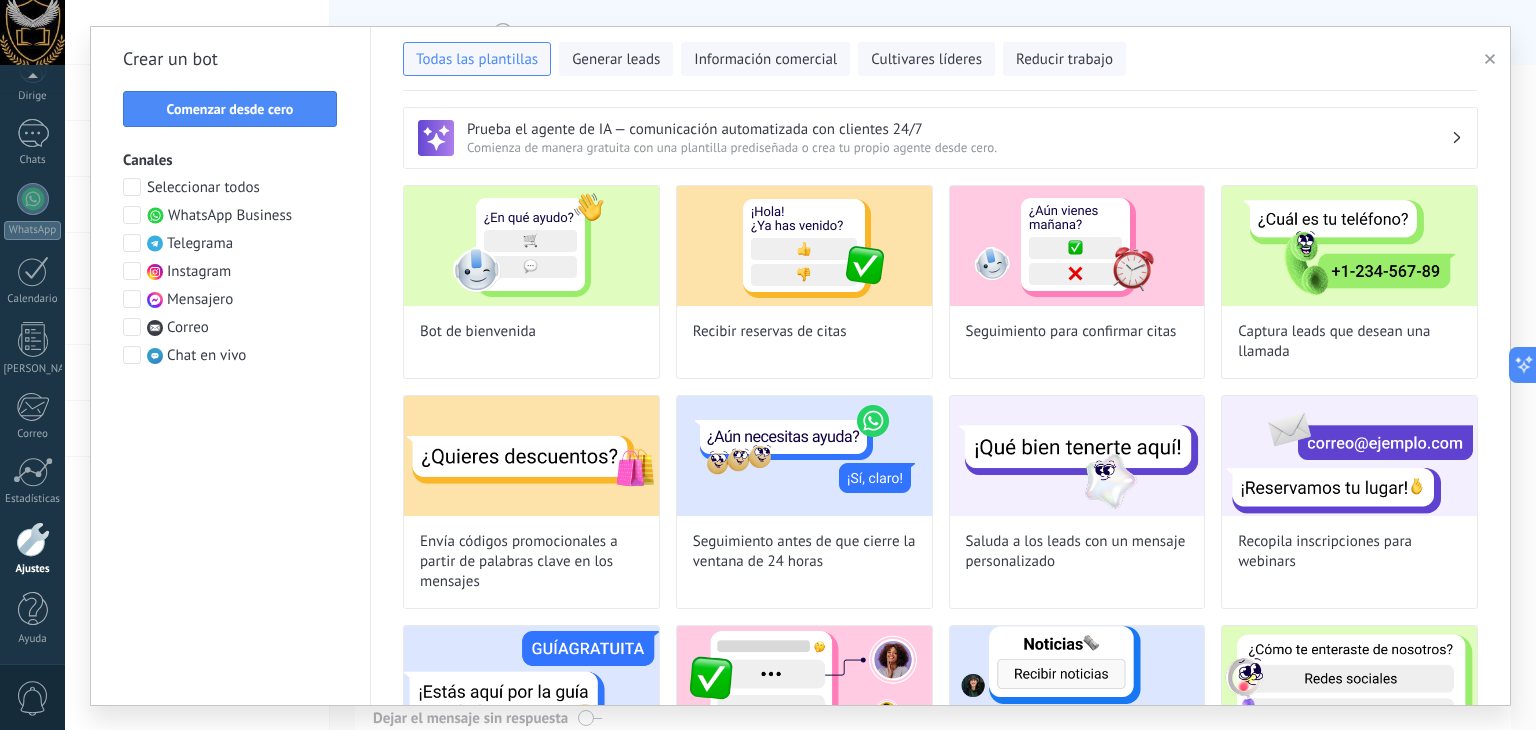click on "Crear un bot Comenzar desde cero Canales Seleccionar todos WhatsApp Business Telegrama Instagram Mensajero Correo Chat en vivo" at bounding box center (231, 366) 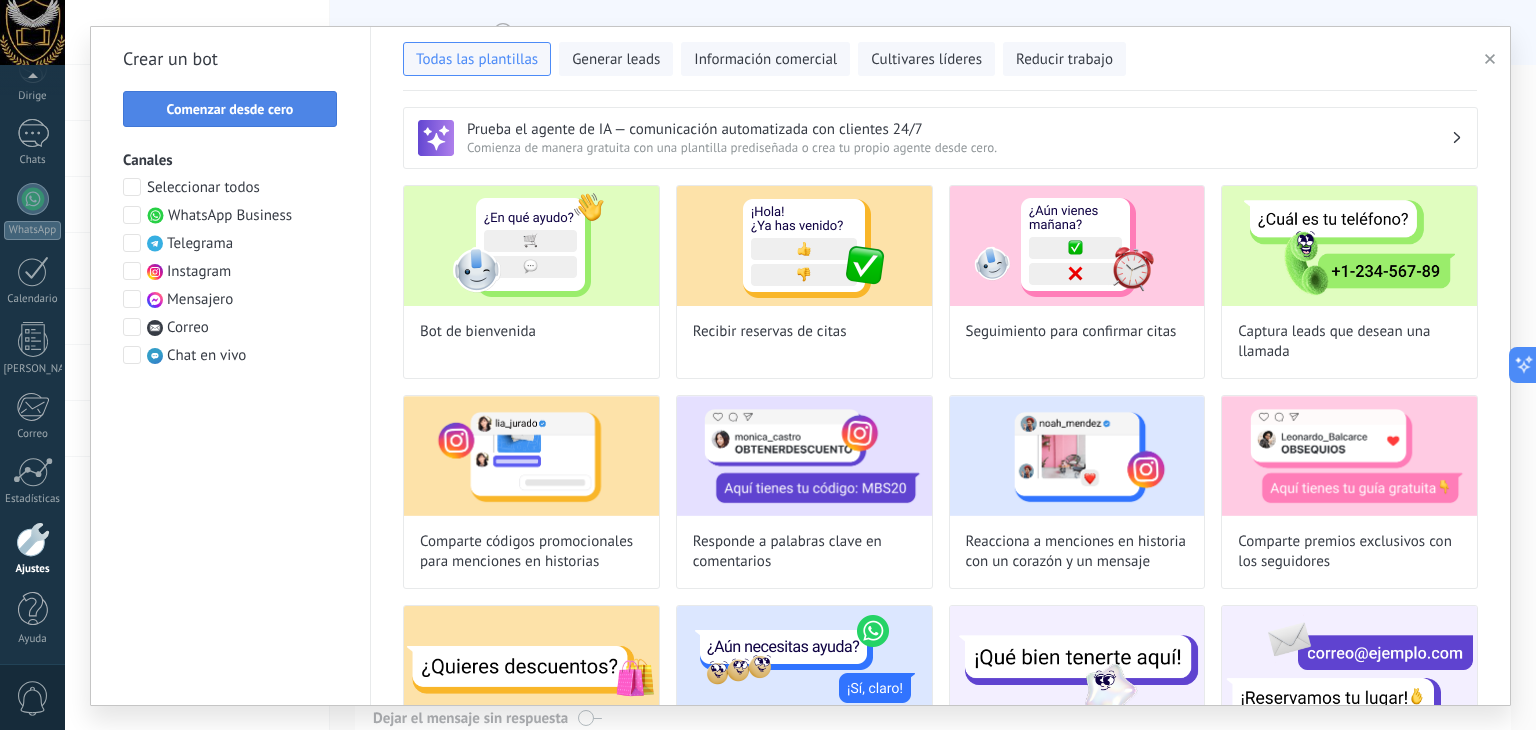 click on "Comenzar desde cero" at bounding box center (230, 109) 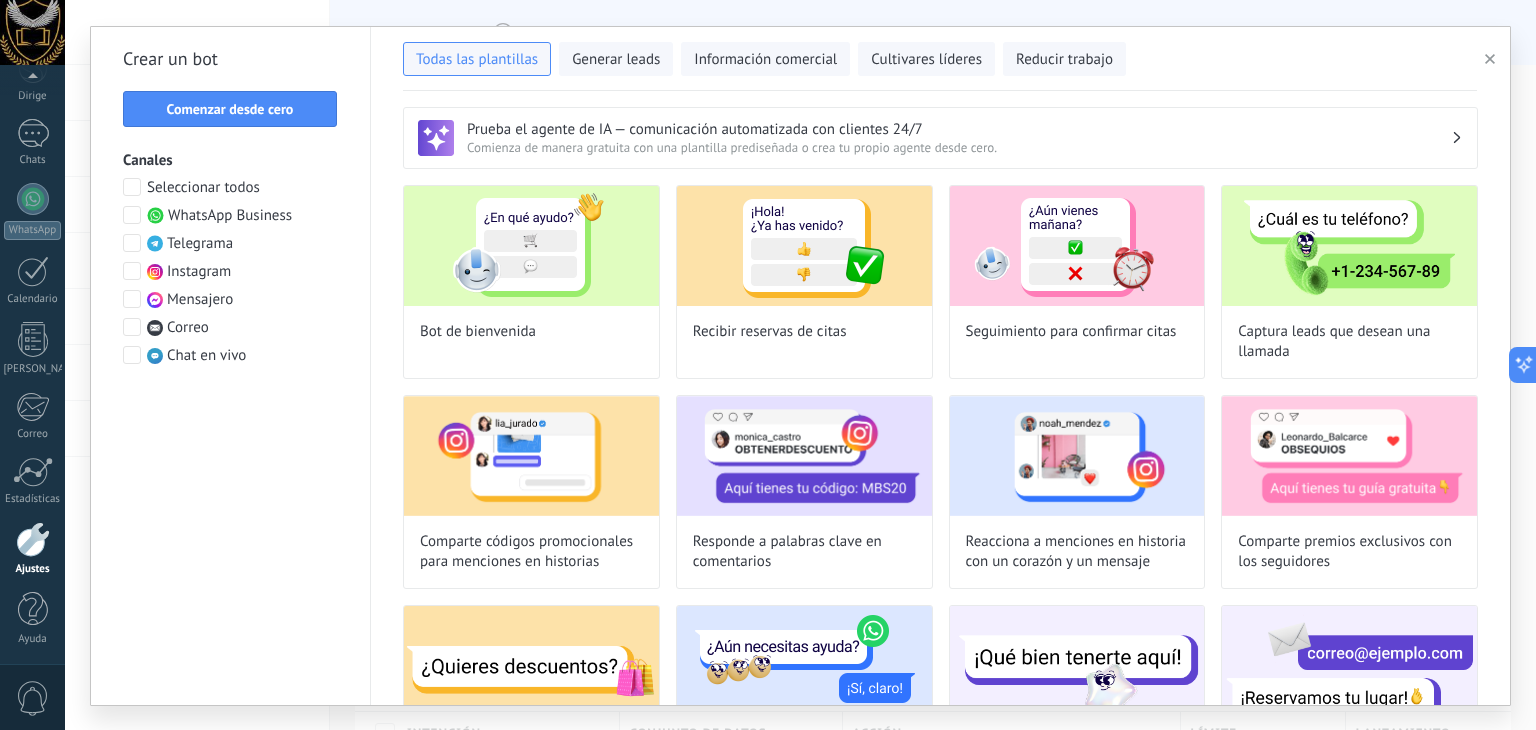 type on "**********" 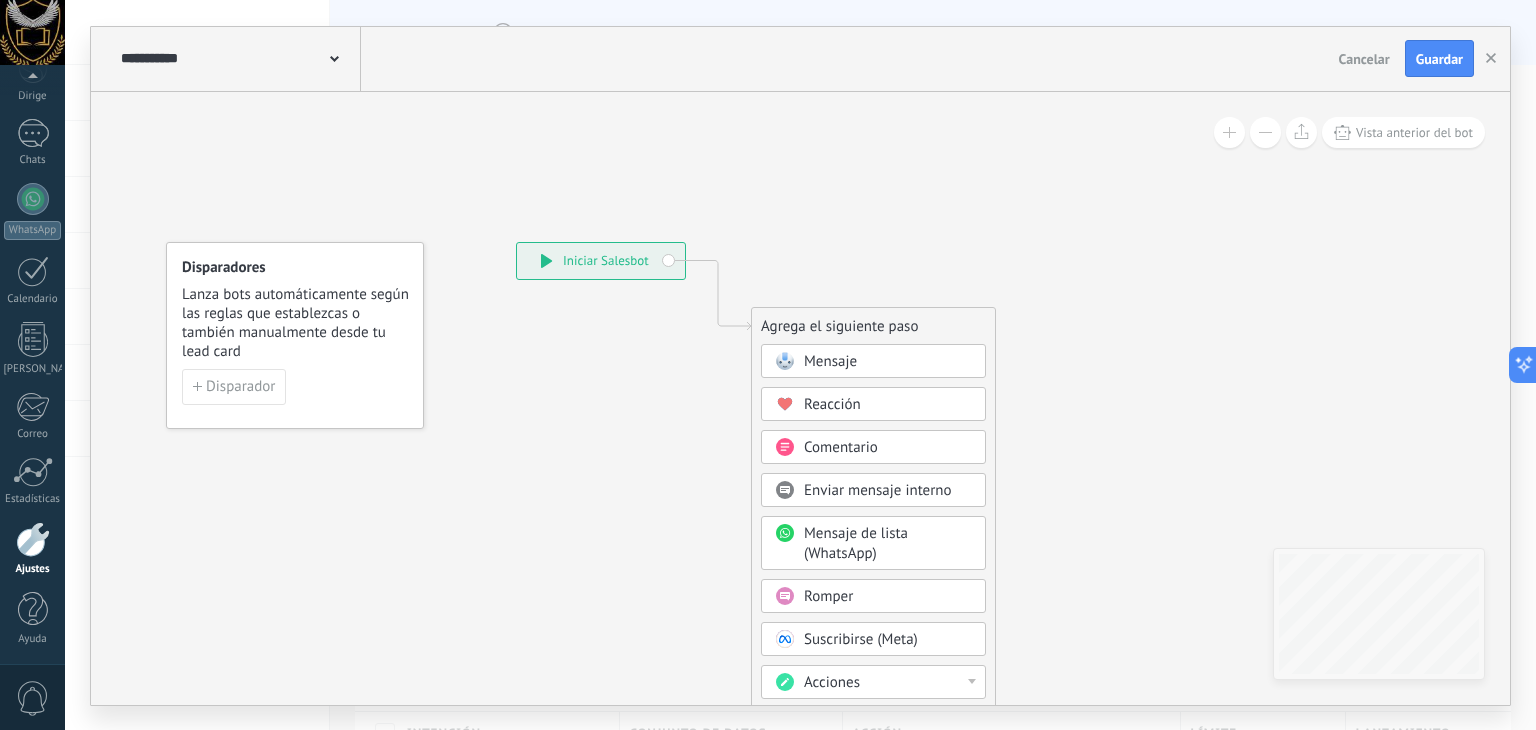 click on "Mensaje" at bounding box center (830, 361) 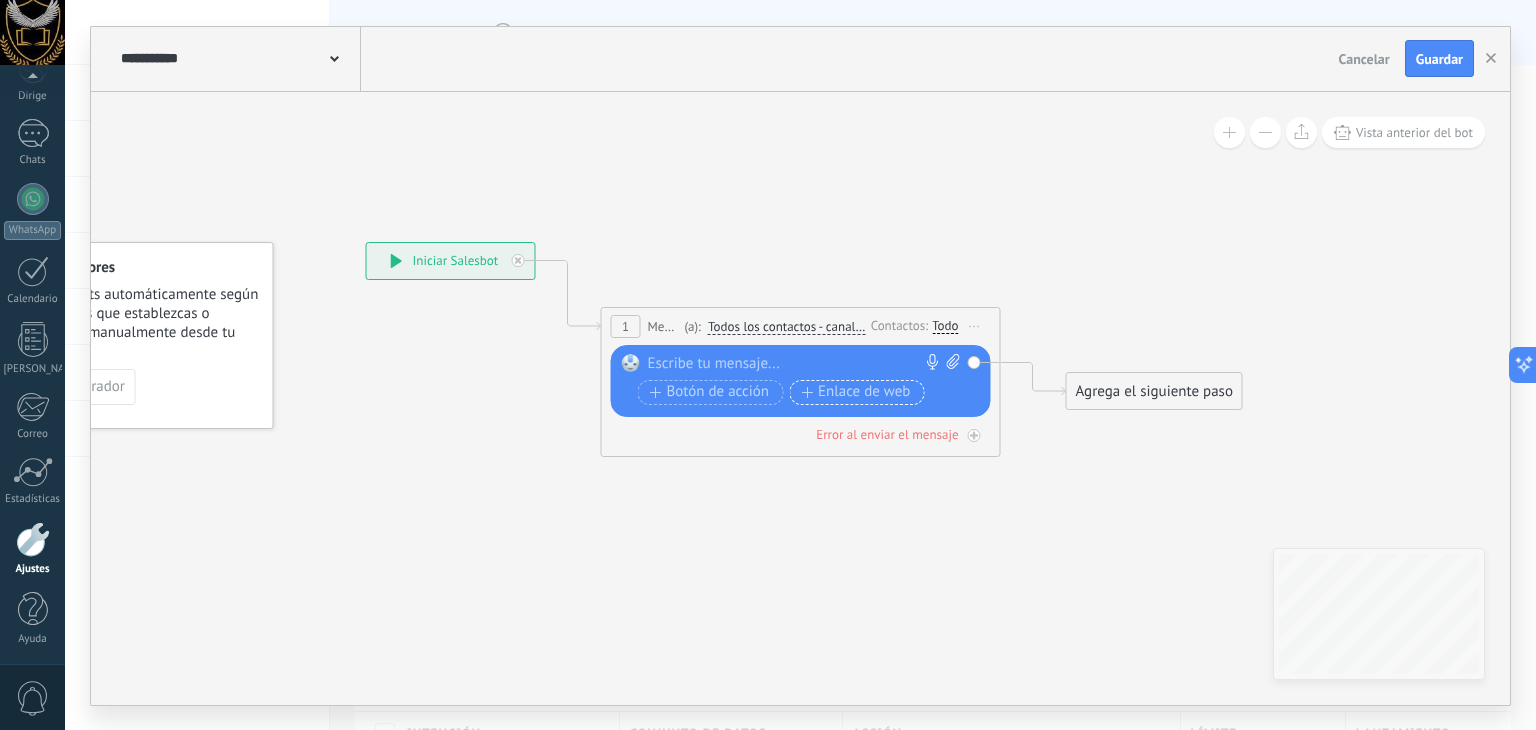 click on "Enlace de web" at bounding box center [864, 391] 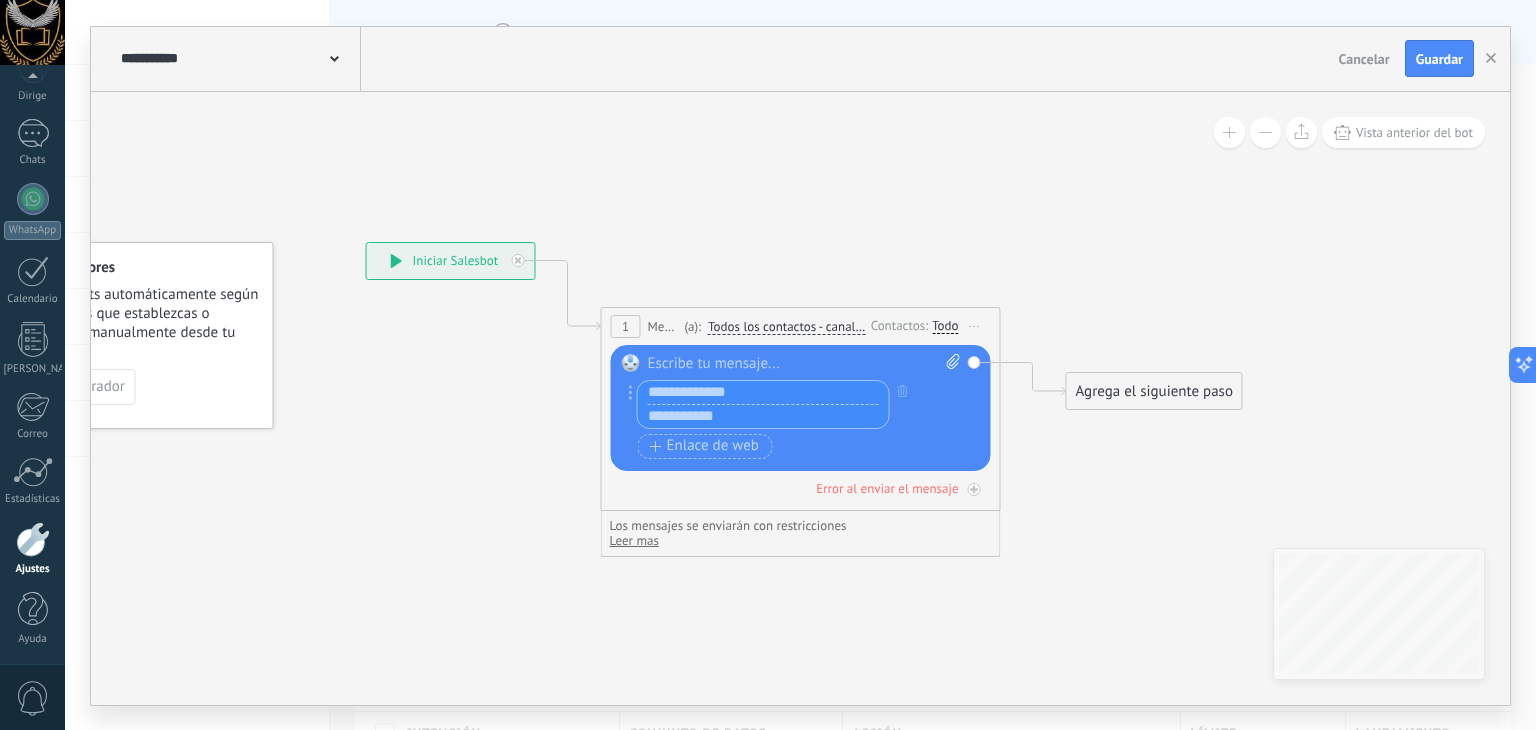 click 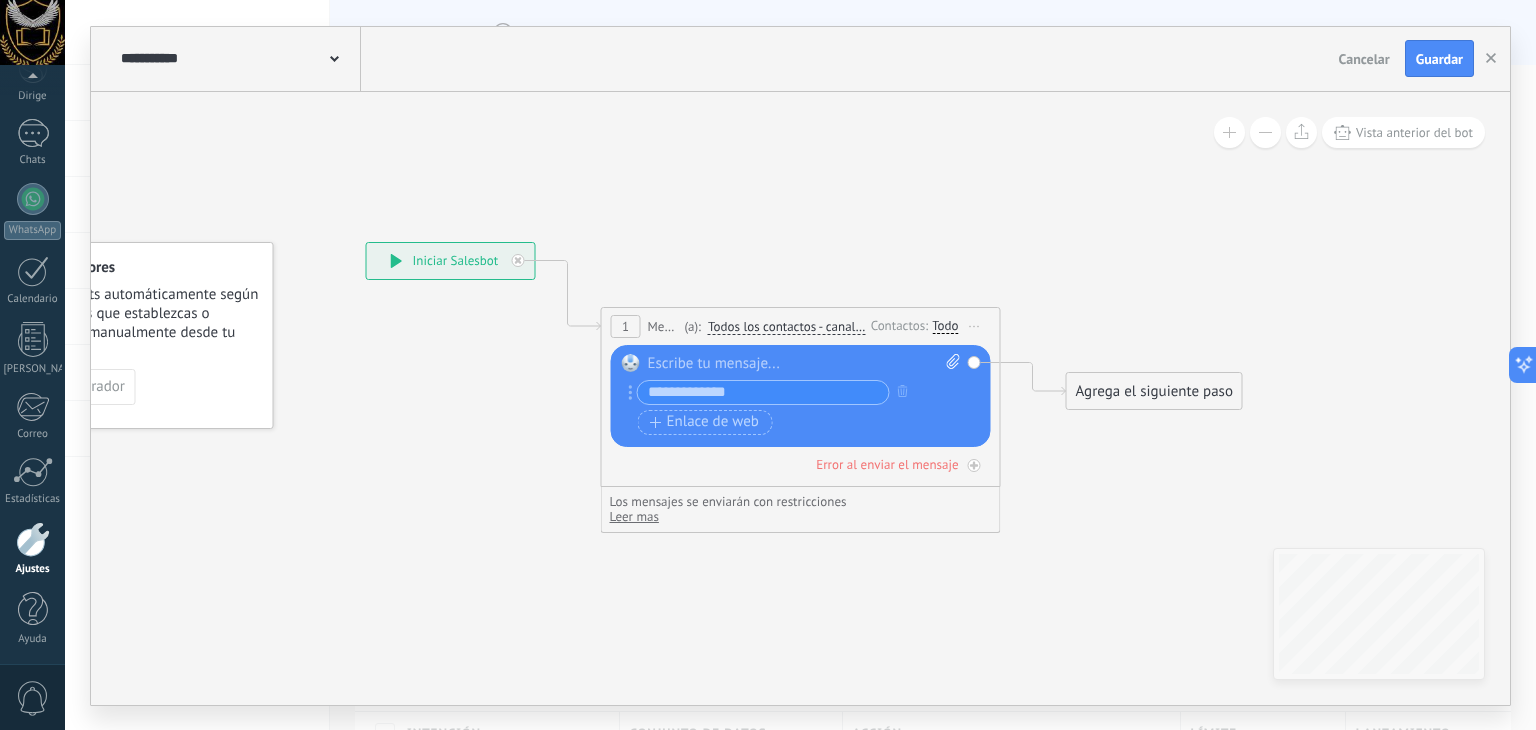 click at bounding box center (763, 392) 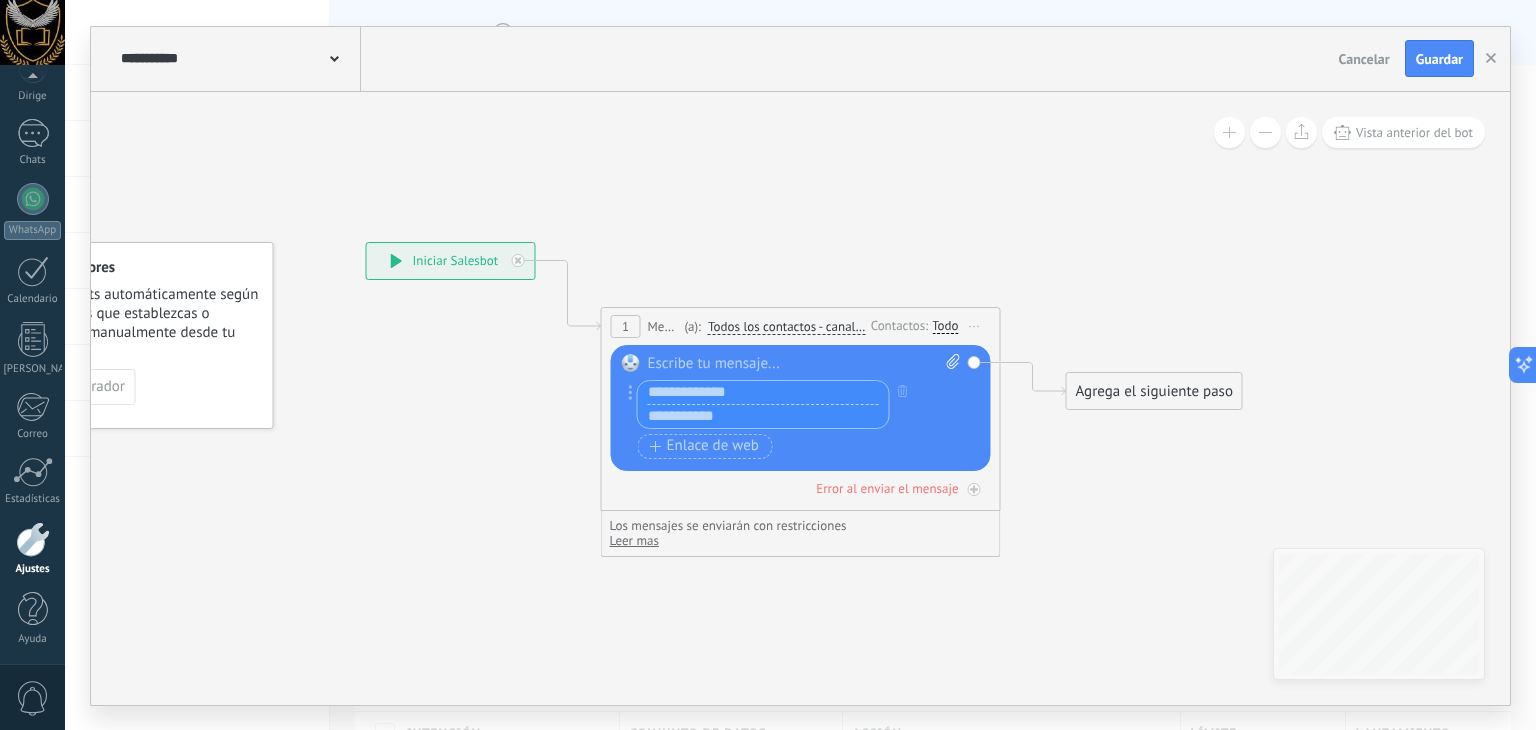 paste on "**********" 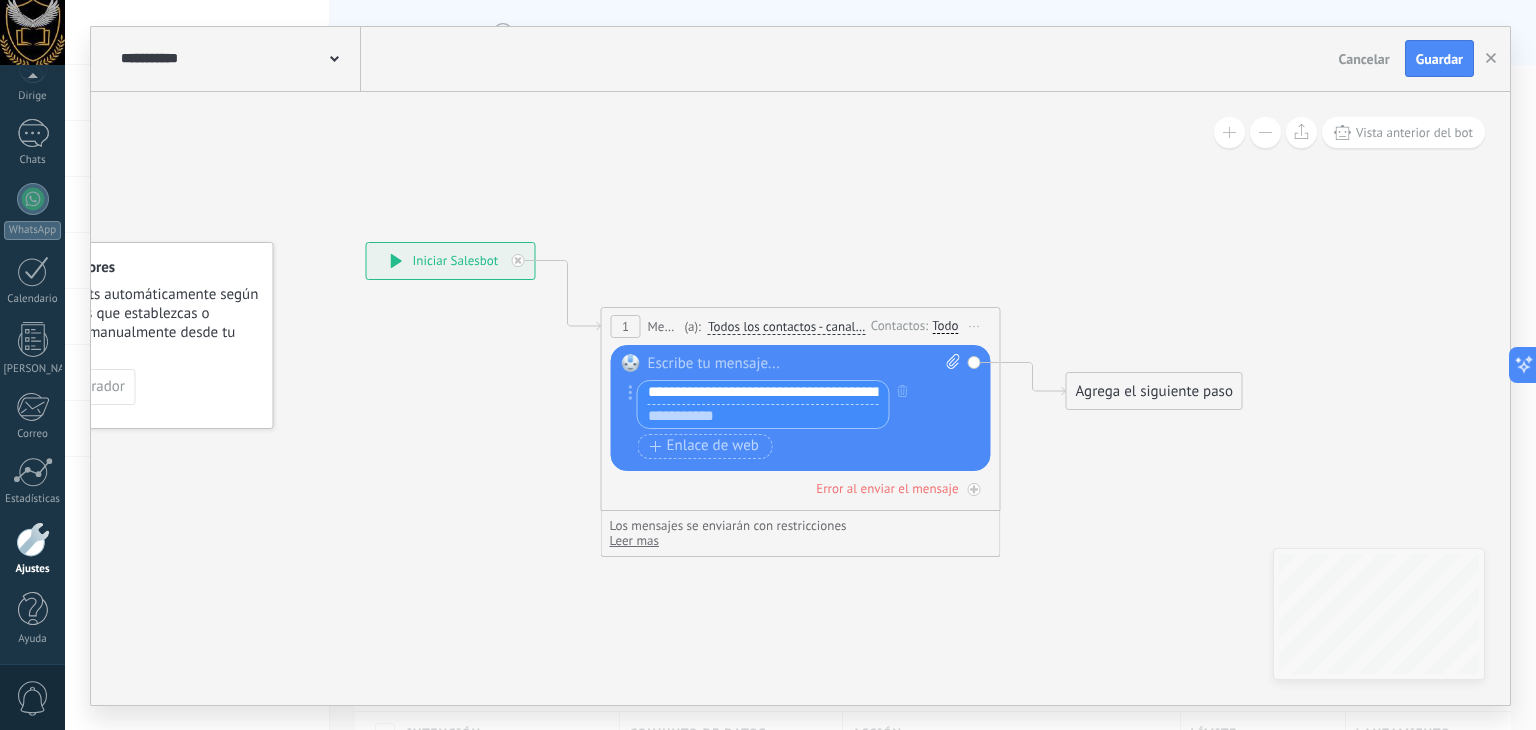 scroll, scrollTop: 0, scrollLeft: 1014, axis: horizontal 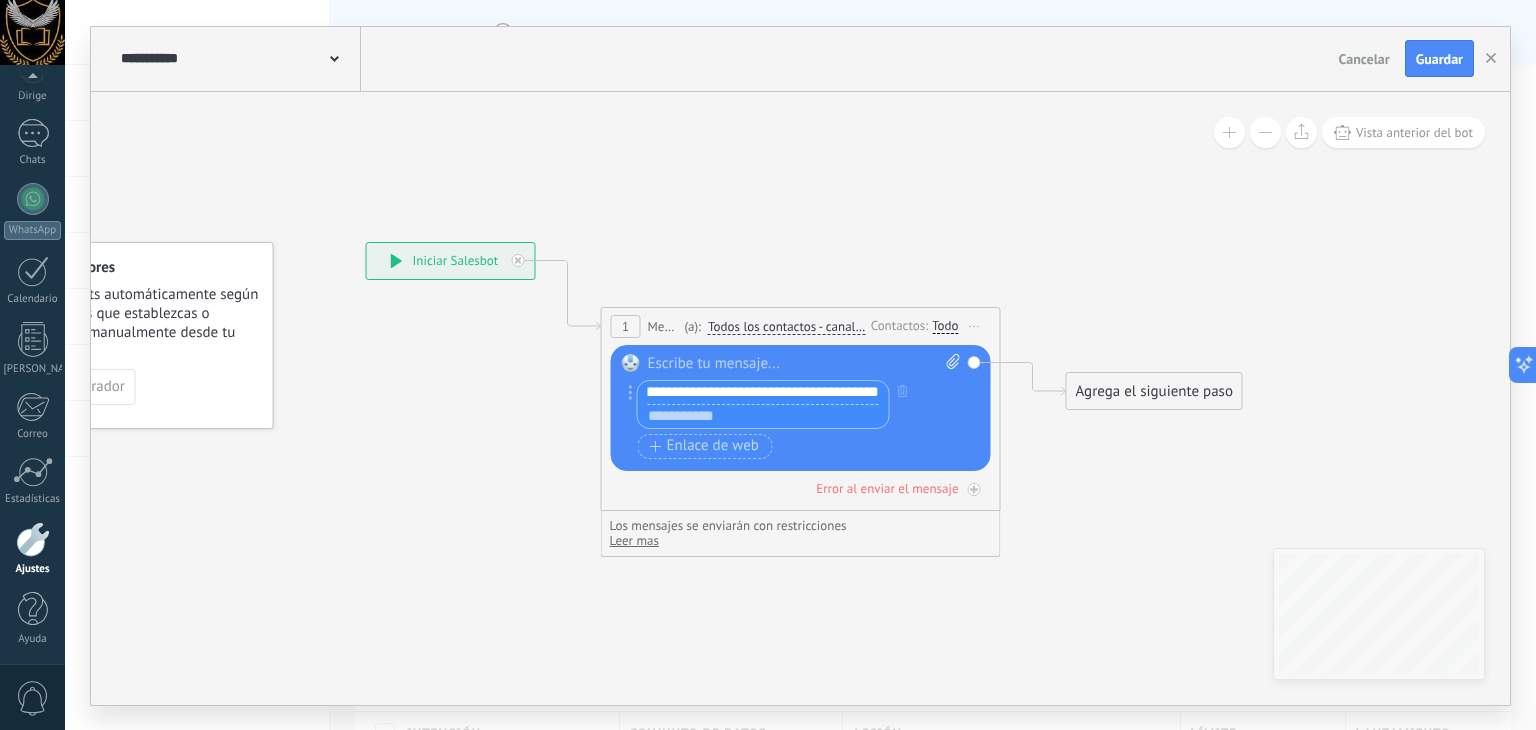 click on "Agrega el siguiente paso" at bounding box center (1154, 391) 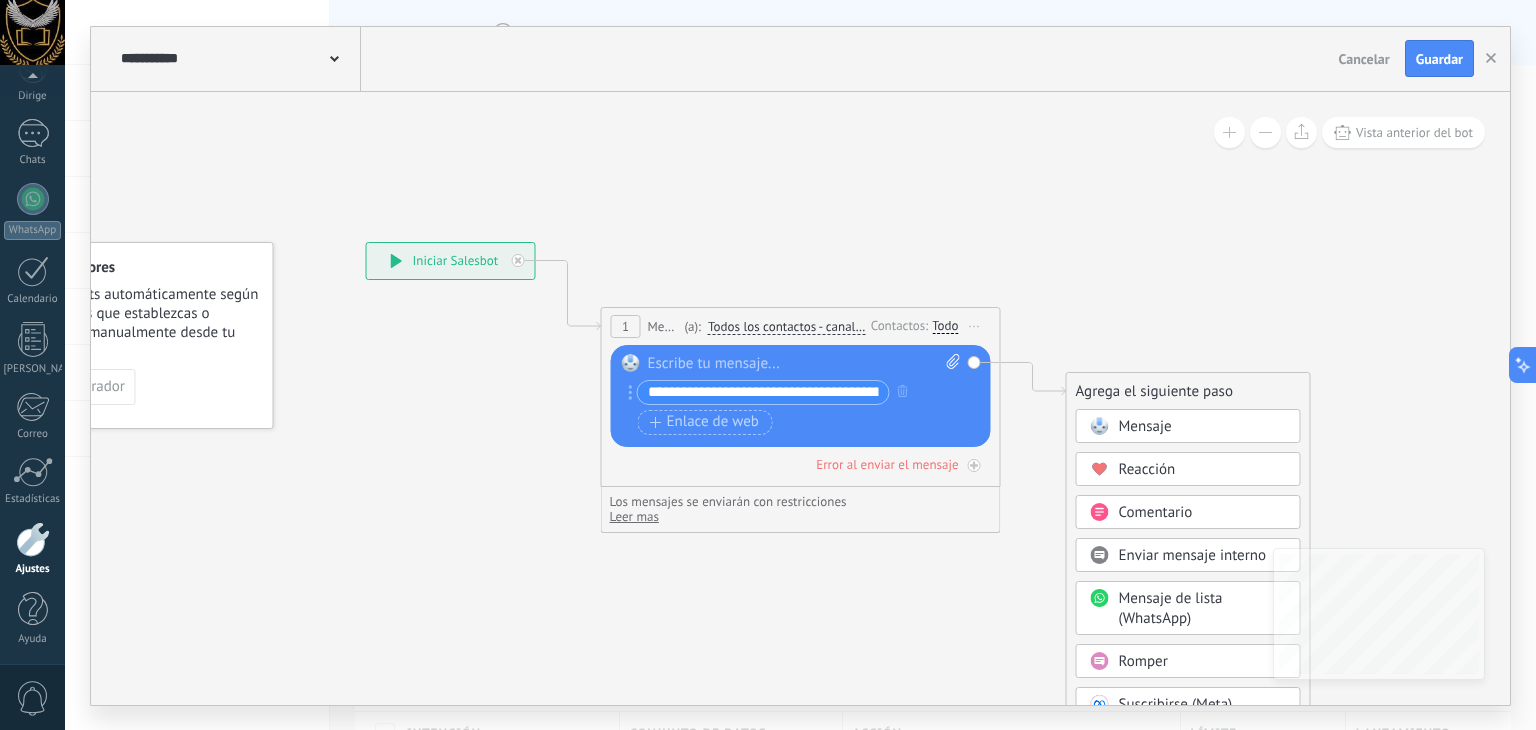 click on "**********" at bounding box center (763, 392) 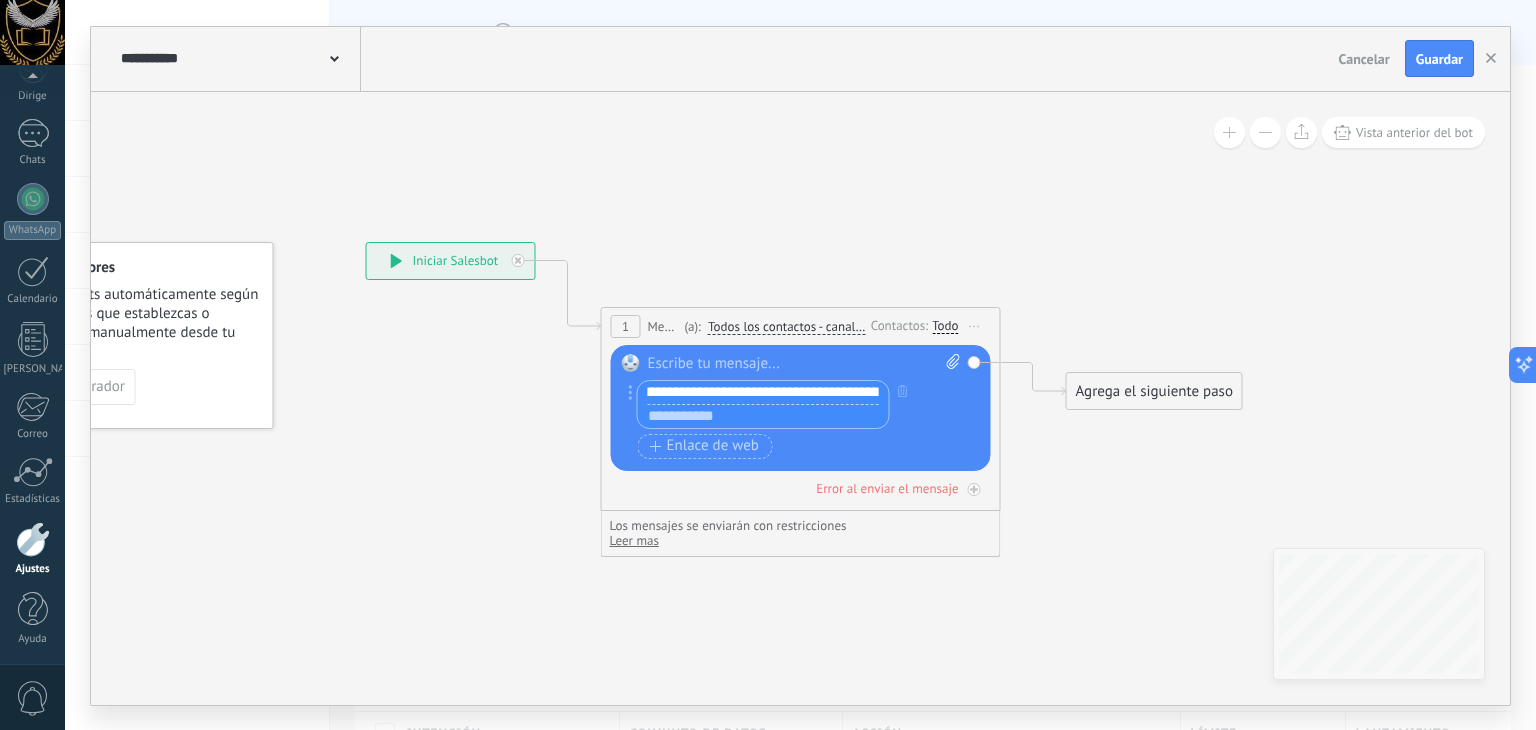 scroll, scrollTop: 0, scrollLeft: 1016, axis: horizontal 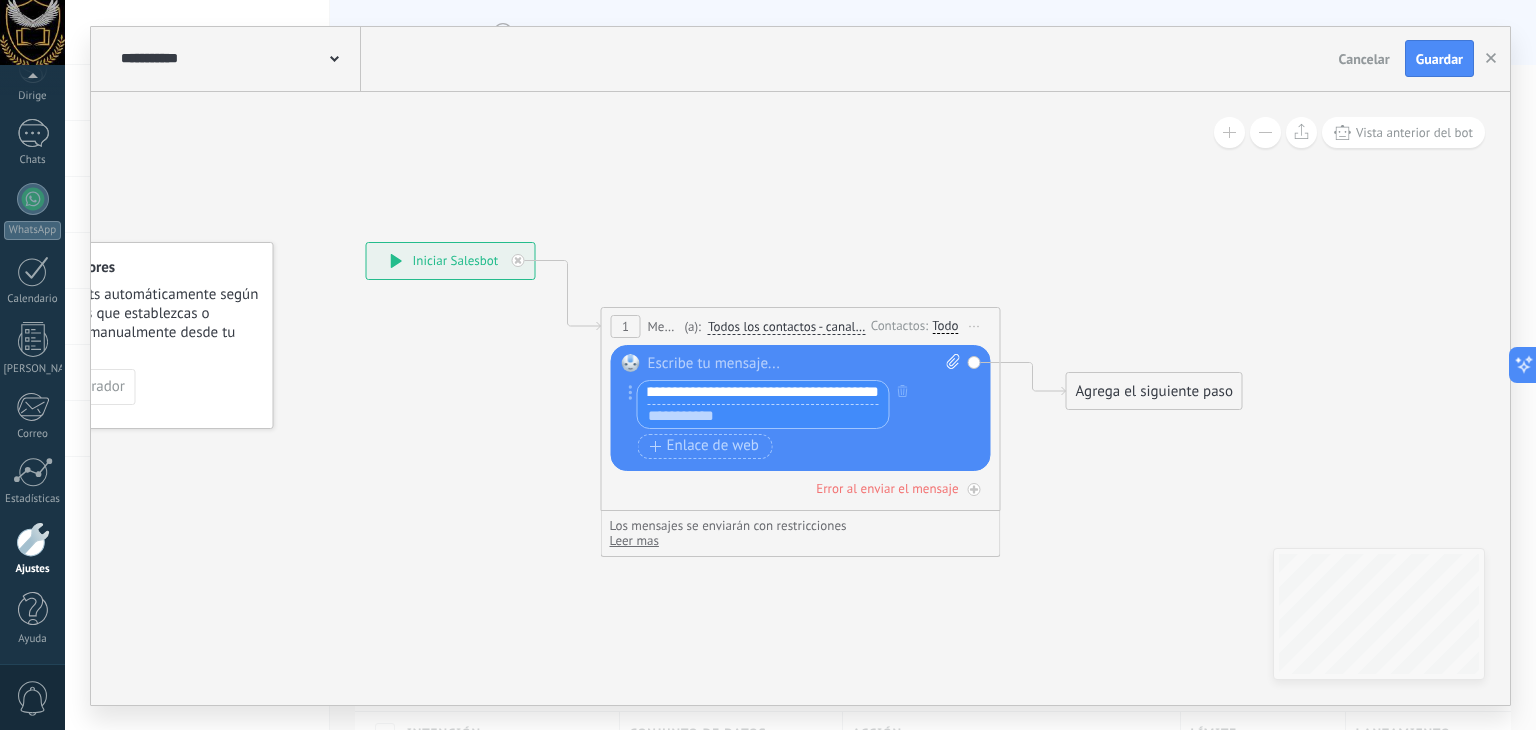 type on "**********" 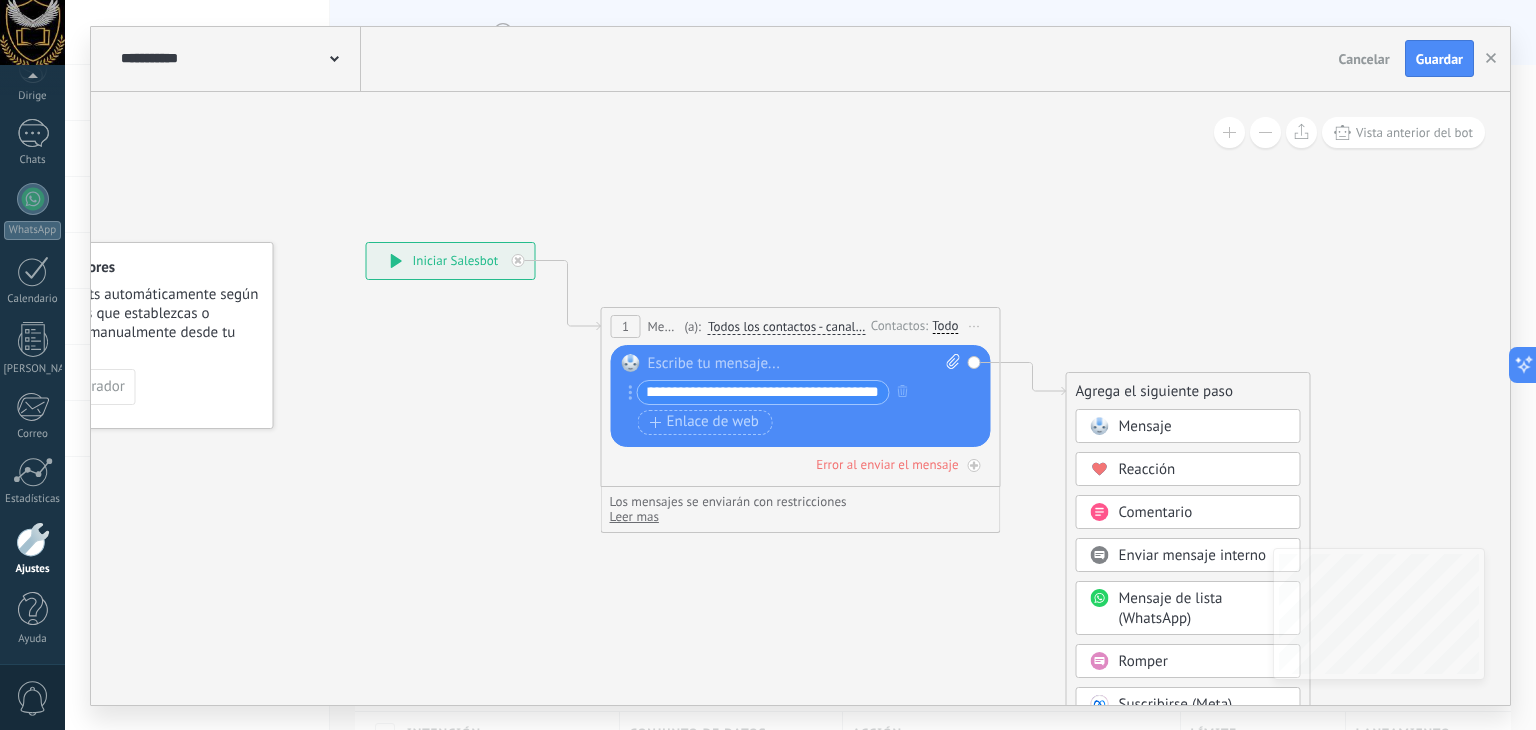 scroll, scrollTop: 0, scrollLeft: 0, axis: both 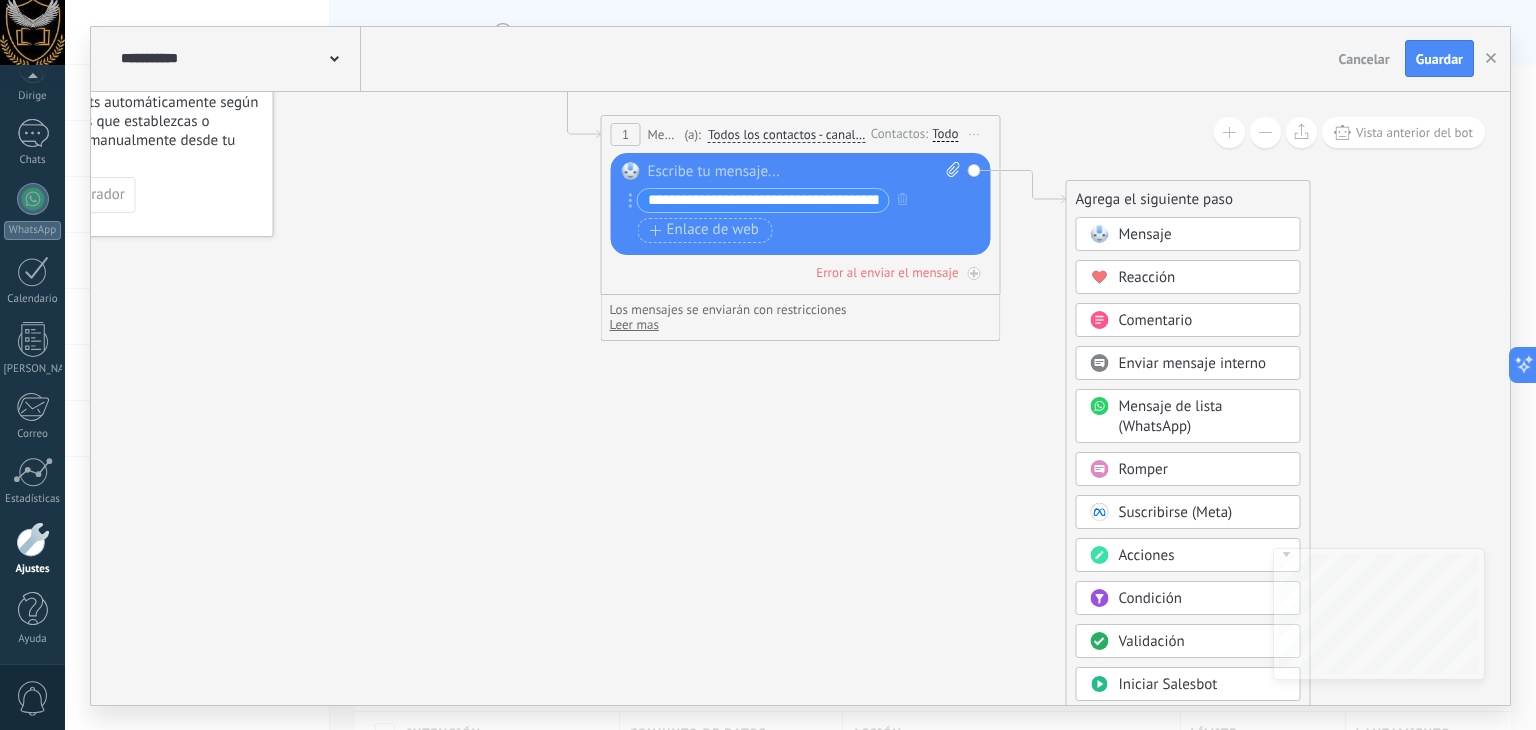 click on "Todos los contactos - canales seleccionados" at bounding box center (828, 134) 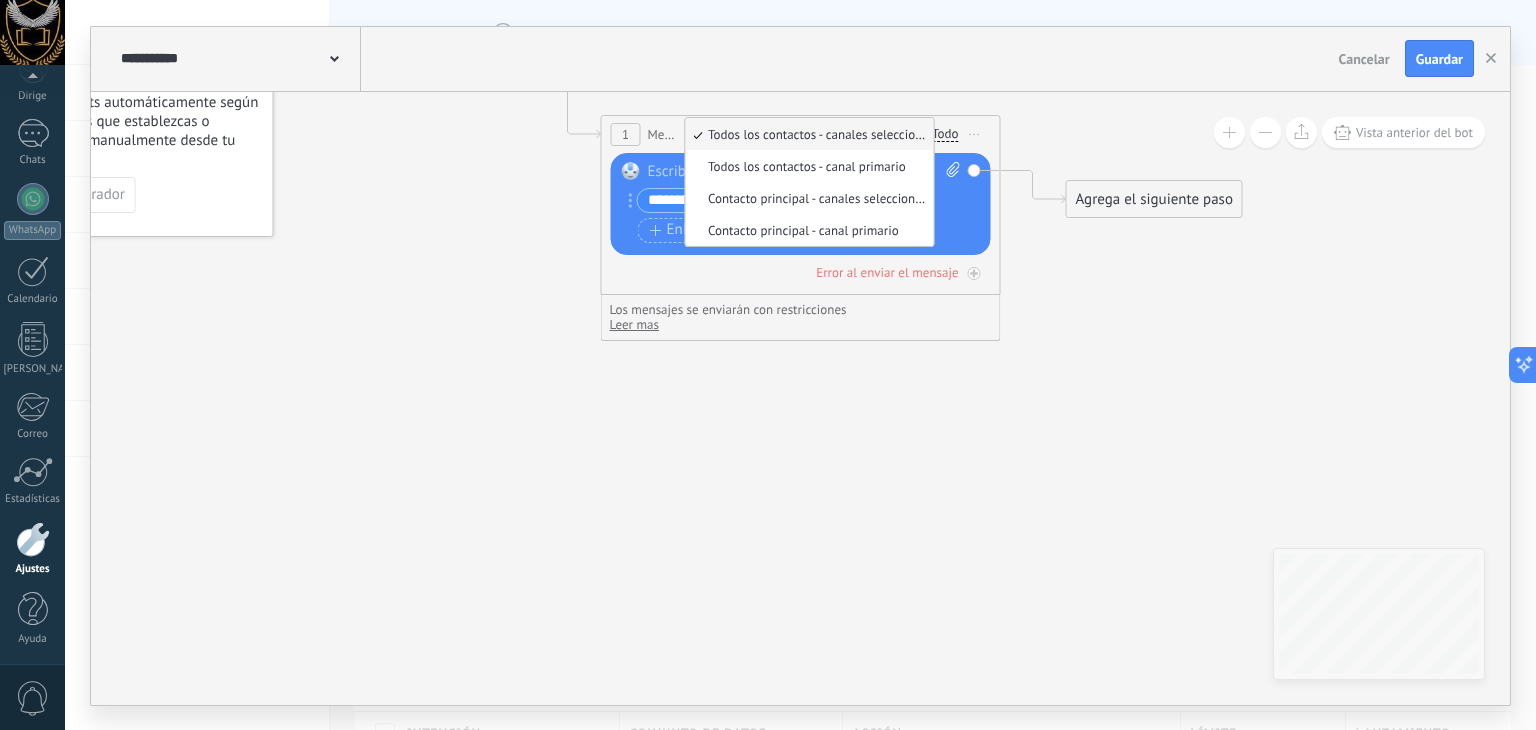 click 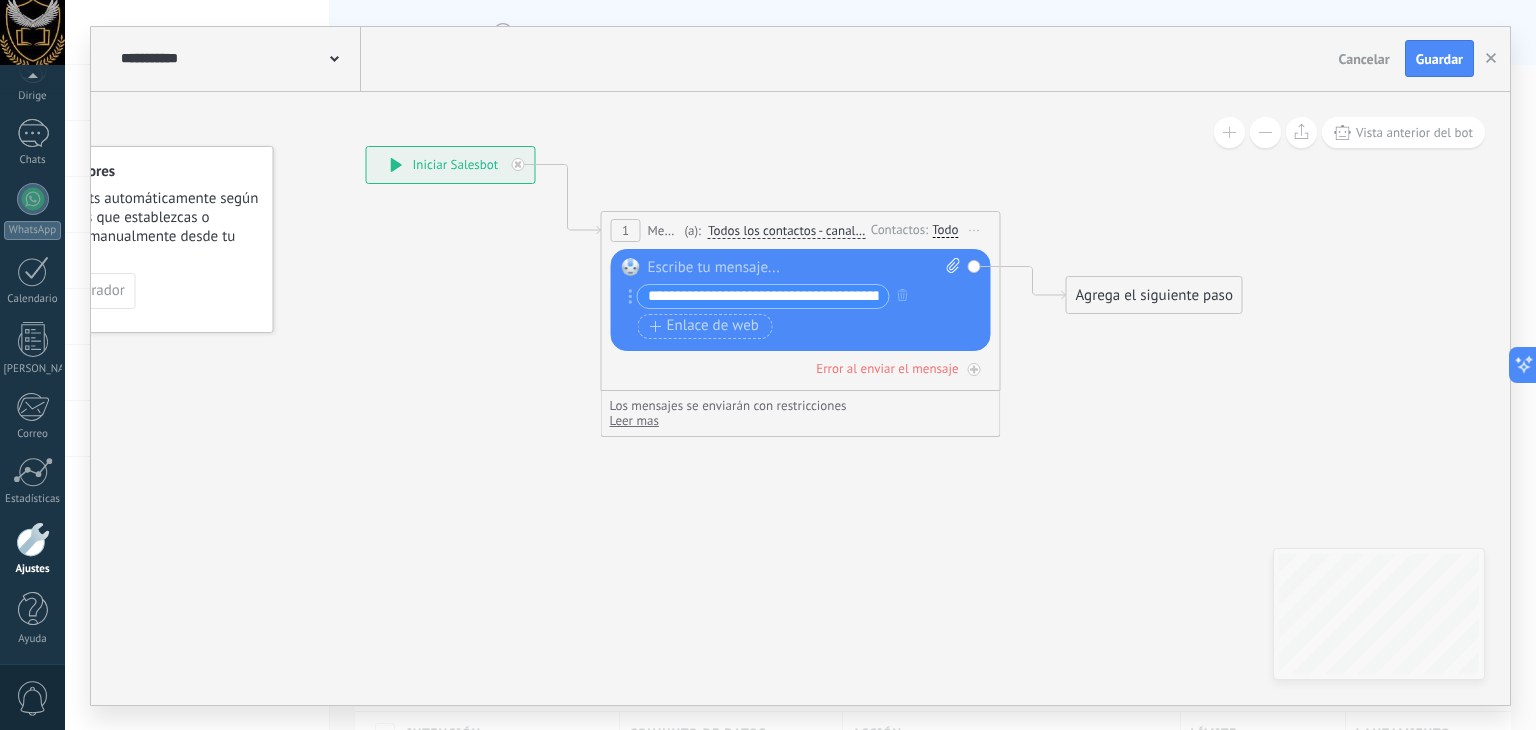 click on "Iniciar Salesbot" at bounding box center [456, 164] 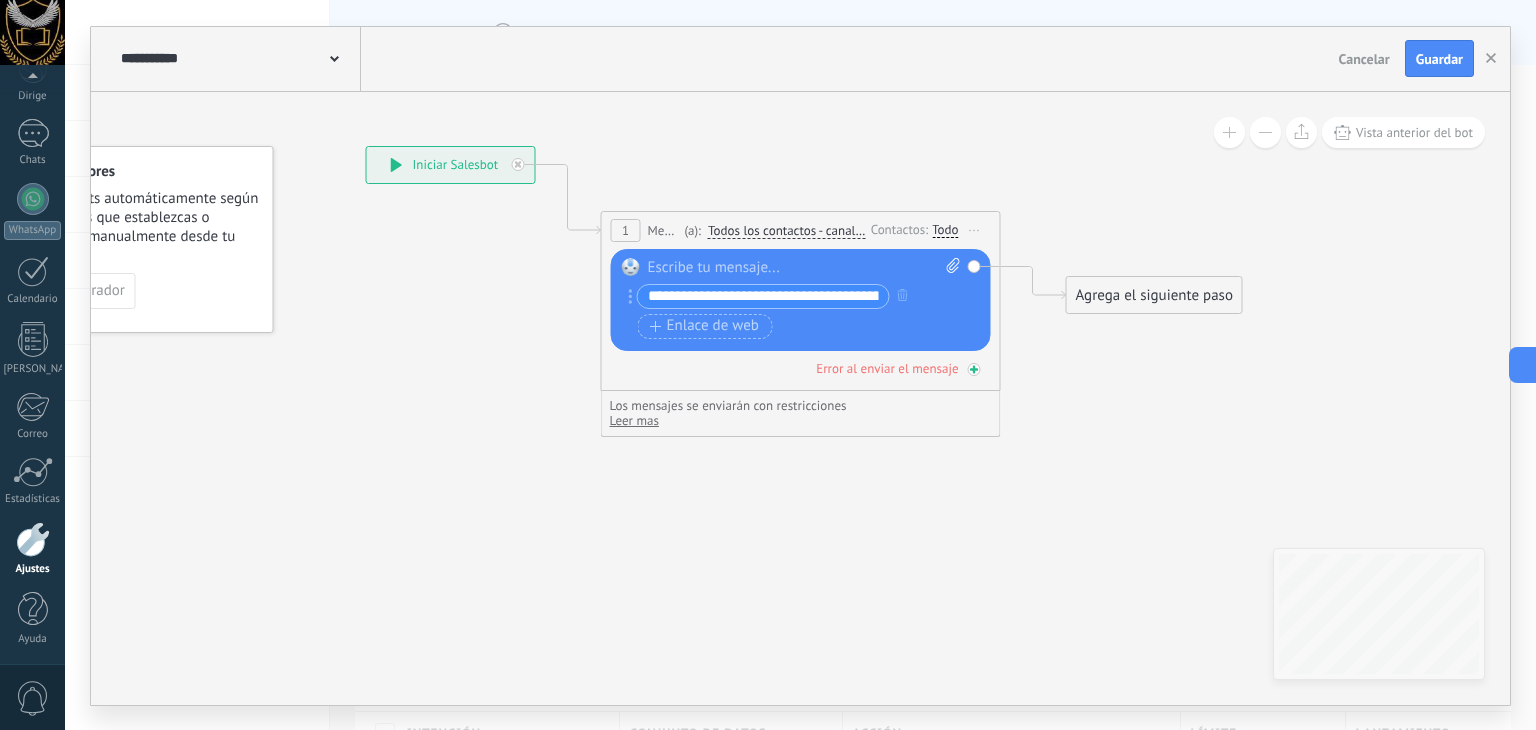 click on "Error al enviar el mensaje" at bounding box center (887, 368) 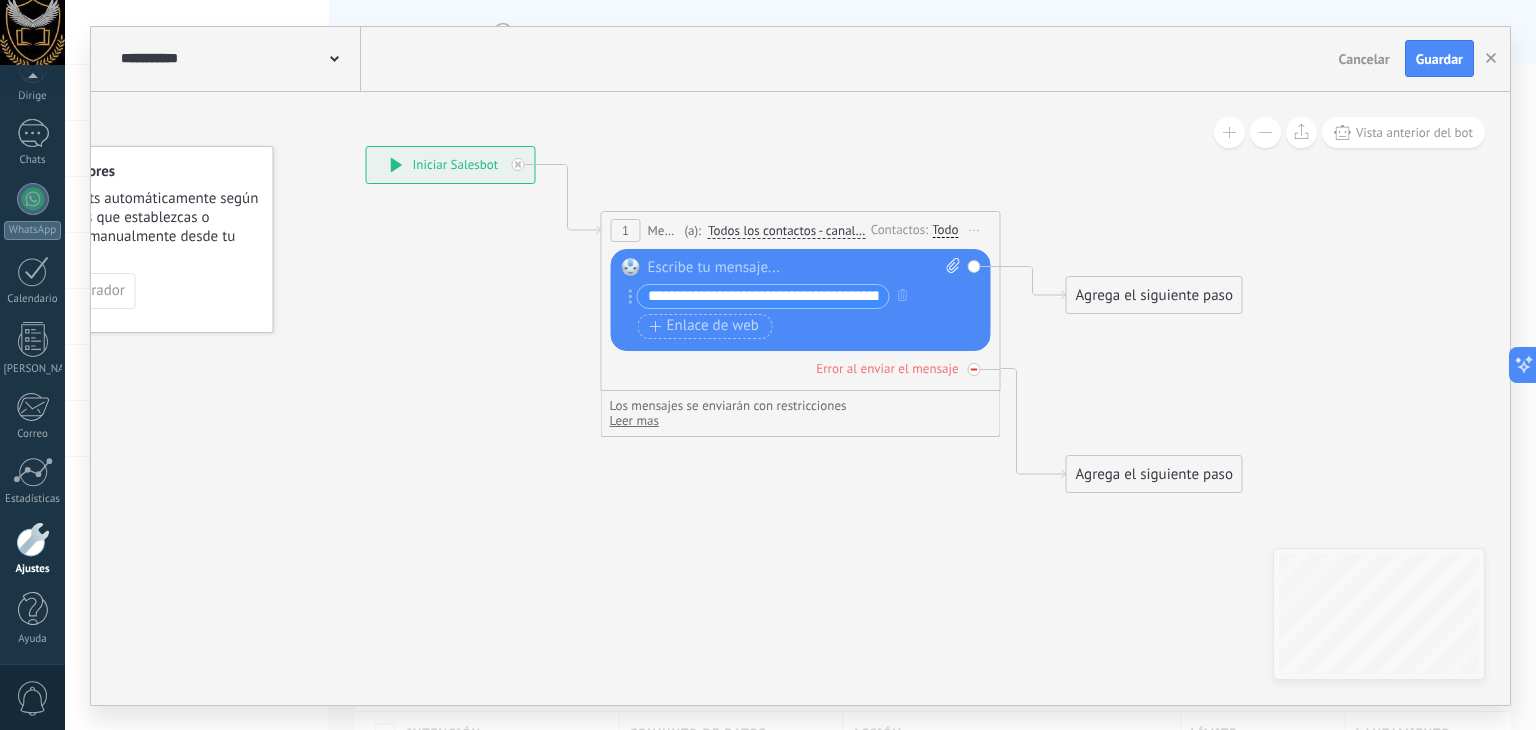 click 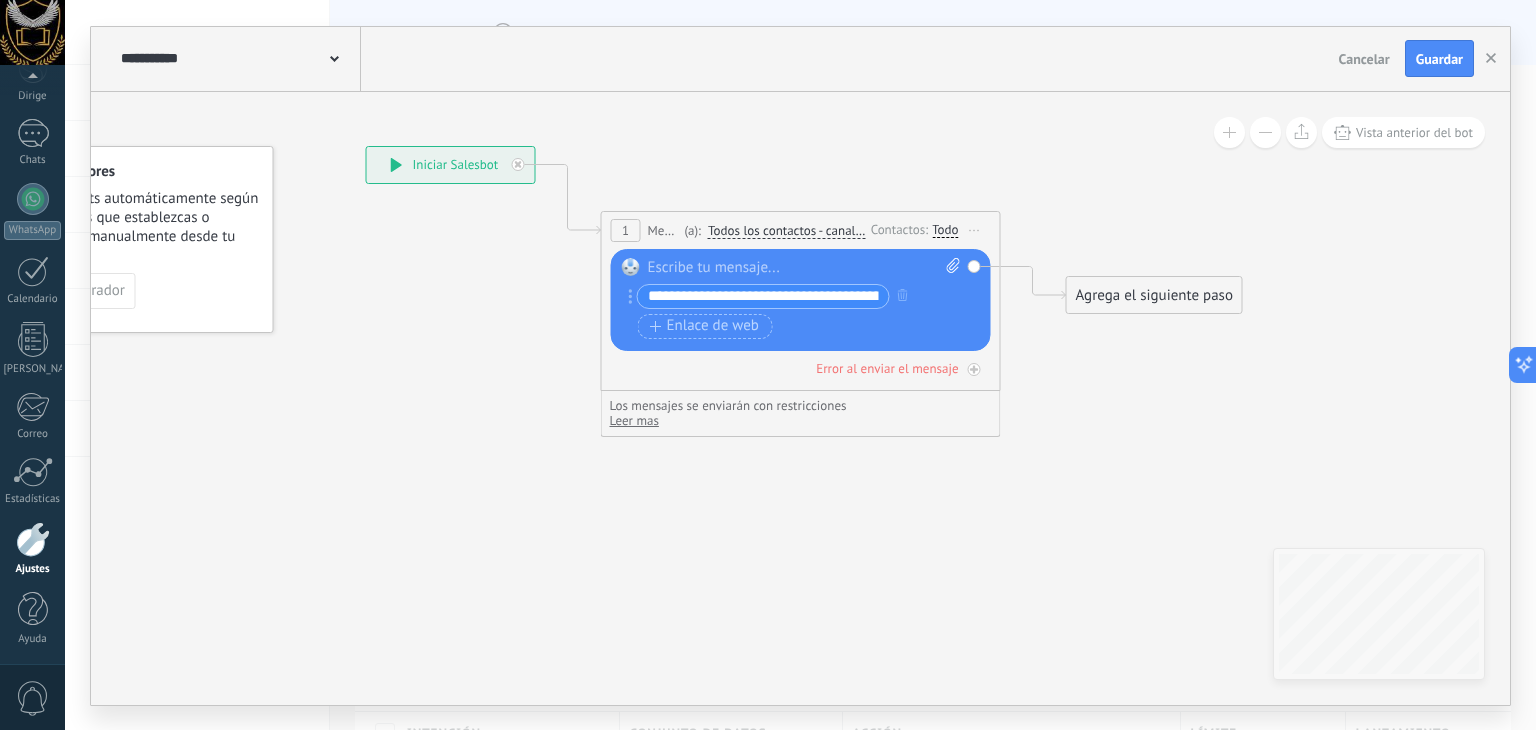 click on "Agrega el siguiente paso" at bounding box center [1154, 295] 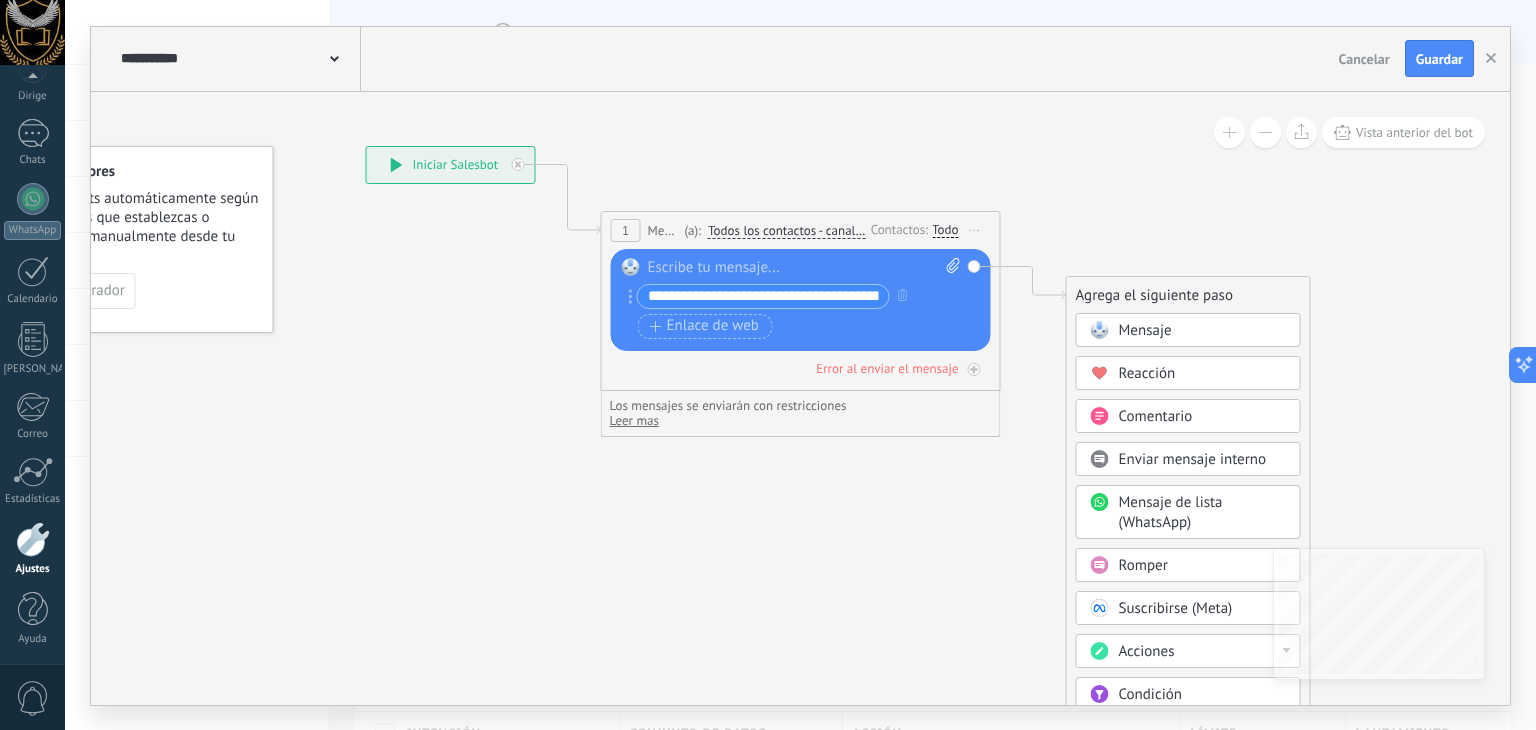 click on "Mensaje" at bounding box center [1188, 330] 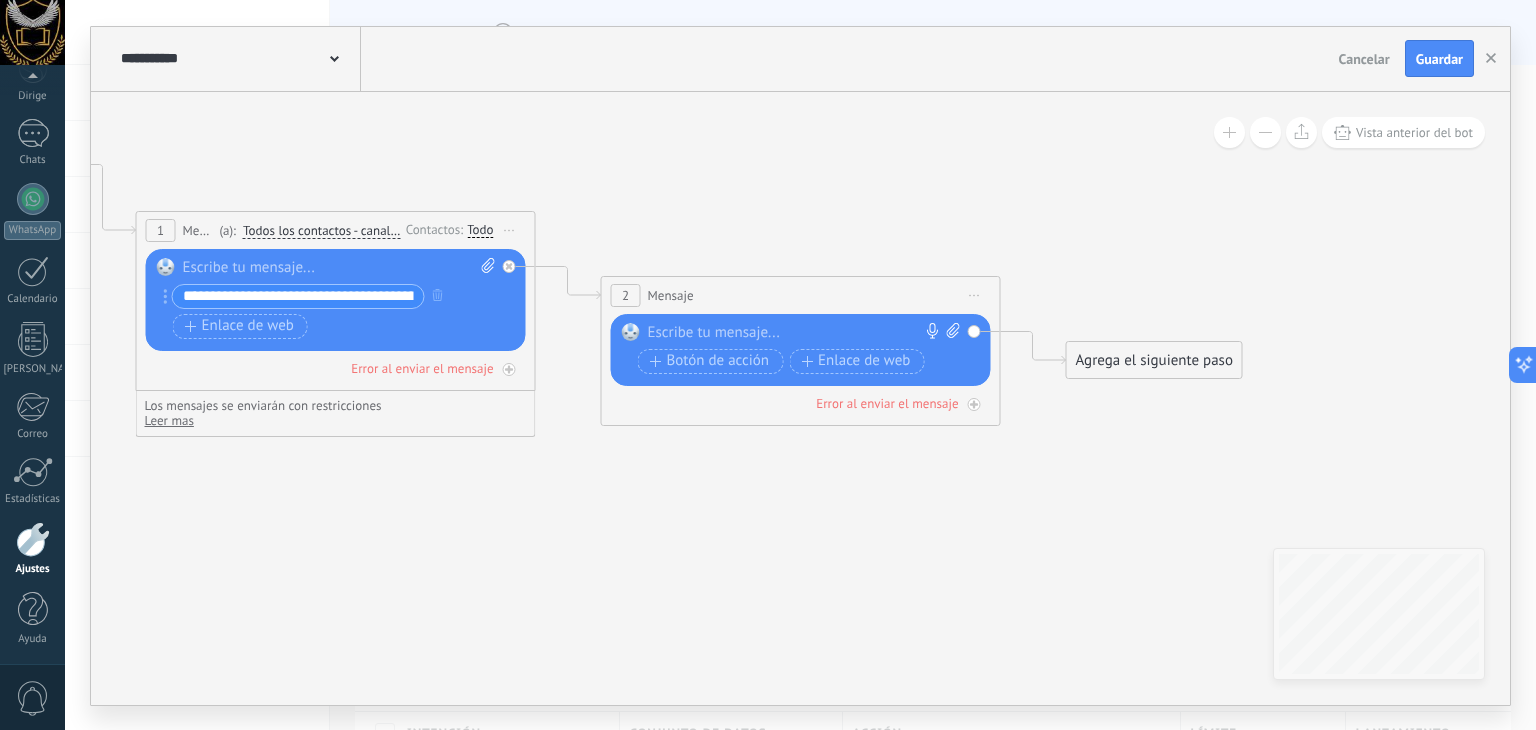 click at bounding box center (796, 333) 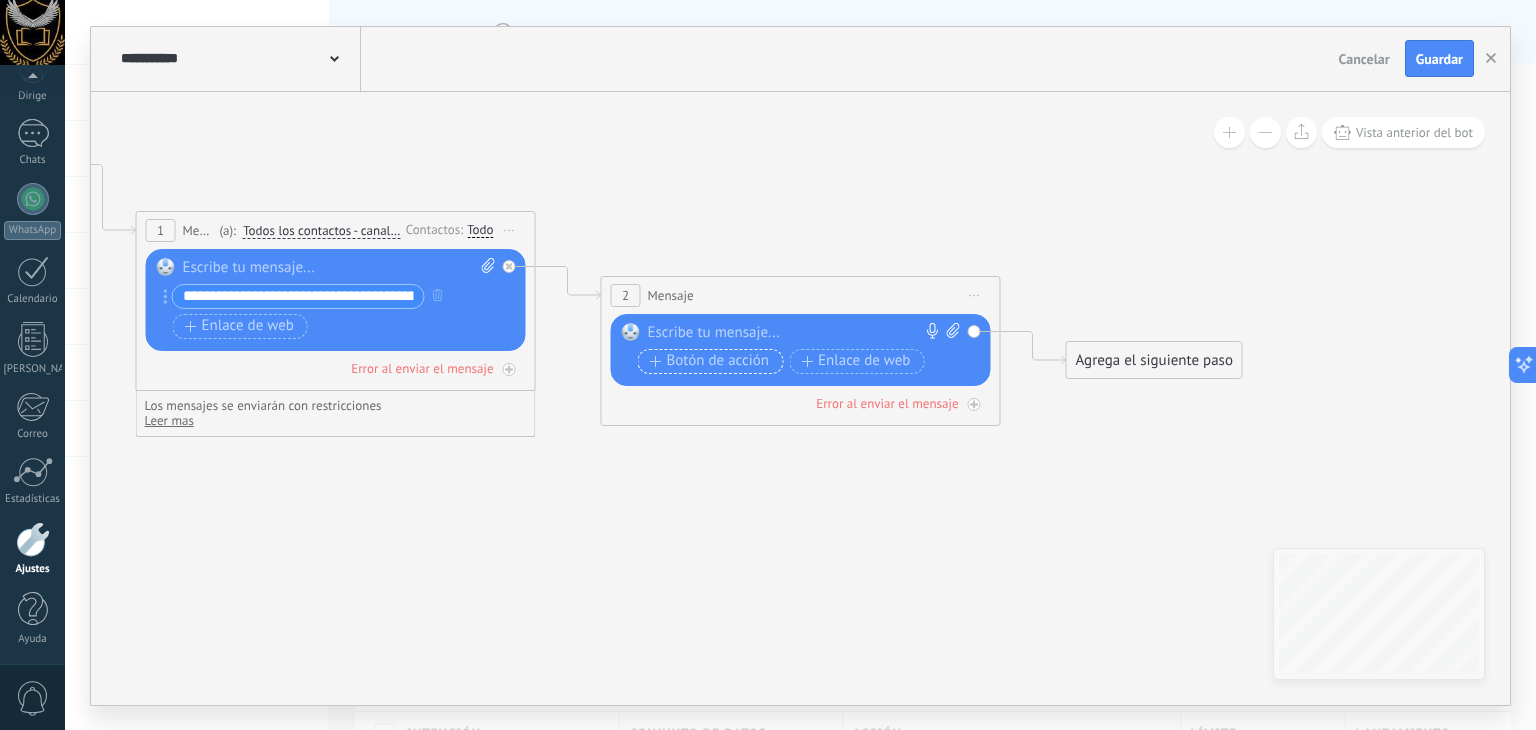 click on "Botón de acción" at bounding box center (718, 360) 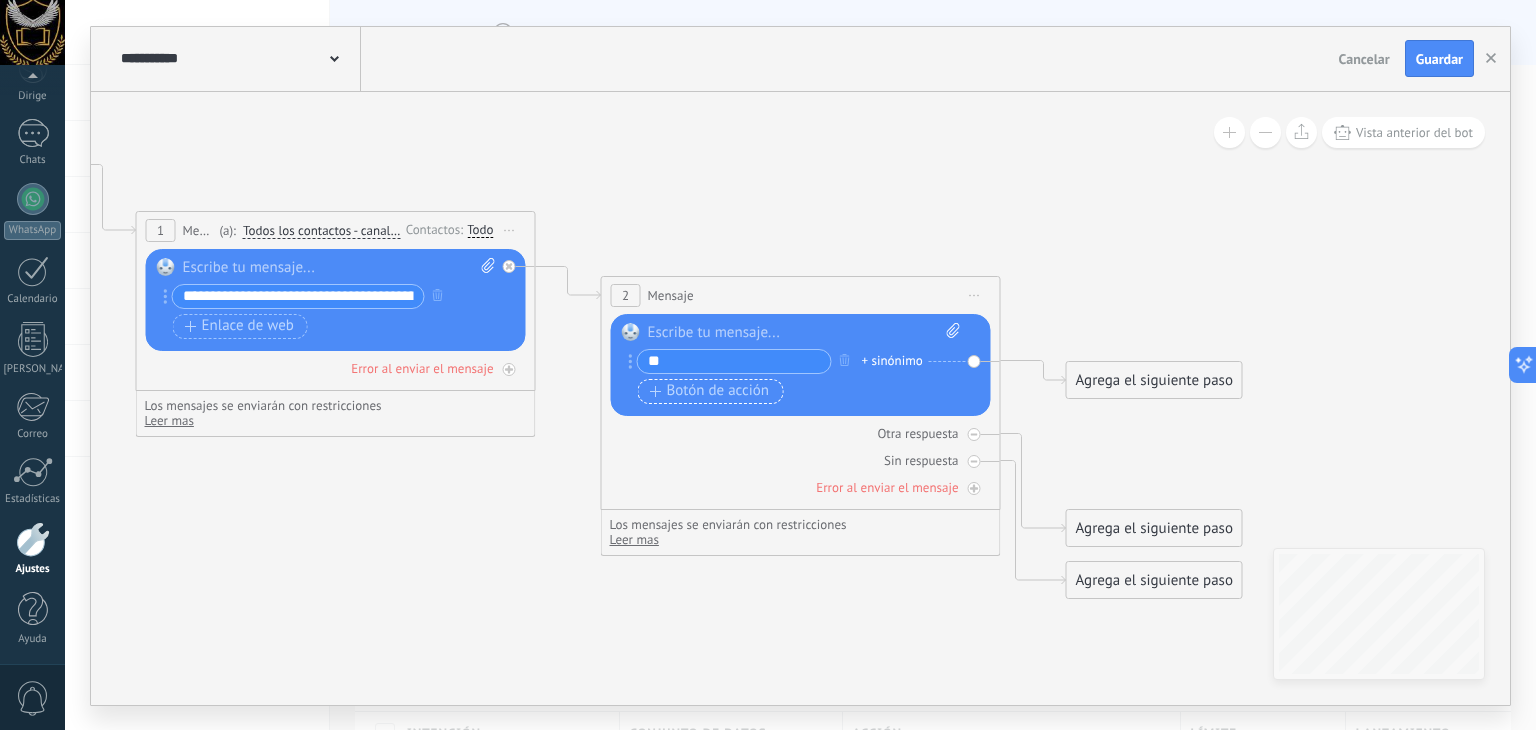 type on "**" 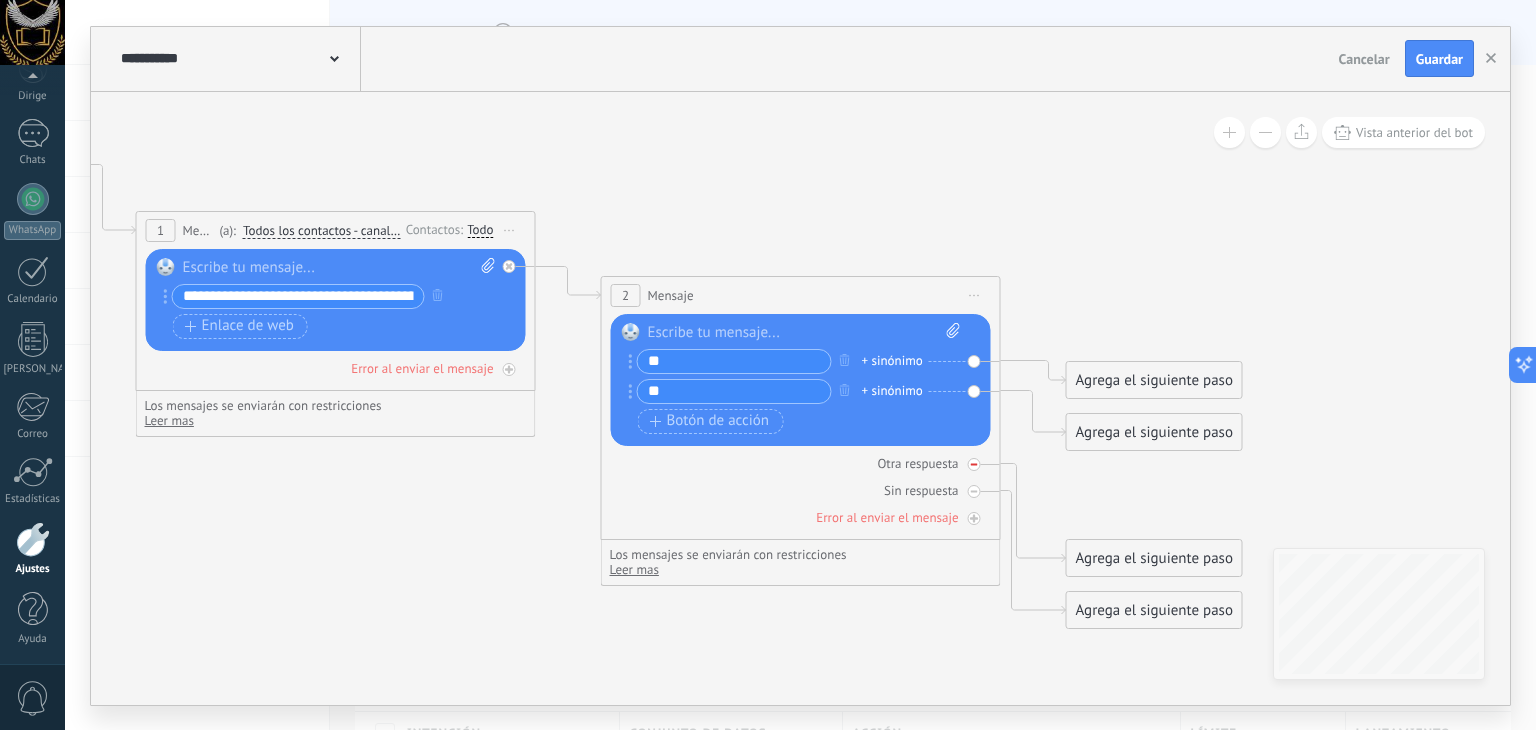 type on "**" 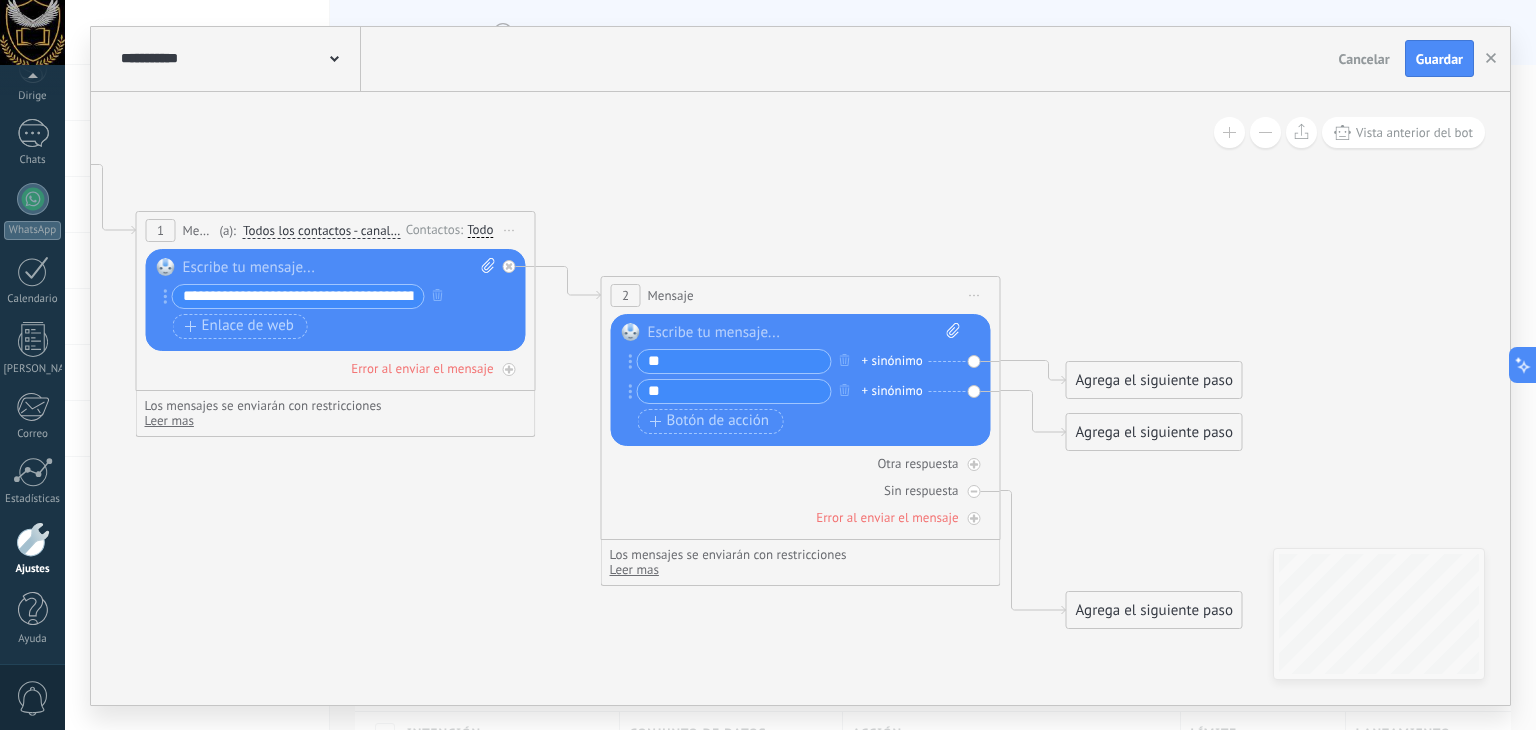 click on "Agrega el siguiente paso" at bounding box center (1154, 380) 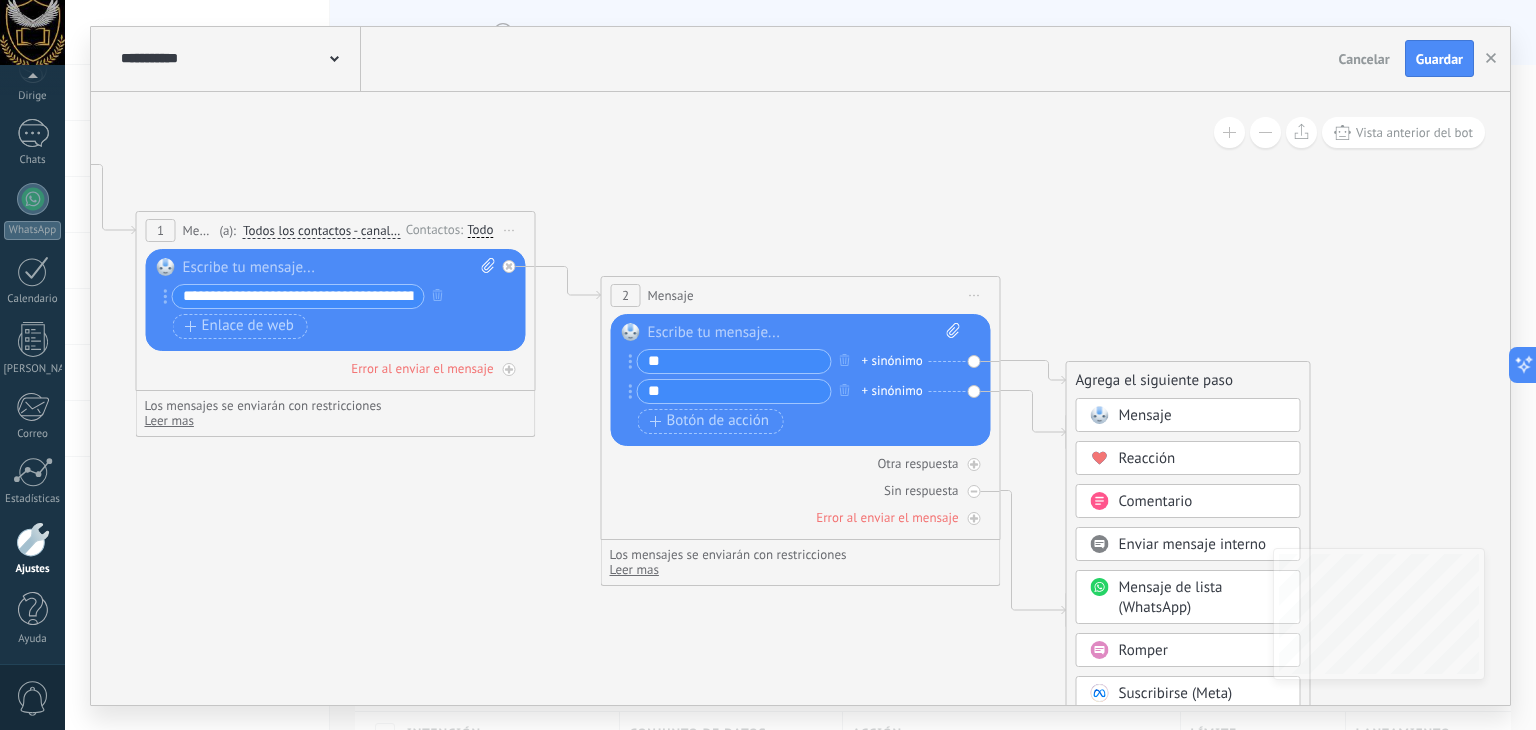 click on "Mensaje" at bounding box center (1145, 415) 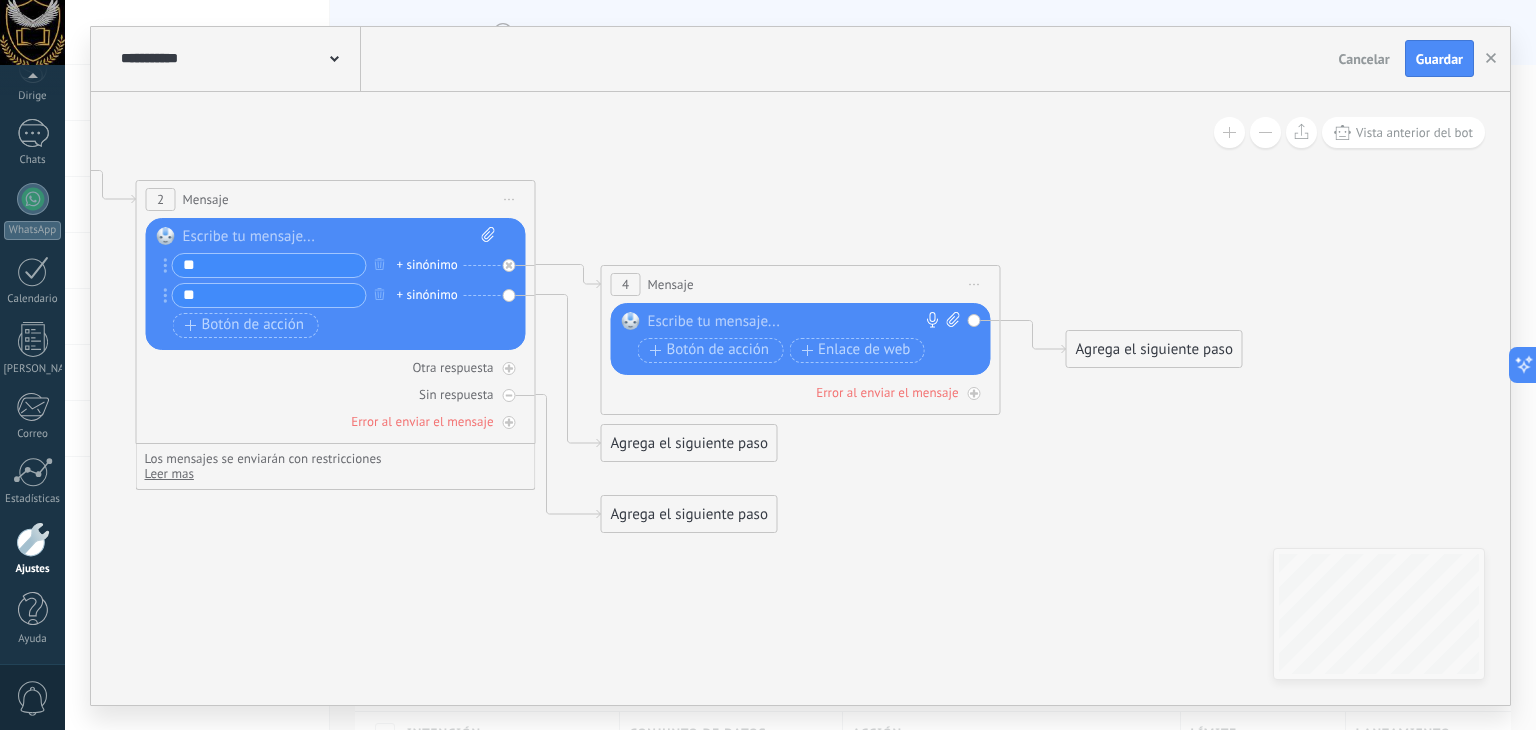 click at bounding box center [796, 322] 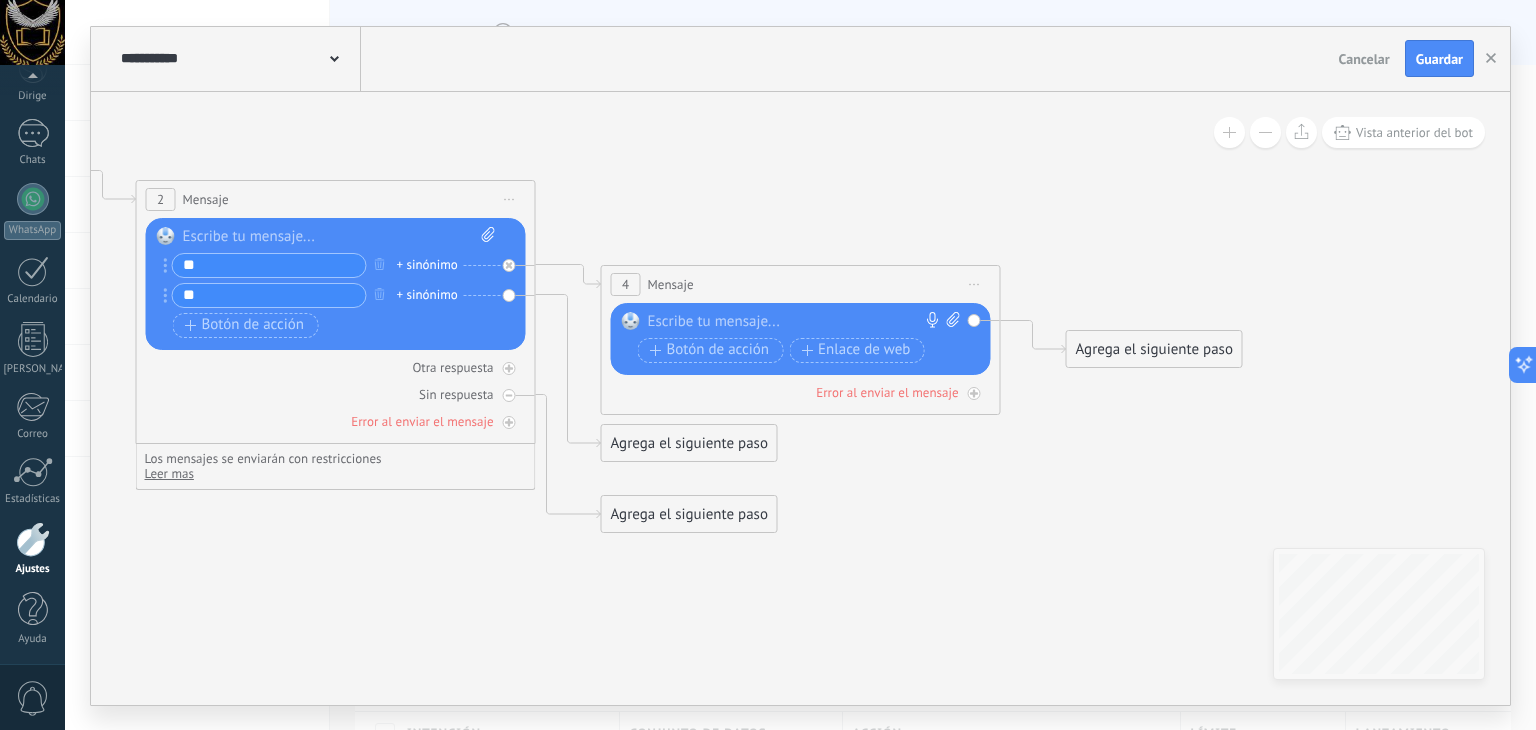 paste 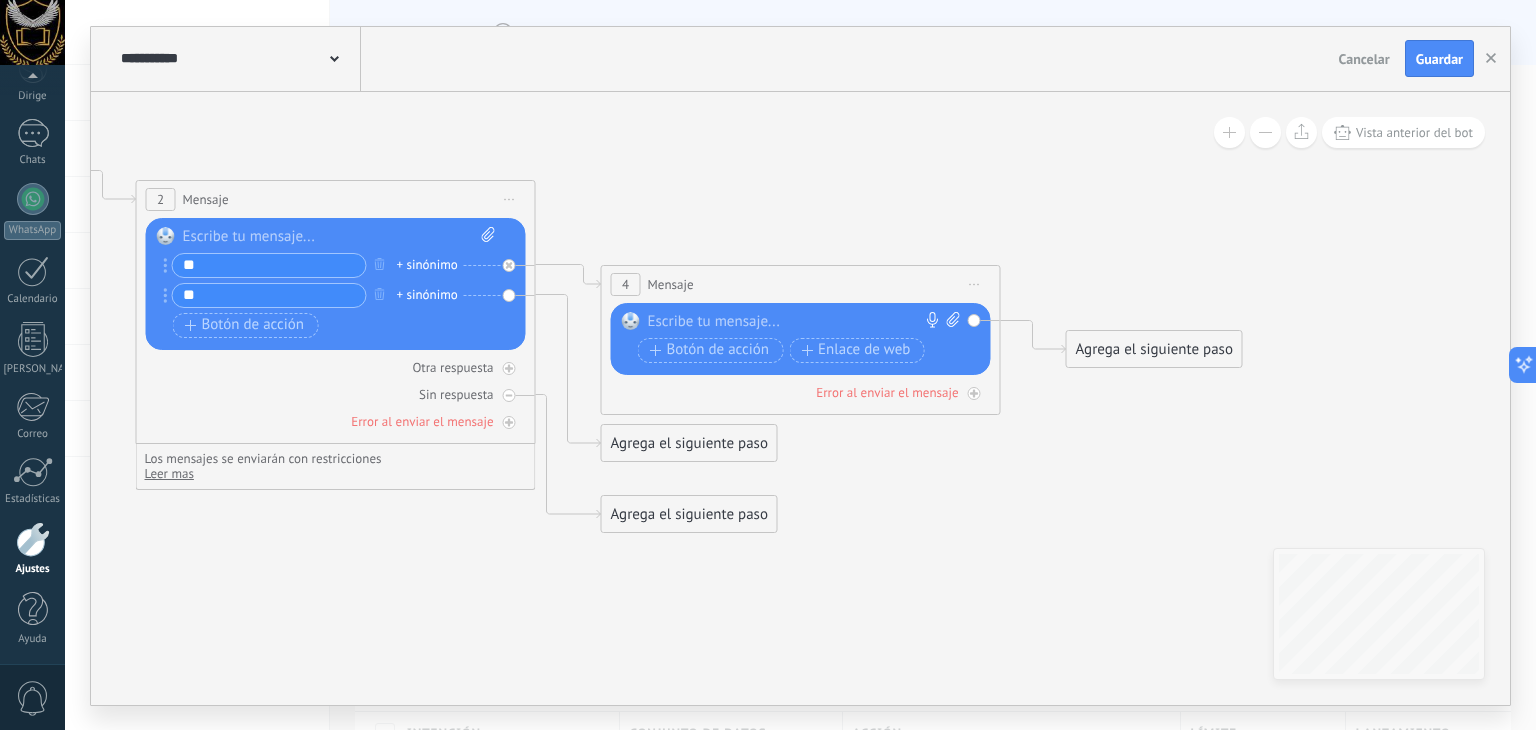 type 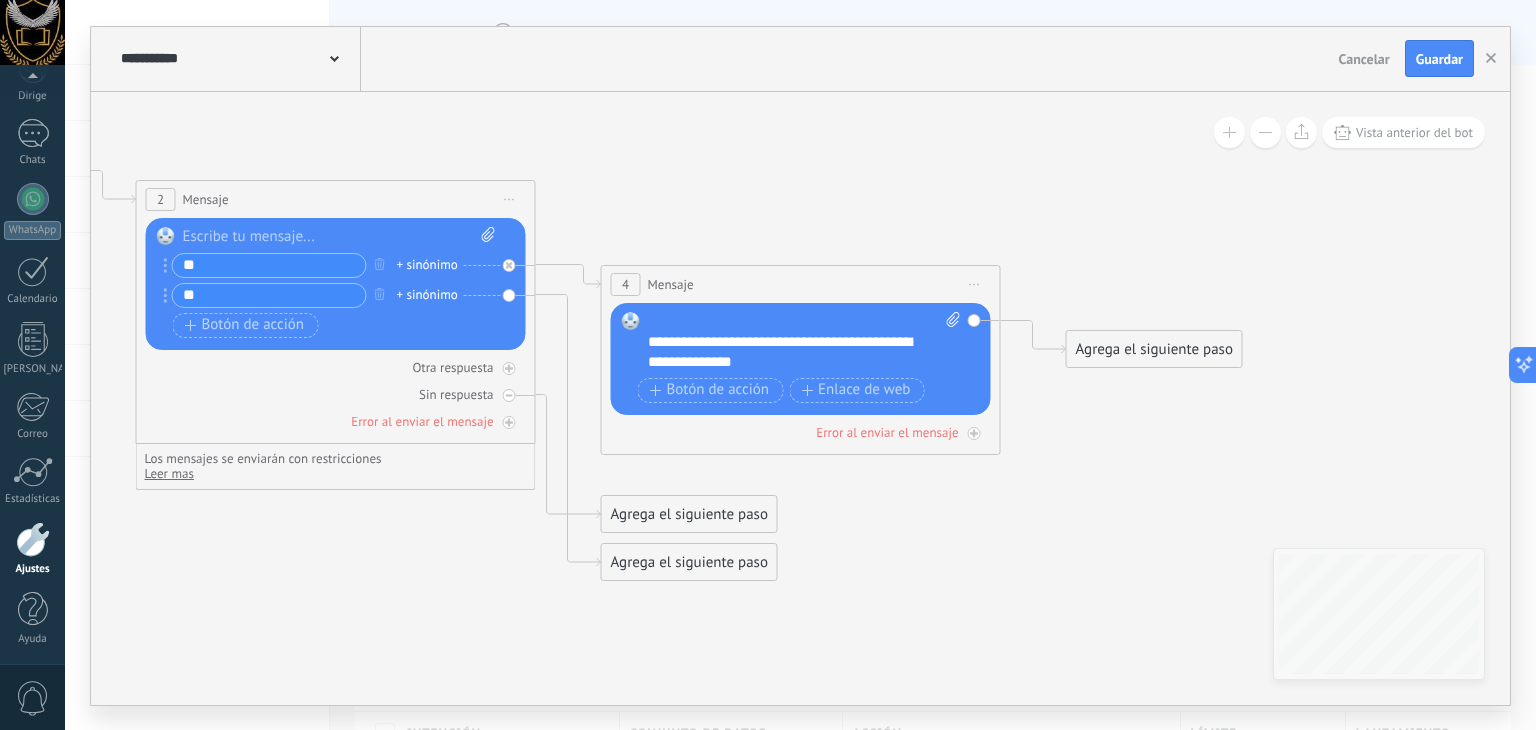 click on "**********" at bounding box center (780, 351) 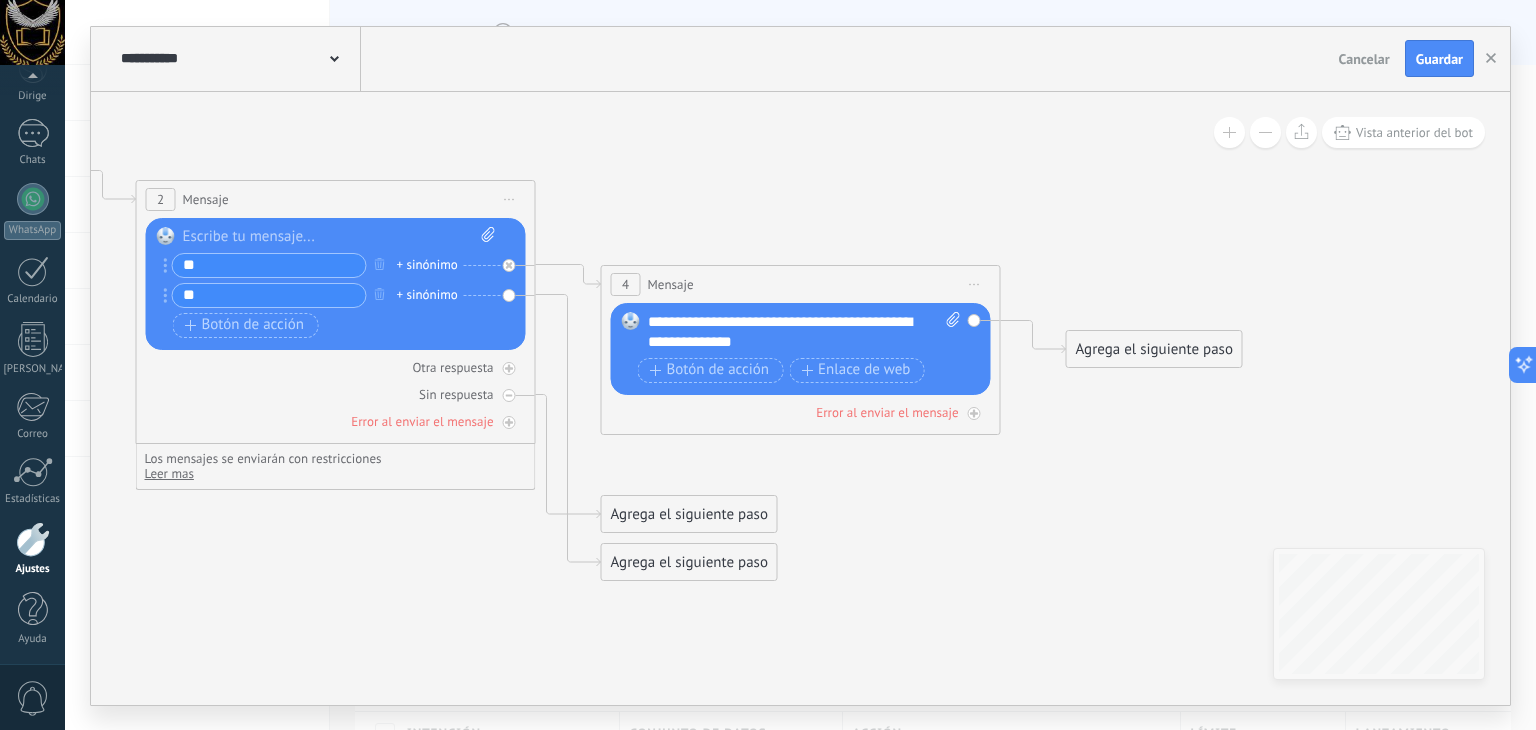 click 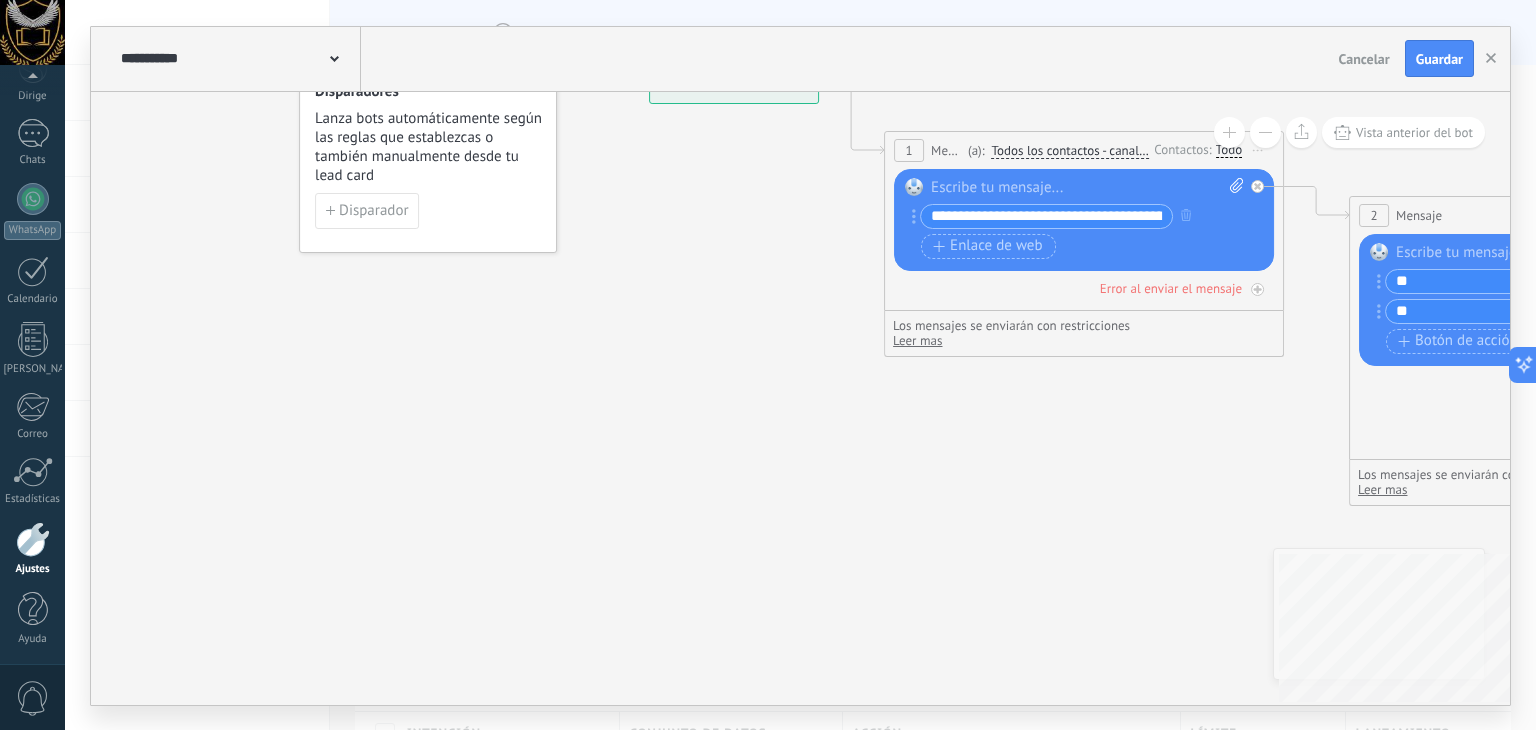 drag, startPoint x: 321, startPoint y: 545, endPoint x: 1514, endPoint y: 546, distance: 1193.0004 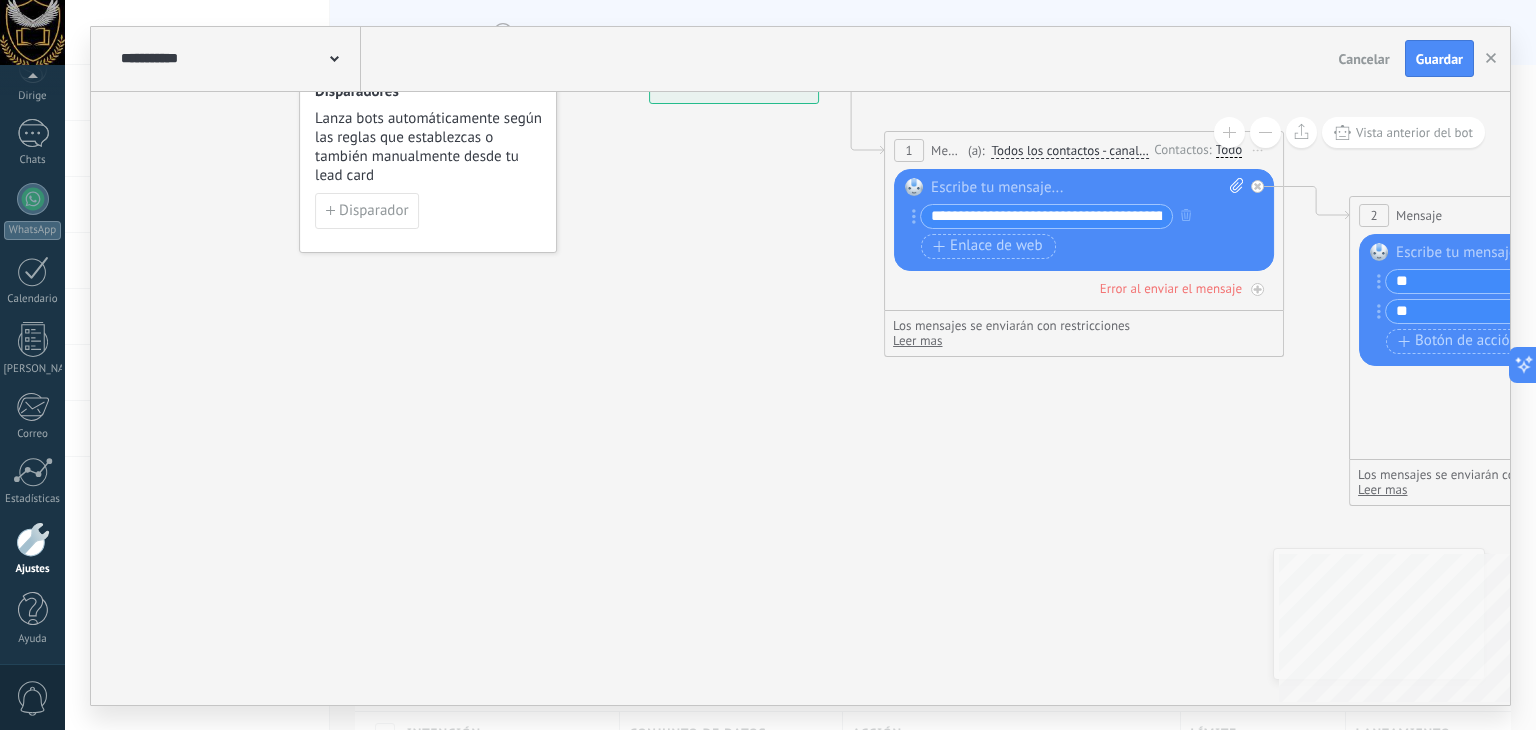 click on "**********" at bounding box center [800, 365] 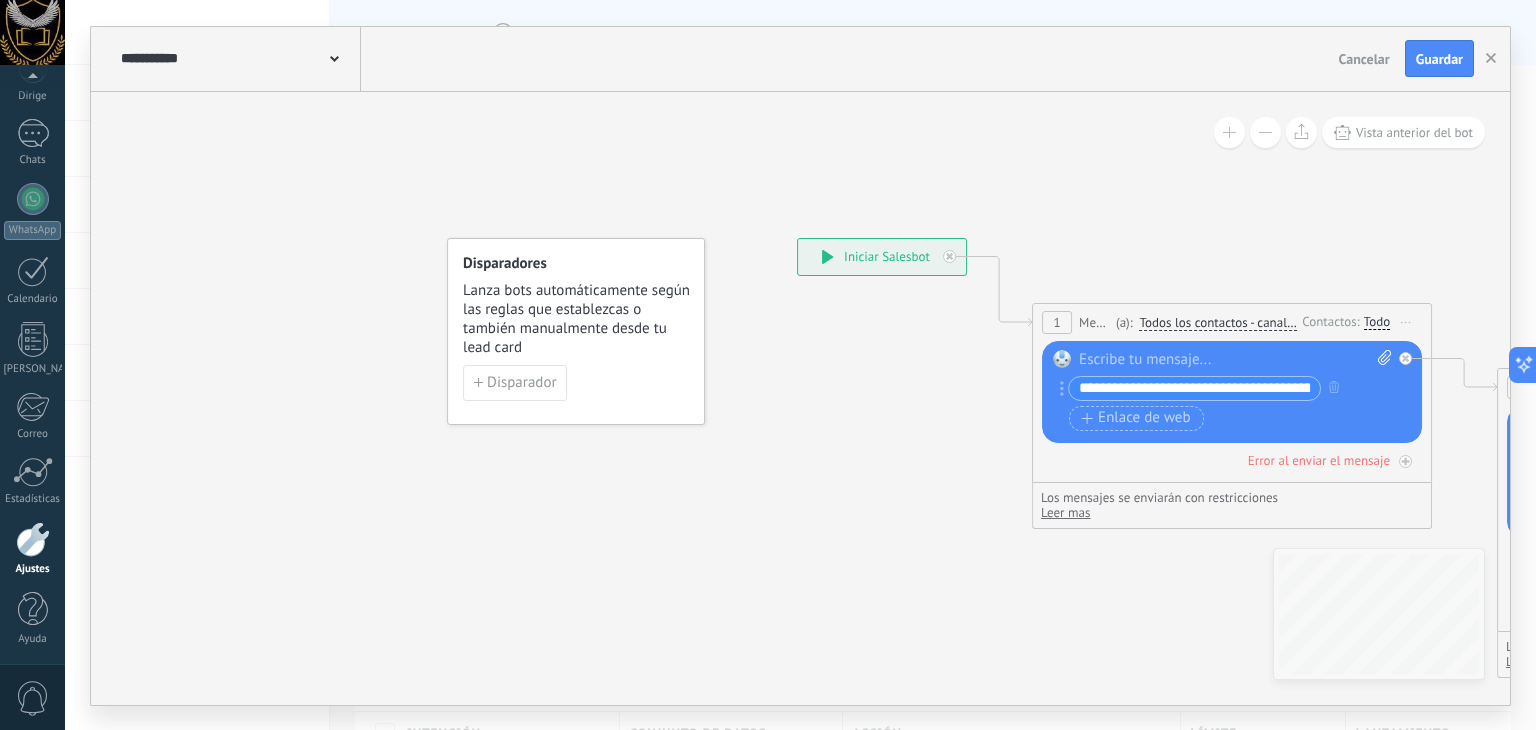 drag, startPoint x: 714, startPoint y: 276, endPoint x: 862, endPoint y: 449, distance: 227.66862 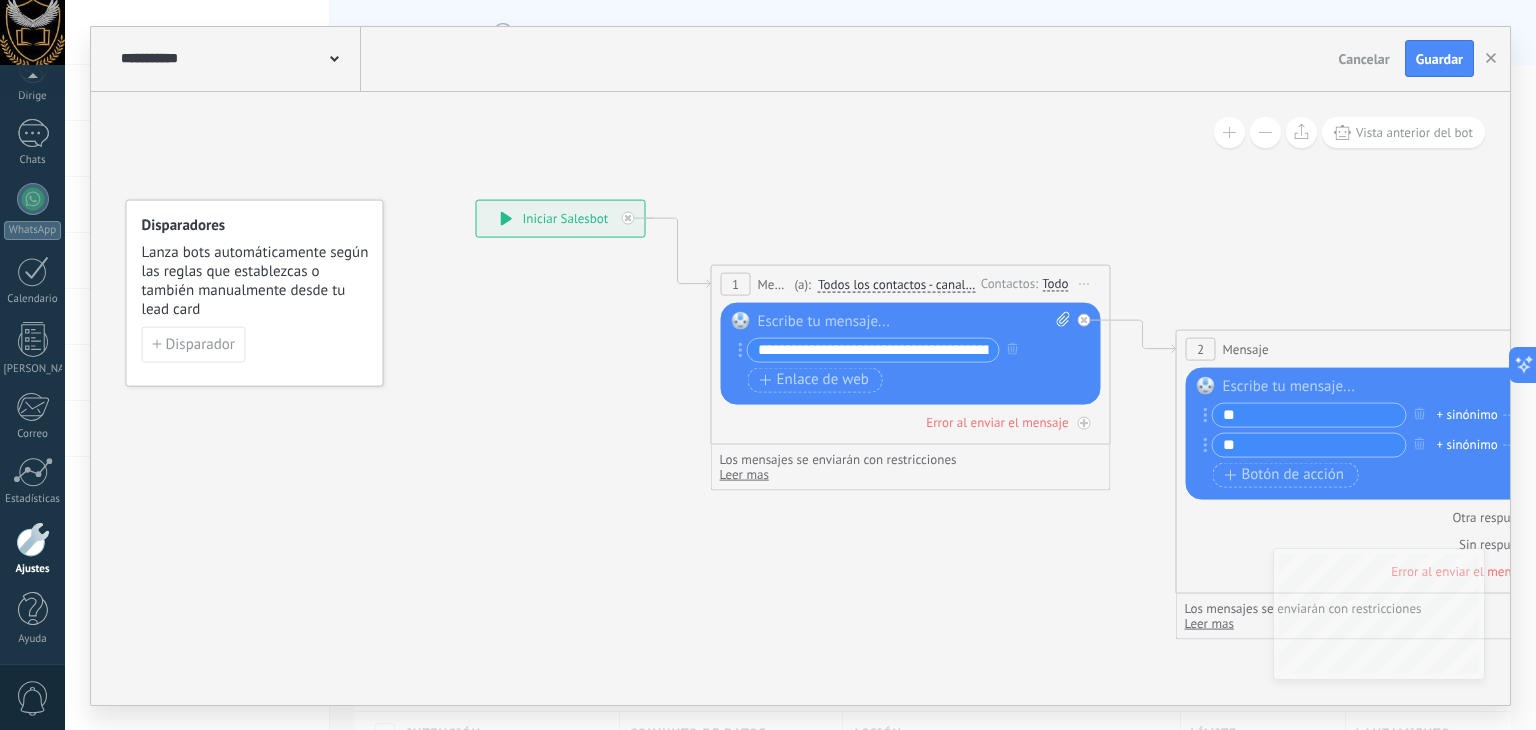 drag, startPoint x: 854, startPoint y: 523, endPoint x: 528, endPoint y: 487, distance: 327.98172 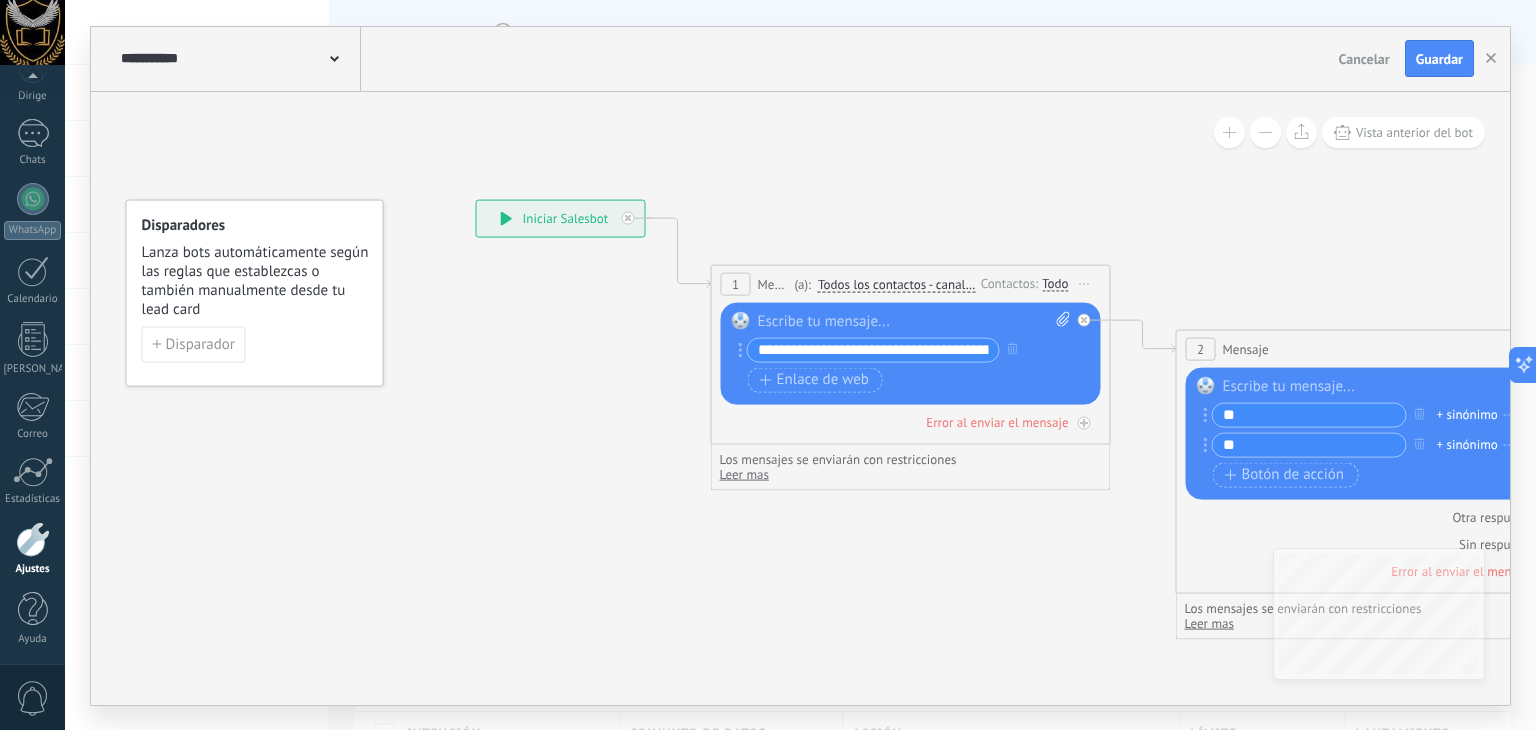 click 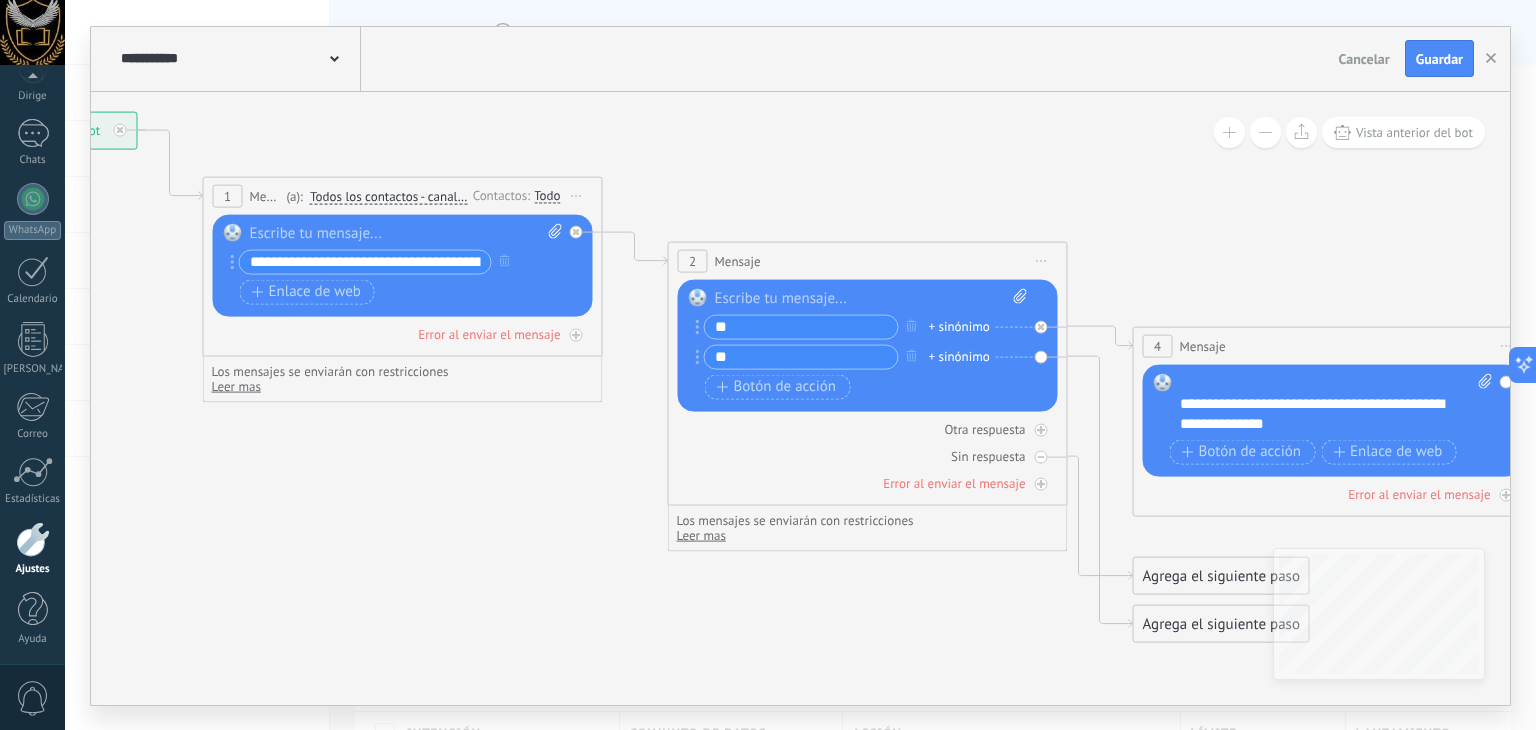 drag, startPoint x: 1077, startPoint y: 248, endPoint x: 573, endPoint y: 161, distance: 511.4538 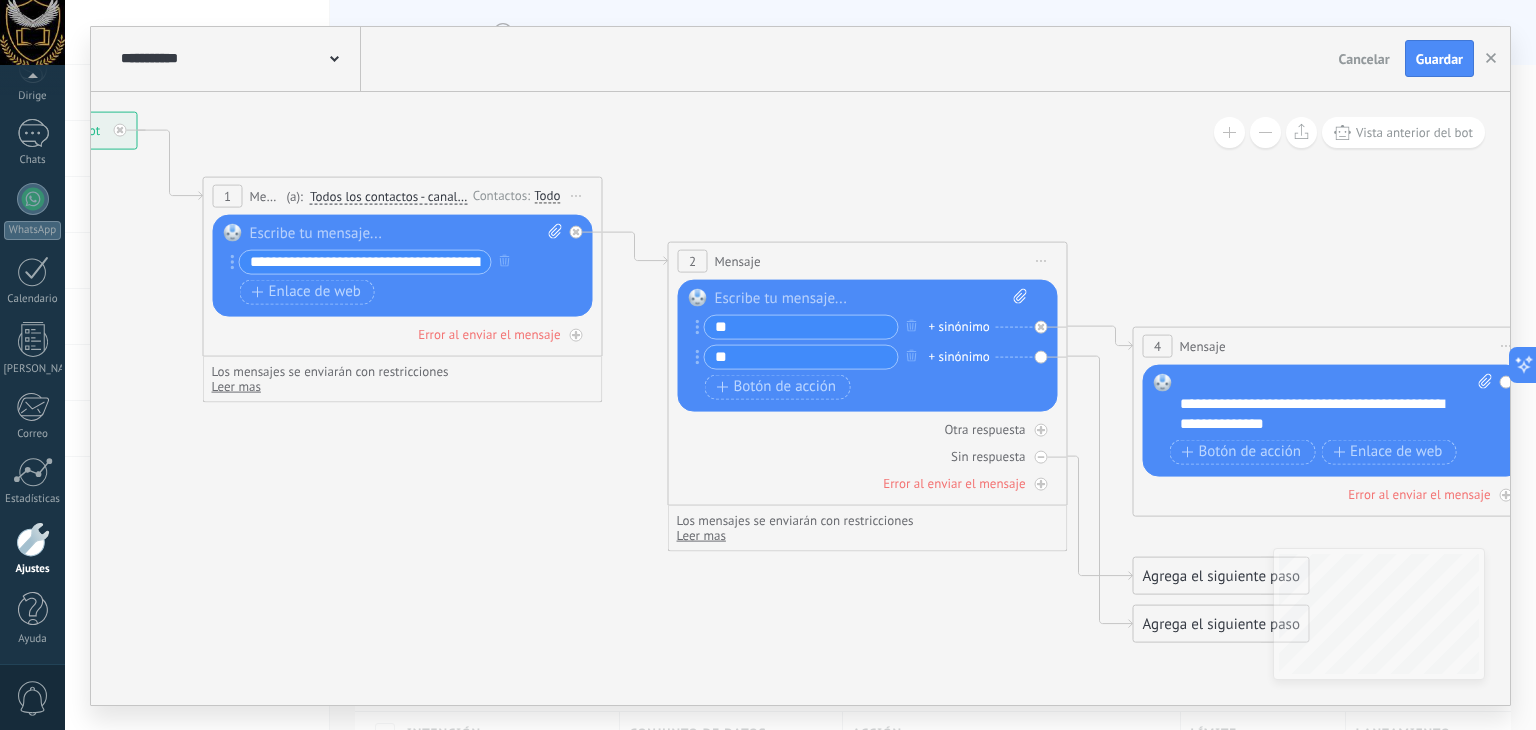 click 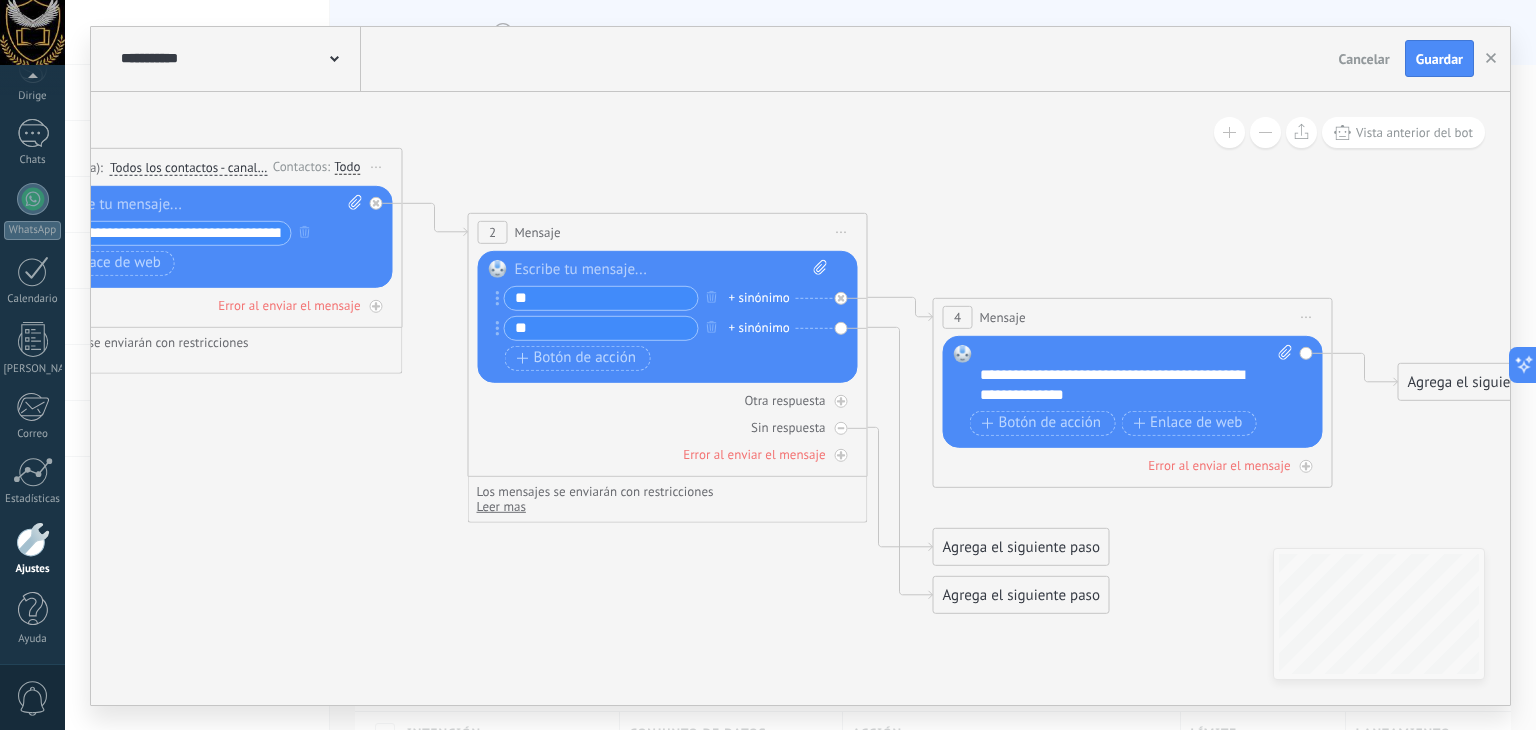 drag, startPoint x: 542, startPoint y: 439, endPoint x: 343, endPoint y: 409, distance: 201.2486 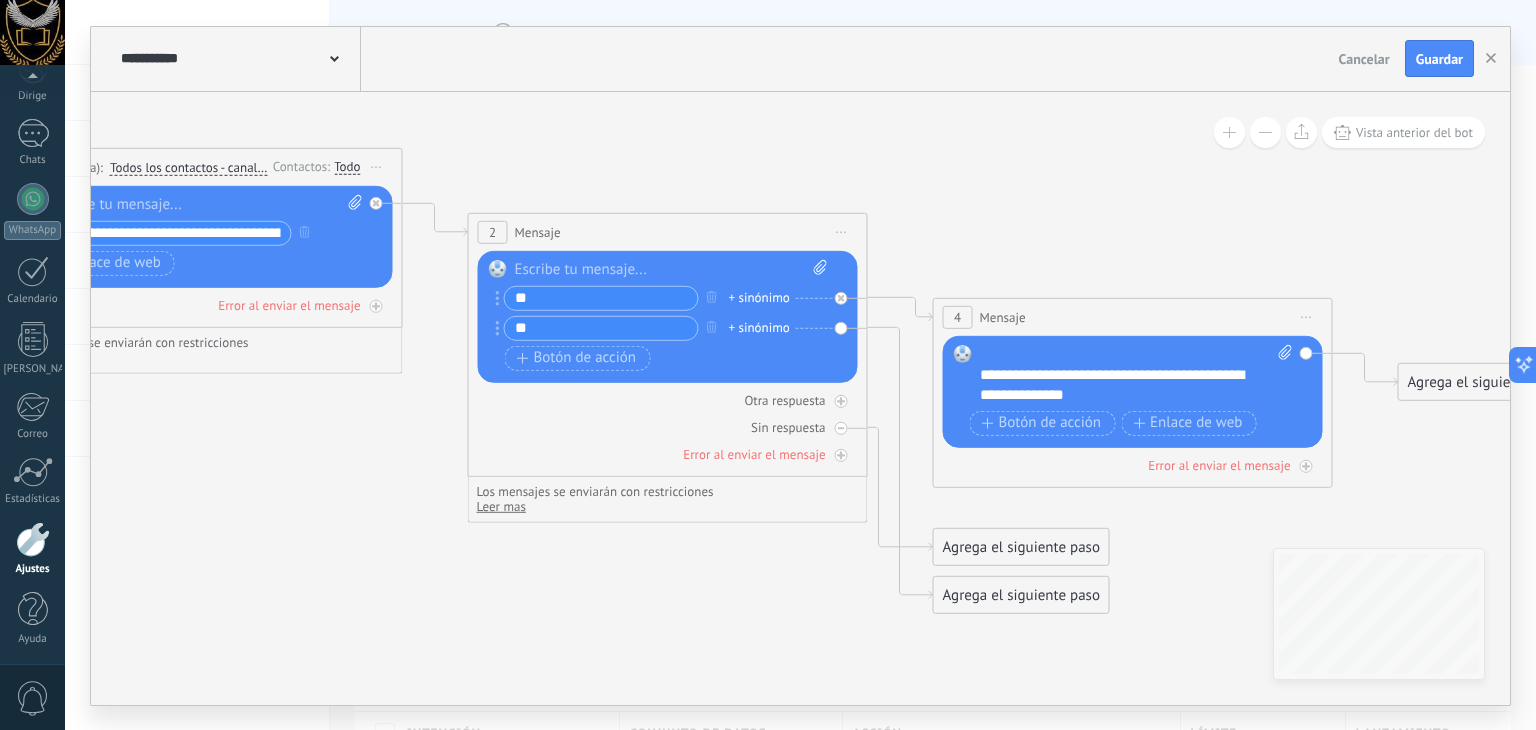 click 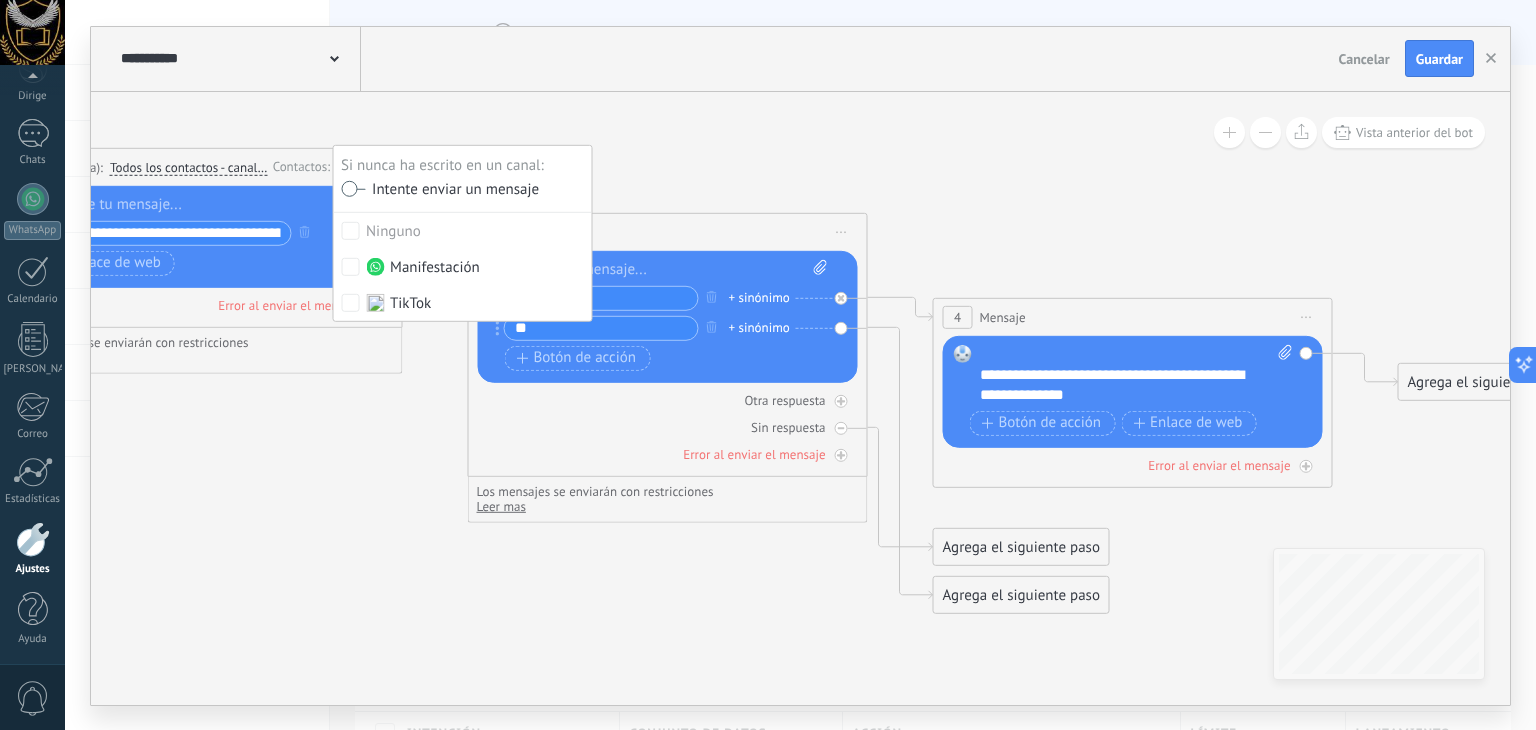 click 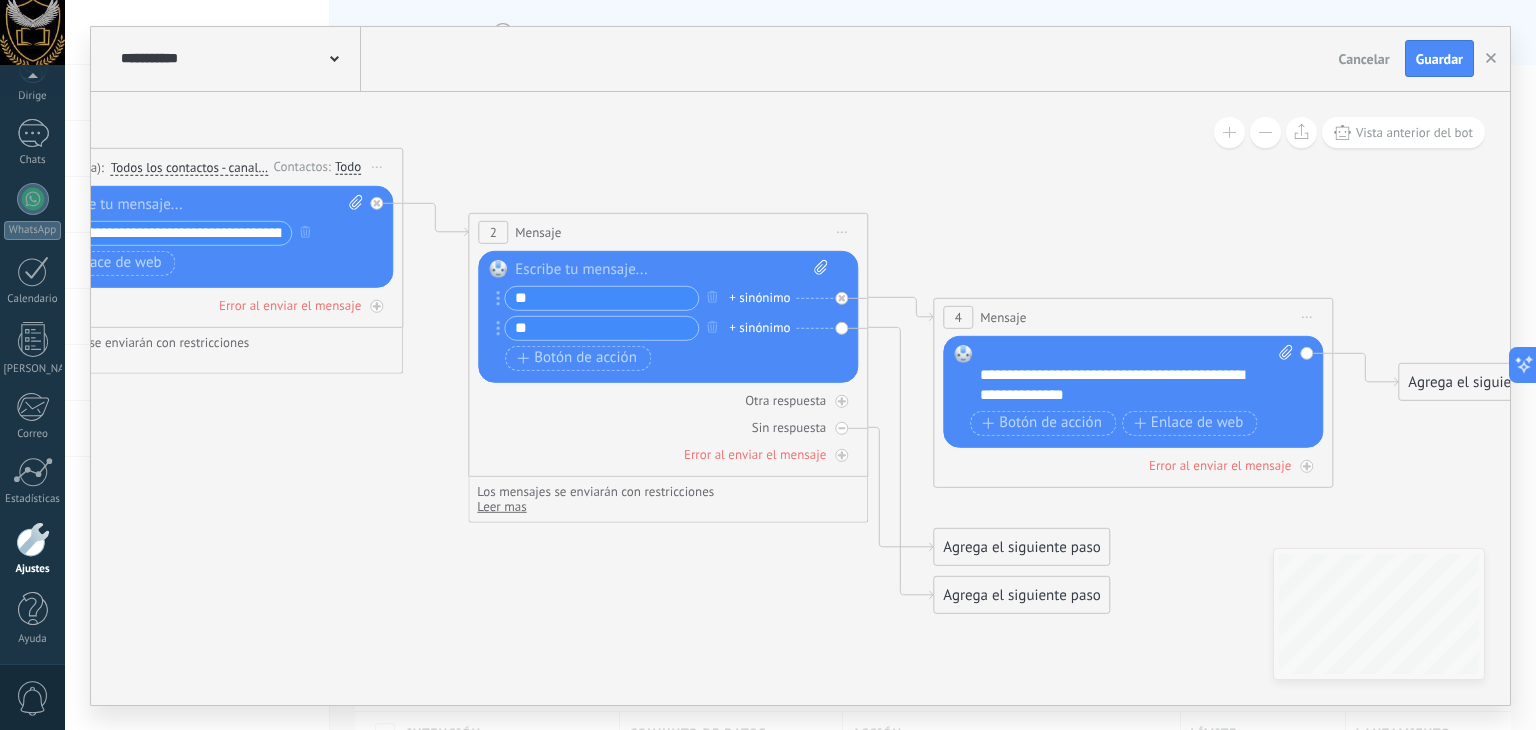 click on "Todo" at bounding box center [348, 166] 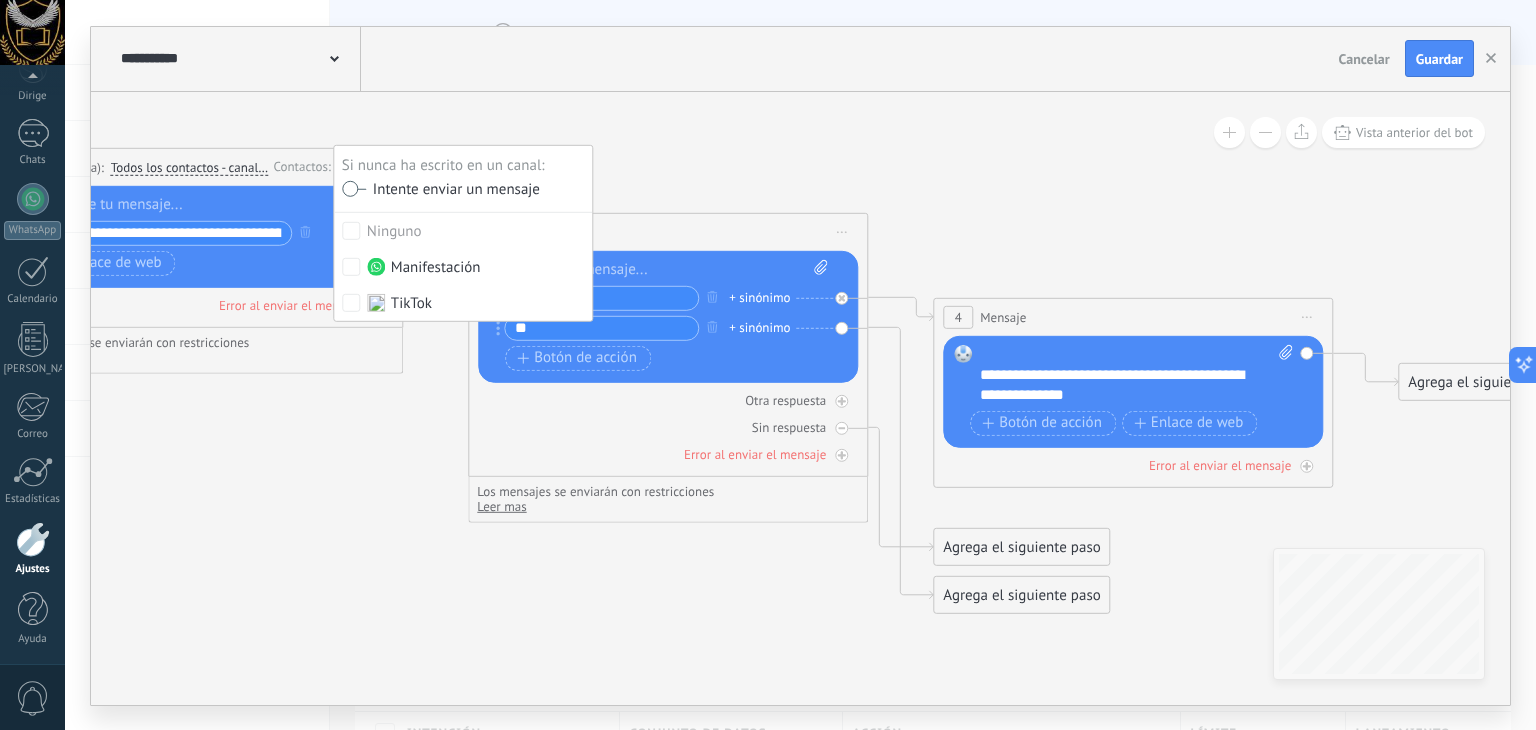 click 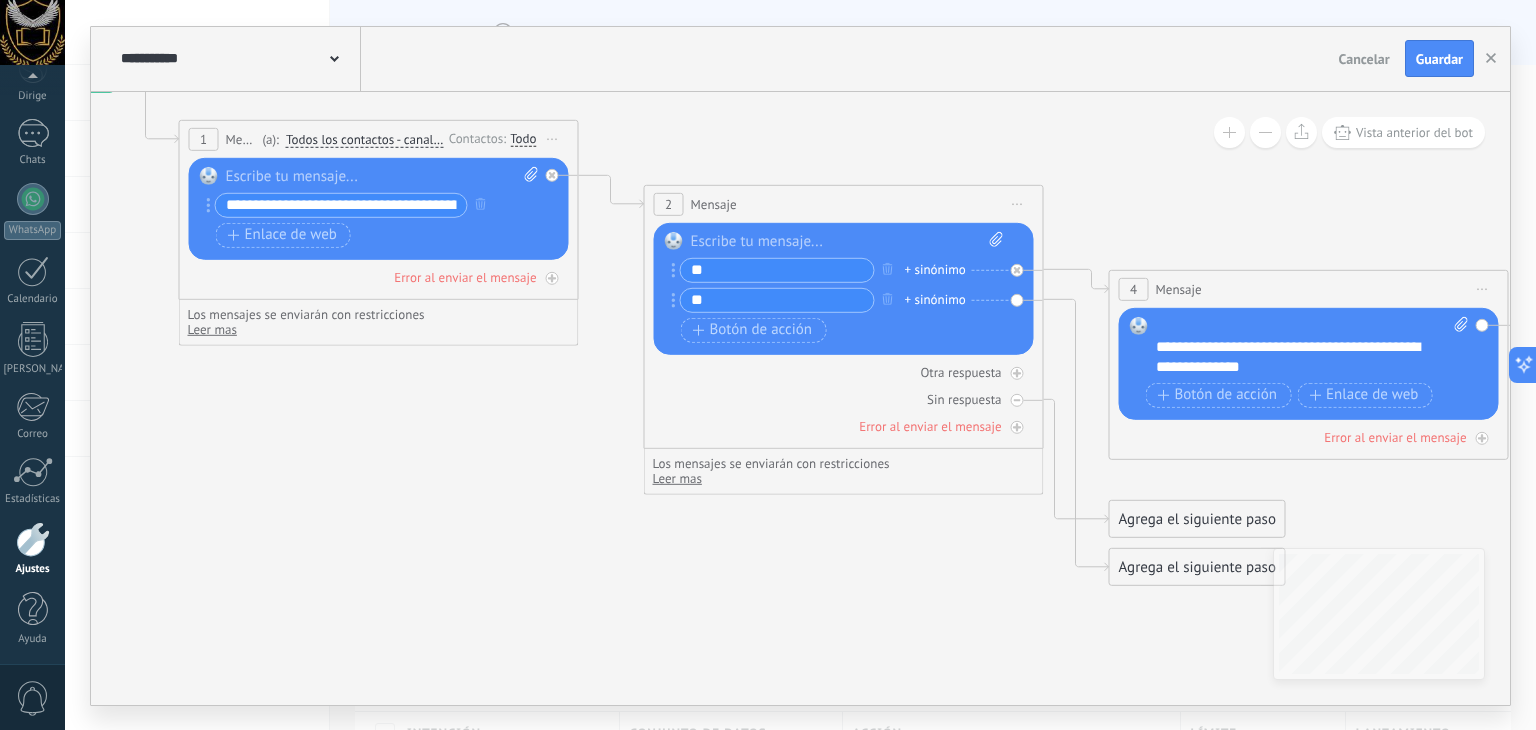drag, startPoint x: 280, startPoint y: 409, endPoint x: 455, endPoint y: 381, distance: 177.22585 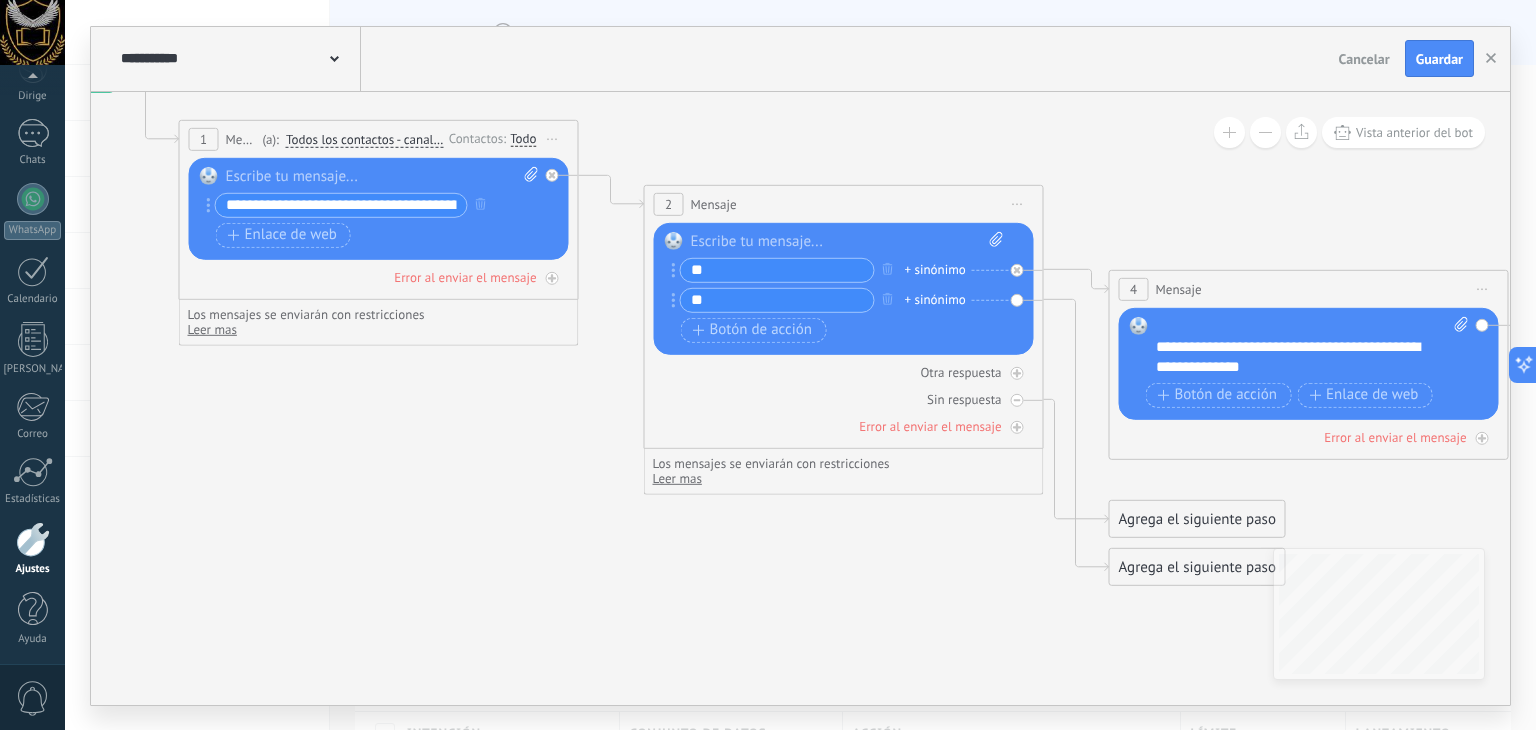 click 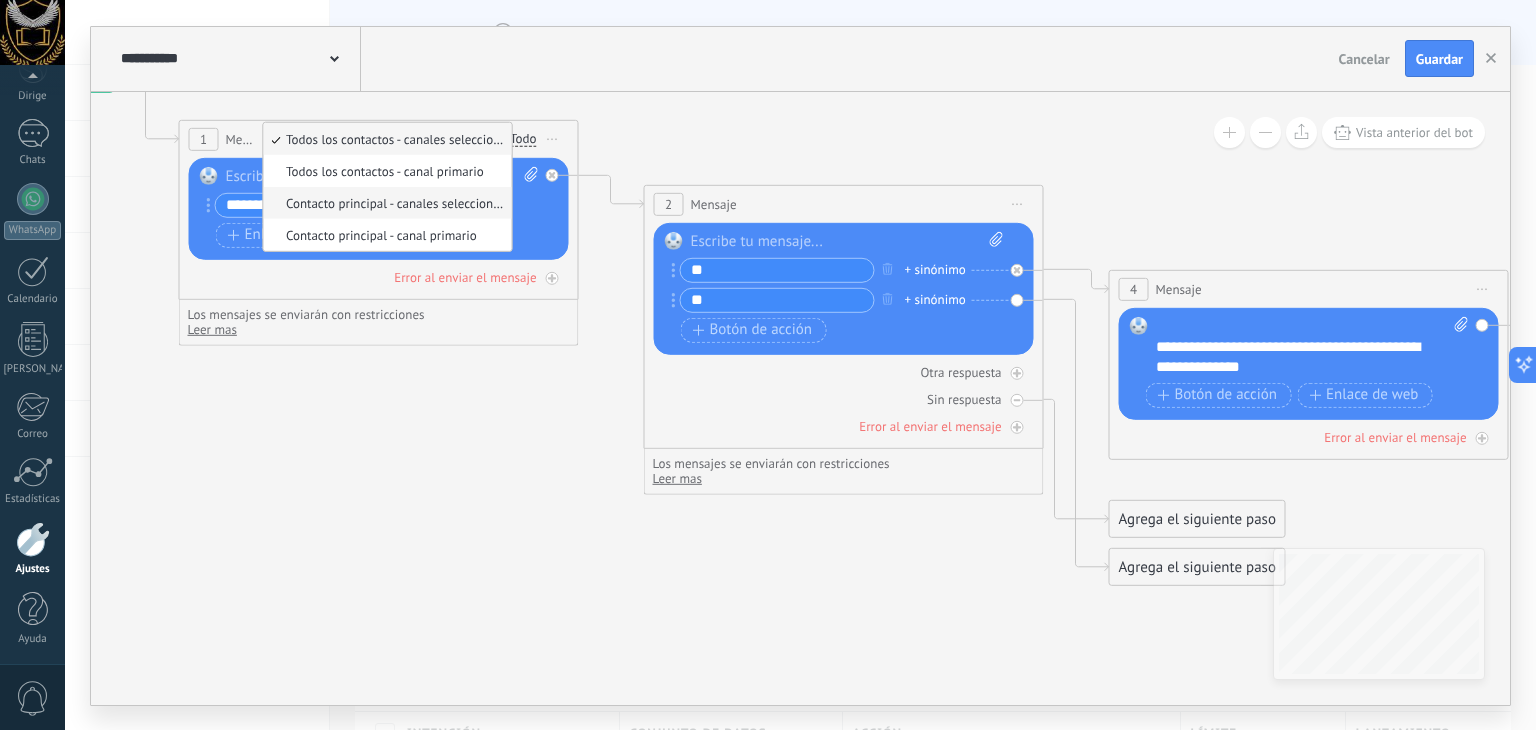 click on "Contacto principal - canales seleccionados" at bounding box center (402, 202) 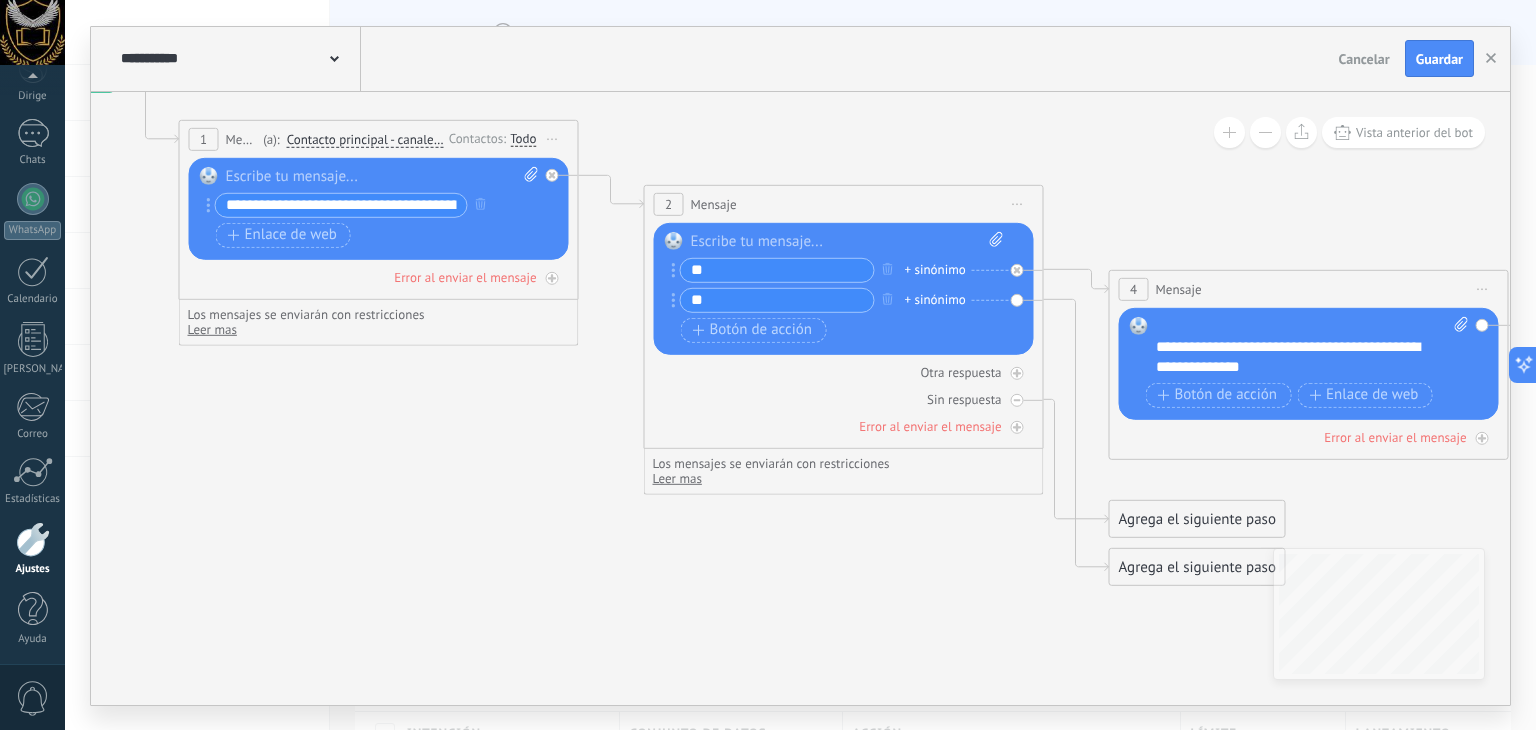 click on "Contacto principal - canales seleccionados" at bounding box center [403, 138] 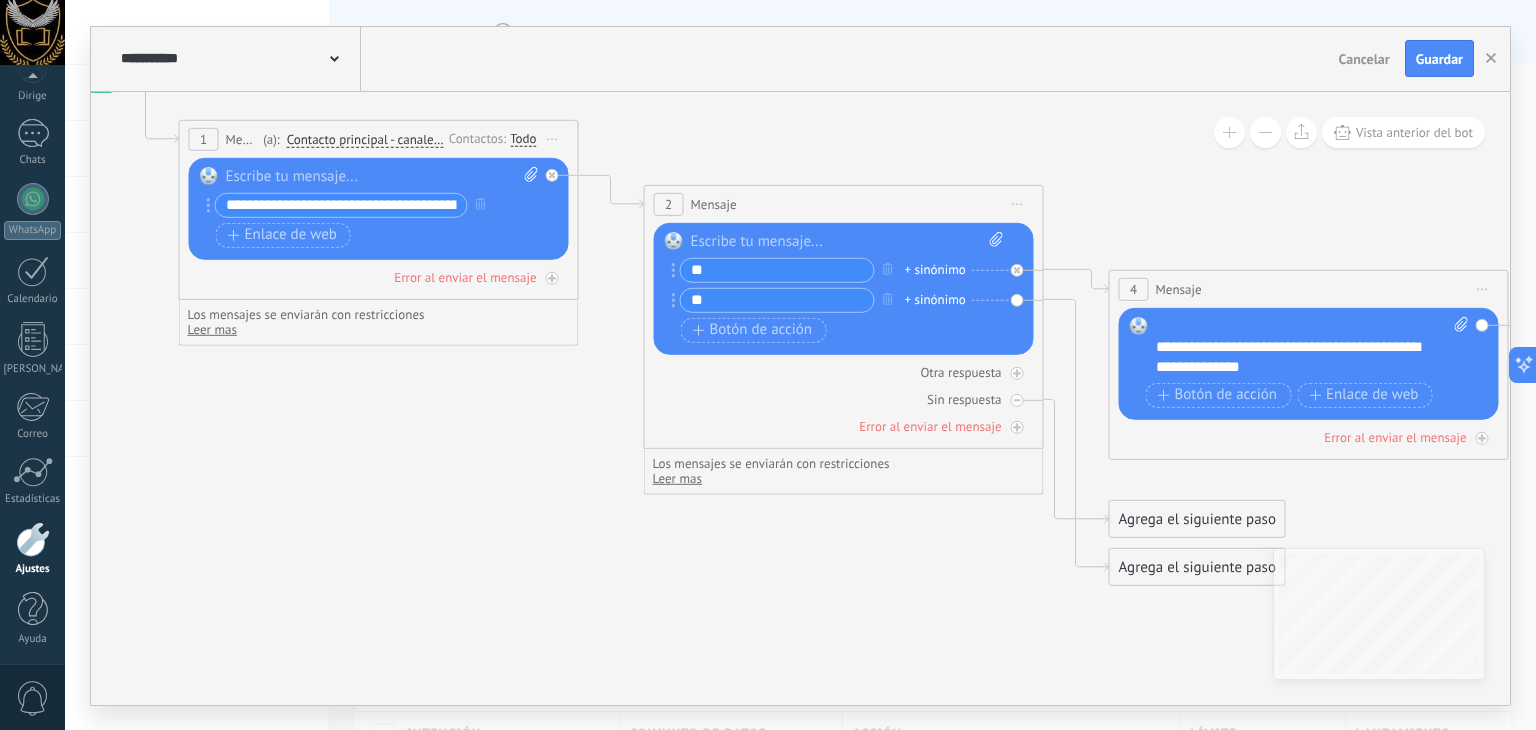 click on "Contacto principal - canales seleccionados" at bounding box center (402, 139) 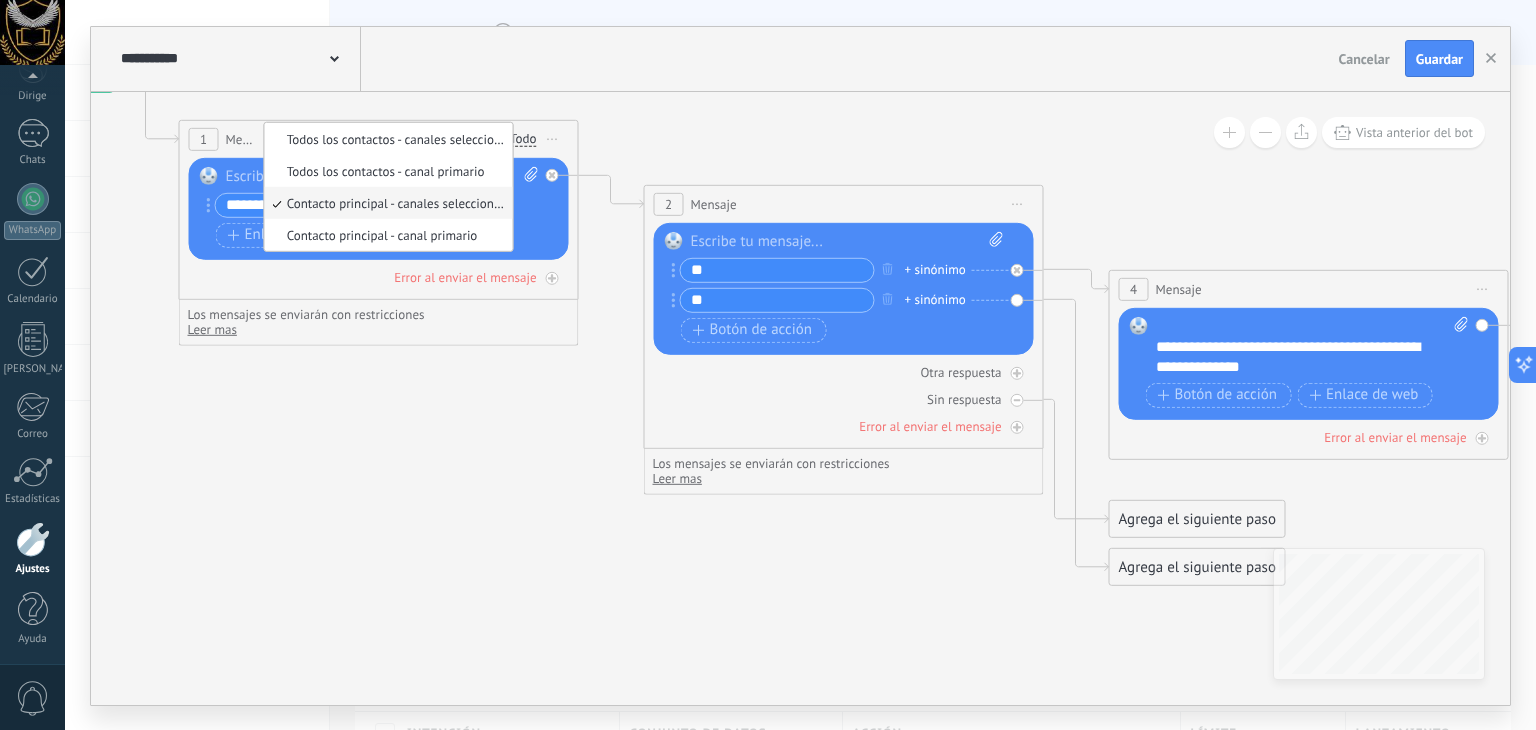 click 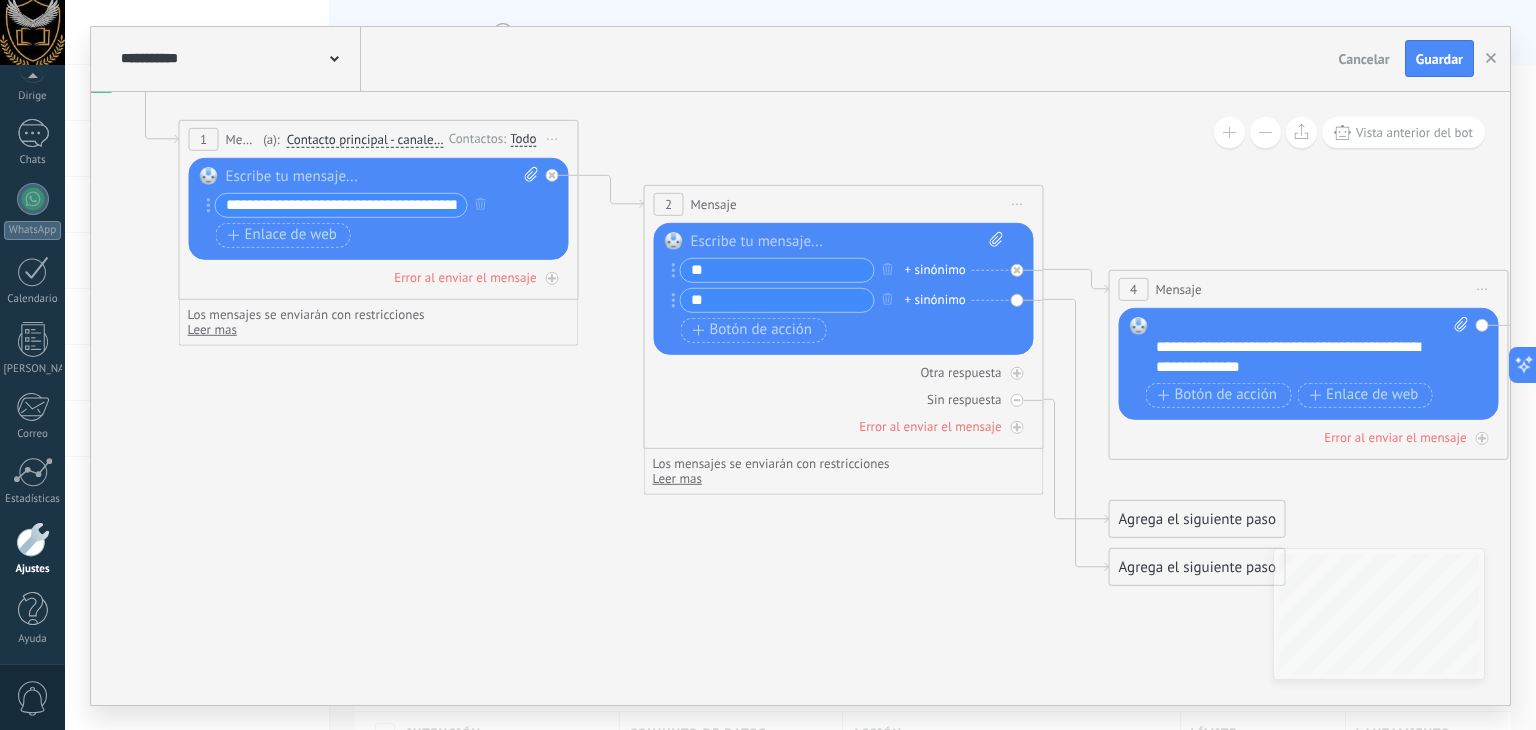 click on "Todo" at bounding box center (523, 138) 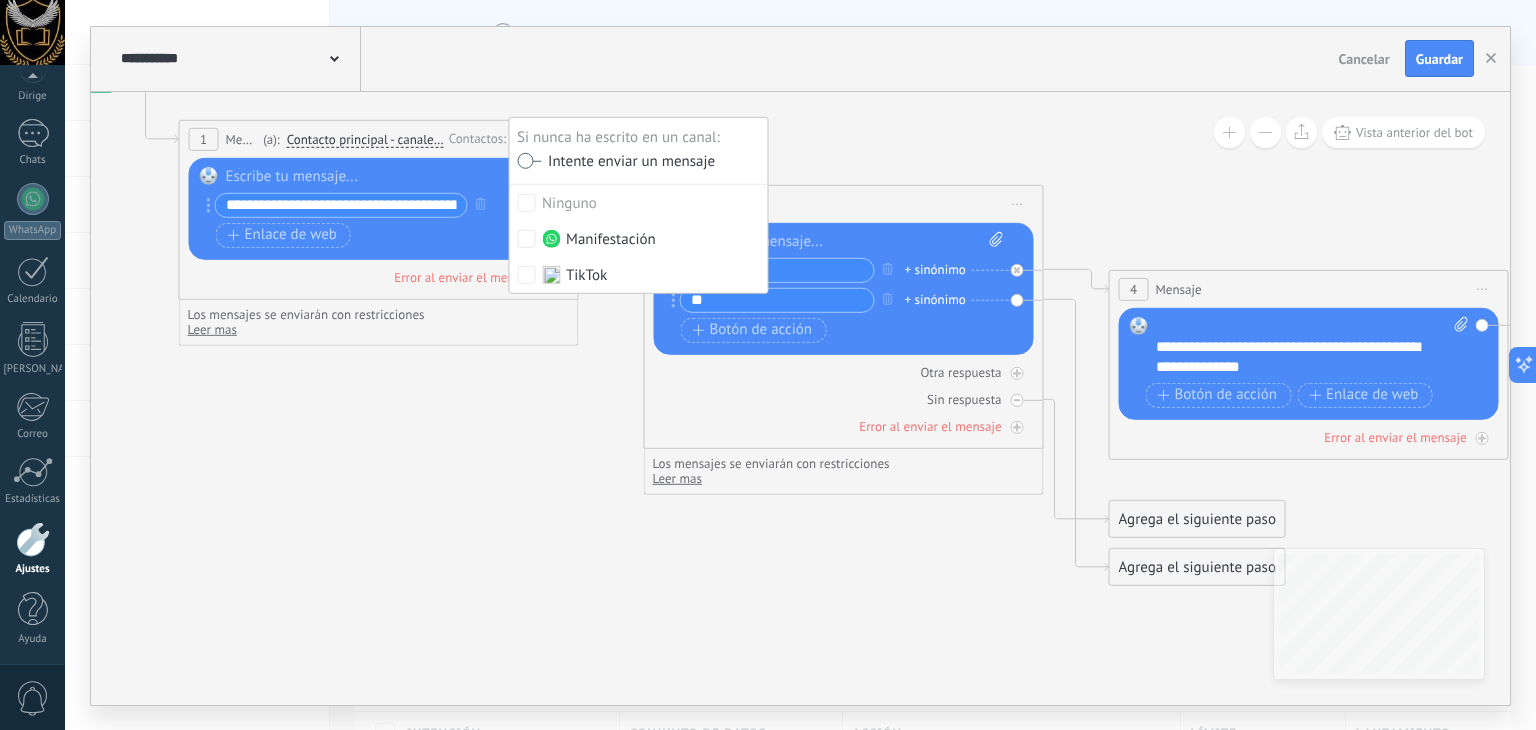 click on "**********" at bounding box center (800, 59) 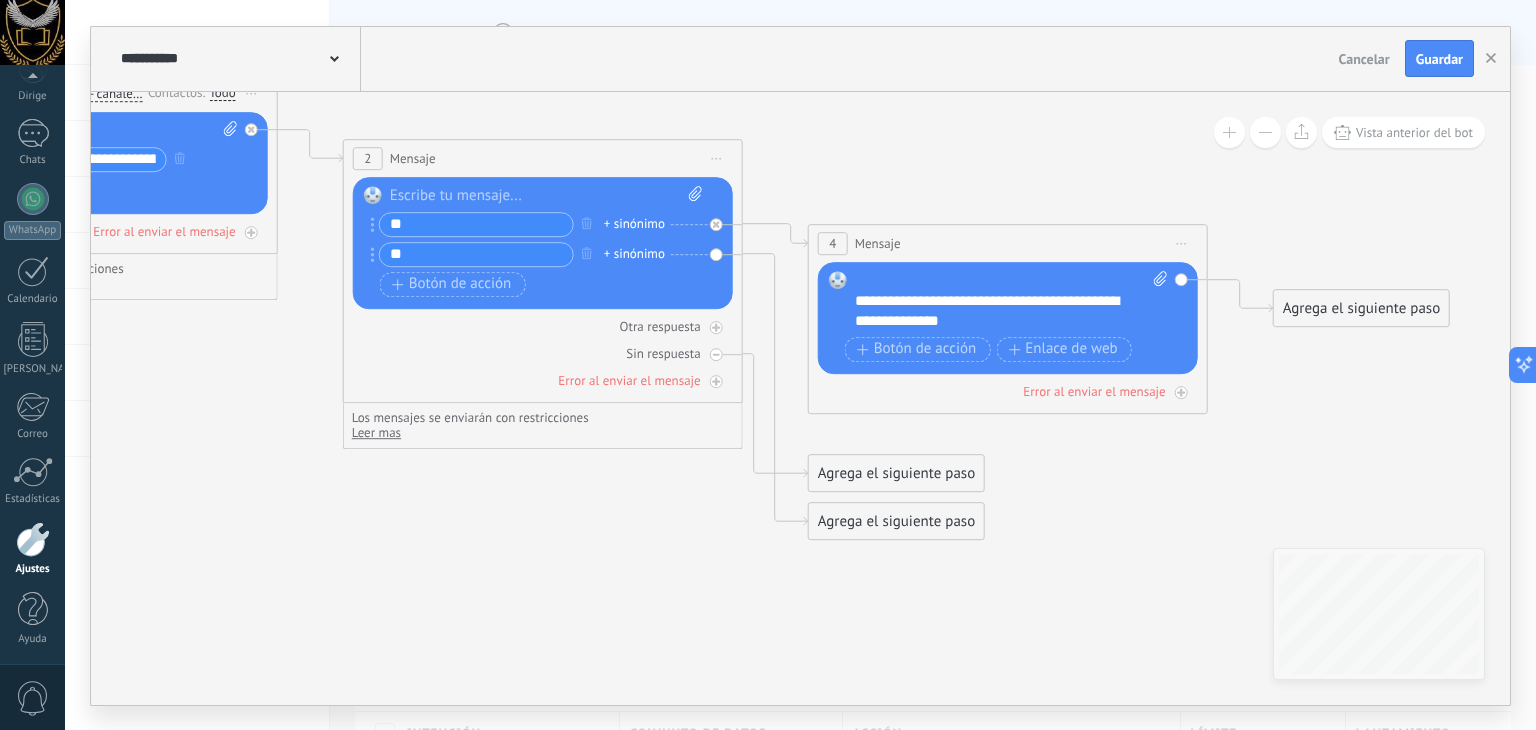drag, startPoint x: 624, startPoint y: 517, endPoint x: 367, endPoint y: 486, distance: 258.86288 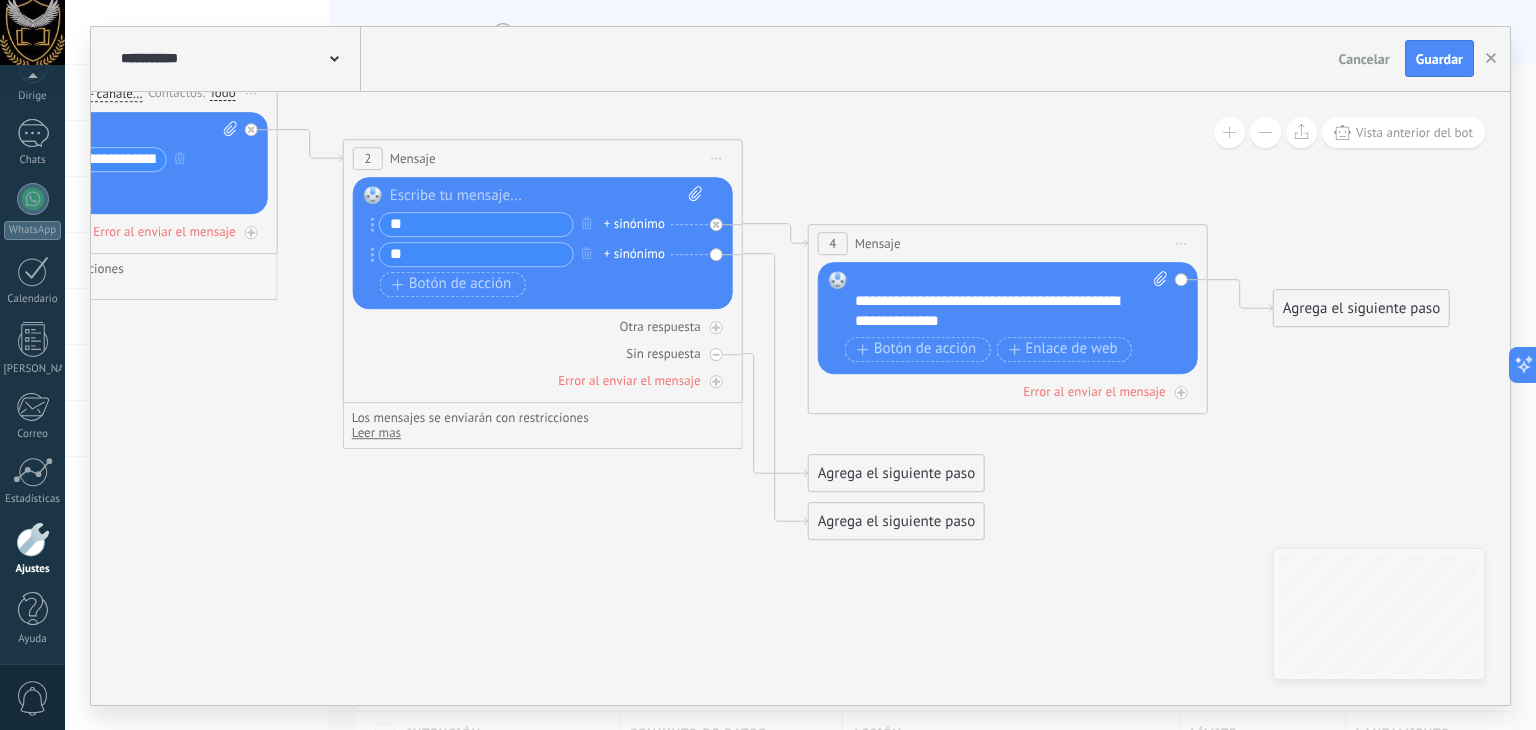 click 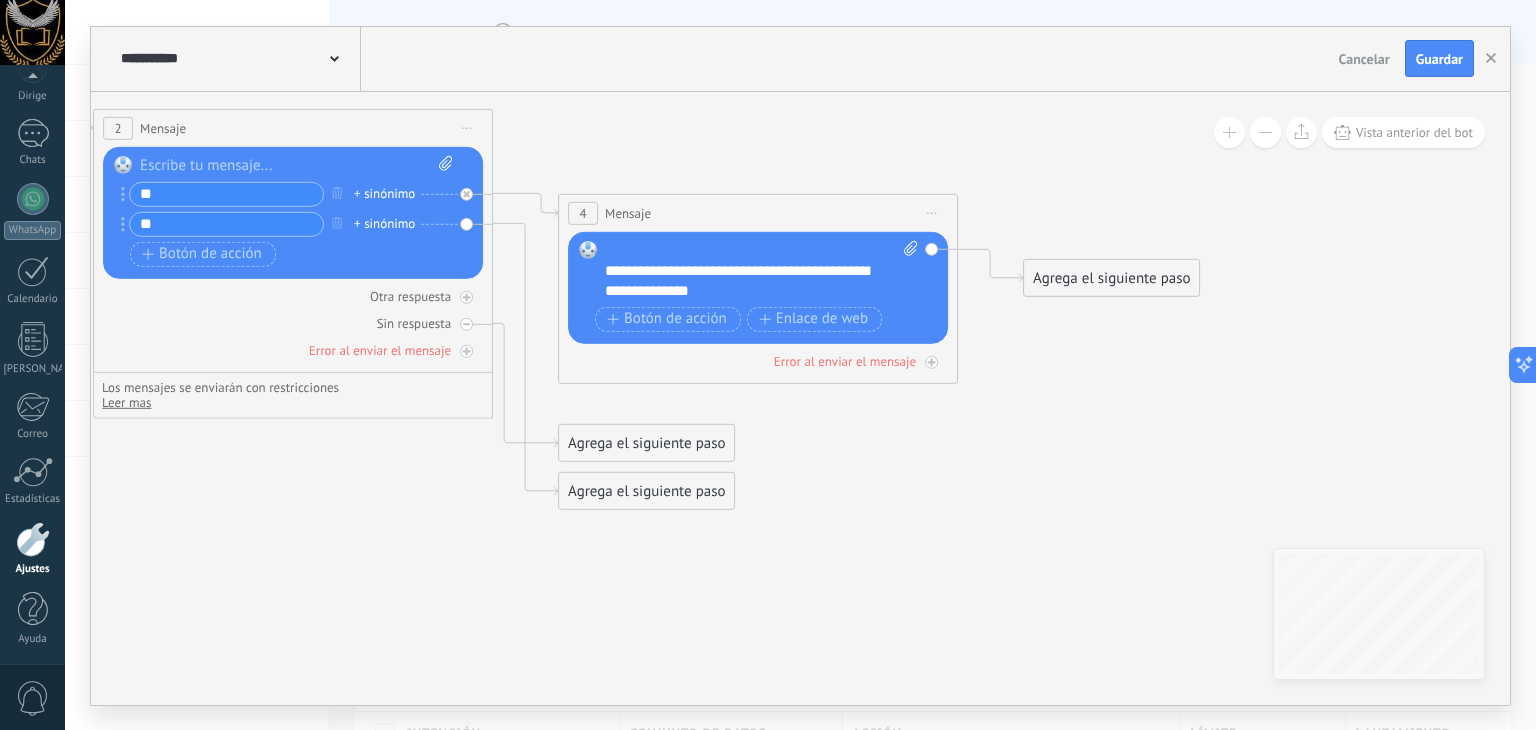 drag, startPoint x: 1021, startPoint y: 569, endPoint x: 777, endPoint y: 551, distance: 244.66304 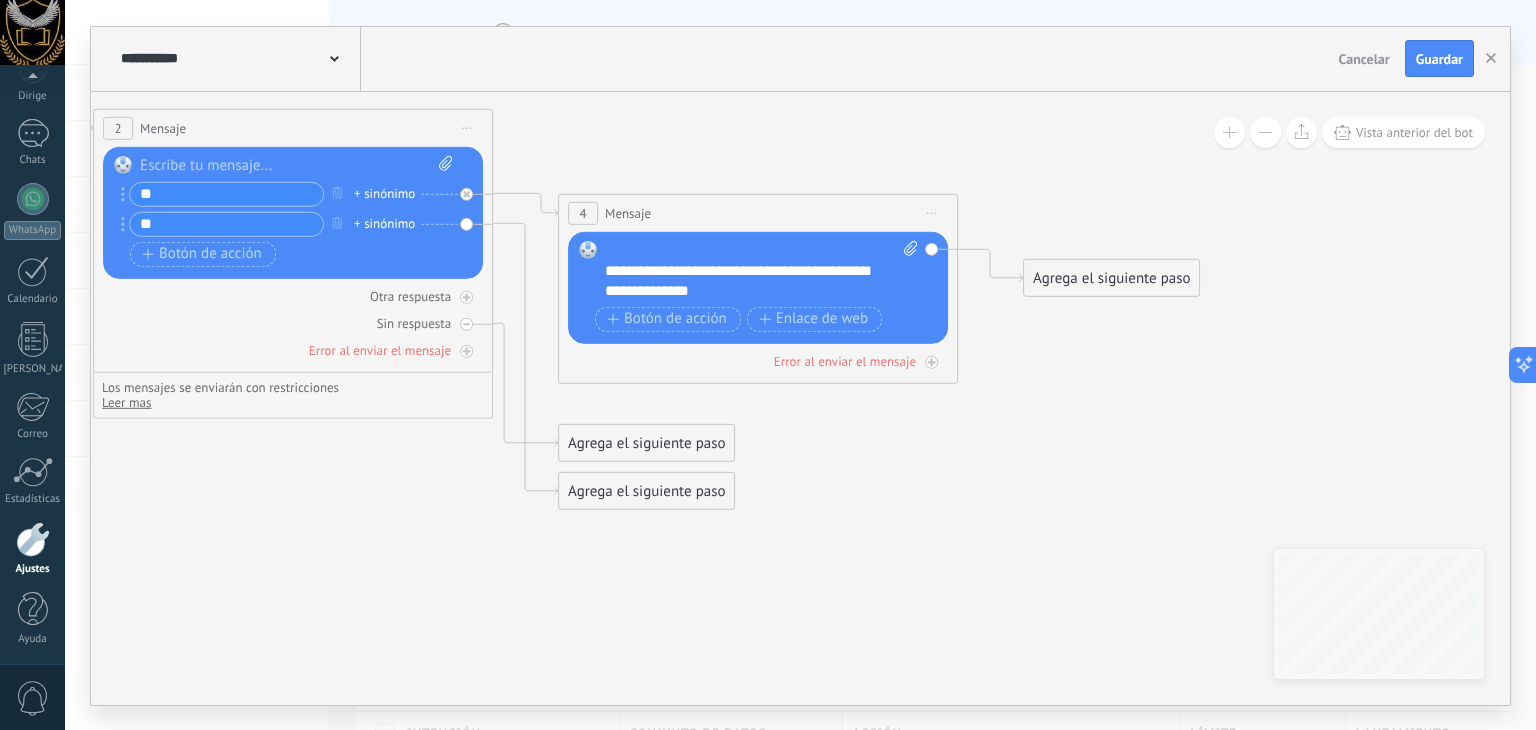 click 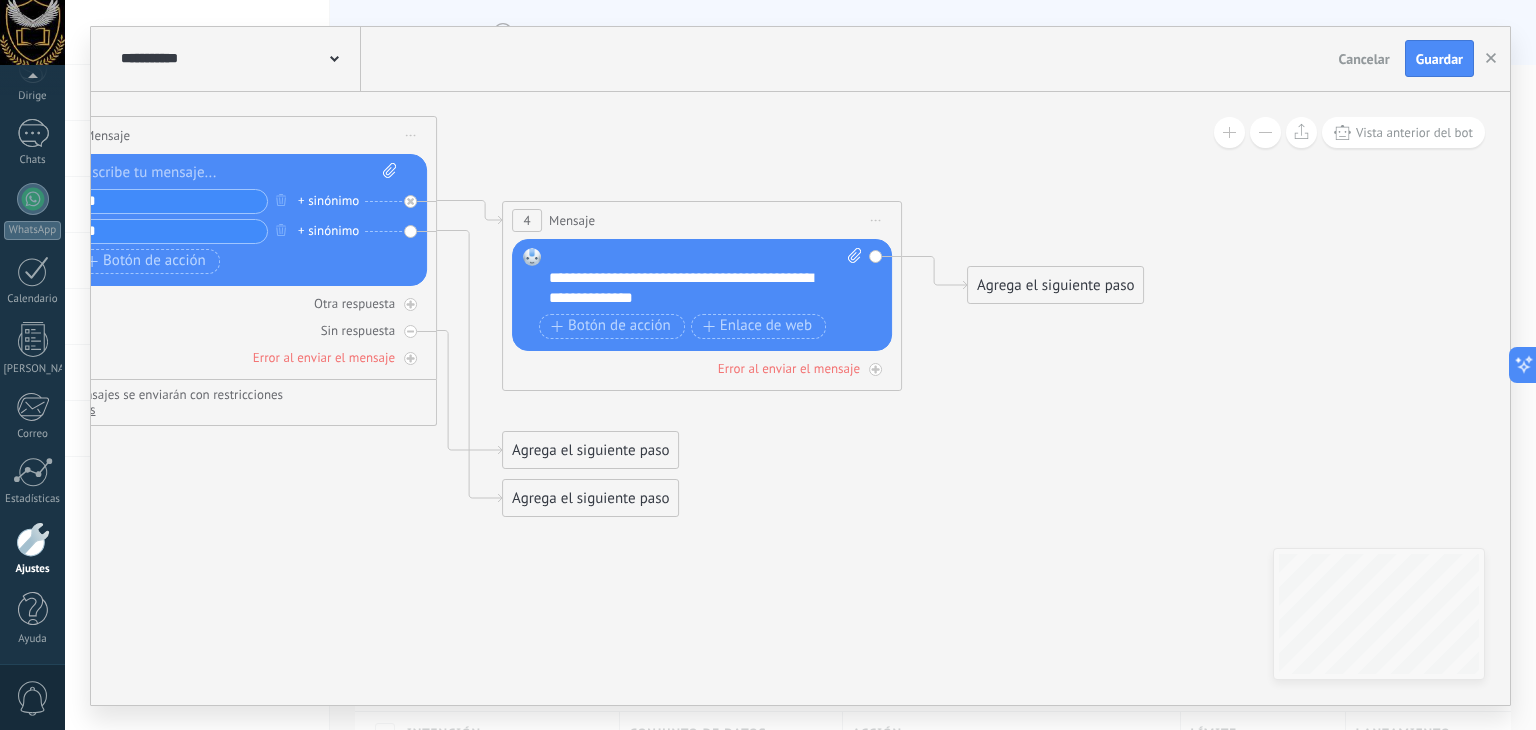 click on "Reemplazar
Quitar
Convertir a mensaje de voz
Arrastre la imagen aquí para adjuntarla.
Añadir imagen
Subir
Arrastrar y soltar
Archivo no encontrado
Escribe tu mensaje..." at bounding box center [702, 295] 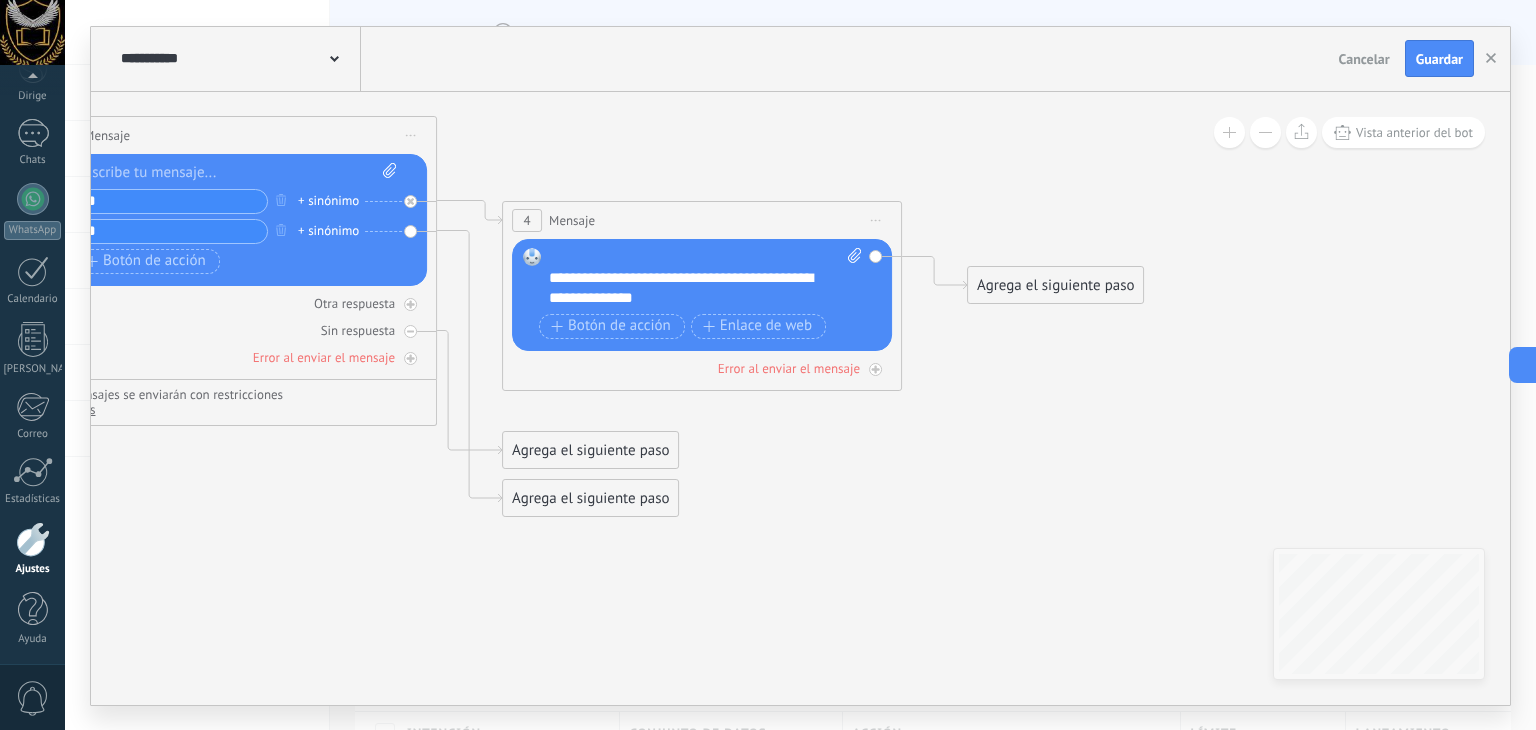 click on "Reemplazar
Quitar
Convertir a mensaje de voz
Arrastre la imagen aquí para adjuntarla.
Añadir imagen
Subir
Arrastrar y soltar
Archivo no encontrado
Escribe tu mensaje..." at bounding box center [702, 295] 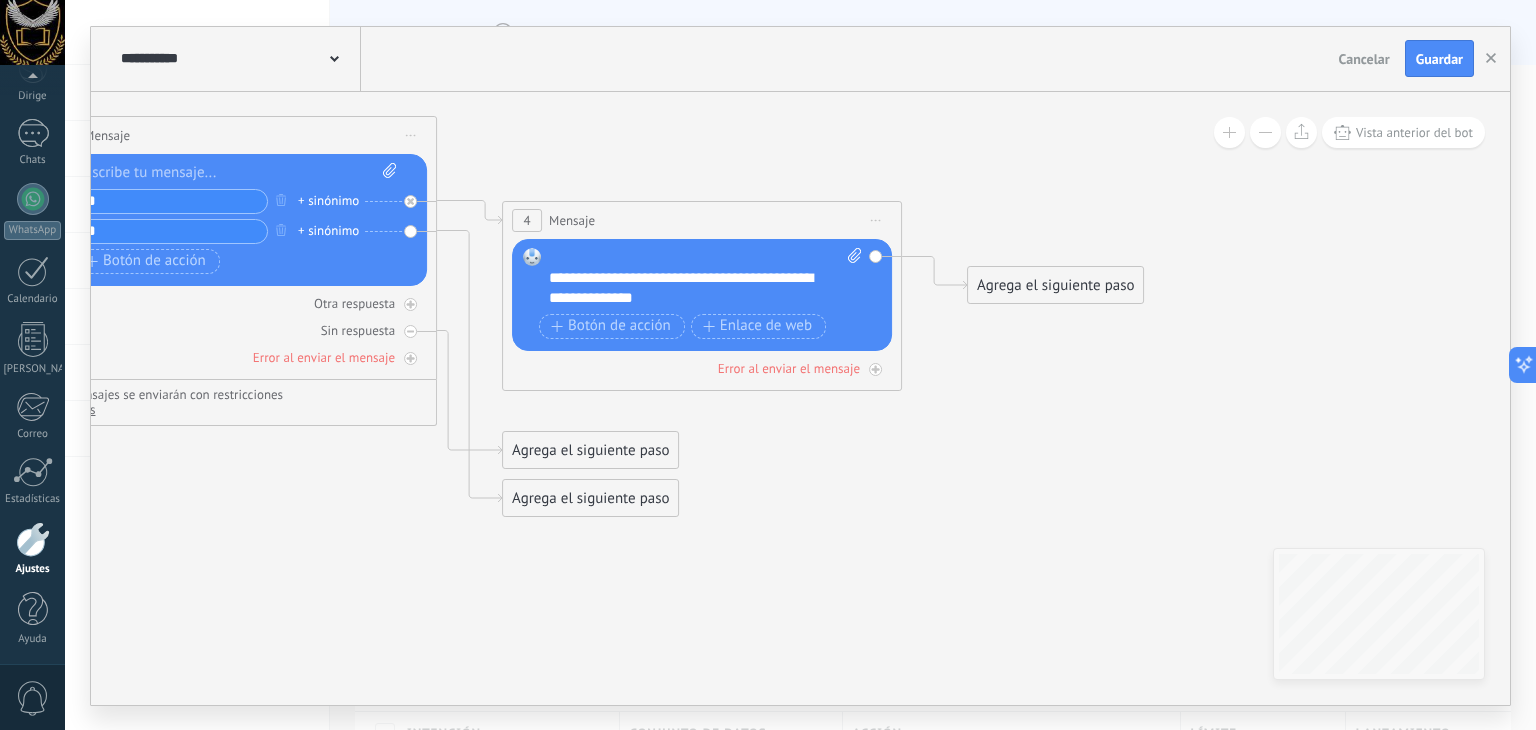 click on "**********" at bounding box center [706, 278] 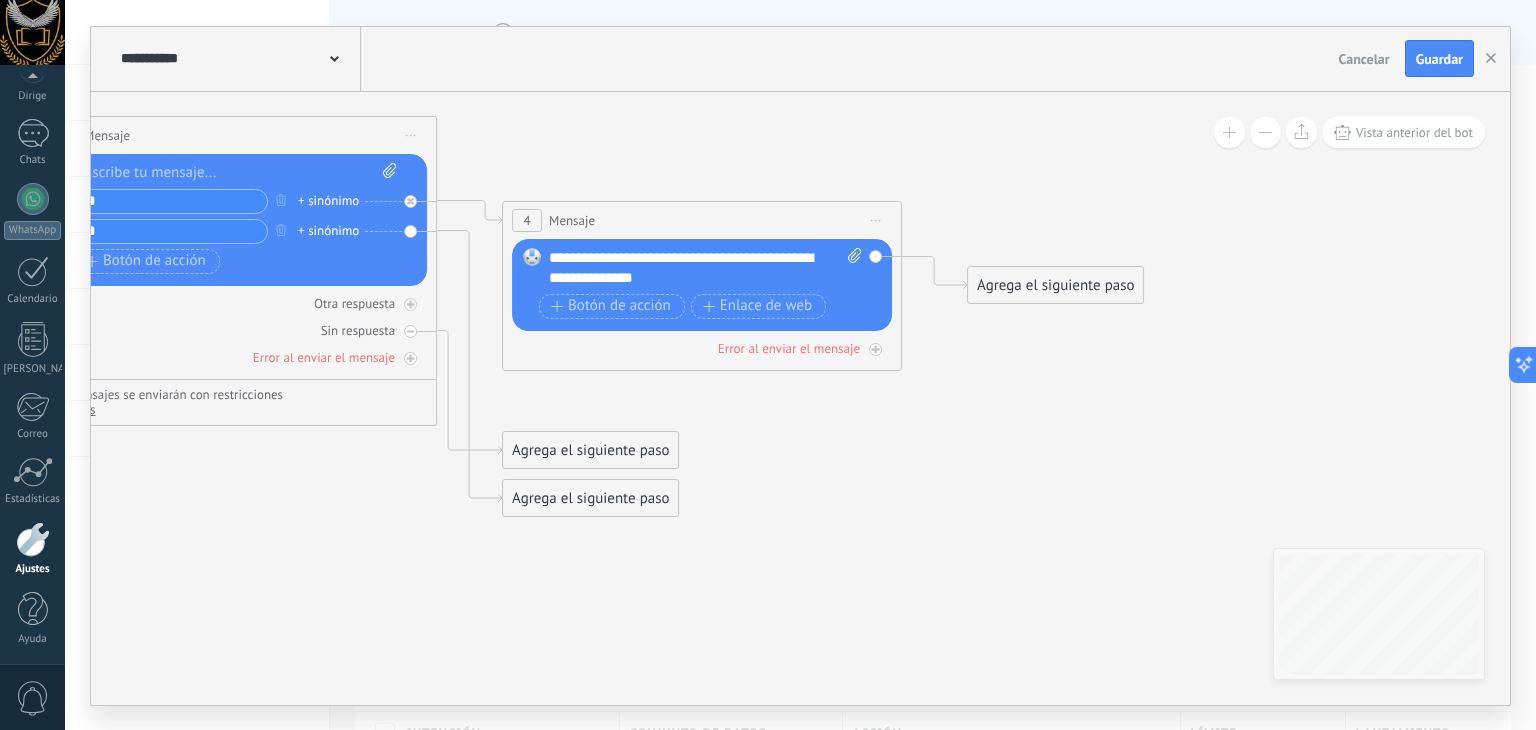 click 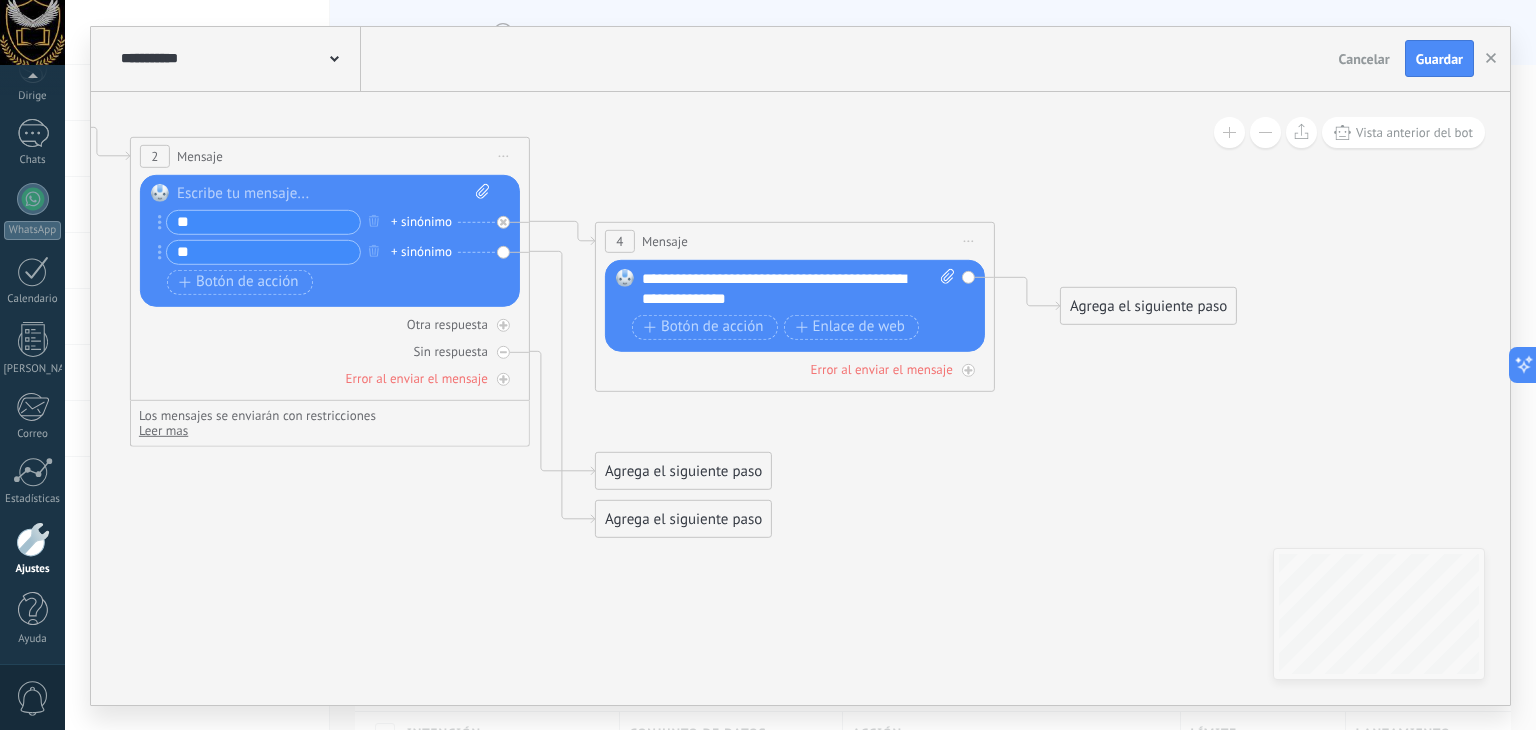 drag, startPoint x: 419, startPoint y: 554, endPoint x: 520, endPoint y: 573, distance: 102.77159 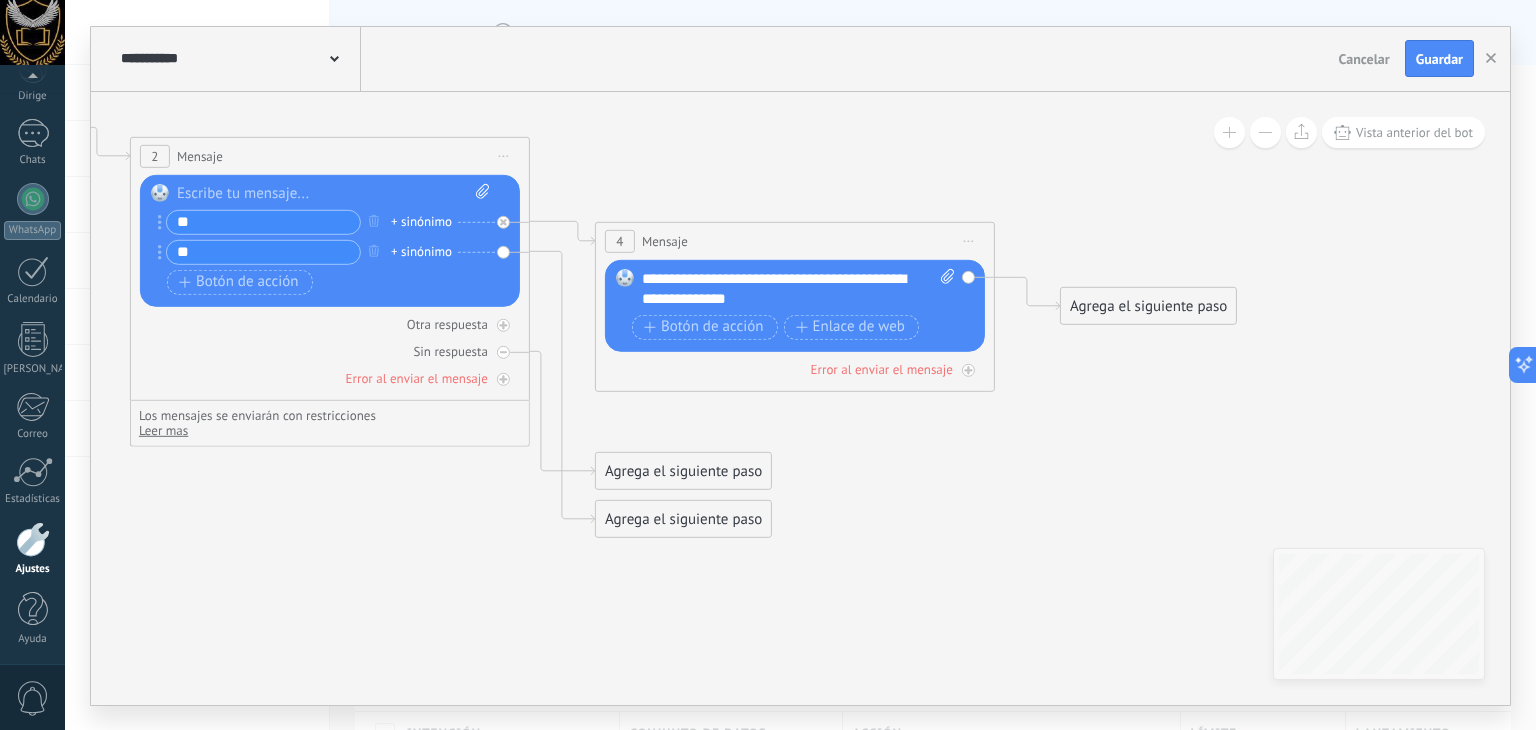 click 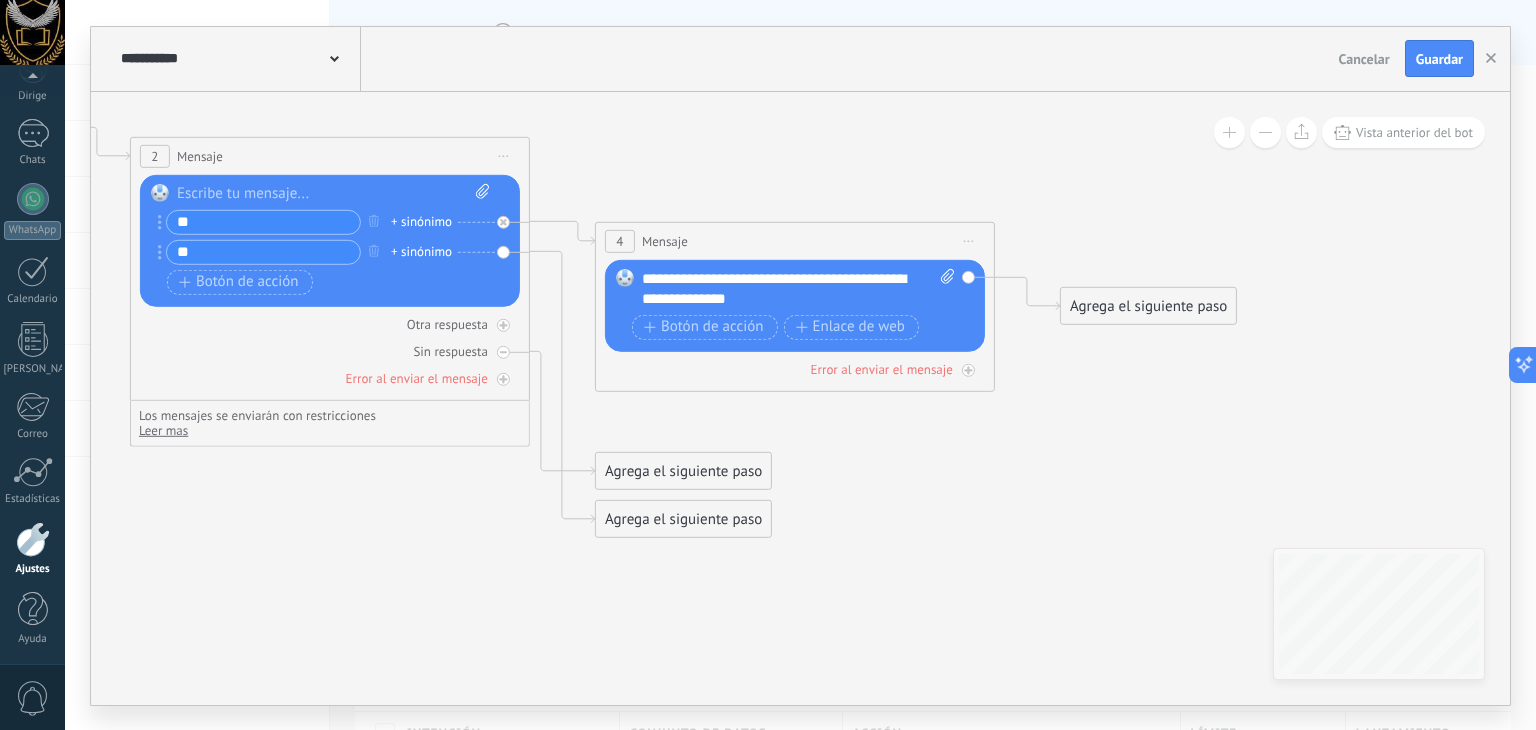 click on "Agrega el siguiente paso" at bounding box center [1148, 305] 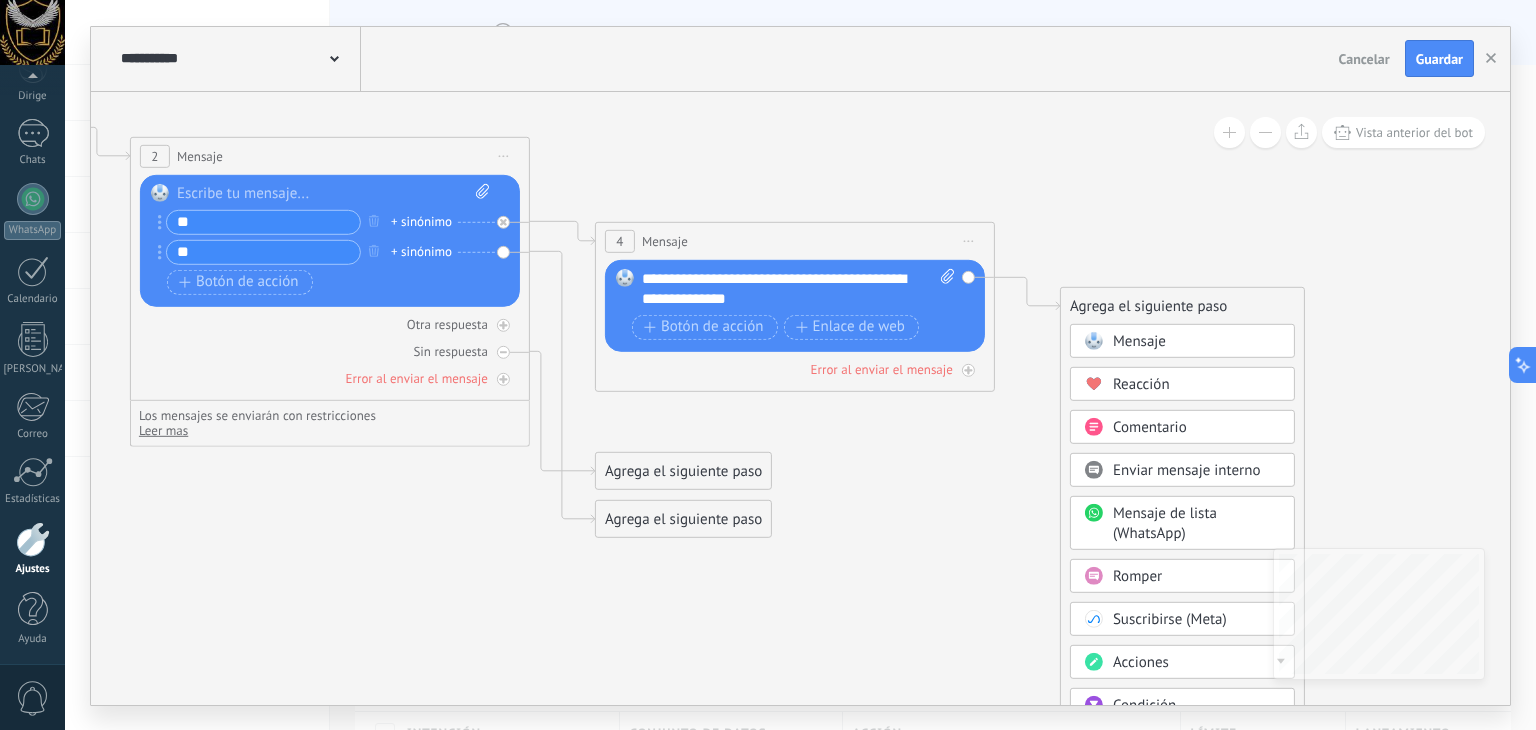 click 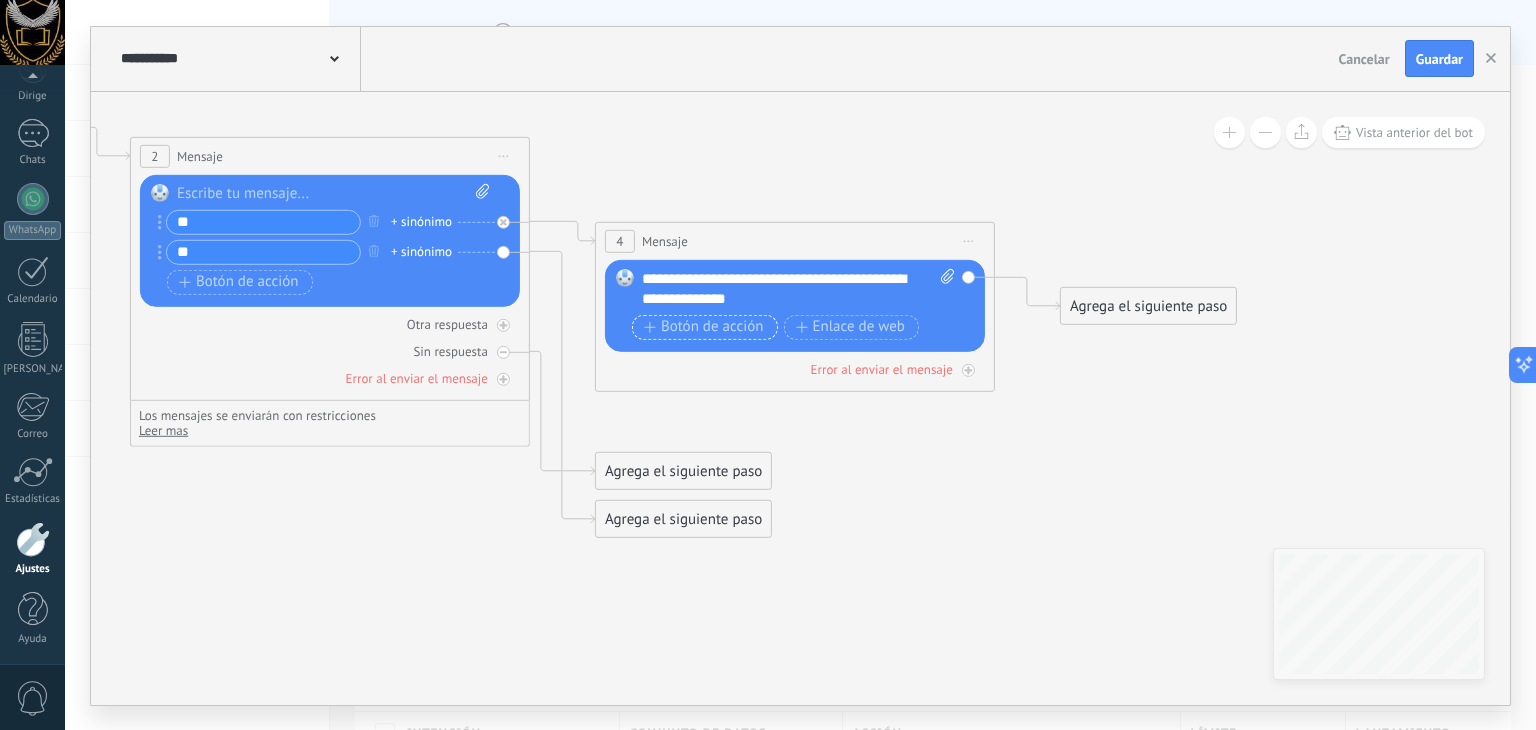 click on "Botón de acción" at bounding box center (712, 326) 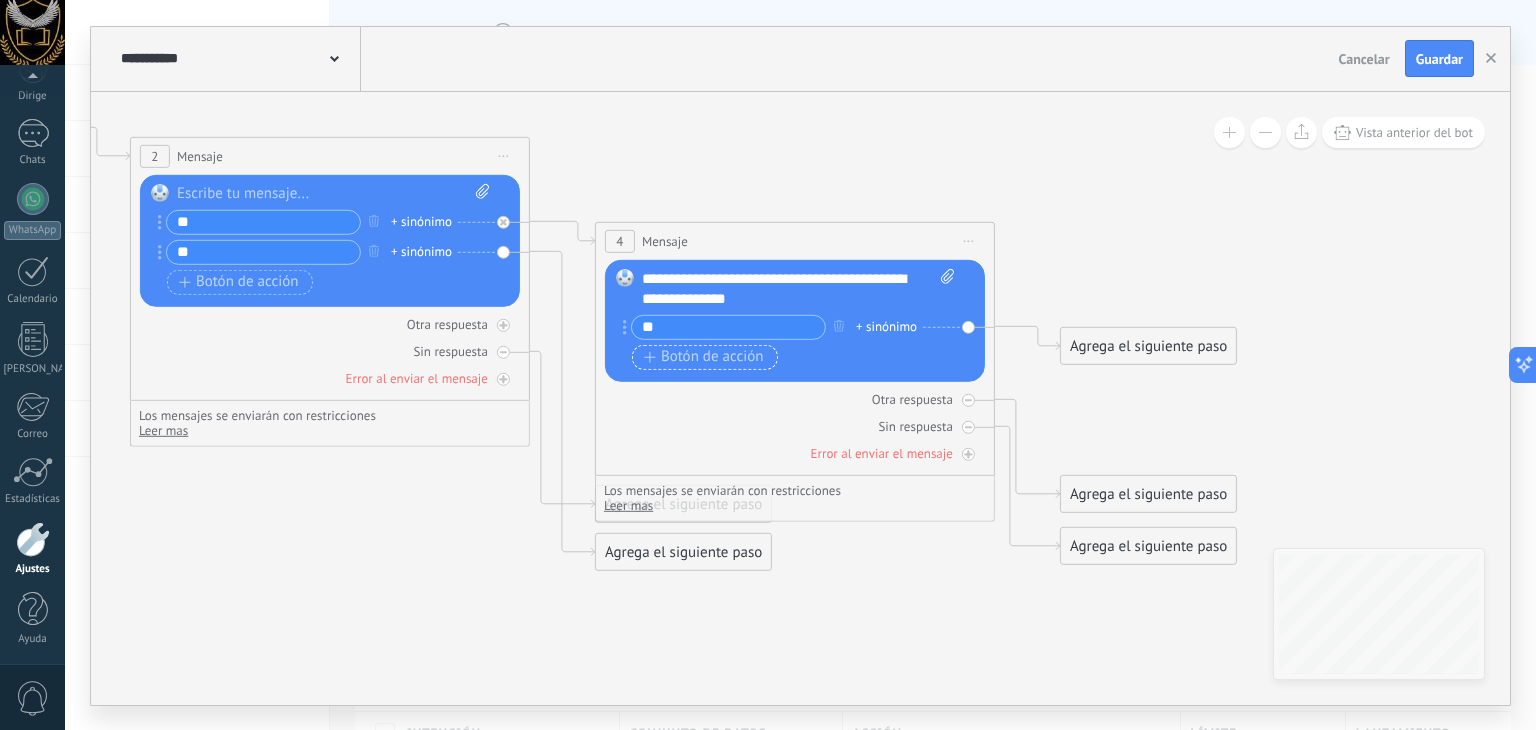 type on "**" 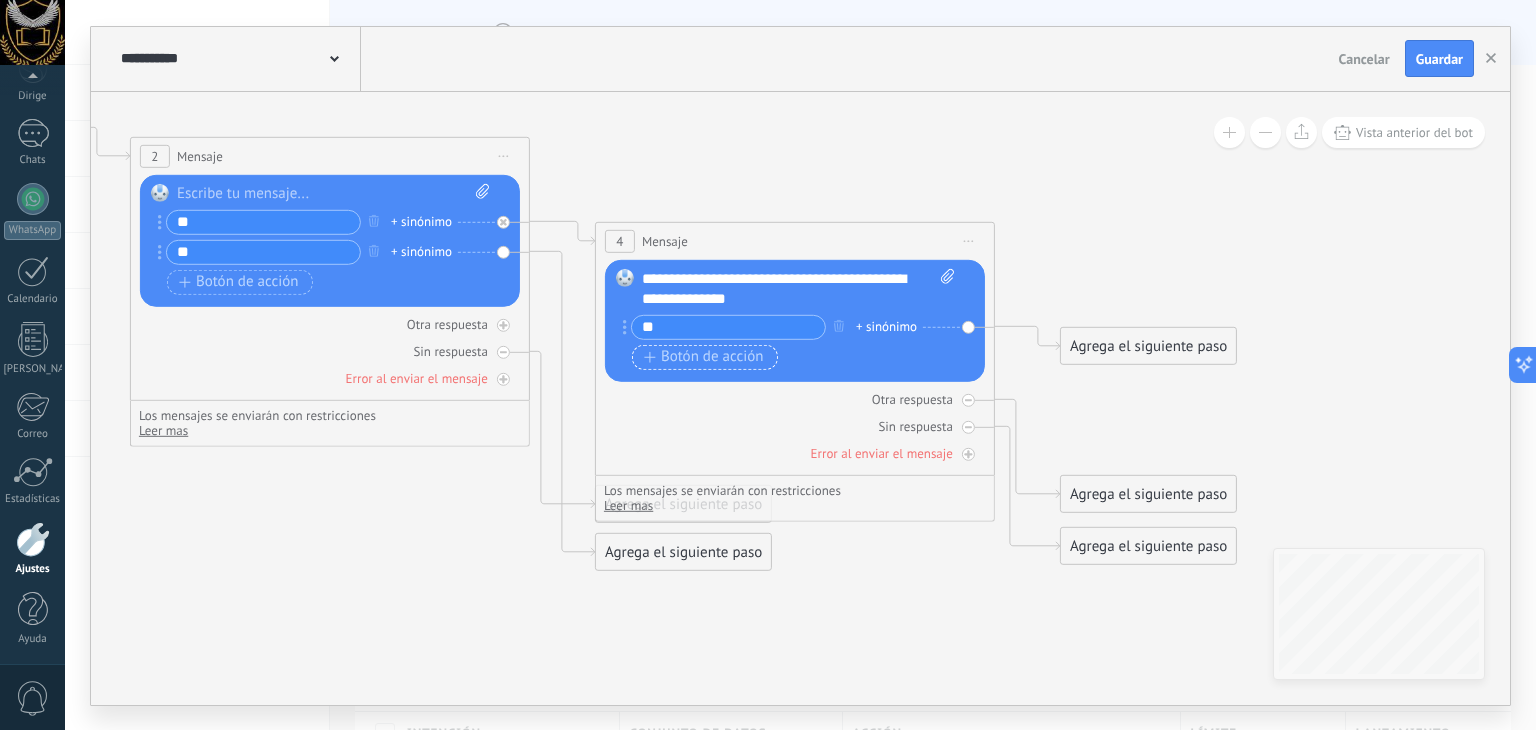 click on "Botón de acción" at bounding box center (712, 356) 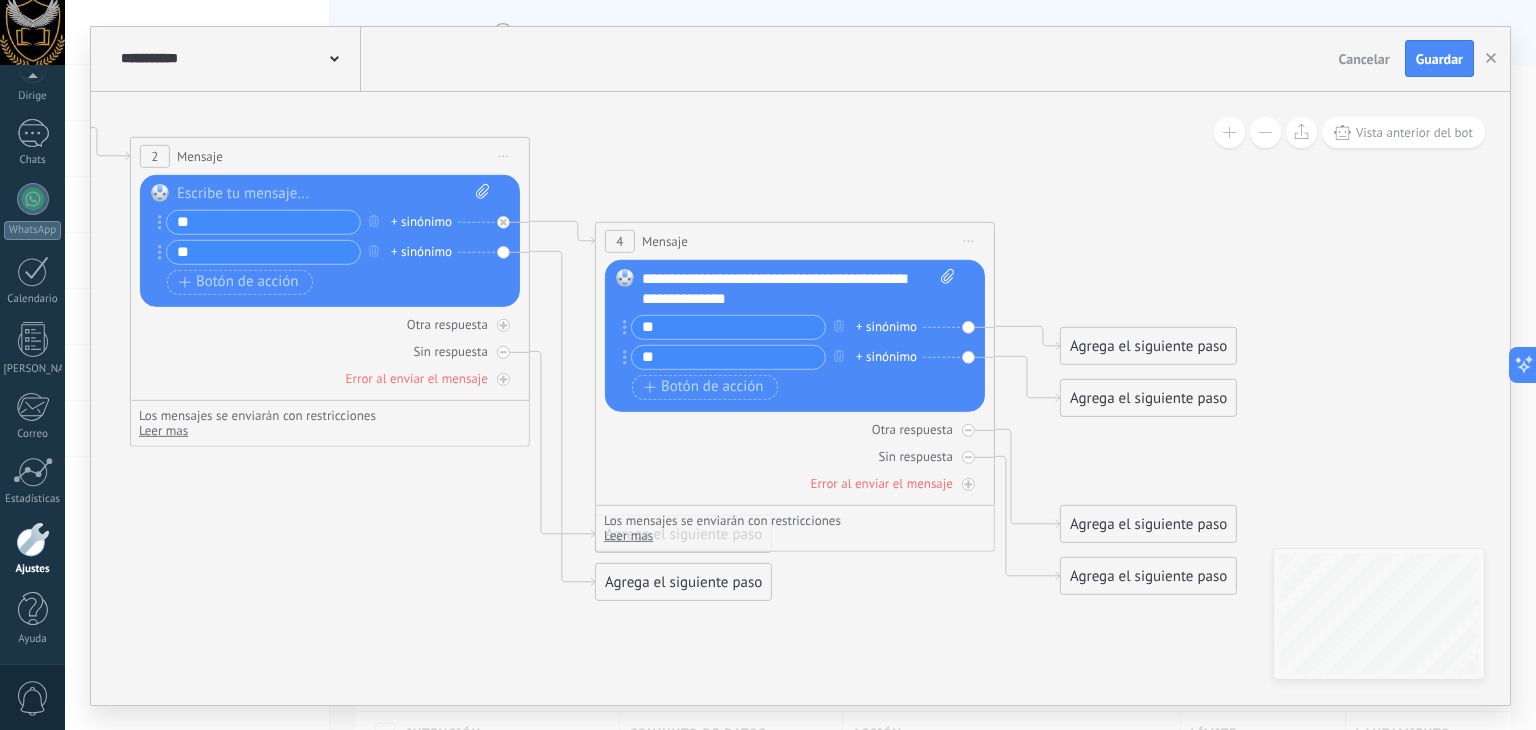 type on "**" 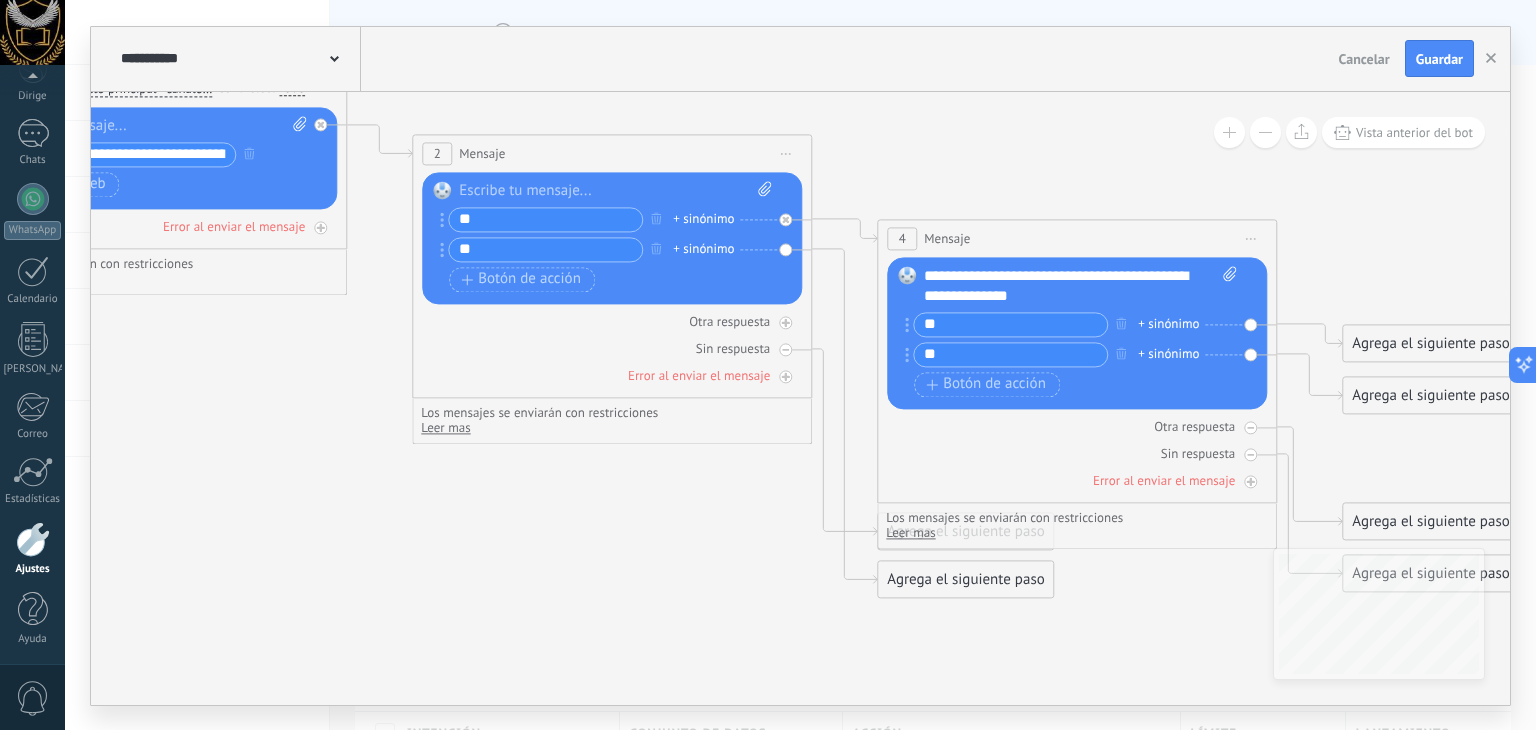 drag, startPoint x: 322, startPoint y: 599, endPoint x: 604, endPoint y: 597, distance: 282.00708 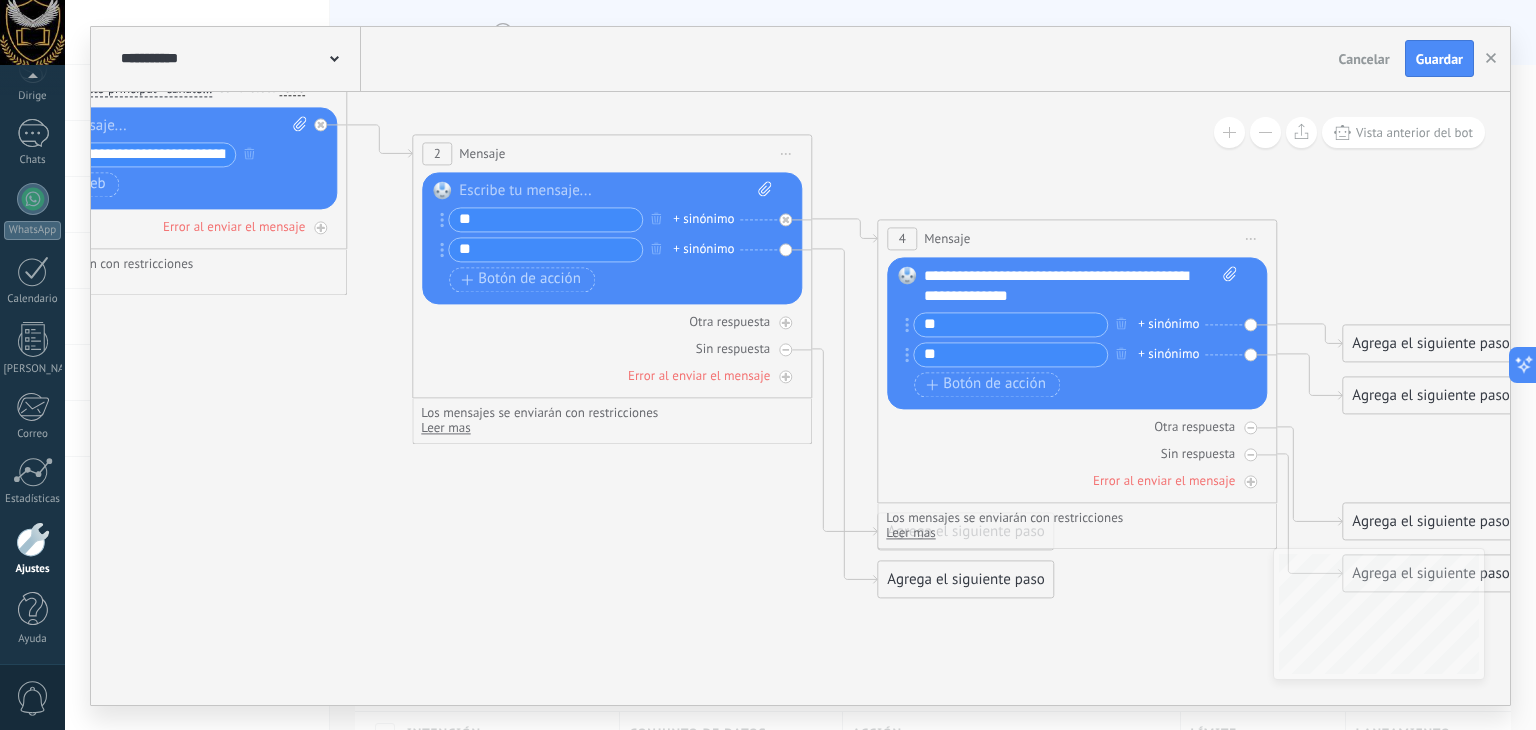click 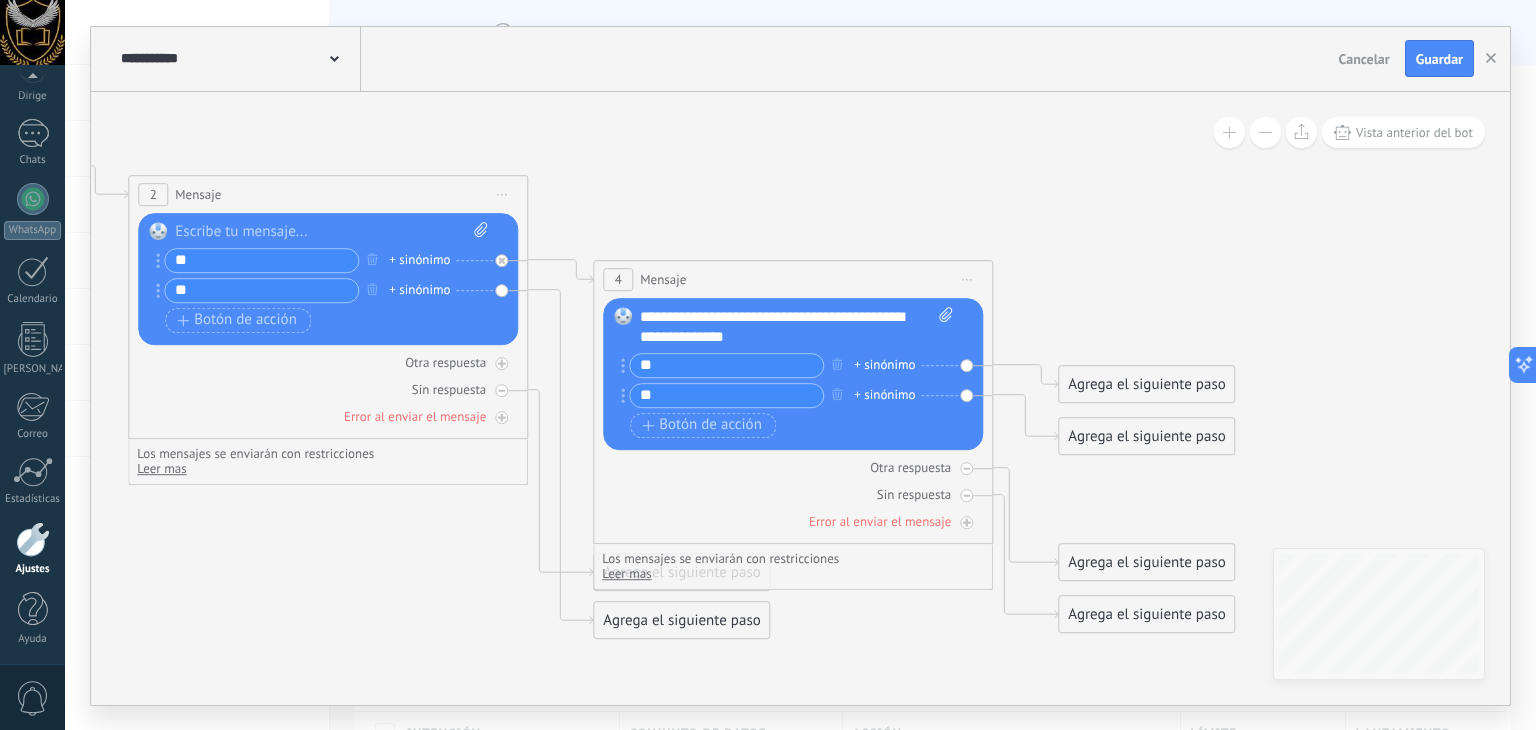 drag, startPoint x: 618, startPoint y: 550, endPoint x: 334, endPoint y: 591, distance: 286.94424 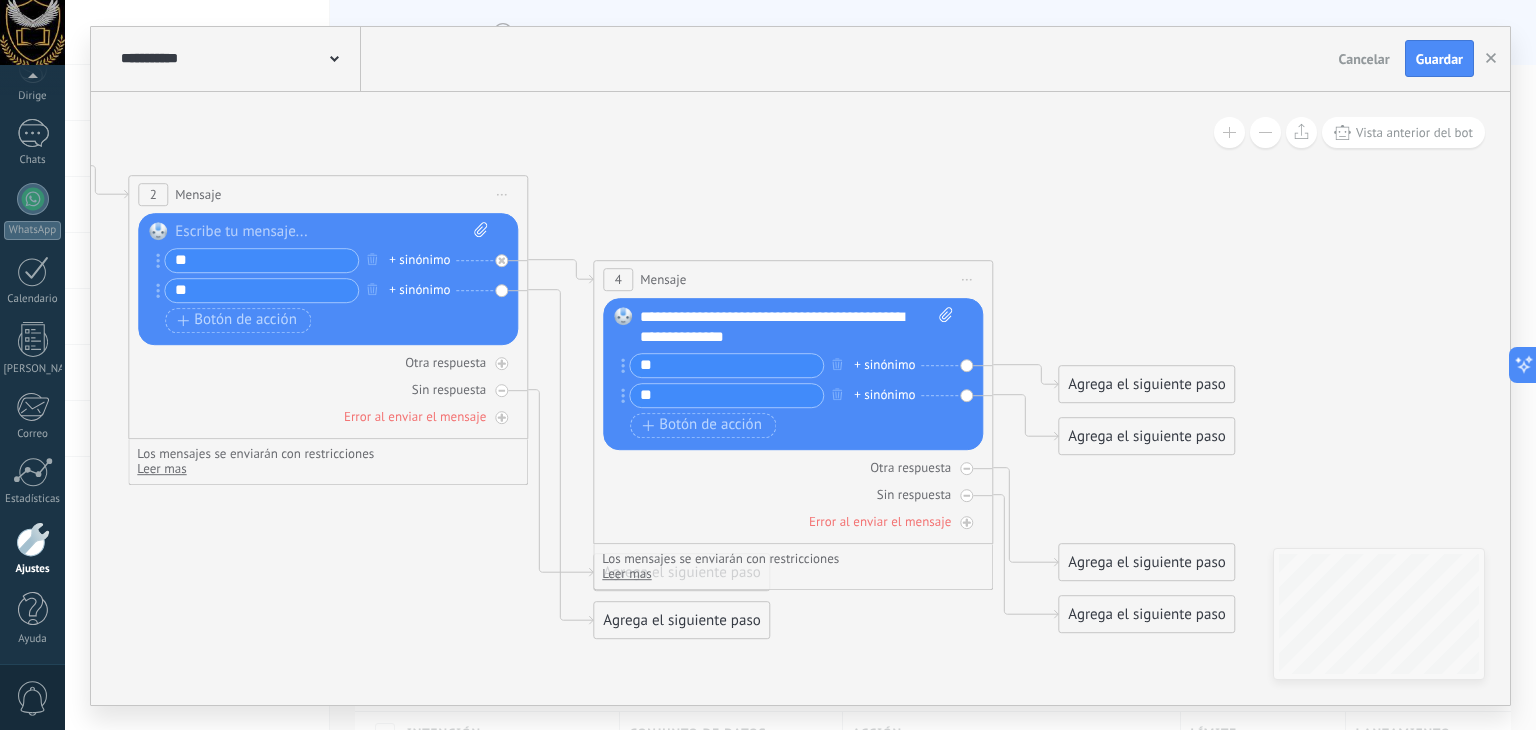 click 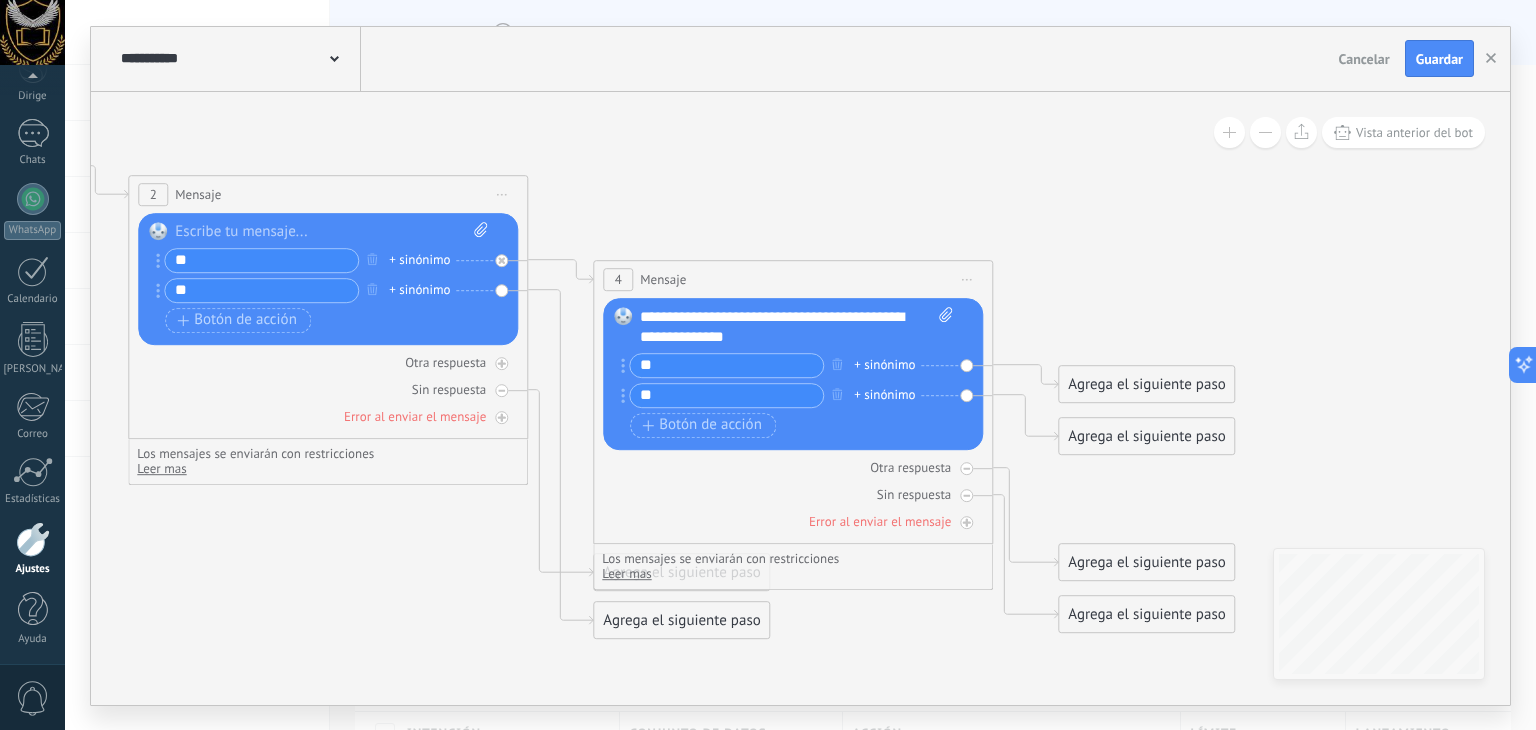 click on "Agrega el siguiente paso" at bounding box center (1146, 436) 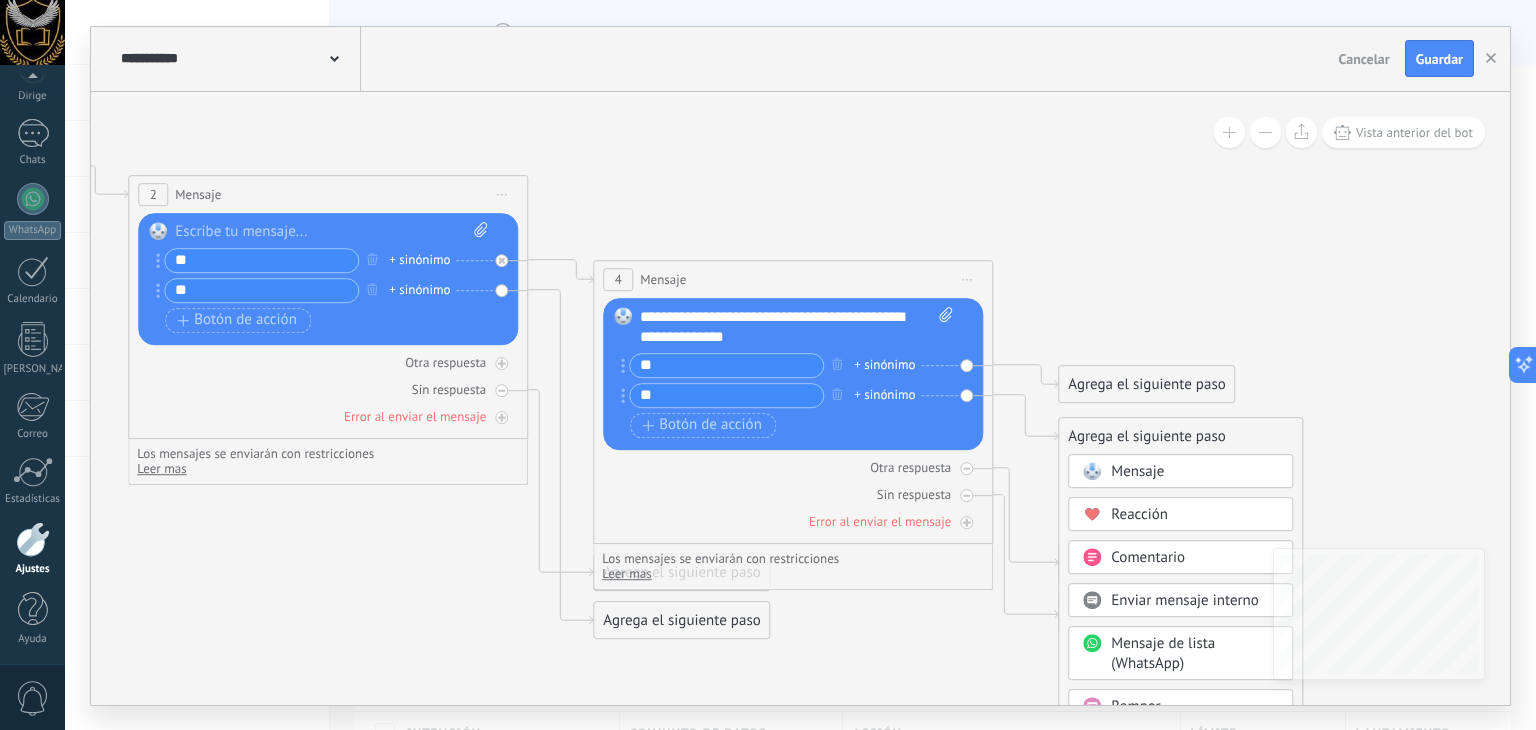 click on "Mensaje" at bounding box center [1195, 472] 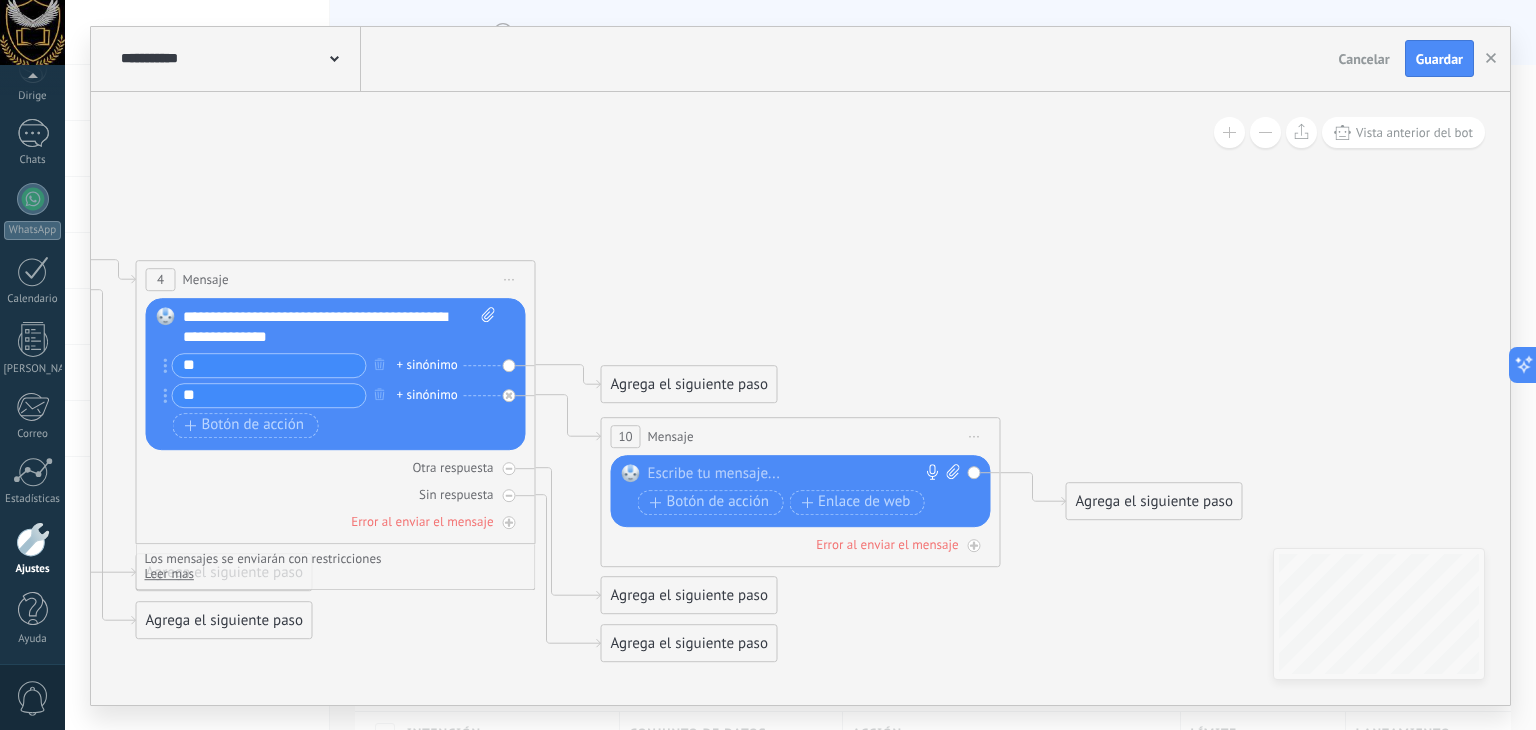 click on "Reemplazar
Quitar
Convertir a mensaje de voz
Arrastre la imagen aquí para adjuntarla.
Añadir imagen
Subir
Arrastrar y soltar
Archivo no encontrado
Escribe tu mensaje..." at bounding box center [801, 491] 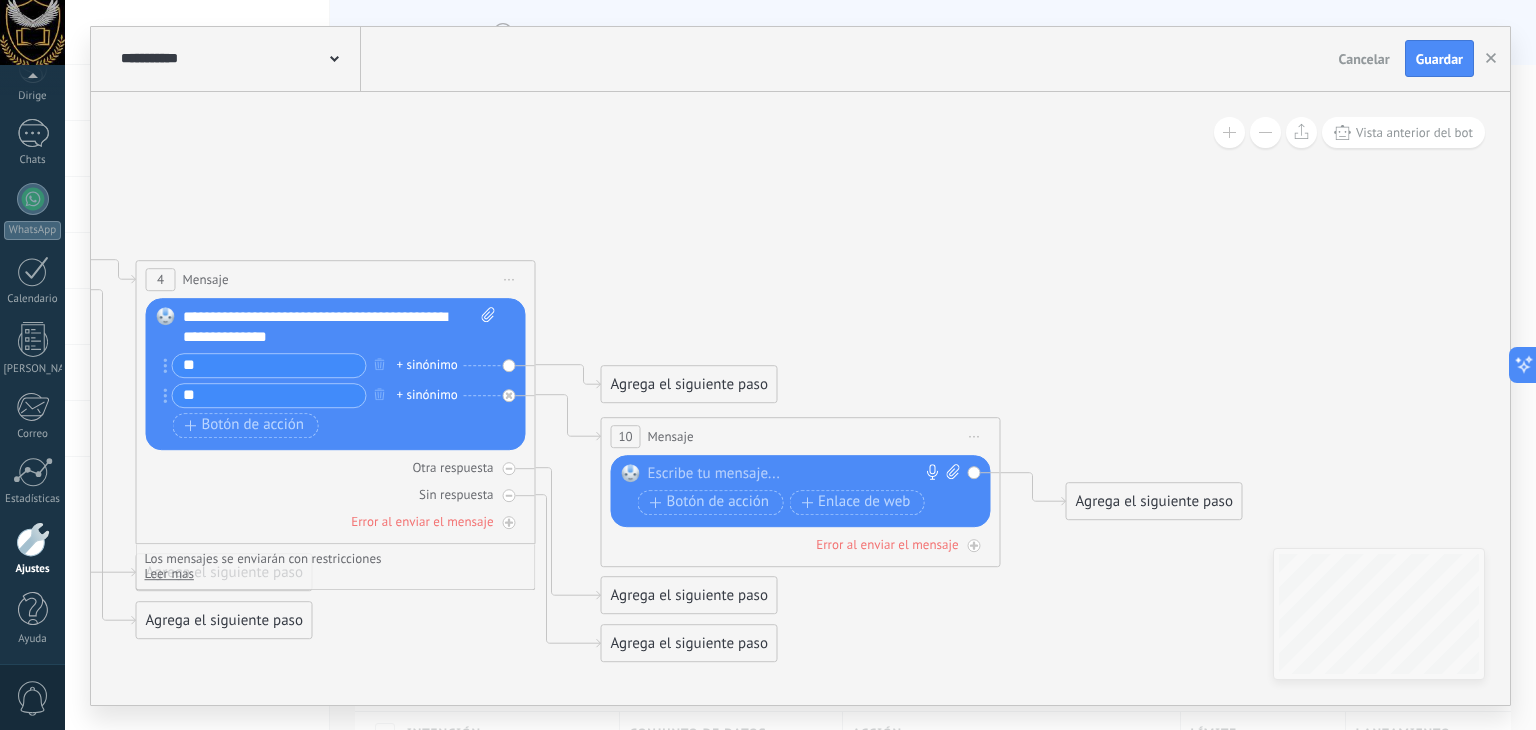 click at bounding box center (796, 474) 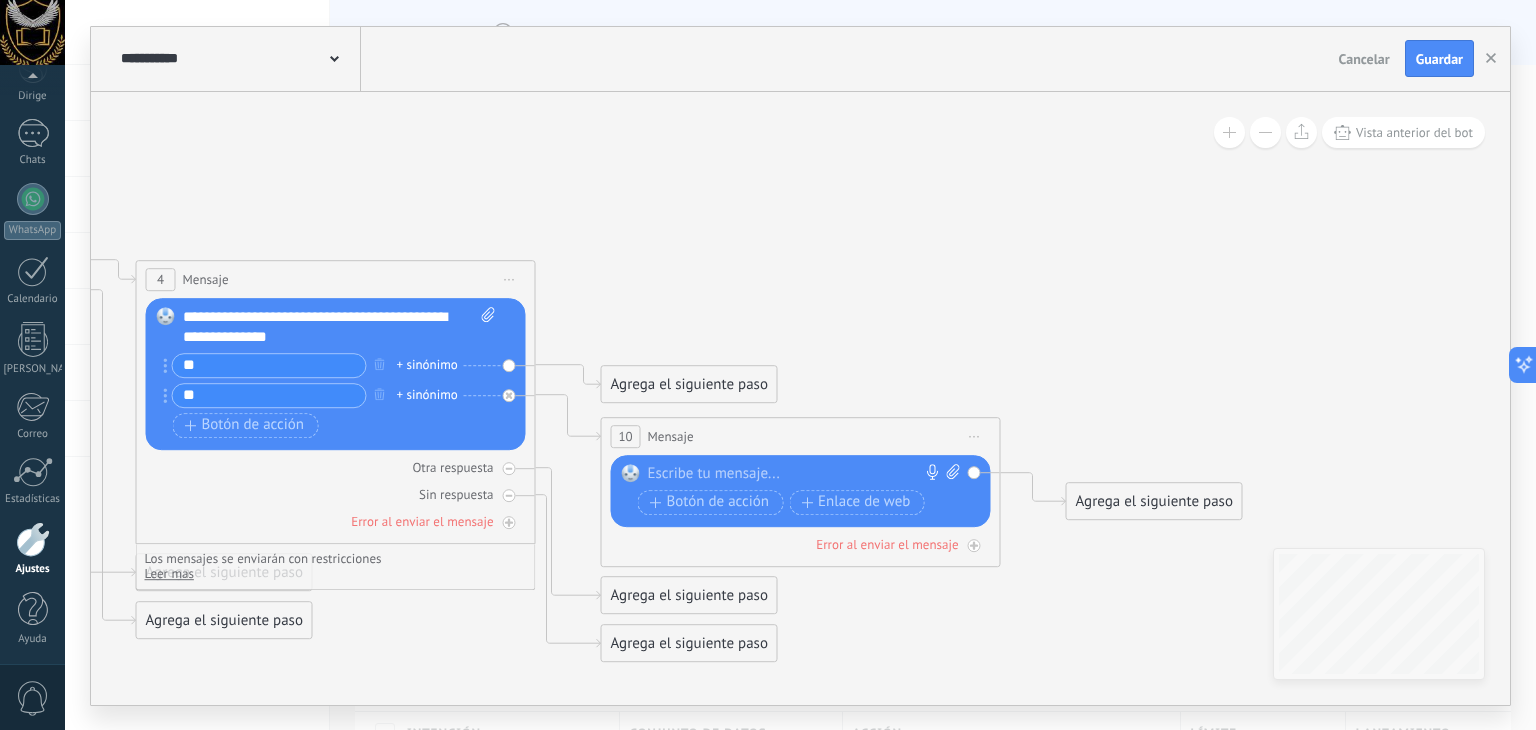 type 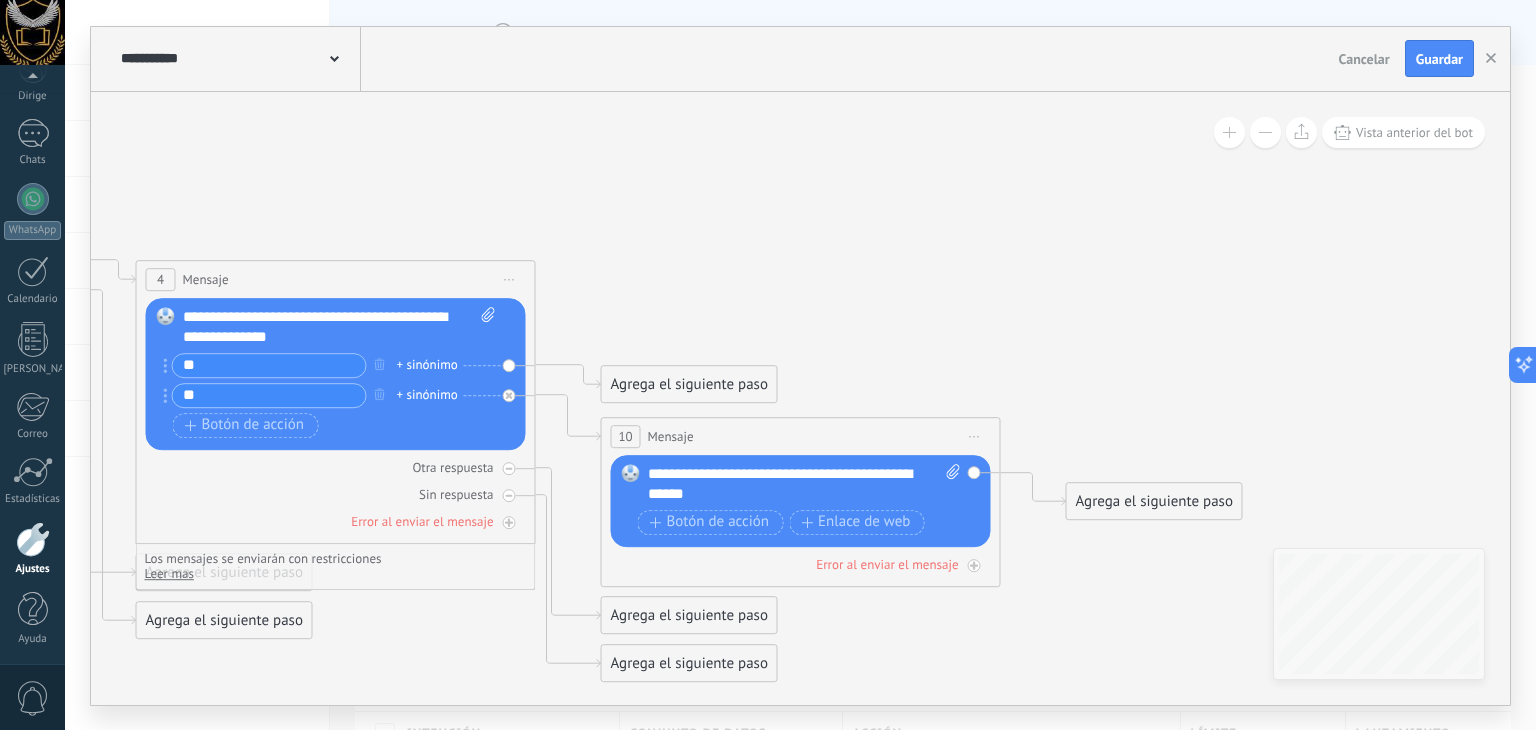 click on "**********" at bounding box center (805, 484) 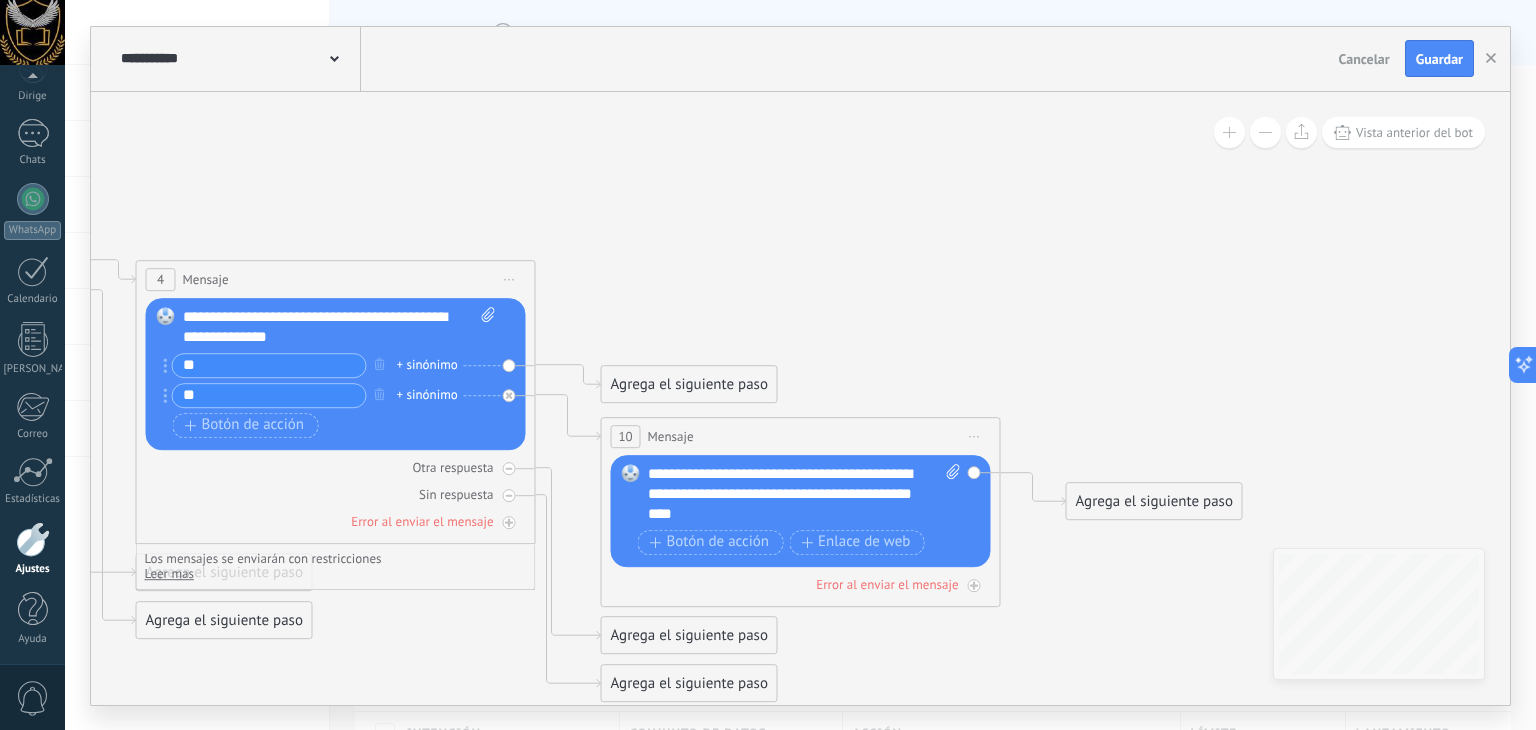 click 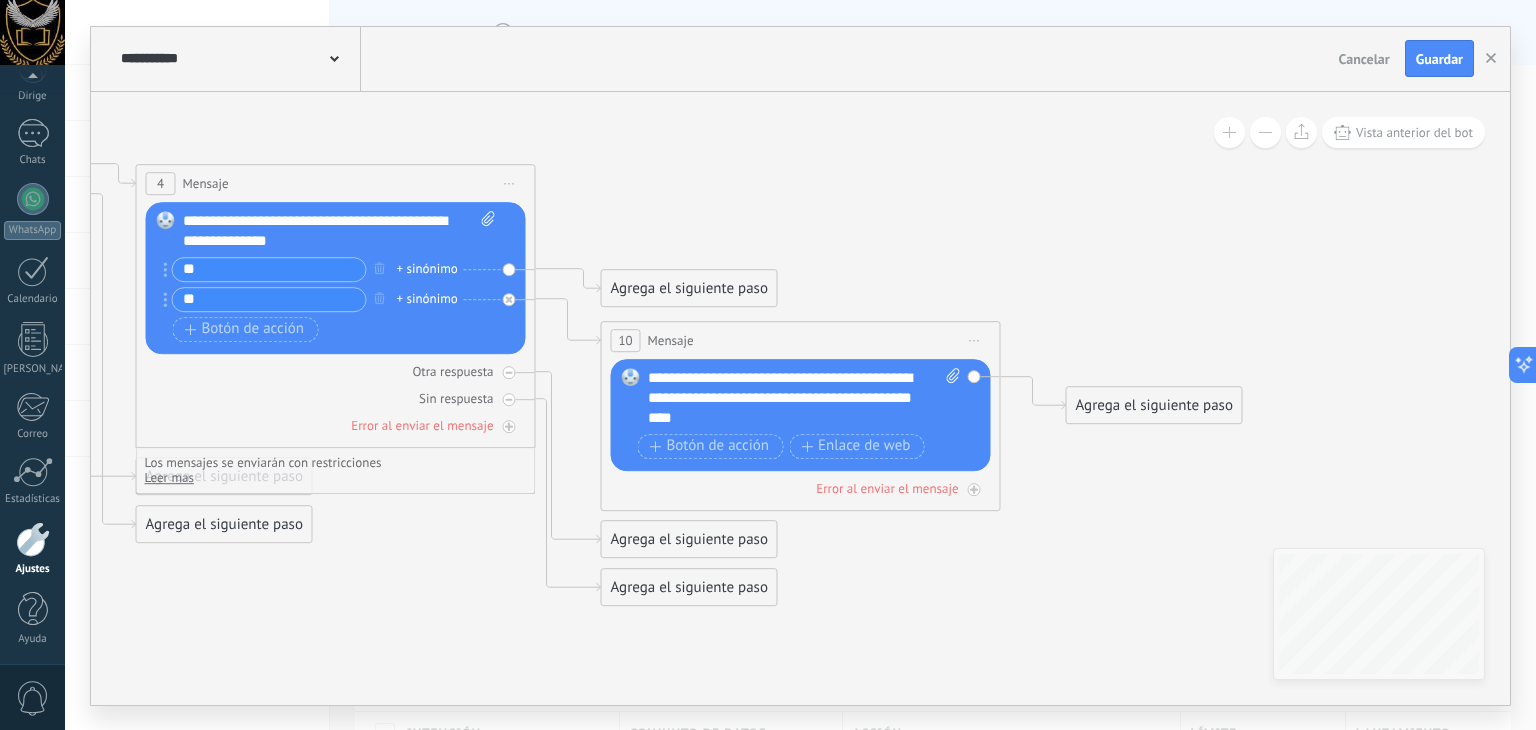 click on "Agrega el siguiente paso" at bounding box center [689, 288] 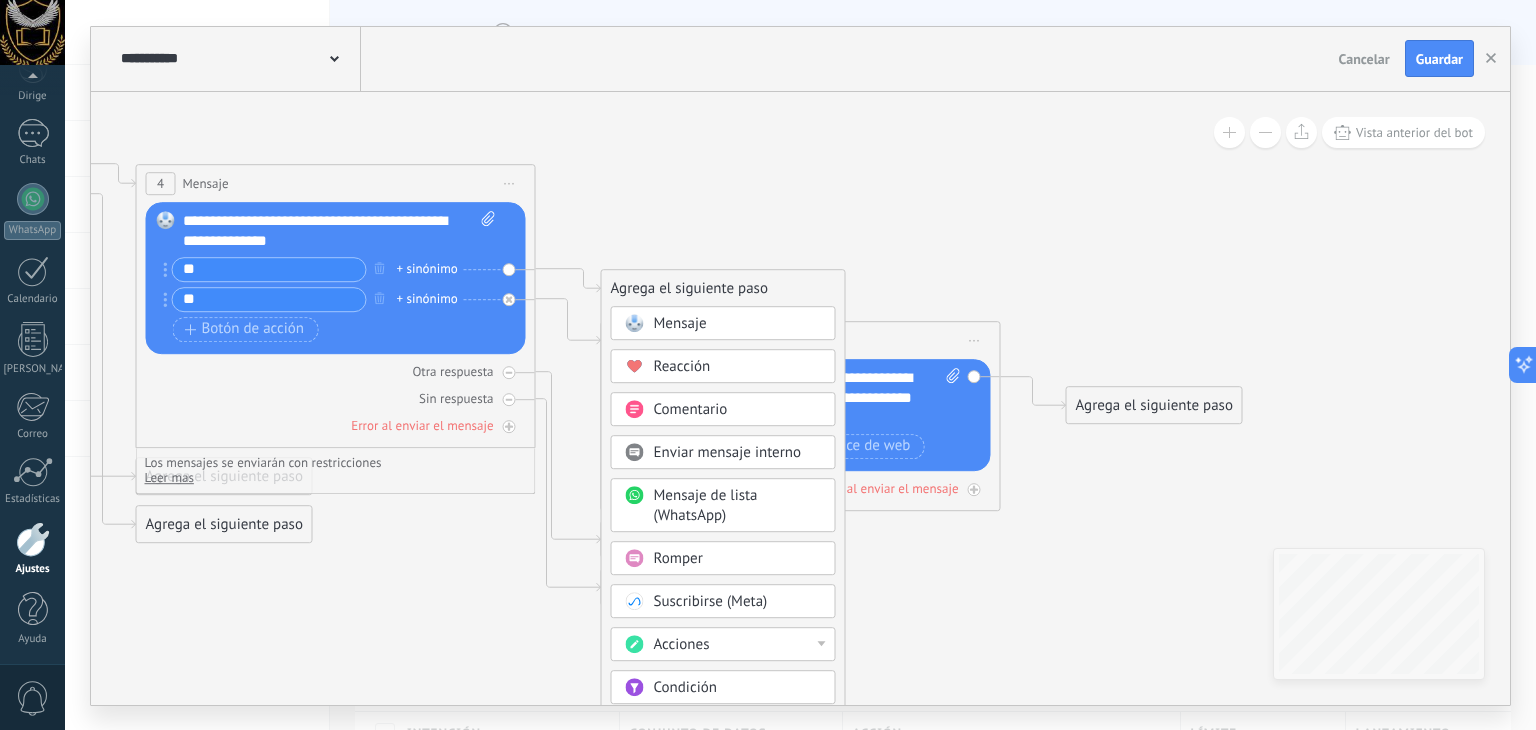 click on "Mensaje" at bounding box center [738, 324] 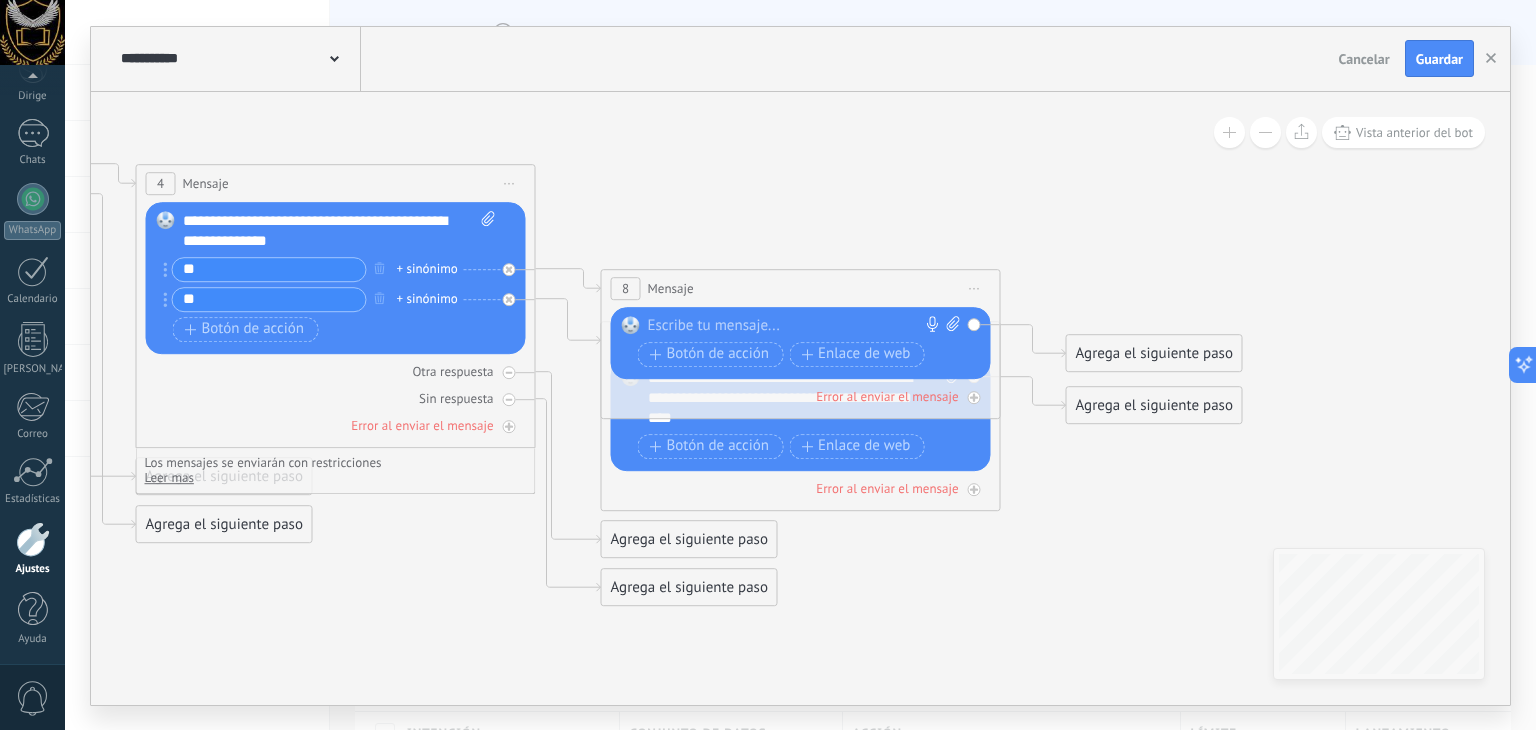 click at bounding box center (631, 325) 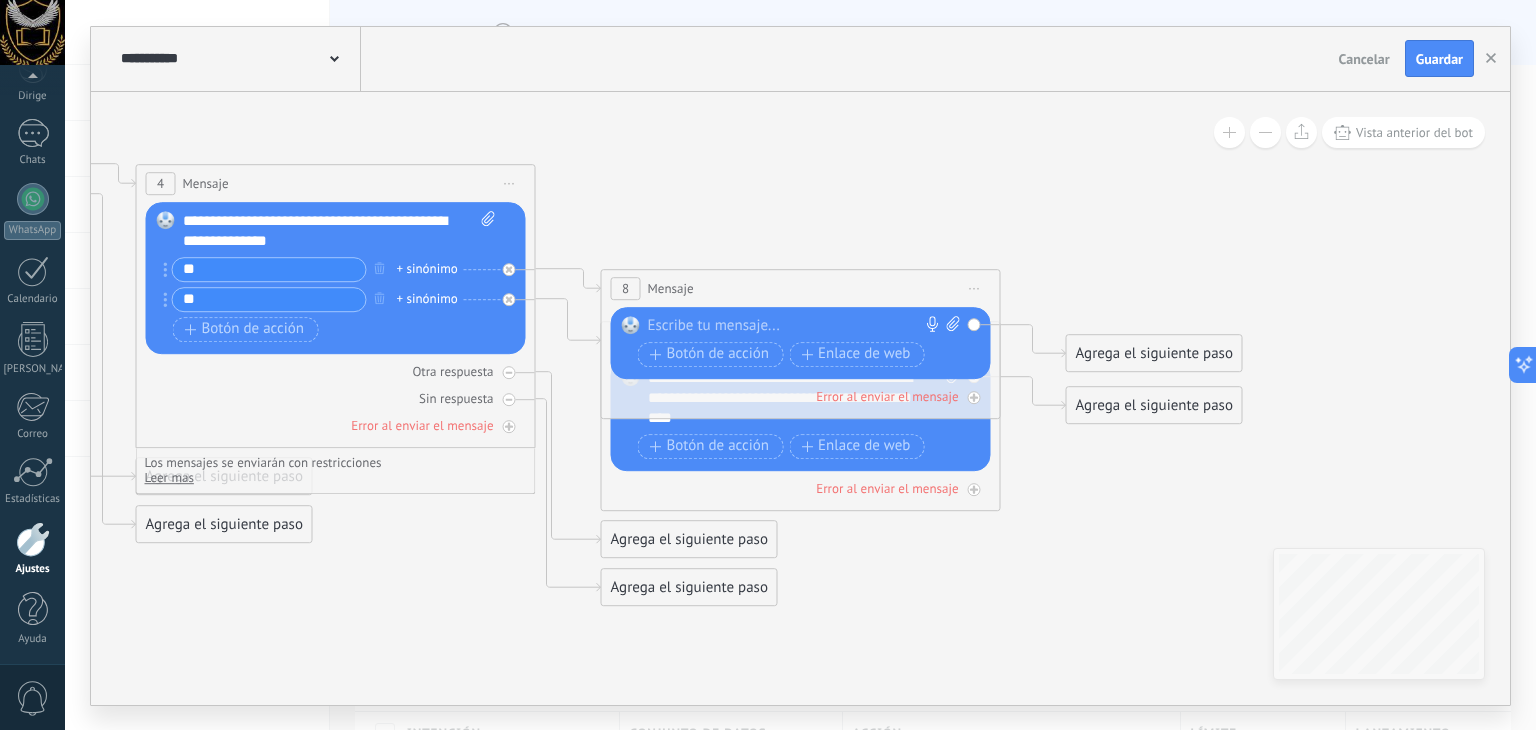 paste 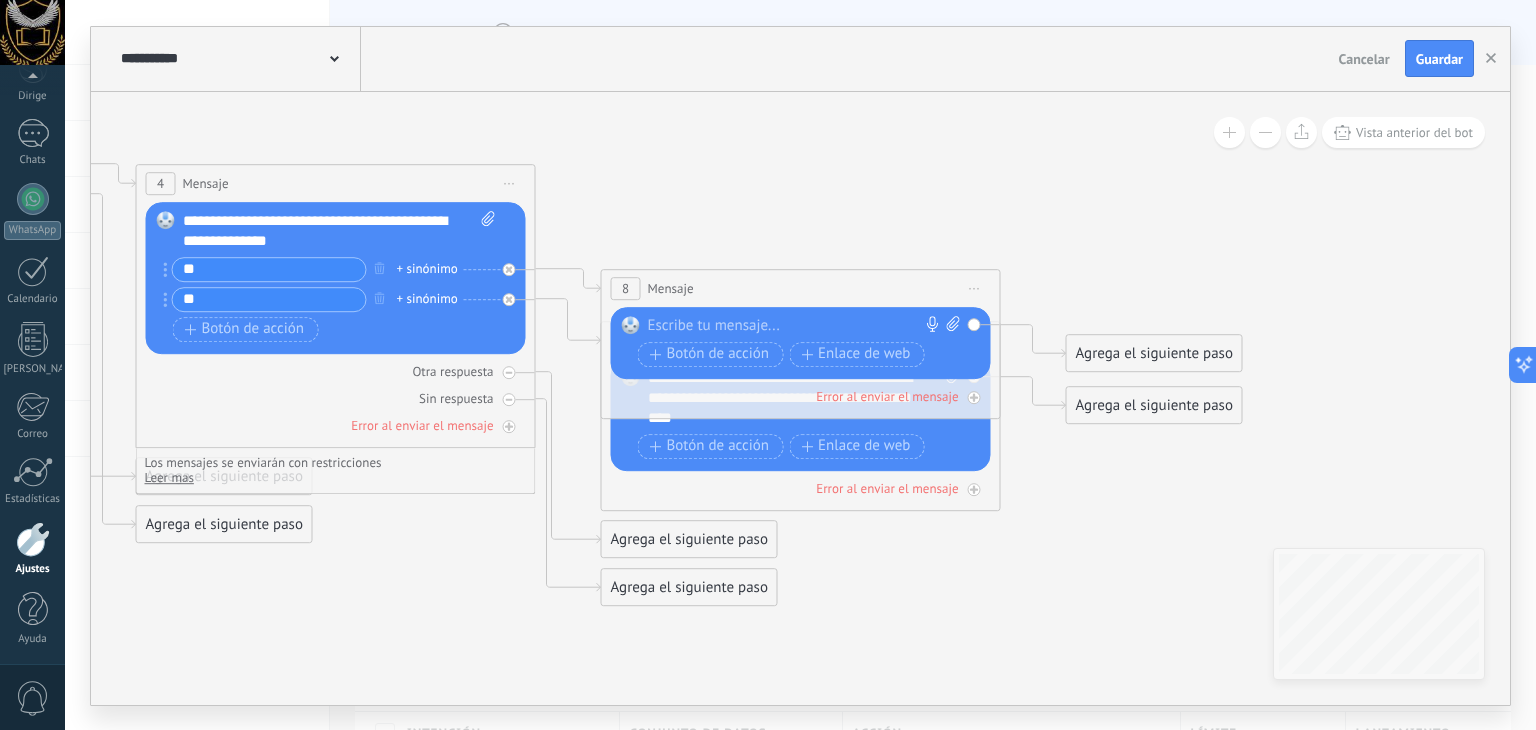 type 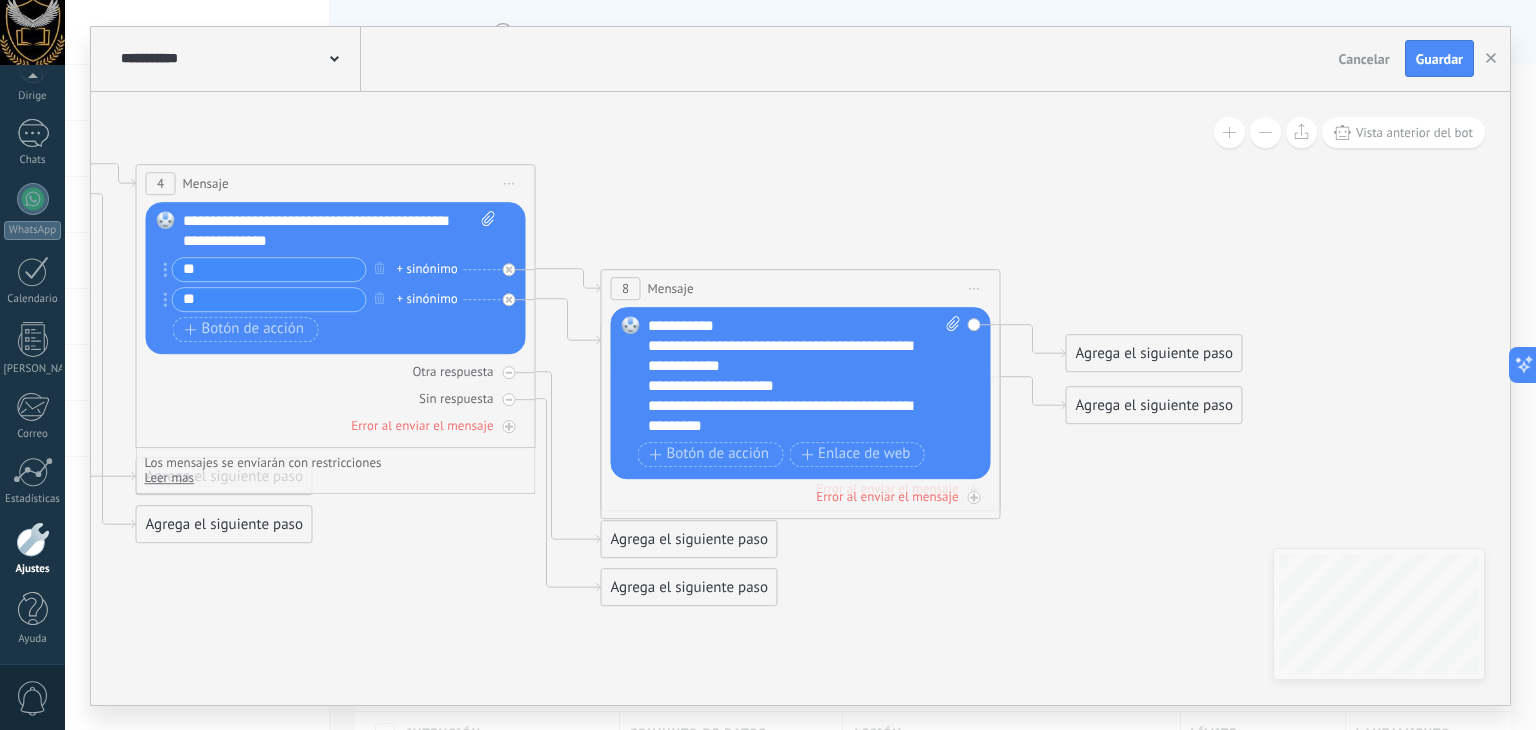 click on "**********" at bounding box center [787, 416] 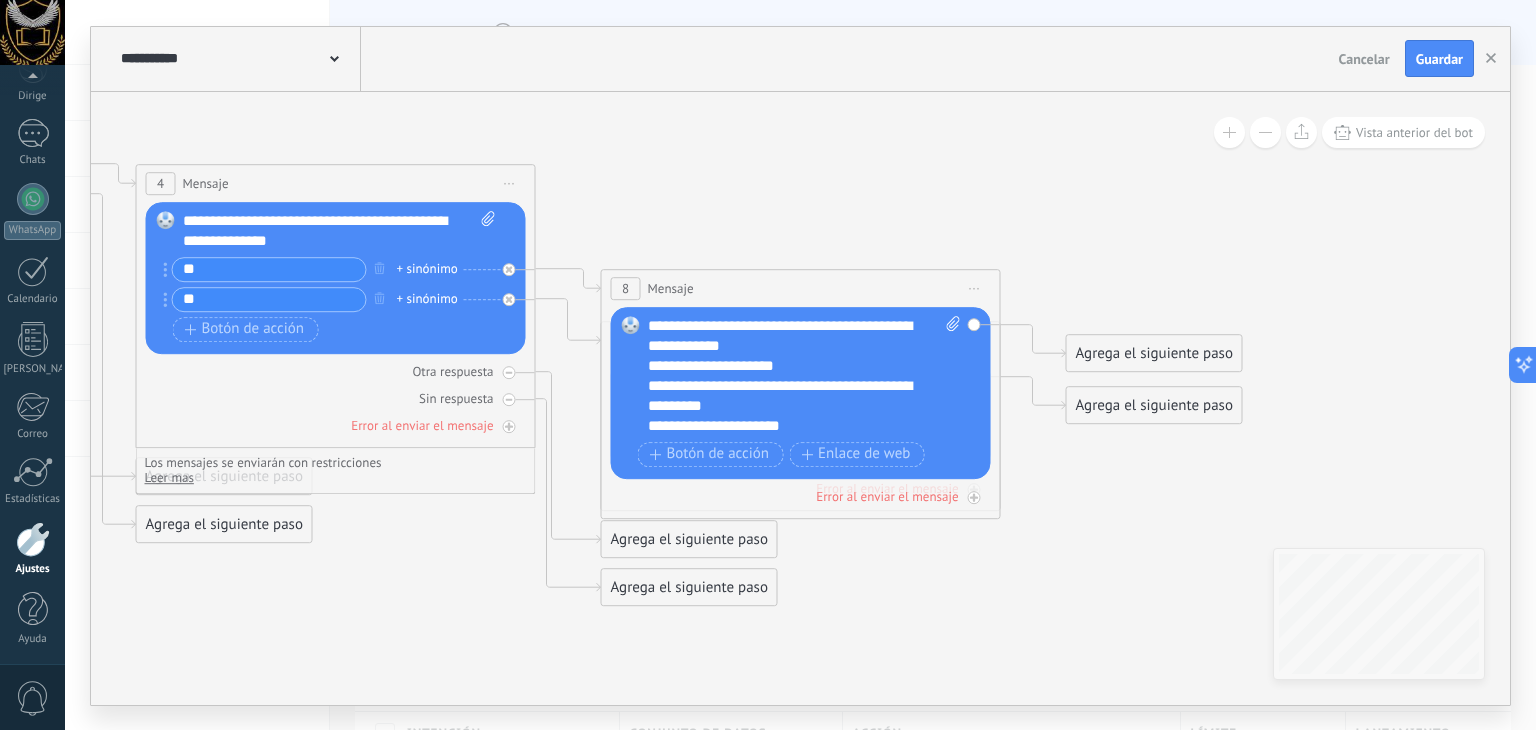scroll, scrollTop: 60, scrollLeft: 0, axis: vertical 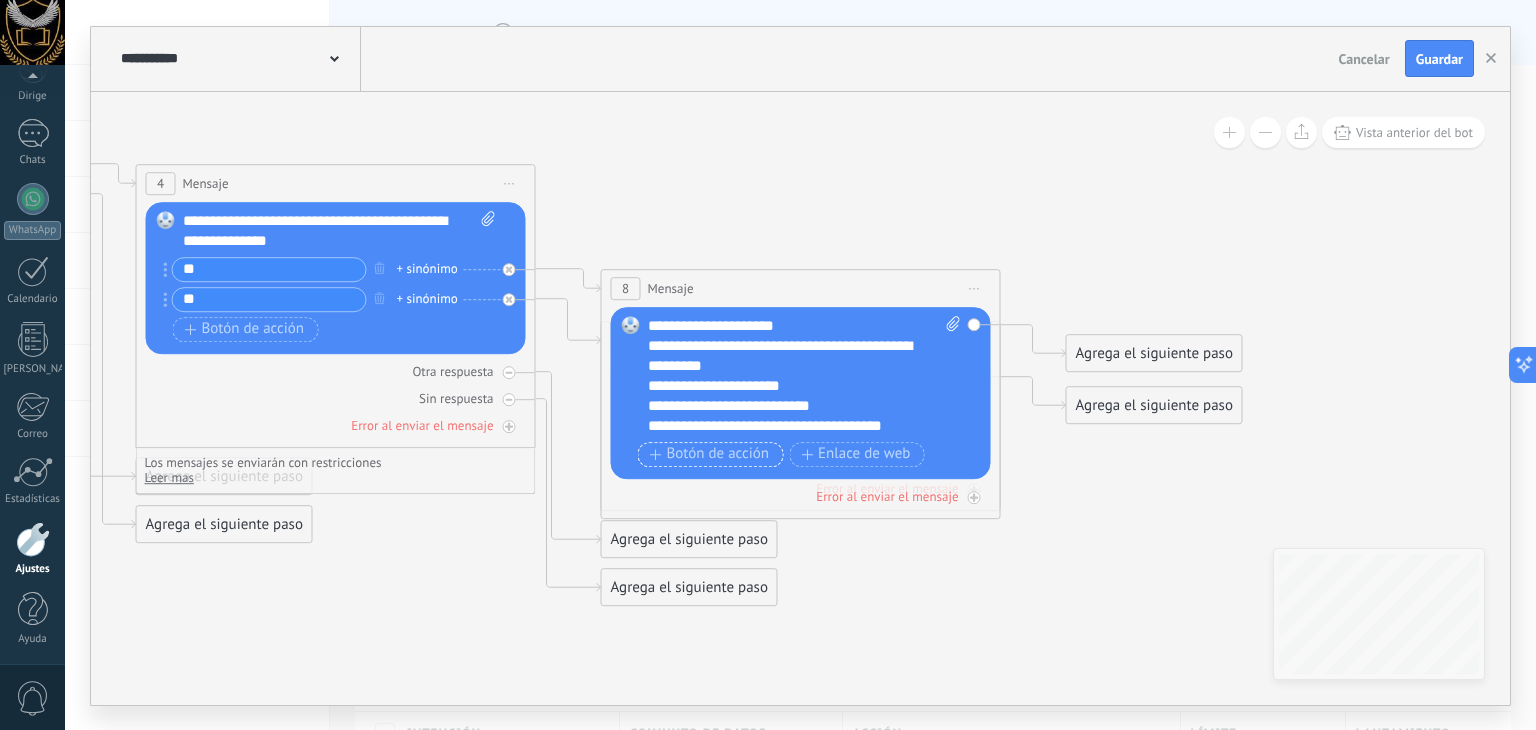 click on "Botón de acción" at bounding box center (718, 453) 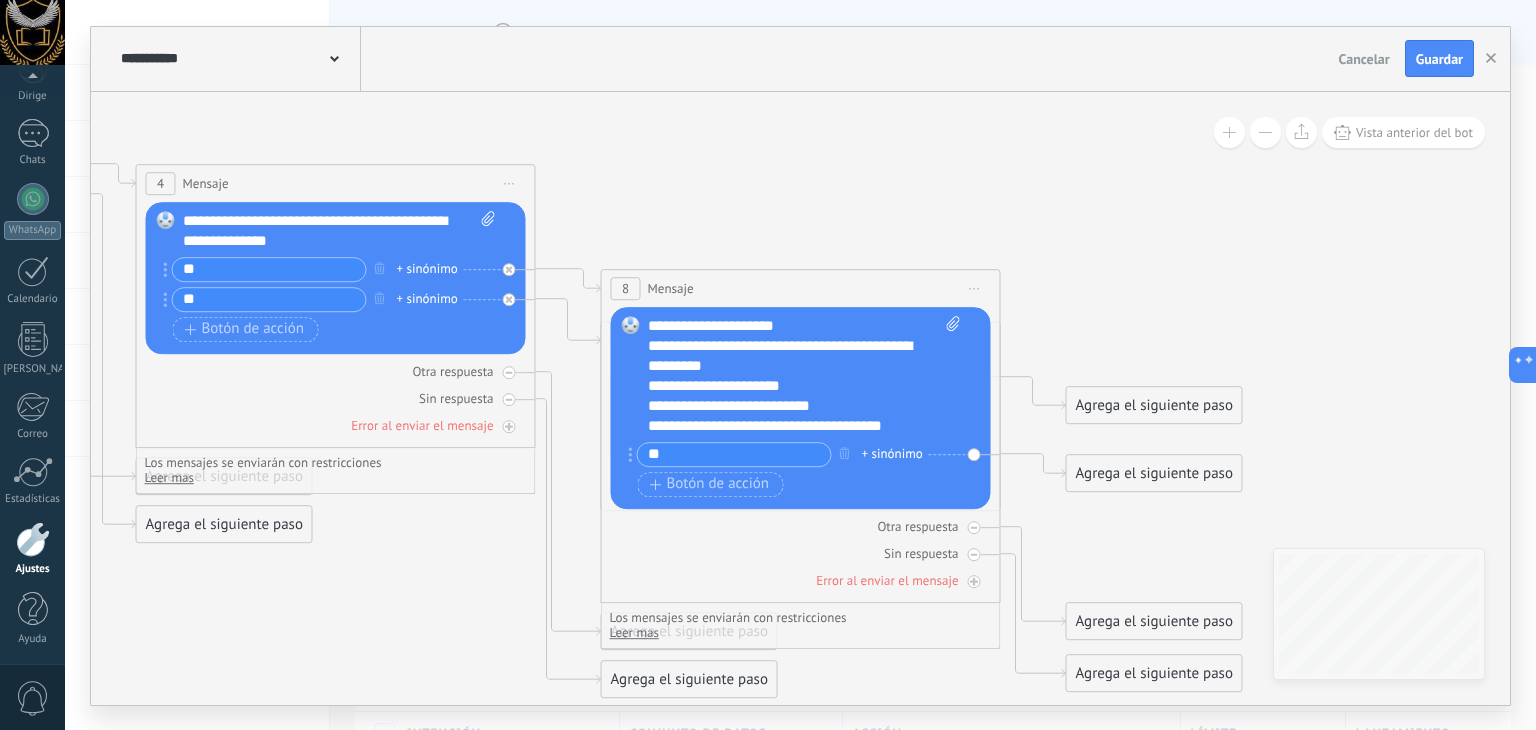type on "**" 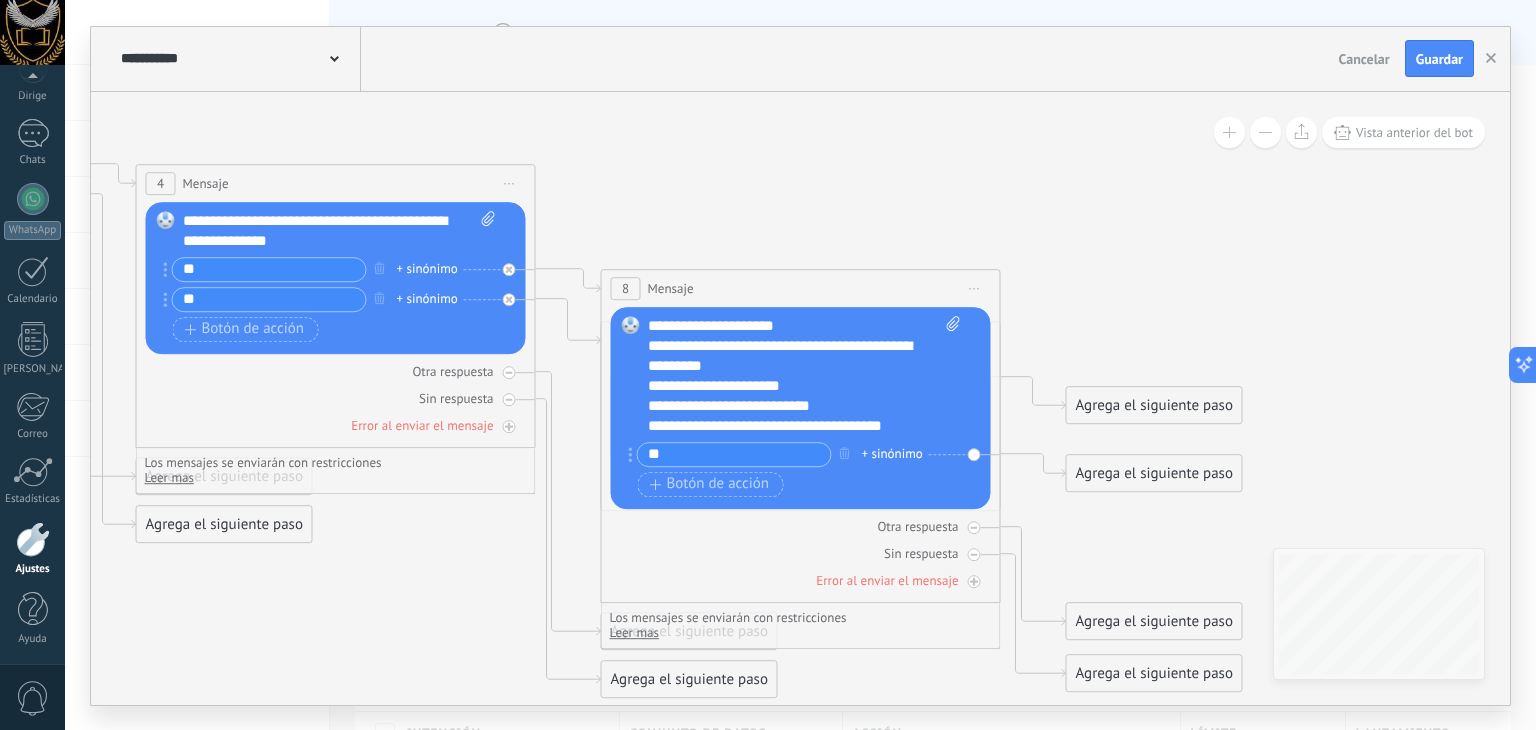 click on "+ sinónimo" at bounding box center [892, 453] 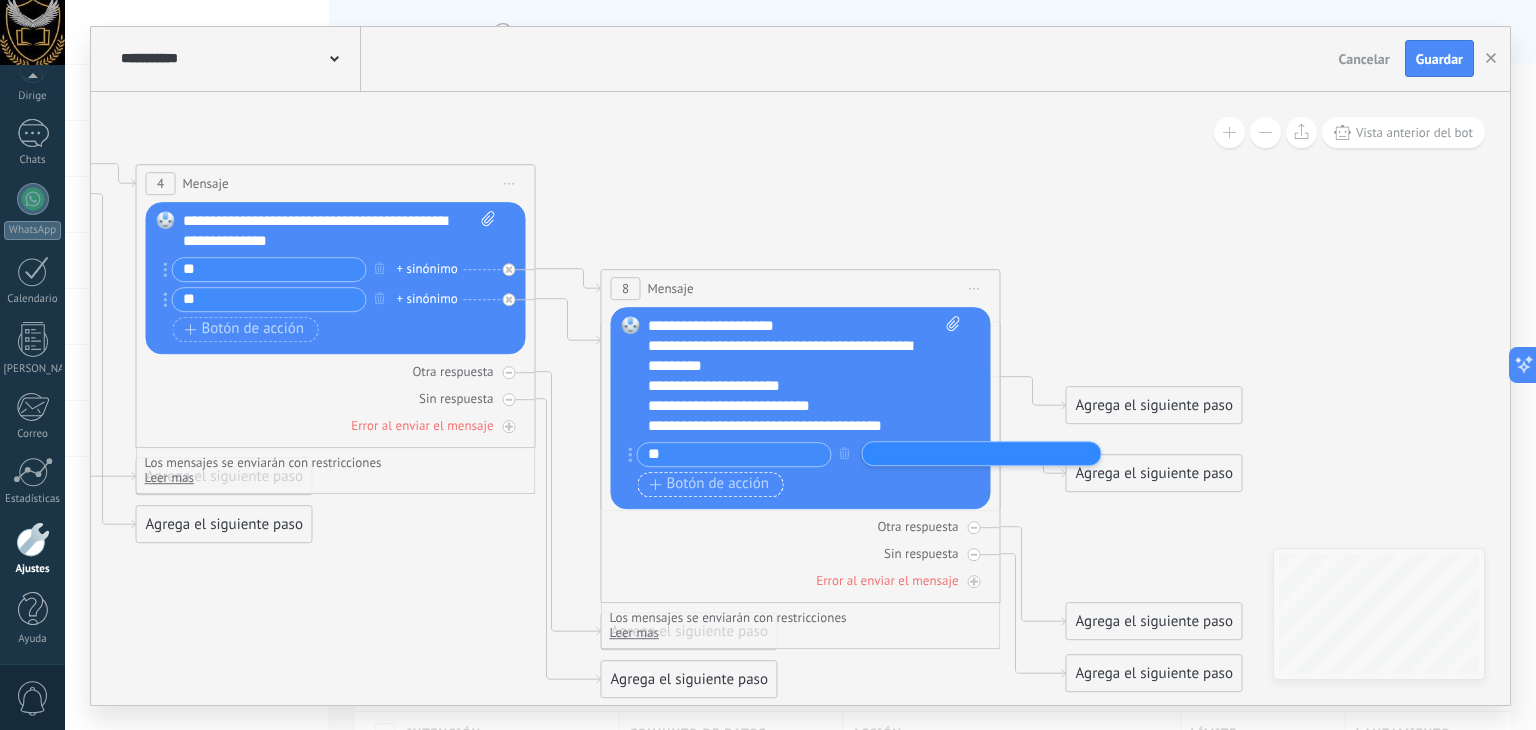click on "Botón de acción" at bounding box center [718, 483] 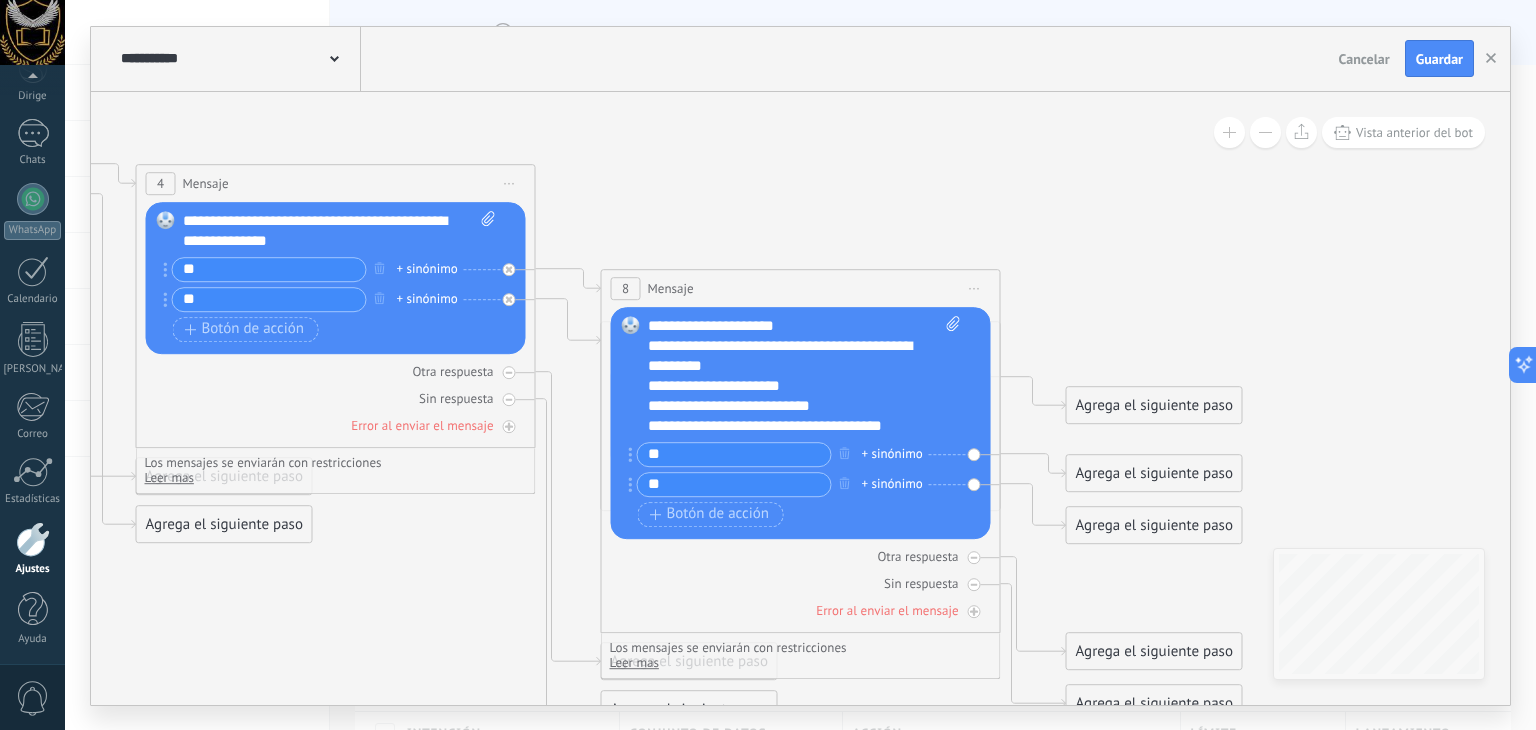 type on "**" 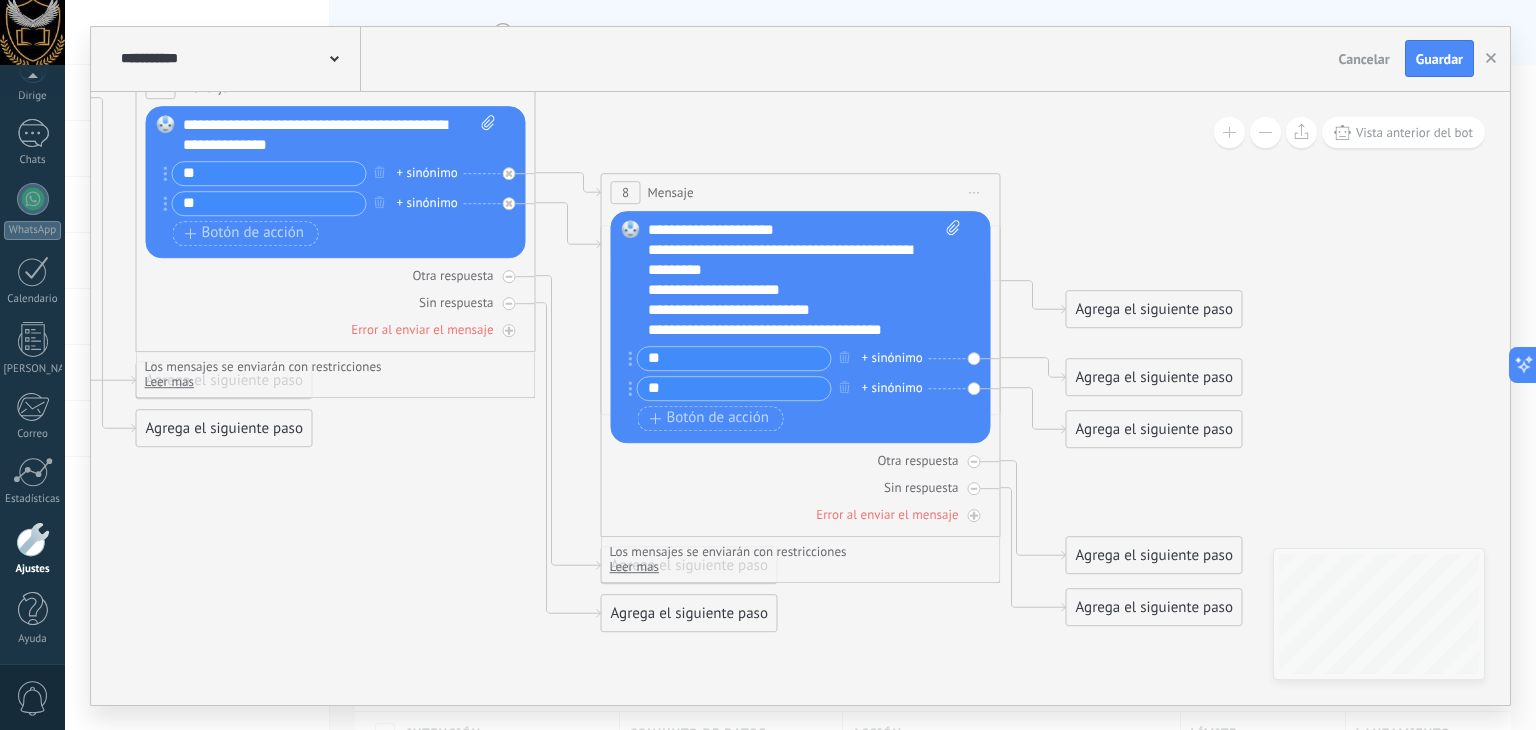 click on "Agrega el siguiente paso" at bounding box center [1154, 377] 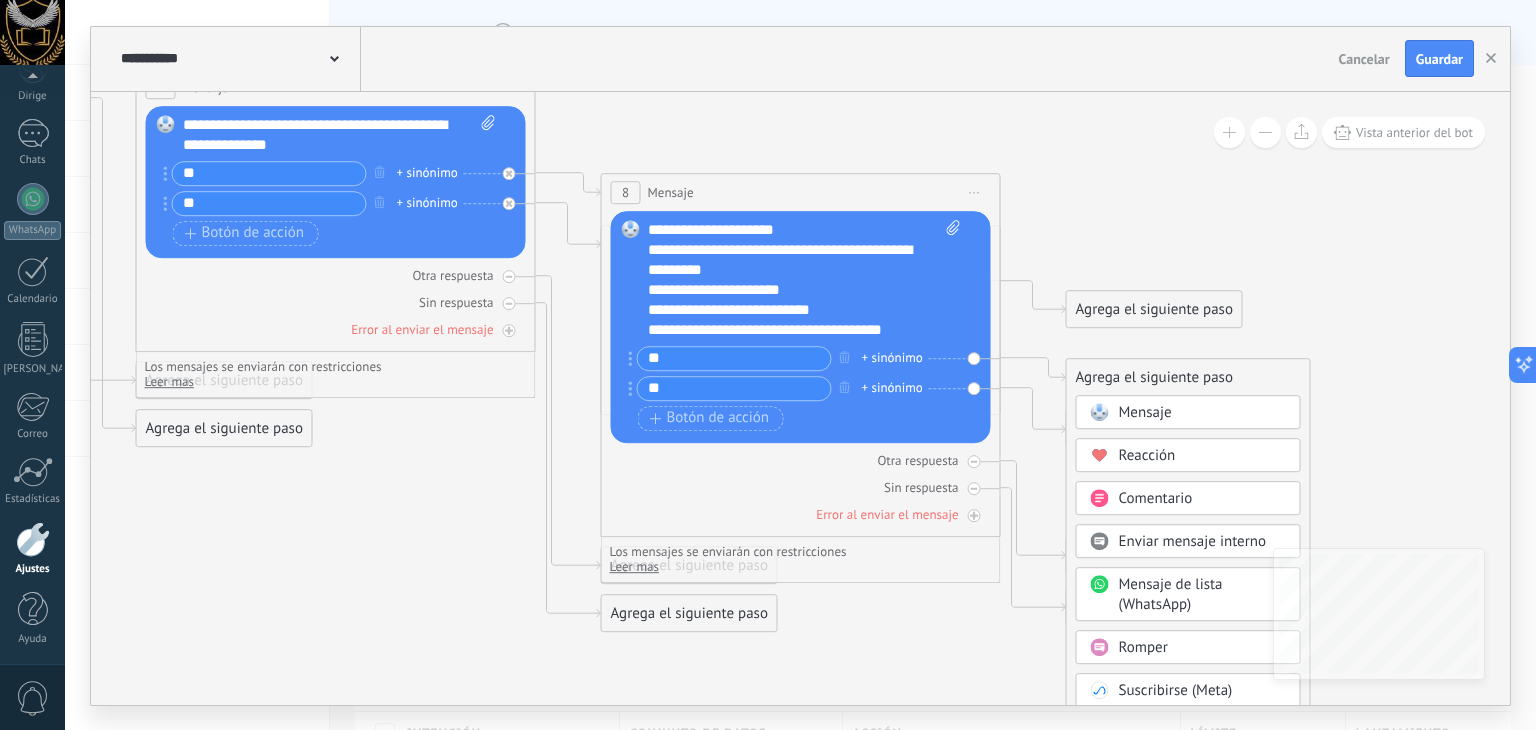 click on "Mensaje" at bounding box center [1145, 412] 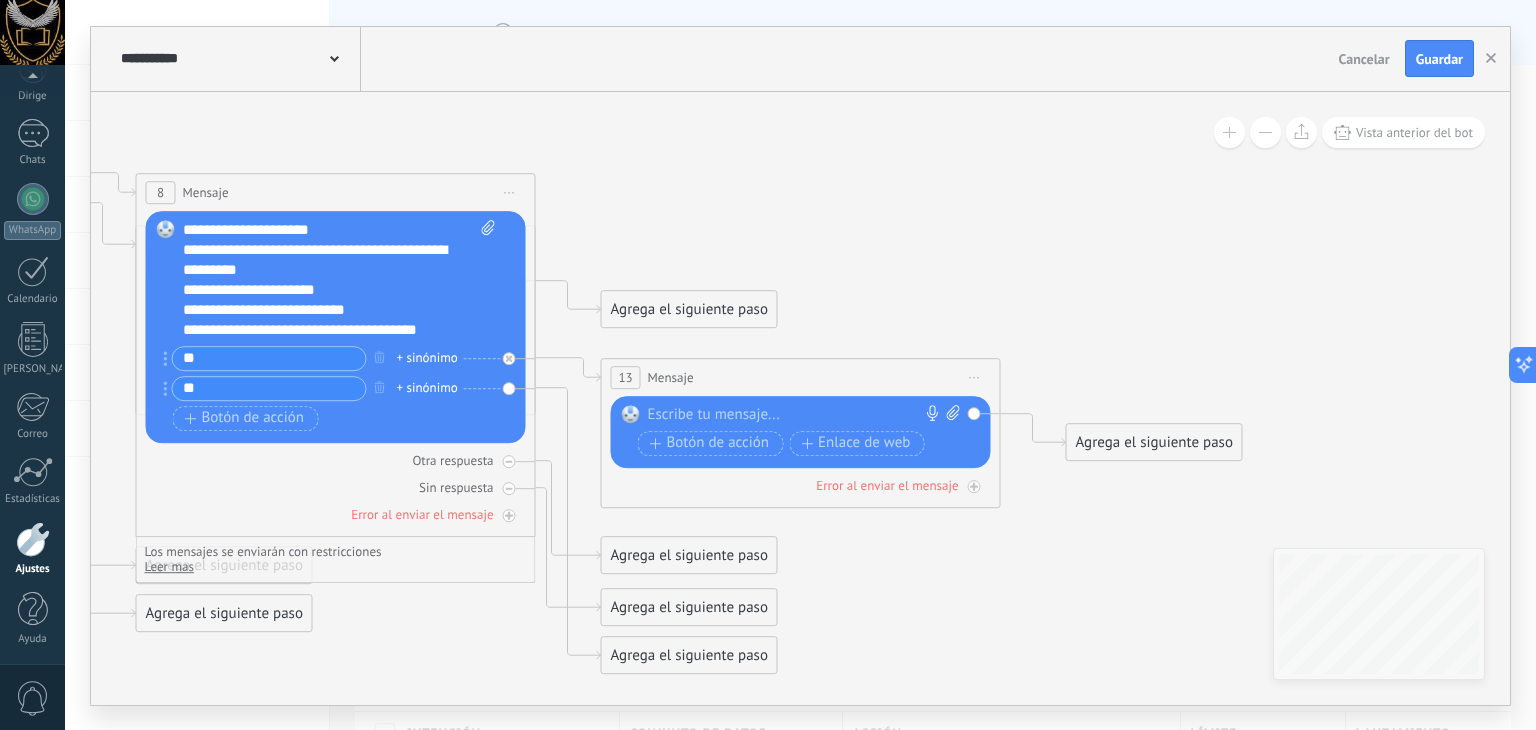 click at bounding box center [796, 415] 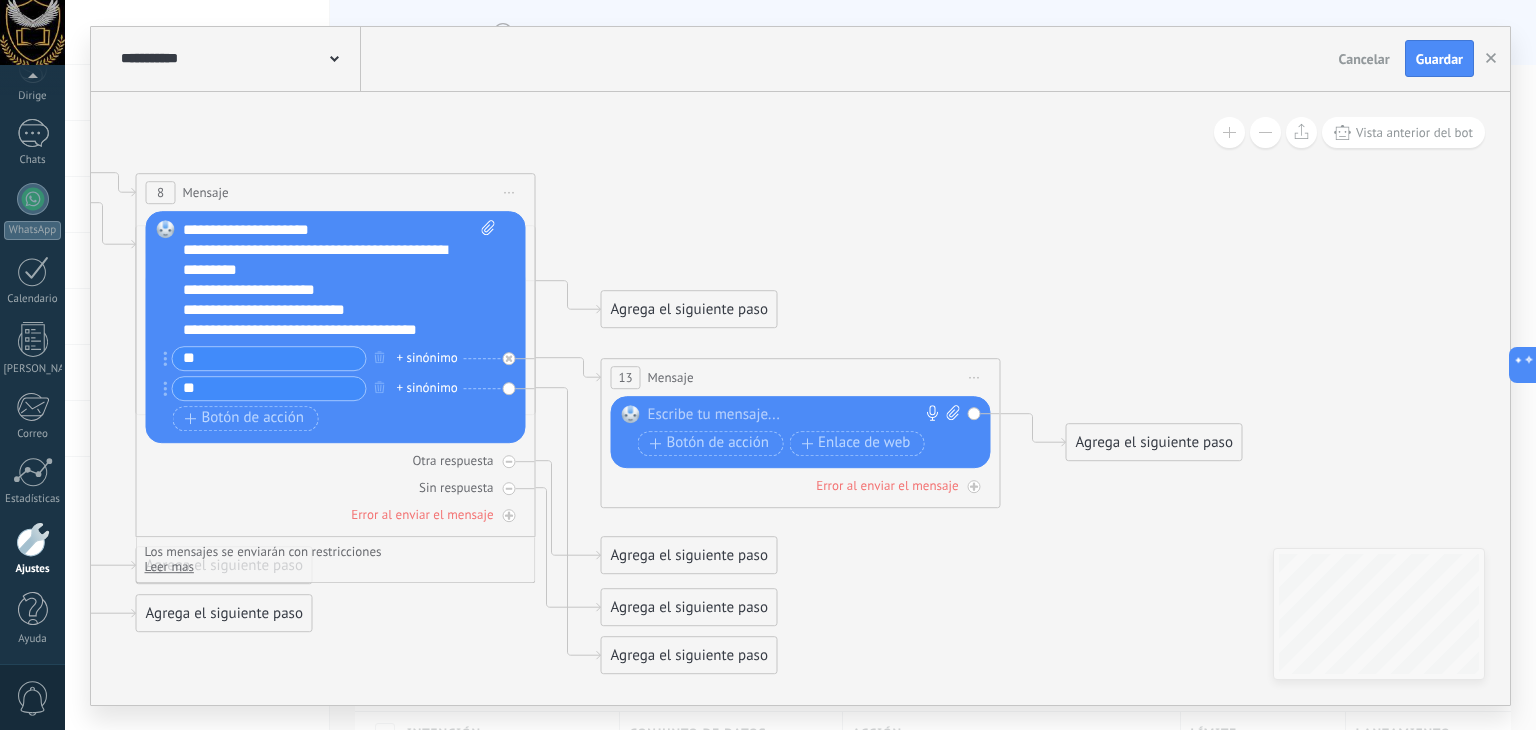 click at bounding box center [796, 415] 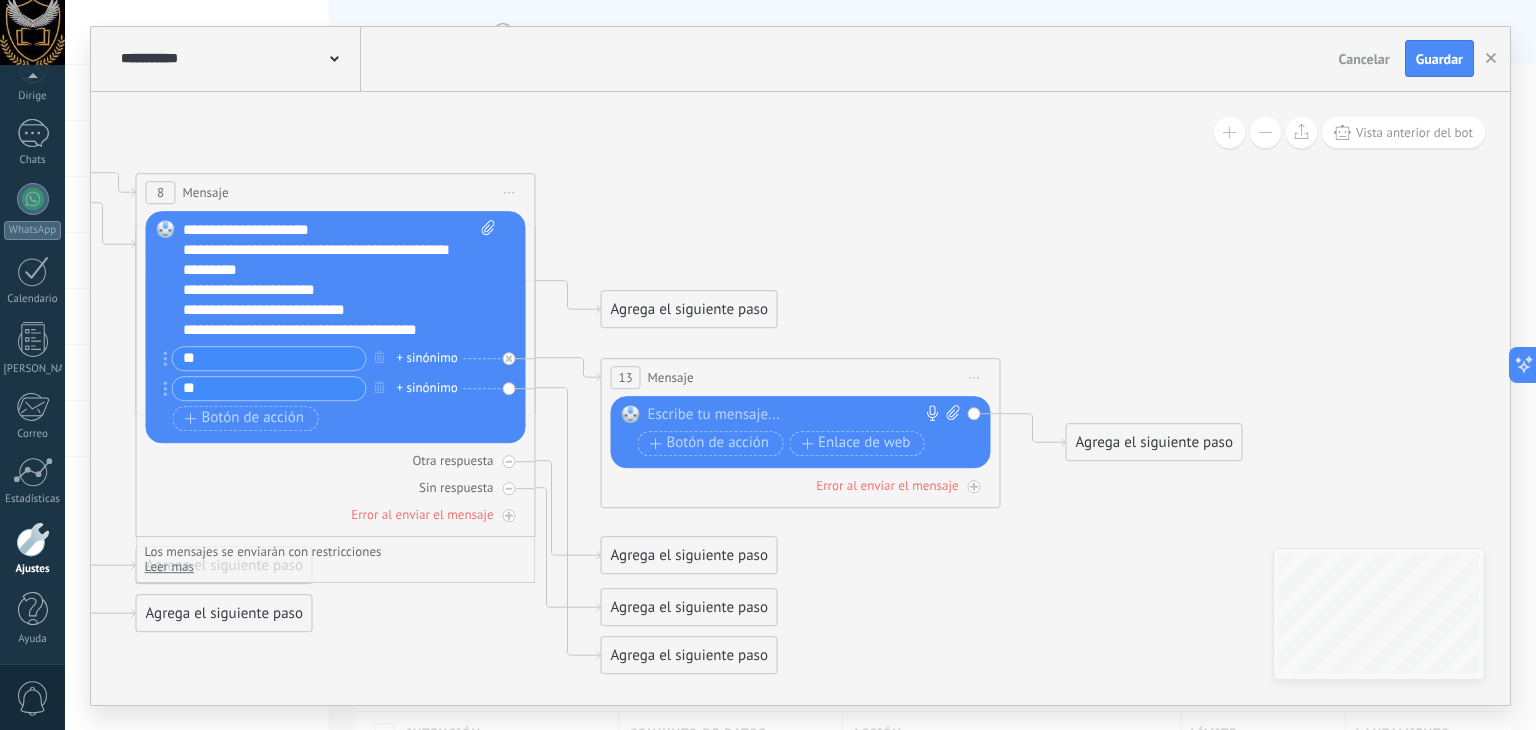 paste 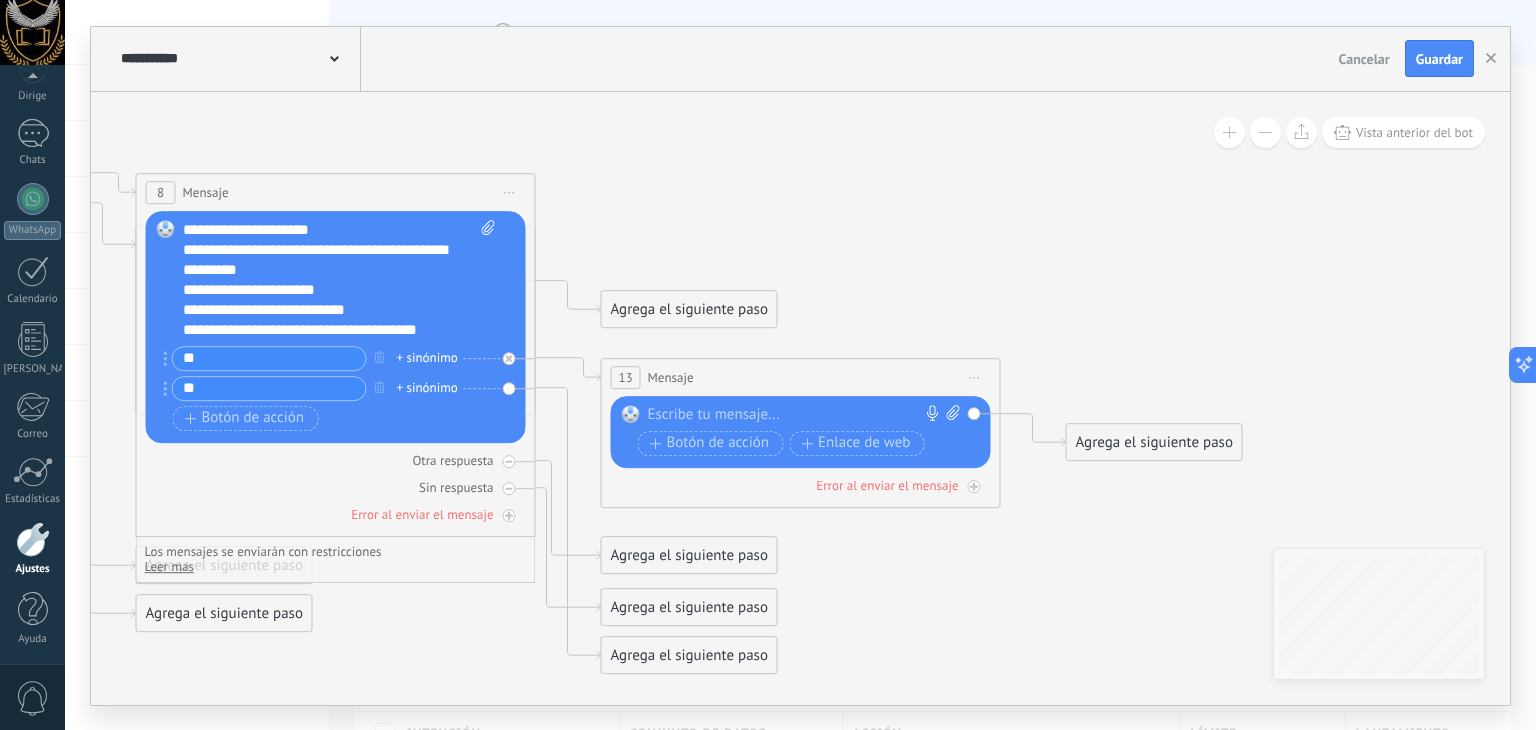 type 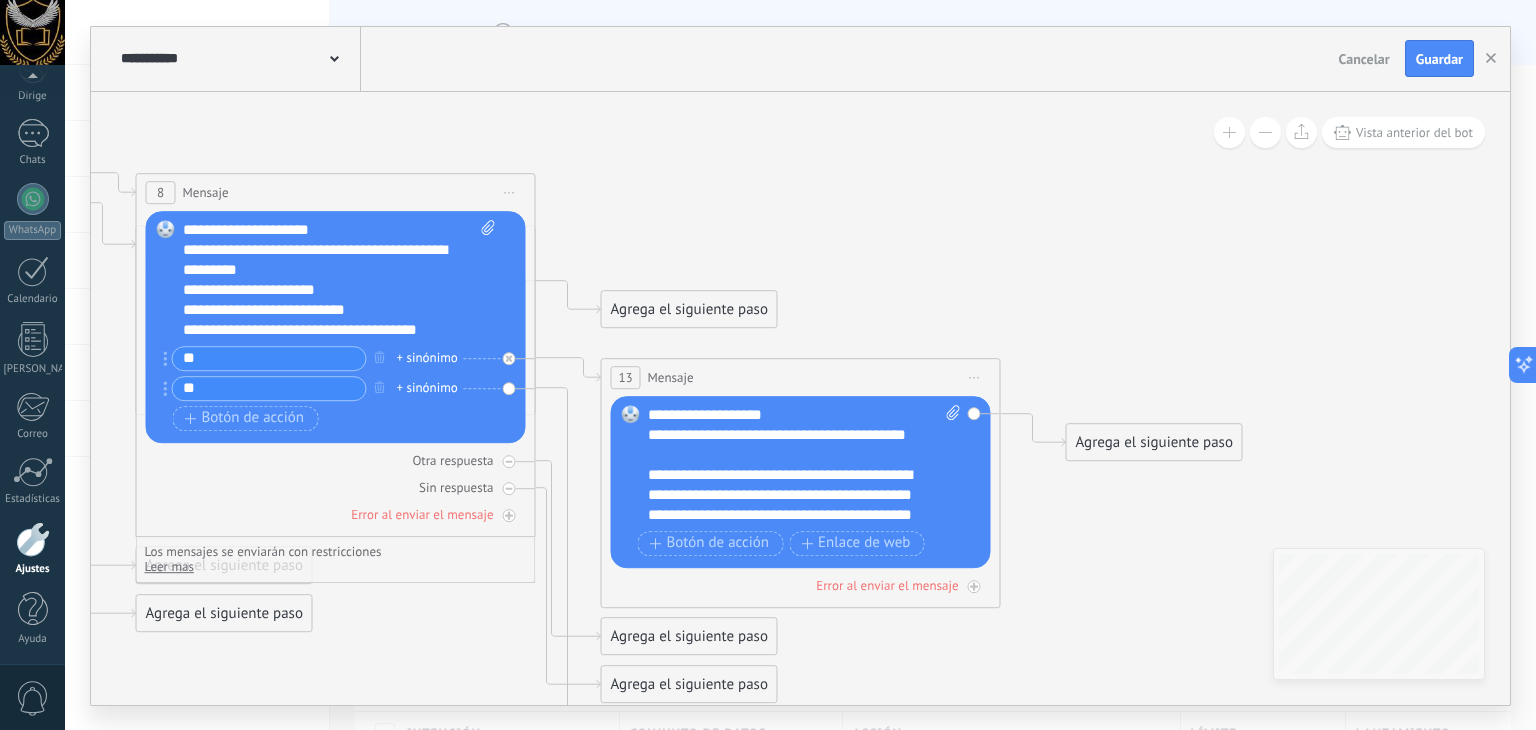 scroll, scrollTop: 60, scrollLeft: 0, axis: vertical 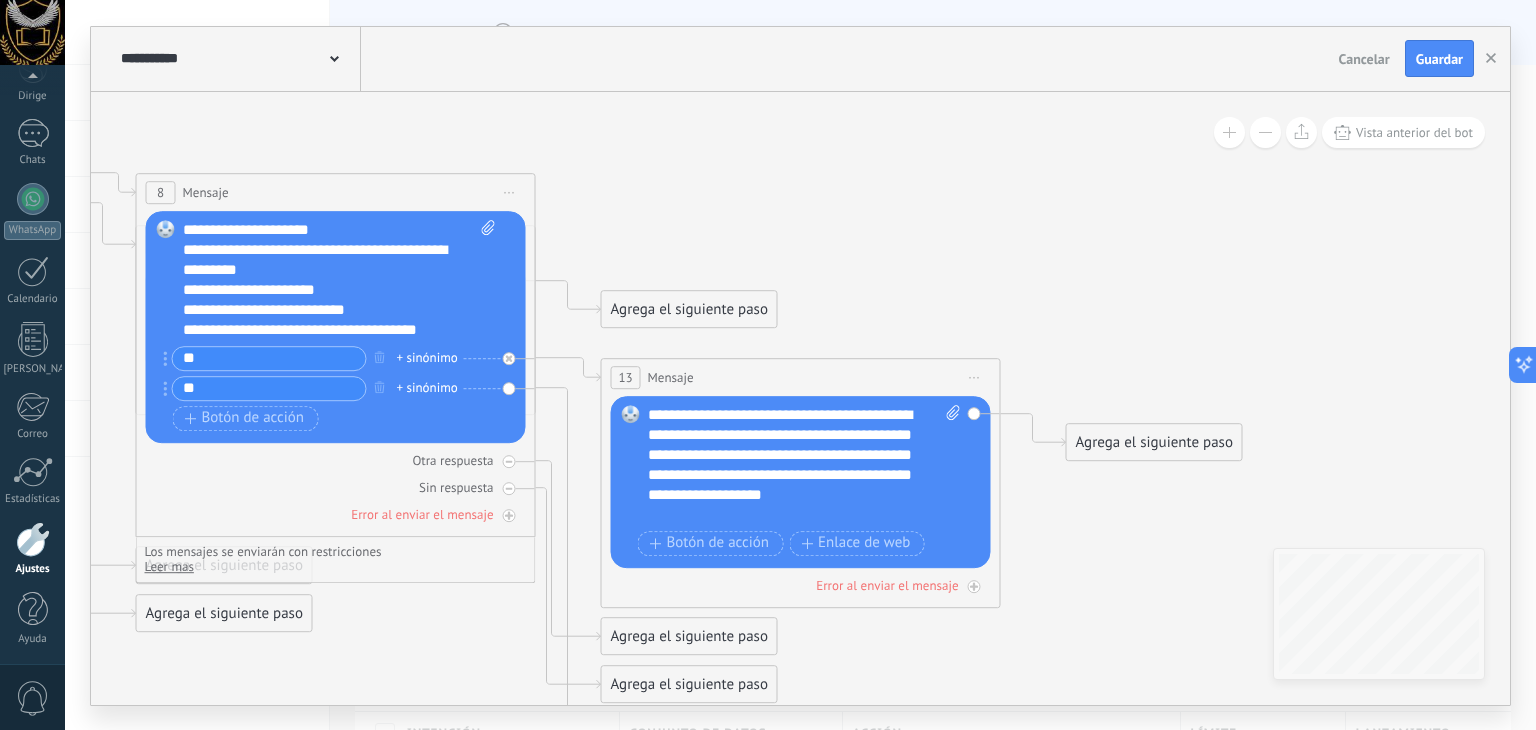 click on "**********" at bounding box center (787, 465) 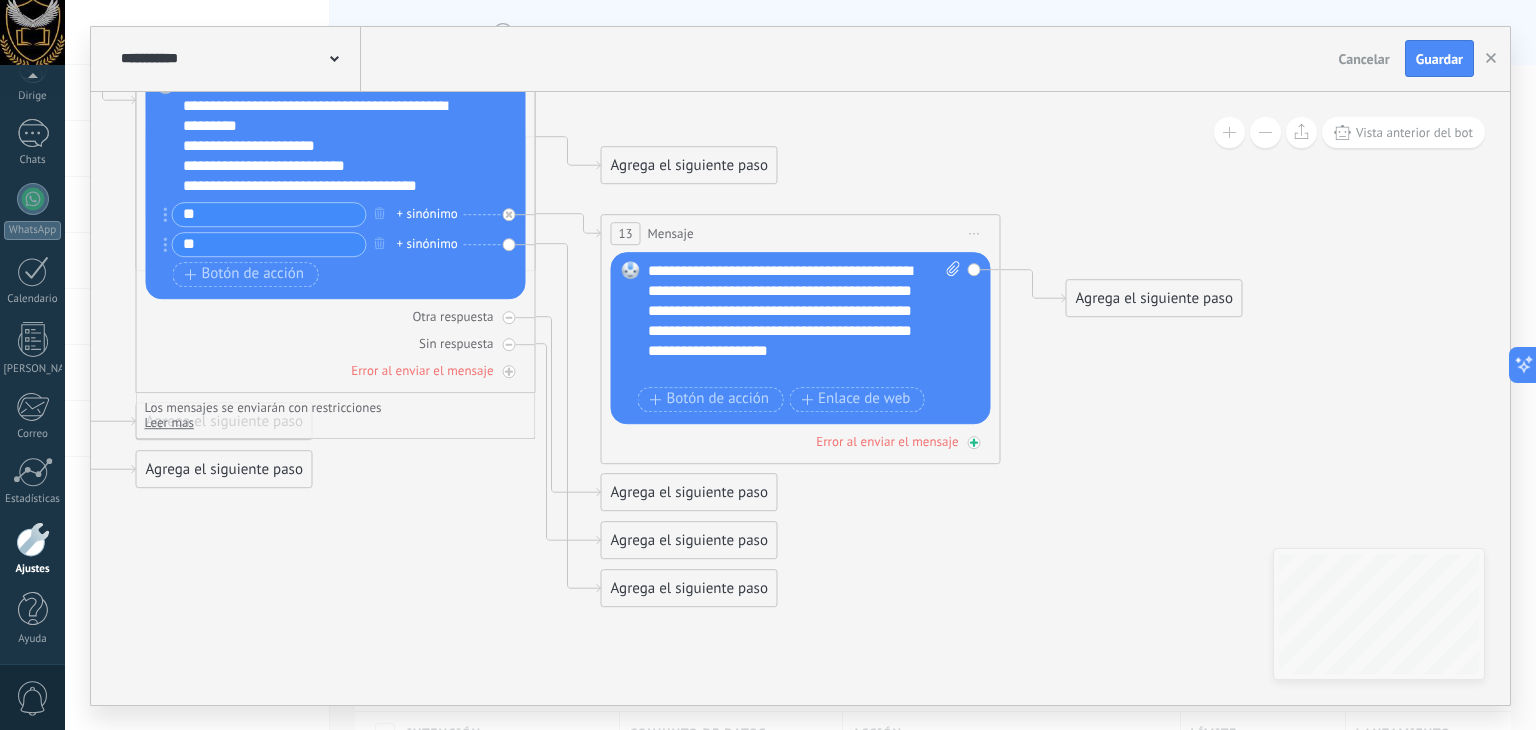click 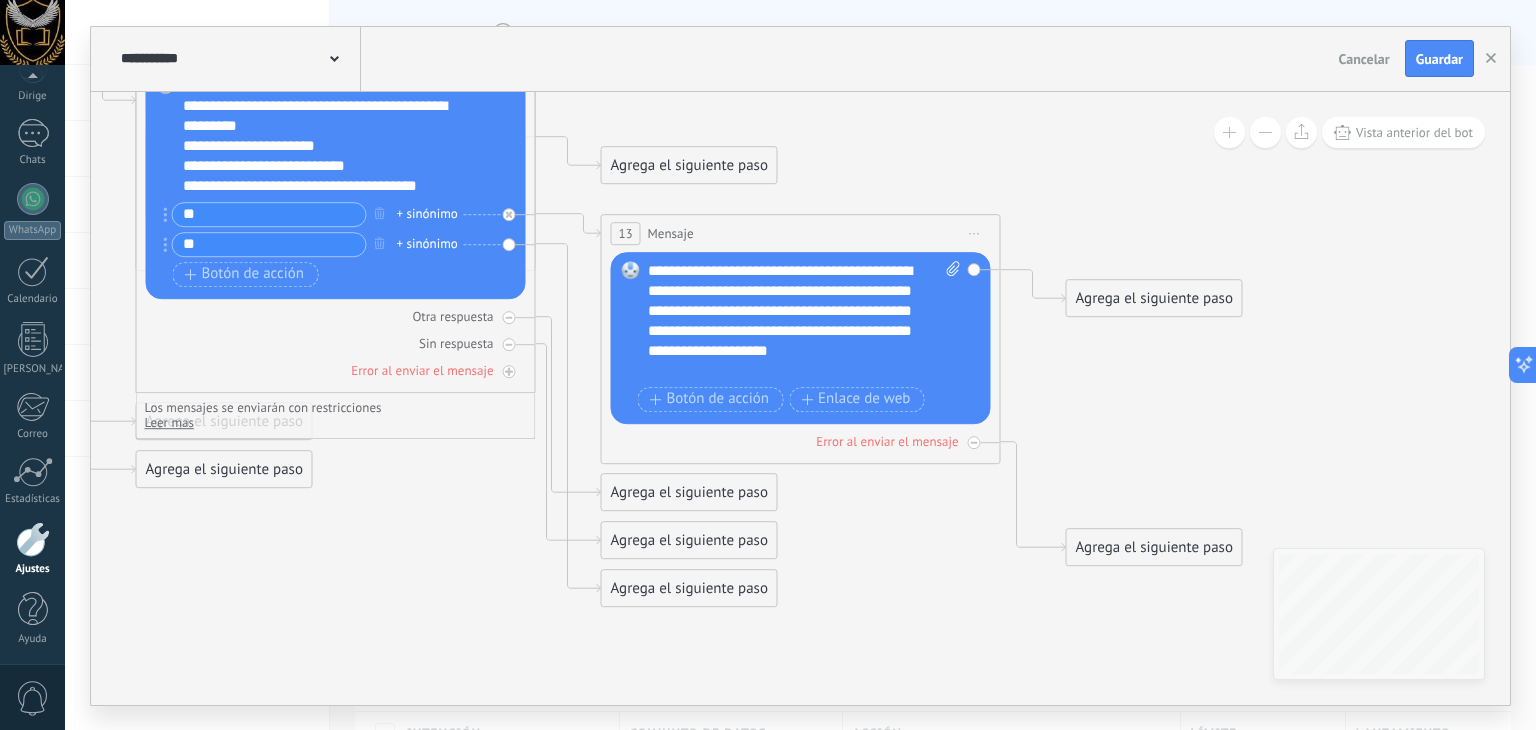 click 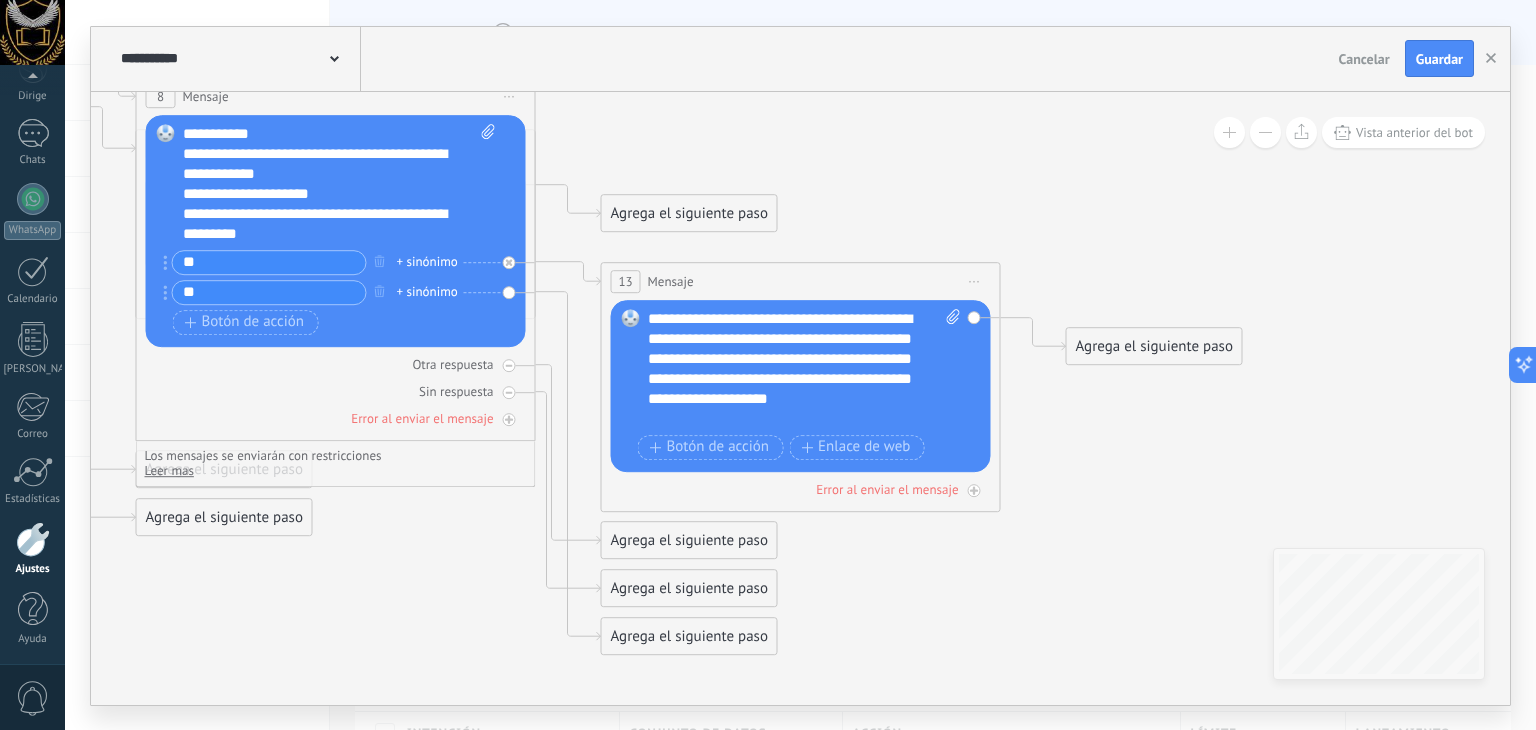 scroll, scrollTop: 60, scrollLeft: 0, axis: vertical 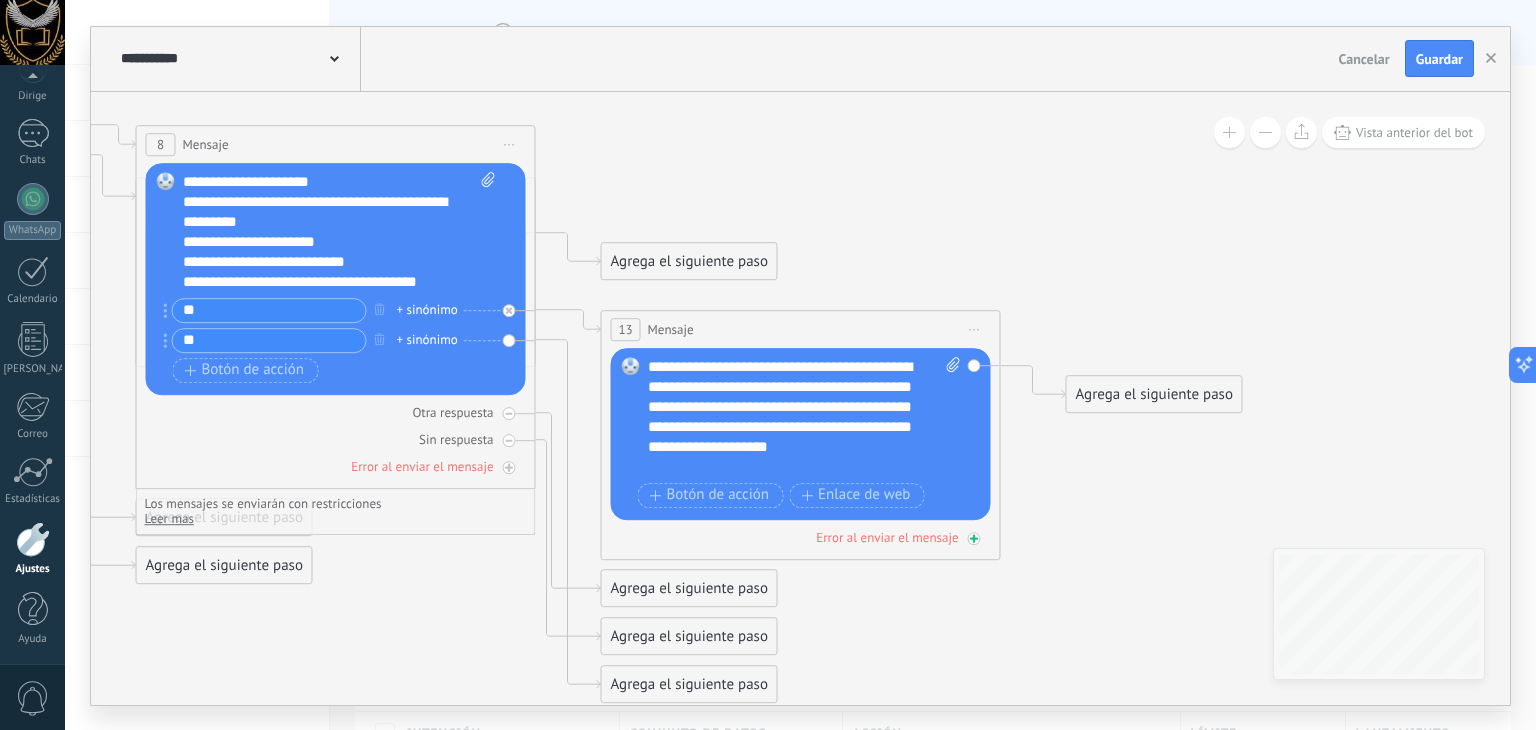click 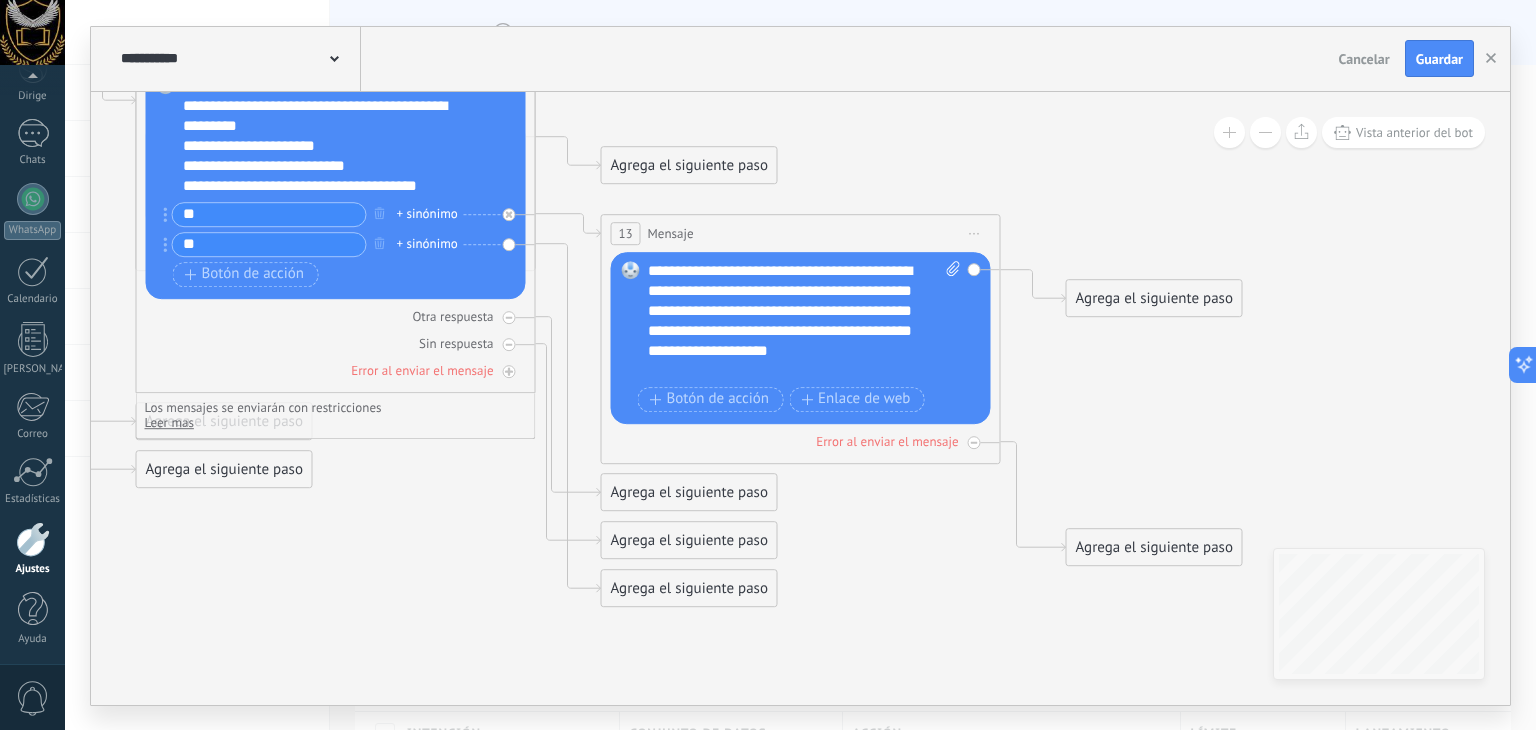 click 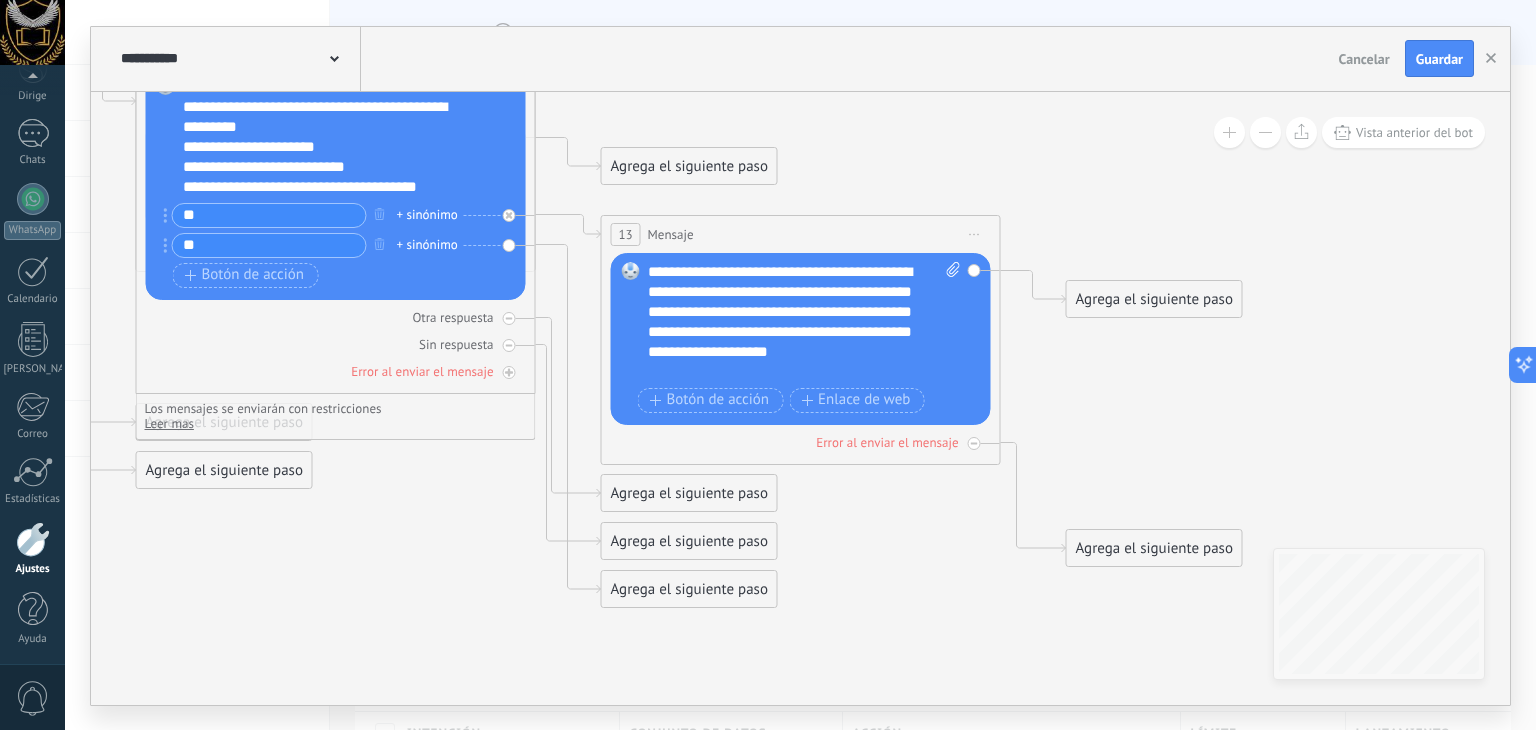 click on "Agrega el siguiente paso" at bounding box center (1154, 548) 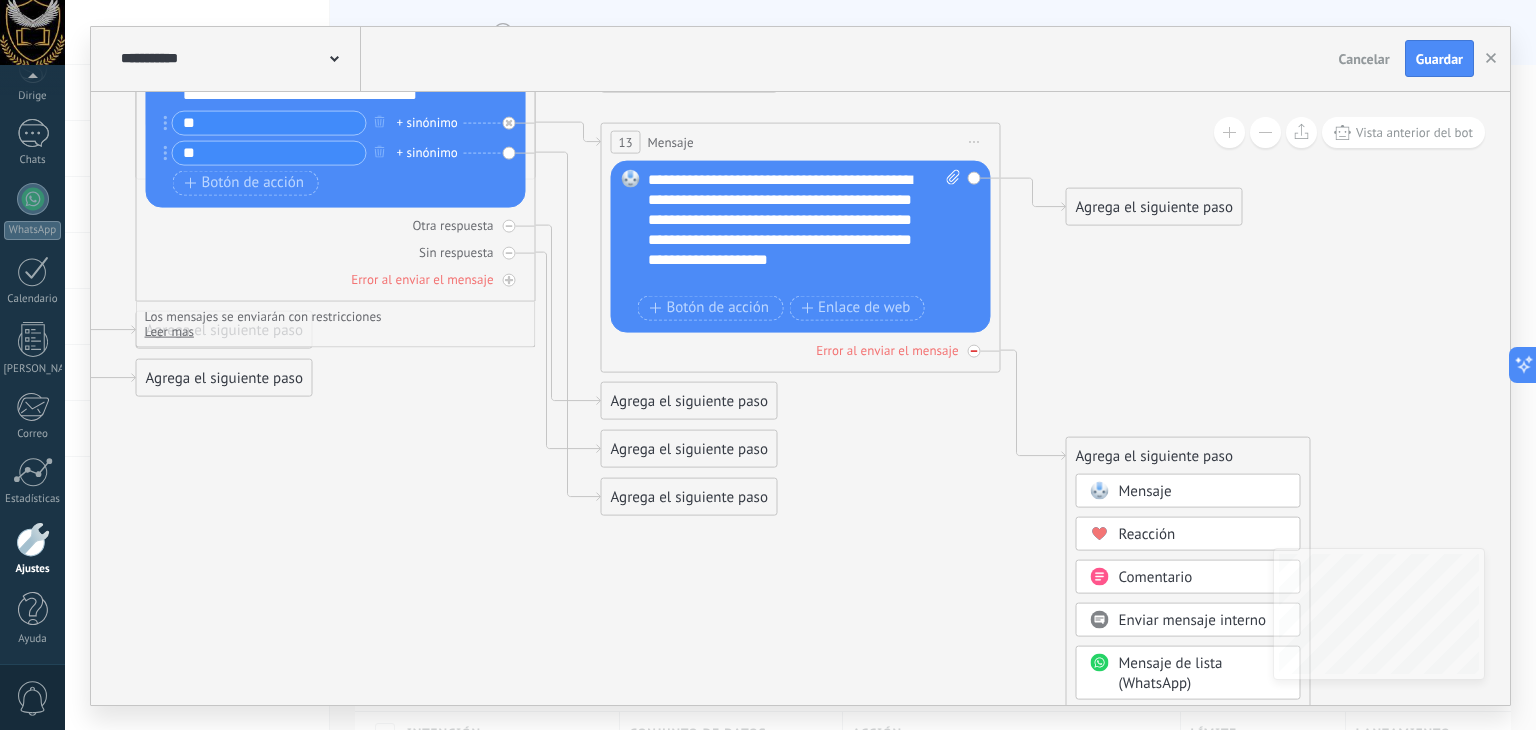 click at bounding box center [974, 350] 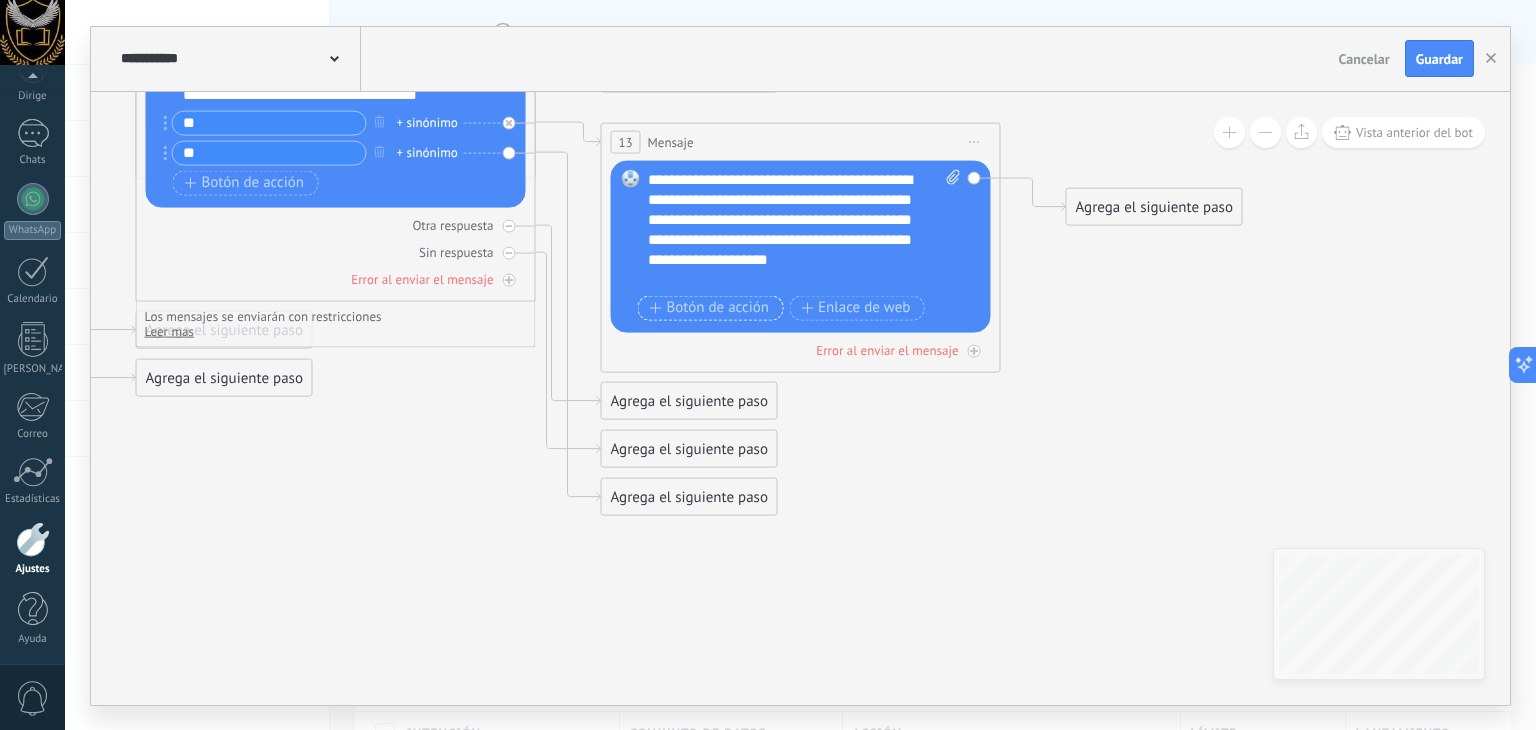 click on "Botón de acción" at bounding box center (718, 307) 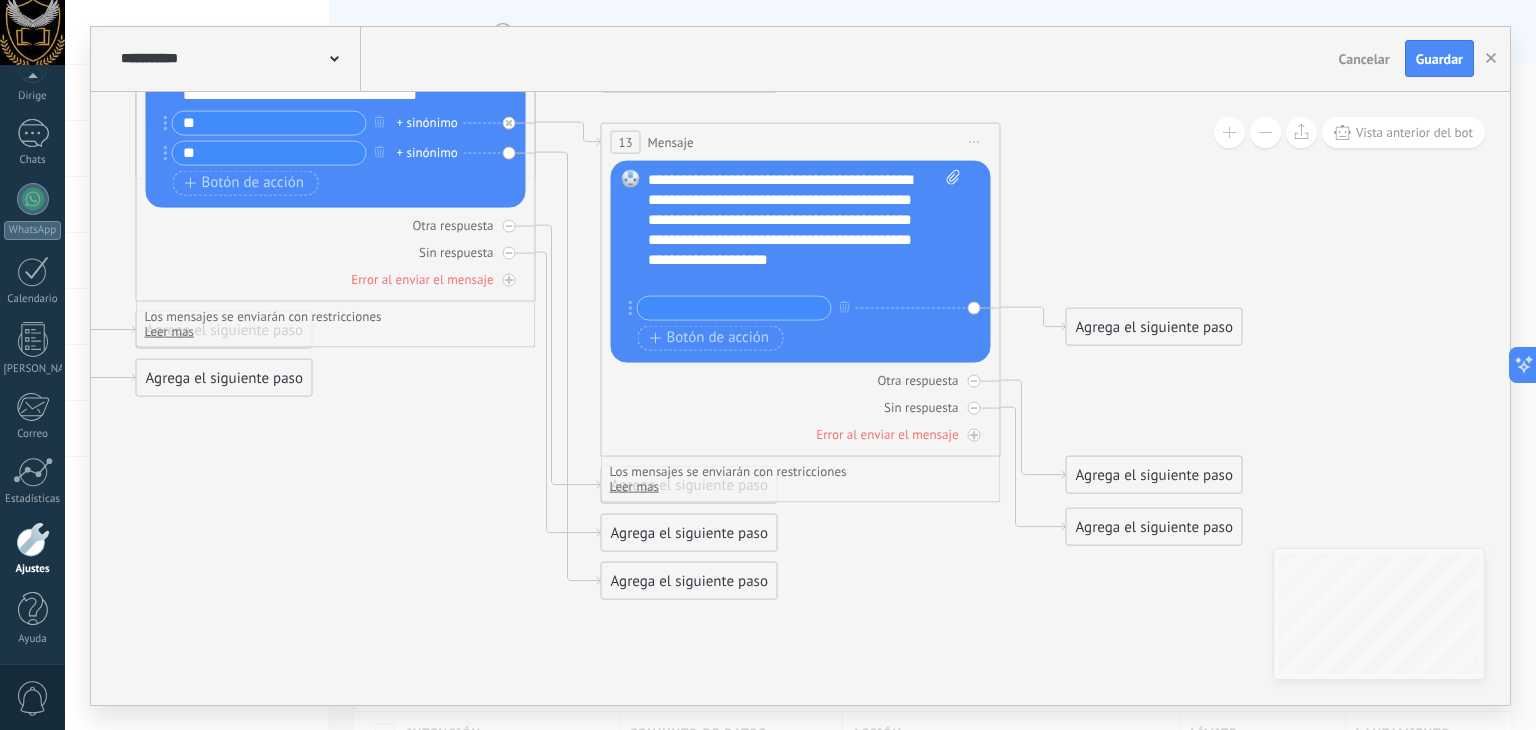 click at bounding box center (734, 307) 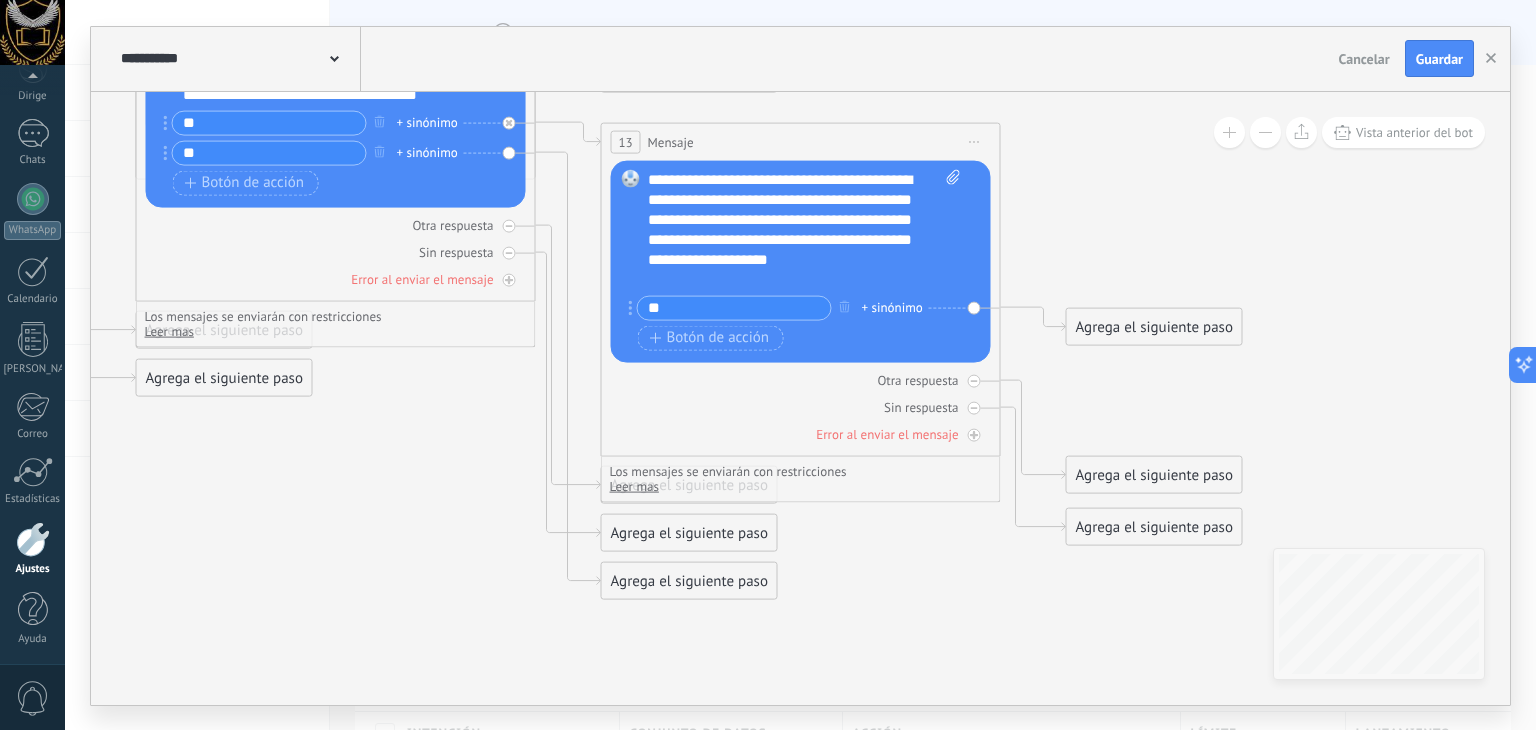 type on "*" 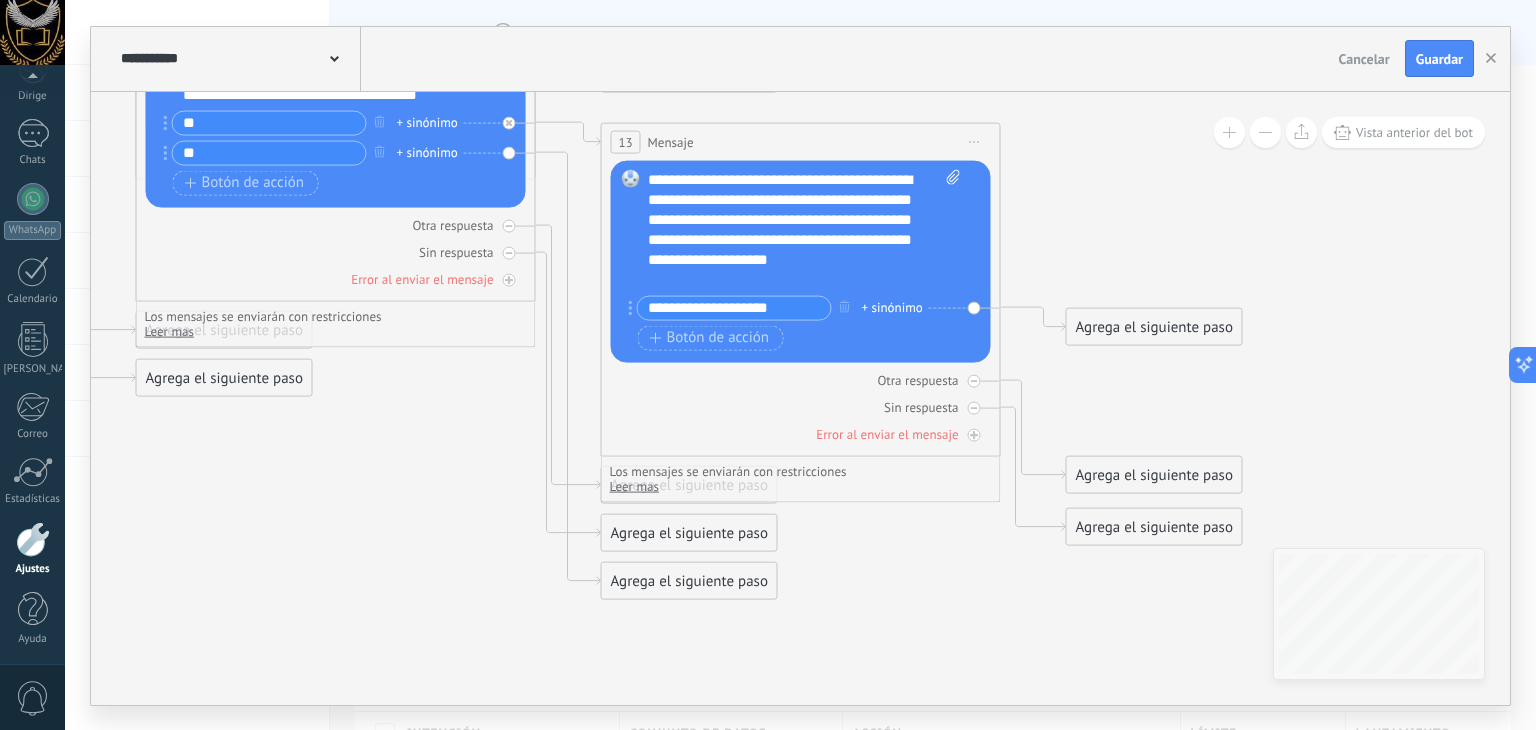 type on "**********" 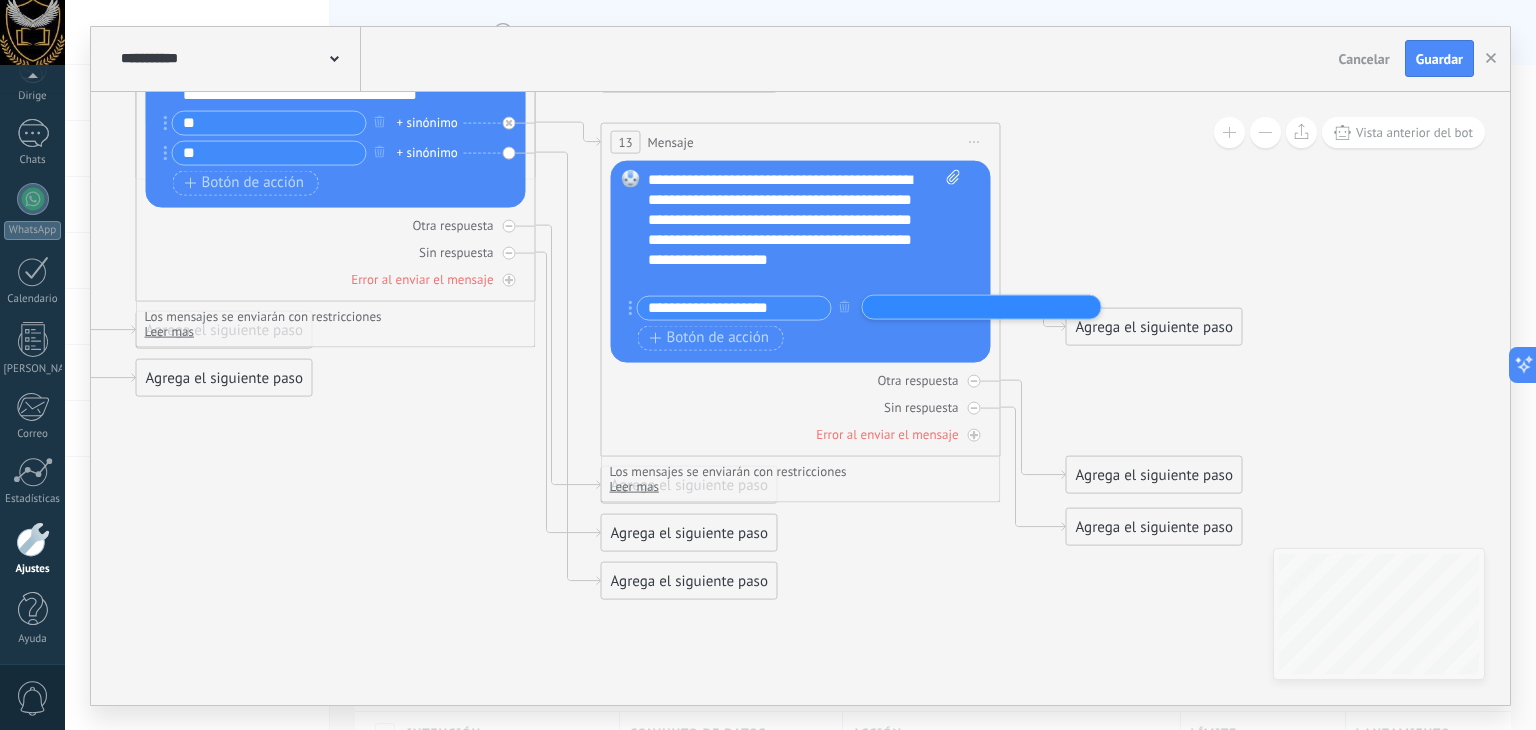 click at bounding box center [918, 307] 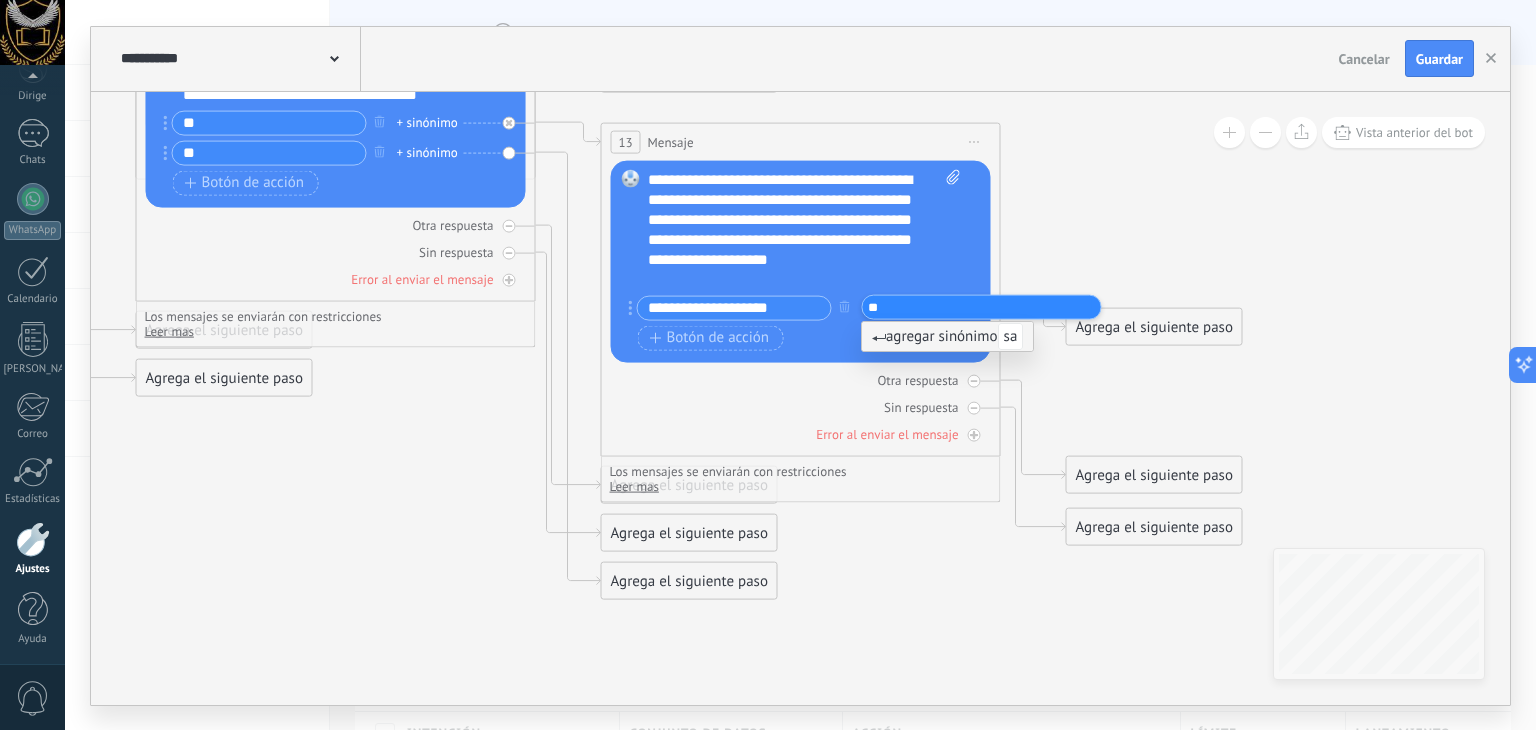 type on "*" 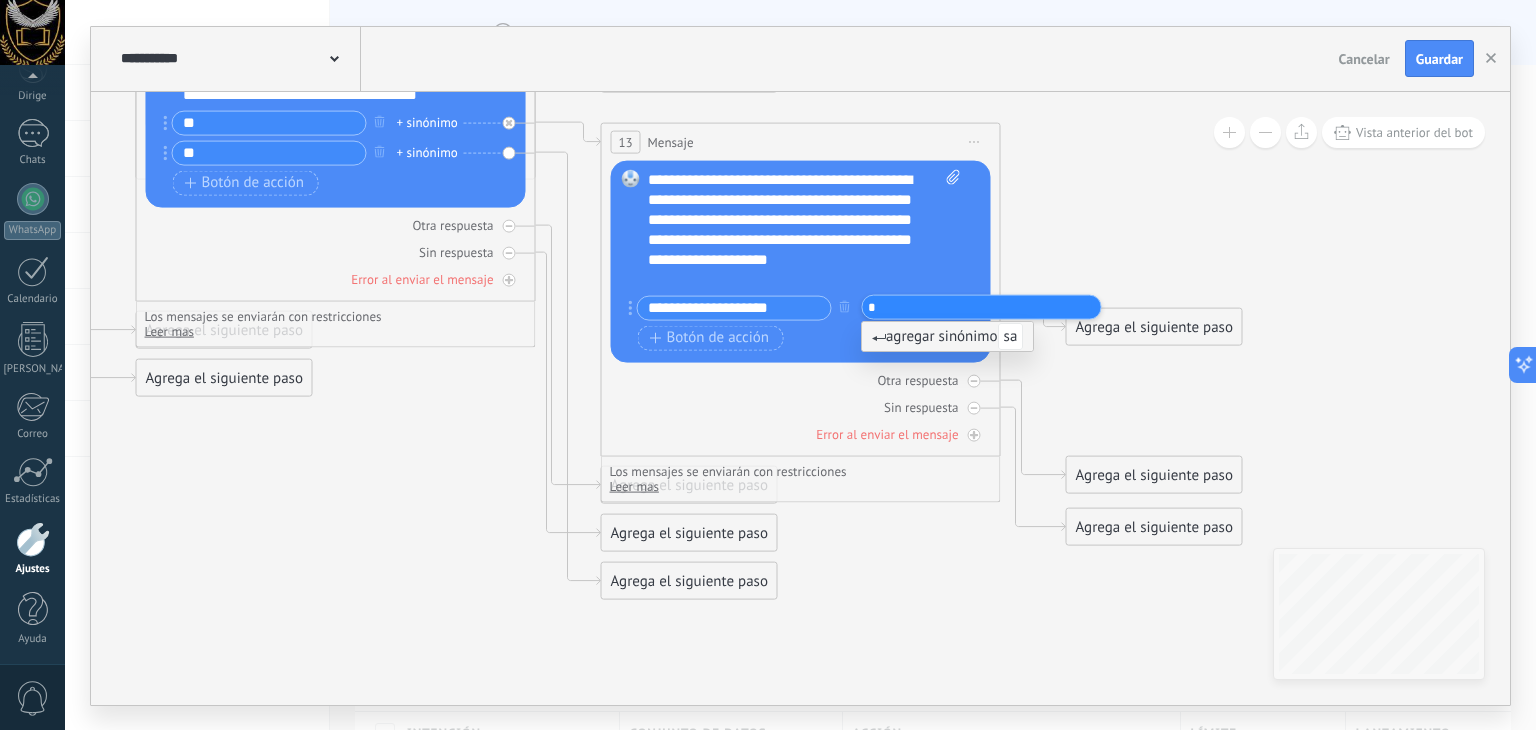 type 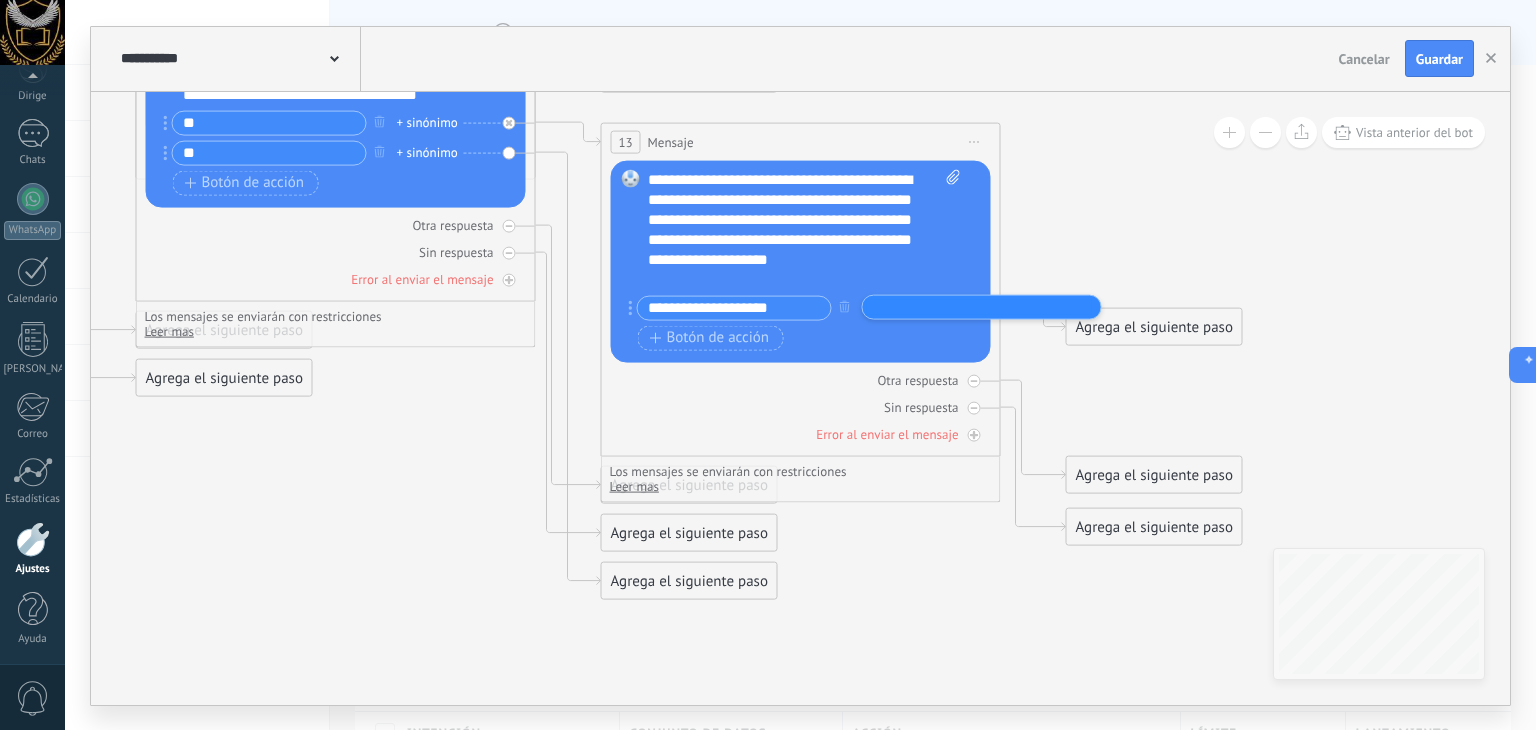 click 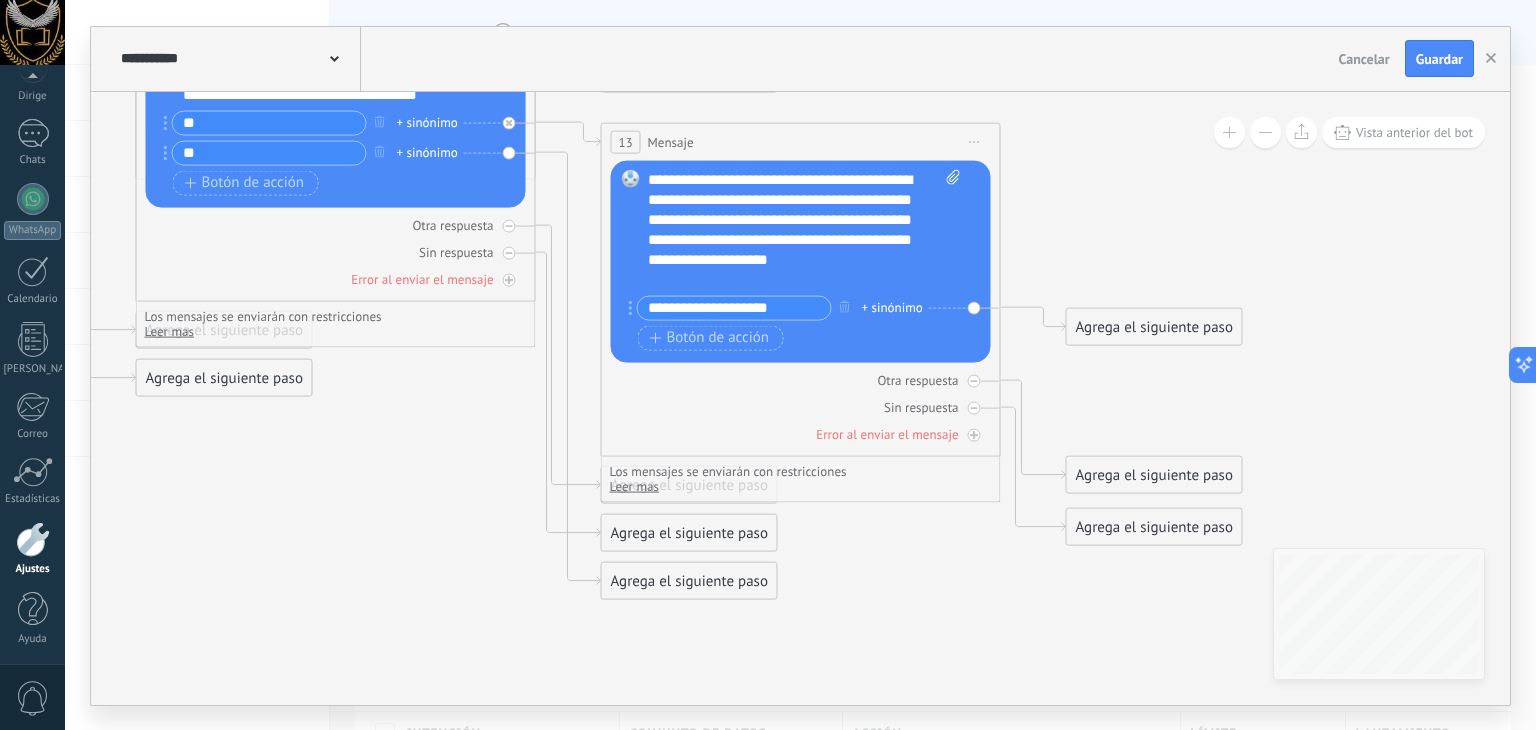 drag, startPoint x: 901, startPoint y: 312, endPoint x: 732, endPoint y: 321, distance: 169.23947 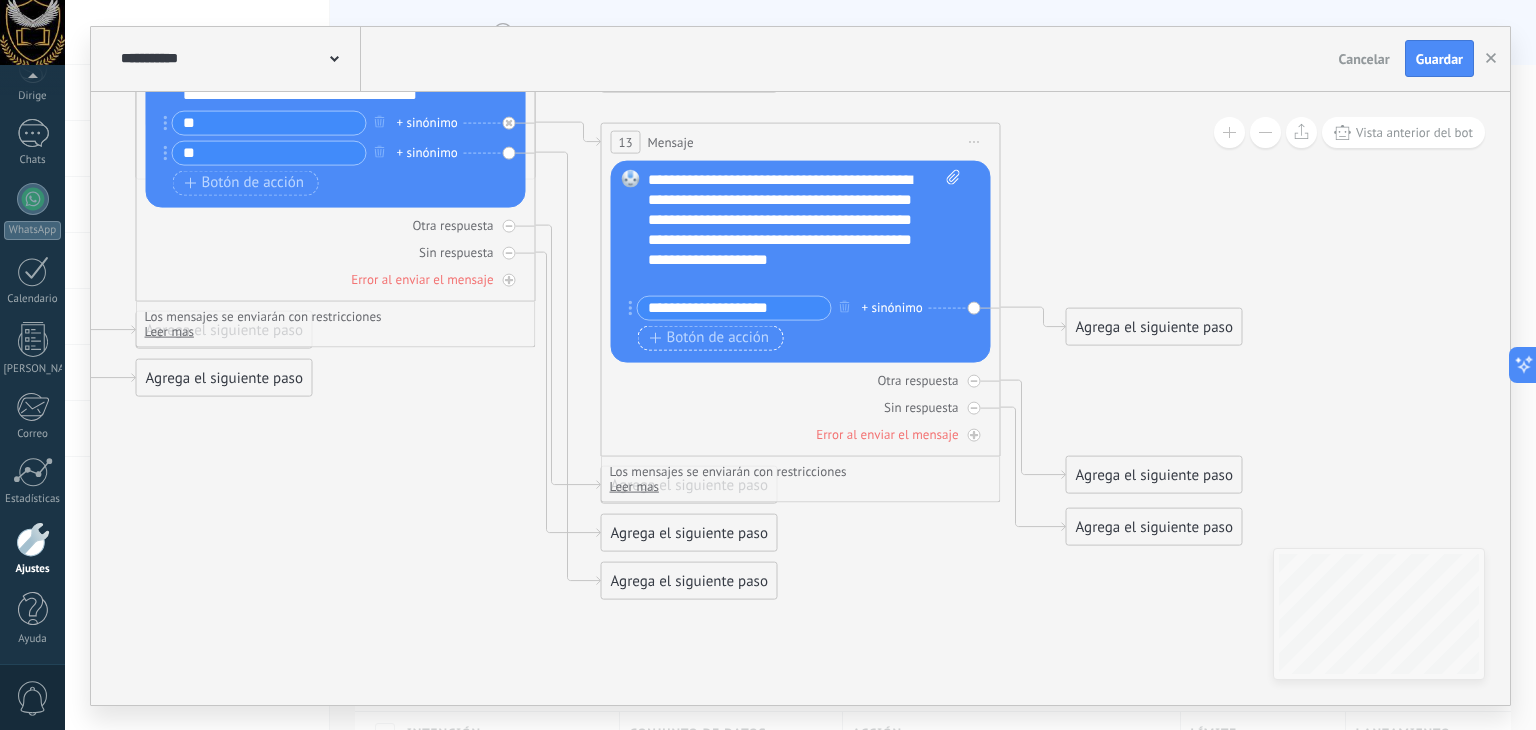 drag, startPoint x: 732, startPoint y: 321, endPoint x: 701, endPoint y: 336, distance: 34.43835 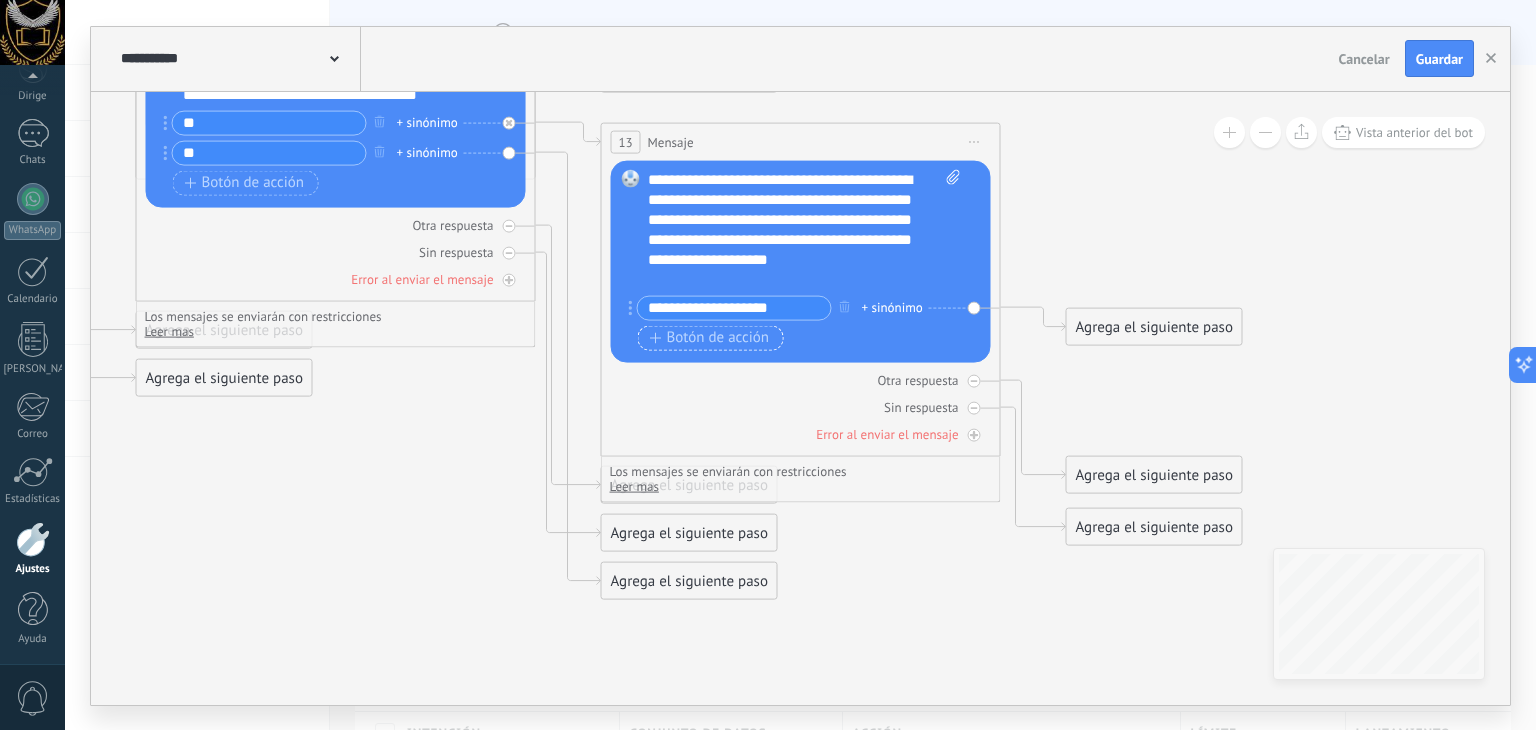 drag, startPoint x: 701, startPoint y: 336, endPoint x: 686, endPoint y: 342, distance: 16.155495 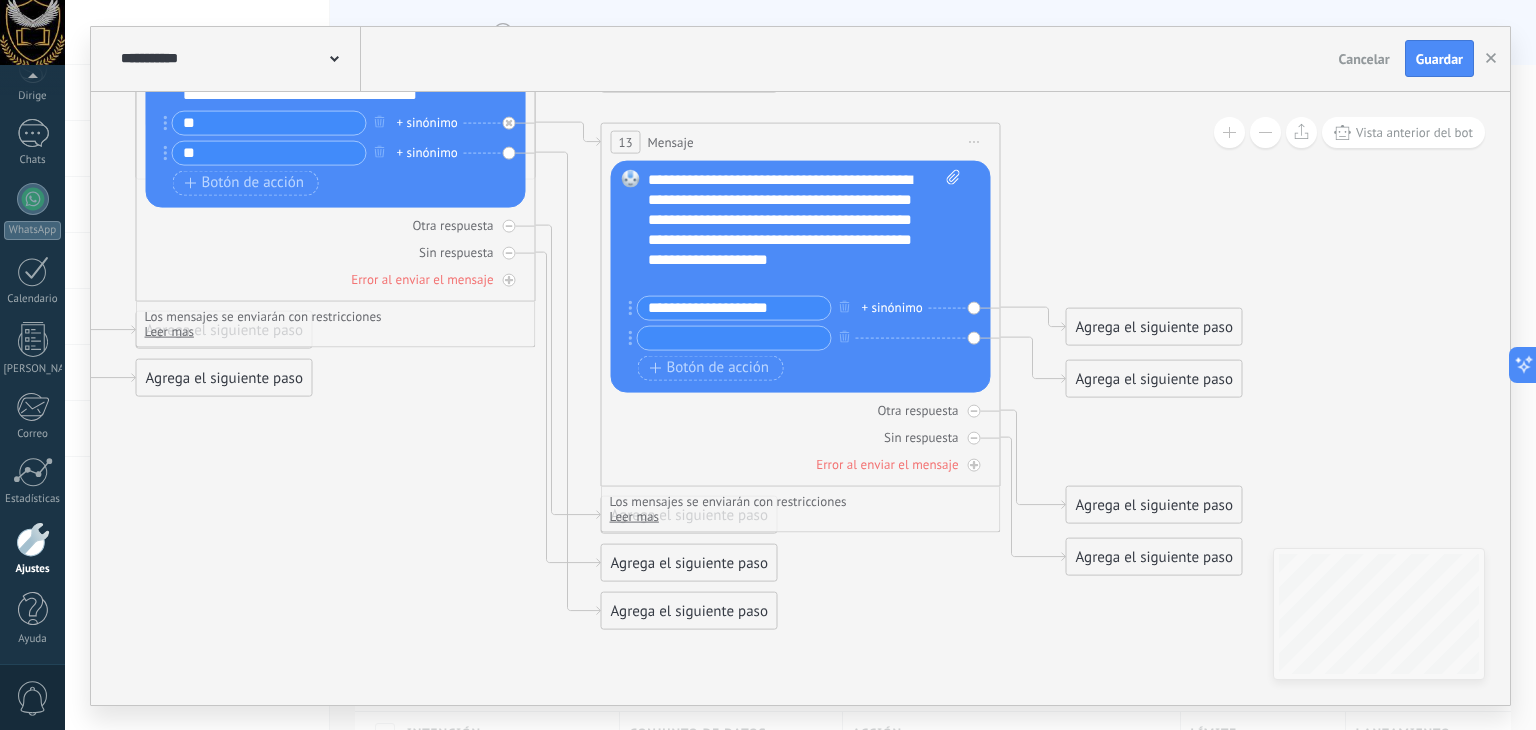 click on "**********" at bounding box center (734, 307) 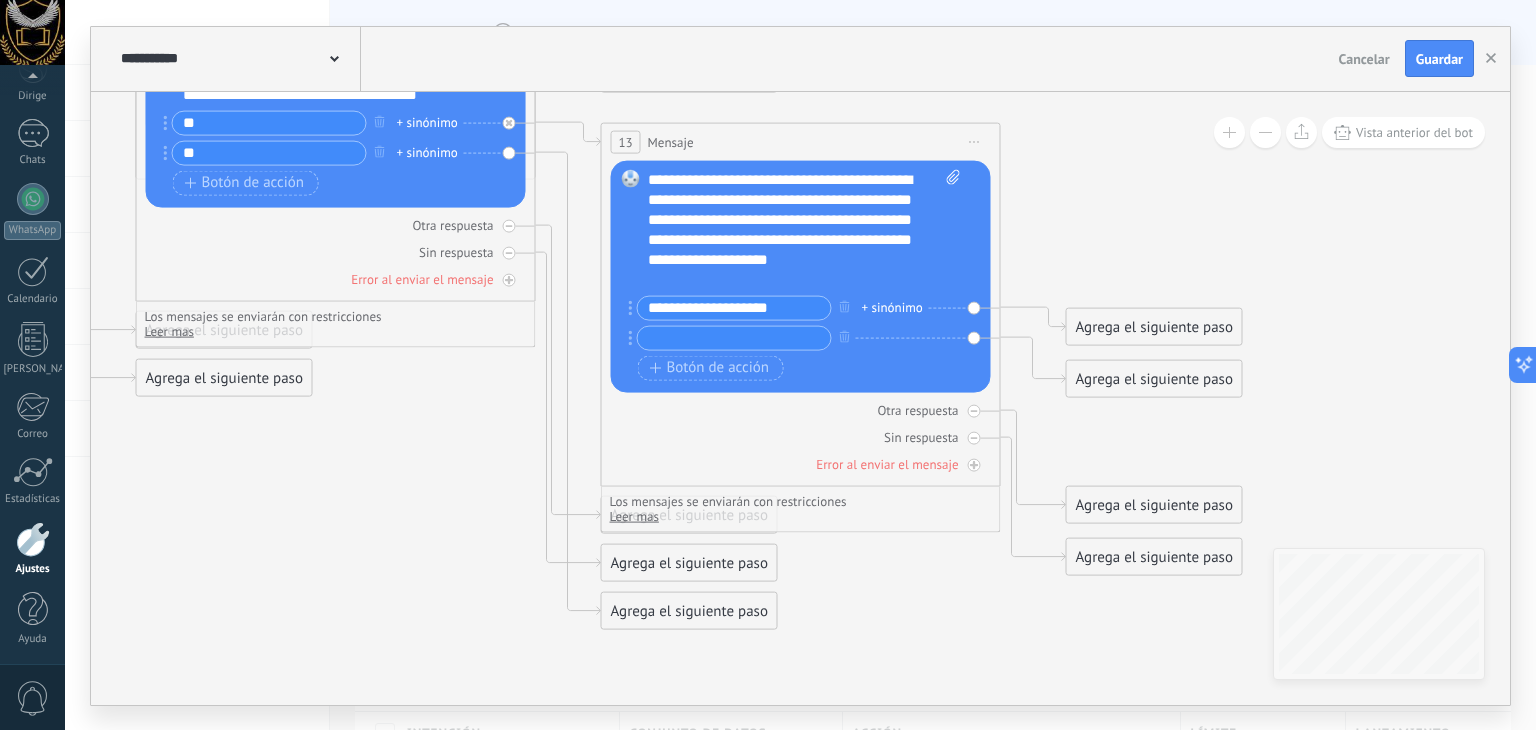 click on "**********" at bounding box center (734, 307) 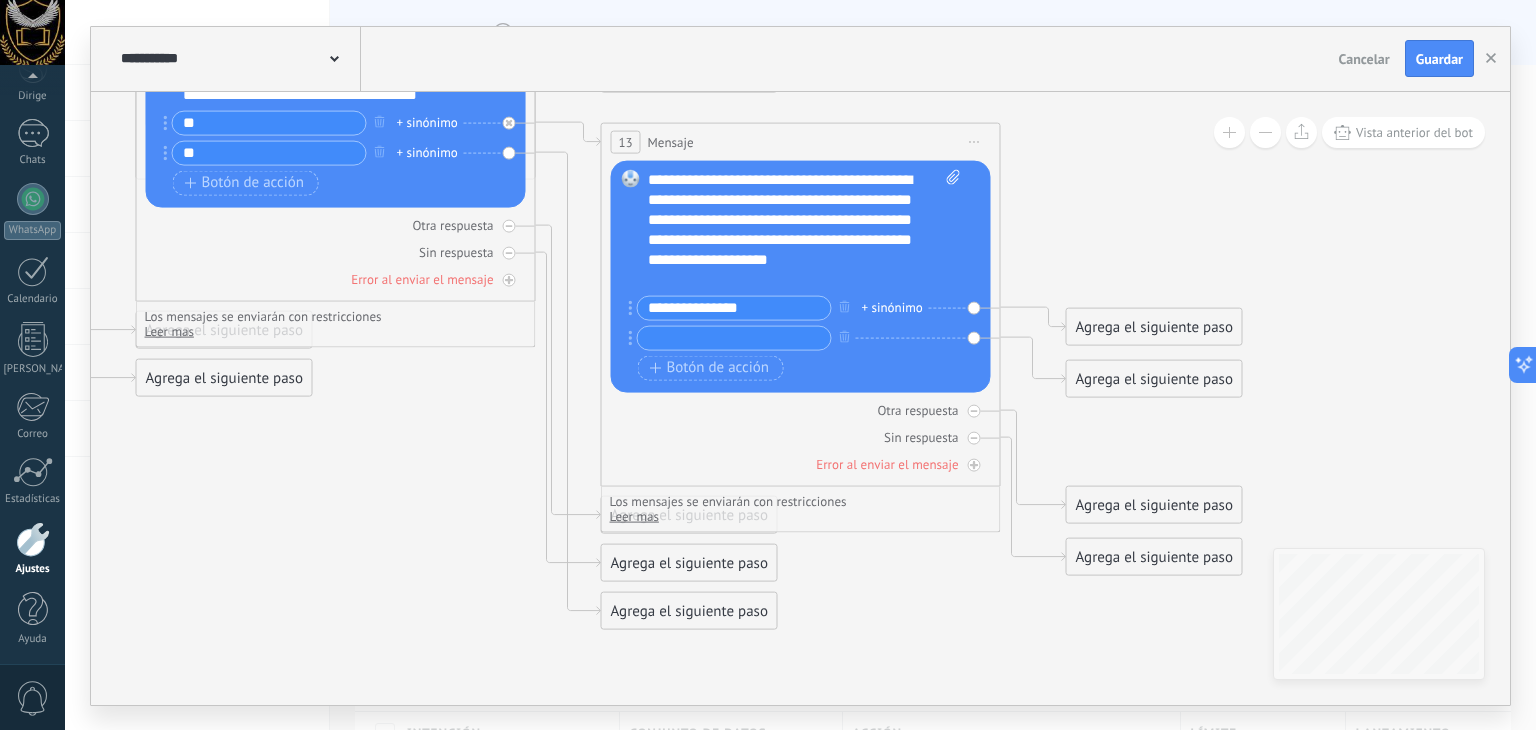 type on "**********" 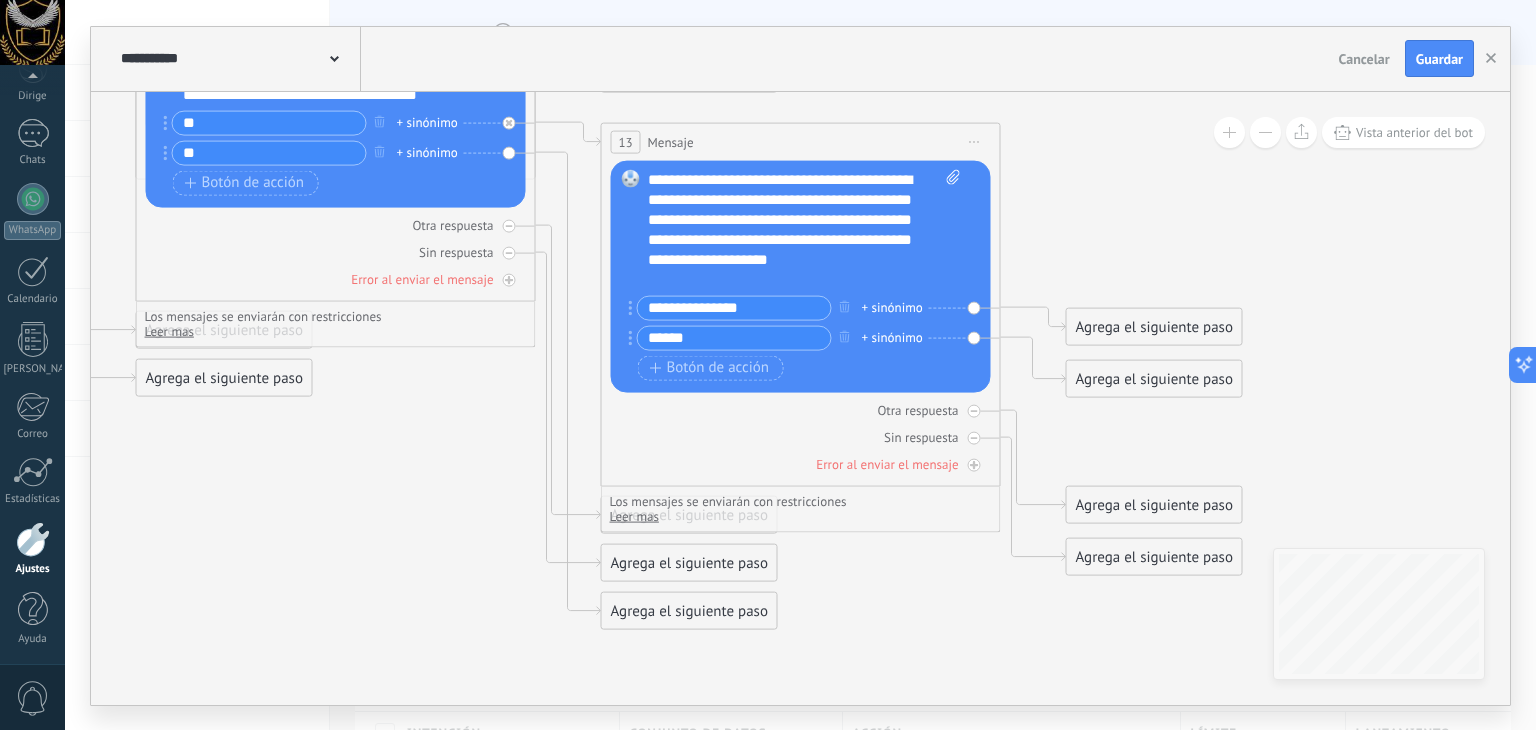 click on "******" at bounding box center (734, 337) 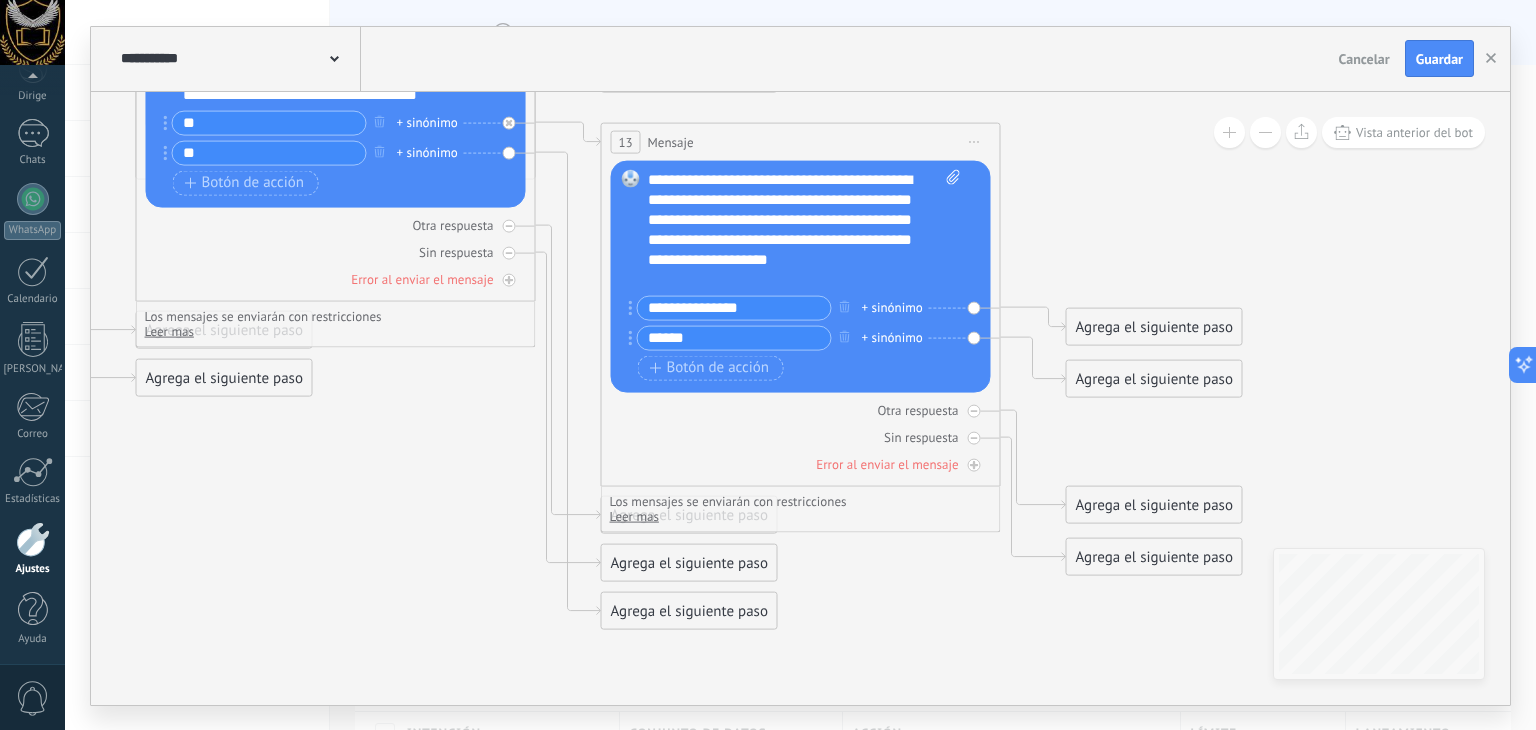 type on "******" 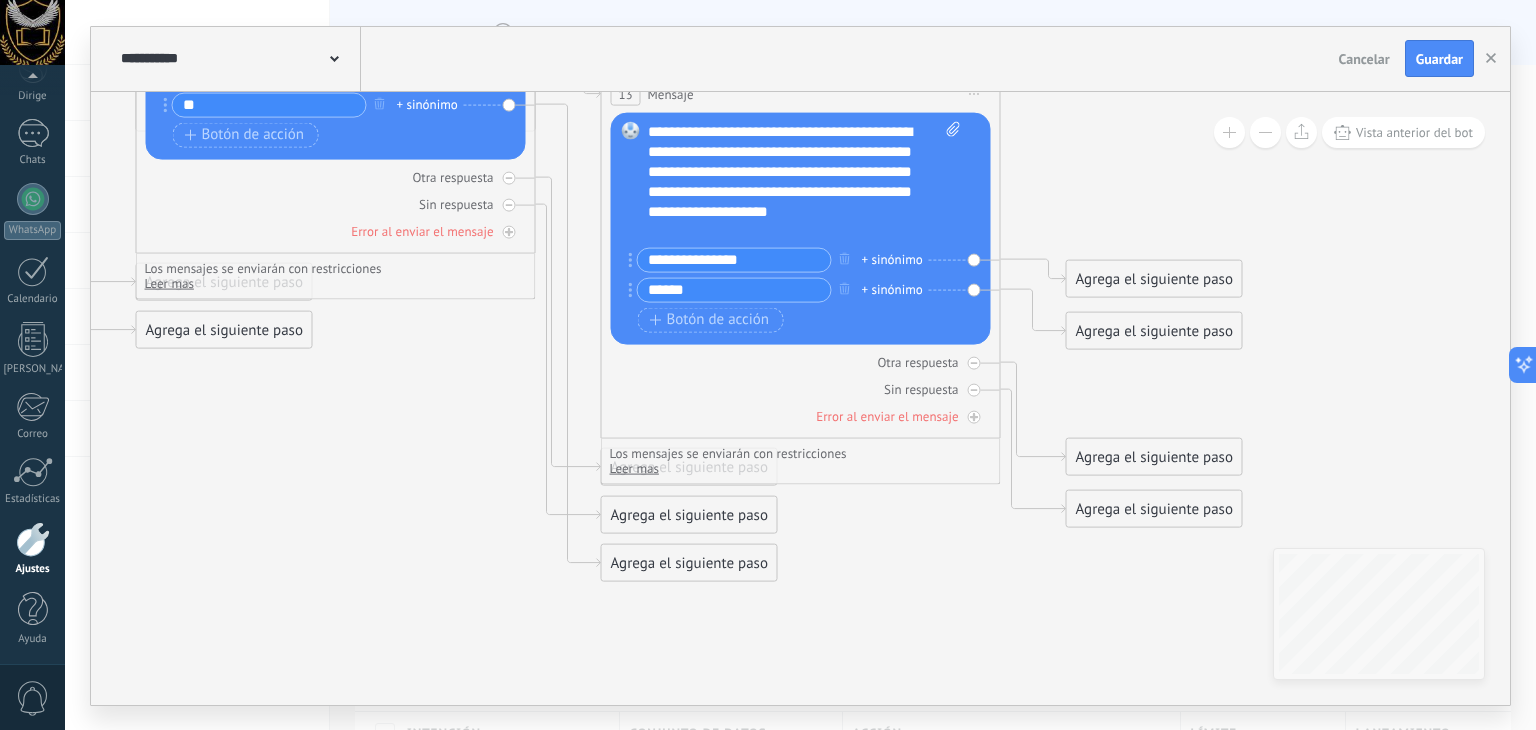 click on "Reemplazar
Quitar
Convertir a mensaje de voz
Arrastre la imagen aquí para adjuntarla.
Añadir imagen
Subir
Arrastrar y soltar
Archivo no encontrado
Escribe tu mensaje..." at bounding box center [801, 228] 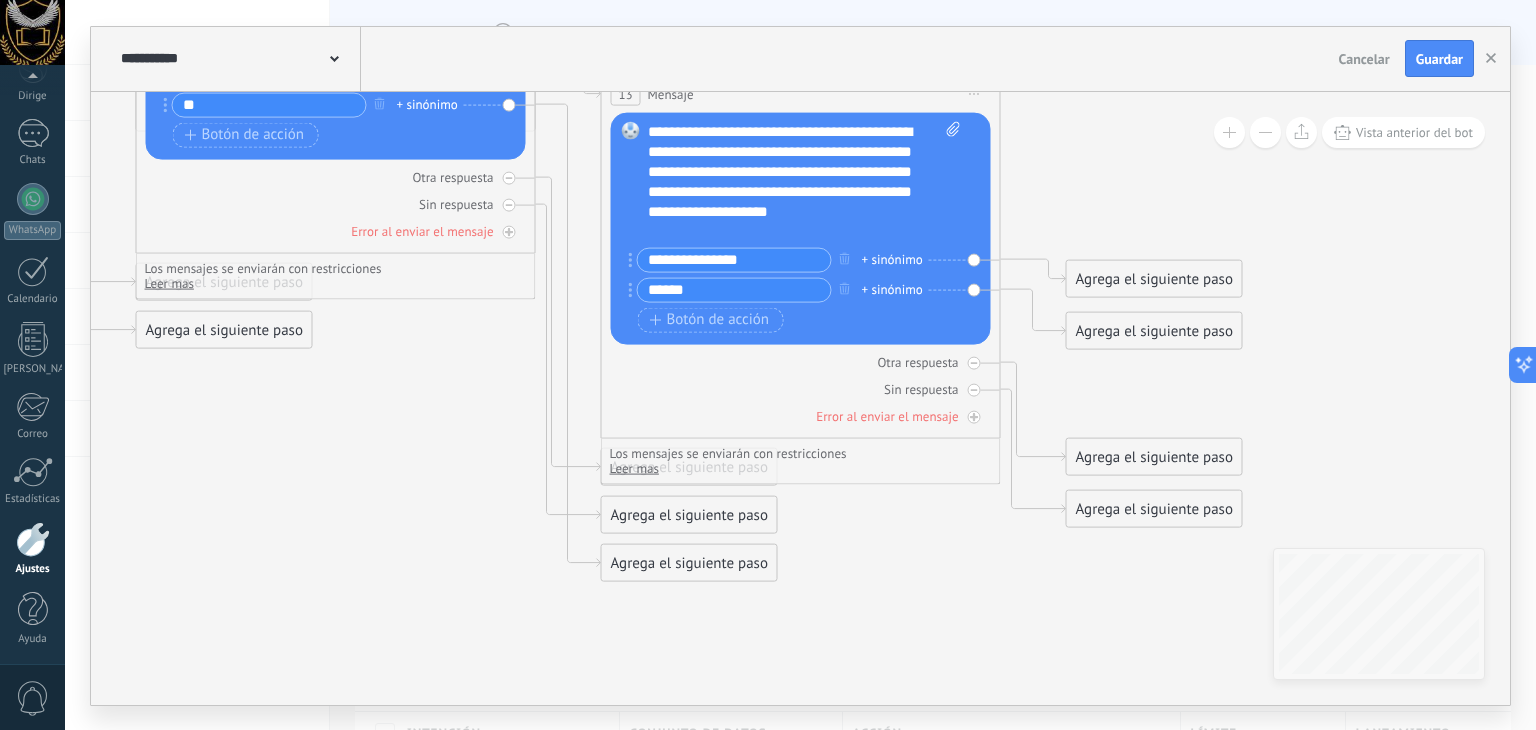click on "**********" at bounding box center [787, 181] 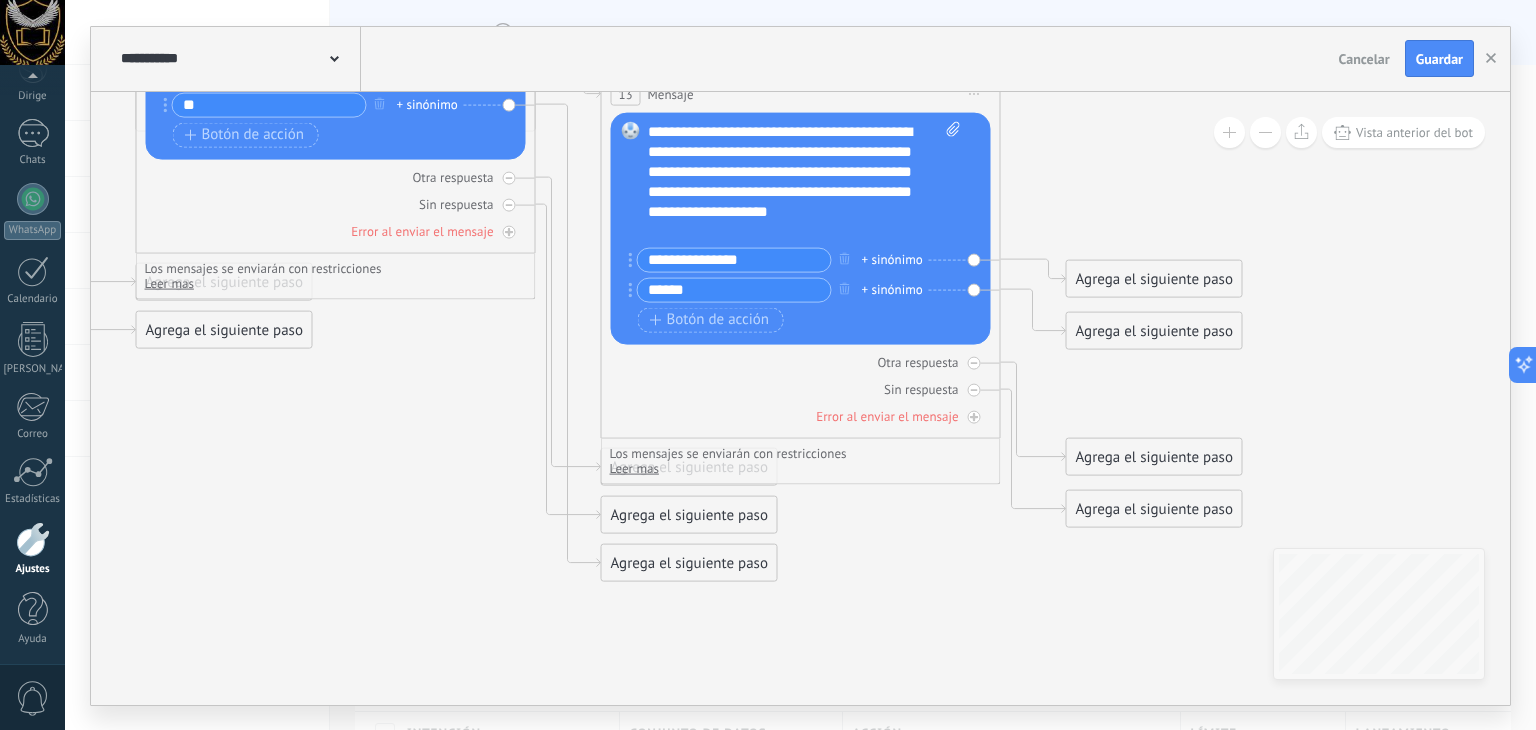 click at bounding box center [950, 181] 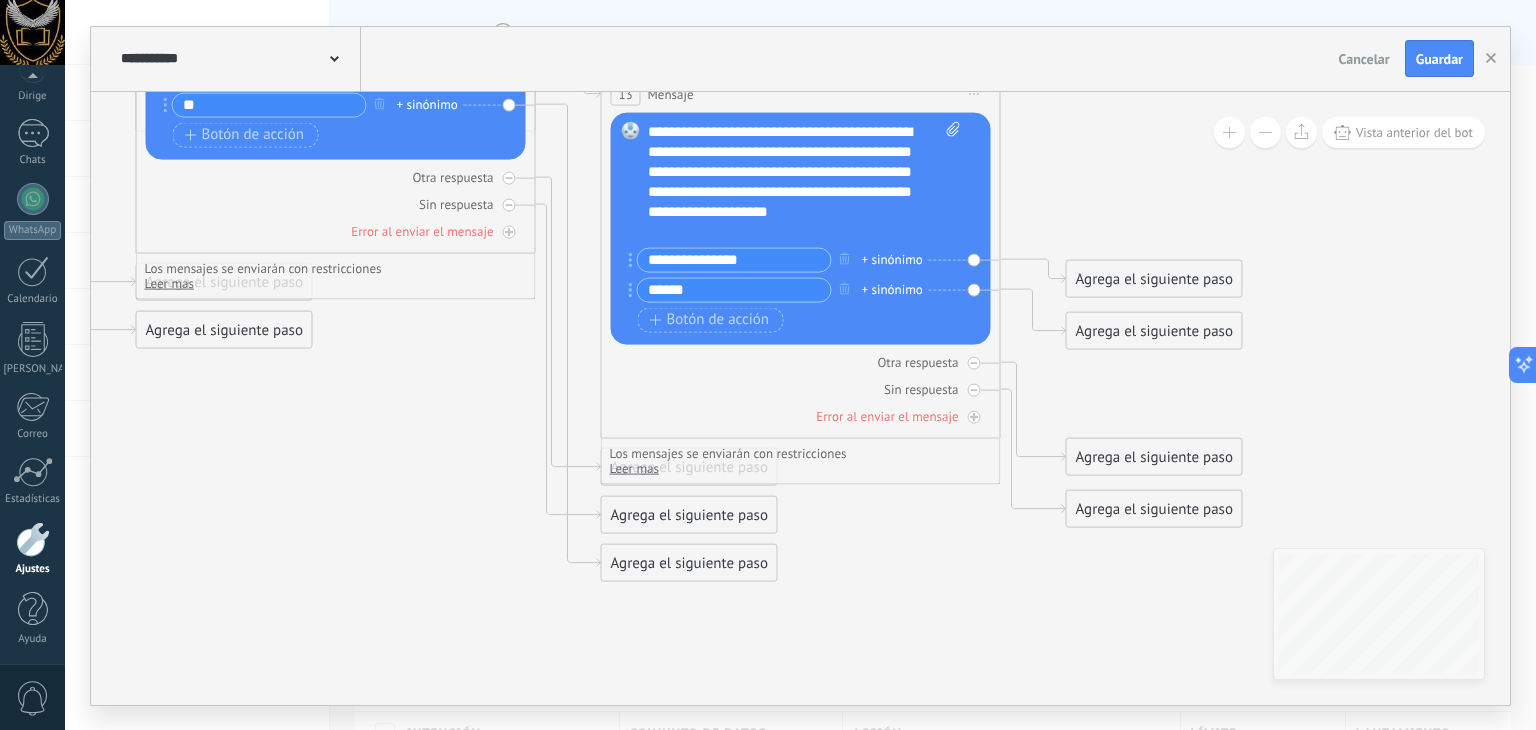 click on "Reemplazar
Quitar
Convertir a mensaje de voz
Arrastre la imagen aquí para adjuntarla.
Añadir imagen
Subir
Arrastrar y soltar
Archivo no encontrado
Escribe tu mensaje..." at bounding box center (801, 228) 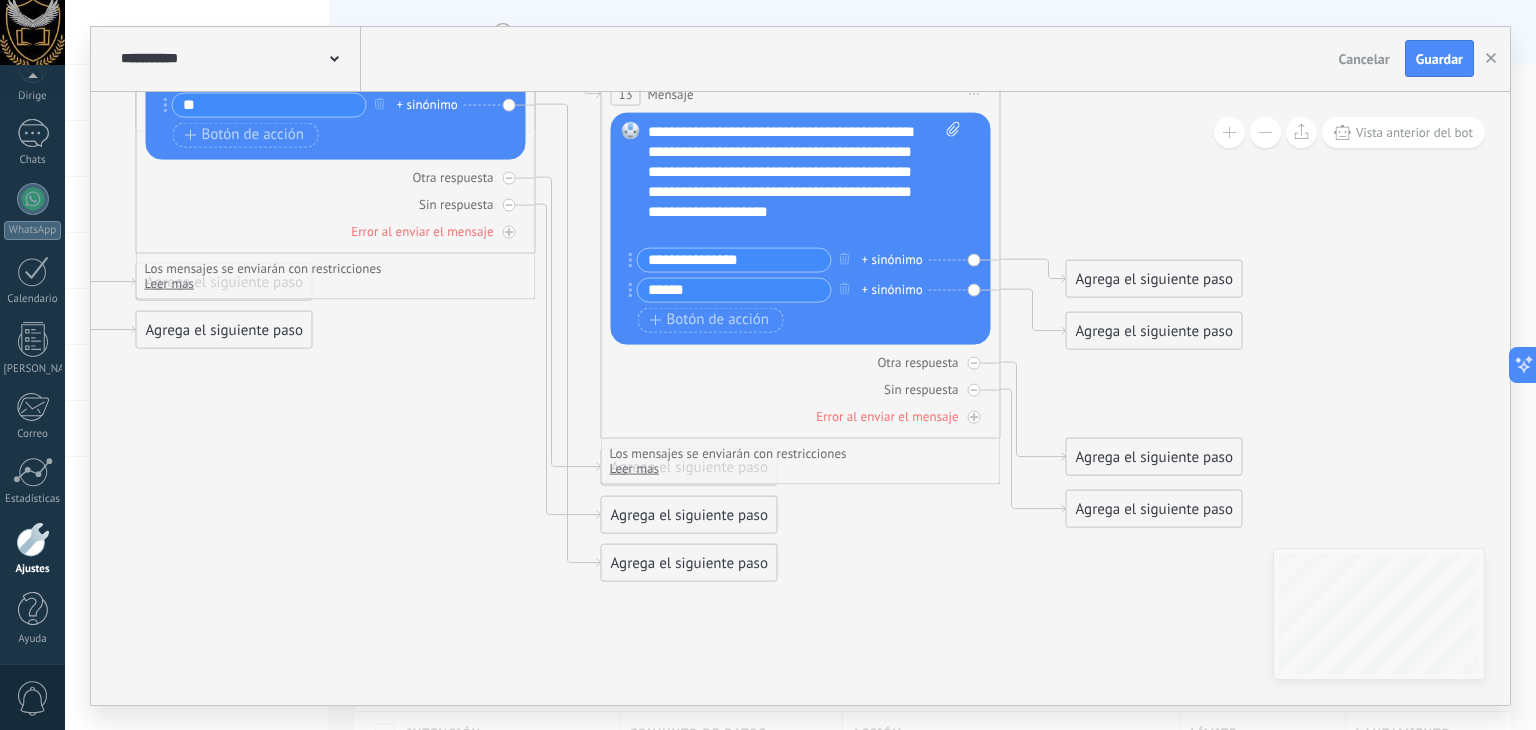 click 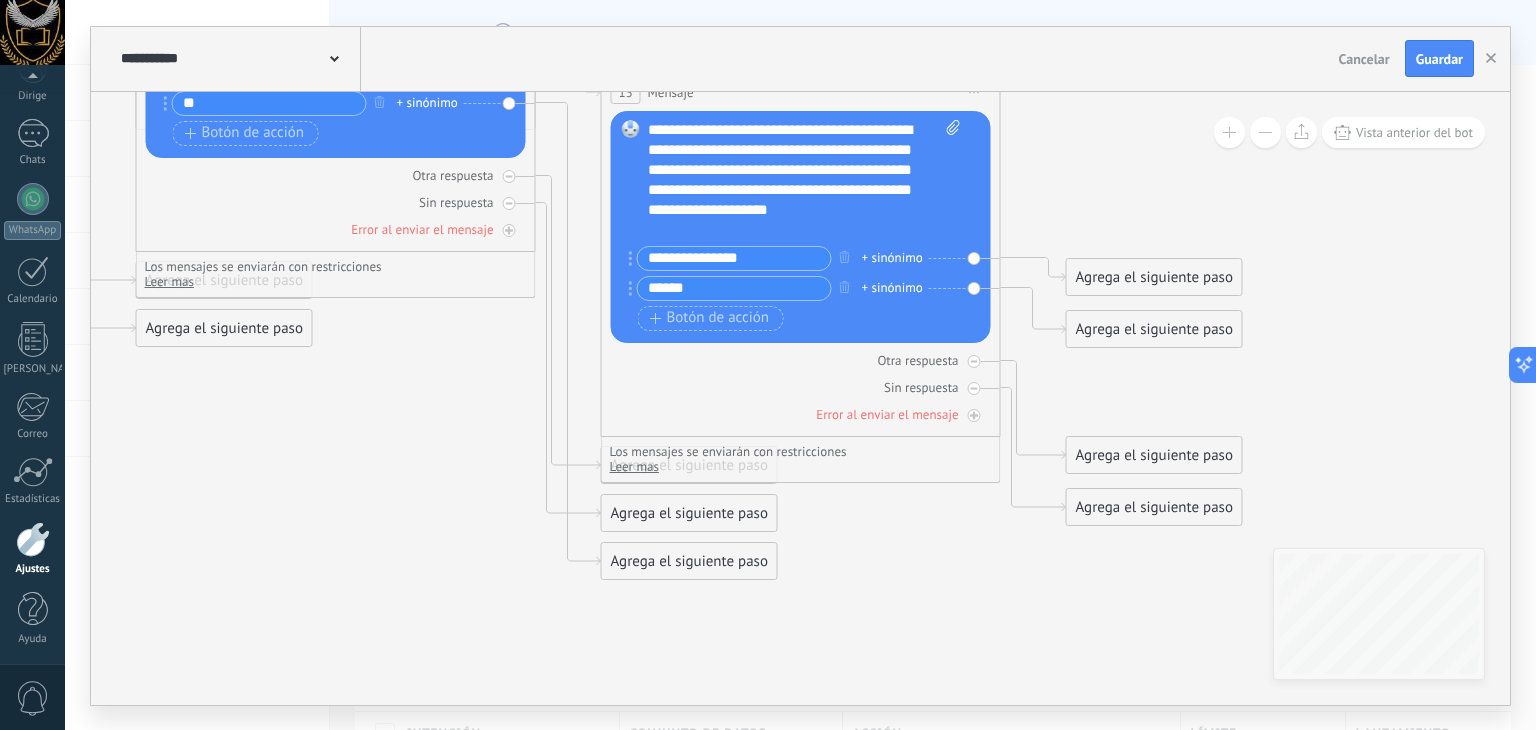 click 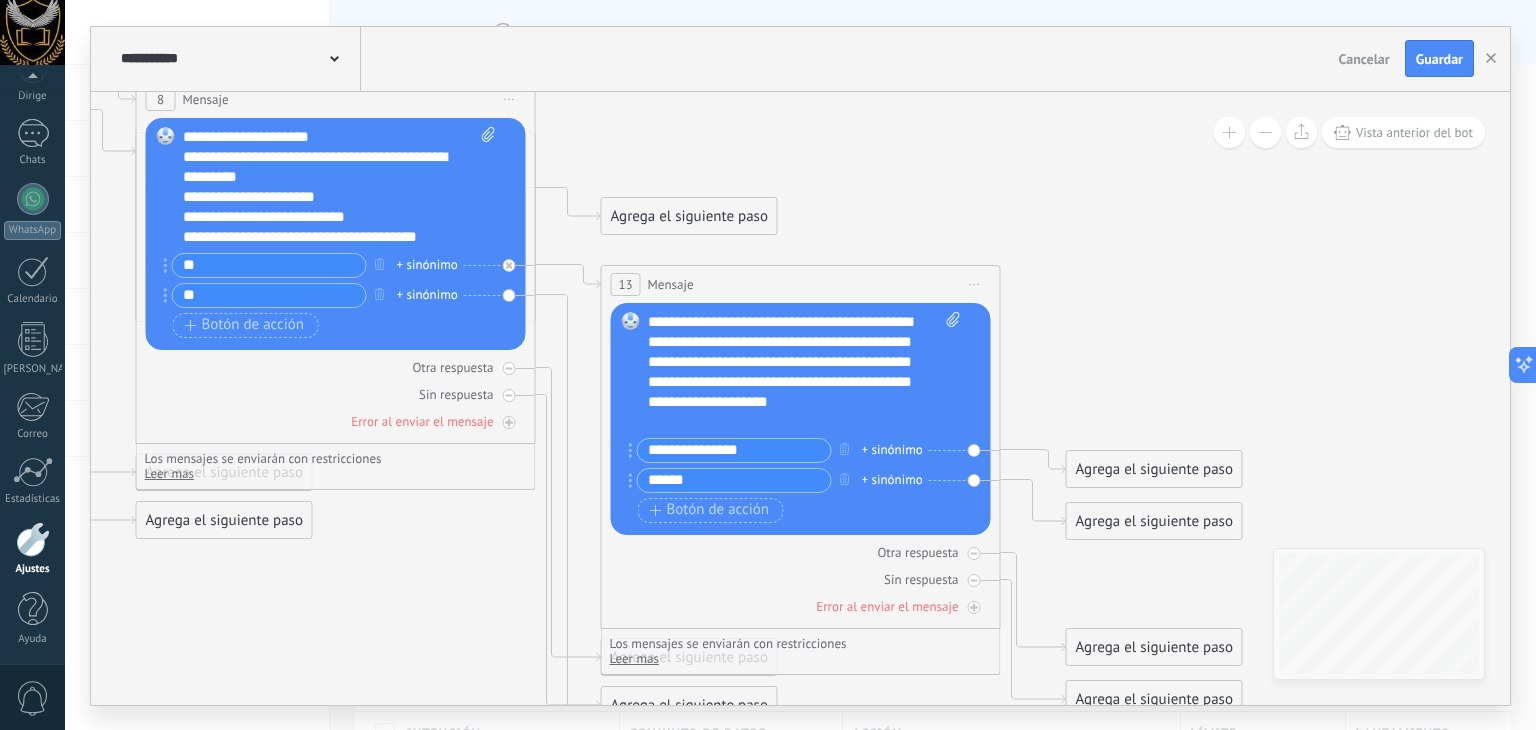 click on "Reemplazar
Quitar
Convertir a mensaje de voz
Arrastre la imagen aquí para adjuntarla.
Añadir imagen
Subir
Arrastrar y soltar
Archivo no encontrado
Escribe tu mensaje..." at bounding box center (801, 419) 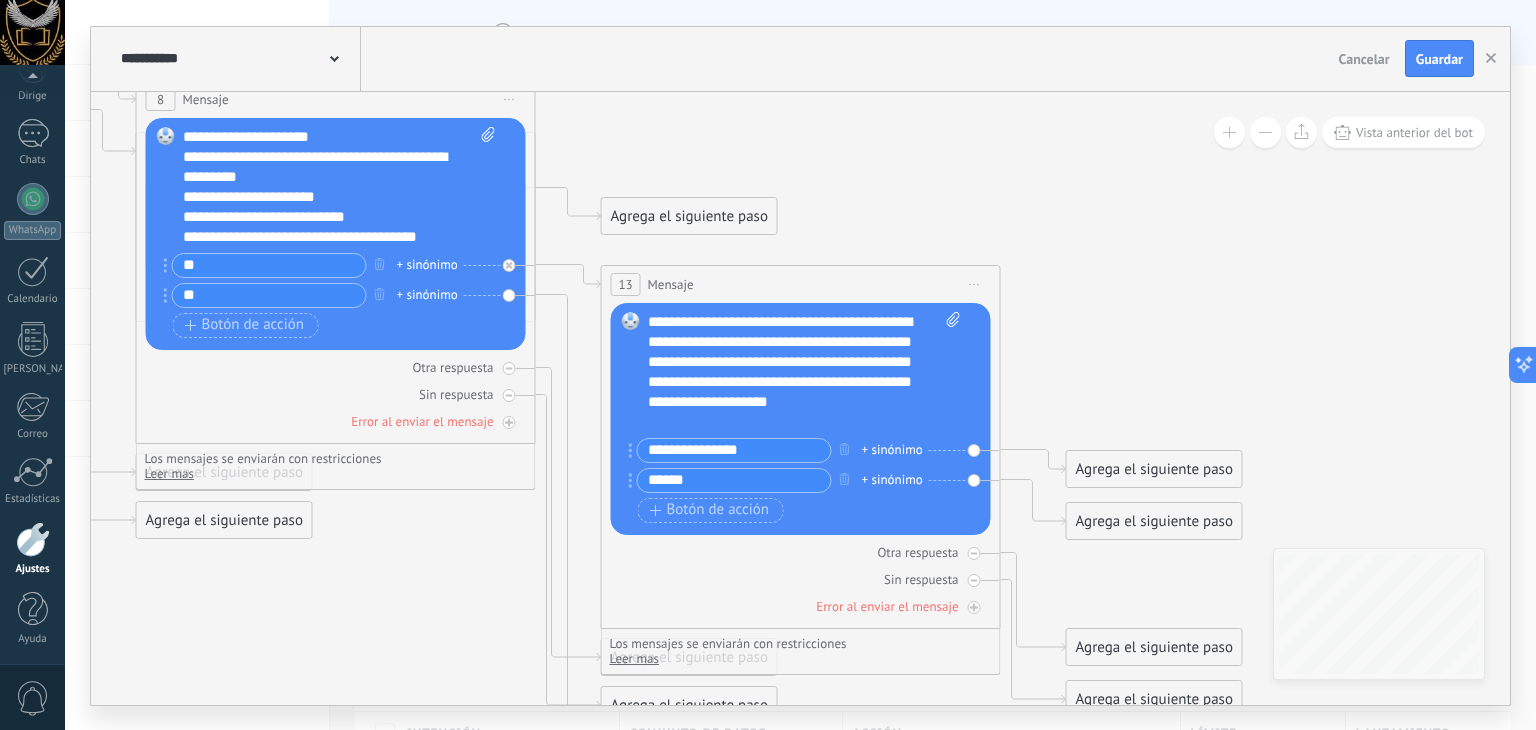 drag, startPoint x: 974, startPoint y: 447, endPoint x: 936, endPoint y: 455, distance: 38.832977 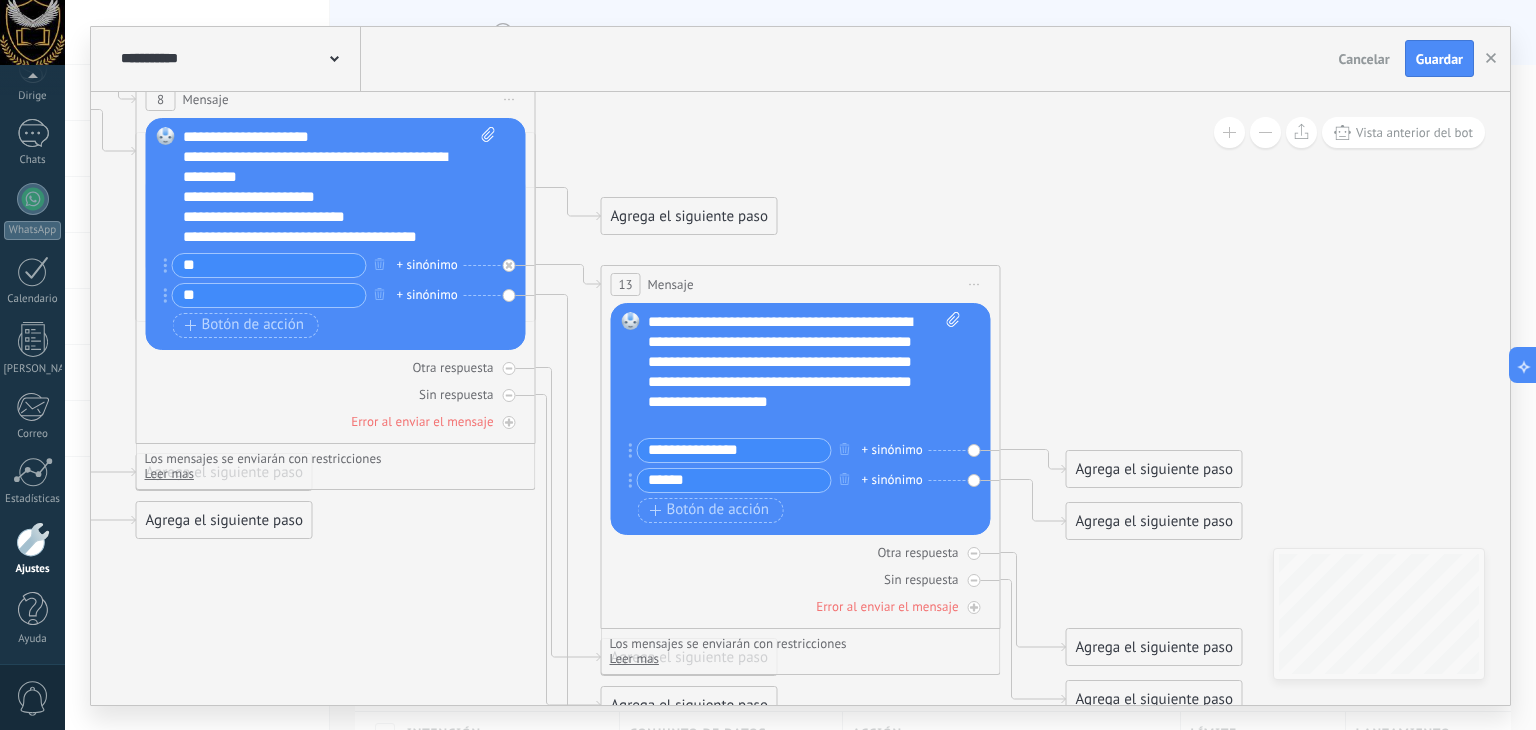 click on "******
+ sinónimo" at bounding box center [790, 480] 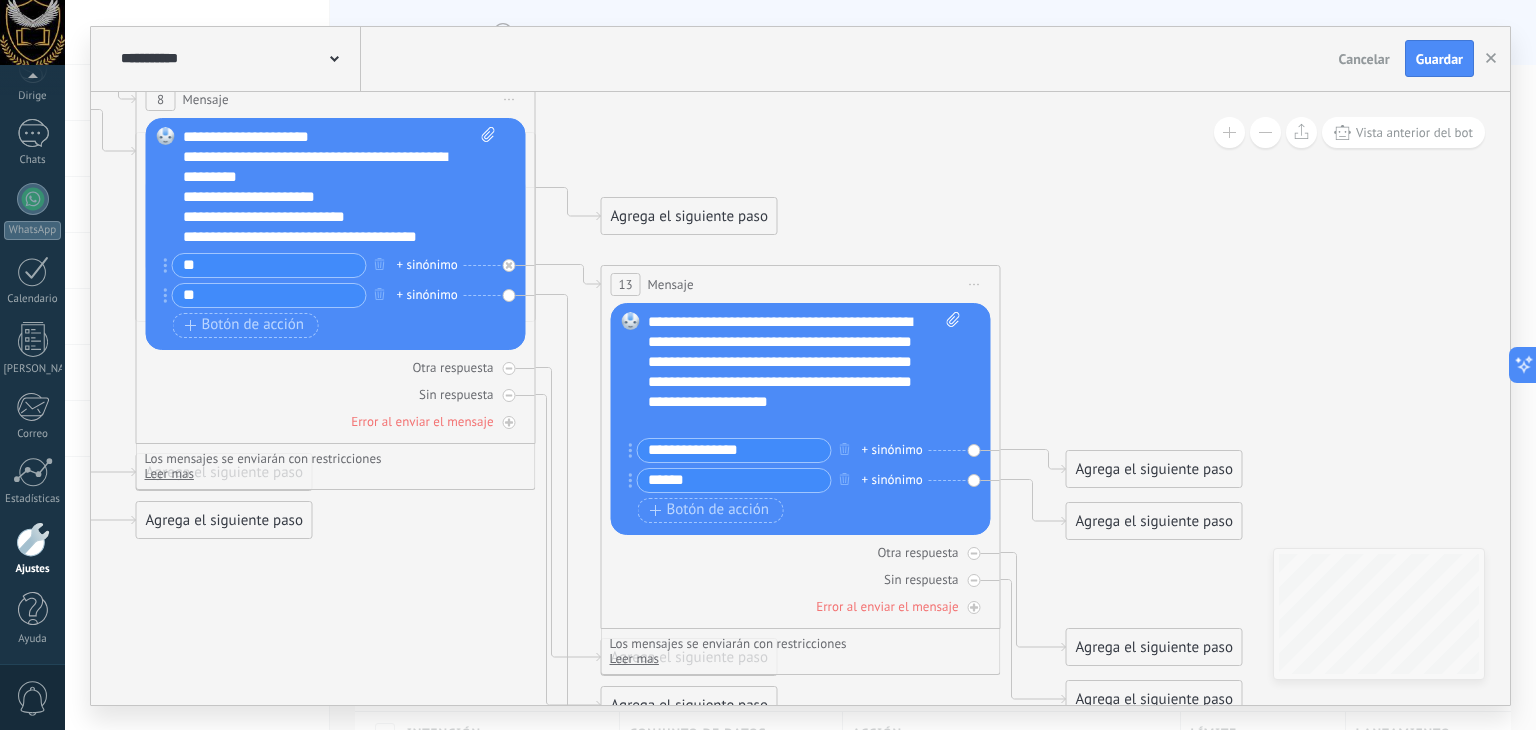 drag, startPoint x: 986, startPoint y: 482, endPoint x: 955, endPoint y: 481, distance: 31.016125 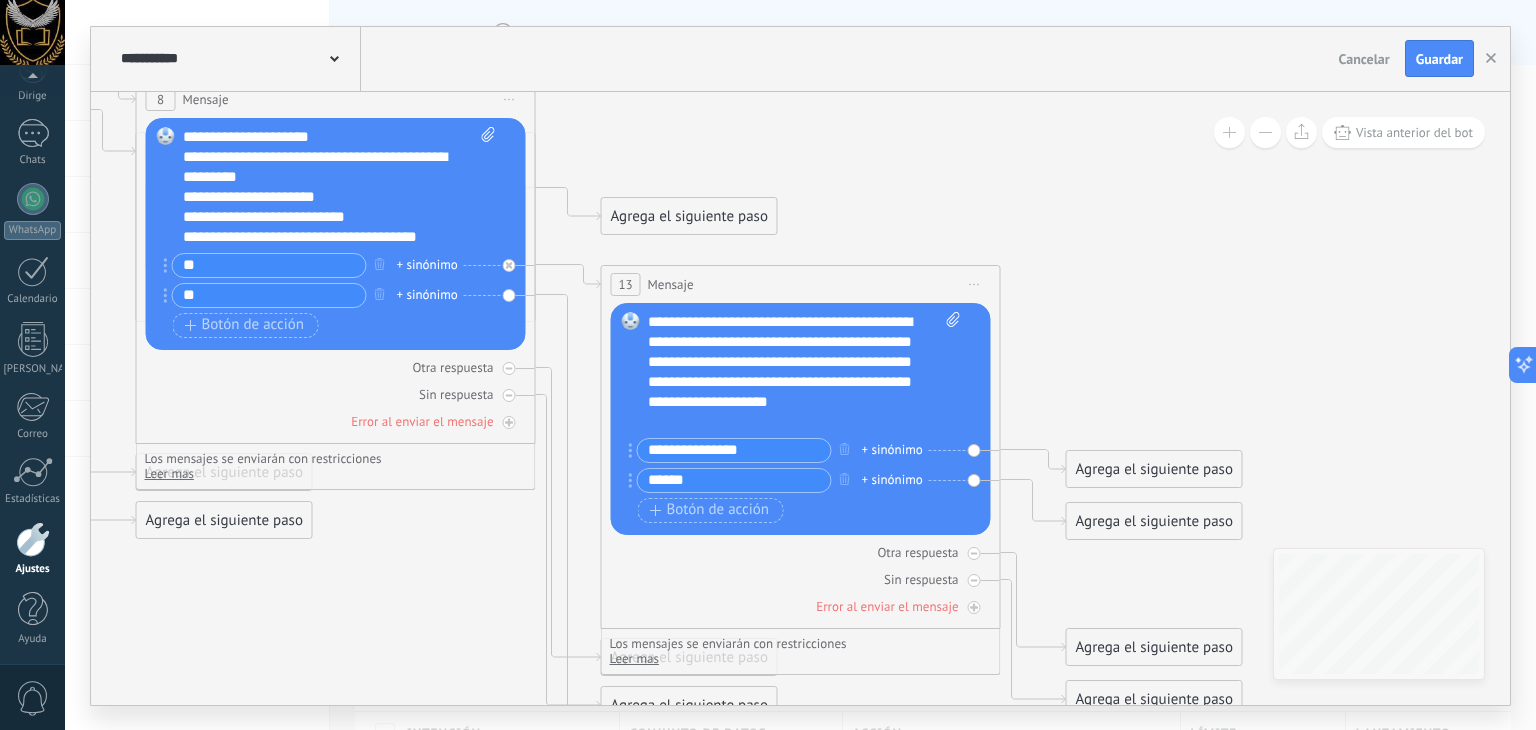 click on "Reemplazar
Quitar
Convertir a mensaje de voz
Arrastre la imagen aquí para adjuntarla.
Añadir imagen
Subir
Arrastrar y soltar
Archivo no encontrado
Escribe tu mensaje..." at bounding box center (801, 419) 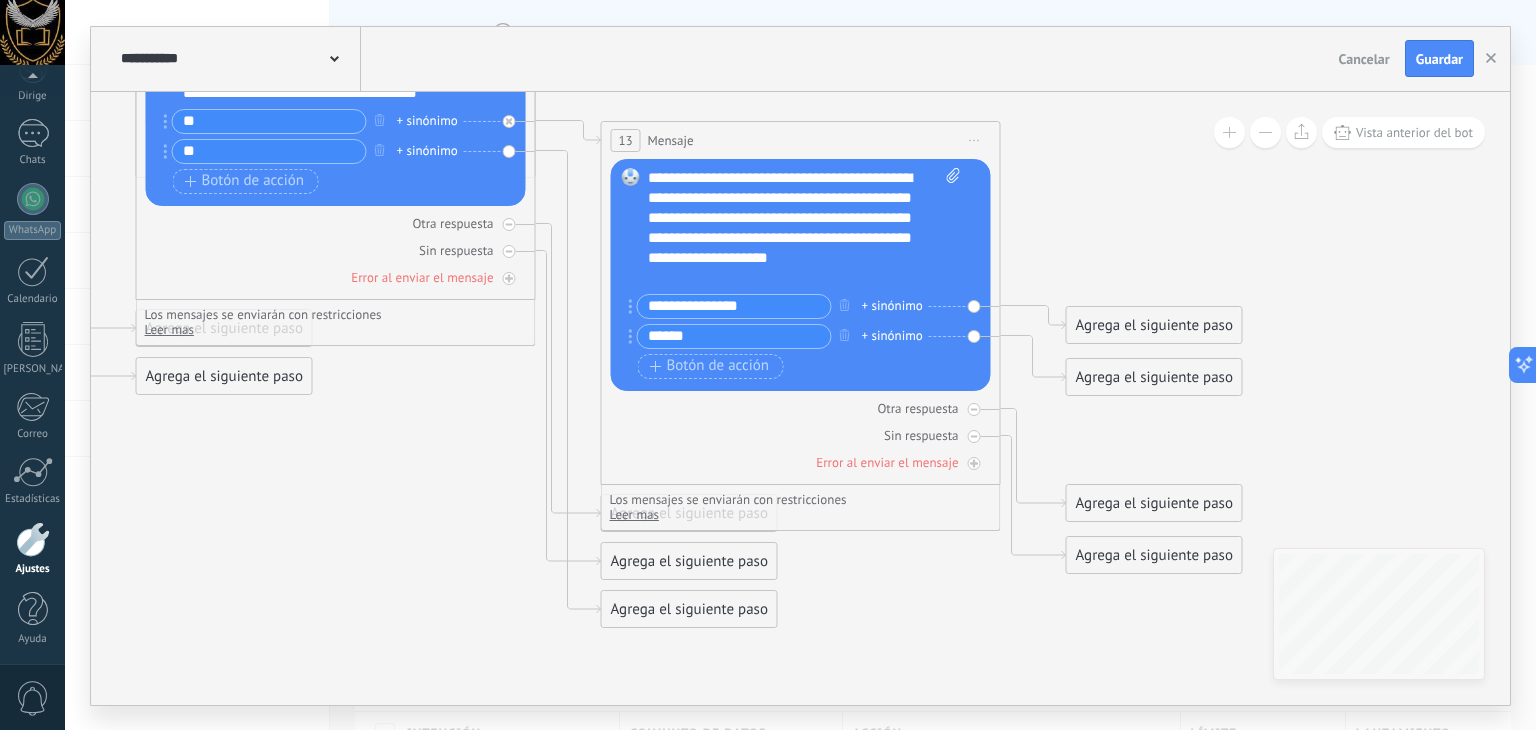 click on "Leer mas" at bounding box center (634, 514) 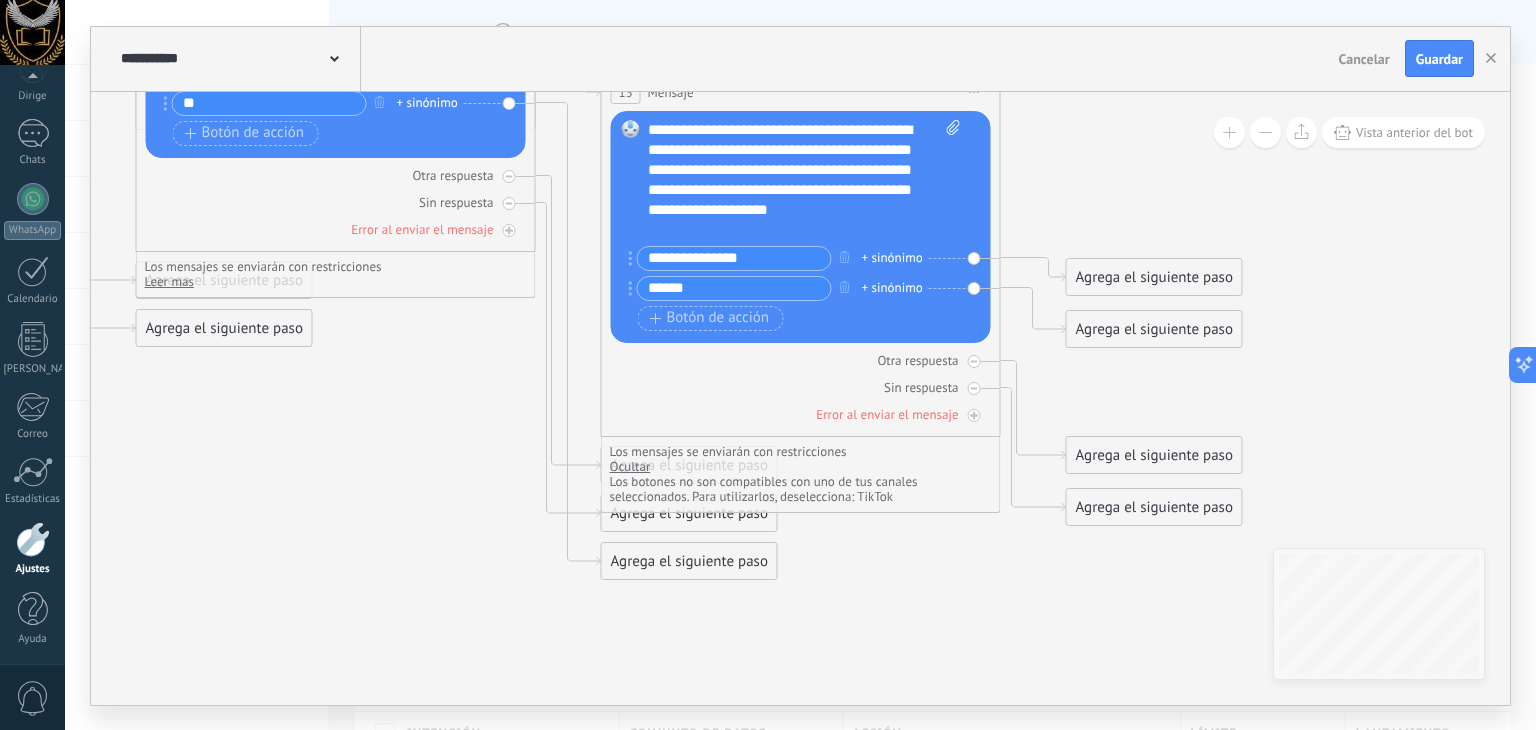 click on "Los botones no son compatibles con uno de tus canales seleccionados. Para utilizarlos, deselecciona: TikTok" at bounding box center (764, 489) 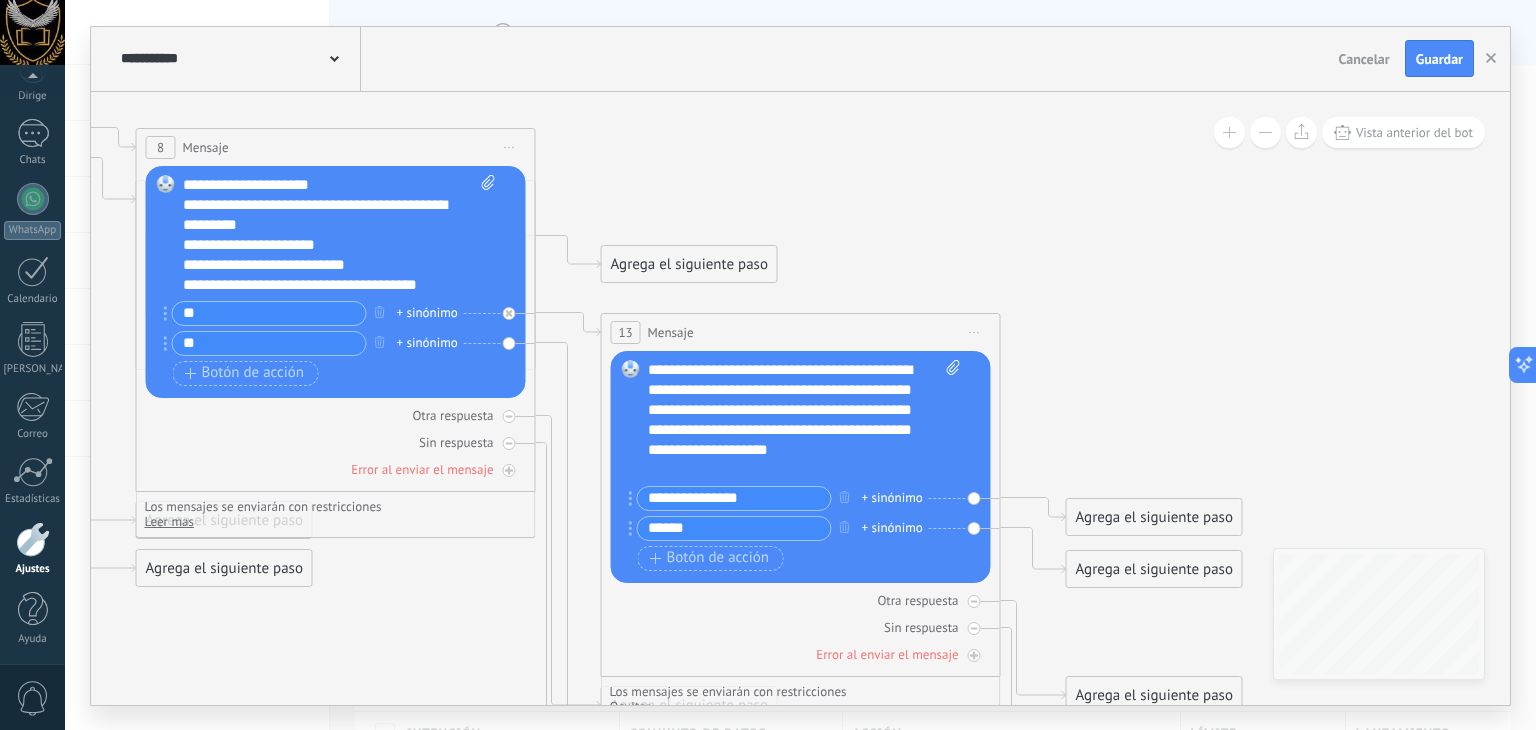 click on "**********" at bounding box center [787, 420] 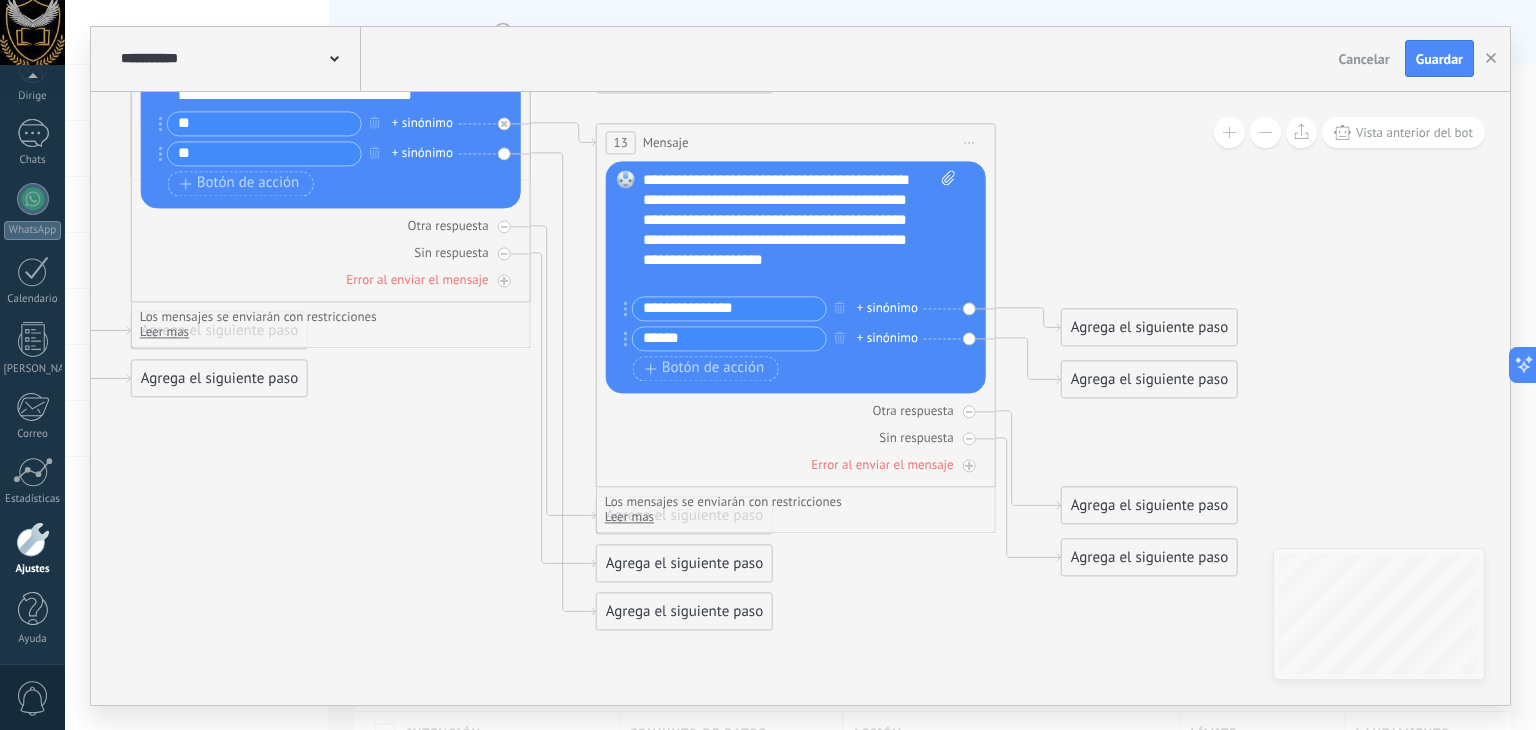 drag, startPoint x: 754, startPoint y: 432, endPoint x: 755, endPoint y: 394, distance: 38.013157 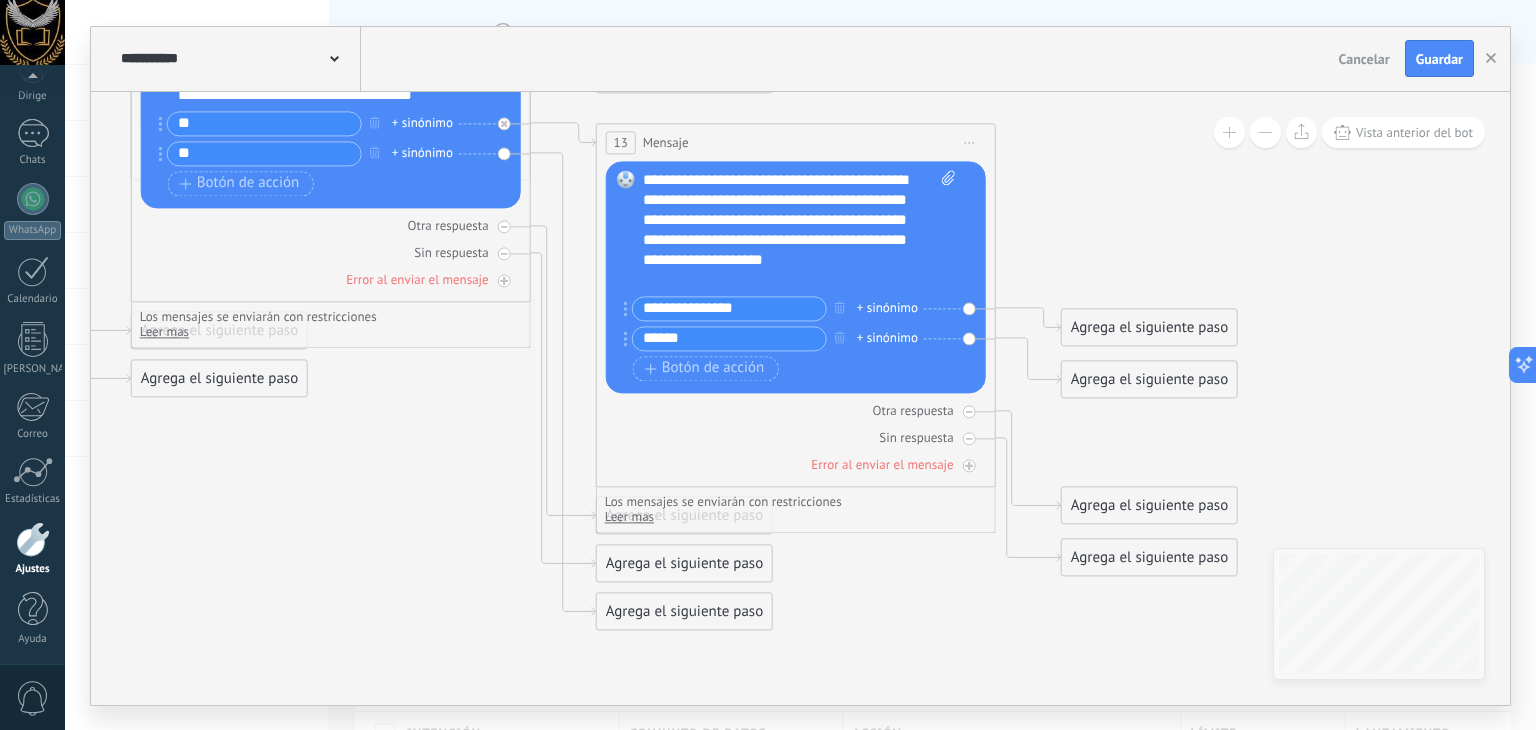 click on "Otra respuesta
Sin respuesta
Error al enviar el mensaje" at bounding box center (796, 433) 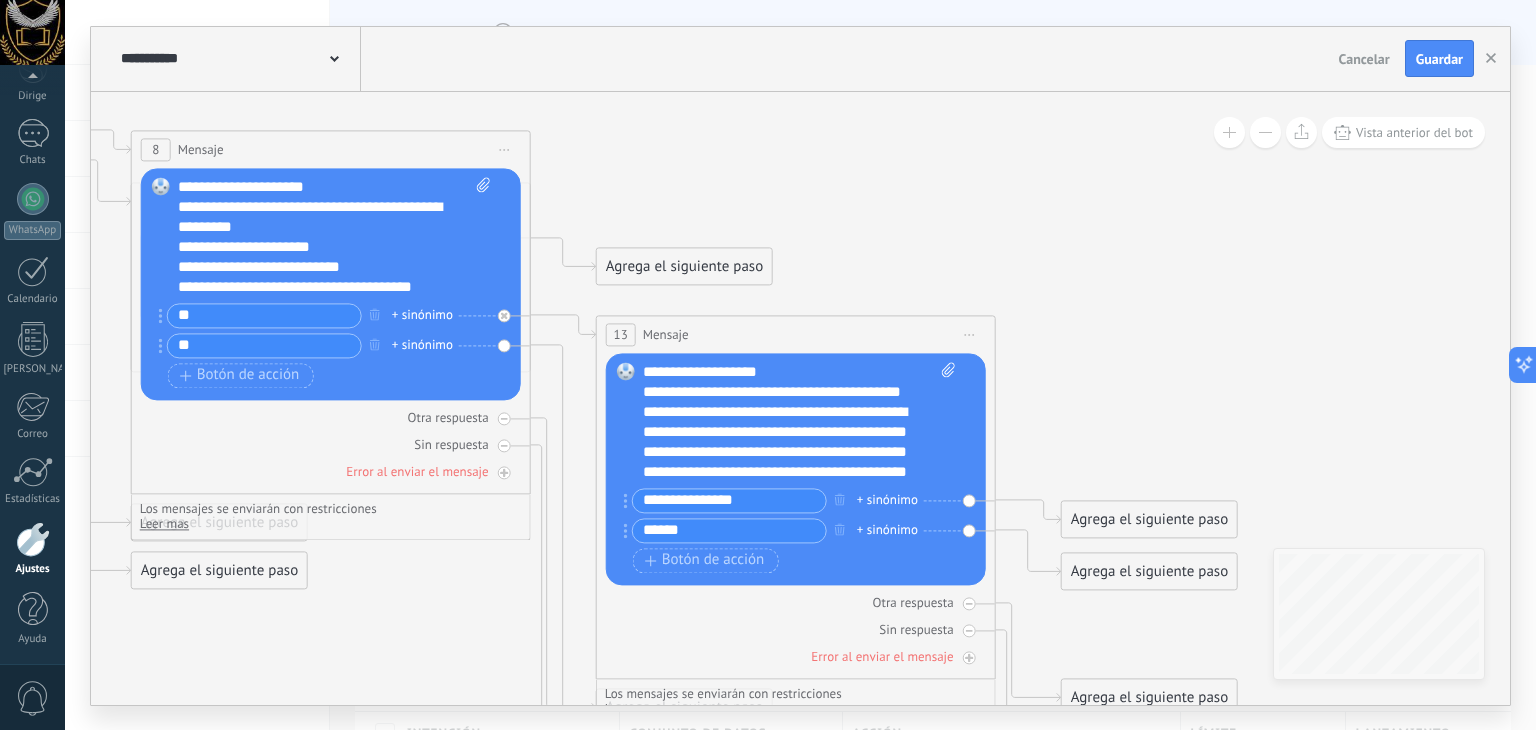 drag, startPoint x: 341, startPoint y: 434, endPoint x: 951, endPoint y: 426, distance: 610.0524 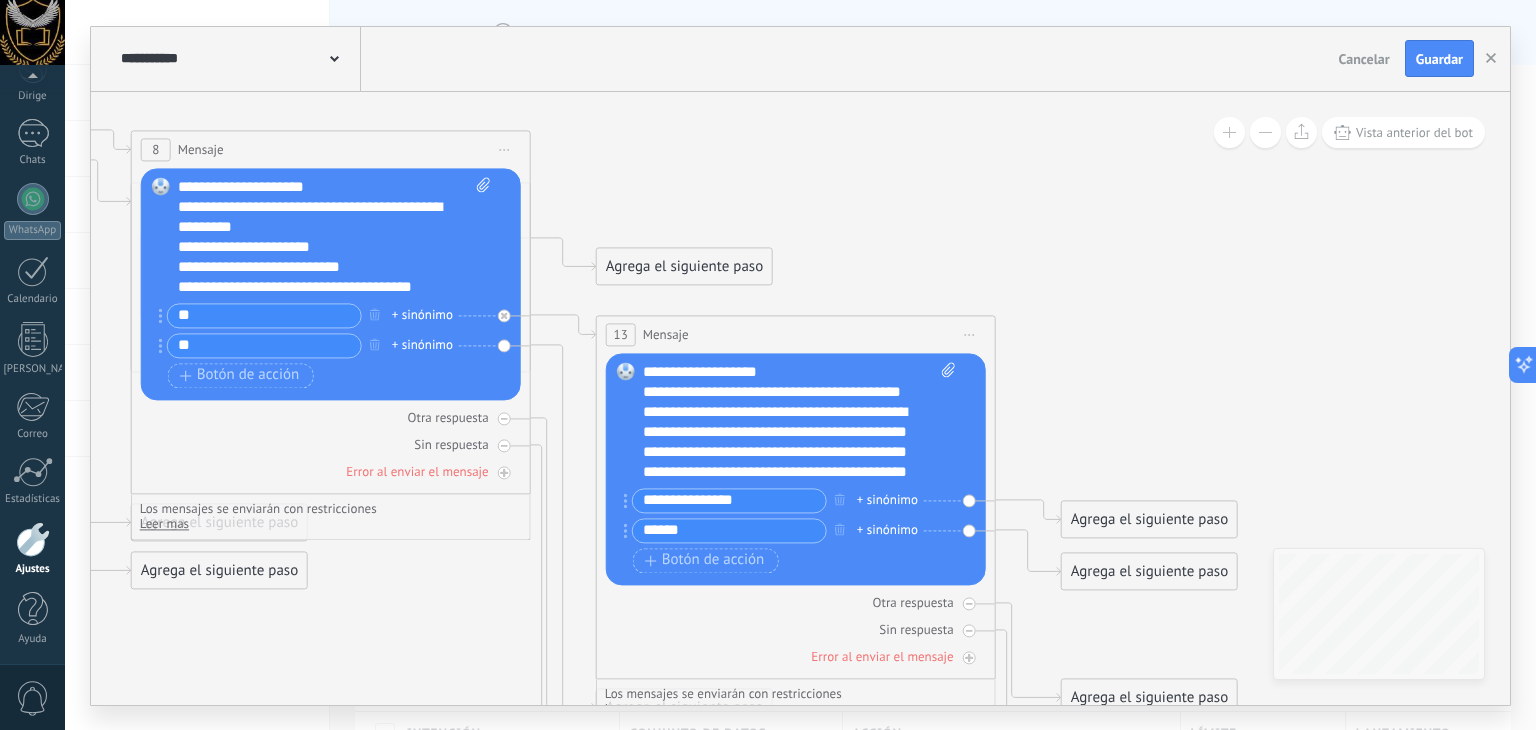click on "**********" at bounding box center [-1499, -190] 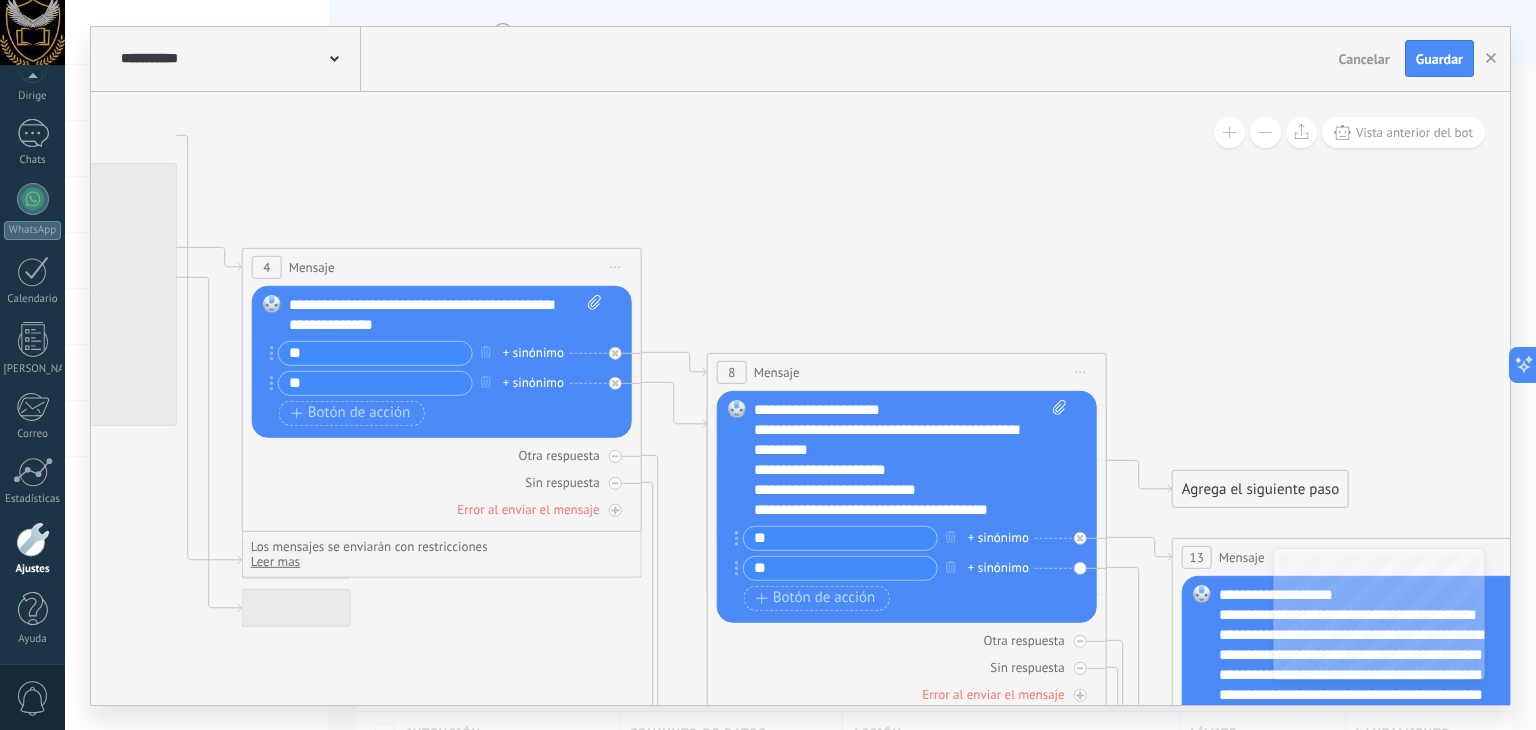 drag, startPoint x: 747, startPoint y: 226, endPoint x: 1146, endPoint y: 408, distance: 438.54874 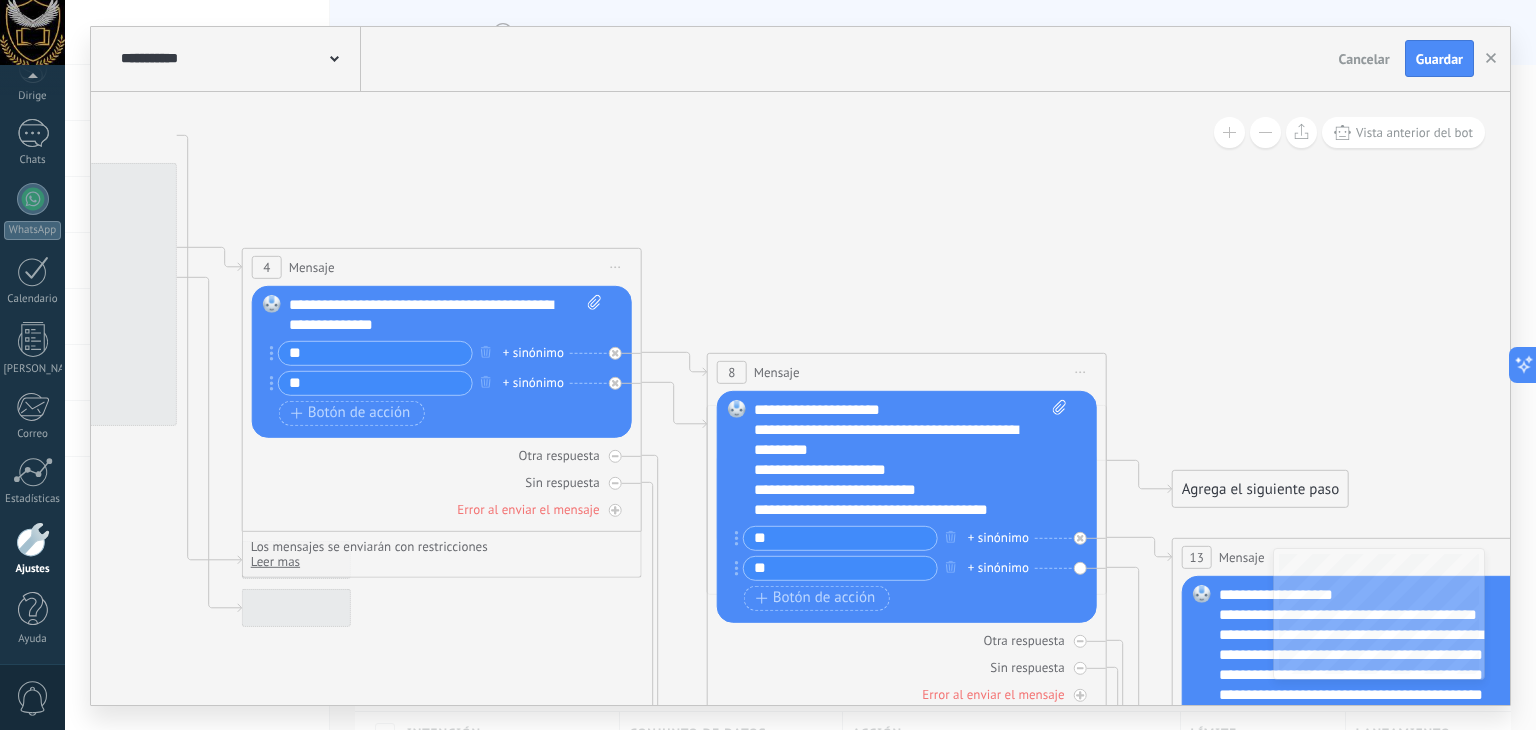 click 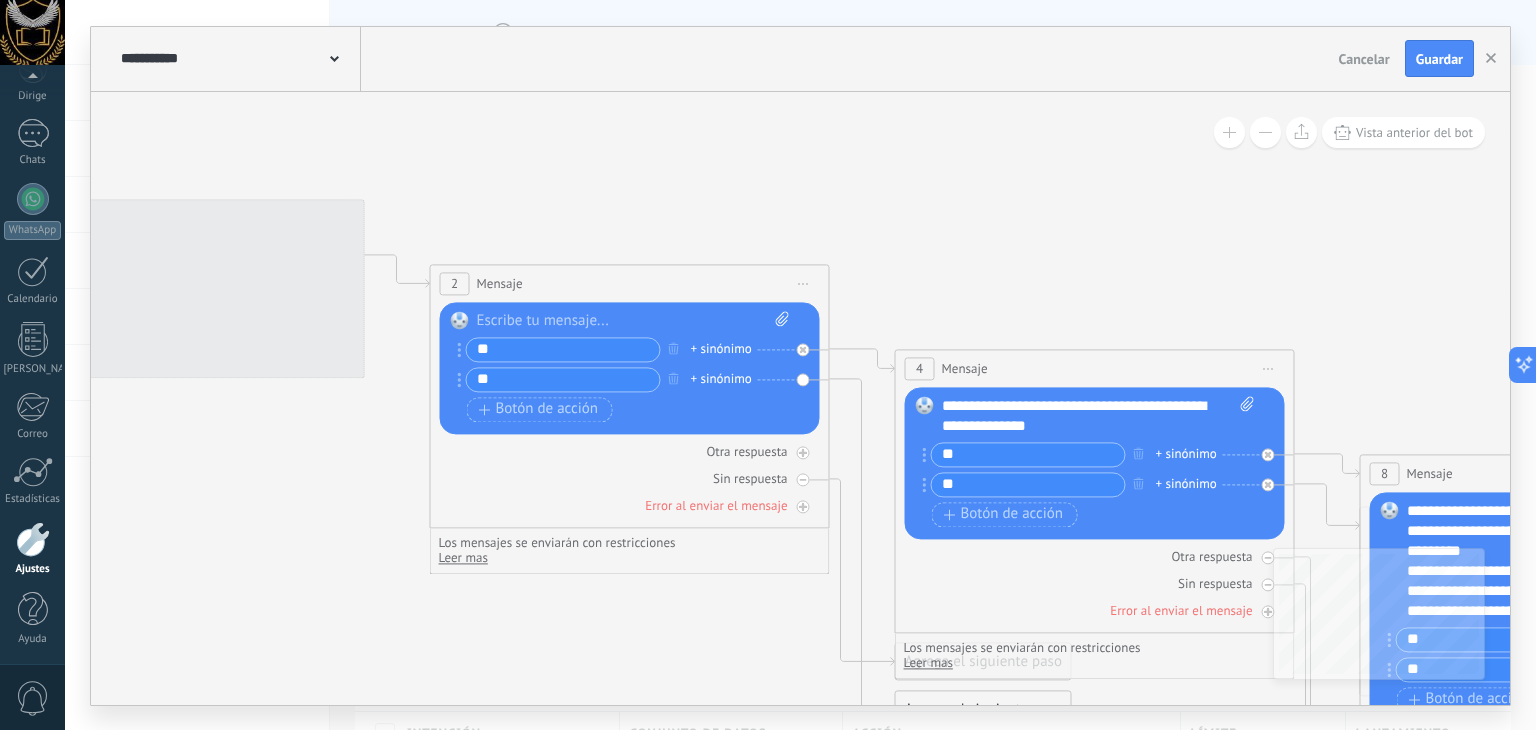 drag, startPoint x: 709, startPoint y: 230, endPoint x: 1303, endPoint y: 329, distance: 602.1935 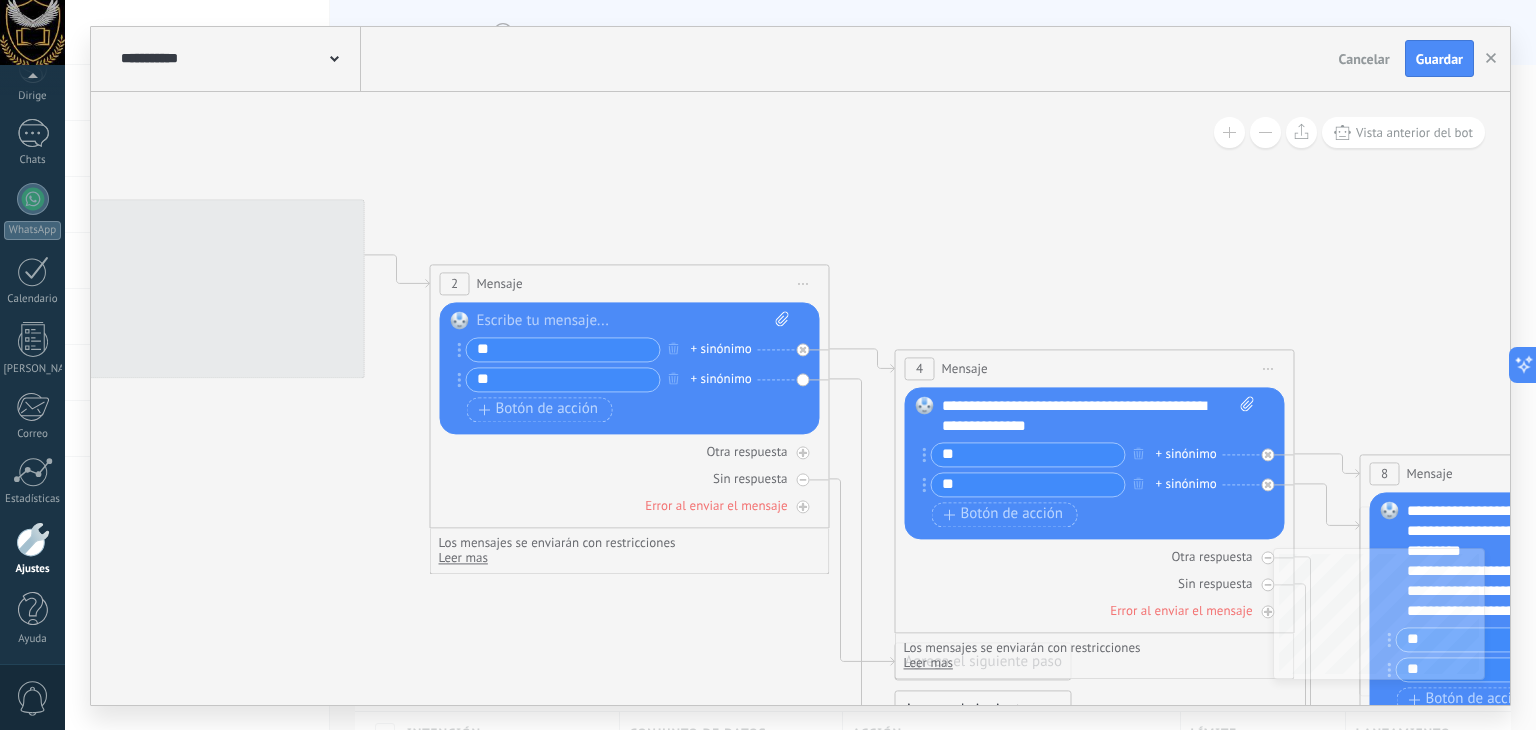 click 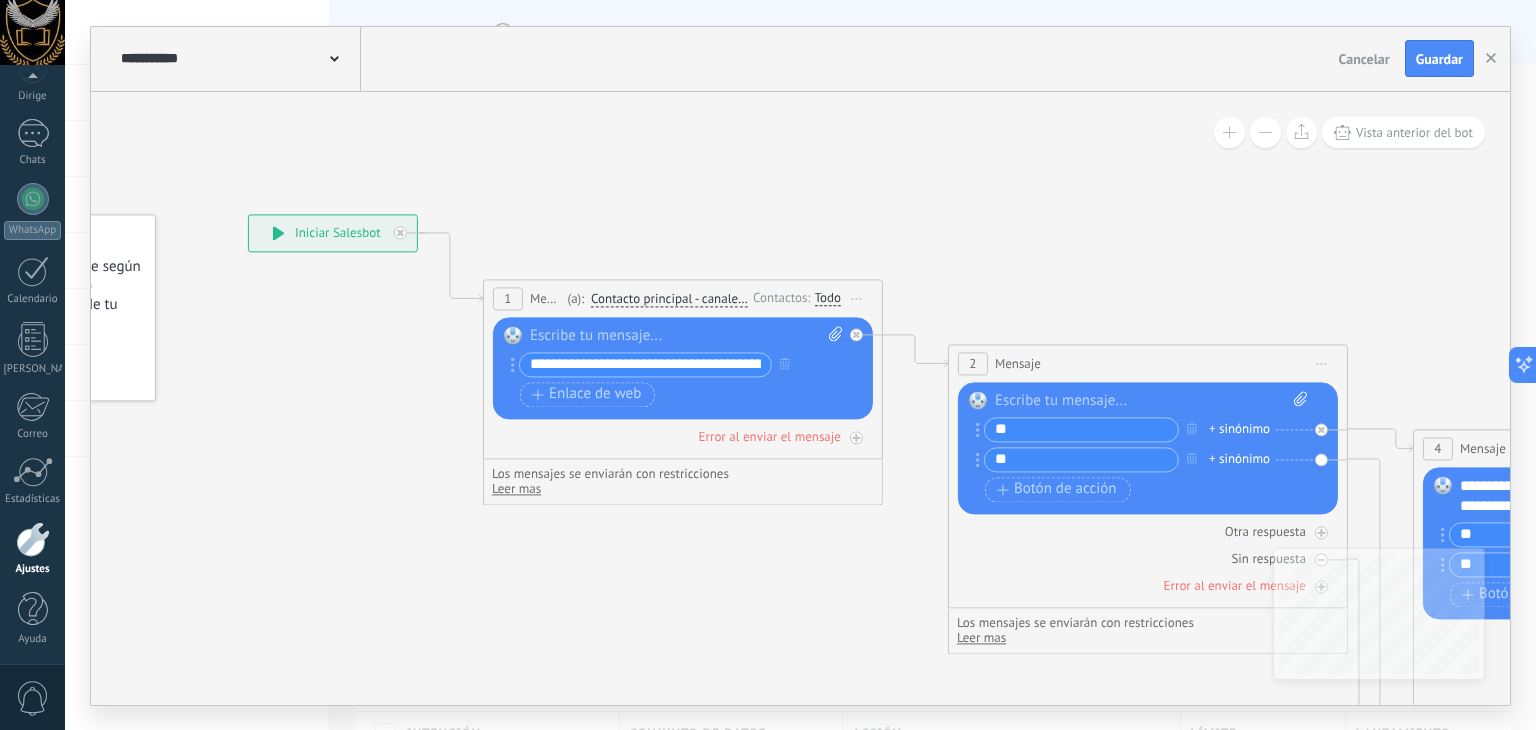 drag, startPoint x: 636, startPoint y: 194, endPoint x: 1156, endPoint y: 280, distance: 527.06354 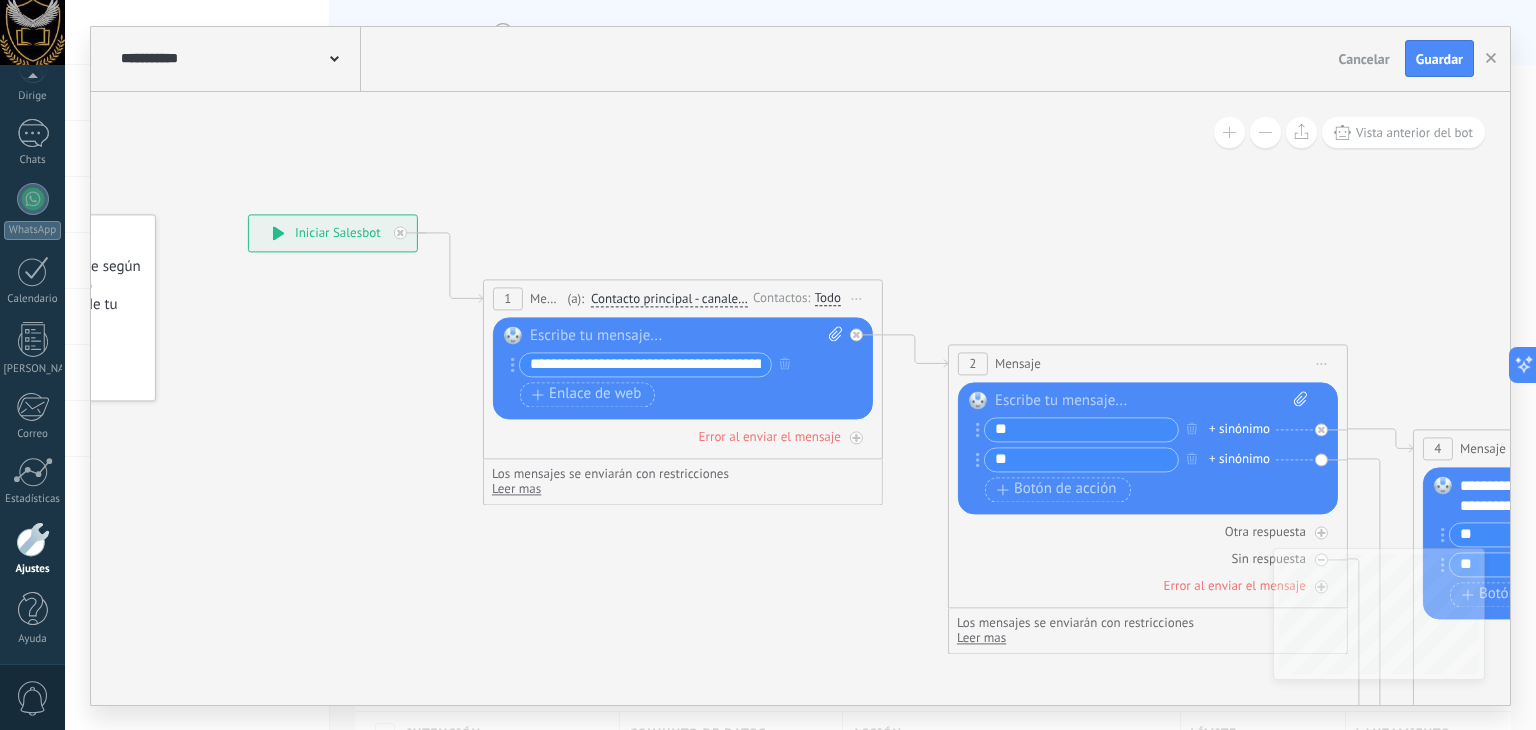 click 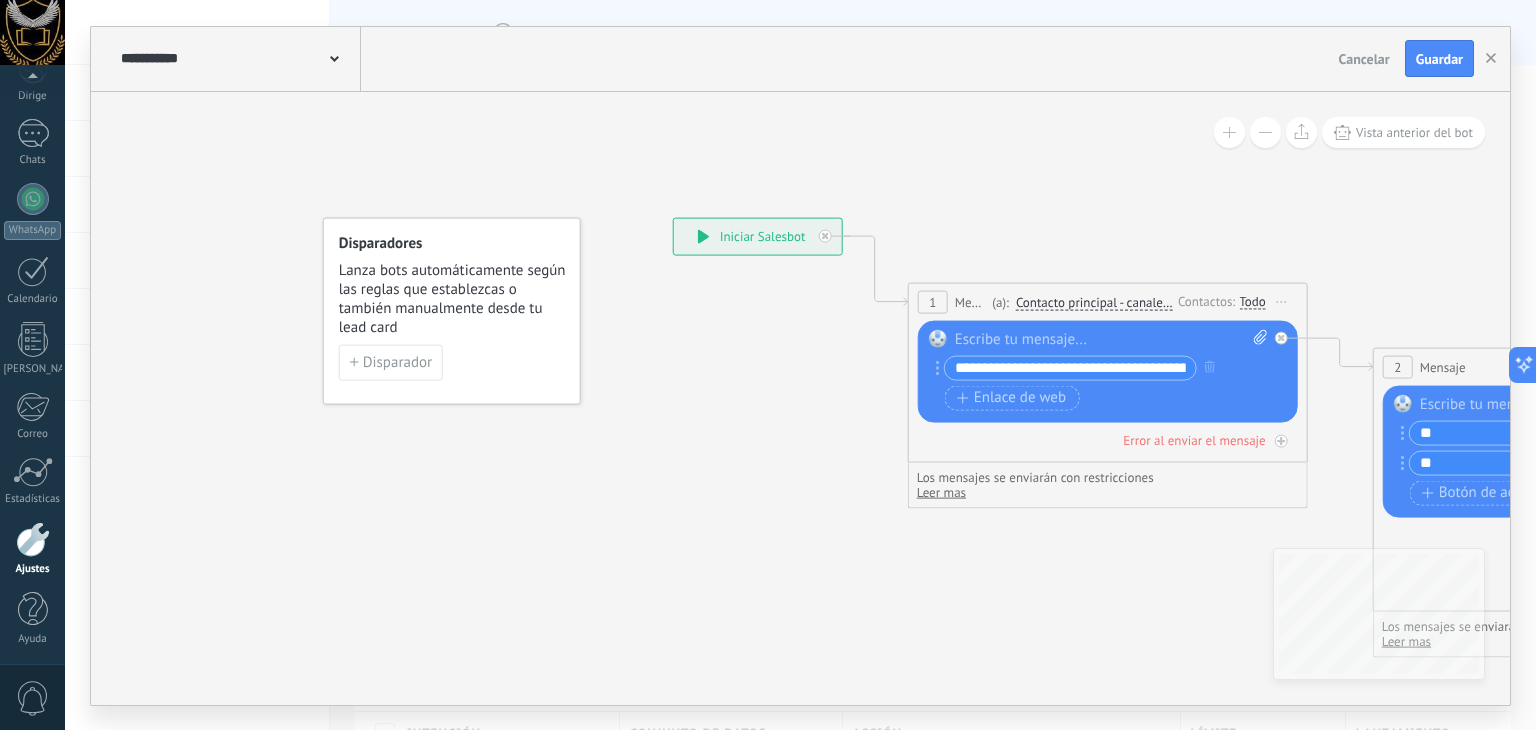 drag, startPoint x: 637, startPoint y: 213, endPoint x: 1062, endPoint y: 216, distance: 425.0106 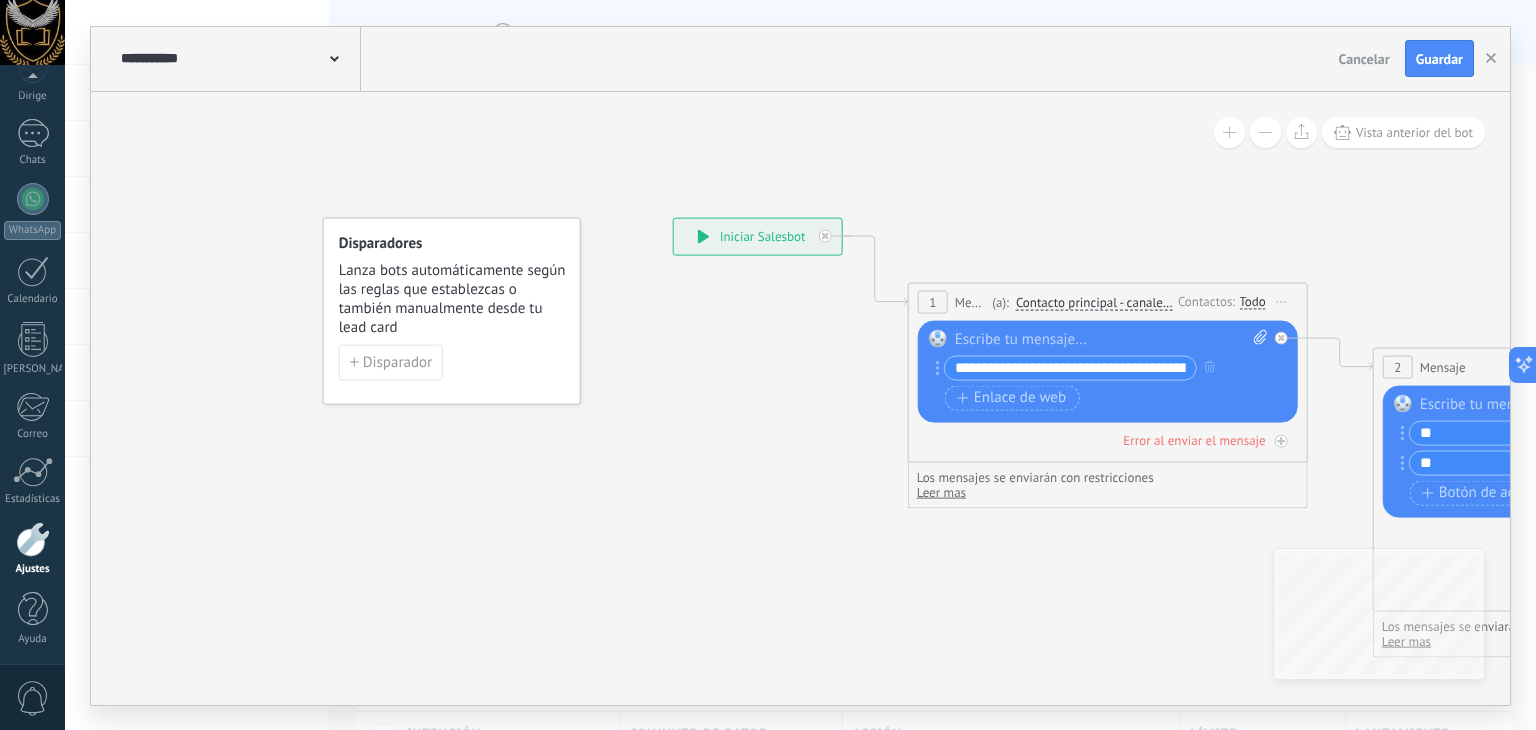 click 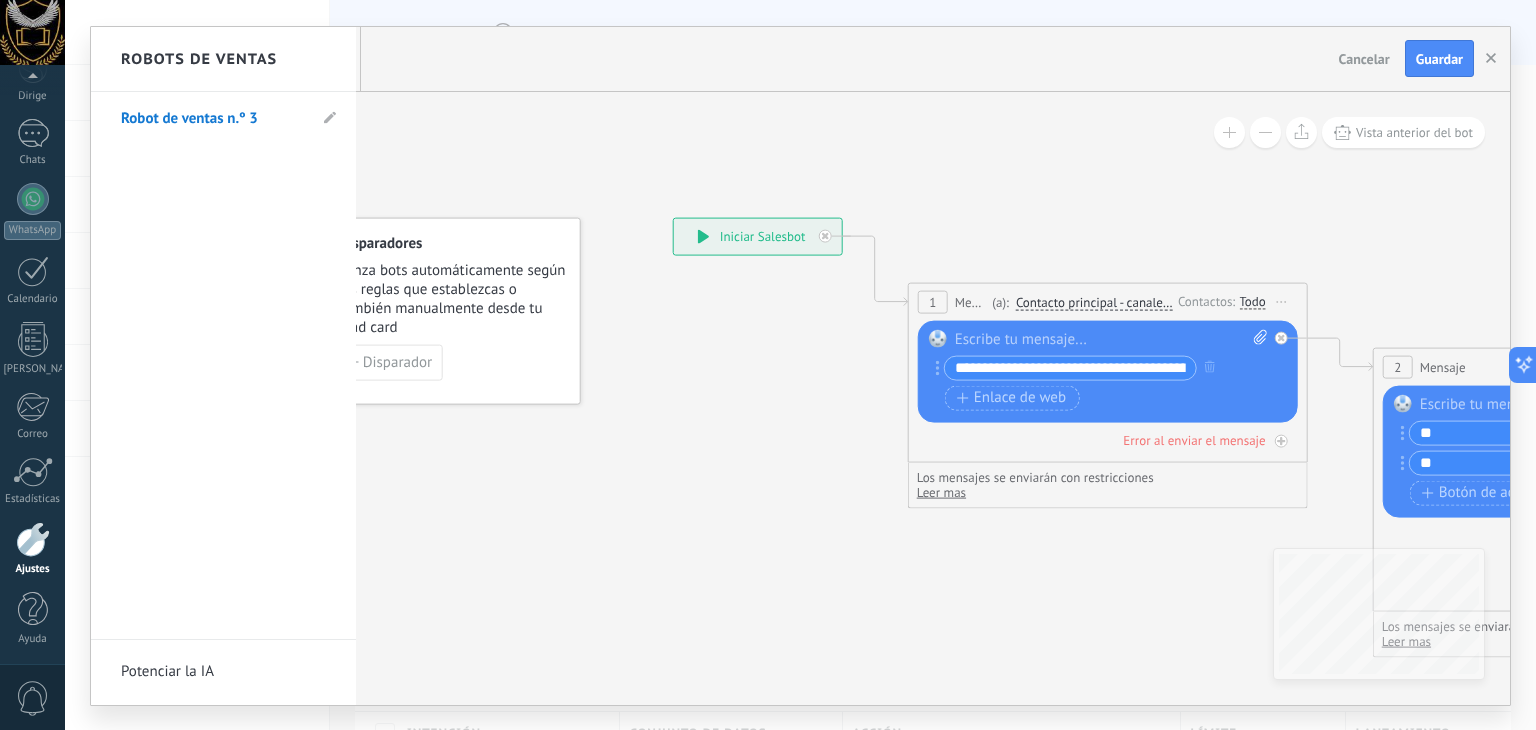 click at bounding box center (800, 366) 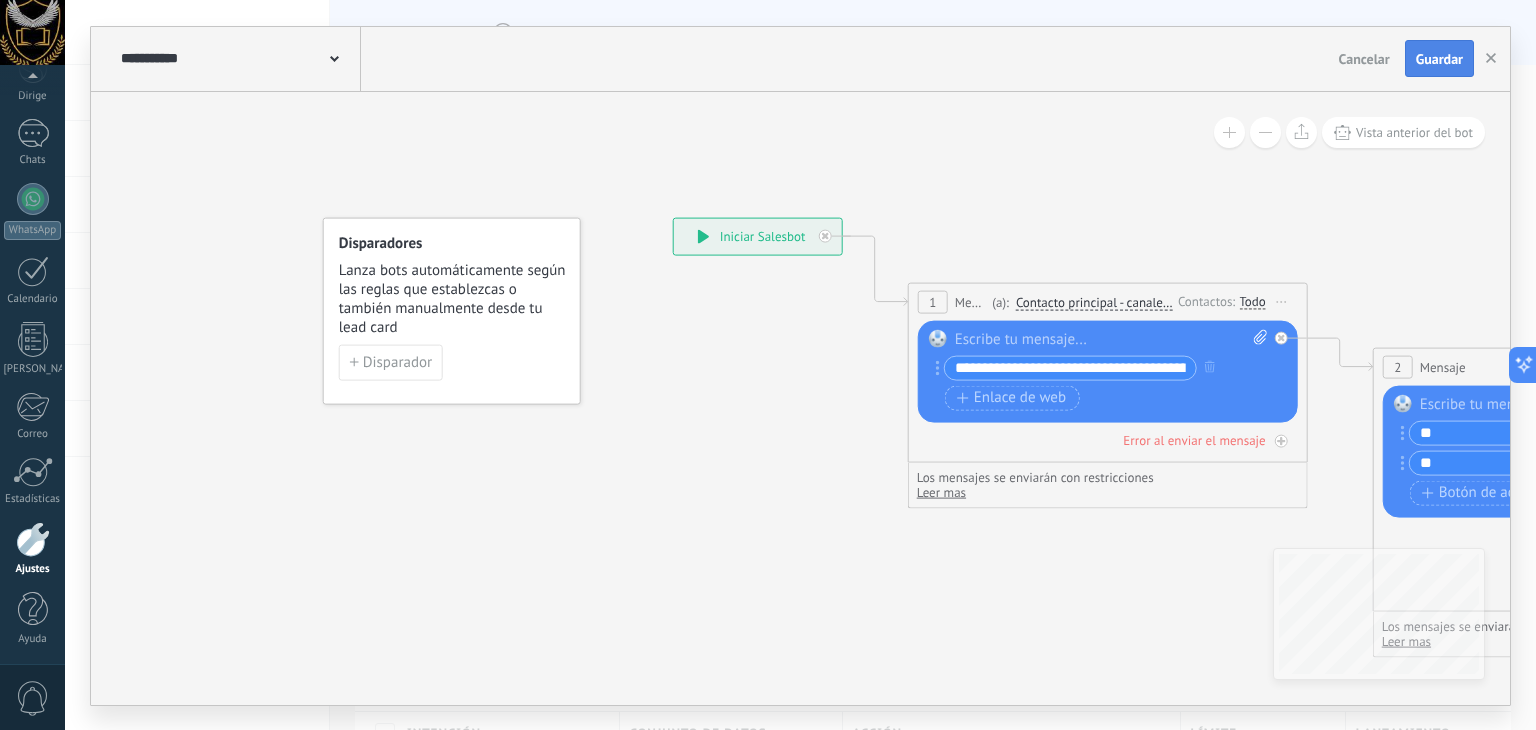 click on "Guardar" at bounding box center (1439, 59) 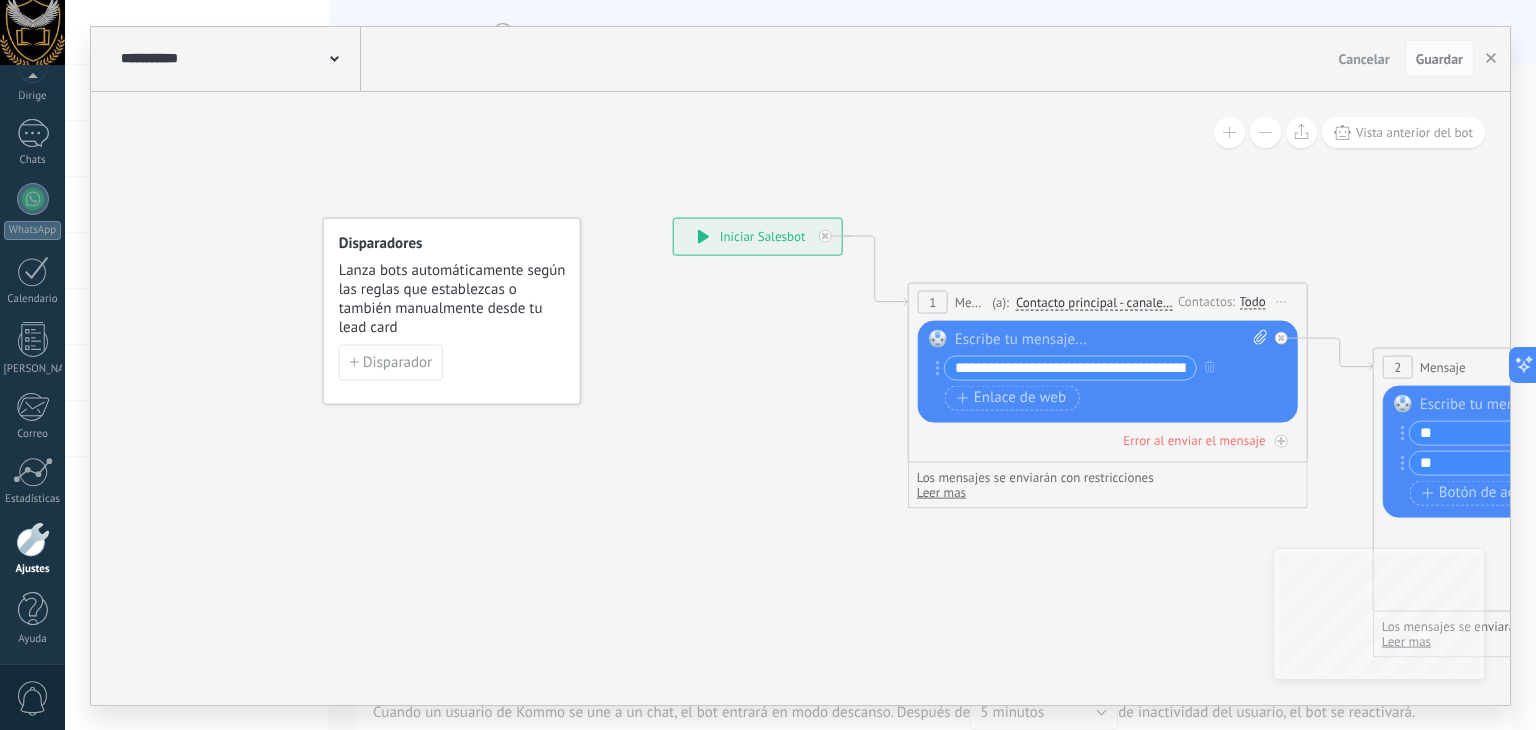 drag, startPoint x: 148, startPoint y: 142, endPoint x: 176, endPoint y: 201, distance: 65.30697 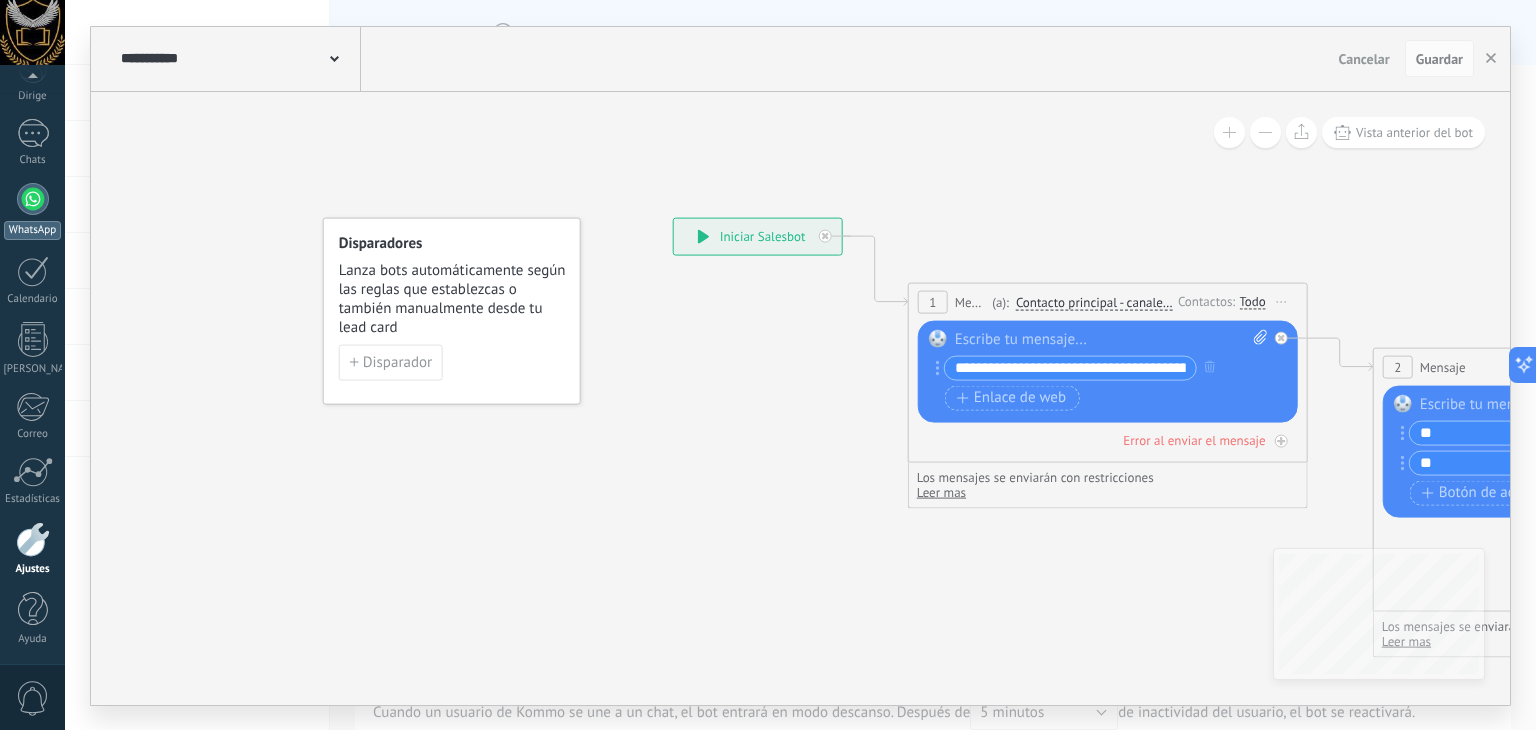 click at bounding box center [33, 199] 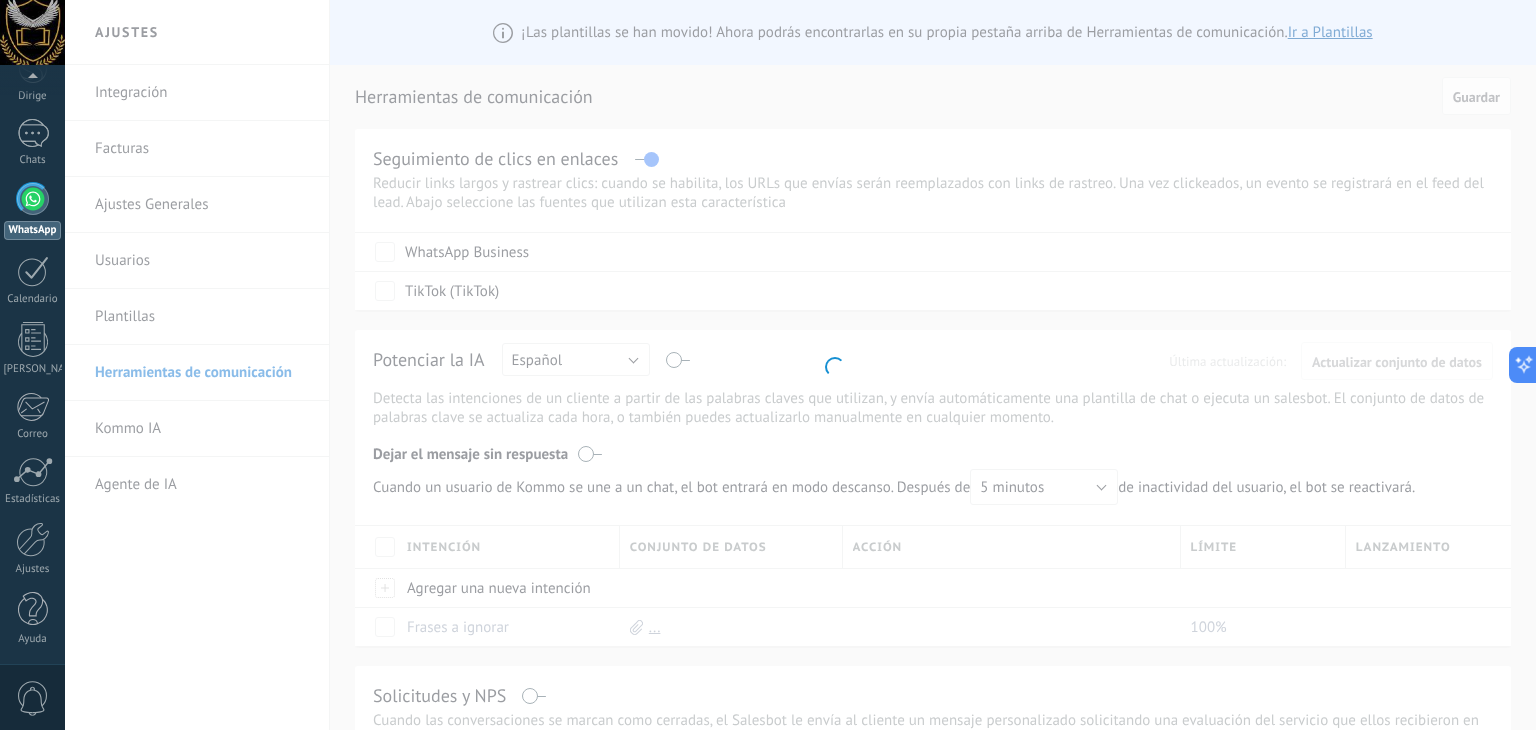 scroll, scrollTop: 0, scrollLeft: 0, axis: both 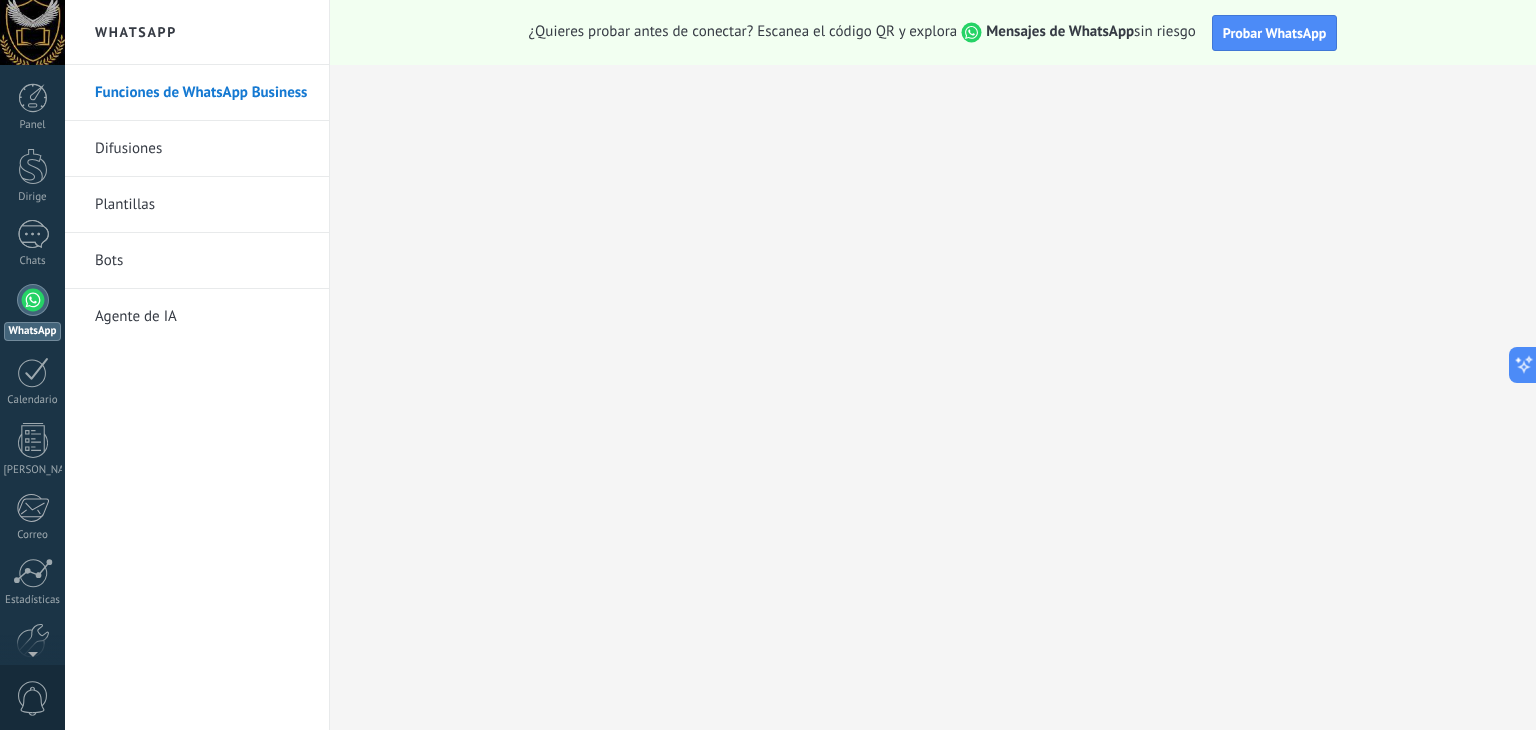 click on "Bots" at bounding box center [202, 261] 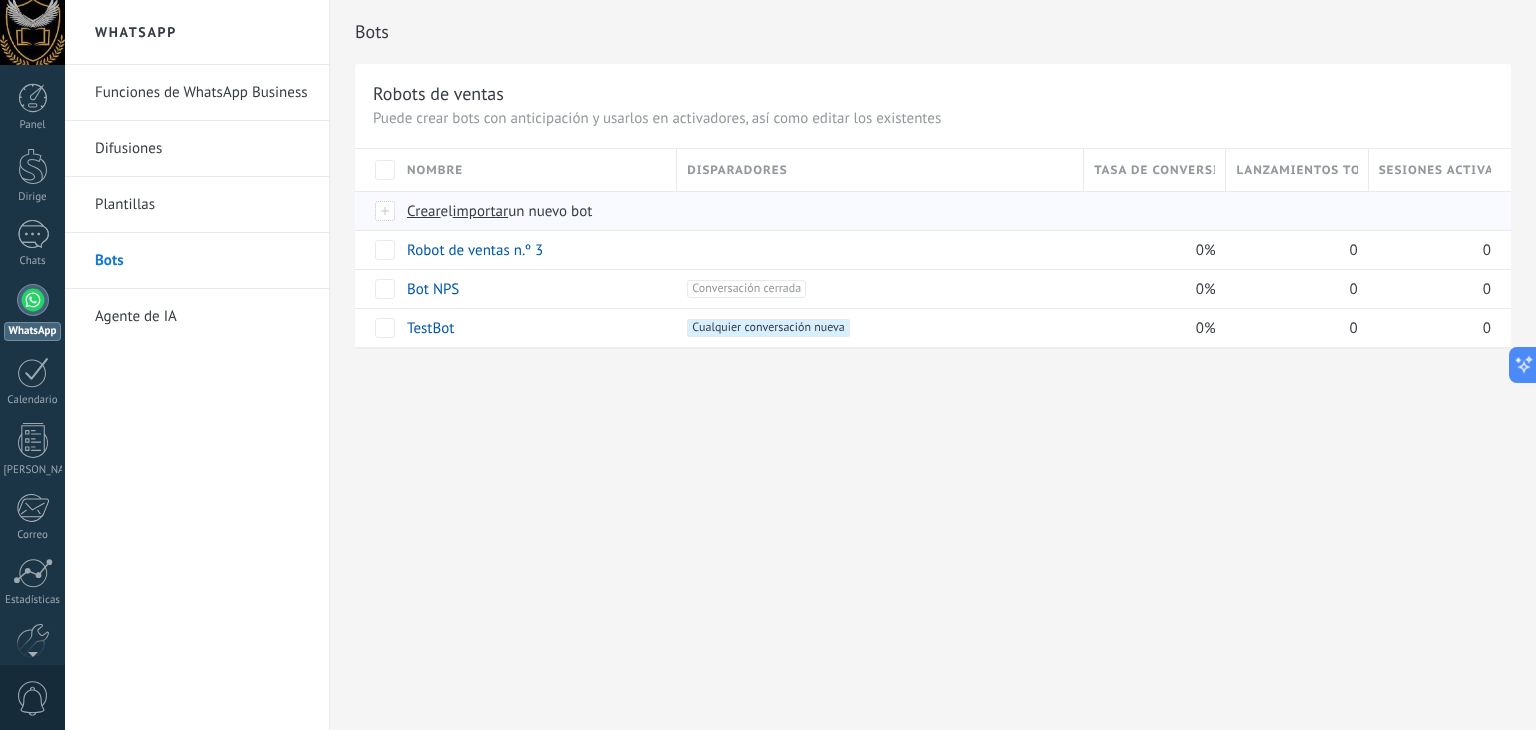 click on "importar" at bounding box center [481, 211] 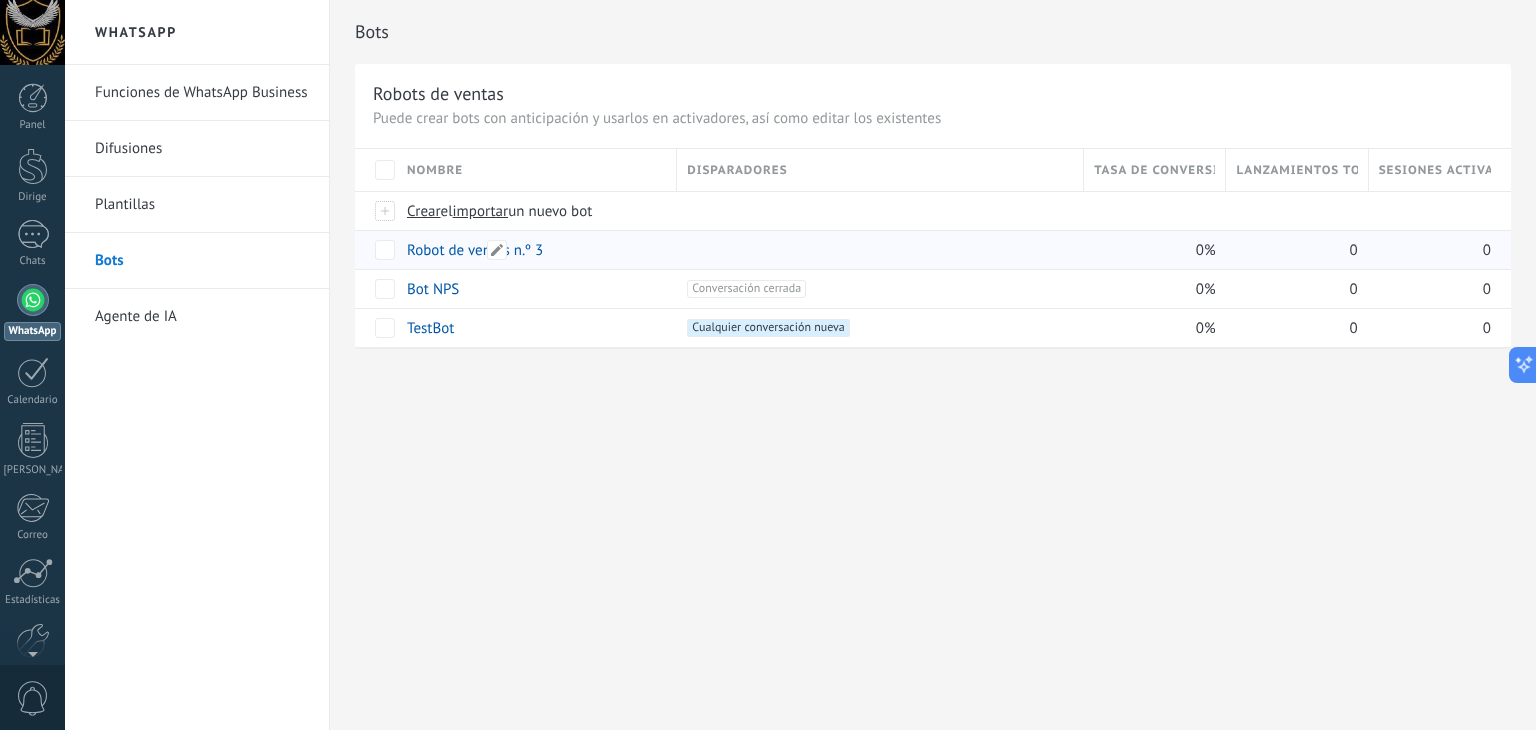 click on "Robot de ventas n.º 3" at bounding box center [475, 250] 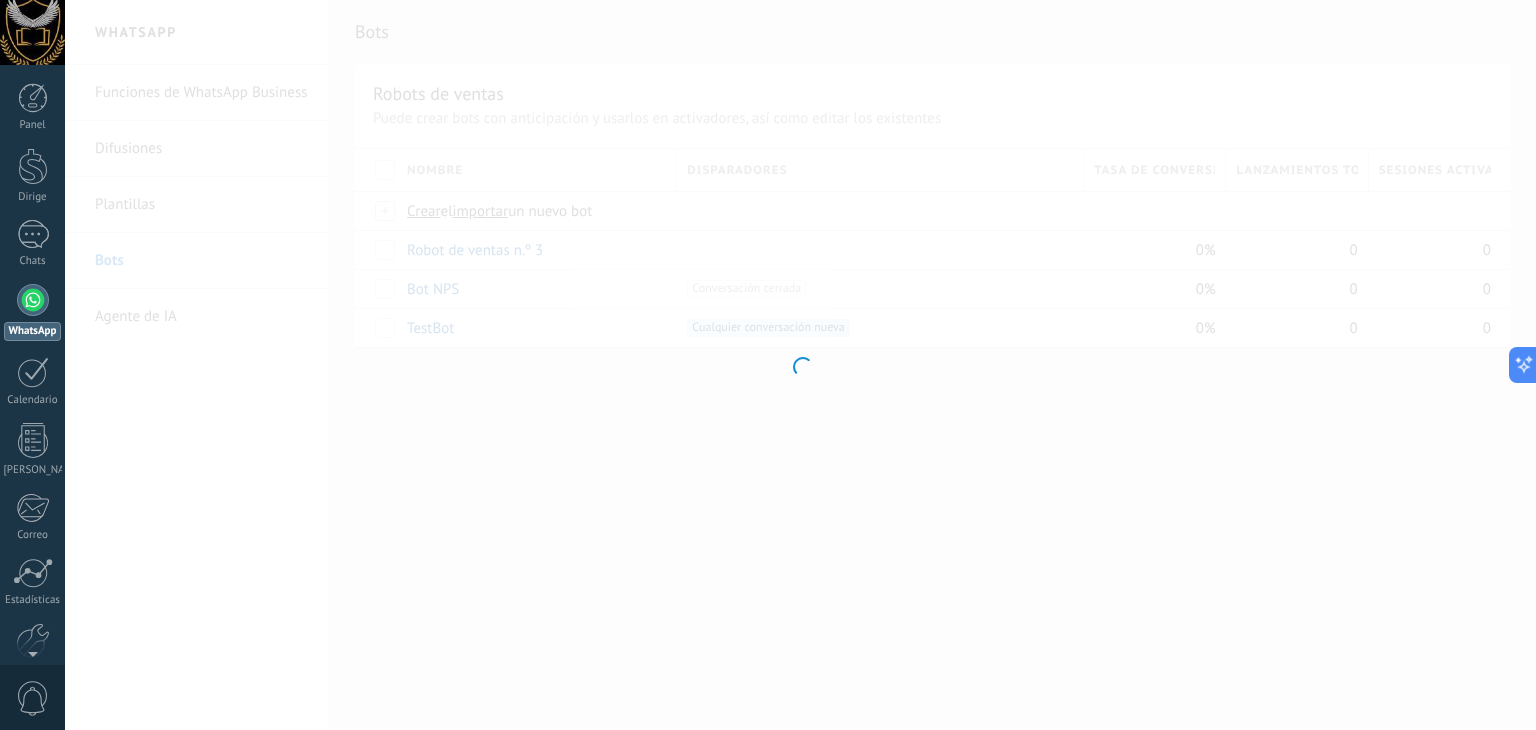 type on "**********" 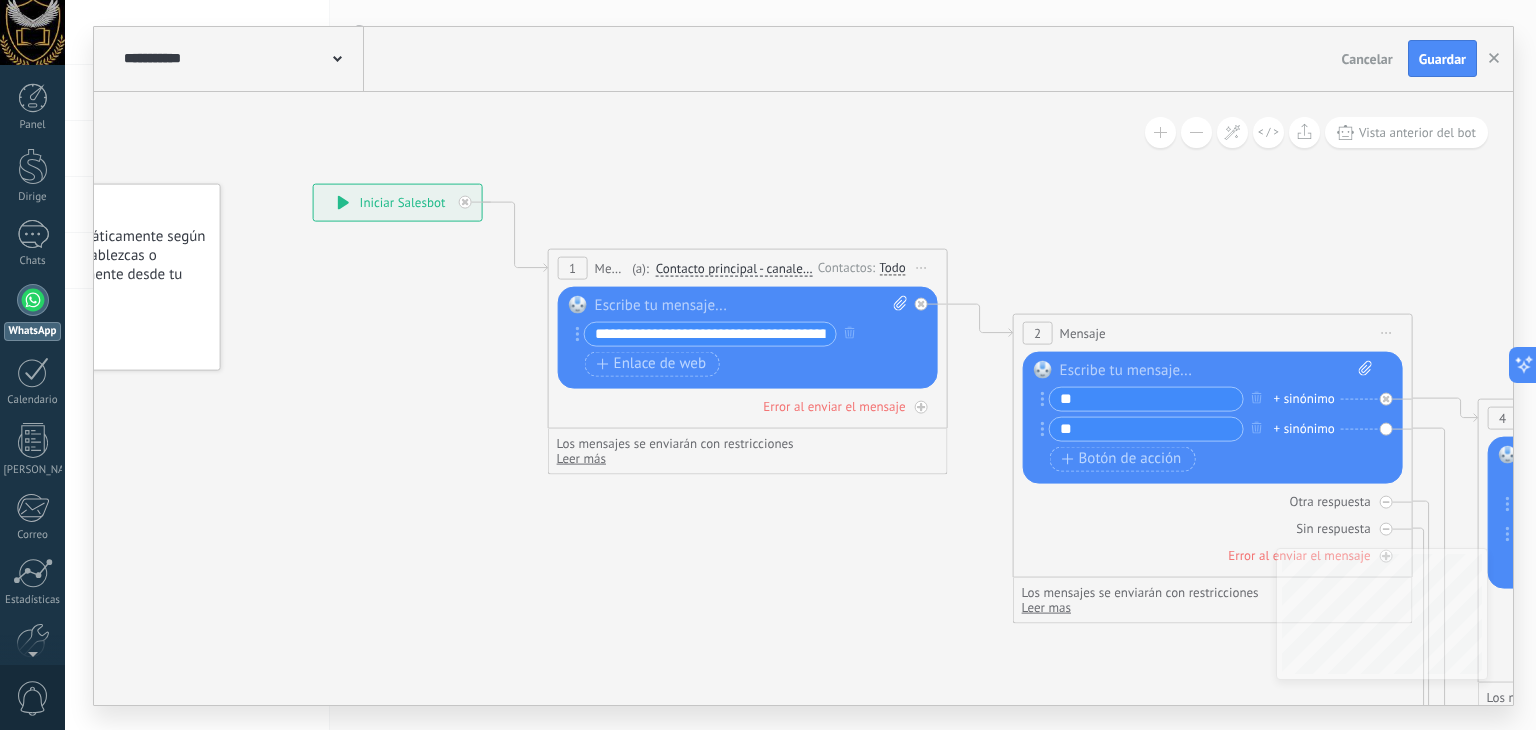 drag, startPoint x: 732, startPoint y: 599, endPoint x: 611, endPoint y: 563, distance: 126.24183 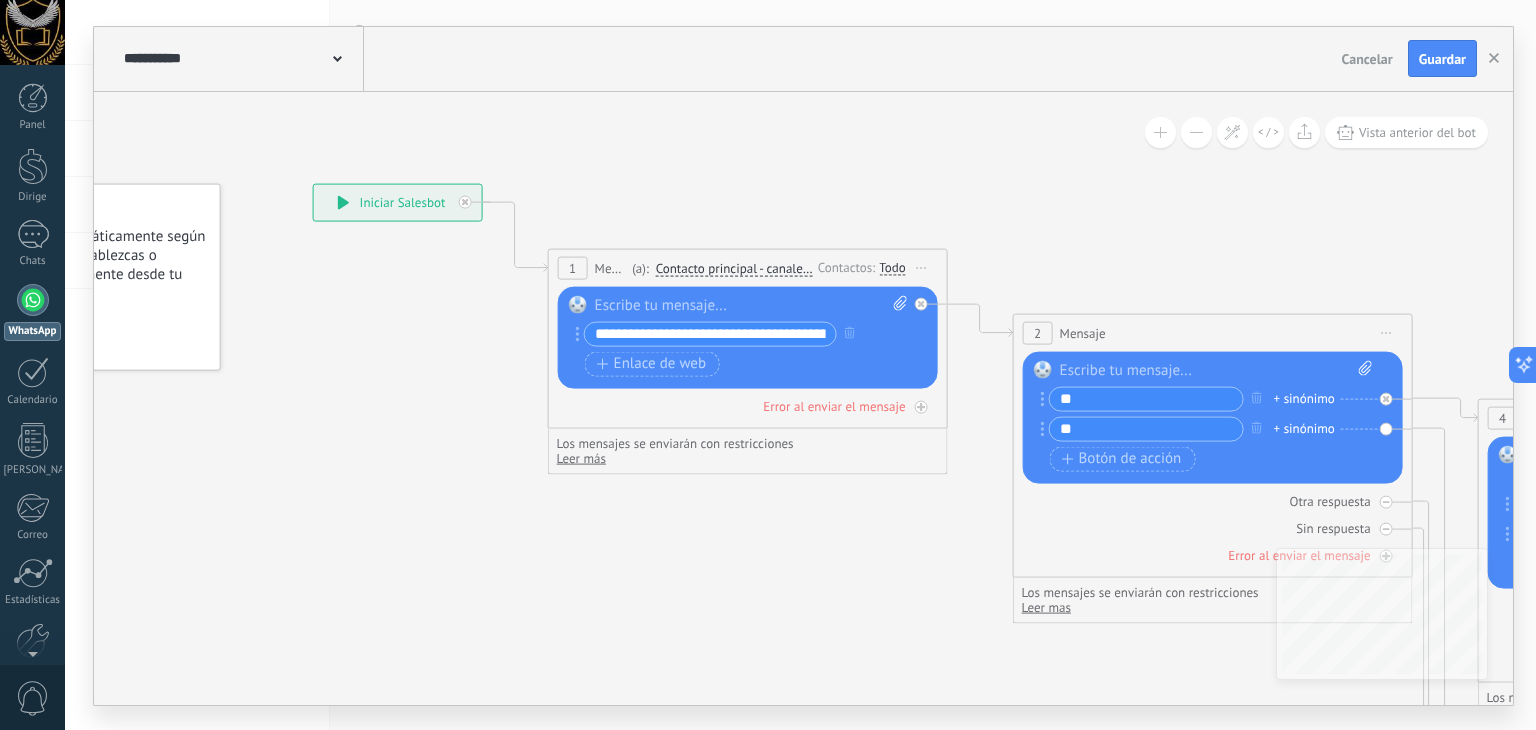 click 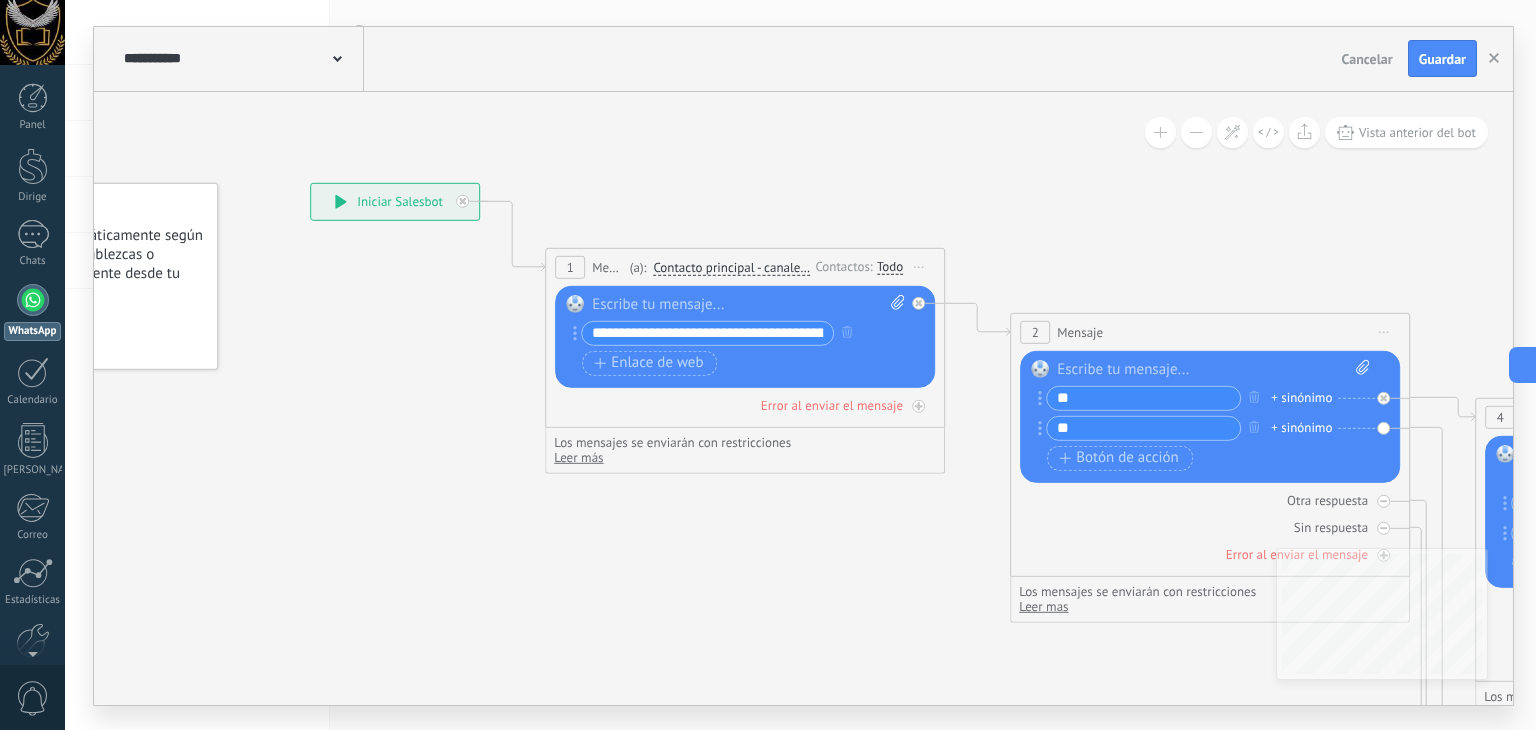 click on "Iniciar Salesbot" at bounding box center [400, 201] 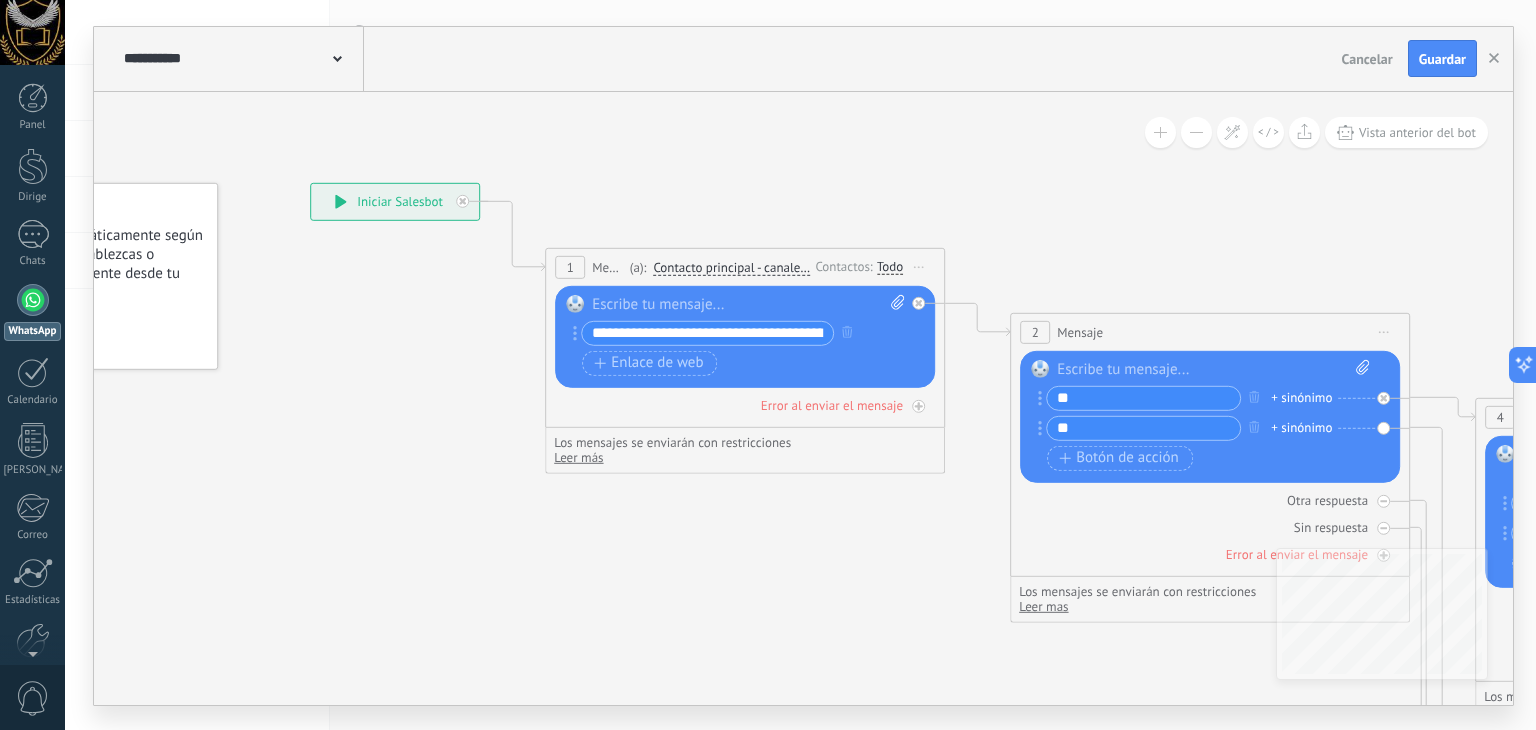 click on "**********" at bounding box center [395, 201] 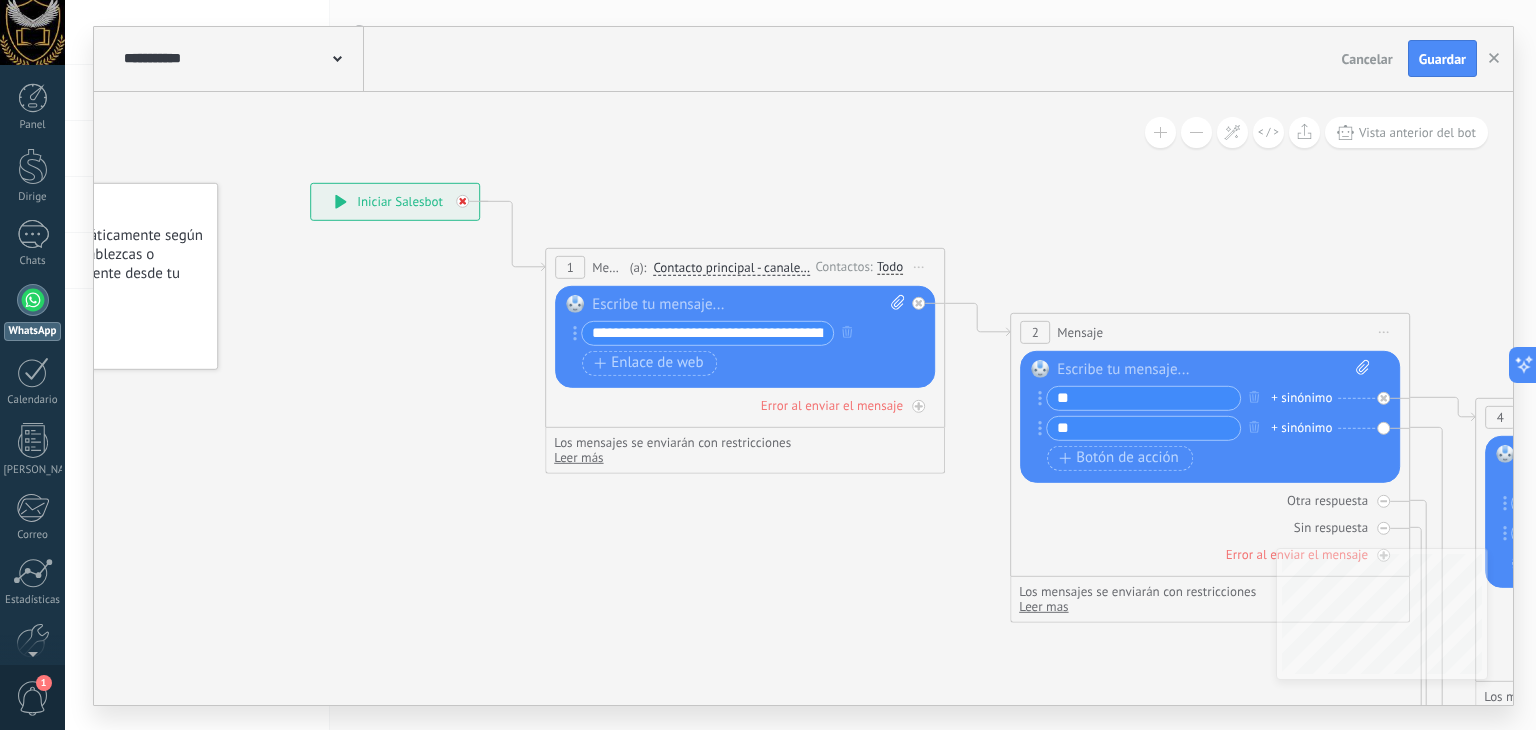 click 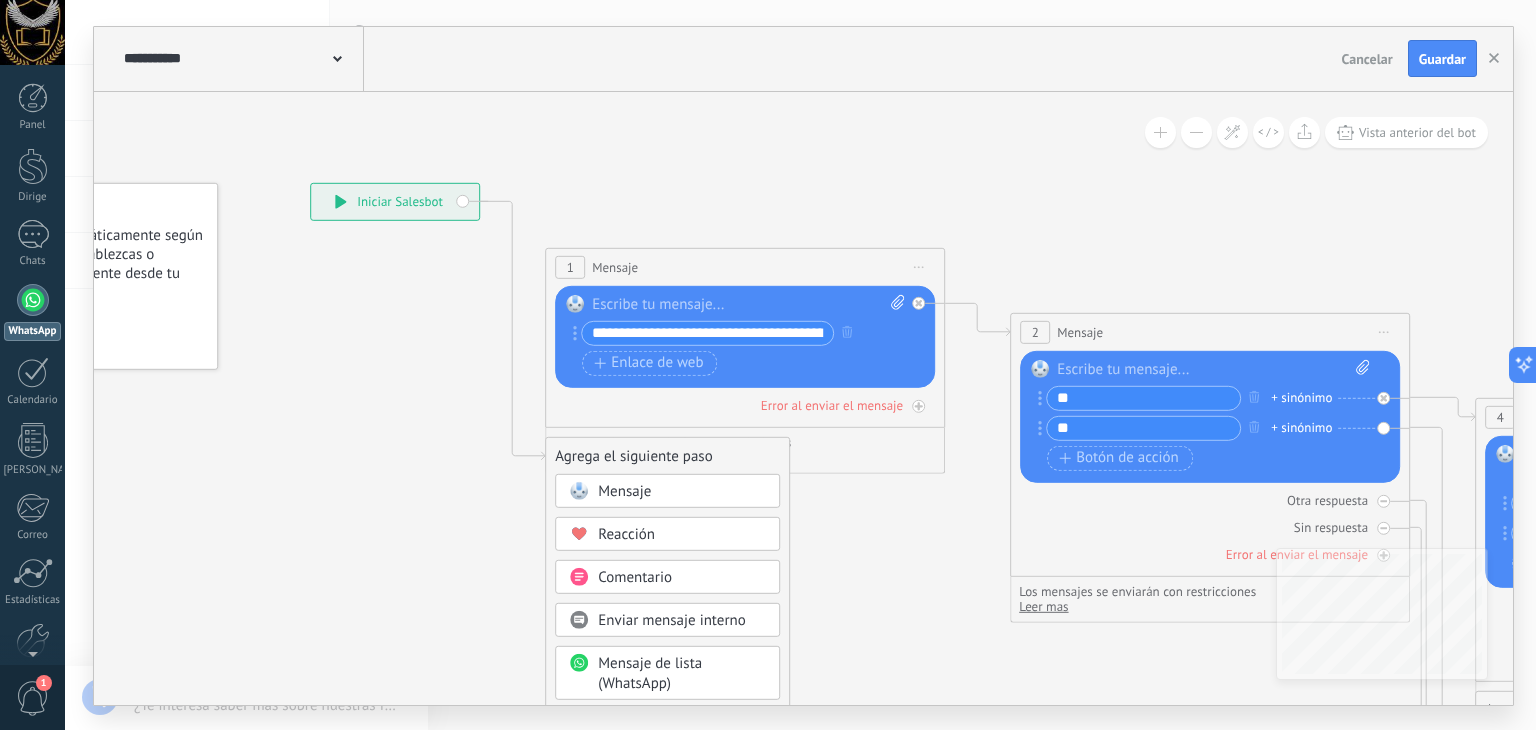 click on "**********" at bounding box center (395, 201) 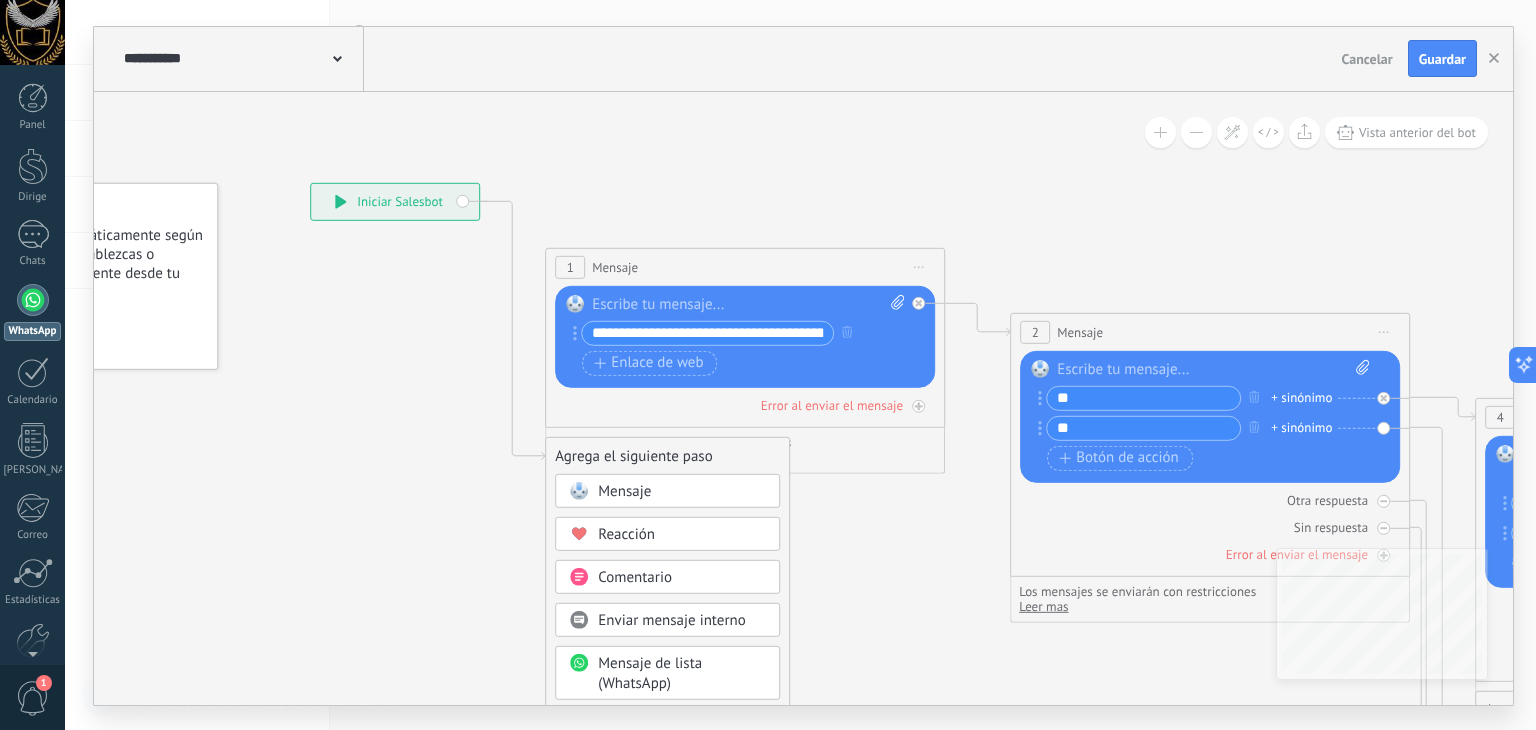 click on "**********" at bounding box center (395, 201) 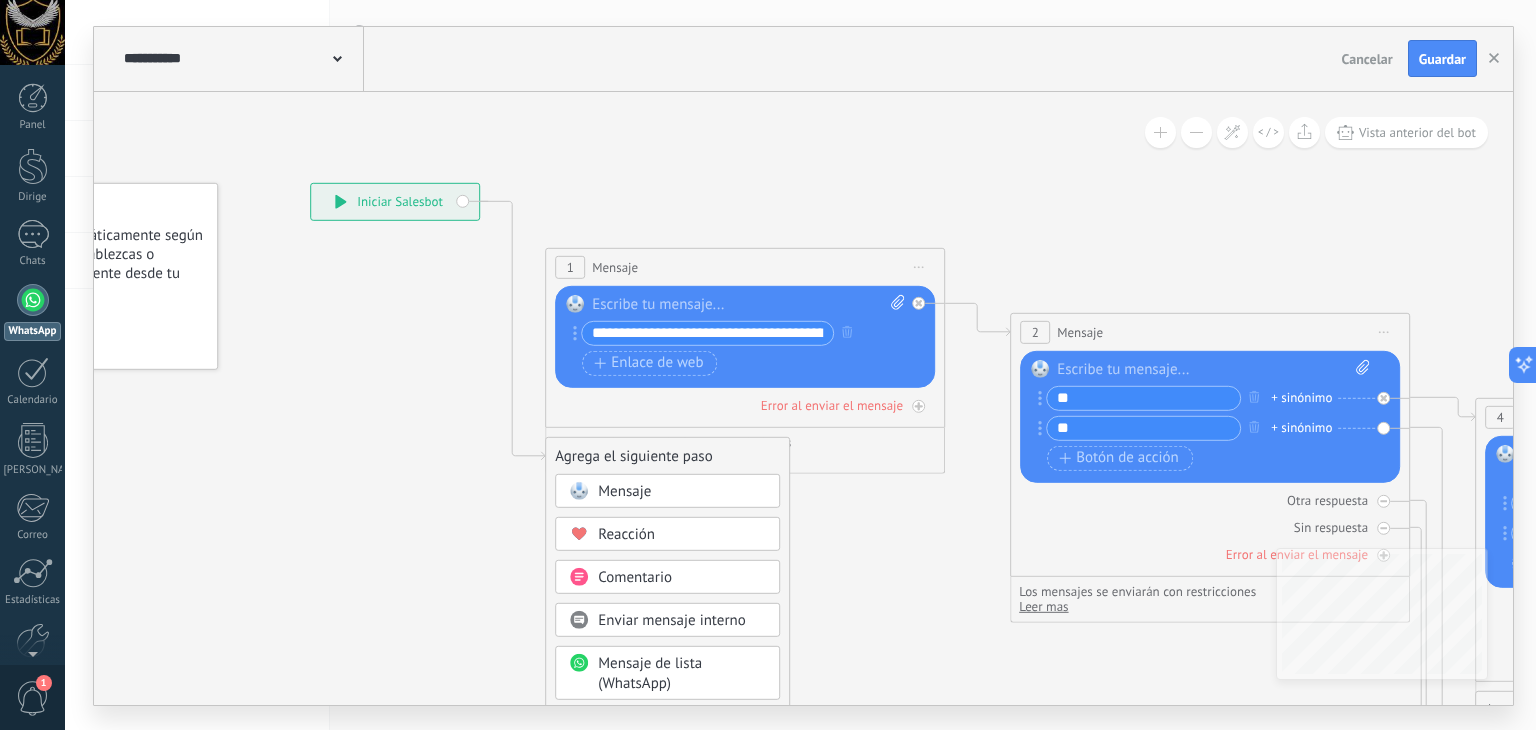 click 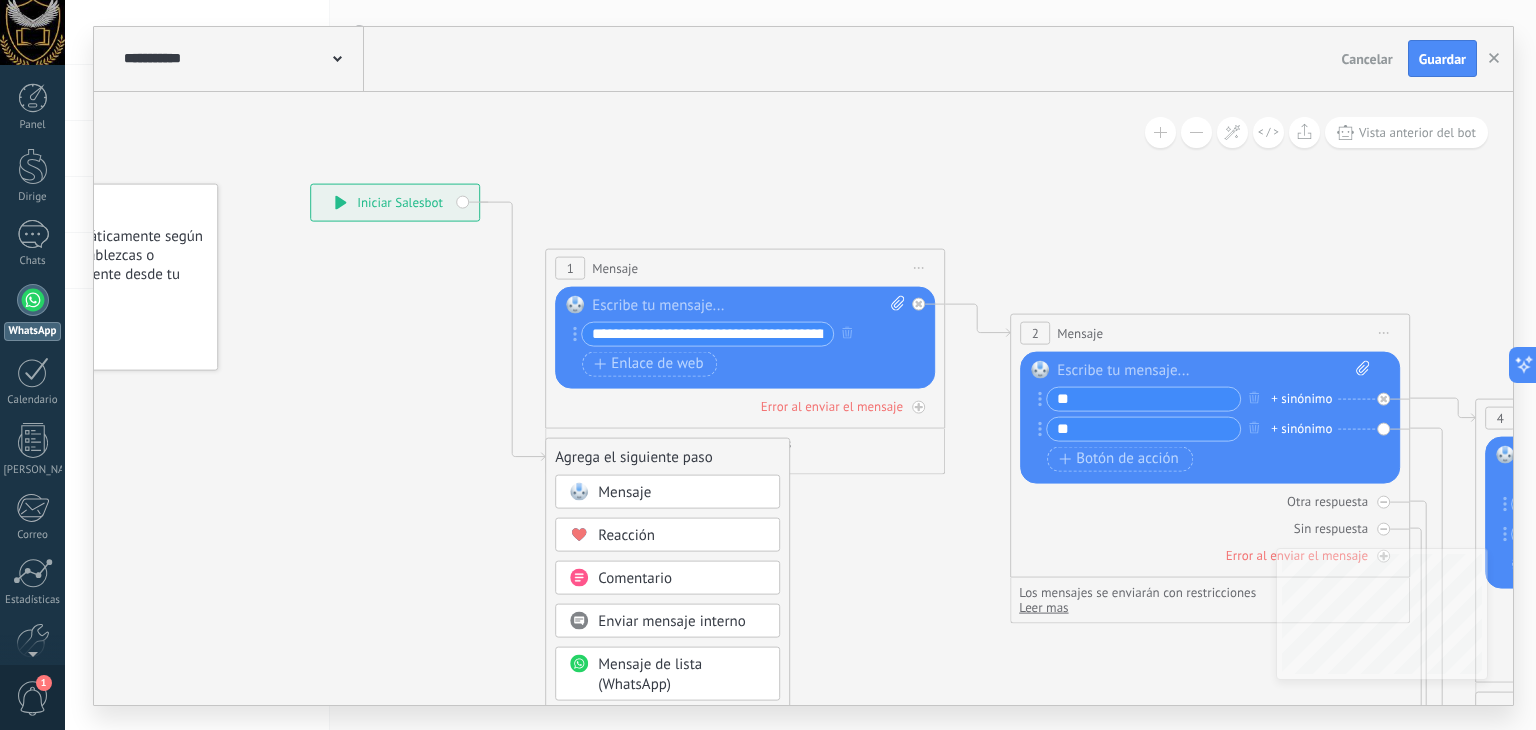 drag, startPoint x: 489, startPoint y: 317, endPoint x: 473, endPoint y: 350, distance: 36.67424 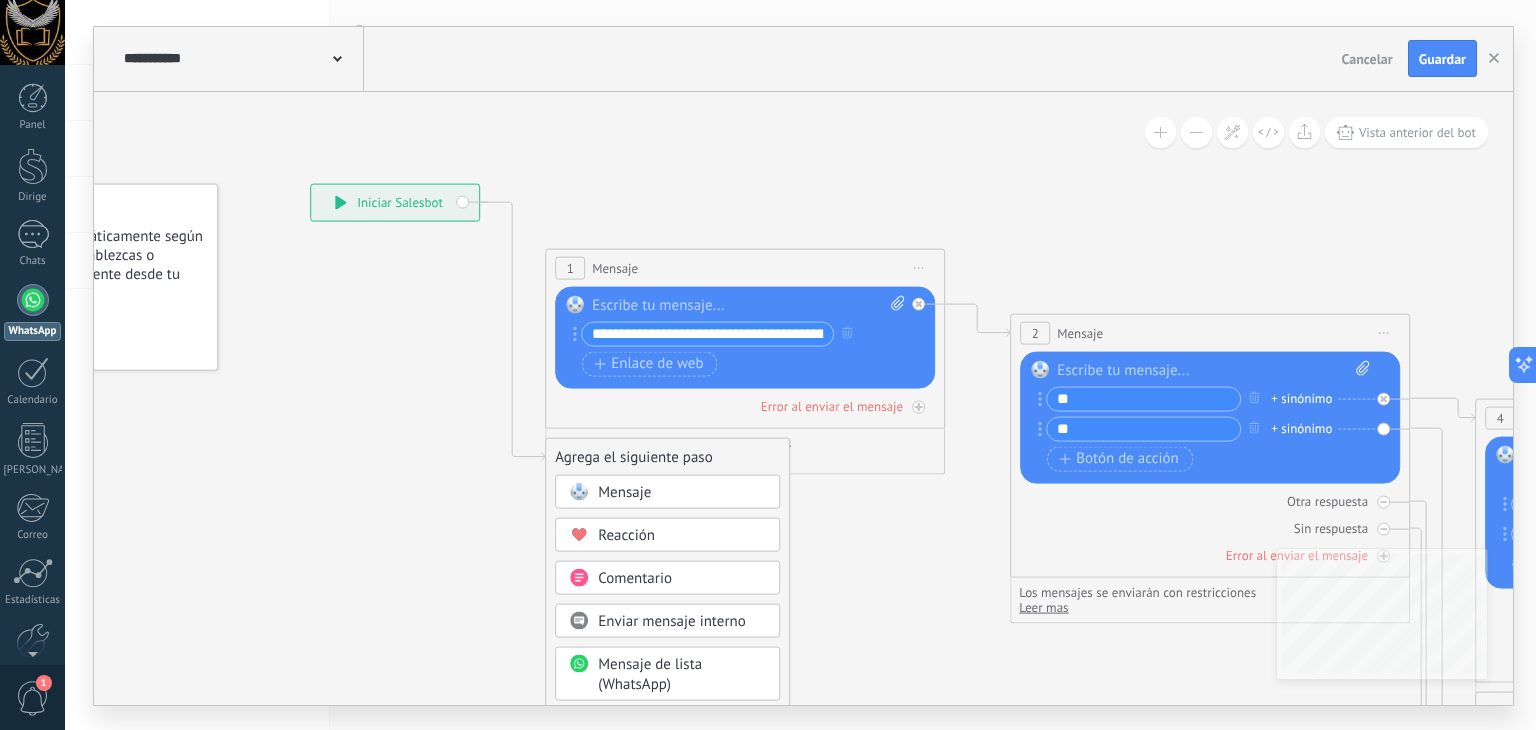 click 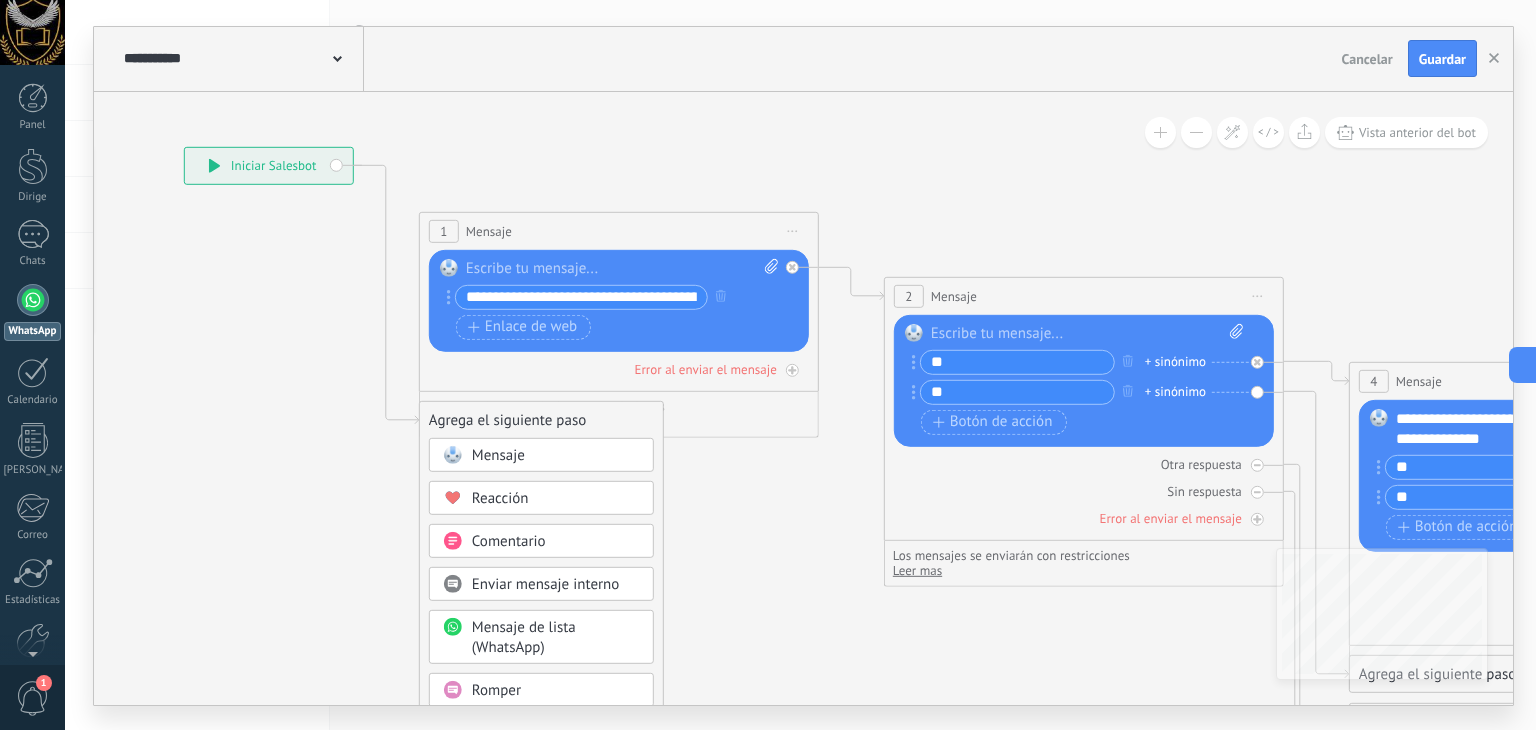 drag, startPoint x: 422, startPoint y: 384, endPoint x: 308, endPoint y: 348, distance: 119.54916 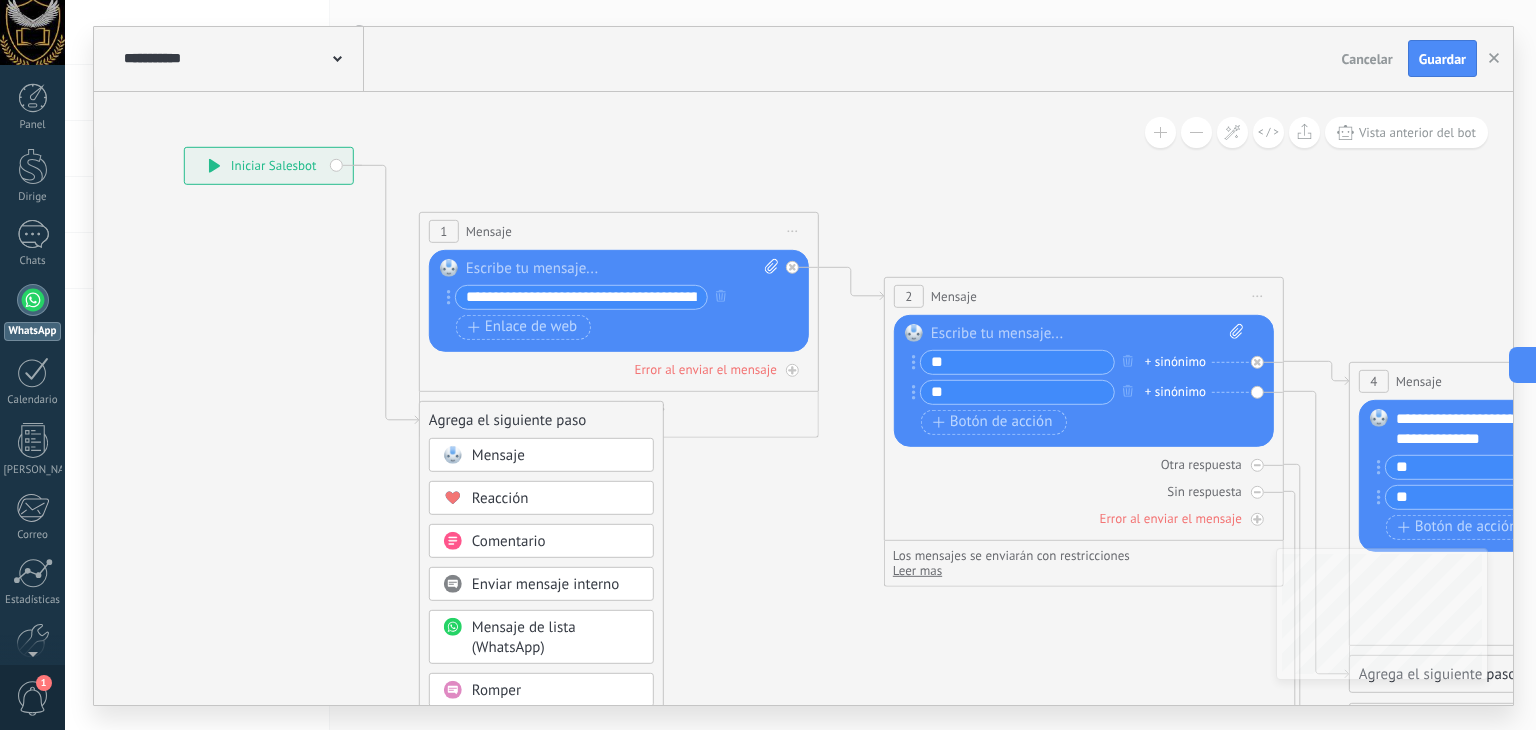 click 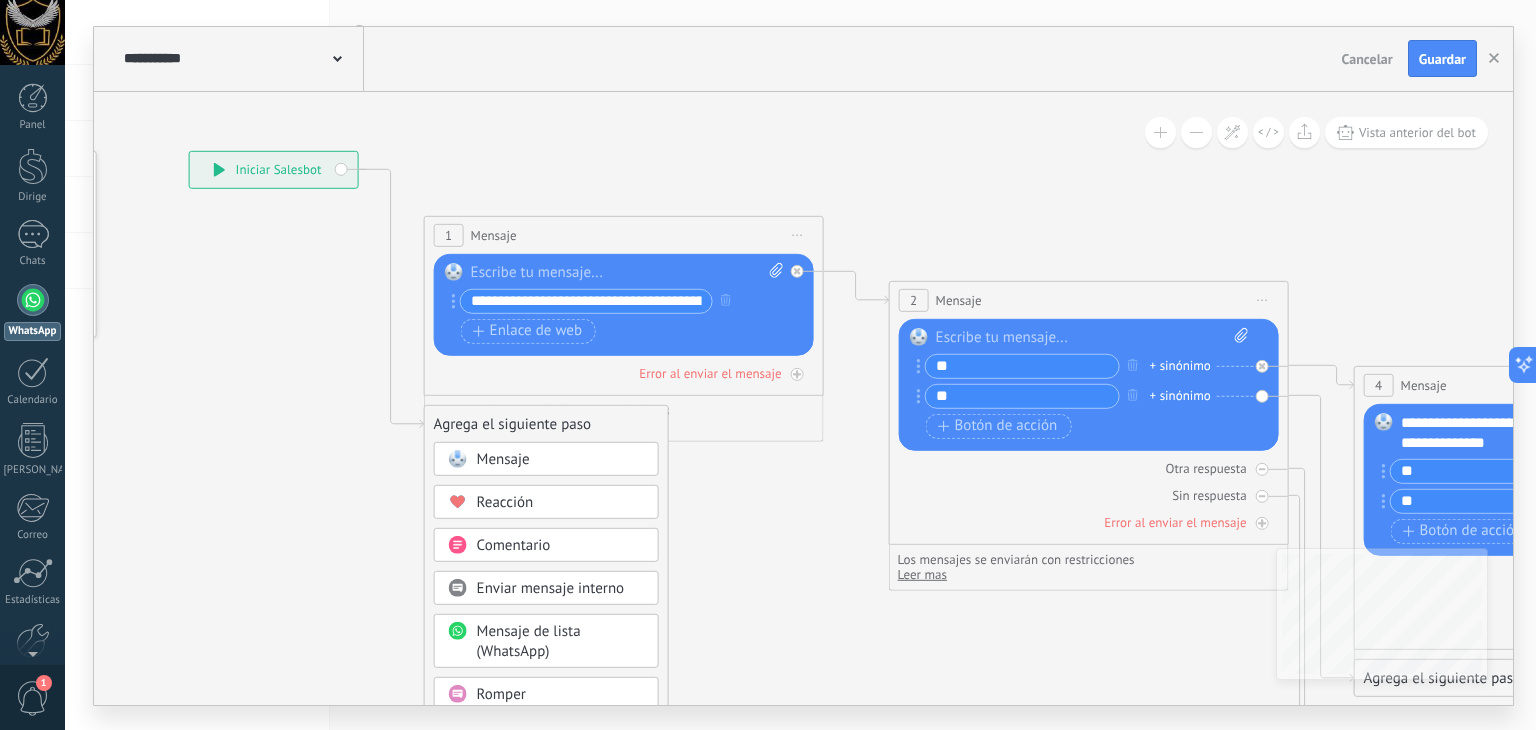 click on "**********" at bounding box center (274, 169) 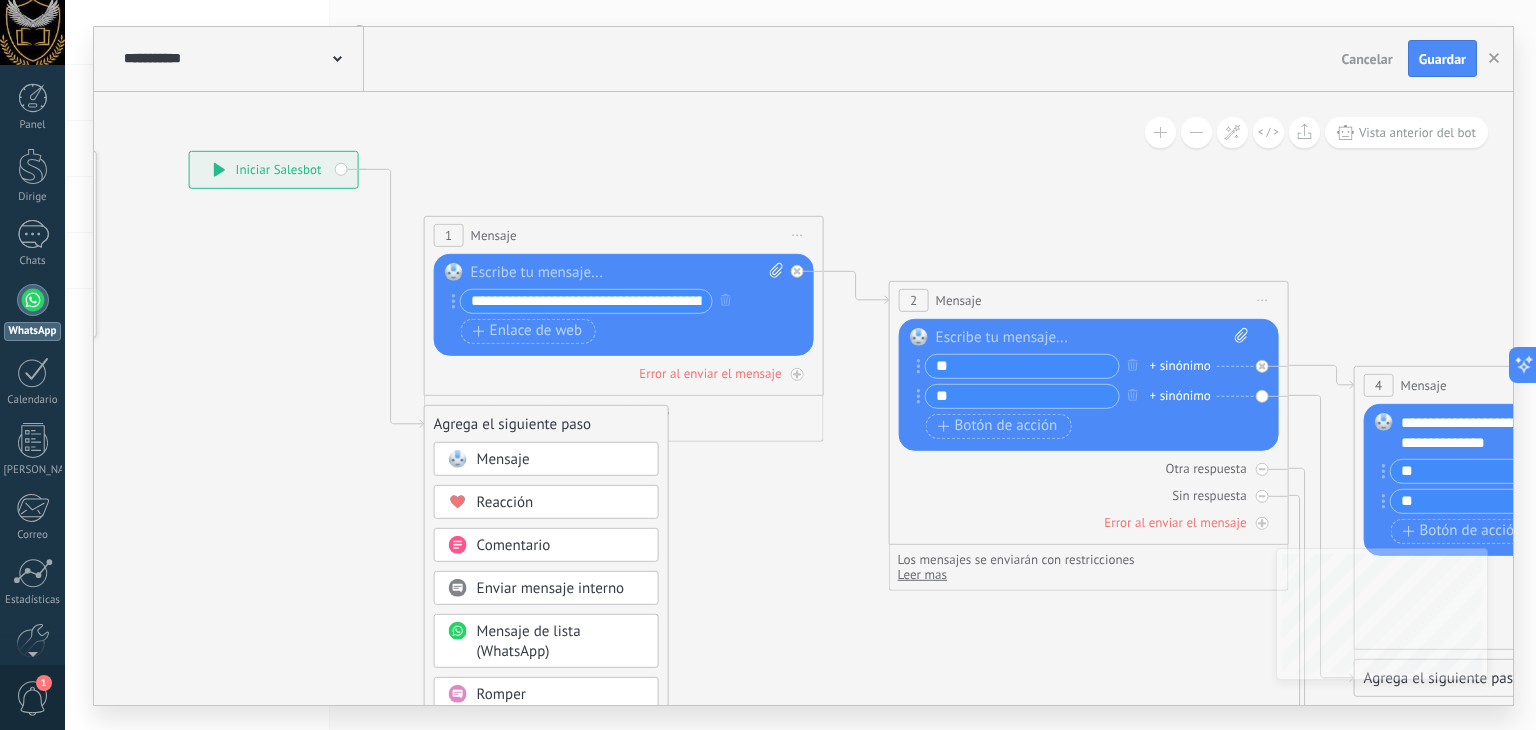 click on "**********" at bounding box center (274, 169) 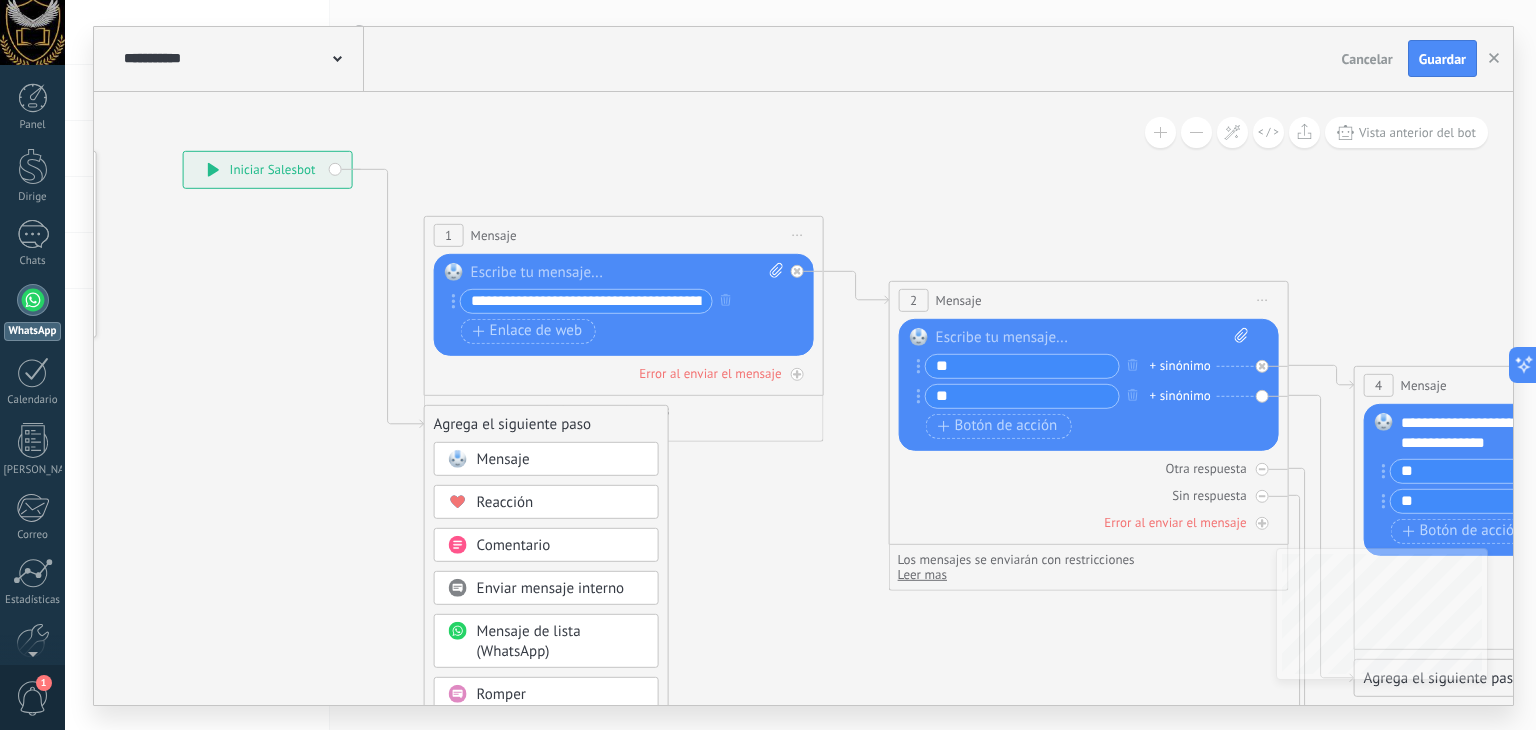 click on "Iniciar Salesbot" at bounding box center (273, 169) 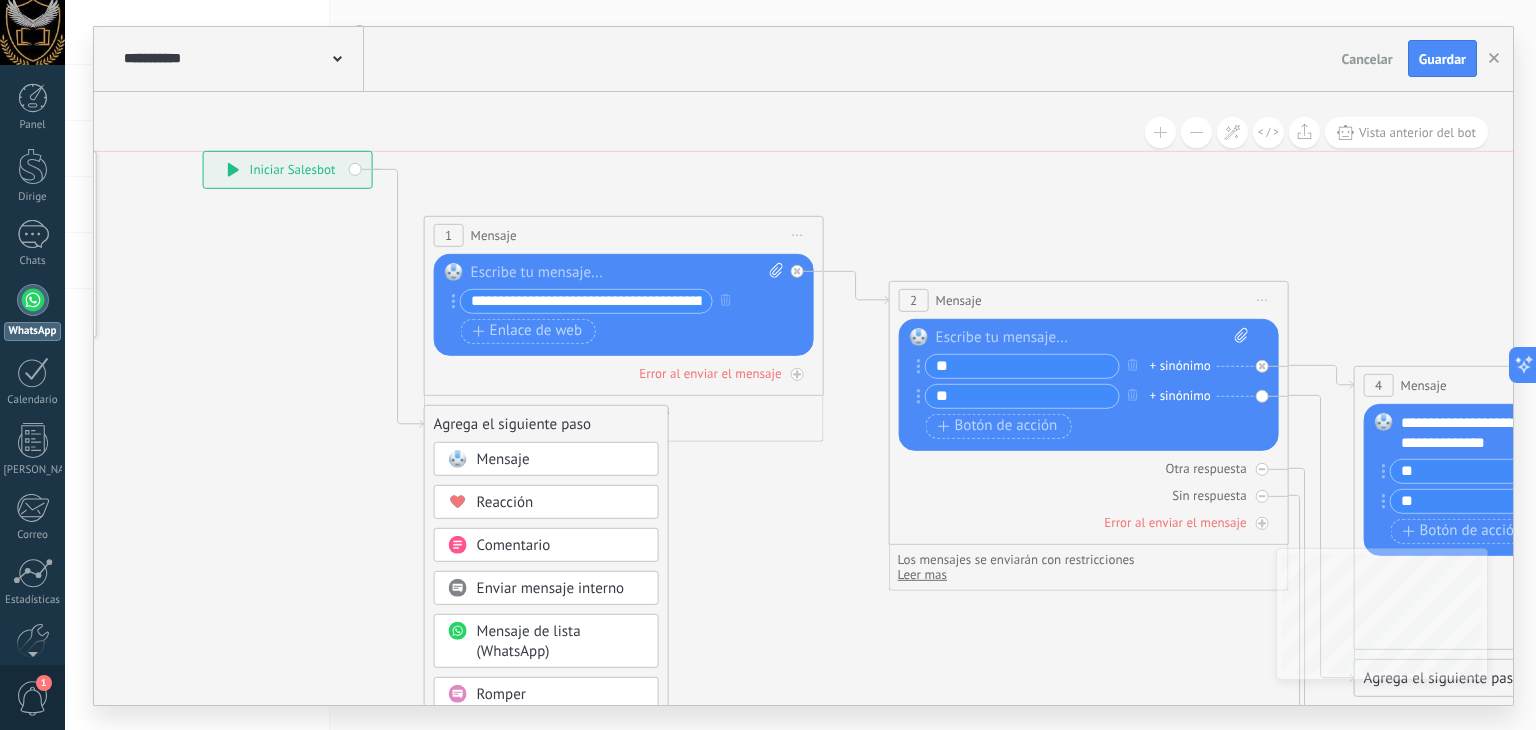 drag, startPoint x: 202, startPoint y: 172, endPoint x: 222, endPoint y: 164, distance: 21.540659 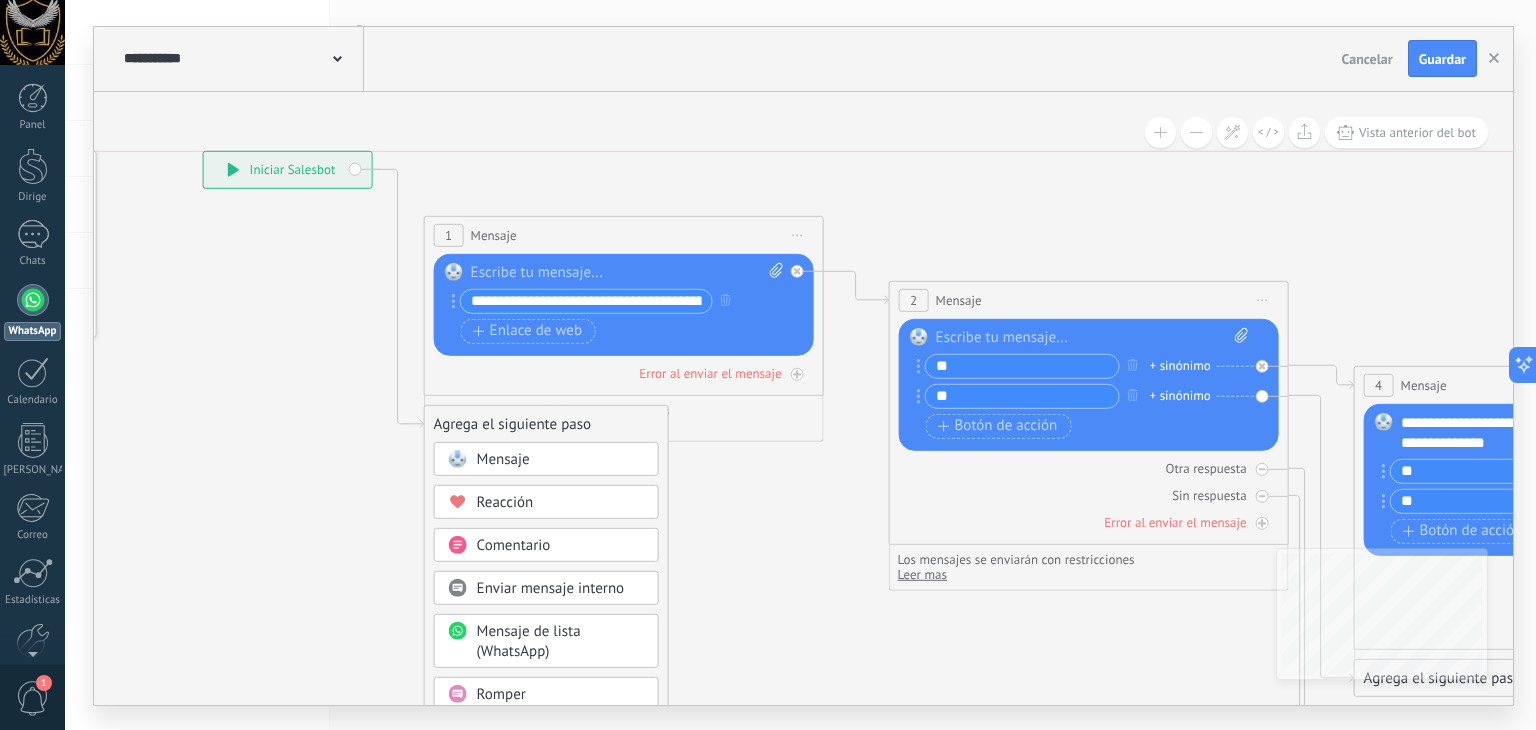 click on "**********" at bounding box center [288, 169] 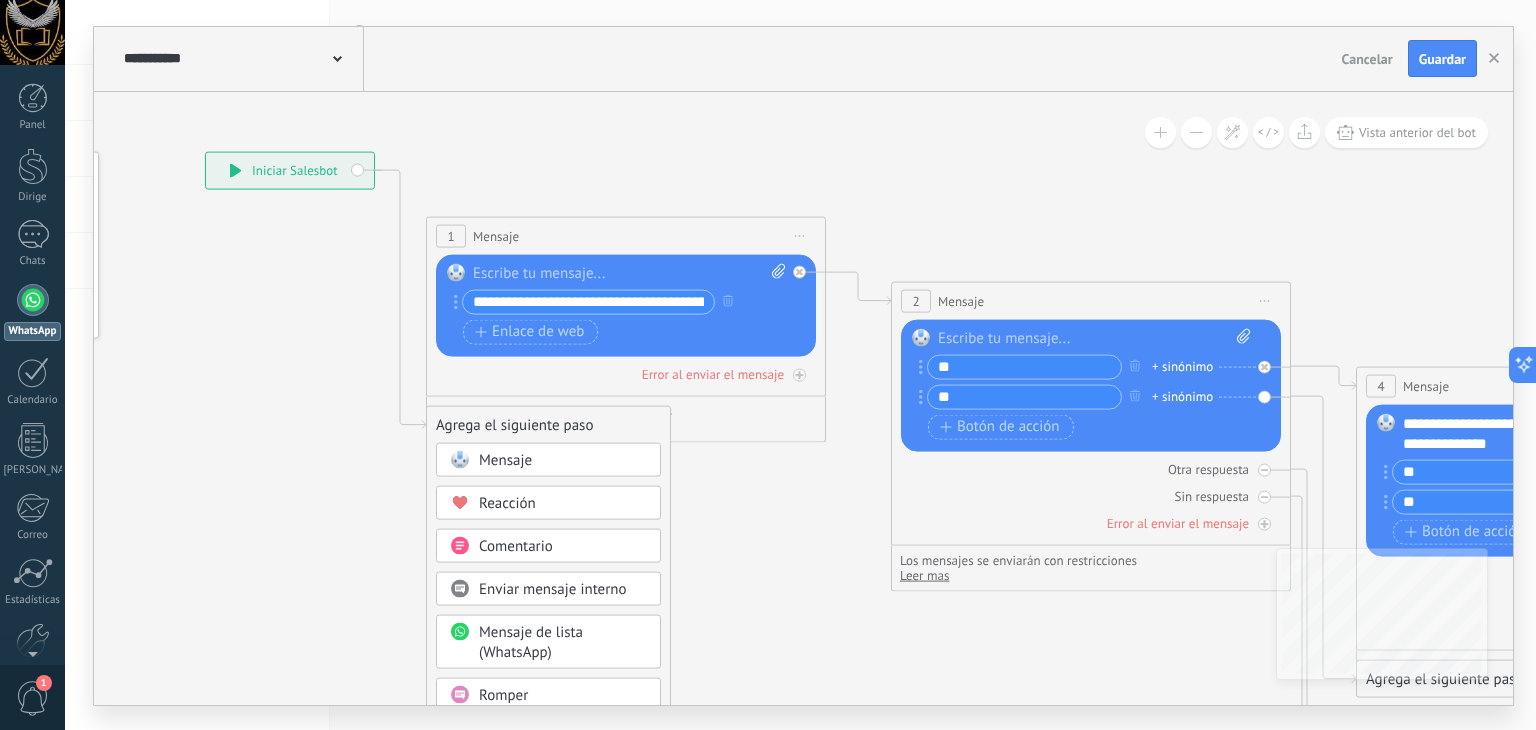 click 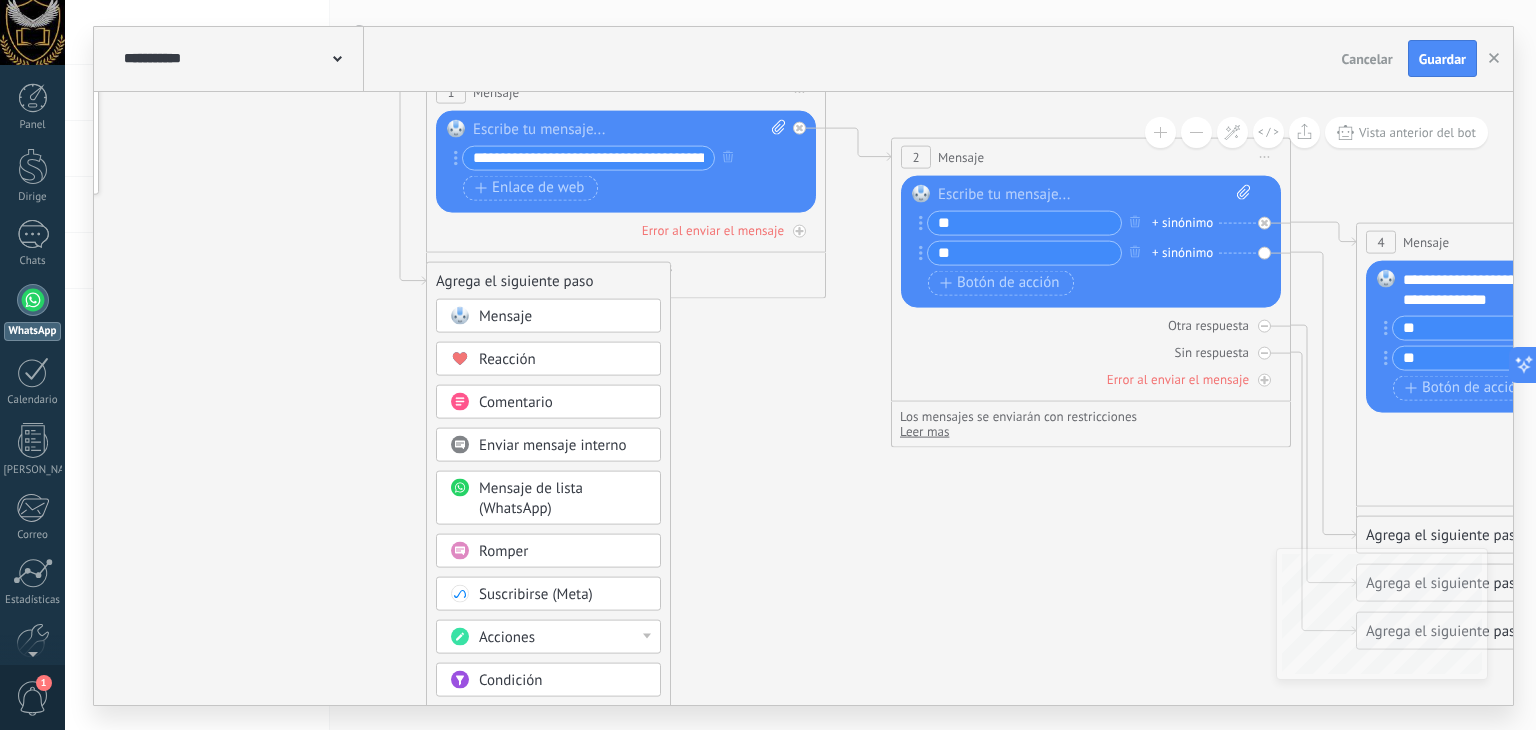 click on "Agrega el siguiente paso" at bounding box center [514, 280] 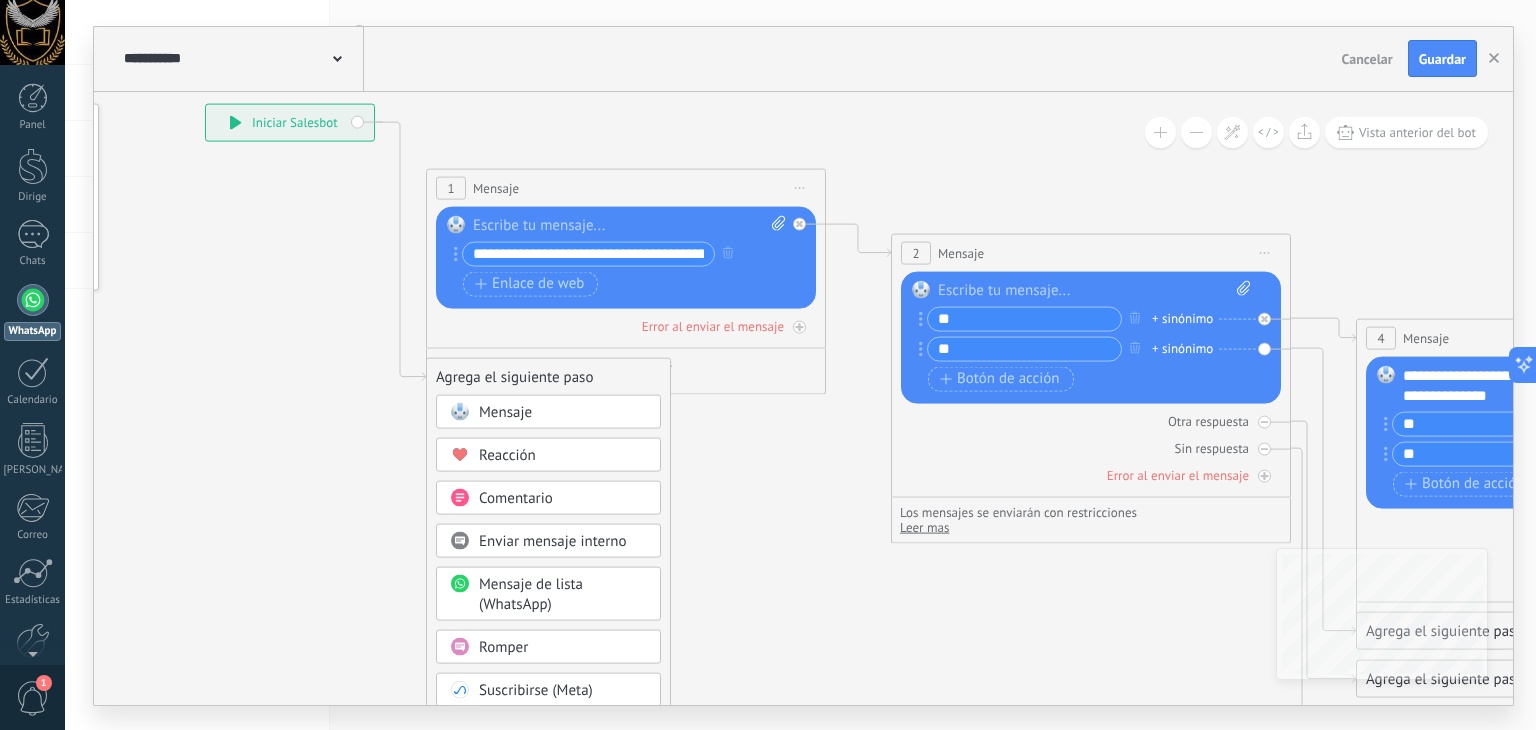 click on "1" at bounding box center [451, 187] 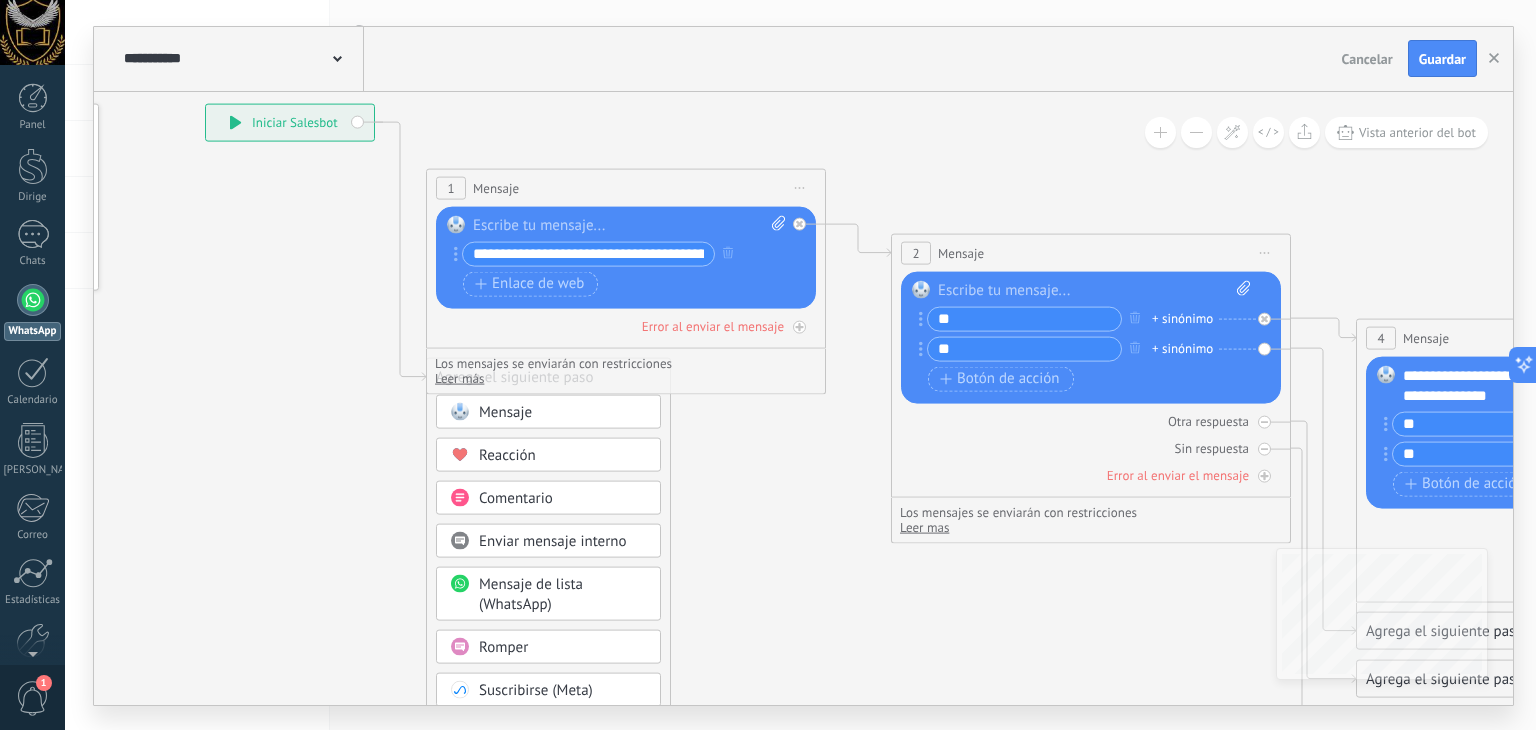 click on "**********" at bounding box center (290, 122) 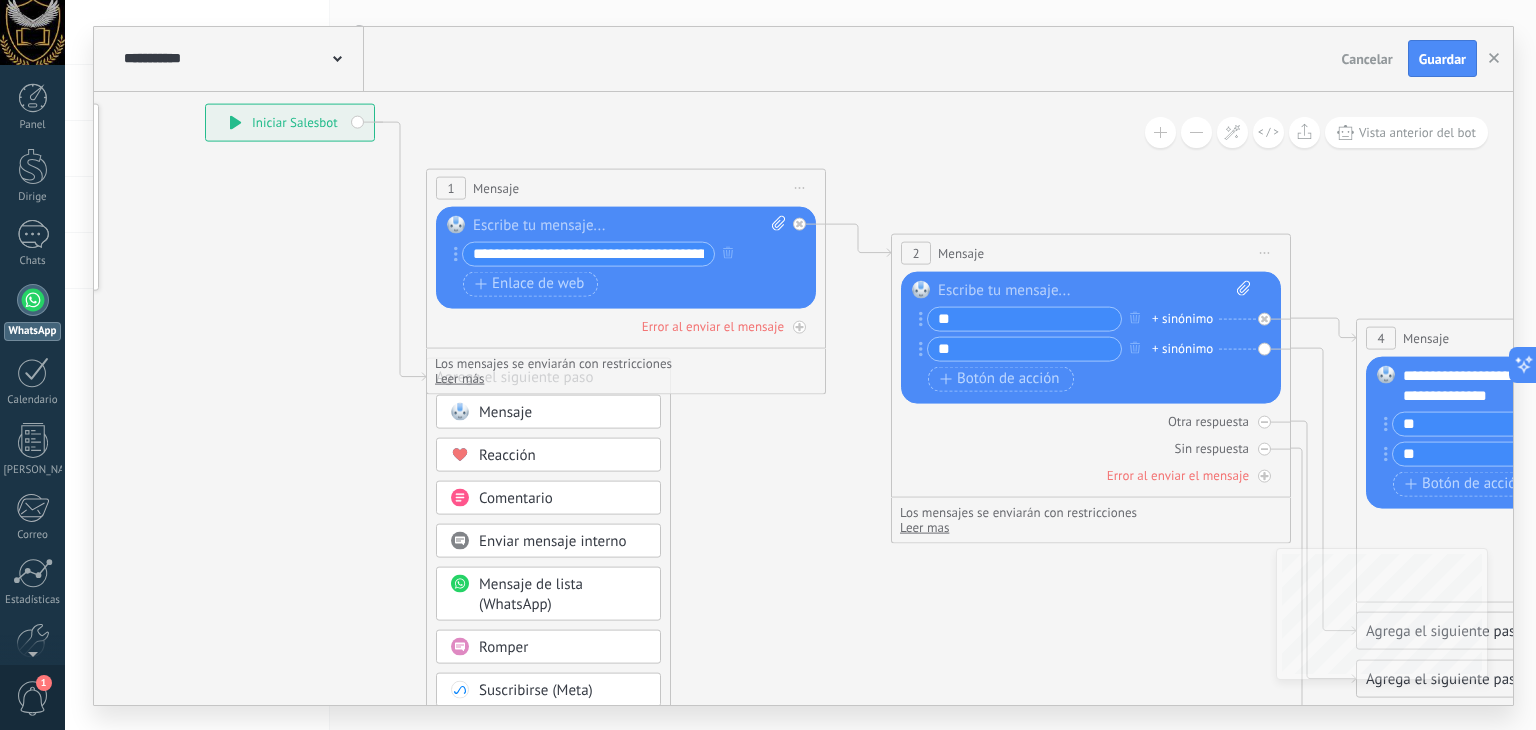 click on "**********" at bounding box center [290, 122] 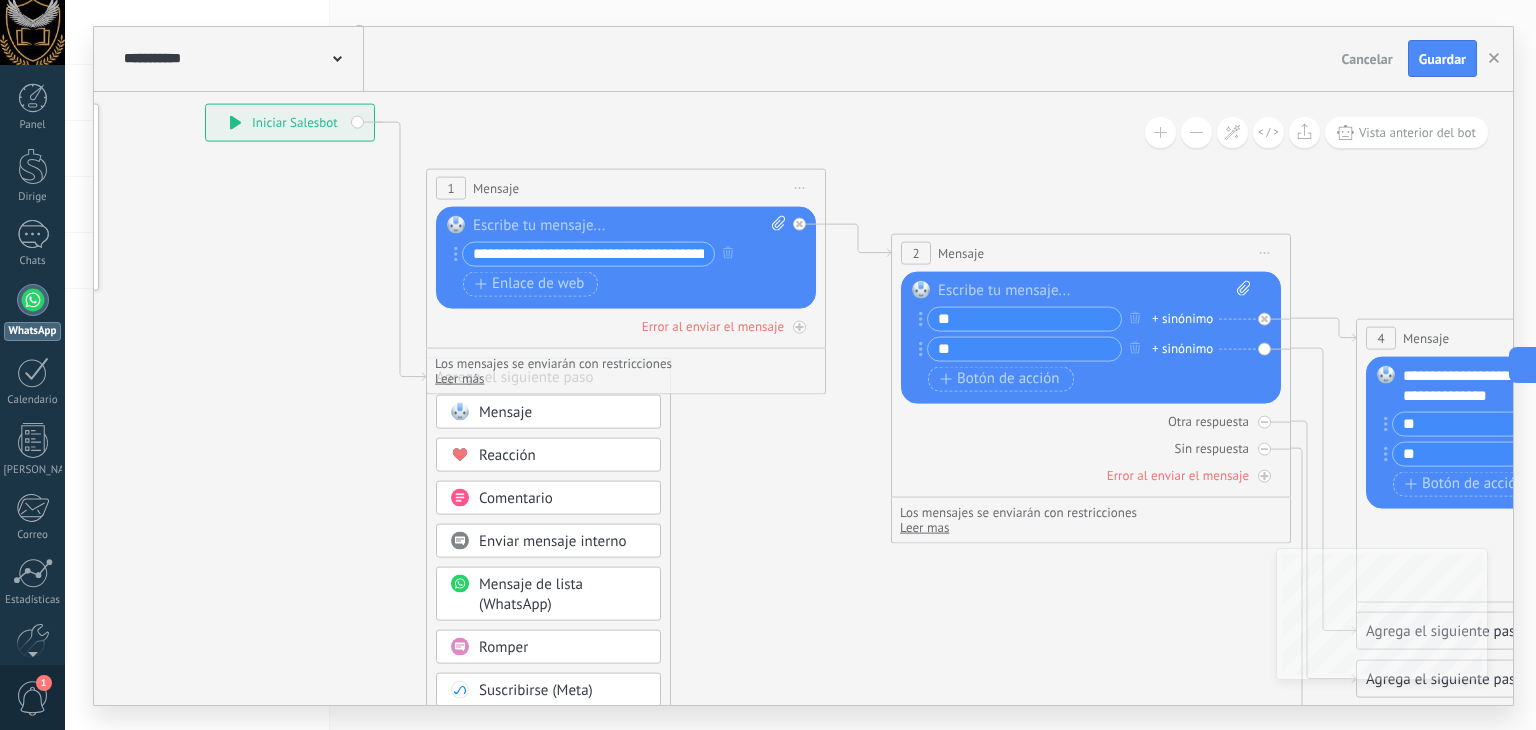 click on "1" at bounding box center (450, 188) 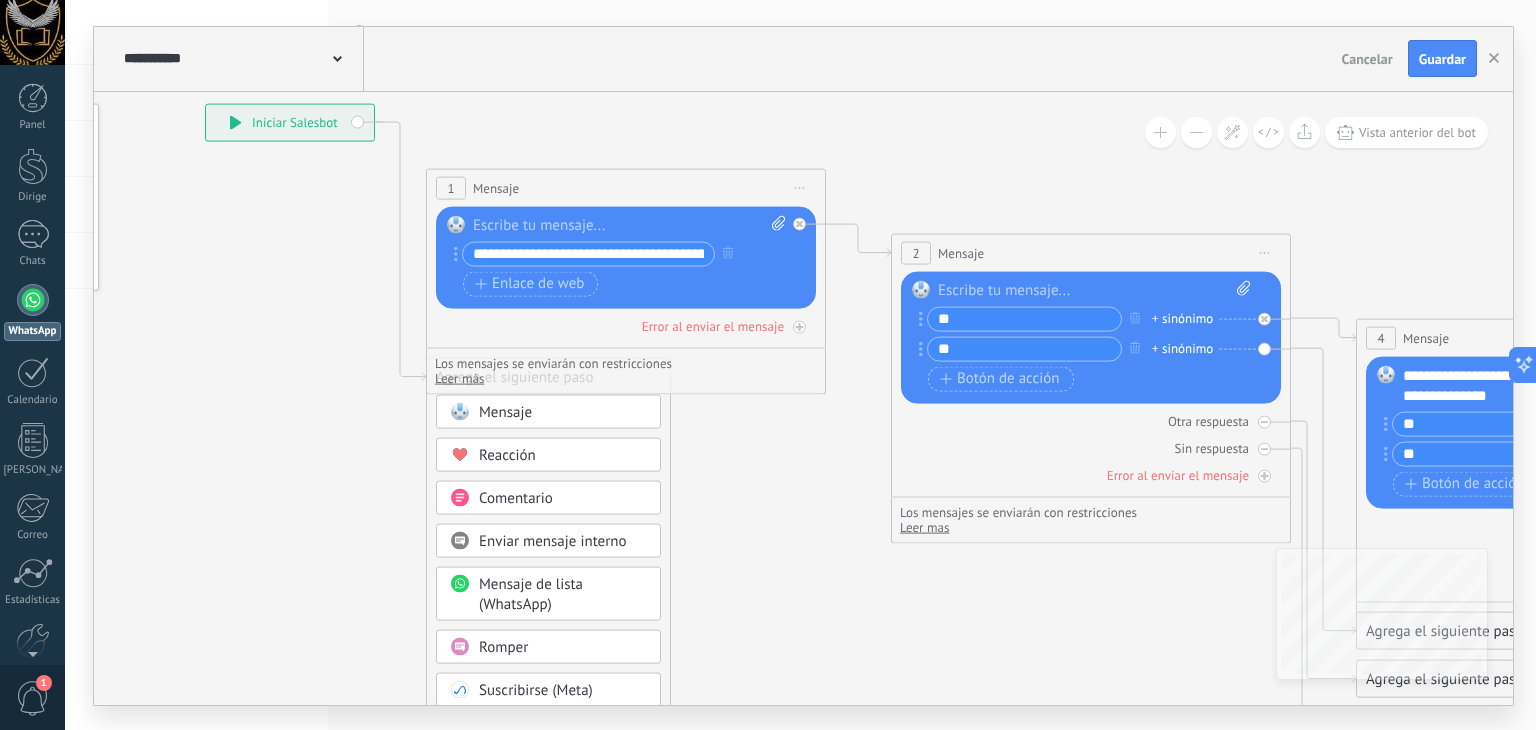 click on "**********" at bounding box center [290, 122] 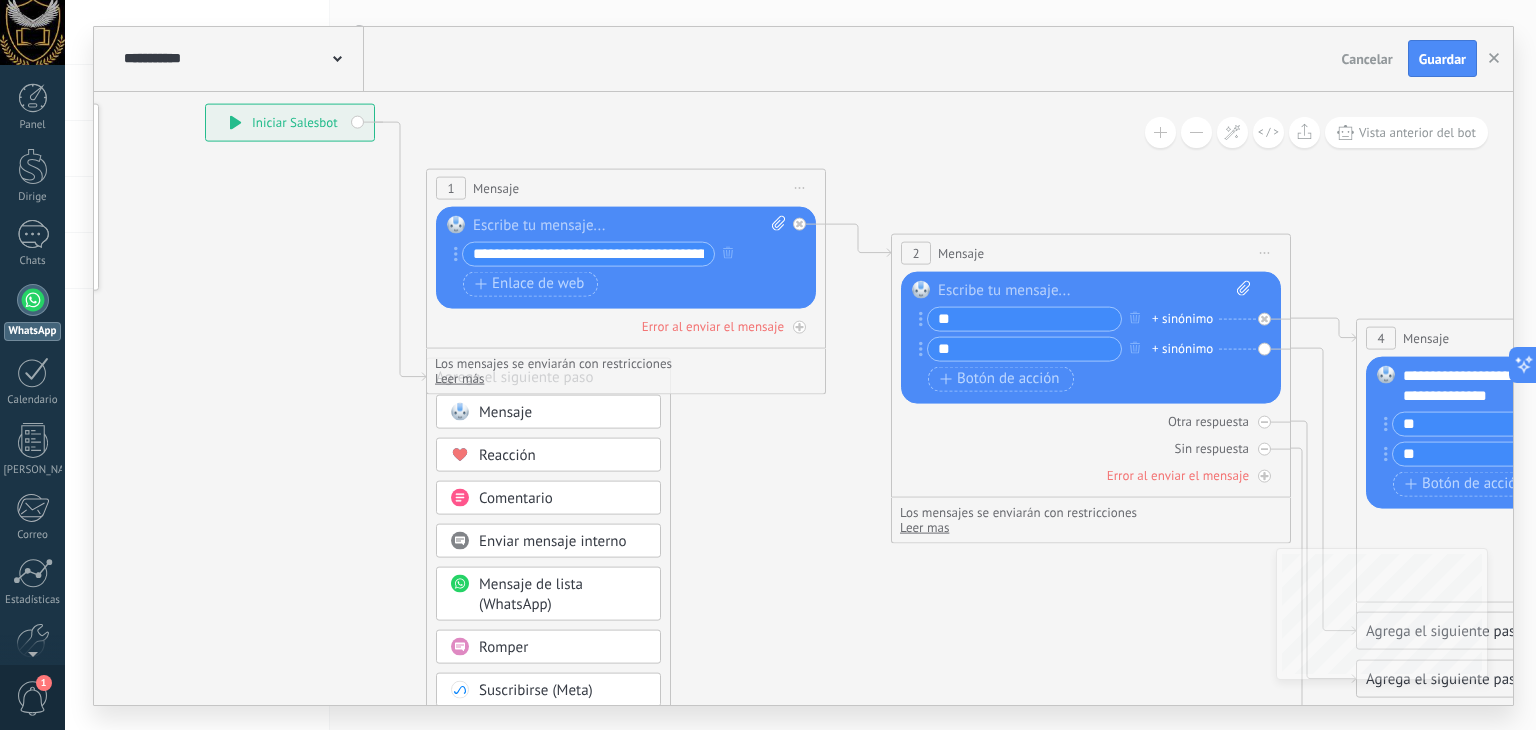 click on "Iniciar Salesbot" at bounding box center (295, 122) 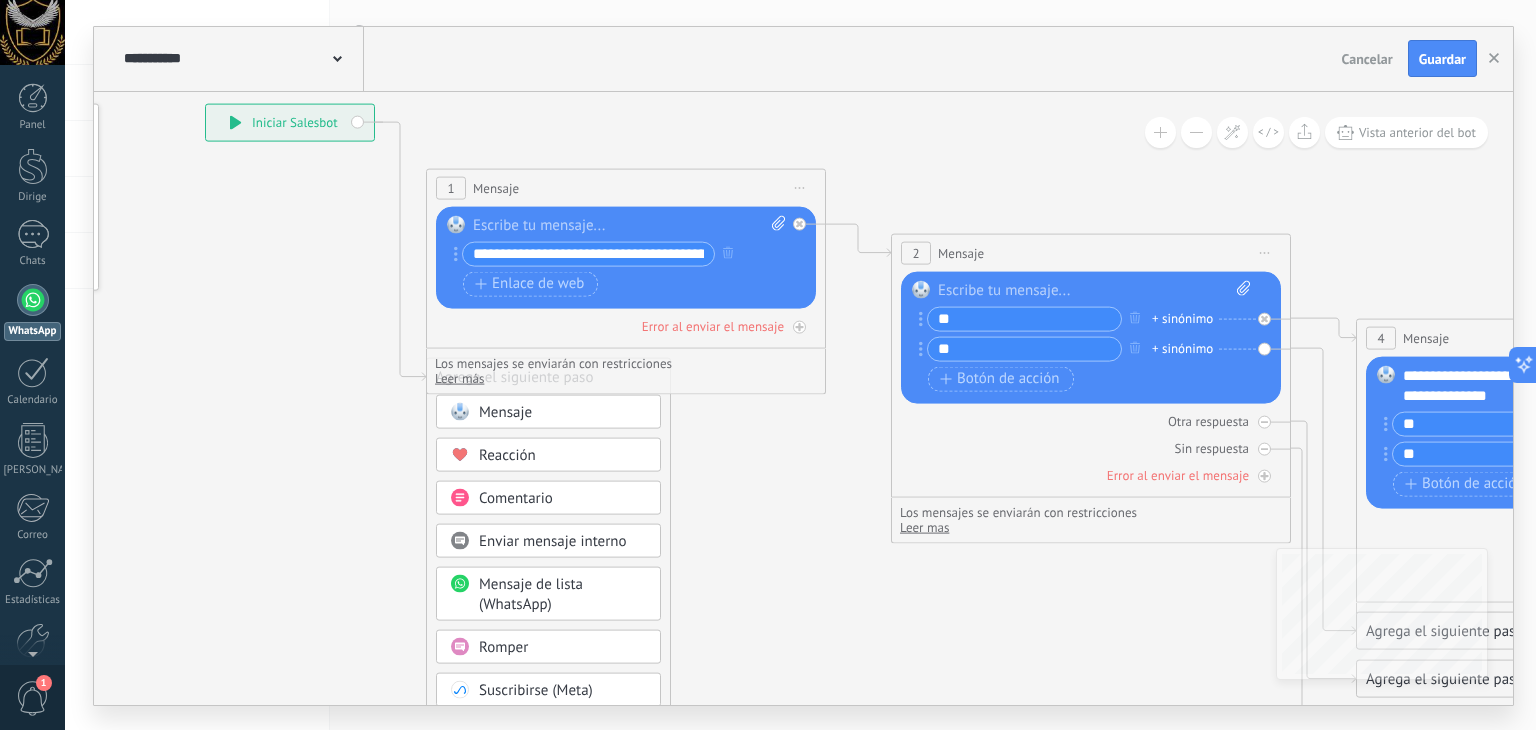 click on "1" at bounding box center [451, 187] 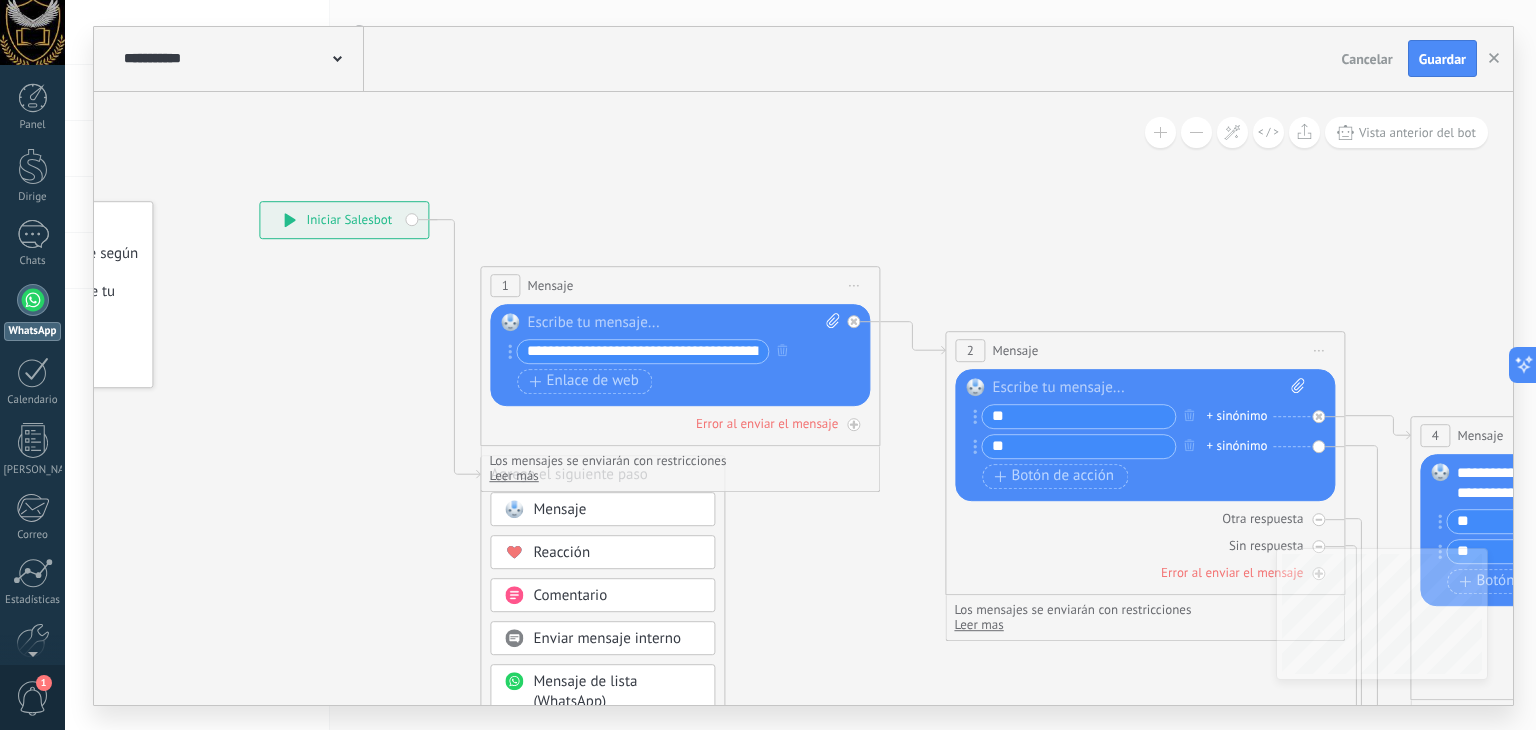 drag, startPoint x: 1034, startPoint y: 607, endPoint x: 1140, endPoint y: 713, distance: 149.90663 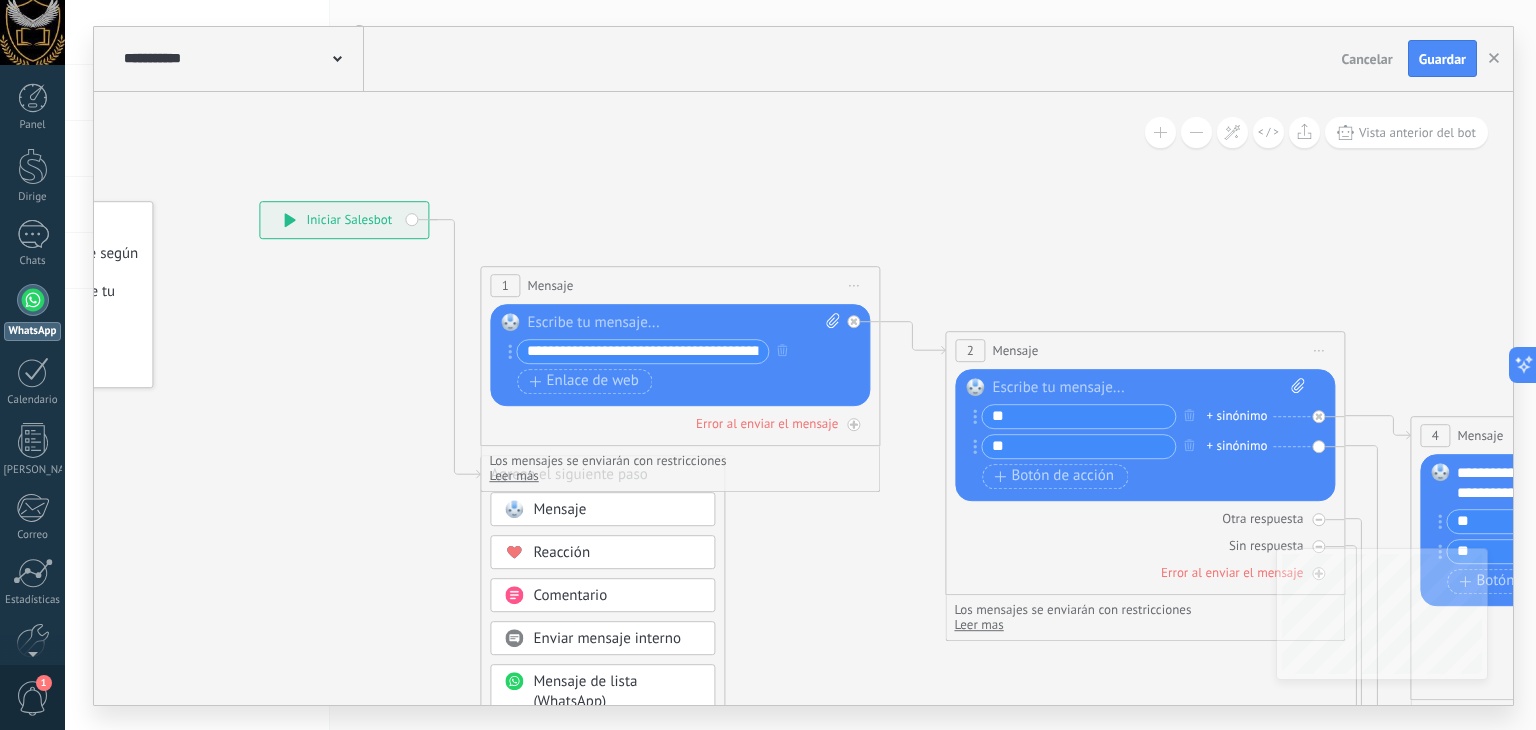 click on "**********" at bounding box center (800, 365) 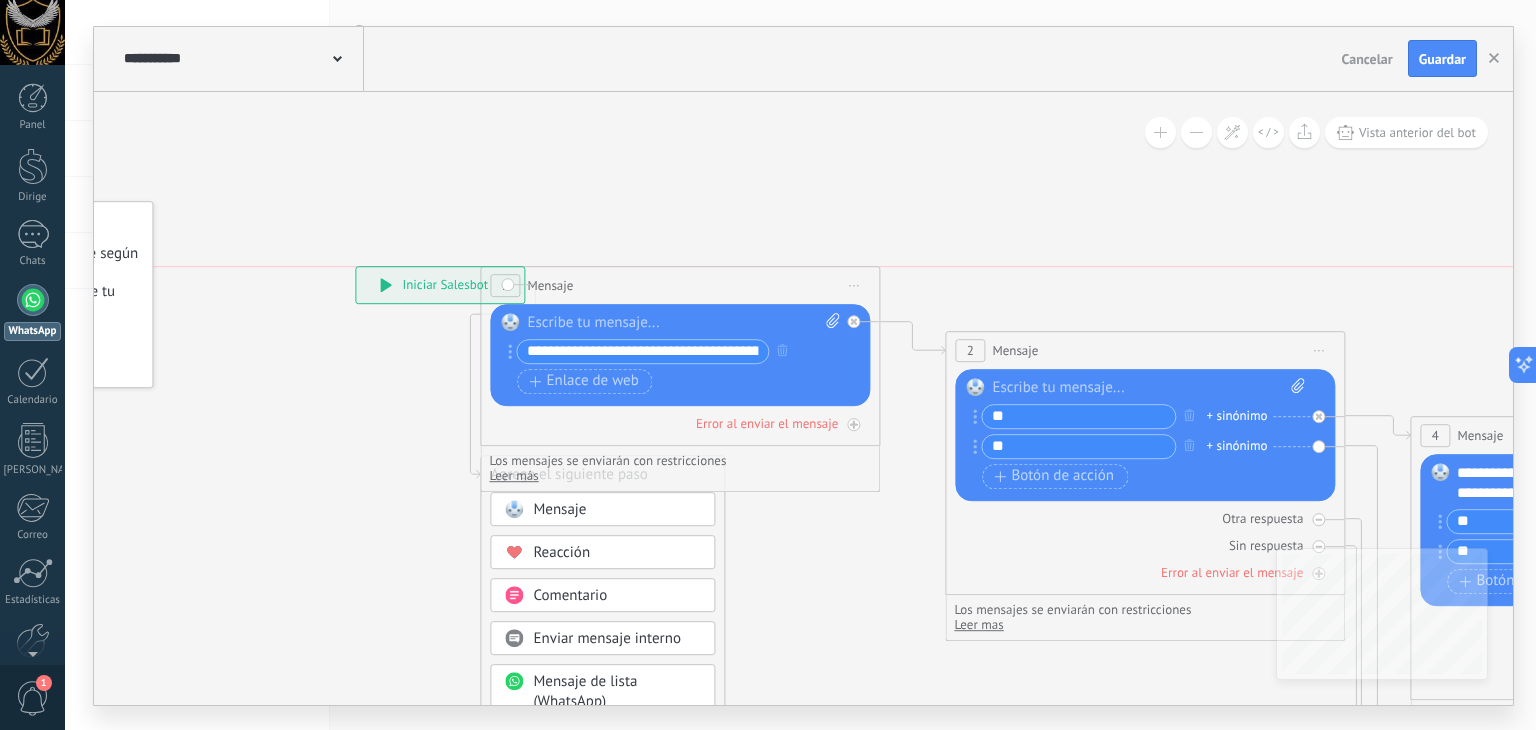 drag, startPoint x: 414, startPoint y: 211, endPoint x: 510, endPoint y: 276, distance: 115.935326 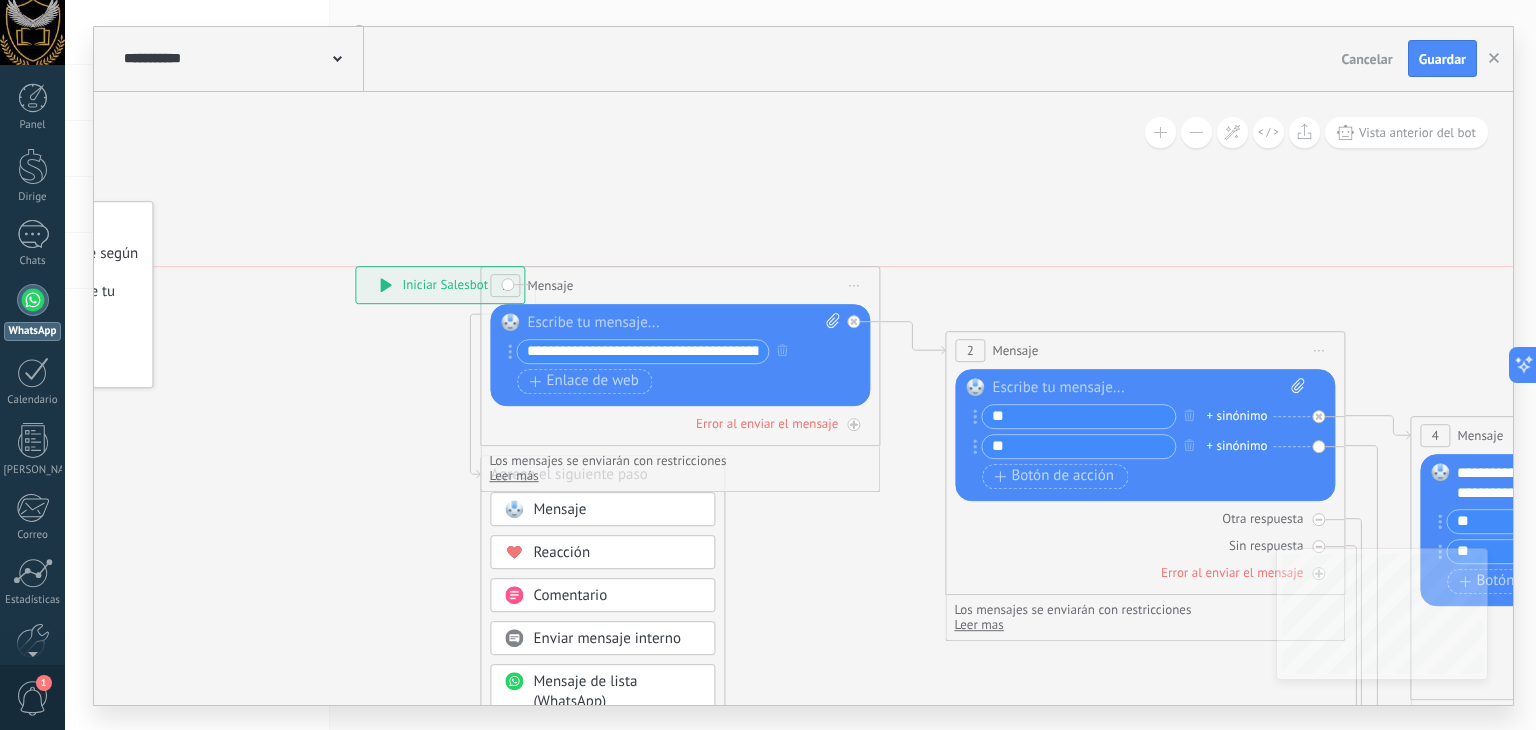 click on "**********" at bounding box center [440, 285] 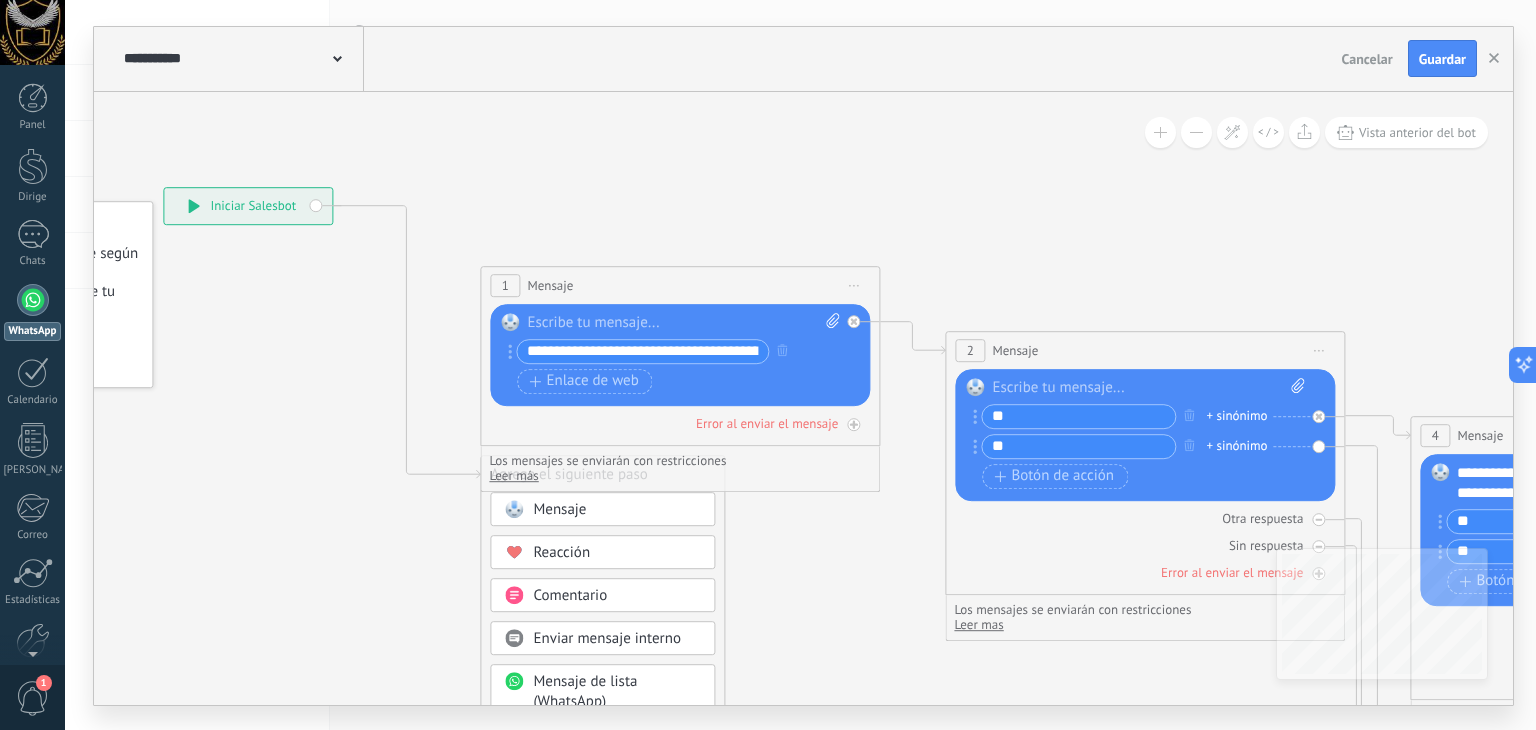drag, startPoint x: 512, startPoint y: 277, endPoint x: 320, endPoint y: 198, distance: 207.61743 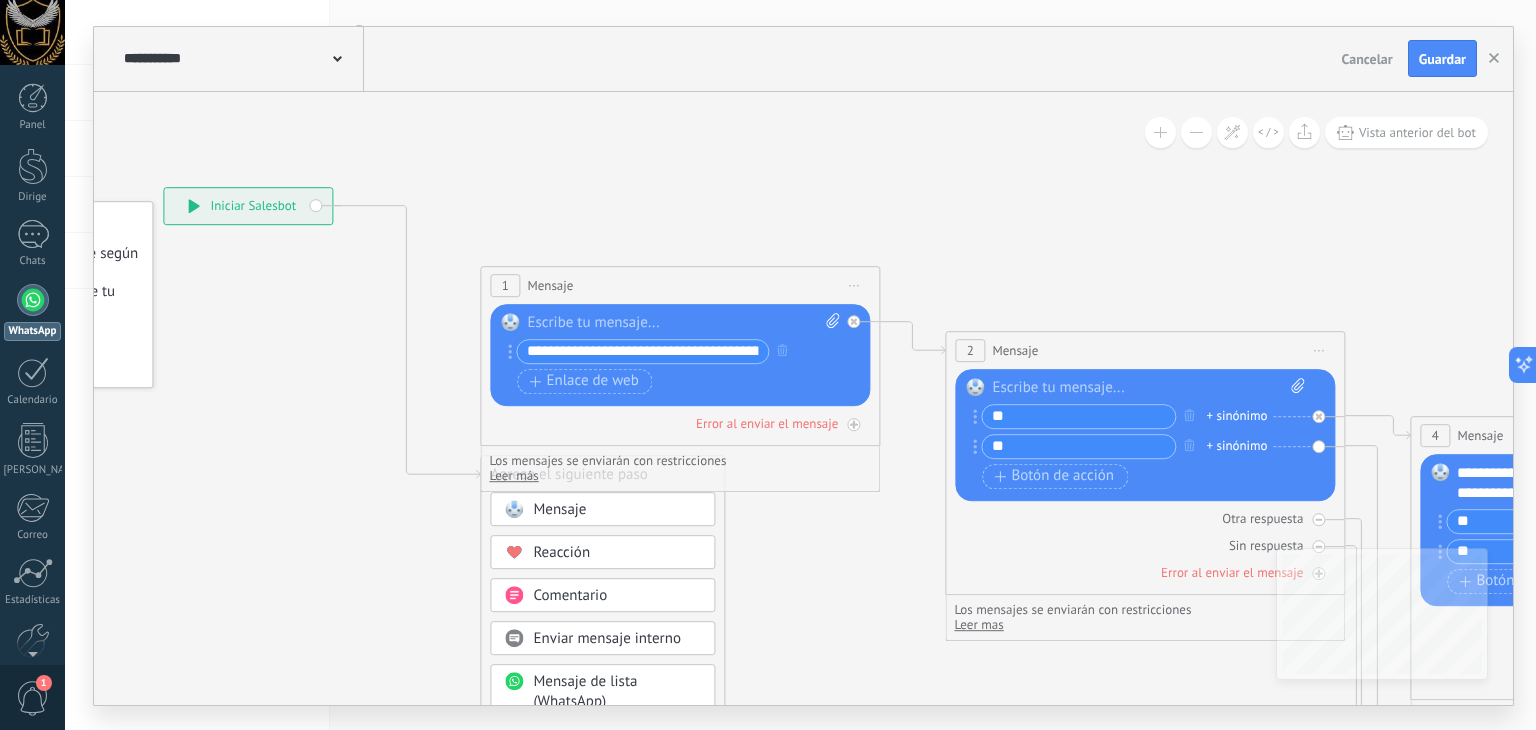 click on "**********" at bounding box center (248, 206) 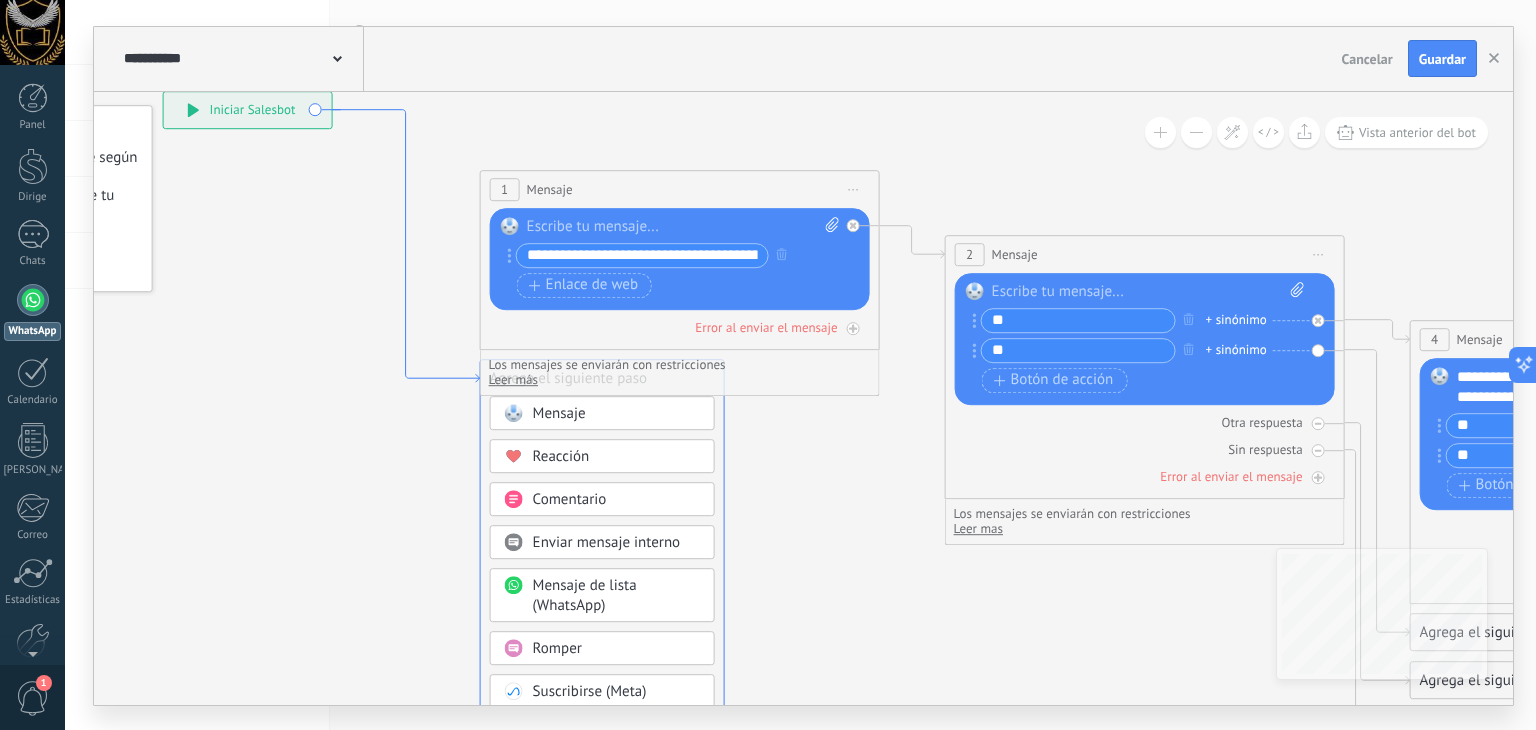 drag, startPoint x: 472, startPoint y: 449, endPoint x: 470, endPoint y: 375, distance: 74.02702 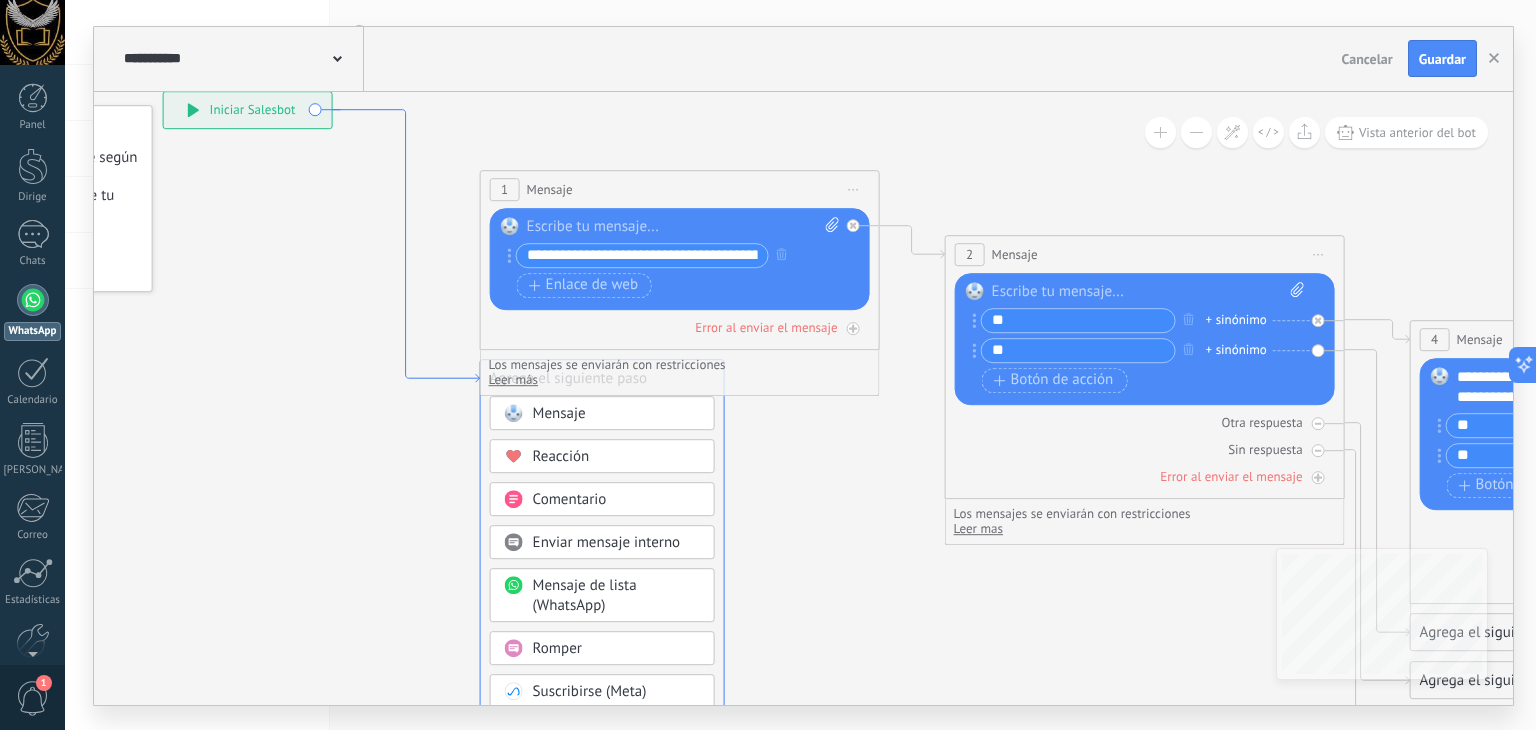 click 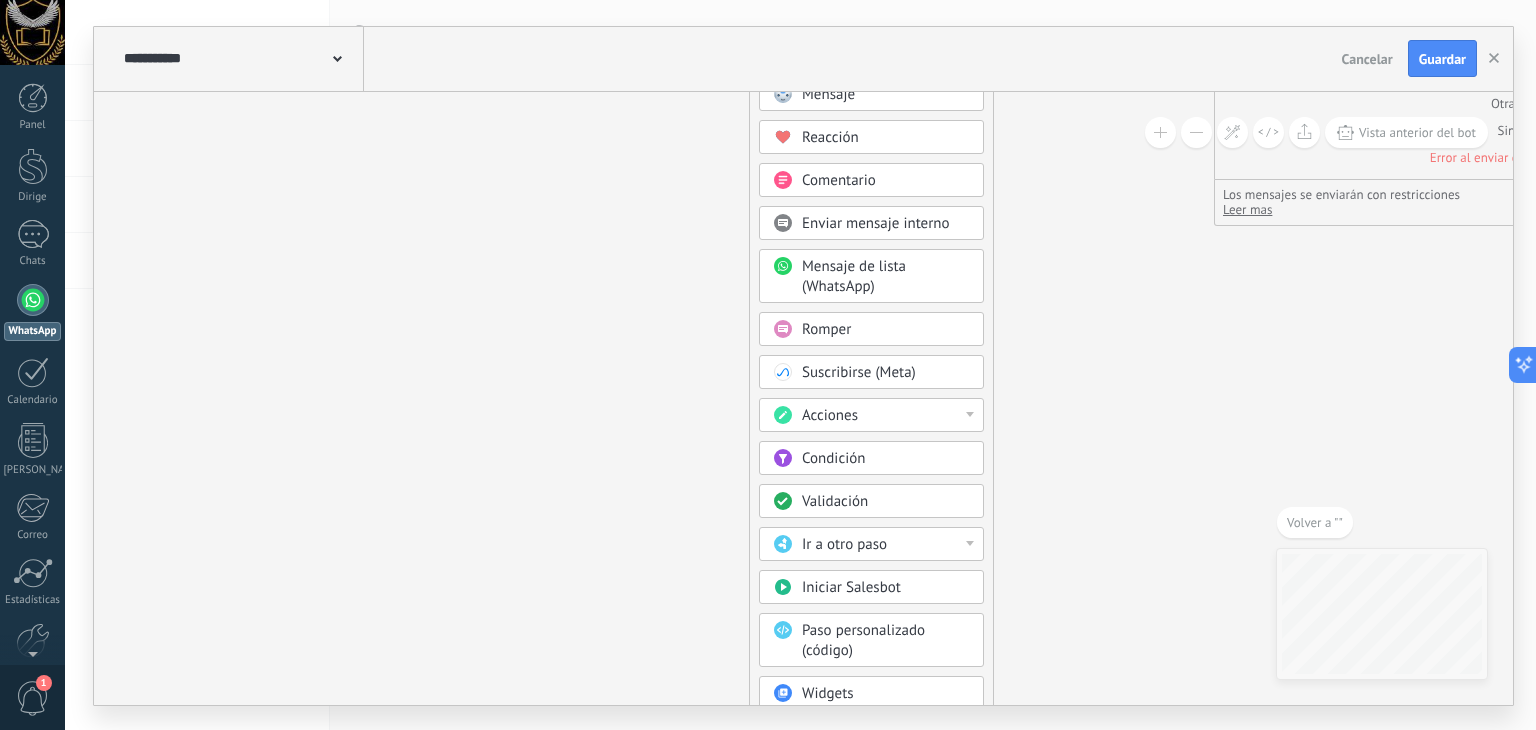 click 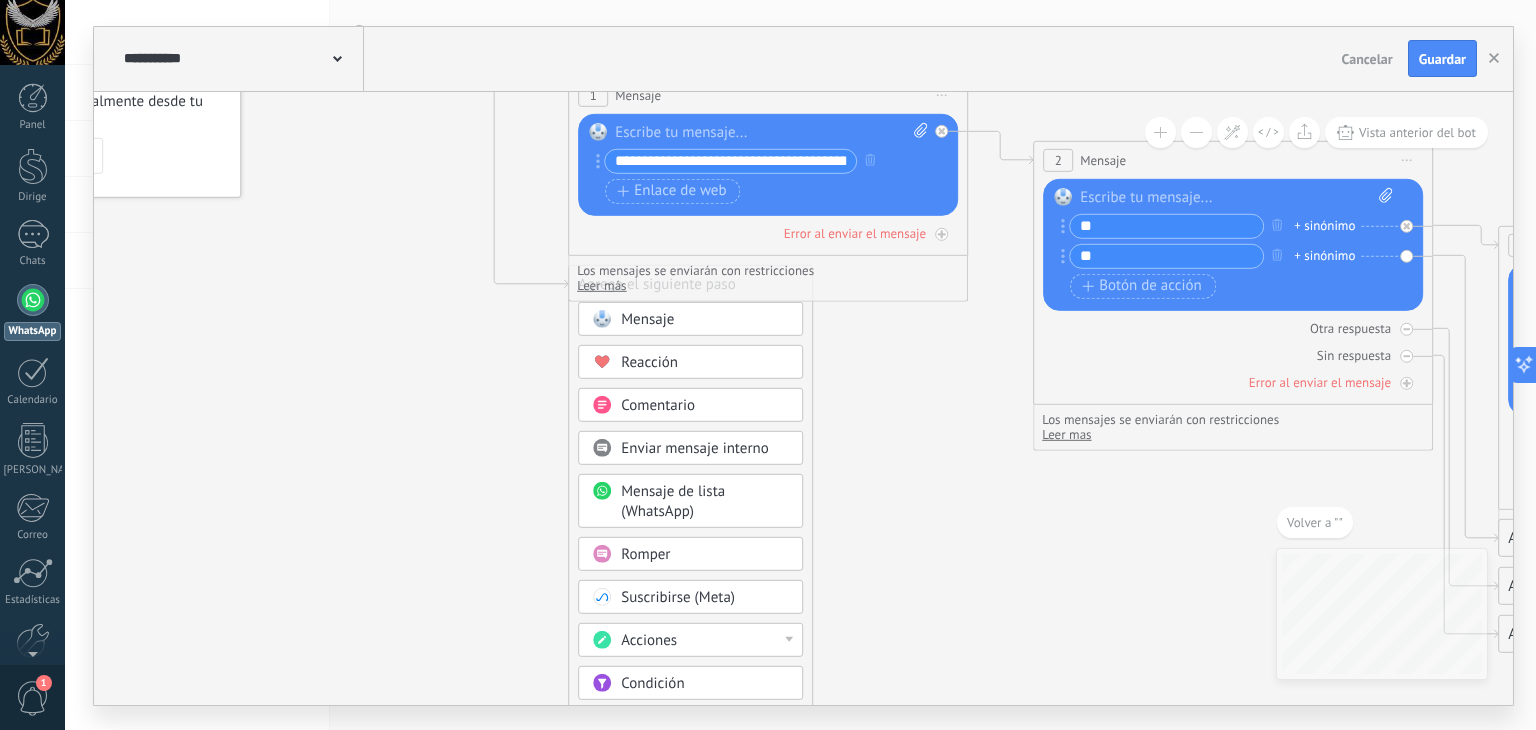 drag, startPoint x: 384, startPoint y: 564, endPoint x: 303, endPoint y: 693, distance: 152.32202 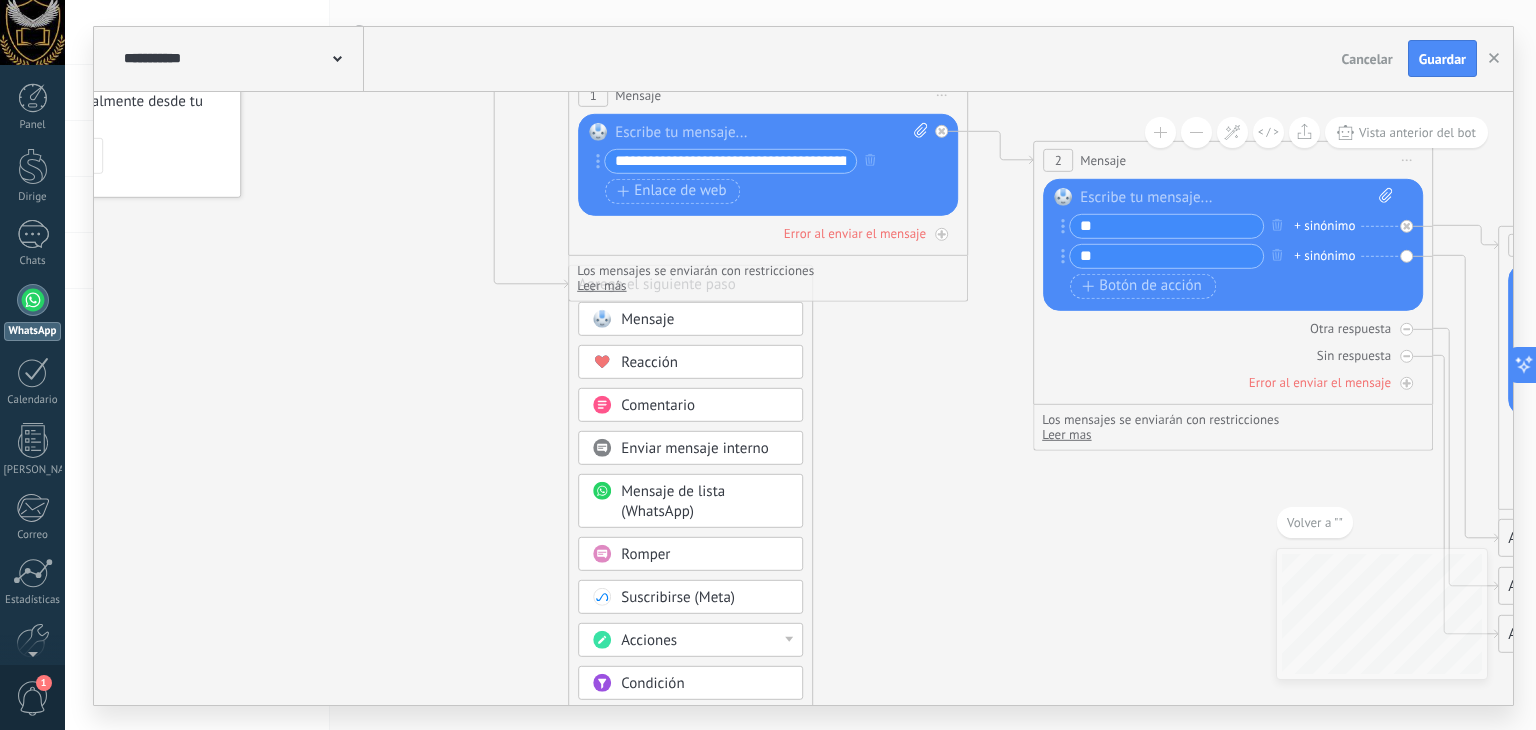 click 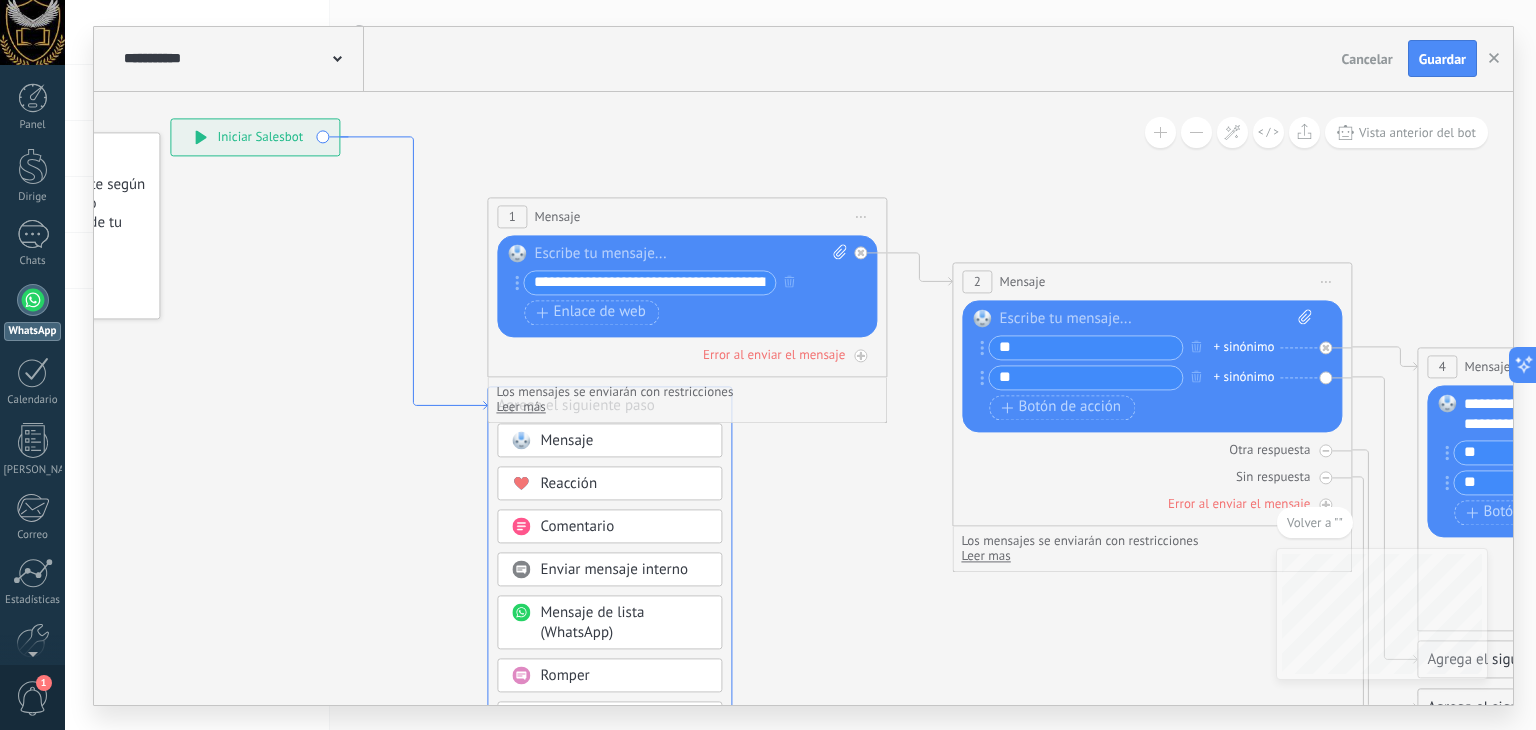 click 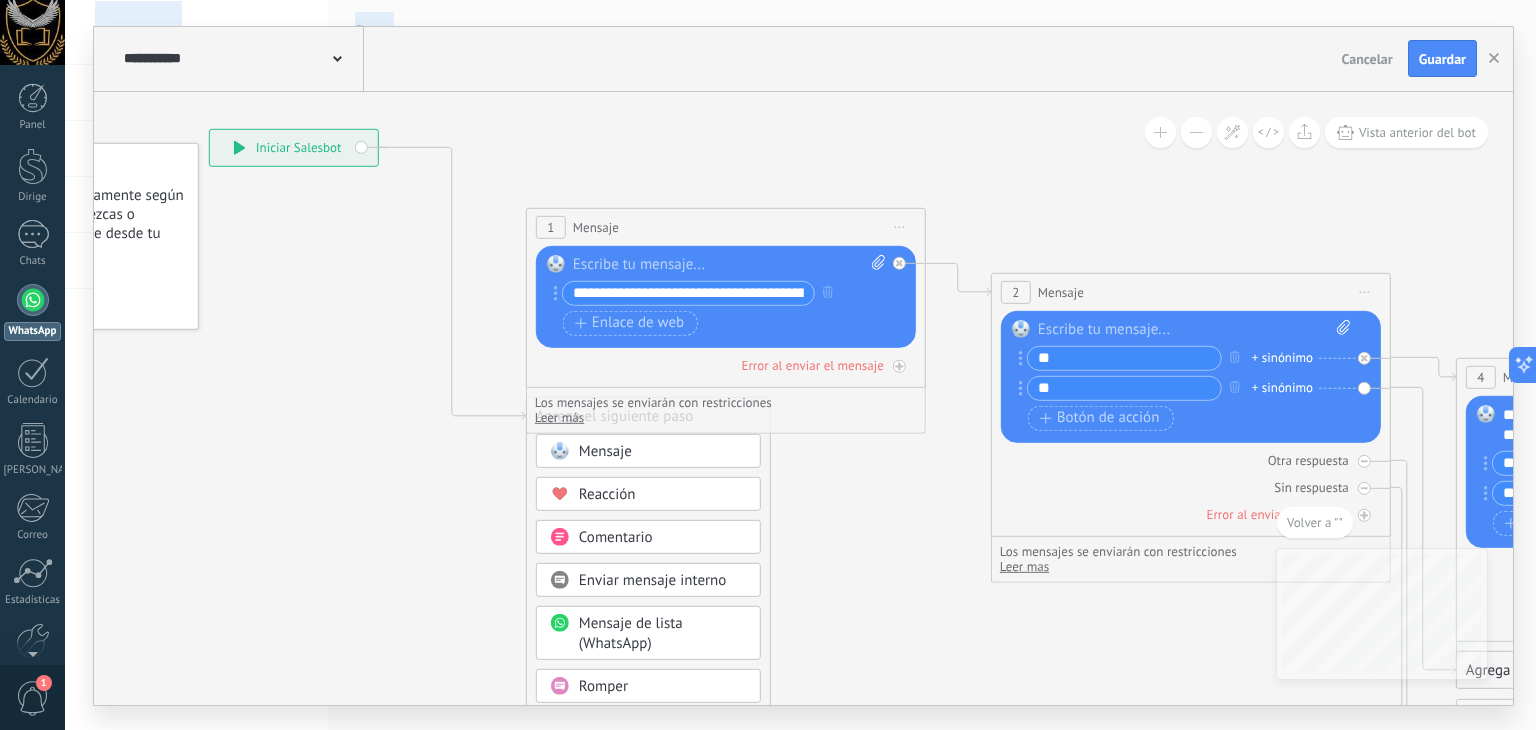 drag, startPoint x: 498, startPoint y: 378, endPoint x: 271, endPoint y: 741, distance: 428.13315 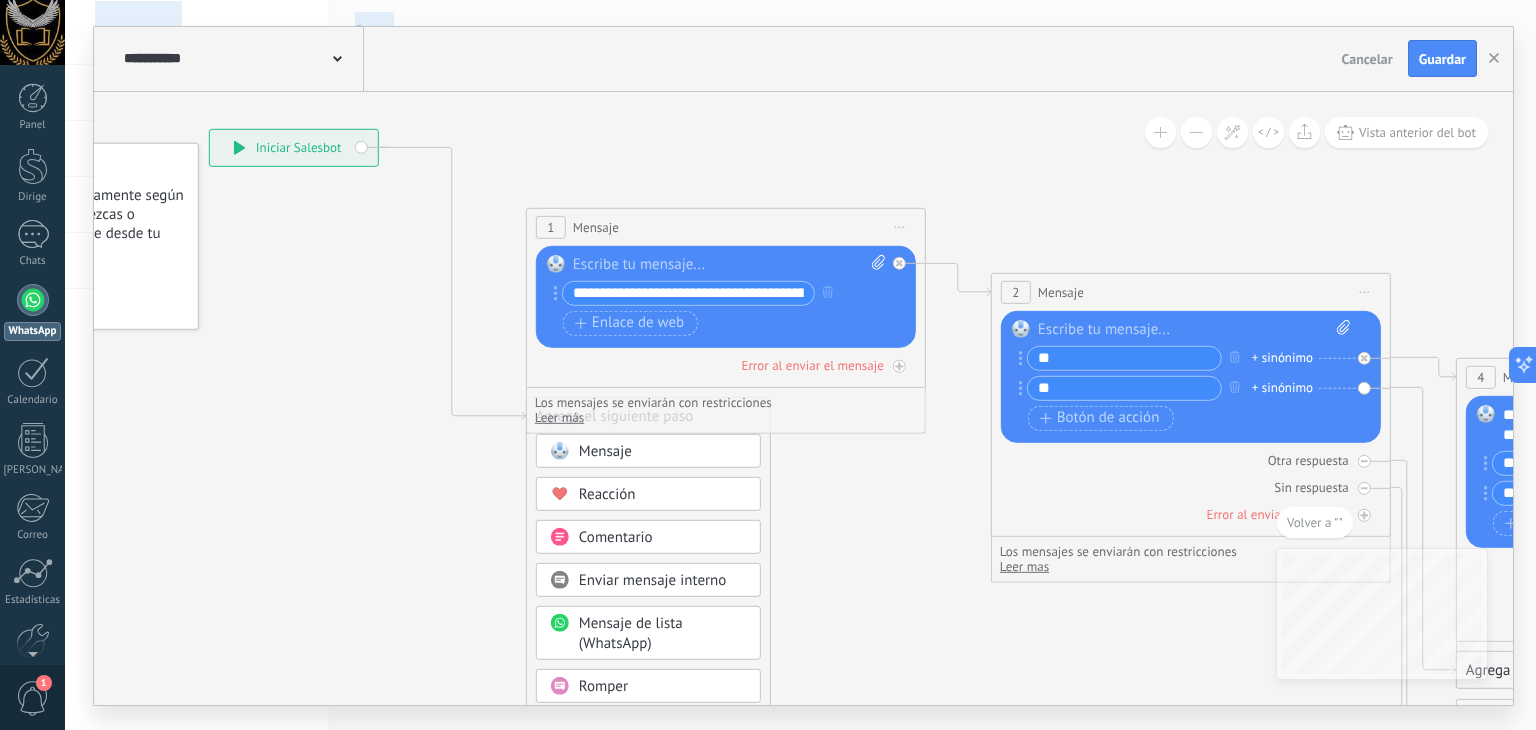 click on ".abccls-1,.abccls-2{fill-rule:evenodd}.abccls-2{fill:#fff} .abfcls-1{fill:none}.abfcls-2{fill:#fff} .abncls-1{isolation:isolate}.abncls-2{opacity:.06}.abncls-2,.abncls-3,.abncls-6{mix-blend-mode:multiply}.abncls-3{opacity:.15}.abncls-4,.abncls-8{fill:#fff}.abncls-5{fill:url(#abnlinear-gradient)}.abncls-6{opacity:.04}.abncls-7{fill:url(#abnlinear-gradient-2)}.abncls-8{fill-rule:evenodd} .abqst0{fill:#ffa200} .abwcls-1{fill:#252525} .cls-1{isolation:isolate} .acicls-1{fill:none} .aclcls-1{fill:#232323} .acnst0{display:none} .addcls-1,.addcls-2{fill:none;stroke-miterlimit:10}.addcls-1{stroke:#dfe0e5}.addcls-2{stroke:#a1a7ab} .adecls-1,.adecls-2{fill:none;stroke-miterlimit:10}.adecls-1{stroke:#dfe0e5}.adecls-2{stroke:#a1a7ab} .adqcls-1{fill:#8591a5;fill-rule:evenodd} .aeccls-1{fill:#5c9f37} .aeecls-1{fill:#f86161} .aejcls-1{fill:#8591a5;fill-rule:evenodd} .aekcls-1{fill-rule:evenodd} .aelcls-1{fill-rule:evenodd;fill:currentColor} .aemcls-1{fill-rule:evenodd;fill:currentColor} .aercls-2{fill:#24bc8c}" at bounding box center (768, 365) 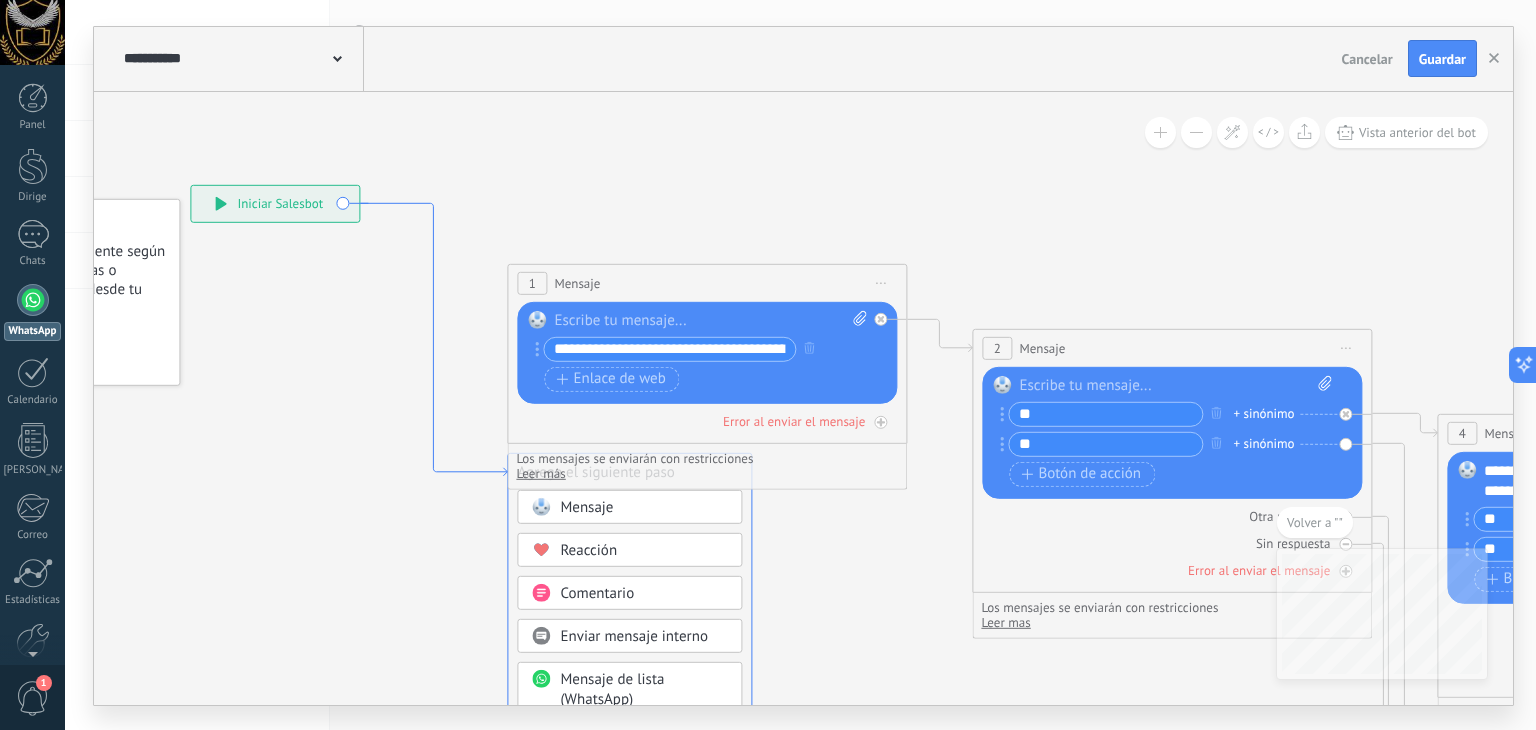 drag, startPoint x: 411, startPoint y: 159, endPoint x: 396, endPoint y: 209, distance: 52.201534 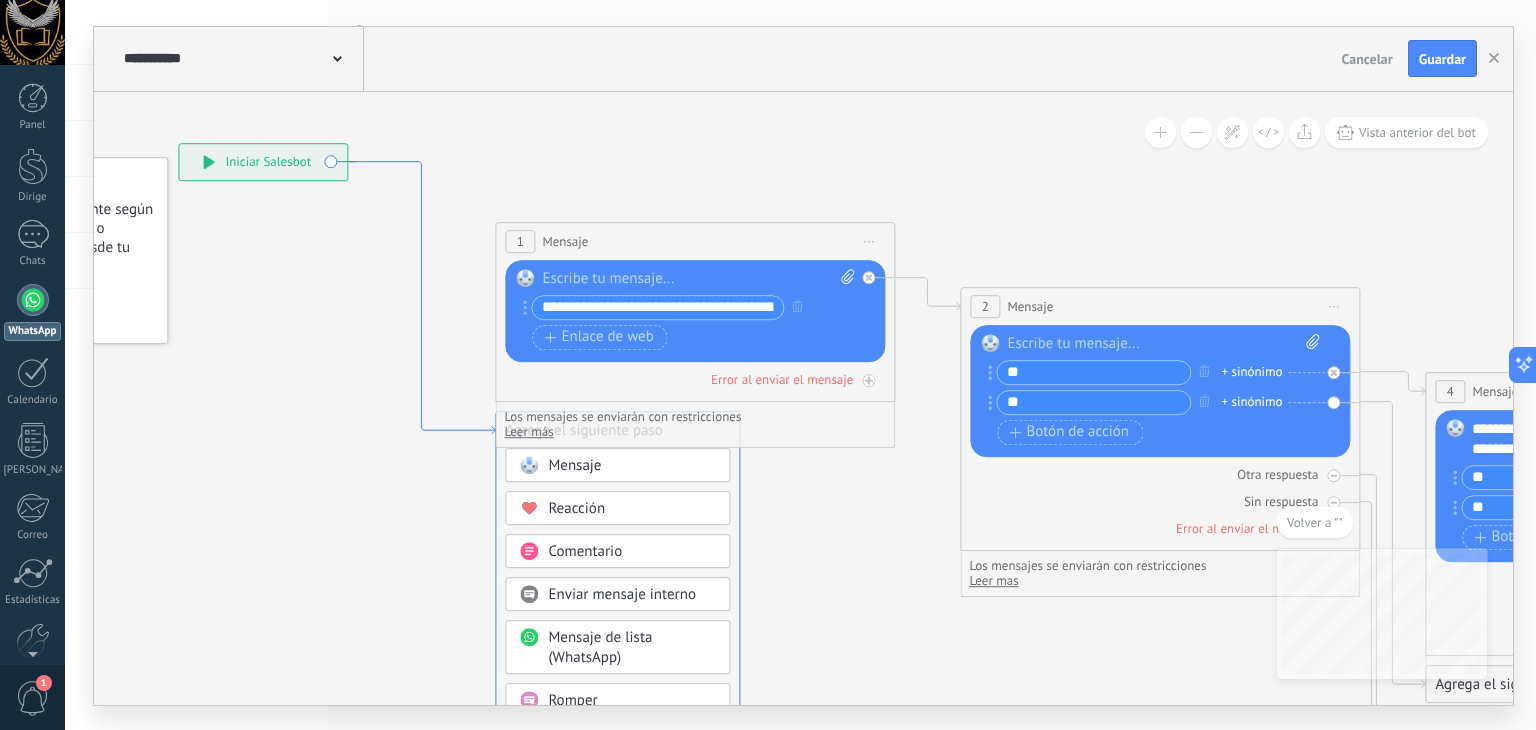 drag, startPoint x: 500, startPoint y: 466, endPoint x: 478, endPoint y: 433, distance: 39.661064 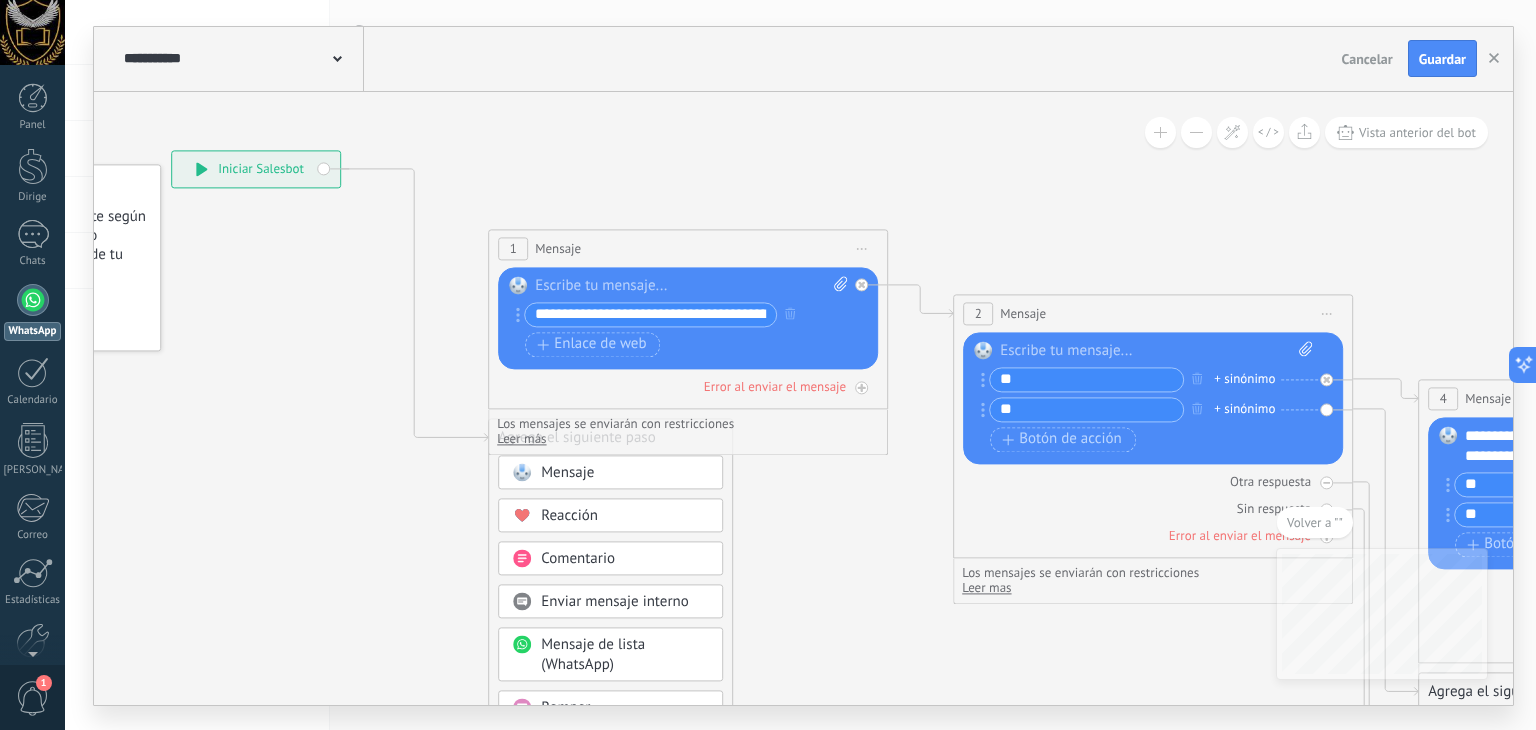click on "1
Mensaje
*******
(a):
Contacto principal - canales seleccionados
Todos los contactos - canales seleccionados
Todos los contactos - canal primario
Contacto principal - canales seleccionados
Contacto principal - canal primario
Contacto principal - canales seleccionados
Todos los contactos - canales seleccionados
Todos los contactos - canal primario
Contacto principal - canales seleccionados" at bounding box center [688, 319] 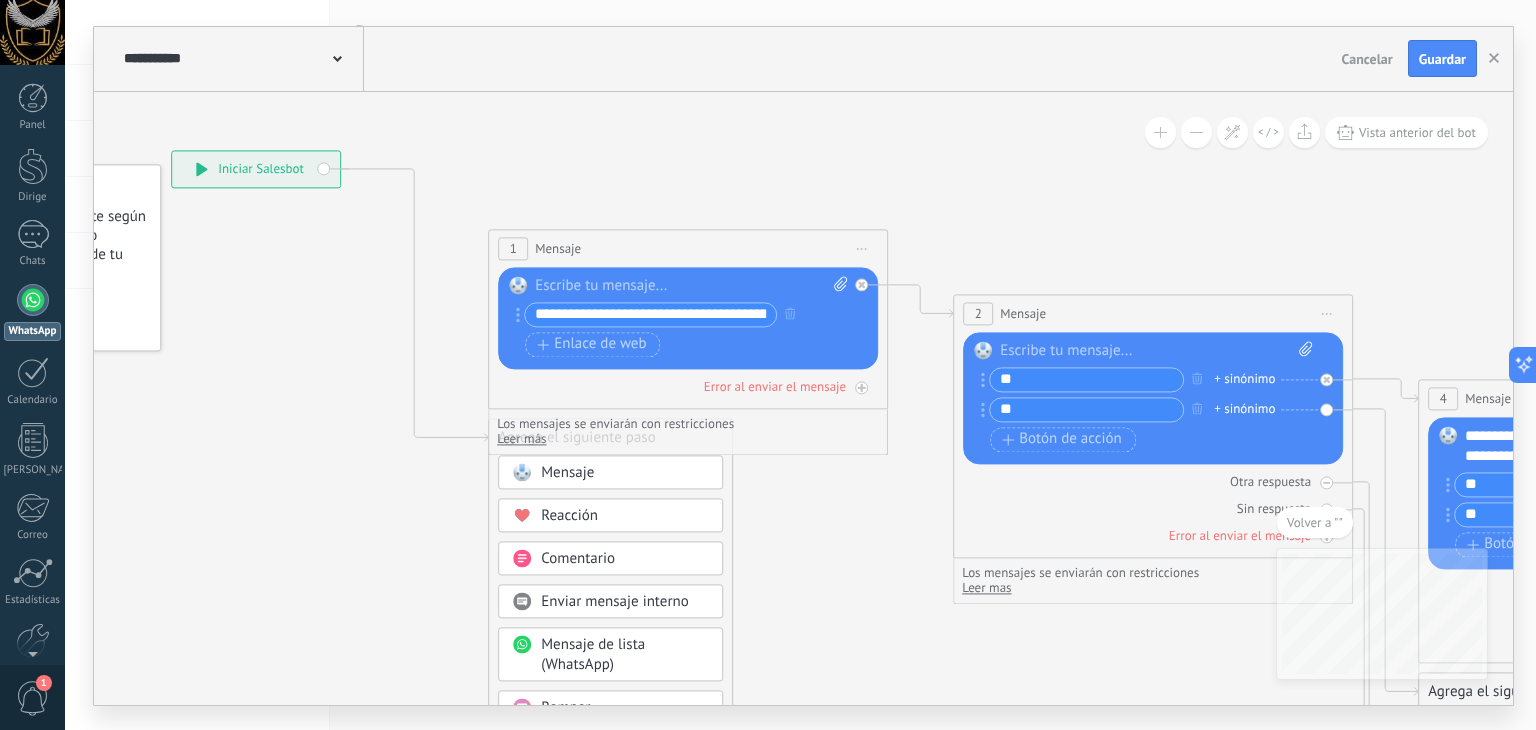 click on "1
Mensaje
*******
(a):
Contacto principal - canales seleccionados
Todos los contactos - canales seleccionados
Todos los contactos - canal primario
Contacto principal - canales seleccionados
Contacto principal - canal primario
Contacto principal - canales seleccionados
Todos los contactos - canales seleccionados
Todos los contactos - canal primario
Contacto principal - canales seleccionados" at bounding box center [688, 319] 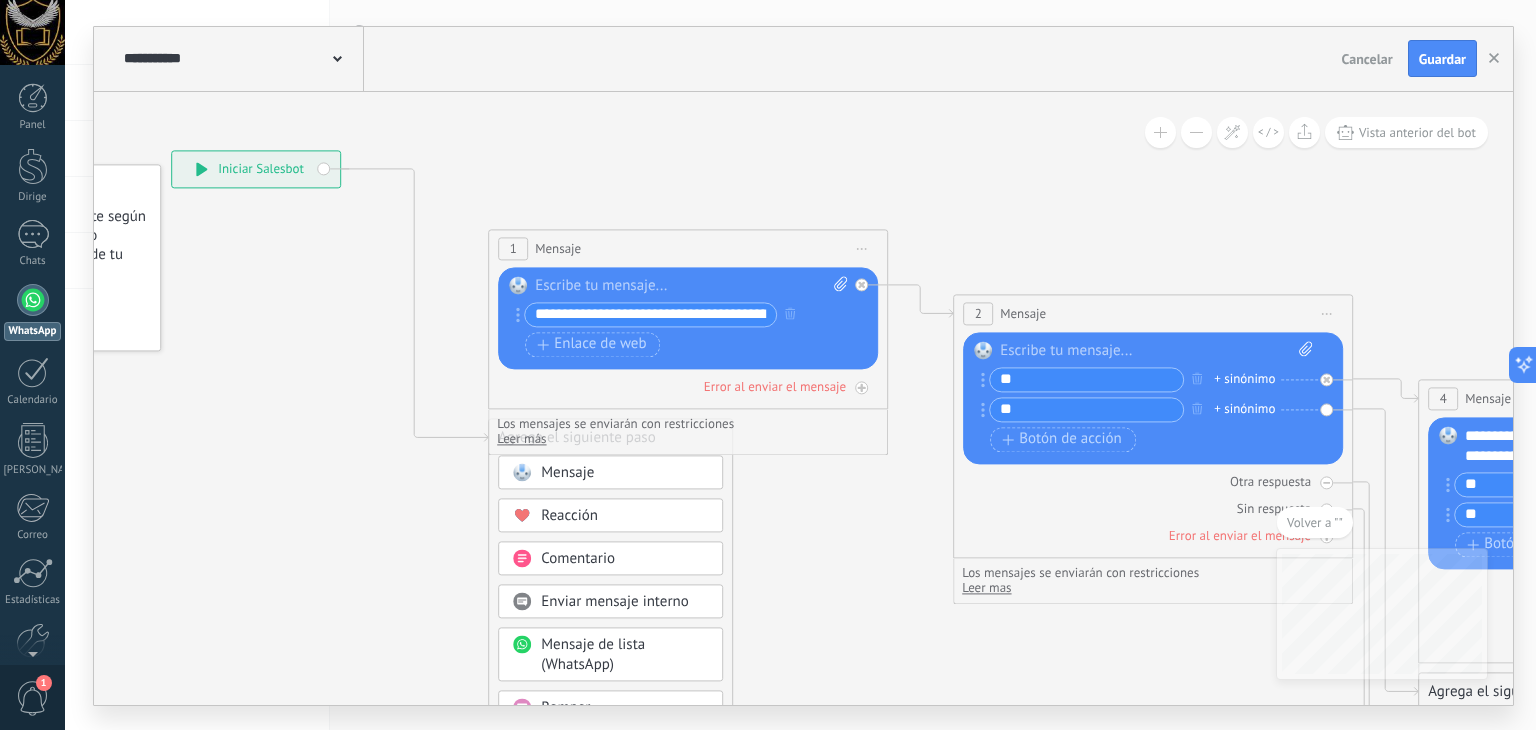 click on "Iniciar vista previa aquí
Cambiar nombre
Duplicar
Borrar" at bounding box center [862, 248] 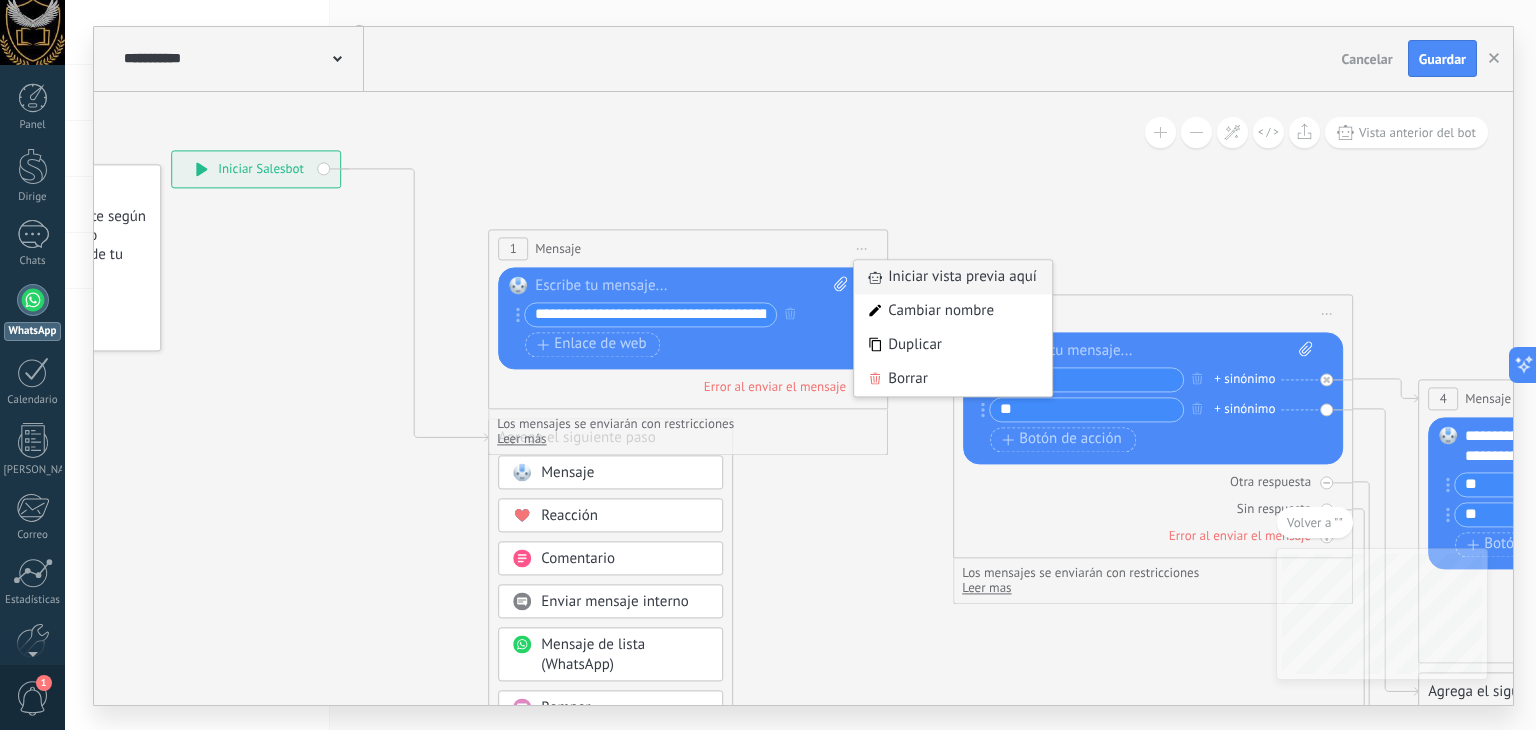 click on "Iniciar vista previa aquí" at bounding box center [962, 277] 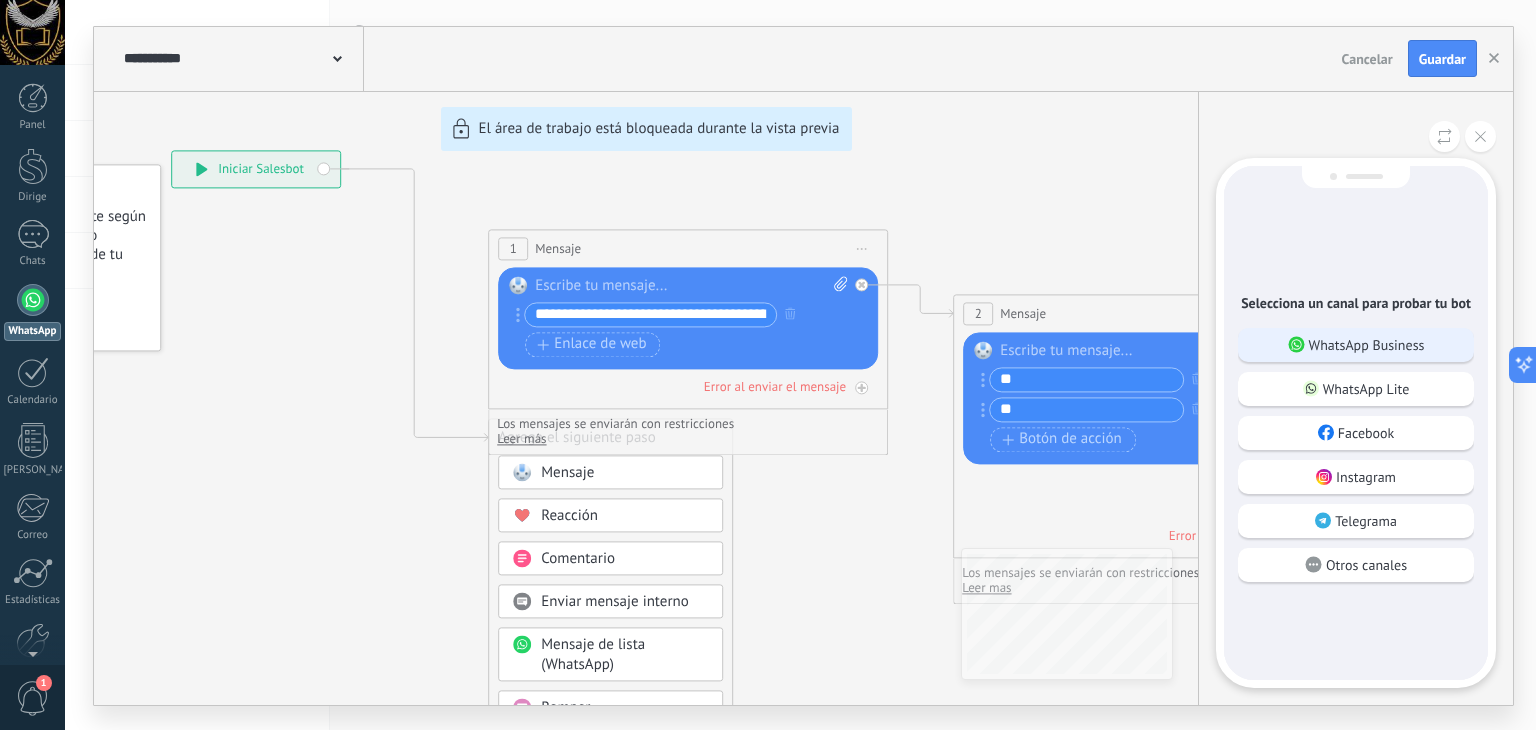 click on "WhatsApp Business" at bounding box center [1367, 345] 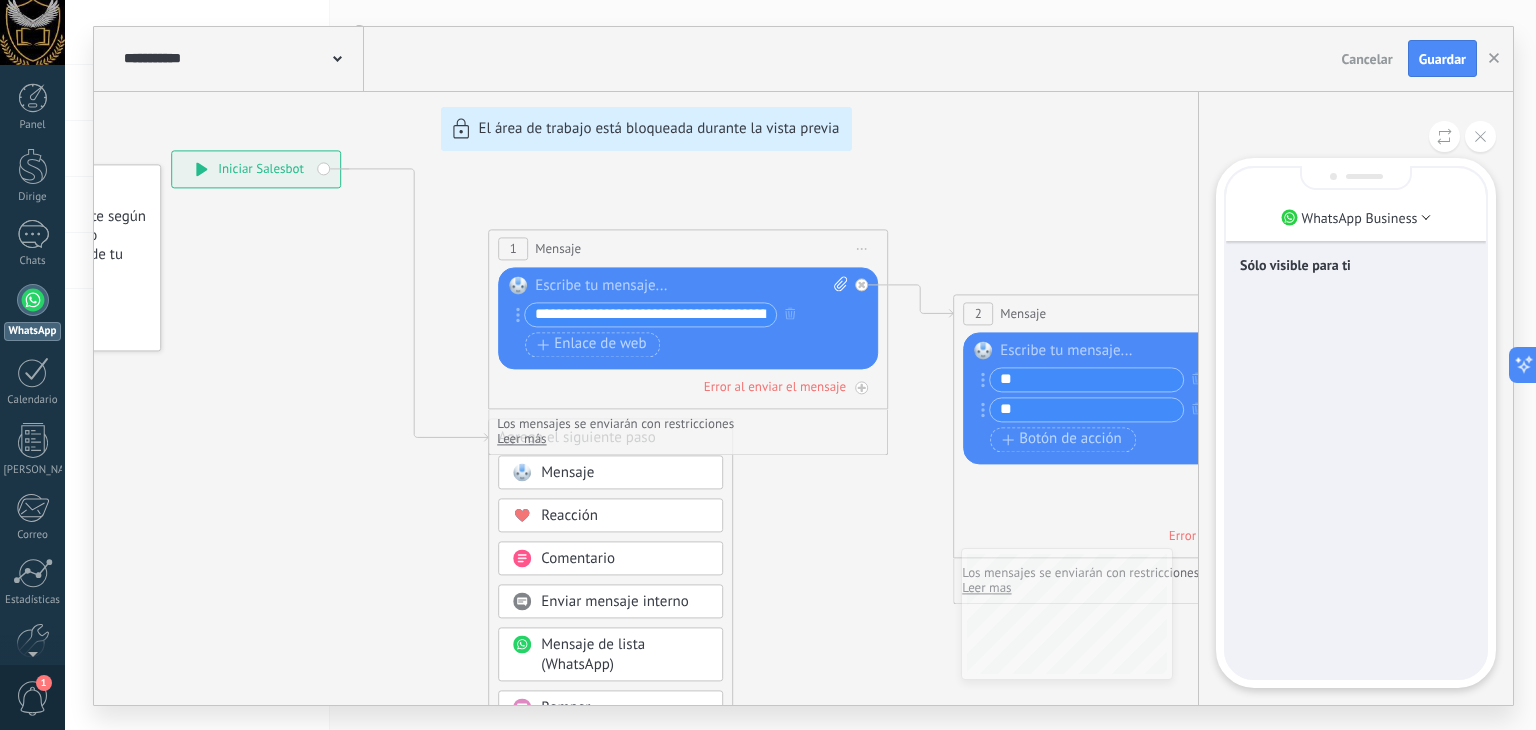 click on "Sólo visible para ti" at bounding box center [1356, 265] 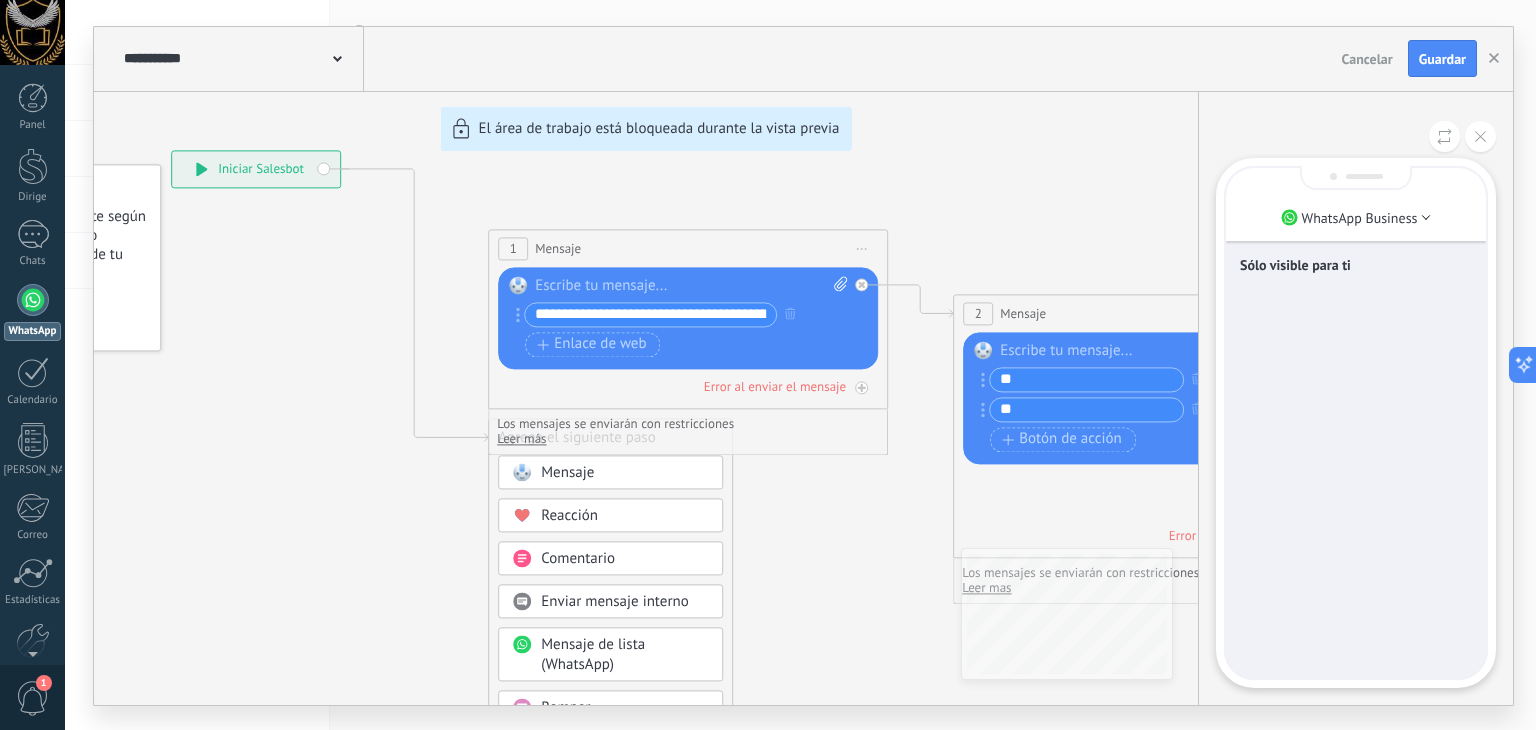 click on "Sólo visible para ti" at bounding box center (1356, 423) 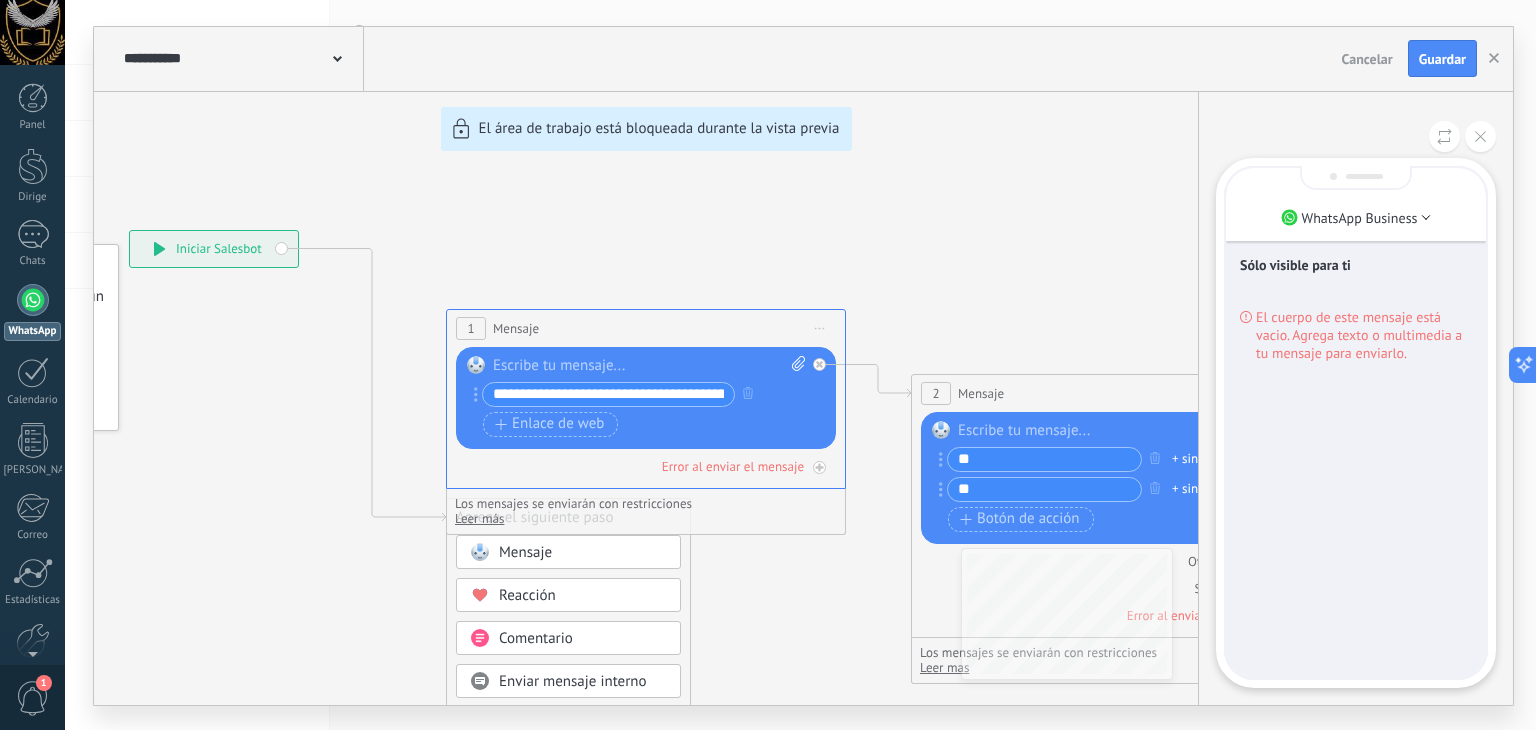 click on "Sólo visible para ti El cuerpo de este mensaje está vacio. Agrega texto o multimedia a tu mensaje para enviarlo." at bounding box center (1356, 423) 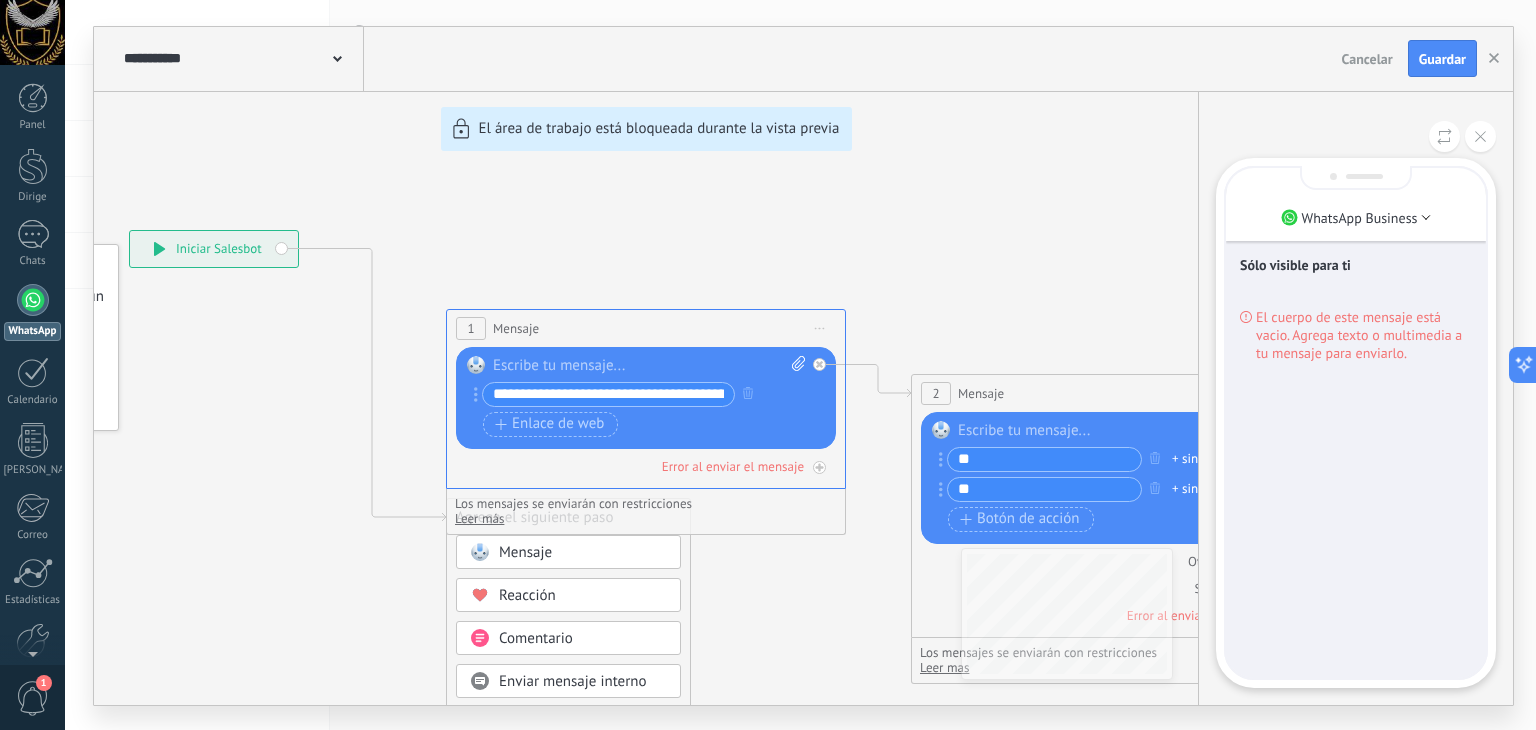 drag, startPoint x: 911, startPoint y: 281, endPoint x: 1170, endPoint y: 308, distance: 260.40353 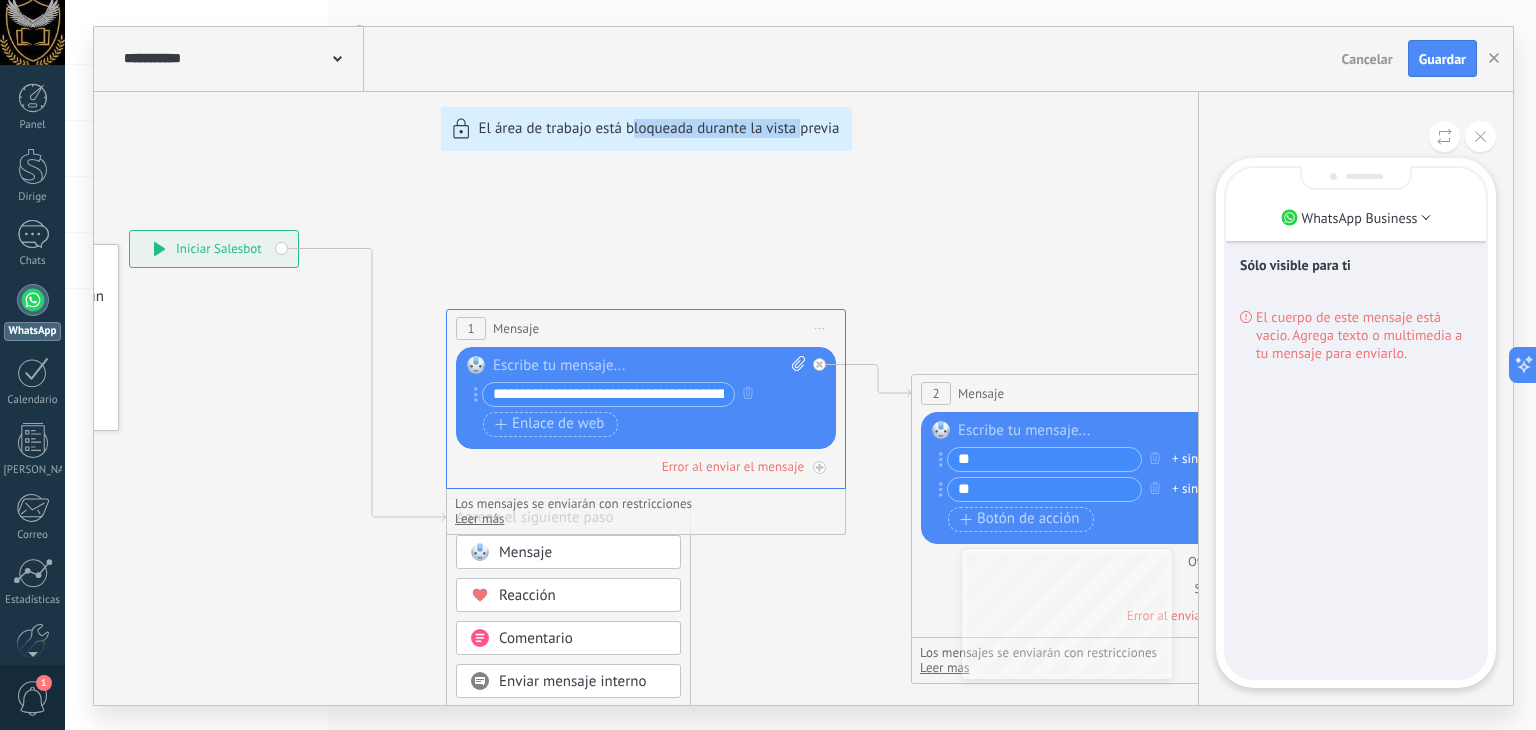 drag, startPoint x: 633, startPoint y: 229, endPoint x: 800, endPoint y: 245, distance: 167.76471 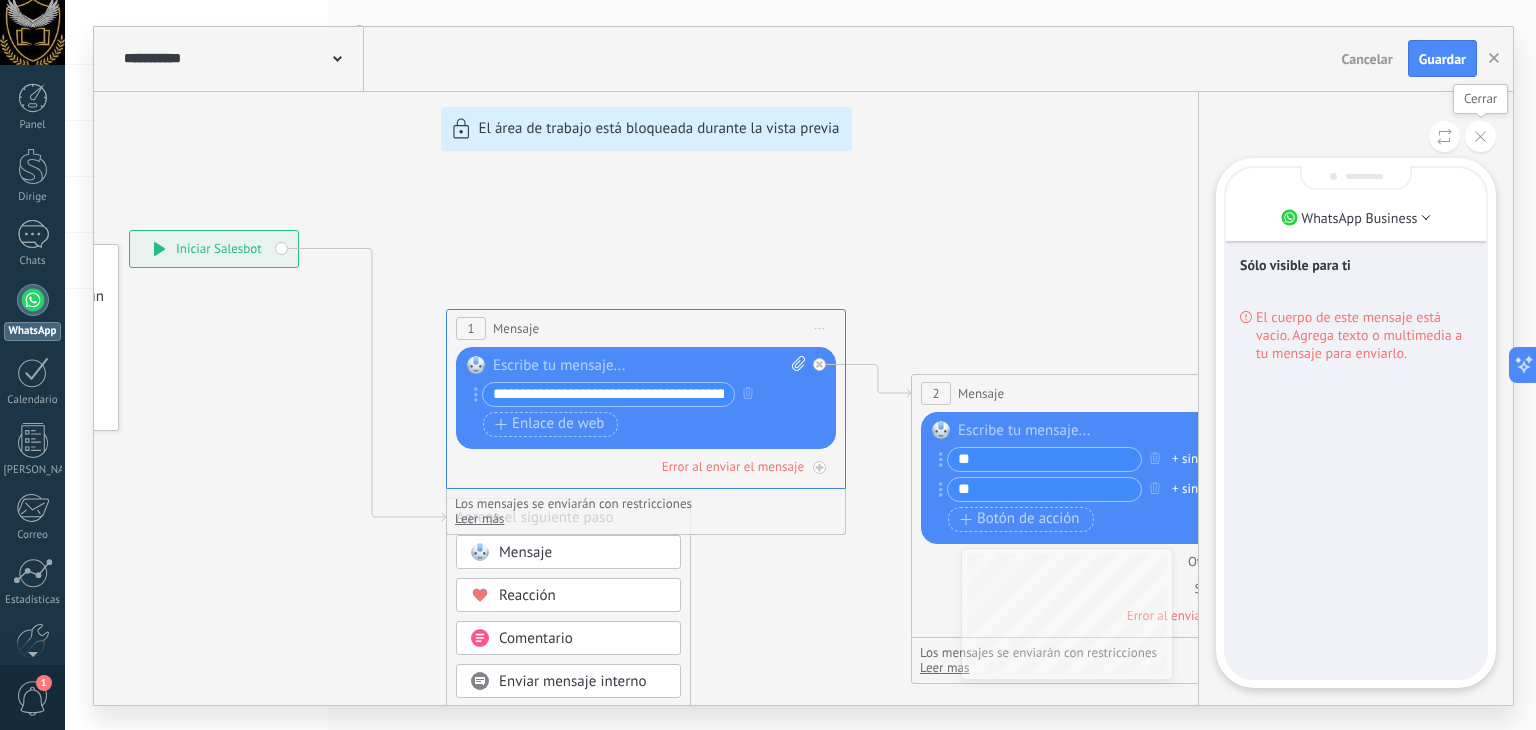 click at bounding box center (1480, 136) 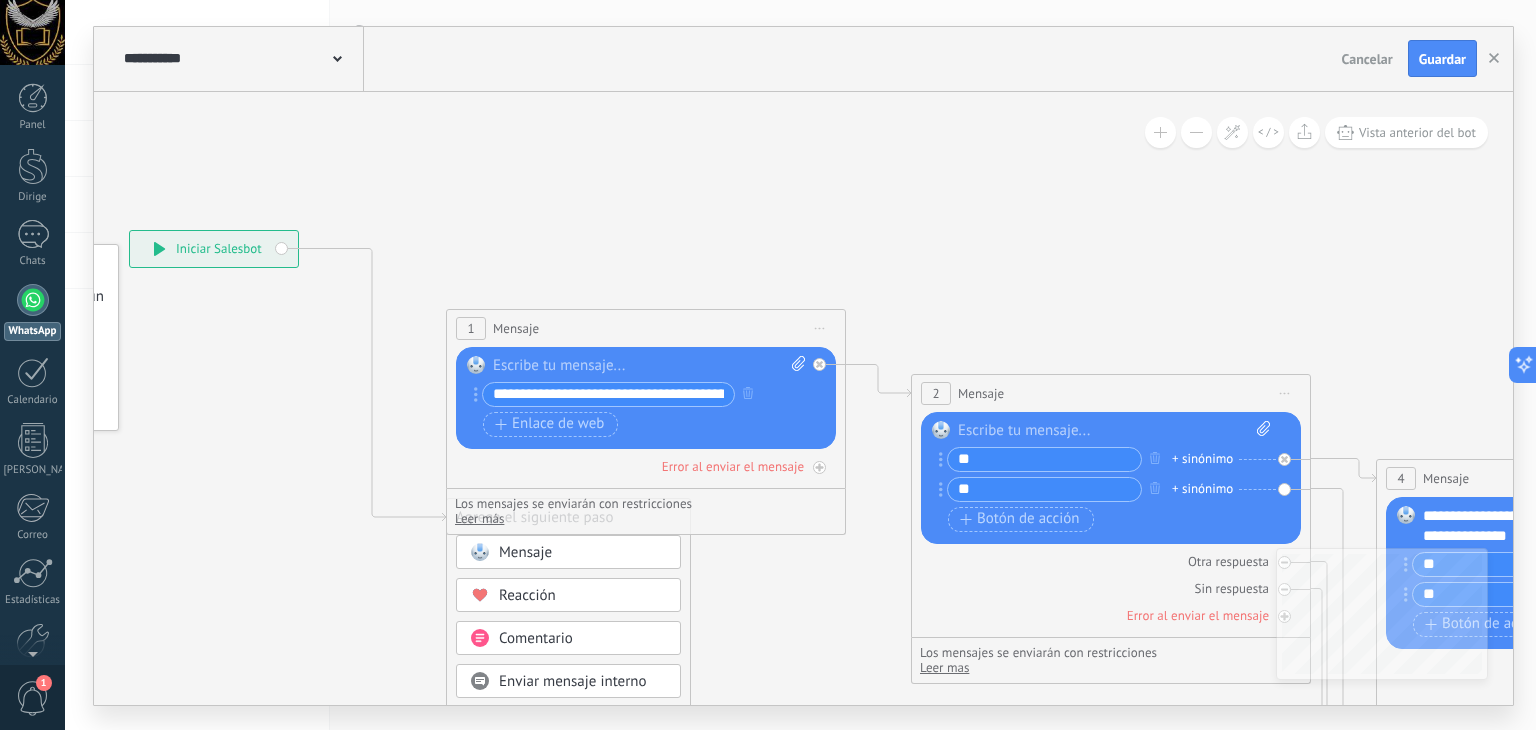 drag, startPoint x: 650, startPoint y: 231, endPoint x: 940, endPoint y: 265, distance: 291.9863 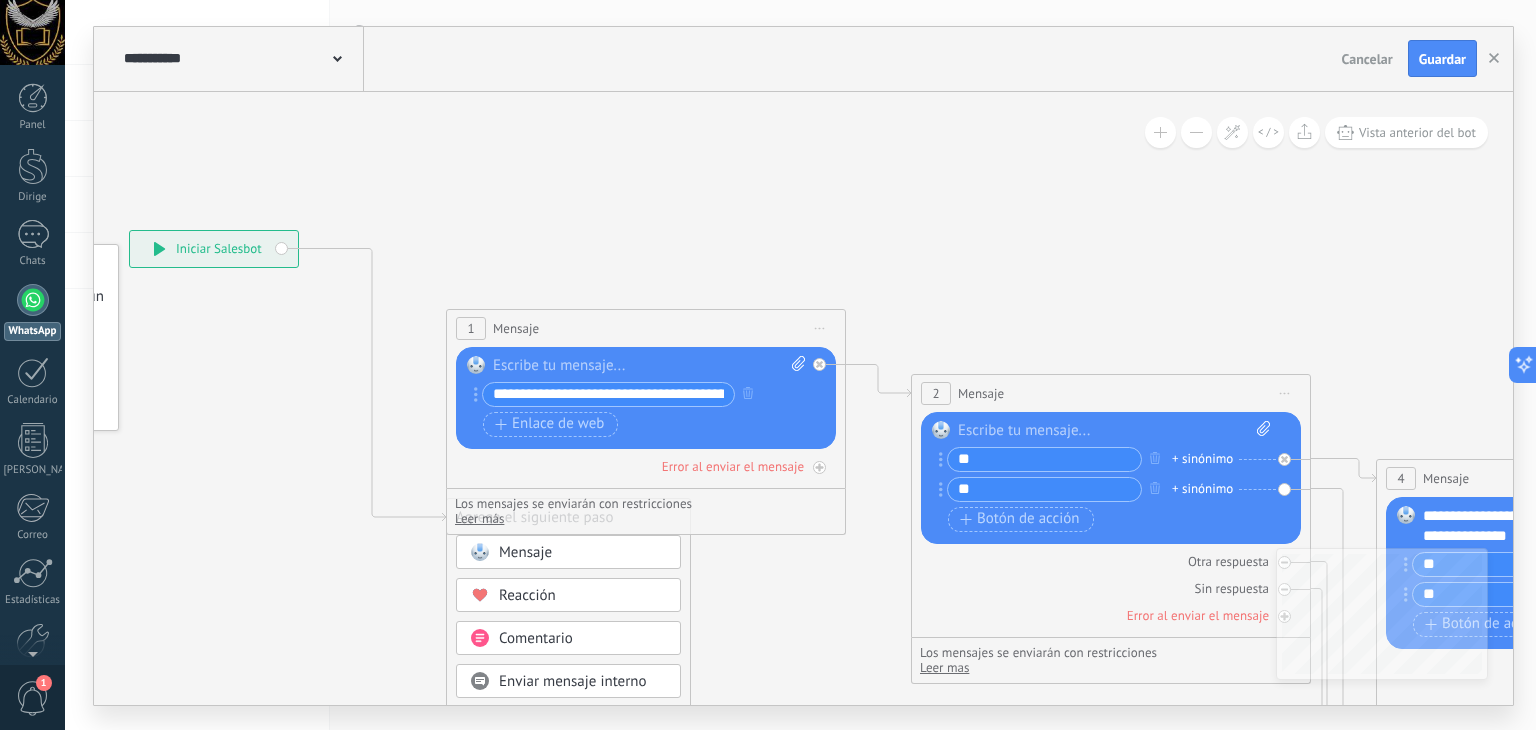 click on "**********" at bounding box center (803, 366) 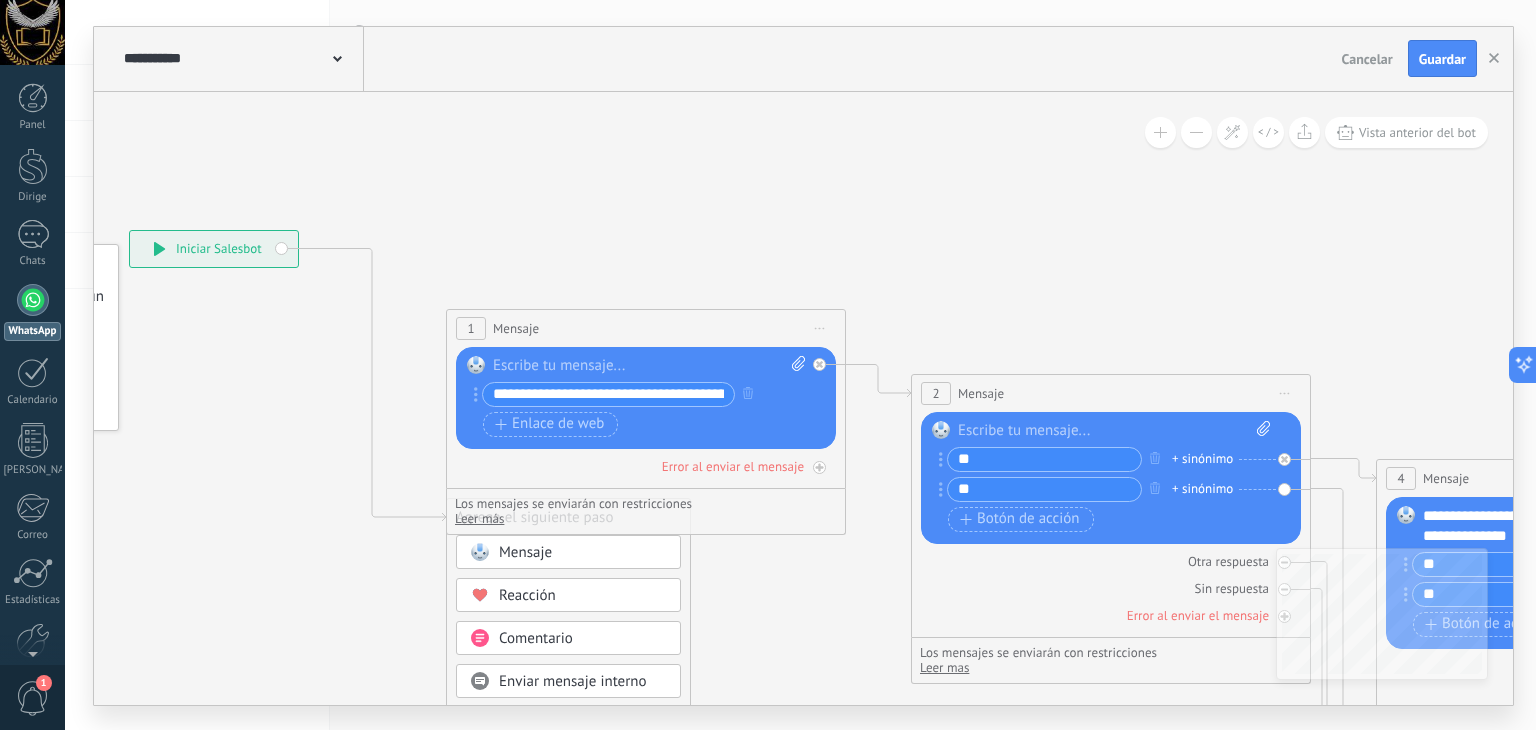click on "**********" at bounding box center [214, 249] 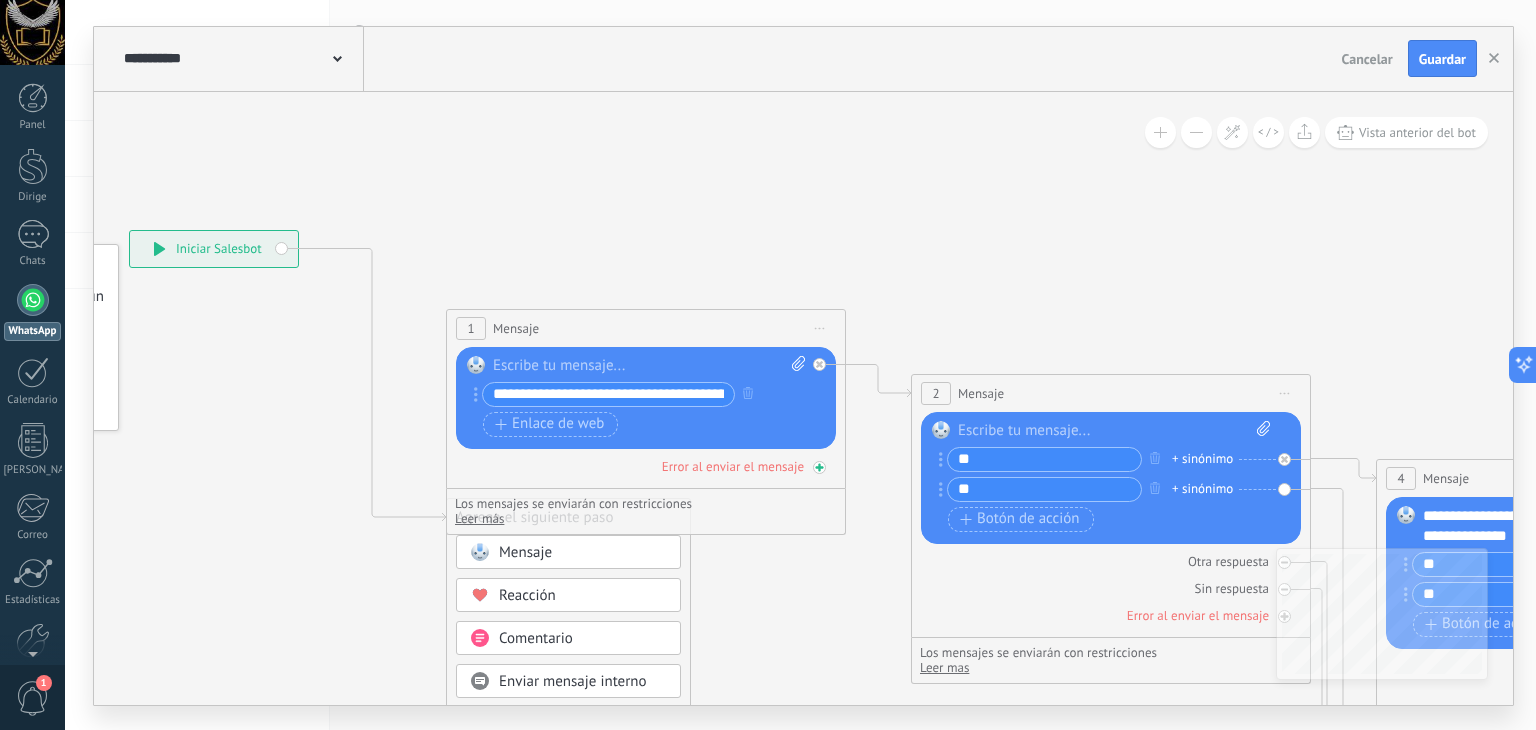 click 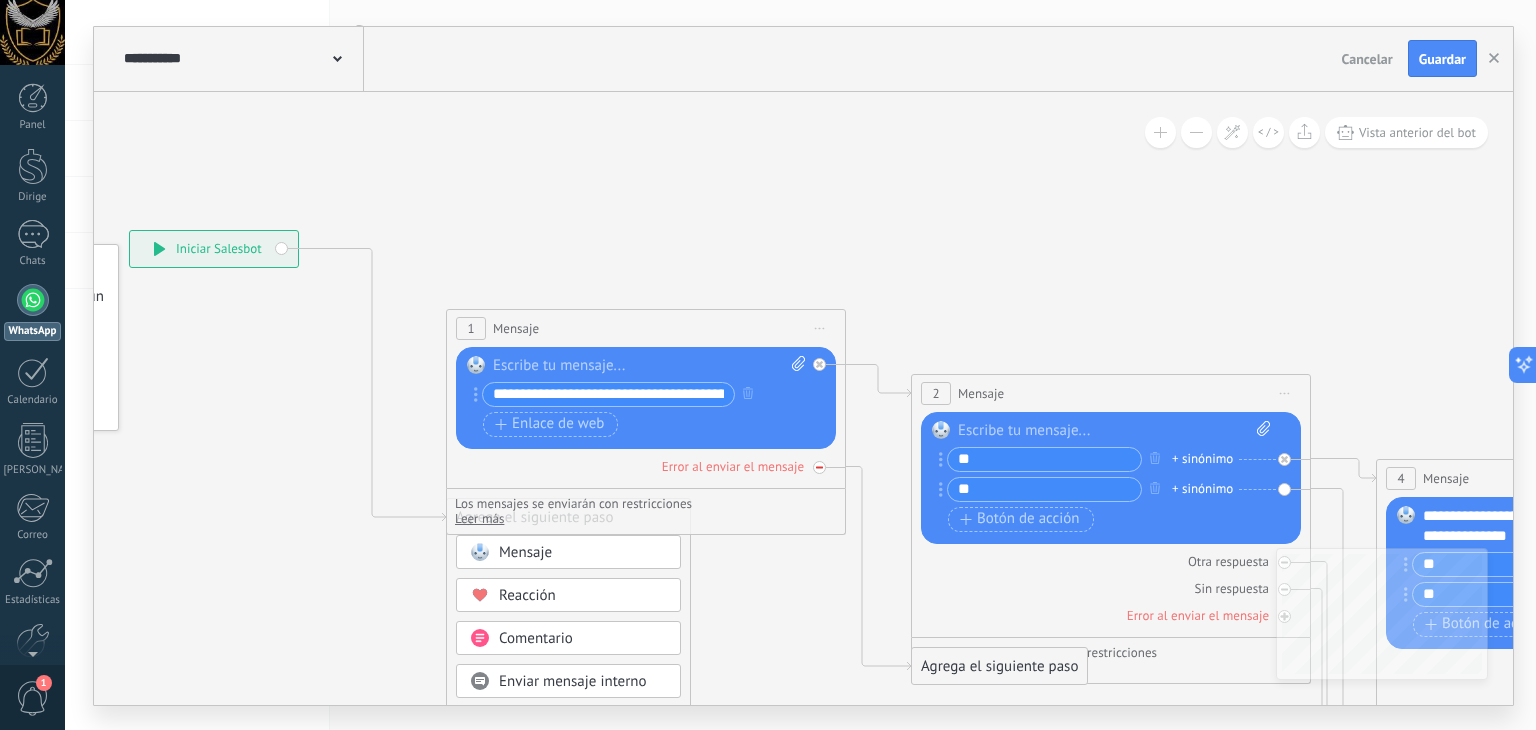 click 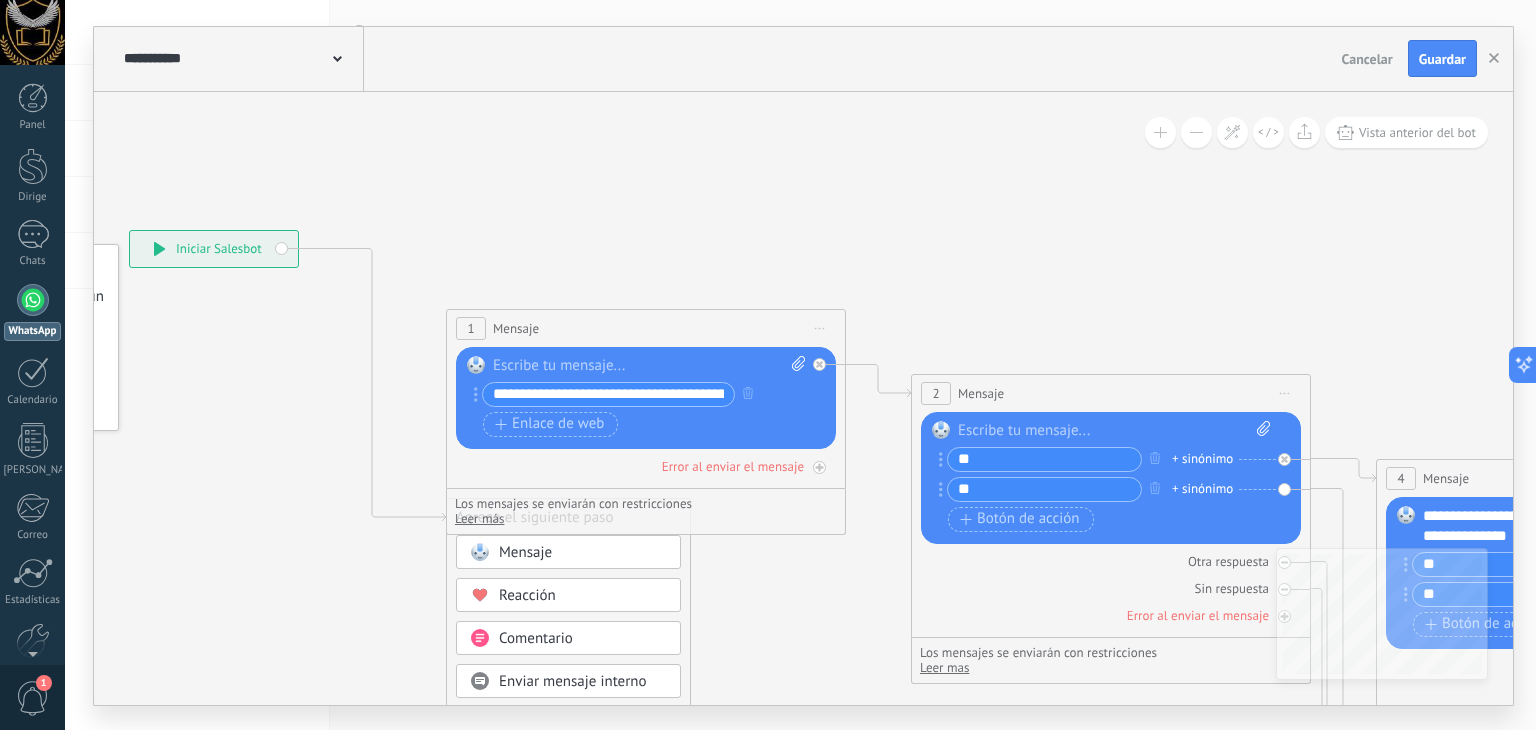 click on "**********" at bounding box center [214, 249] 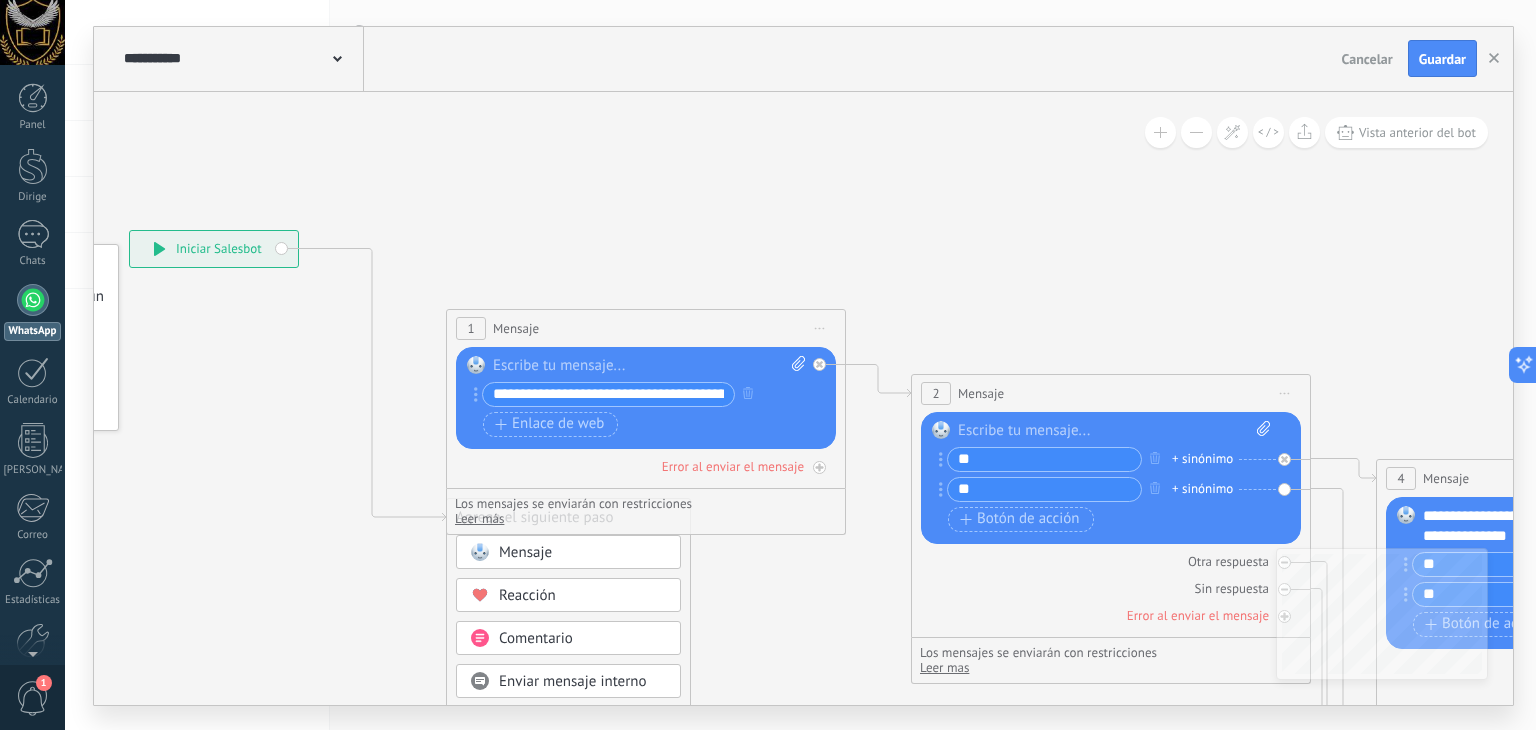 click on "**********" at bounding box center [214, 249] 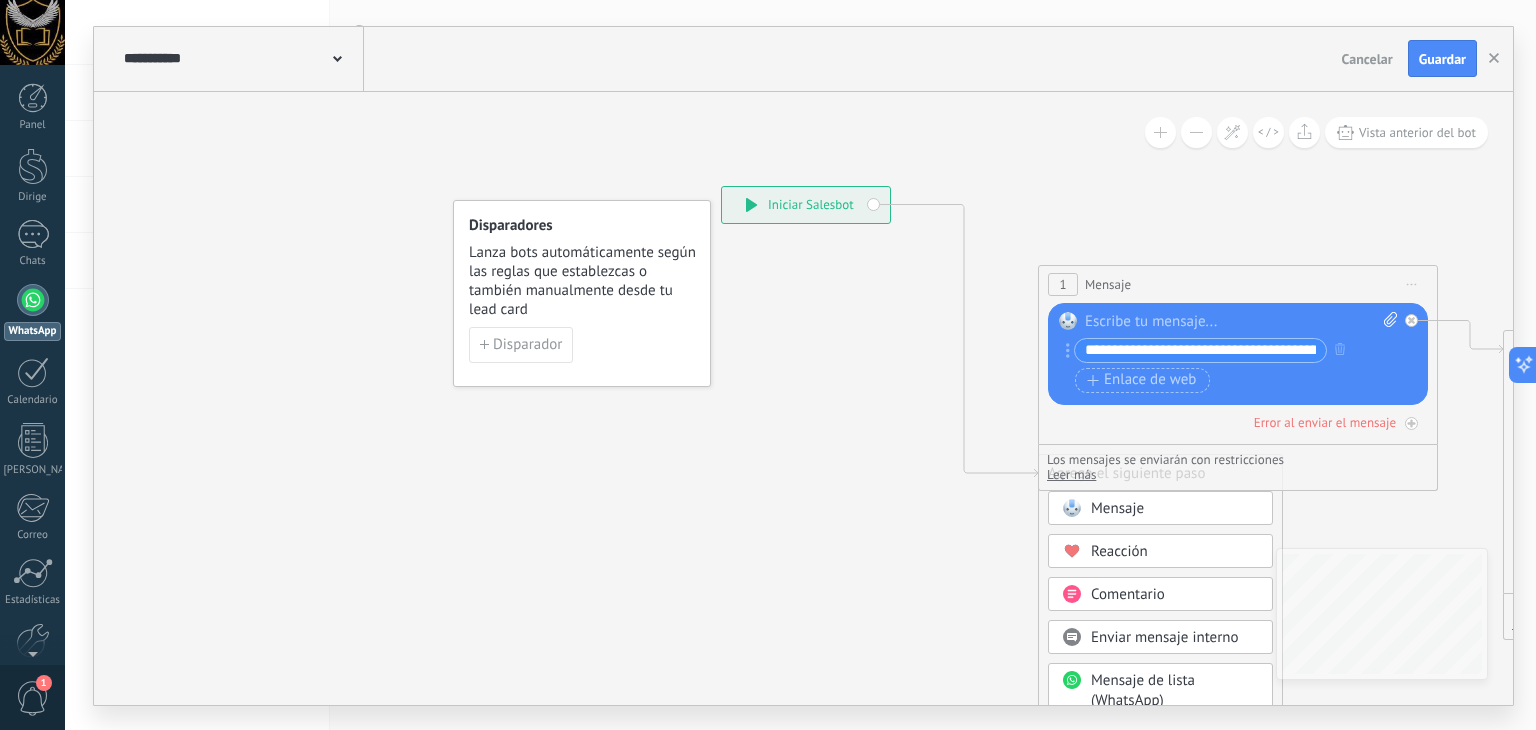 drag, startPoint x: 242, startPoint y: 555, endPoint x: 834, endPoint y: 511, distance: 593.6329 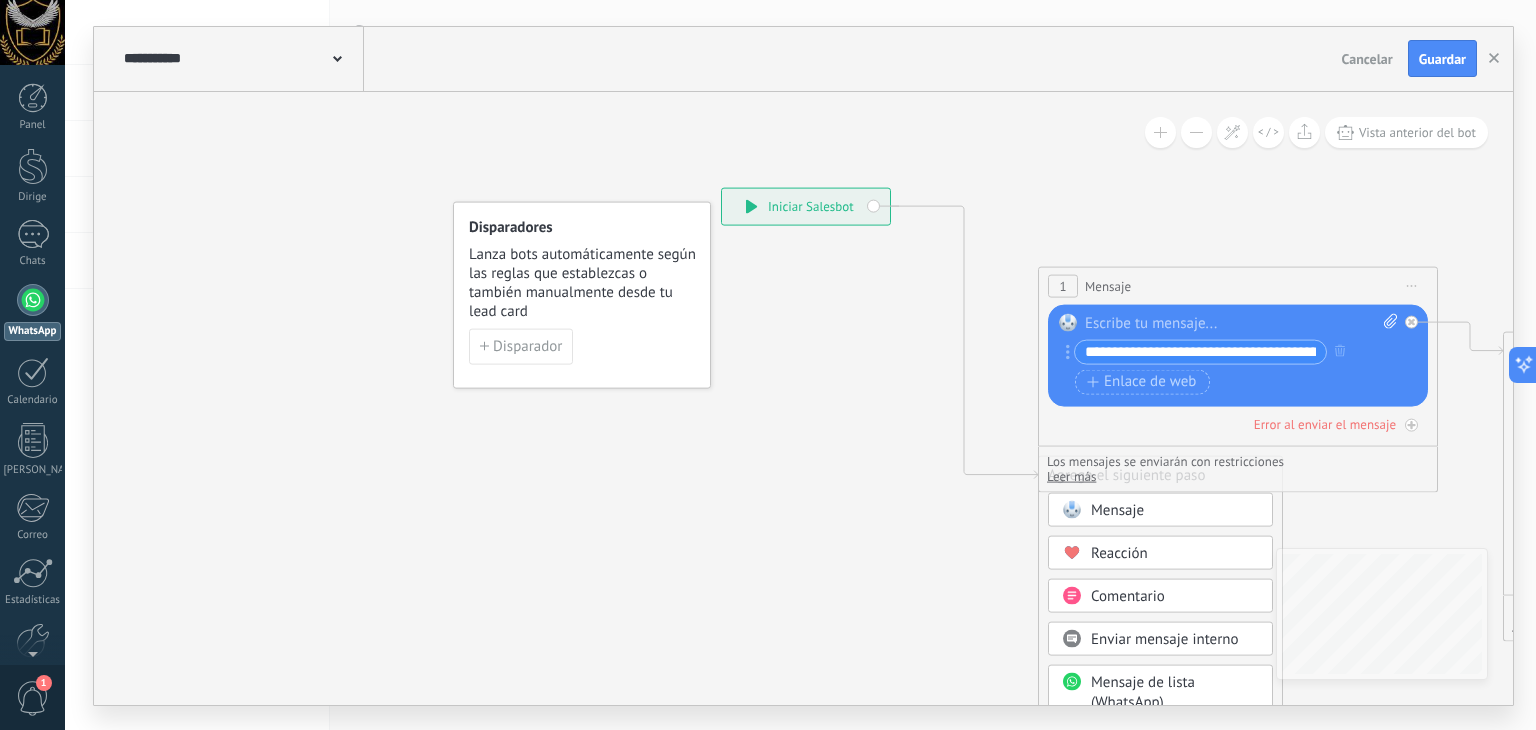 drag, startPoint x: 900, startPoint y: 173, endPoint x: 910, endPoint y: 169, distance: 10.770329 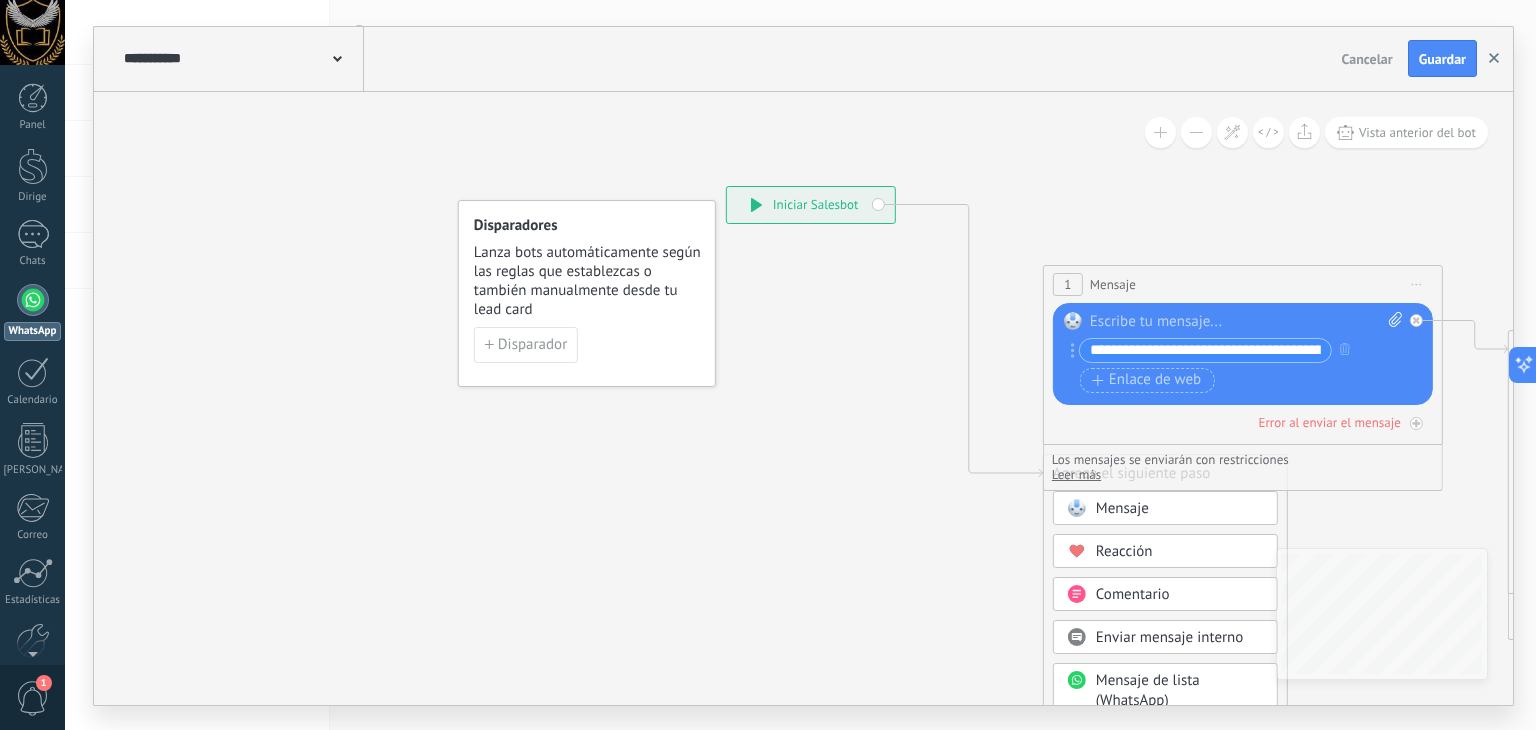 click at bounding box center [1494, 59] 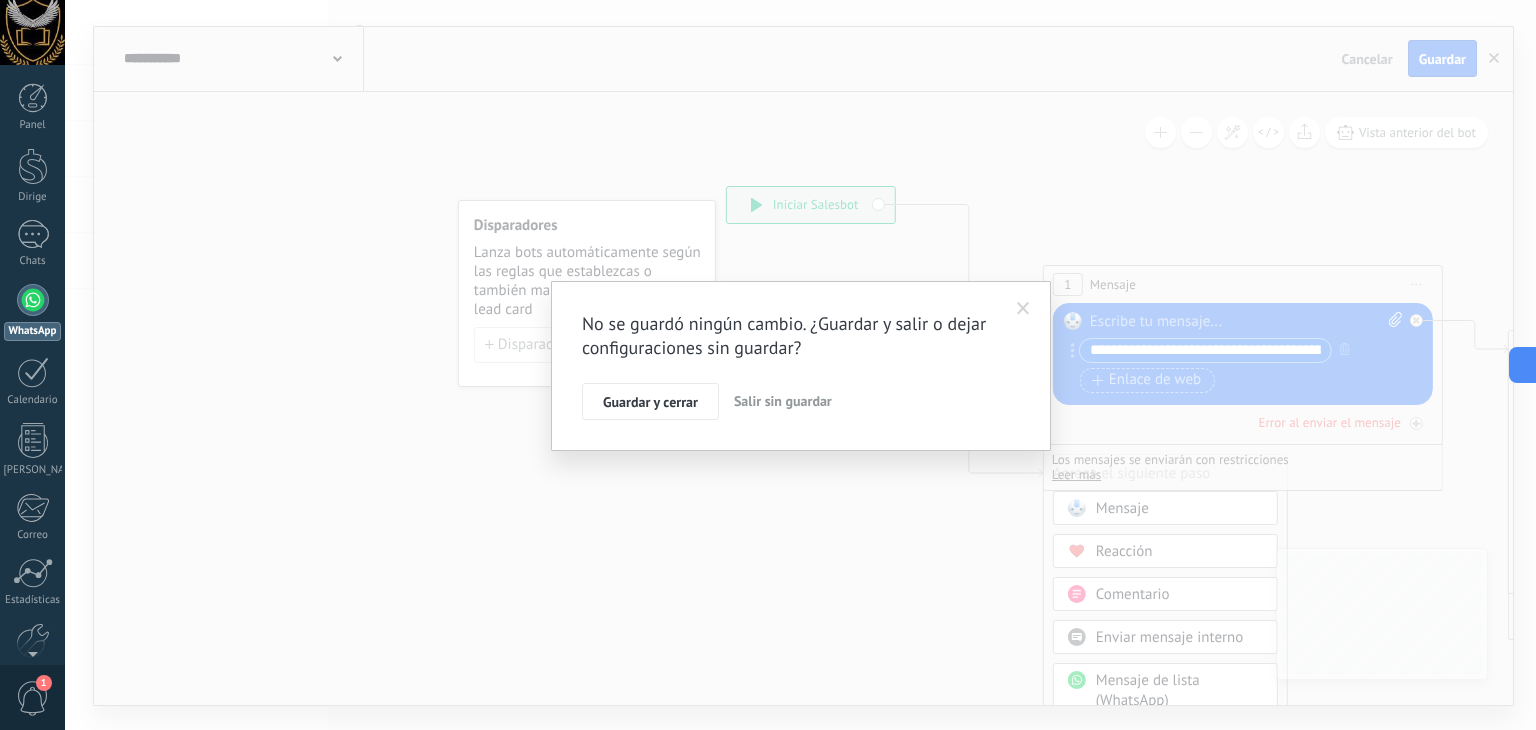 click on "Salir sin guardar" at bounding box center [783, 401] 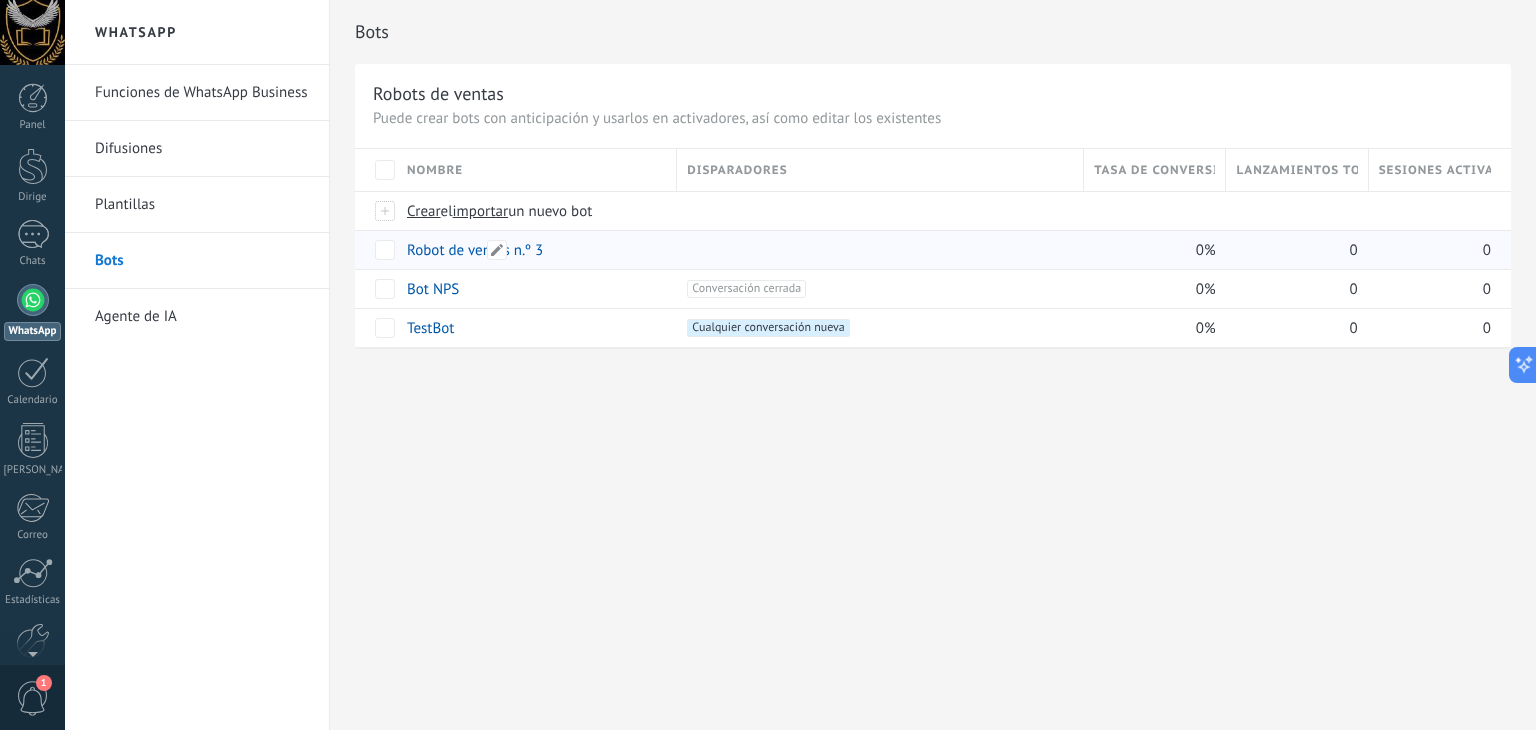click on "Robot de ventas n.º 3" at bounding box center (532, 250) 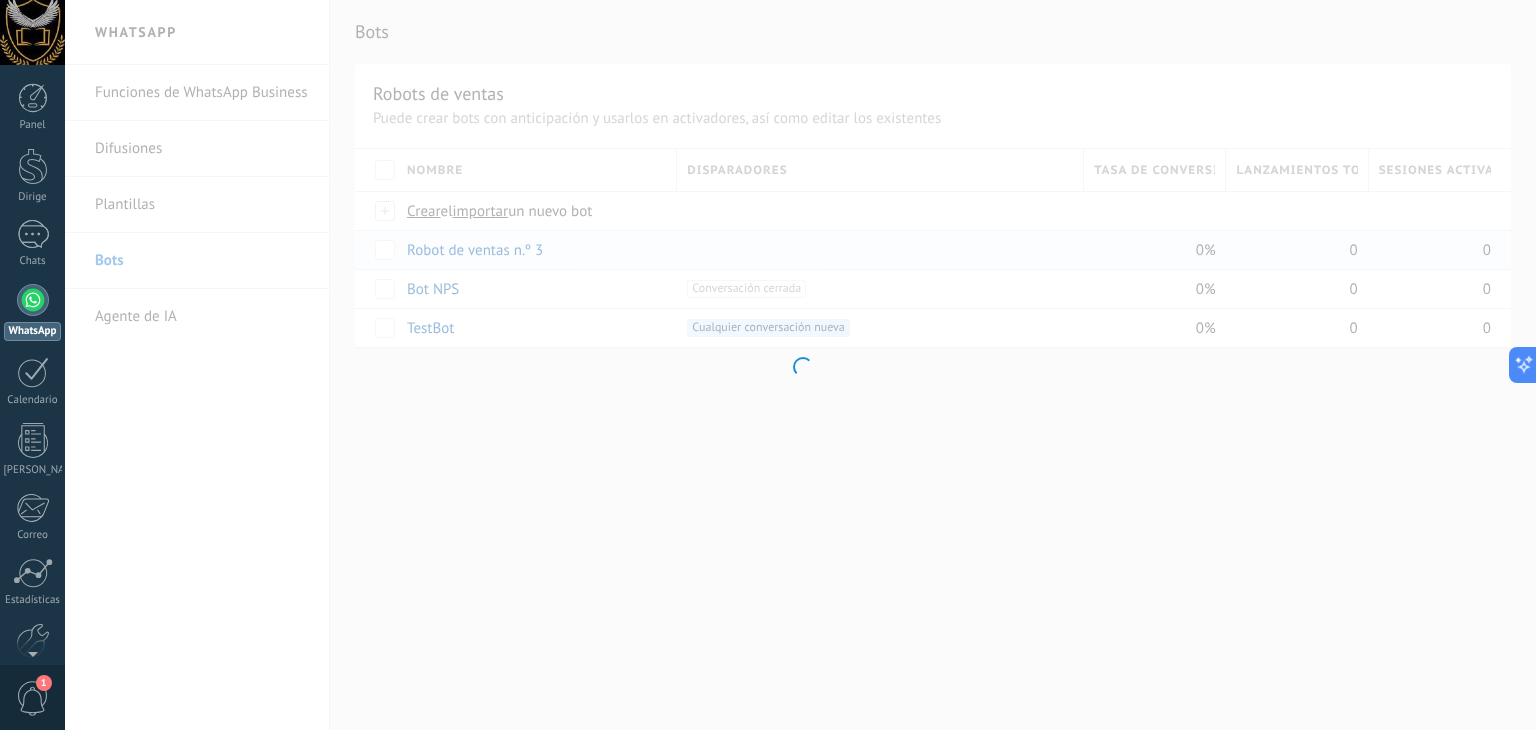click at bounding box center [800, 365] 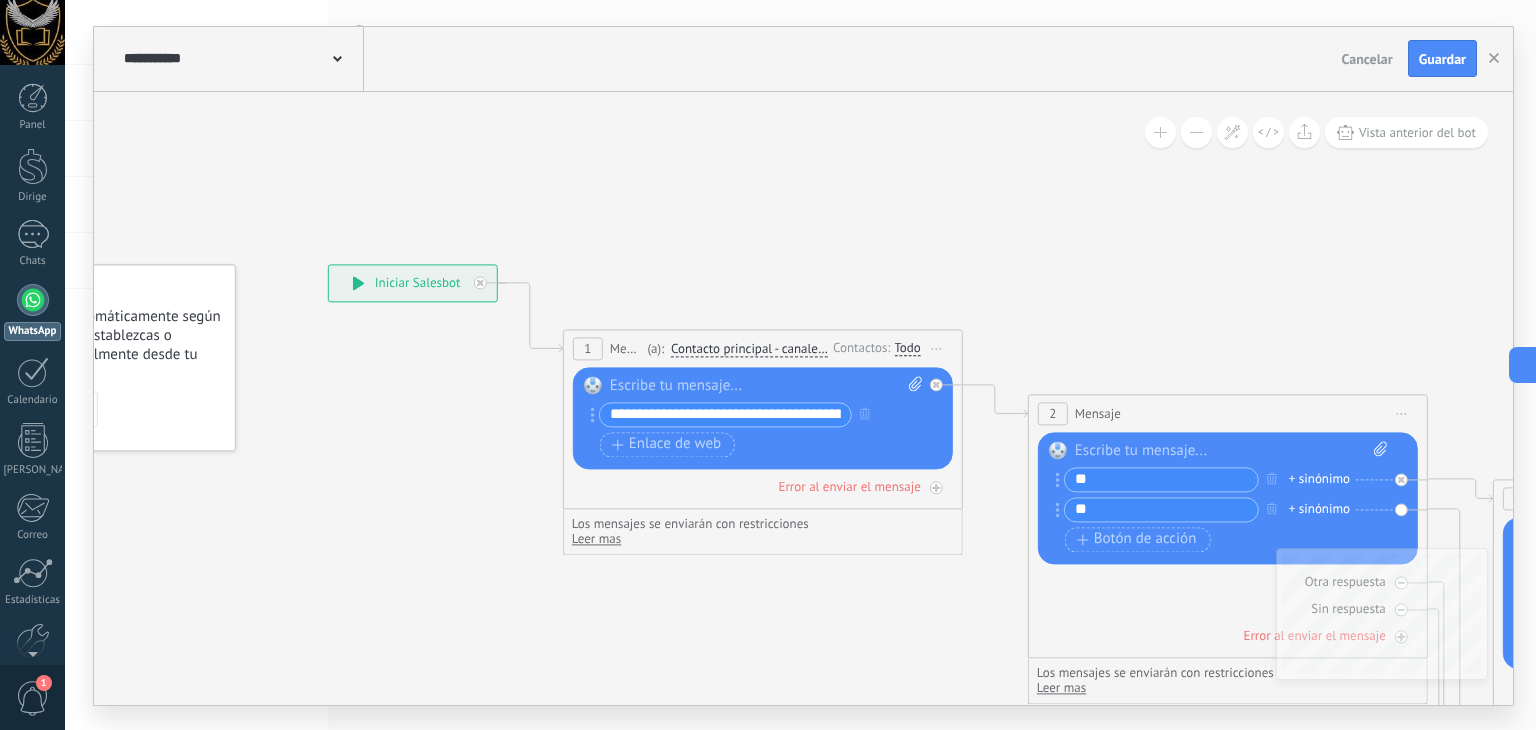 drag, startPoint x: 540, startPoint y: 416, endPoint x: 364, endPoint y: 438, distance: 177.36967 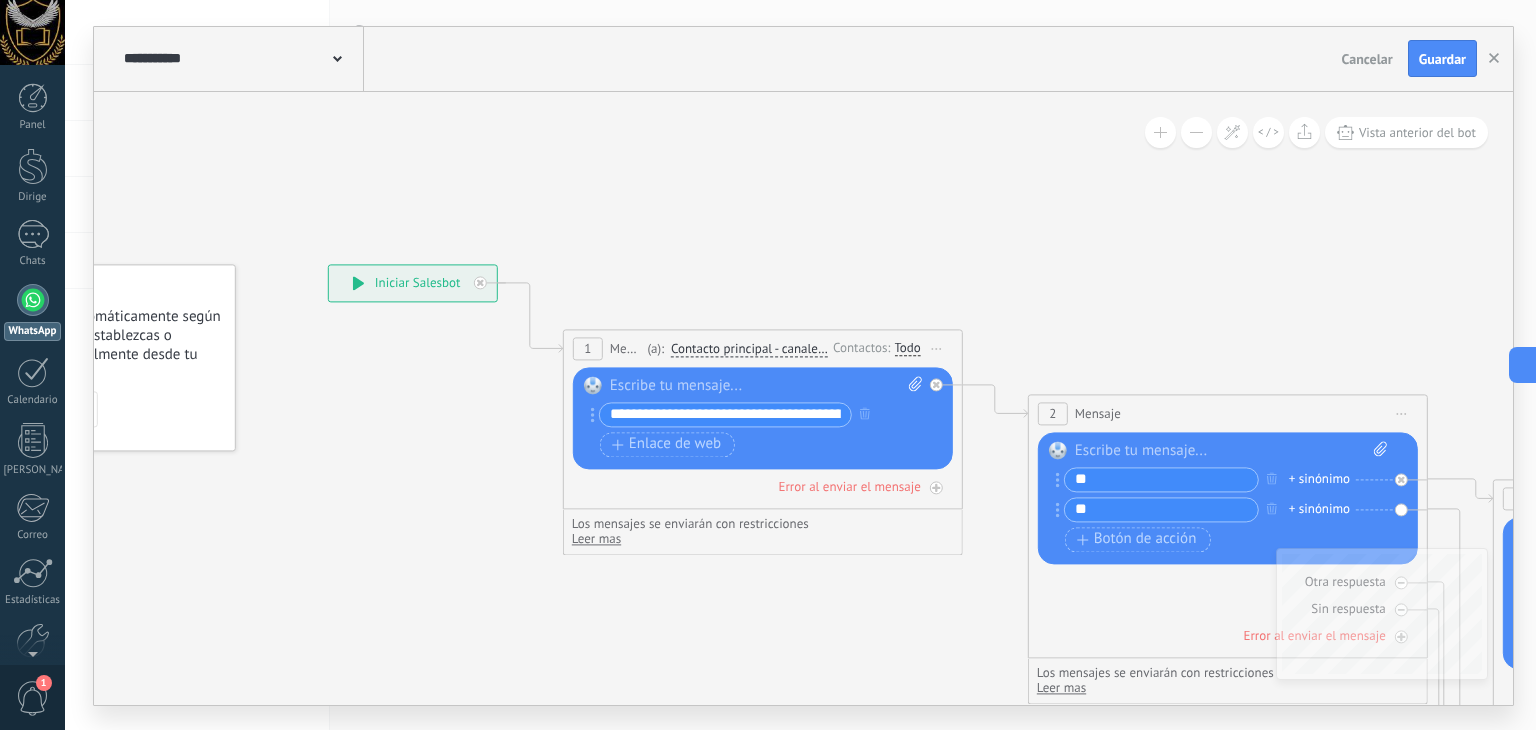 click 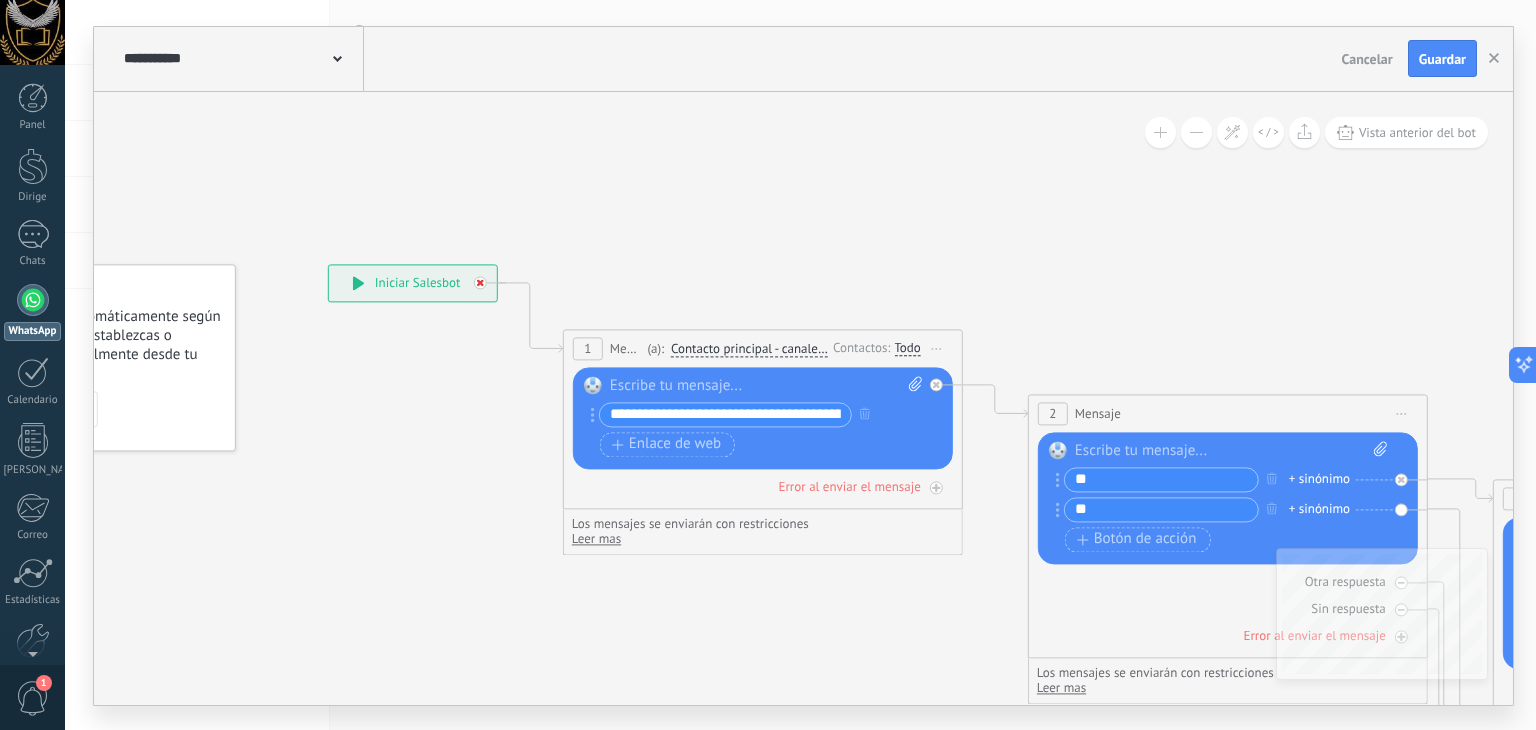 click 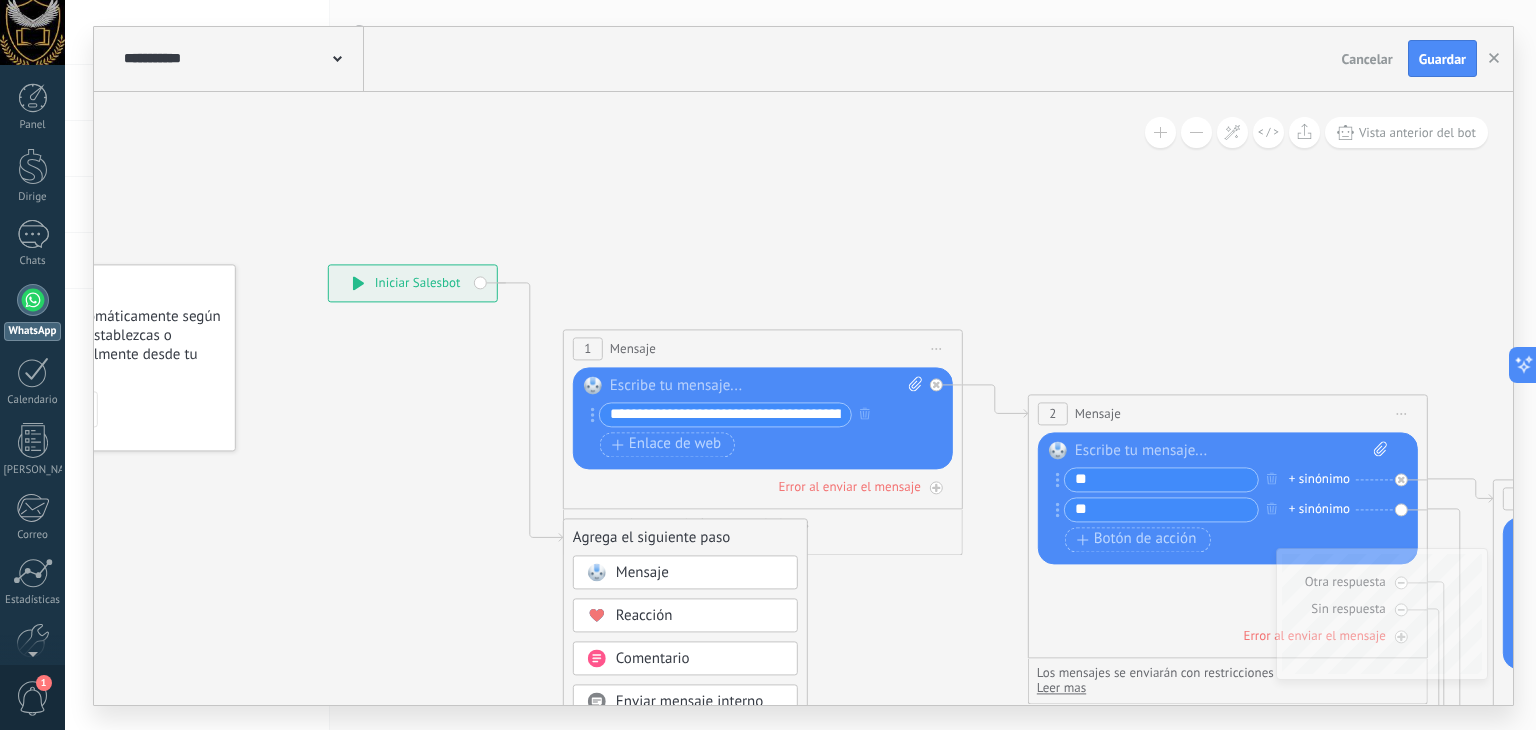click on "**********" at bounding box center (413, 283) 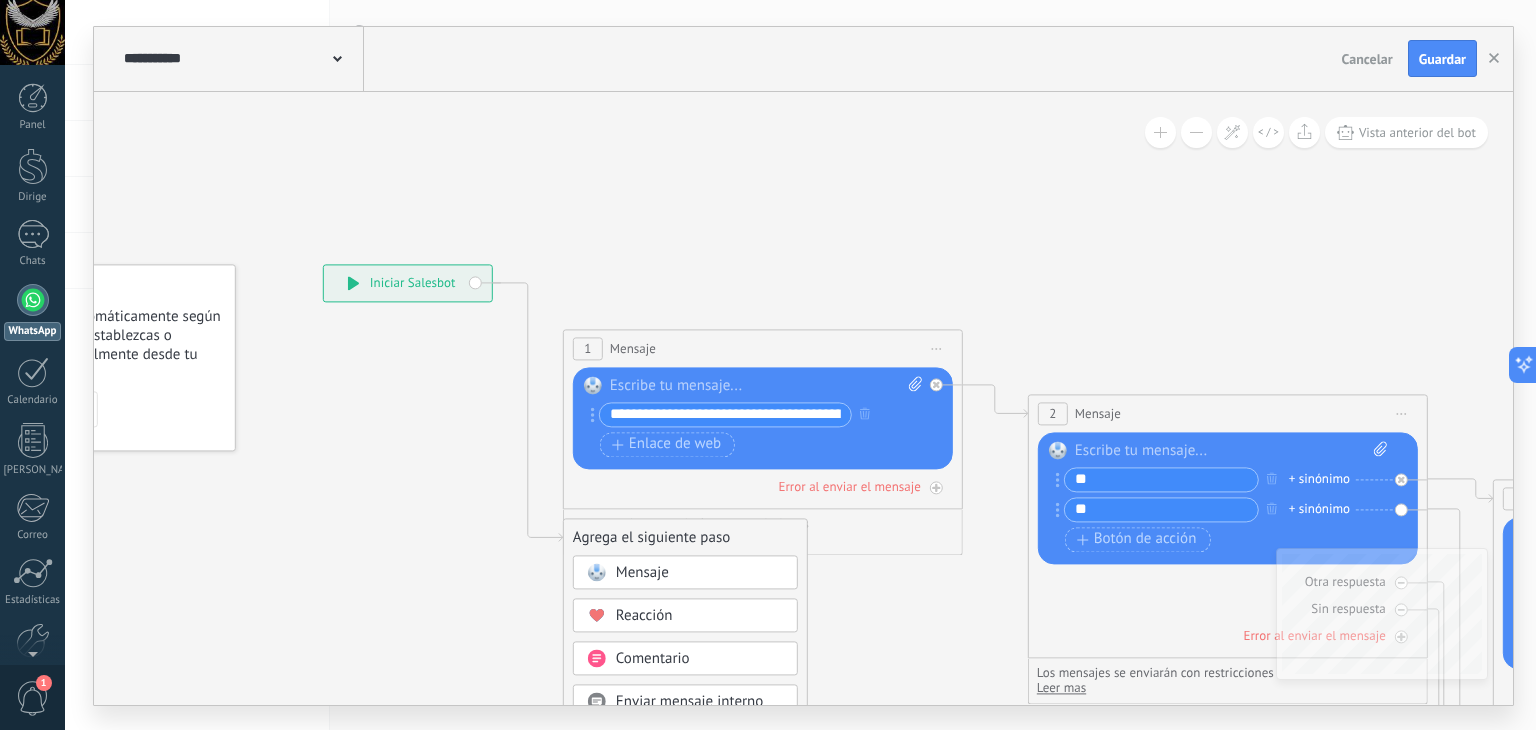 click on "**********" at bounding box center [408, 283] 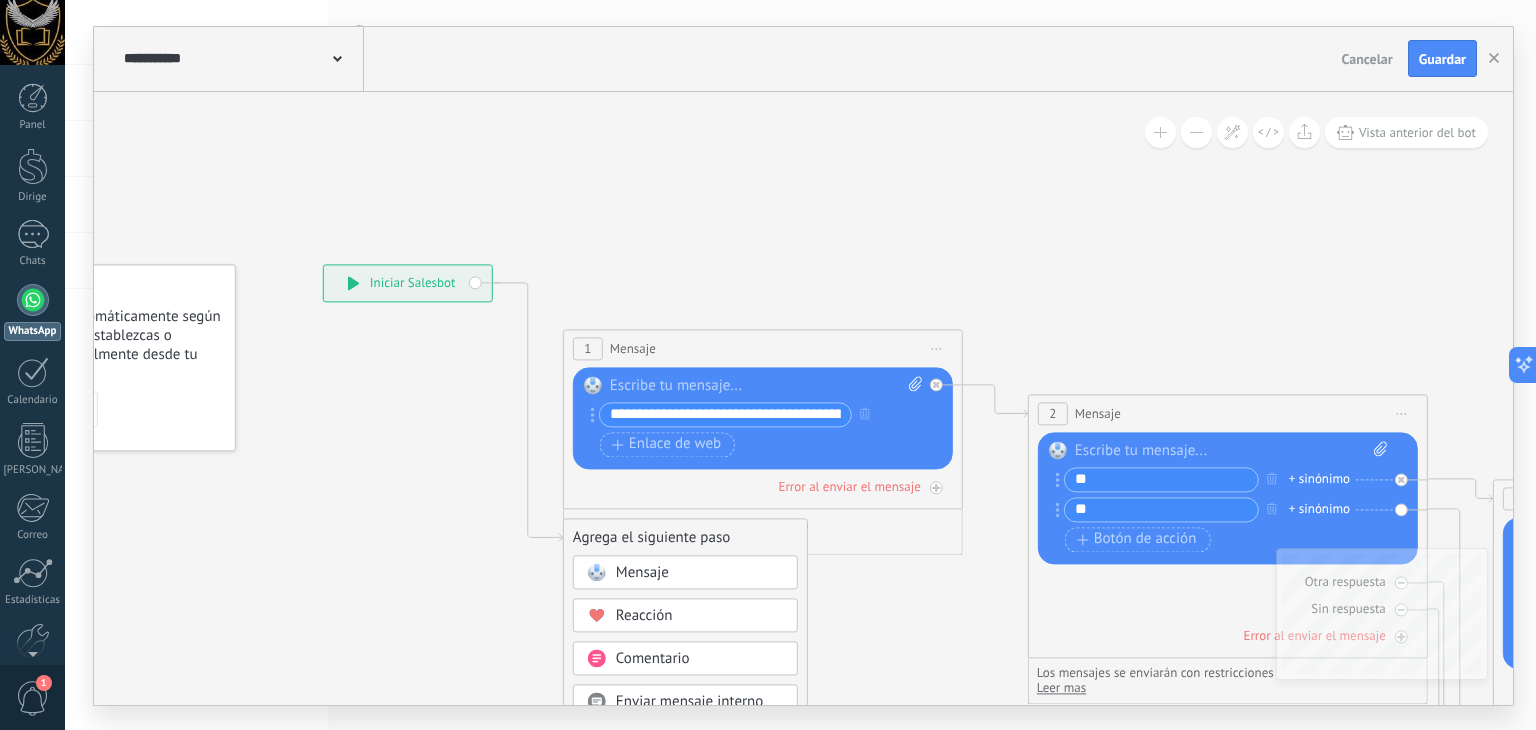 click at bounding box center [1196, 132] 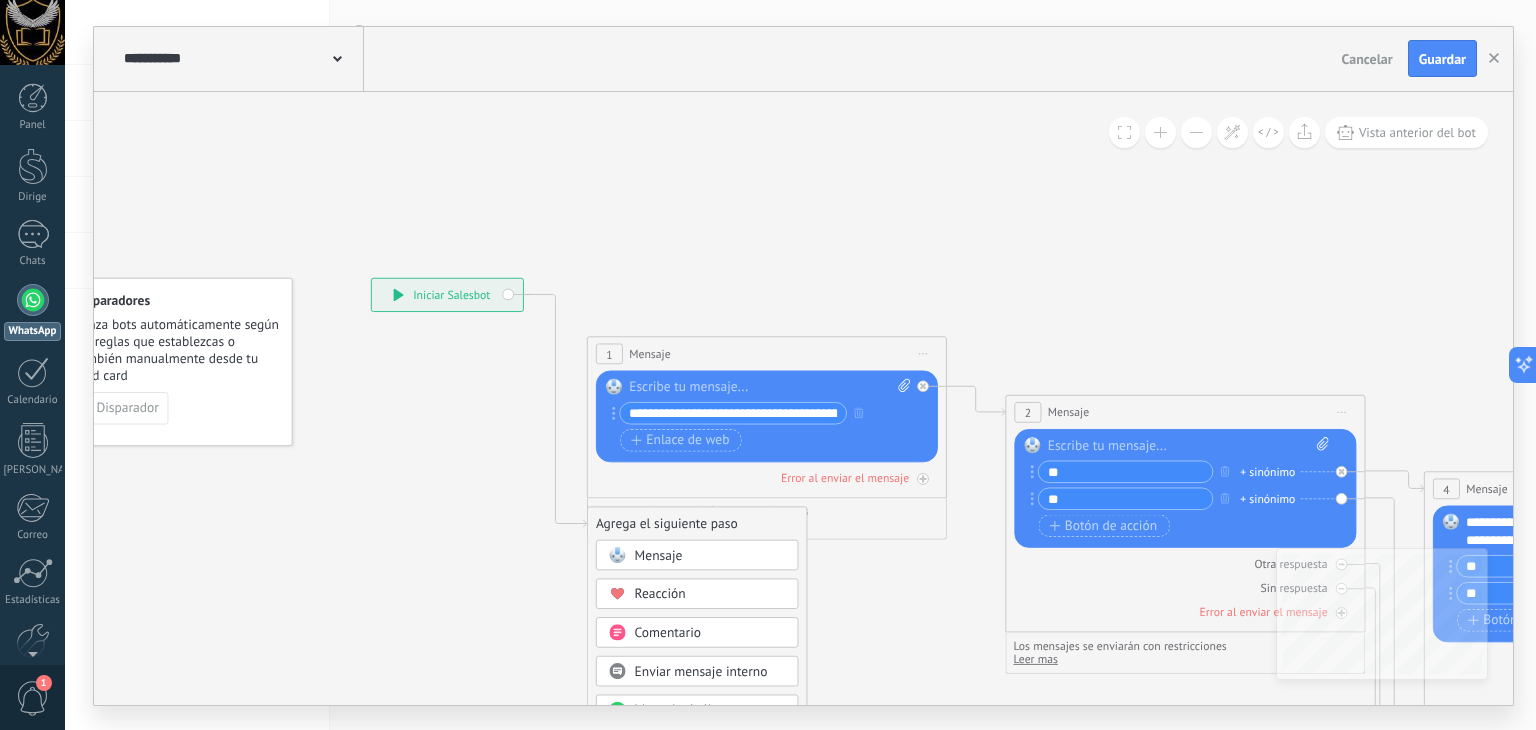 click at bounding box center (1196, 132) 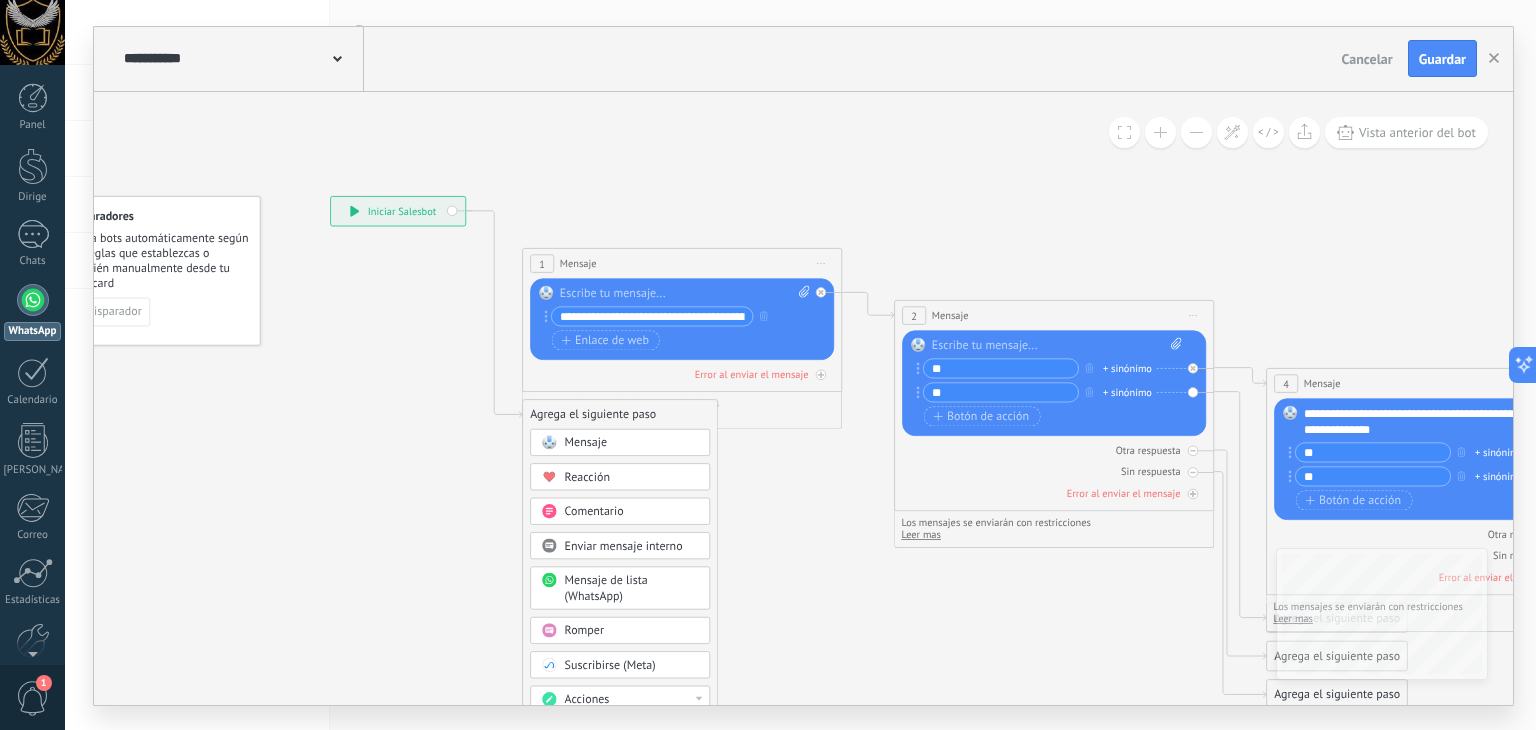 drag, startPoint x: 1068, startPoint y: 265, endPoint x: 980, endPoint y: 170, distance: 129.49518 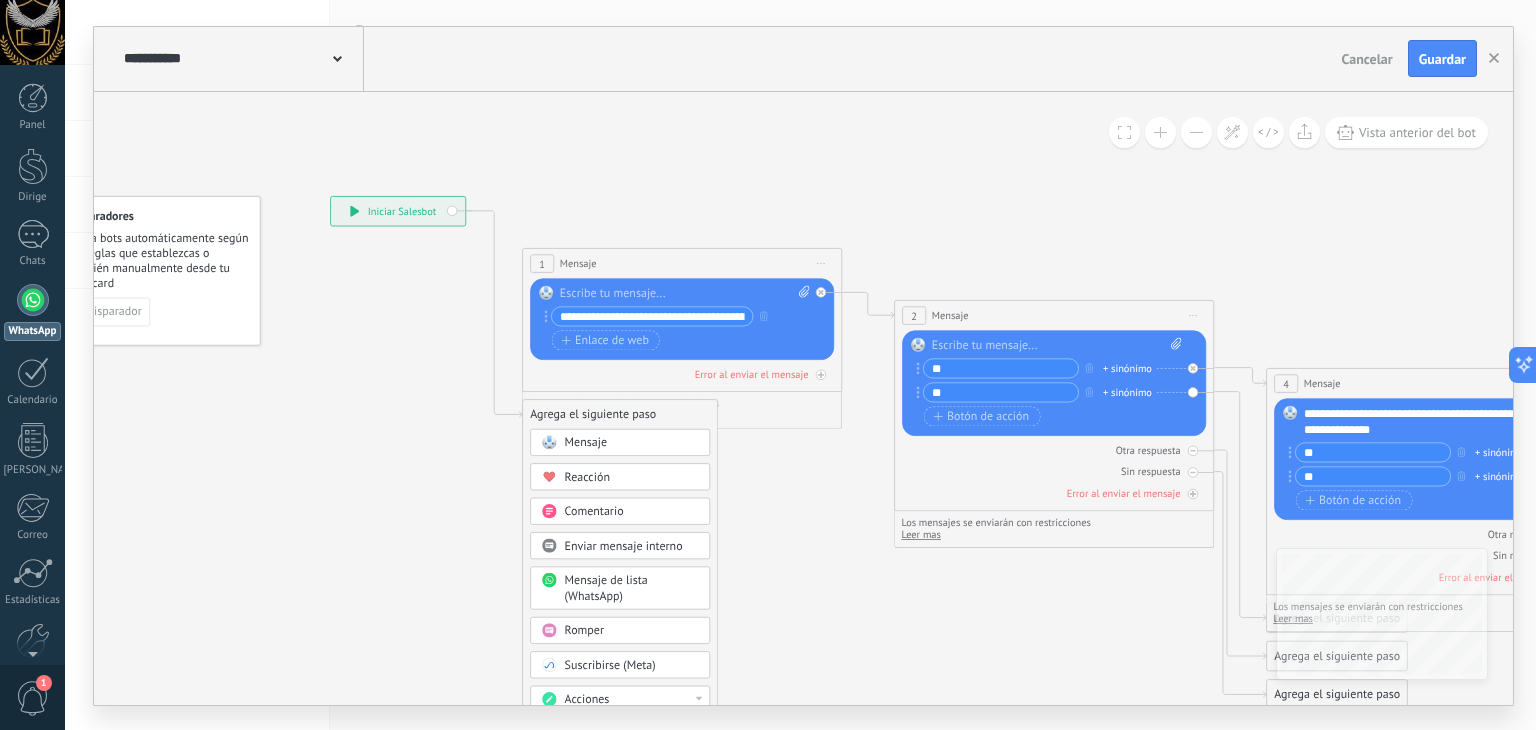 click 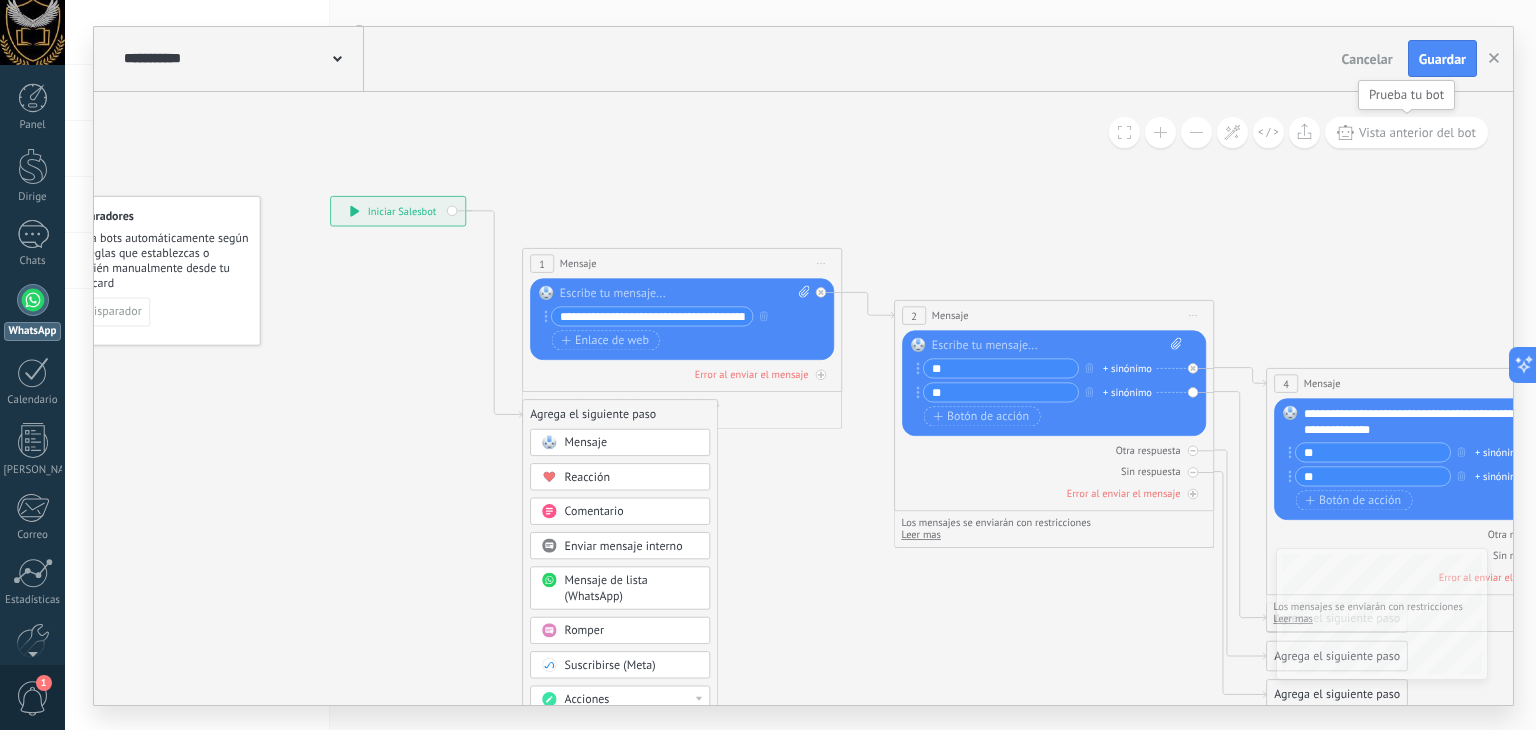 click on "Vista anterior del bot" at bounding box center (1417, 132) 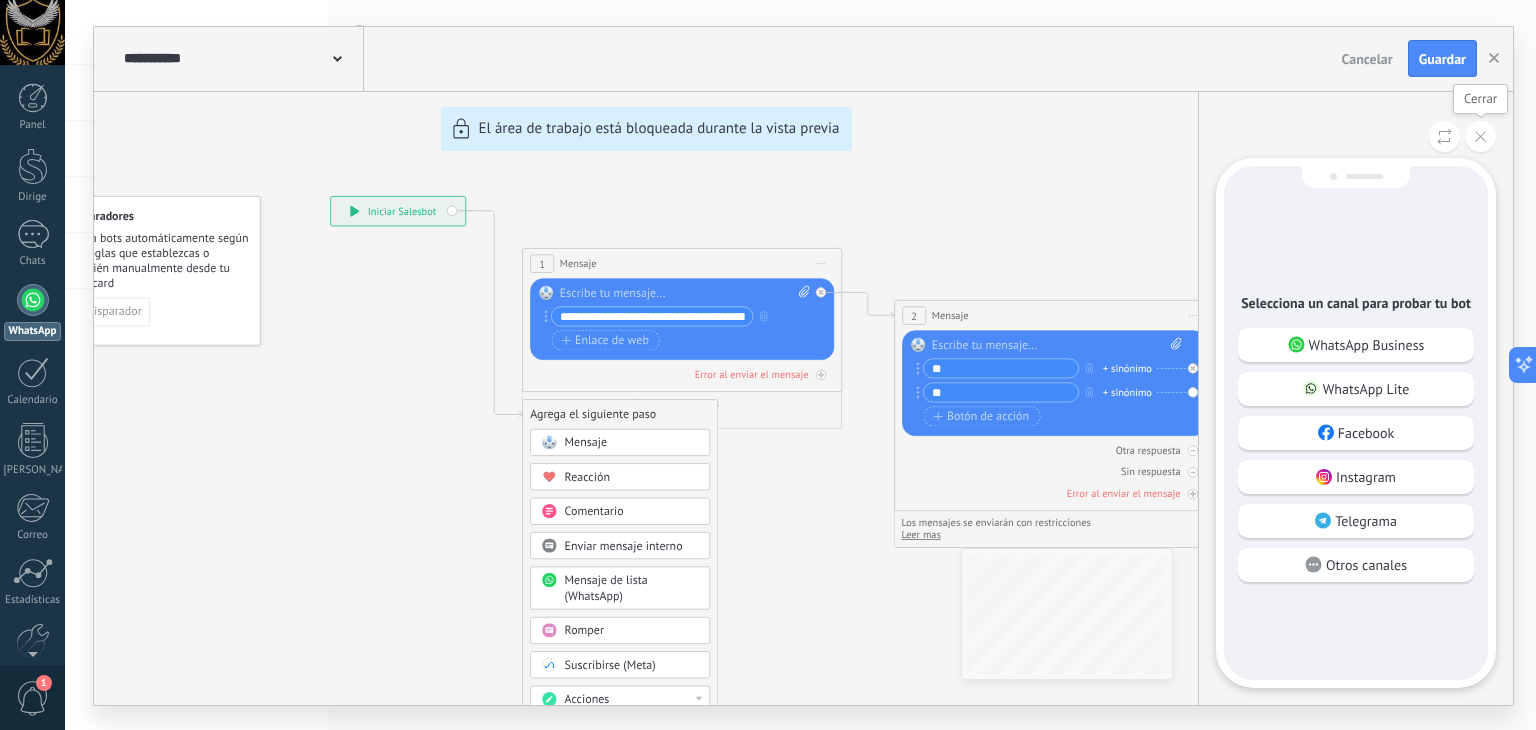 click at bounding box center (1480, 136) 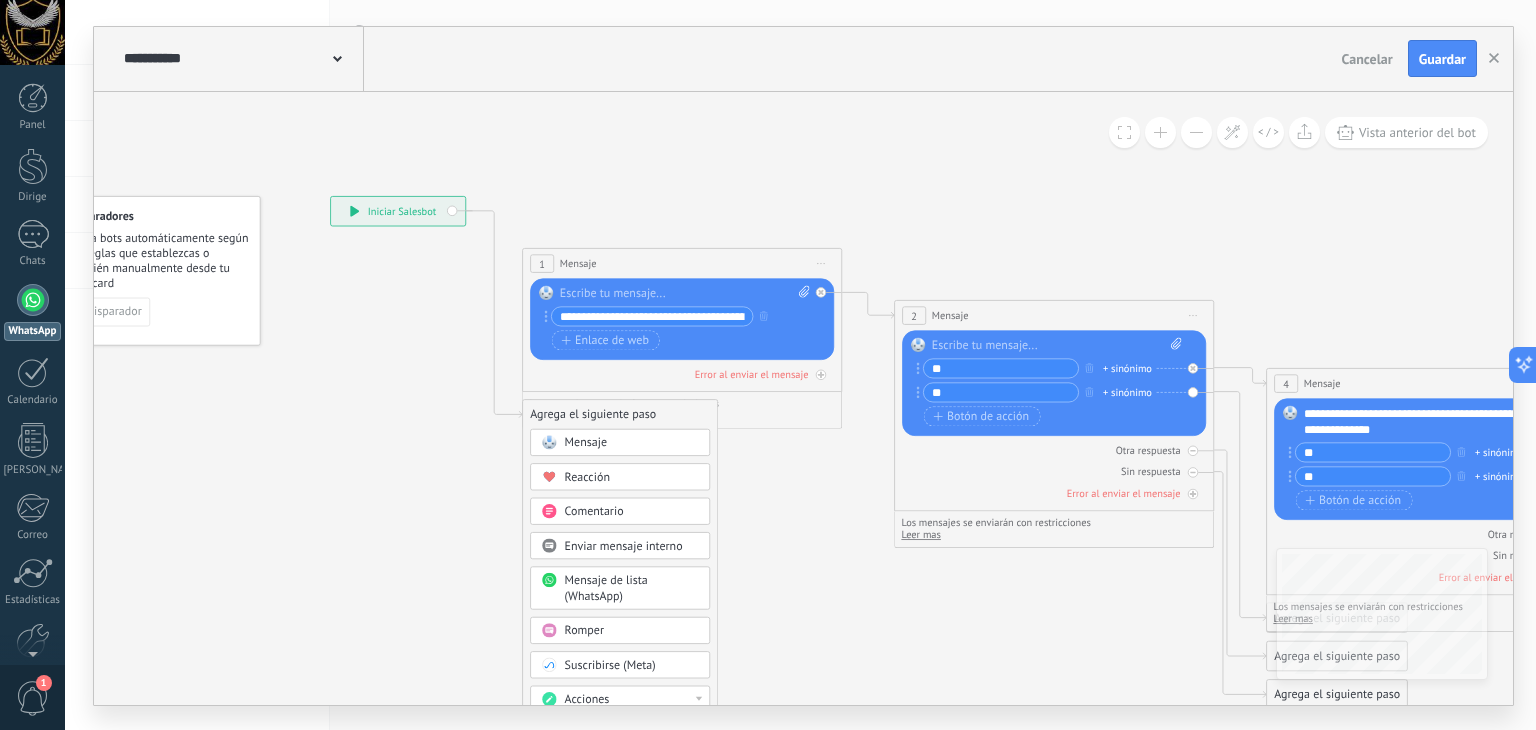 scroll, scrollTop: 0, scrollLeft: 0, axis: both 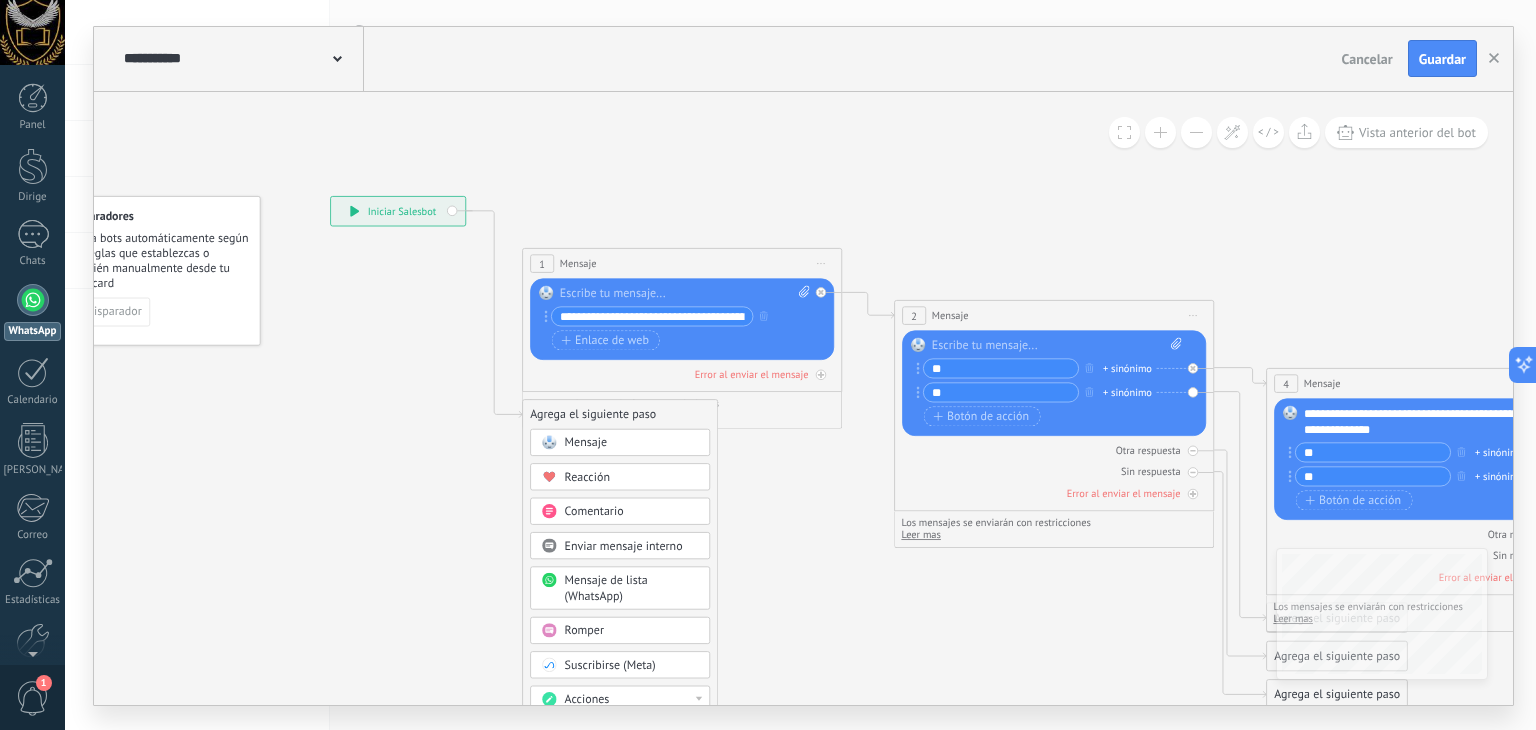 click at bounding box center [1124, 132] 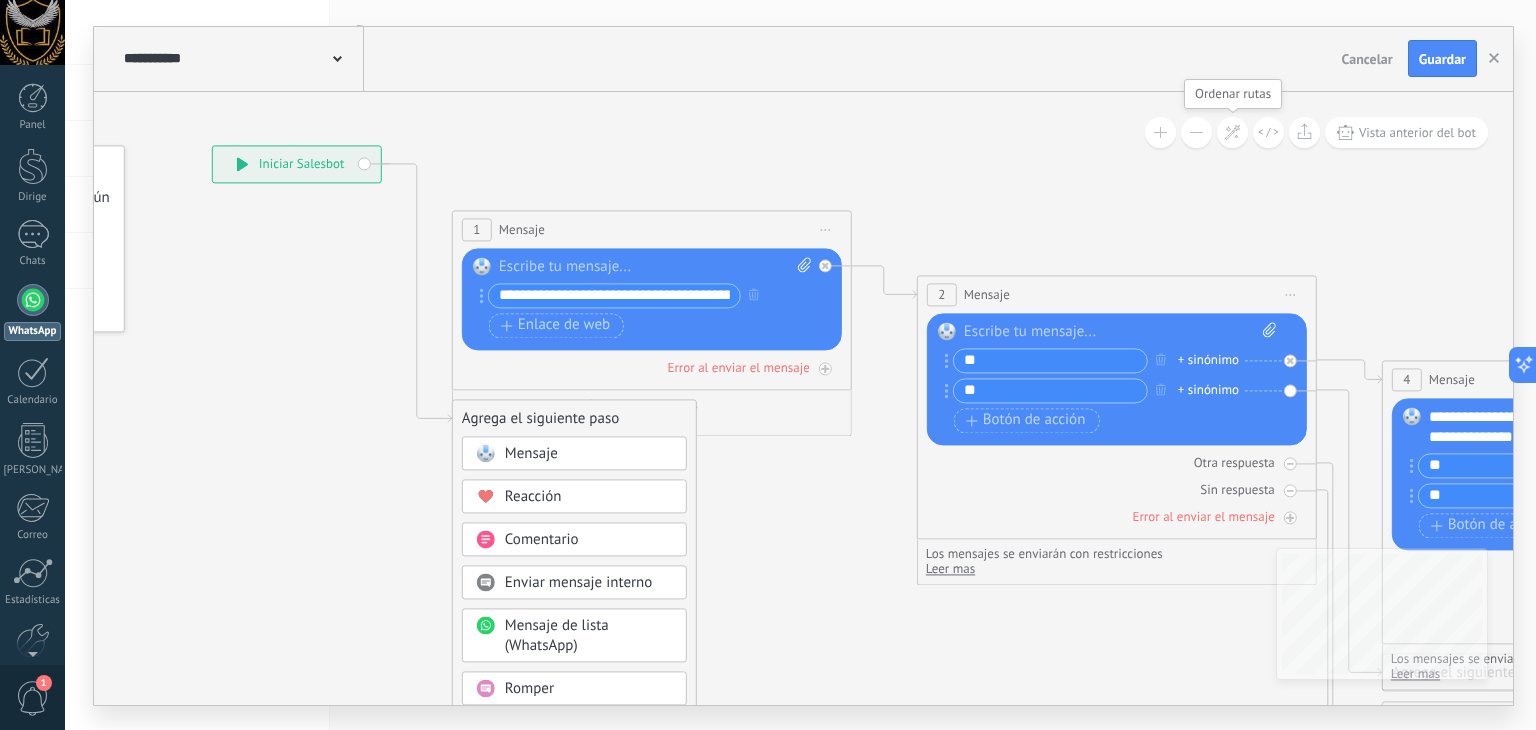 click 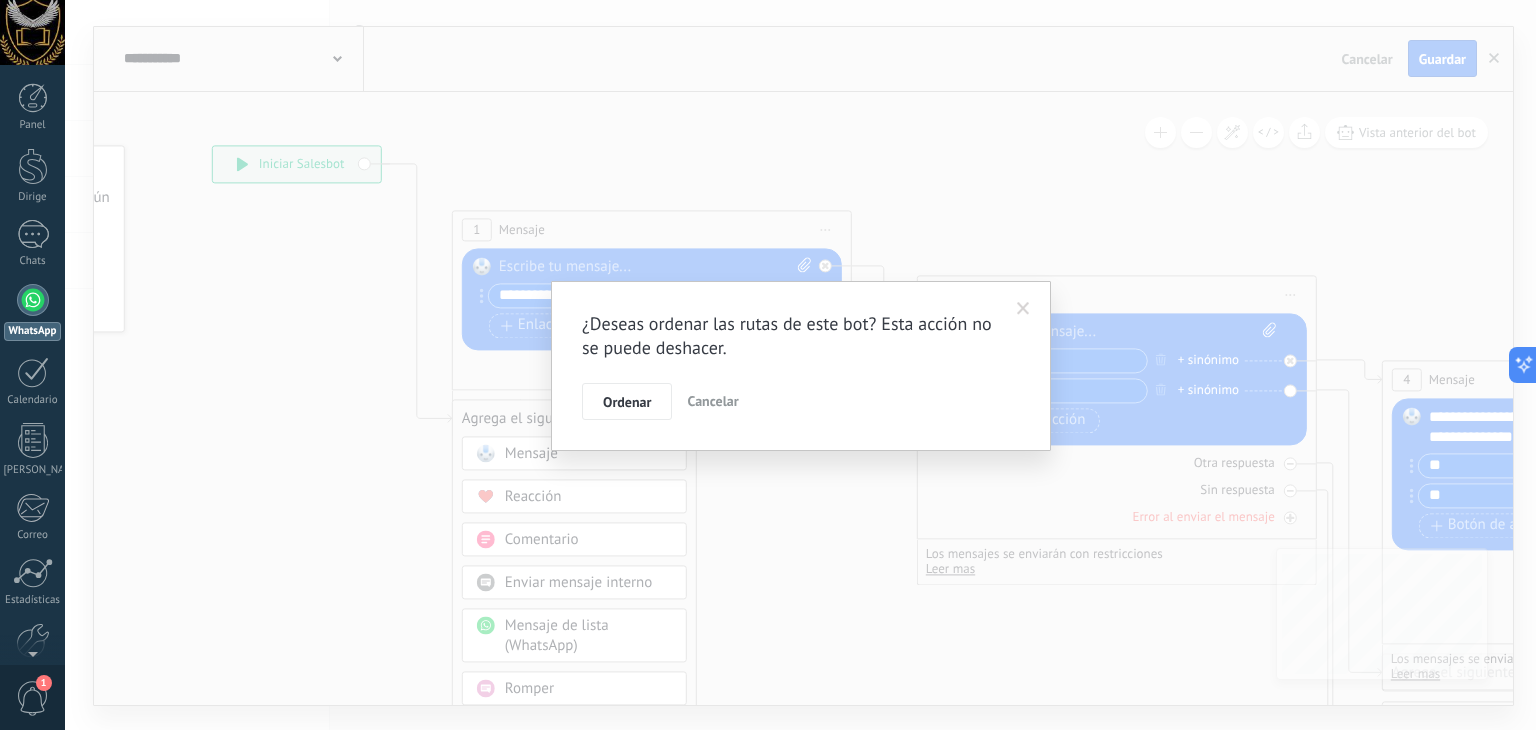 click on "Cancelar" at bounding box center [712, 401] 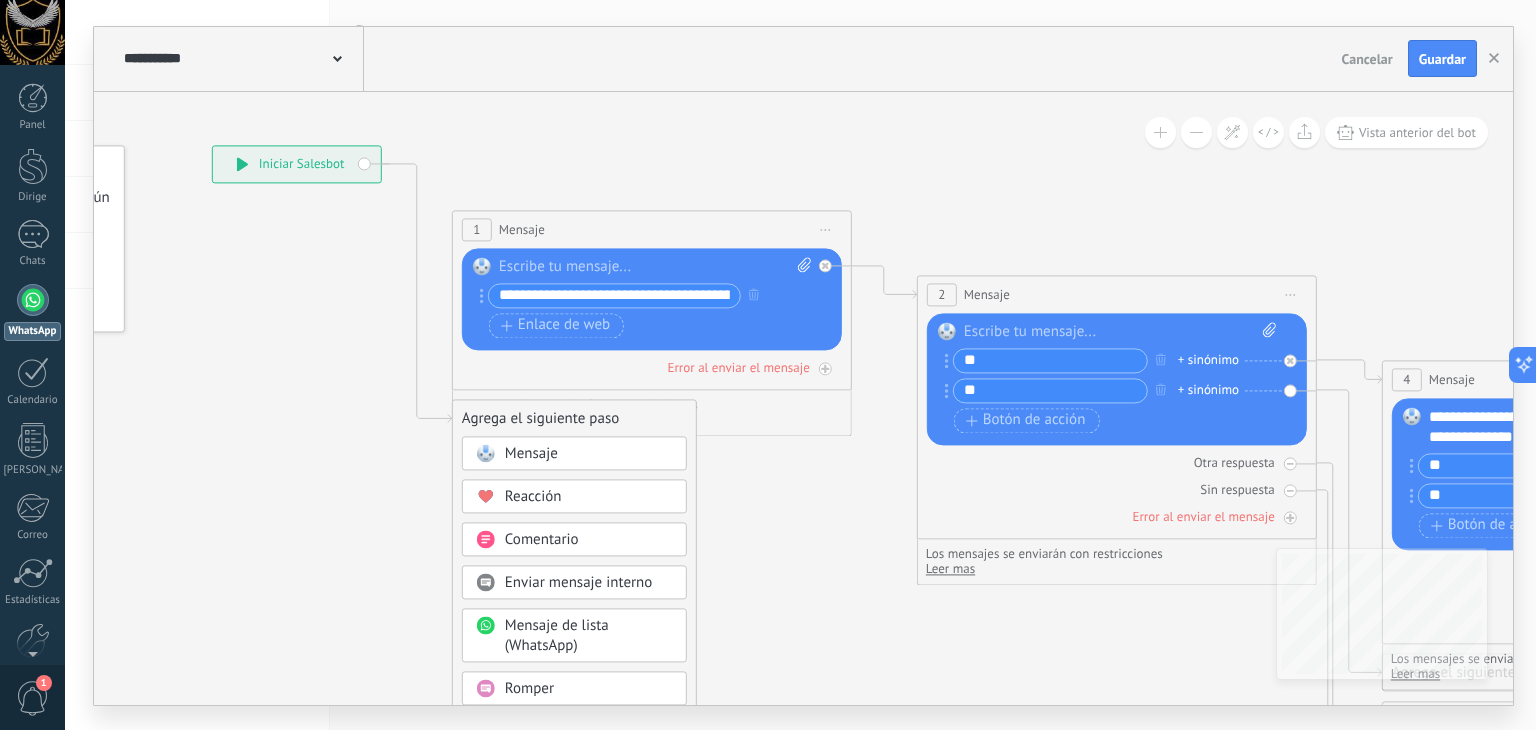 click on "**********" at bounding box center [297, 164] 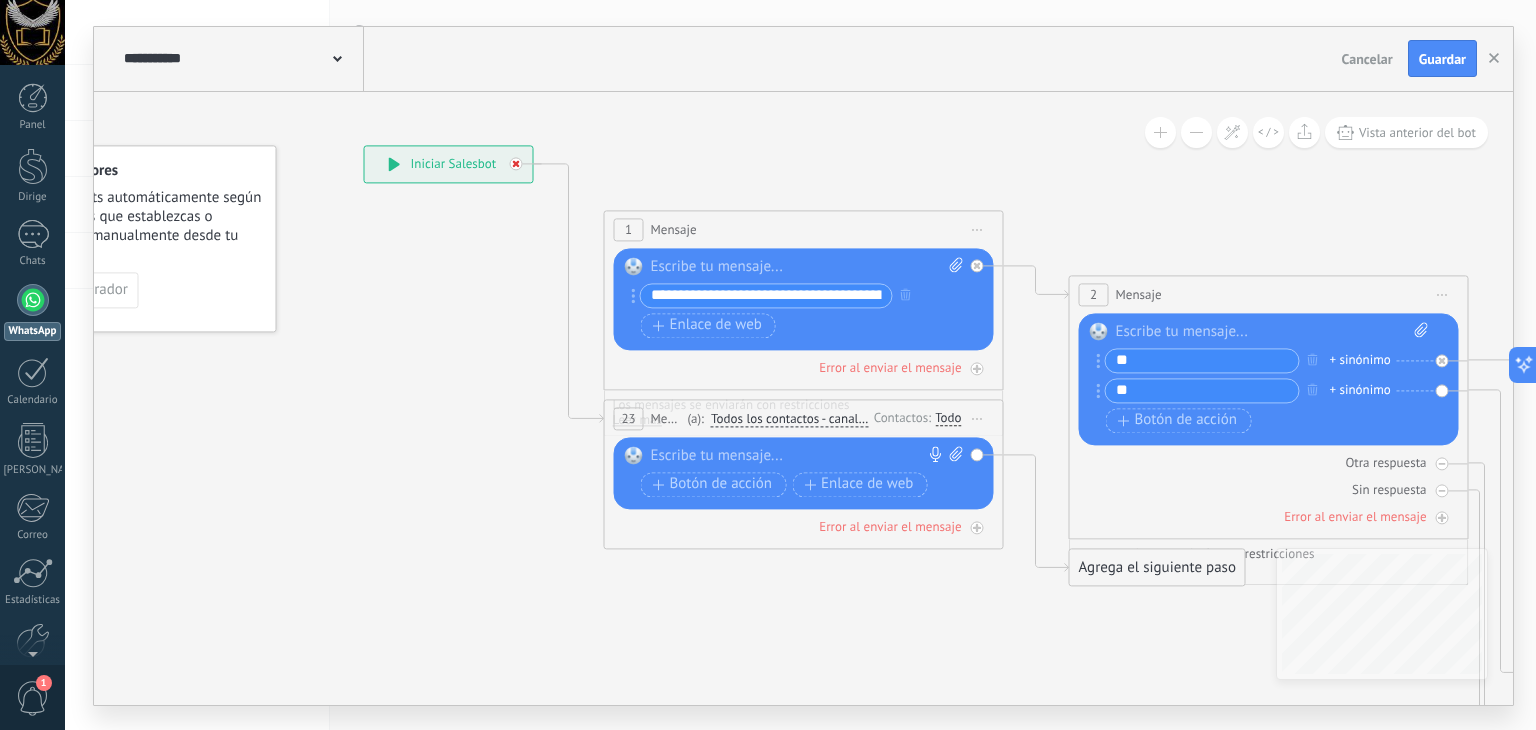 click 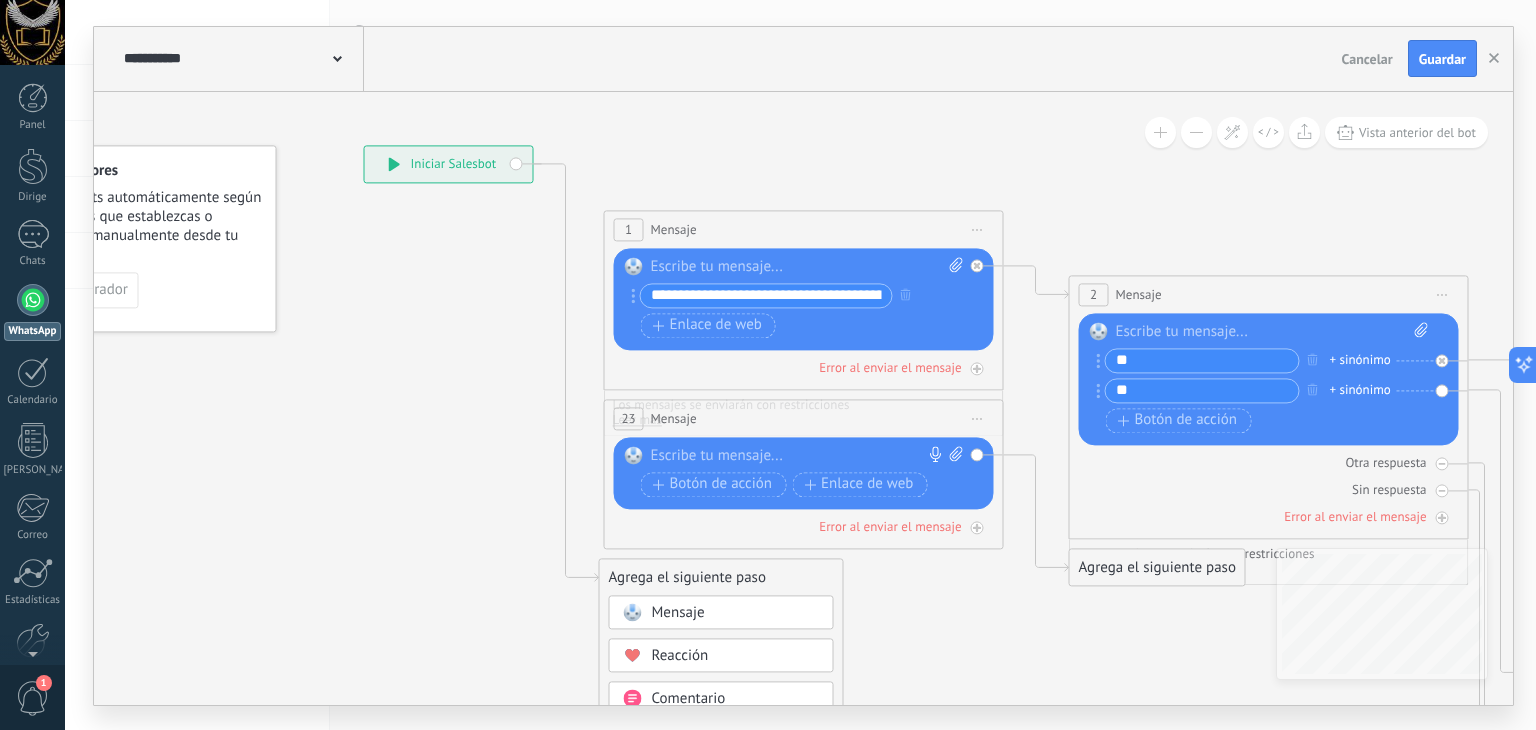 click on "Mensaje" at bounding box center (736, 613) 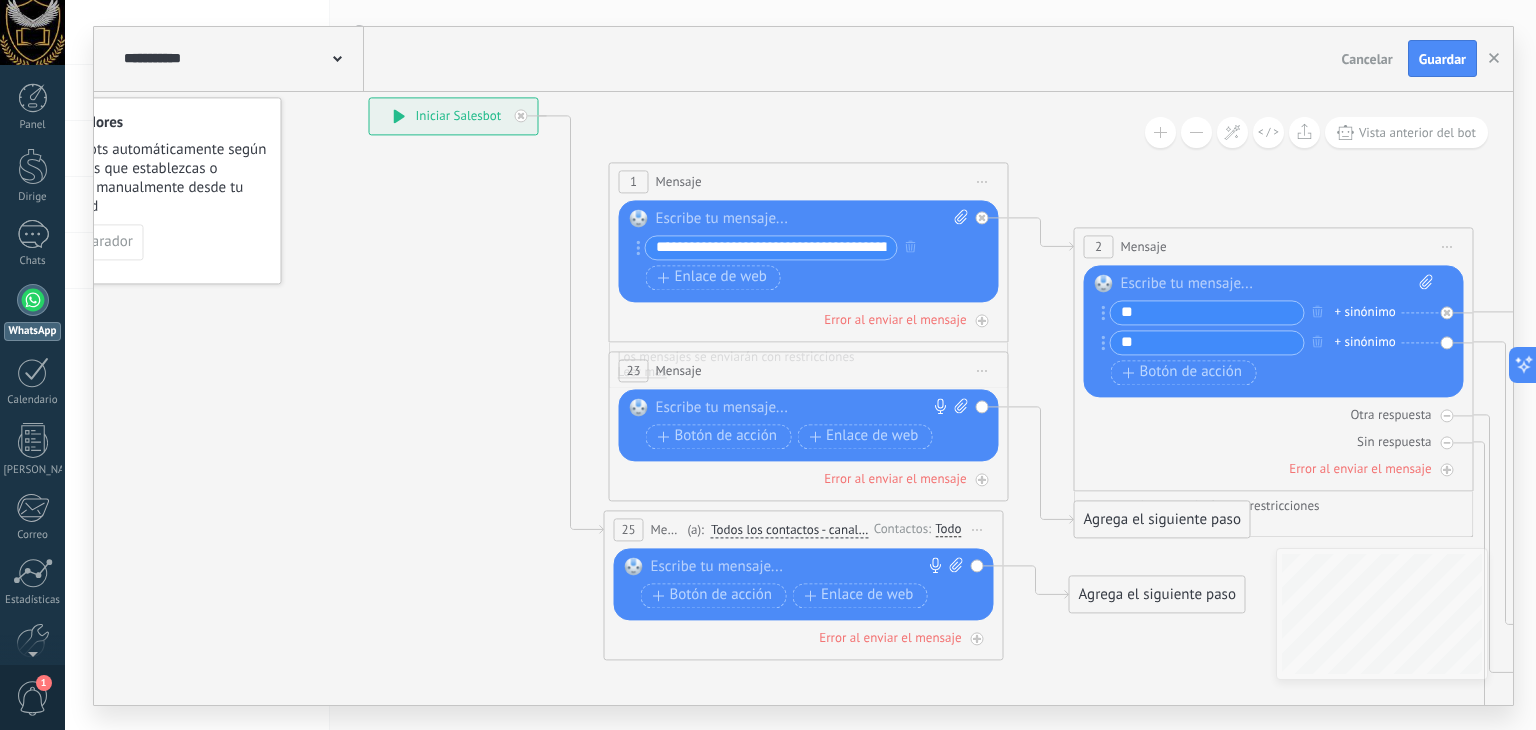 click on "1" at bounding box center [634, 181] 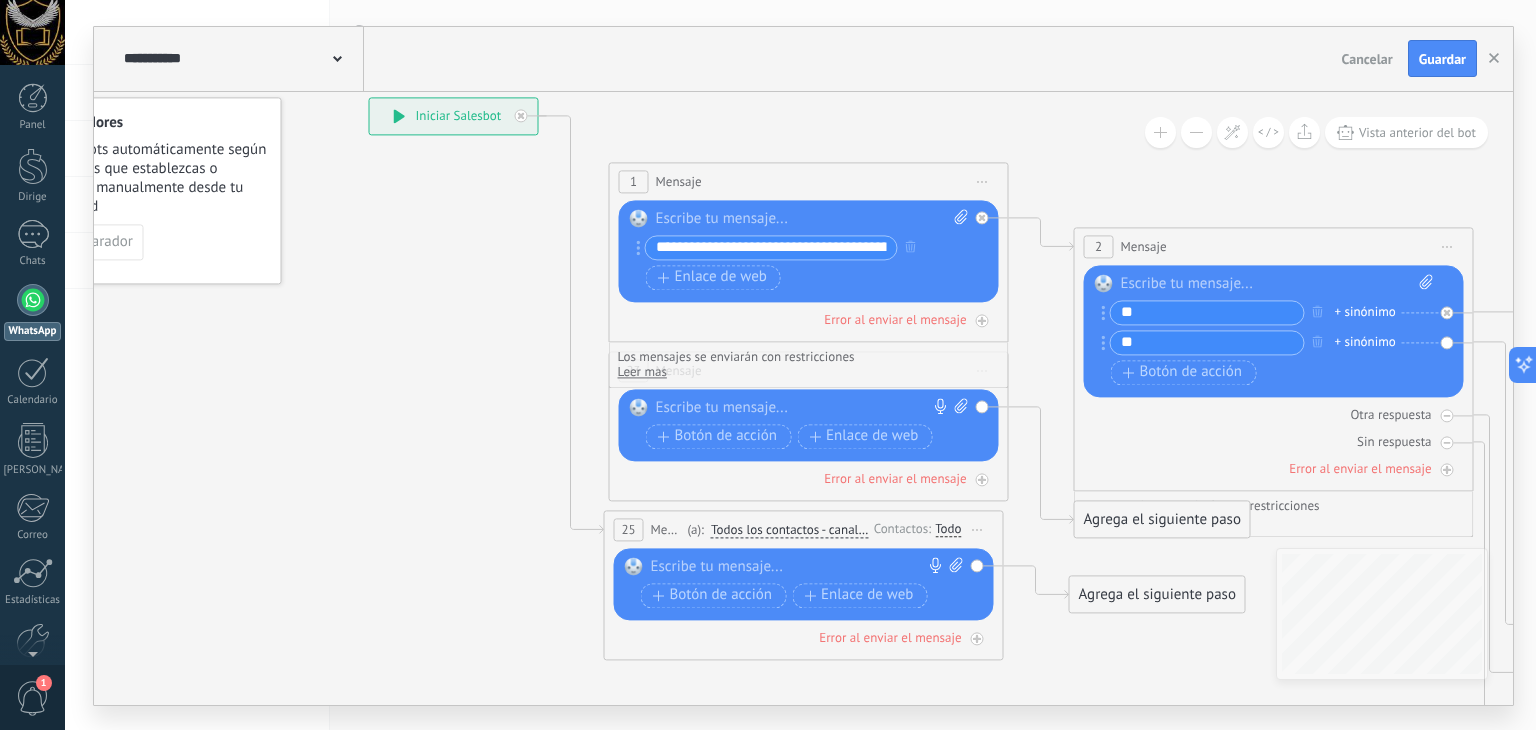 click on "1" at bounding box center [634, 181] 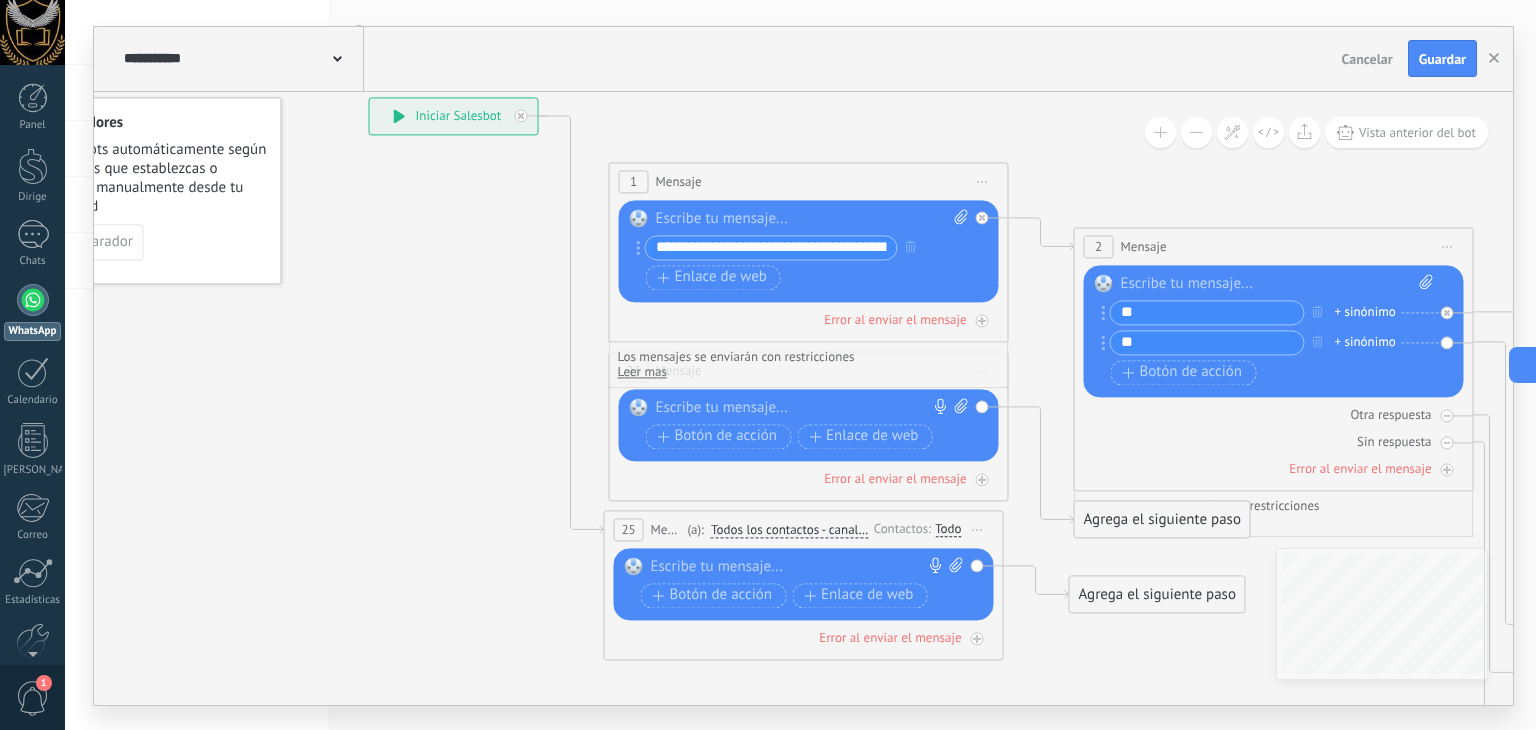 click on "1" at bounding box center [634, 181] 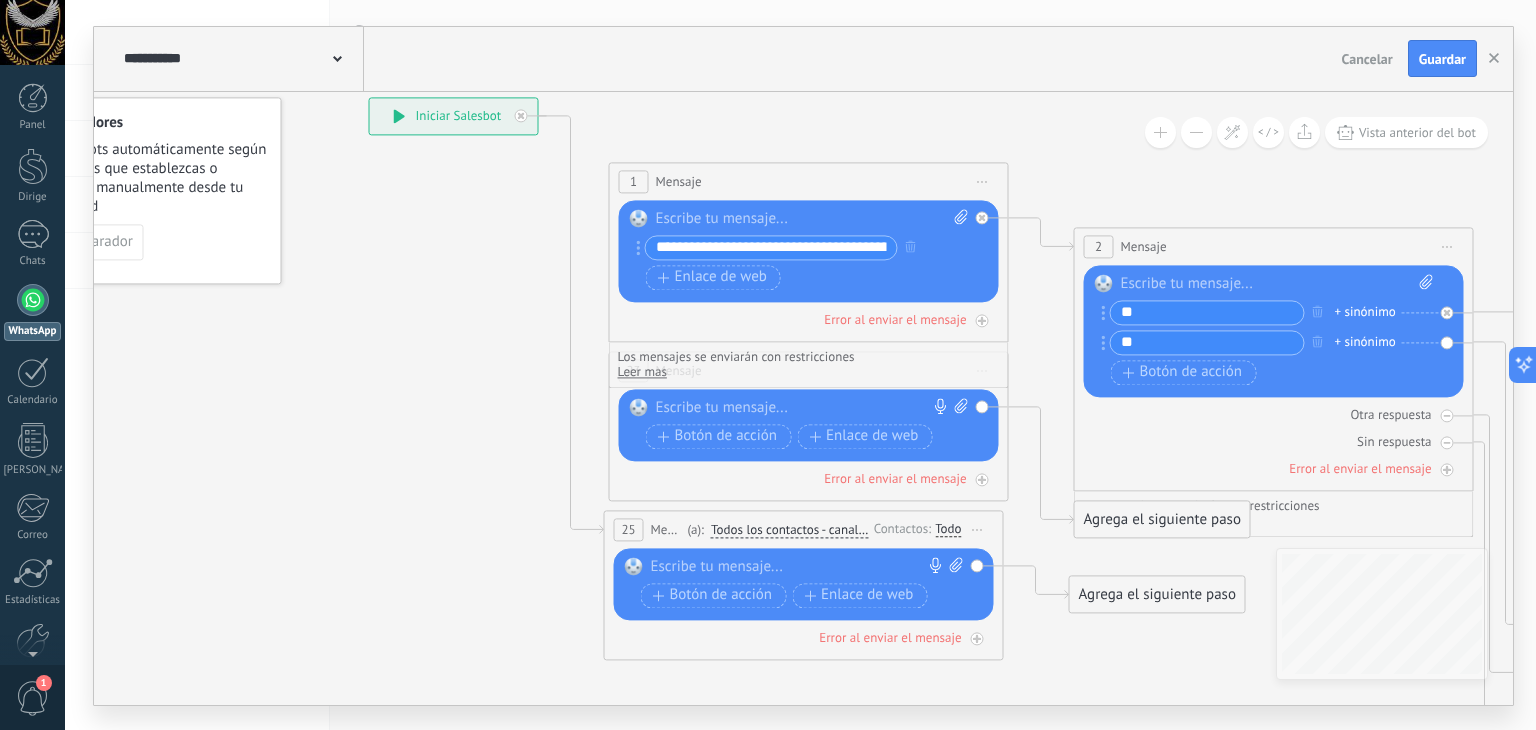 click 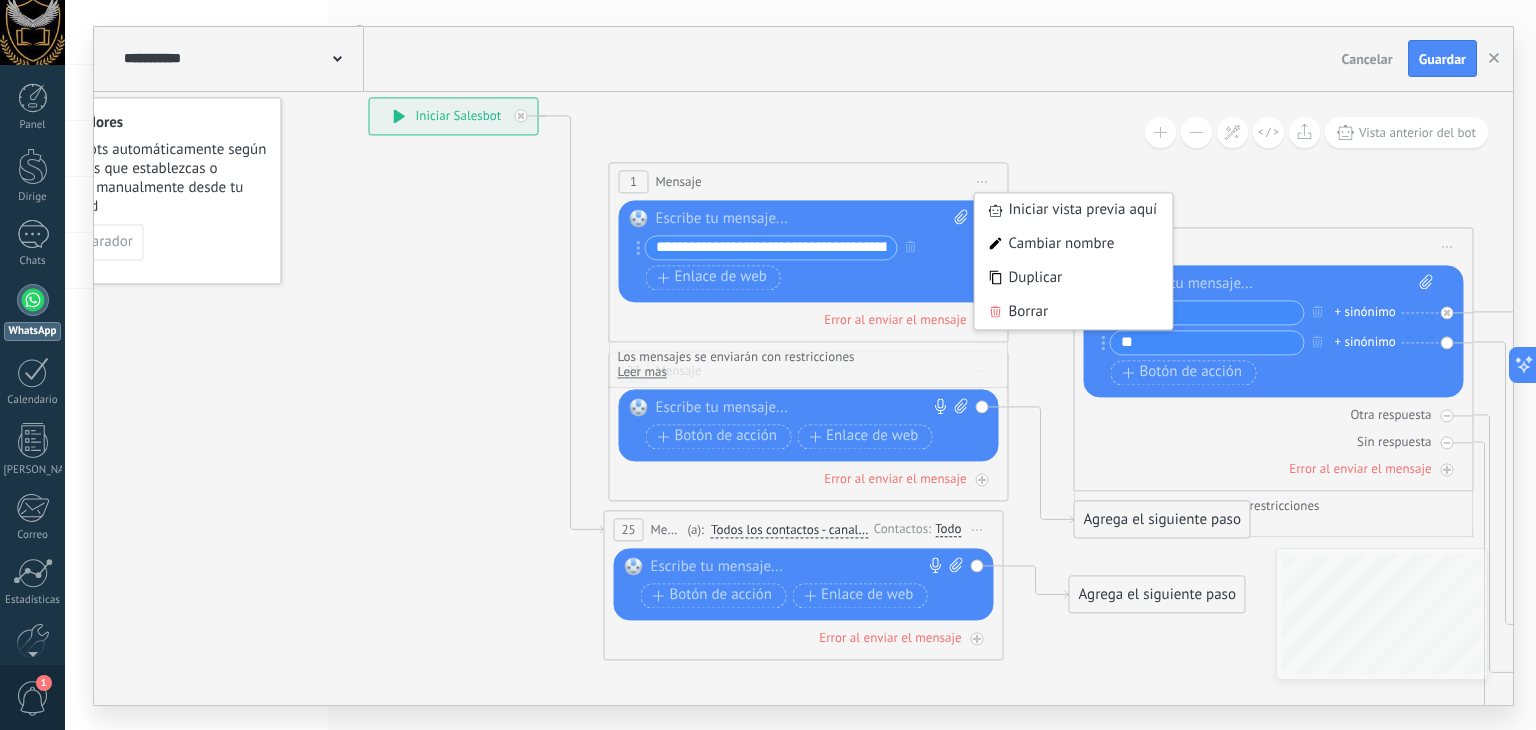click 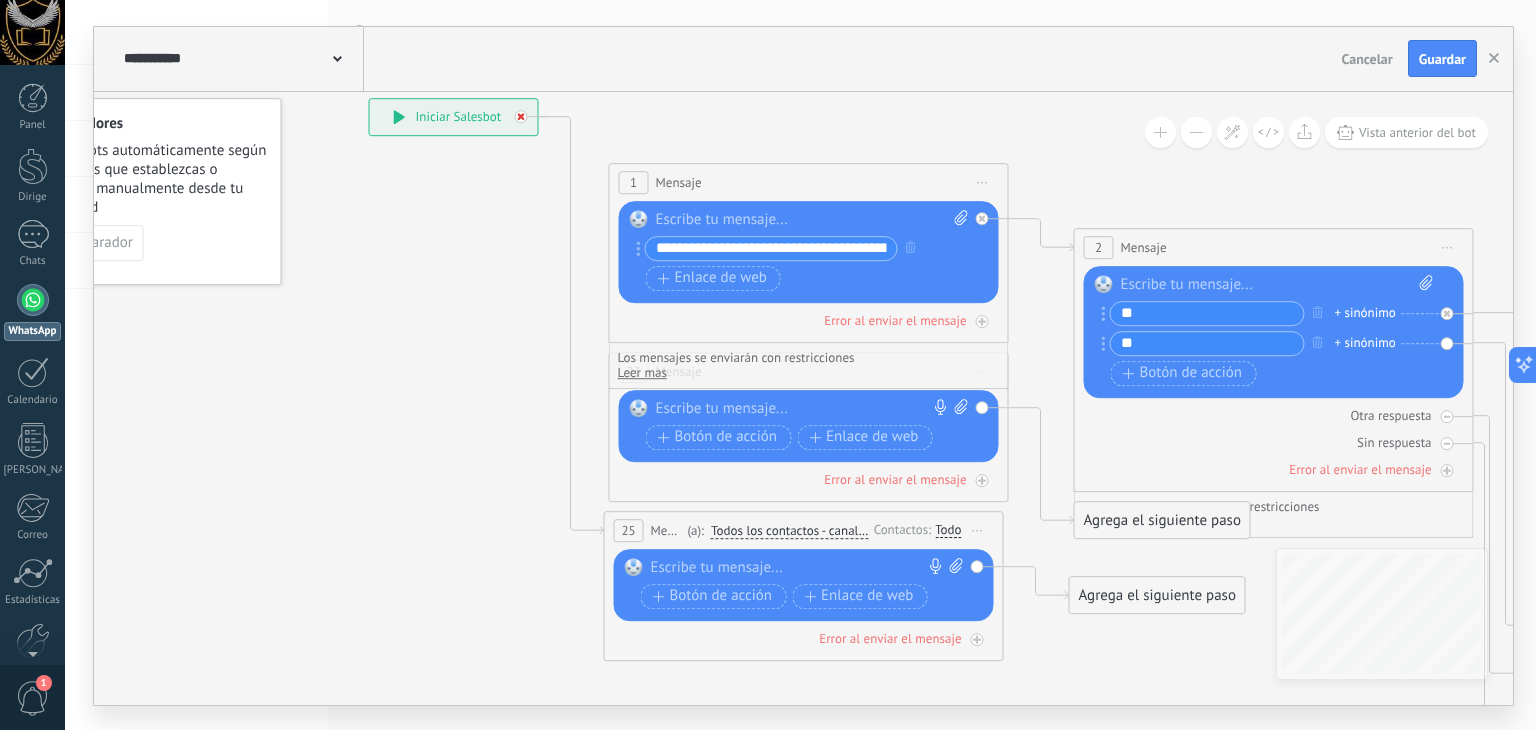 click at bounding box center [521, 116] 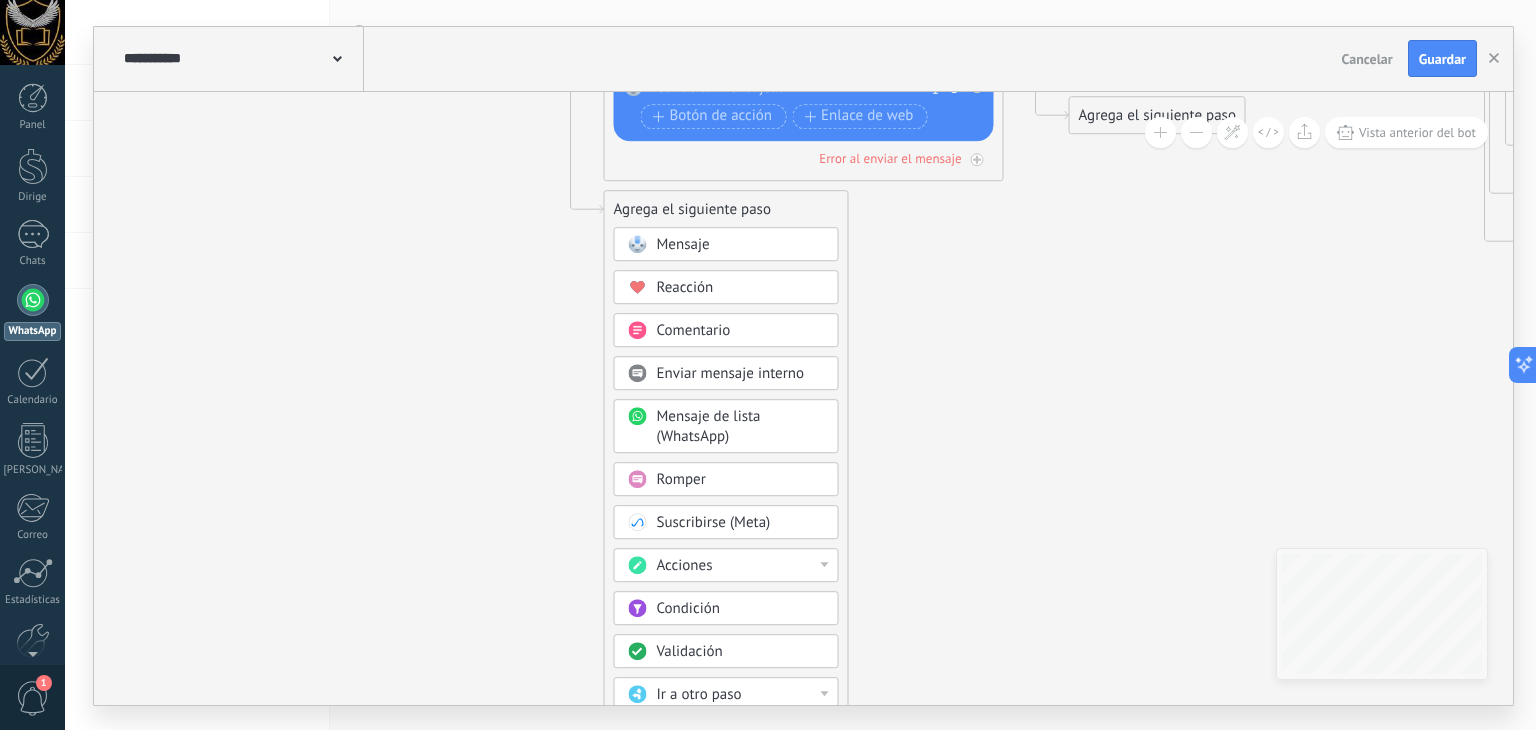 click on "Reacción" at bounding box center [685, 287] 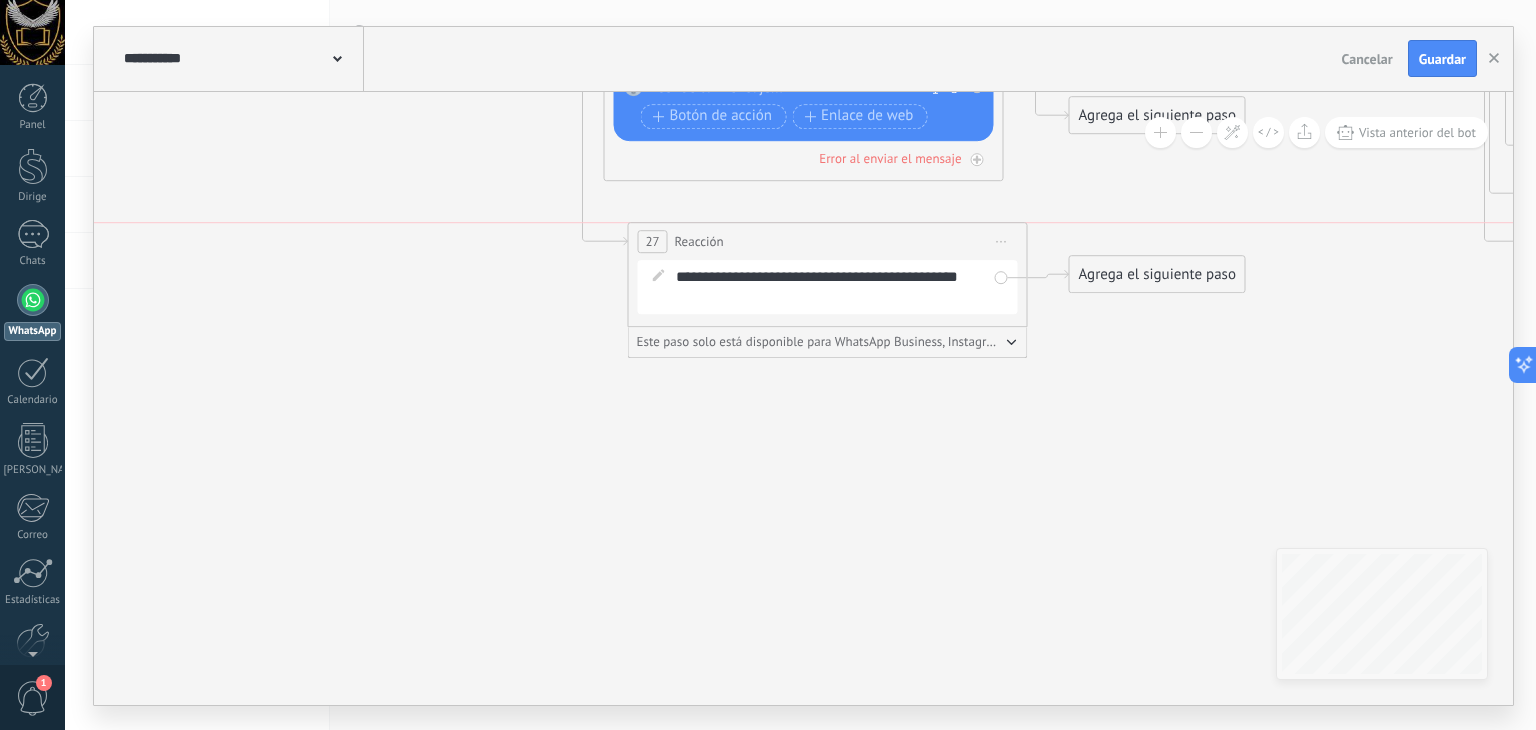 drag, startPoint x: 632, startPoint y: 205, endPoint x: 656, endPoint y: 241, distance: 43.266617 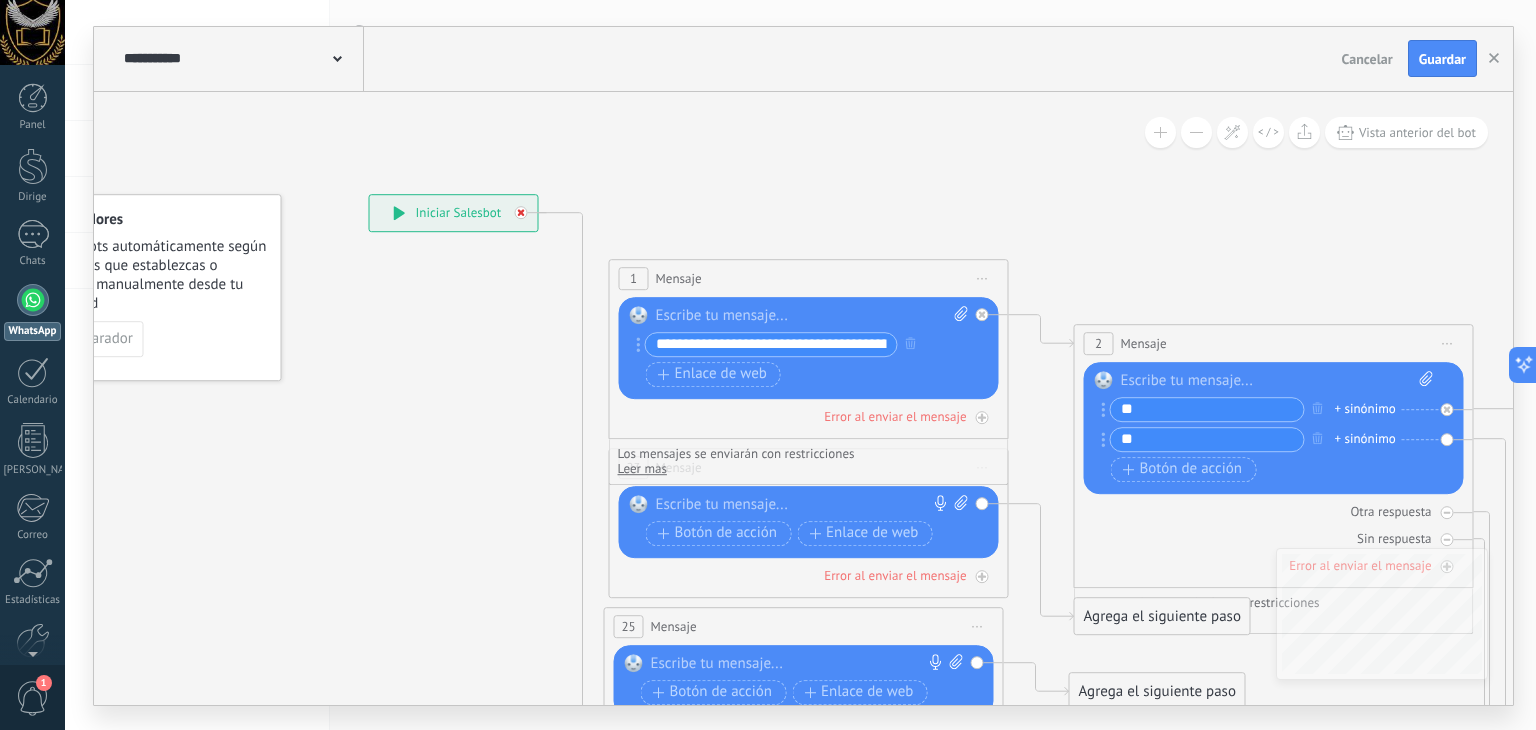 click 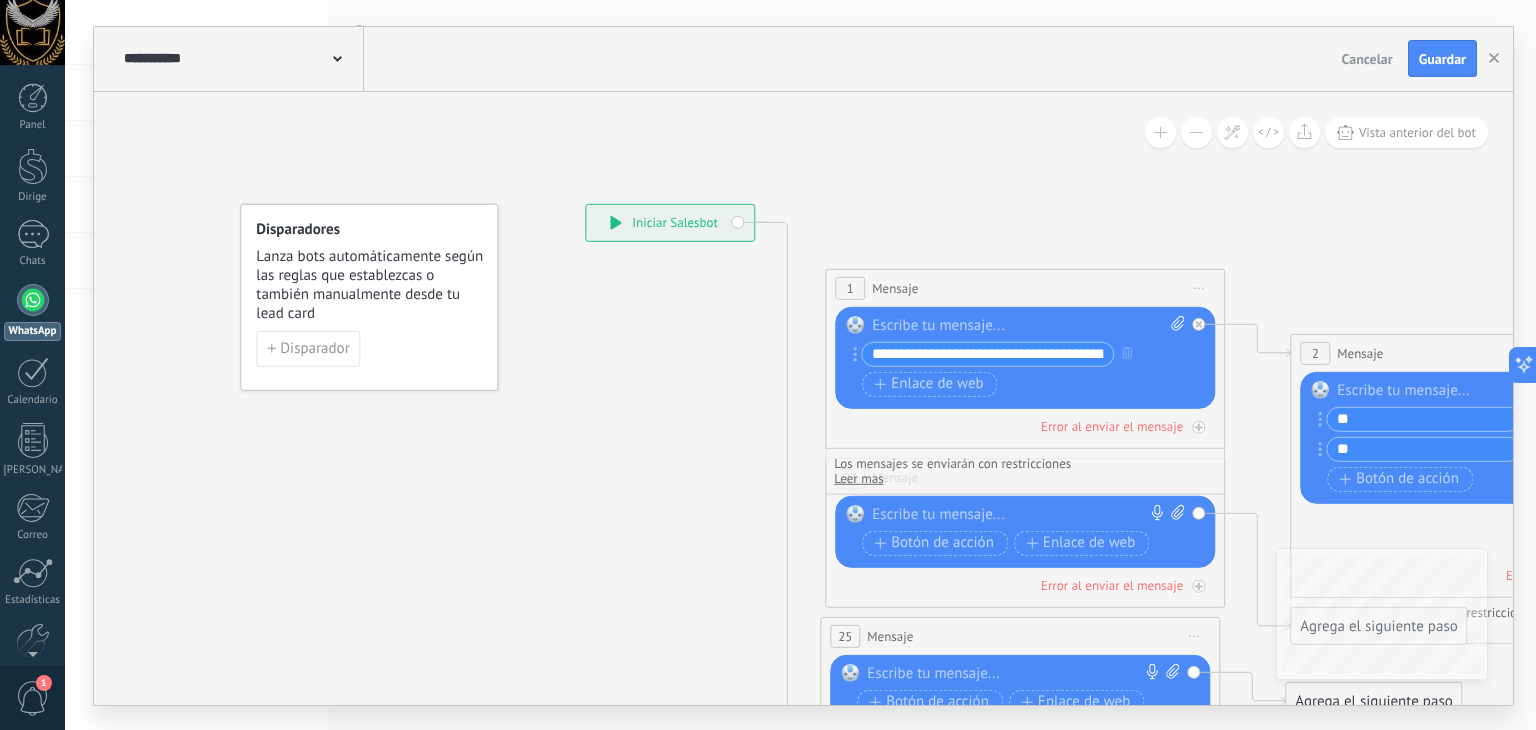 drag, startPoint x: 338, startPoint y: 319, endPoint x: 555, endPoint y: 329, distance: 217.23029 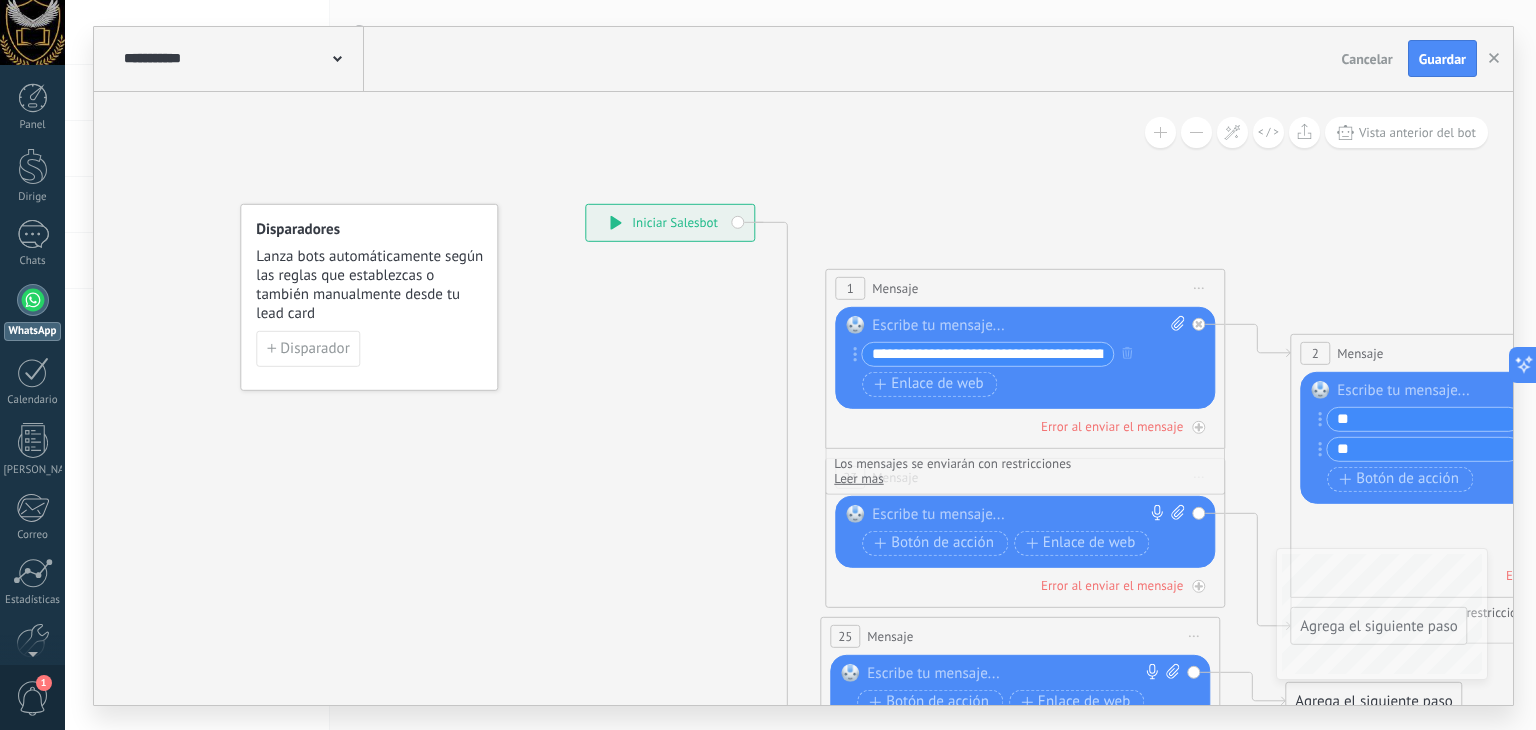 click 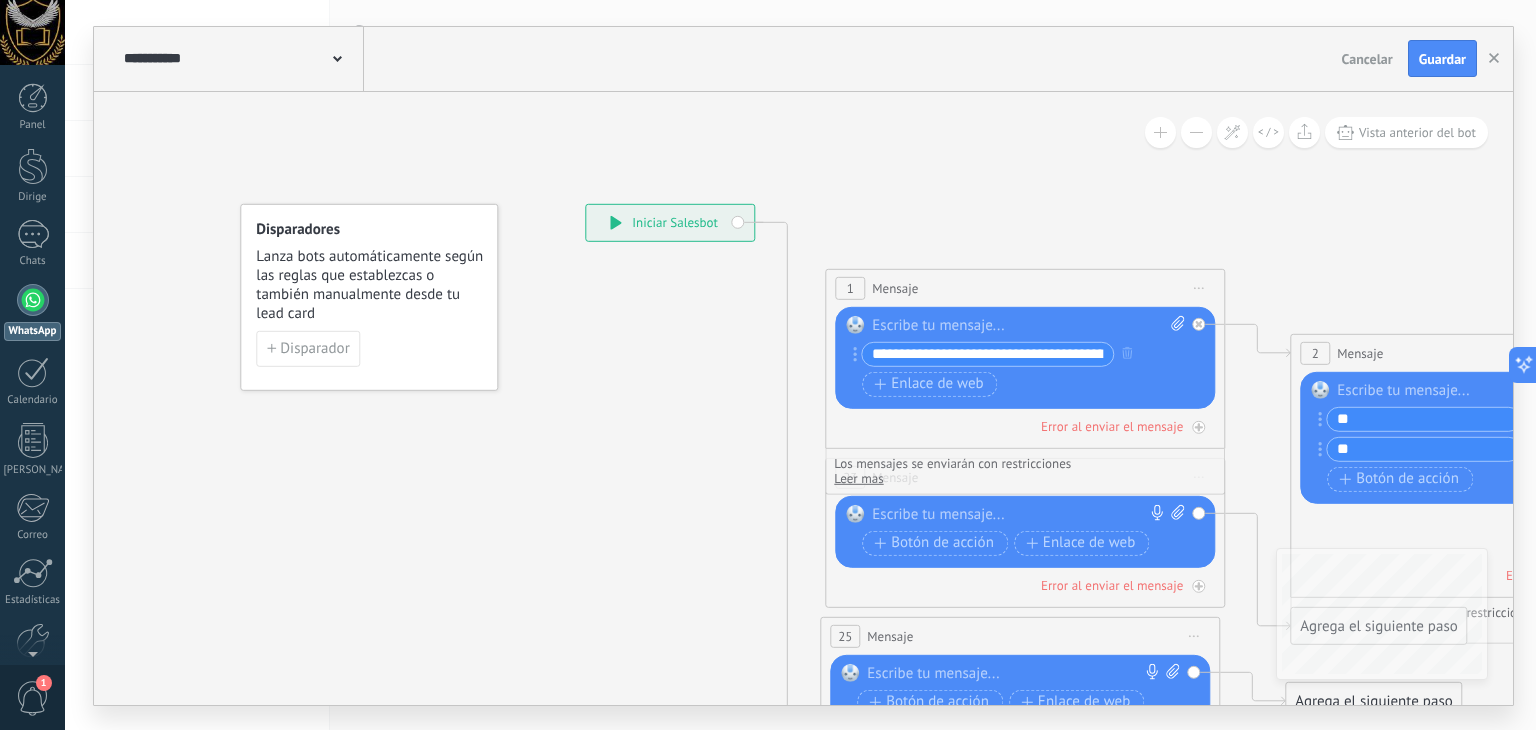 click on "**********" at bounding box center [670, 222] 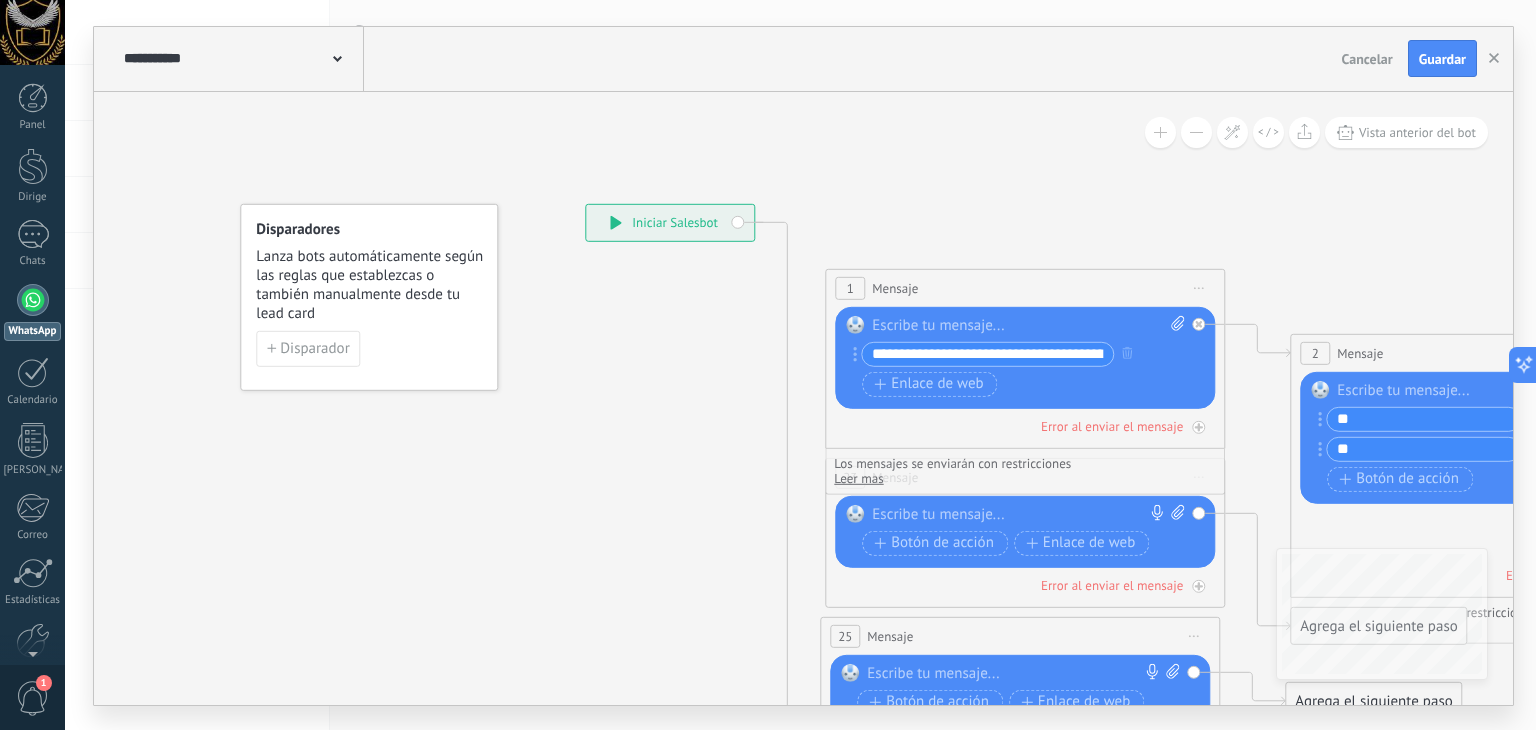 click on "Iniciar Salesbot" at bounding box center [675, 222] 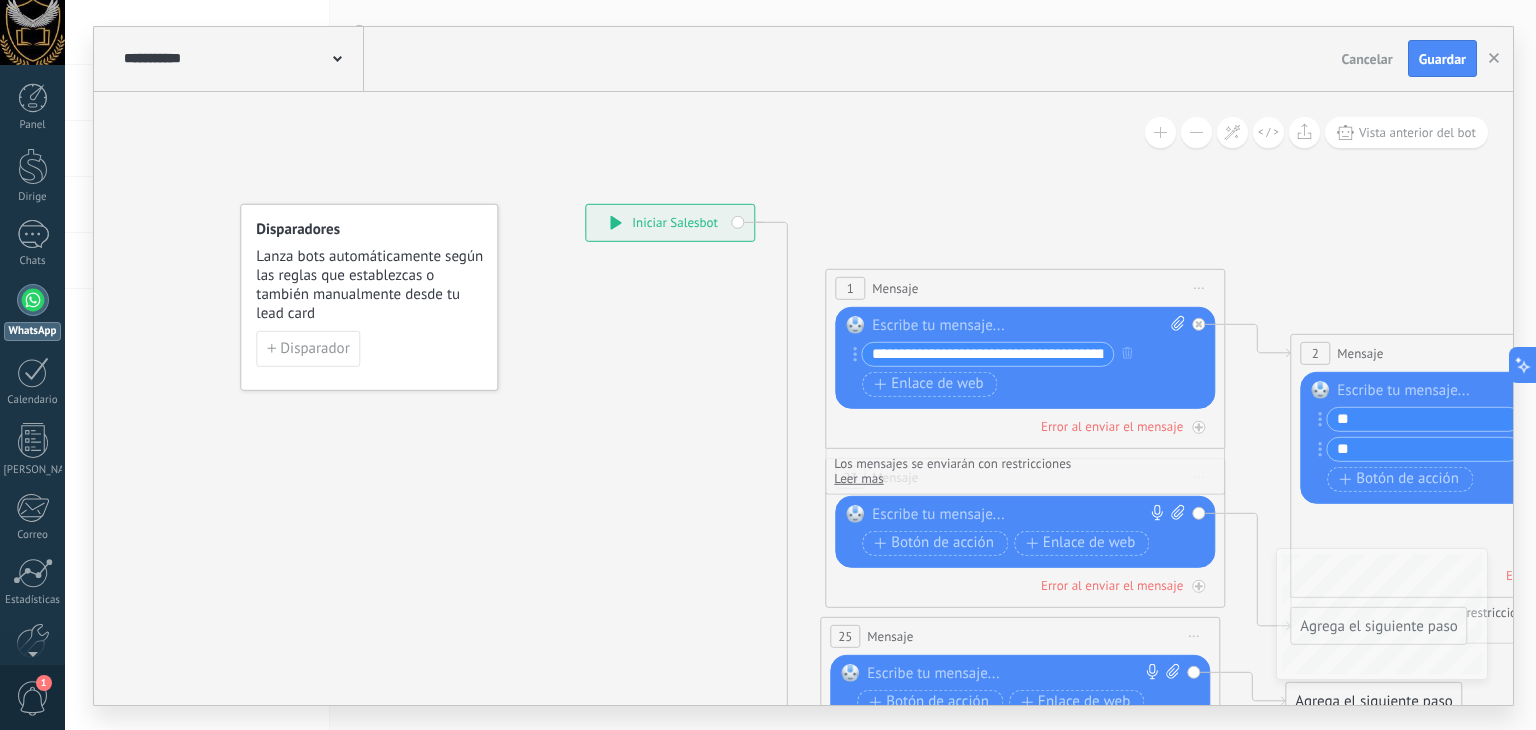 click on "1" at bounding box center (850, 287) 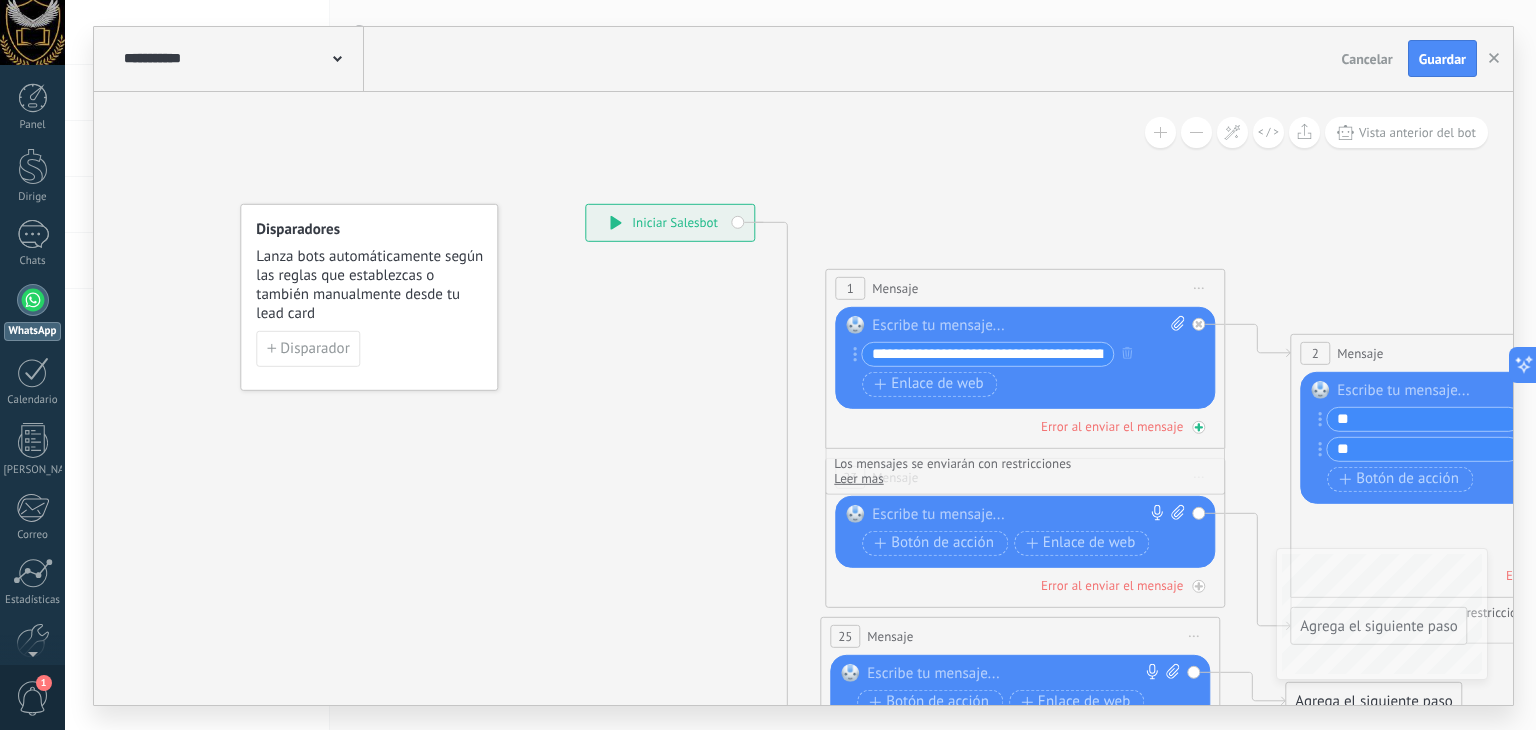click on "Error al enviar el mensaje" at bounding box center [1112, 425] 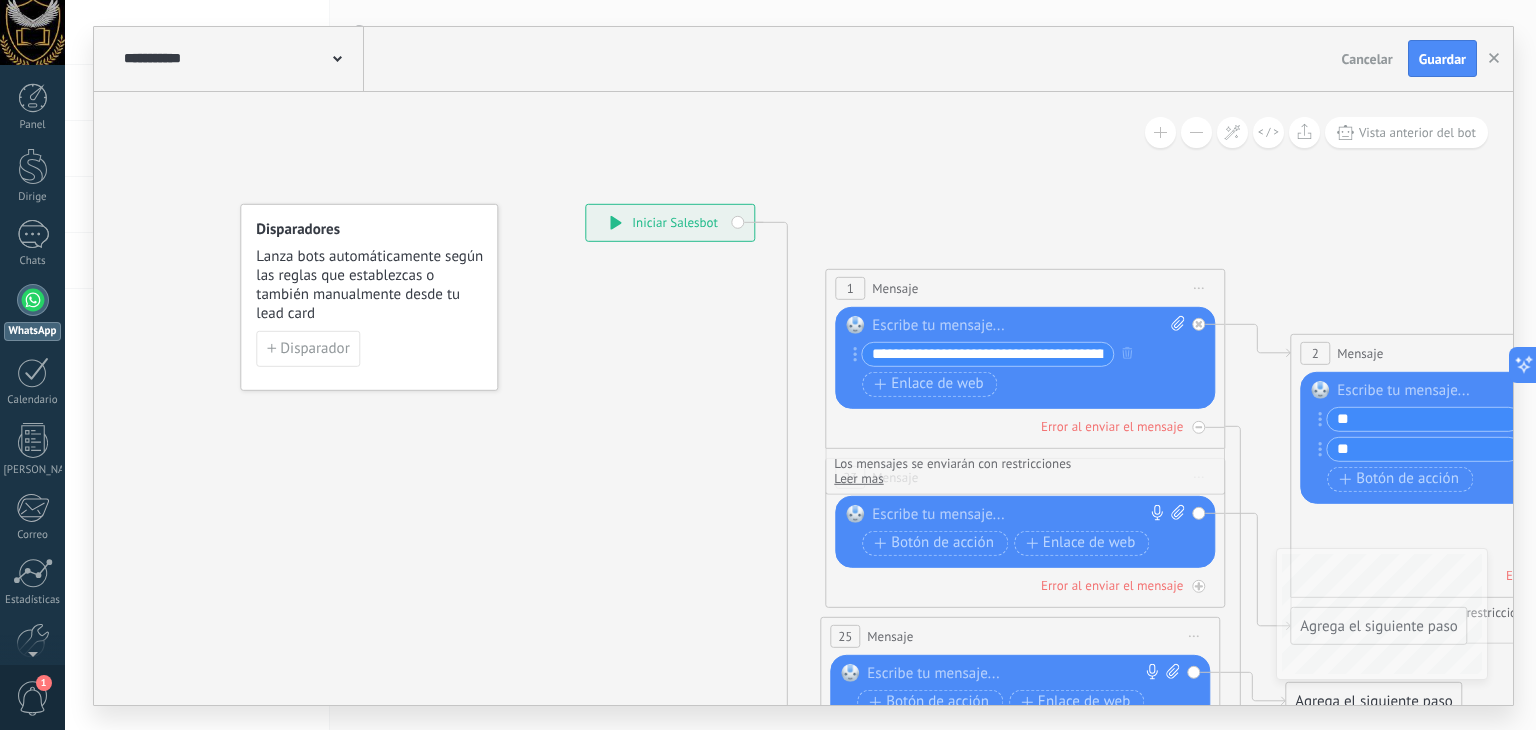 click on "Error al enviar el mensaje" at bounding box center (1112, 425) 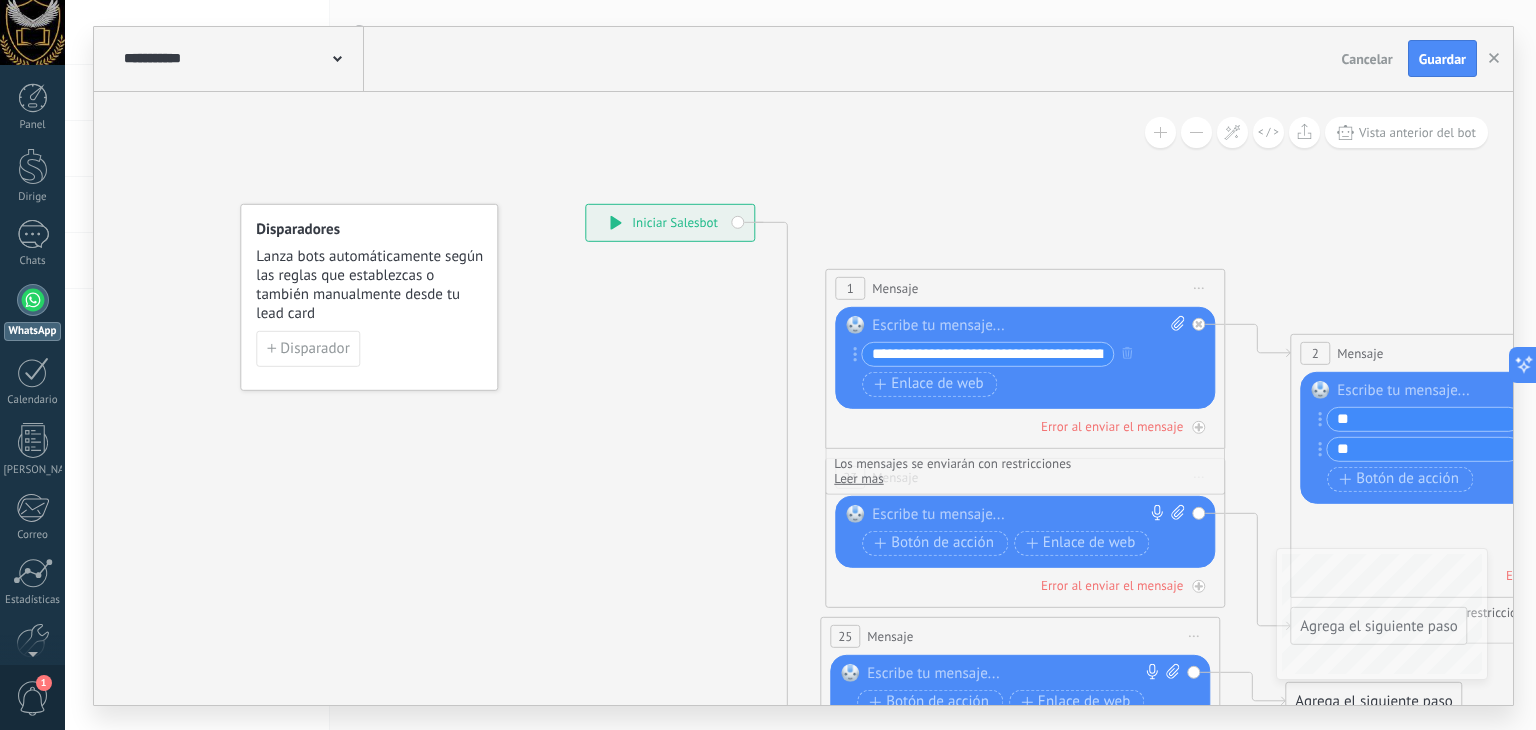 drag, startPoint x: 920, startPoint y: 430, endPoint x: 698, endPoint y: 416, distance: 222.44101 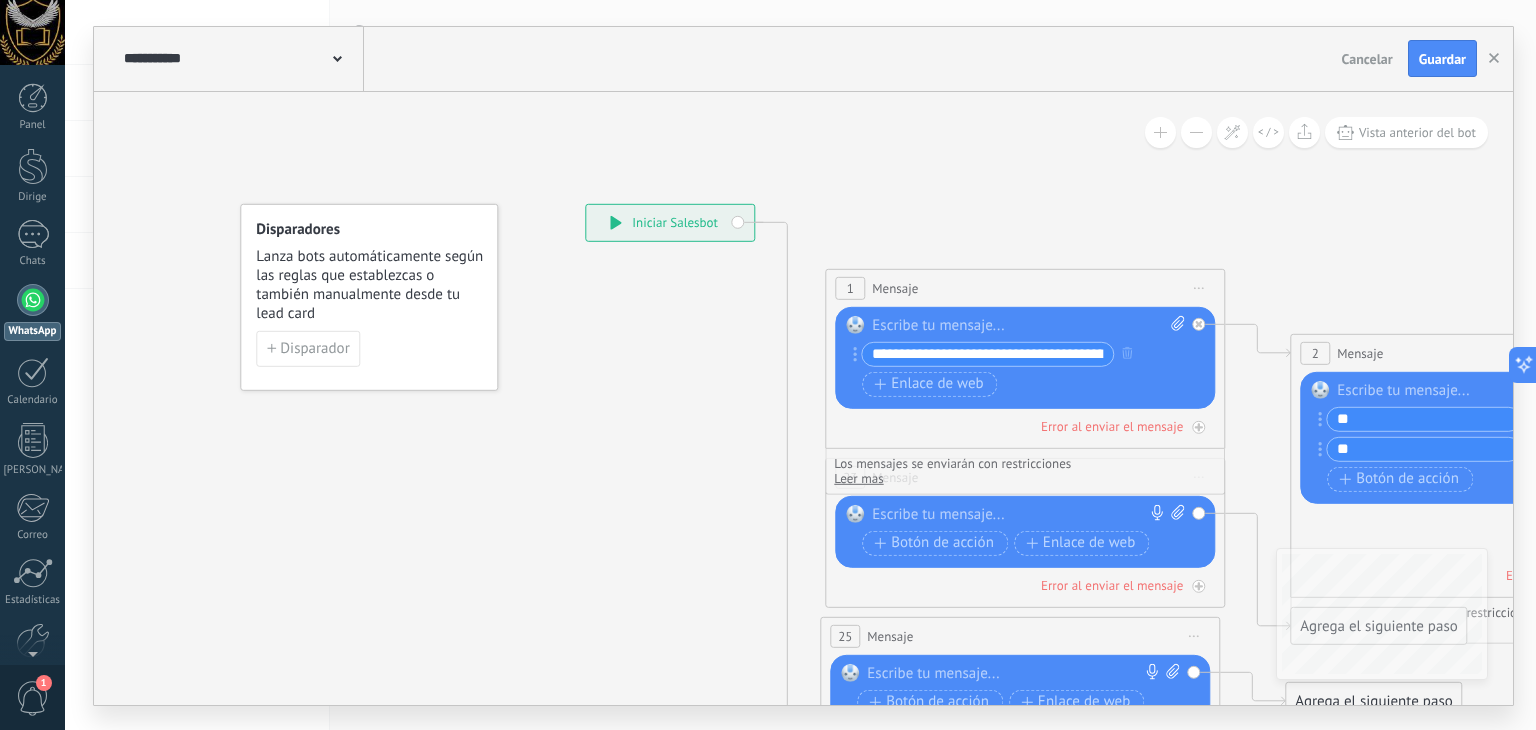 click on "**********" at bounding box center [590, 203] 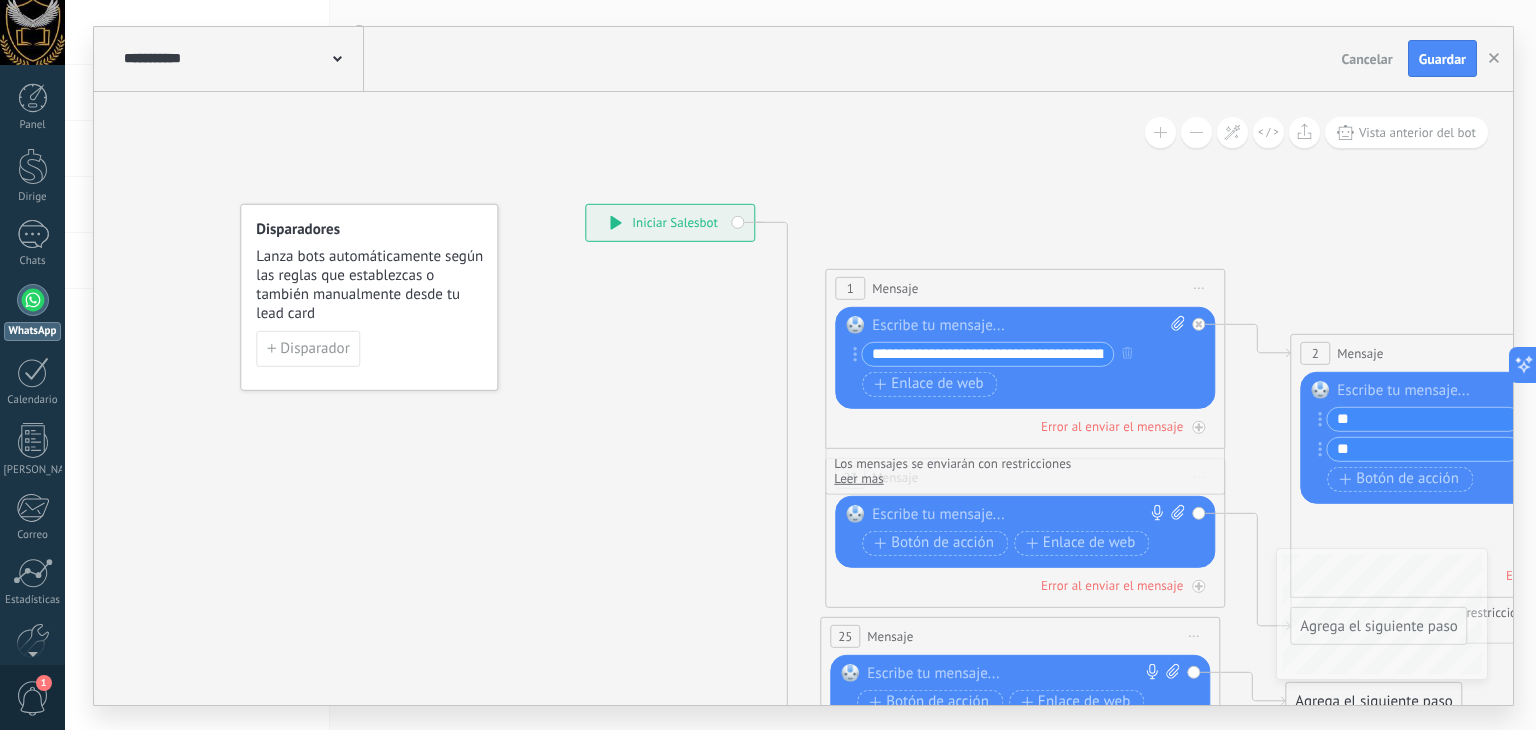 click on "**********" at bounding box center [670, 222] 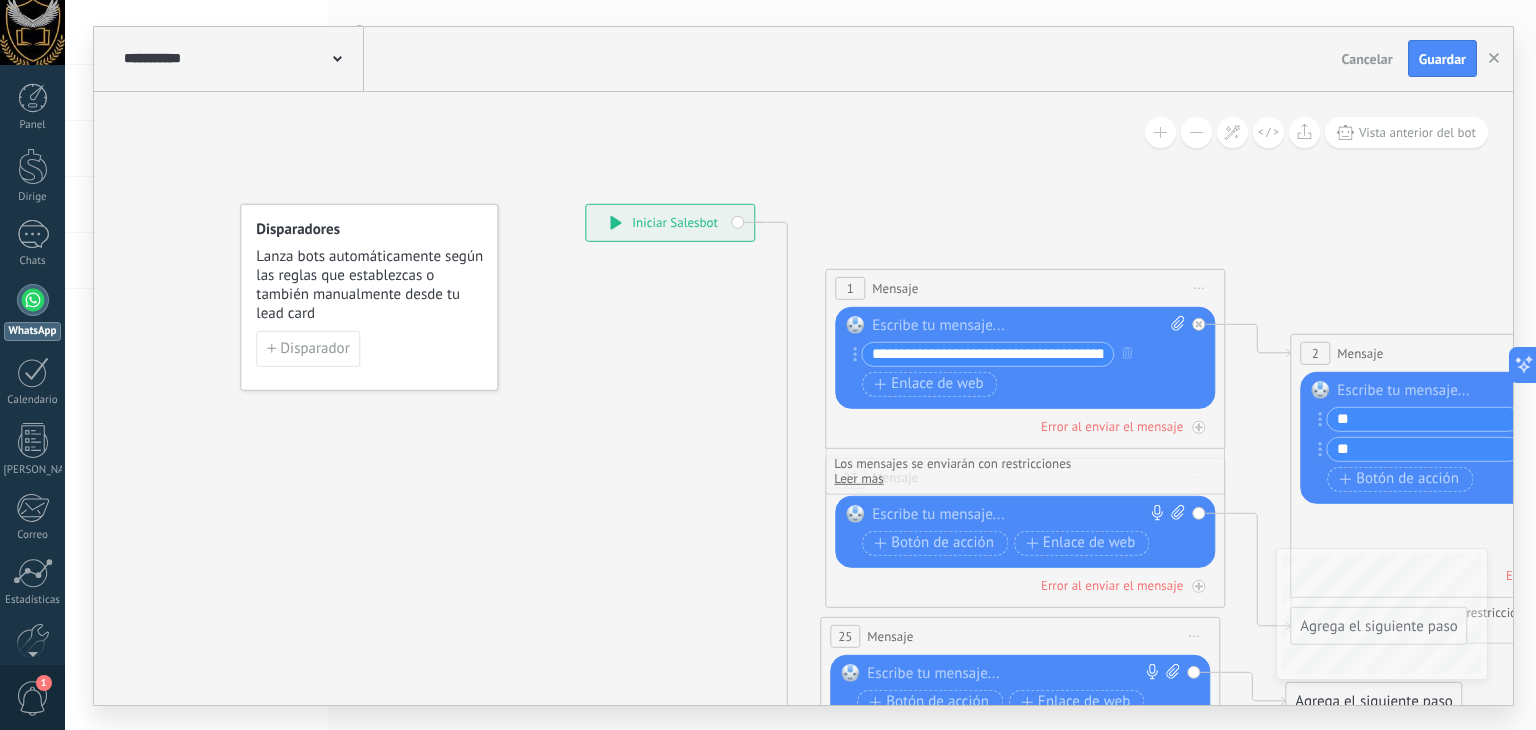 click on "**********" at bounding box center [670, 222] 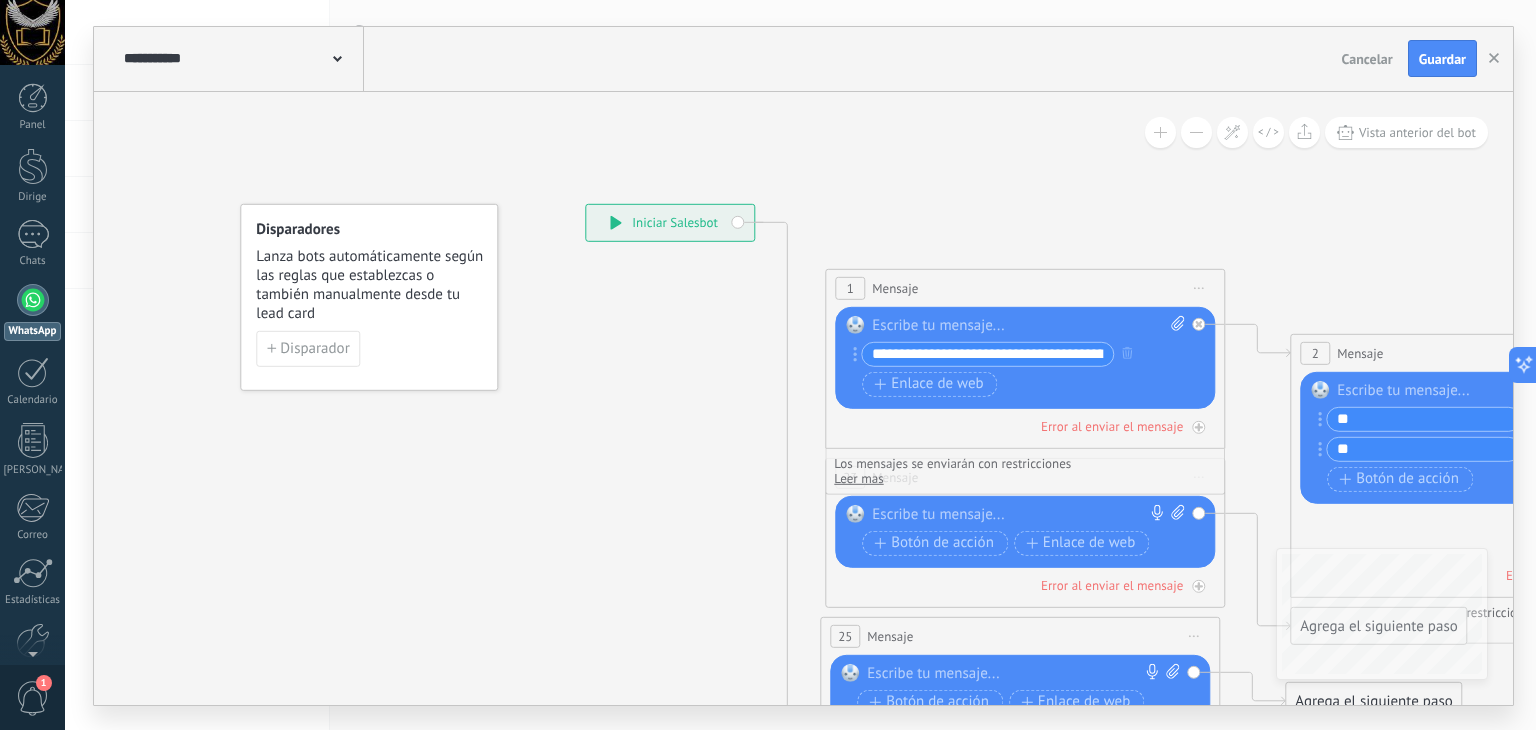 click 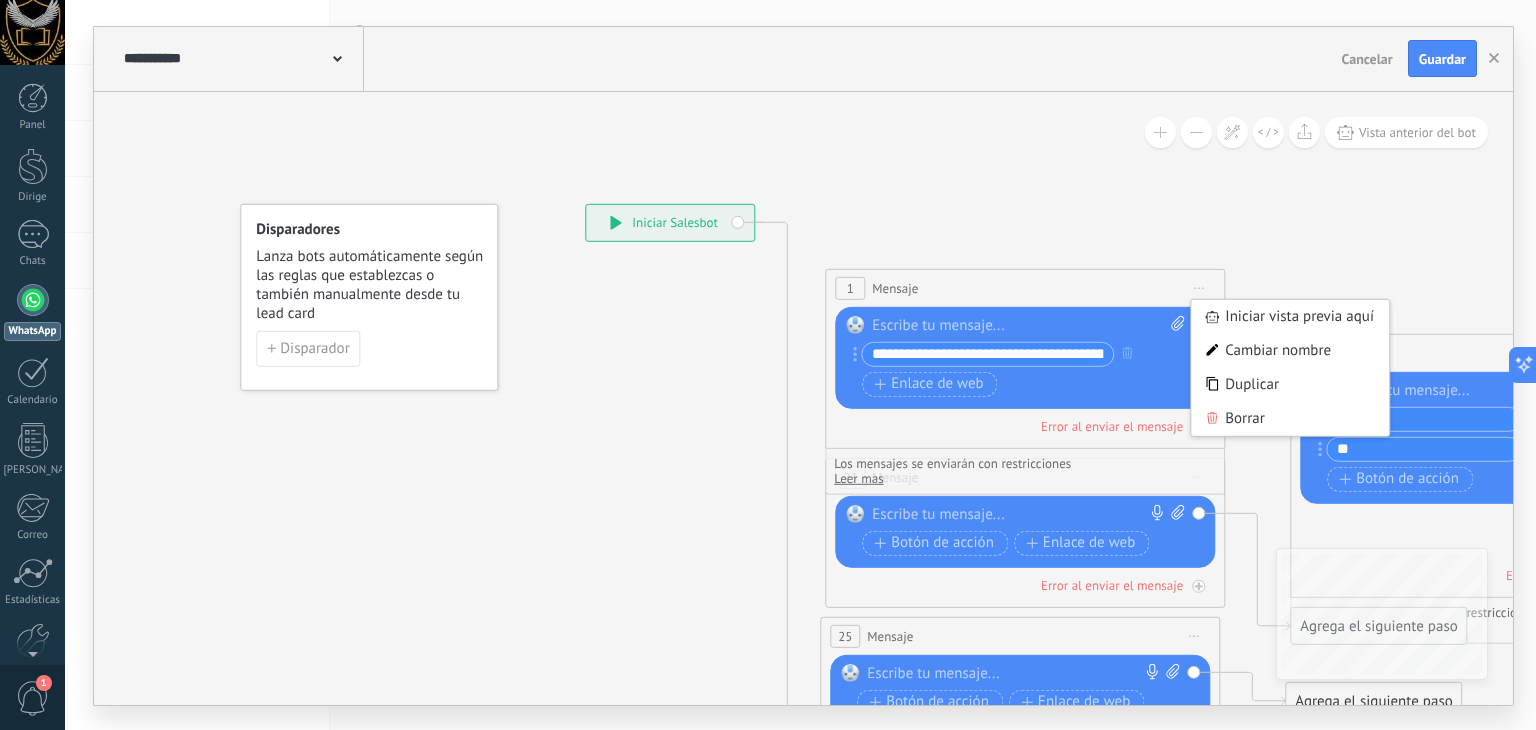 click 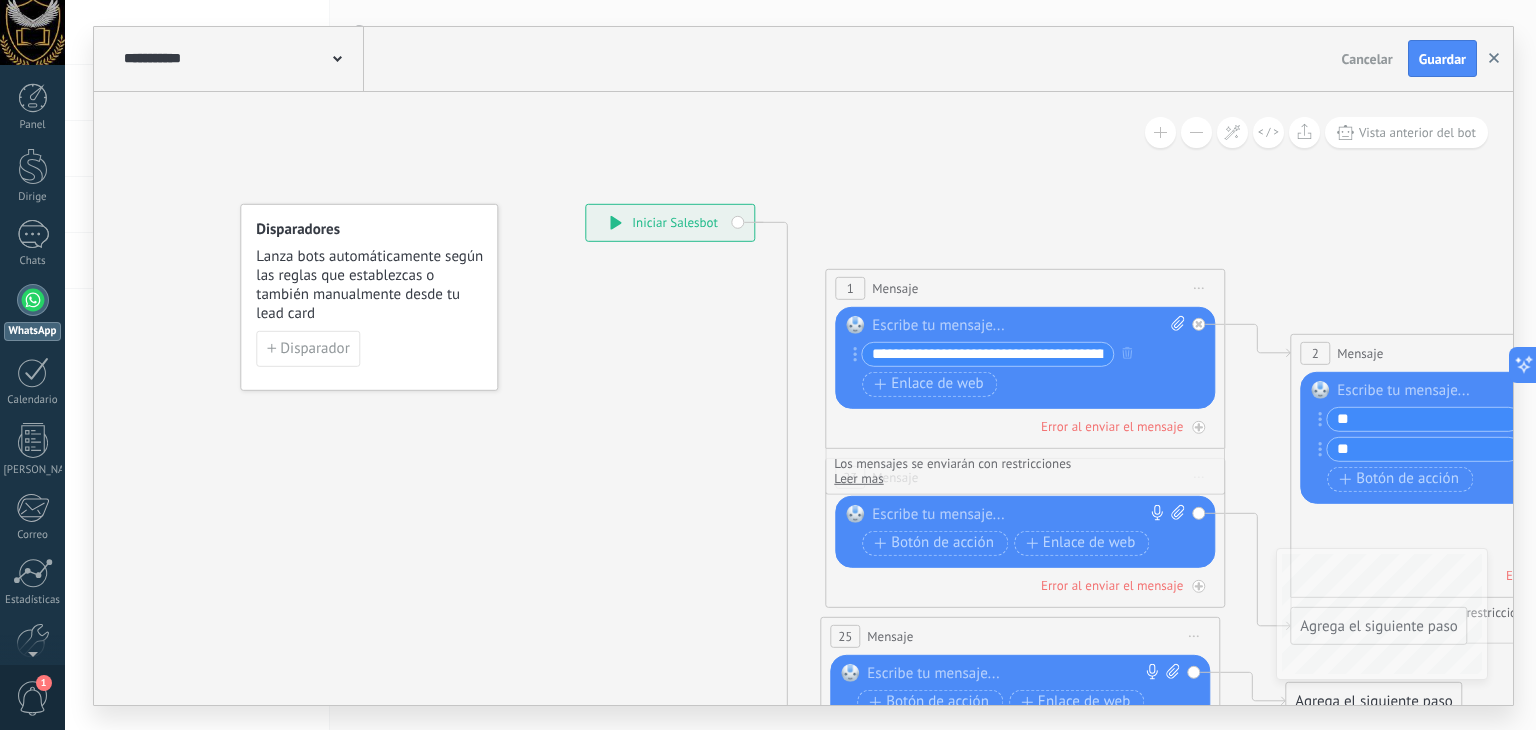 click 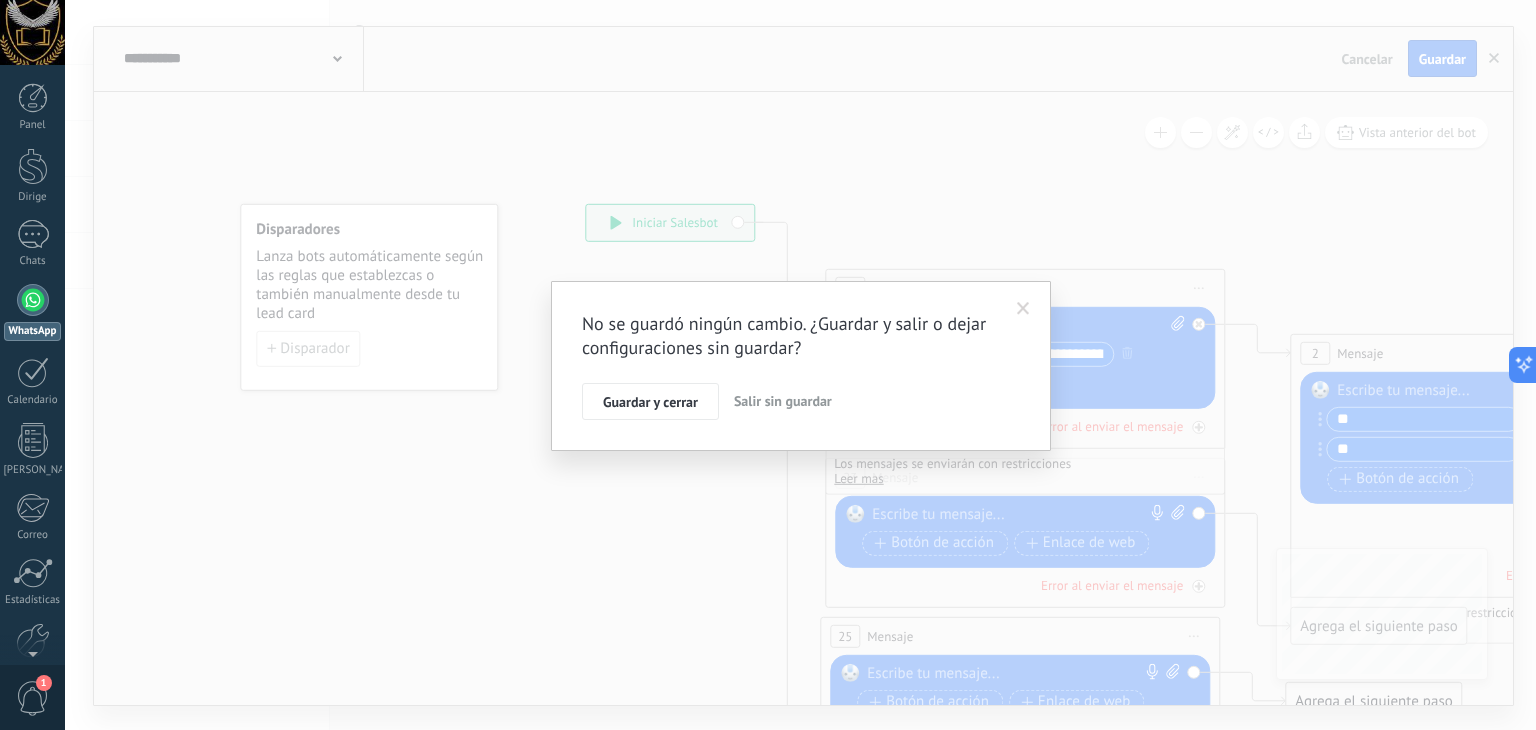 click on "Salir sin guardar" at bounding box center (783, 401) 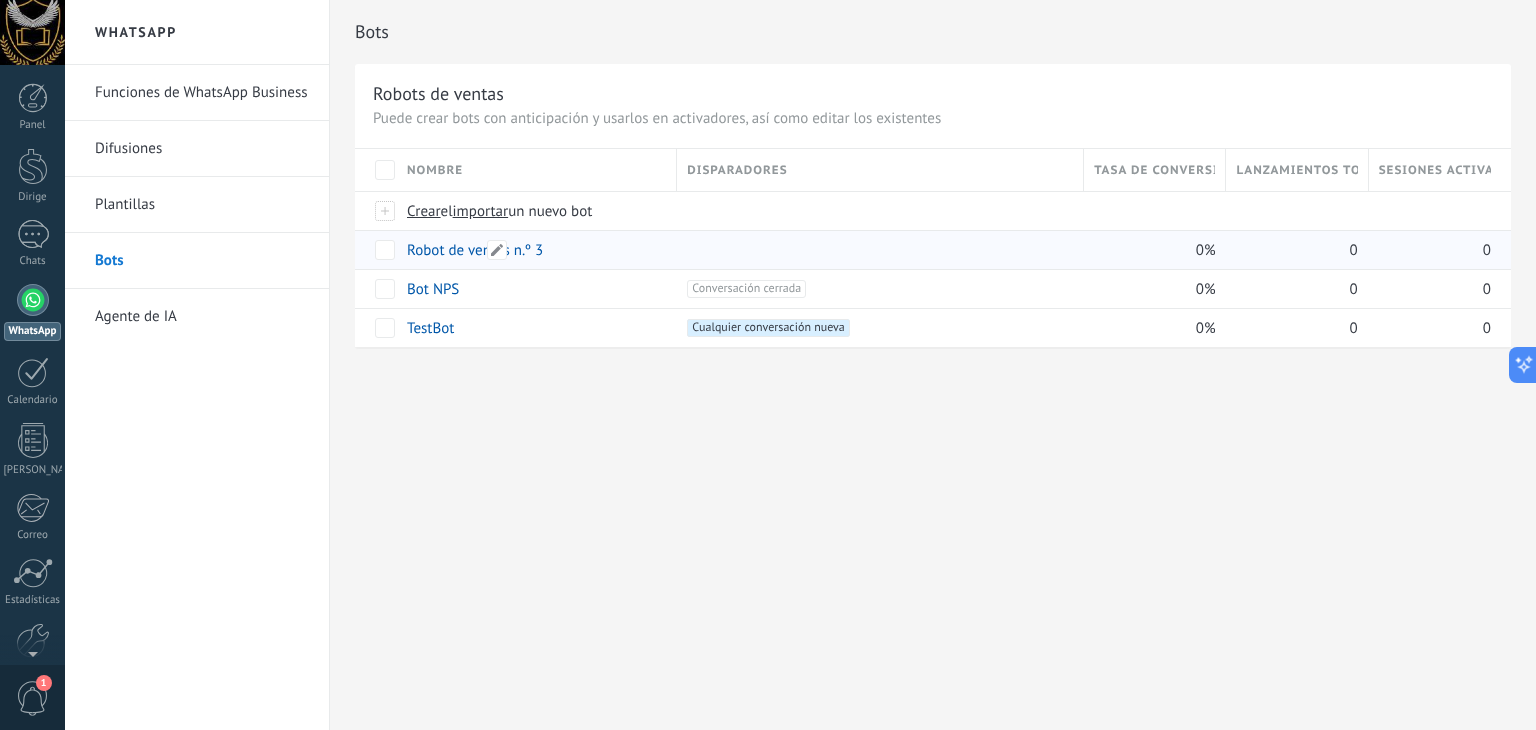 click on "Robot de ventas n.º 3" at bounding box center [532, 250] 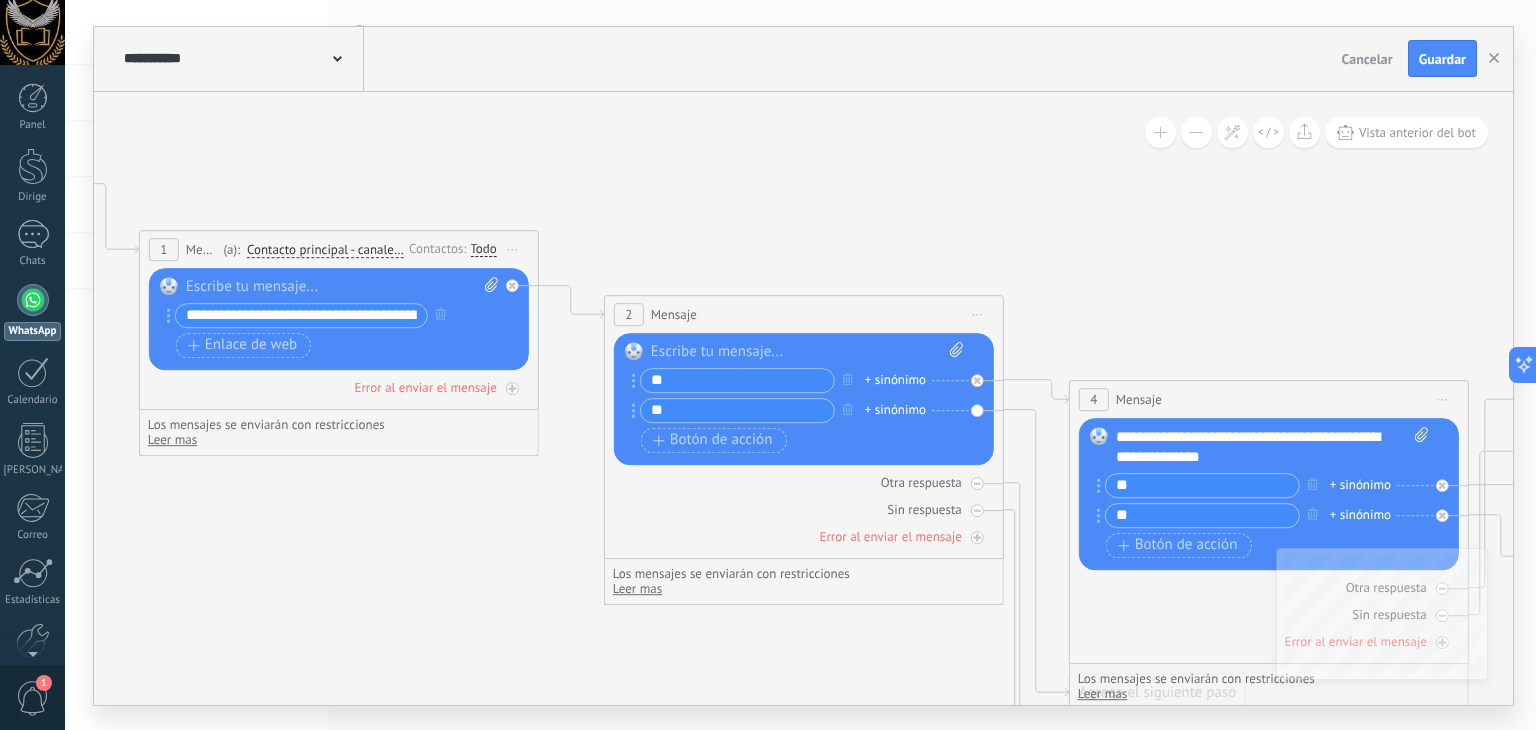 drag, startPoint x: 1058, startPoint y: 645, endPoint x: 443, endPoint y: 568, distance: 619.8016 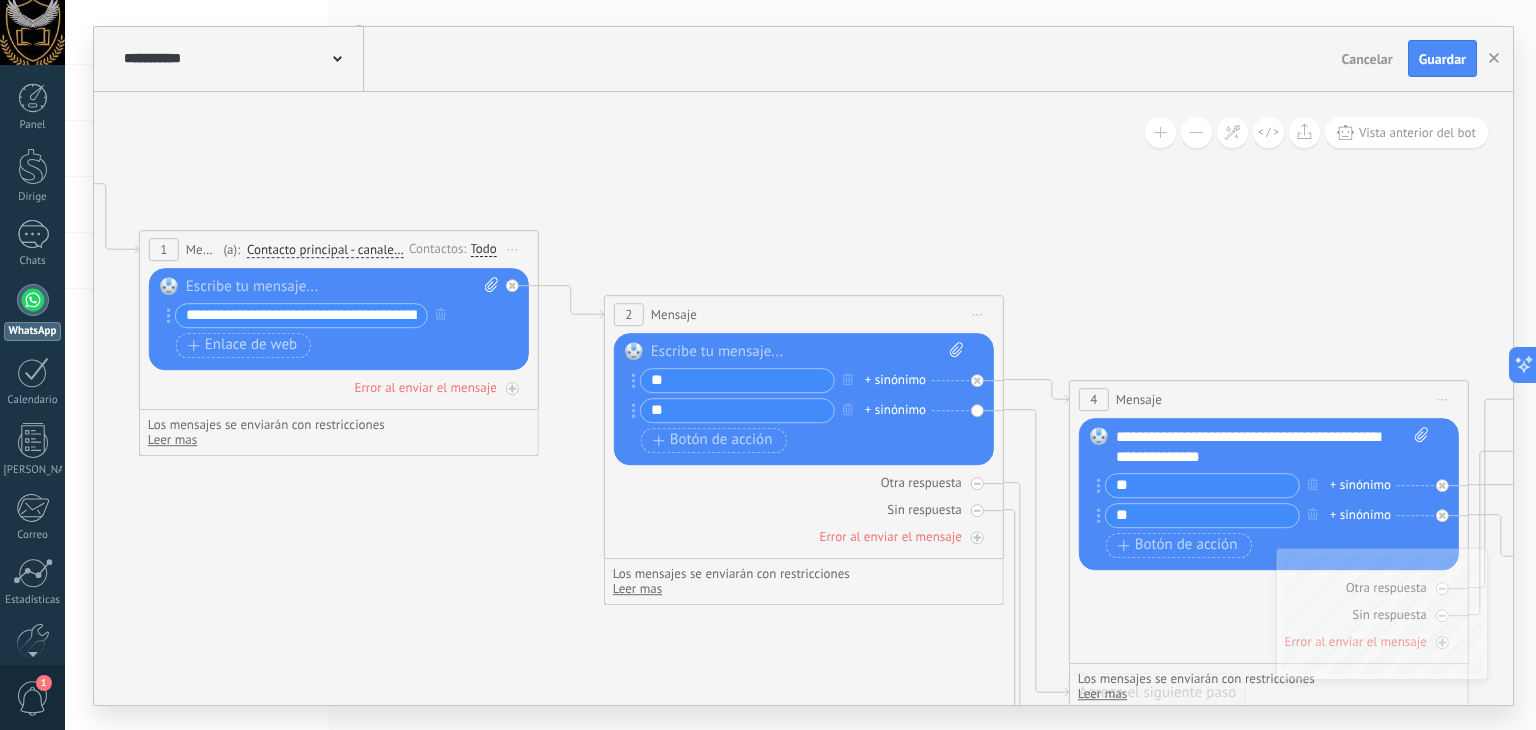 click 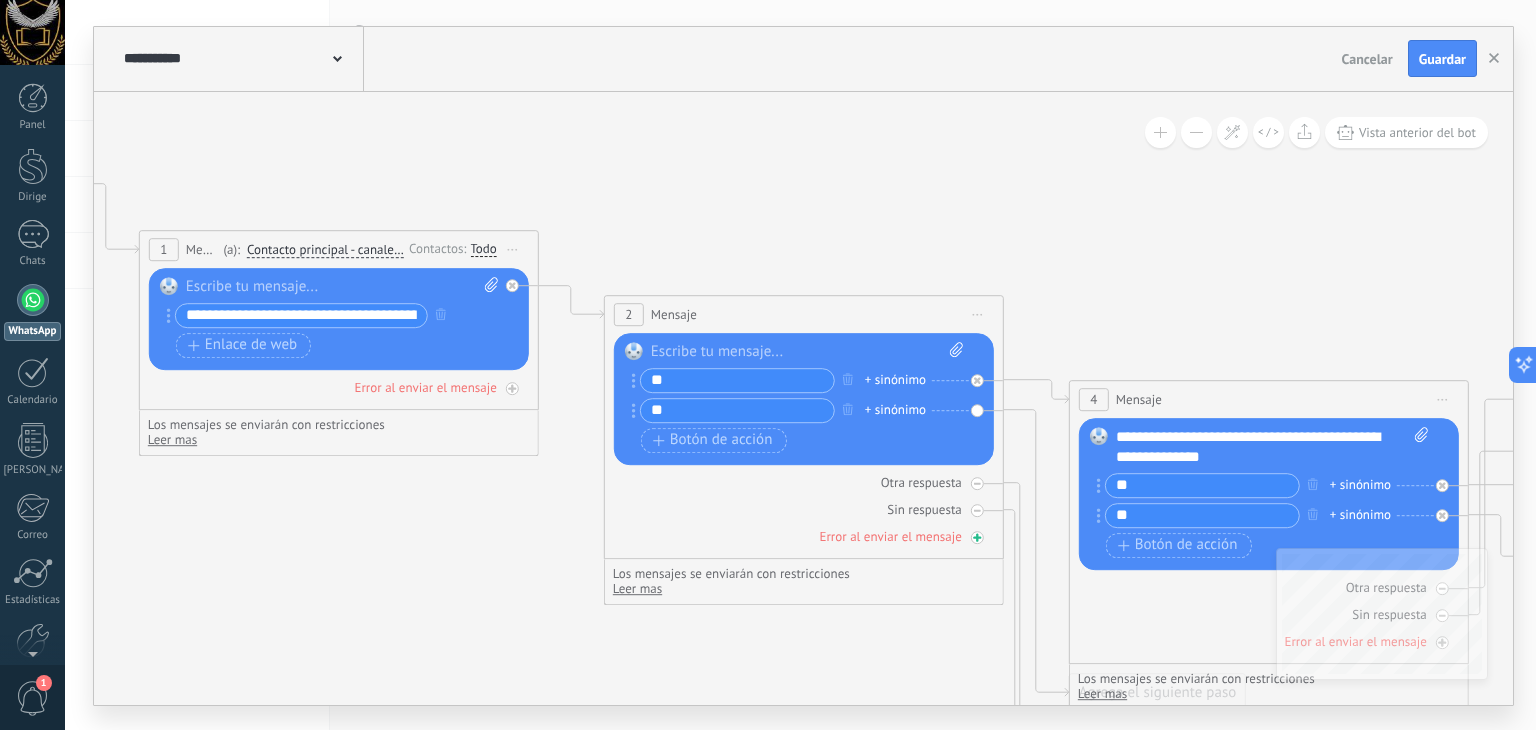 drag, startPoint x: 926, startPoint y: 560, endPoint x: 674, endPoint y: 527, distance: 254.15154 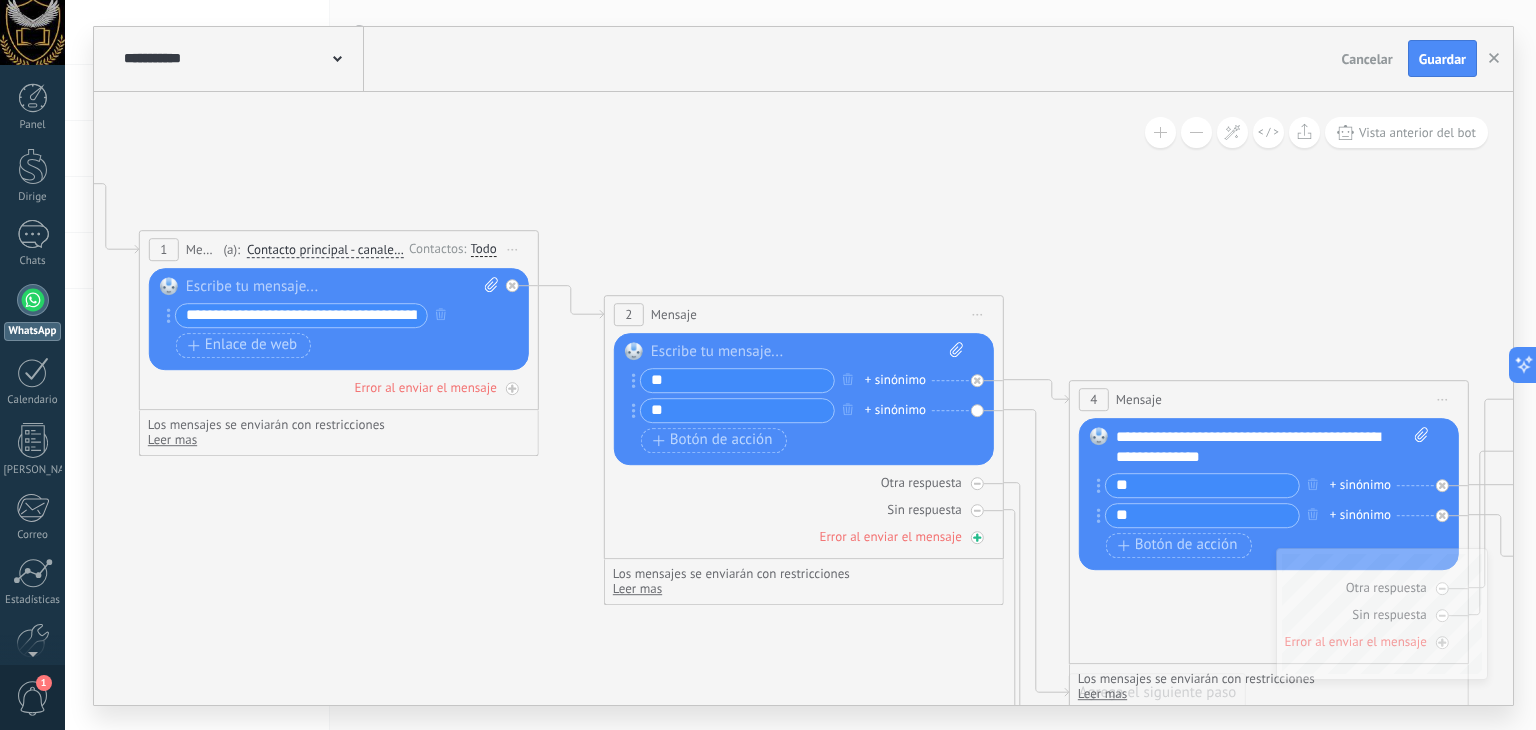 click on "2
Mensaje
*******
(a):
Todos los contactos - canales seleccionados
Todos los contactos - canales seleccionados
Todos los contactos - canal primario
Contacto principal - canales seleccionados
Contacto principal - canal primario
Todos los contactos - canales seleccionados
Todos los contactos - canales seleccionados
Todos los contactos - canal primario
Contacto principal - canales seleccionados" at bounding box center [804, 427] 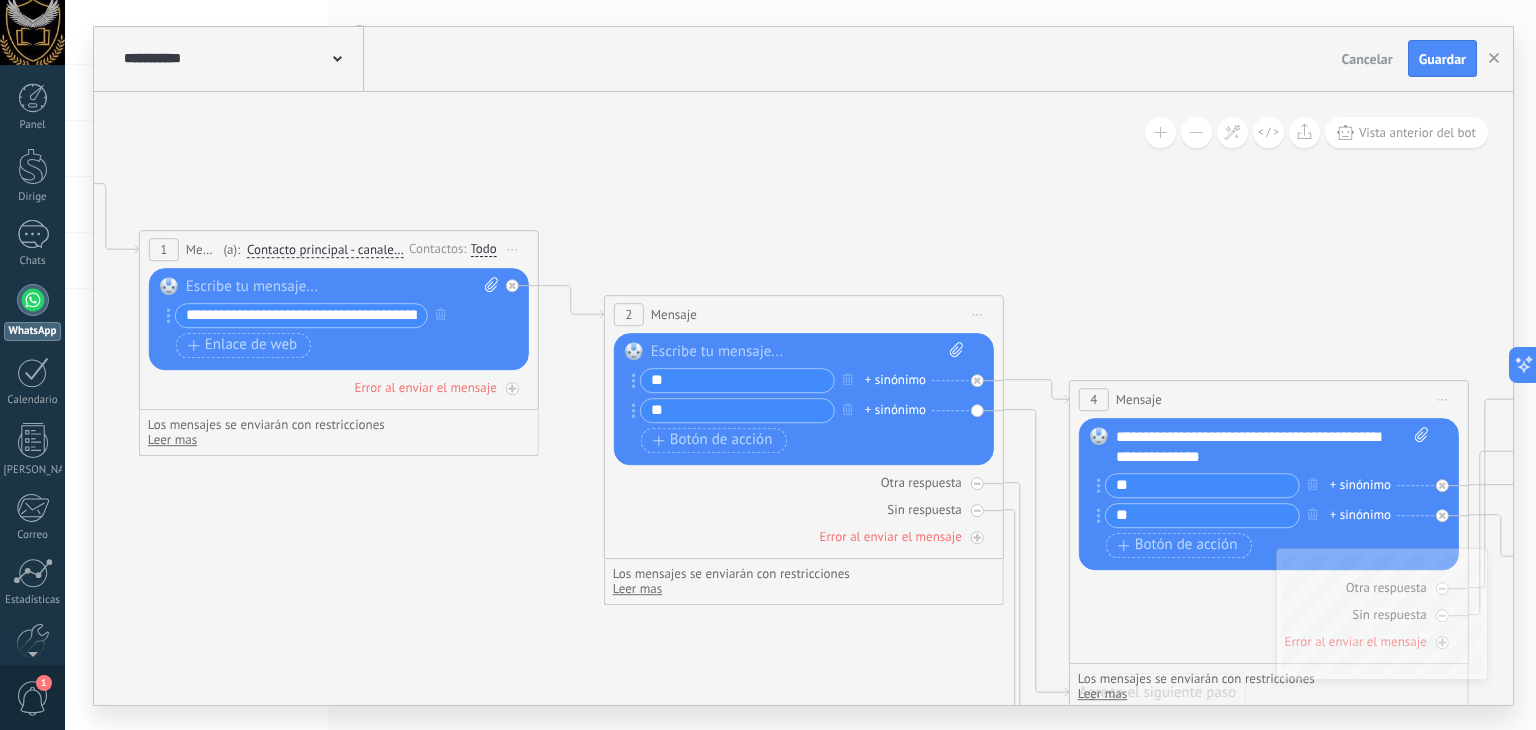 drag, startPoint x: 752, startPoint y: 496, endPoint x: 672, endPoint y: 497, distance: 80.00625 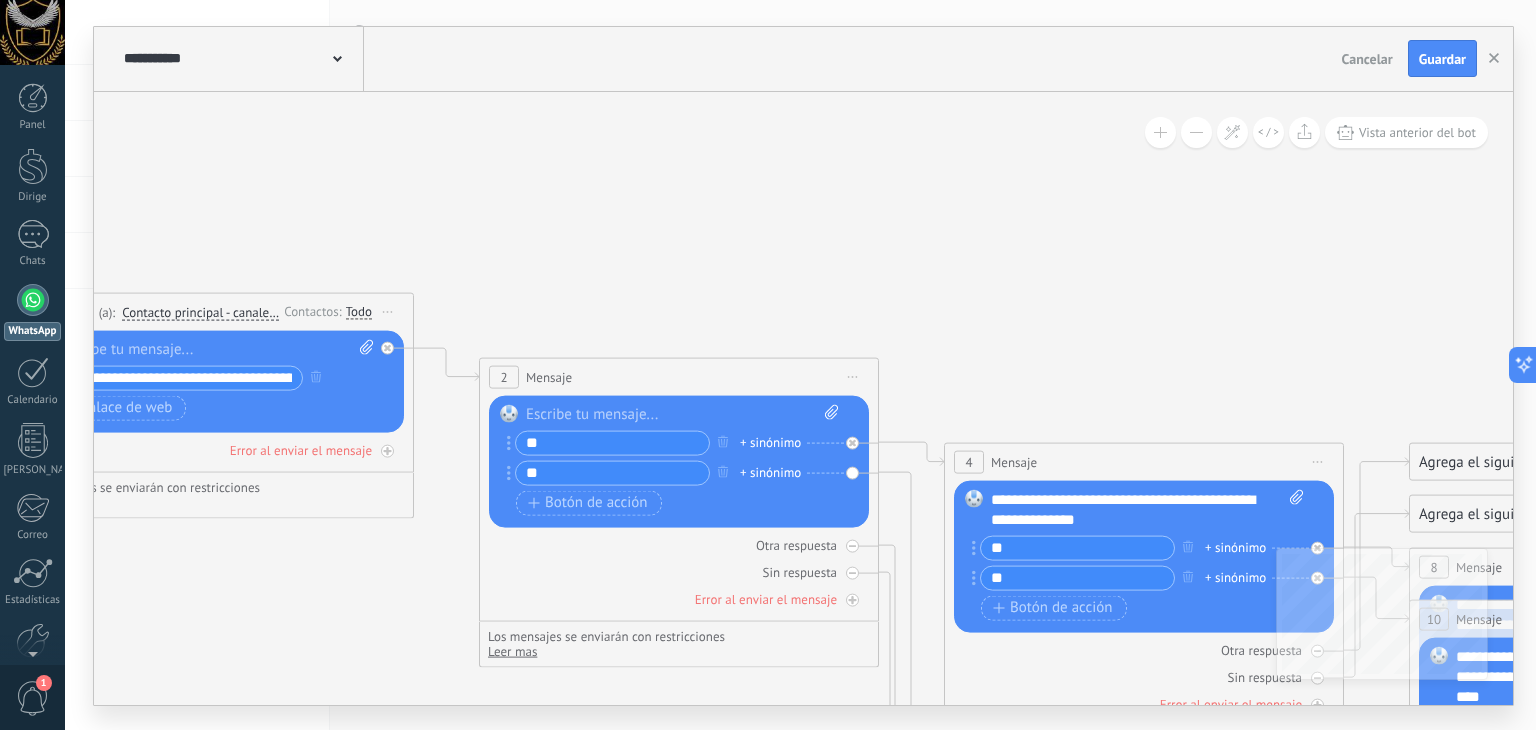 drag, startPoint x: 1083, startPoint y: 235, endPoint x: 921, endPoint y: 286, distance: 169.83817 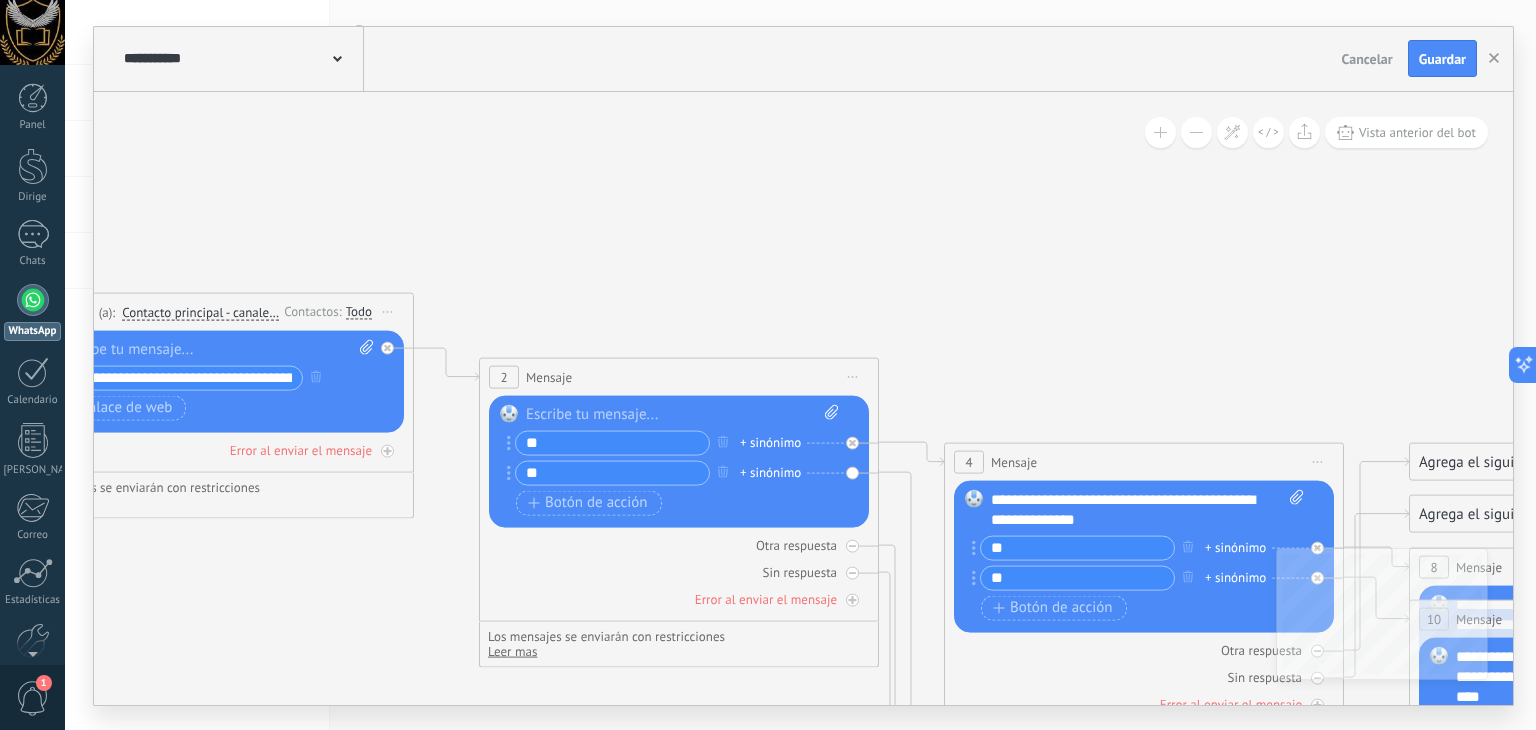 click 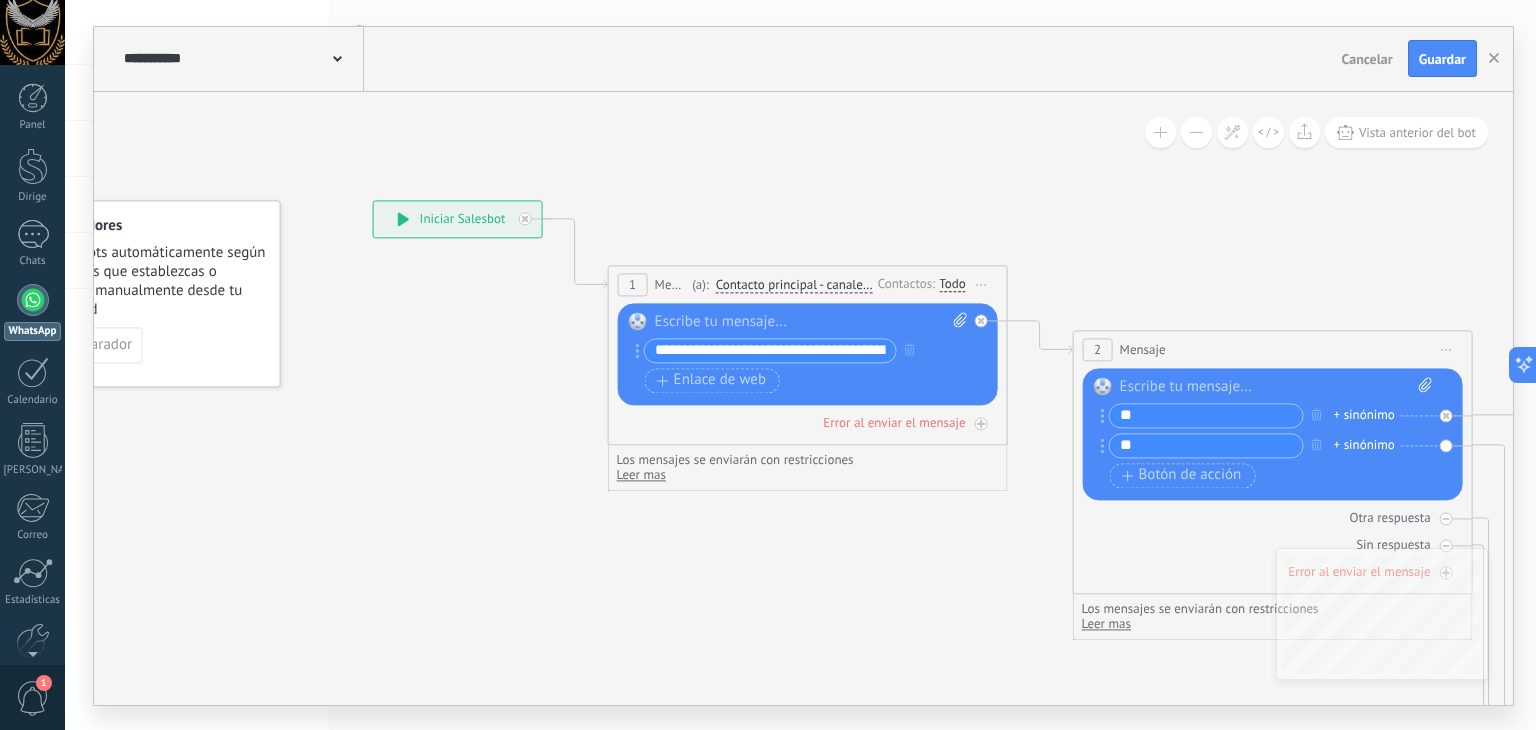 drag, startPoint x: 839, startPoint y: 264, endPoint x: 1535, endPoint y: 279, distance: 696.1616 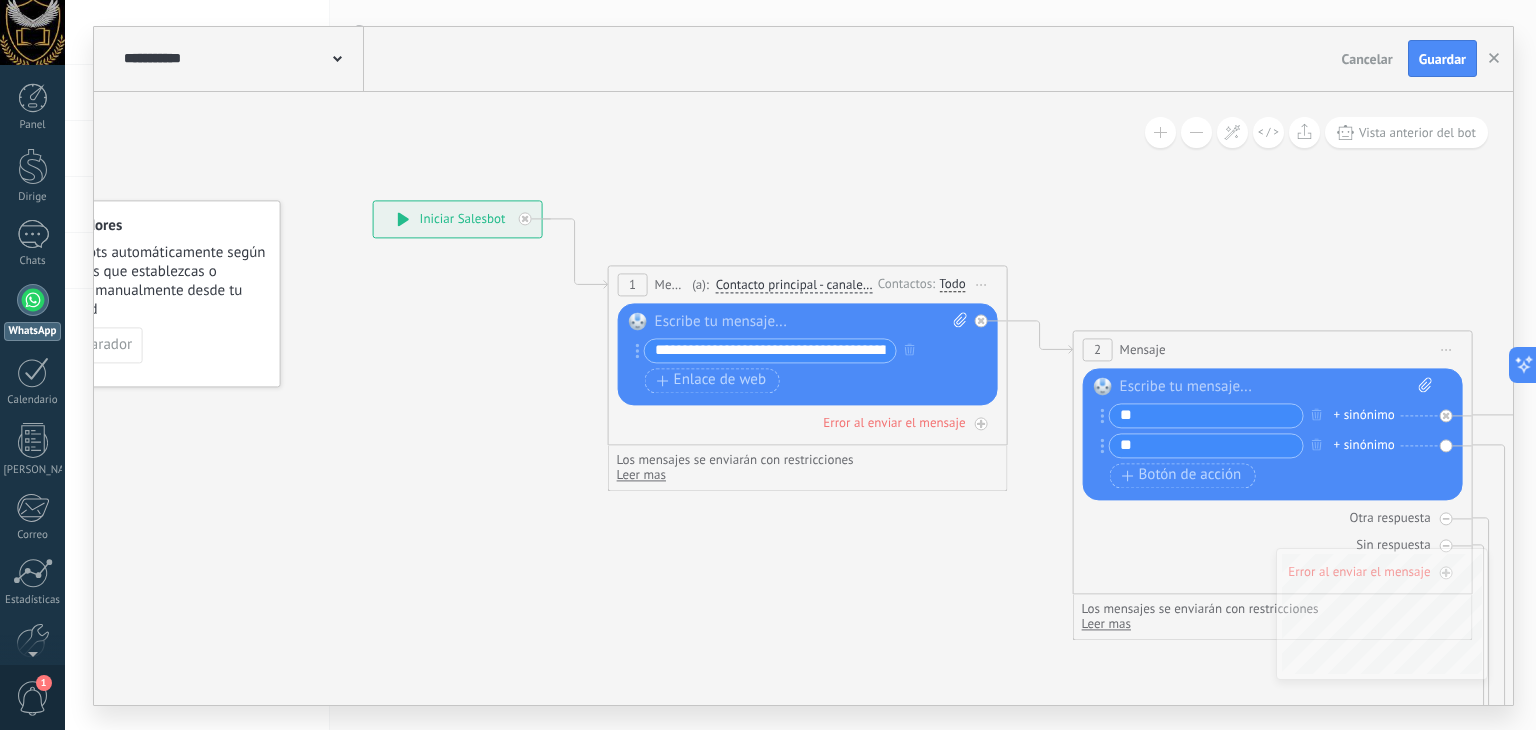 click on "**********" at bounding box center (800, 365) 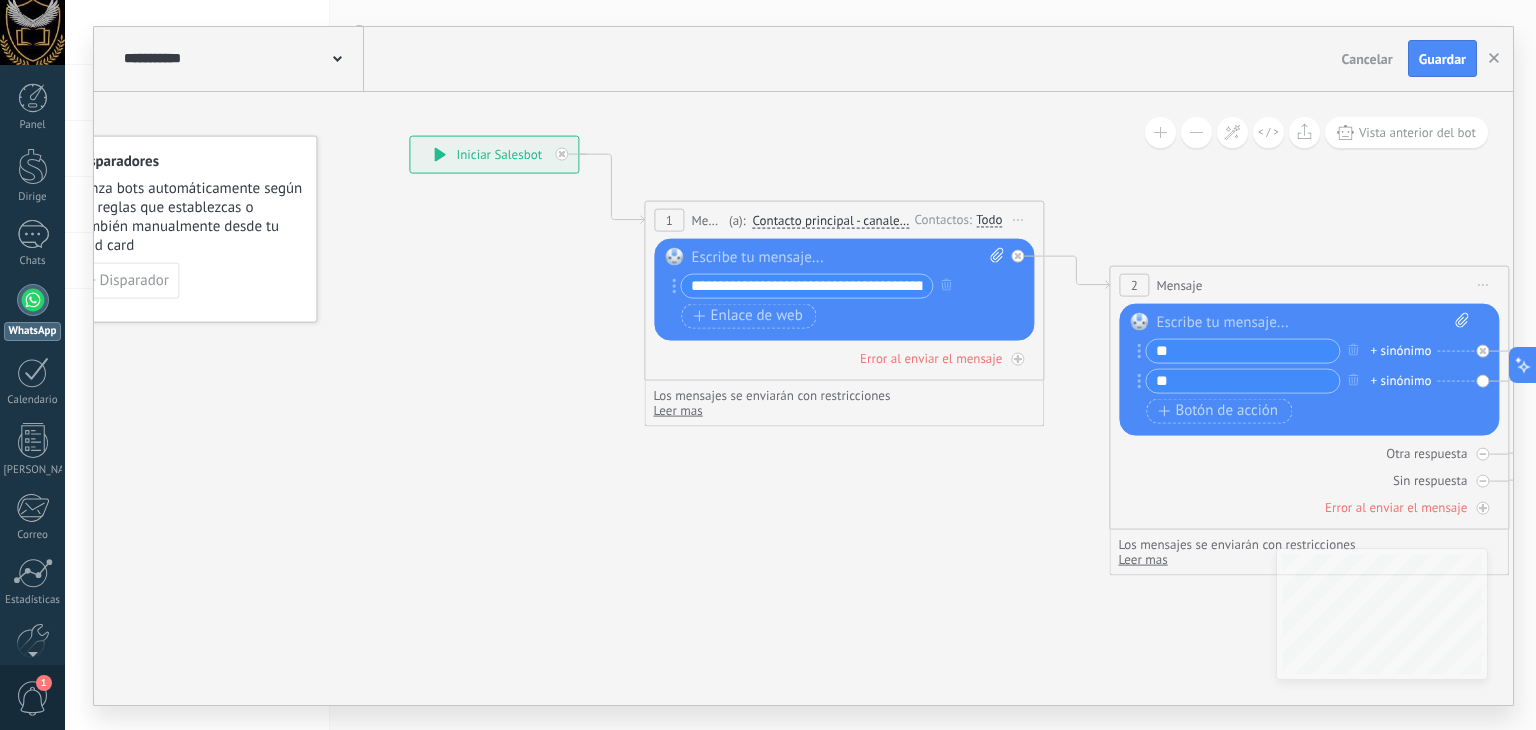 drag, startPoint x: 410, startPoint y: 484, endPoint x: 276, endPoint y: 405, distance: 155.55385 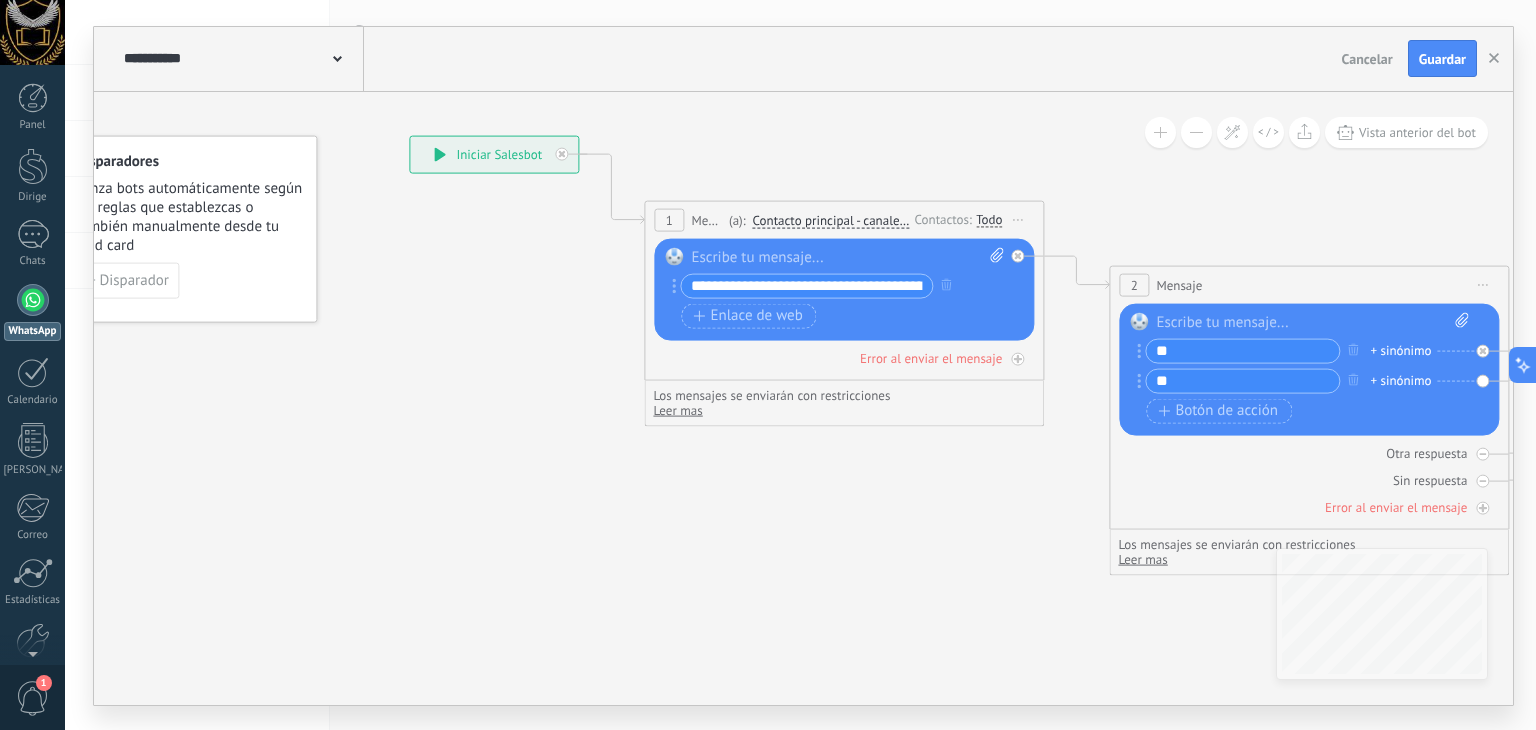 click 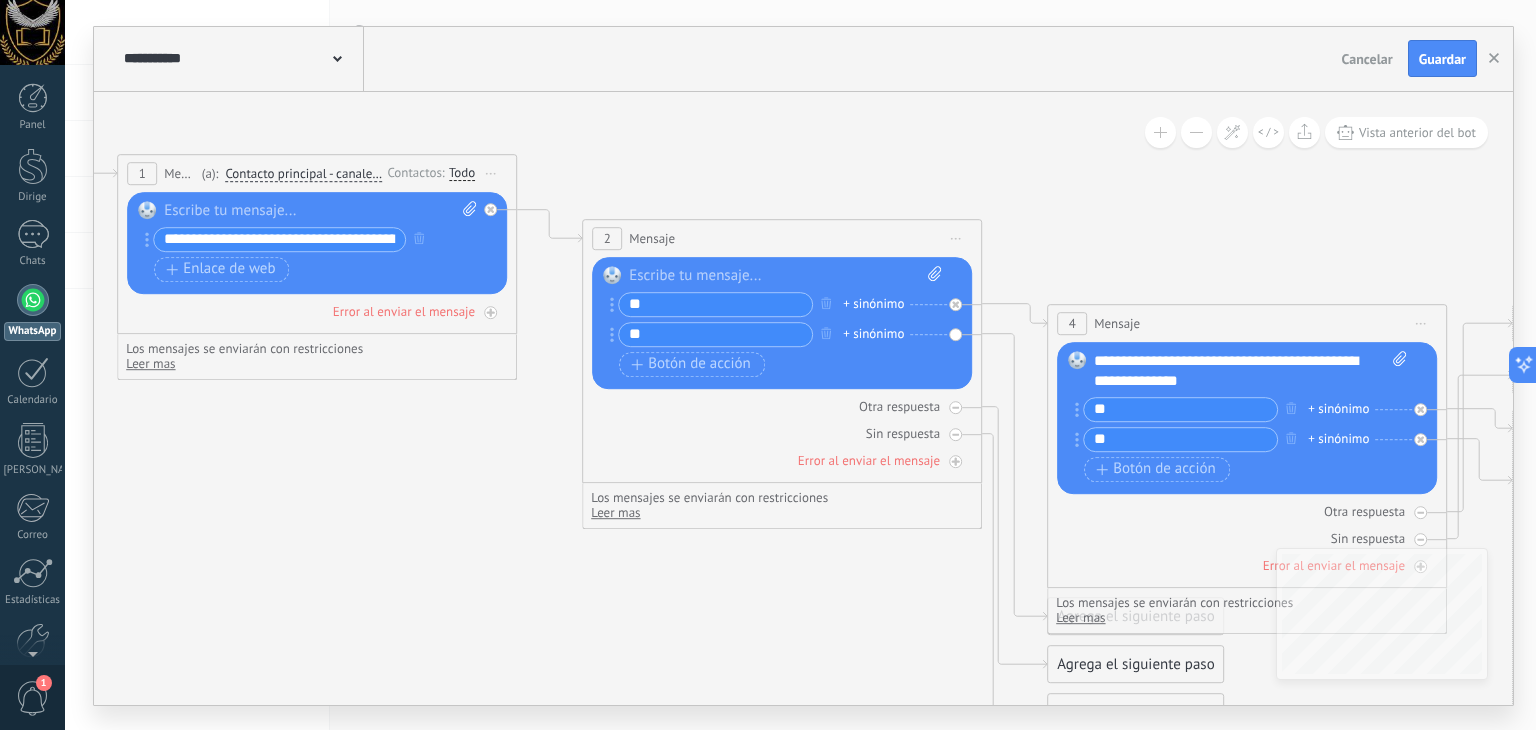 drag, startPoint x: 824, startPoint y: 603, endPoint x: 129, endPoint y: 494, distance: 703.49554 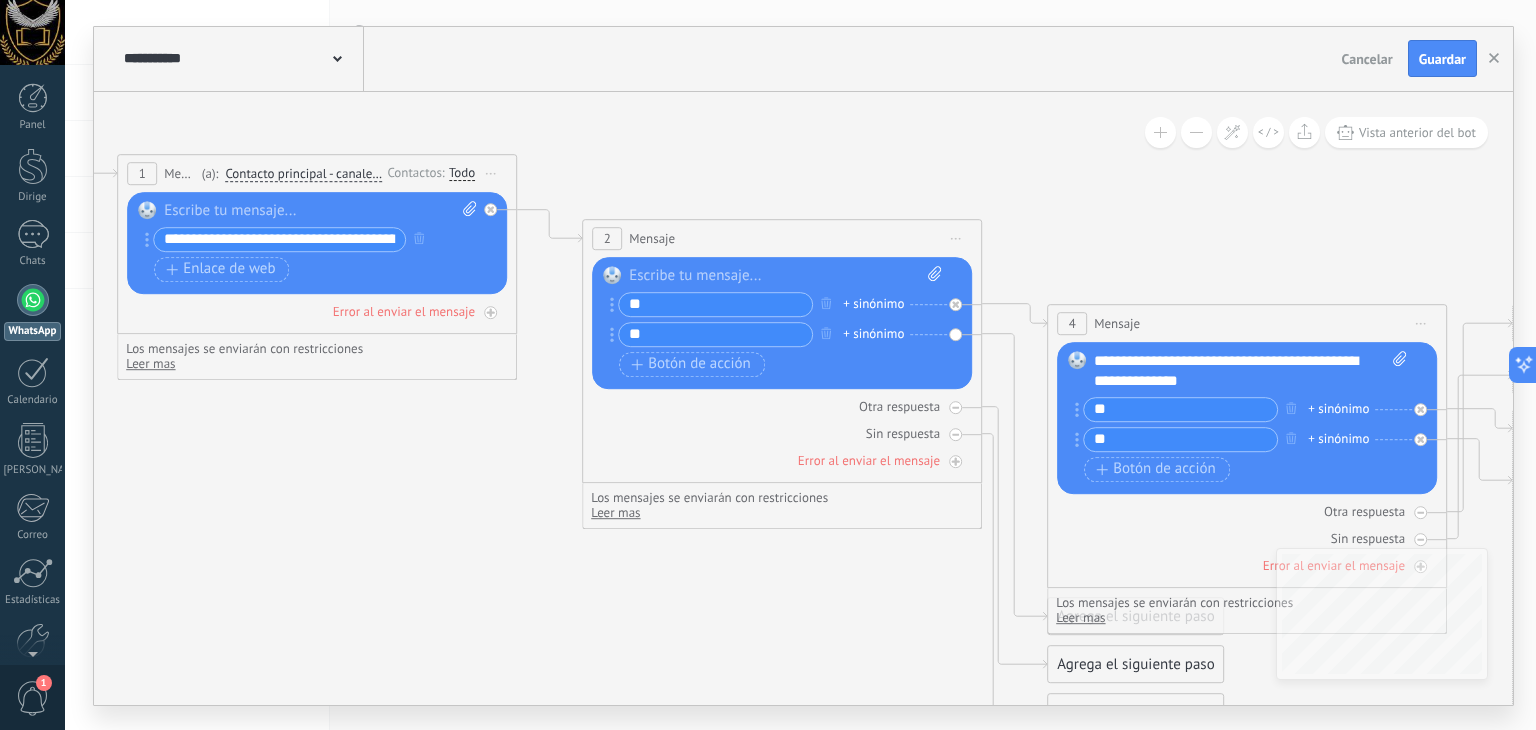click 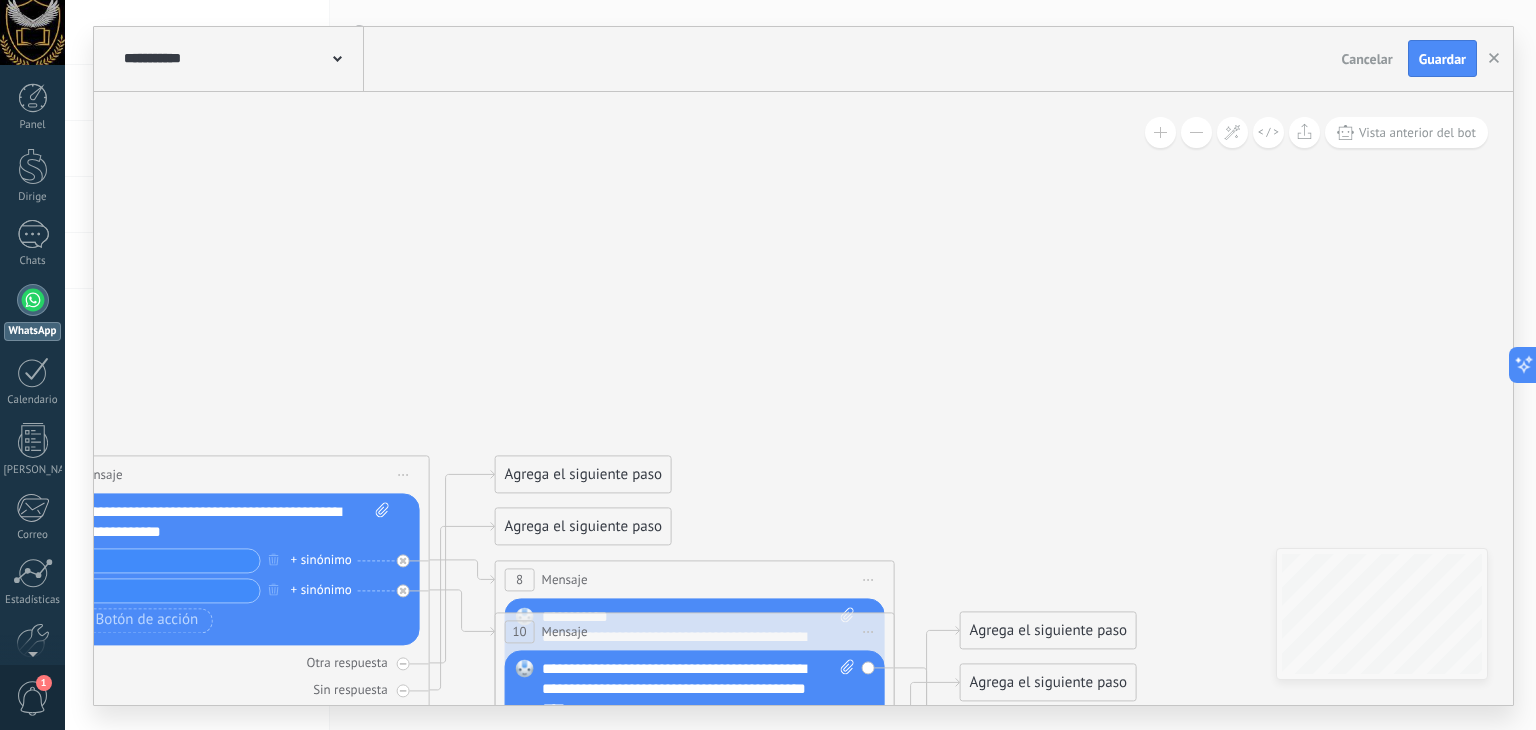 drag, startPoint x: 1364, startPoint y: 207, endPoint x: 557, endPoint y: 424, distance: 835.6662 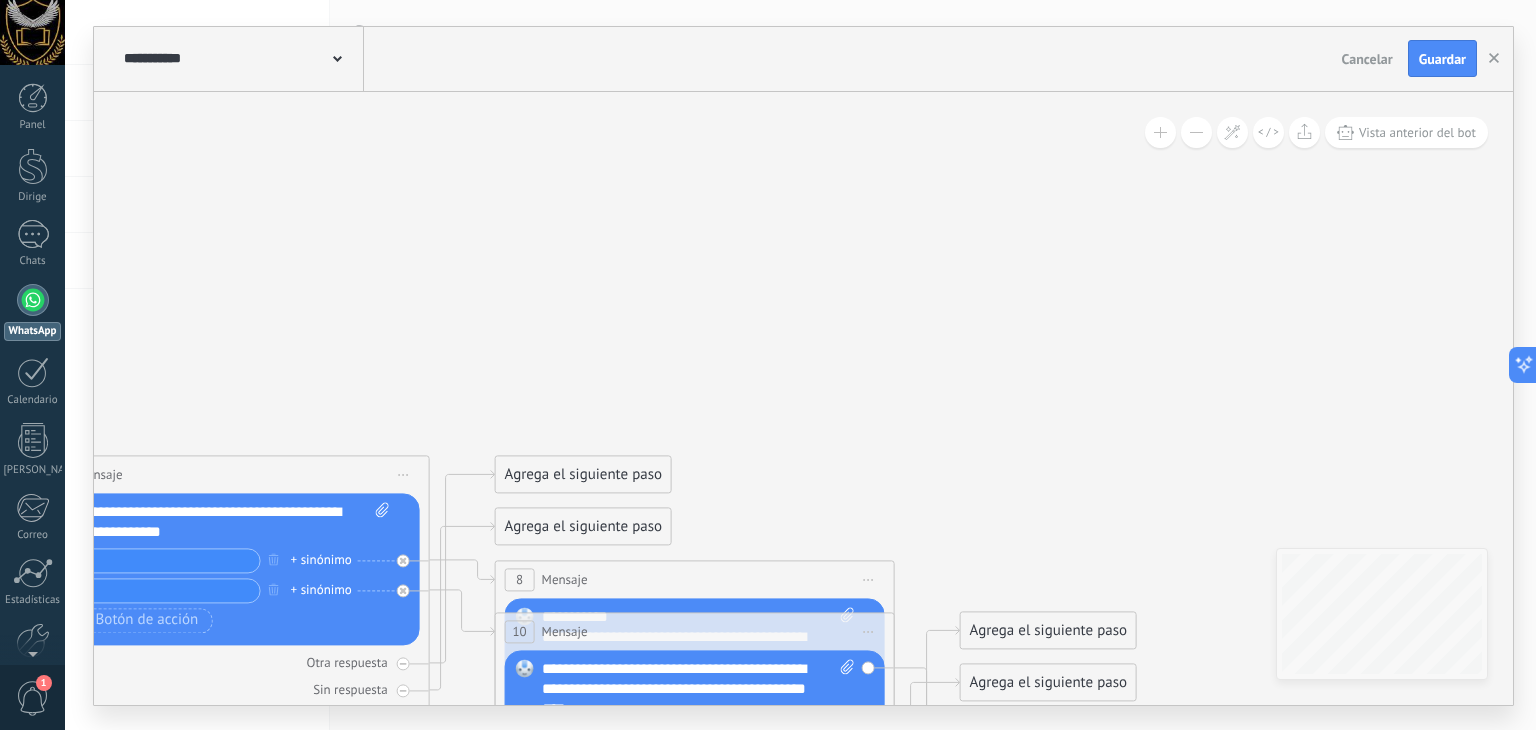 click 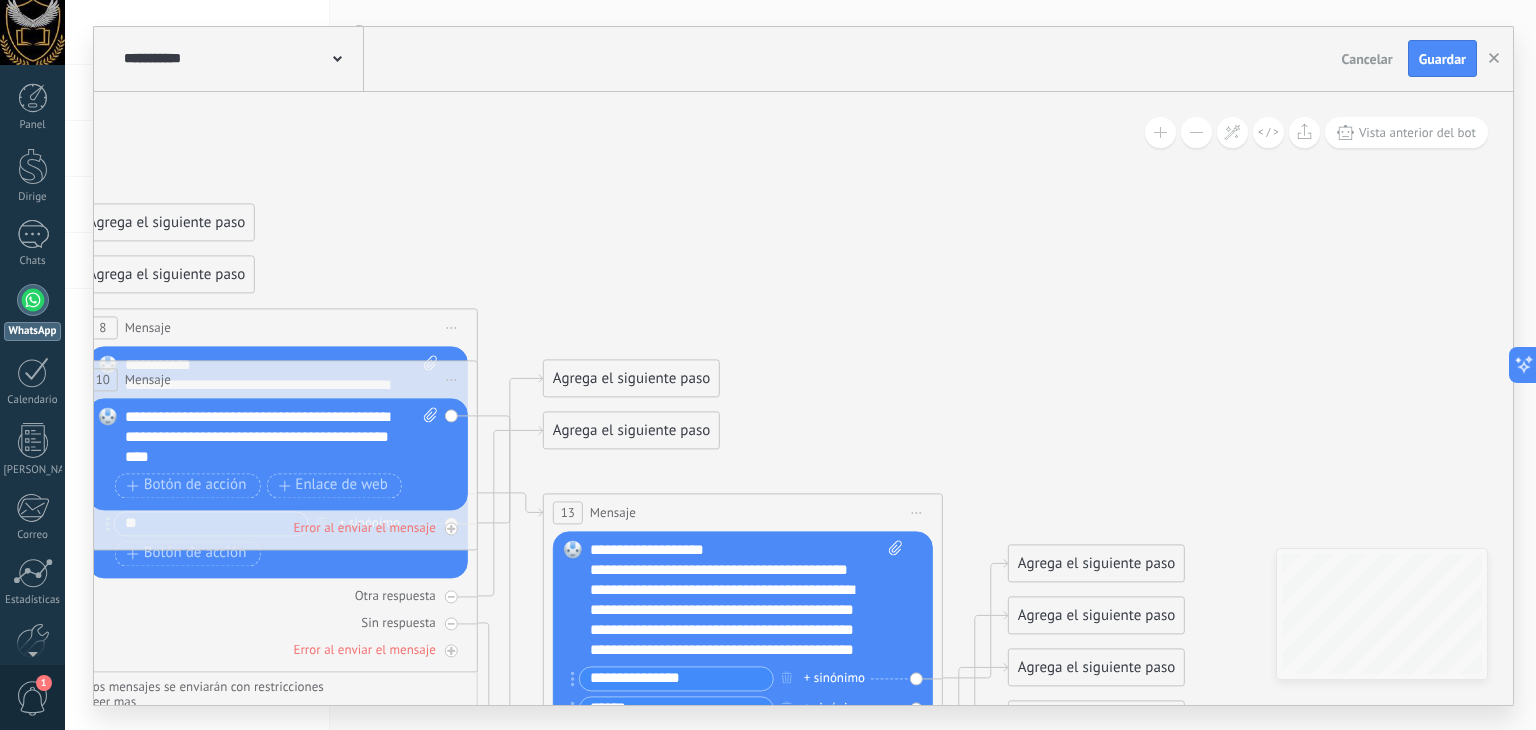 drag, startPoint x: 1085, startPoint y: 473, endPoint x: 816, endPoint y: 212, distance: 374.8093 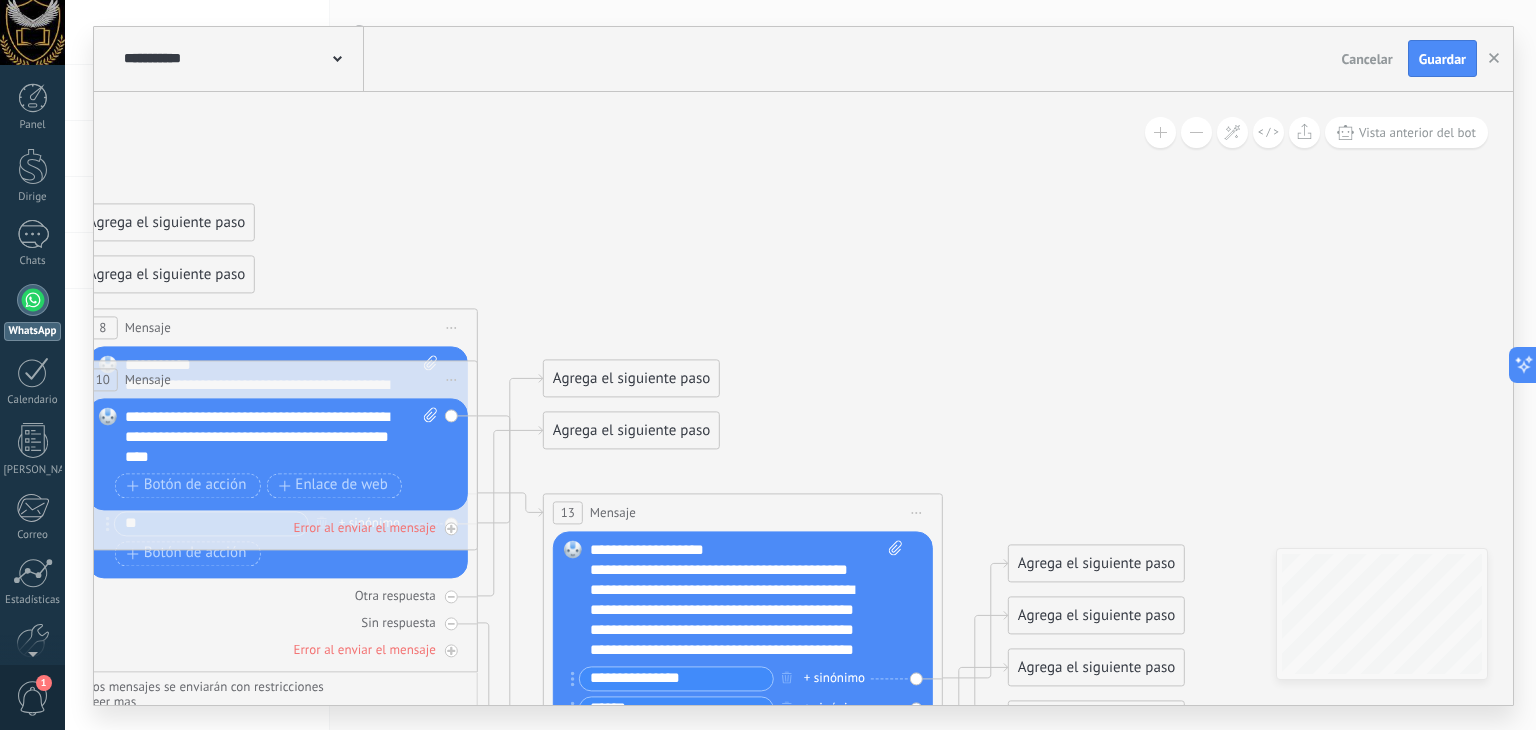 click 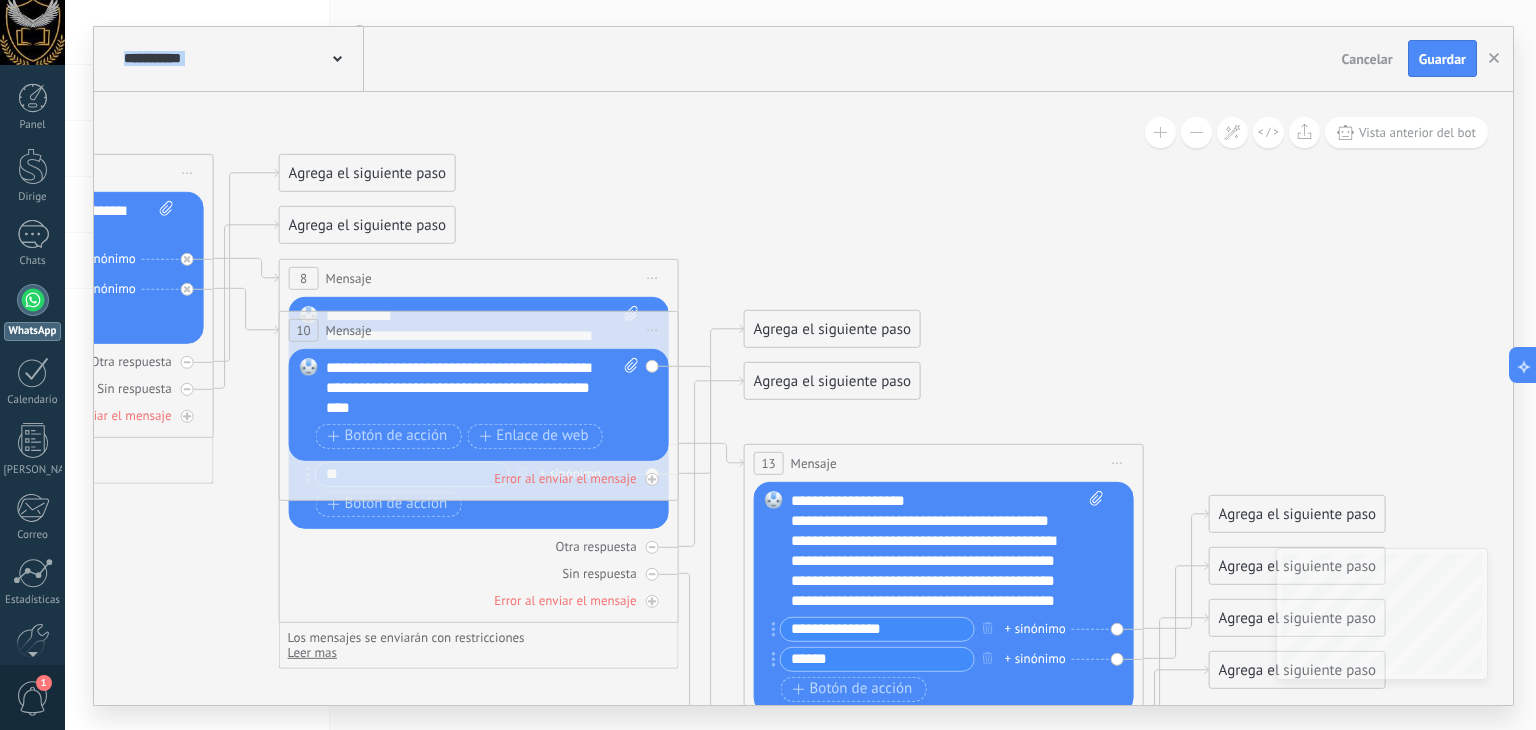 drag, startPoint x: 1257, startPoint y: 389, endPoint x: 1460, endPoint y: 346, distance: 207.50421 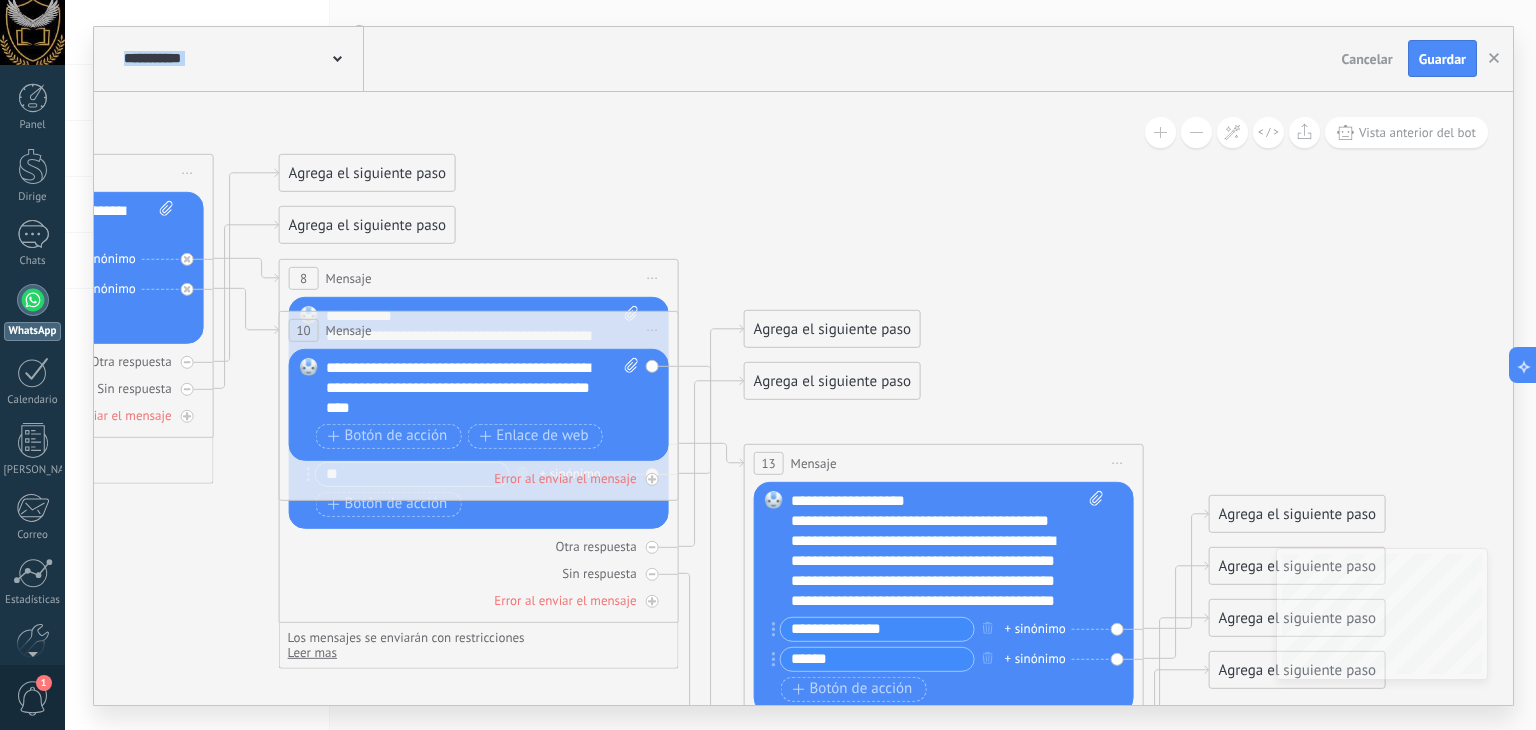 click on ".abccls-1,.abccls-2{fill-rule:evenodd}.abccls-2{fill:#fff} .abfcls-1{fill:none}.abfcls-2{fill:#fff} .abncls-1{isolation:isolate}.abncls-2{opacity:.06}.abncls-2,.abncls-3,.abncls-6{mix-blend-mode:multiply}.abncls-3{opacity:.15}.abncls-4,.abncls-8{fill:#fff}.abncls-5{fill:url(#abnlinear-gradient)}.abncls-6{opacity:.04}.abncls-7{fill:url(#abnlinear-gradient-2)}.abncls-8{fill-rule:evenodd} .abqst0{fill:#ffa200} .abwcls-1{fill:#252525} .cls-1{isolation:isolate} .acicls-1{fill:none} .aclcls-1{fill:#232323} .acnst0{display:none} .addcls-1,.addcls-2{fill:none;stroke-miterlimit:10}.addcls-1{stroke:#dfe0e5}.addcls-2{stroke:#a1a7ab} .adecls-1,.adecls-2{fill:none;stroke-miterlimit:10}.adecls-1{stroke:#dfe0e5}.adecls-2{stroke:#a1a7ab} .adqcls-1{fill:#8591a5;fill-rule:evenodd} .aeccls-1{fill:#5c9f37} .aeecls-1{fill:#f86161} .aejcls-1{fill:#8591a5;fill-rule:evenodd} .aekcls-1{fill-rule:evenodd} .aelcls-1{fill-rule:evenodd;fill:currentColor} .aemcls-1{fill-rule:evenodd;fill:currentColor} .aencls-2{fill:#f86161;opacity:.3}" at bounding box center (768, 365) 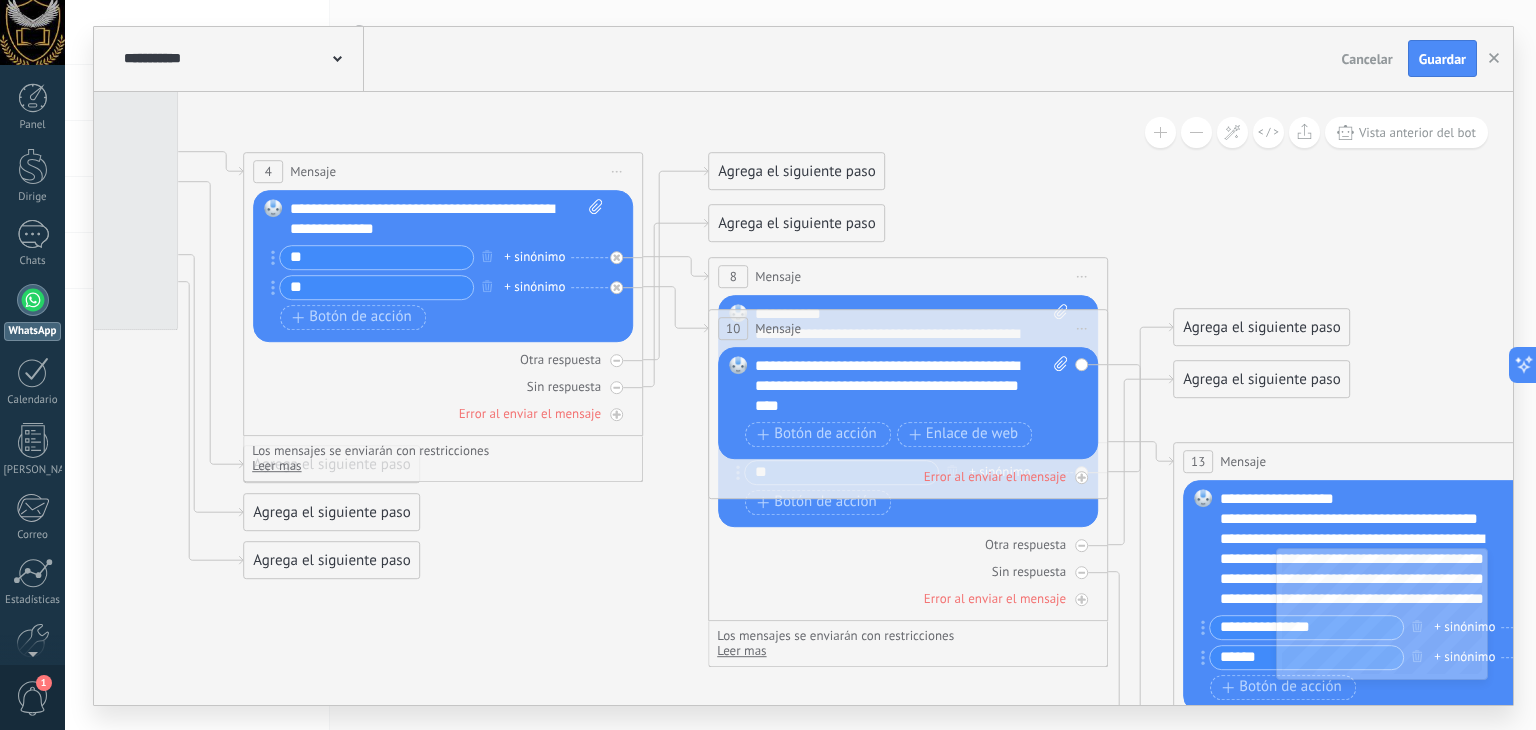 drag, startPoint x: 1219, startPoint y: 353, endPoint x: 1353, endPoint y: 314, distance: 139.56003 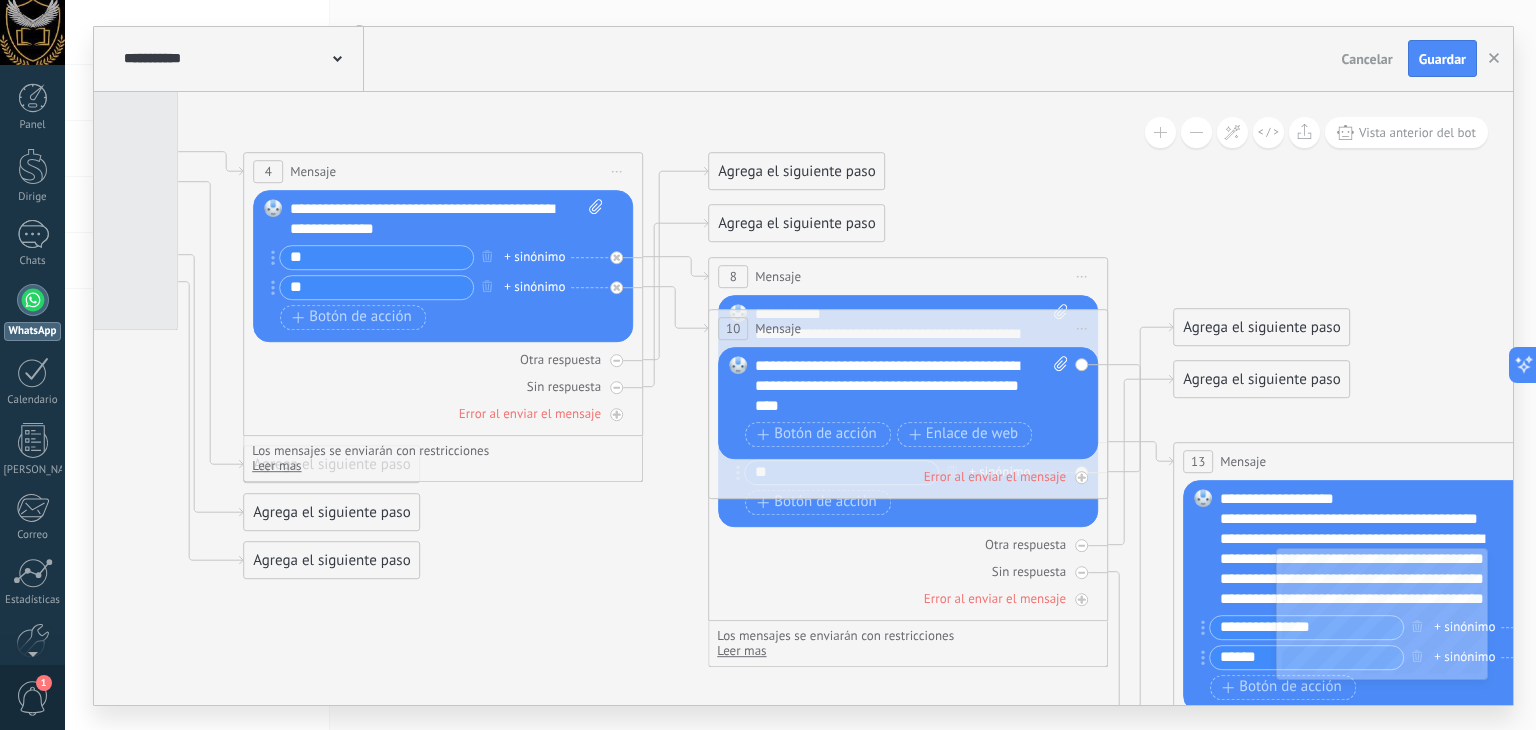click 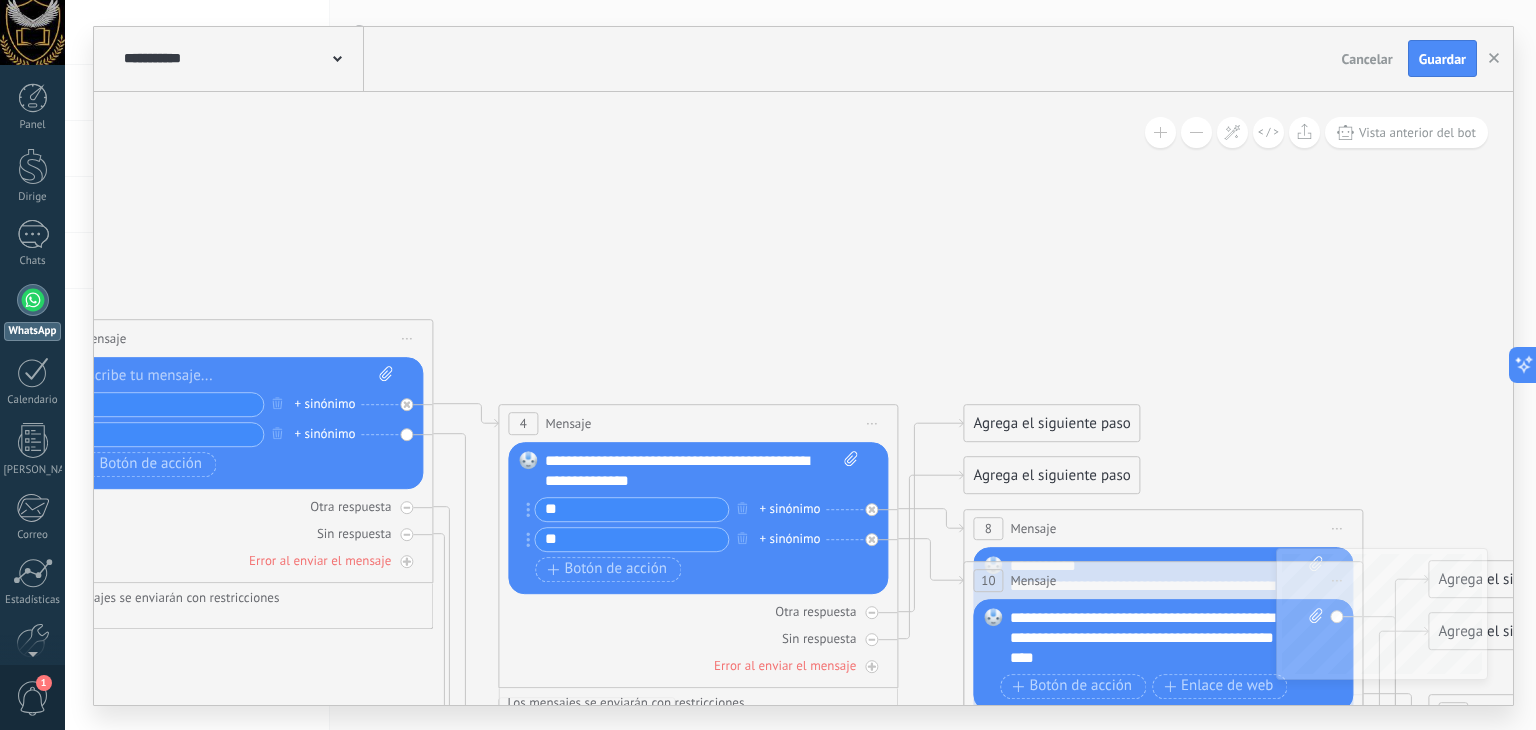 drag, startPoint x: 1114, startPoint y: 259, endPoint x: 1362, endPoint y: 466, distance: 323.03714 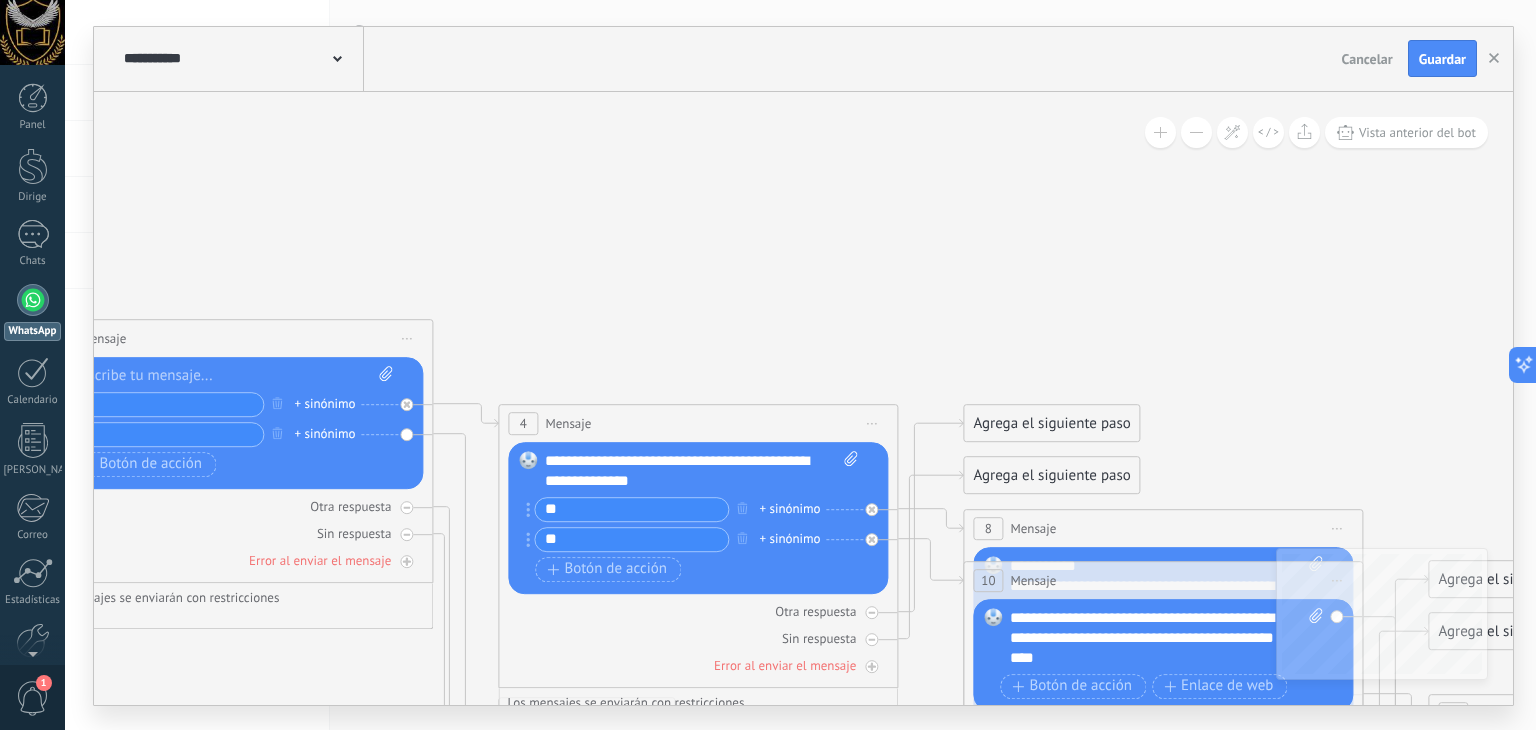 click 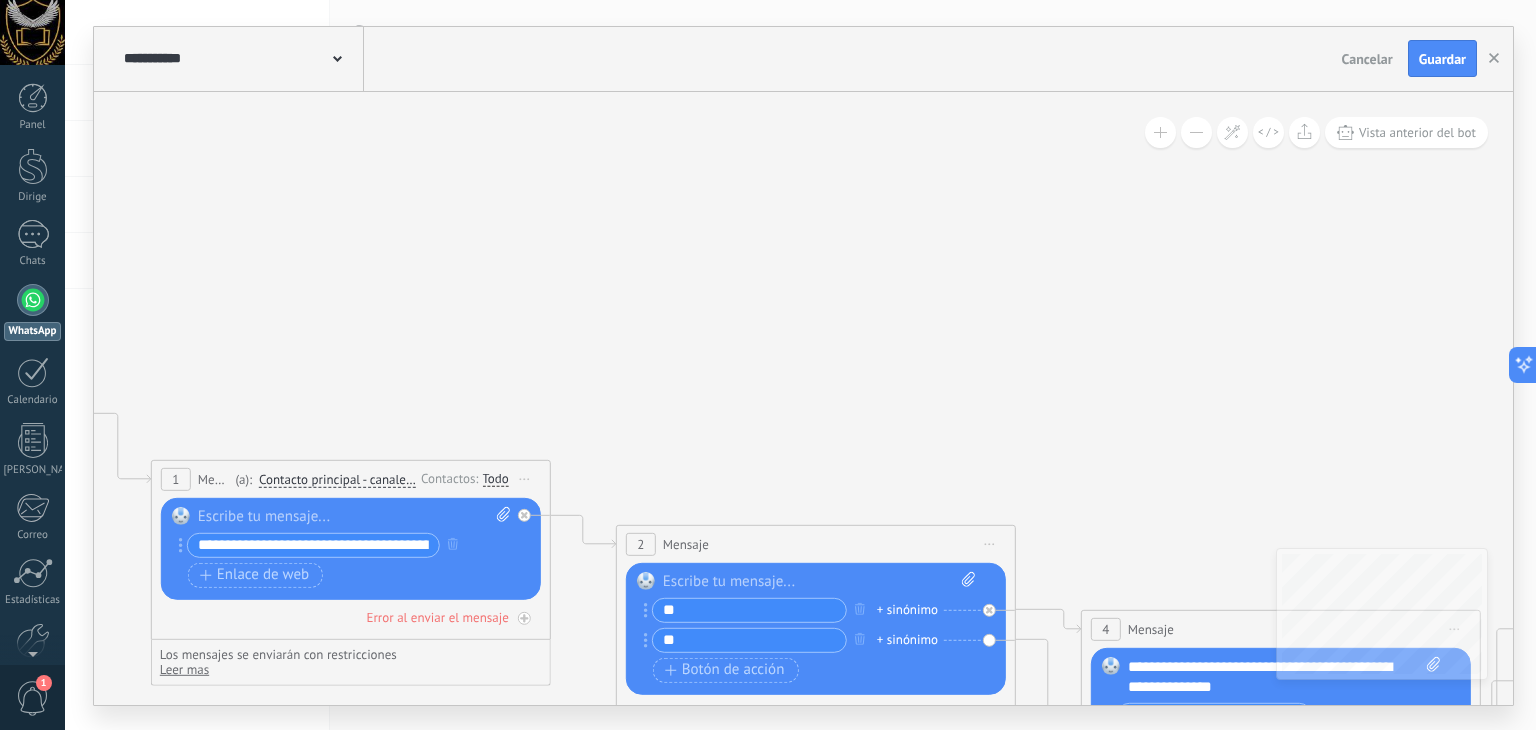 drag, startPoint x: 545, startPoint y: 121, endPoint x: 1175, endPoint y: 169, distance: 631.8259 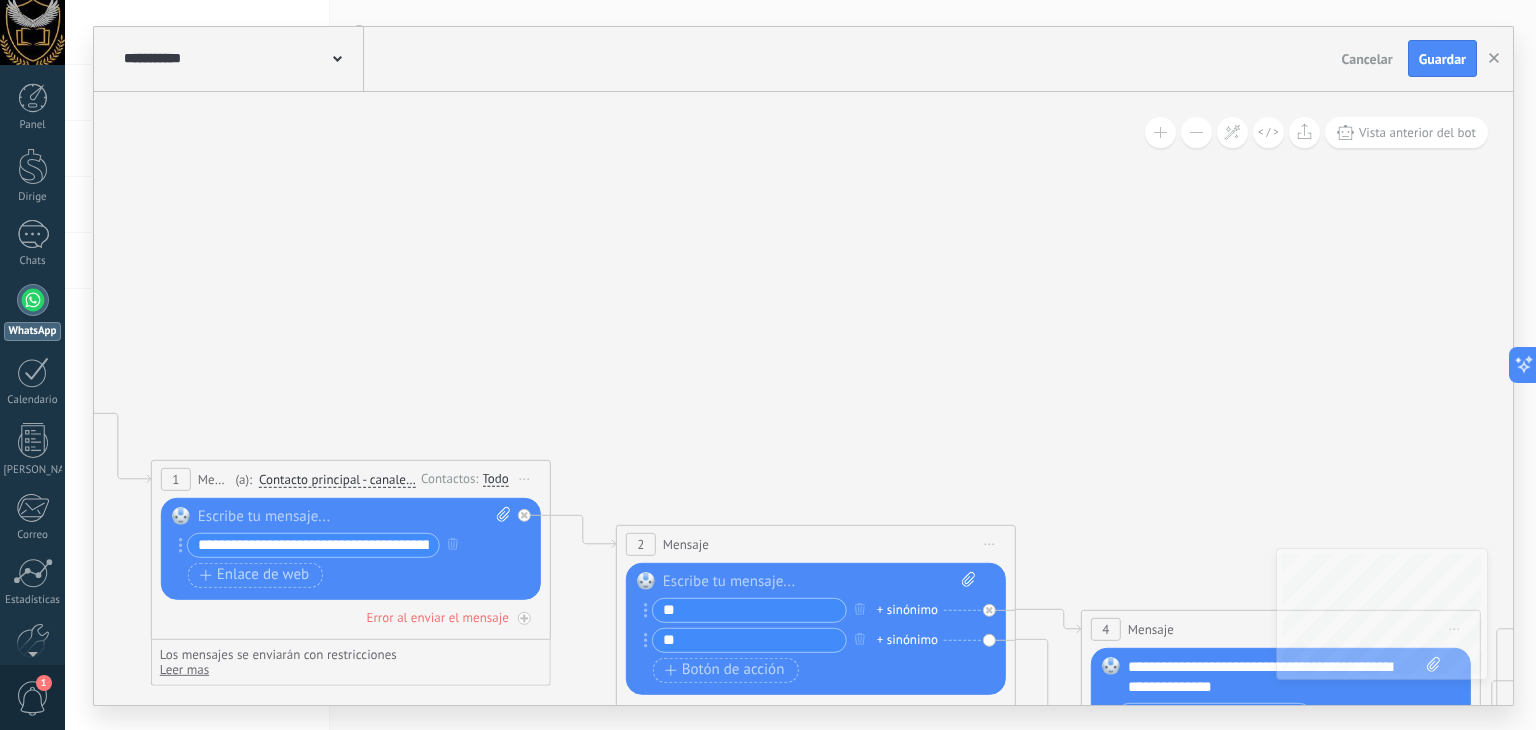 click 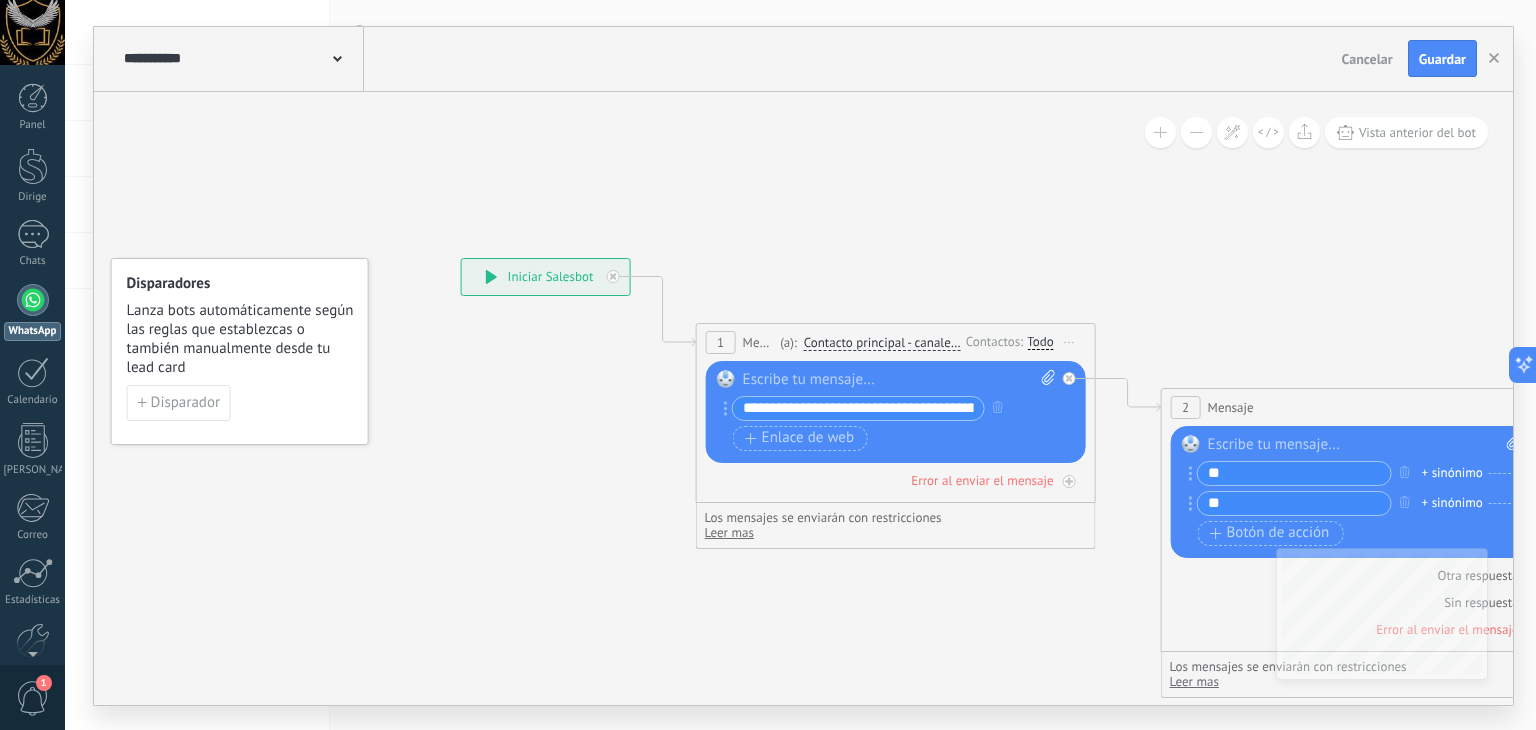drag, startPoint x: 357, startPoint y: 148, endPoint x: 849, endPoint y: 169, distance: 492.44797 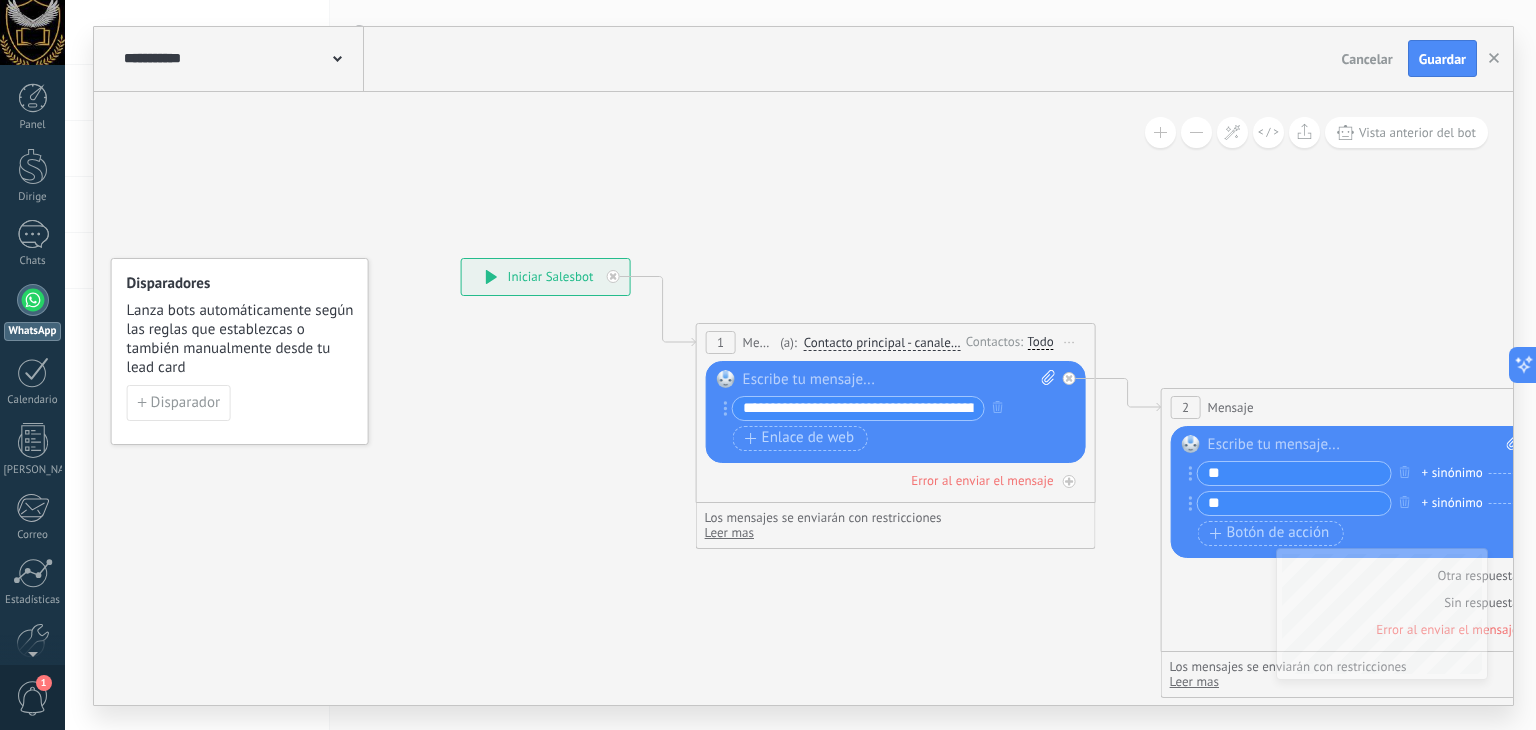 click 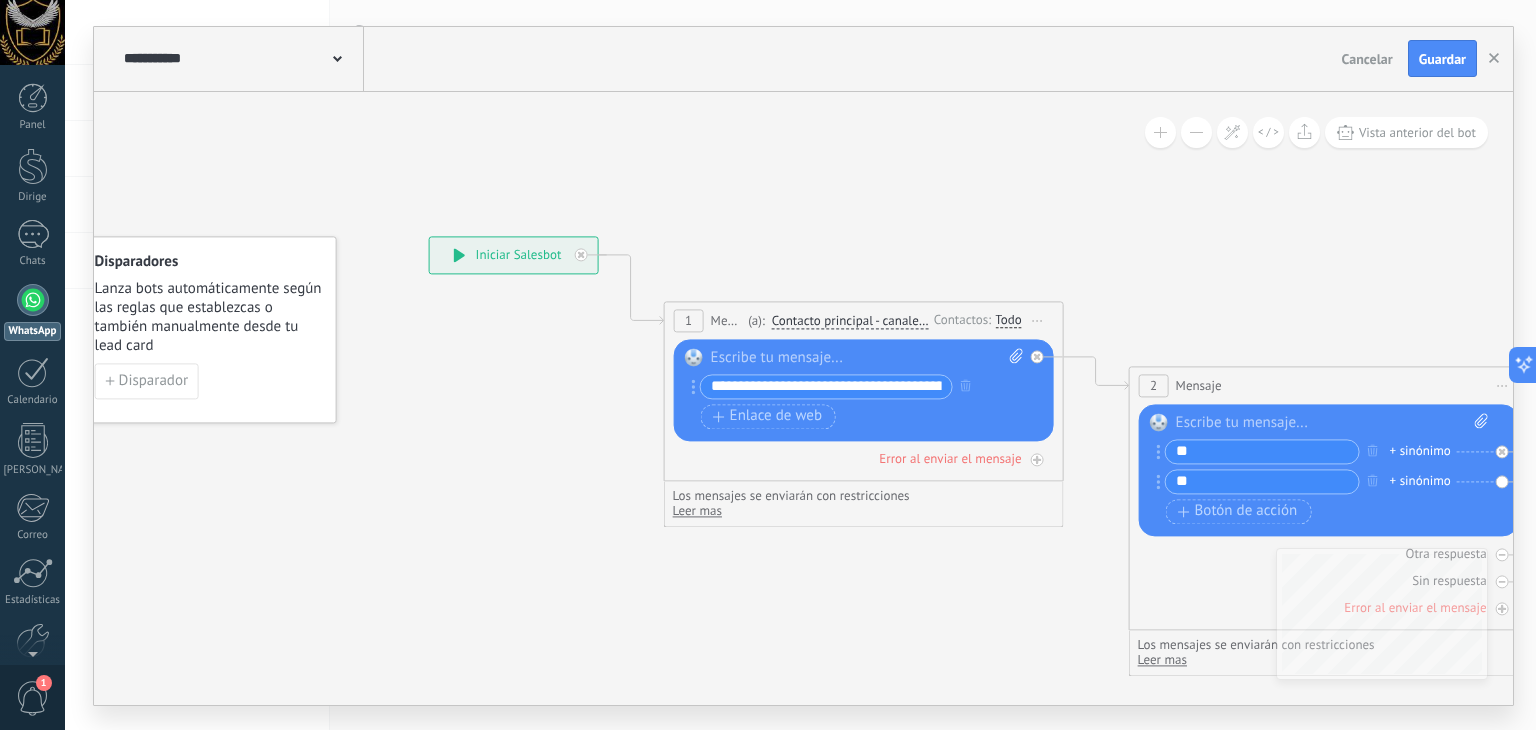 drag, startPoint x: 798, startPoint y: 229, endPoint x: 754, endPoint y: 194, distance: 56.22277 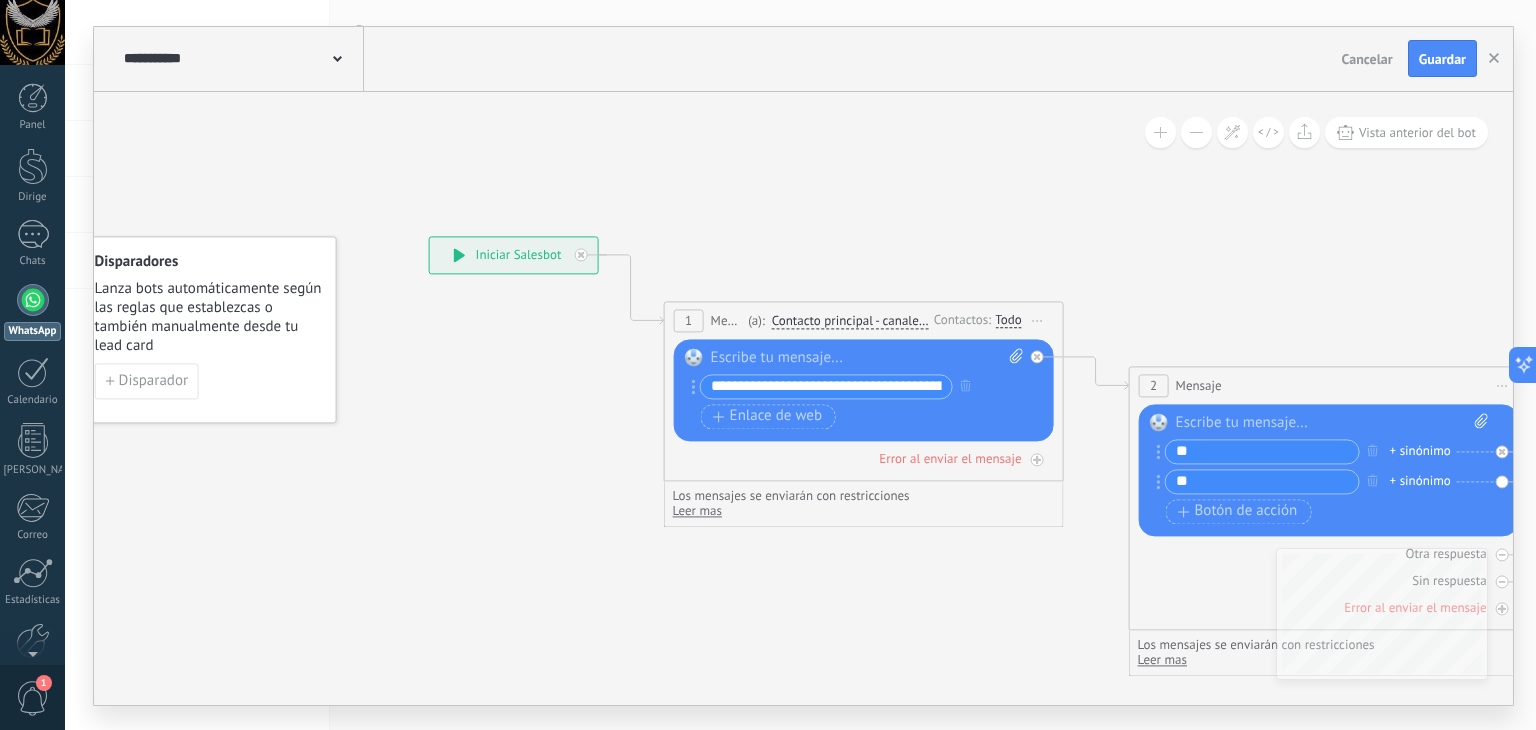 click 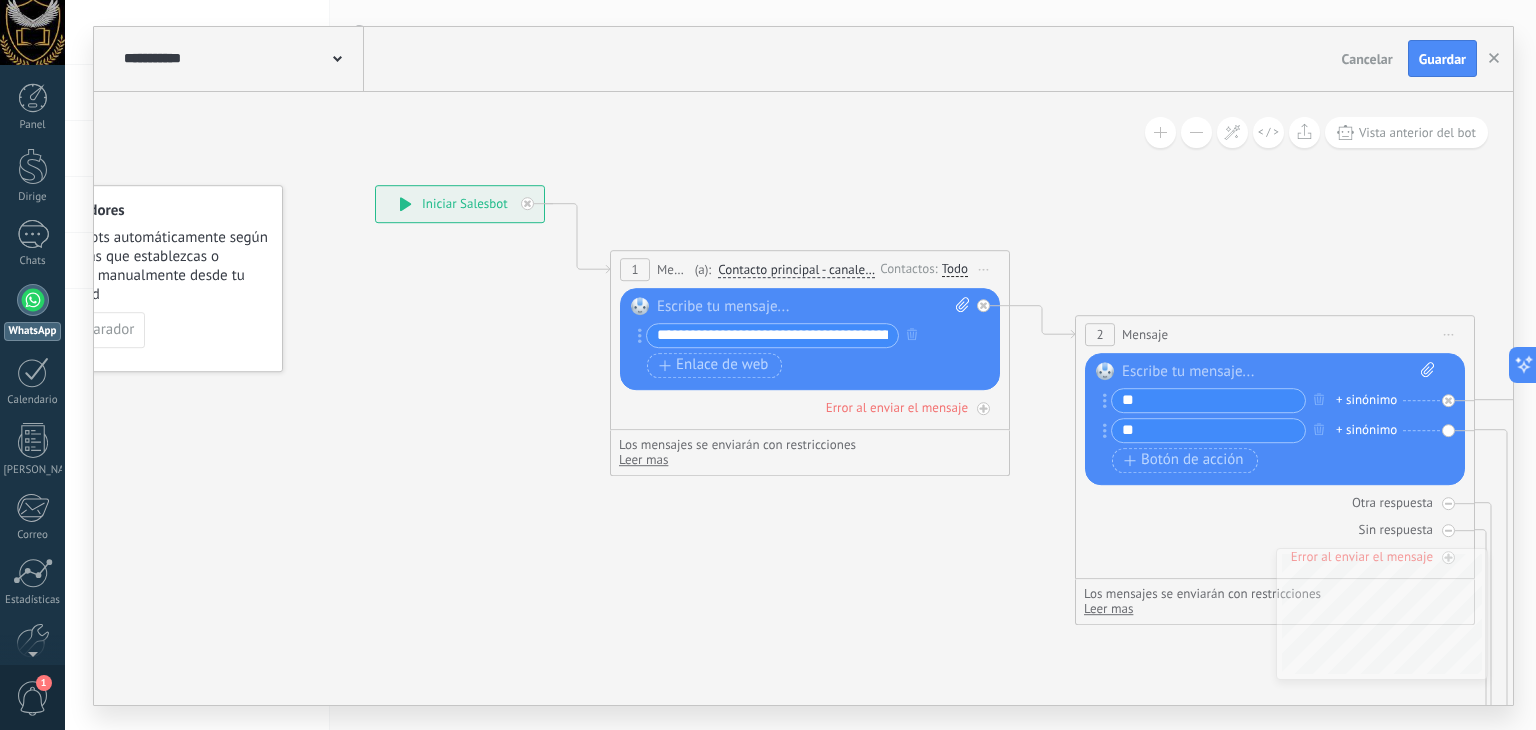 drag, startPoint x: 819, startPoint y: 176, endPoint x: 779, endPoint y: 130, distance: 60.959003 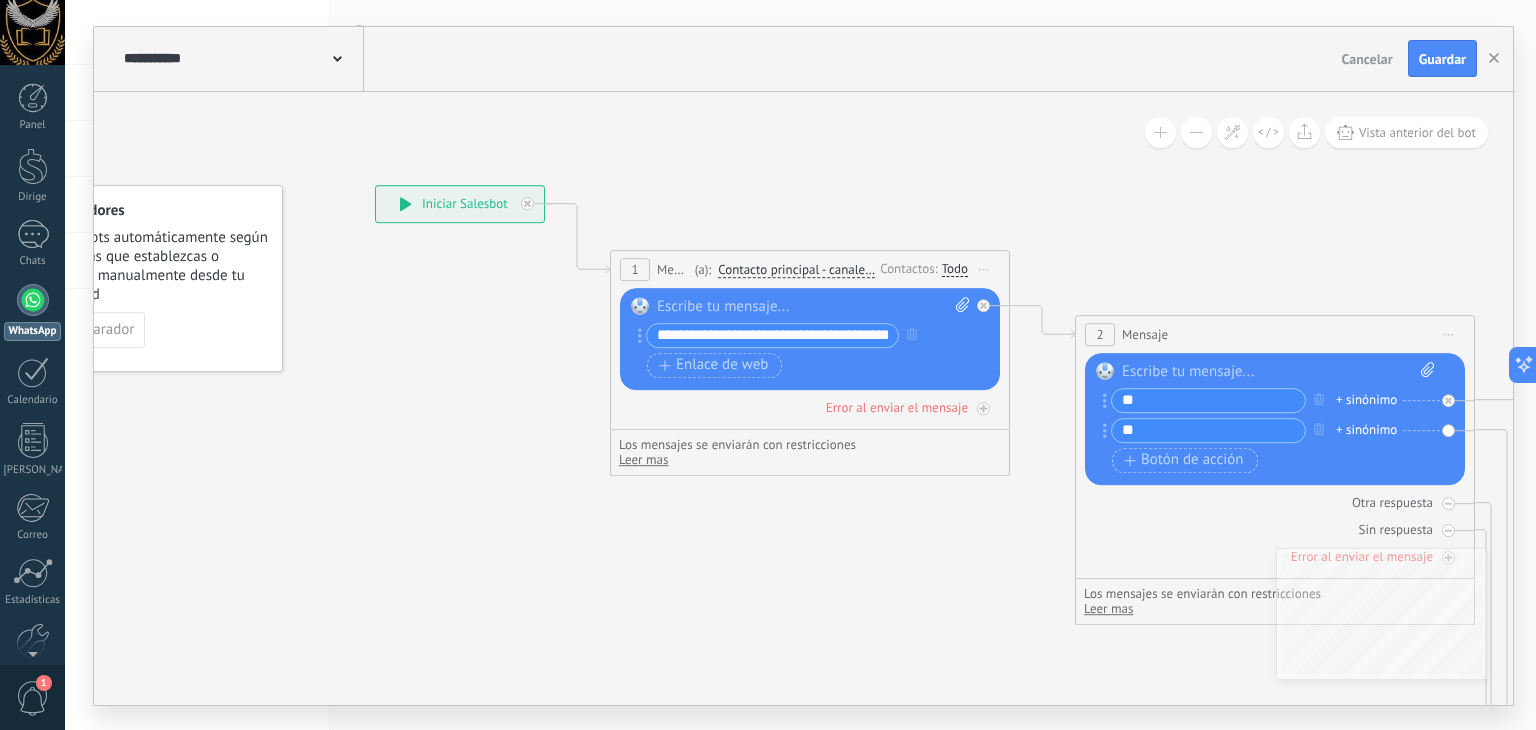 click 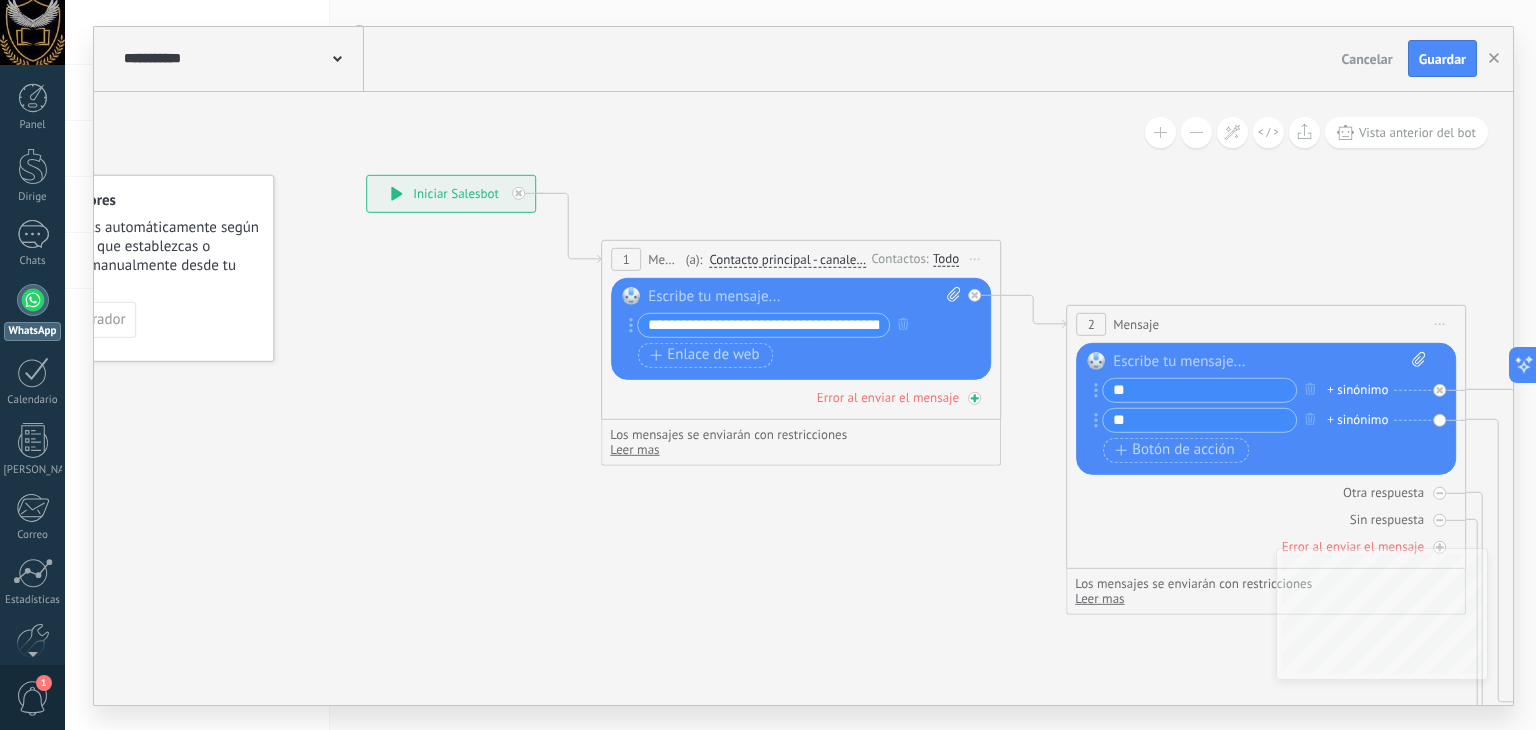 click 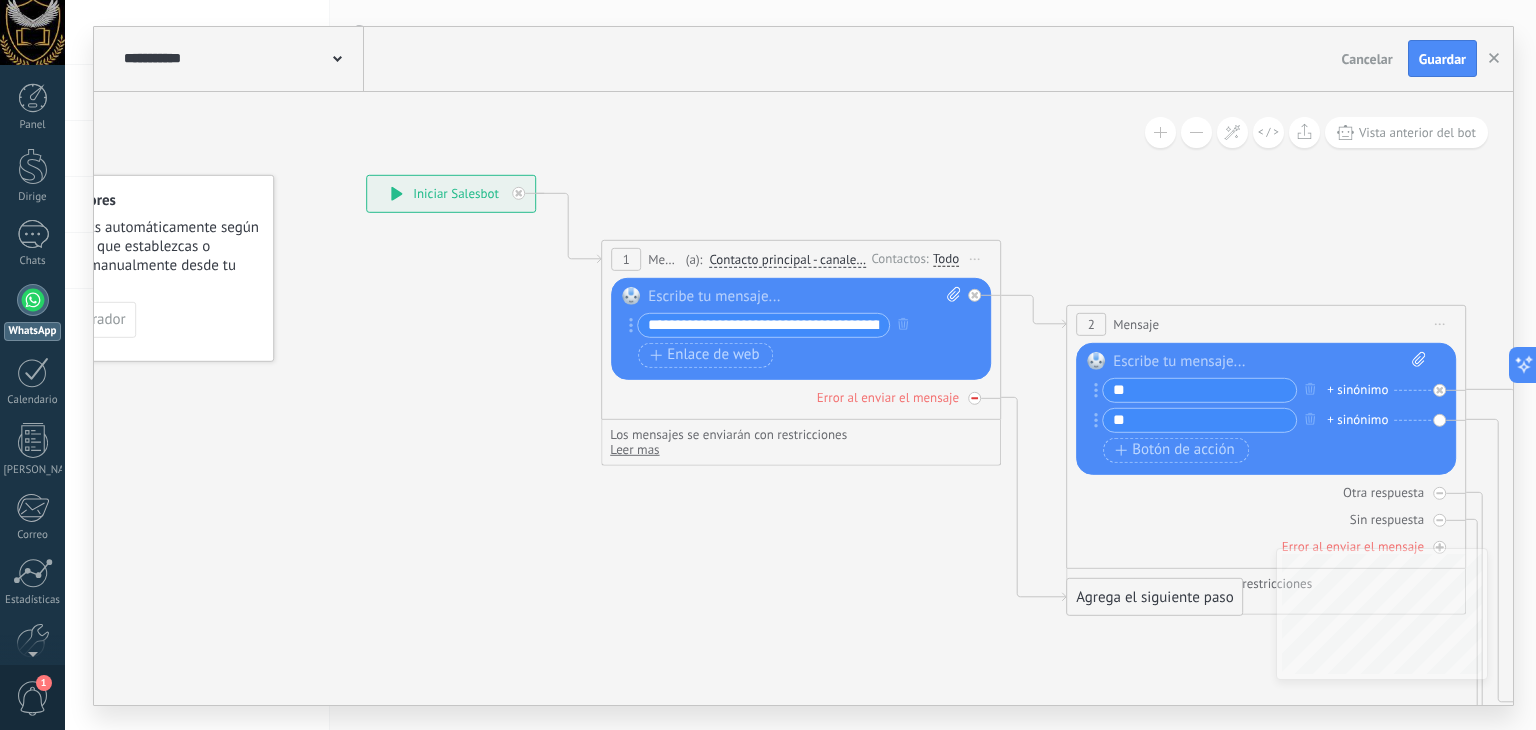 click 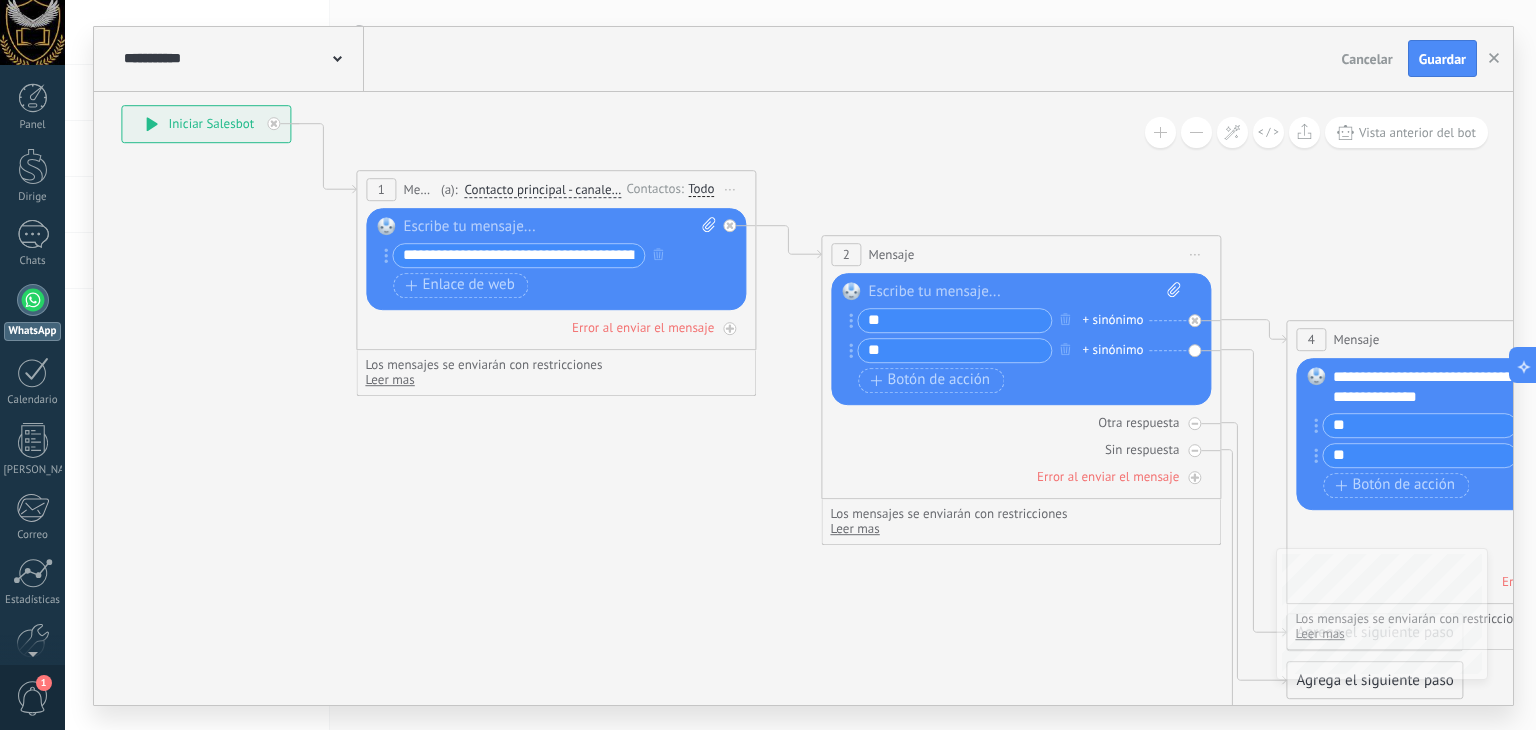 drag, startPoint x: 1112, startPoint y: 237, endPoint x: 871, endPoint y: 167, distance: 250.96016 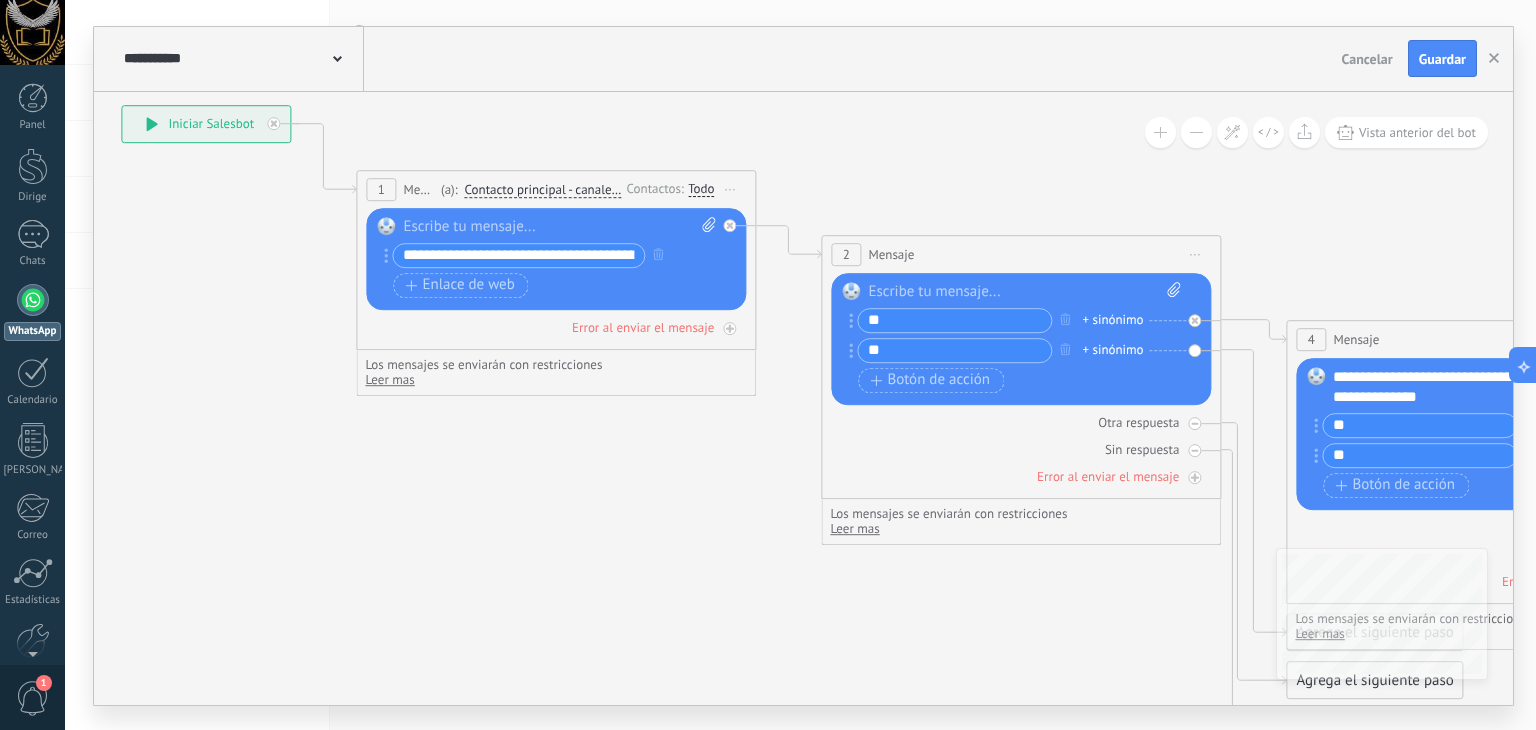 click 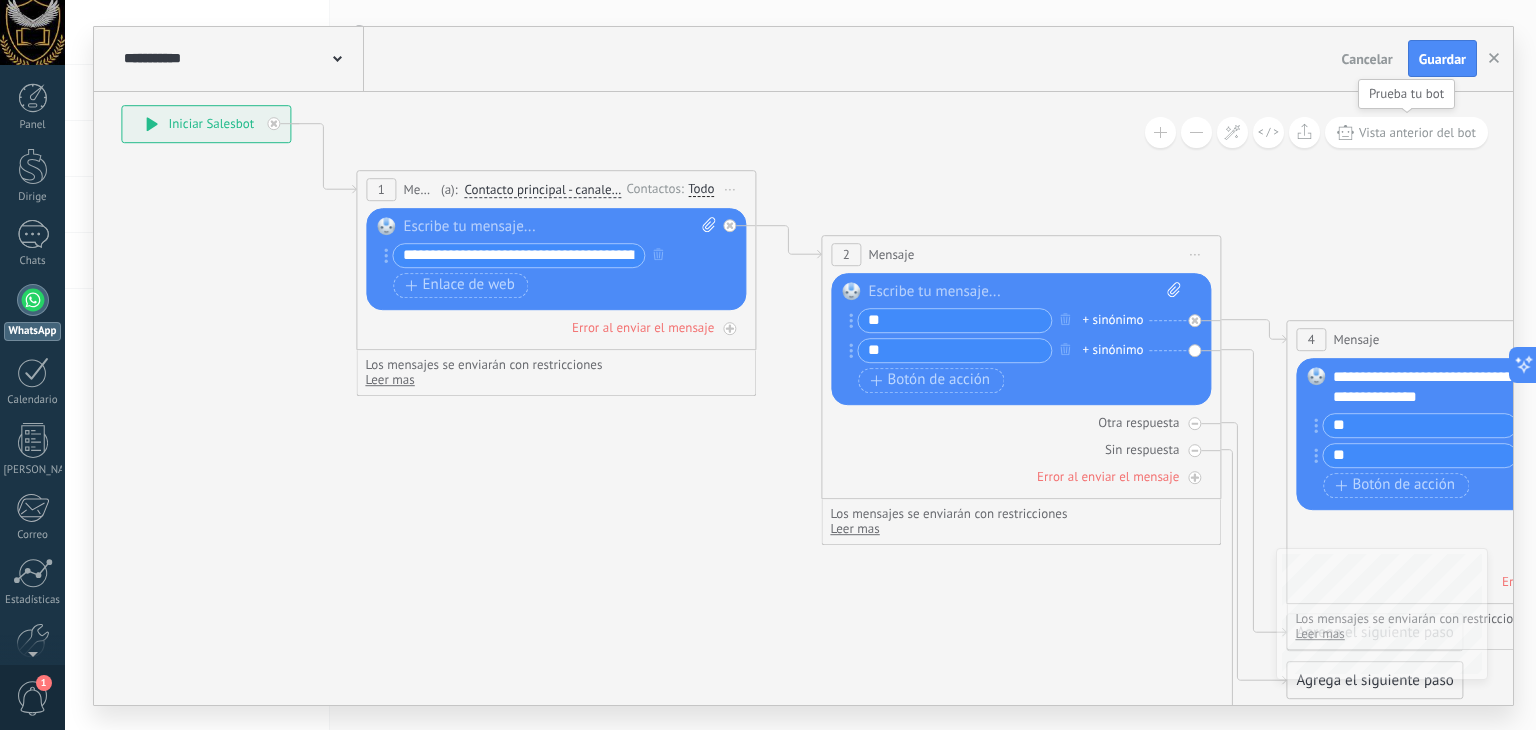click on "Vista anterior del bot" at bounding box center (1406, 132) 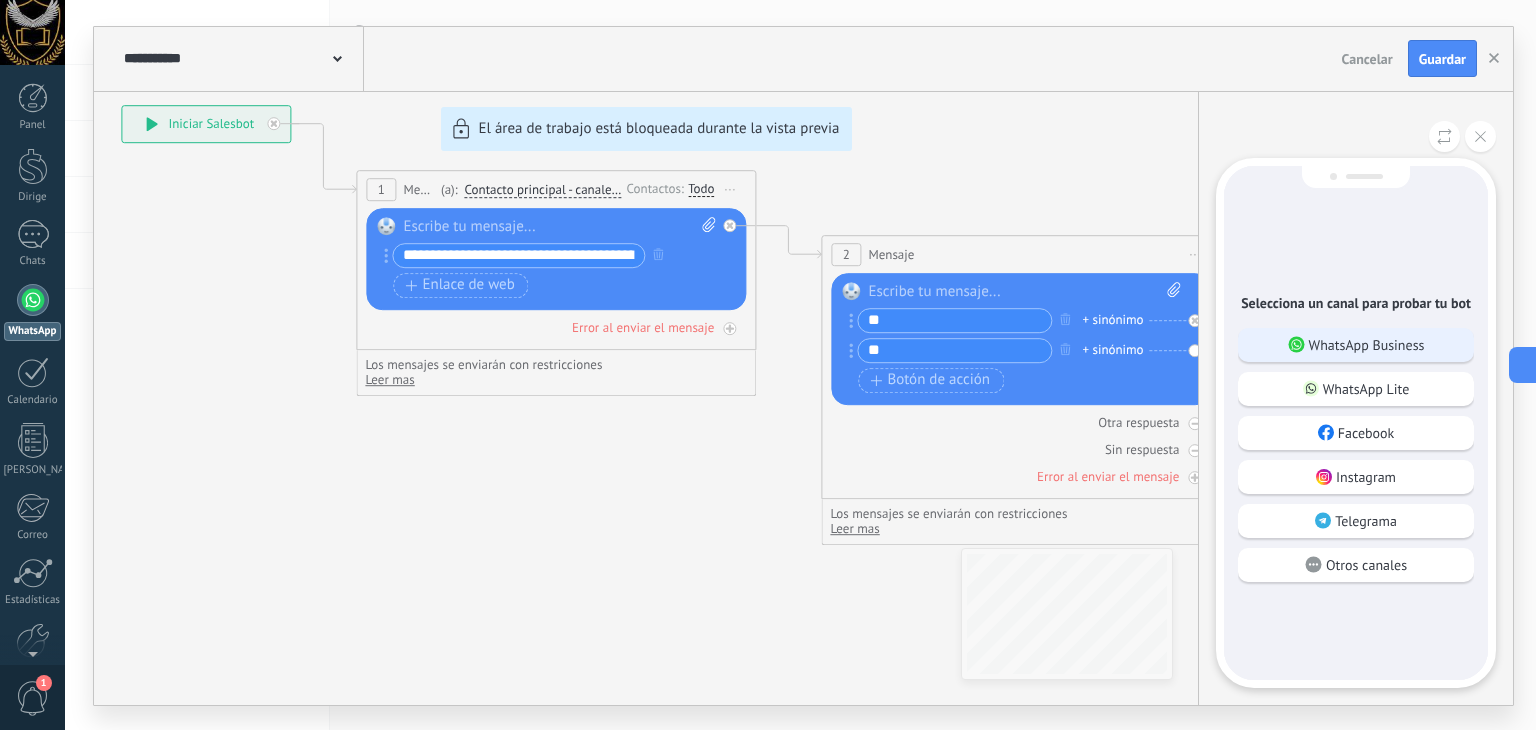 click 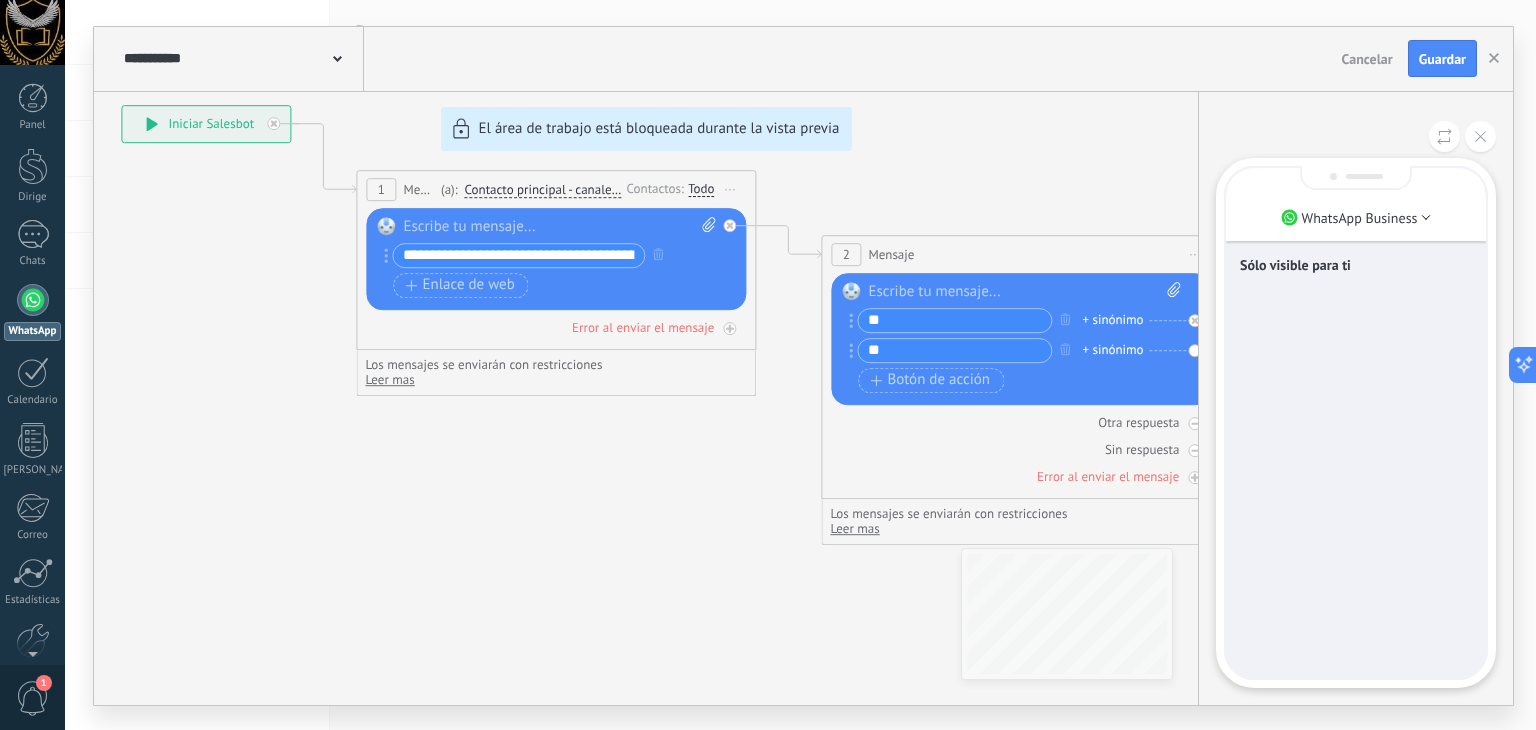 click on "Sólo visible para ti" at bounding box center (1356, 267) 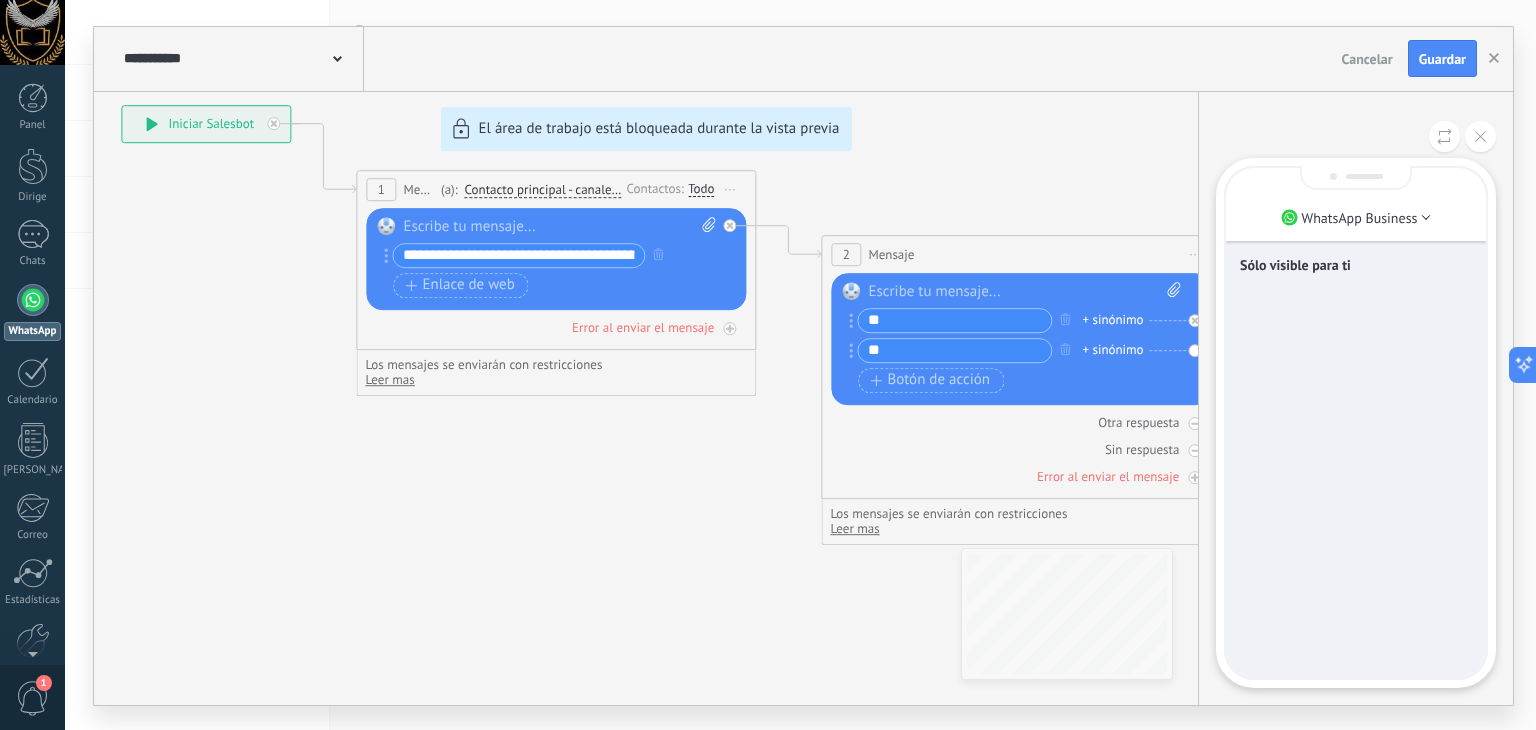 click on "Sólo visible para ti" at bounding box center [1356, 423] 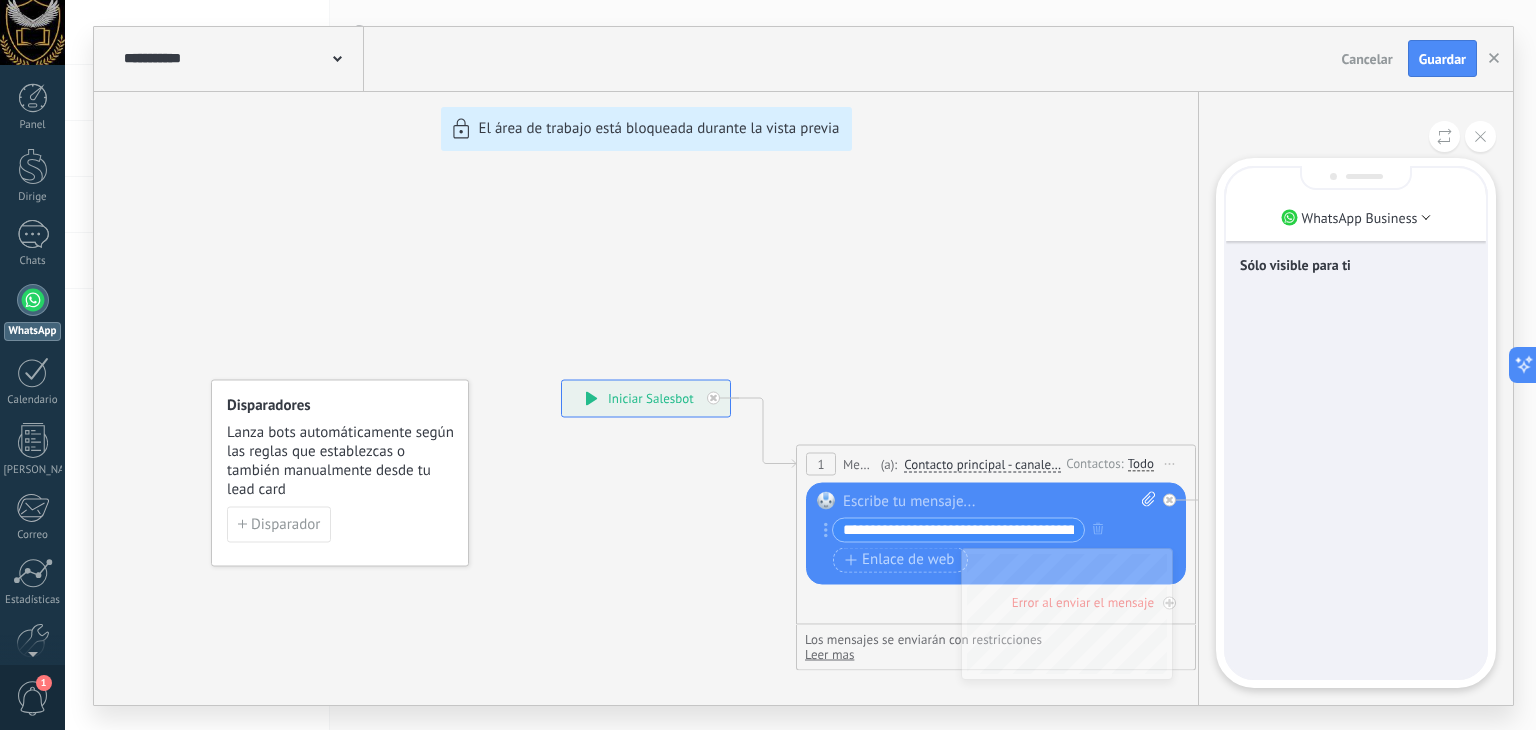 click on "Sólo visible para ti" at bounding box center (1356, 423) 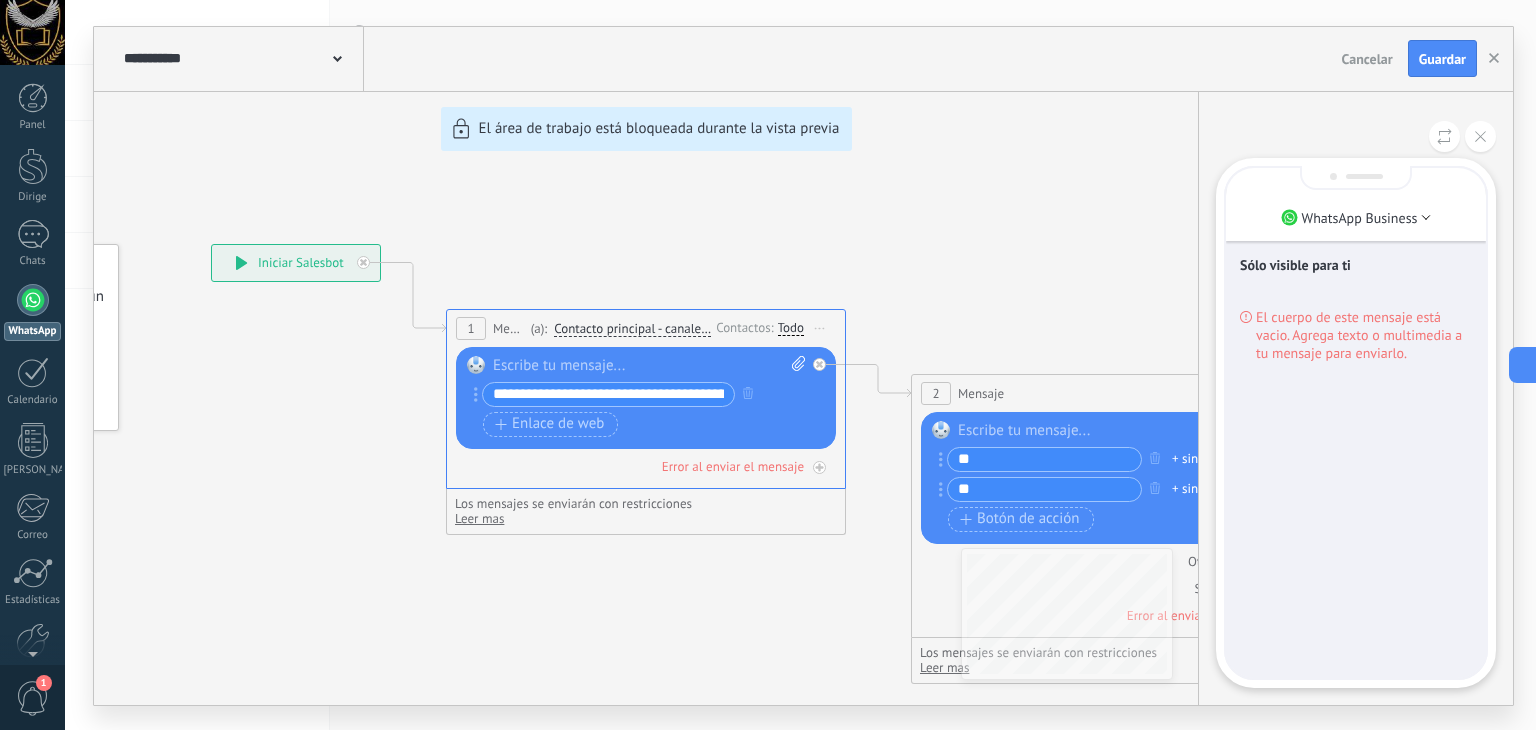 click on "El cuerpo de este mensaje está vacio. Agrega texto o multimedia a tu mensaje para enviarlo." at bounding box center (1359, 335) 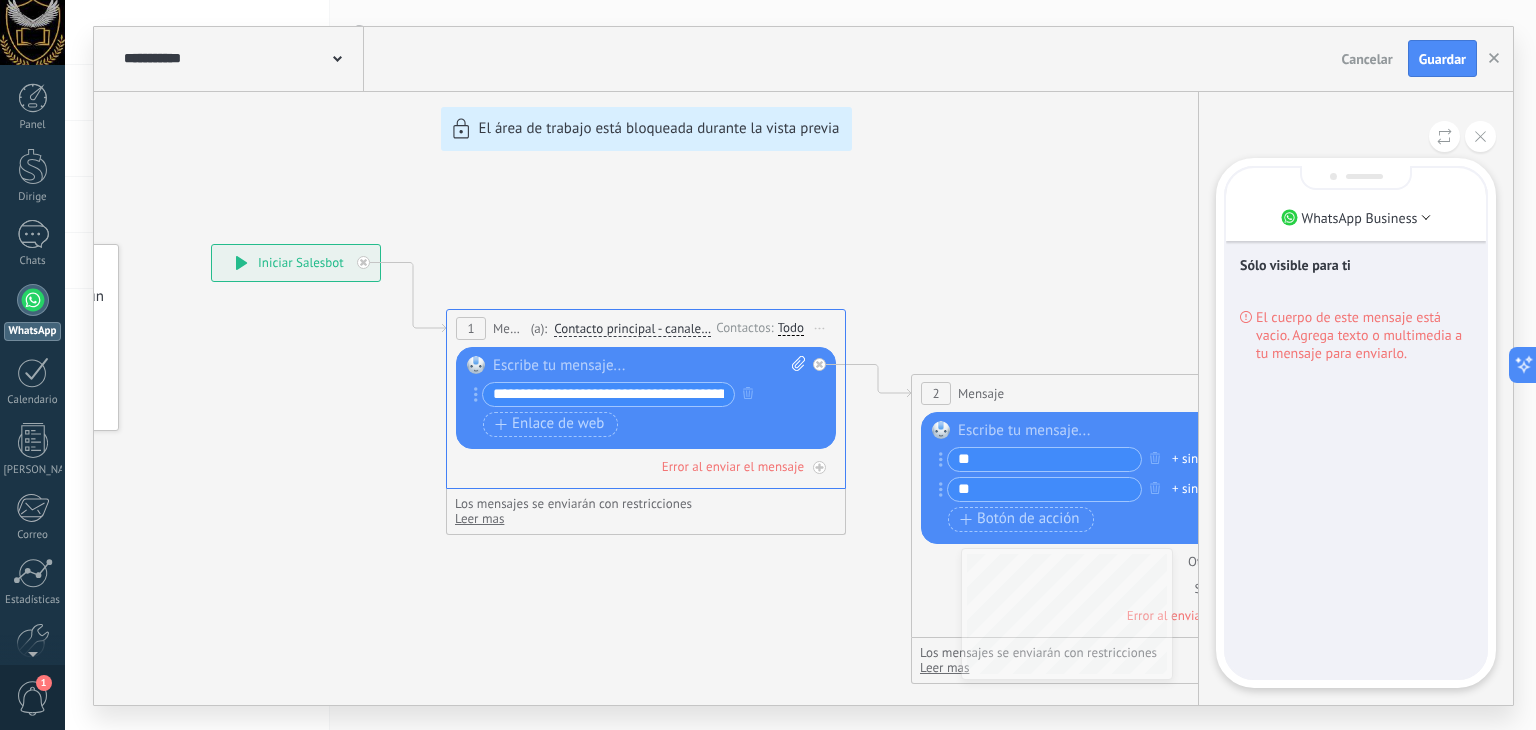 click on "El cuerpo de este mensaje está vacio. Agrega texto o multimedia a tu mensaje para enviarlo." at bounding box center (1359, 335) 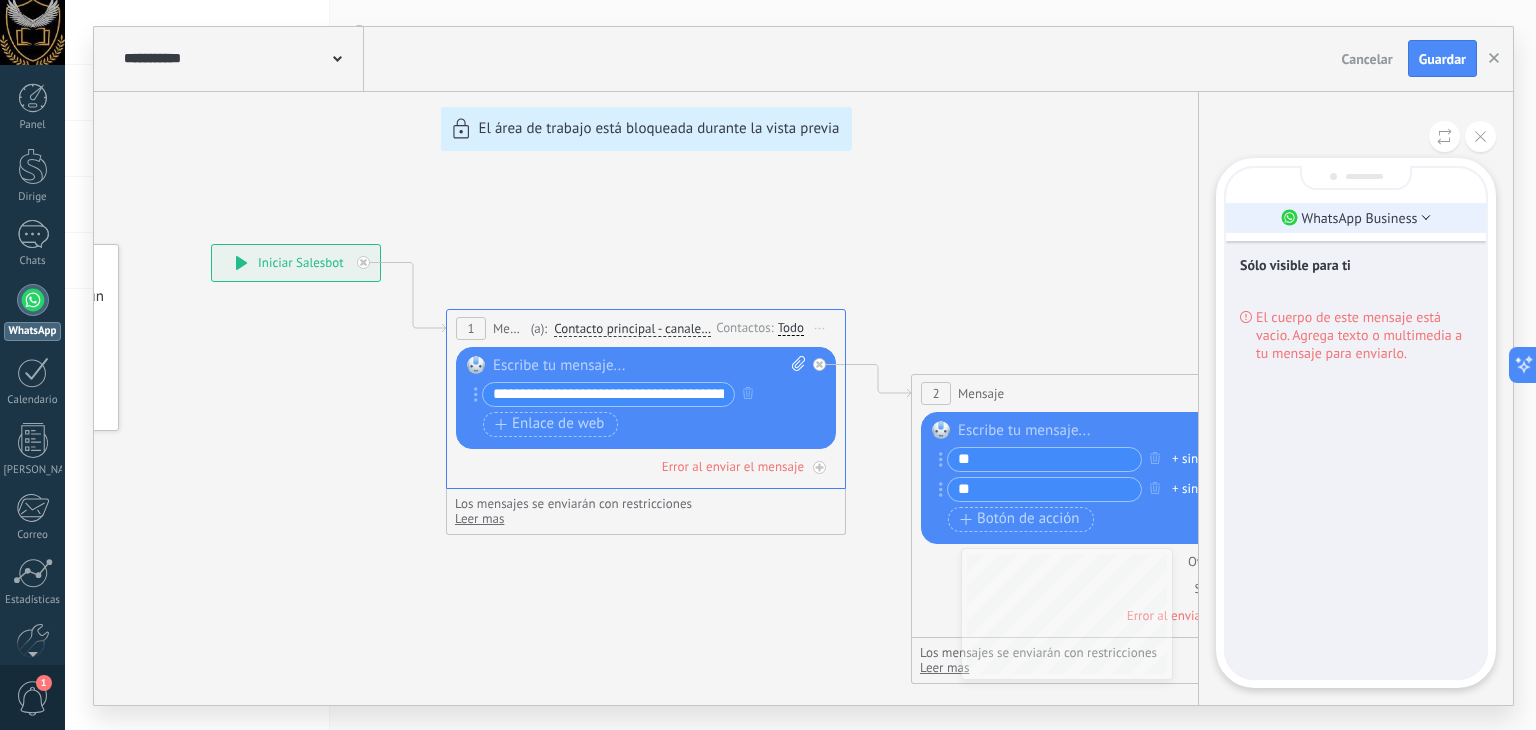 click on "WhatsApp Business" at bounding box center [1360, 218] 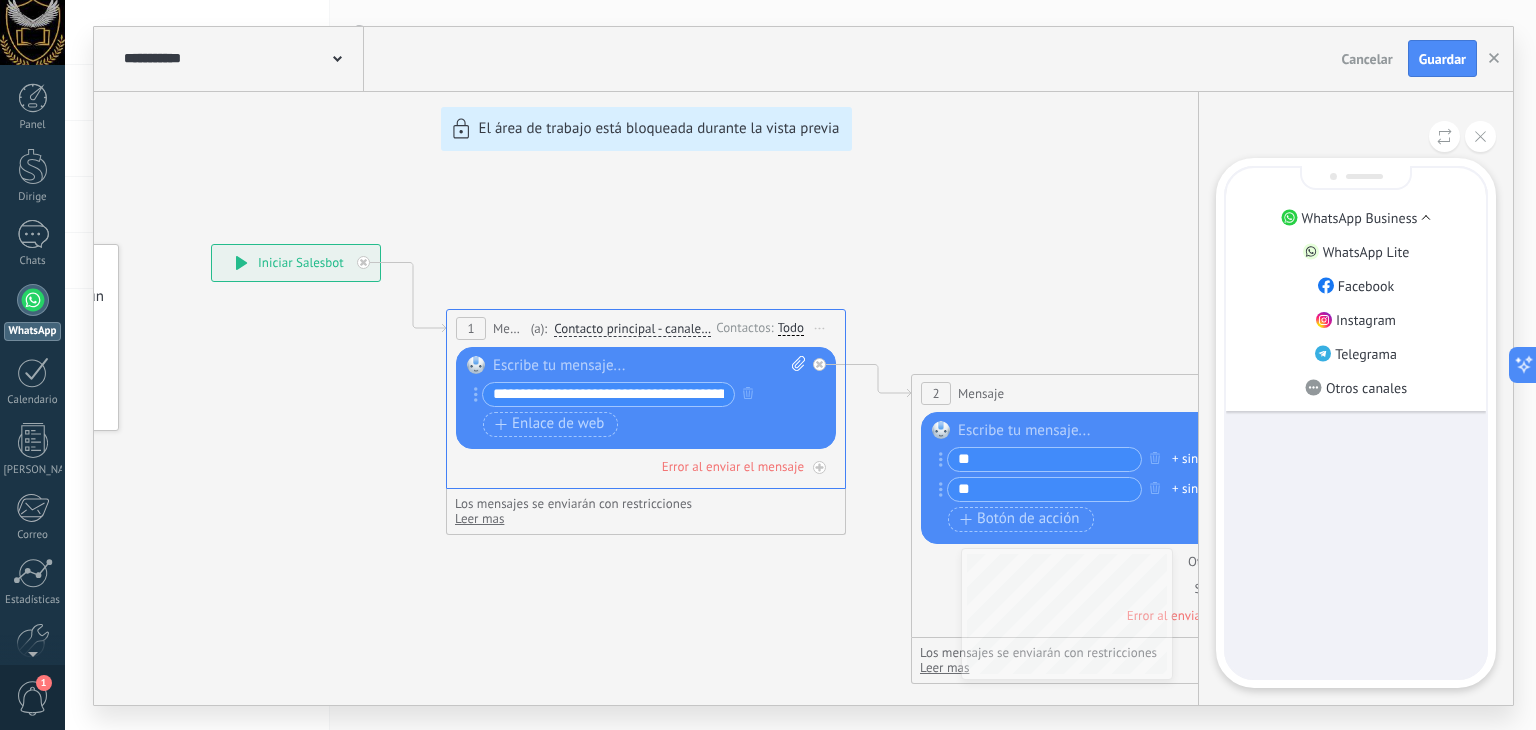 click on "WhatsApp Business" at bounding box center (1360, 218) 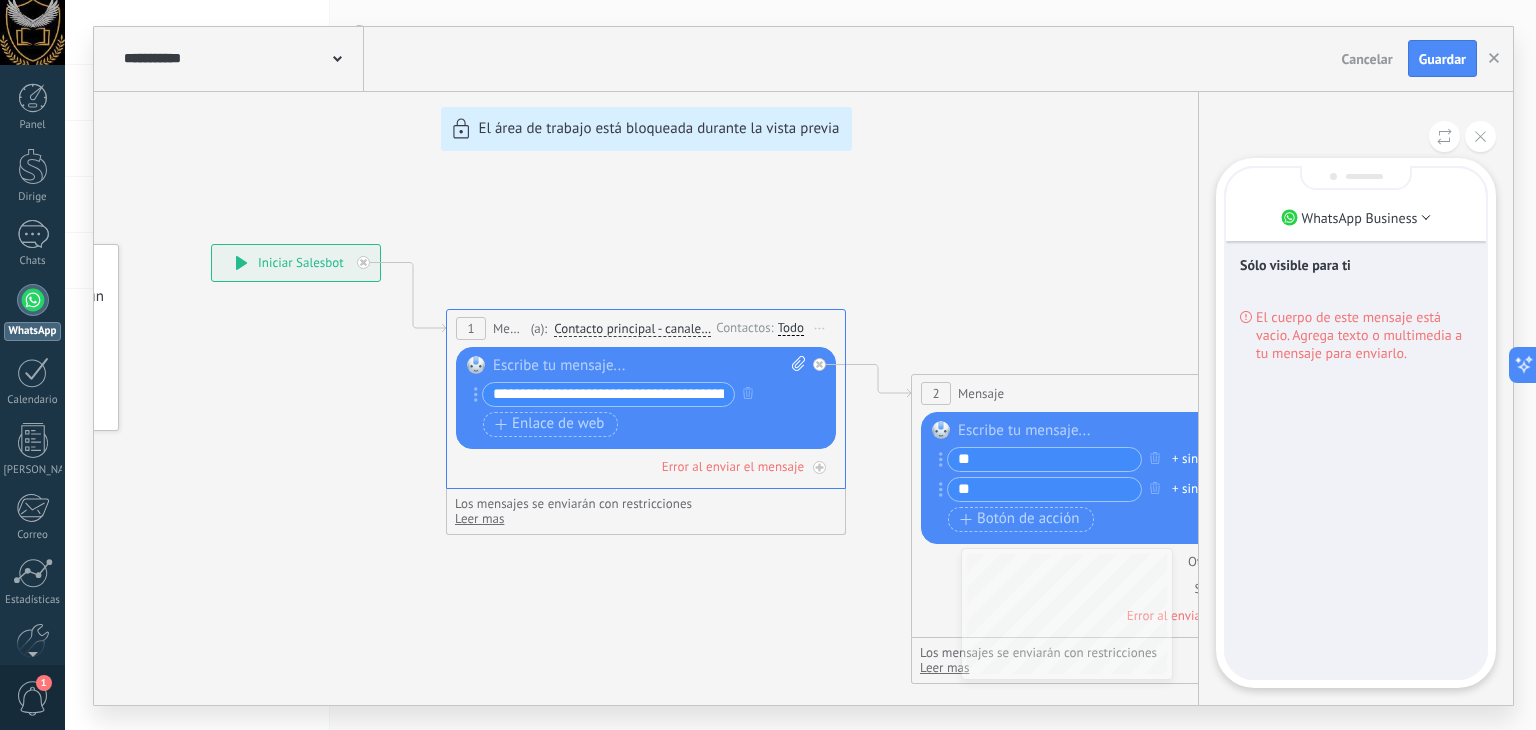 click on "Sólo visible para ti" at bounding box center [1295, 265] 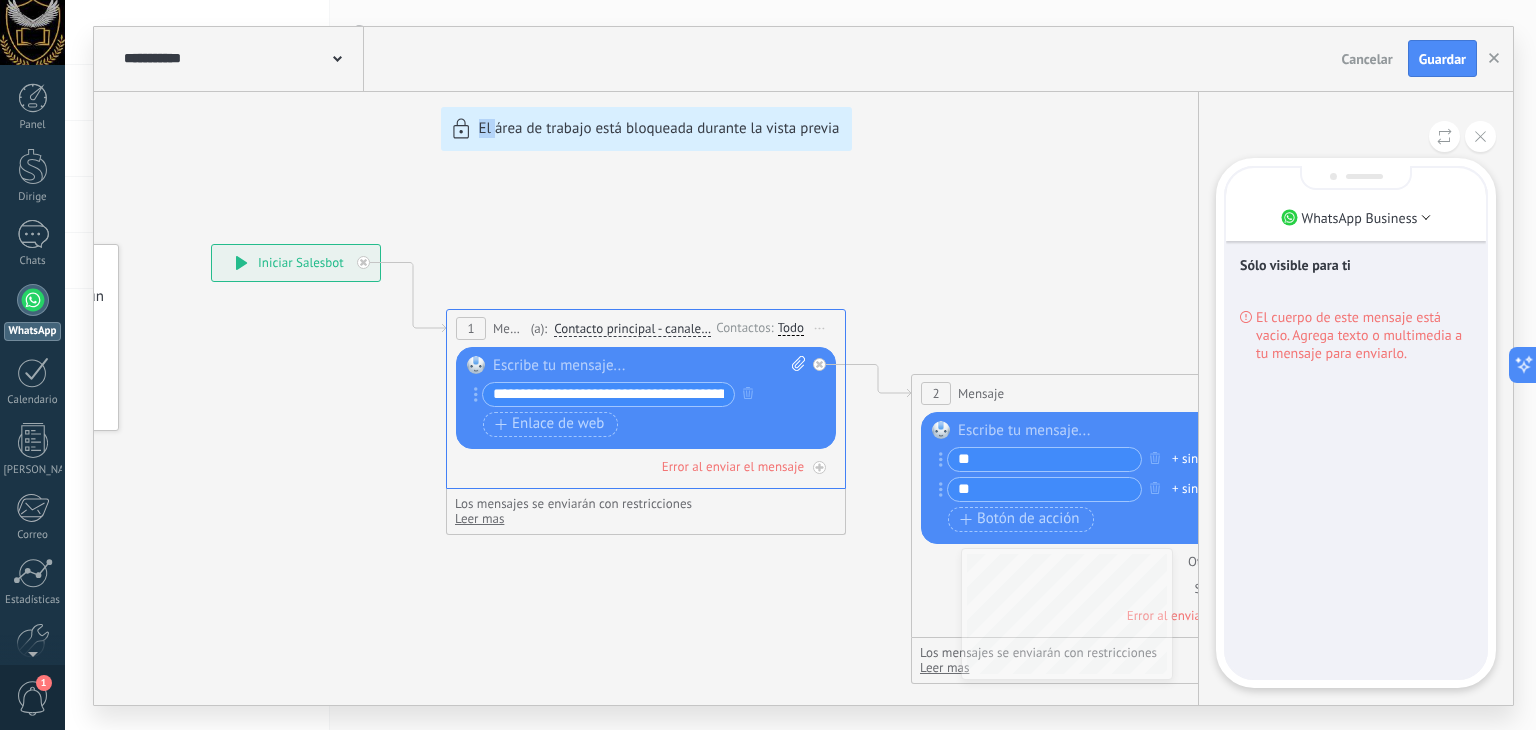 click on "**********" at bounding box center [803, 366] 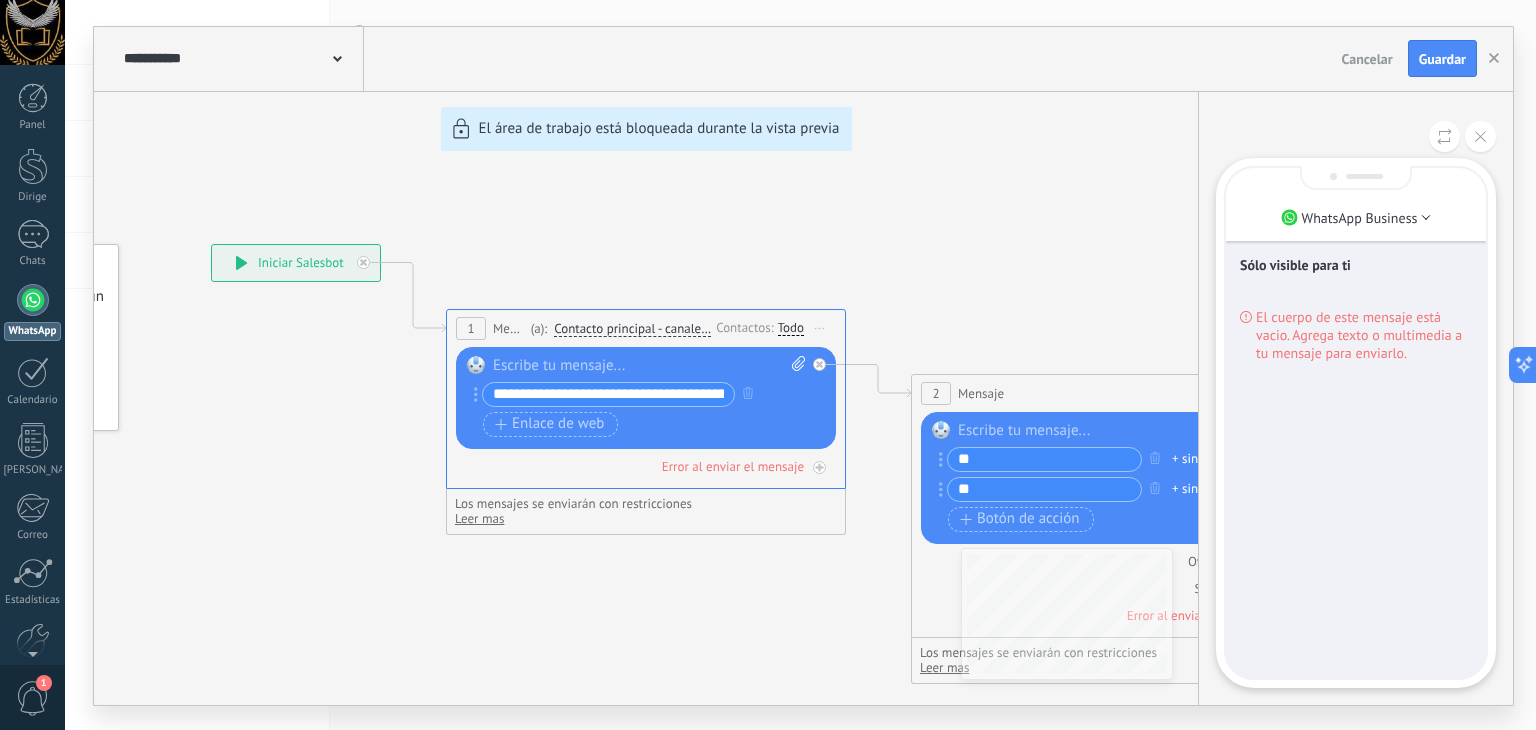 click on "**********" at bounding box center (803, 366) 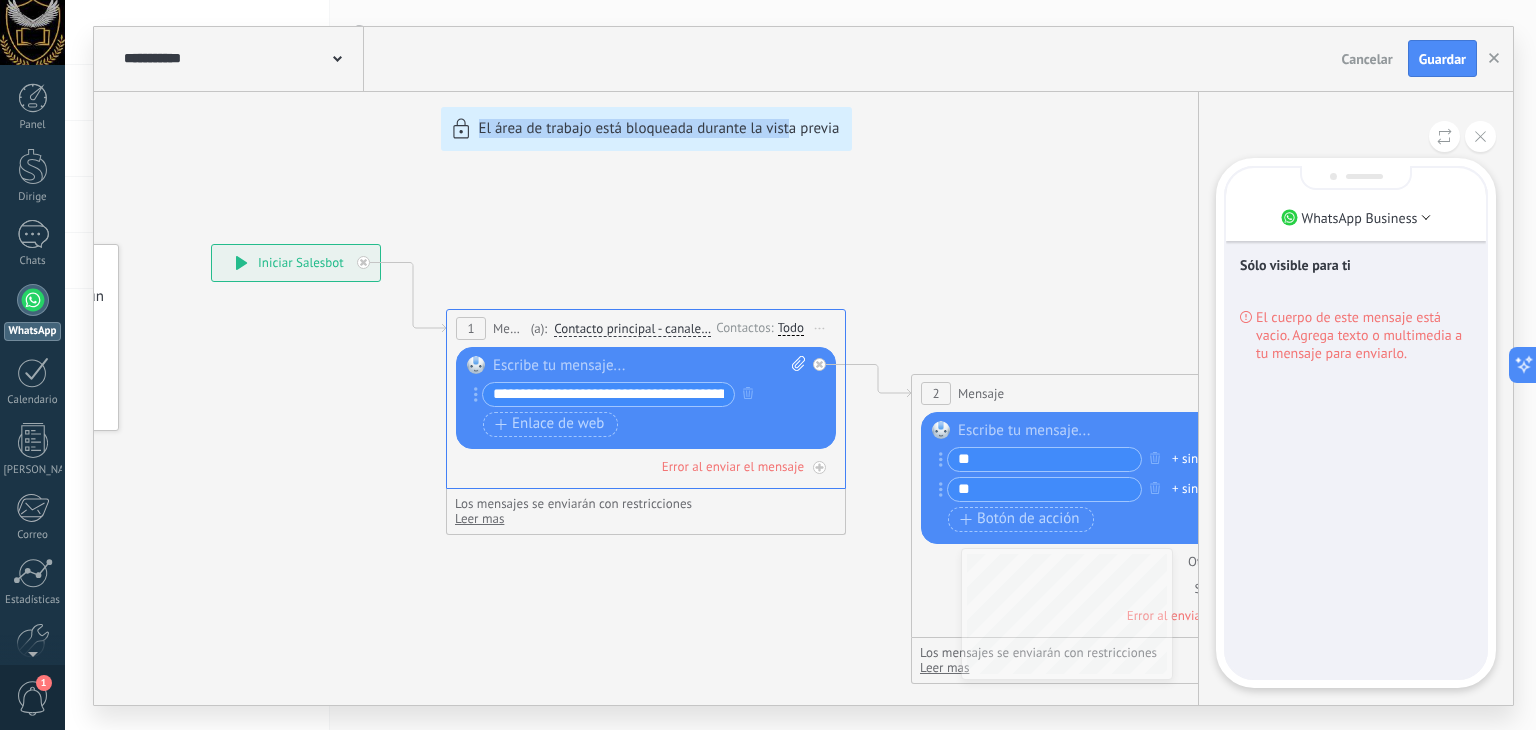 drag, startPoint x: 716, startPoint y: 538, endPoint x: 433, endPoint y: 470, distance: 291.055 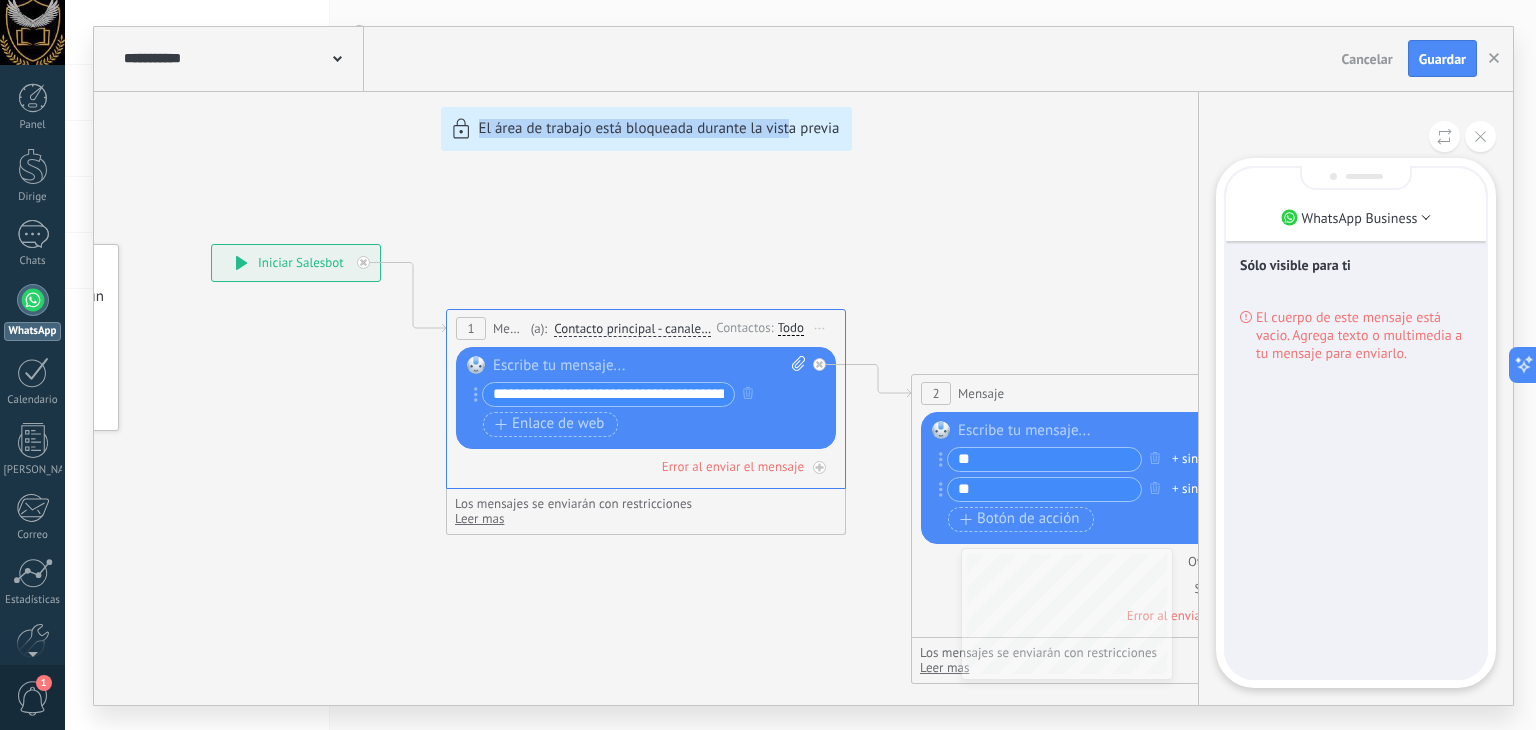 click on "**********" at bounding box center [803, 366] 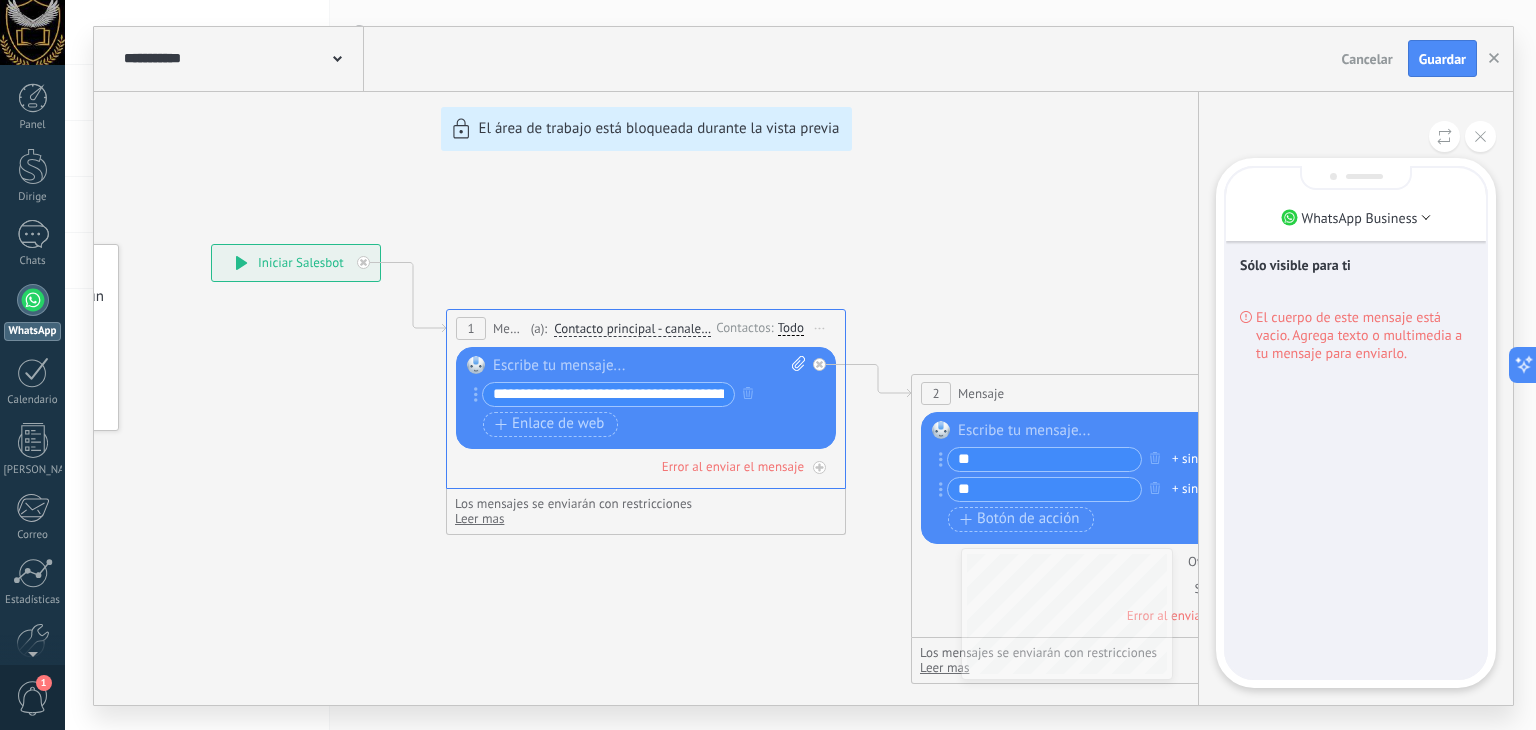 click on "**********" at bounding box center (803, 366) 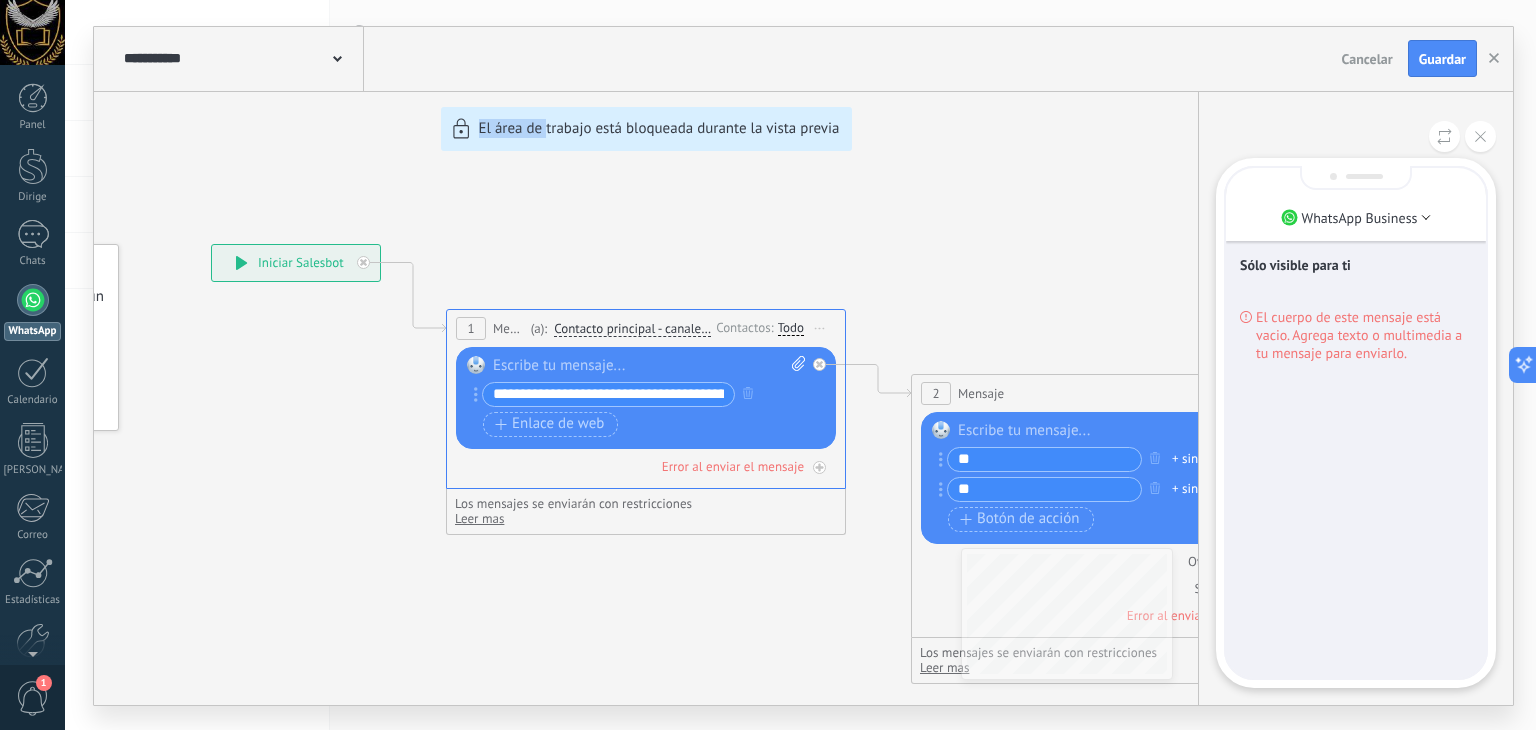 drag, startPoint x: 246, startPoint y: 377, endPoint x: 548, endPoint y: 373, distance: 302.0265 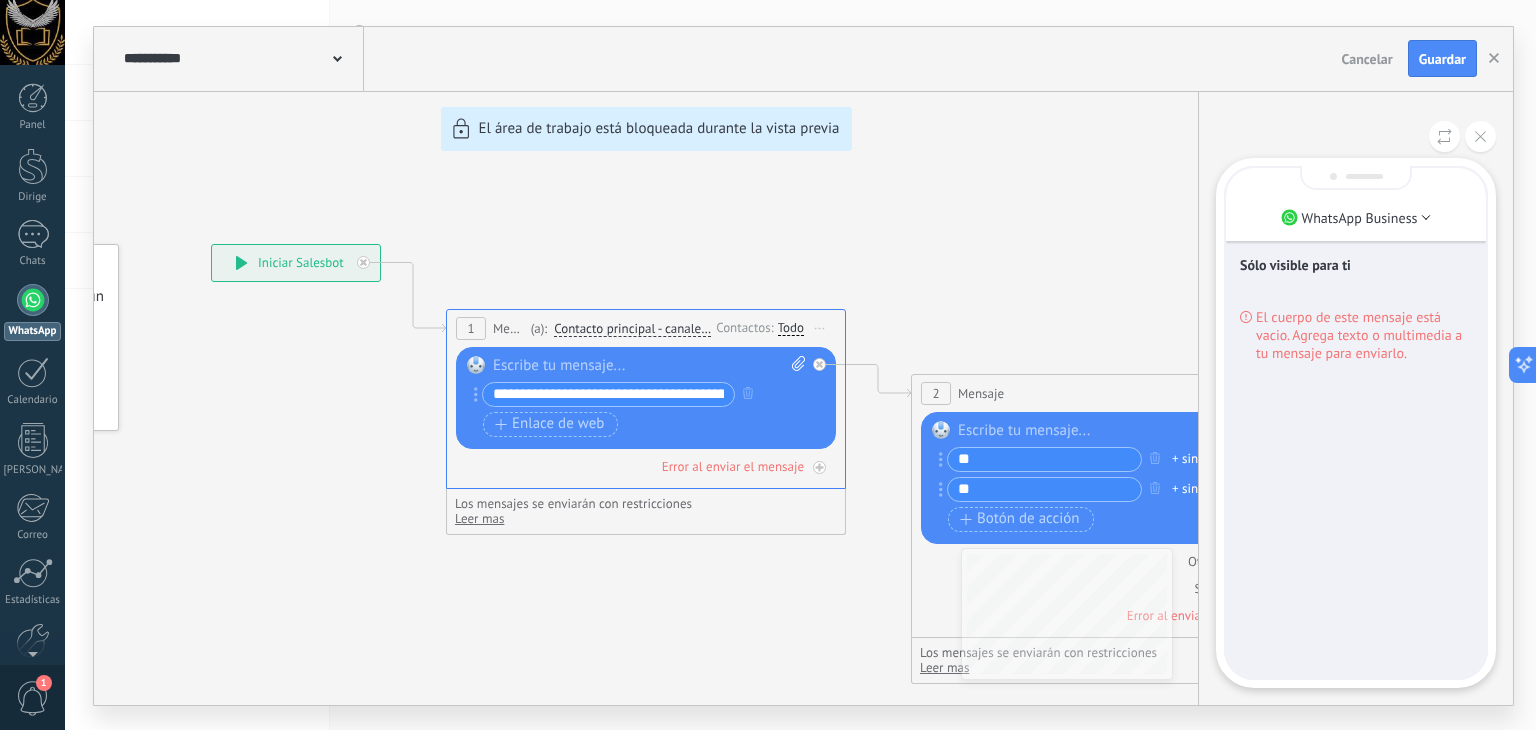 click on "**********" at bounding box center (803, 366) 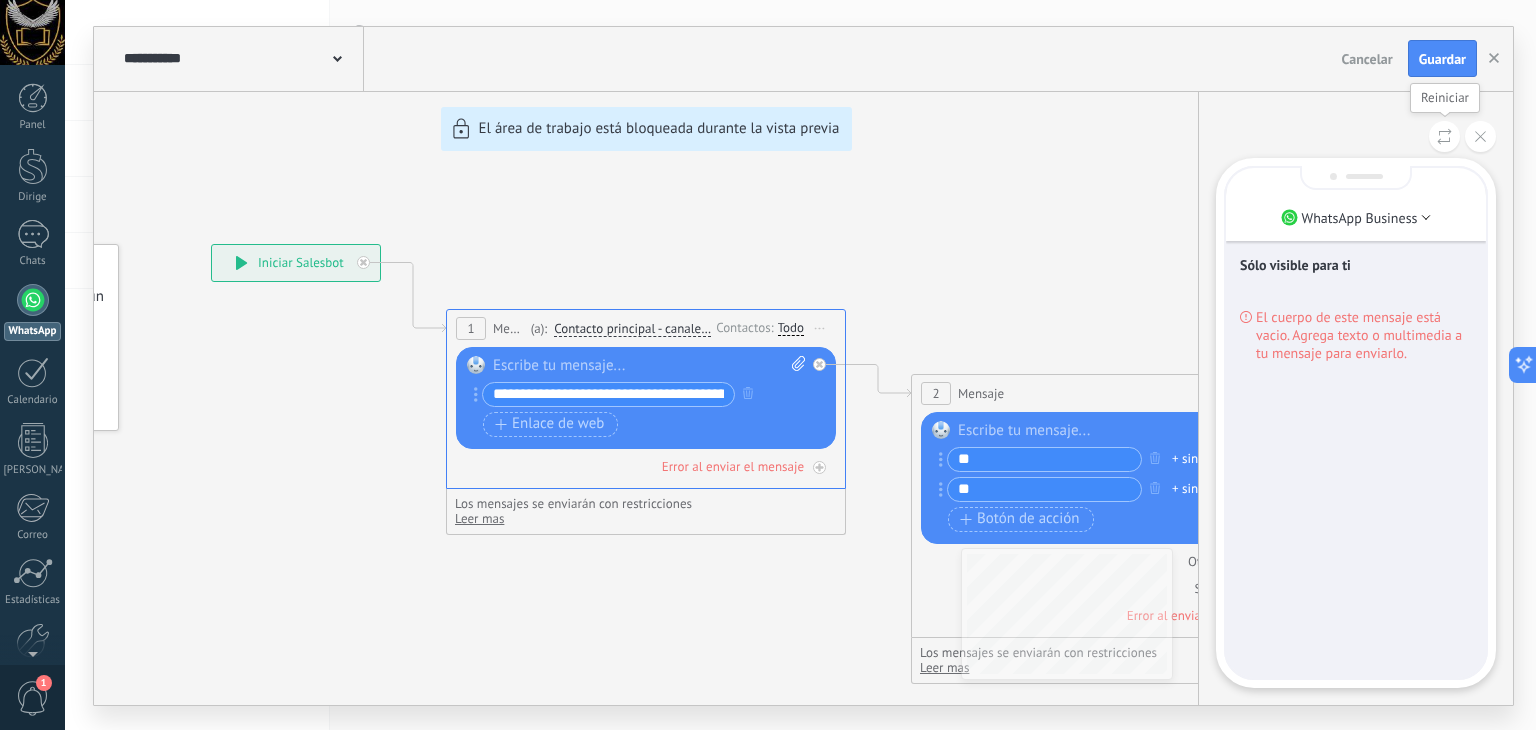 click 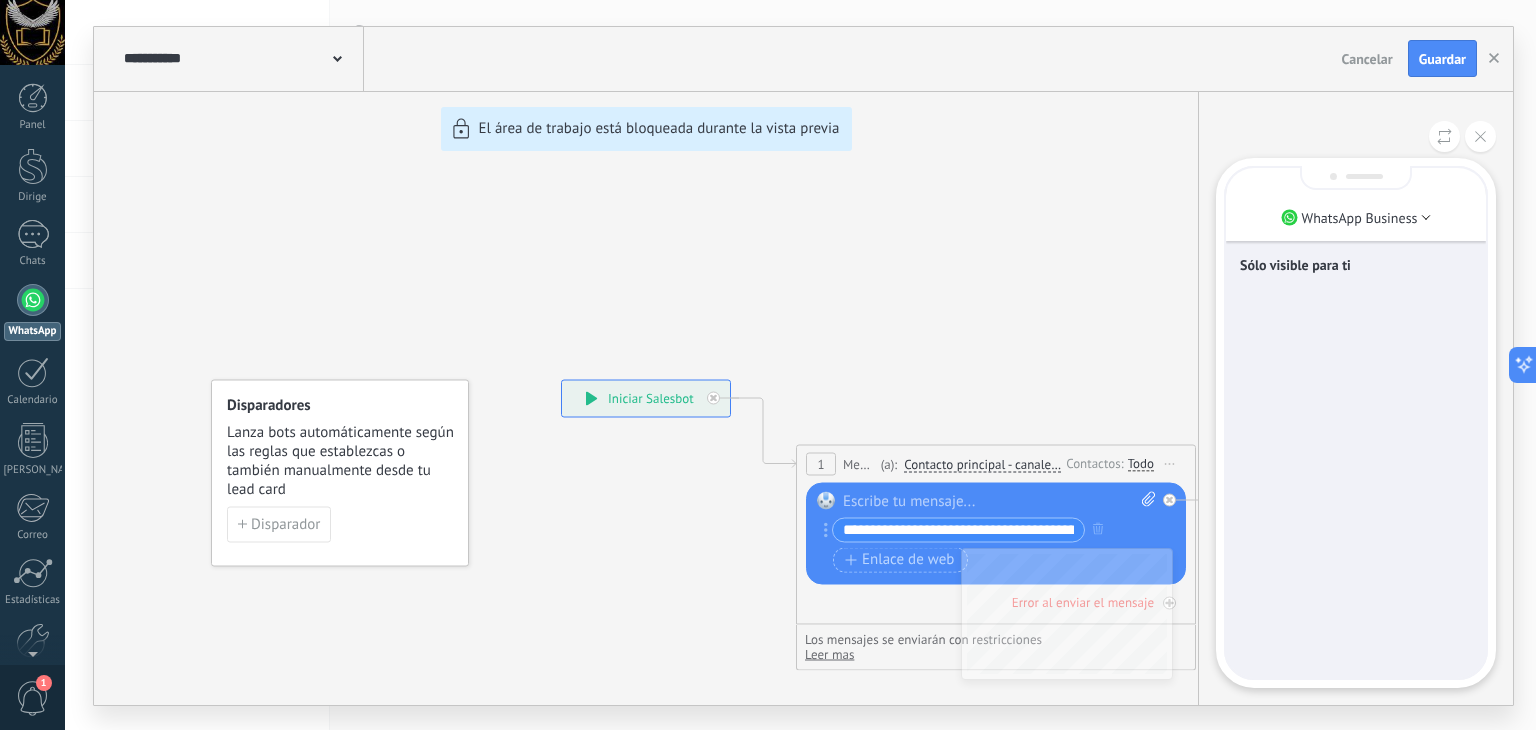 click on "Sólo visible para ti" at bounding box center [1356, 267] 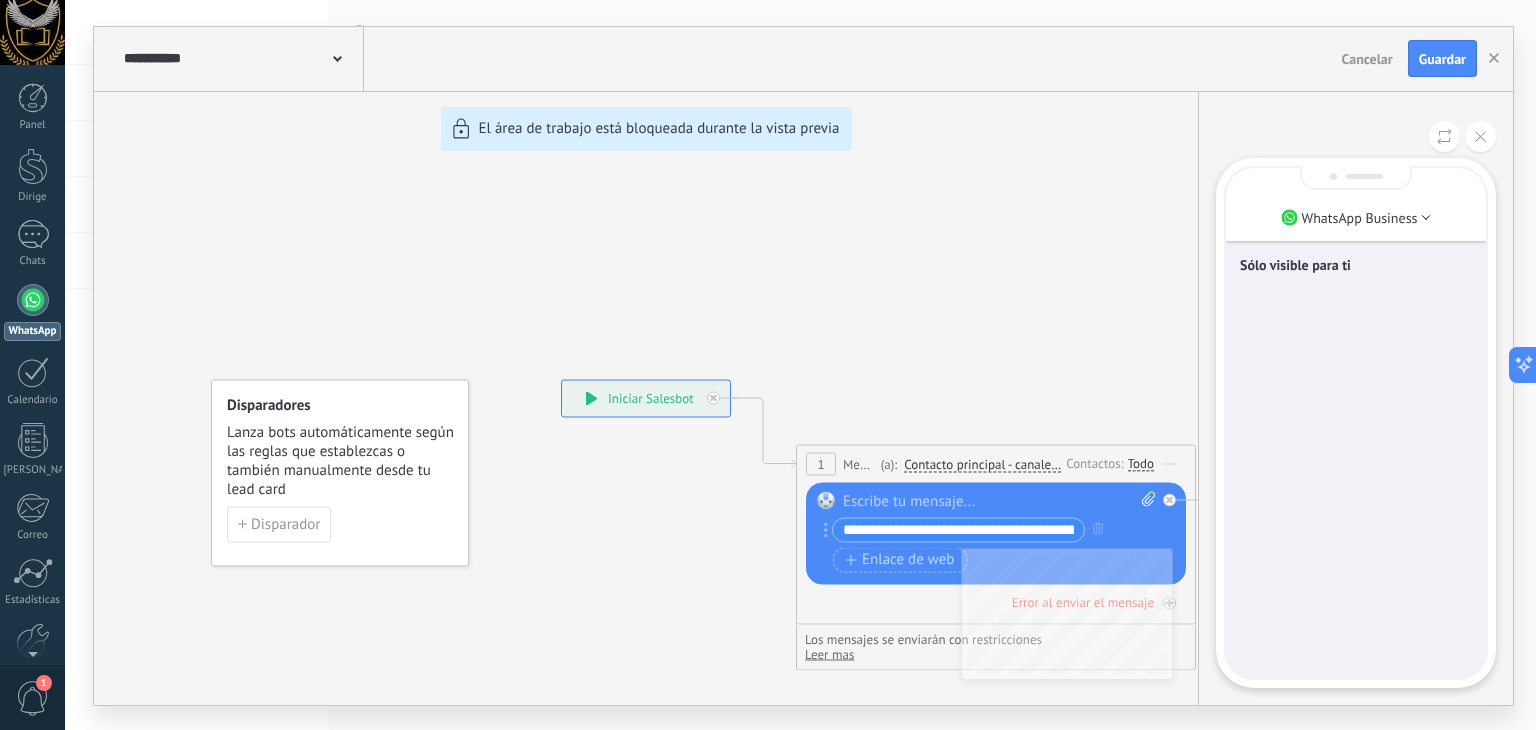 click on "Sólo visible para ti" at bounding box center [1356, 267] 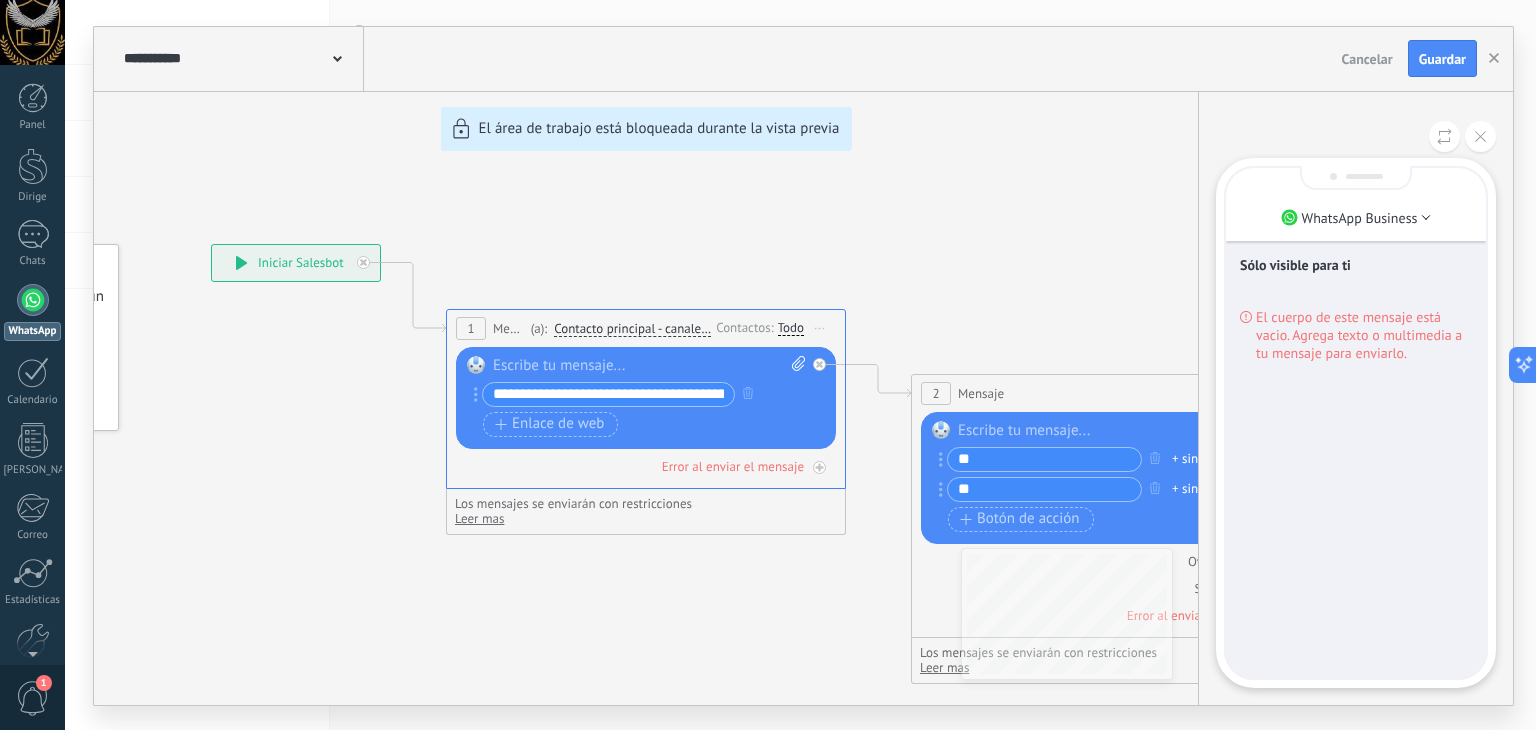 click on "El cuerpo de este mensaje está vacio. Agrega texto o multimedia a tu mensaje para enviarlo." at bounding box center (1359, 335) 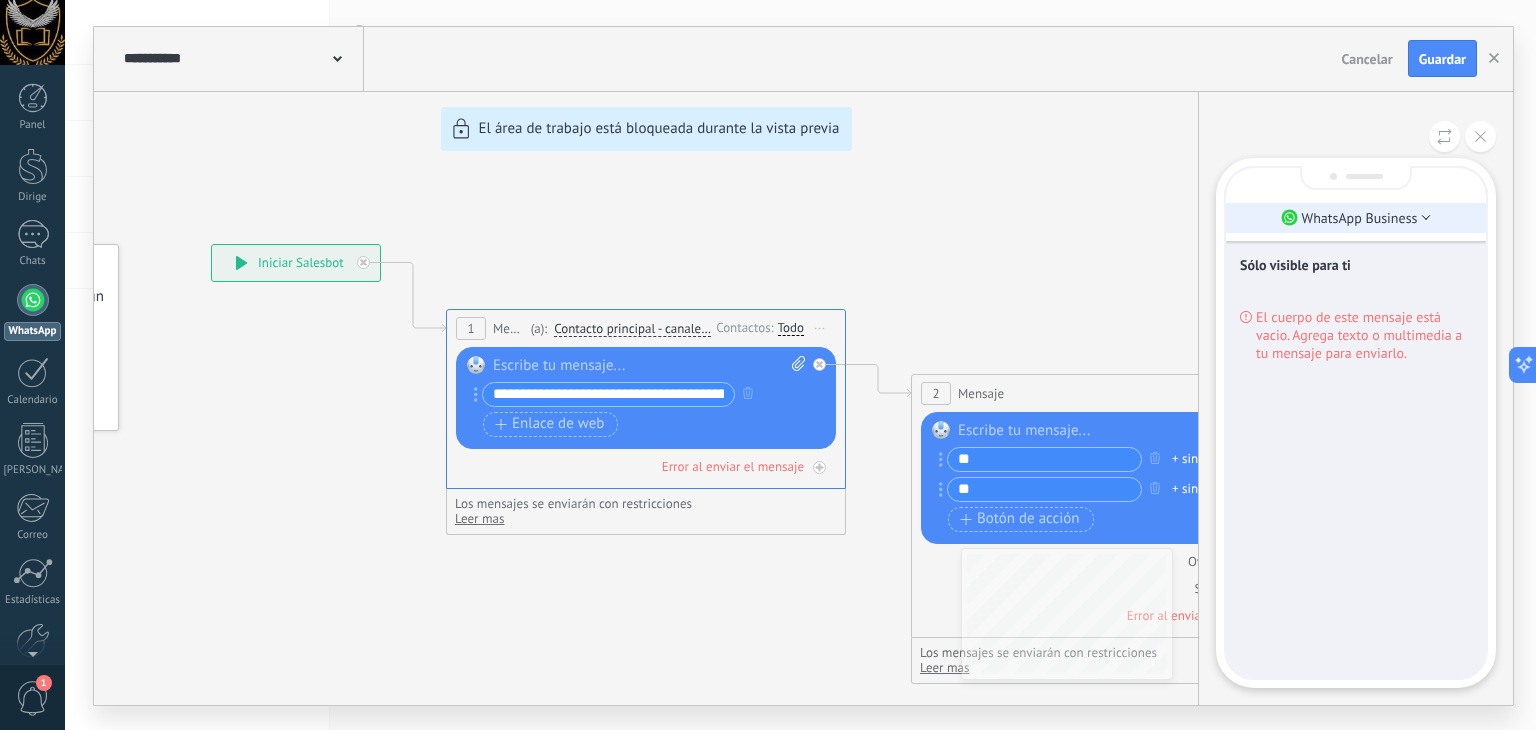 click on "WhatsApp Business" at bounding box center [1356, 218] 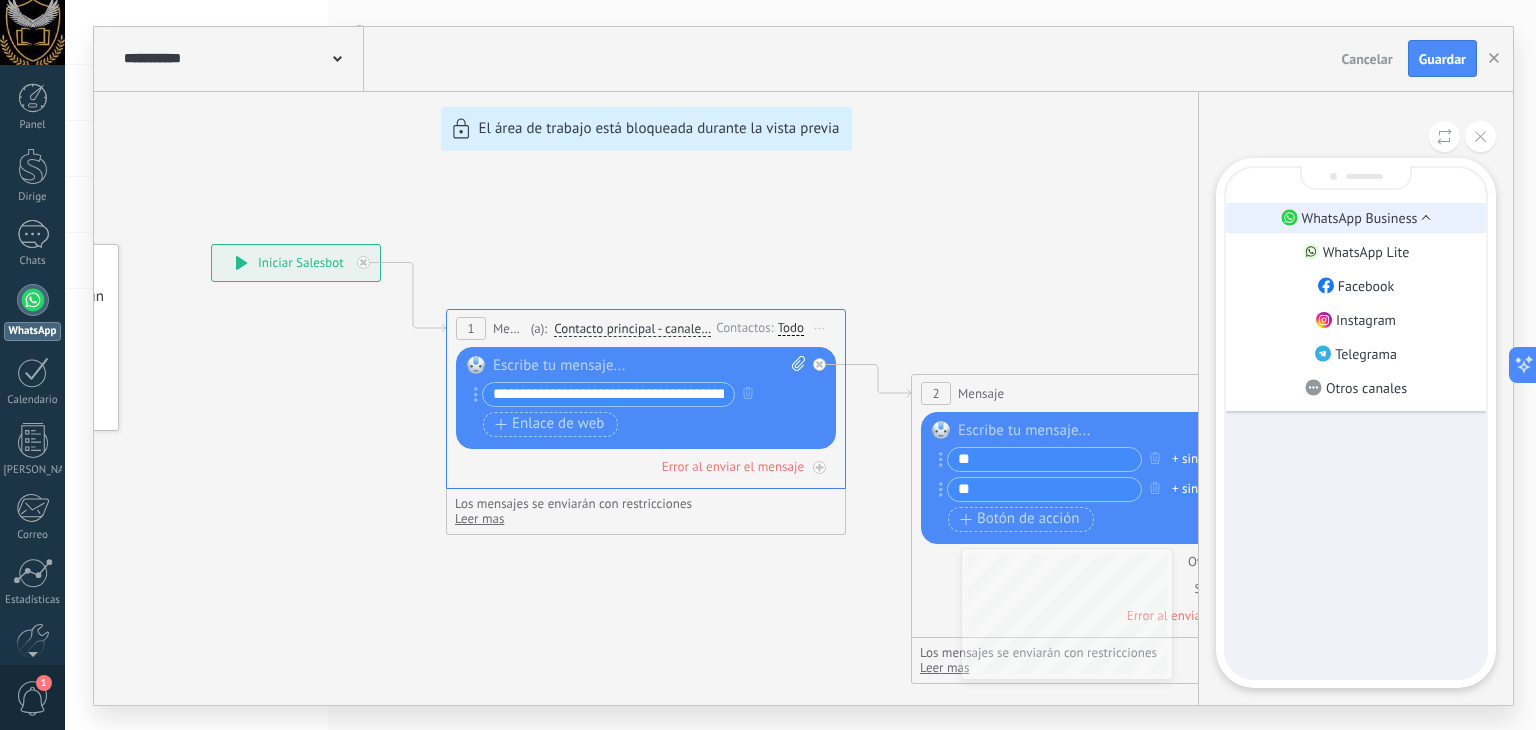 click on "WhatsApp Business" at bounding box center [1360, 218] 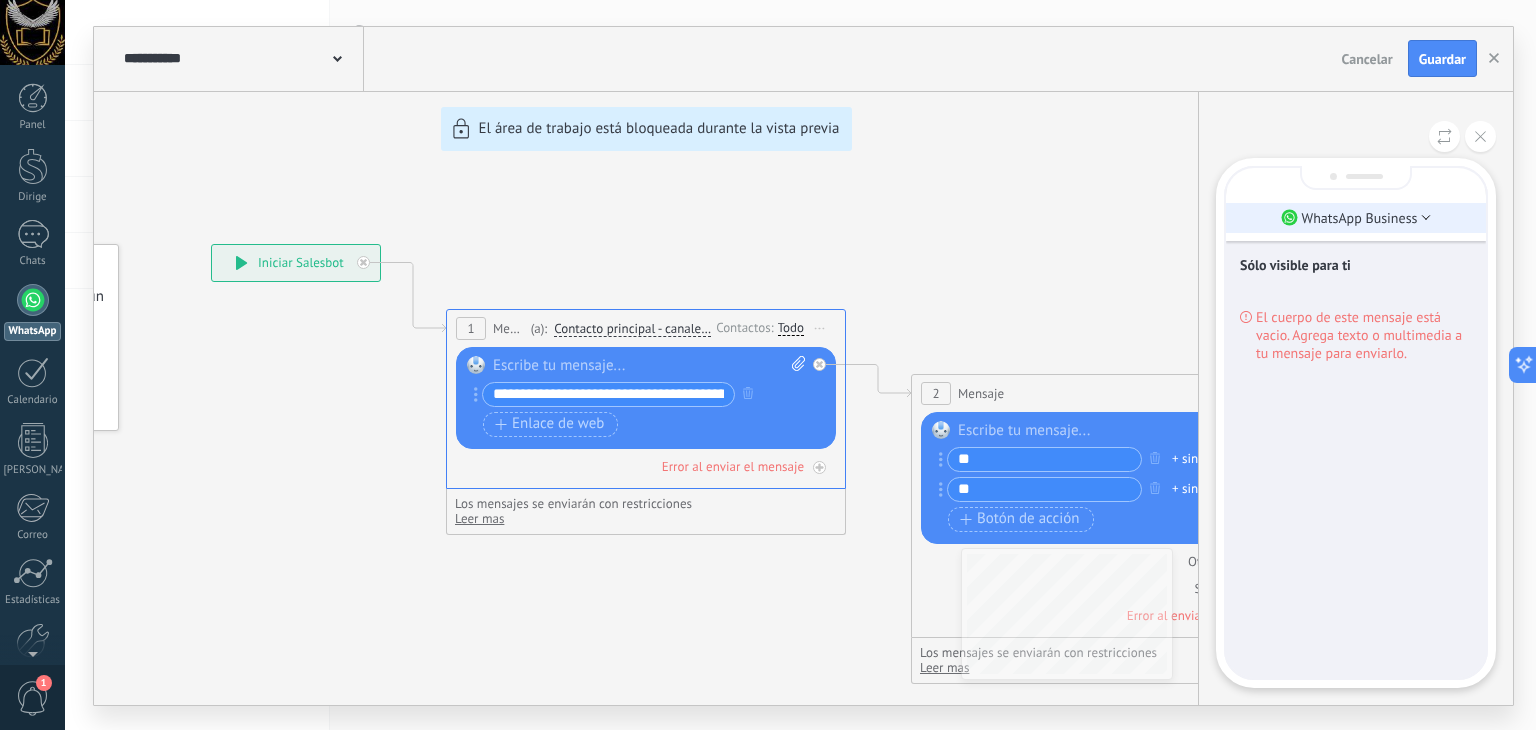 click on "WhatsApp Business" at bounding box center (1360, 218) 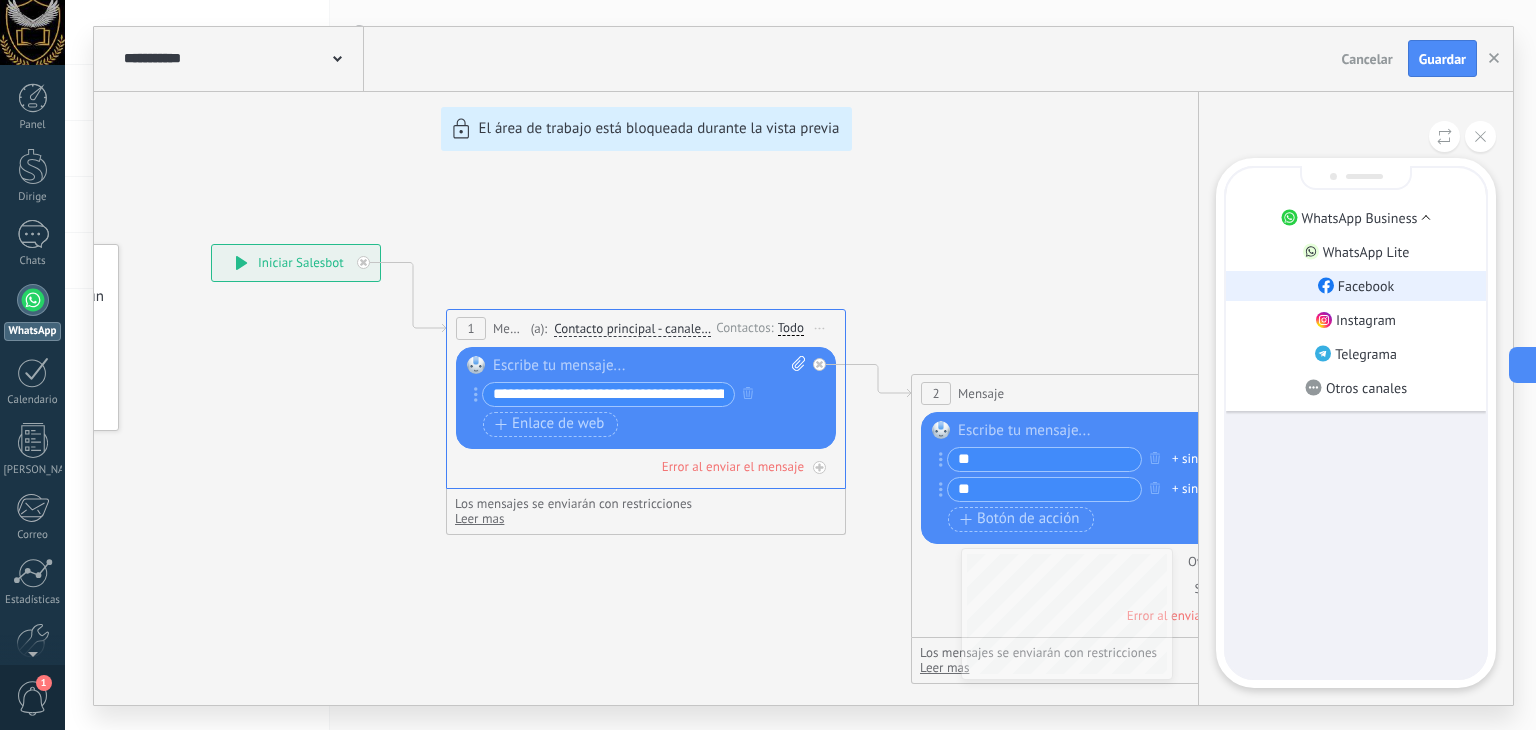 click on "Facebook" at bounding box center [1356, 286] 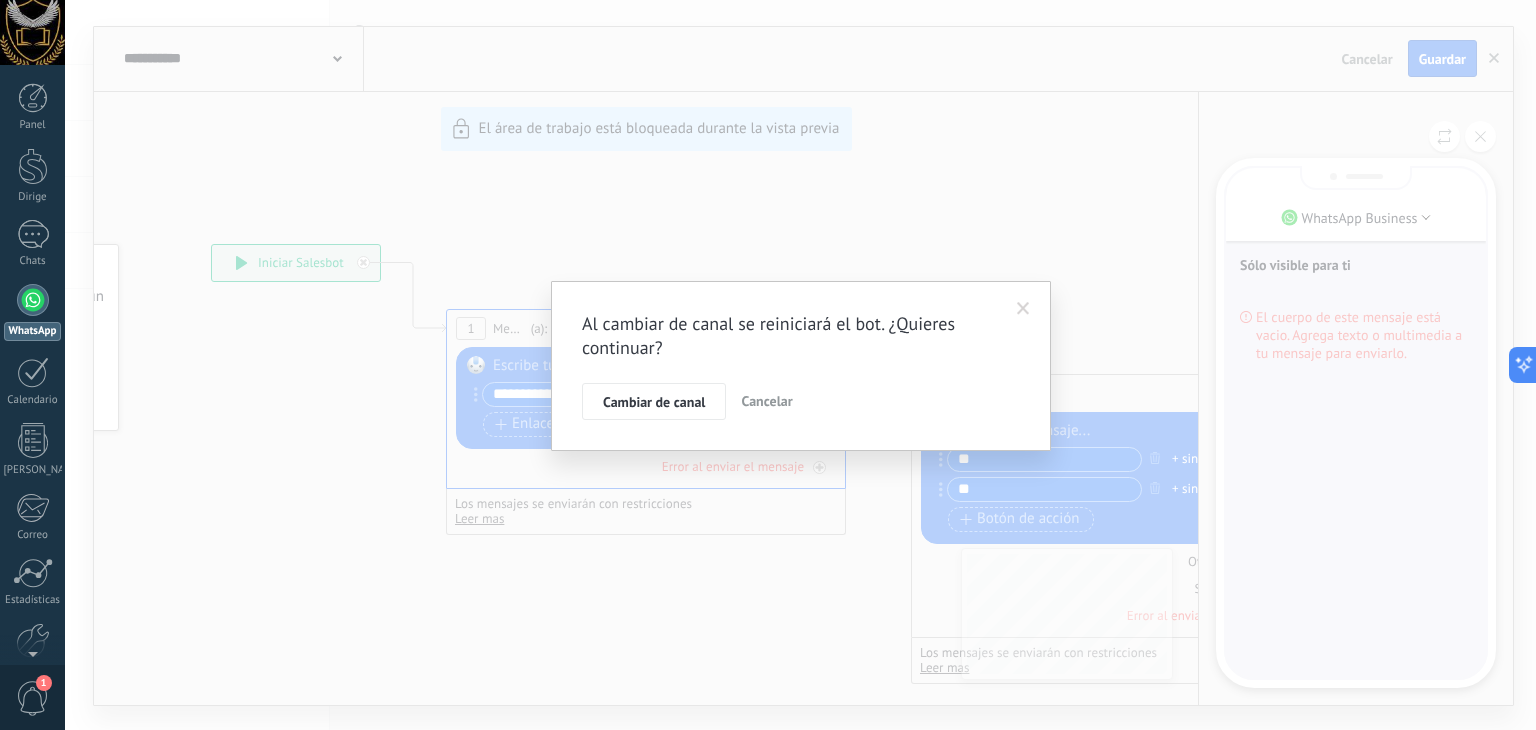 drag, startPoint x: 689, startPoint y: 401, endPoint x: 730, endPoint y: 403, distance: 41.04875 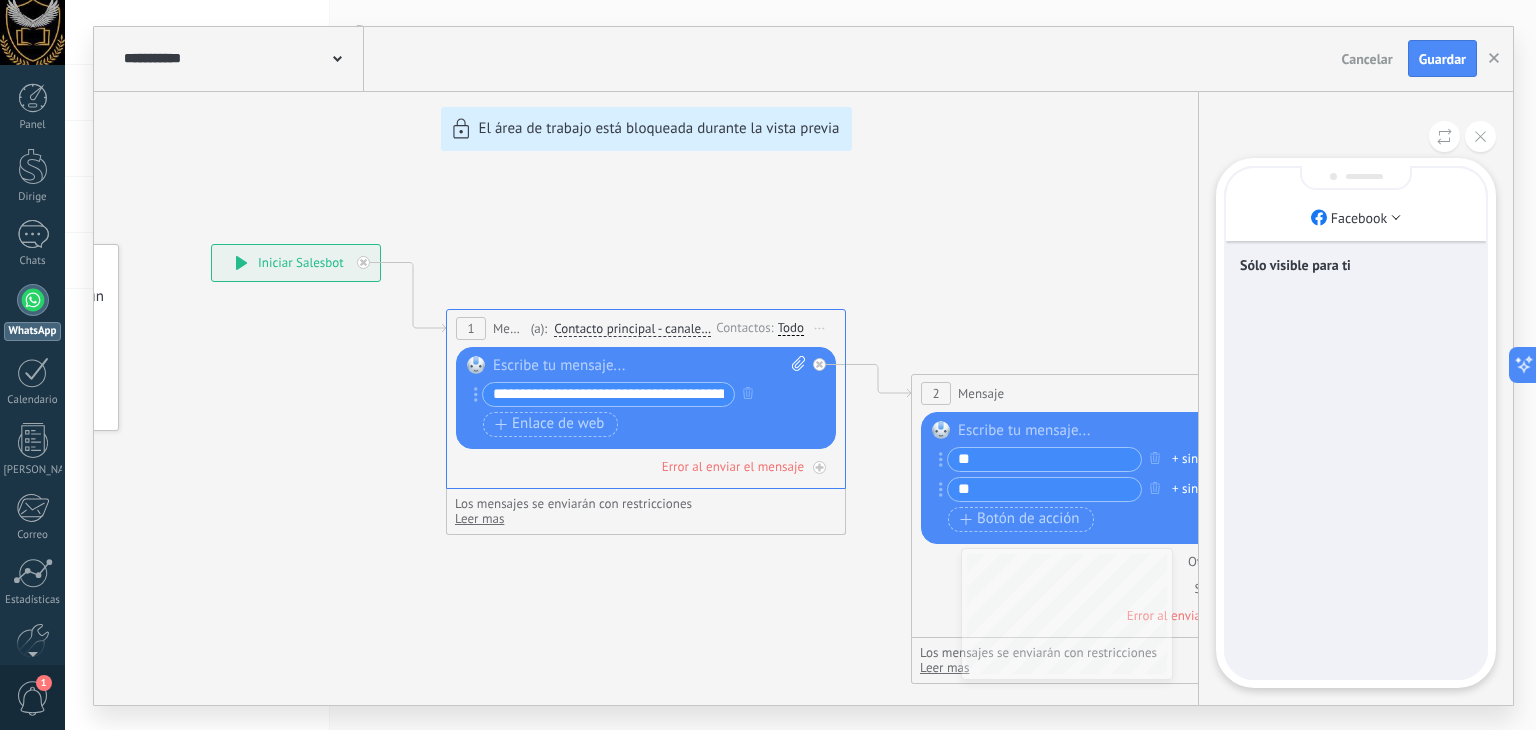 click on "Sólo visible para ti" at bounding box center [1295, 265] 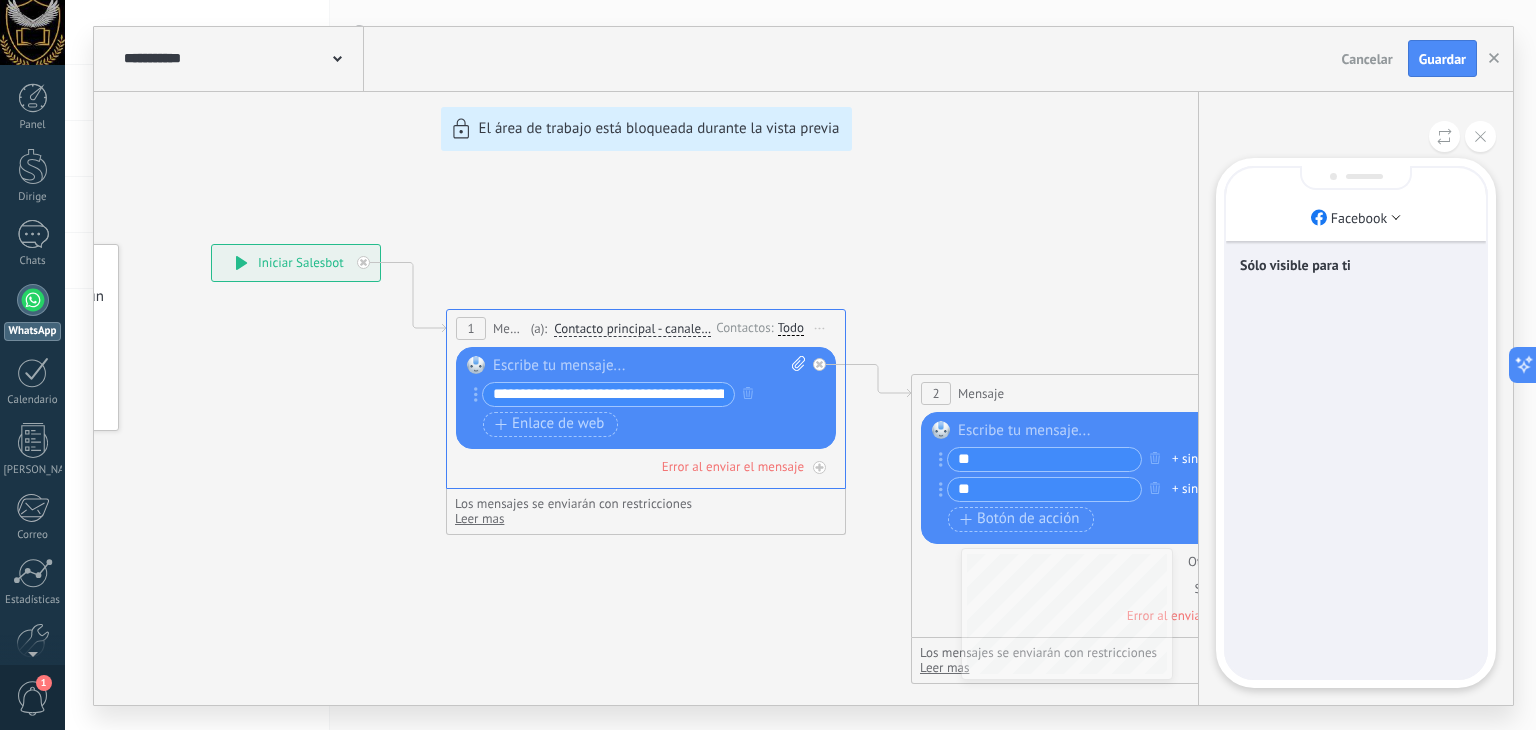 click on "Sólo visible para ti" at bounding box center (1356, 423) 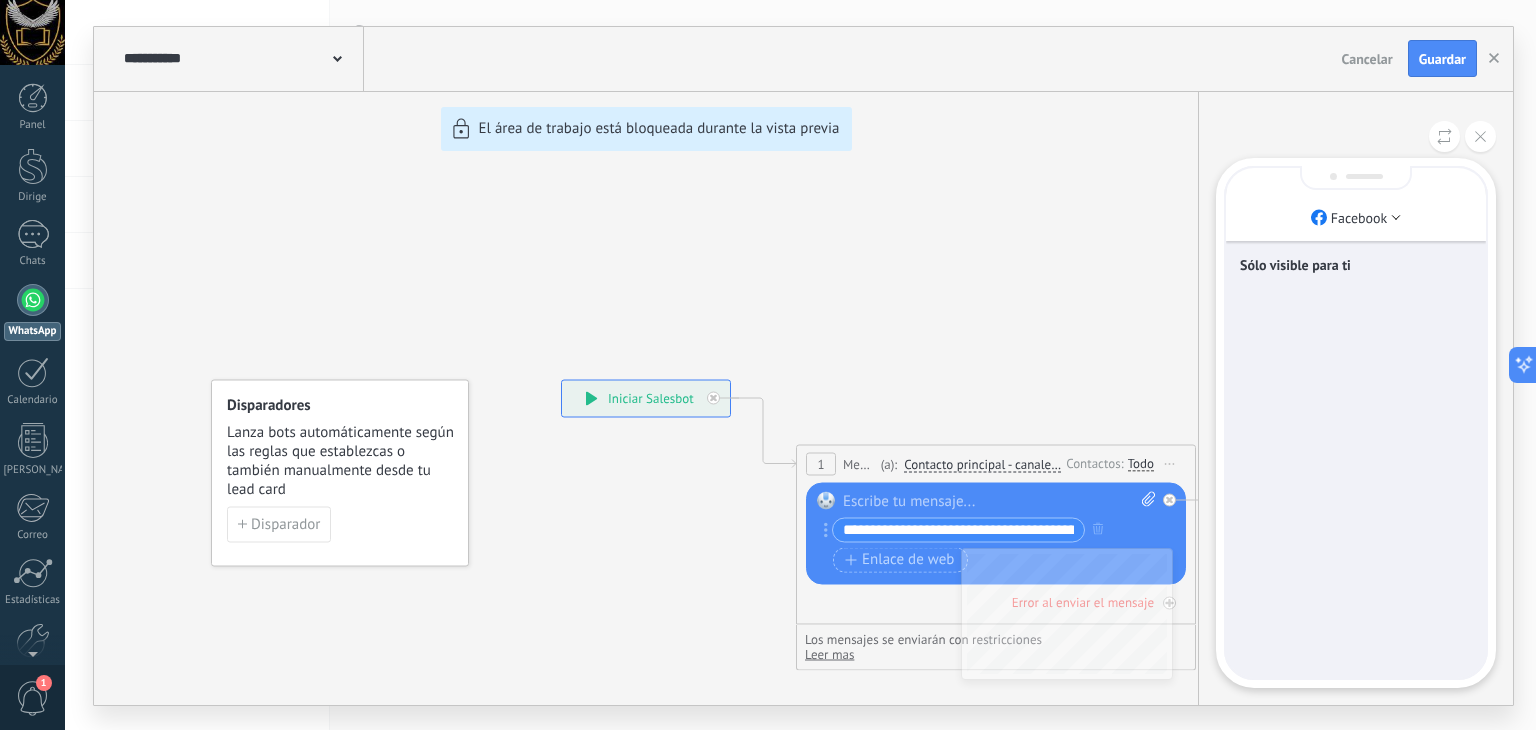 click on "Sólo visible para ti" at bounding box center [1356, 423] 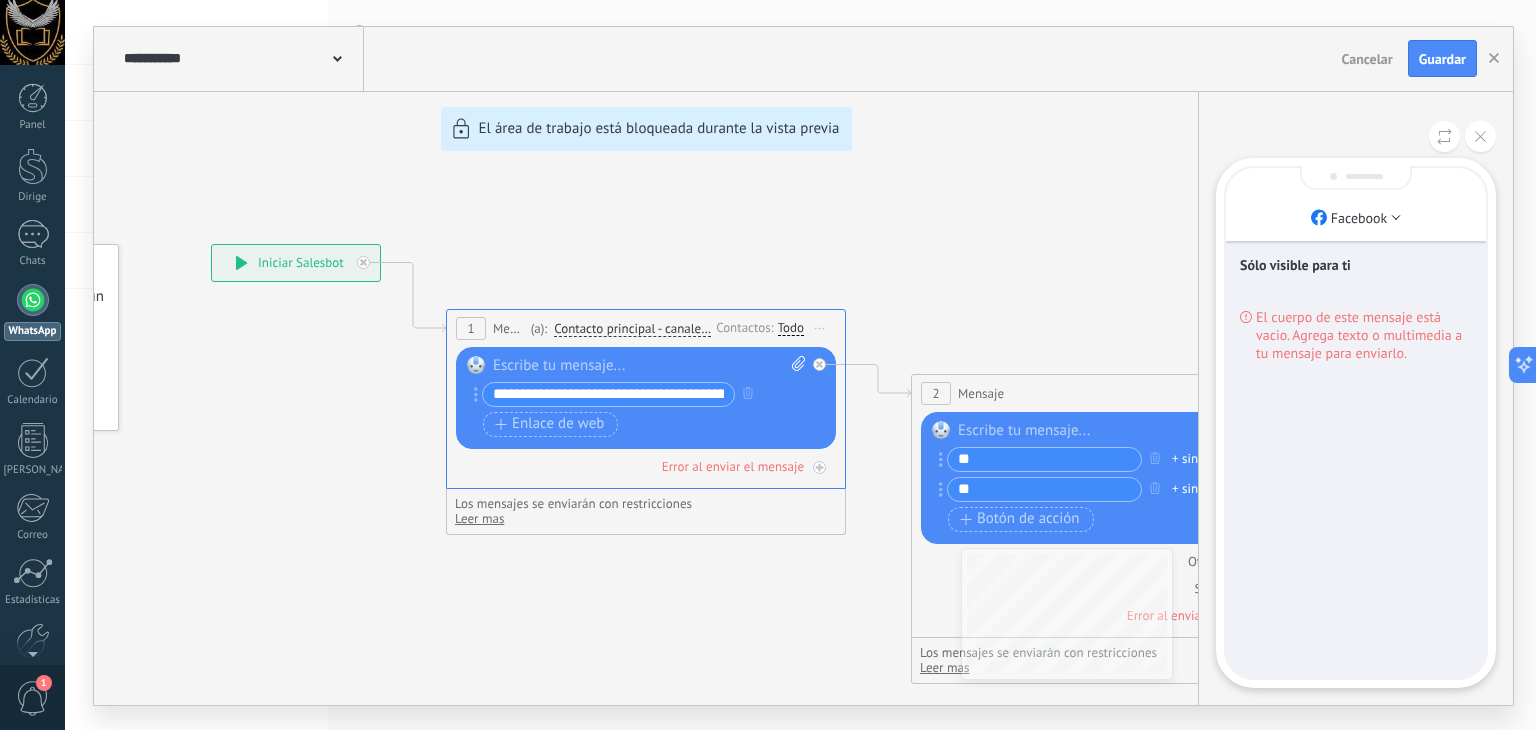click on "El cuerpo de este mensaje está vacio. Agrega texto o multimedia a tu mensaje para enviarlo." at bounding box center (1359, 335) 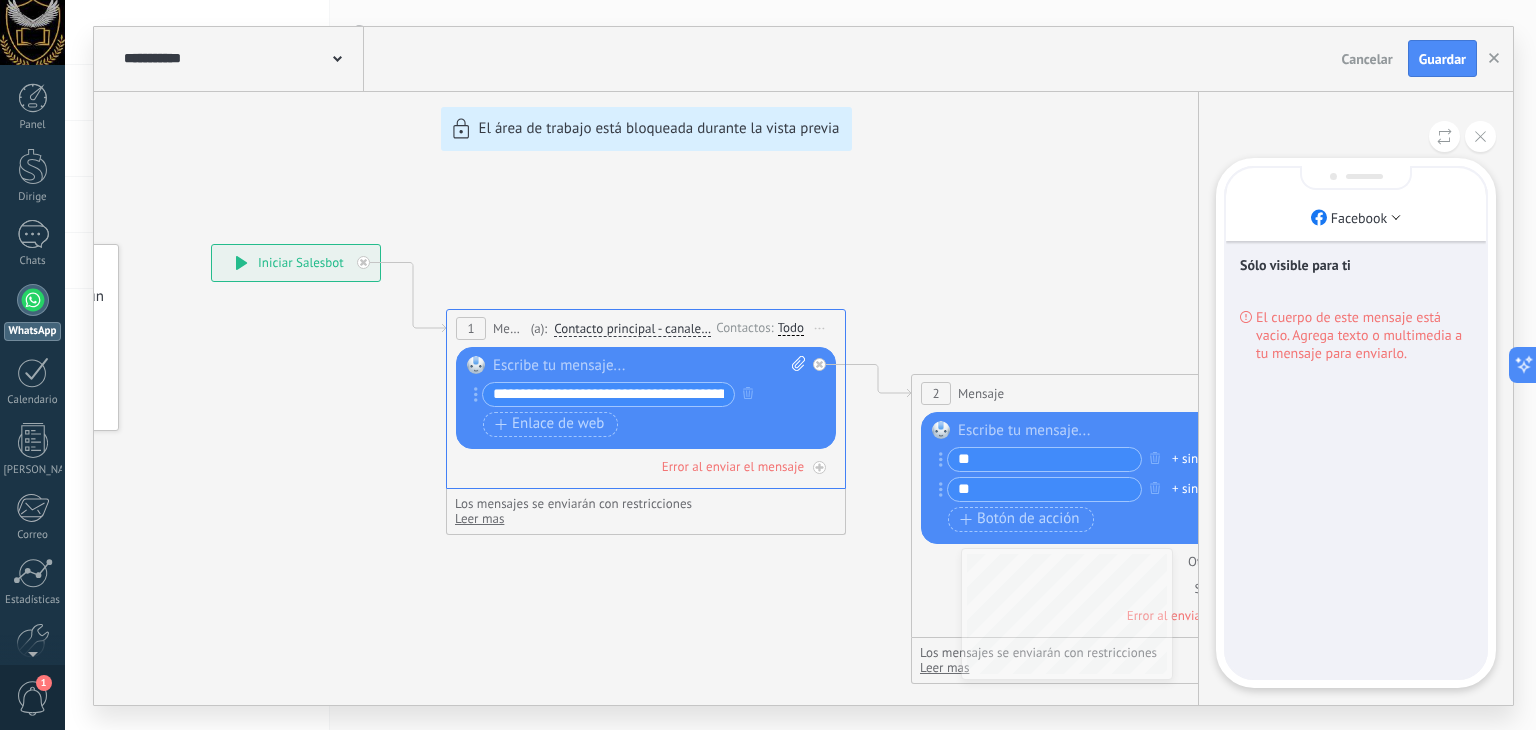 click on "**********" at bounding box center (803, 366) 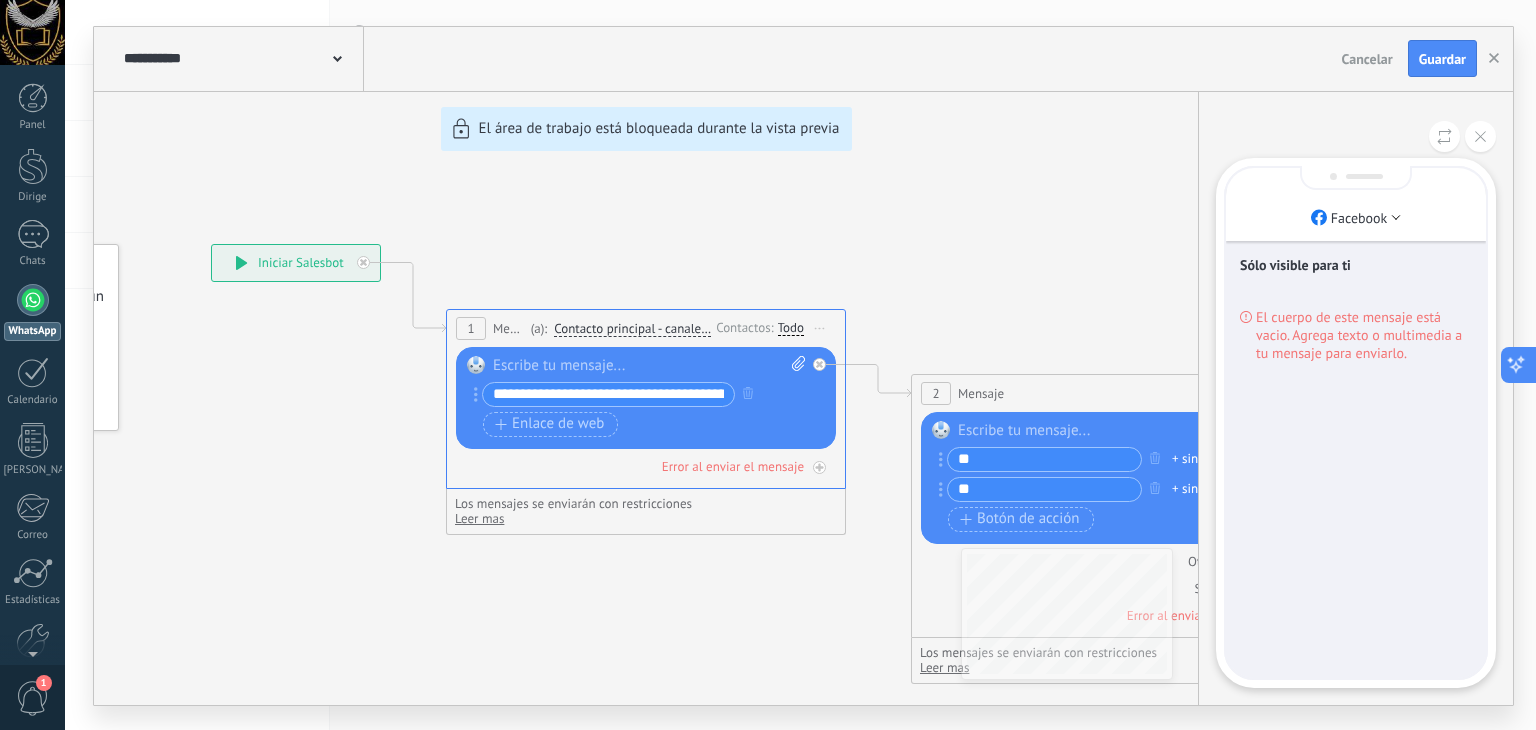 click 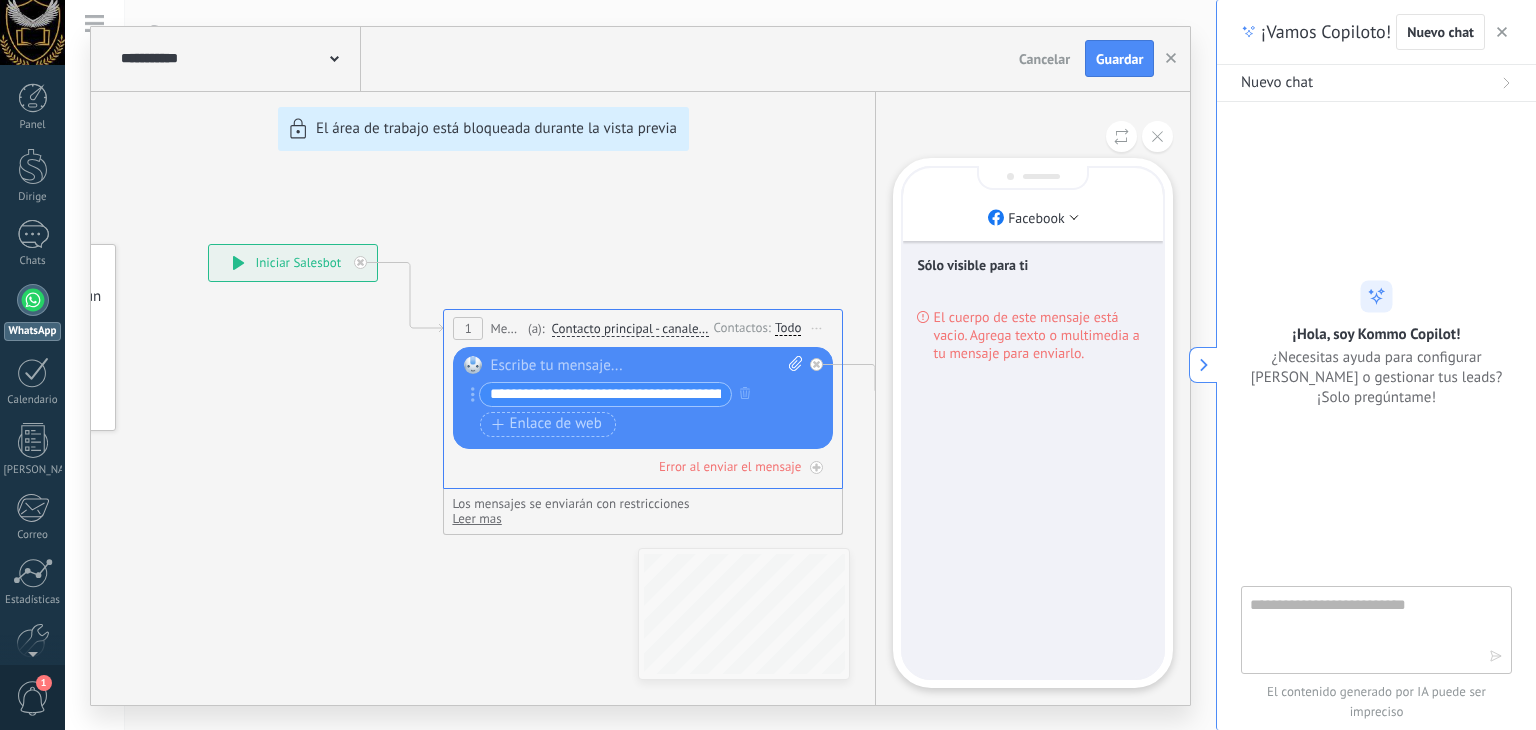 click at bounding box center (1362, 629) 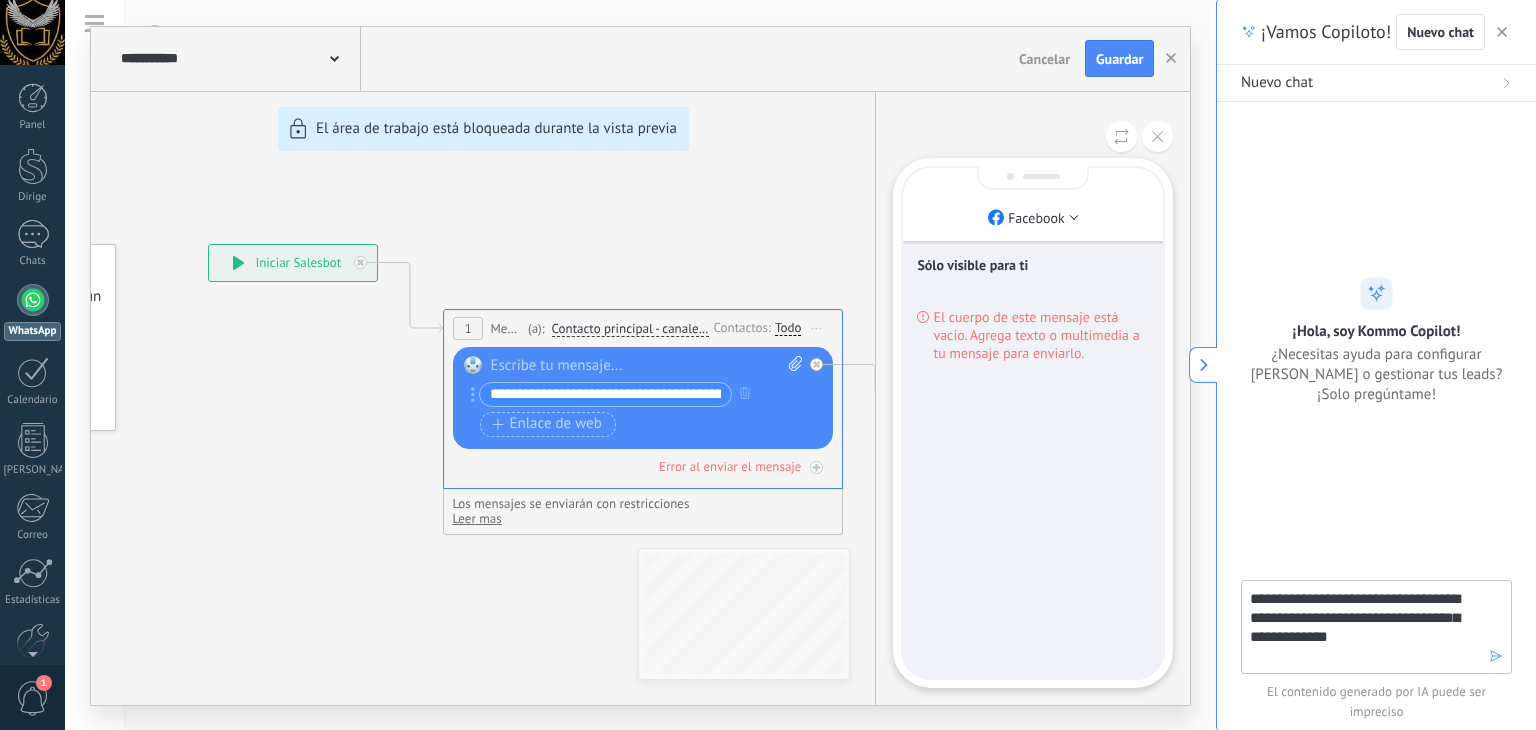 type on "**********" 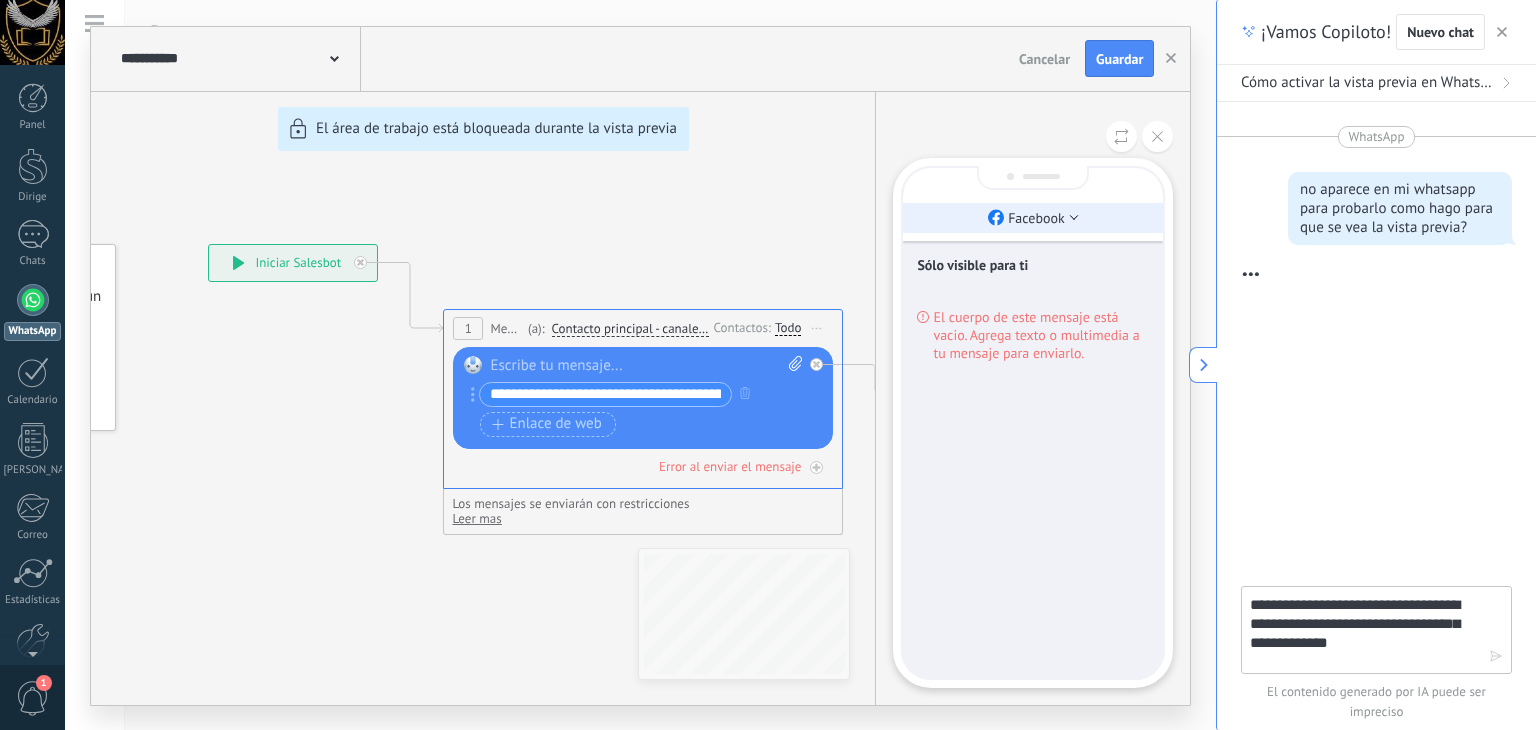 click on "Facebook" at bounding box center (1036, 218) 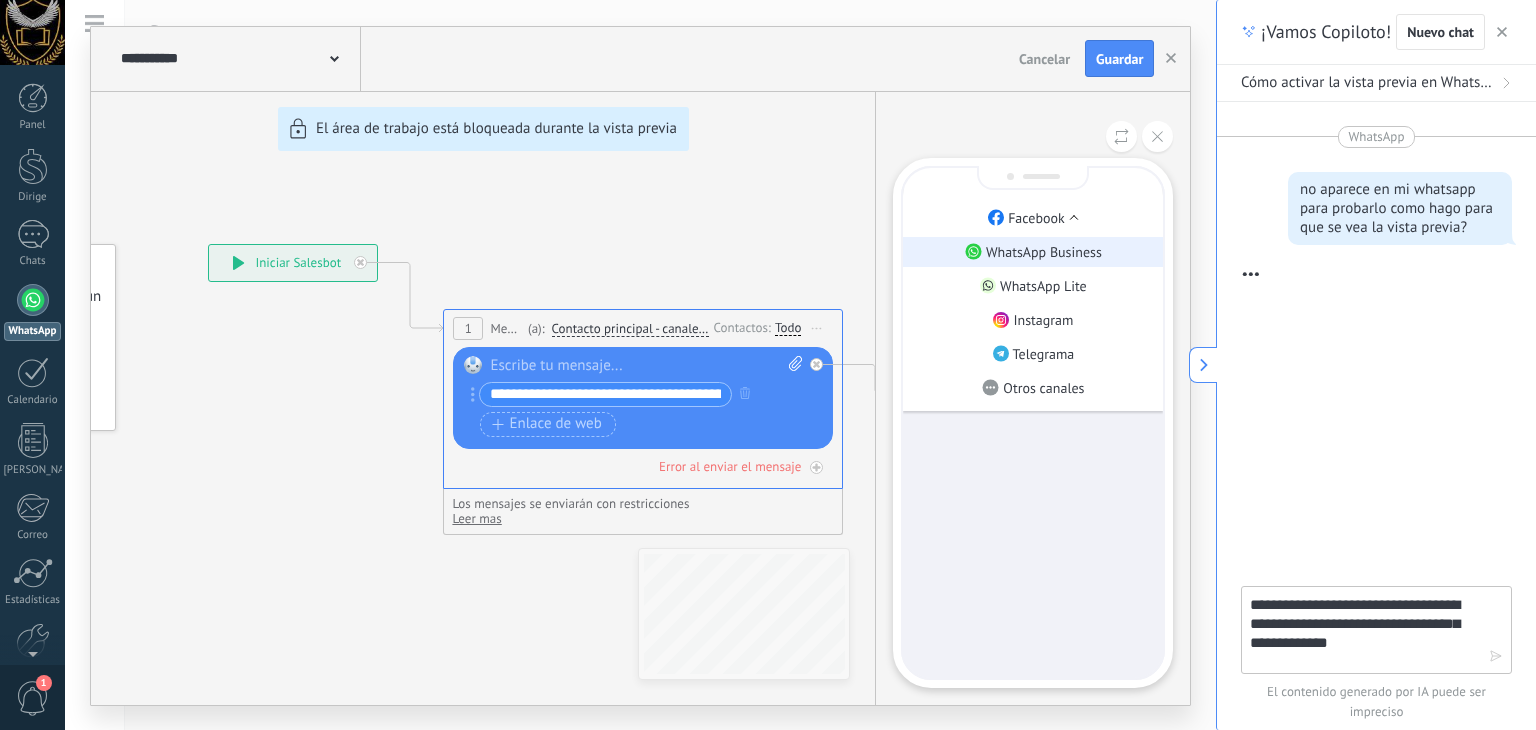 click on "WhatsApp Business" at bounding box center [1044, 252] 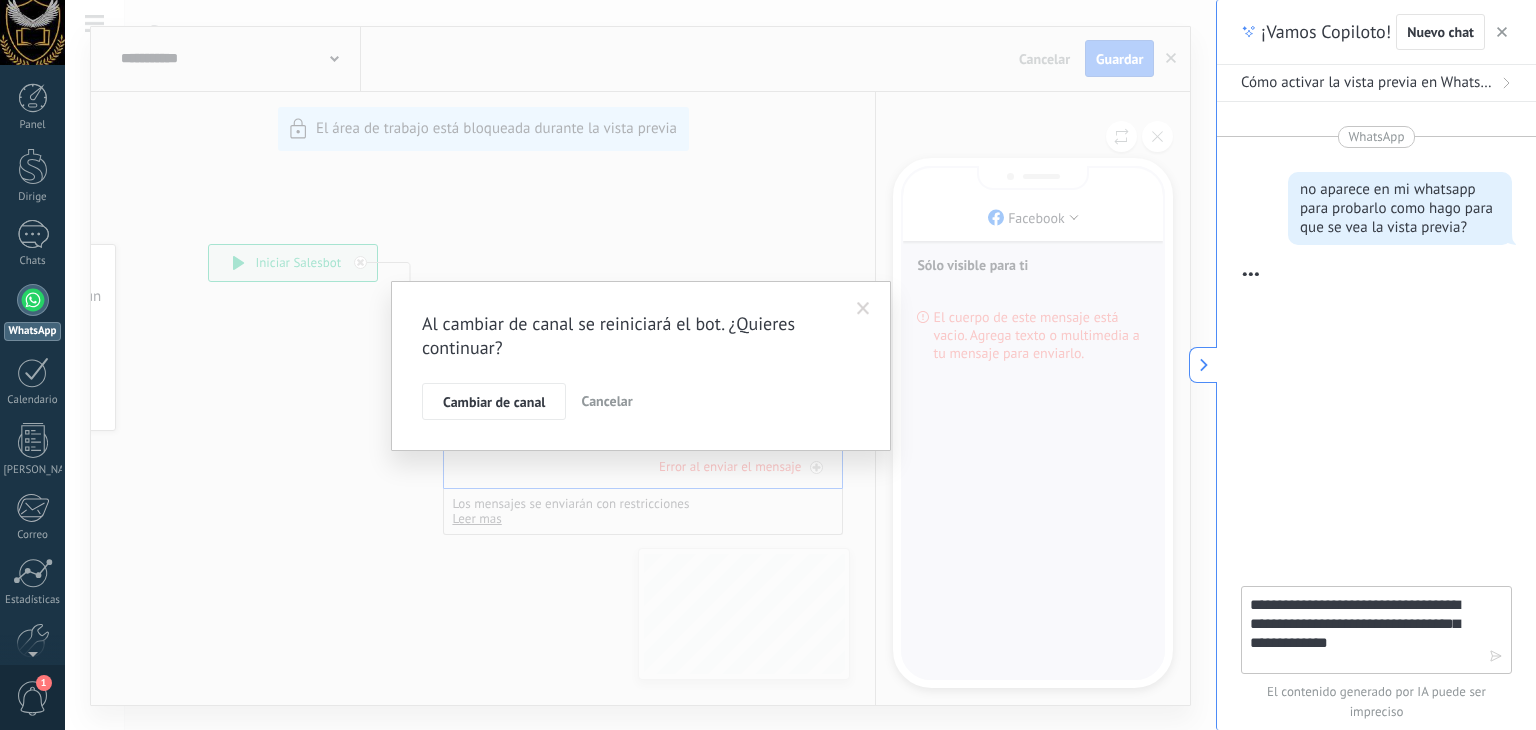 click on "Cambiar de canal" at bounding box center [494, 402] 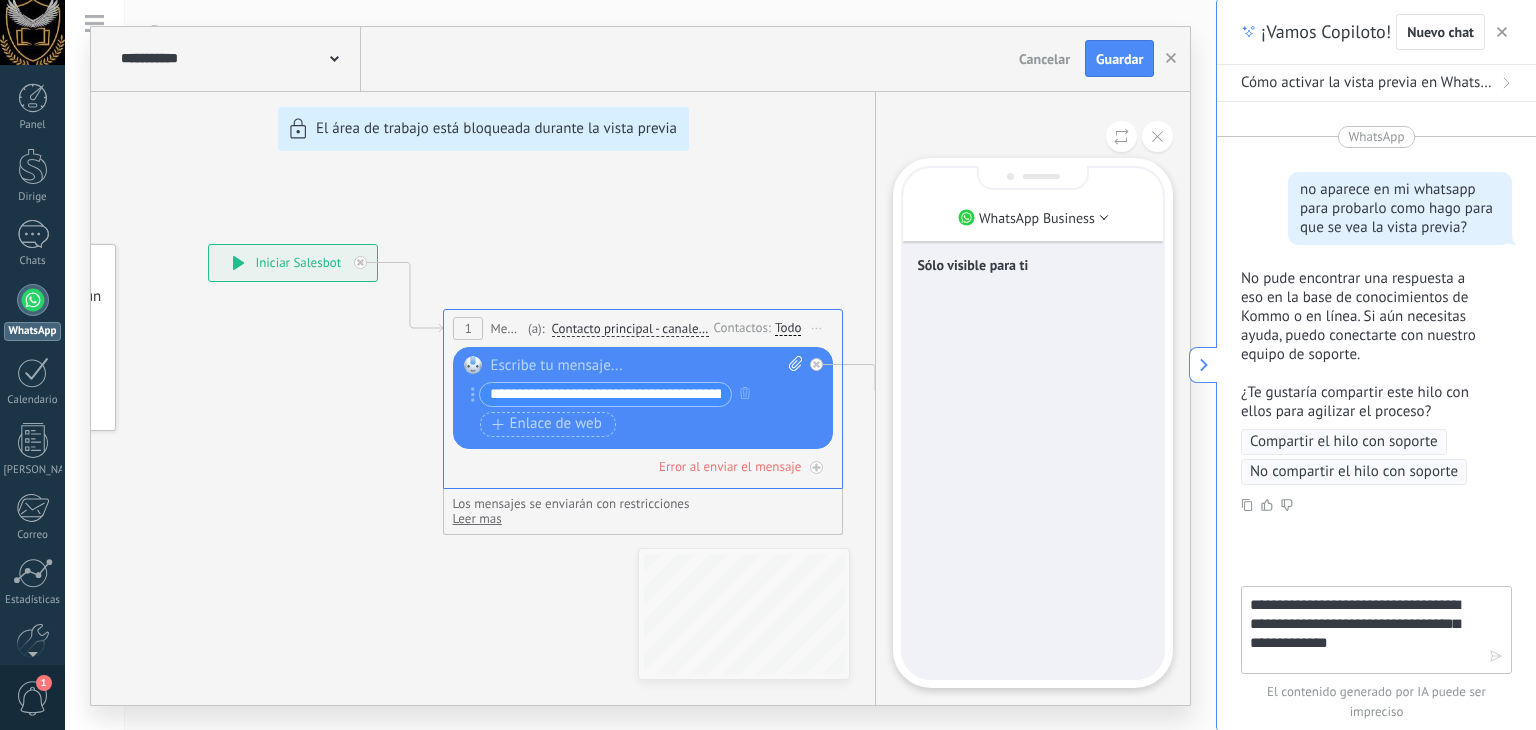 scroll, scrollTop: 59, scrollLeft: 0, axis: vertical 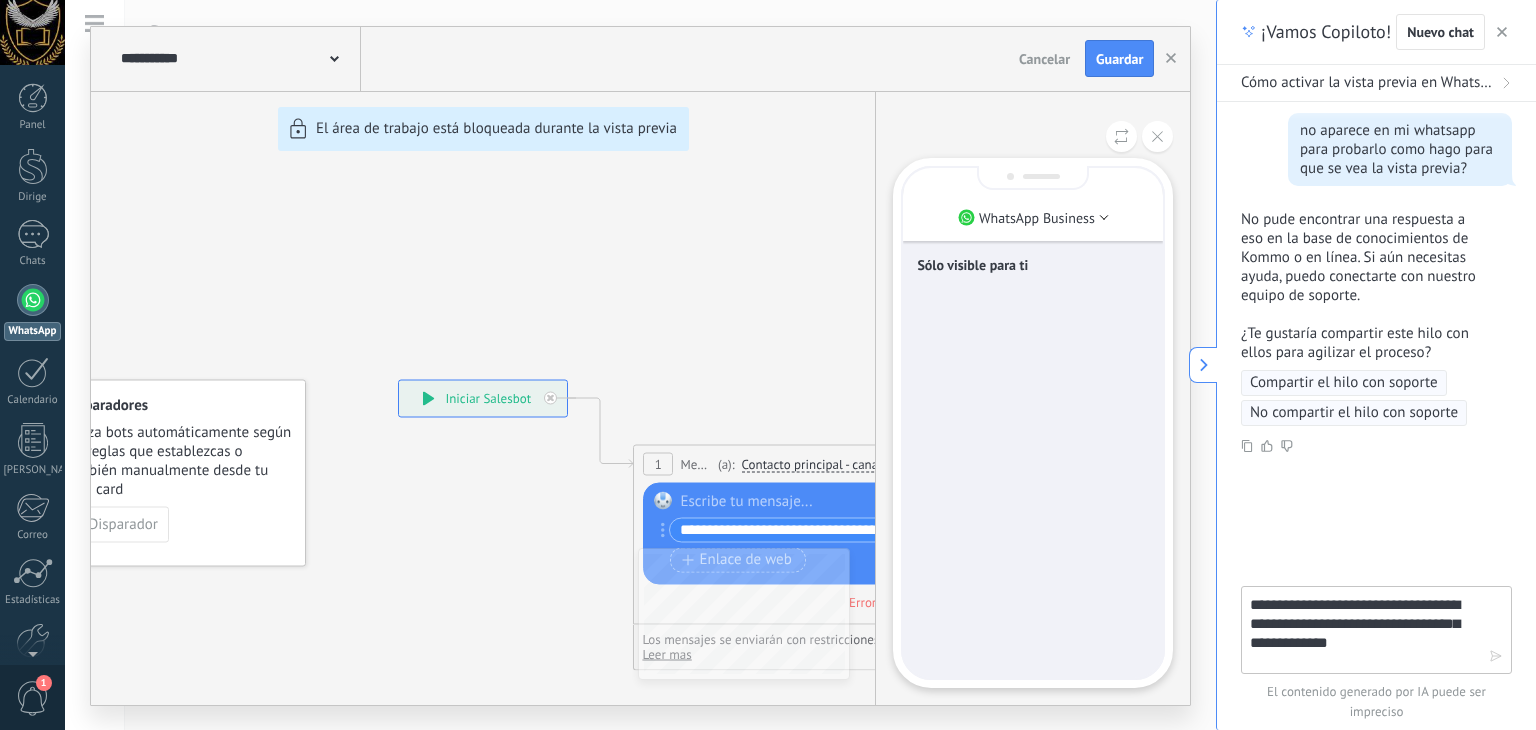 drag, startPoint x: 708, startPoint y: 349, endPoint x: 748, endPoint y: 424, distance: 85 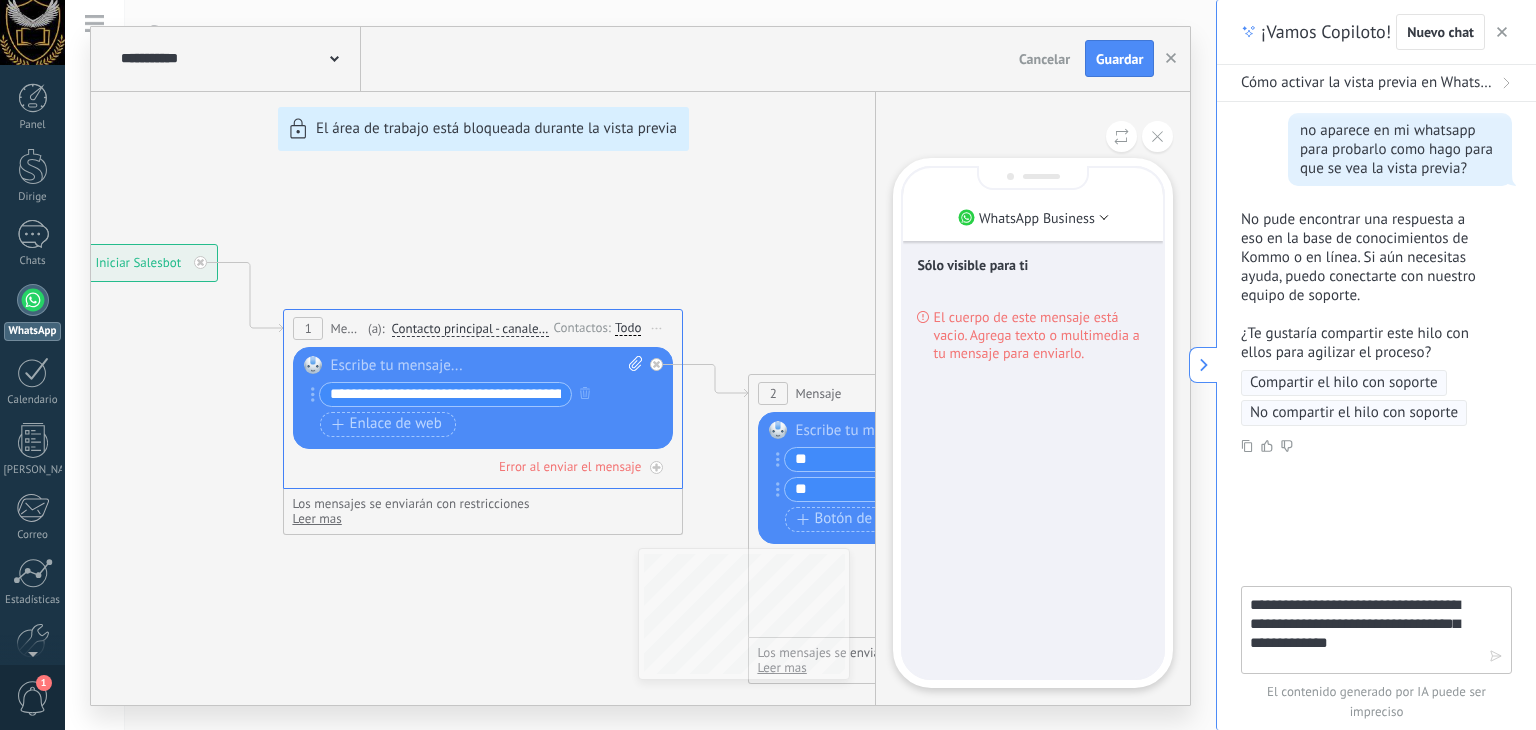 drag, startPoint x: 1360, startPoint y: 386, endPoint x: 1266, endPoint y: 357, distance: 98.37174 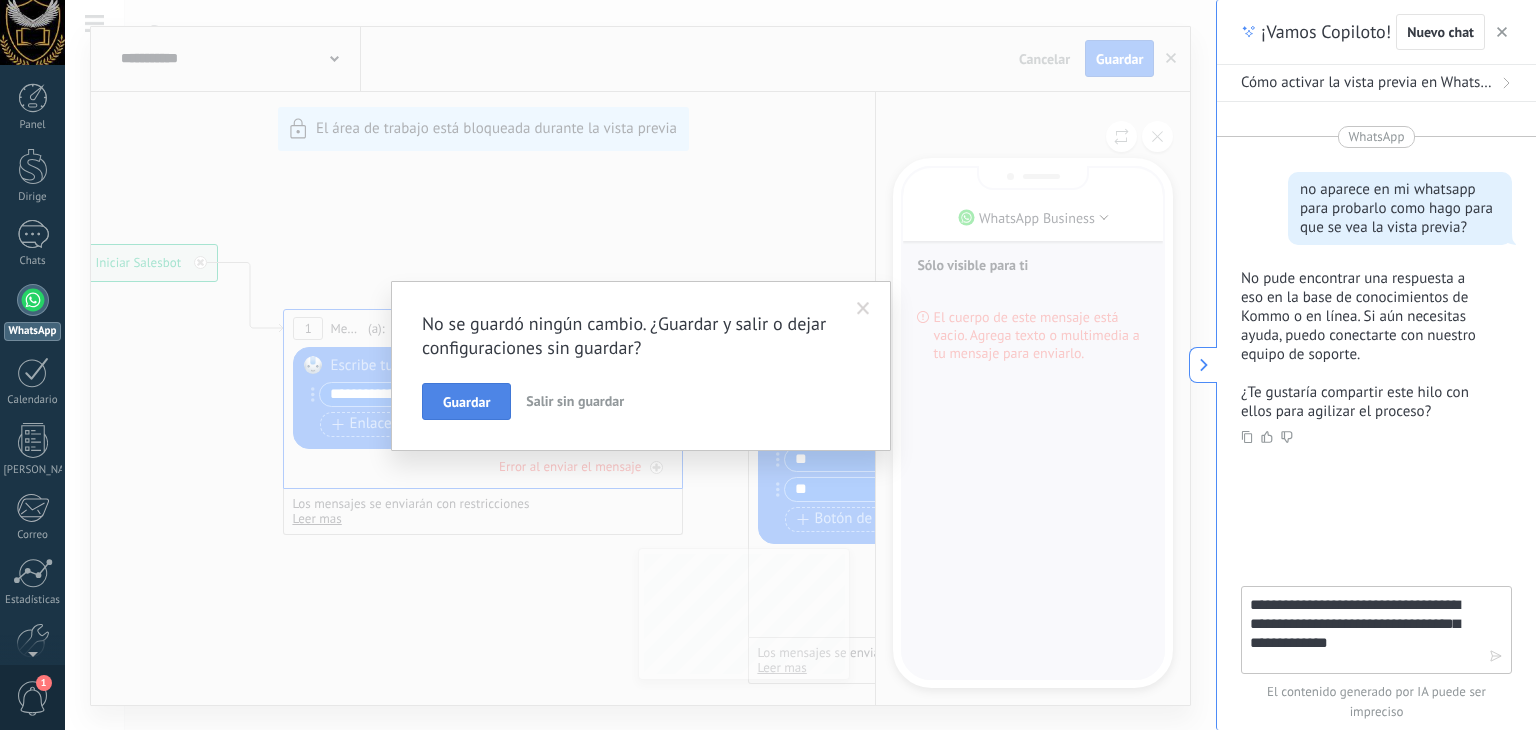 click on "Guardar" at bounding box center (466, 402) 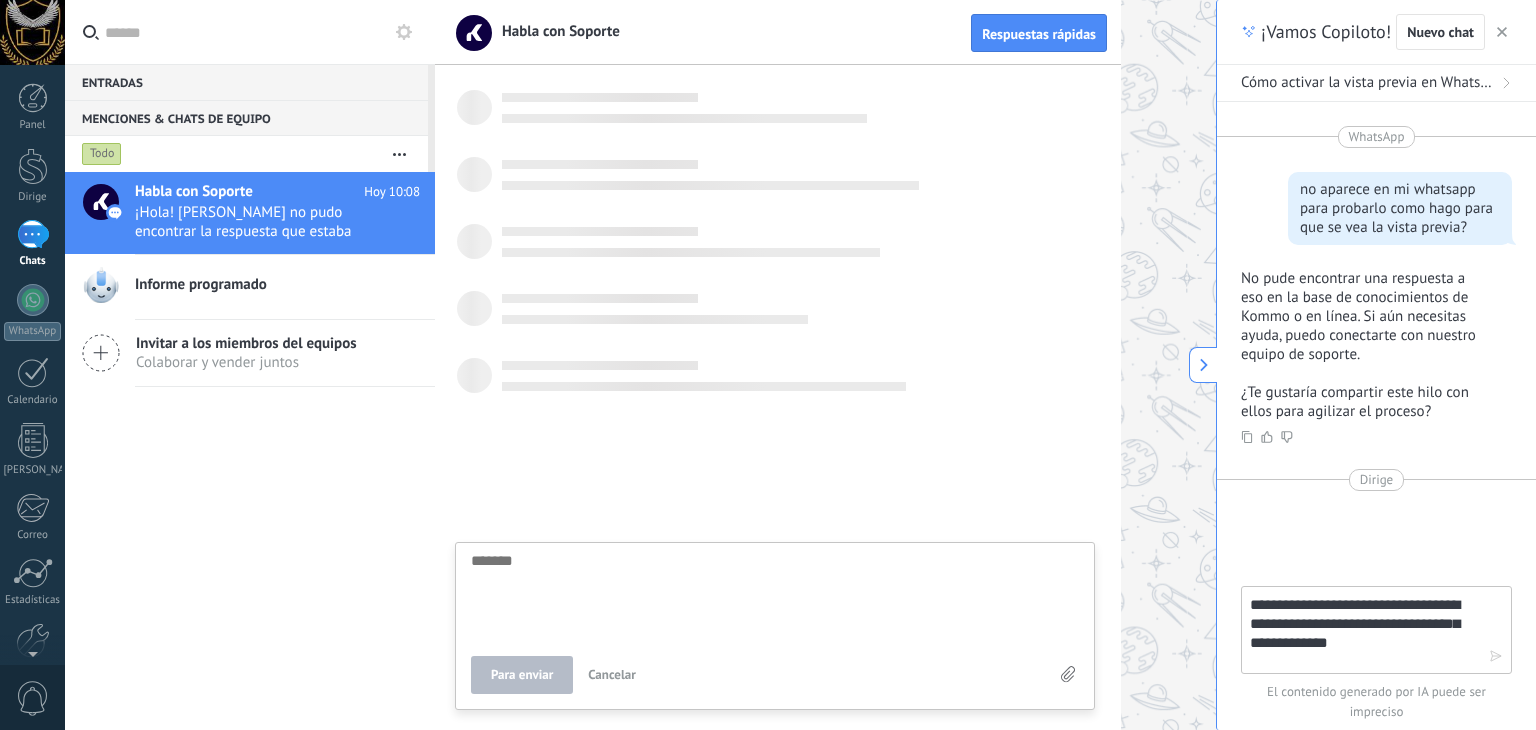 scroll, scrollTop: 19, scrollLeft: 0, axis: vertical 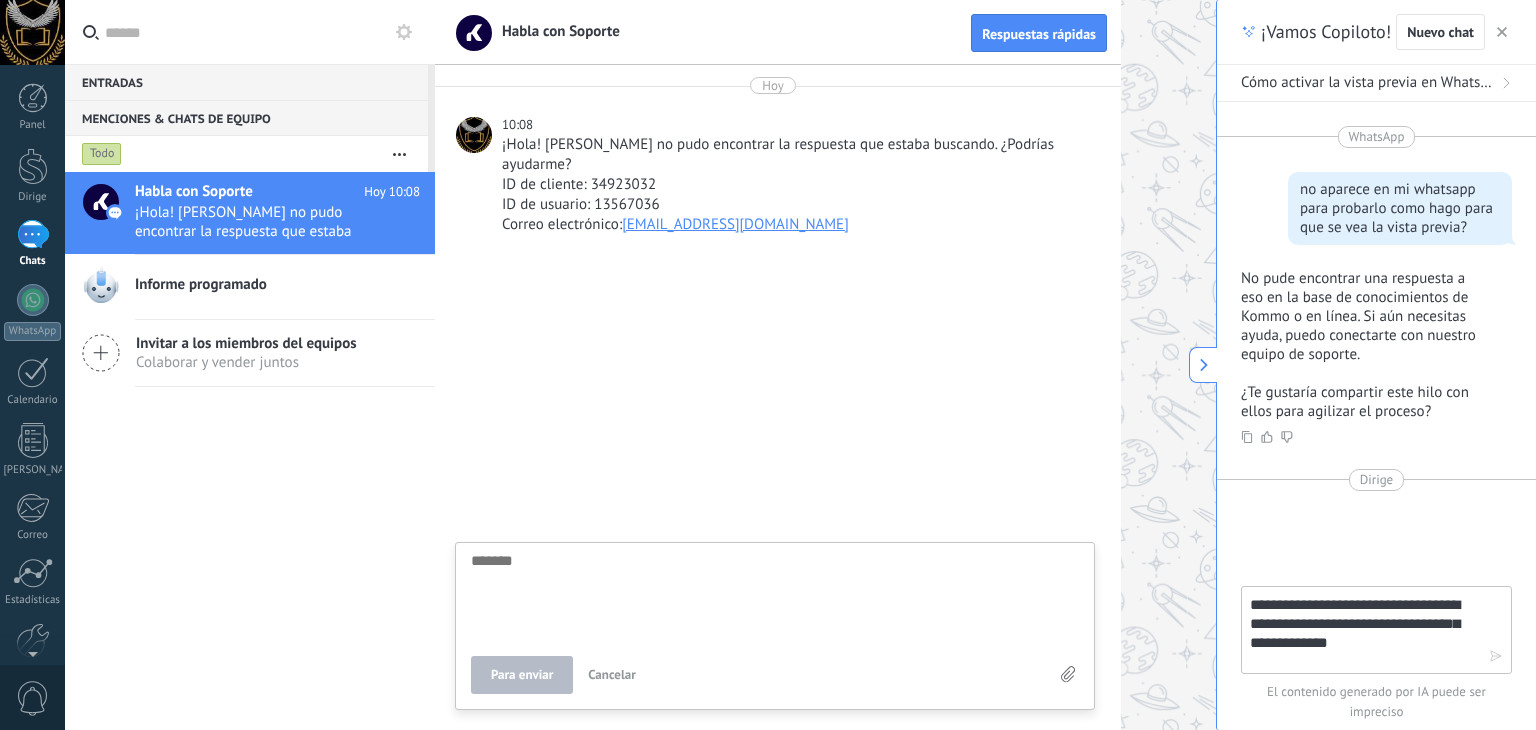 click 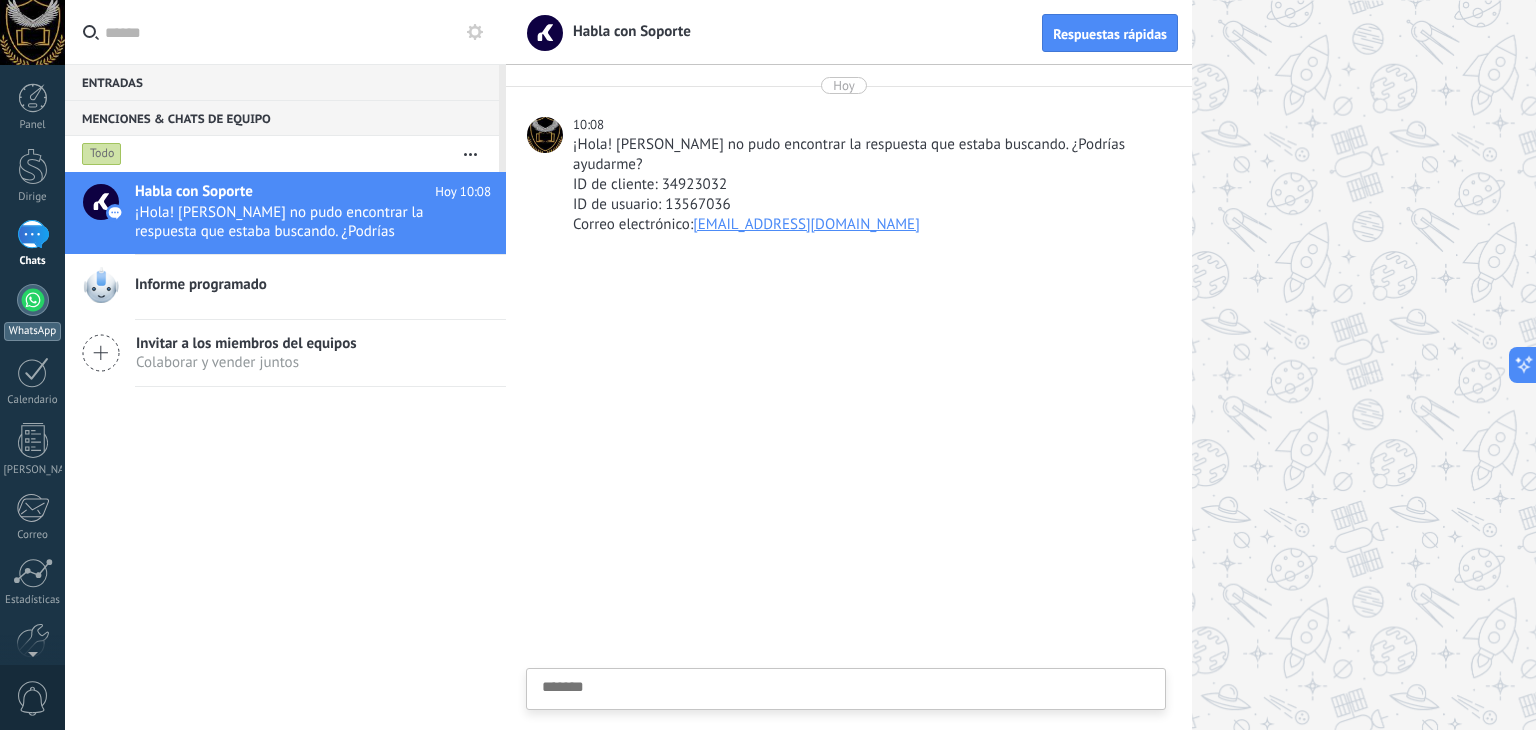 click at bounding box center (33, 300) 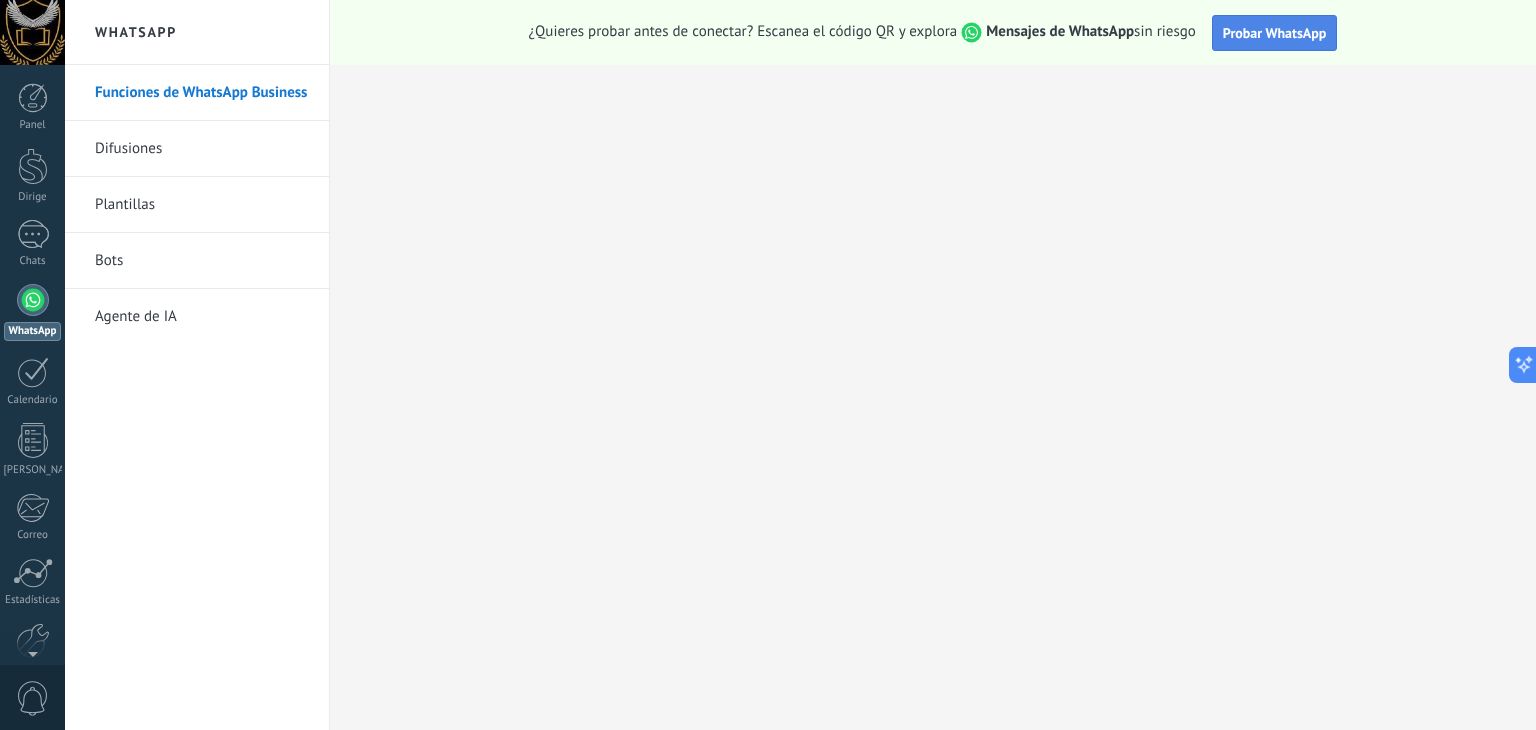 click on "Probar WhatsApp" at bounding box center [1275, 33] 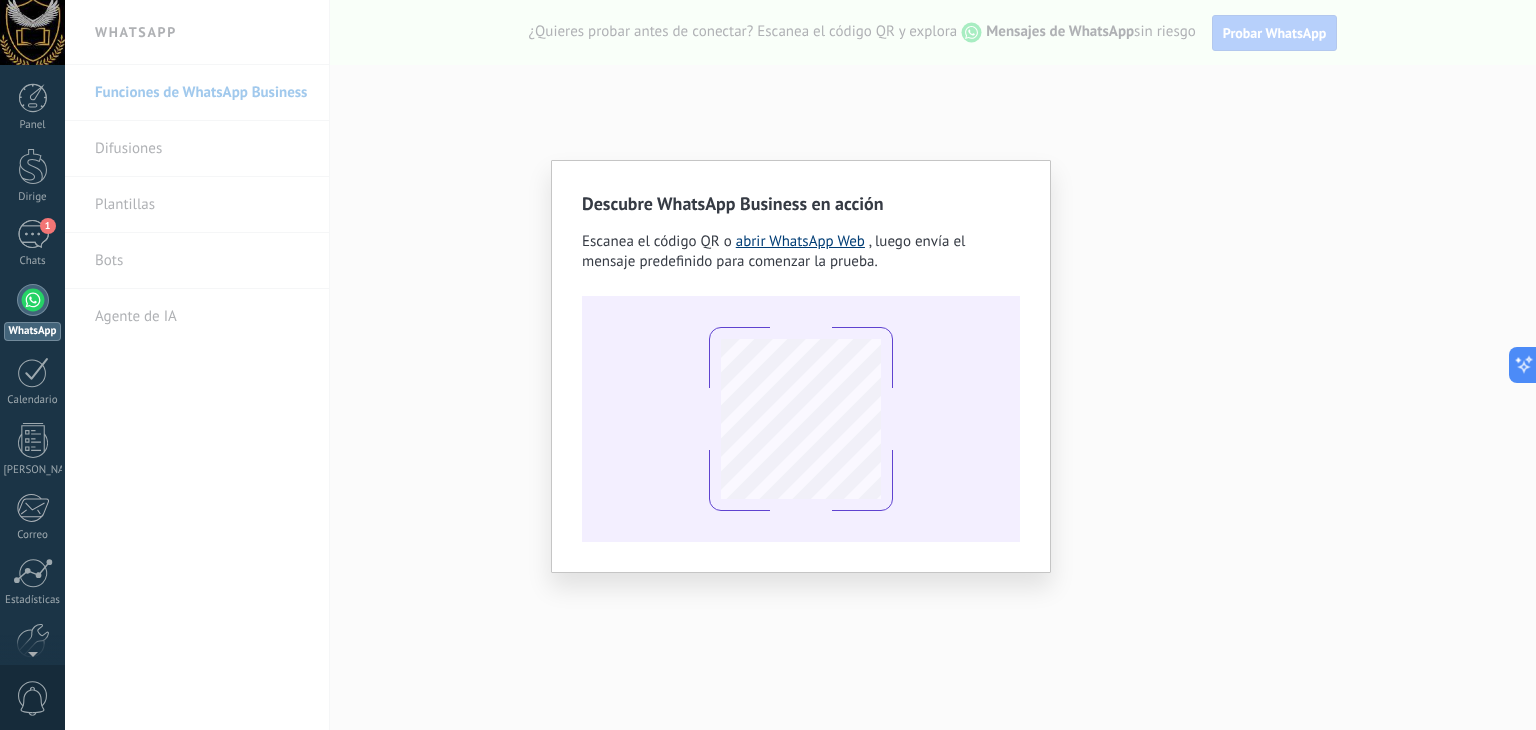 click on "abrir WhatsApp Web" at bounding box center (800, 241) 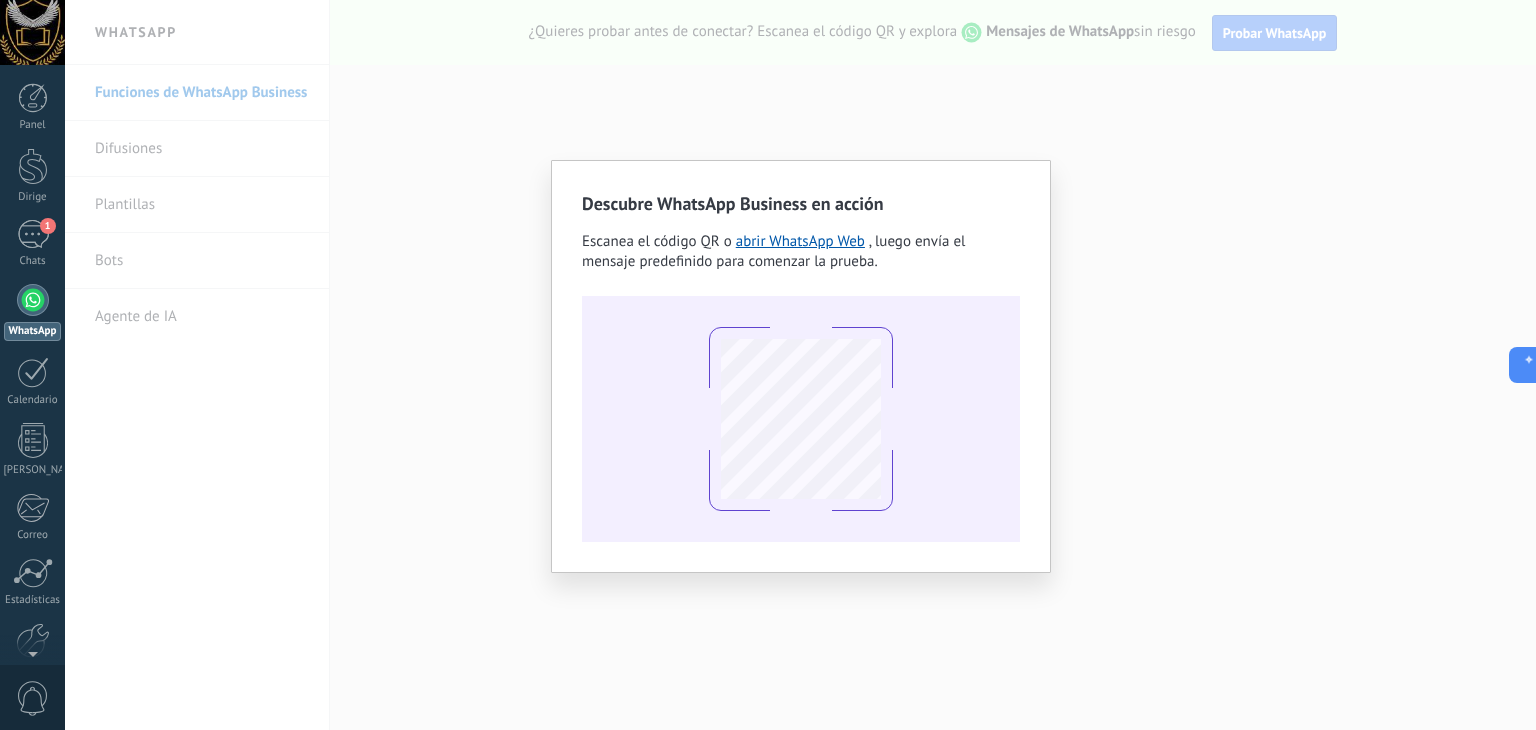 click on "Descubre WhatsApp Business en acción Escanea el código QR o   abrir WhatsApp Web   , luego envía el mensaje predefinido para comenzar la prueba." at bounding box center [800, 365] 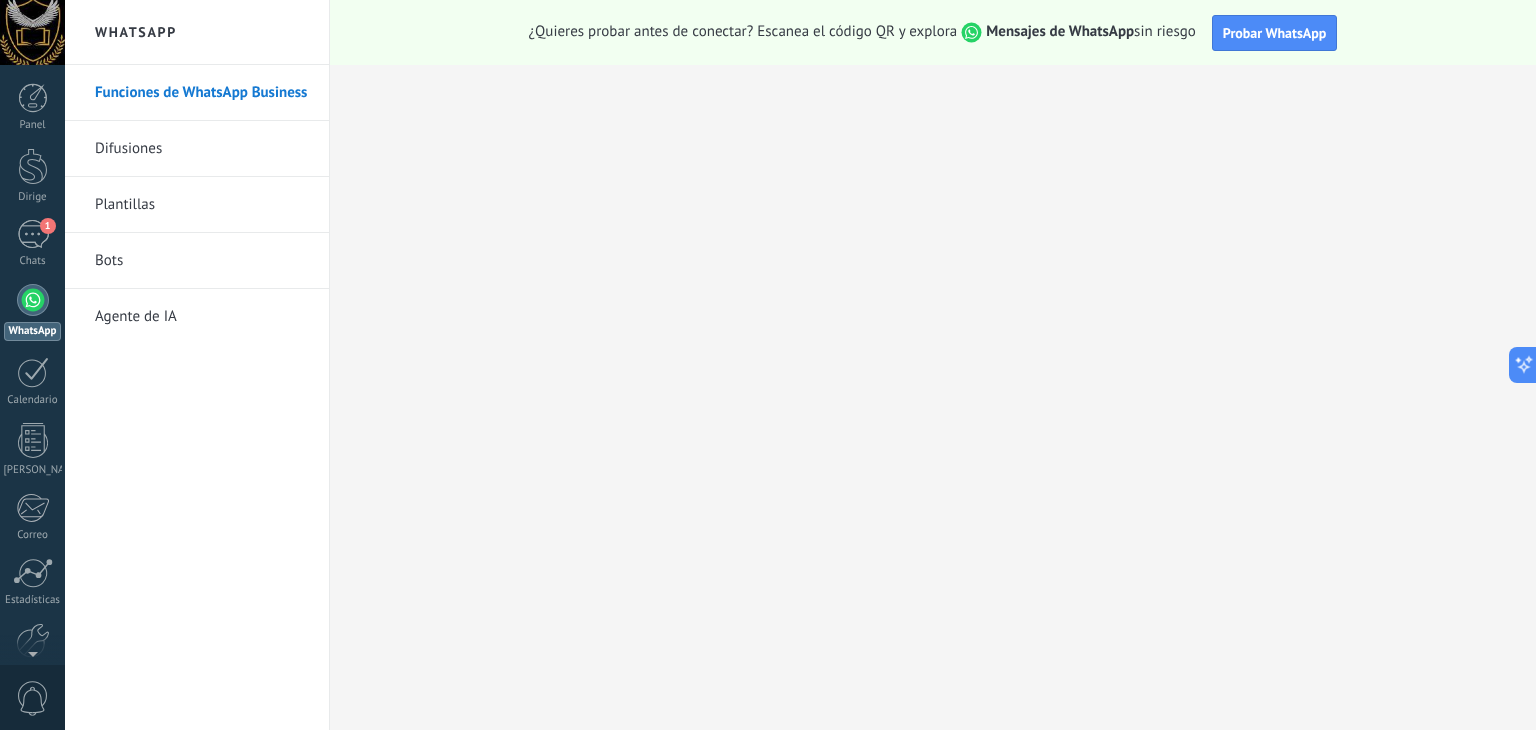 click at bounding box center (33, 300) 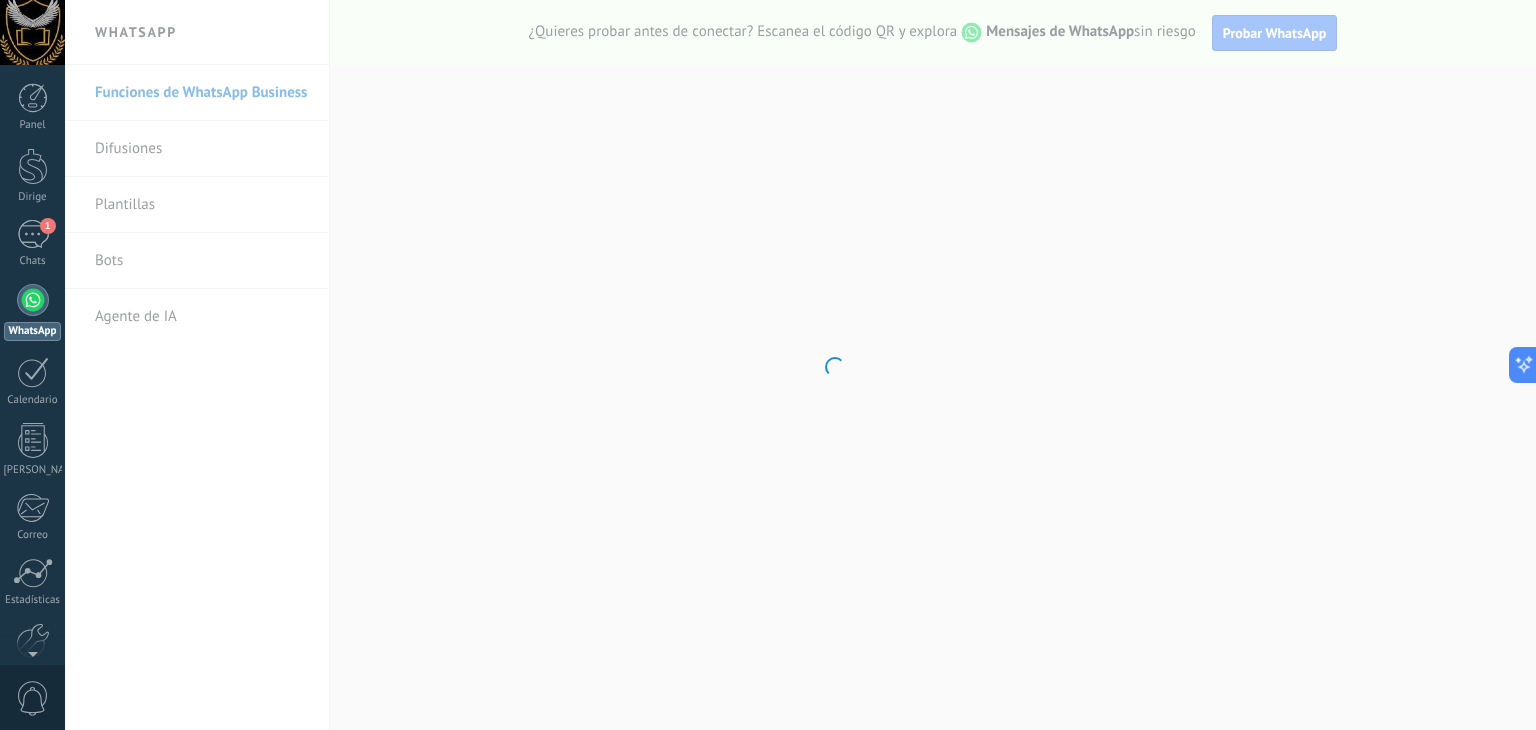 click on ".abccls-1,.abccls-2{fill-rule:evenodd}.abccls-2{fill:#fff} .abfcls-1{fill:none}.abfcls-2{fill:#fff} .abncls-1{isolation:isolate}.abncls-2{opacity:.06}.abncls-2,.abncls-3,.abncls-6{mix-blend-mode:multiply}.abncls-3{opacity:.15}.abncls-4,.abncls-8{fill:#fff}.abncls-5{fill:url(#abnlinear-gradient)}.abncls-6{opacity:.04}.abncls-7{fill:url(#abnlinear-gradient-2)}.abncls-8{fill-rule:evenodd} .abqst0{fill:#ffa200} .abwcls-1{fill:#252525} .cls-1{isolation:isolate} .acicls-1{fill:none} .aclcls-1{fill:#232323} .acnst0{display:none} .addcls-1,.addcls-2{fill:none;stroke-miterlimit:10}.addcls-1{stroke:#dfe0e5}.addcls-2{stroke:#a1a7ab} .adecls-1,.adecls-2{fill:none;stroke-miterlimit:10}.adecls-1{stroke:#dfe0e5}.adecls-2{stroke:#a1a7ab} .adqcls-1{fill:#8591a5;fill-rule:evenodd} .aeccls-1{fill:#5c9f37} .aeecls-1{fill:#f86161} .aejcls-1{fill:#8591a5;fill-rule:evenodd} .aekcls-1{fill-rule:evenodd} .aelcls-1{fill-rule:evenodd;fill:currentColor} .aemcls-1{fill-rule:evenodd;fill:currentColor} .aencls-2{fill:#f86161;opacity:.3}" at bounding box center (768, 365) 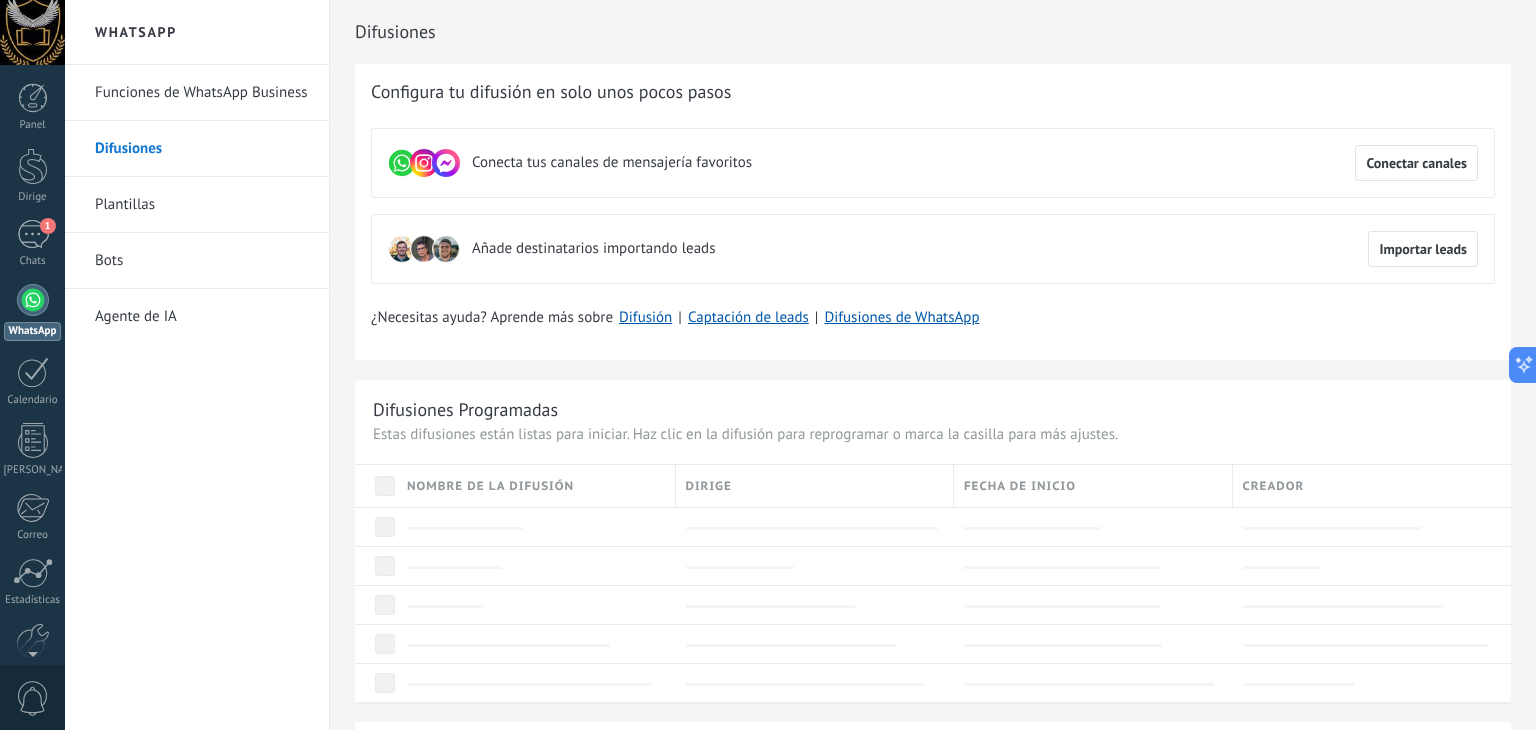 click on "Bots" at bounding box center [109, 260] 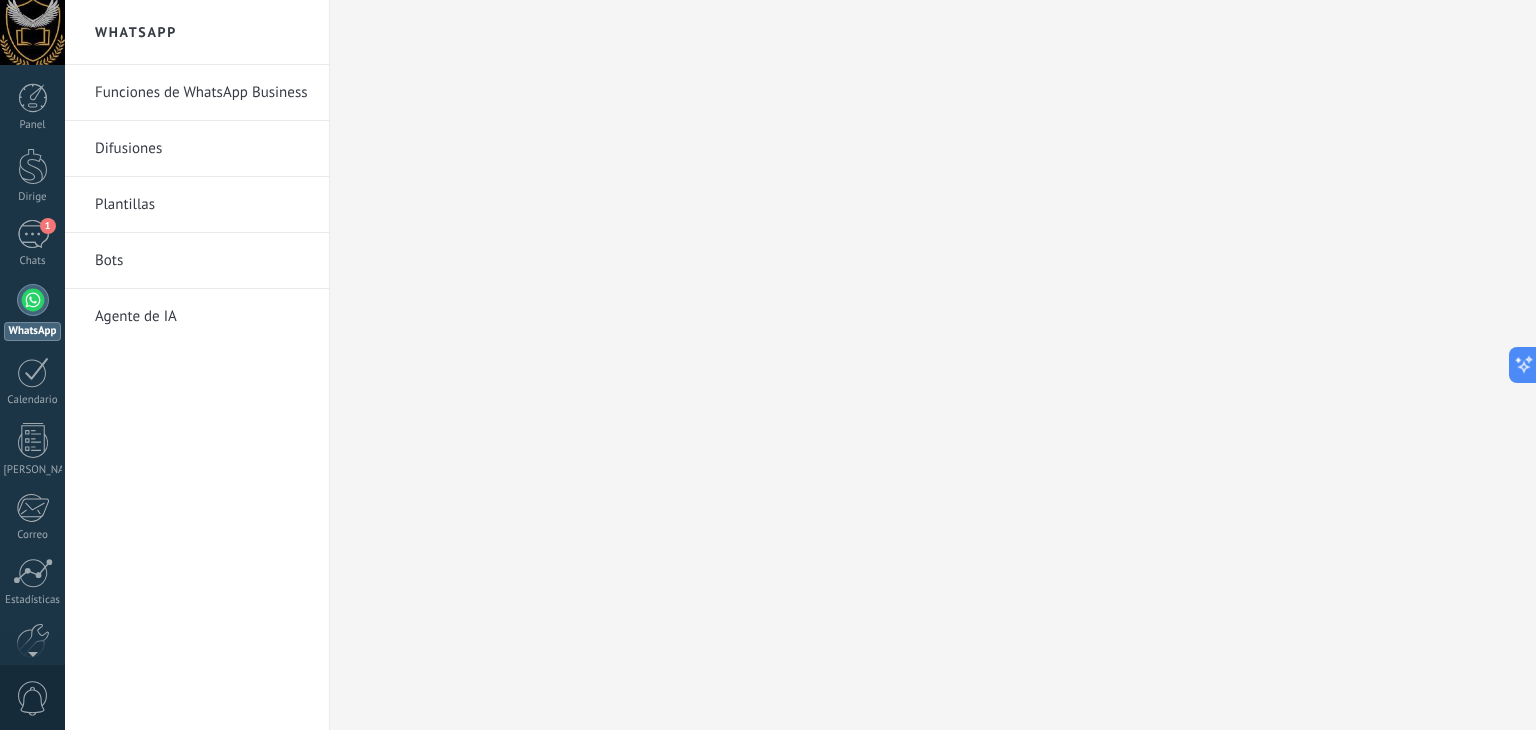 click on "Bots" at bounding box center [109, 260] 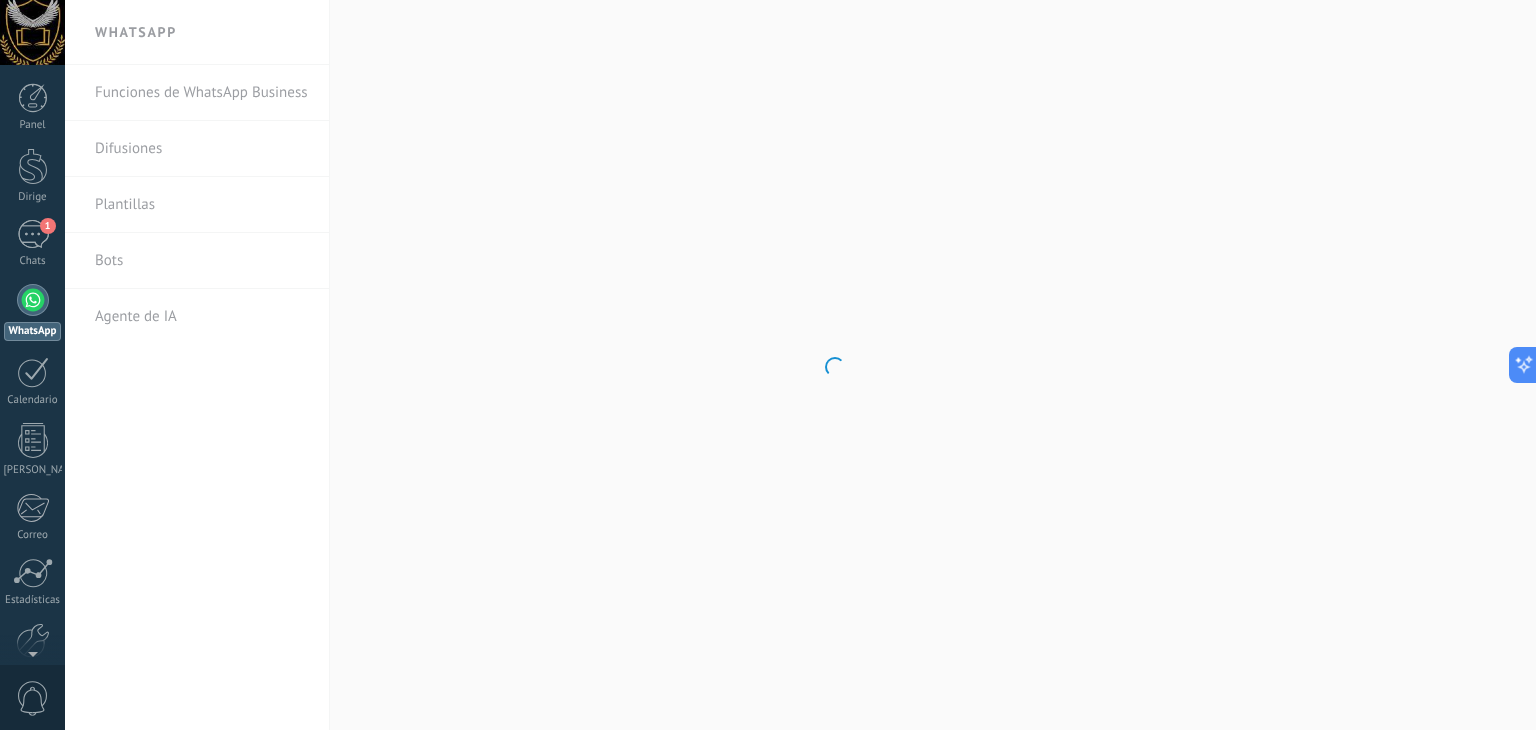 click at bounding box center [33, 300] 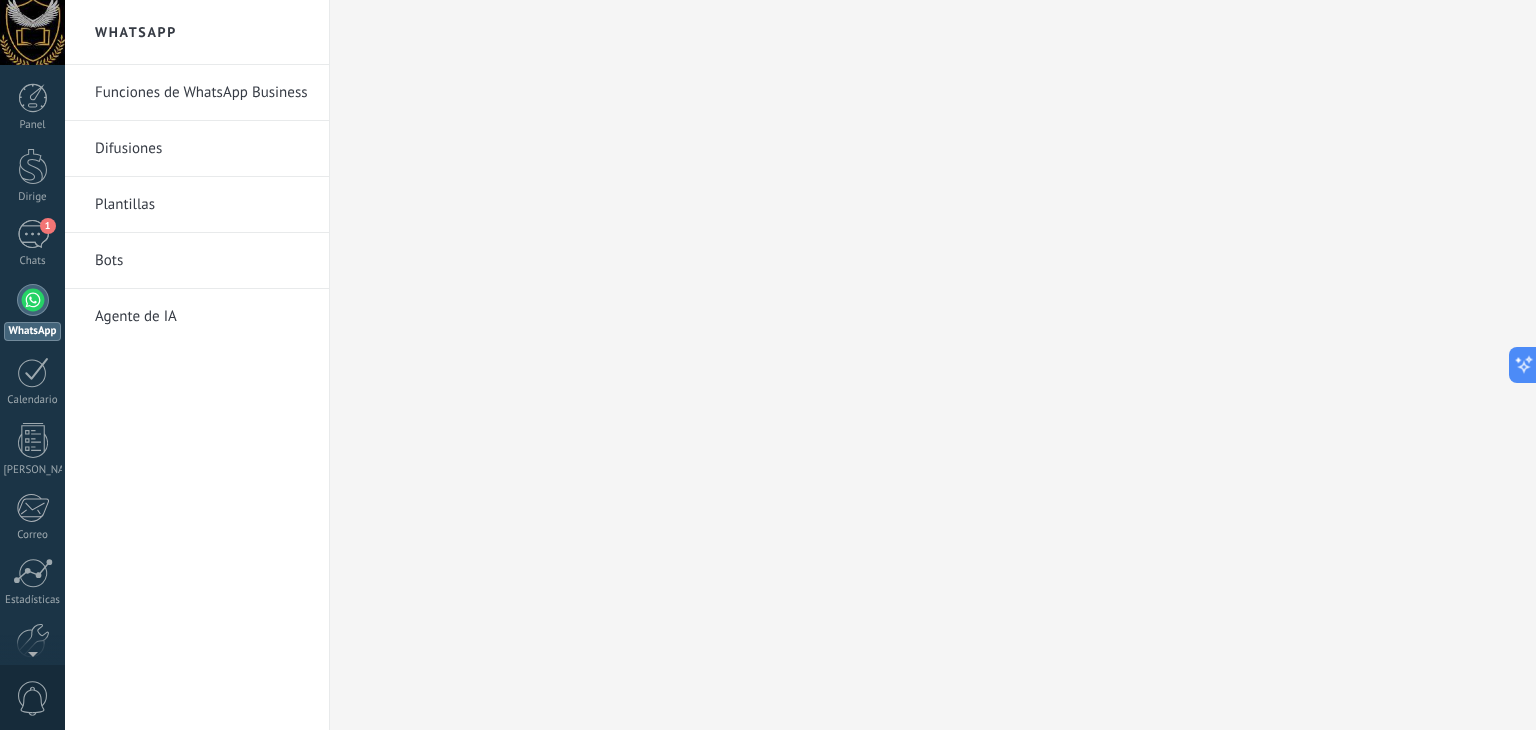 click on "Bots" at bounding box center (202, 261) 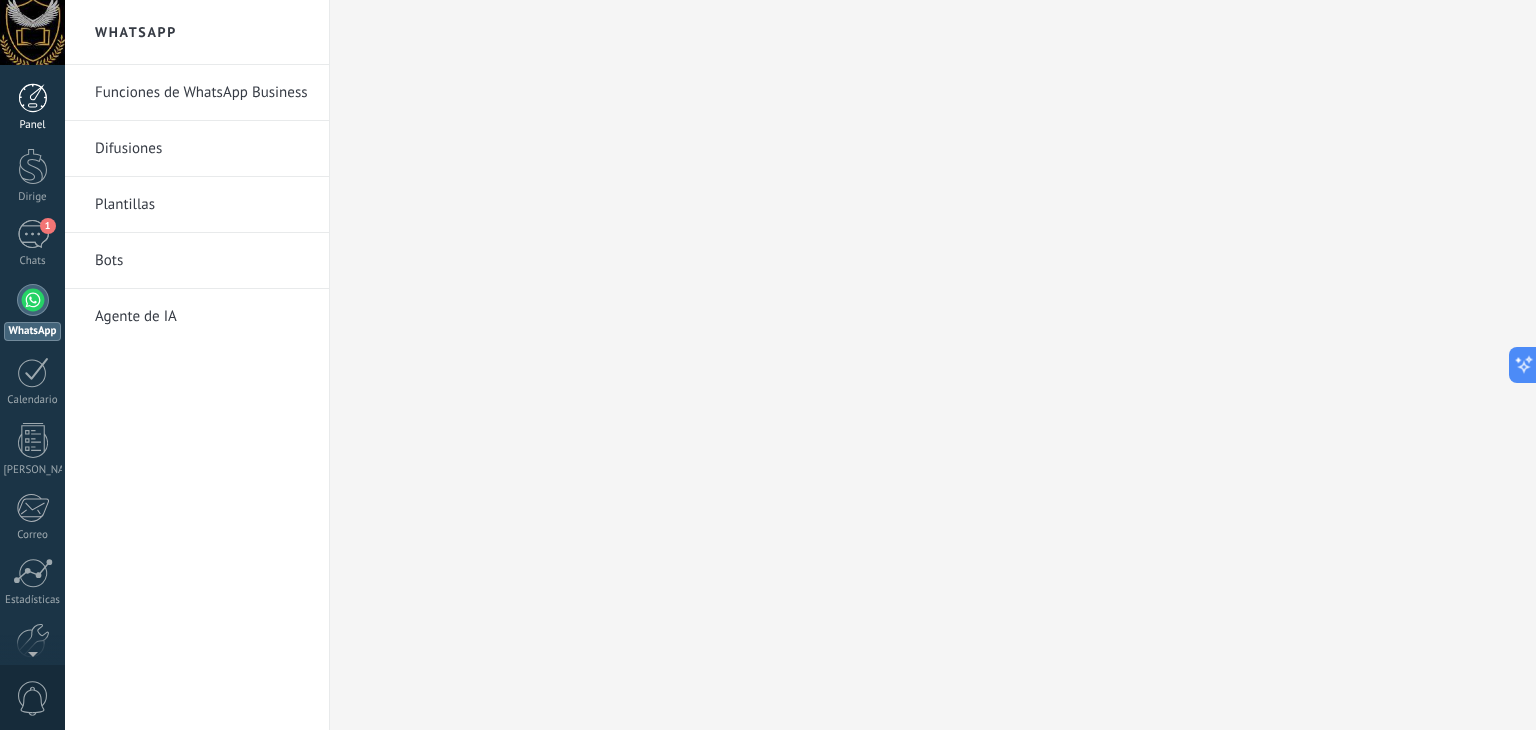 click at bounding box center [33, 98] 